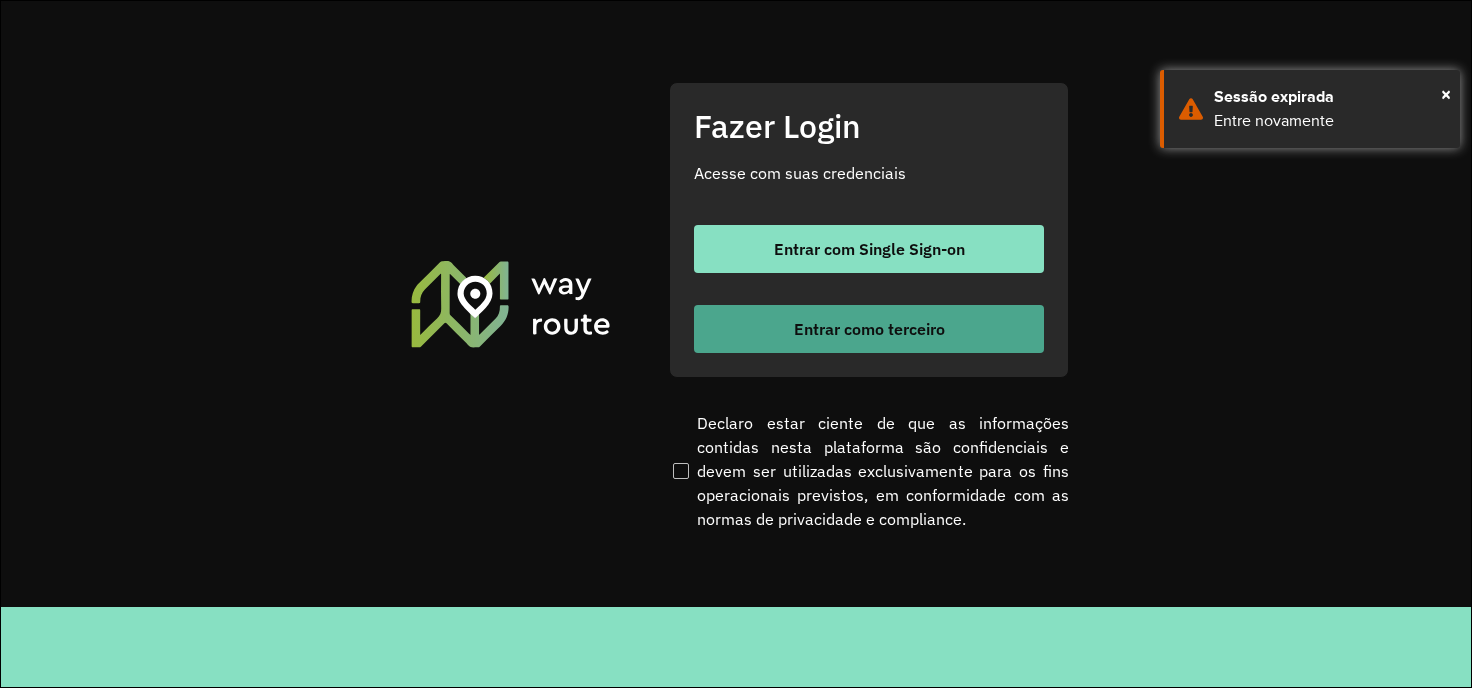 scroll, scrollTop: 0, scrollLeft: 0, axis: both 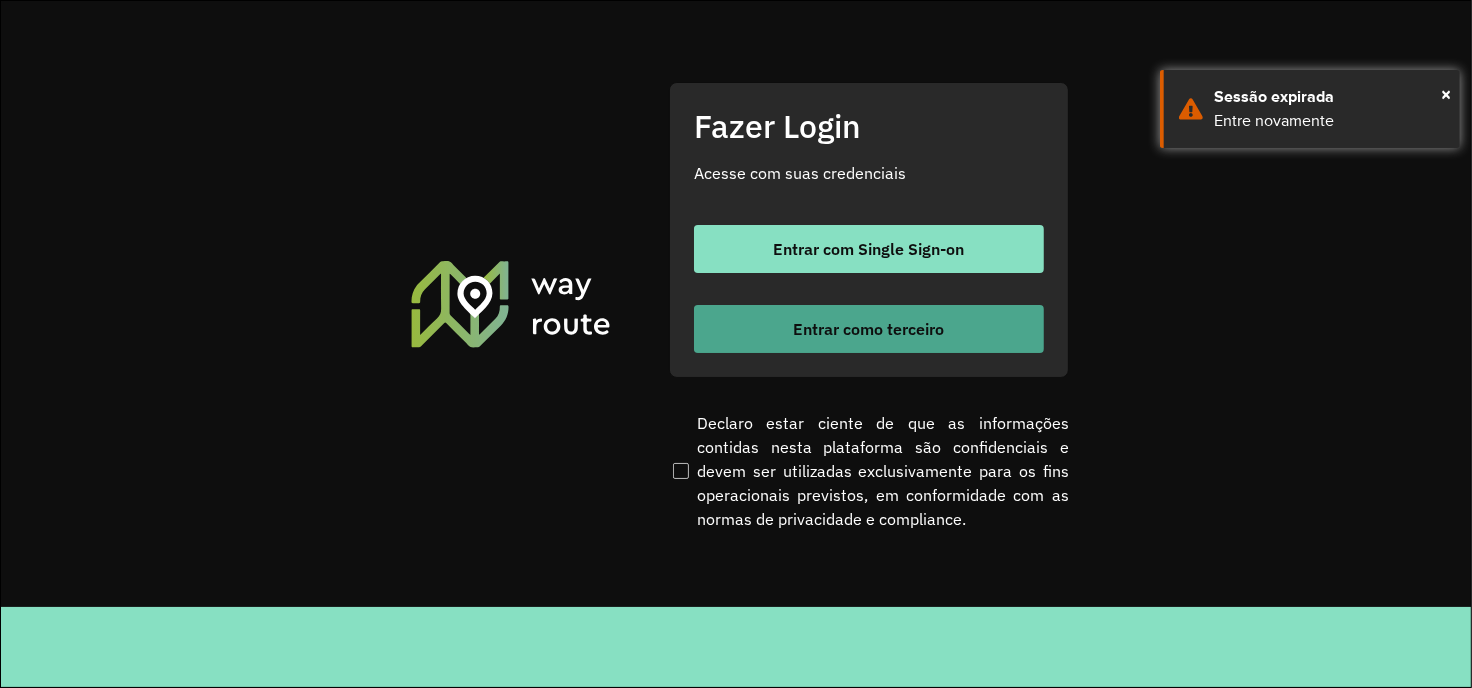 click on "Entrar como terceiro" at bounding box center [869, 329] 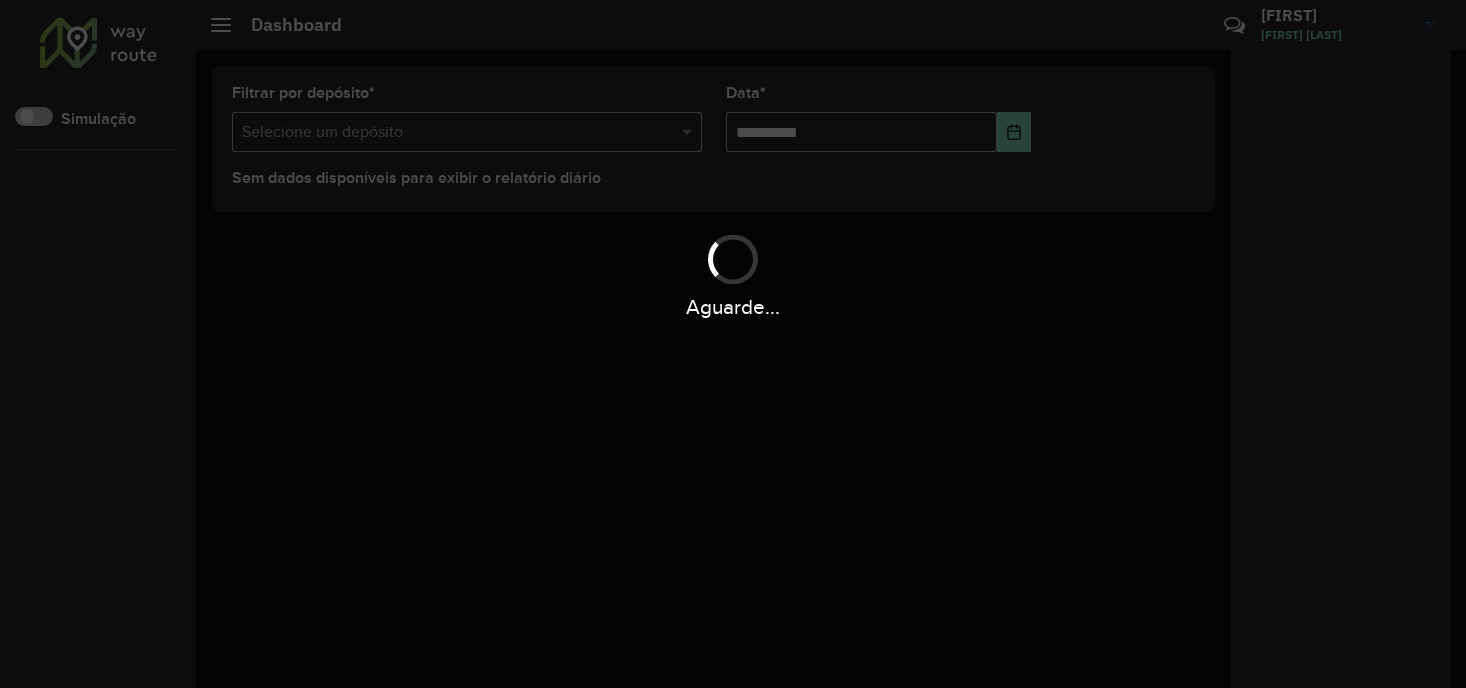 scroll, scrollTop: 0, scrollLeft: 0, axis: both 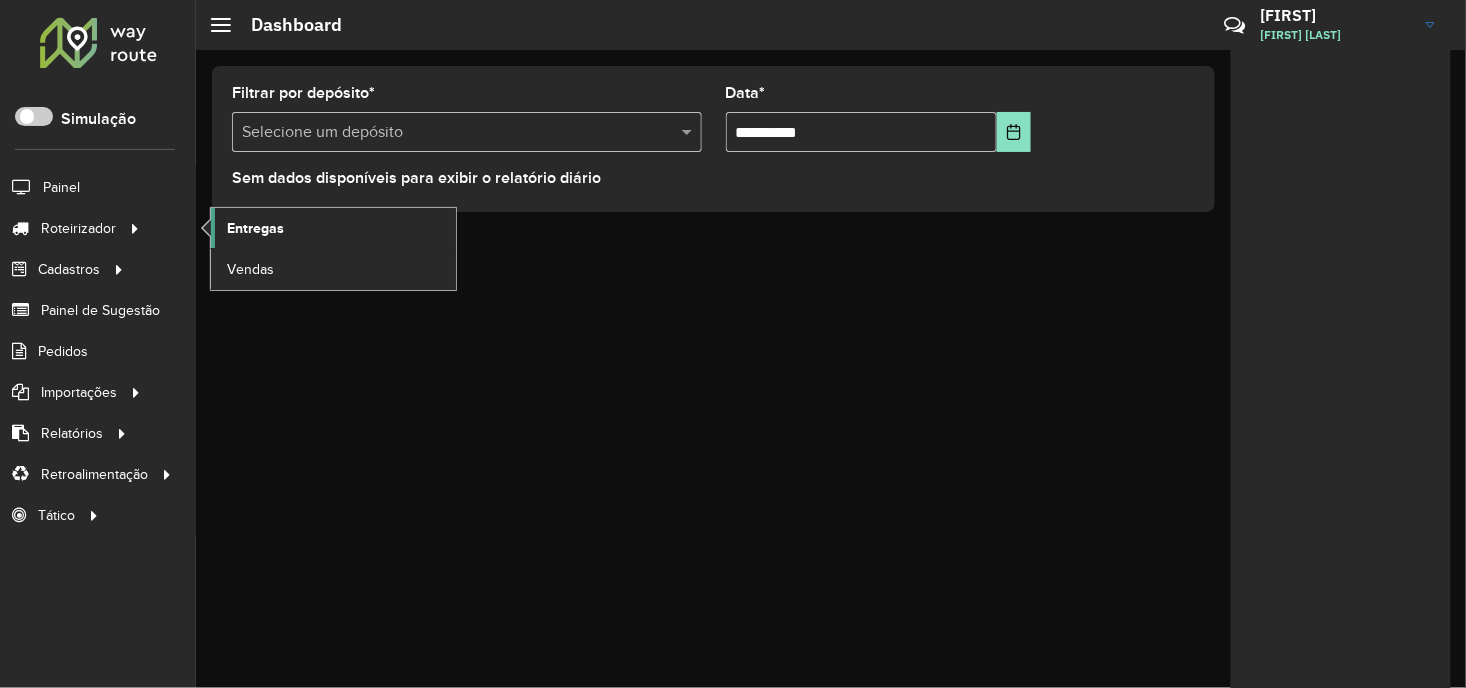 click on "Entregas" 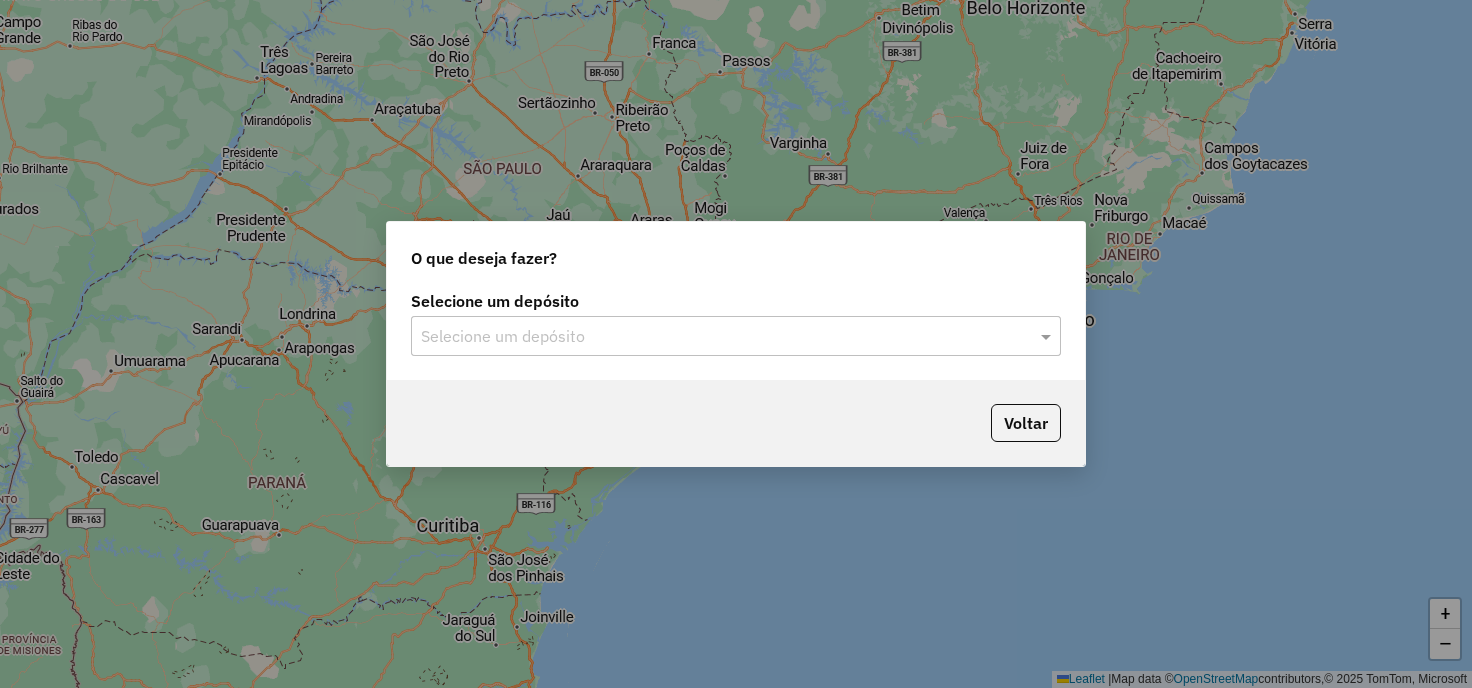 scroll, scrollTop: 0, scrollLeft: 0, axis: both 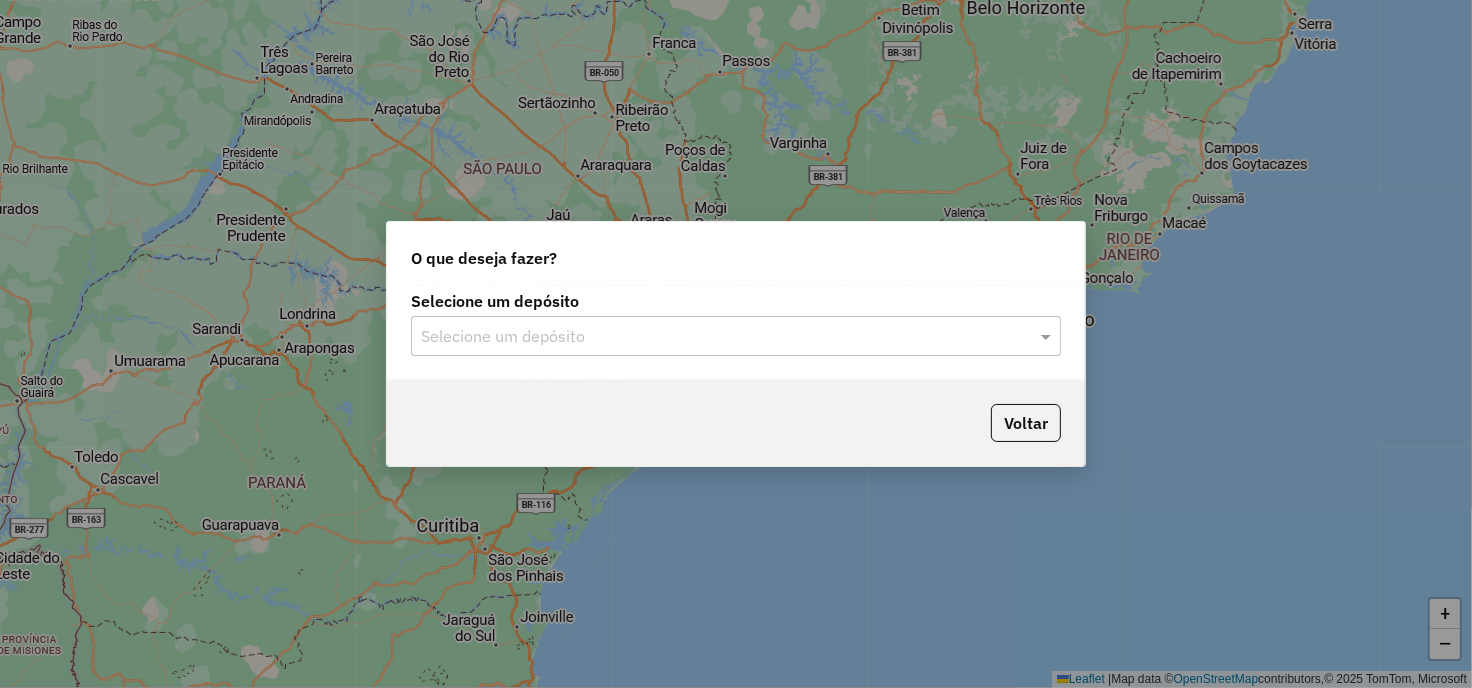 click 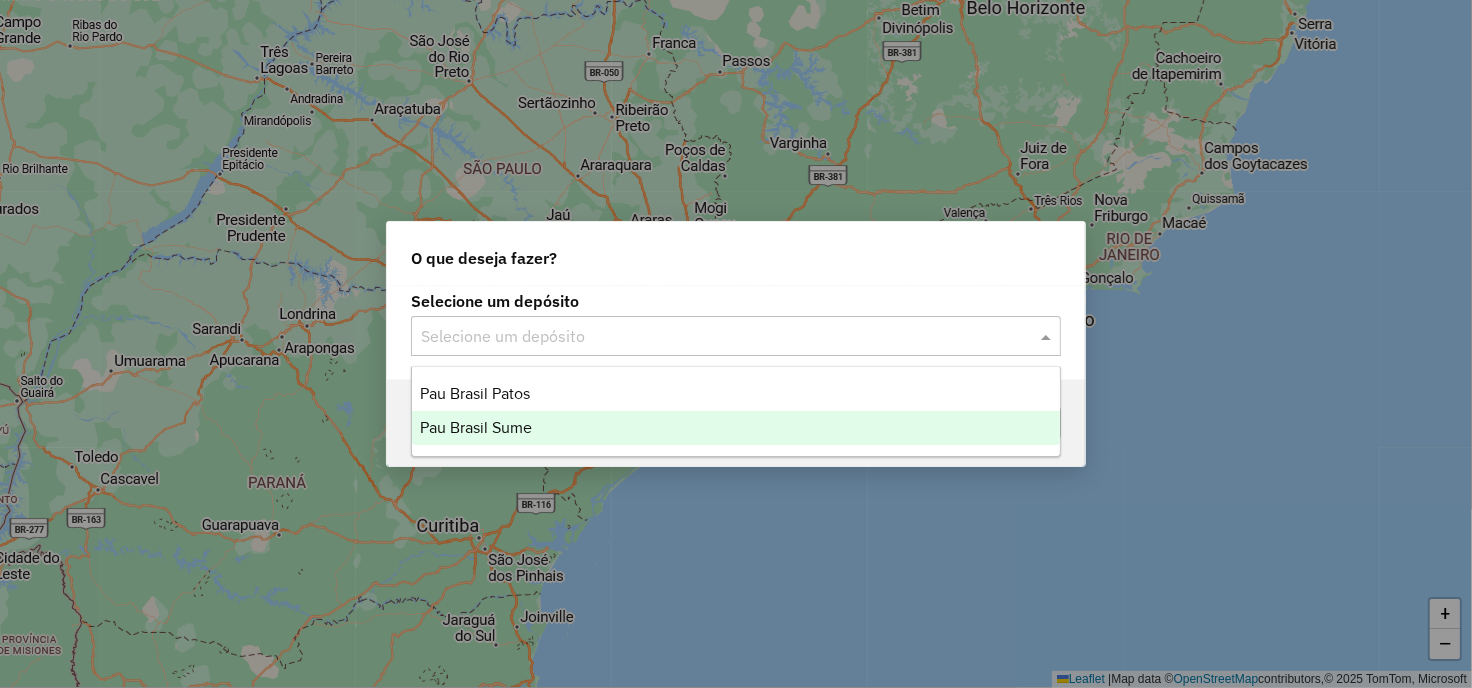 click on "Pau Brasil Sume" at bounding box center (736, 428) 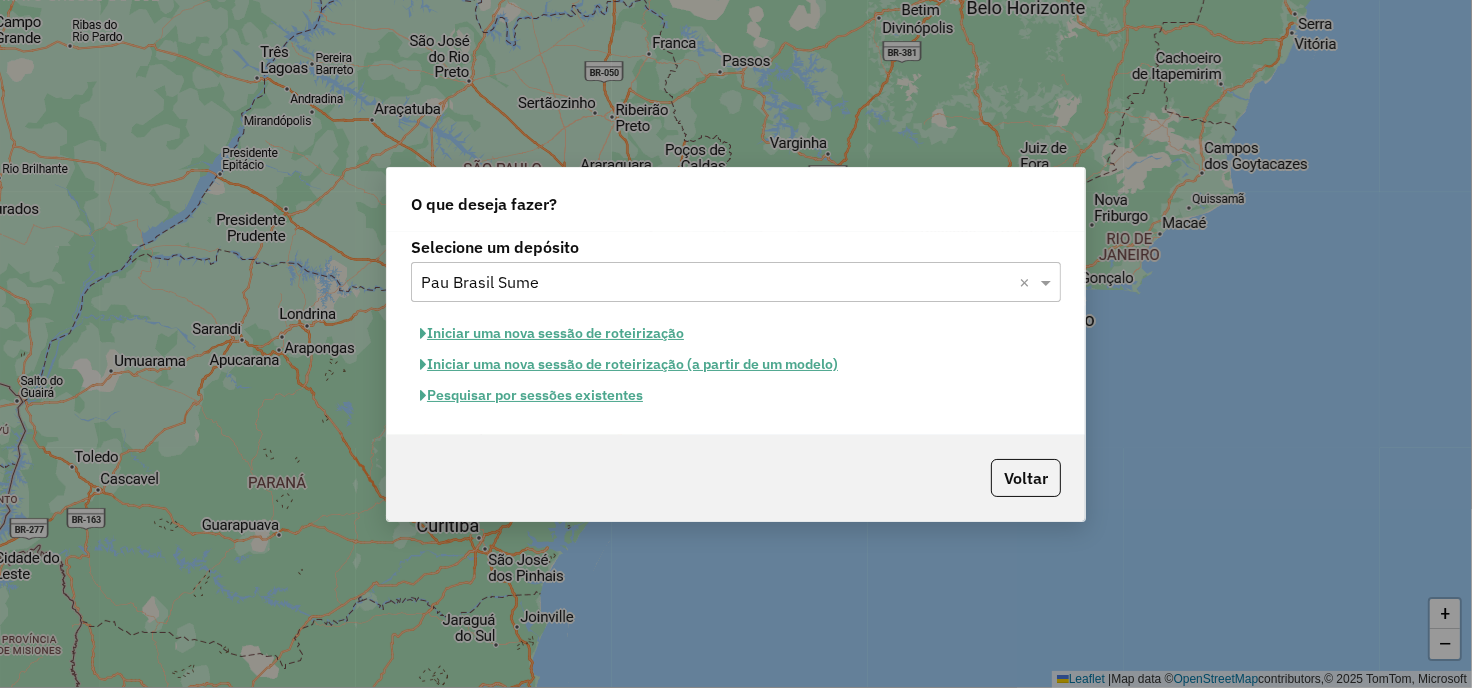 click on "Iniciar uma nova sessão de roteirização" 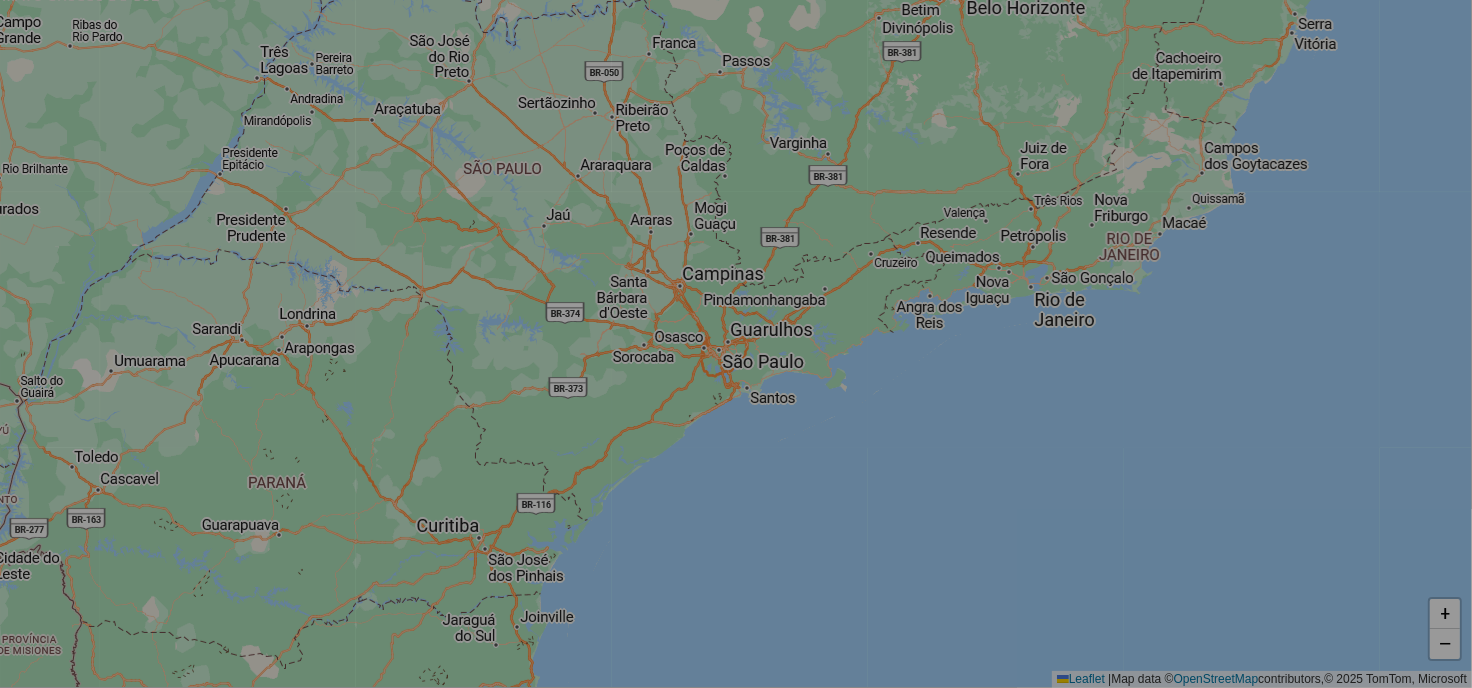 select on "*" 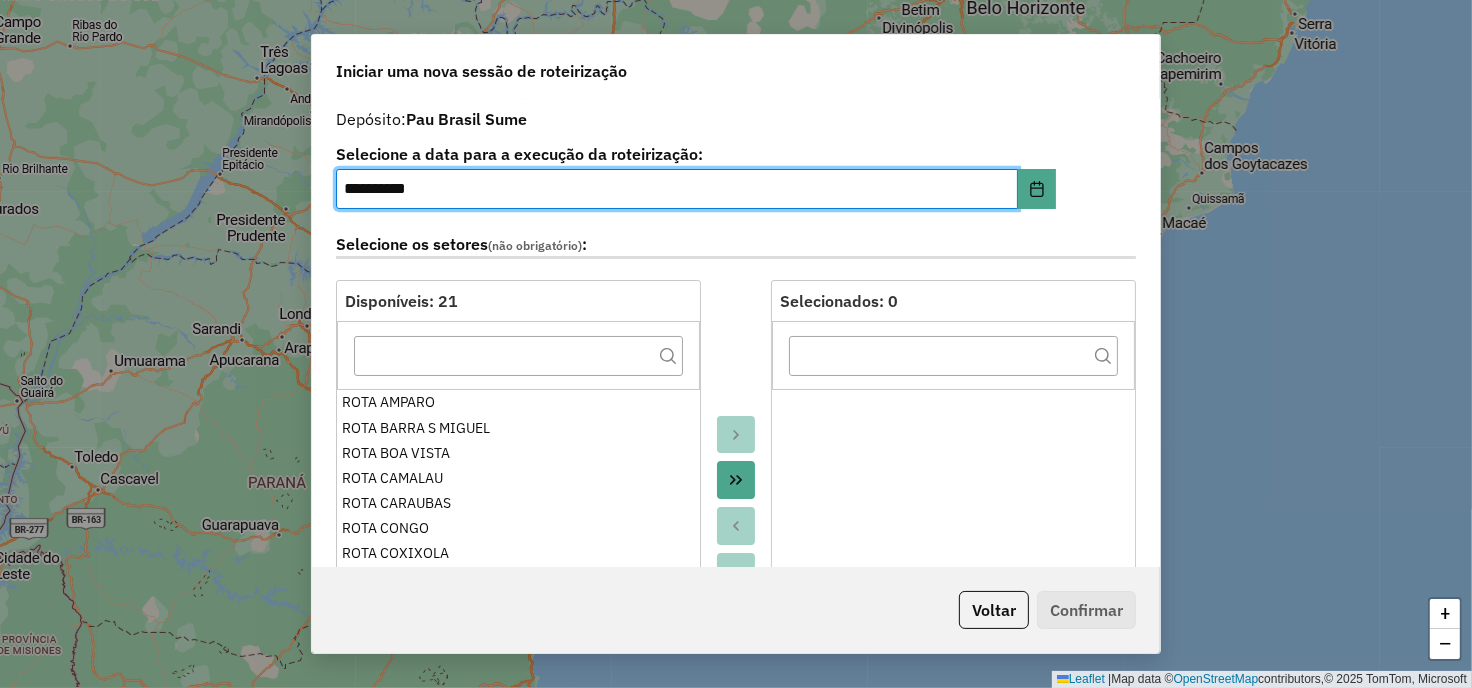click 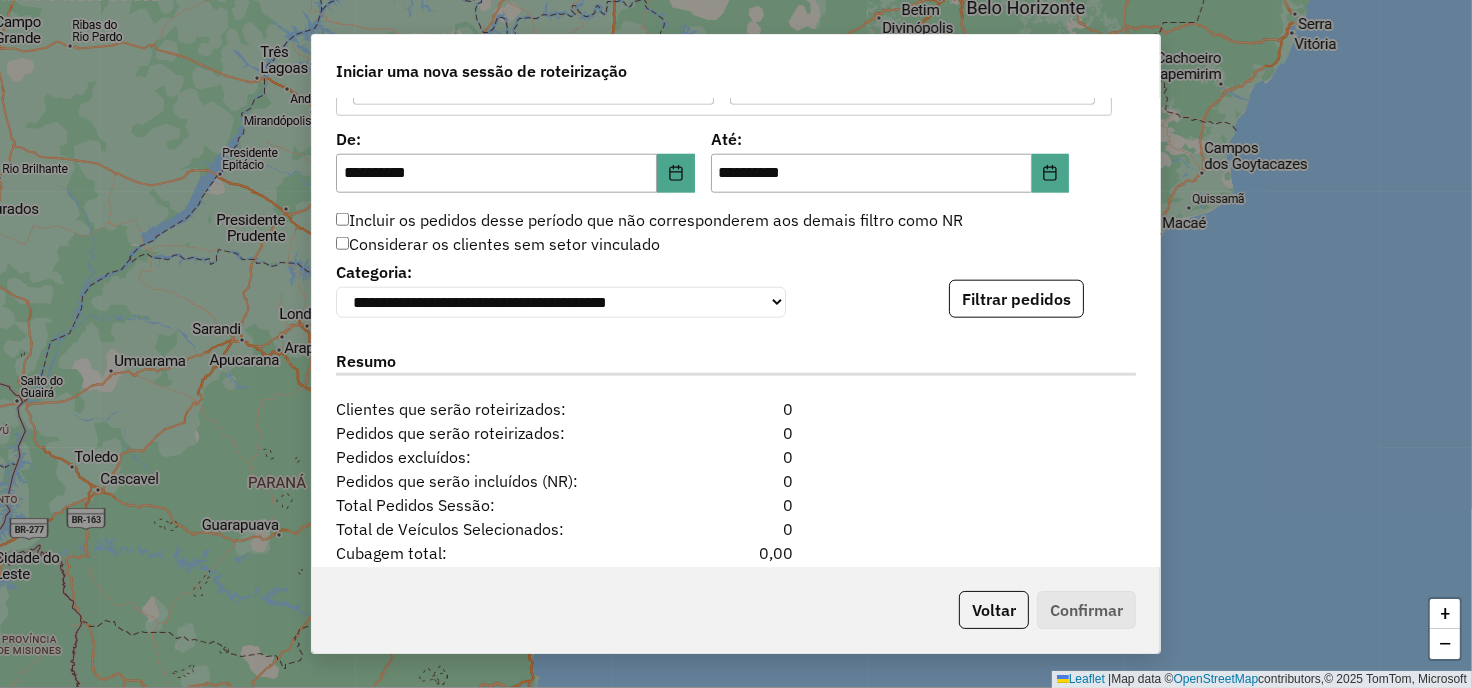 scroll, scrollTop: 1925, scrollLeft: 0, axis: vertical 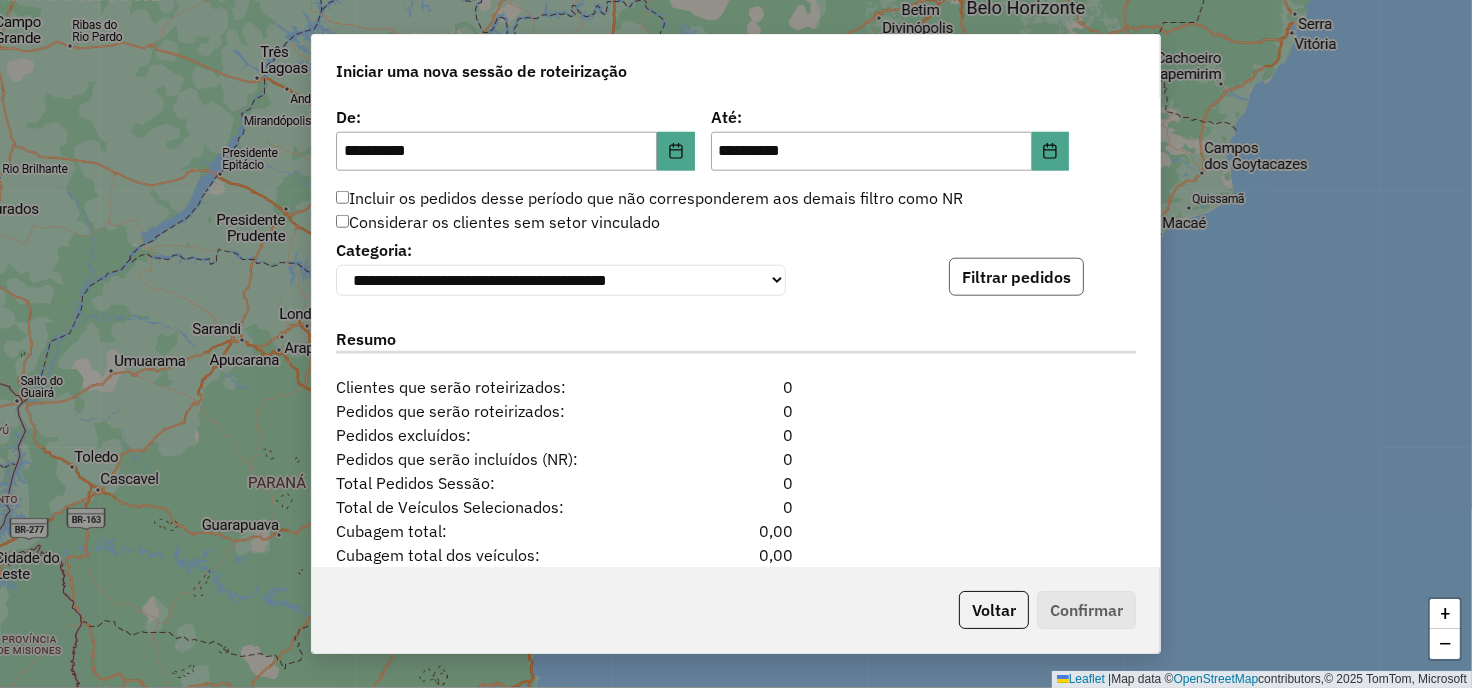 click on "Filtrar pedidos" 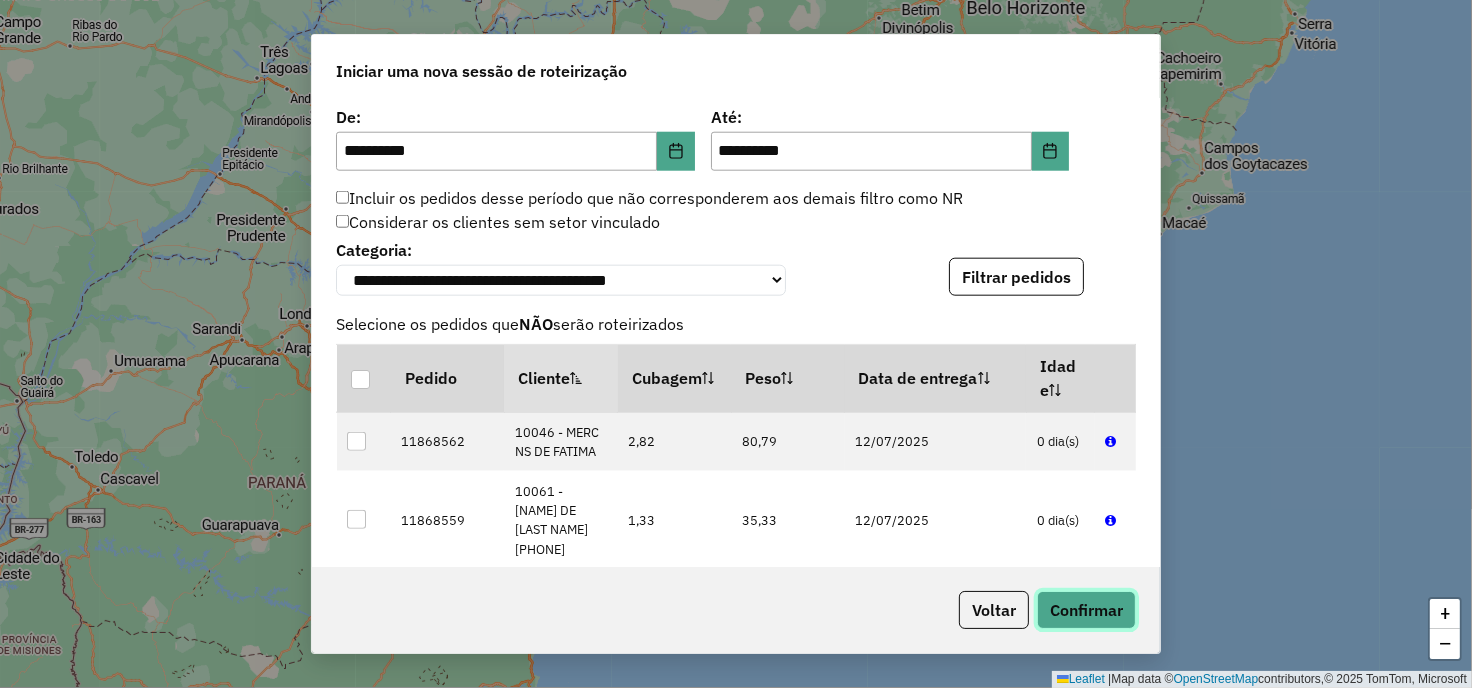 click on "Confirmar" 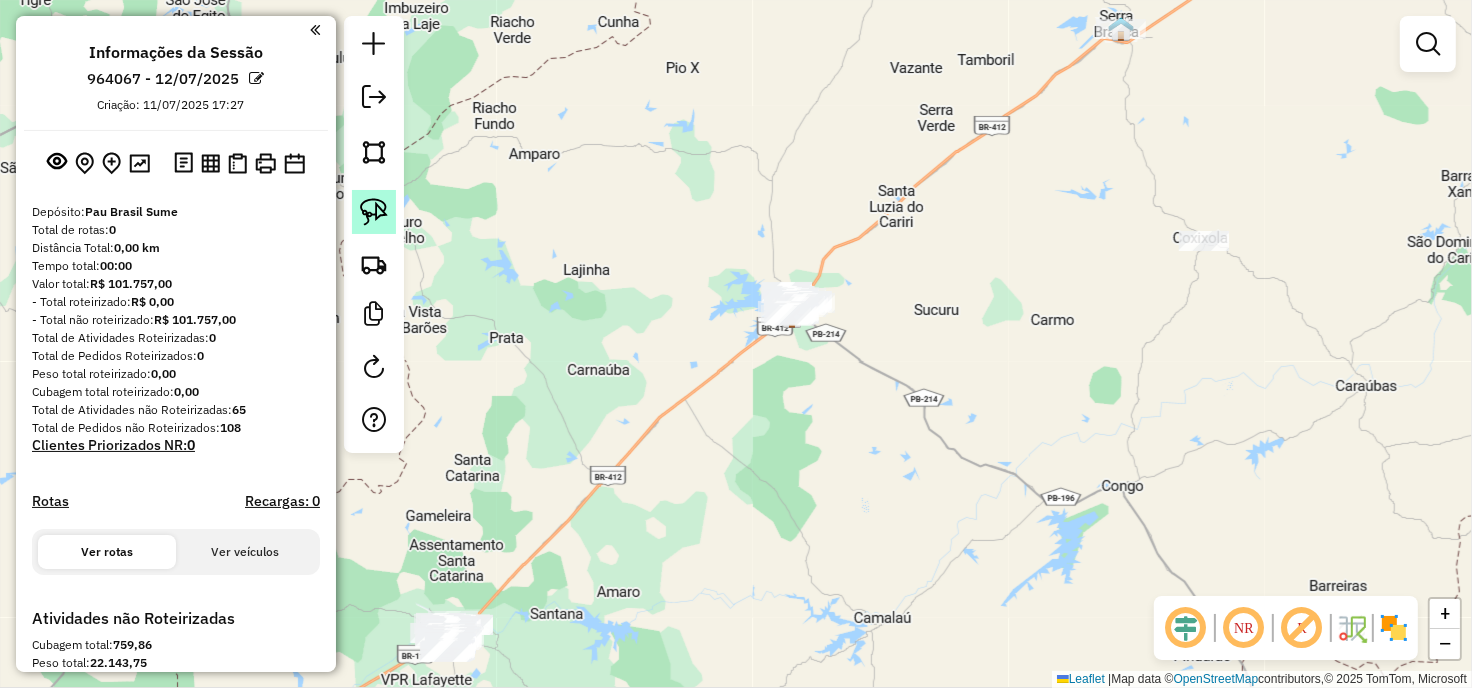 click 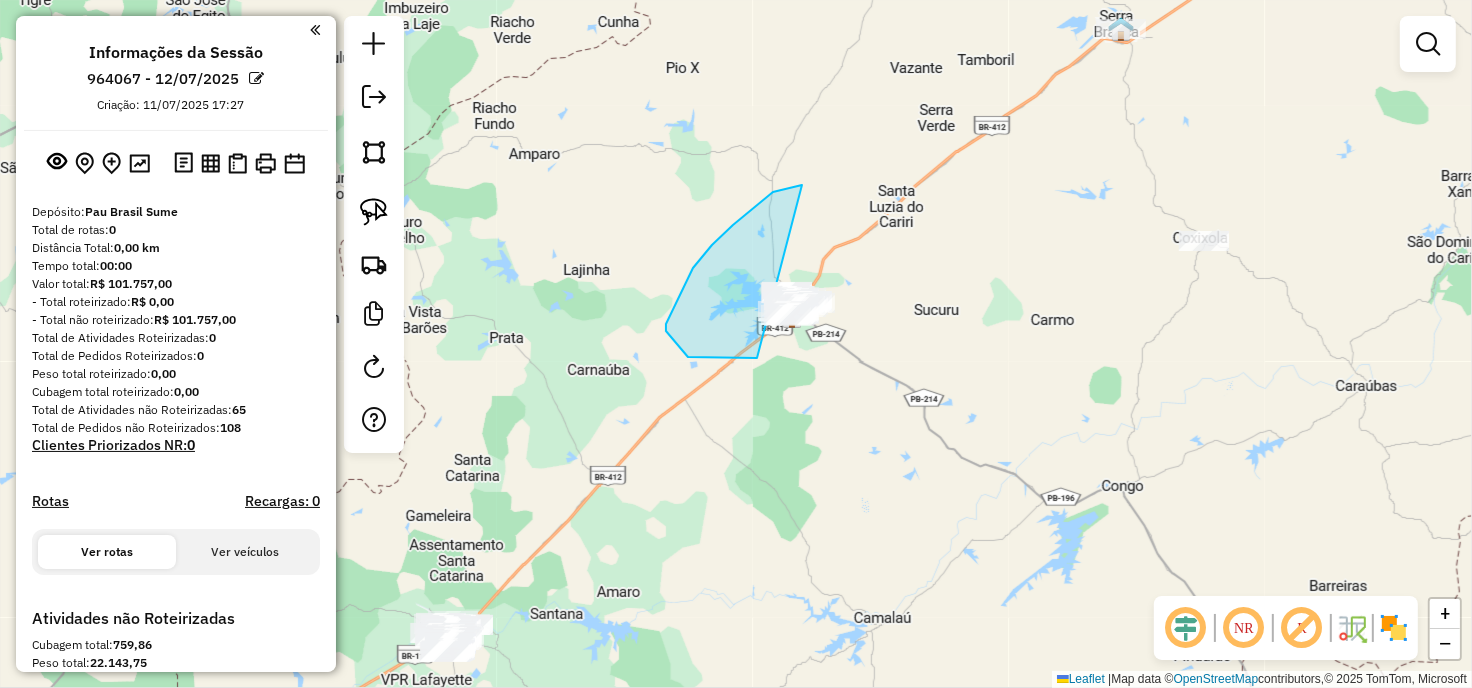 drag, startPoint x: 802, startPoint y: 185, endPoint x: 921, endPoint y: 280, distance: 152.2695 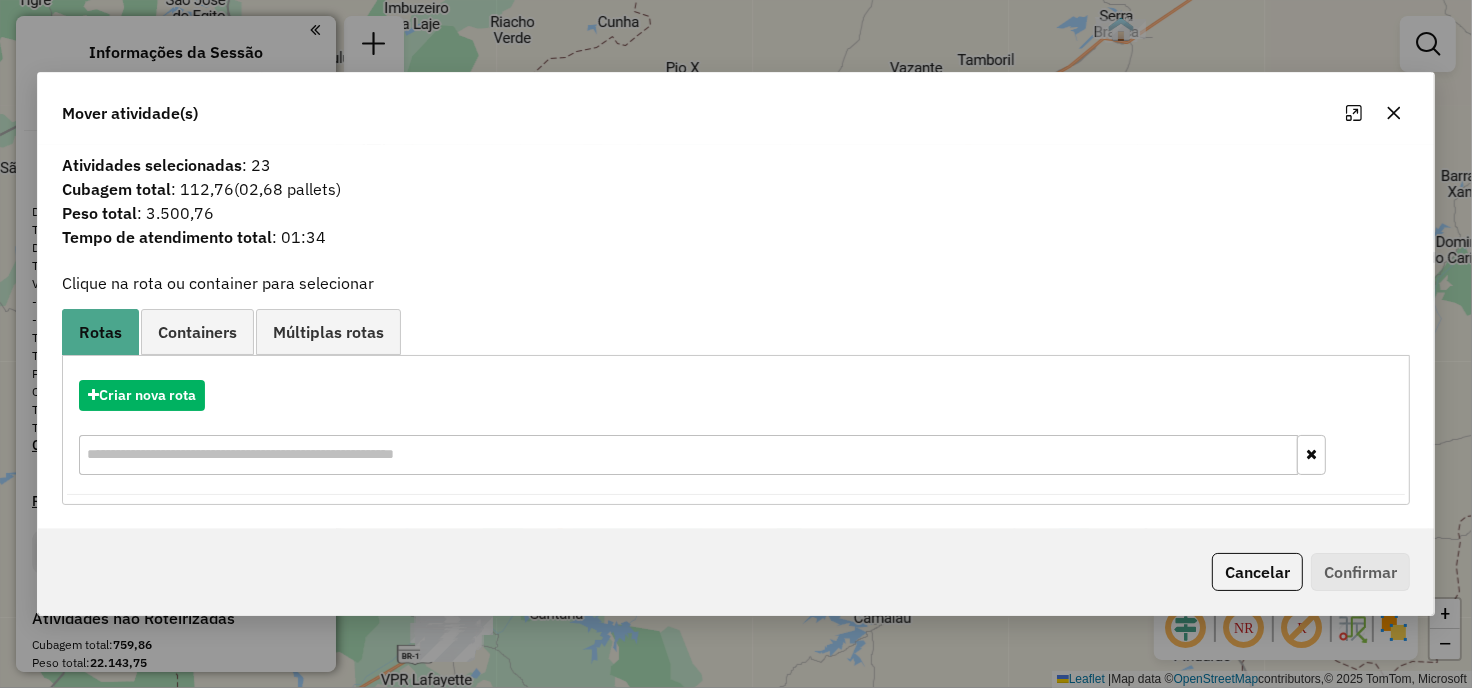click 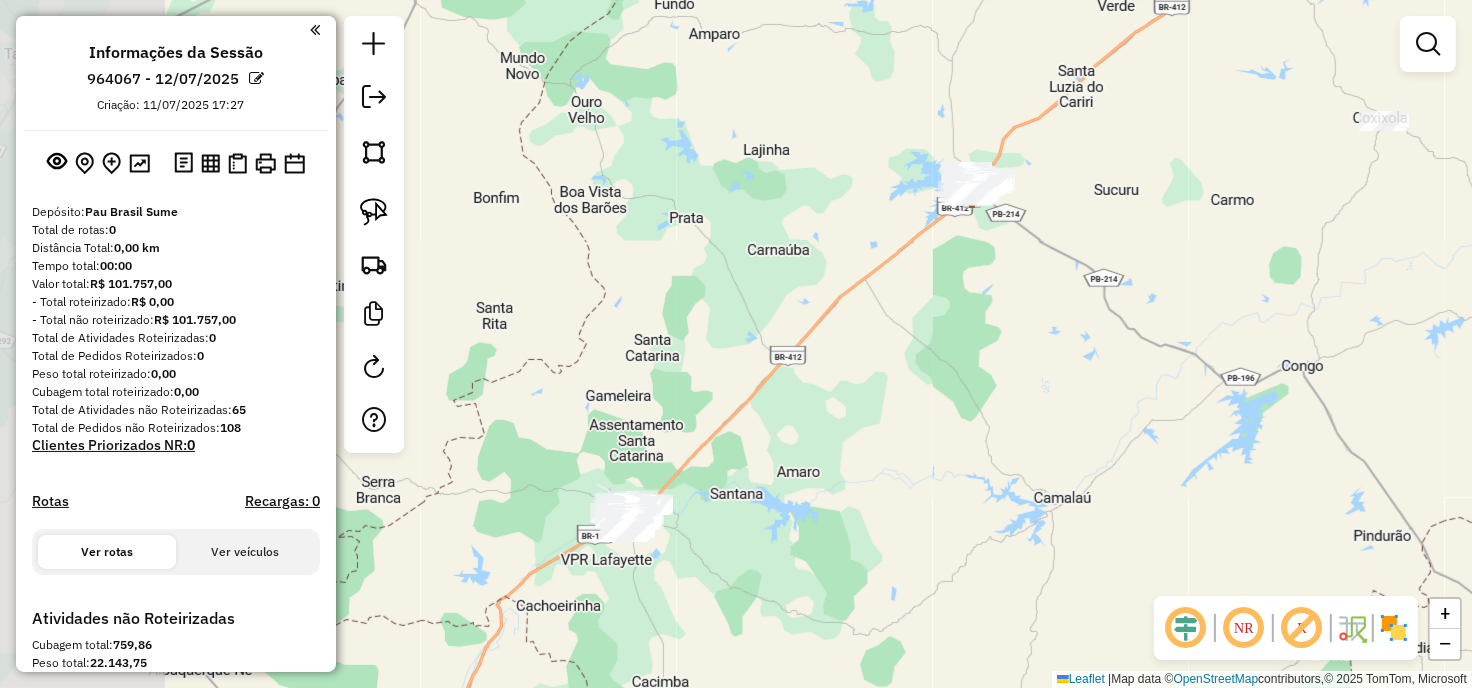 drag, startPoint x: 847, startPoint y: 380, endPoint x: 1025, endPoint y: 262, distance: 213.5603 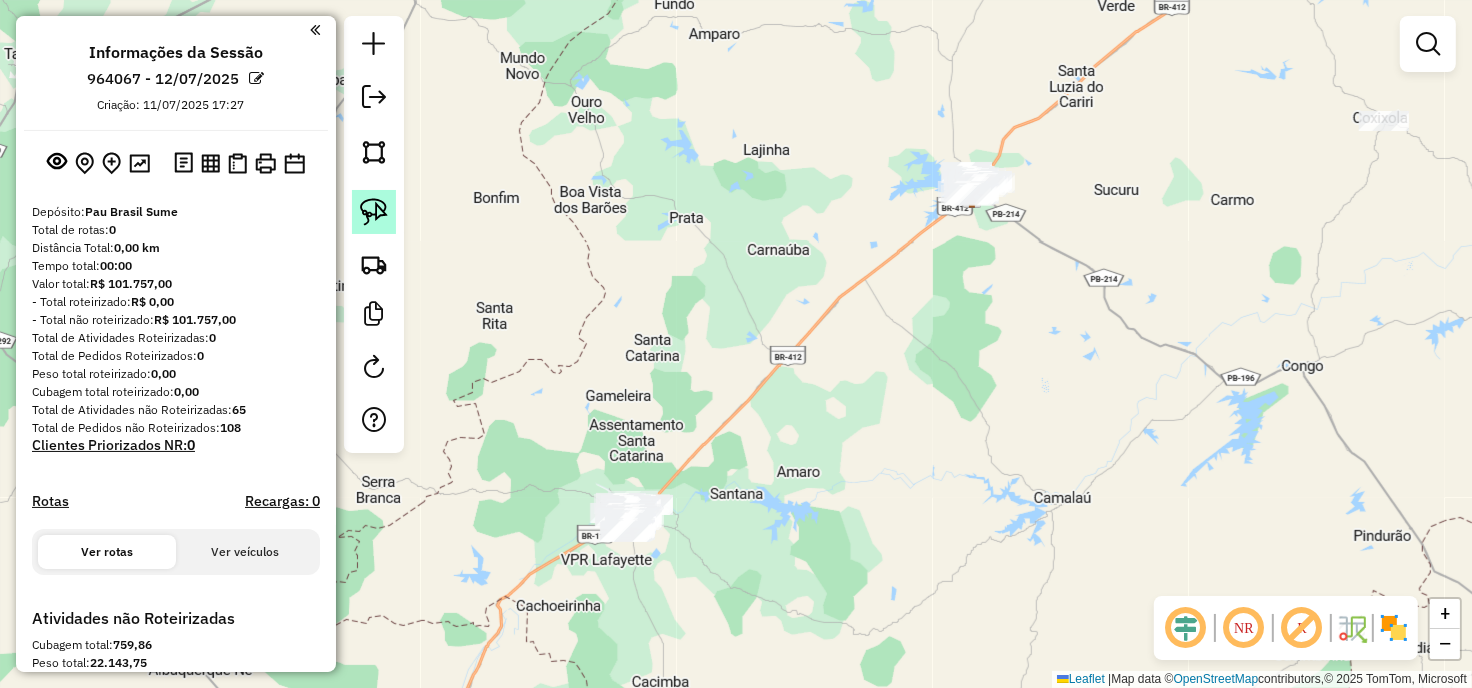 click 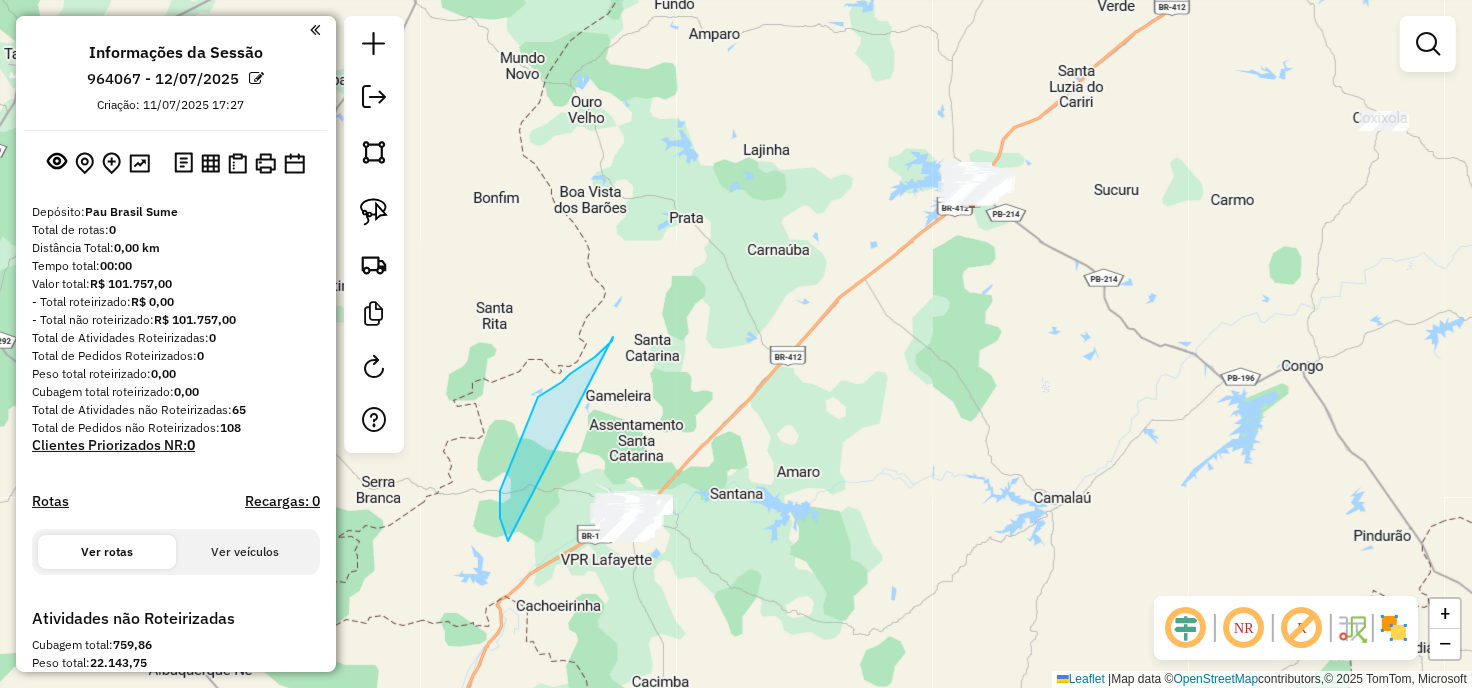 drag, startPoint x: 562, startPoint y: 382, endPoint x: 834, endPoint y: 473, distance: 286.81876 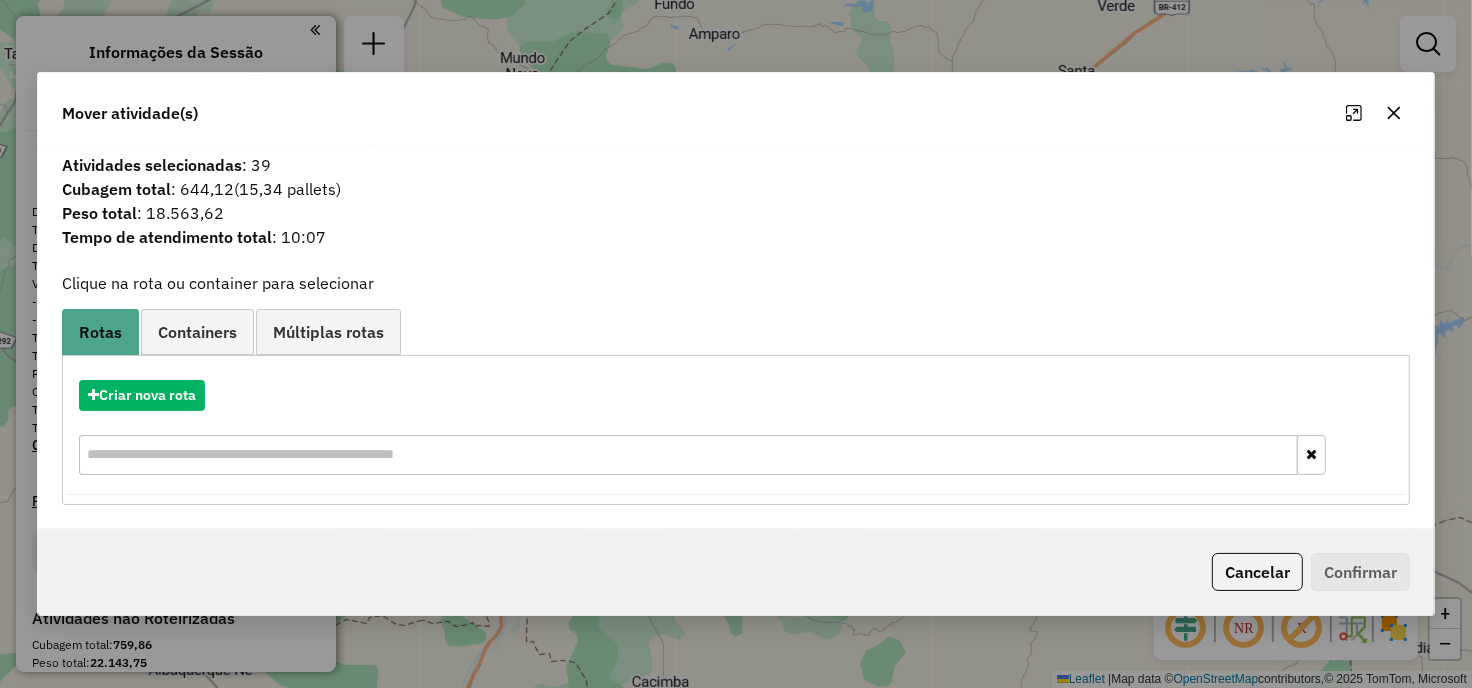 click 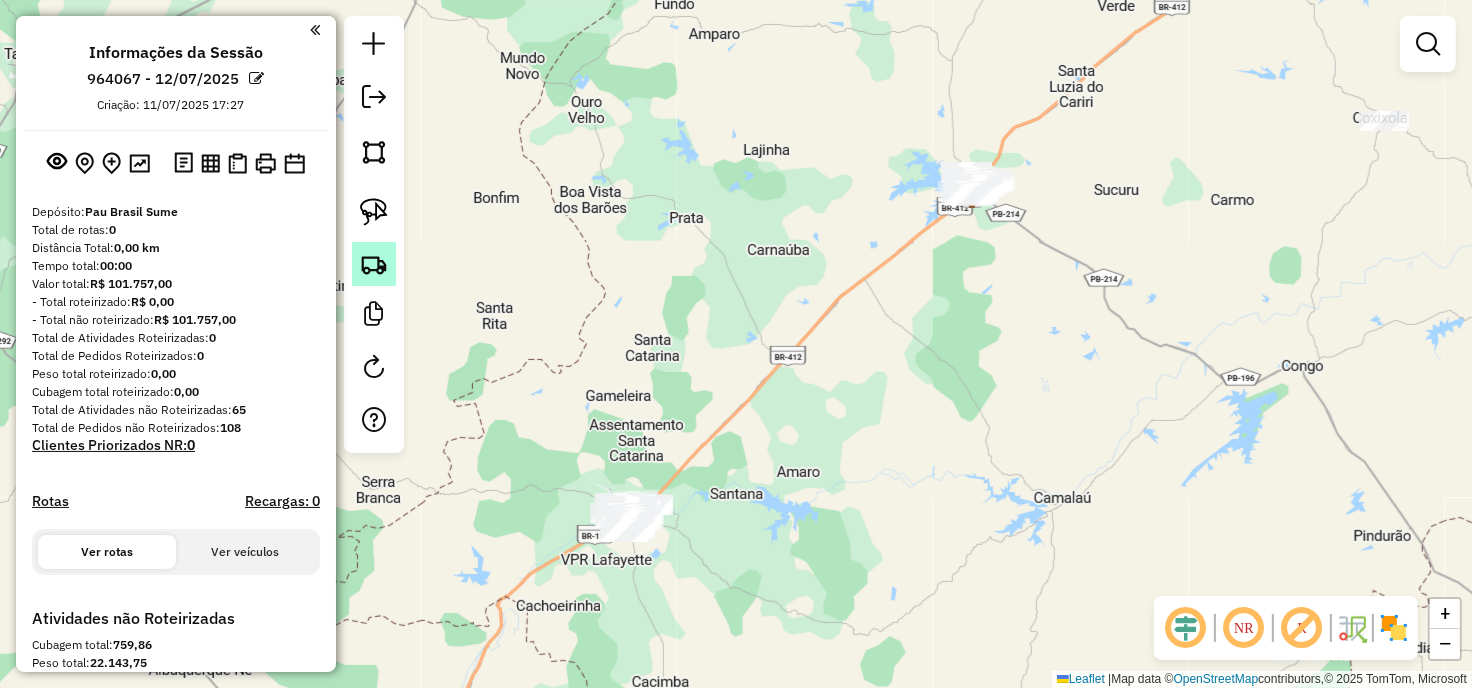 click 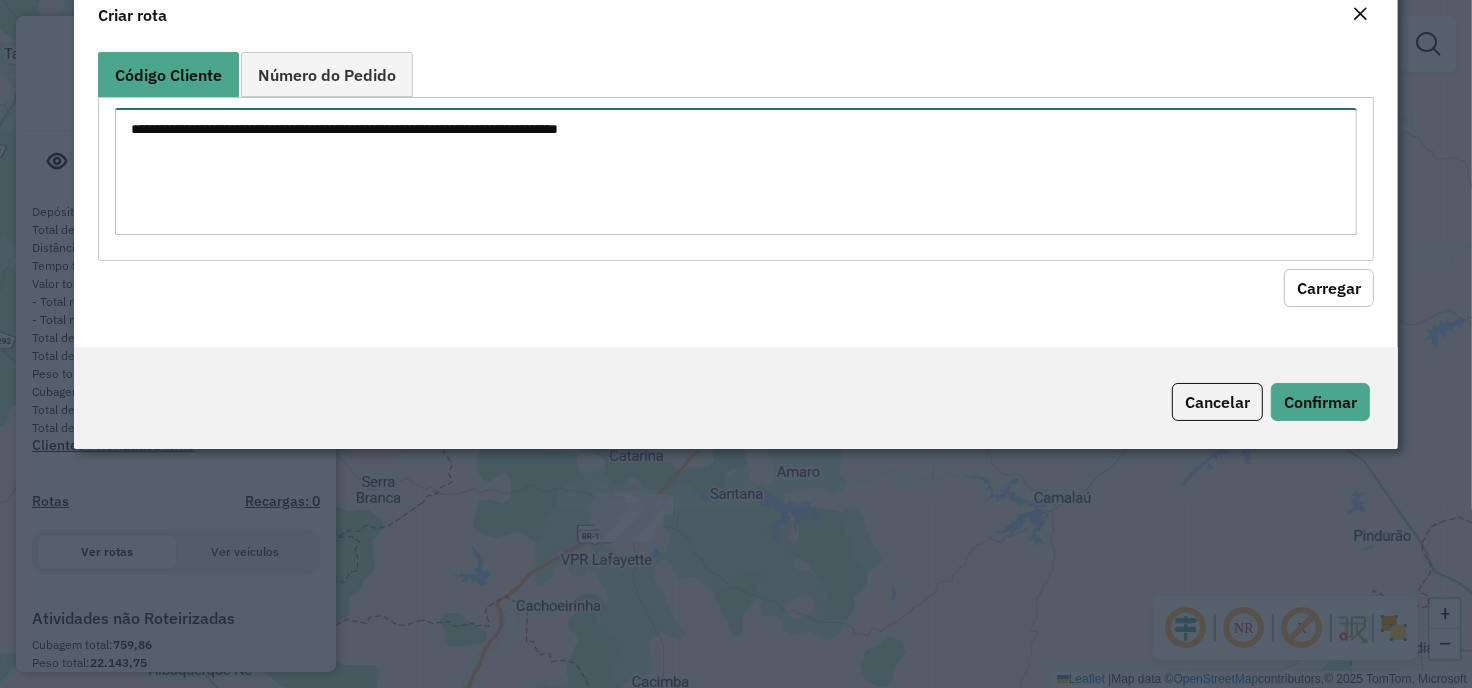 click at bounding box center [736, 171] 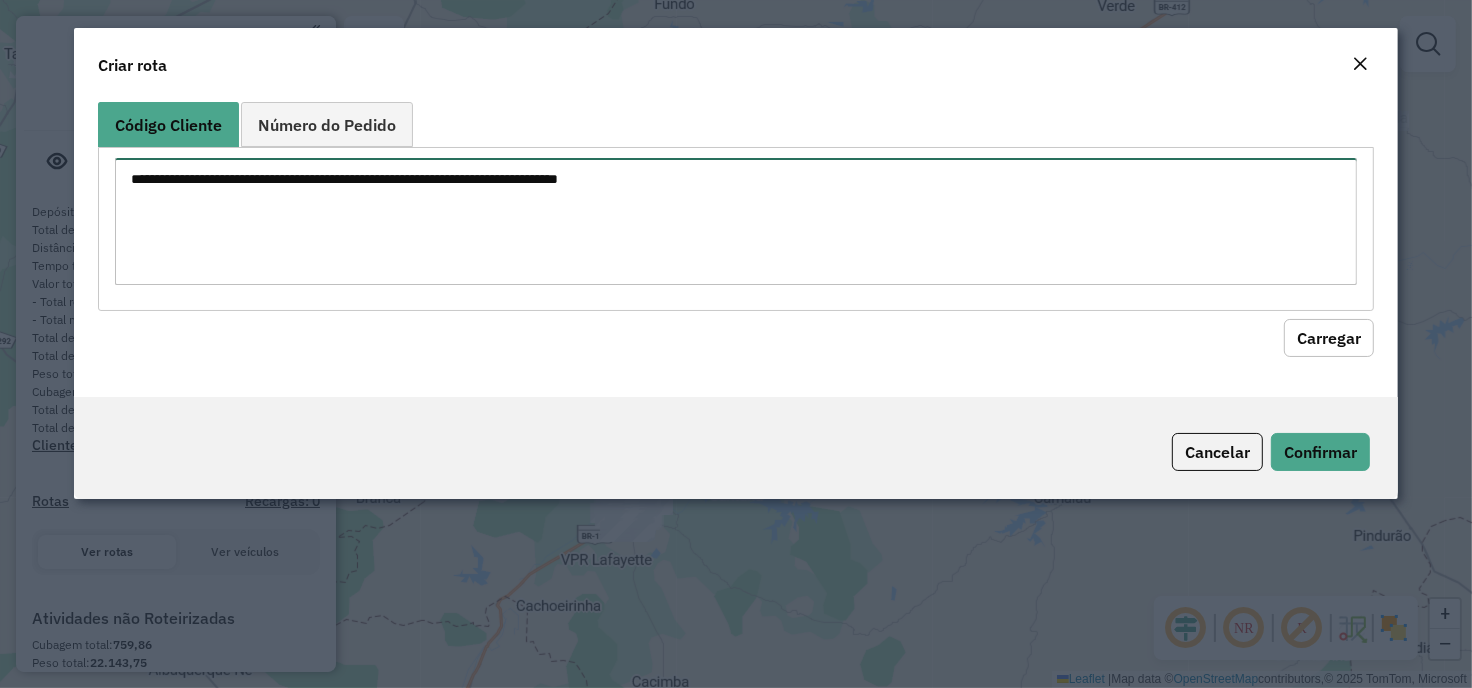 paste on "****" 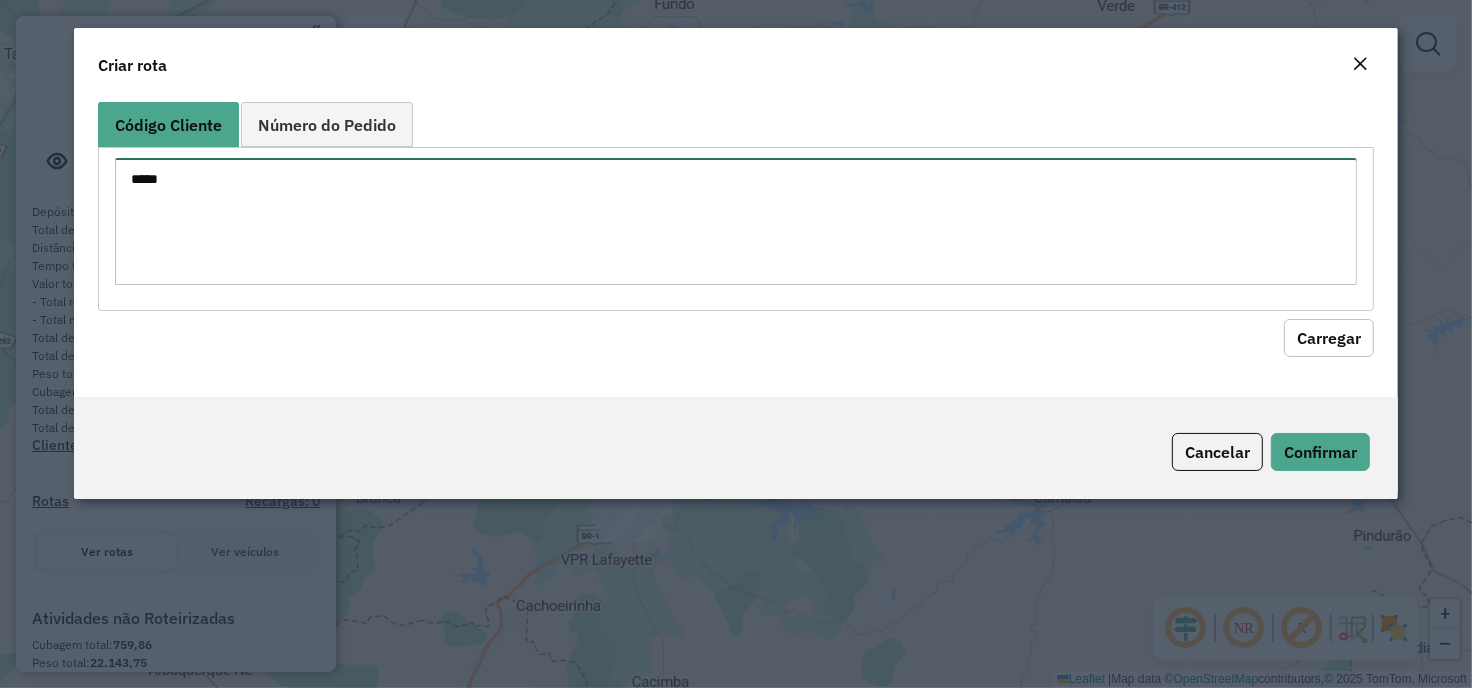 type on "****" 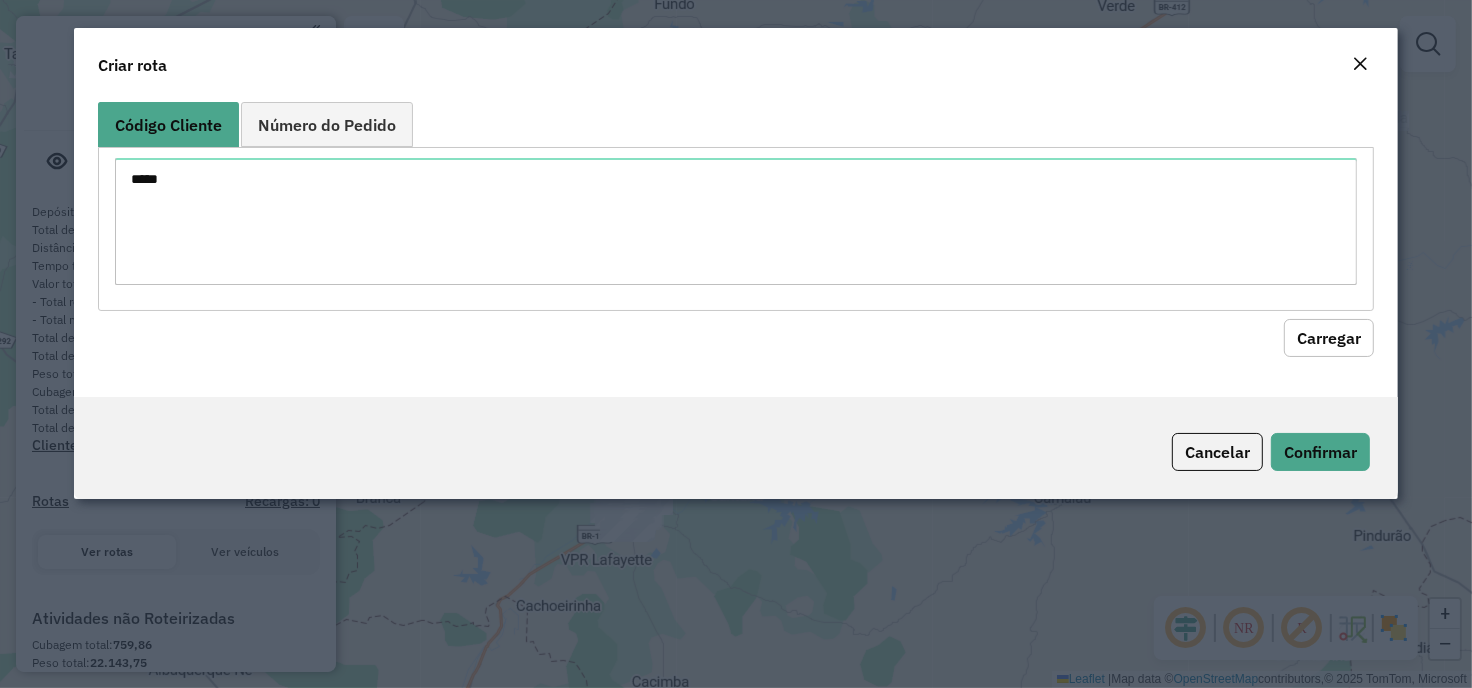 click on "Código Cliente Número do Pedido **** Carregar" 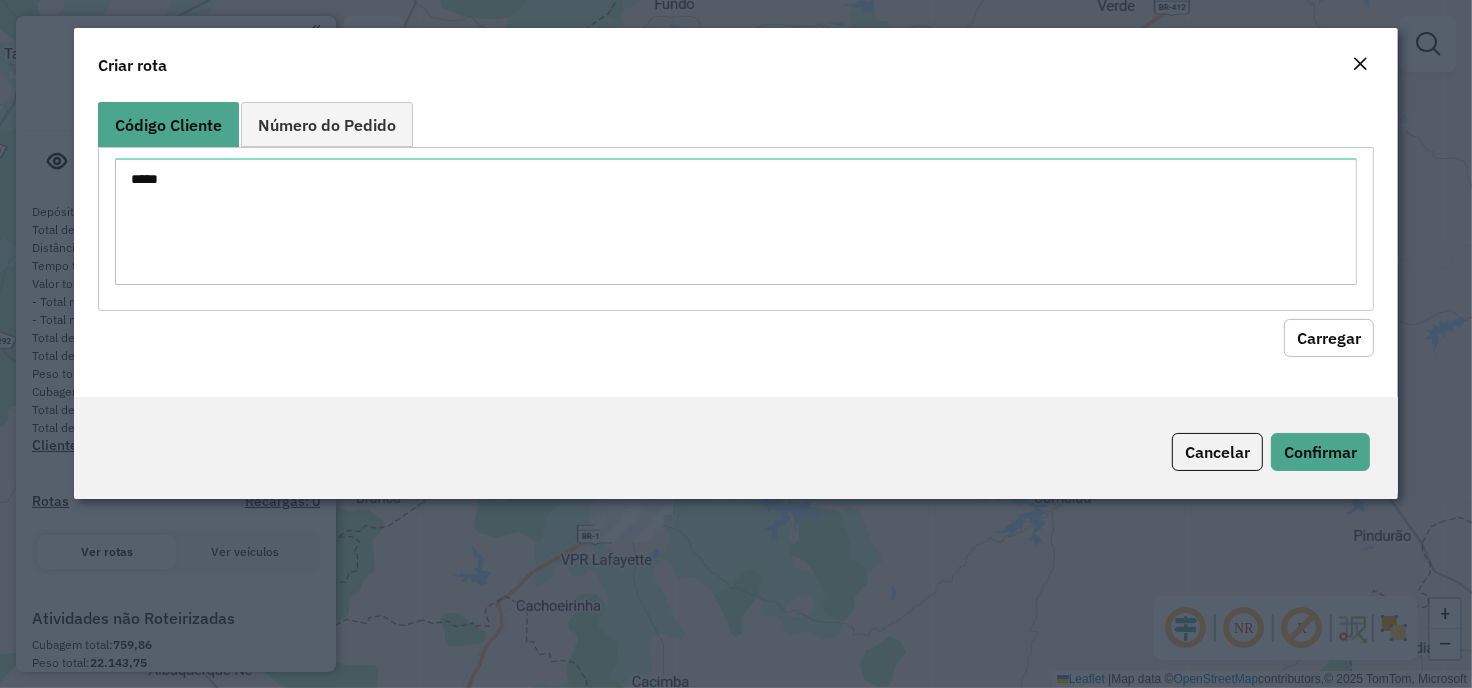 click on "Carregar" 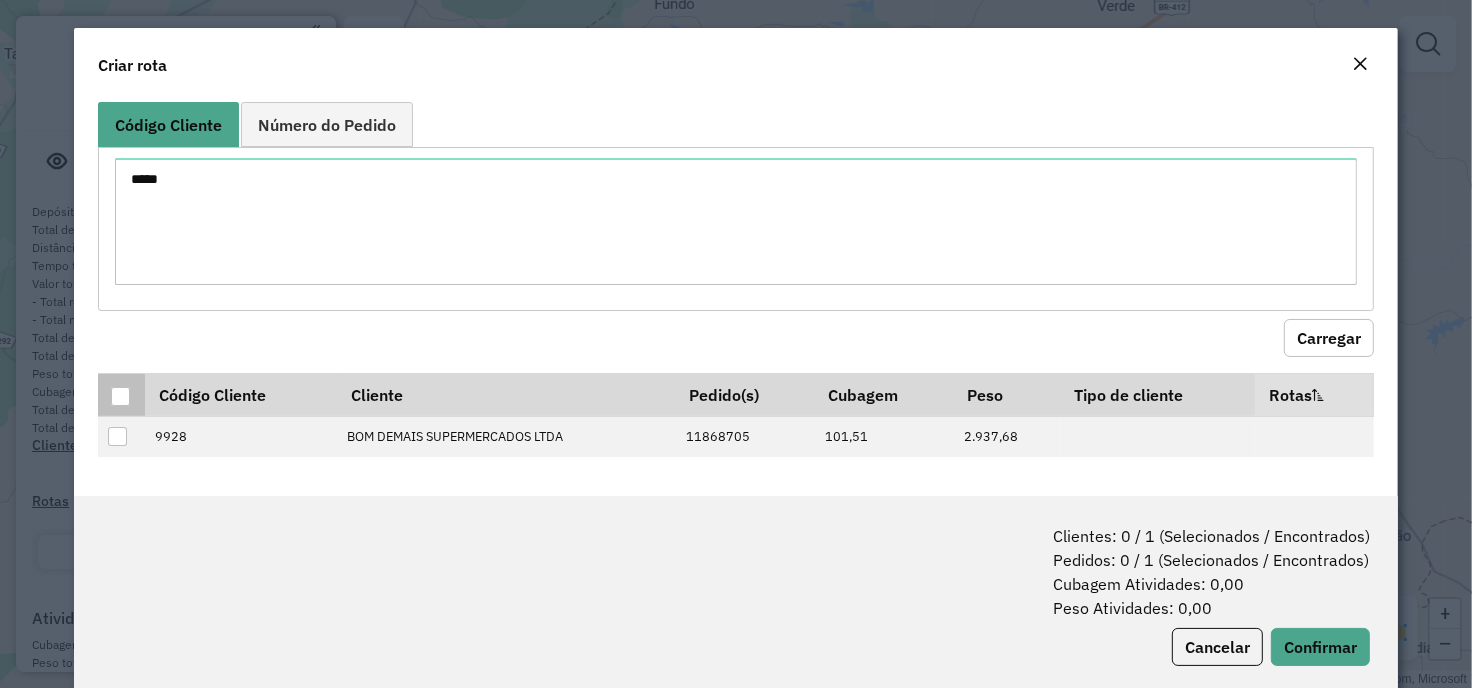 click at bounding box center (120, 396) 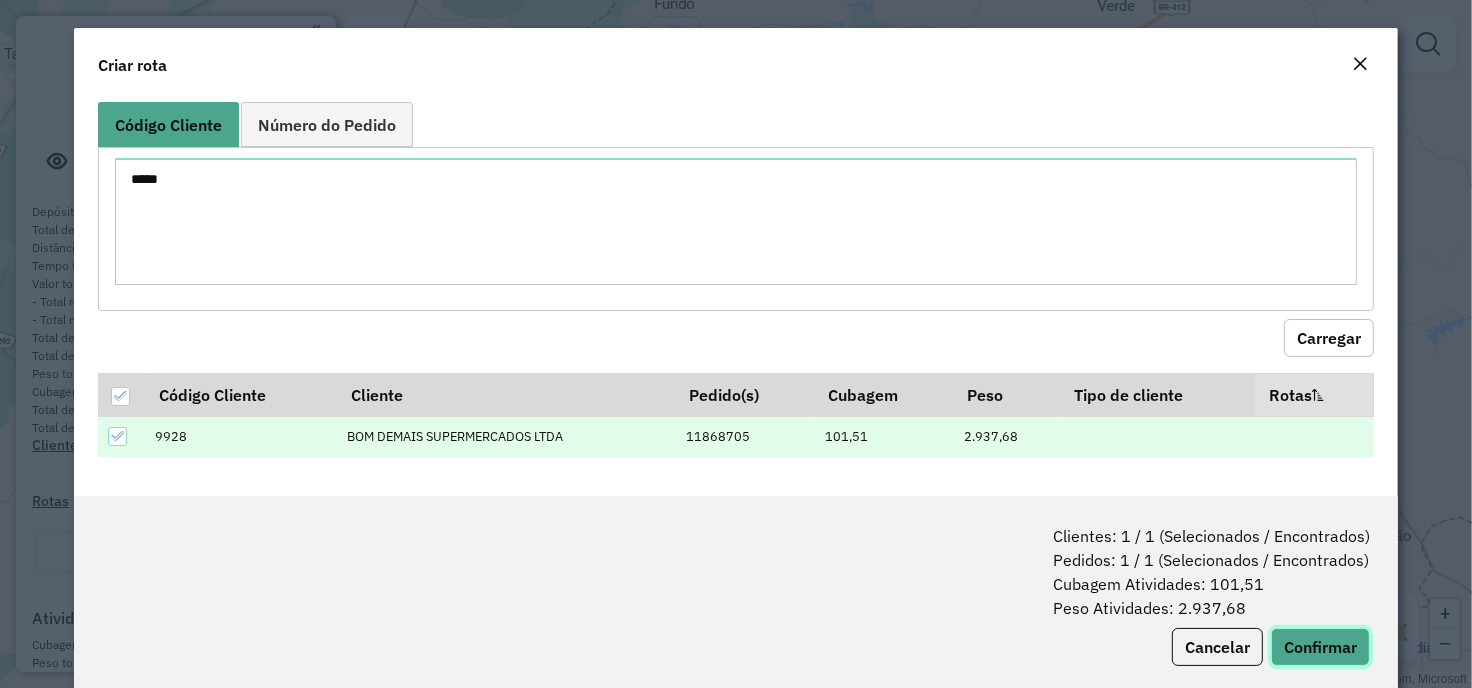 click on "Confirmar" 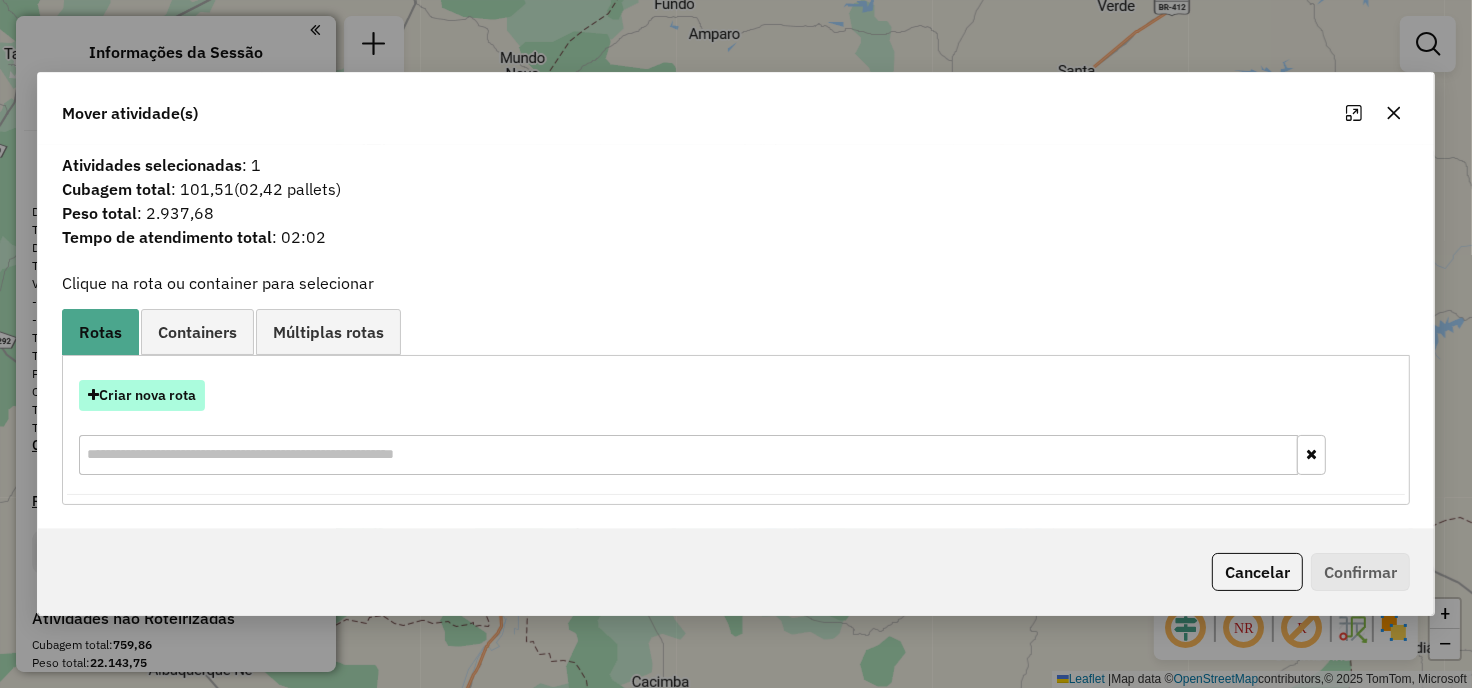 click on "Criar nova rota" at bounding box center [142, 395] 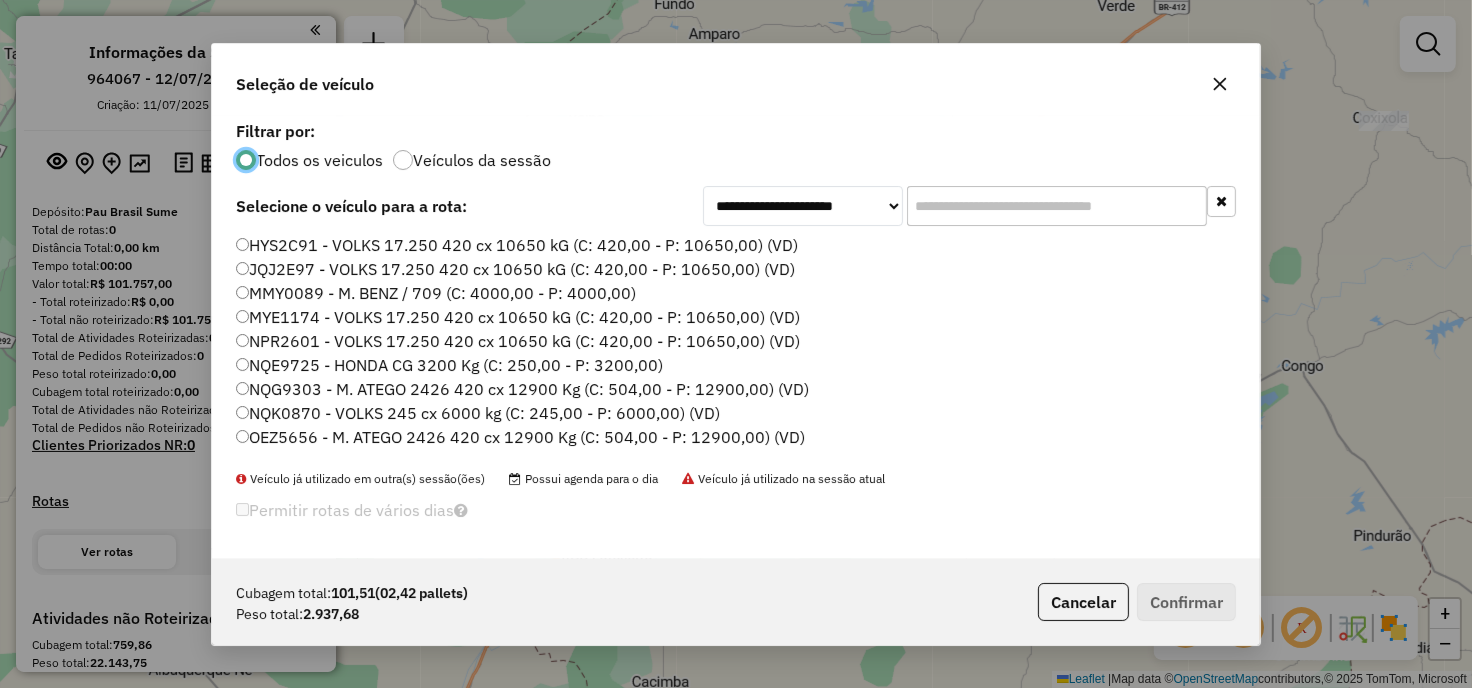 scroll, scrollTop: 11, scrollLeft: 5, axis: both 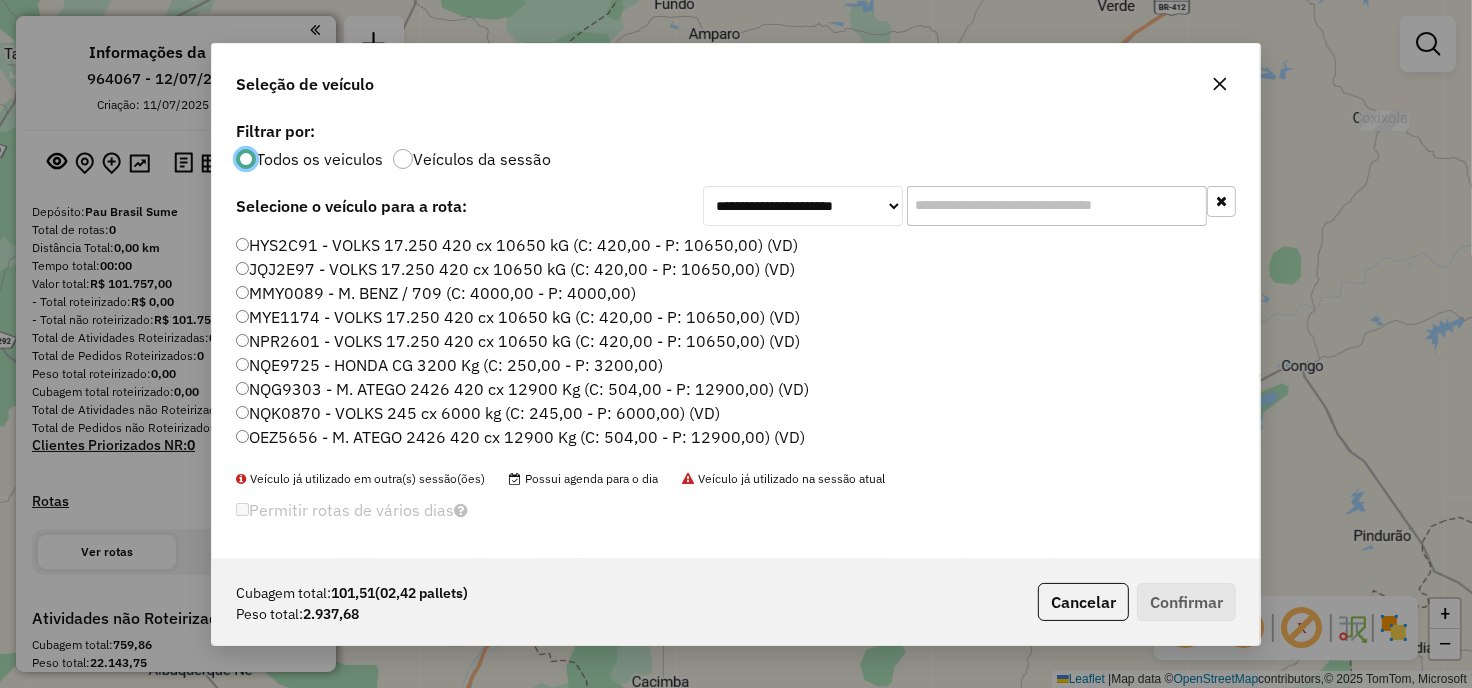 click on "**********" 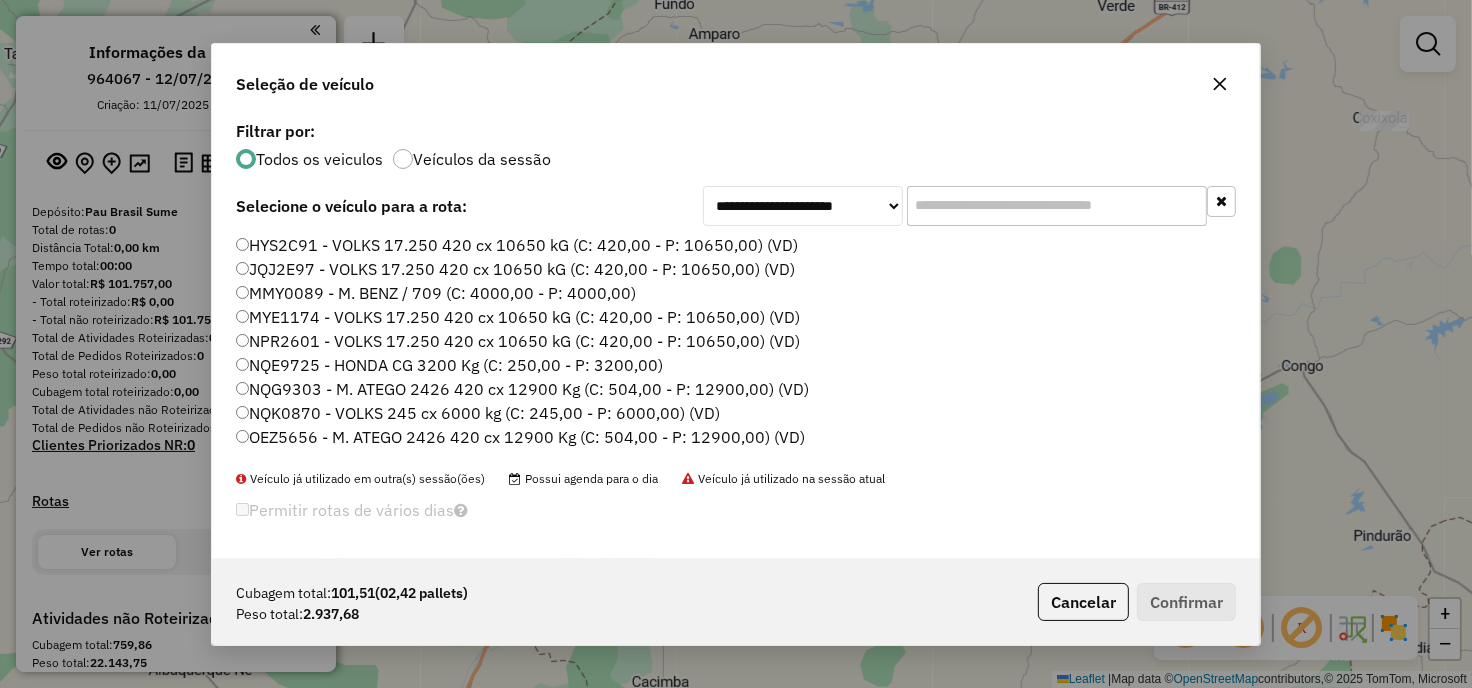 click 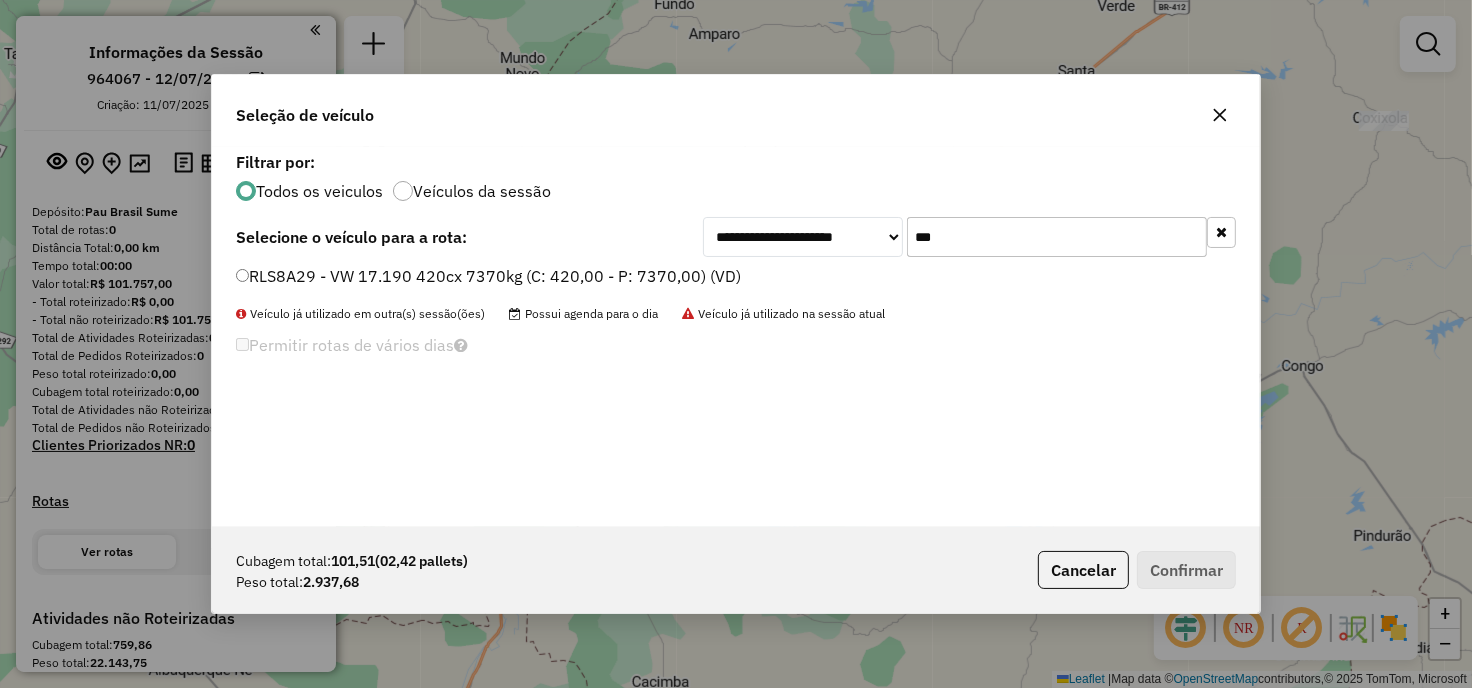 type on "***" 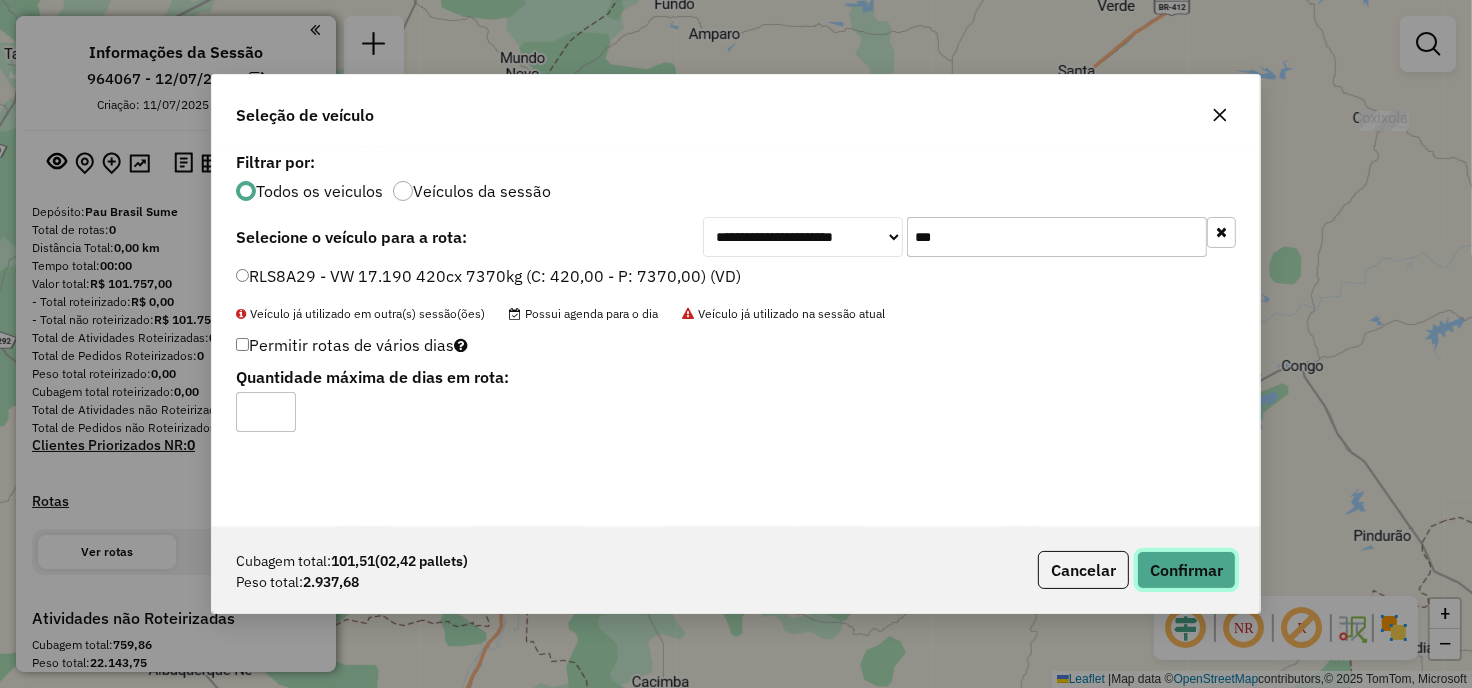 click on "Confirmar" 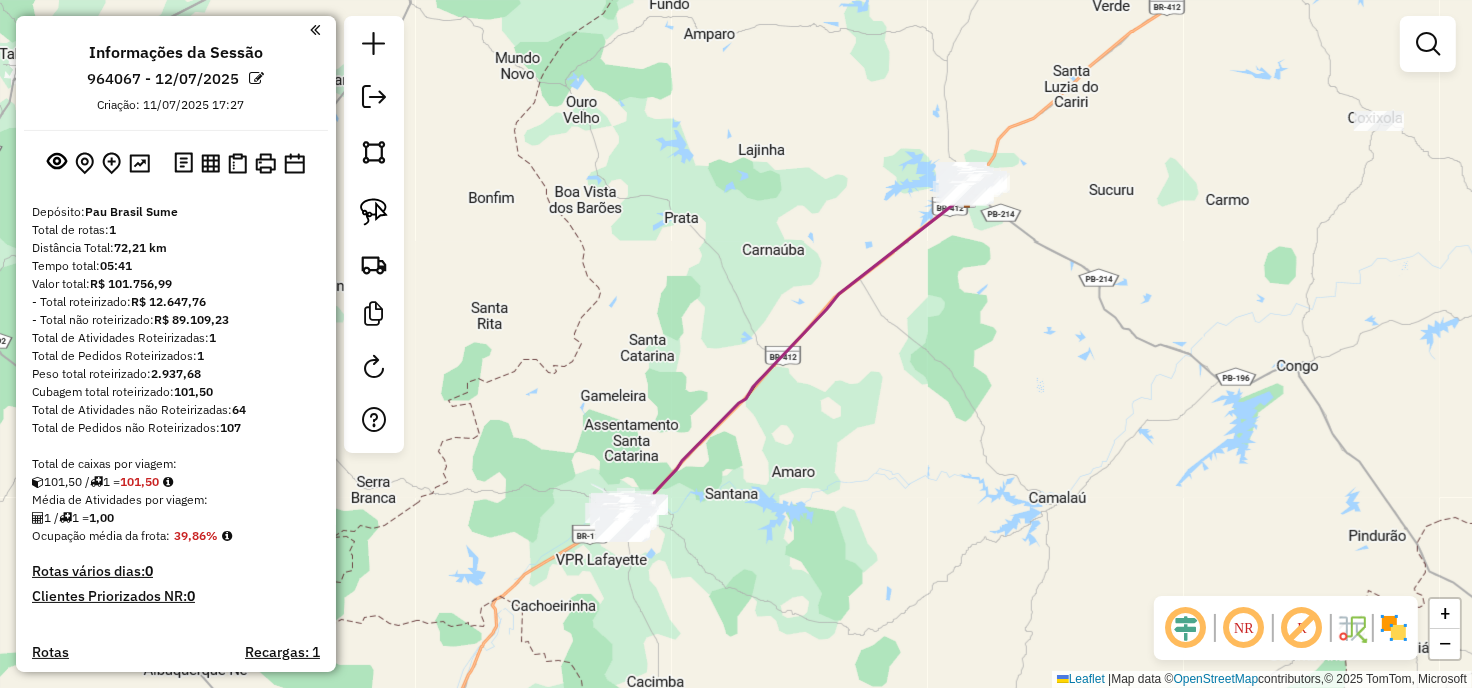 drag, startPoint x: 798, startPoint y: 263, endPoint x: 696, endPoint y: 315, distance: 114.49017 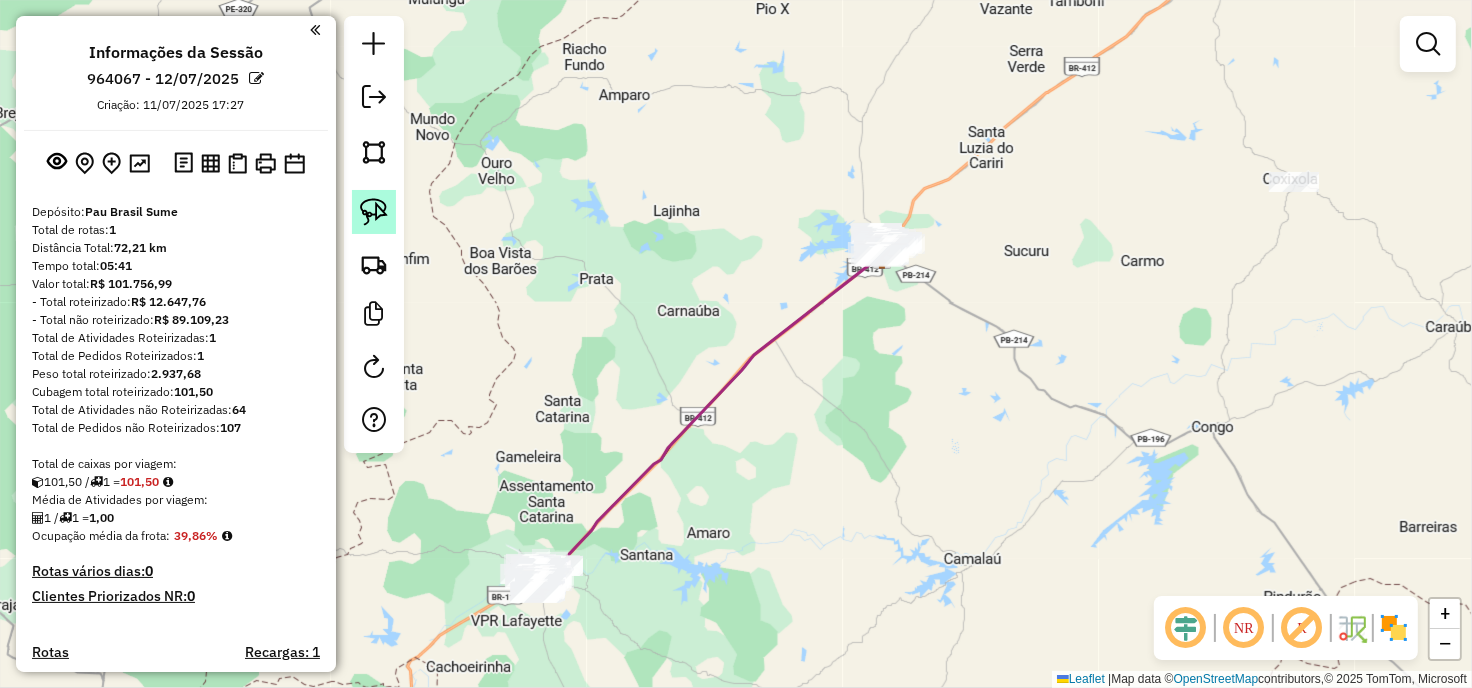 click 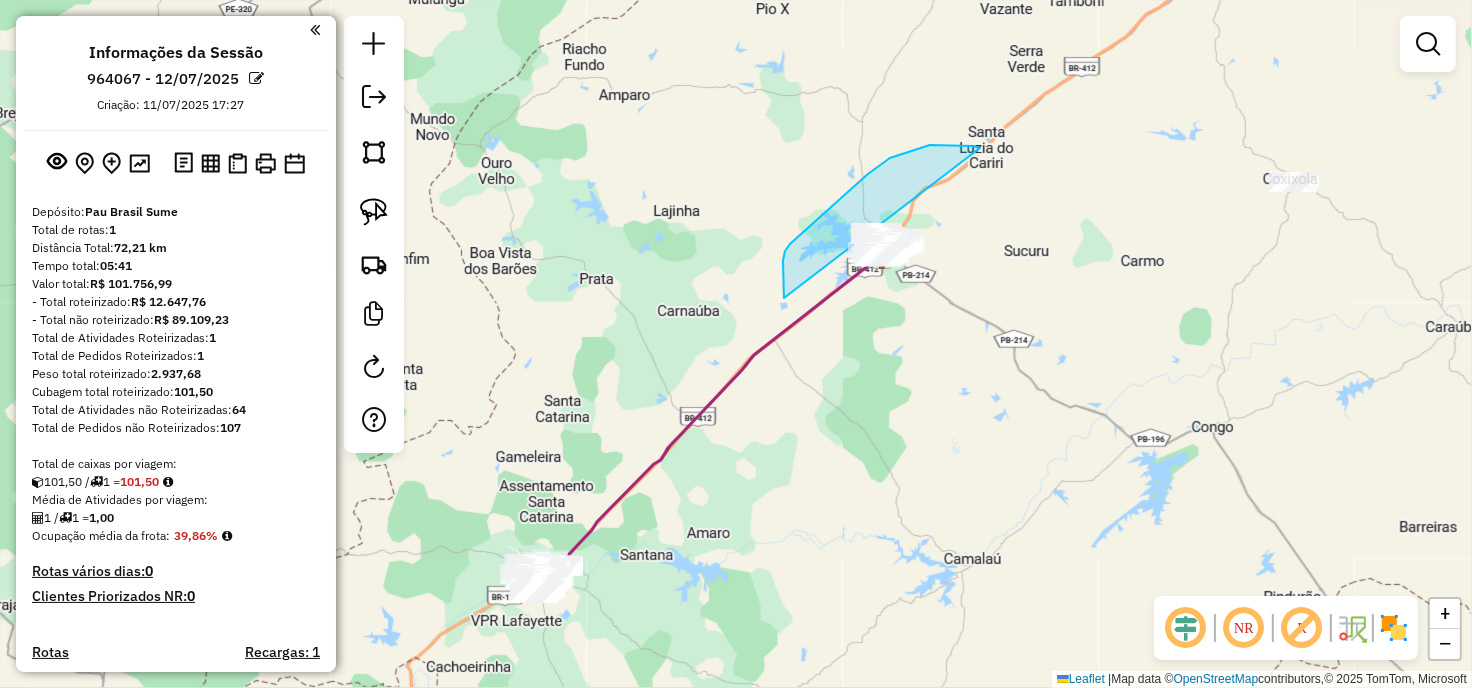 drag, startPoint x: 948, startPoint y: 145, endPoint x: 1064, endPoint y: 290, distance: 185.6906 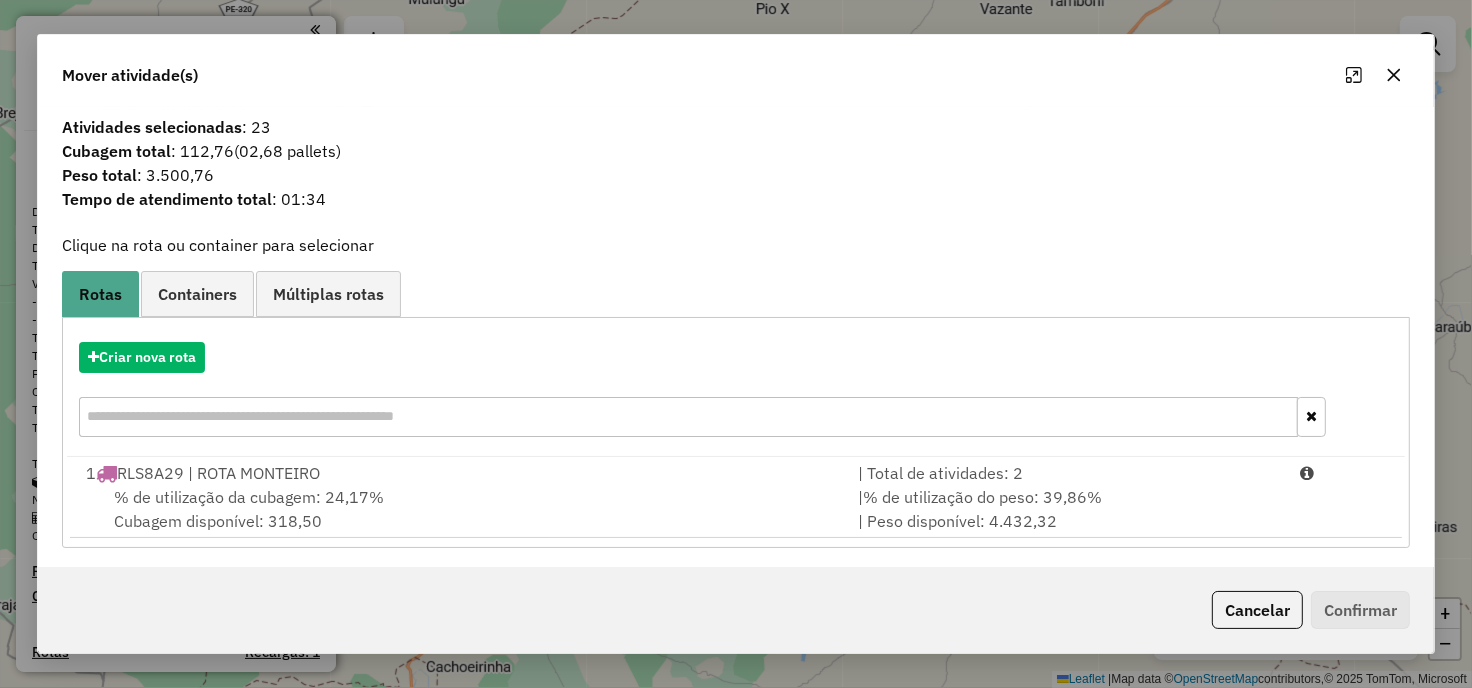 click on "Criar nova rota" at bounding box center (736, 392) 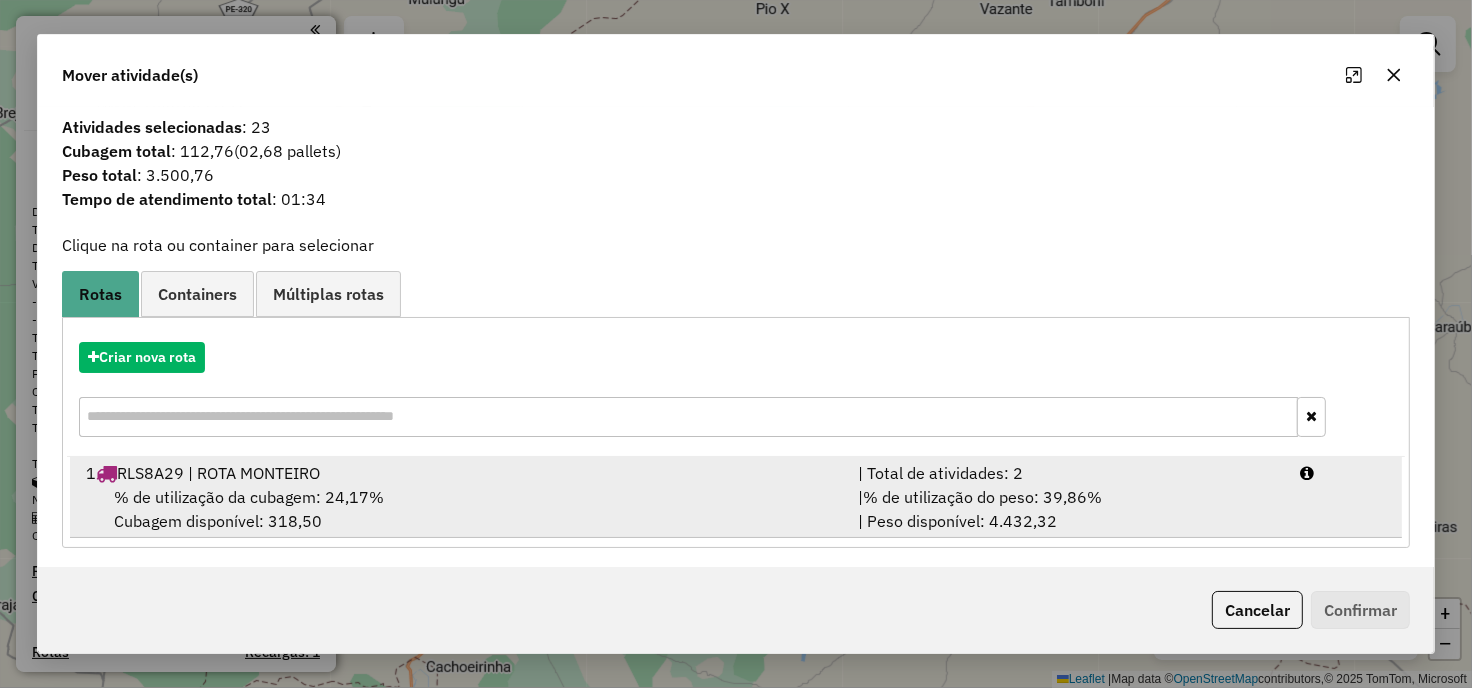 click on "% de utilização da cubagem: 24,17%" at bounding box center [249, 497] 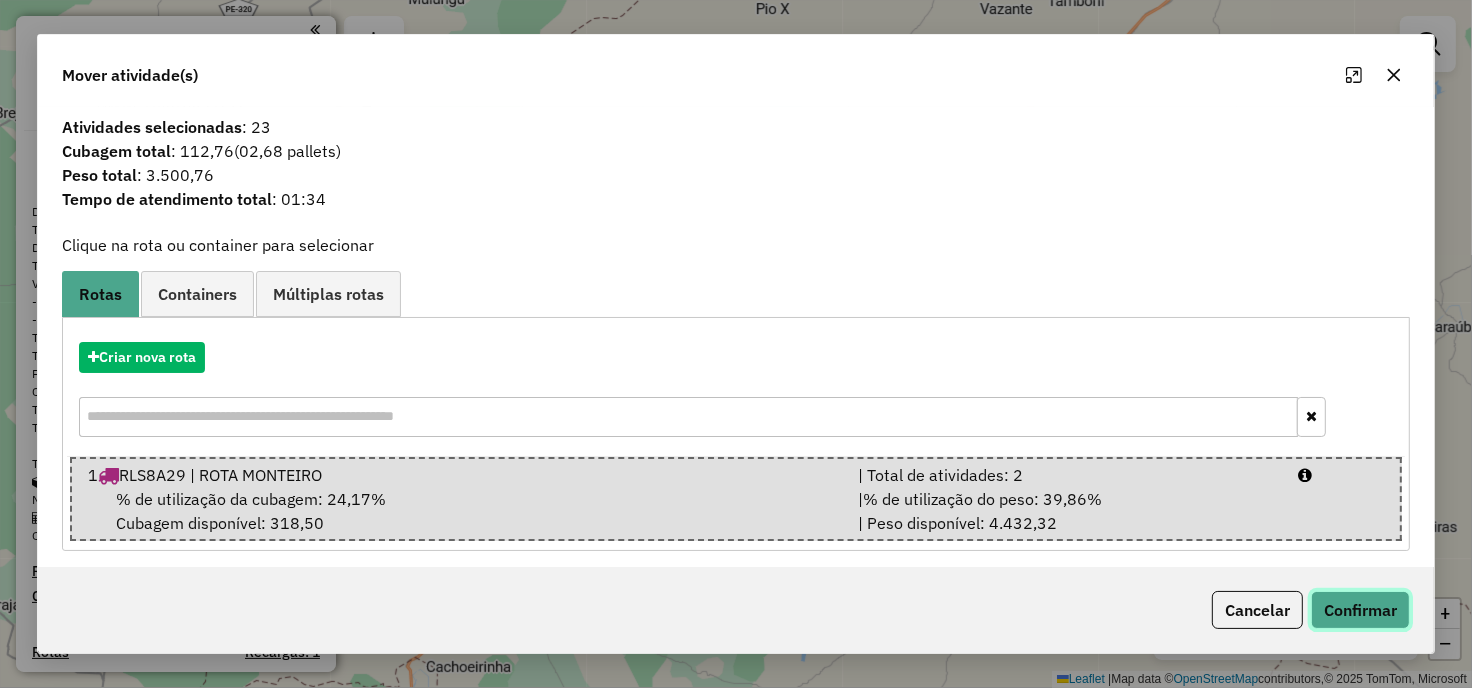 click on "Confirmar" 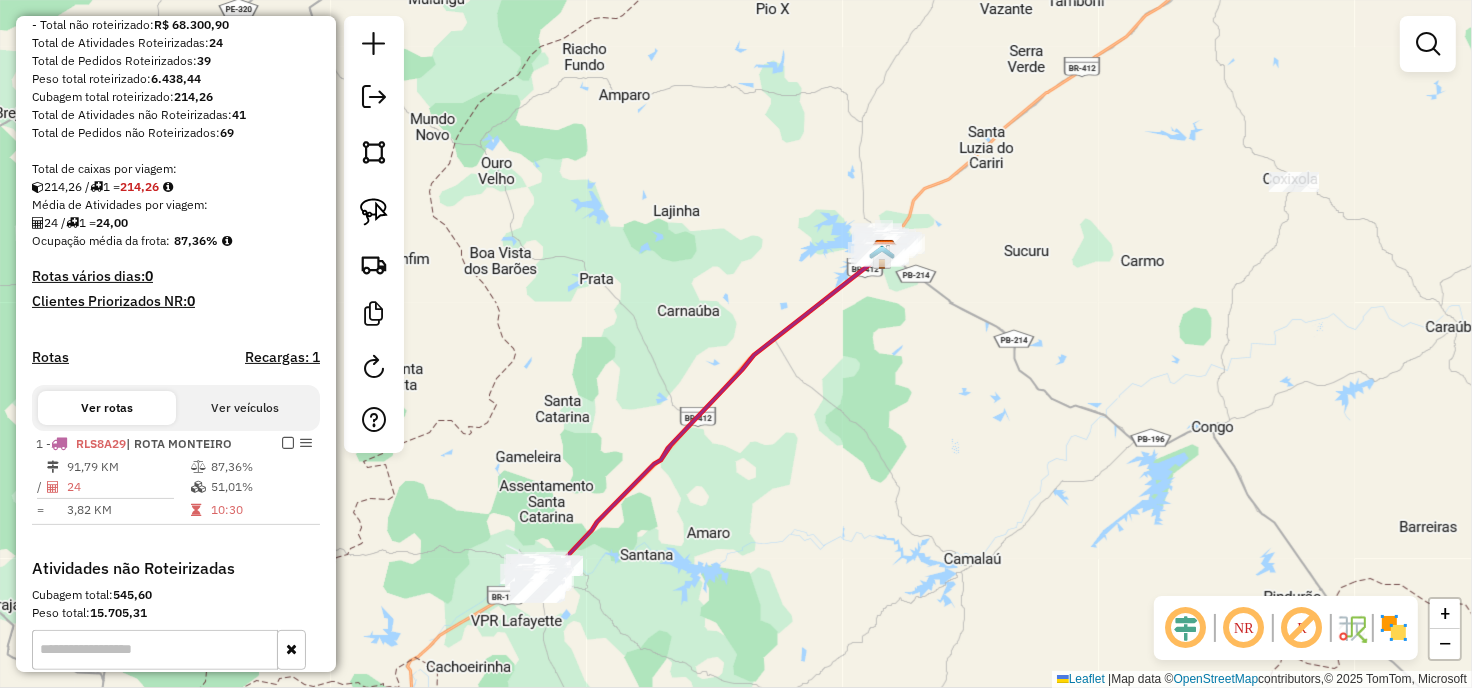 scroll, scrollTop: 296, scrollLeft: 0, axis: vertical 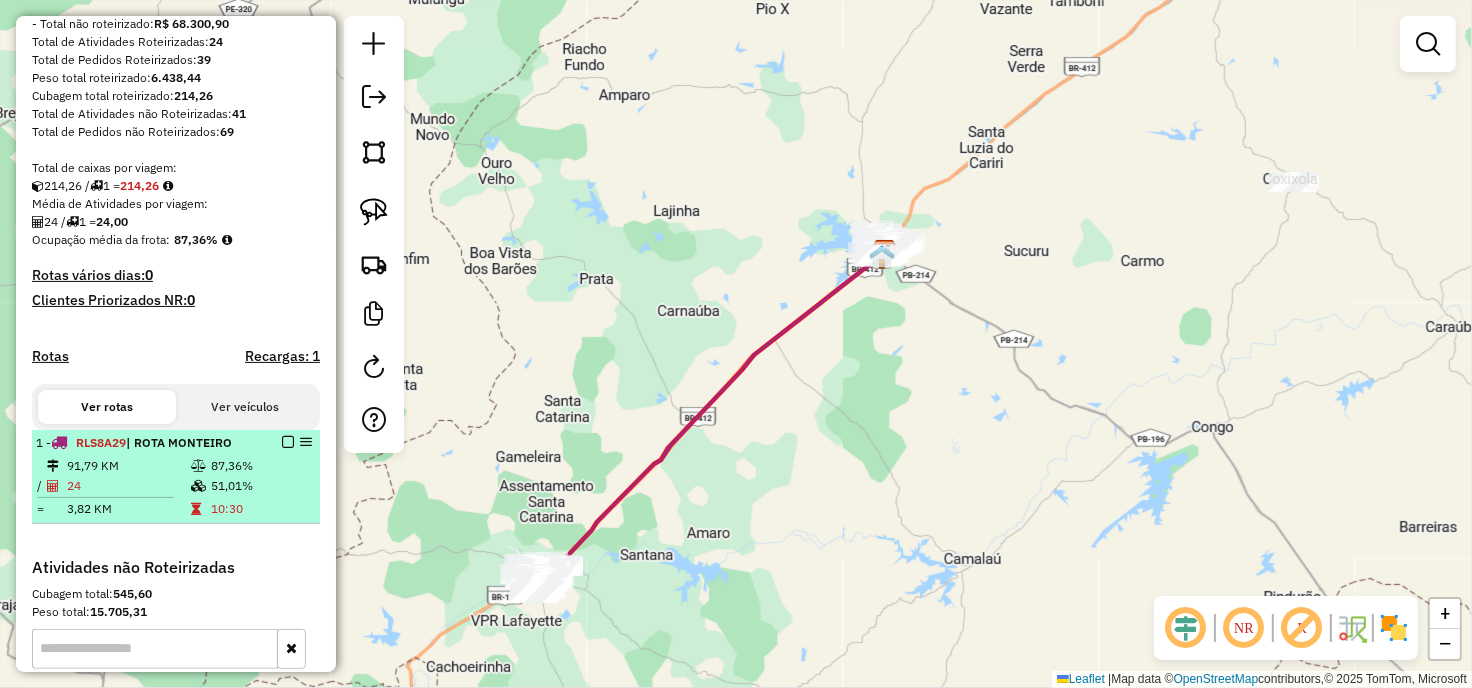 click on "1 -       RLS8A29   | ROTA MONTEIRO" at bounding box center (176, 443) 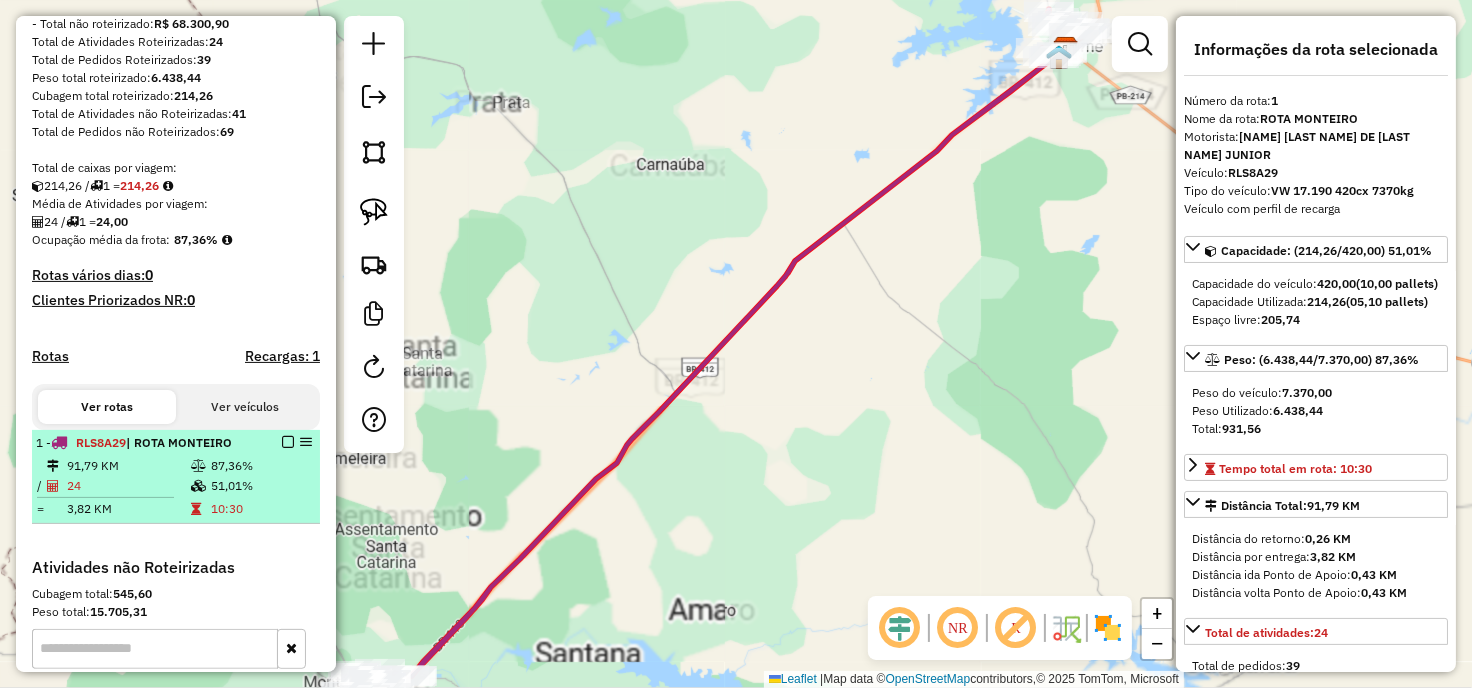 click at bounding box center (288, 442) 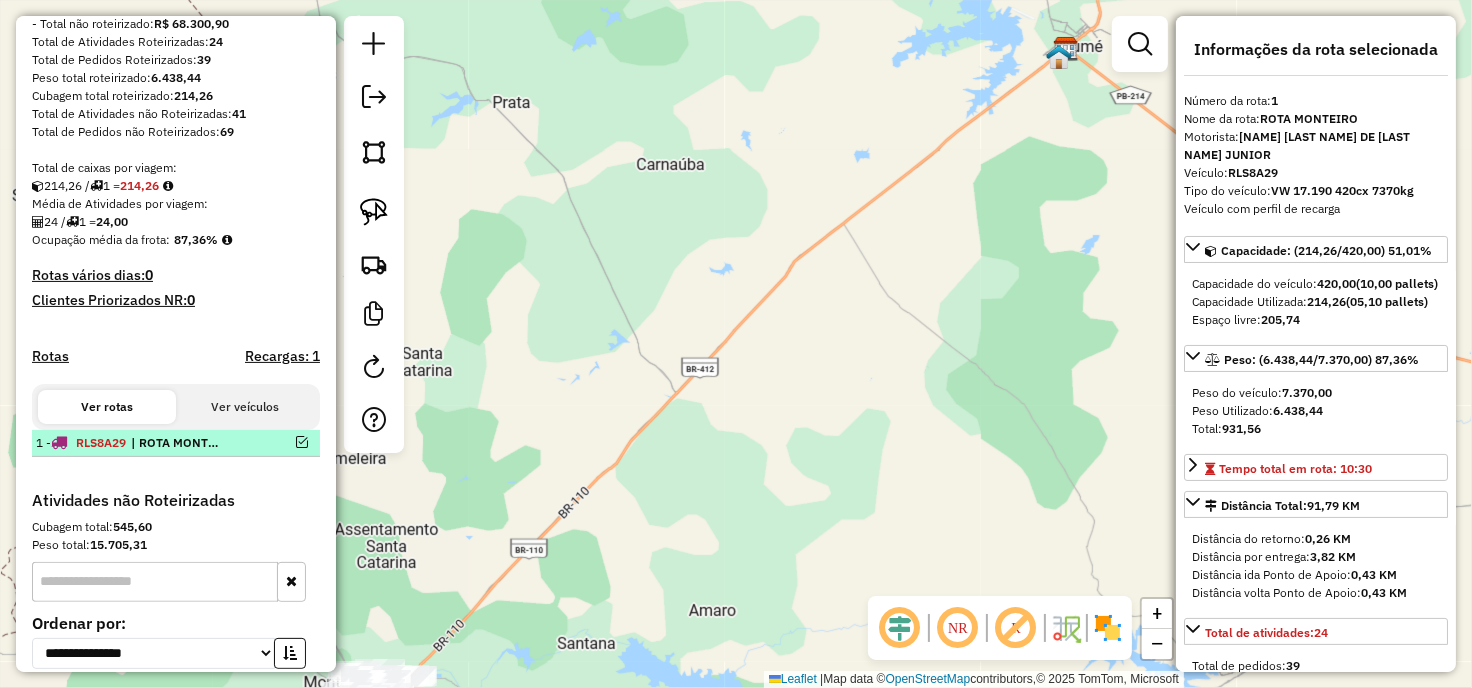 click on "1 -       RLS8A29   | ROTA MONTEIRO" at bounding box center (142, 443) 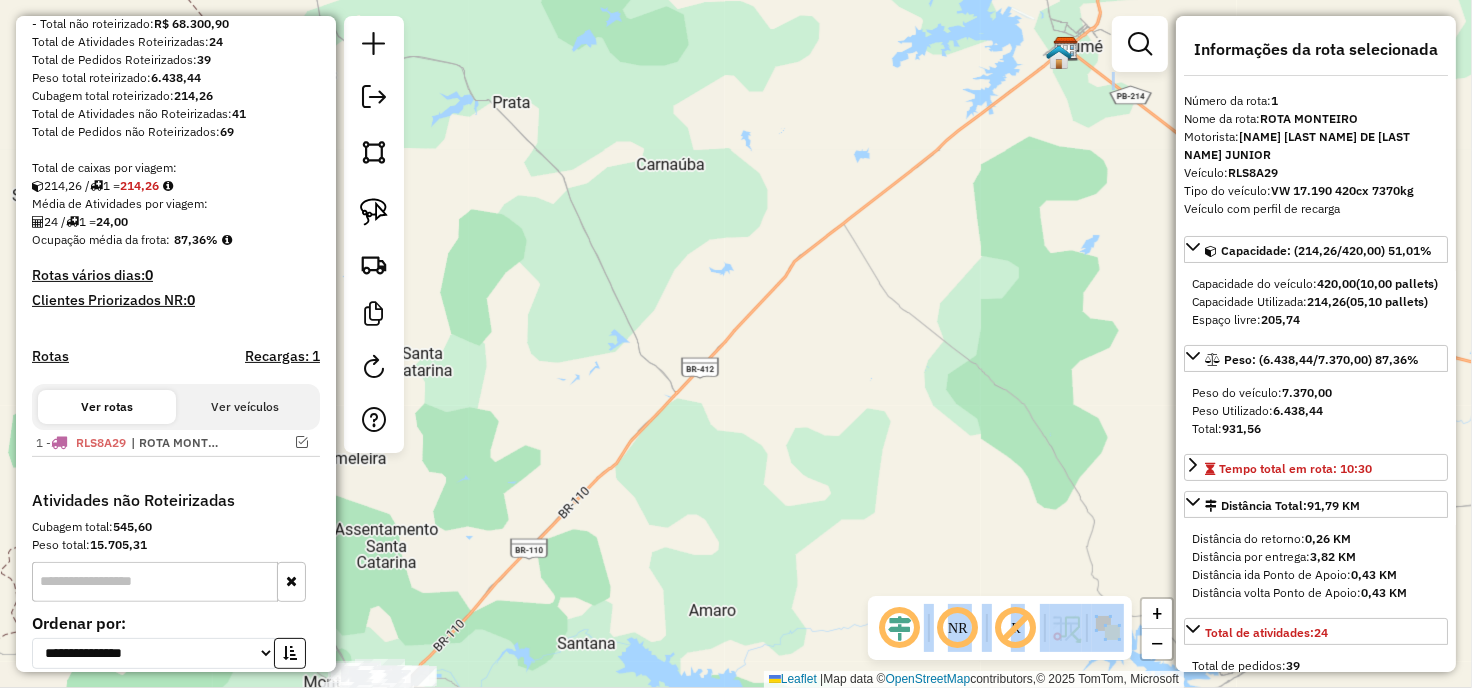 drag, startPoint x: 901, startPoint y: 530, endPoint x: 945, endPoint y: 478, distance: 68.117546 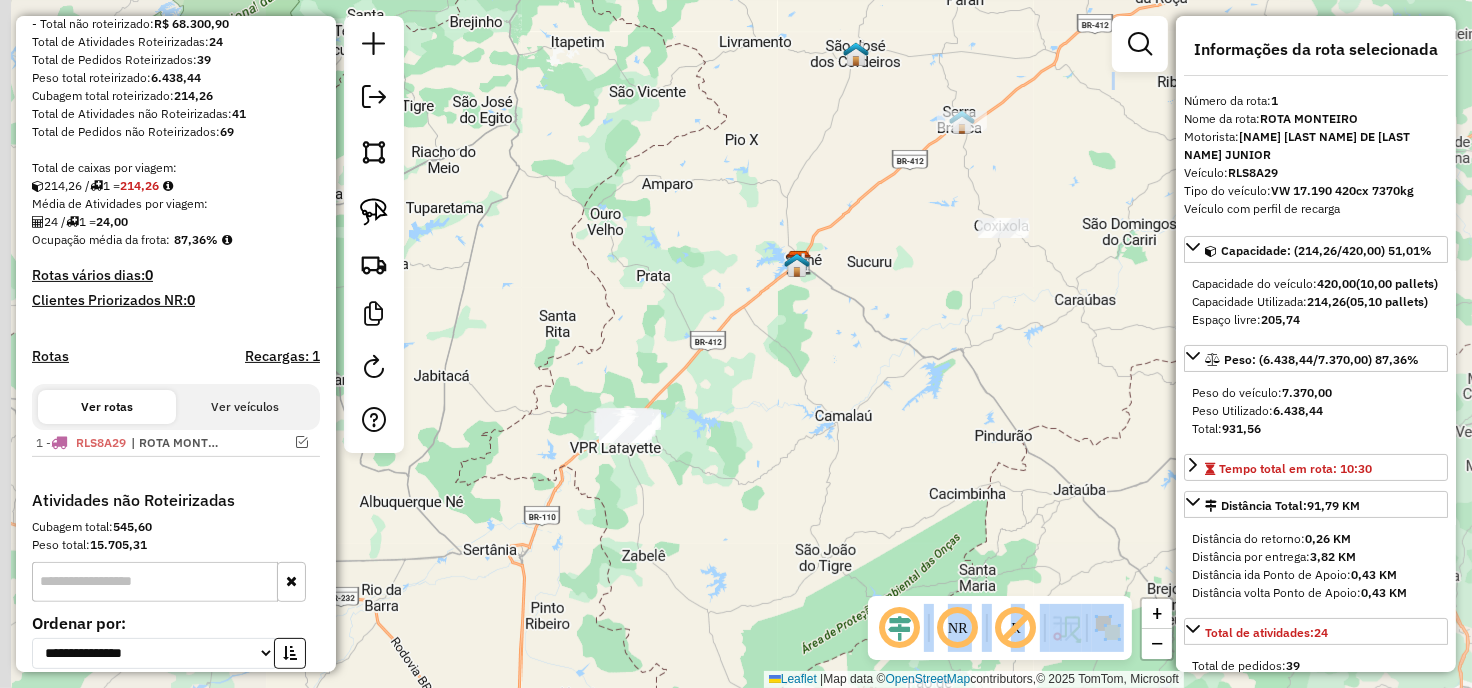 drag, startPoint x: 674, startPoint y: 453, endPoint x: 710, endPoint y: 416, distance: 51.62364 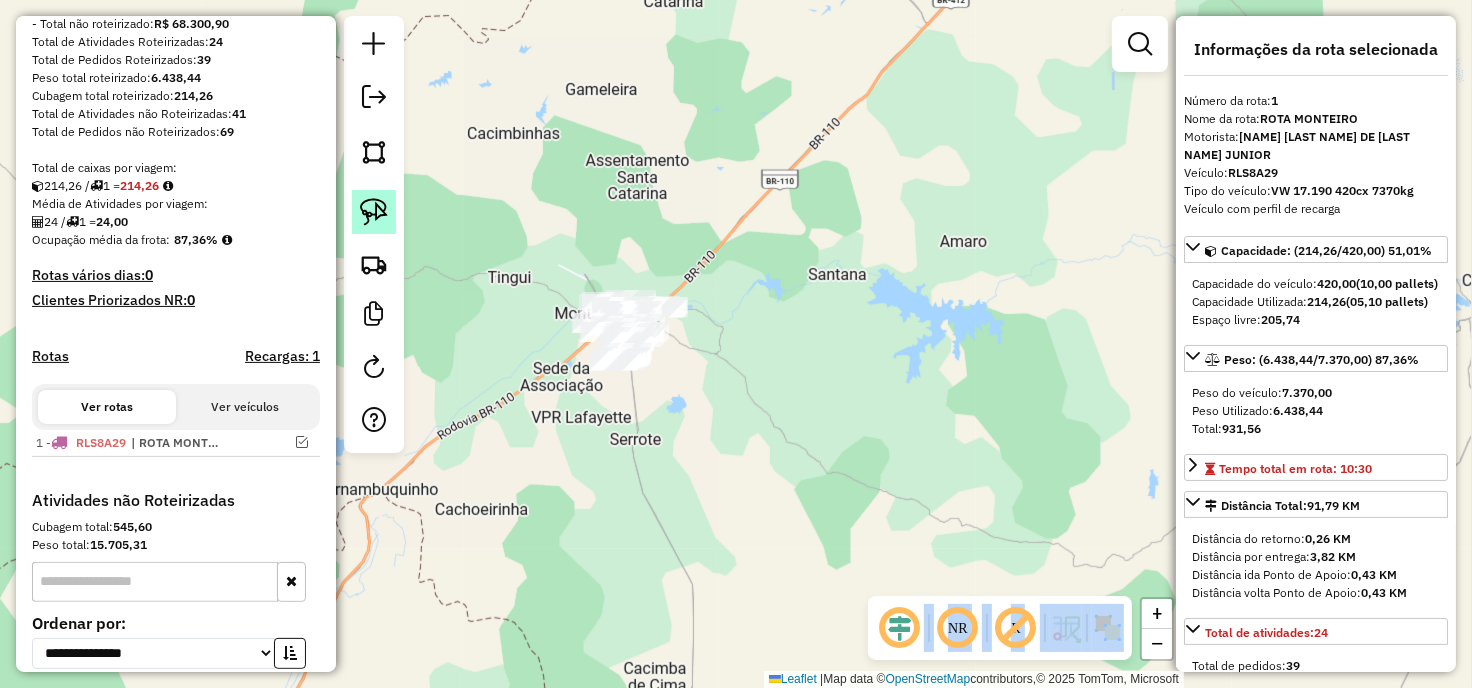 click 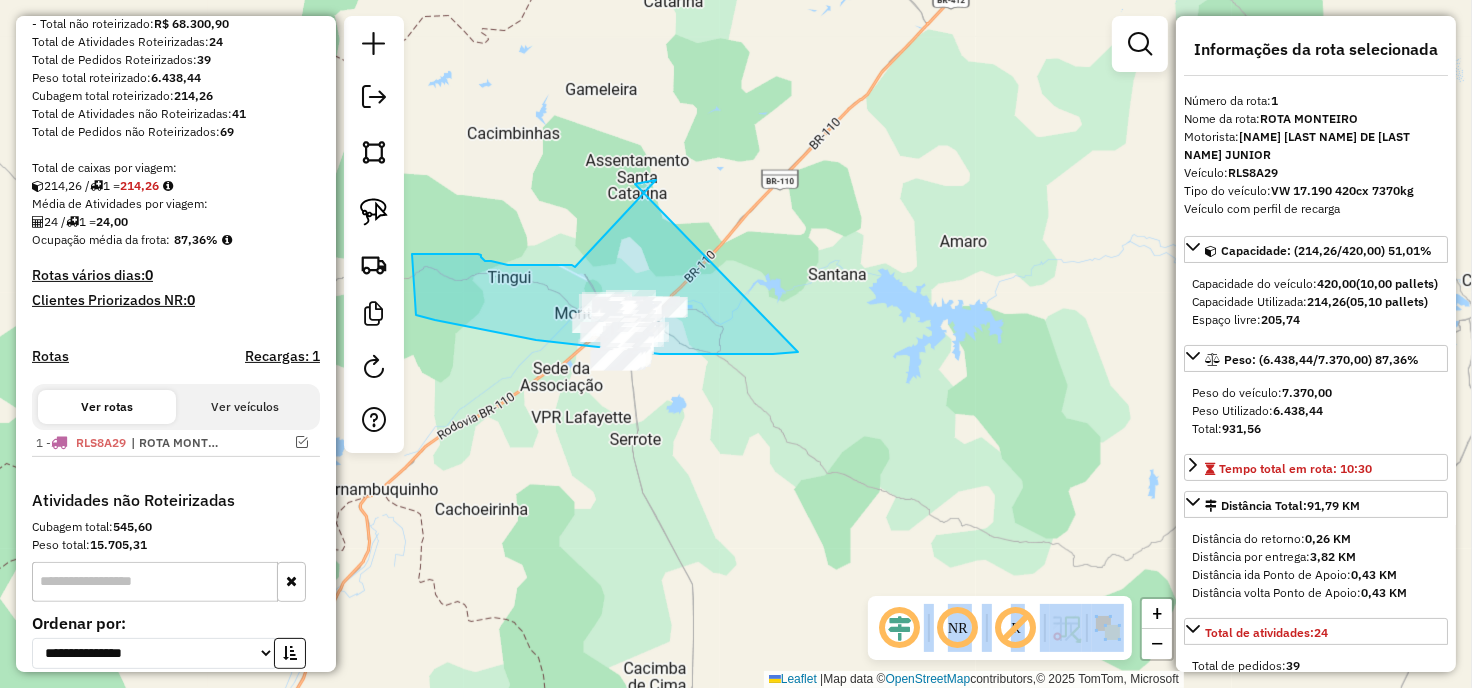 click 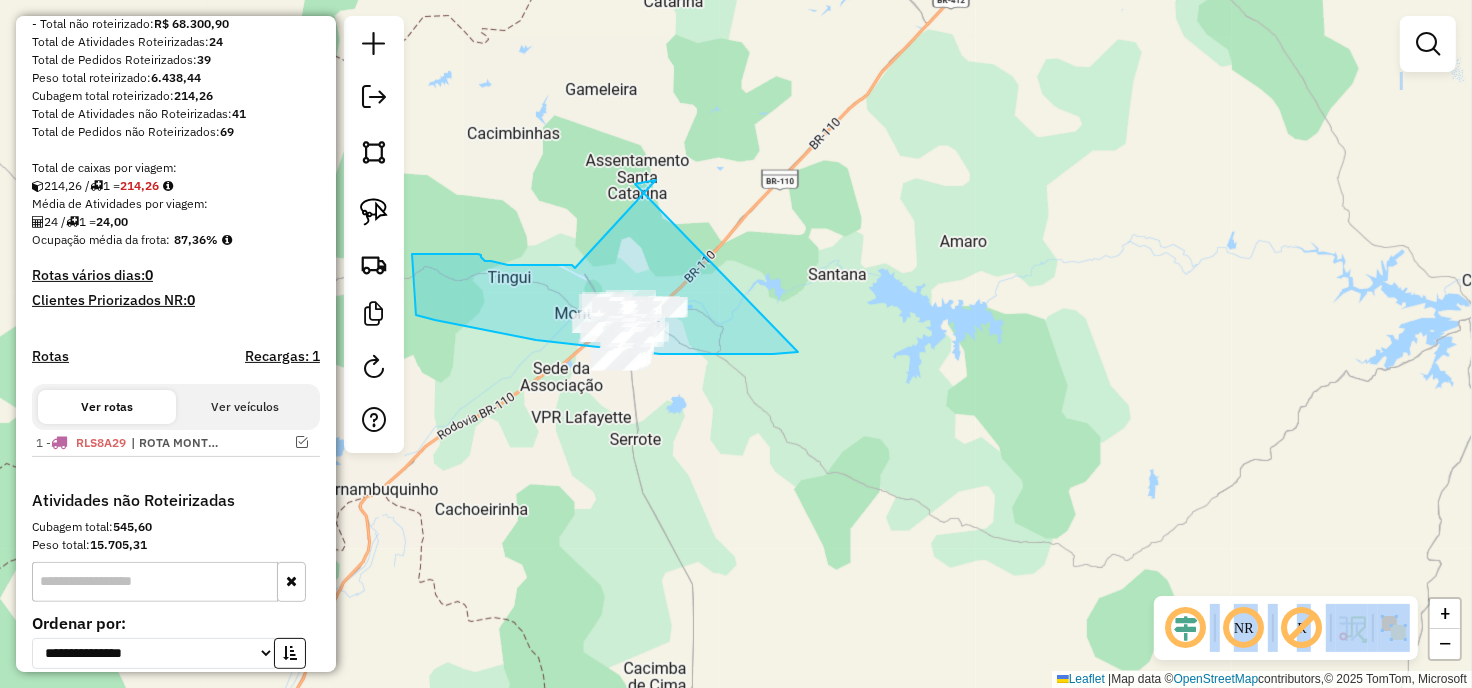 click on "Janela de atendimento Grade de atendimento Capacidade Transportadoras Veículos Cliente Pedidos  Rotas Selecione os dias de semana para filtrar as janelas de atendimento  Seg   Ter   Qua   Qui   Sex   Sáb   Dom  Informe o período da janela de atendimento: De: Até:  Filtrar exatamente a janela do cliente  Considerar janela de atendimento padrão  Selecione os dias de semana para filtrar as grades de atendimento  Seg   Ter   Qua   Qui   Sex   Sáb   Dom   Considerar clientes sem dia de atendimento cadastrado  Clientes fora do dia de atendimento selecionado Filtrar as atividades entre os valores definidos abaixo:  Peso mínimo:   Peso máximo:   Cubagem mínima:   Cubagem máxima:   De:   Até:  Filtrar as atividades entre o tempo de atendimento definido abaixo:  De:   Até:   Considerar capacidade total dos clientes não roteirizados Transportadora: Selecione um ou mais itens Tipo de veículo: Selecione um ou mais itens Veículo: Selecione um ou mais itens Motorista: Selecione um ou mais itens Nome: Rótulo:" 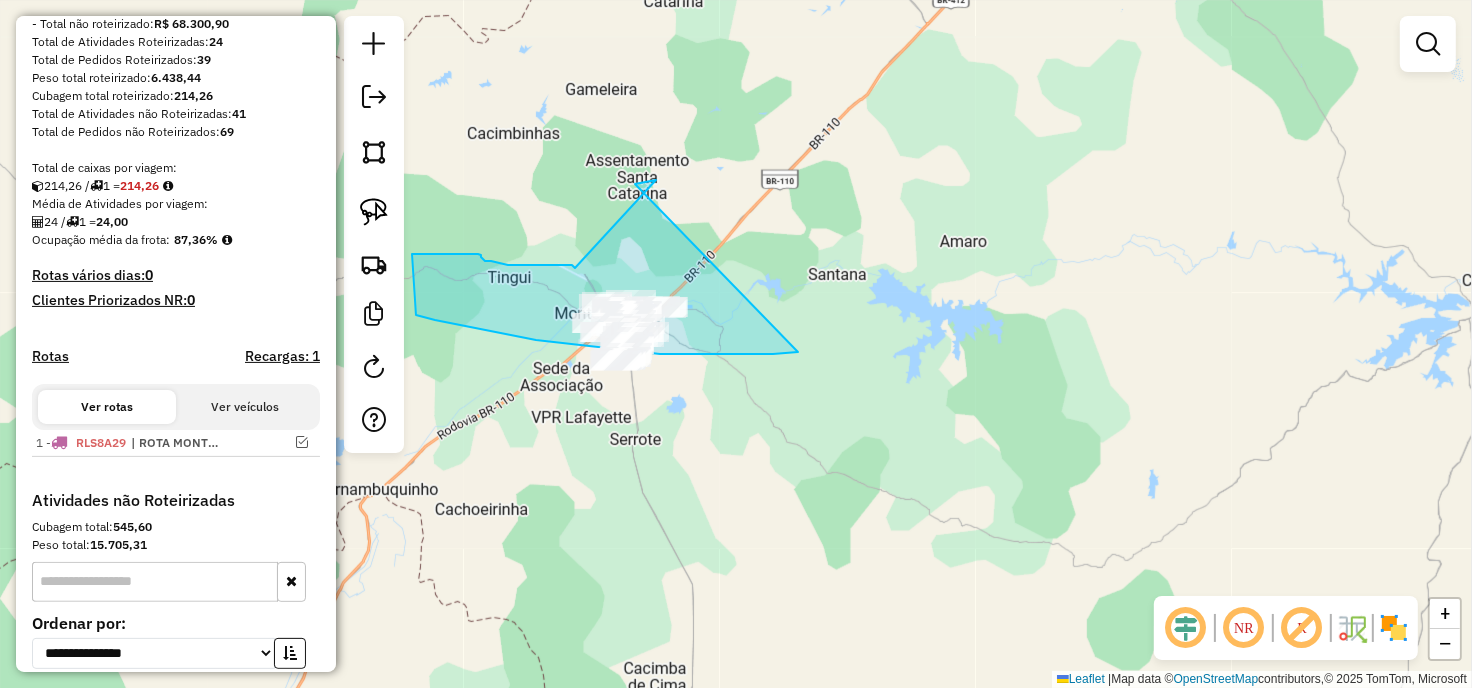 click on "Janela de atendimento Grade de atendimento Capacidade Transportadoras Veículos Cliente Pedidos  Rotas Selecione os dias de semana para filtrar as janelas de atendimento  Seg   Ter   Qua   Qui   Sex   Sáb   Dom  Informe o período da janela de atendimento: De: Até:  Filtrar exatamente a janela do cliente  Considerar janela de atendimento padrão  Selecione os dias de semana para filtrar as grades de atendimento  Seg   Ter   Qua   Qui   Sex   Sáb   Dom   Considerar clientes sem dia de atendimento cadastrado  Clientes fora do dia de atendimento selecionado Filtrar as atividades entre os valores definidos abaixo:  Peso mínimo:   Peso máximo:   Cubagem mínima:   Cubagem máxima:   De:   Até:  Filtrar as atividades entre o tempo de atendimento definido abaixo:  De:   Até:   Considerar capacidade total dos clientes não roteirizados Transportadora: Selecione um ou mais itens Tipo de veículo: Selecione um ou mais itens Veículo: Selecione um ou mais itens Motorista: Selecione um ou mais itens Nome: Rótulo:" 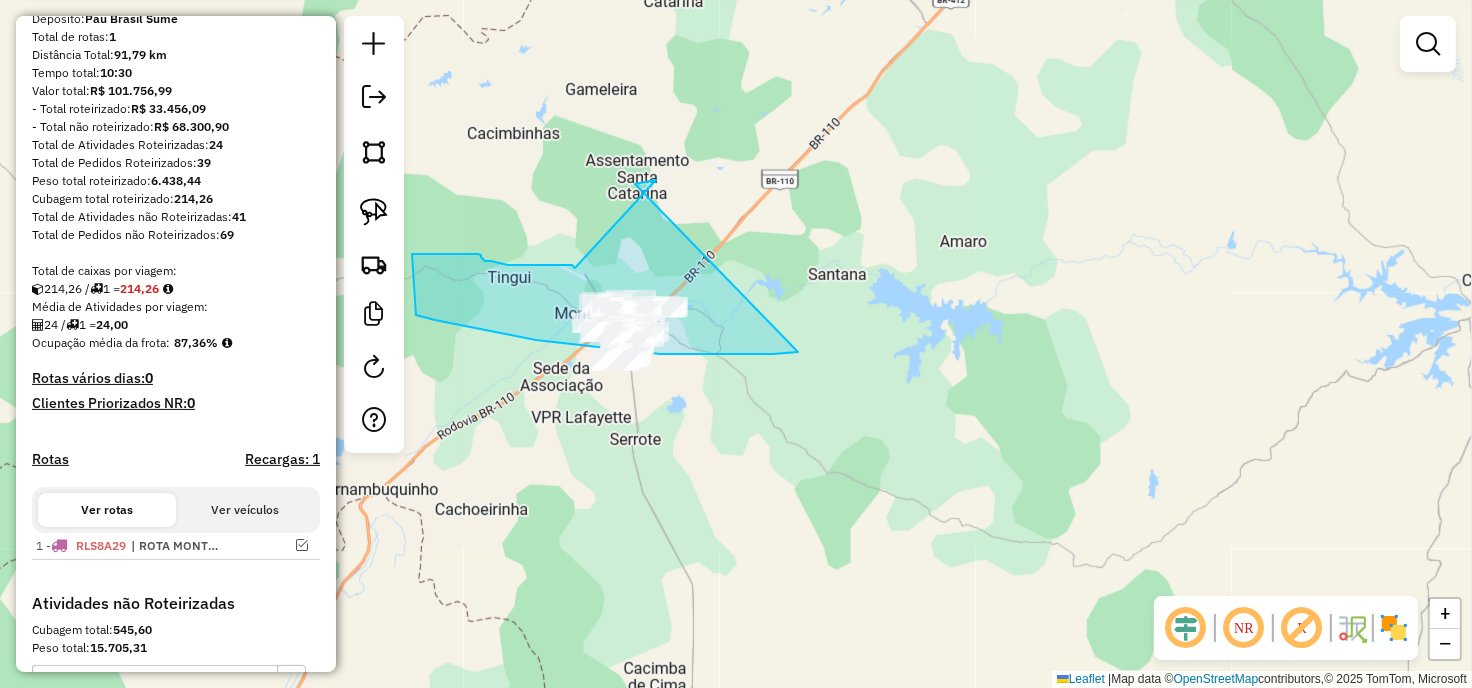 scroll, scrollTop: 27, scrollLeft: 0, axis: vertical 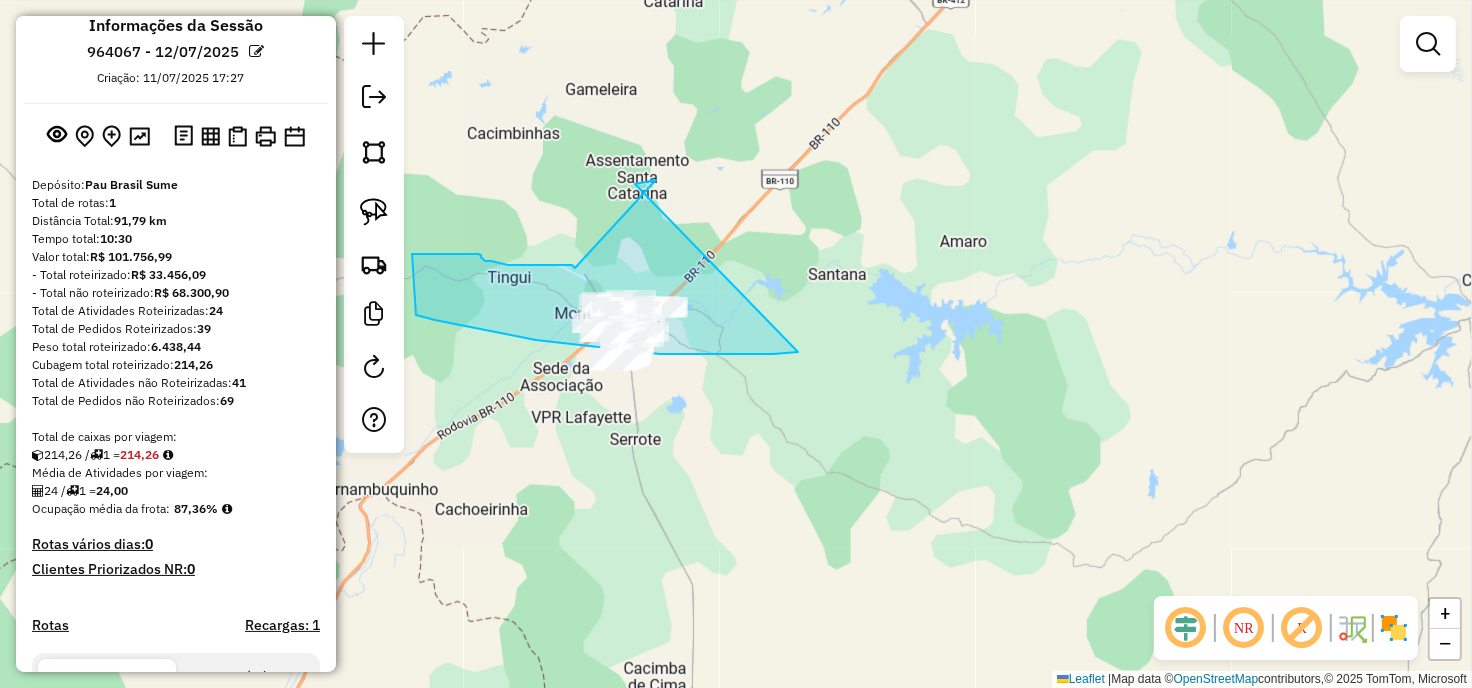 click 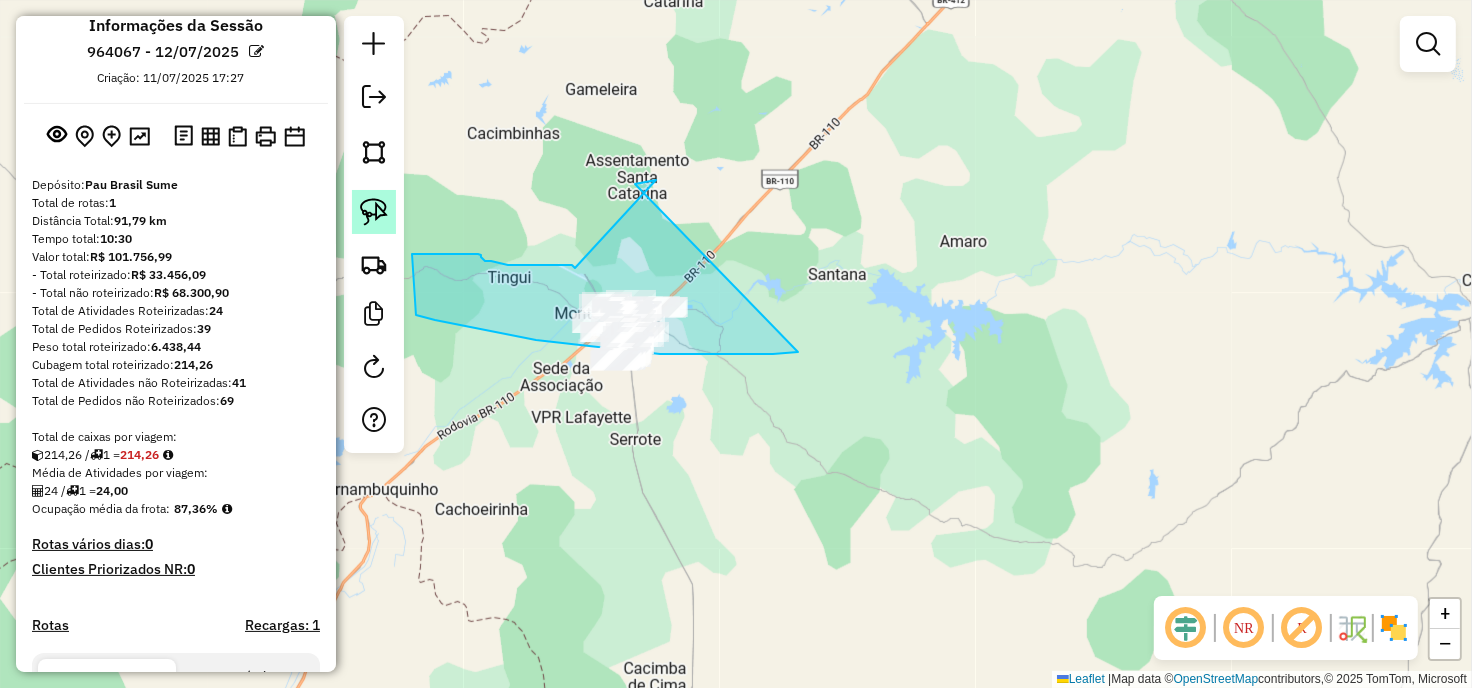 click 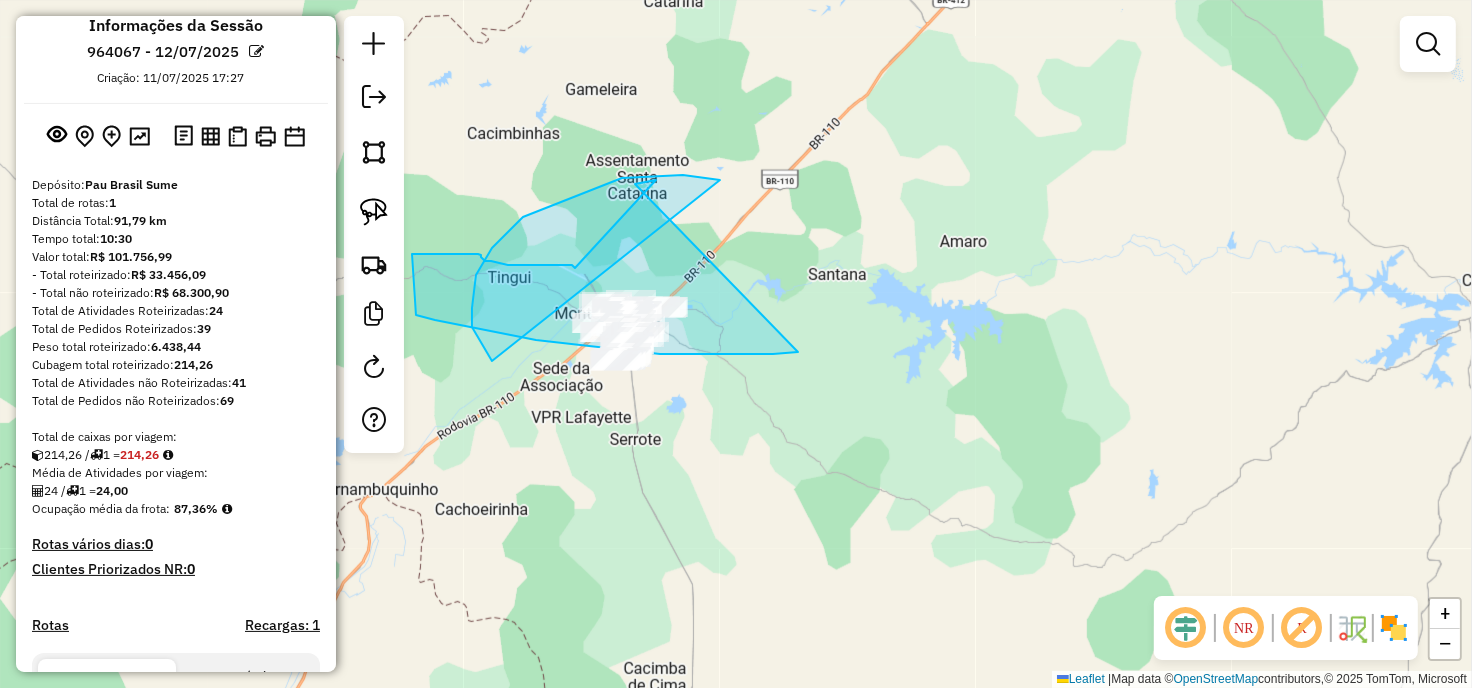 drag, startPoint x: 720, startPoint y: 180, endPoint x: 885, endPoint y: 345, distance: 233.34525 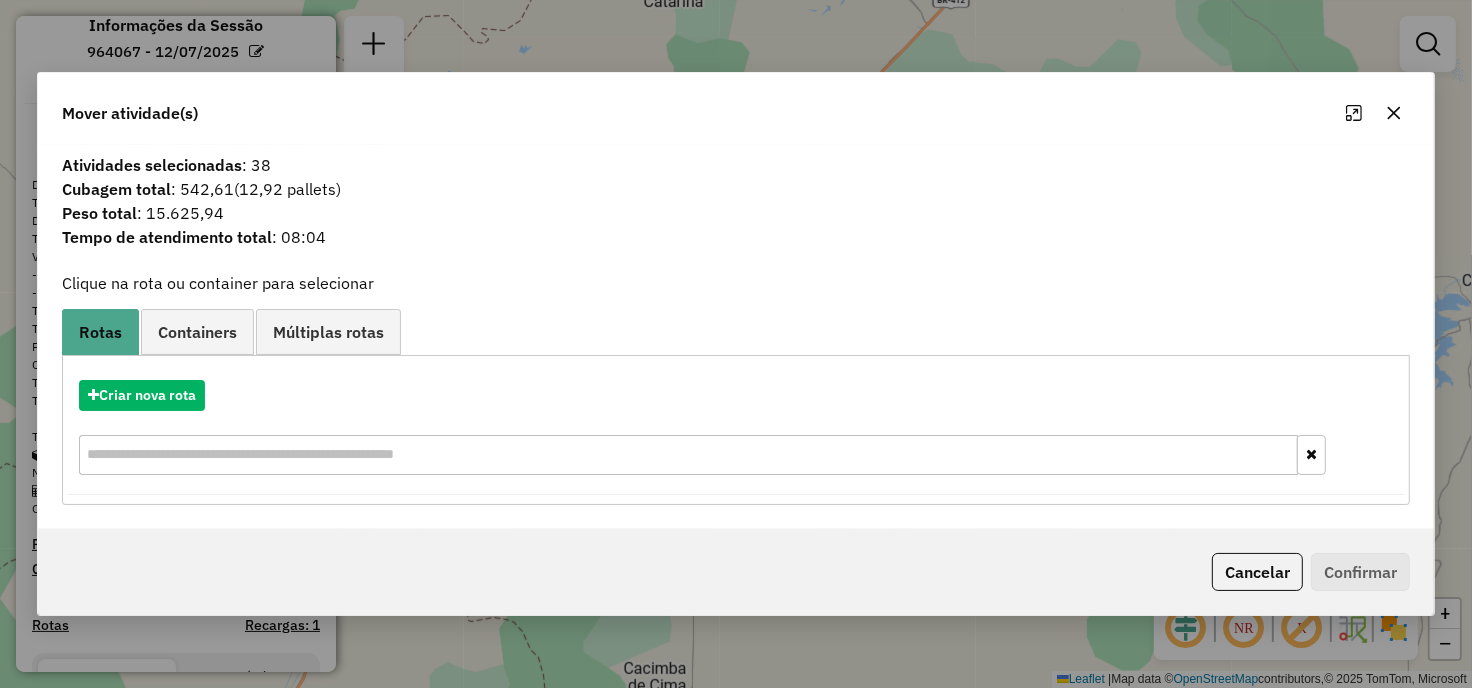 click 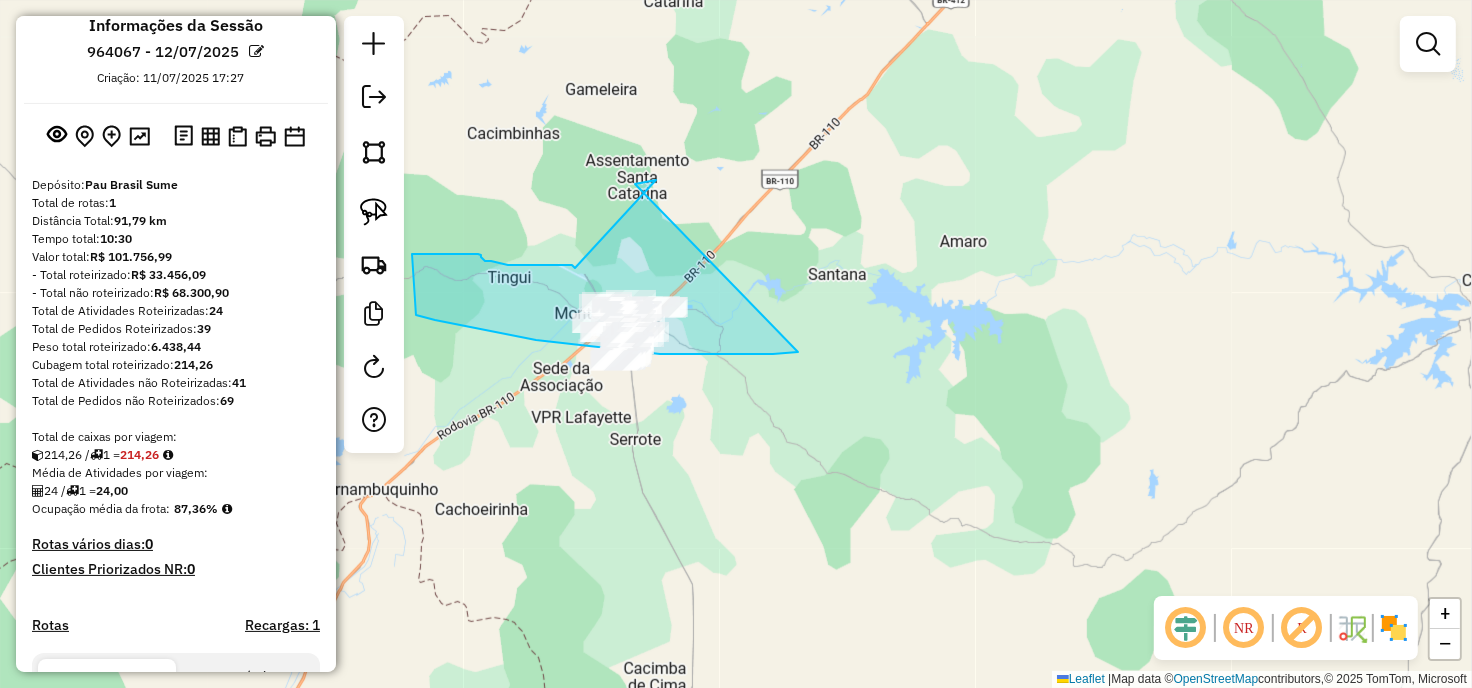 click on "Janela de atendimento Grade de atendimento Capacidade Transportadoras Veículos Cliente Pedidos  Rotas Selecione os dias de semana para filtrar as janelas de atendimento  Seg   Ter   Qua   Qui   Sex   Sáb   Dom  Informe o período da janela de atendimento: De: Até:  Filtrar exatamente a janela do cliente  Considerar janela de atendimento padrão  Selecione os dias de semana para filtrar as grades de atendimento  Seg   Ter   Qua   Qui   Sex   Sáb   Dom   Considerar clientes sem dia de atendimento cadastrado  Clientes fora do dia de atendimento selecionado Filtrar as atividades entre os valores definidos abaixo:  Peso mínimo:   Peso máximo:   Cubagem mínima:   Cubagem máxima:   De:   Até:  Filtrar as atividades entre o tempo de atendimento definido abaixo:  De:   Até:   Considerar capacidade total dos clientes não roteirizados Transportadora: Selecione um ou mais itens Tipo de veículo: Selecione um ou mais itens Veículo: Selecione um ou mais itens Motorista: Selecione um ou mais itens Nome: Rótulo:" 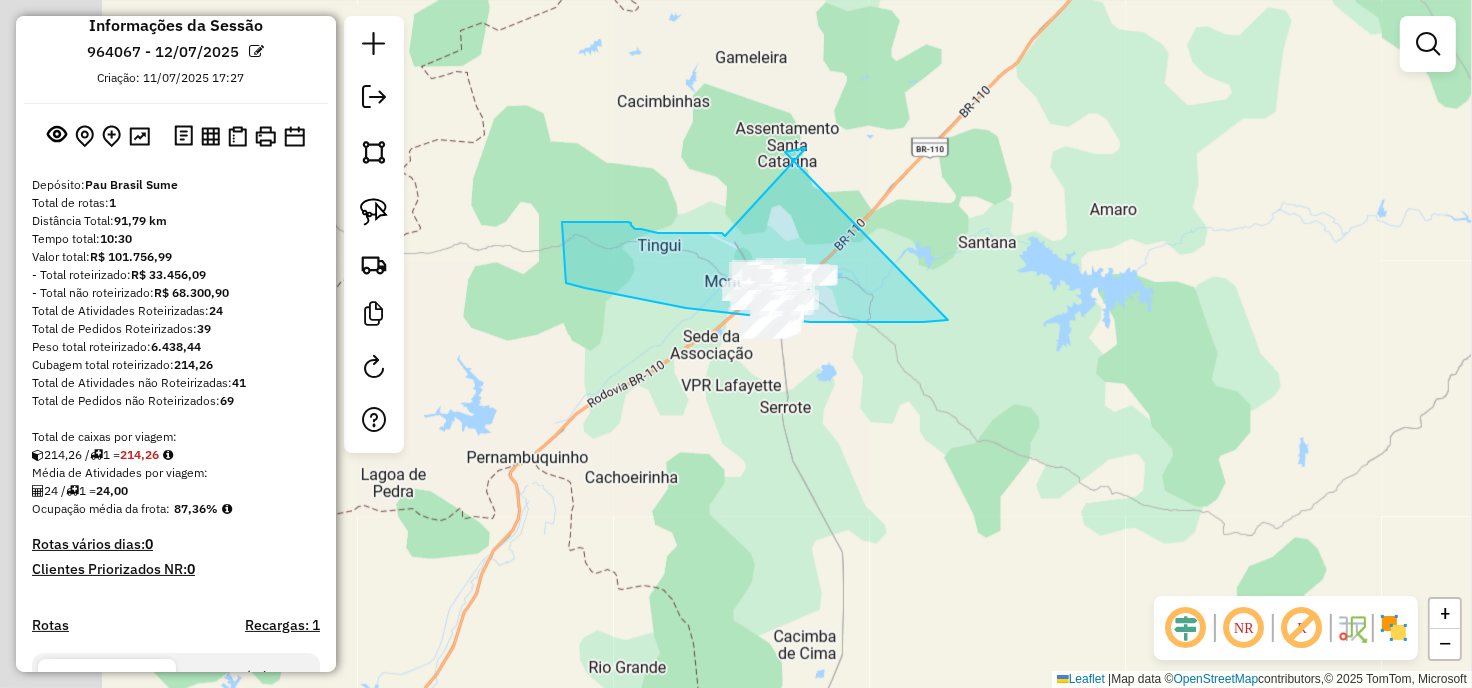 click on "Janela de atendimento Grade de atendimento Capacidade Transportadoras Veículos Cliente Pedidos  Rotas Selecione os dias de semana para filtrar as janelas de atendimento  Seg   Ter   Qua   Qui   Sex   Sáb   Dom  Informe o período da janela de atendimento: De: Até:  Filtrar exatamente a janela do cliente  Considerar janela de atendimento padrão  Selecione os dias de semana para filtrar as grades de atendimento  Seg   Ter   Qua   Qui   Sex   Sáb   Dom   Considerar clientes sem dia de atendimento cadastrado  Clientes fora do dia de atendimento selecionado Filtrar as atividades entre os valores definidos abaixo:  Peso mínimo:   Peso máximo:   Cubagem mínima:   Cubagem máxima:   De:   Até:  Filtrar as atividades entre o tempo de atendimento definido abaixo:  De:   Até:   Considerar capacidade total dos clientes não roteirizados Transportadora: Selecione um ou mais itens Tipo de veículo: Selecione um ou mais itens Veículo: Selecione um ou mais itens Motorista: Selecione um ou mais itens Nome: Rótulo:" 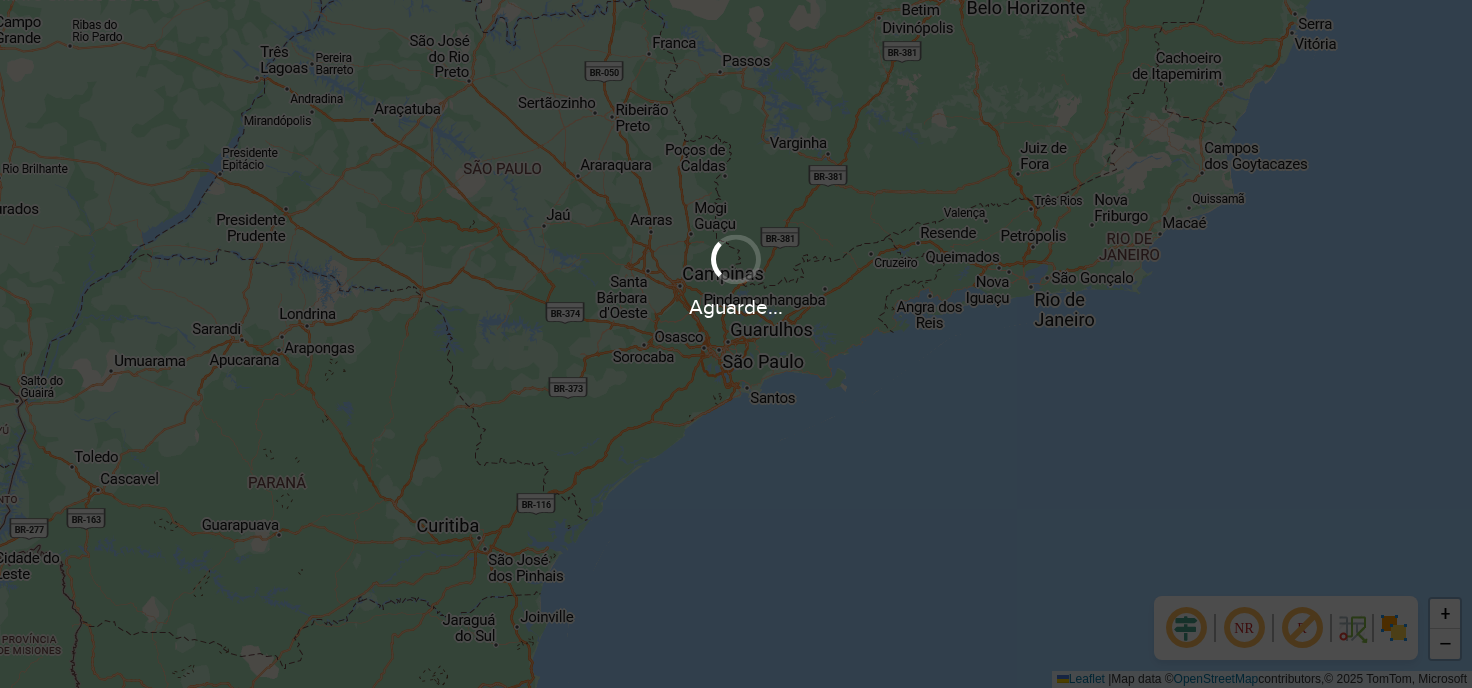 scroll, scrollTop: 0, scrollLeft: 0, axis: both 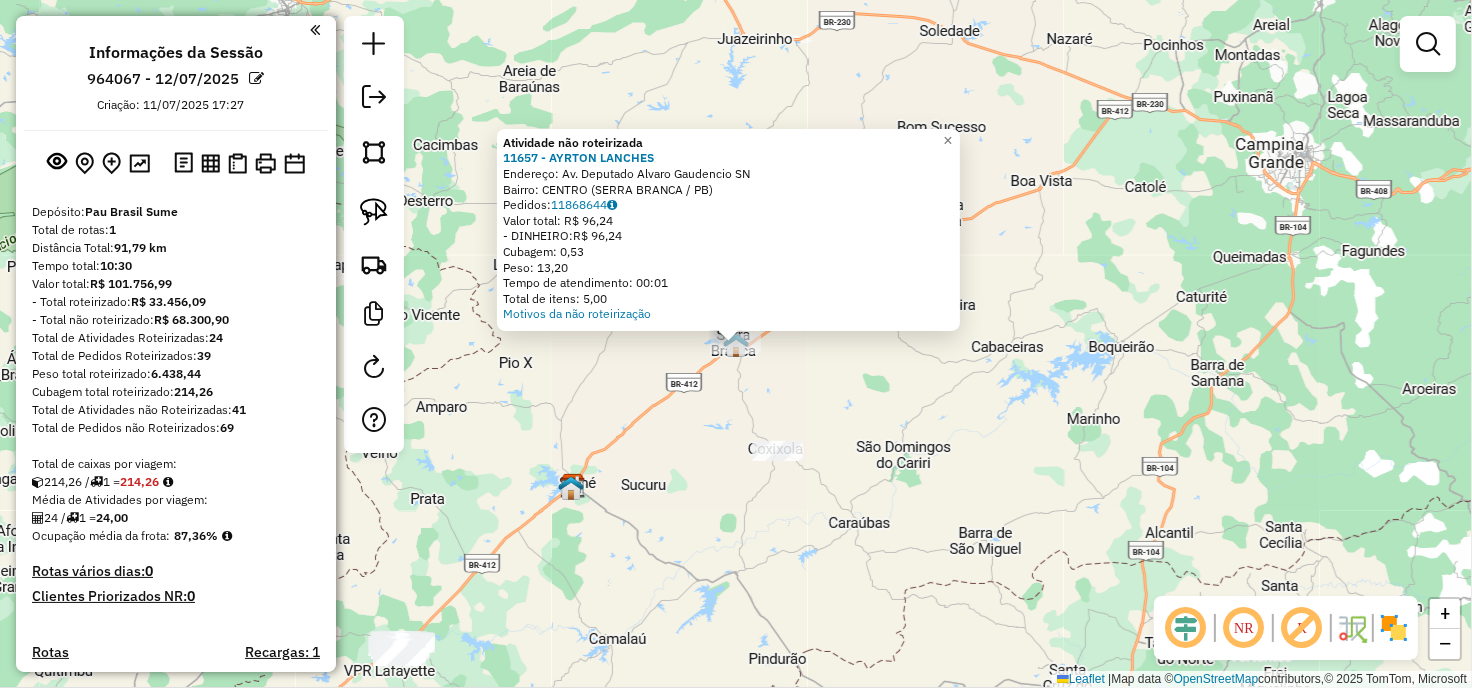 click on "Atividade não roteirizada 11657 - AYRTON LANCHES  Endereço:  Av. Deputado Alvaro Gaudencio SN   Bairro: CENTRO (SERRA BRANCA / PB)   Pedidos:  11868644   Valor total: R$ 96,24   - DINHEIRO:  R$ 96,24   Cubagem: 0,53   Peso: 13,20   Tempo de atendimento: 00:01   Total de itens: 5,00  Motivos da não roteirização × Janela de atendimento Grade de atendimento Capacidade Transportadoras Veículos Cliente Pedidos  Rotas Selecione os dias de semana para filtrar as janelas de atendimento  Seg   Ter   Qua   Qui   Sex   Sáb   Dom  Informe o período da janela de atendimento: De: Até:  Filtrar exatamente a janela do cliente  Considerar janela de atendimento padrão  Selecione os dias de semana para filtrar as grades de atendimento  Seg   Ter   Qua   Qui   Sex   Sáb   Dom   Considerar clientes sem dia de atendimento cadastrado  Clientes fora do dia de atendimento selecionado Filtrar as atividades entre os valores definidos abaixo:  Peso mínimo:   Peso máximo:   Cubagem mínima:   Cubagem máxima:   De:   Até:" 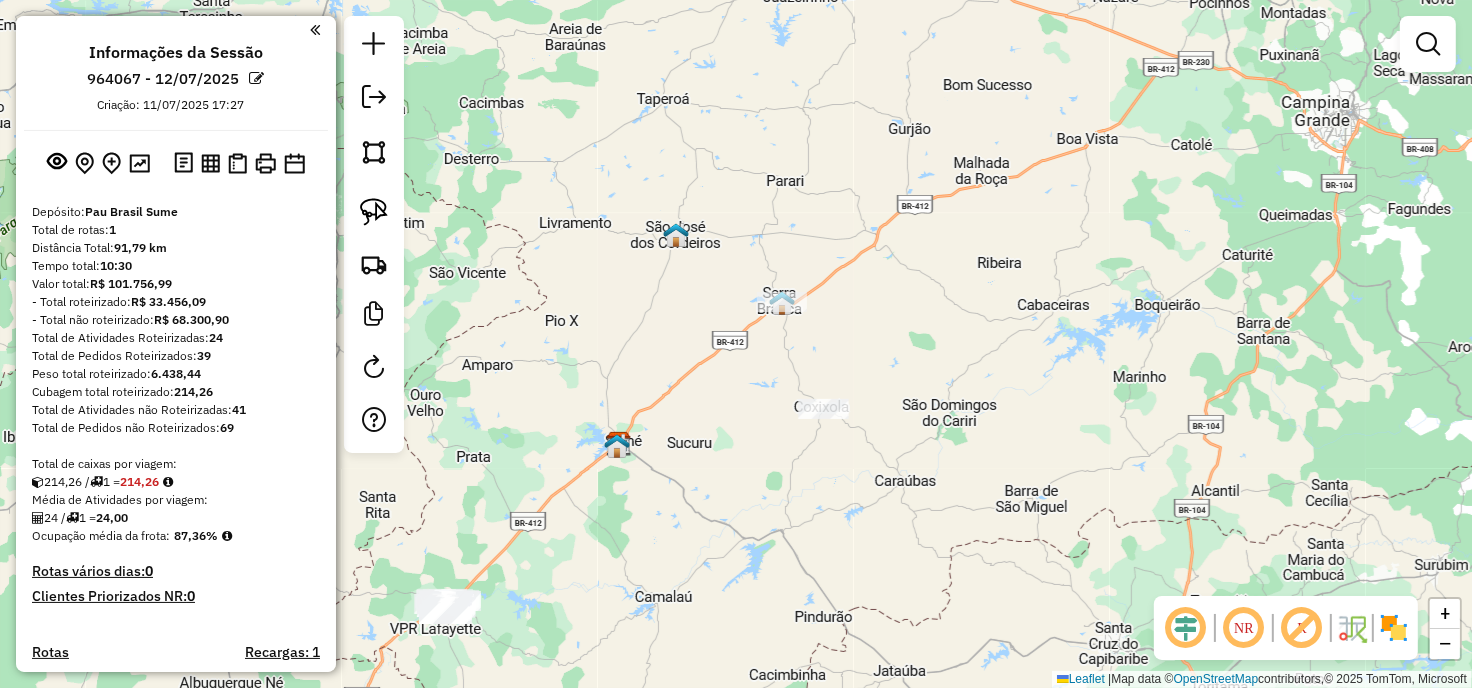 drag, startPoint x: 702, startPoint y: 433, endPoint x: 808, endPoint y: 303, distance: 167.73788 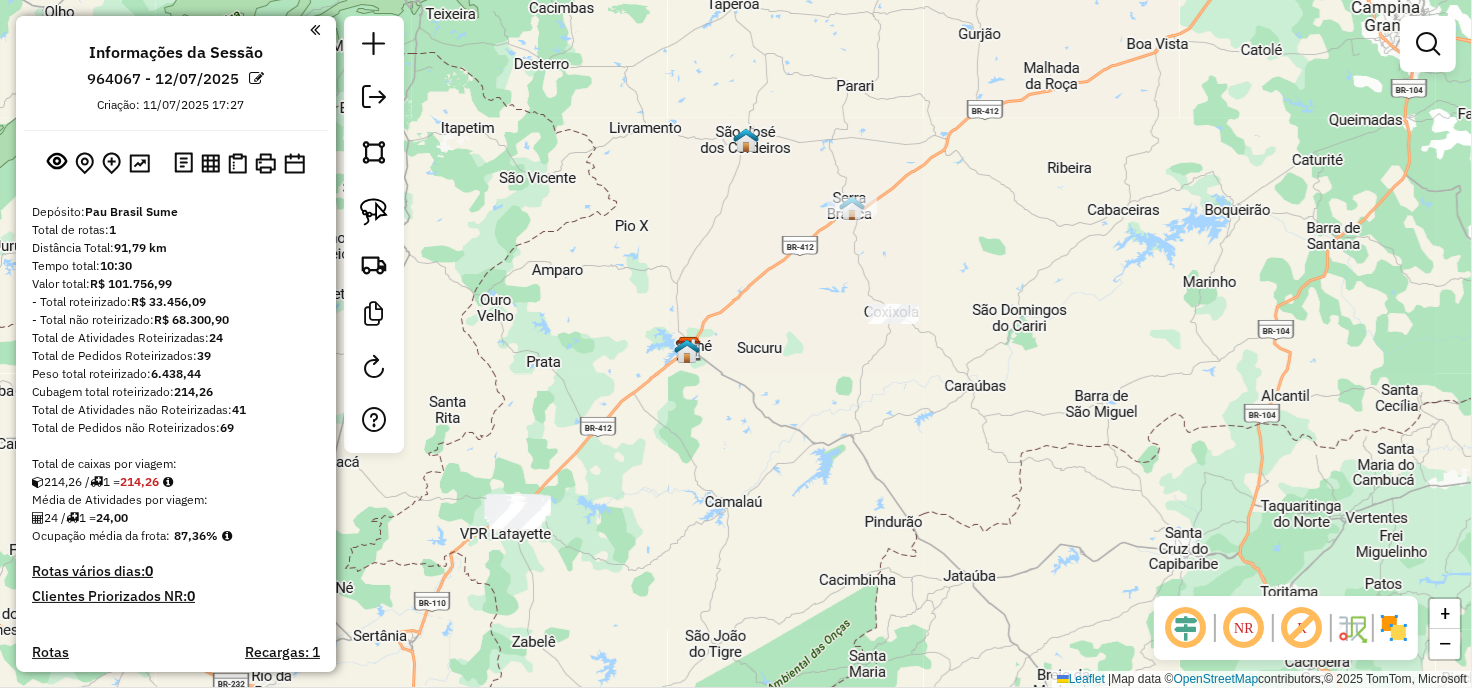 drag, startPoint x: 640, startPoint y: 375, endPoint x: 718, endPoint y: 251, distance: 146.49232 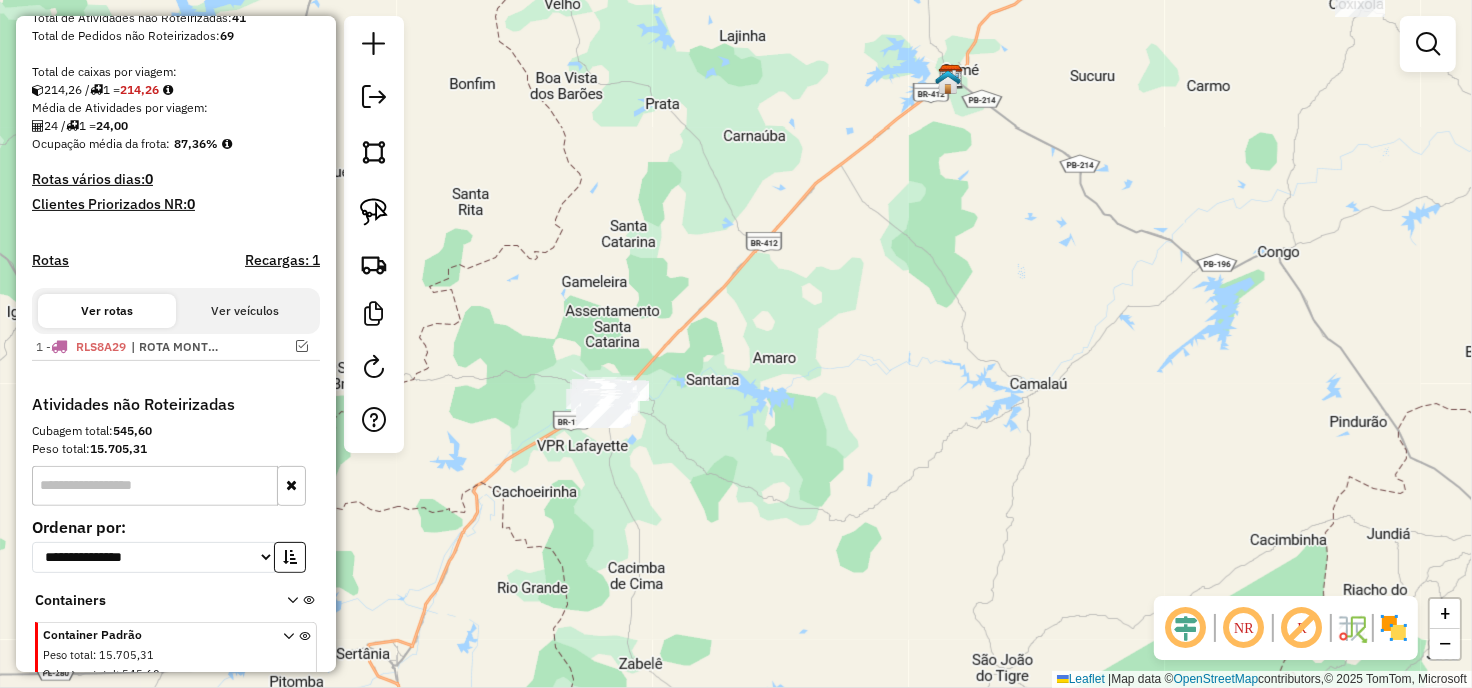 scroll, scrollTop: 472, scrollLeft: 0, axis: vertical 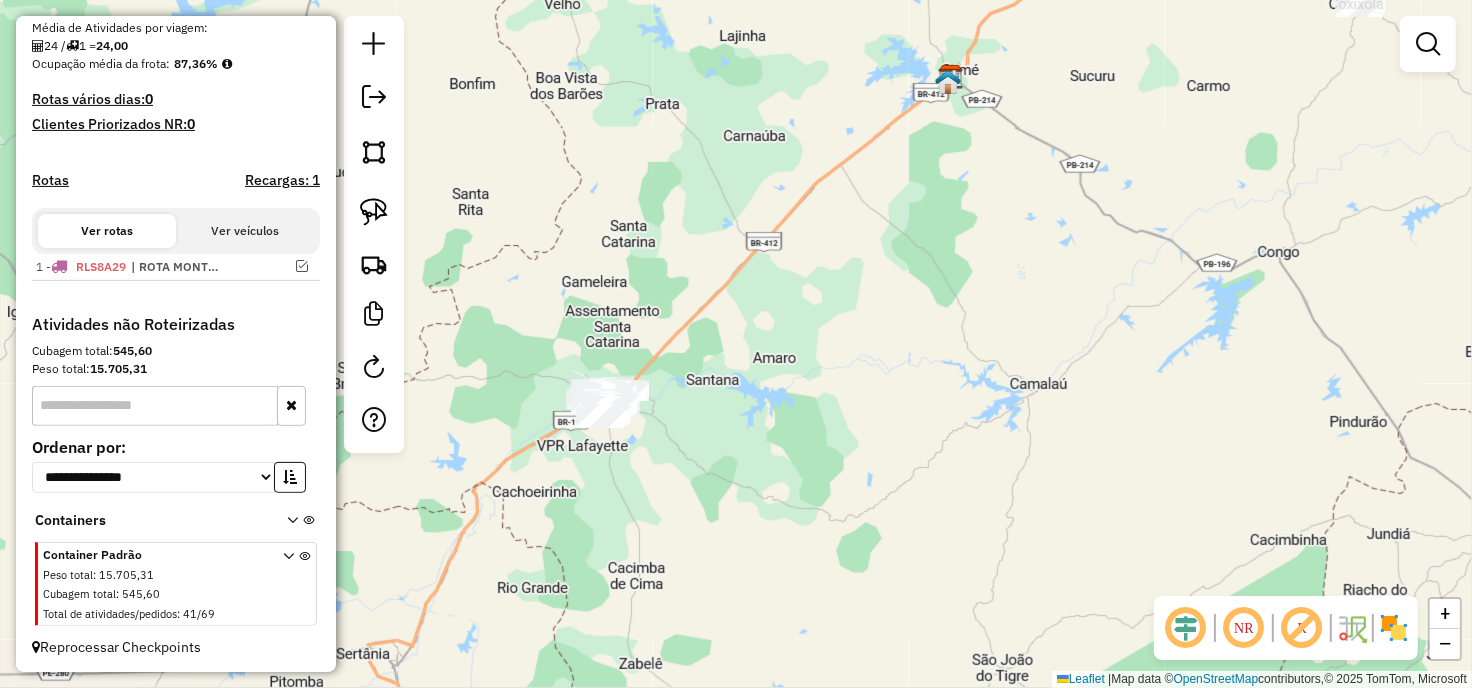 drag, startPoint x: 550, startPoint y: 515, endPoint x: 611, endPoint y: 434, distance: 101.4002 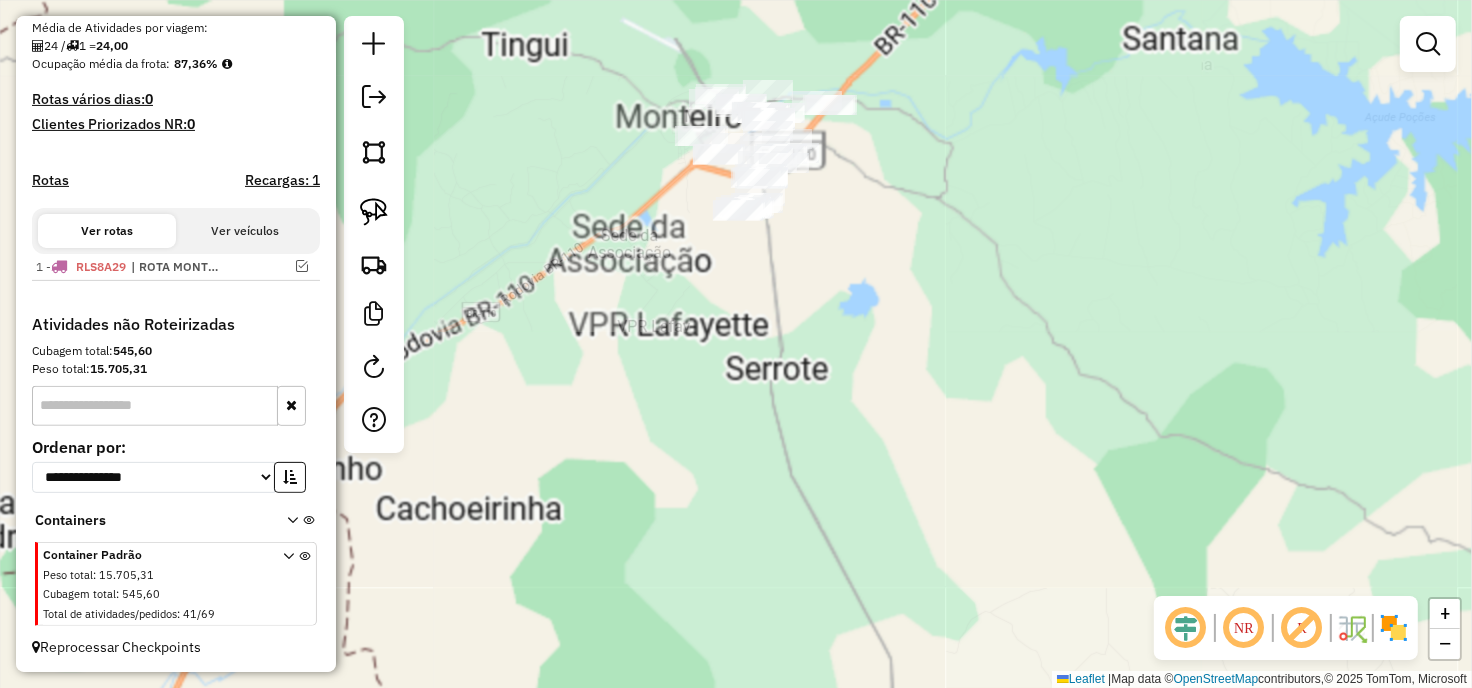 drag, startPoint x: 775, startPoint y: 306, endPoint x: 791, endPoint y: 416, distance: 111.15755 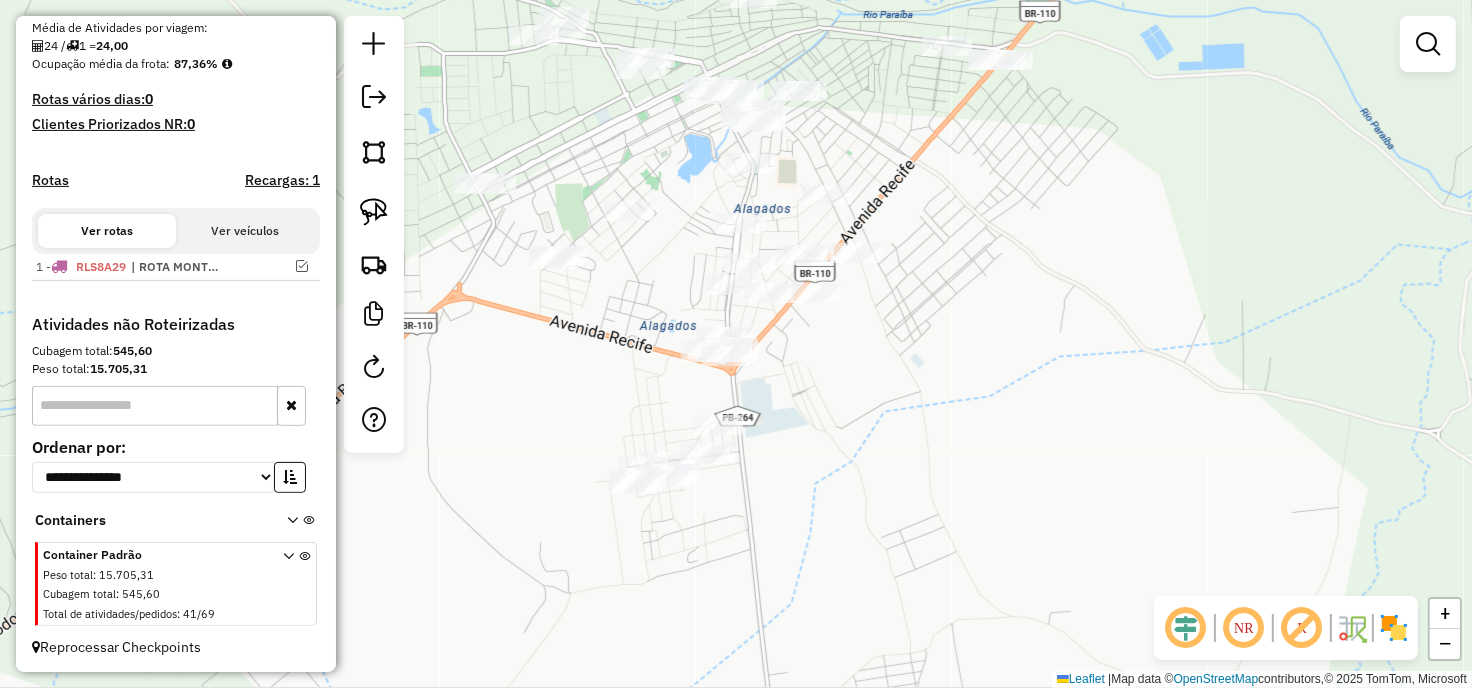 drag, startPoint x: 975, startPoint y: 380, endPoint x: 1104, endPoint y: 450, distance: 146.76852 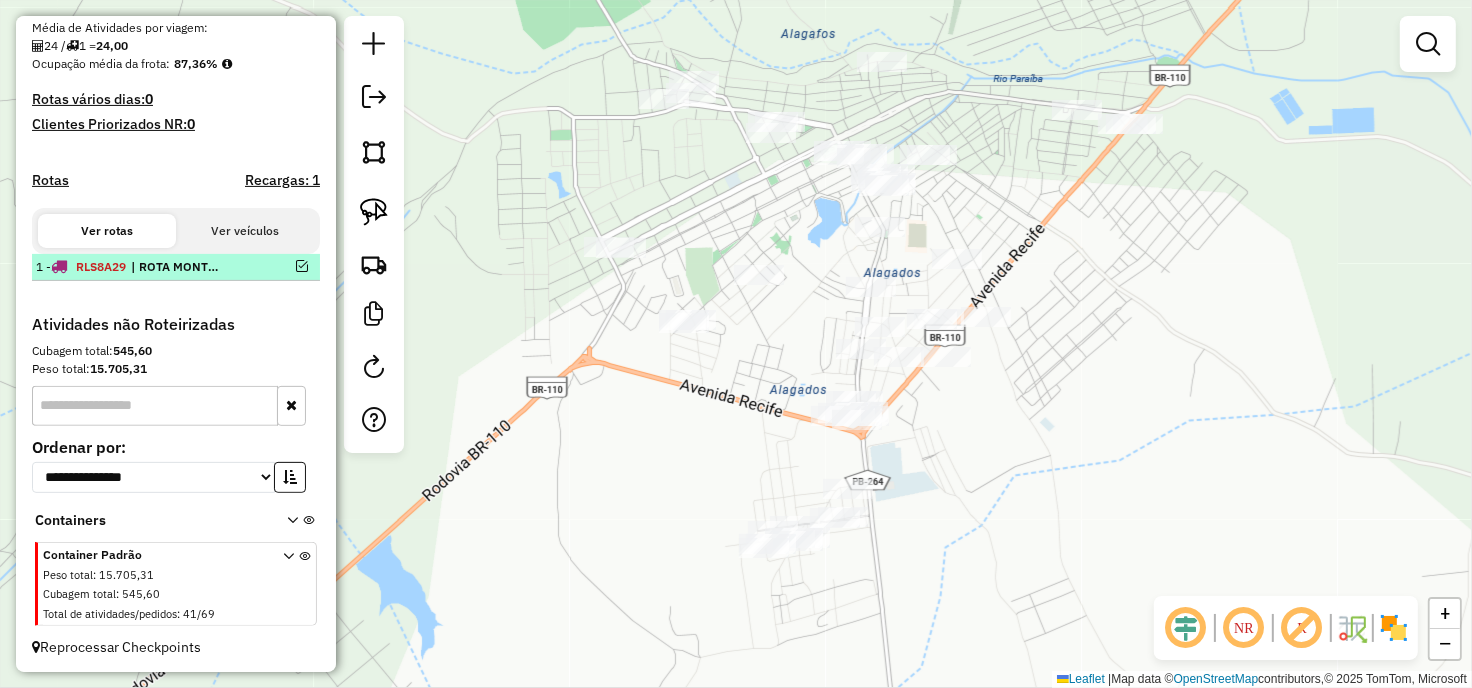 click on "| ROTA MONTEIRO" at bounding box center [177, 267] 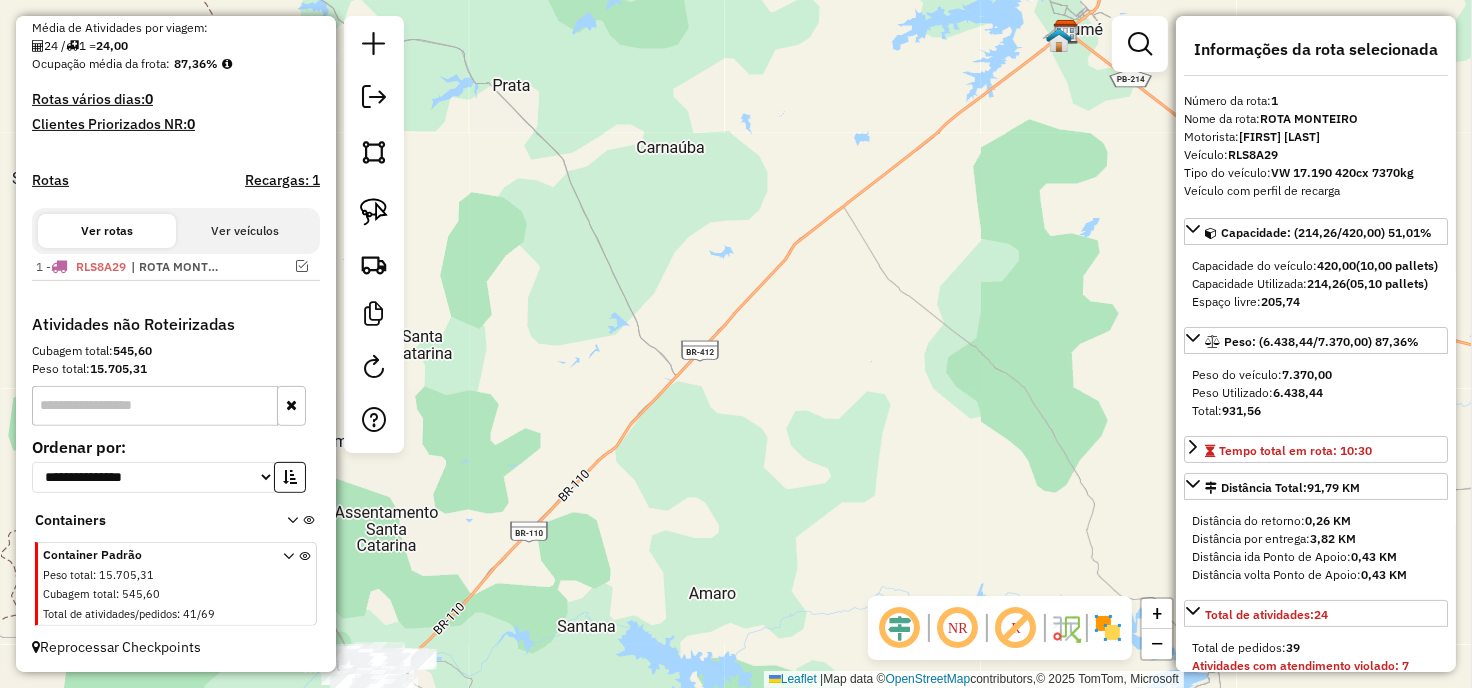 drag, startPoint x: 662, startPoint y: 536, endPoint x: 844, endPoint y: 310, distance: 290.17236 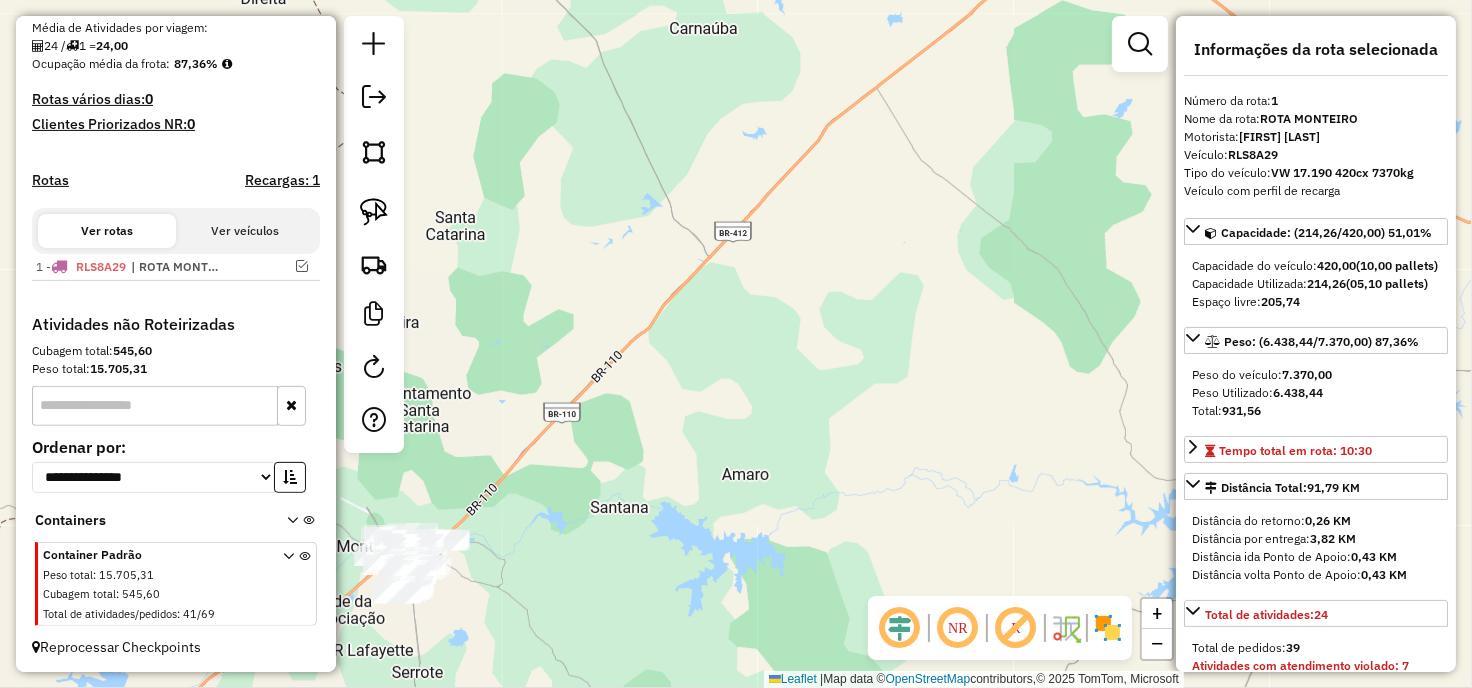 drag, startPoint x: 962, startPoint y: 311, endPoint x: 738, endPoint y: 325, distance: 224.43707 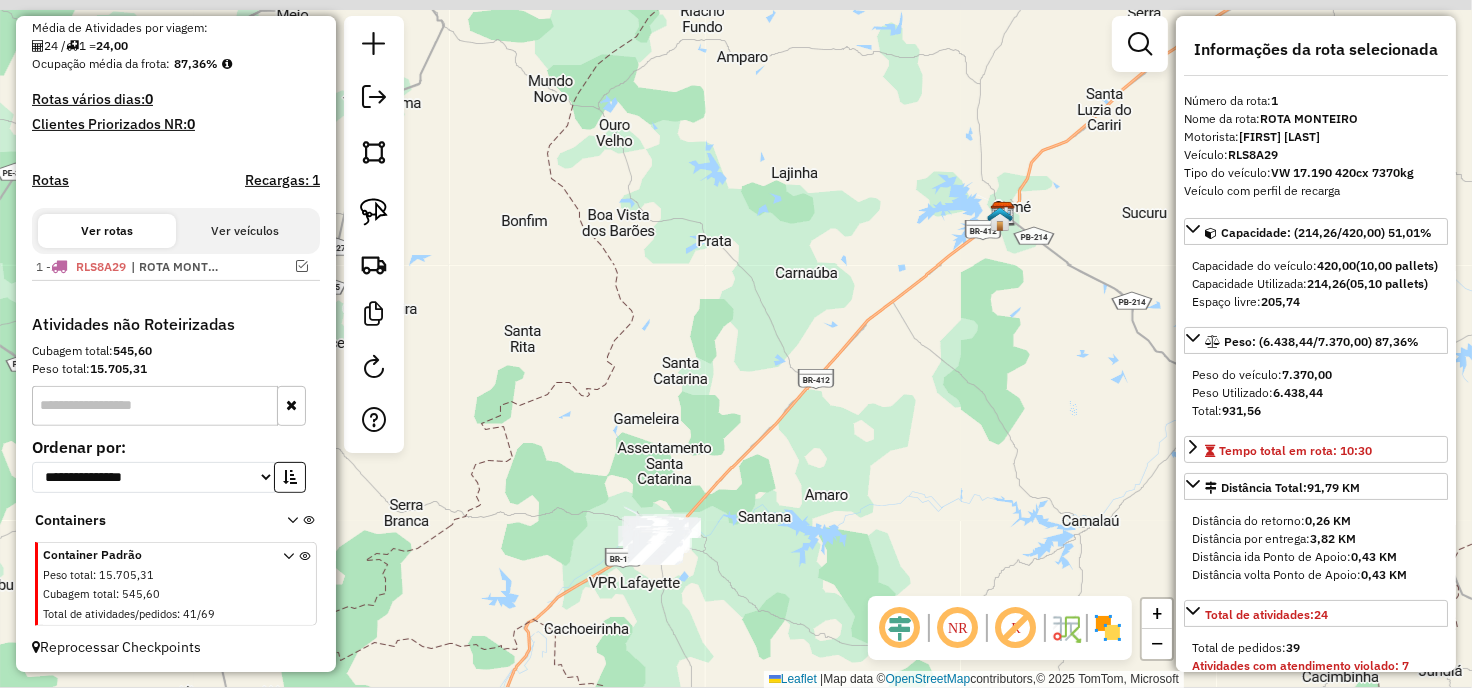 drag, startPoint x: 757, startPoint y: 314, endPoint x: 874, endPoint y: 397, distance: 143.45033 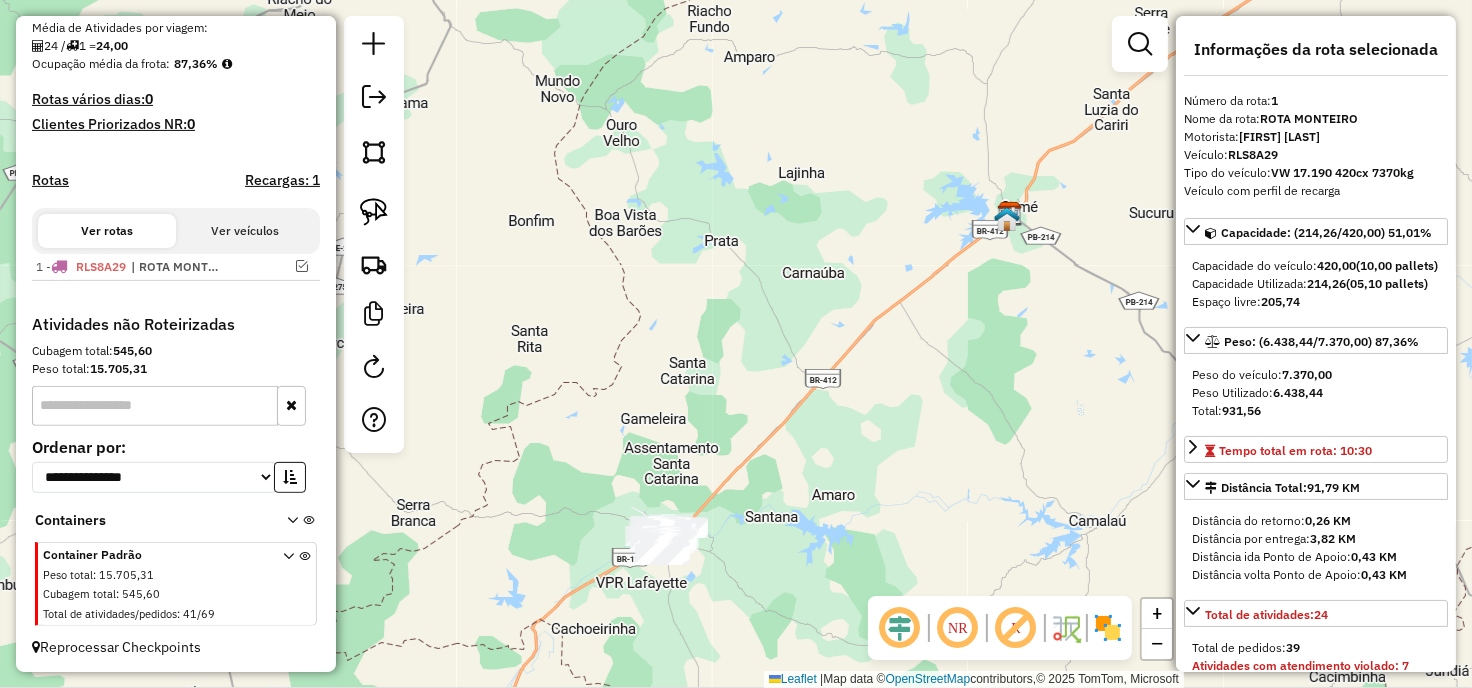 drag, startPoint x: 765, startPoint y: 492, endPoint x: 812, endPoint y: 363, distance: 137.2953 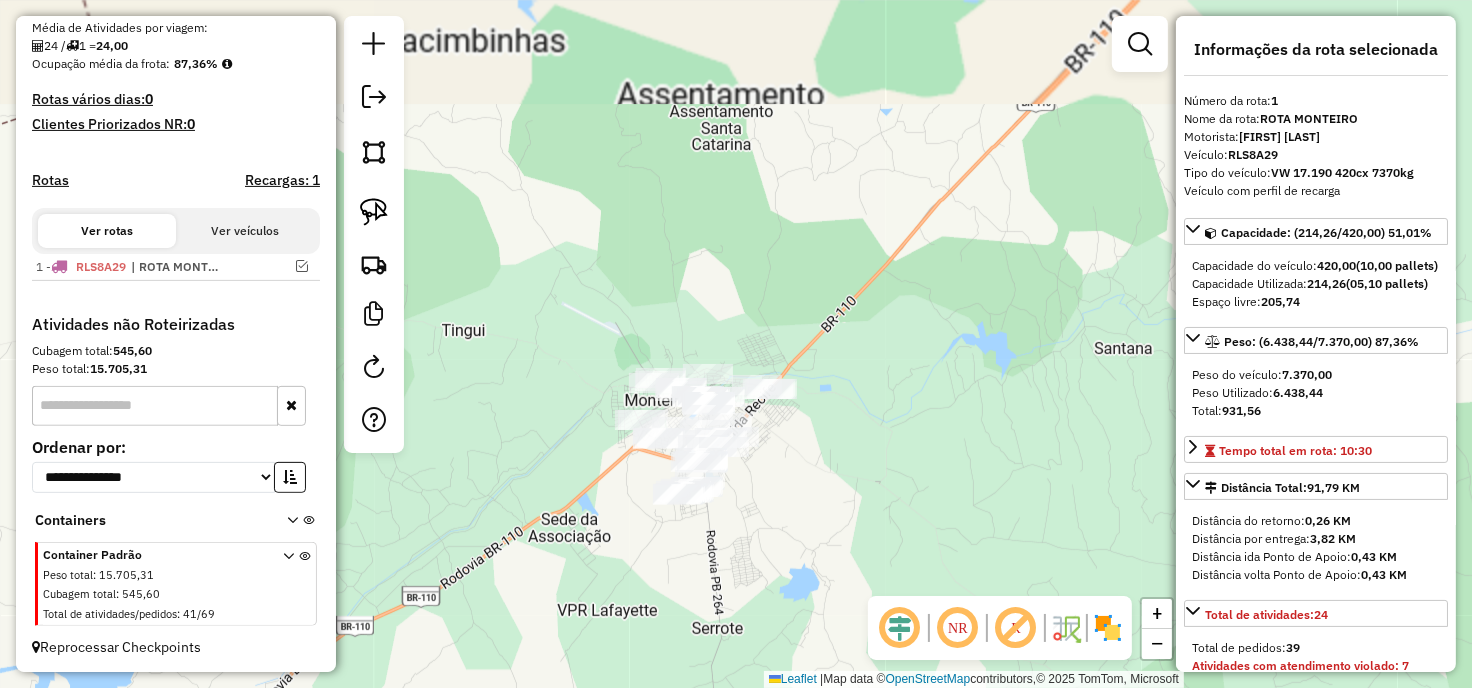 drag, startPoint x: 828, startPoint y: 413, endPoint x: 942, endPoint y: 392, distance: 115.918076 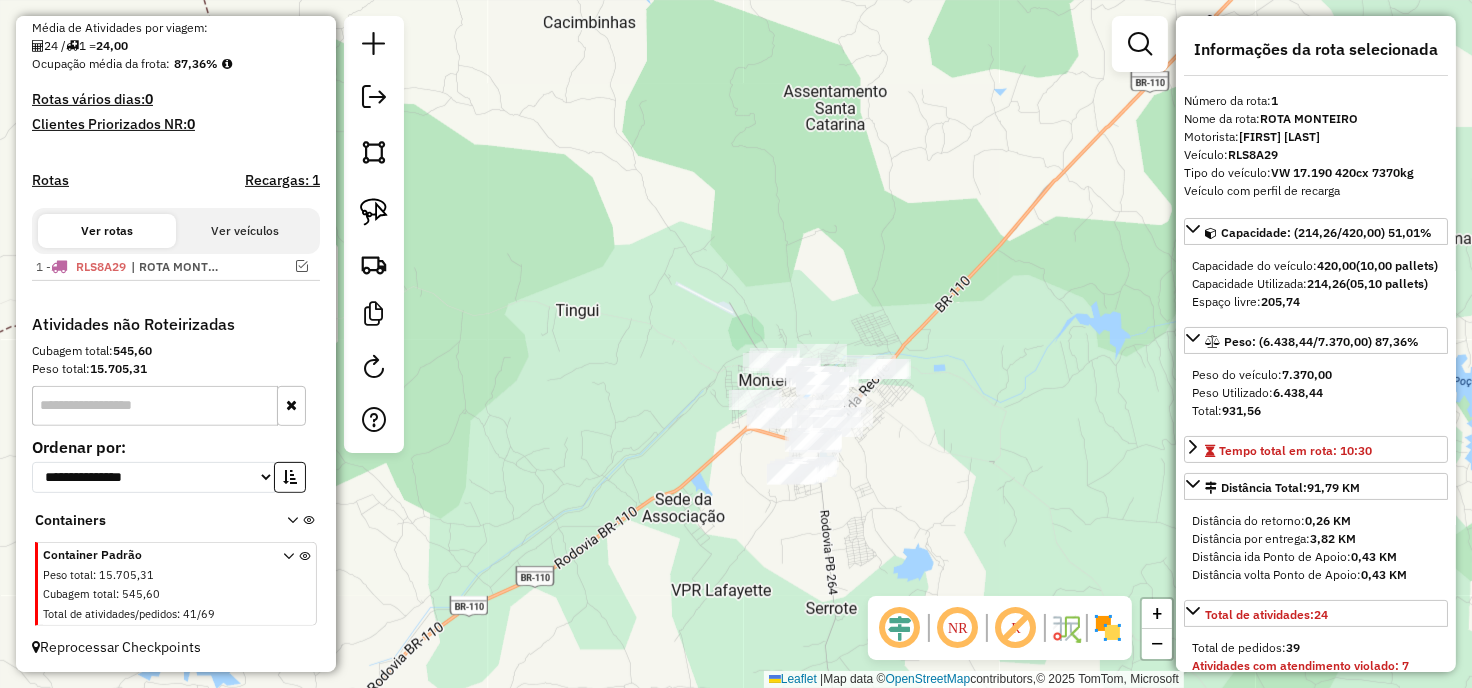 drag, startPoint x: 386, startPoint y: 211, endPoint x: 425, endPoint y: 211, distance: 39 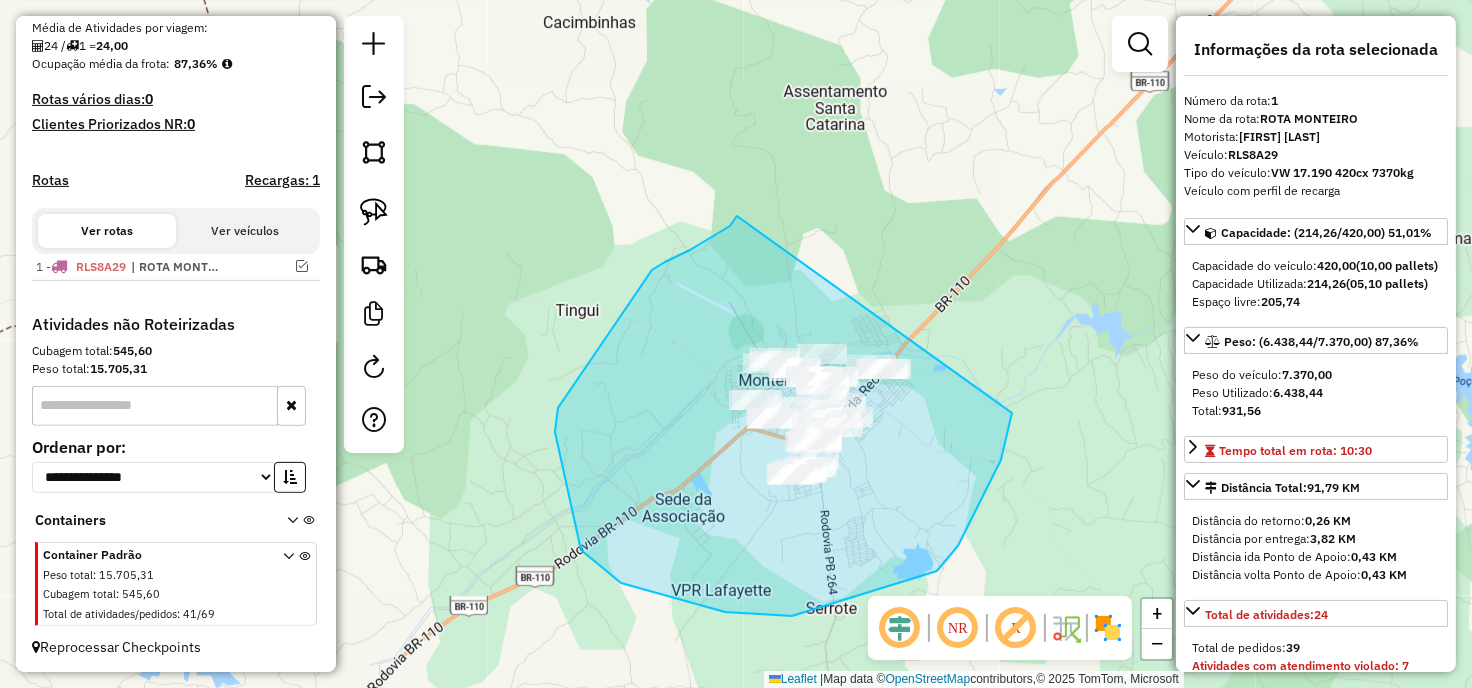 drag, startPoint x: 737, startPoint y: 216, endPoint x: 1014, endPoint y: 300, distance: 289.4564 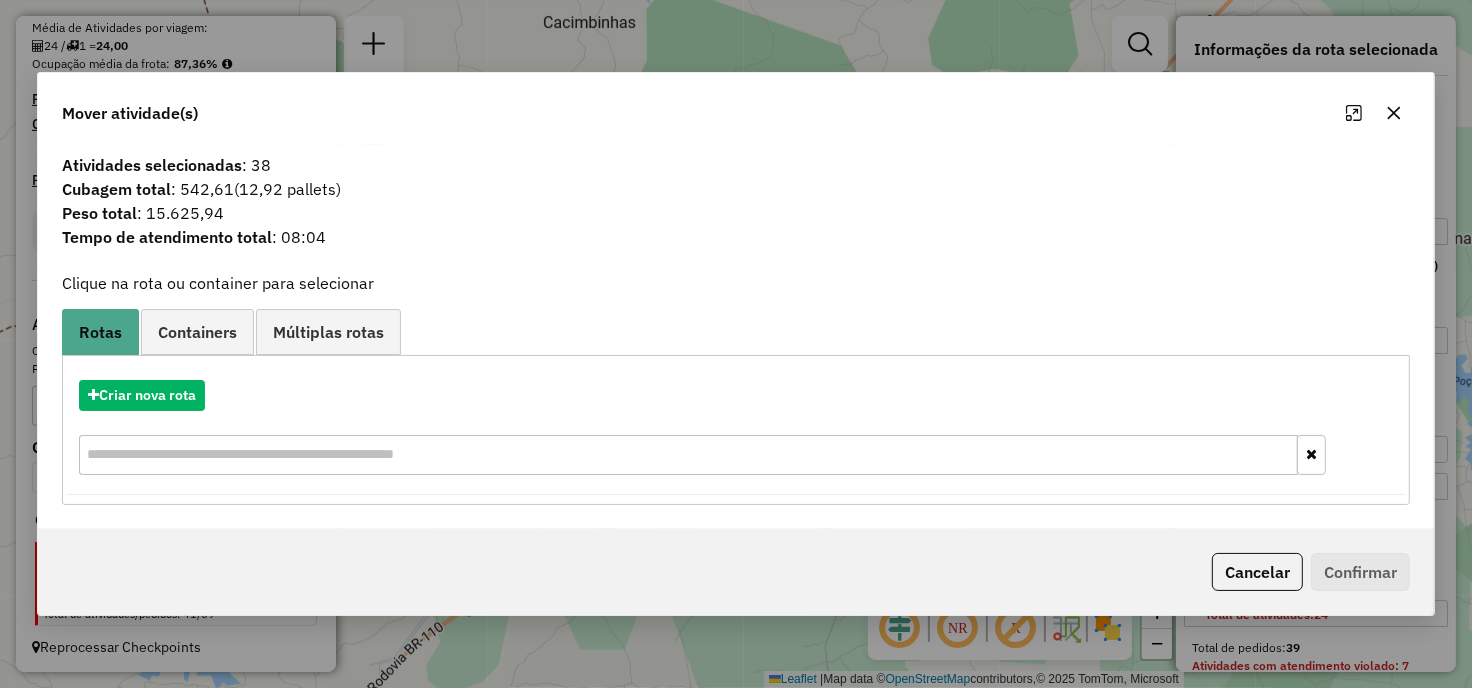 click 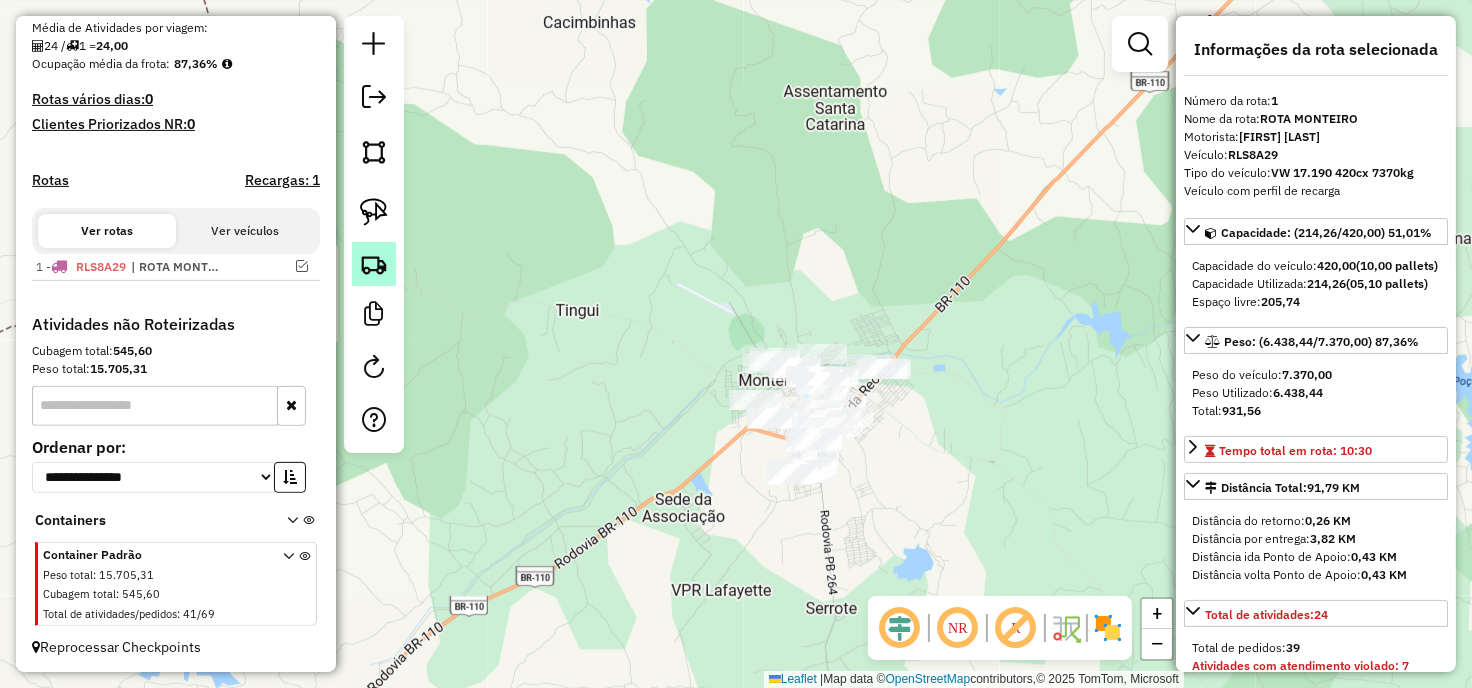click 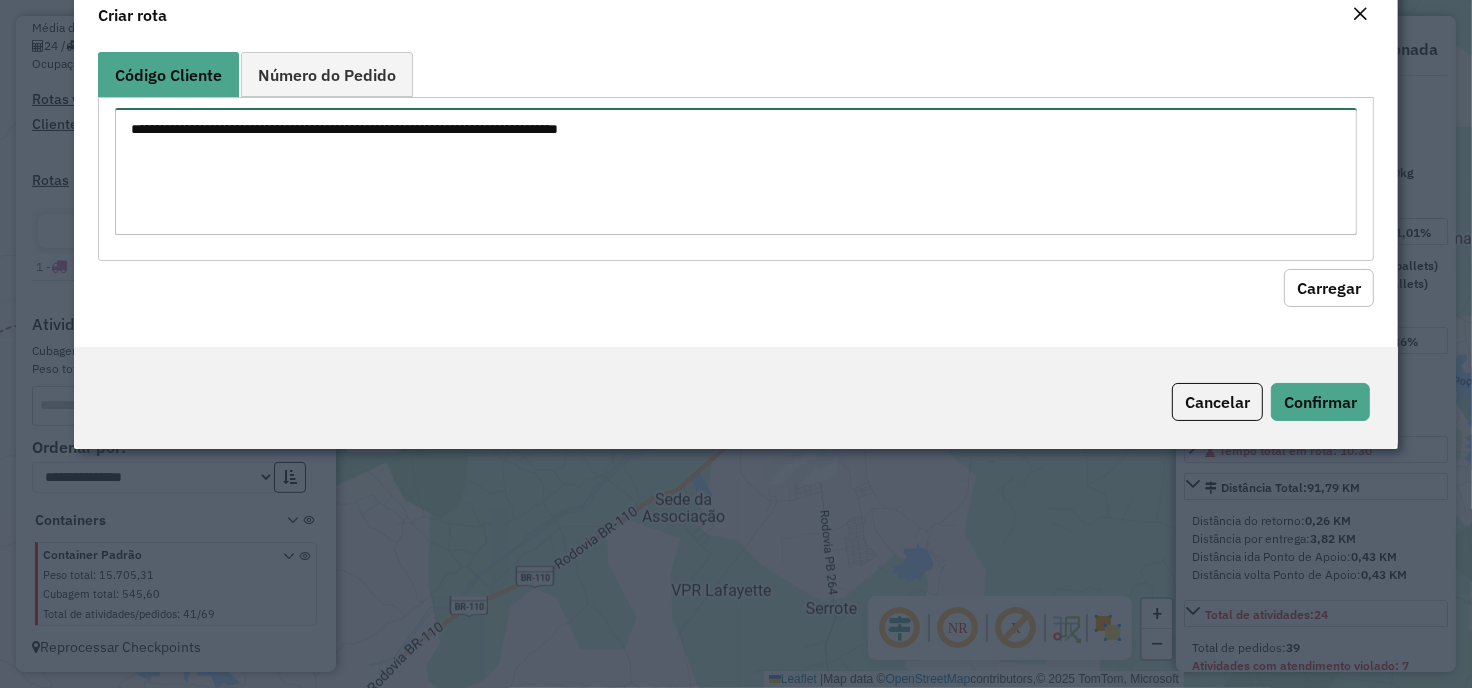 click at bounding box center [736, 171] 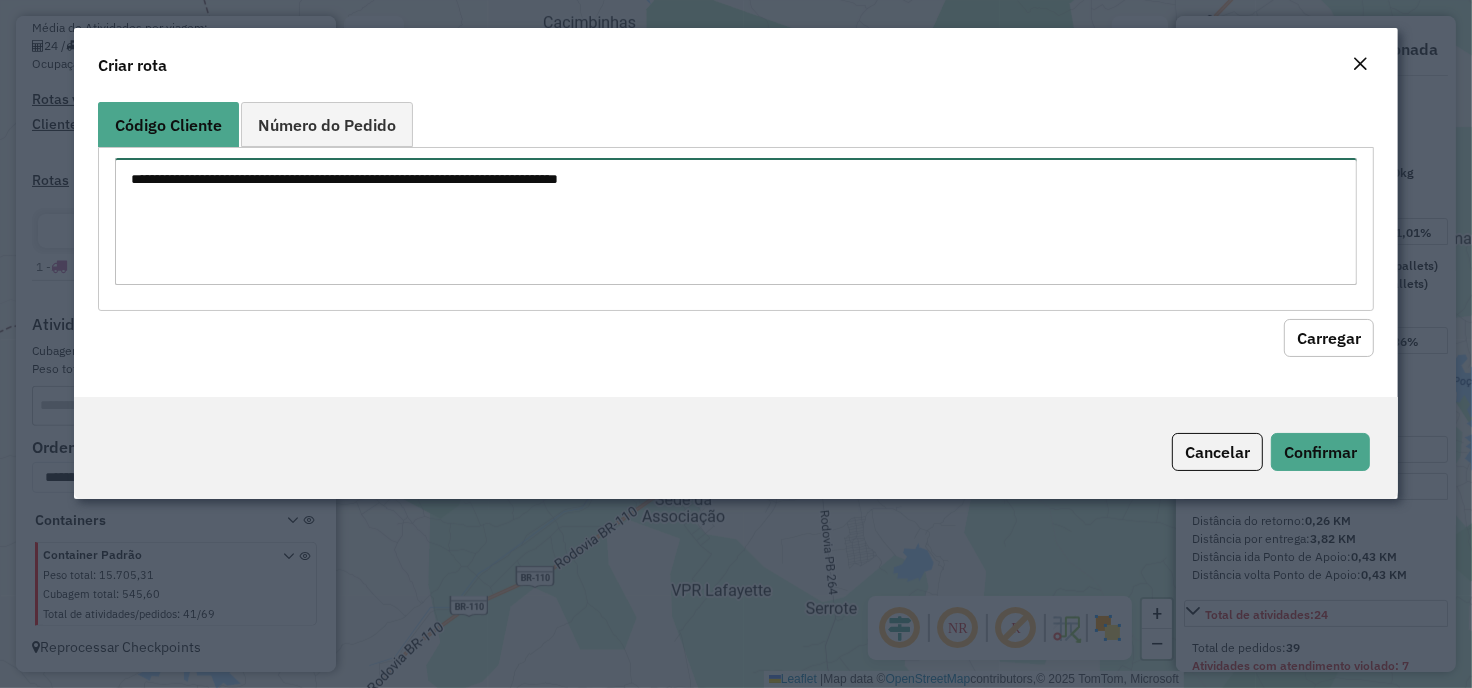 paste on "*****" 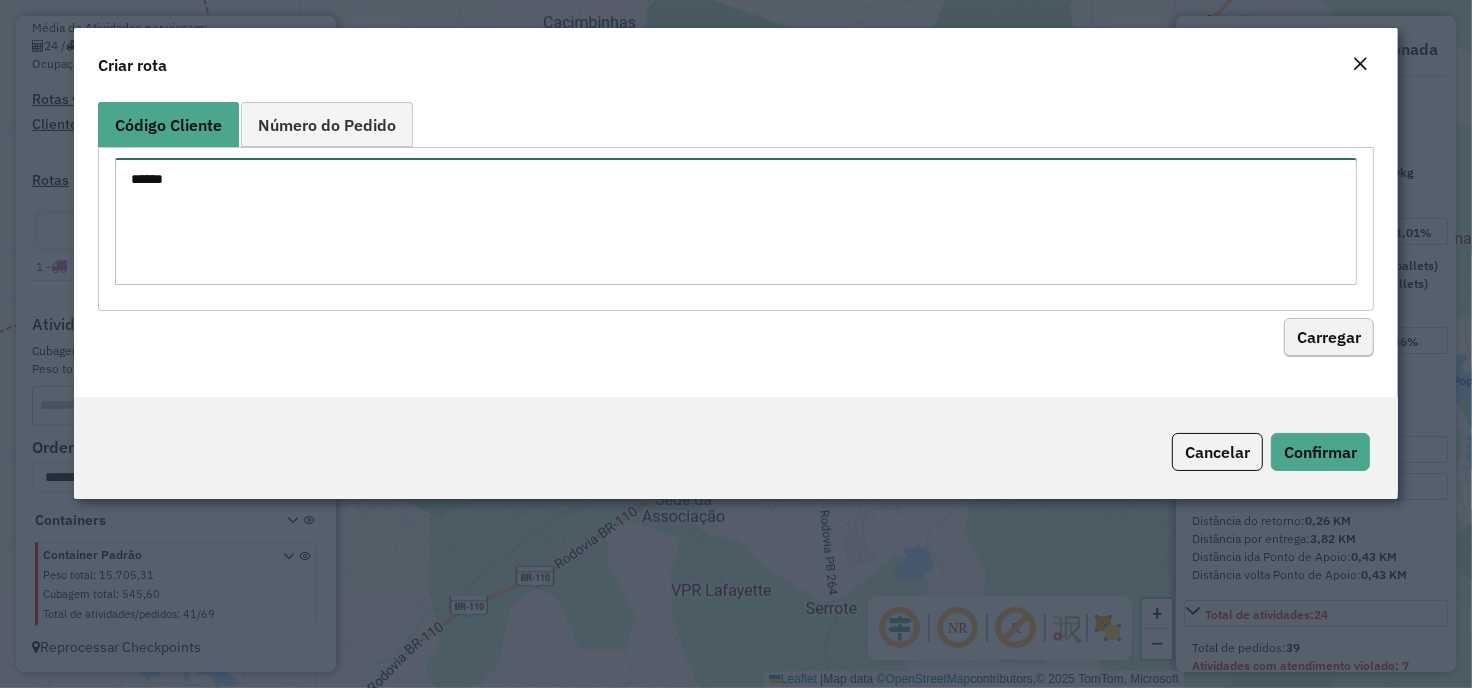 type on "*****" 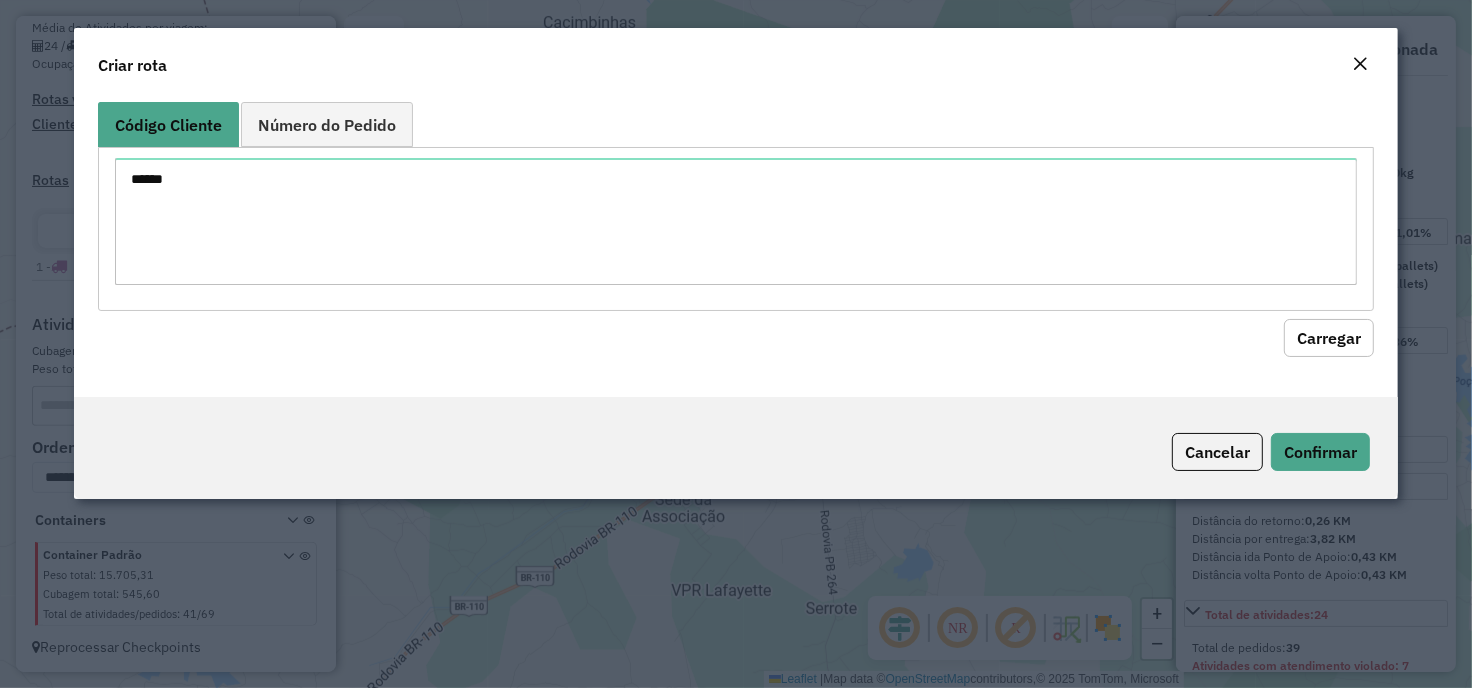 click on "Carregar" 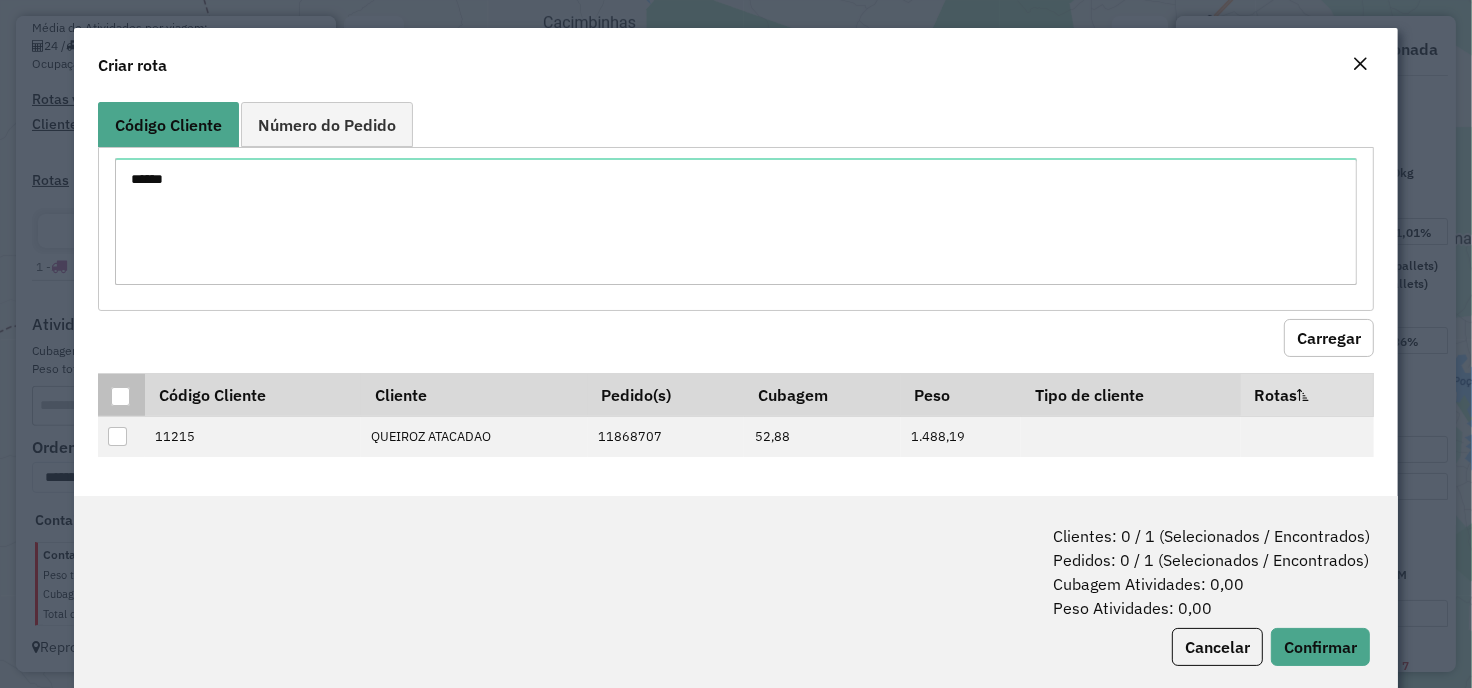 click at bounding box center (120, 396) 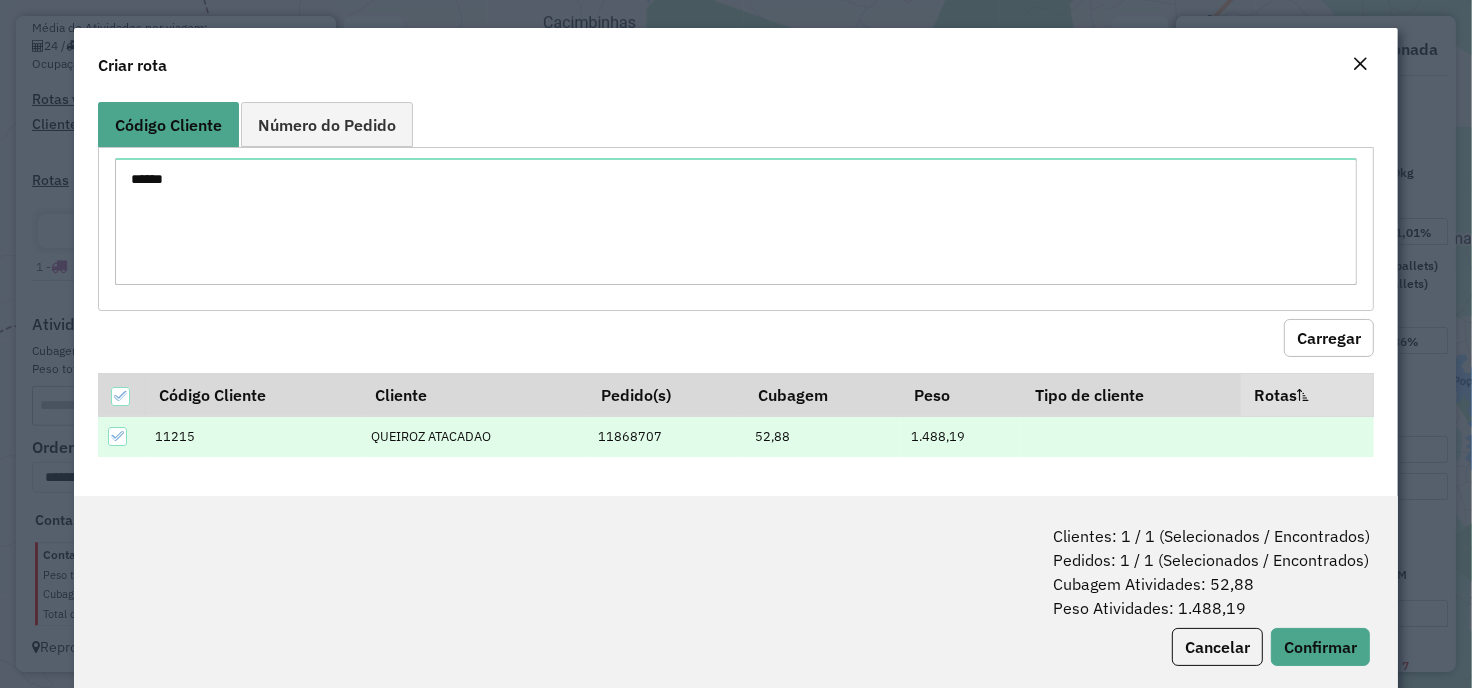 click 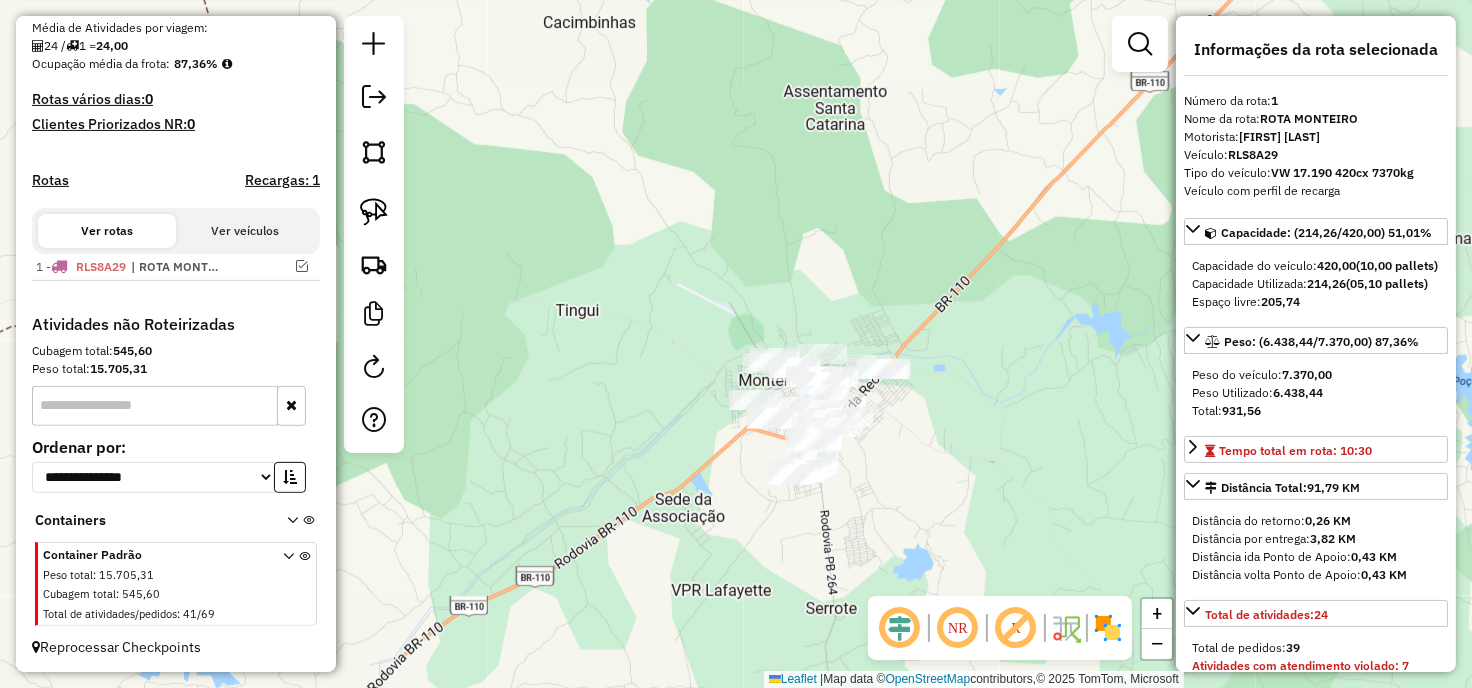 drag, startPoint x: 1034, startPoint y: 541, endPoint x: 946, endPoint y: 423, distance: 147.20055 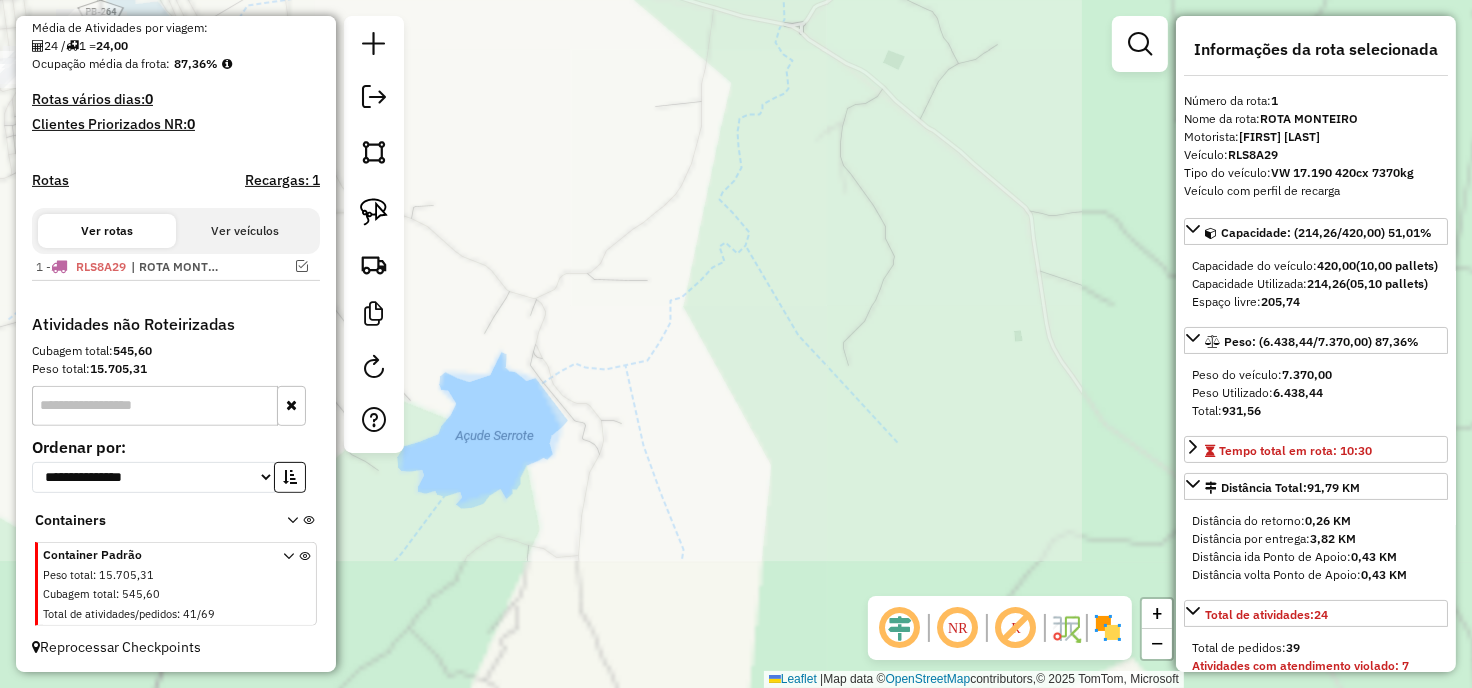 drag, startPoint x: 842, startPoint y: 393, endPoint x: 810, endPoint y: 356, distance: 48.9183 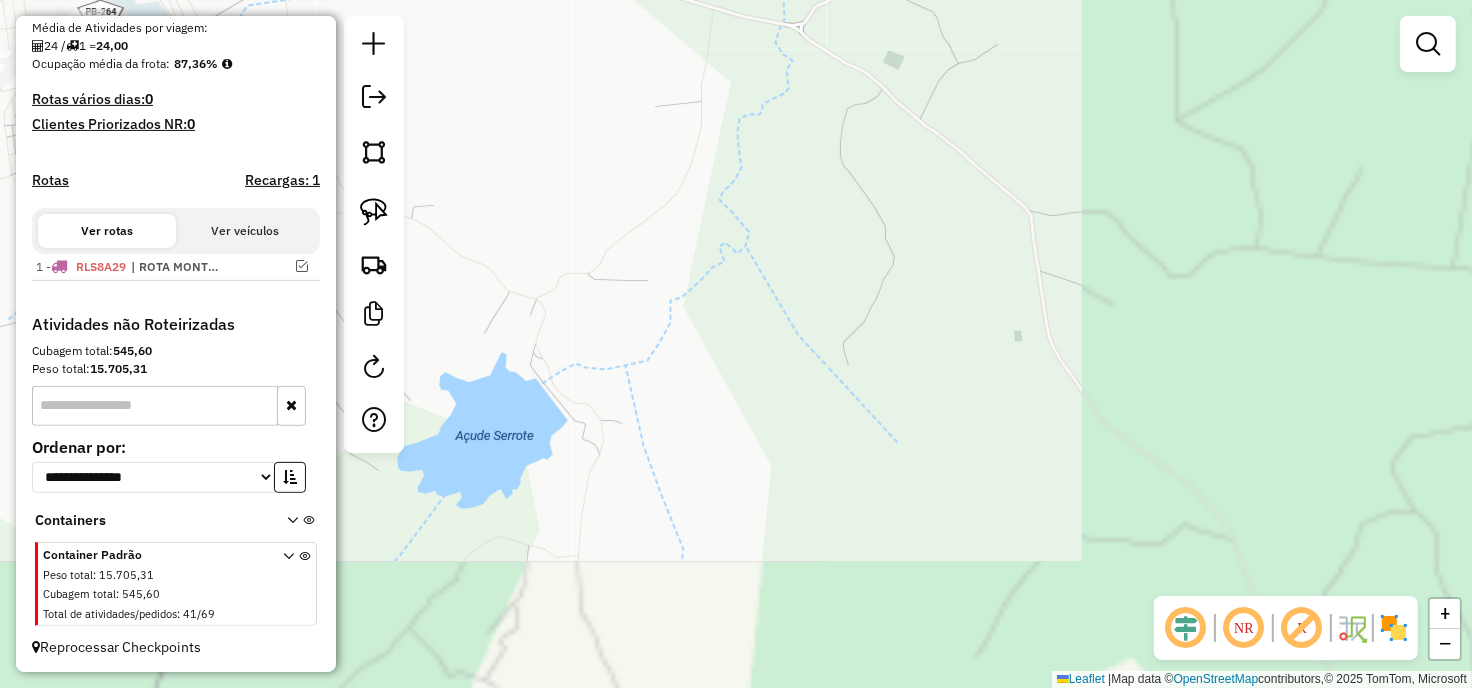 drag, startPoint x: 635, startPoint y: 274, endPoint x: 1087, endPoint y: 428, distance: 477.5144 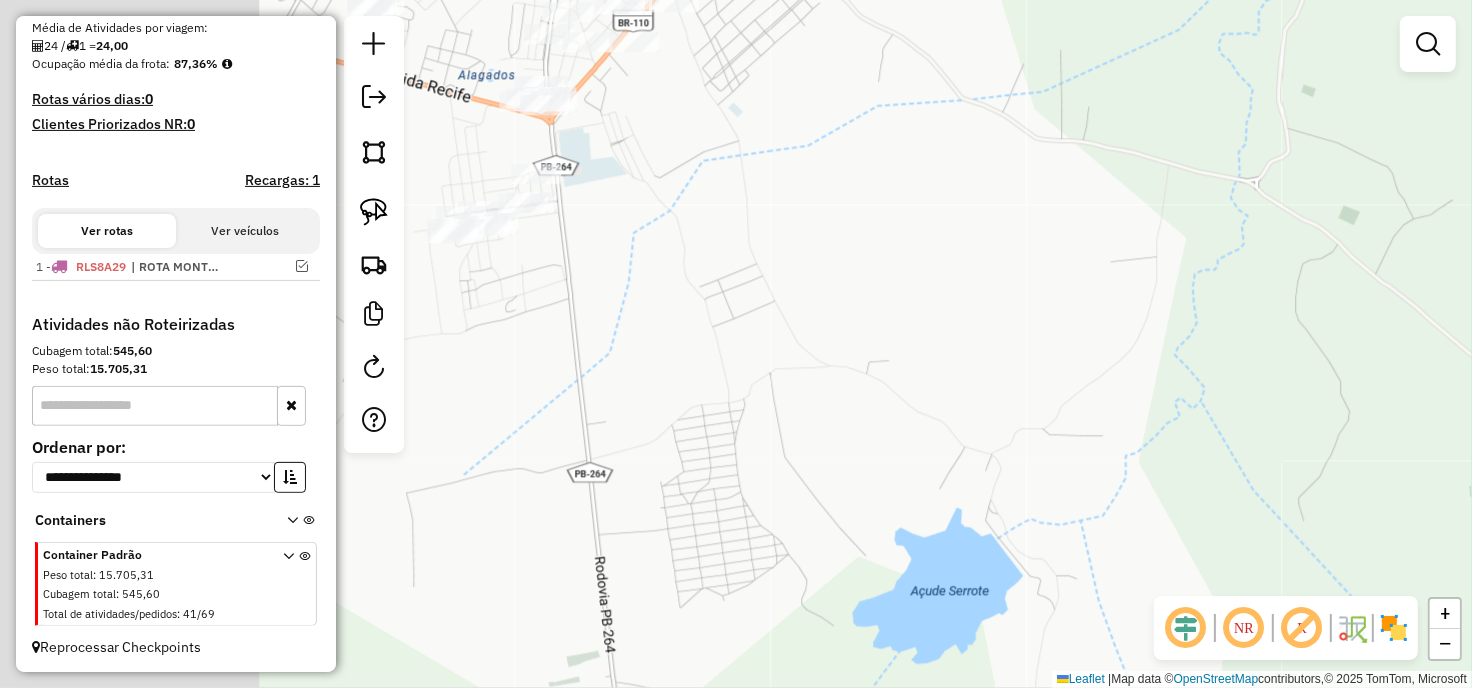 drag, startPoint x: 705, startPoint y: 327, endPoint x: 902, endPoint y: 378, distance: 203.49448 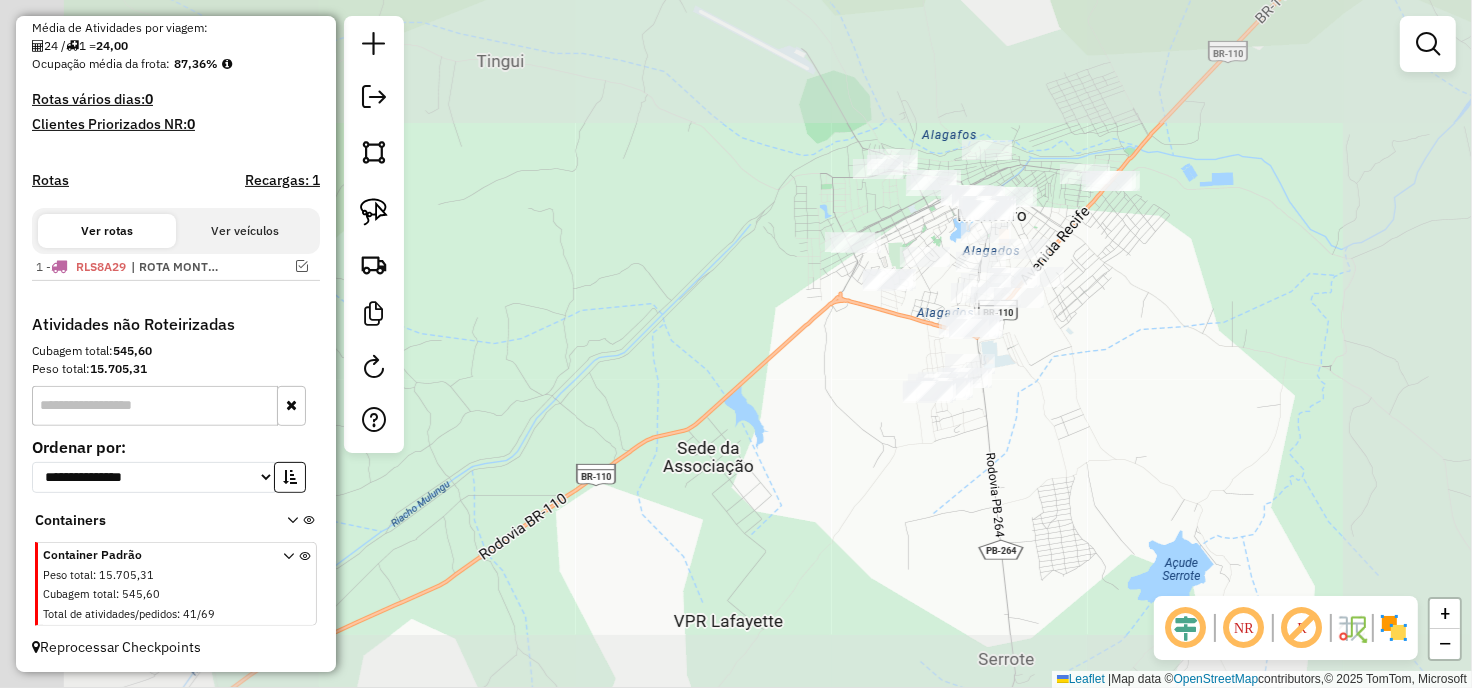 drag, startPoint x: 1115, startPoint y: 351, endPoint x: 1090, endPoint y: 415, distance: 68.70953 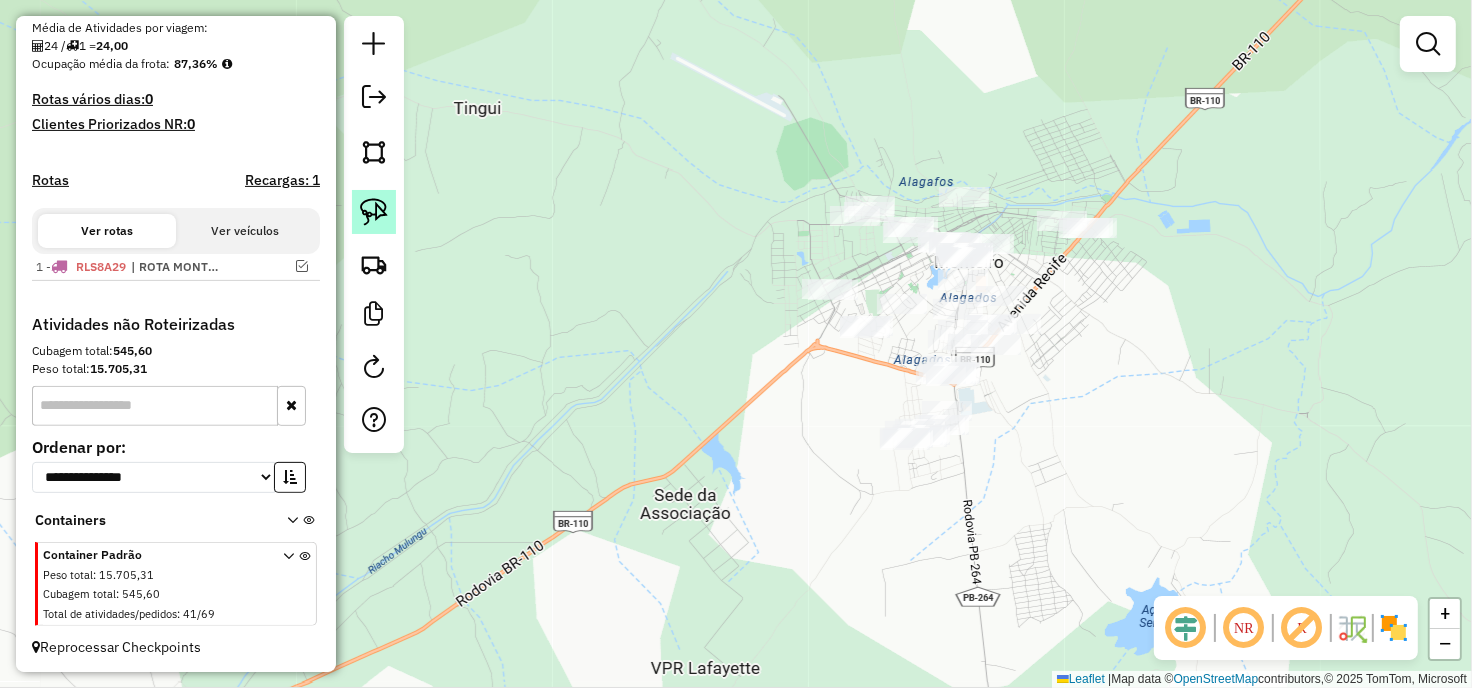 click 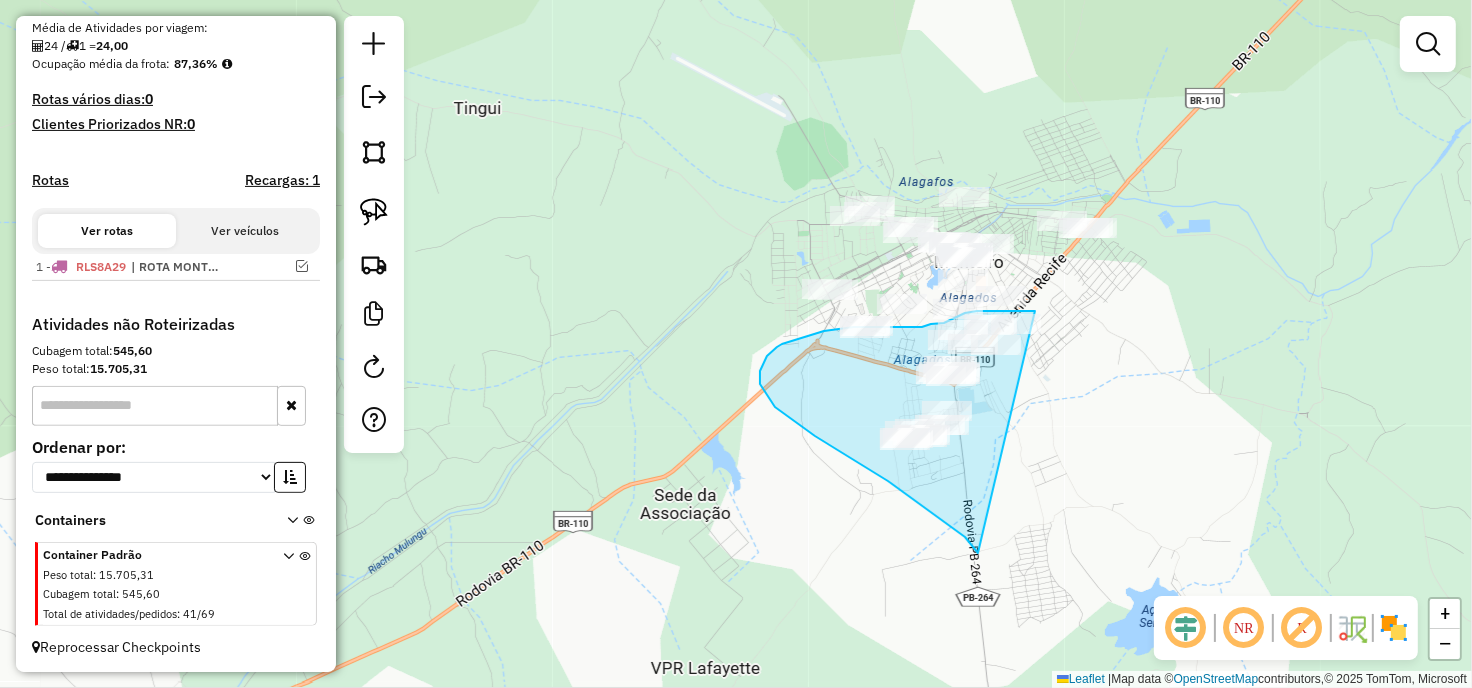 drag, startPoint x: 978, startPoint y: 553, endPoint x: 1104, endPoint y: 355, distance: 234.69128 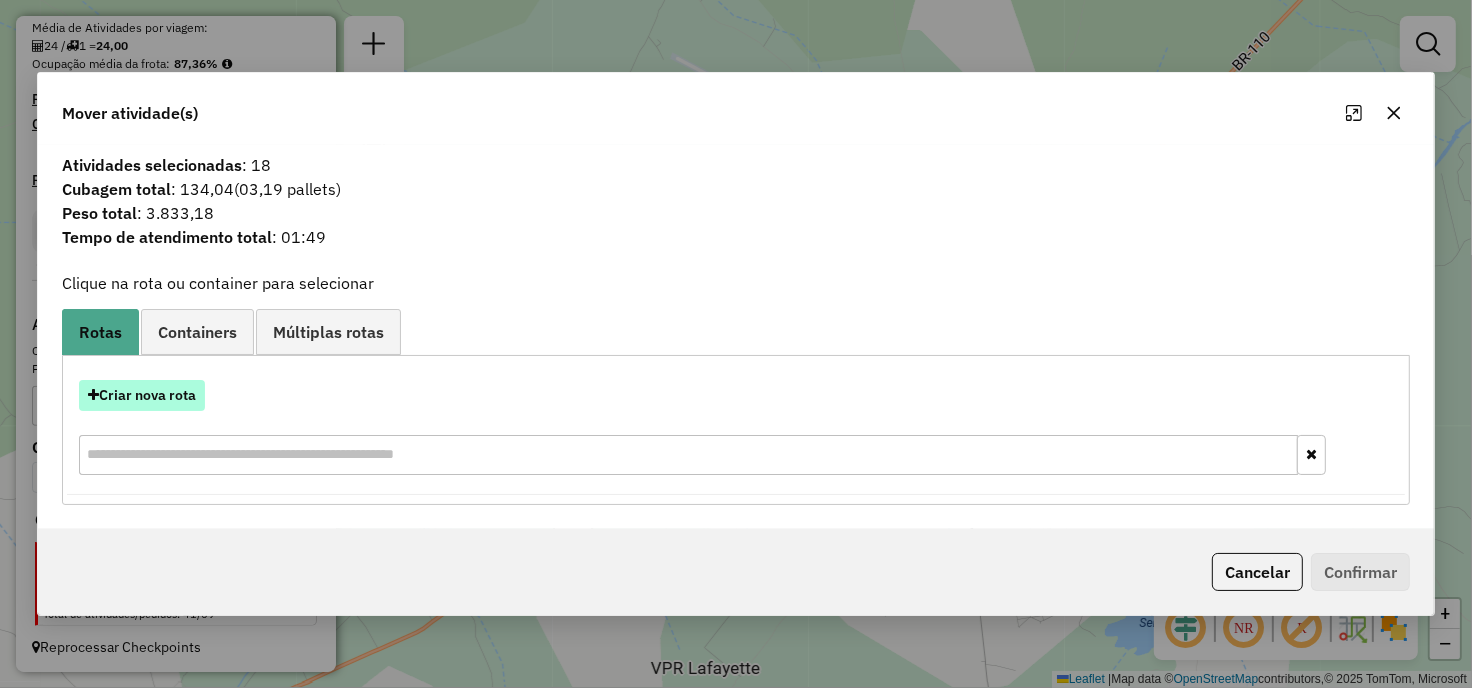 click on "Criar nova rota" at bounding box center (142, 395) 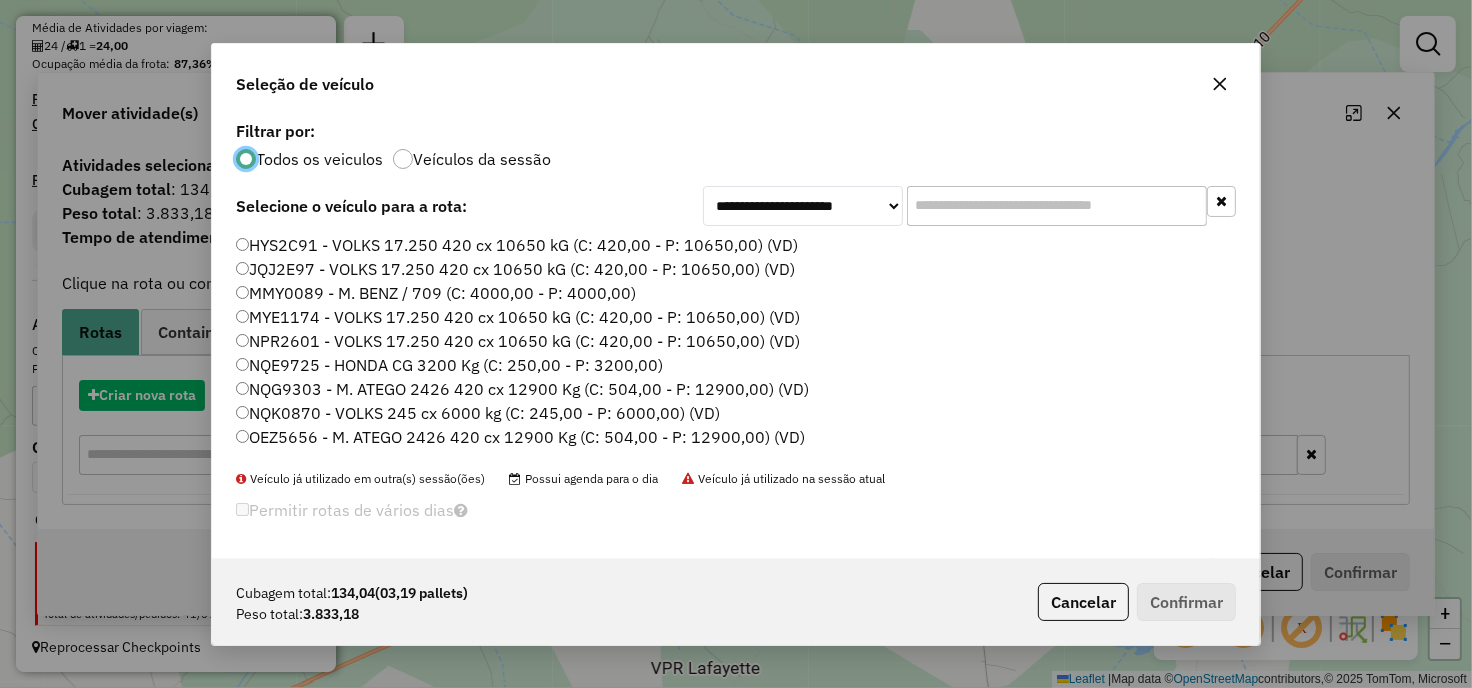 scroll, scrollTop: 11, scrollLeft: 5, axis: both 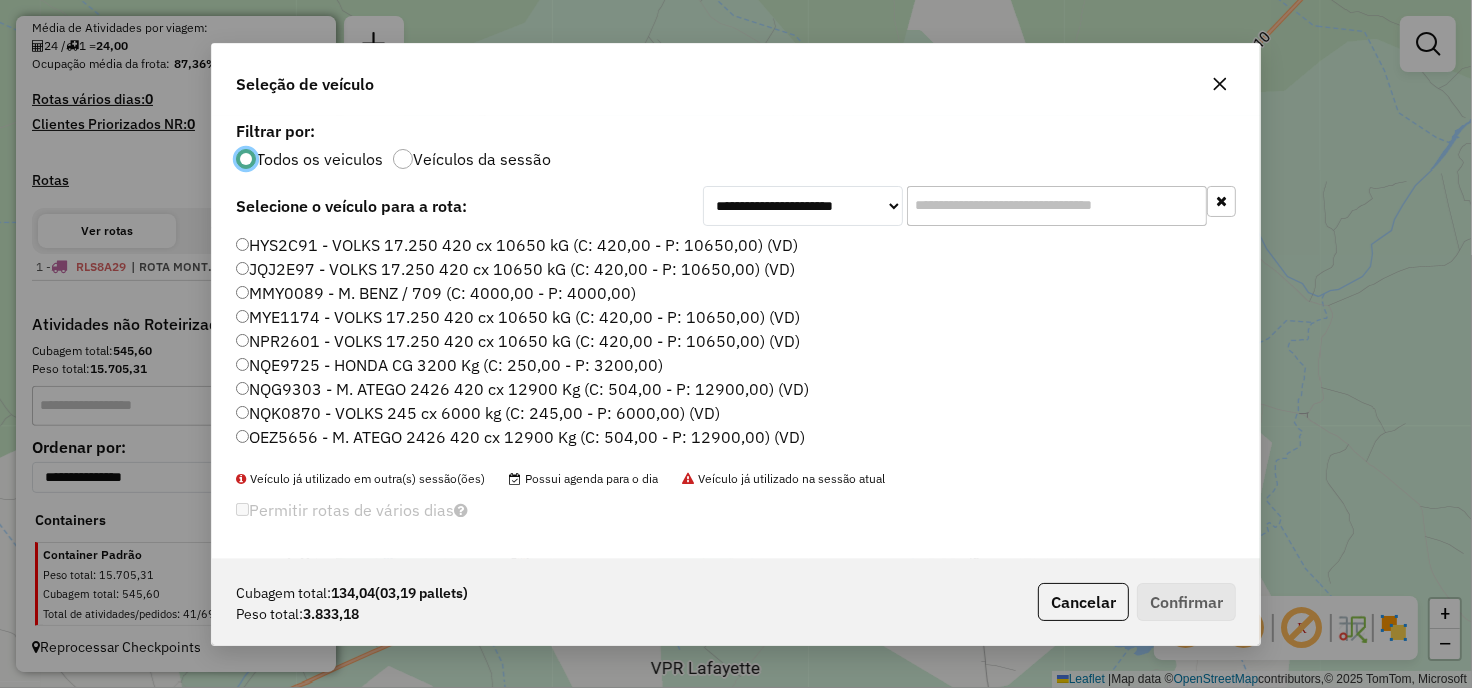 click 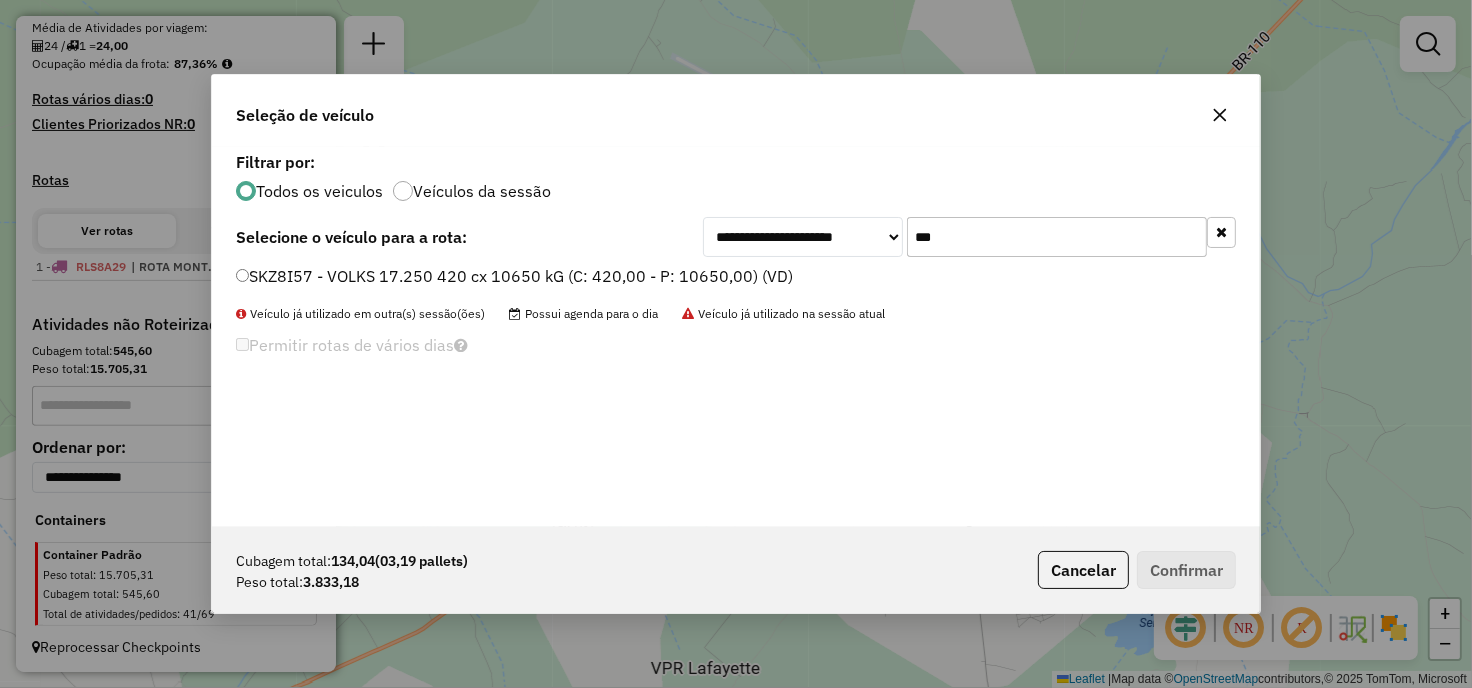 type on "***" 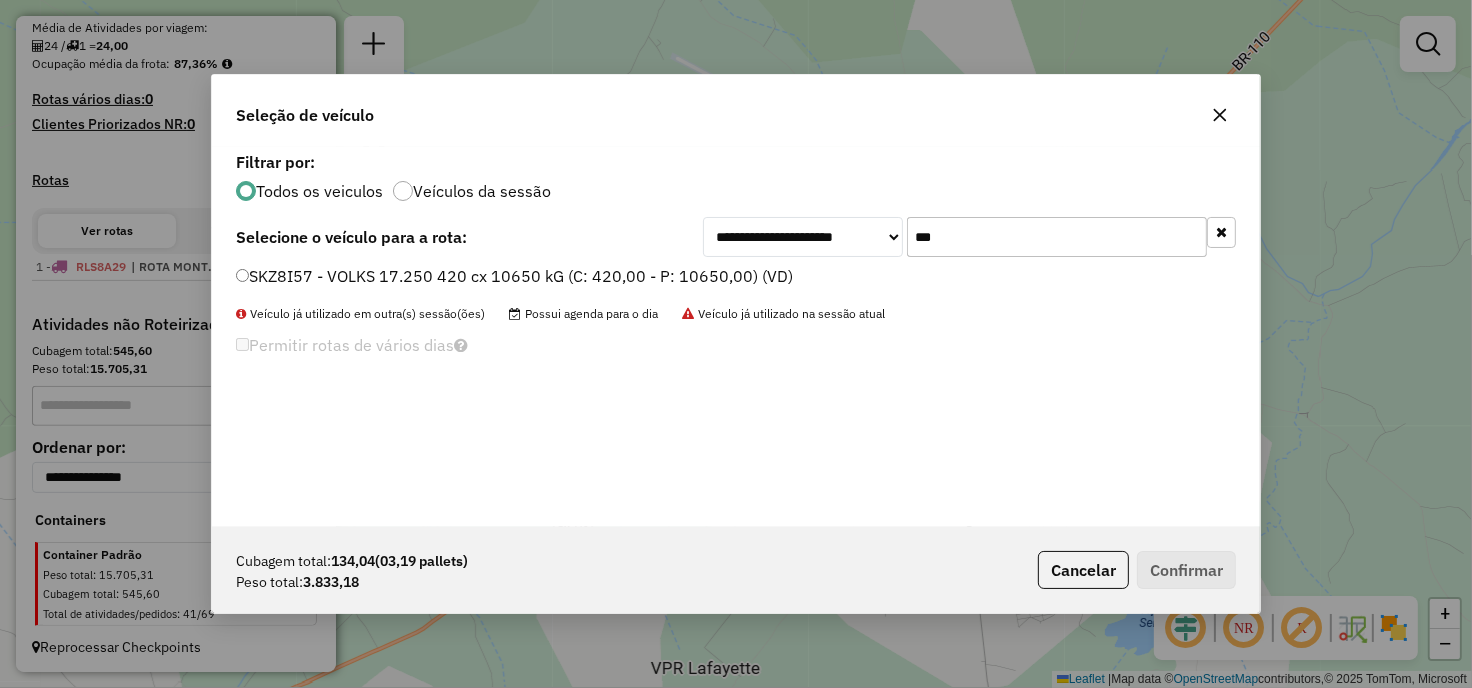 click on "SKZ8I57 - VOLKS 17.250 420 cx 10650 kG (C: 420,00 - P: 10650,00) (VD)" 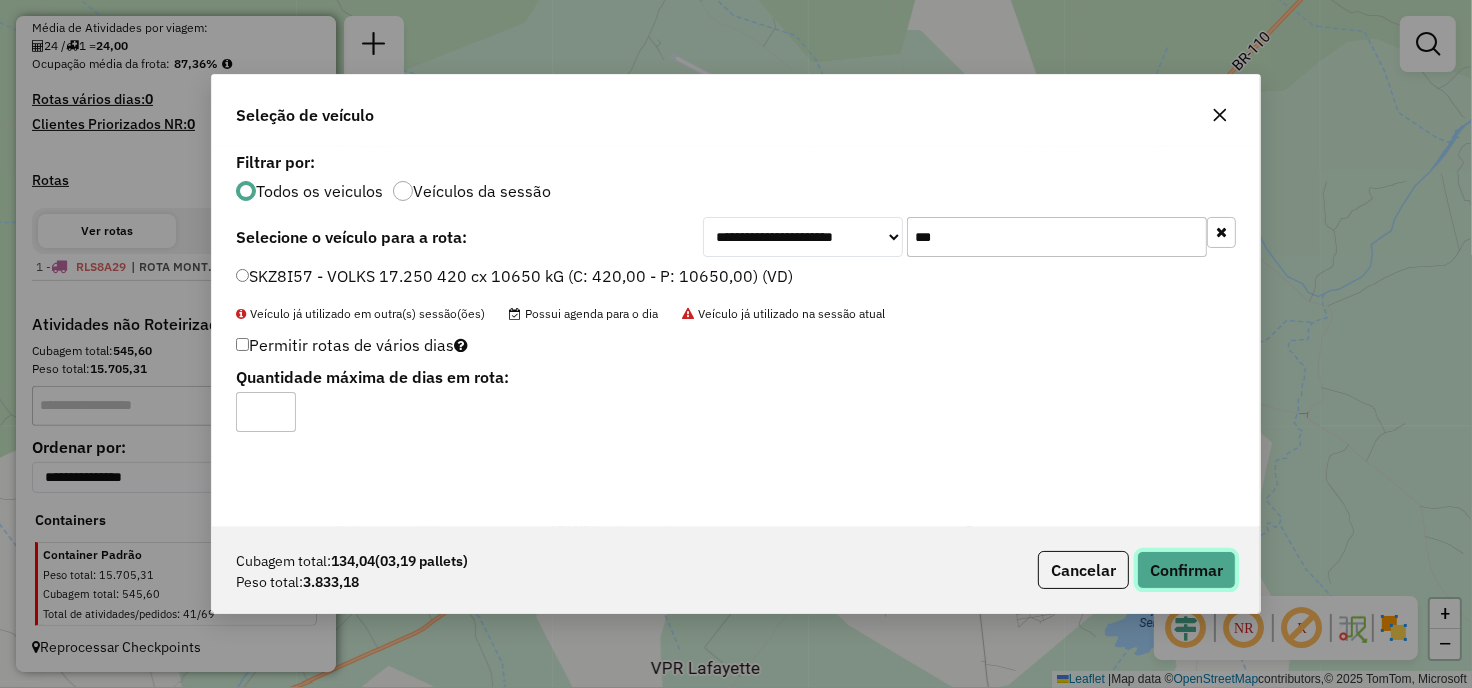 click on "Confirmar" 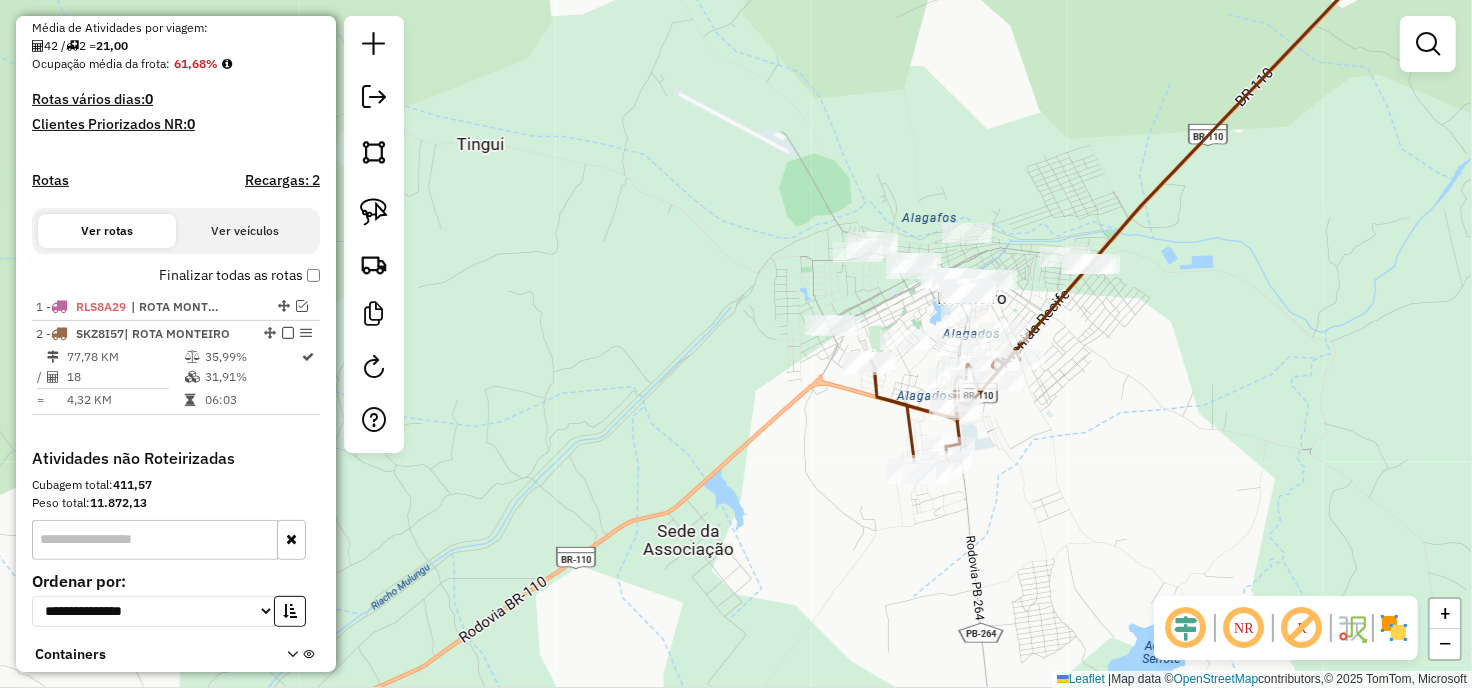 drag, startPoint x: 1148, startPoint y: 337, endPoint x: 1148, endPoint y: 398, distance: 61 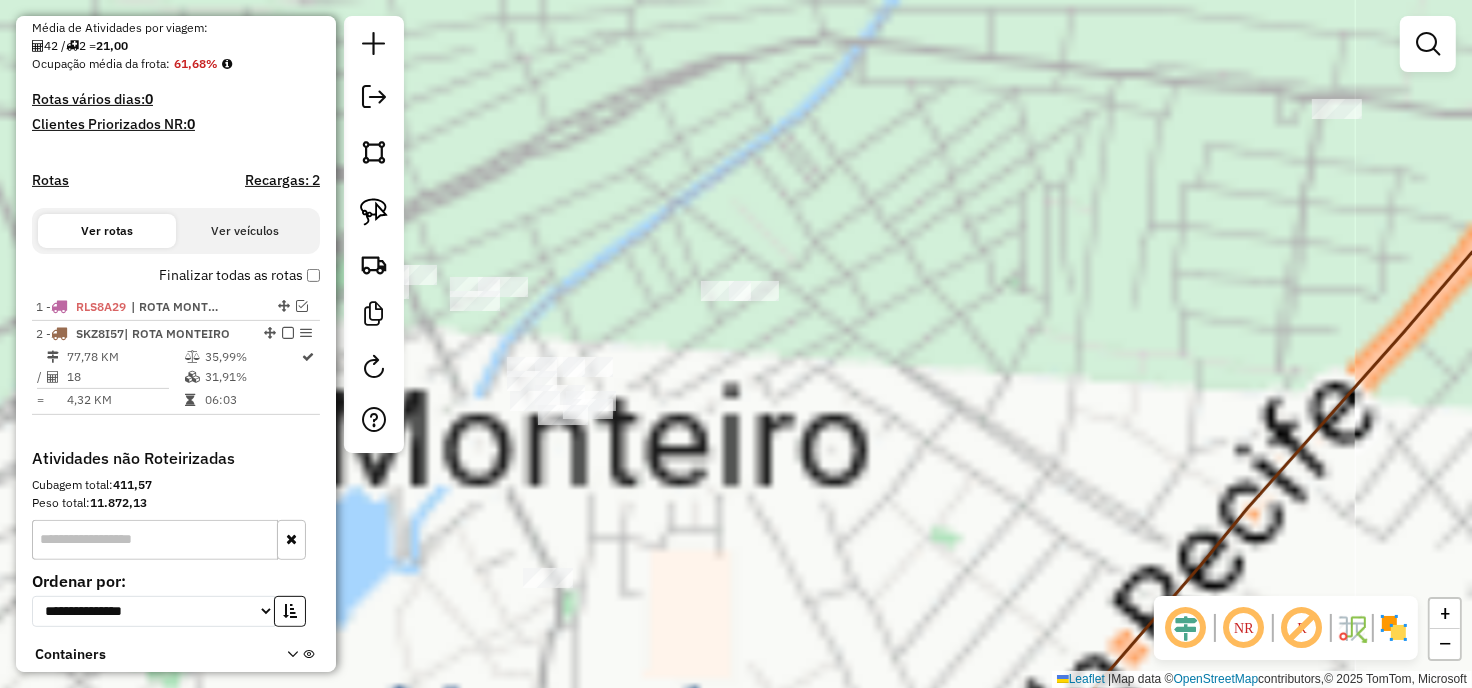drag, startPoint x: 1092, startPoint y: 458, endPoint x: 1204, endPoint y: 218, distance: 264.84714 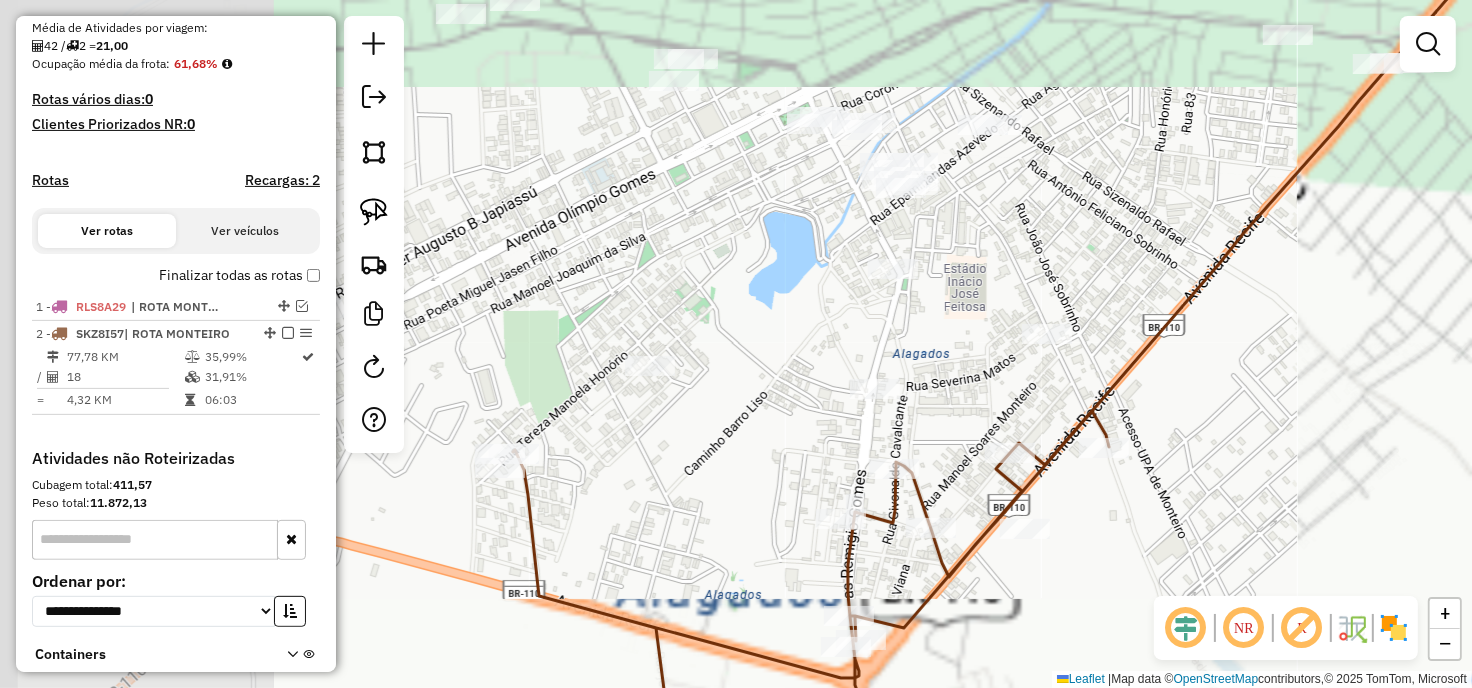 drag, startPoint x: 1178, startPoint y: 322, endPoint x: 1232, endPoint y: 316, distance: 54.33231 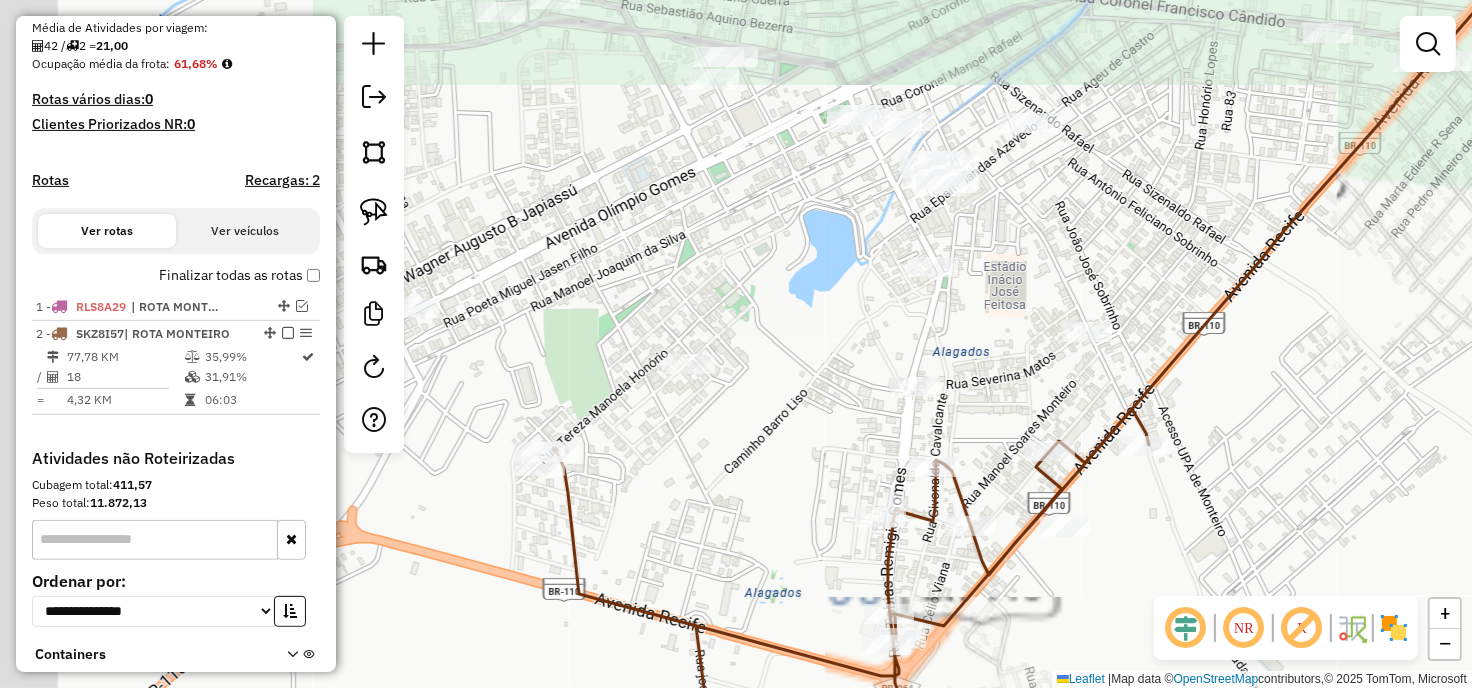 drag, startPoint x: 1232, startPoint y: 316, endPoint x: 1258, endPoint y: 337, distance: 33.42155 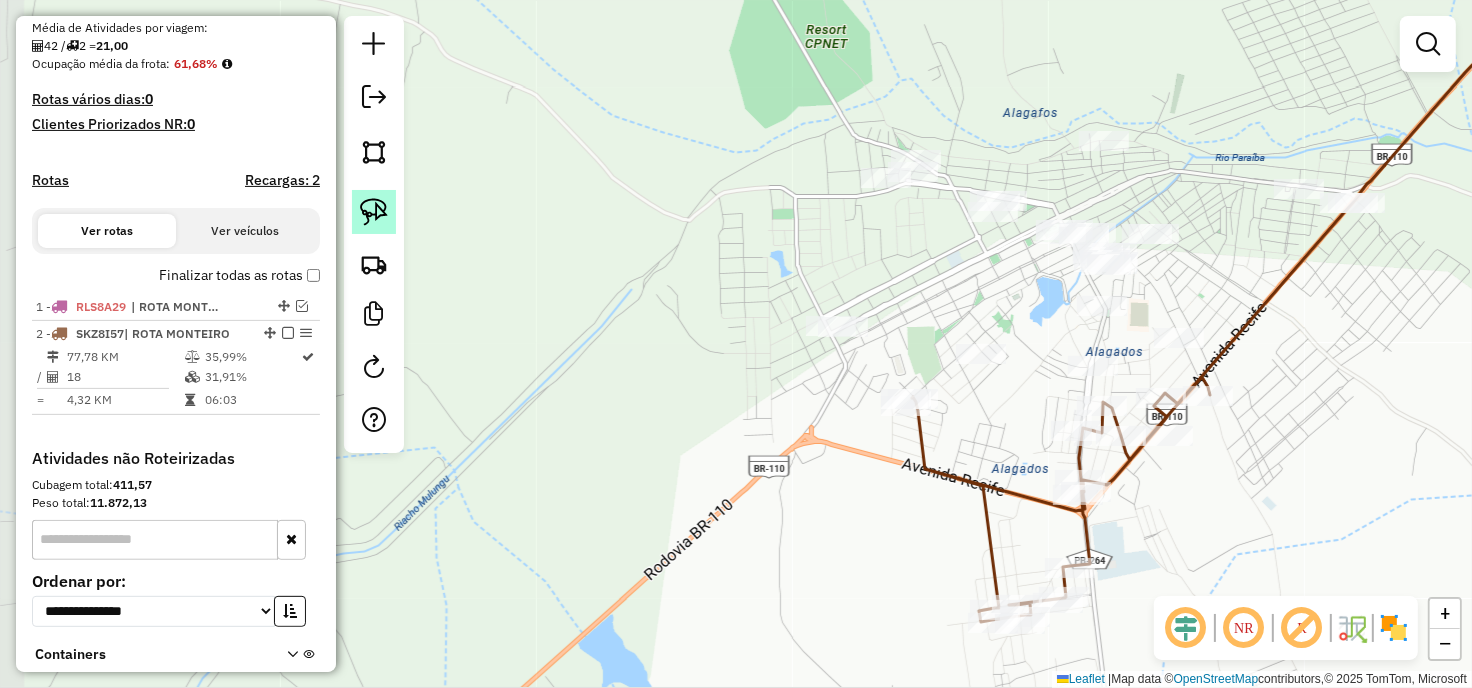click 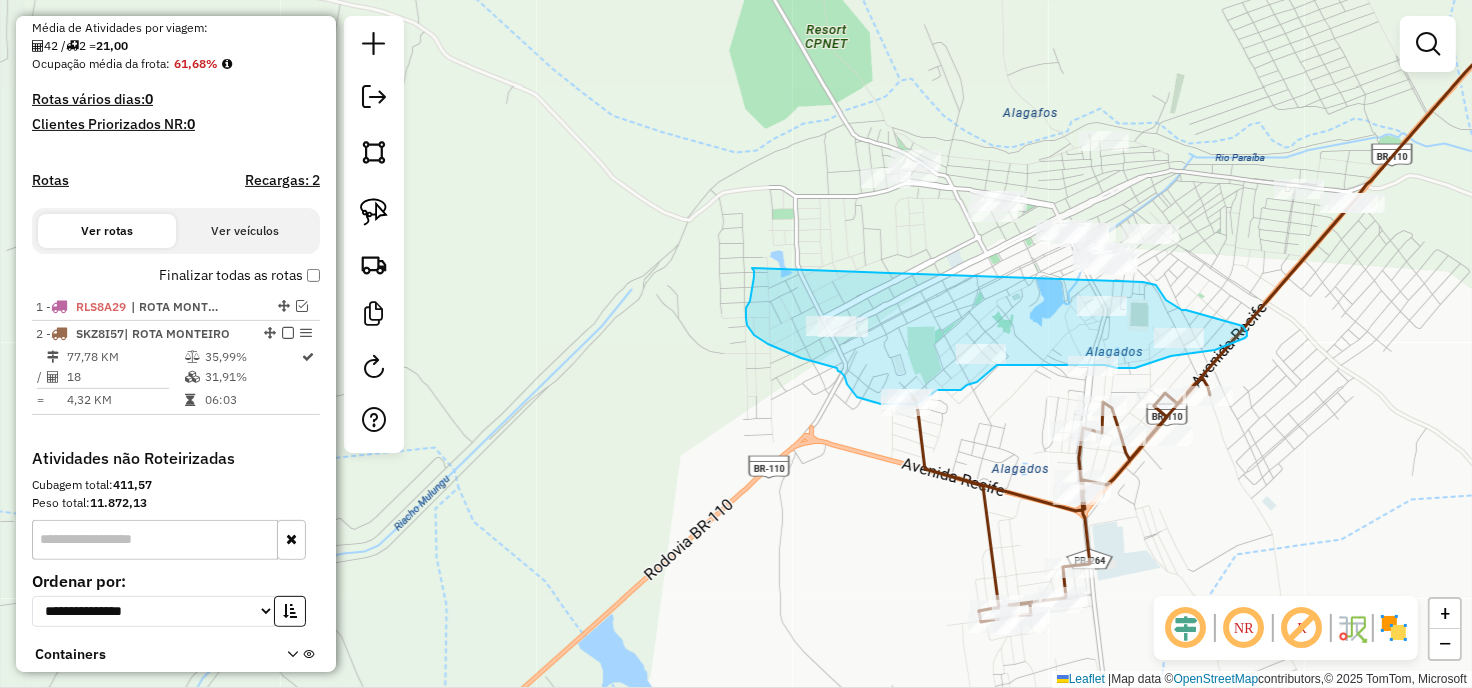 drag, startPoint x: 752, startPoint y: 268, endPoint x: 1143, endPoint y: 282, distance: 391.25055 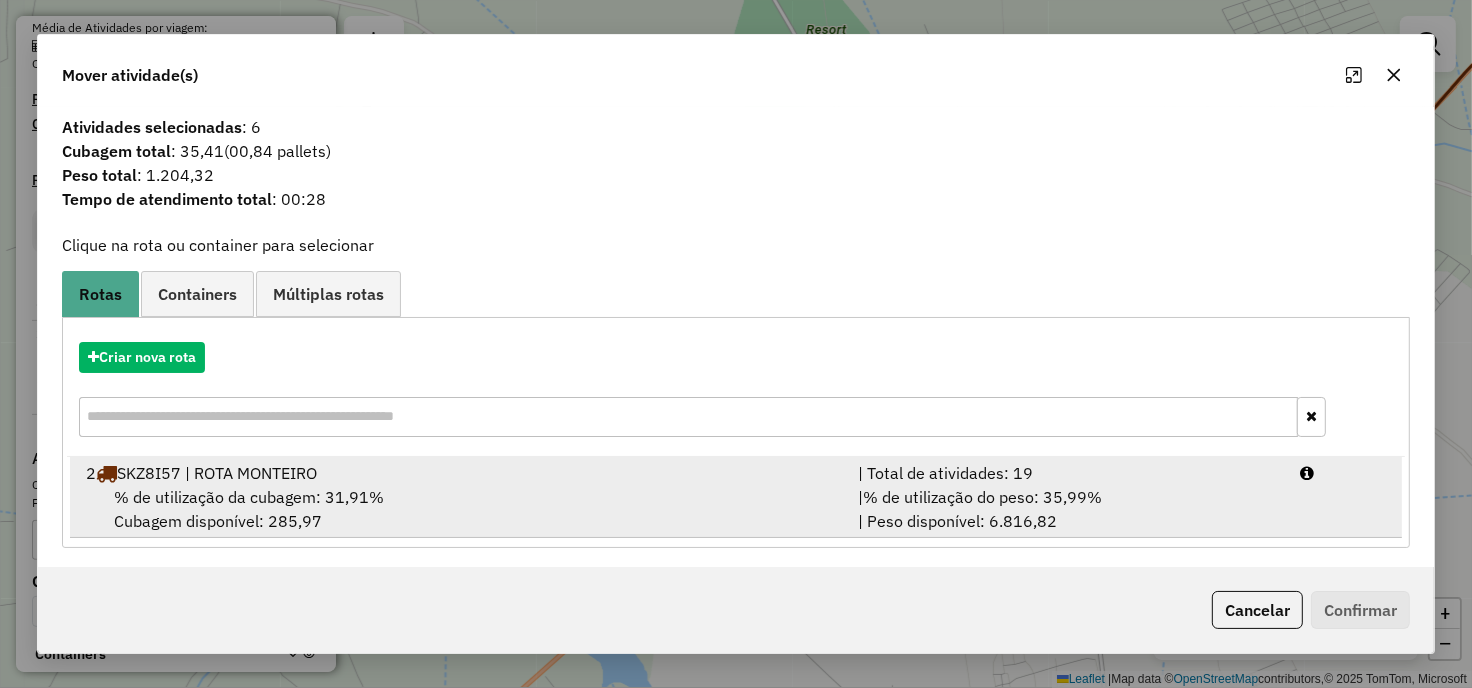 click on "% de utilização da cubagem: 31,91%  Cubagem disponível: 285,97" at bounding box center [460, 509] 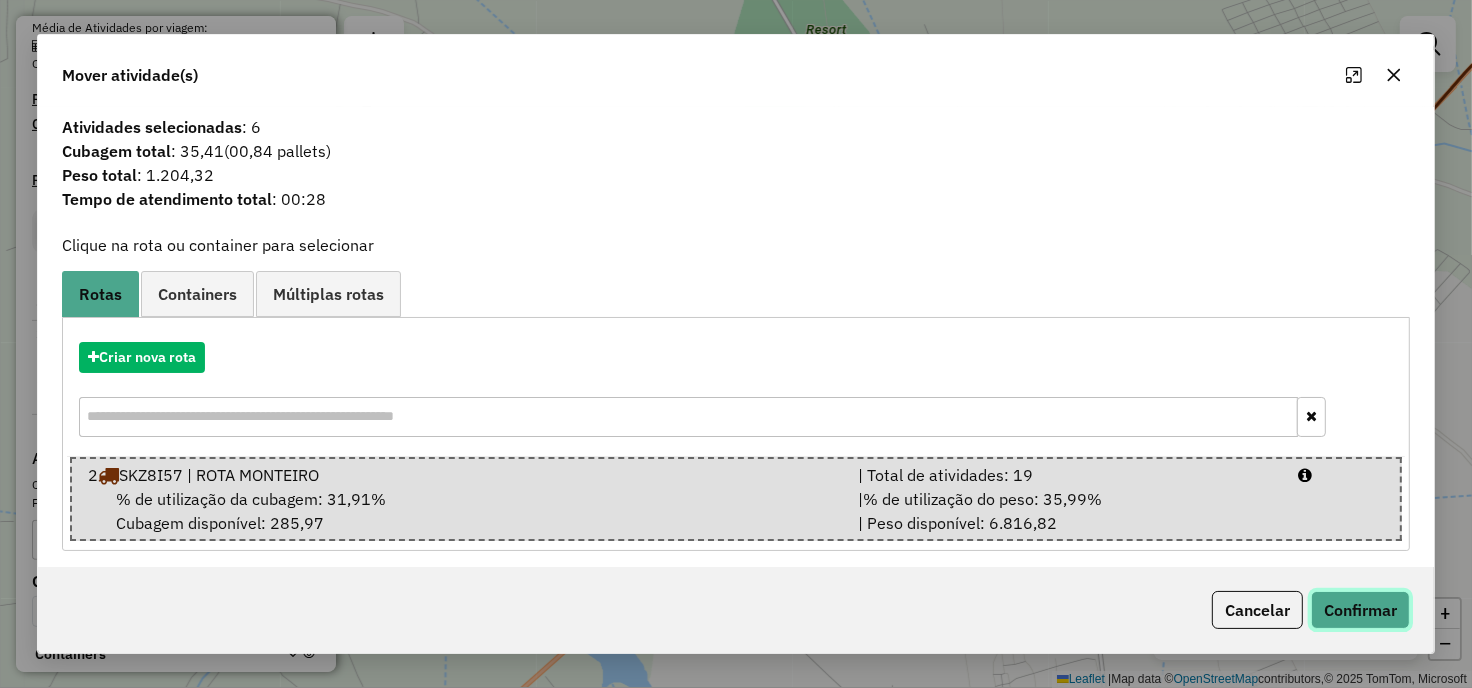 click on "Confirmar" 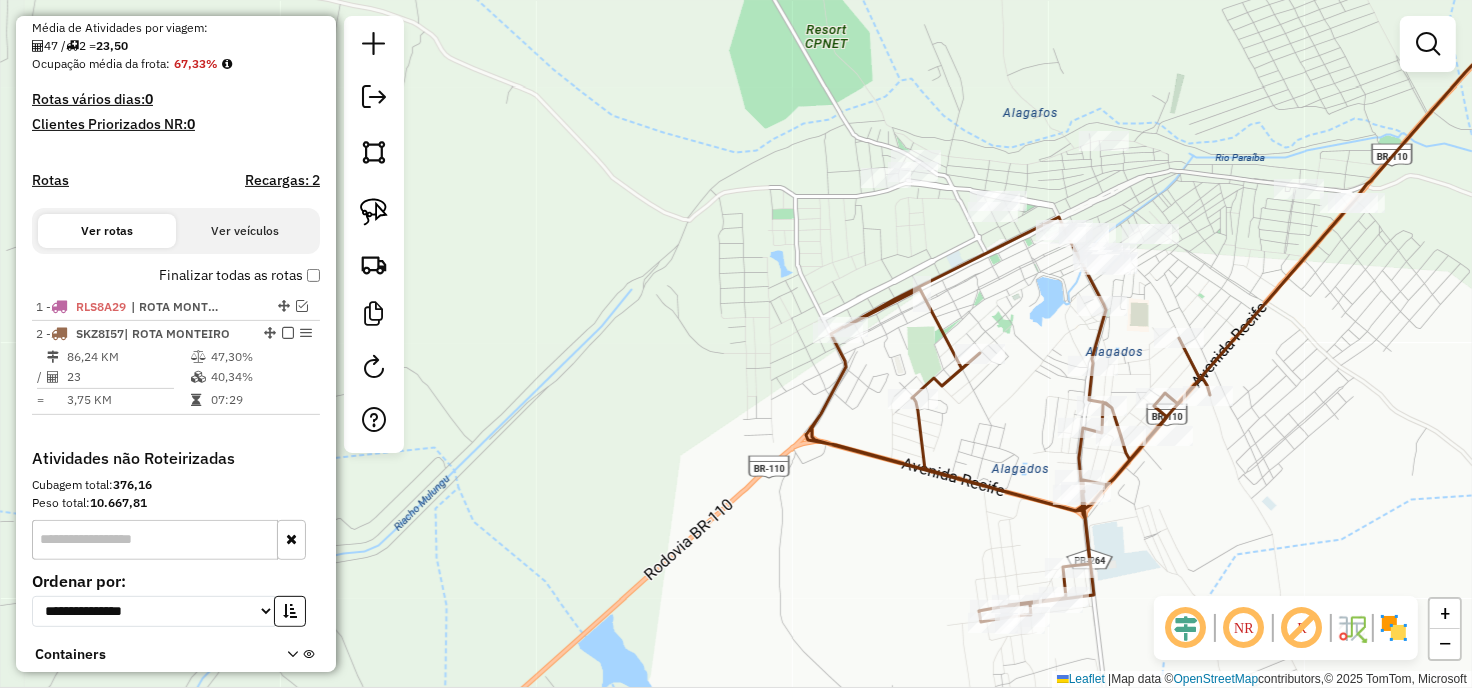 drag, startPoint x: 1048, startPoint y: 385, endPoint x: 1018, endPoint y: 443, distance: 65.29931 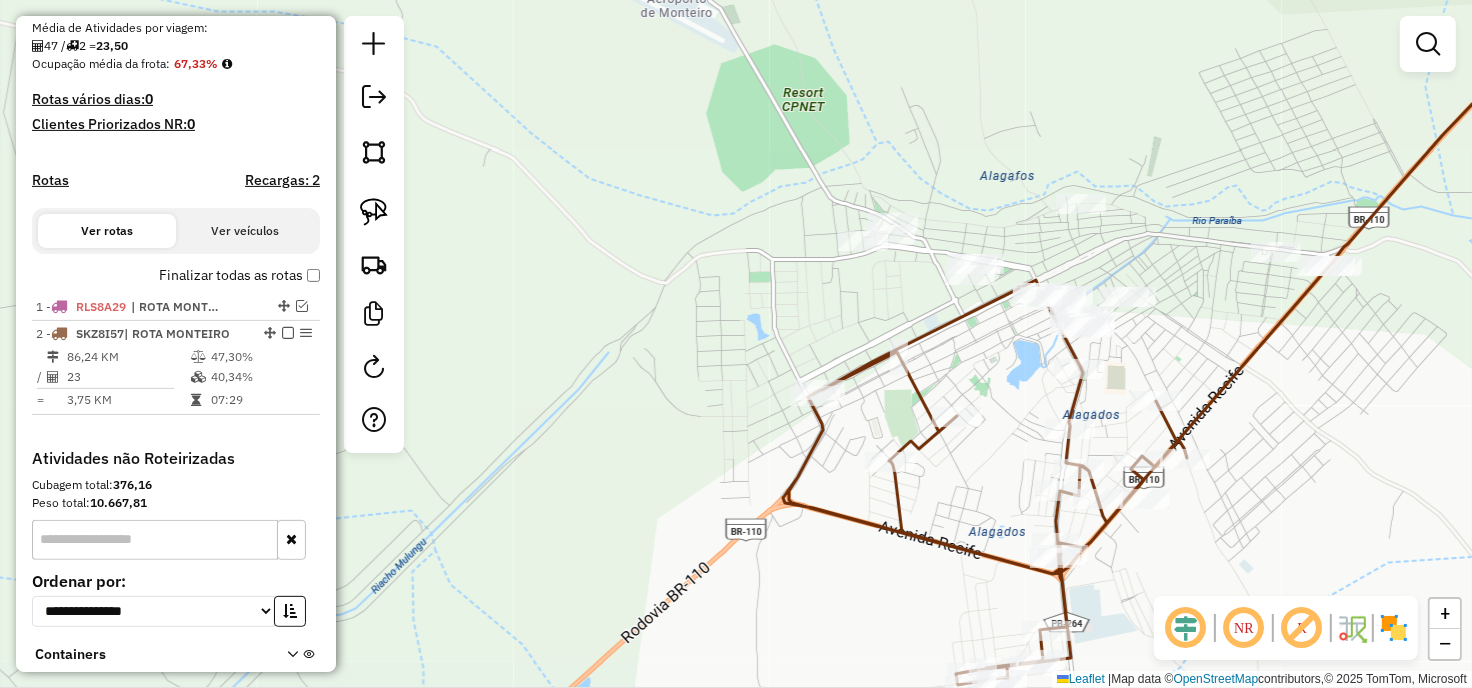 drag, startPoint x: 1415, startPoint y: 382, endPoint x: 1146, endPoint y: 355, distance: 270.35162 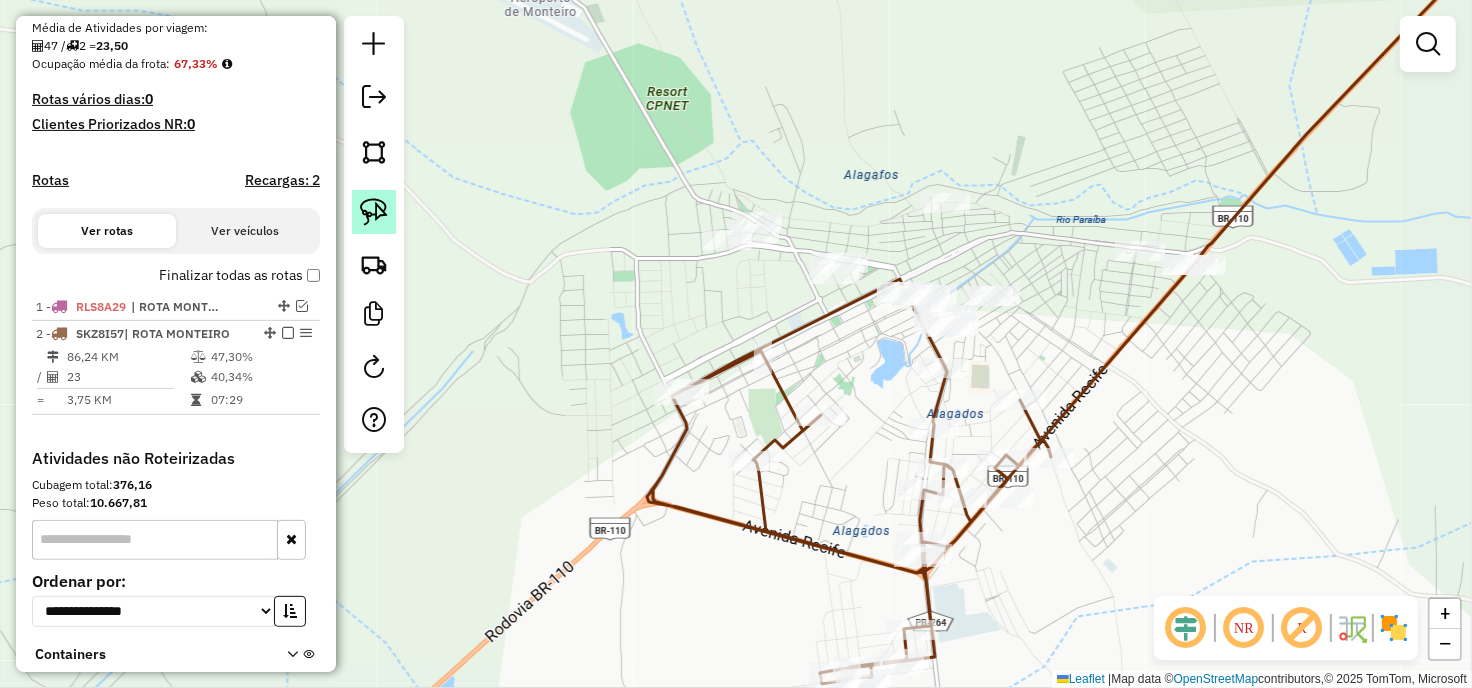 click 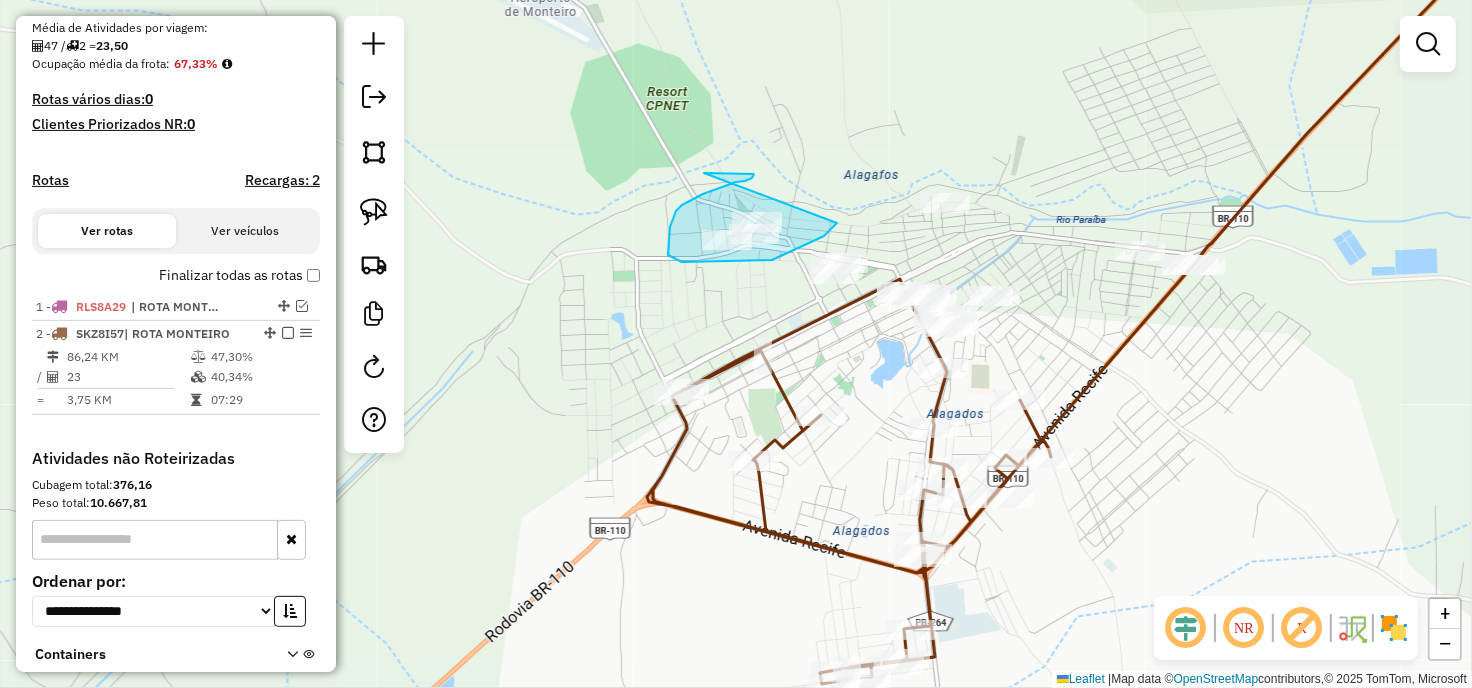 drag, startPoint x: 722, startPoint y: 173, endPoint x: 845, endPoint y: 185, distance: 123.58398 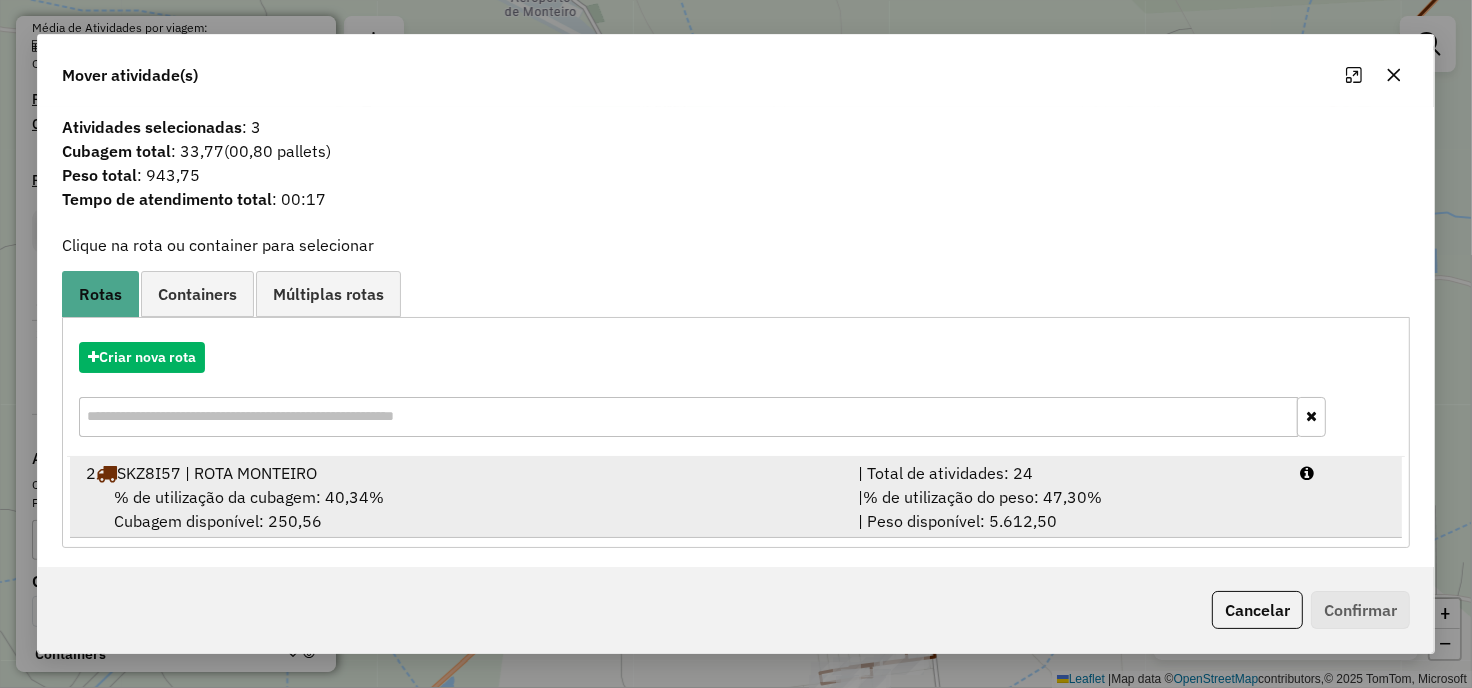click on "% de utilização da cubagem: 40,34%  Cubagem disponível: 250,56" at bounding box center [460, 509] 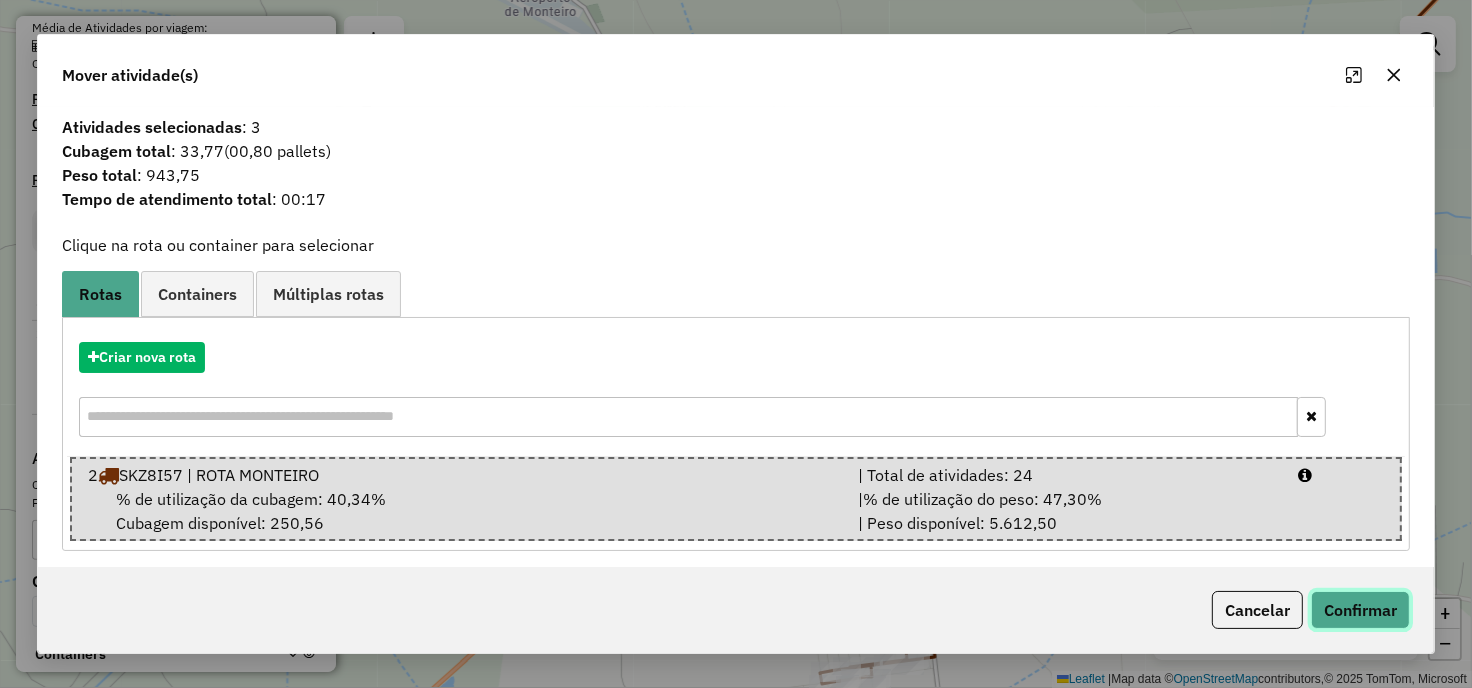 click on "Confirmar" 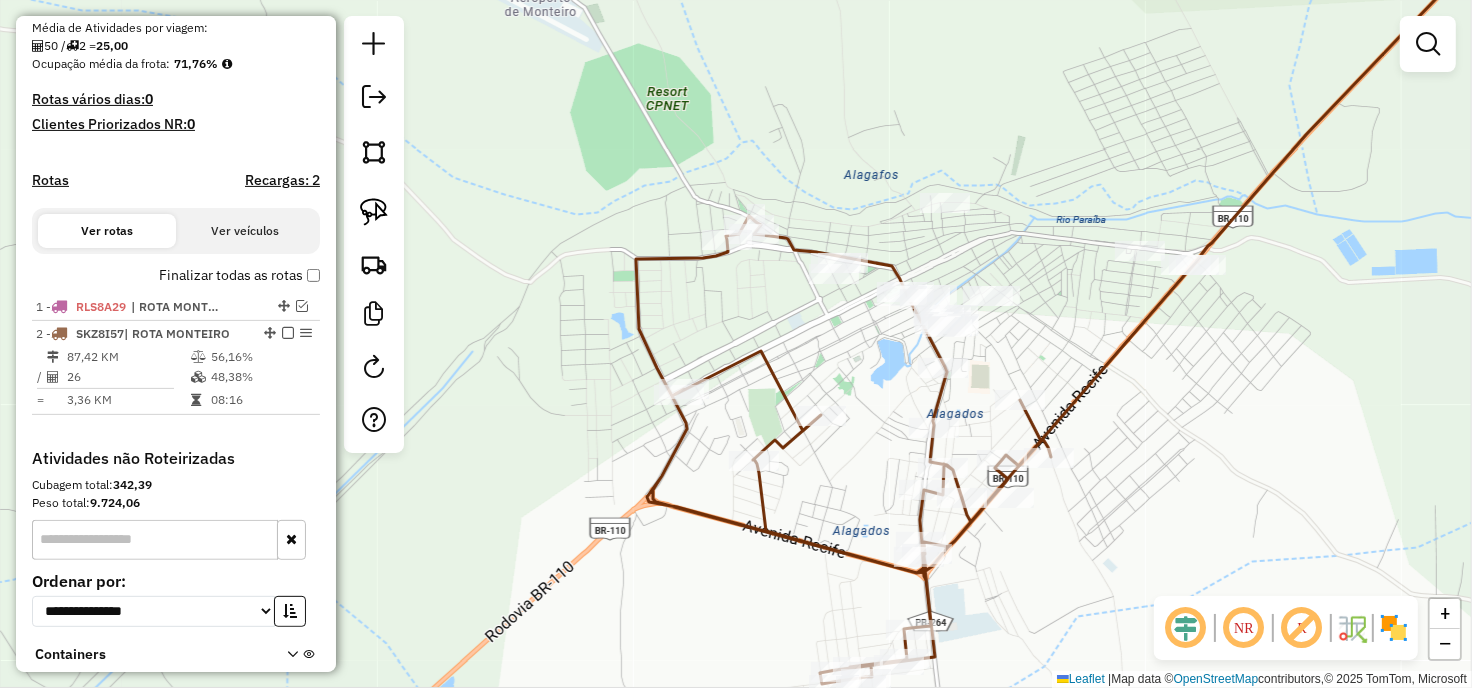 click on "Janela de atendimento Grade de atendimento Capacidade Transportadoras Veículos Cliente Pedidos  Rotas Selecione os dias de semana para filtrar as janelas de atendimento  Seg   Ter   Qua   Qui   Sex   Sáb   Dom  Informe o período da janela de atendimento: De: Até:  Filtrar exatamente a janela do cliente  Considerar janela de atendimento padrão  Selecione os dias de semana para filtrar as grades de atendimento  Seg   Ter   Qua   Qui   Sex   Sáb   Dom   Considerar clientes sem dia de atendimento cadastrado  Clientes fora do dia de atendimento selecionado Filtrar as atividades entre os valores definidos abaixo:  Peso mínimo:   Peso máximo:   Cubagem mínima:   Cubagem máxima:   De:   Até:  Filtrar as atividades entre o tempo de atendimento definido abaixo:  De:   Até:   Considerar capacidade total dos clientes não roteirizados Transportadora: Selecione um ou mais itens Tipo de veículo: Selecione um ou mais itens Veículo: Selecione um ou mais itens Motorista: Selecione um ou mais itens Nome: Rótulo:" 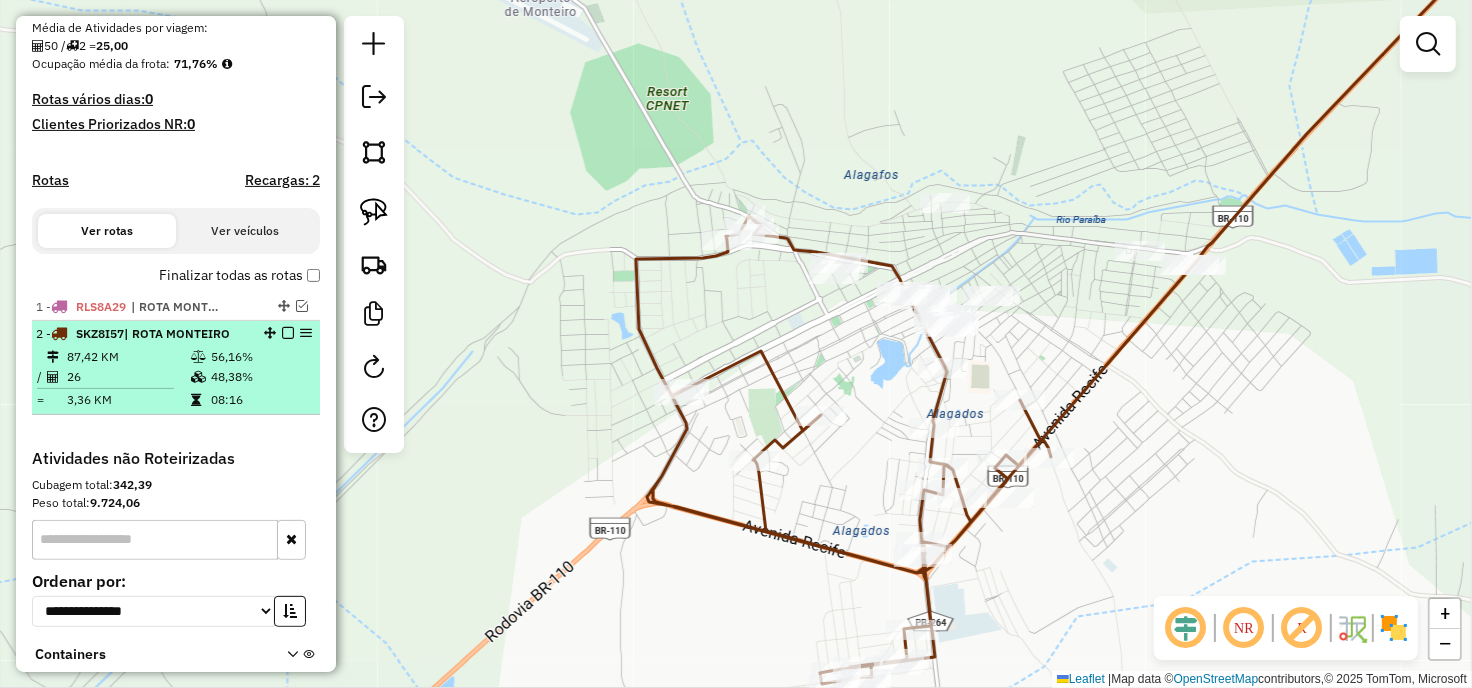 click on "3,36 KM" at bounding box center [128, 400] 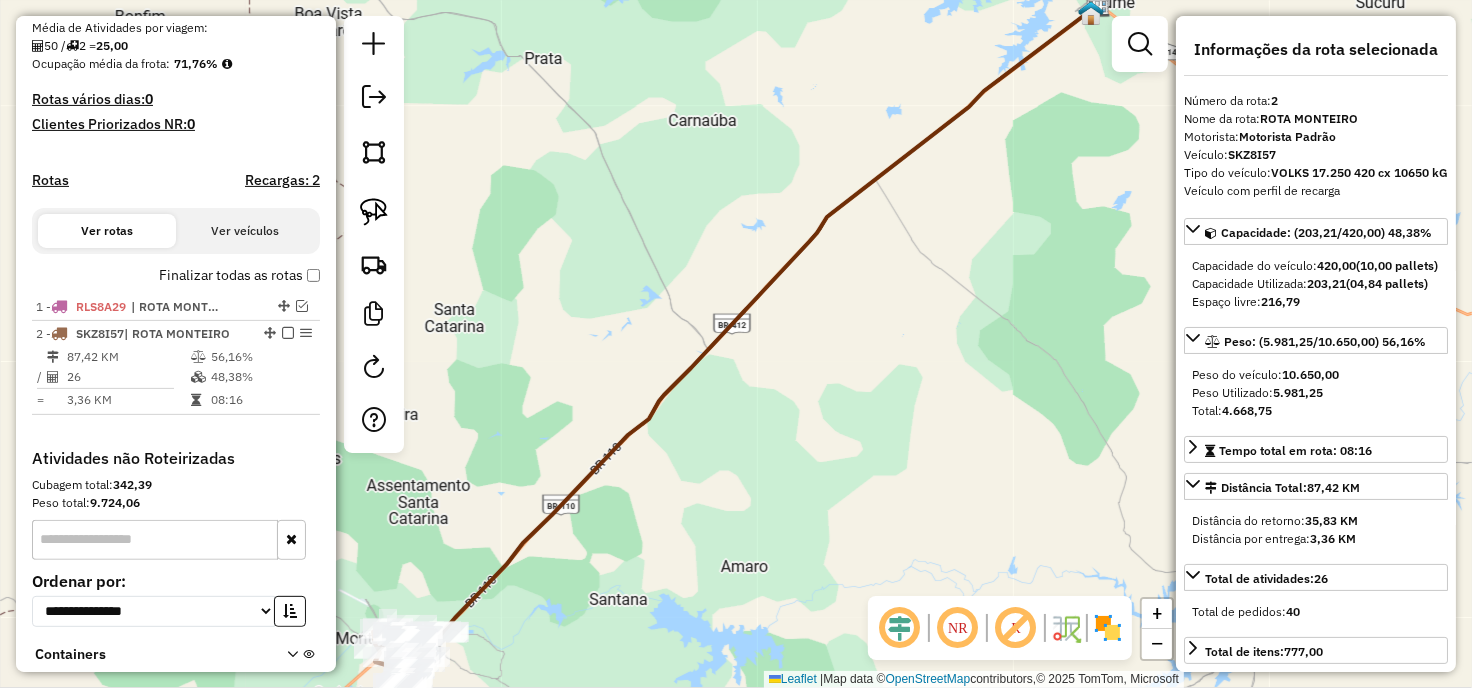 drag, startPoint x: 682, startPoint y: 545, endPoint x: 861, endPoint y: 406, distance: 226.63187 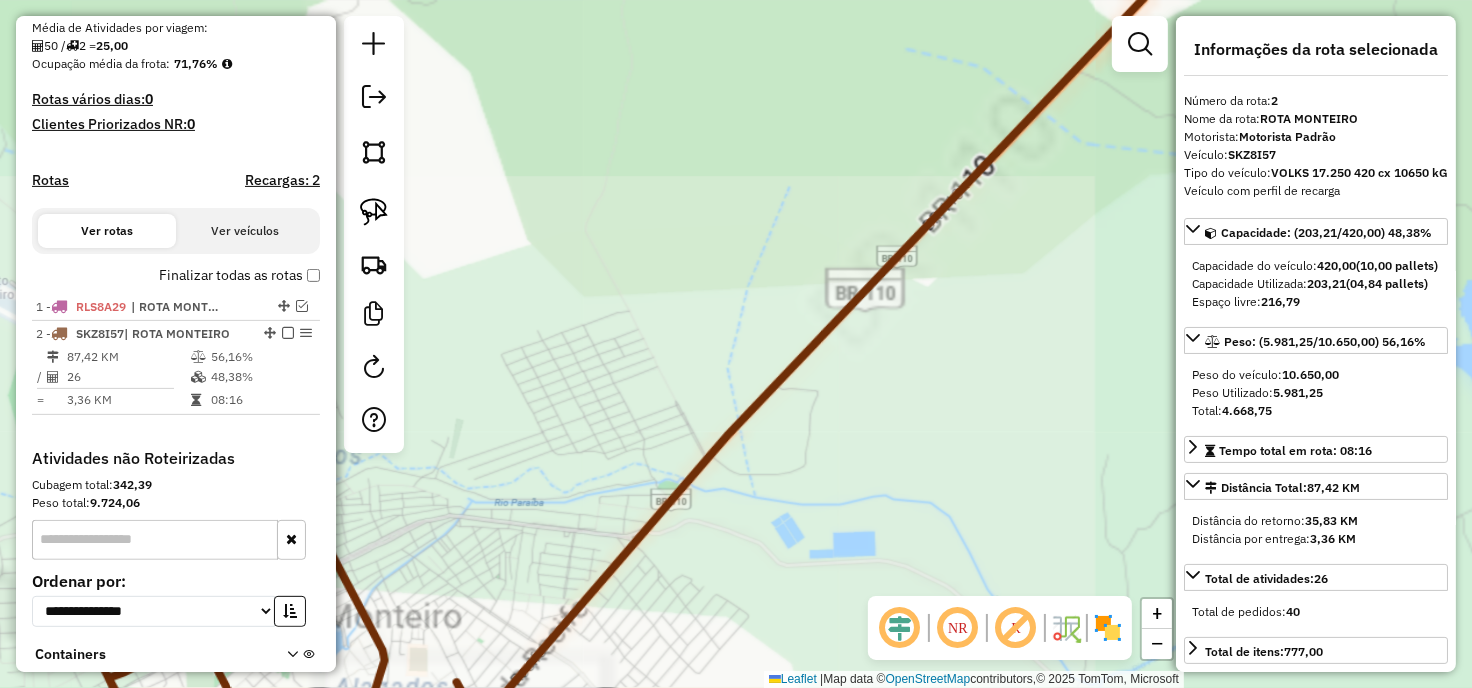drag, startPoint x: 977, startPoint y: 376, endPoint x: 1035, endPoint y: 310, distance: 87.86353 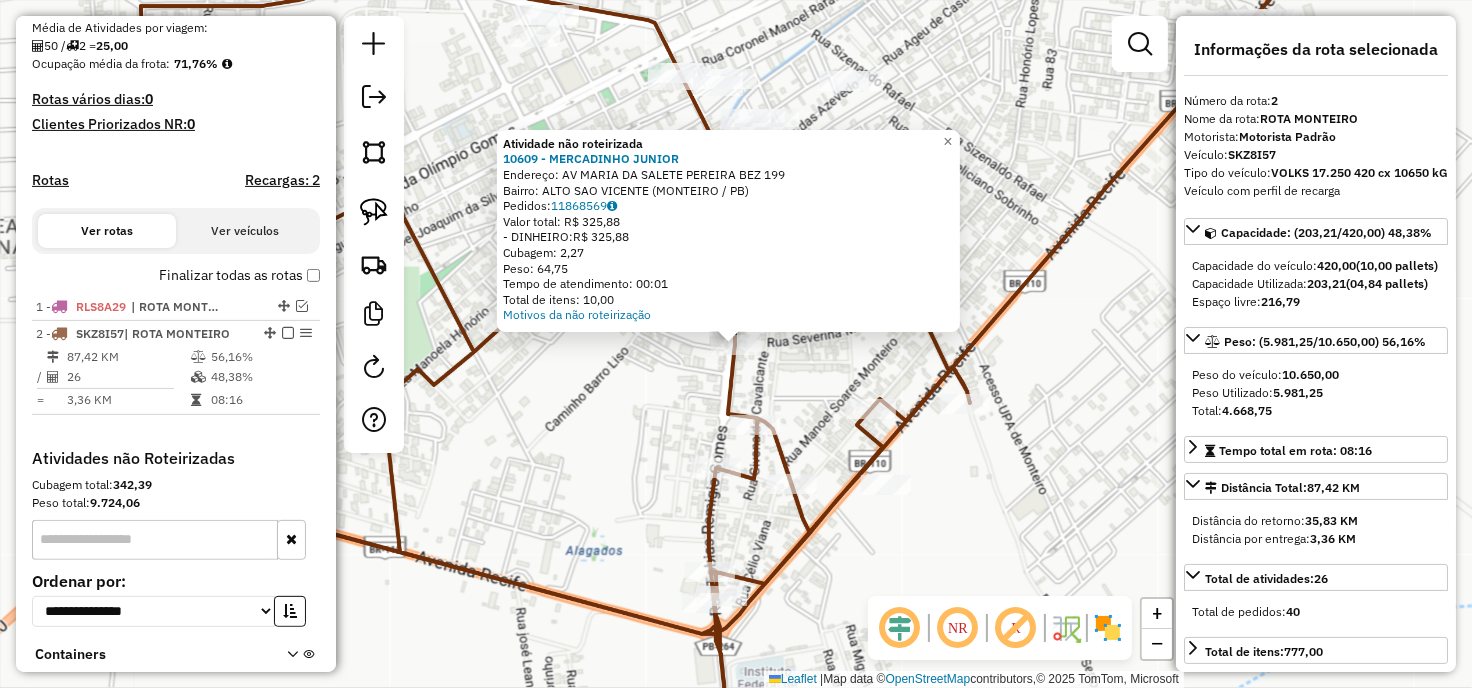 click on "Atividade não roteirizada 10609 - MERCADINHO JUNIOR  Endereço:  AV MARIA DA SALETE PEREIRA BEZ 199   Bairro: ALTO SAO VICENTE (MONTEIRO / PB)   Pedidos:  11868569   Valor total: R$ 325,88   - DINHEIRO:  R$ 325,88   Cubagem: 2,27   Peso: 64,75   Tempo de atendimento: 00:01   Total de itens: 10,00  Motivos da não roteirização × Janela de atendimento Grade de atendimento Capacidade Transportadoras Veículos Cliente Pedidos  Rotas Selecione os dias de semana para filtrar as janelas de atendimento  Seg   Ter   Qua   Qui   Sex   Sáb   Dom  Informe o período da janela de atendimento: De: Até:  Filtrar exatamente a janela do cliente  Considerar janela de atendimento padrão  Selecione os dias de semana para filtrar as grades de atendimento  Seg   Ter   Qua   Qui   Sex   Sáb   Dom   Considerar clientes sem dia de atendimento cadastrado  Clientes fora do dia de atendimento selecionado Filtrar as atividades entre os valores definidos abaixo:  Peso mínimo:   Peso máximo:   Cubagem mínima:   Cubagem máxima:" 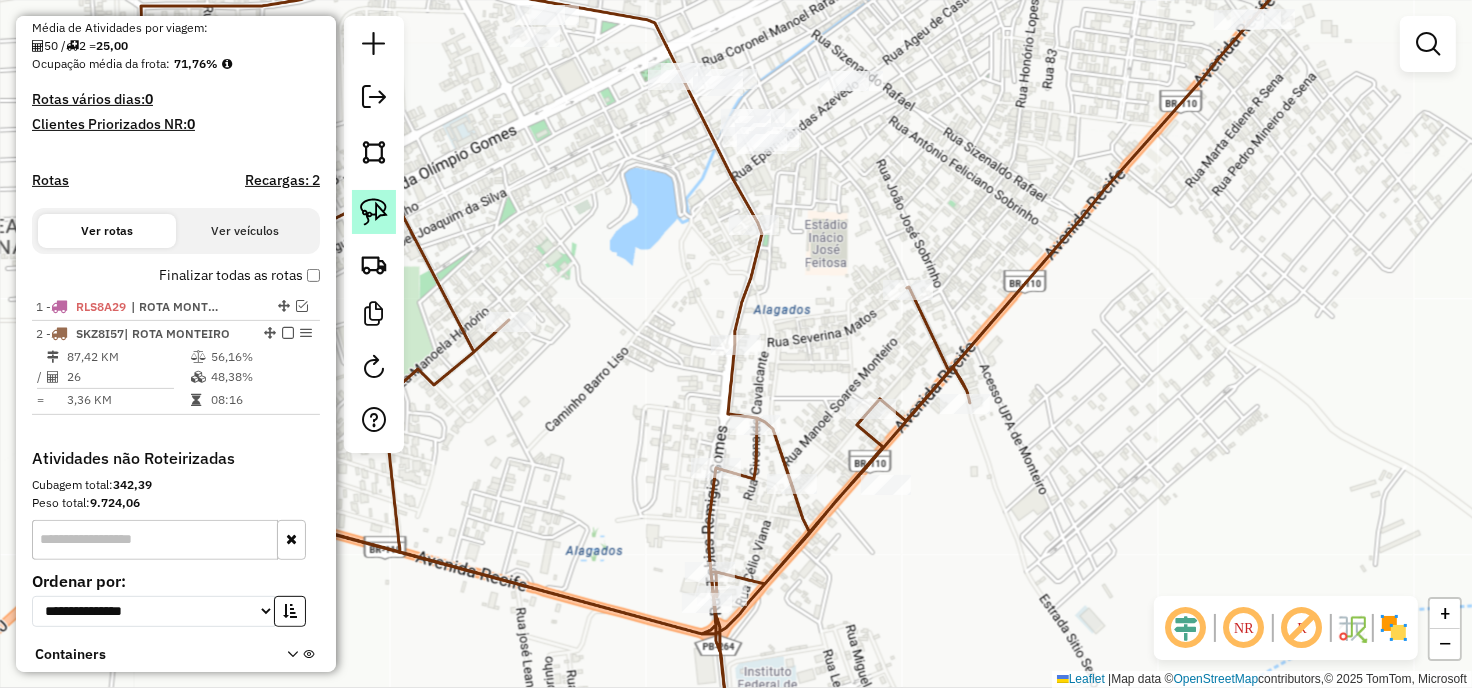 click 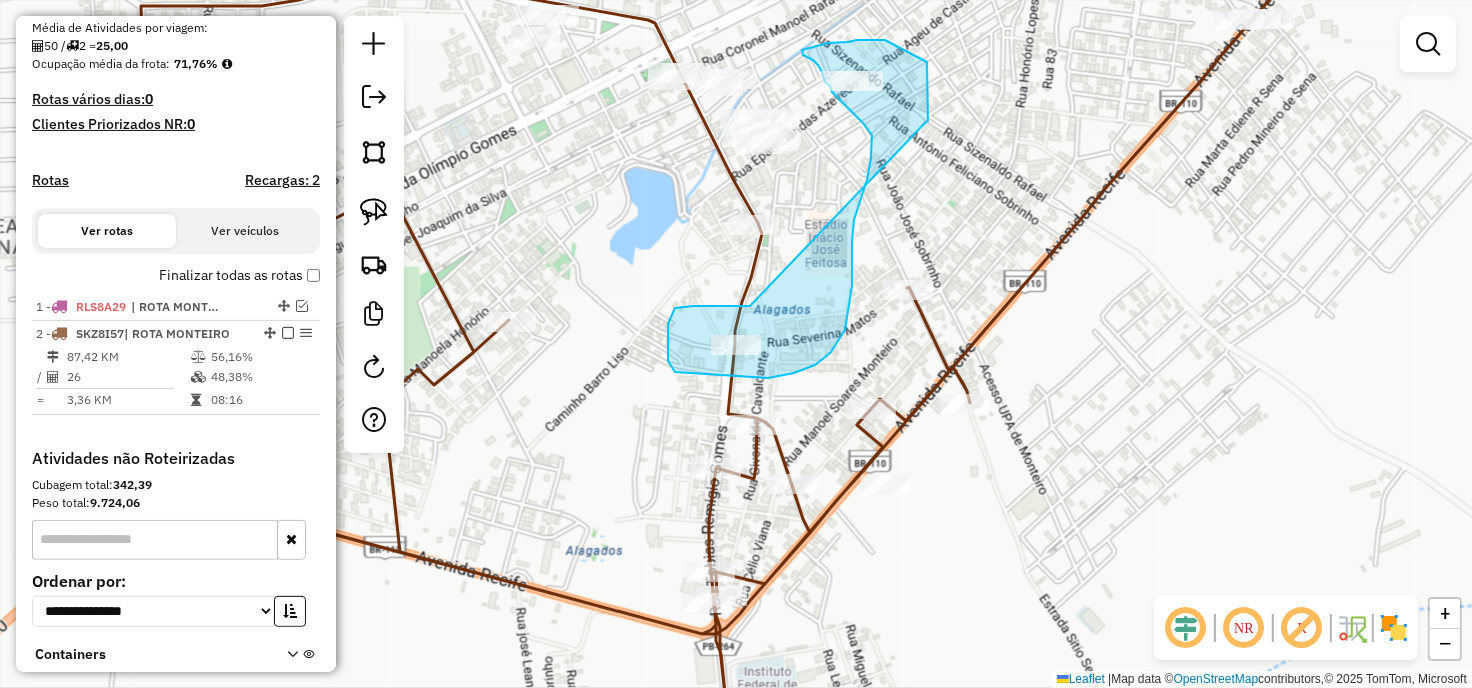 drag, startPoint x: 725, startPoint y: 306, endPoint x: 926, endPoint y: 122, distance: 272.50137 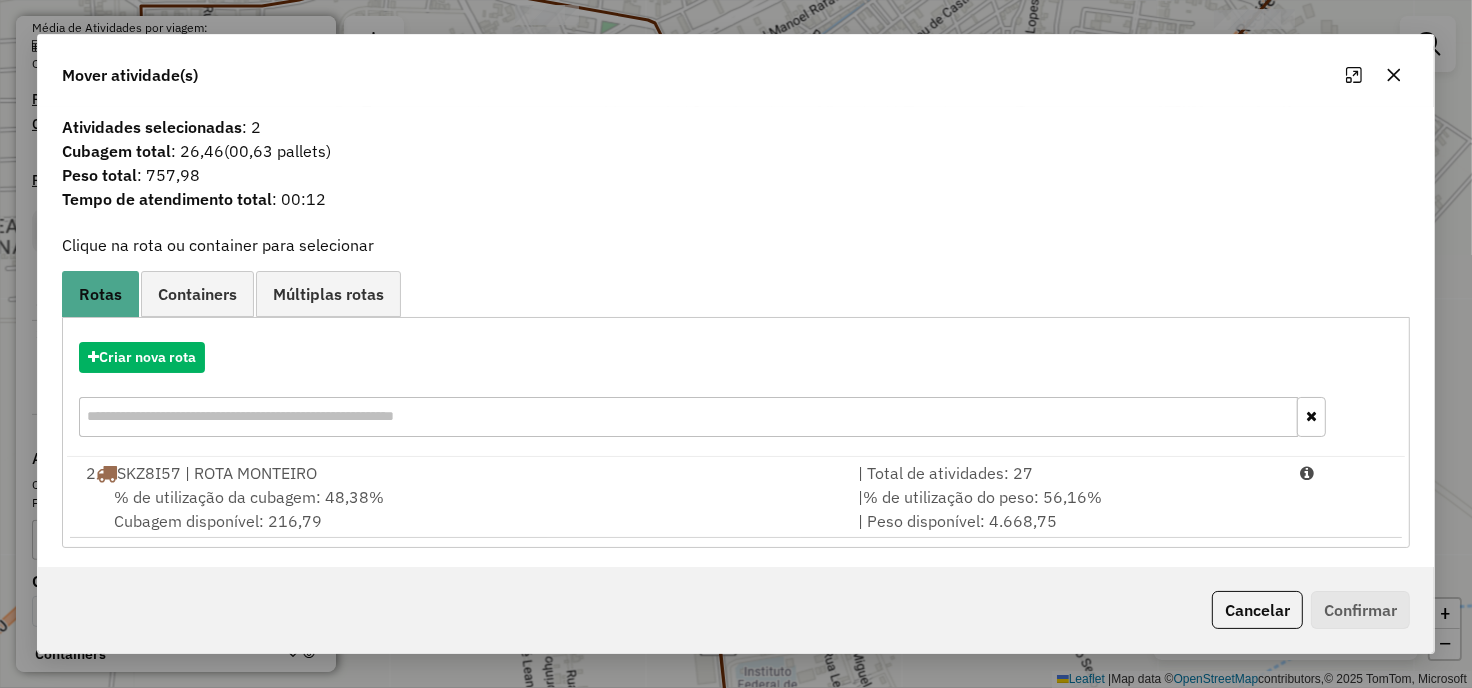 click on "% de utilização da cubagem: 48,38%  Cubagem disponível: 216,79" at bounding box center (460, 509) 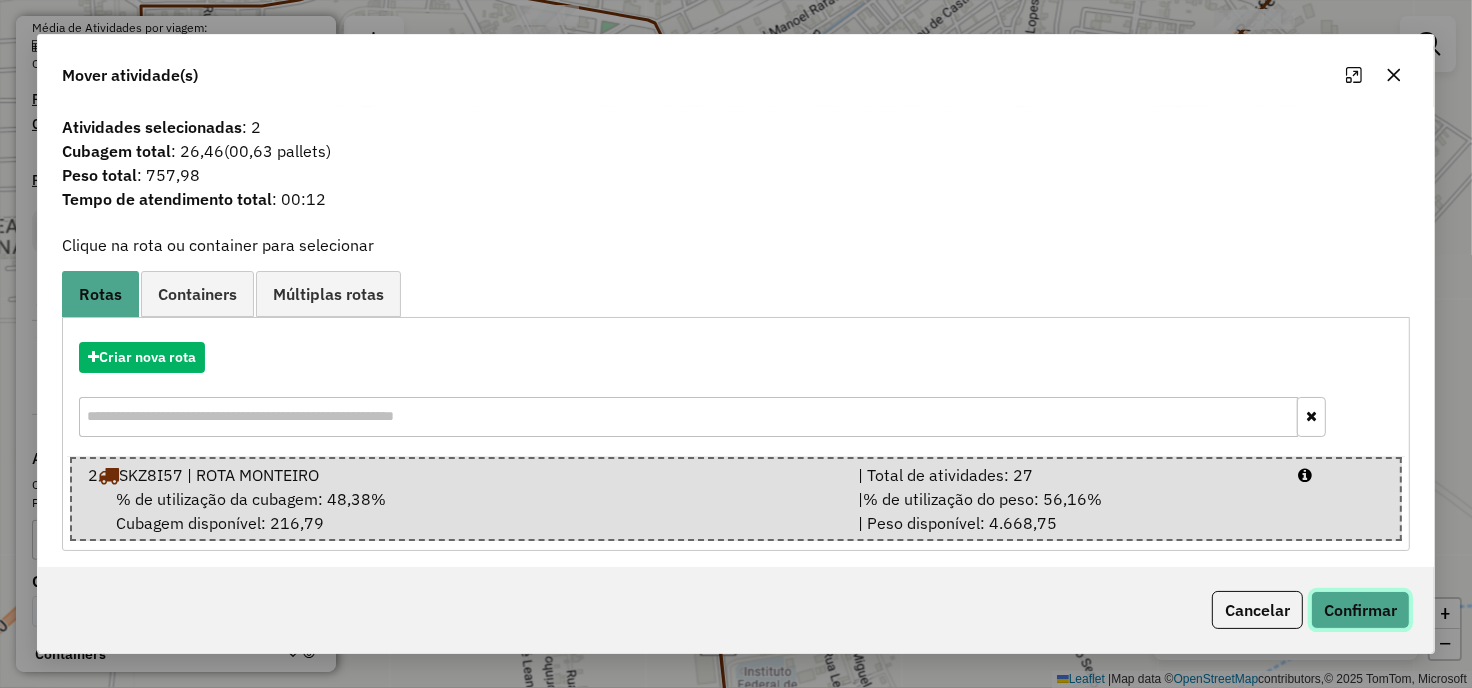 click on "Confirmar" 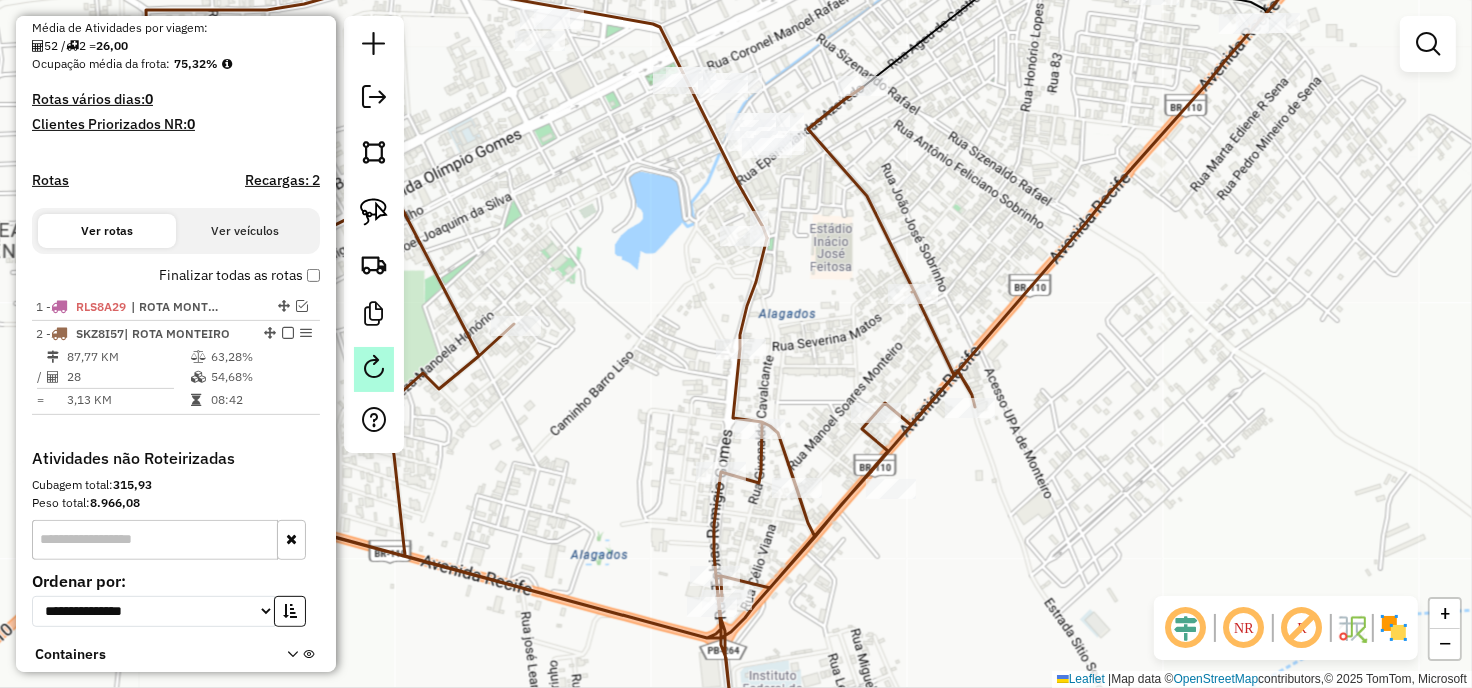 drag, startPoint x: 667, startPoint y: 235, endPoint x: 362, endPoint y: 356, distance: 328.12497 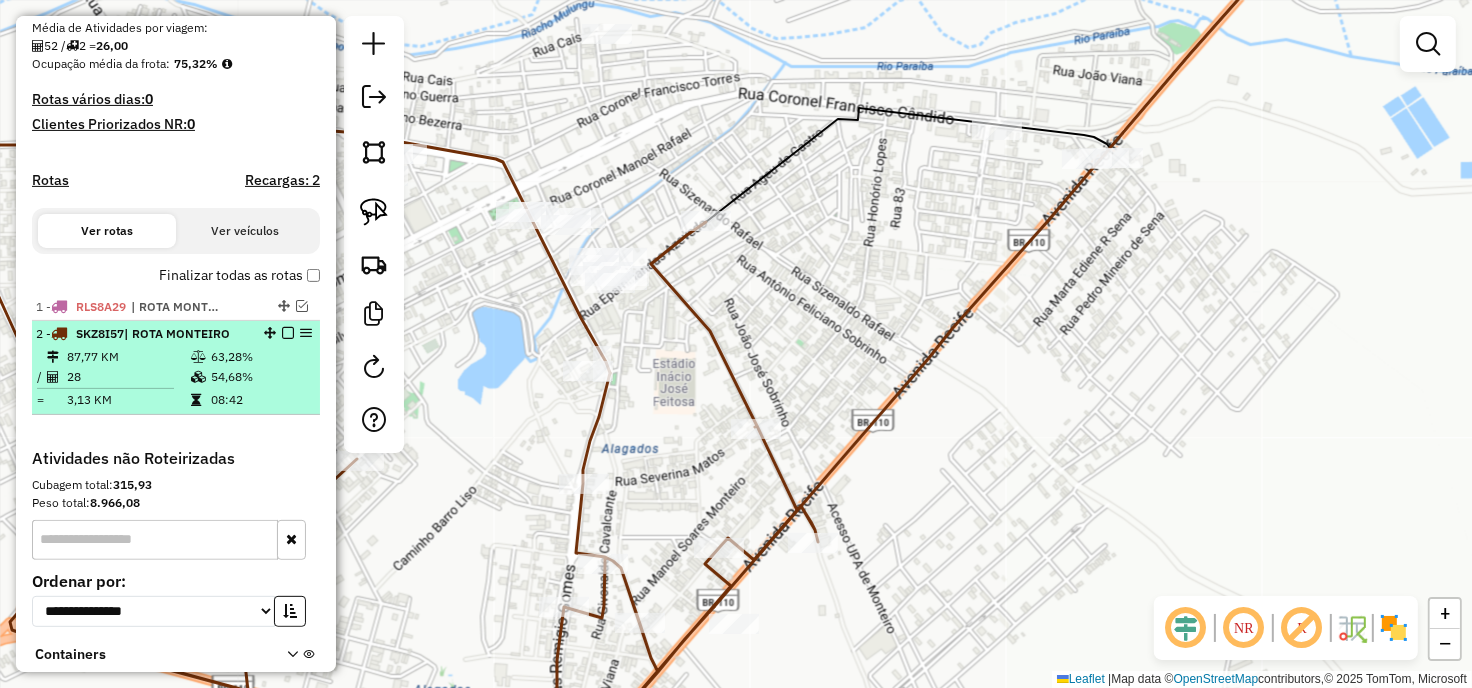 click on "63,28%" at bounding box center [260, 357] 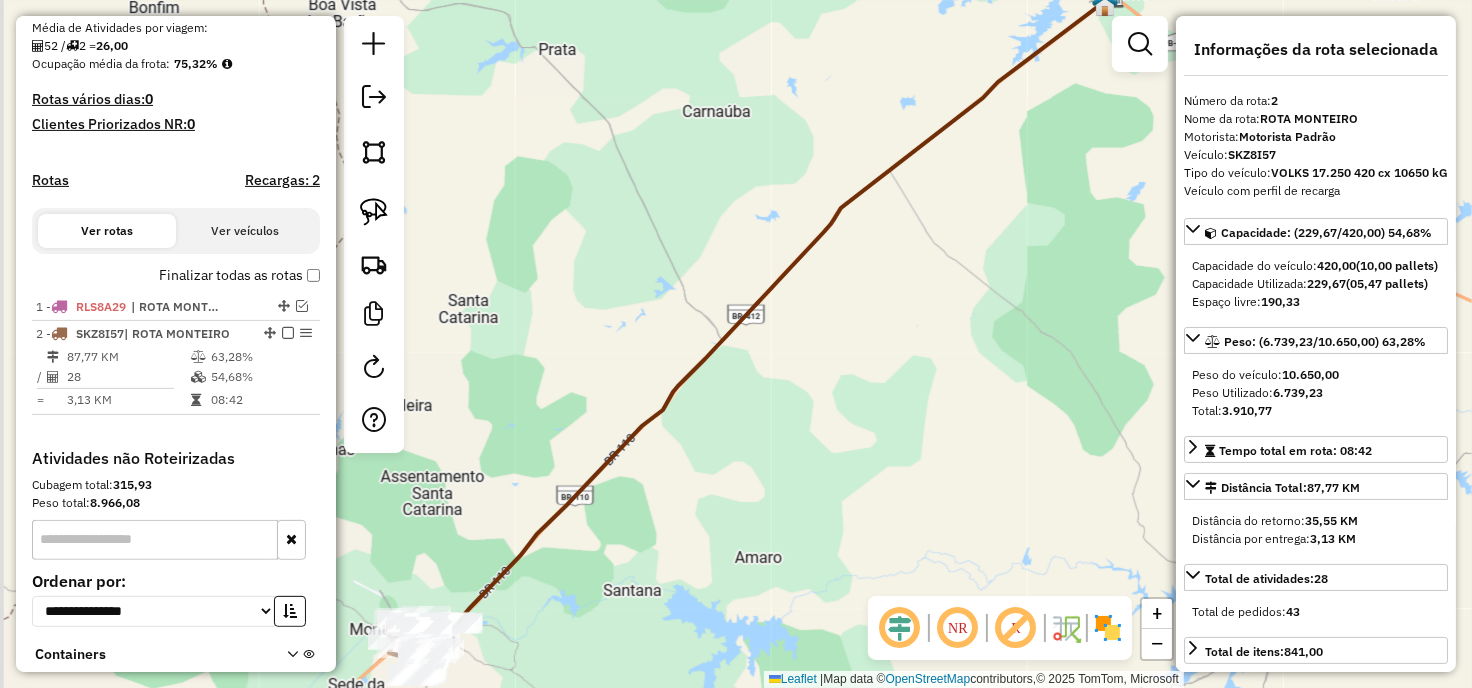 drag, startPoint x: 750, startPoint y: 511, endPoint x: 917, endPoint y: 420, distance: 190.18413 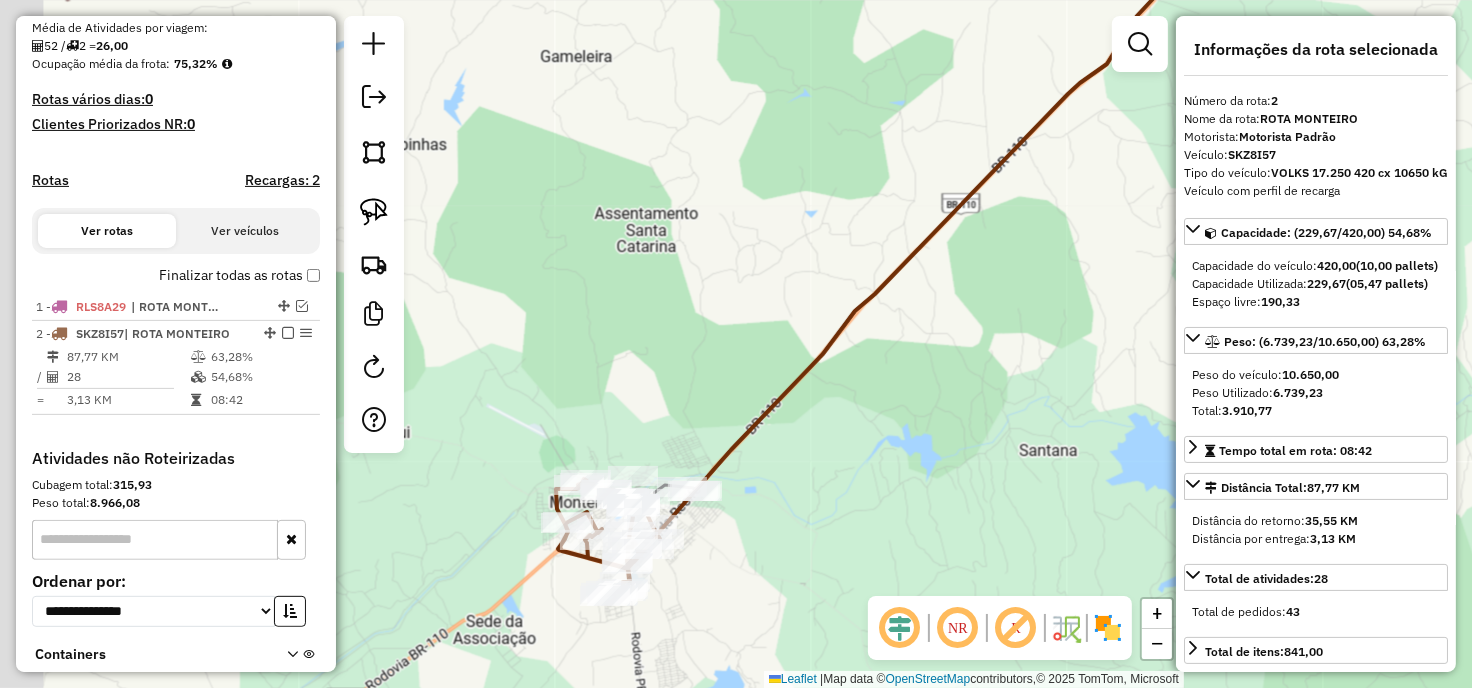 drag, startPoint x: 778, startPoint y: 512, endPoint x: 765, endPoint y: 455, distance: 58.463665 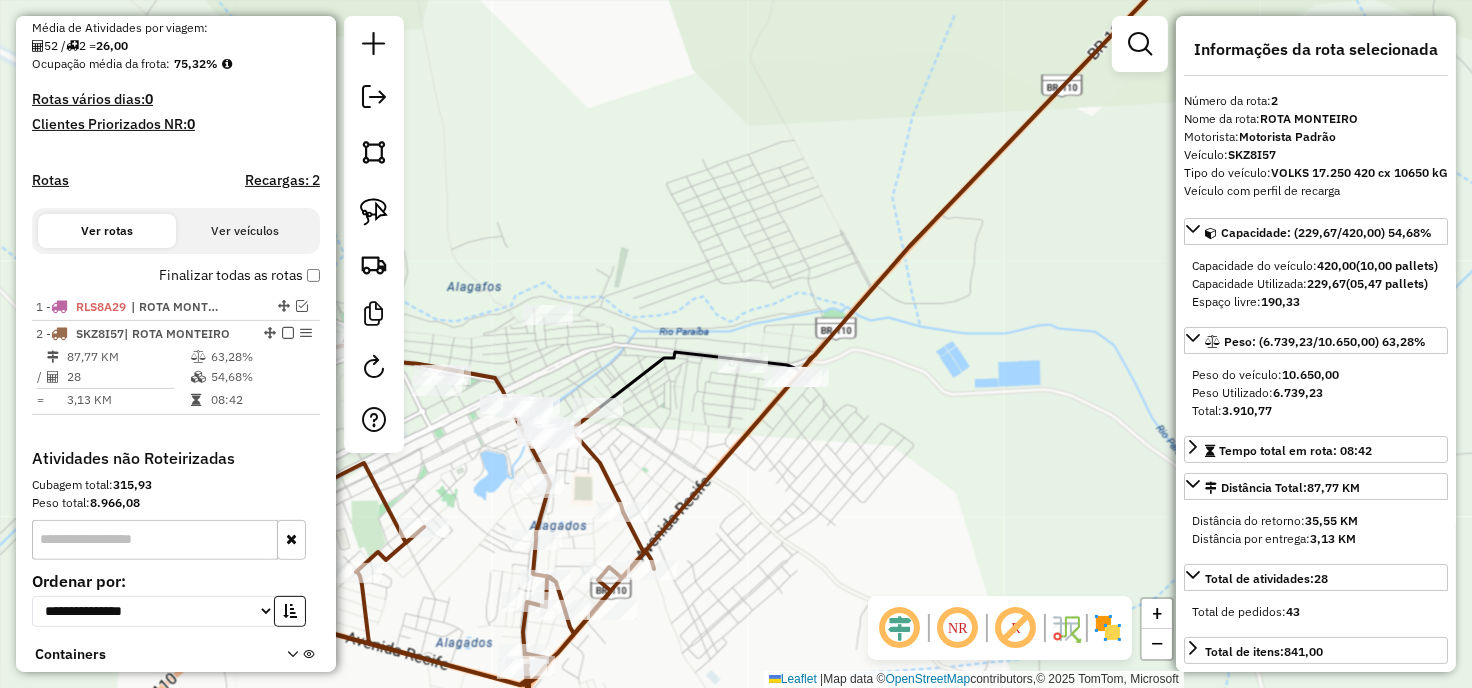 drag, startPoint x: 771, startPoint y: 472, endPoint x: 937, endPoint y: 433, distance: 170.51979 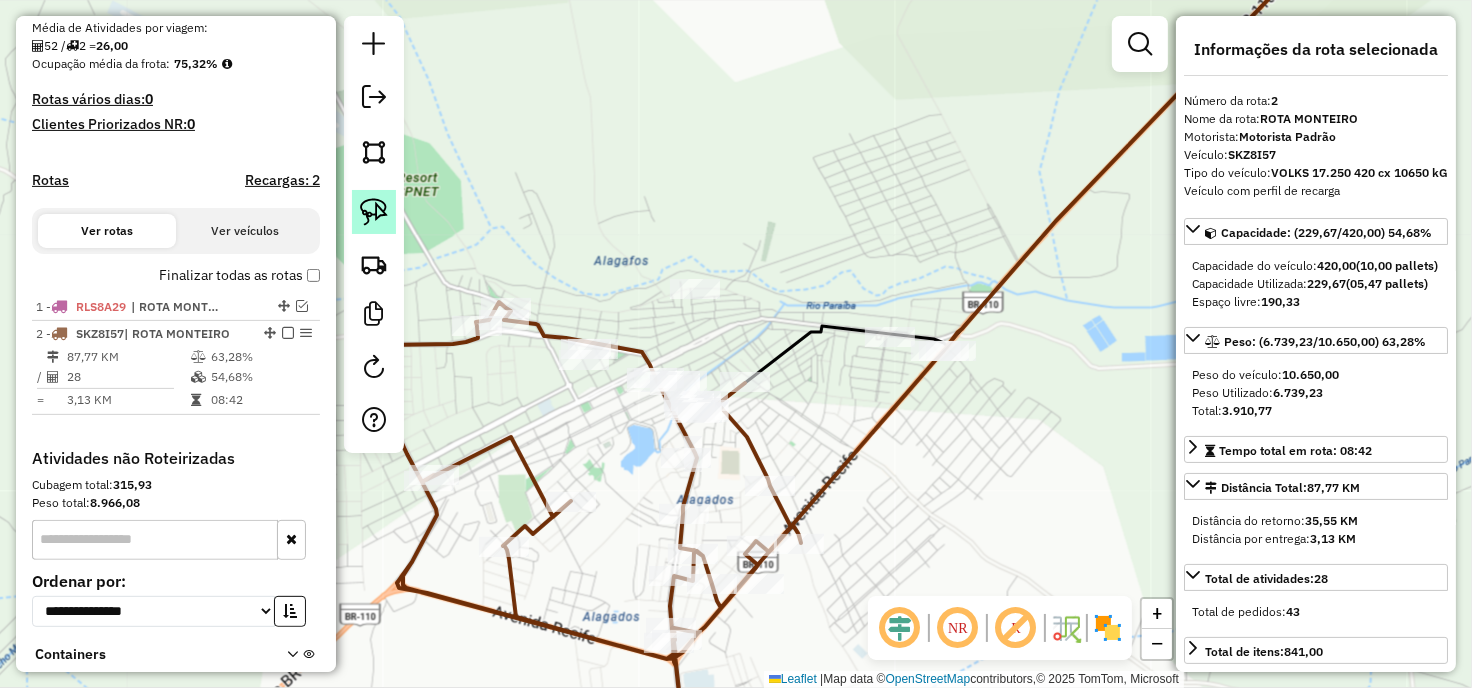 click 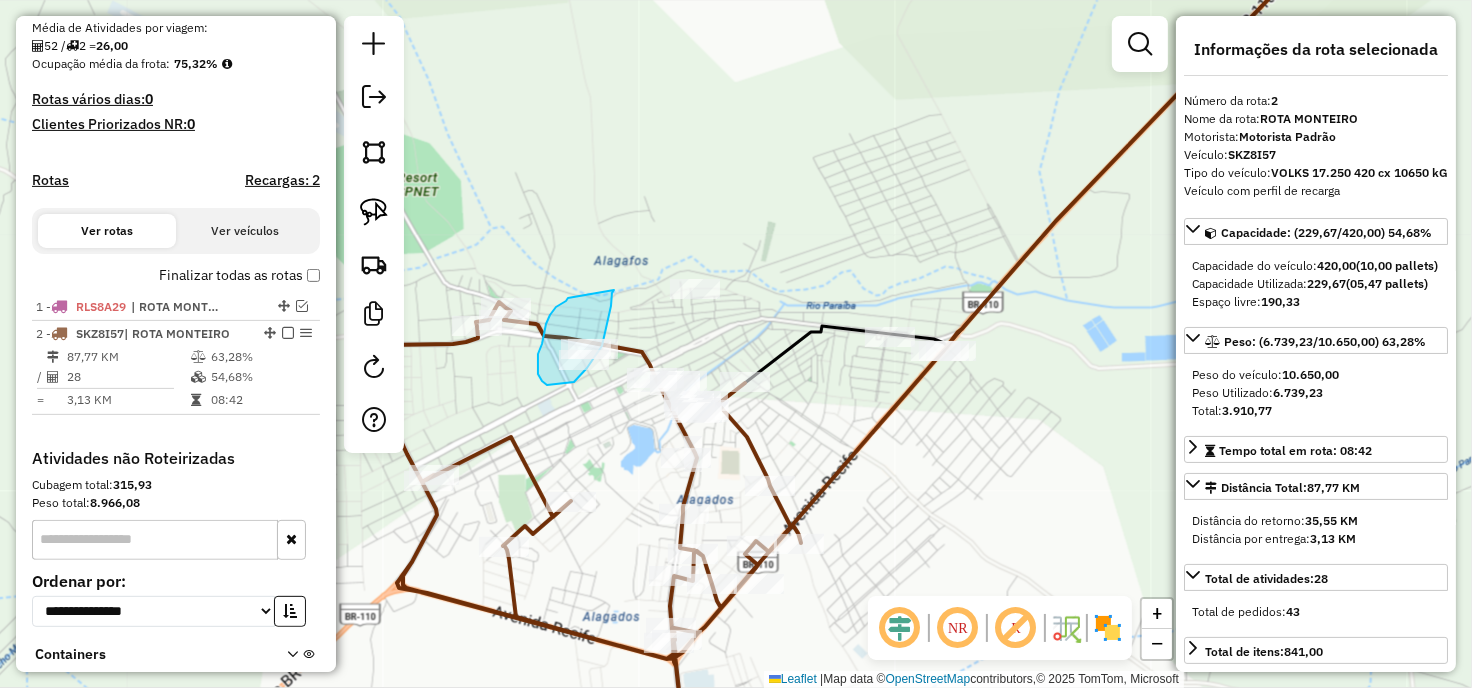 drag, startPoint x: 566, startPoint y: 301, endPoint x: 617, endPoint y: 283, distance: 54.08327 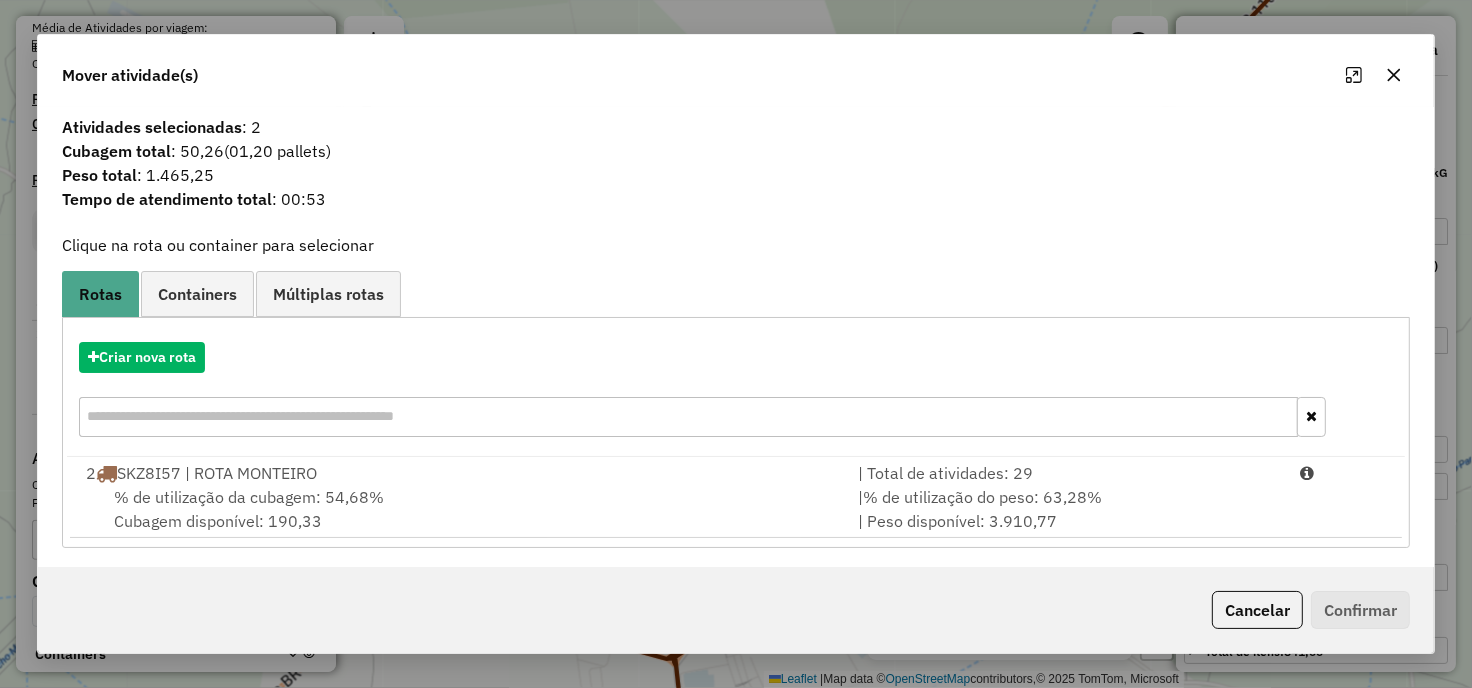click 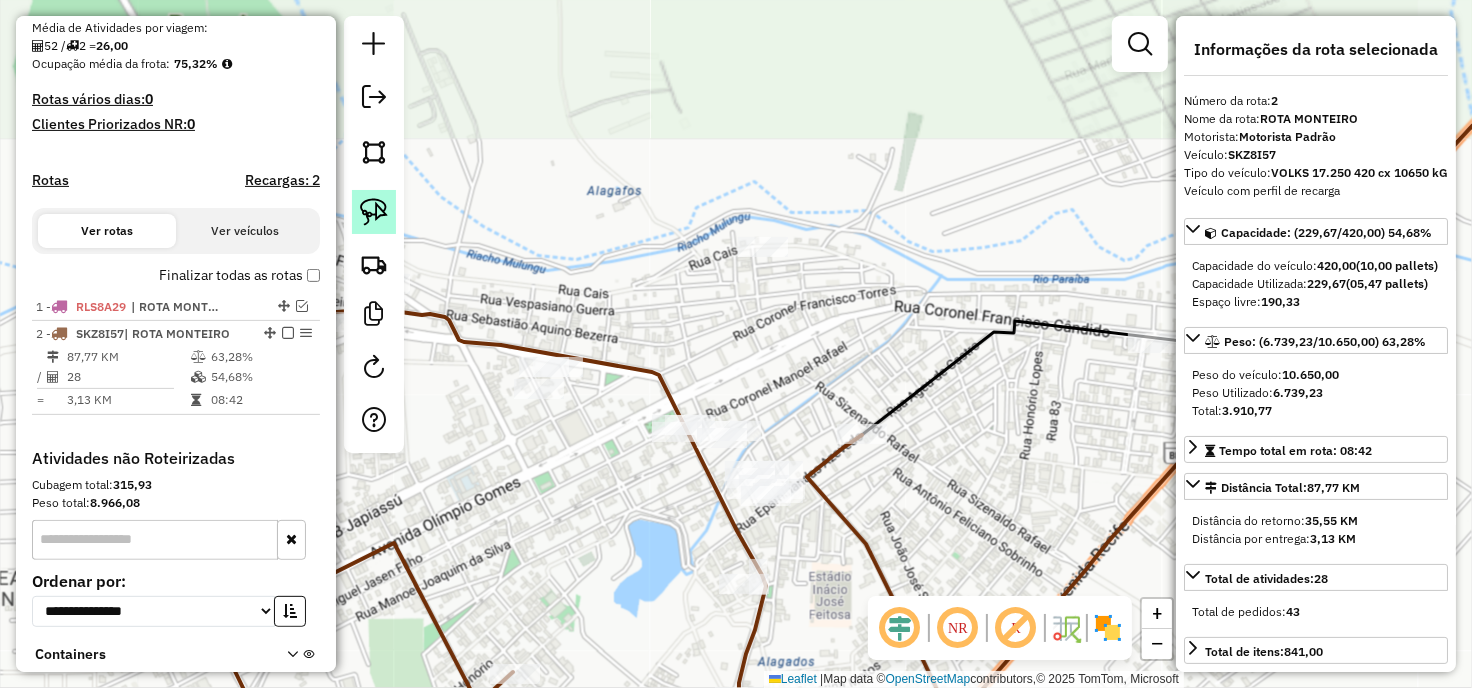 click 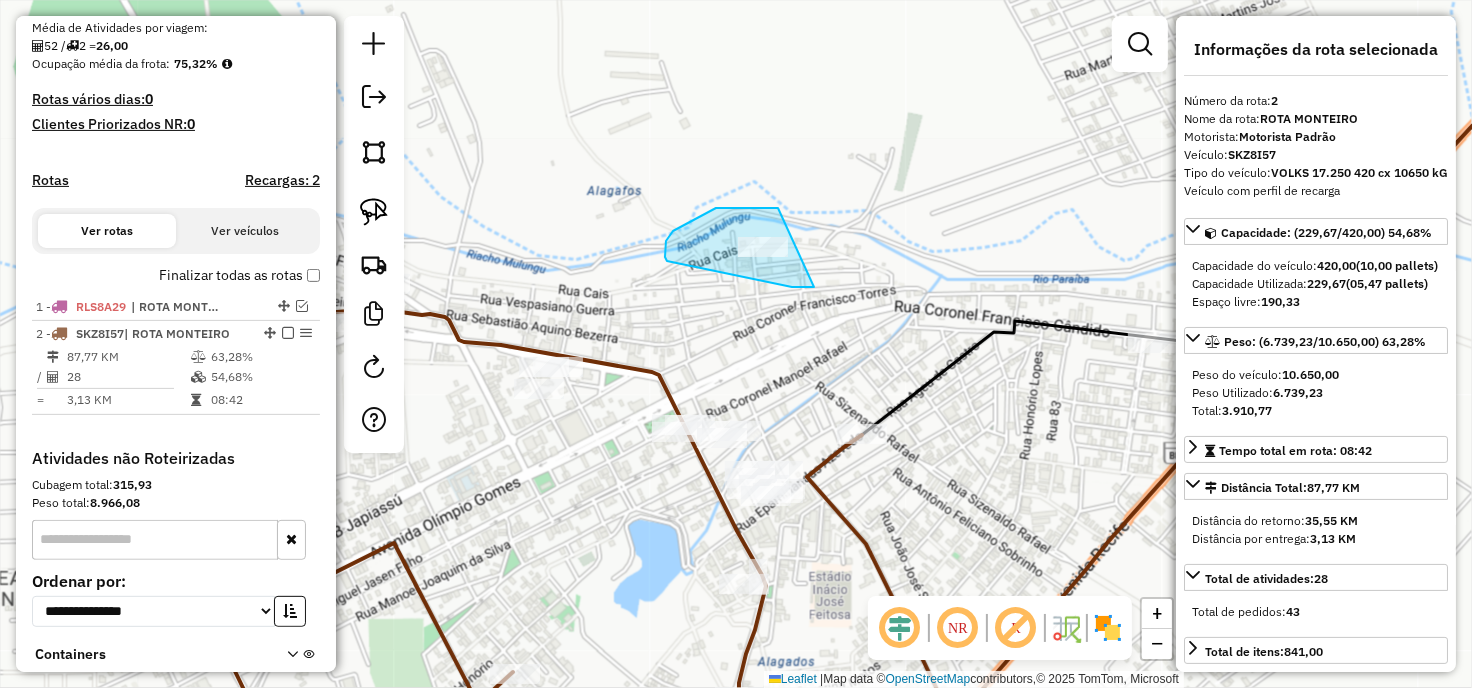 drag, startPoint x: 778, startPoint y: 208, endPoint x: 912, endPoint y: 285, distance: 154.54773 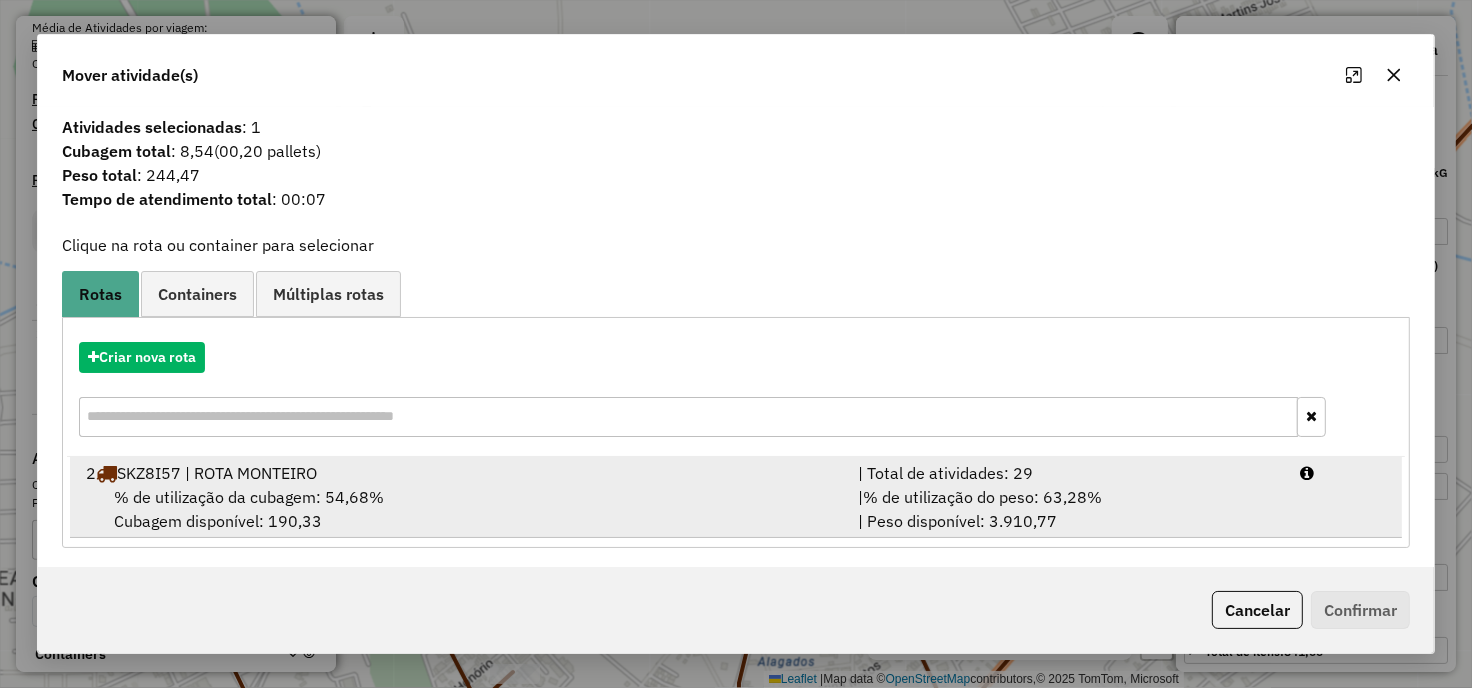 click on "% de utilização da cubagem: 54,68%  Cubagem disponível: 190,33" at bounding box center (460, 509) 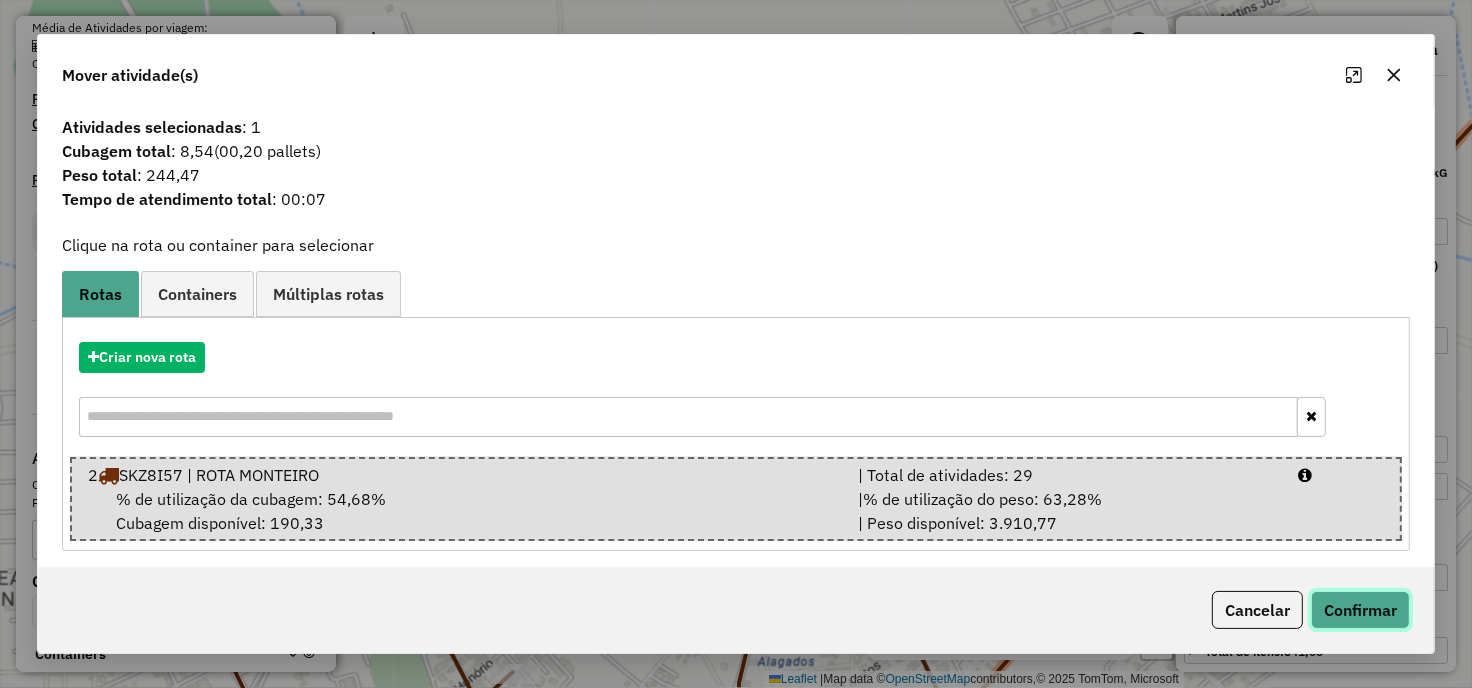 click on "Confirmar" 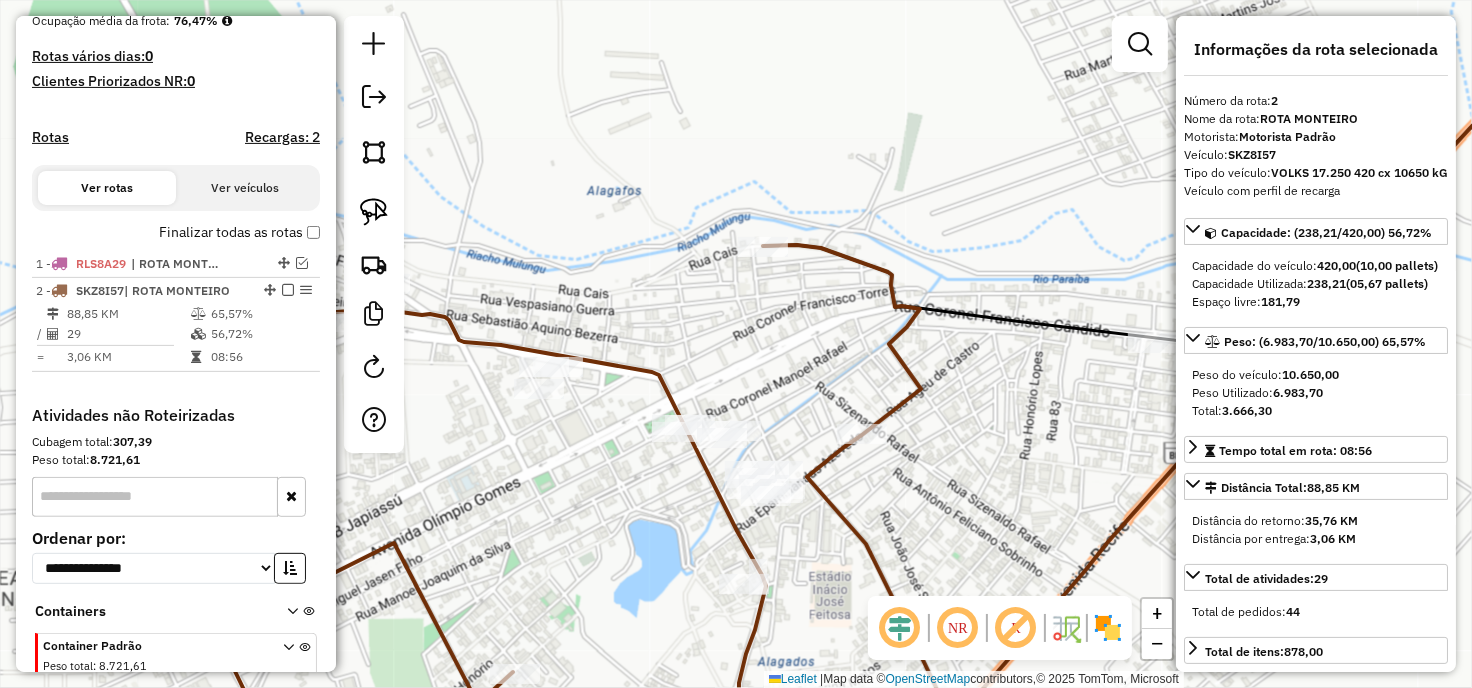 scroll, scrollTop: 606, scrollLeft: 0, axis: vertical 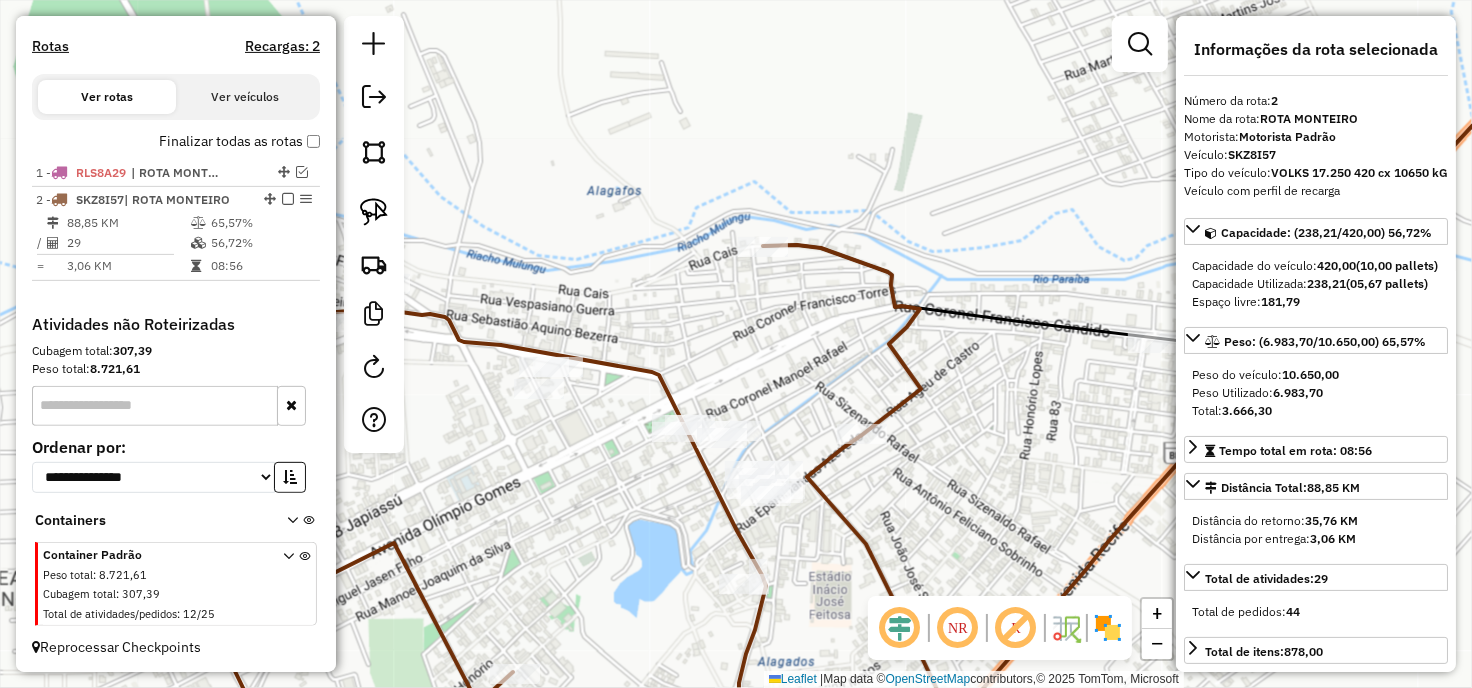 drag, startPoint x: 990, startPoint y: 454, endPoint x: 925, endPoint y: 423, distance: 72.013885 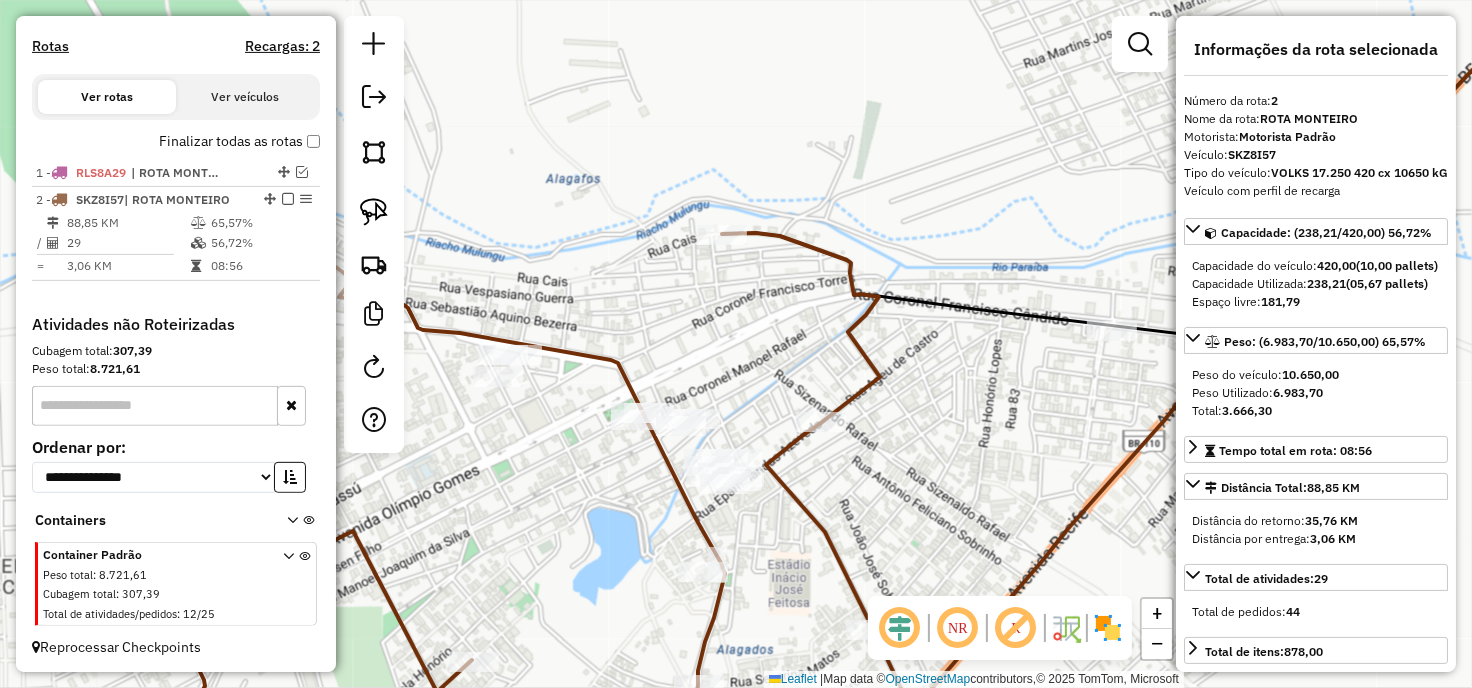 drag, startPoint x: 935, startPoint y: 351, endPoint x: 735, endPoint y: 361, distance: 200.24985 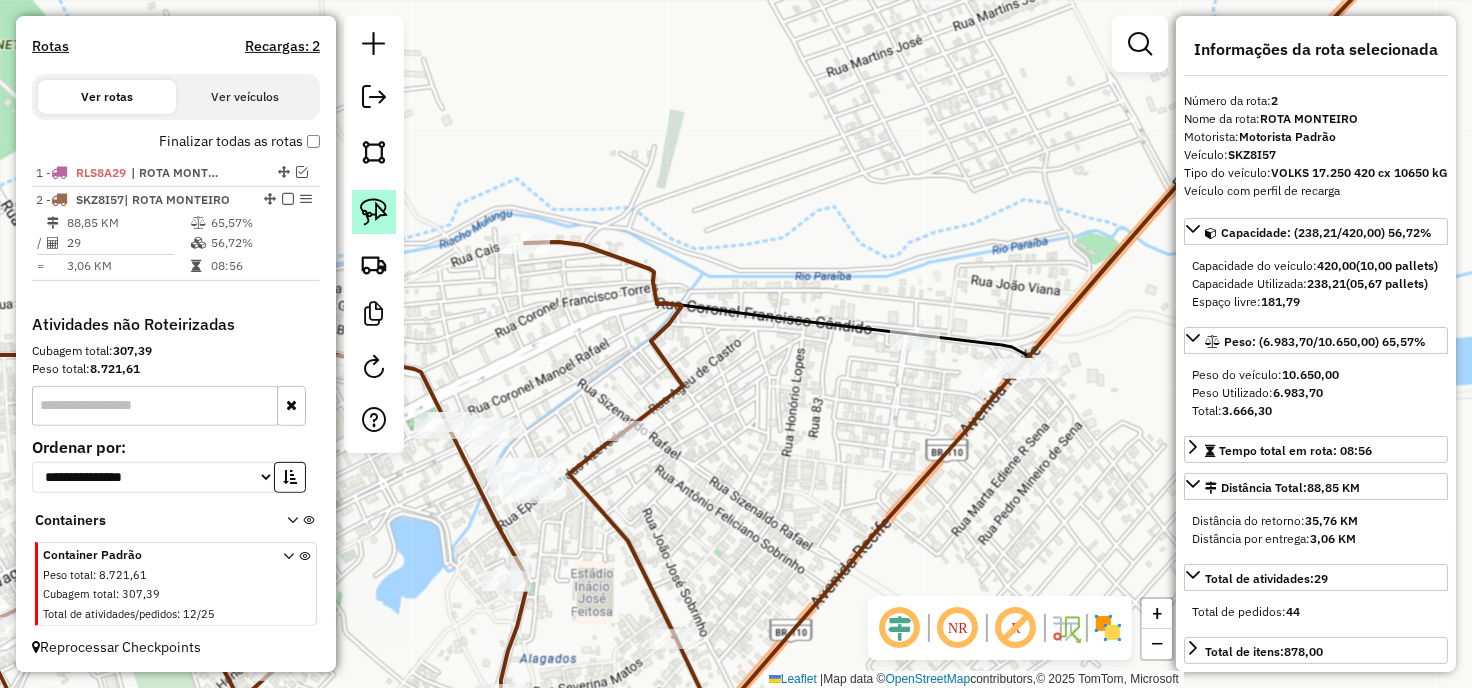 click 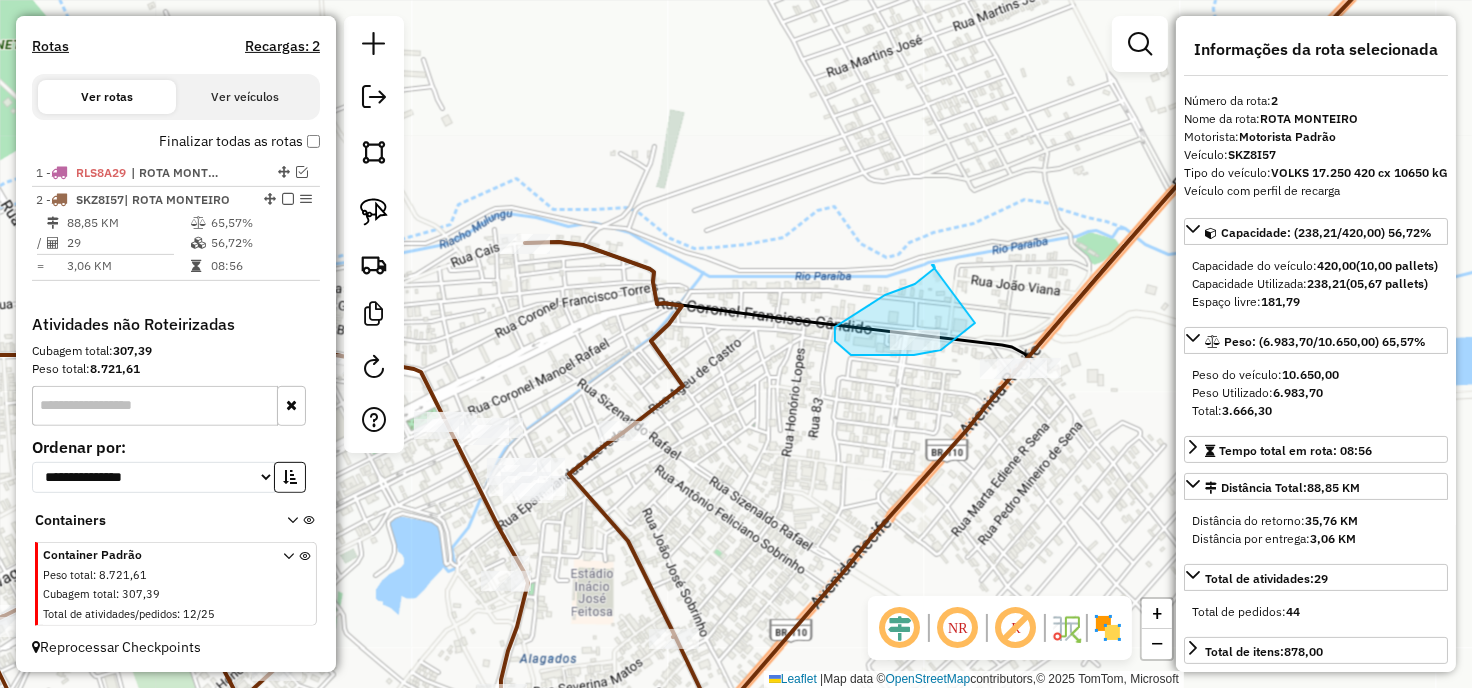 drag, startPoint x: 932, startPoint y: 265, endPoint x: 975, endPoint y: 323, distance: 72.20111 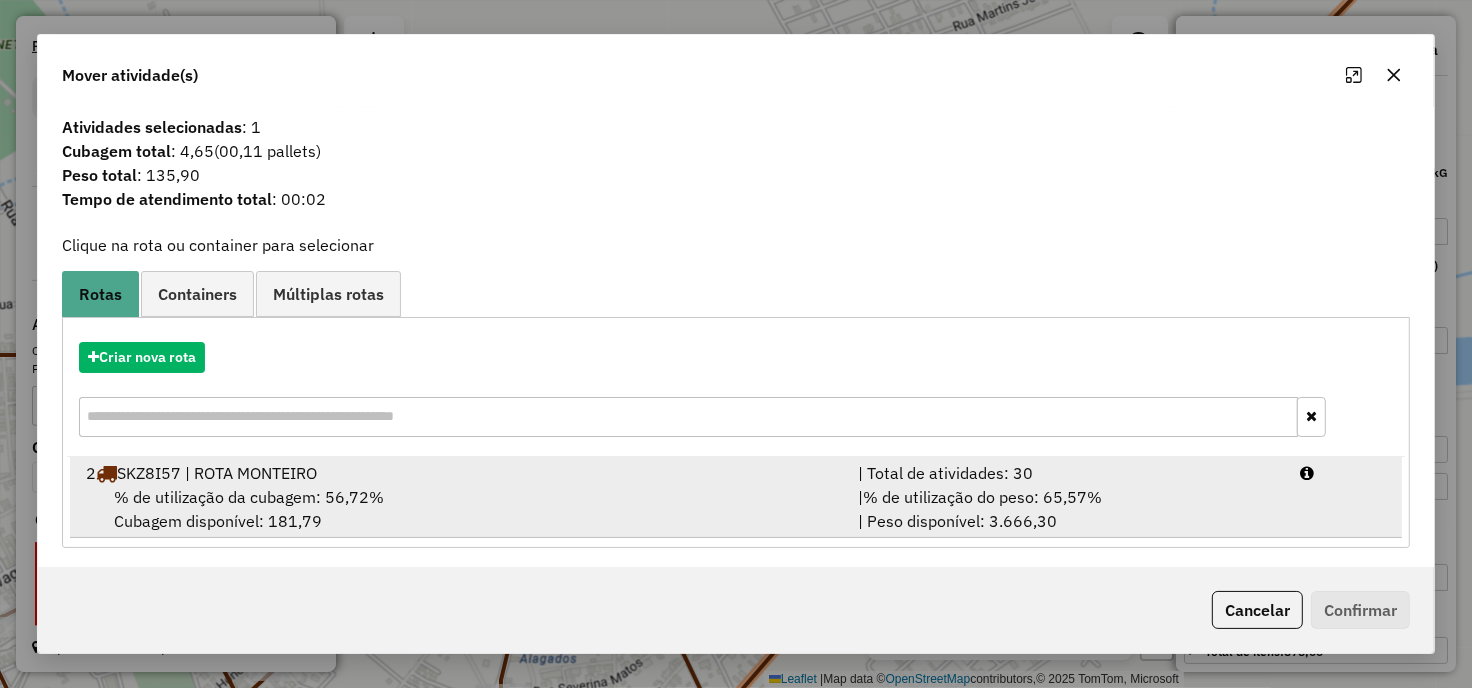 click on "% de utilização da cubagem: 56,72%  Cubagem disponível: 181,79" at bounding box center [460, 509] 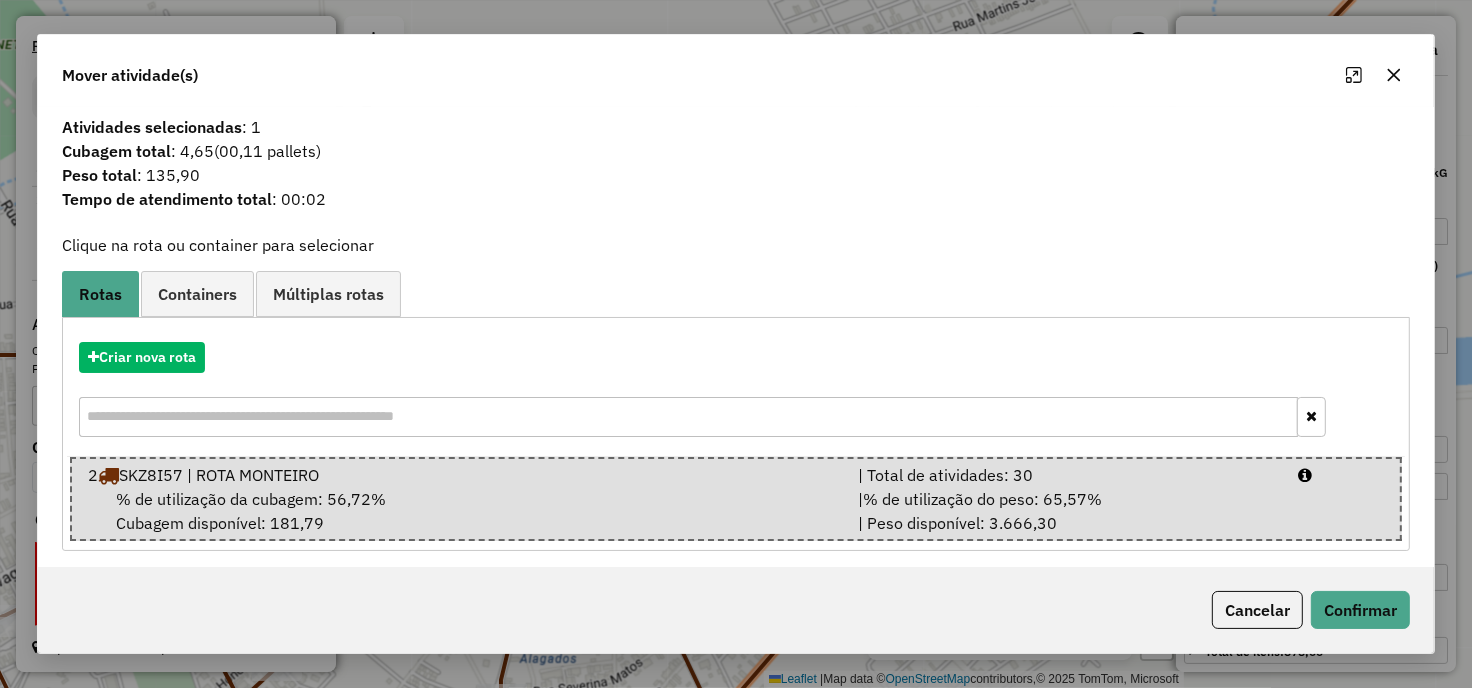 click on "Cancelar   Confirmar" 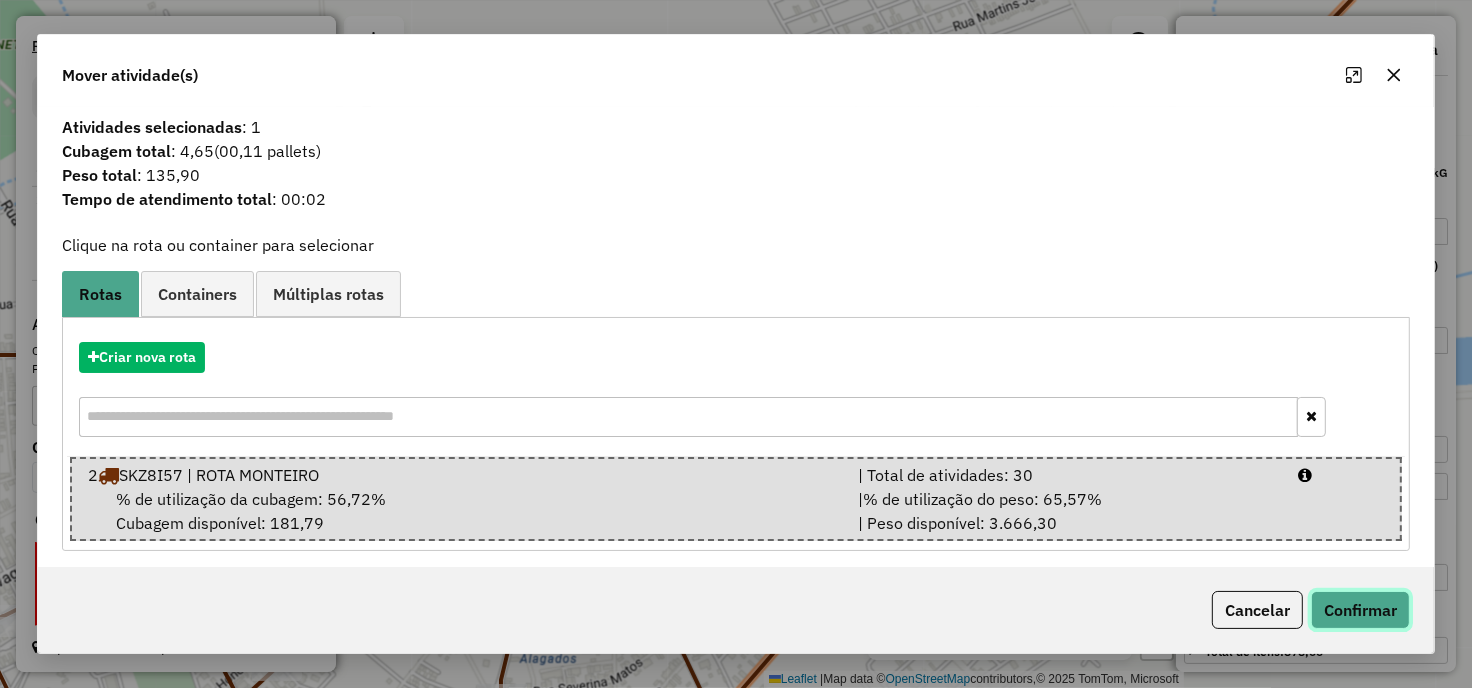 click on "Confirmar" 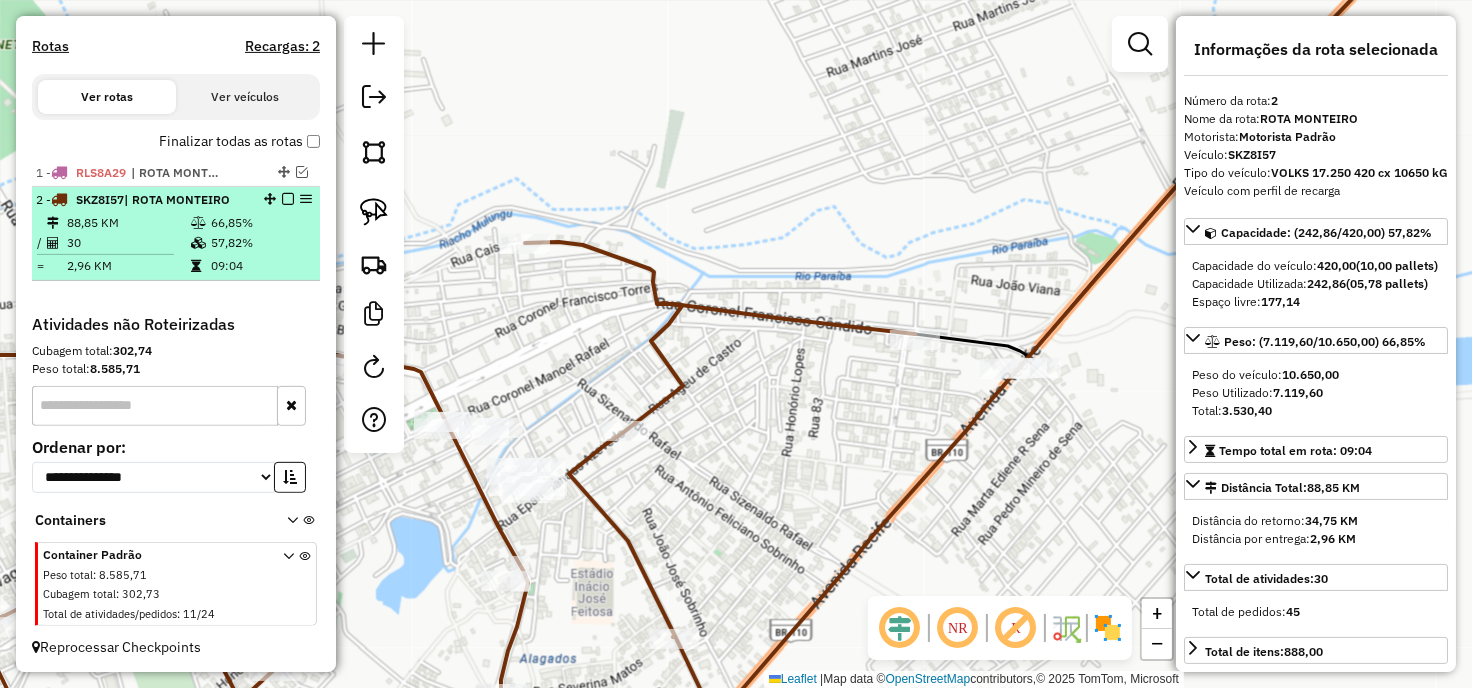 click on "66,85%" at bounding box center (260, 223) 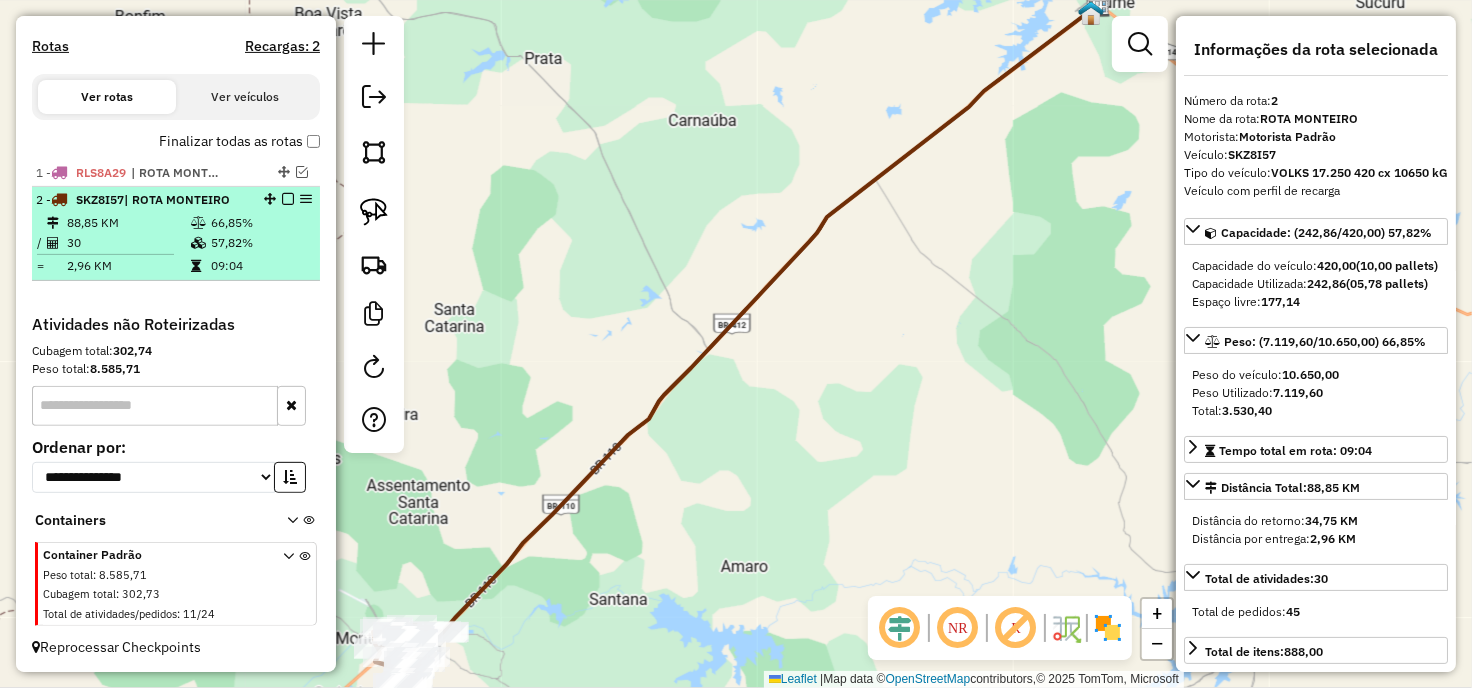 click at bounding box center (288, 199) 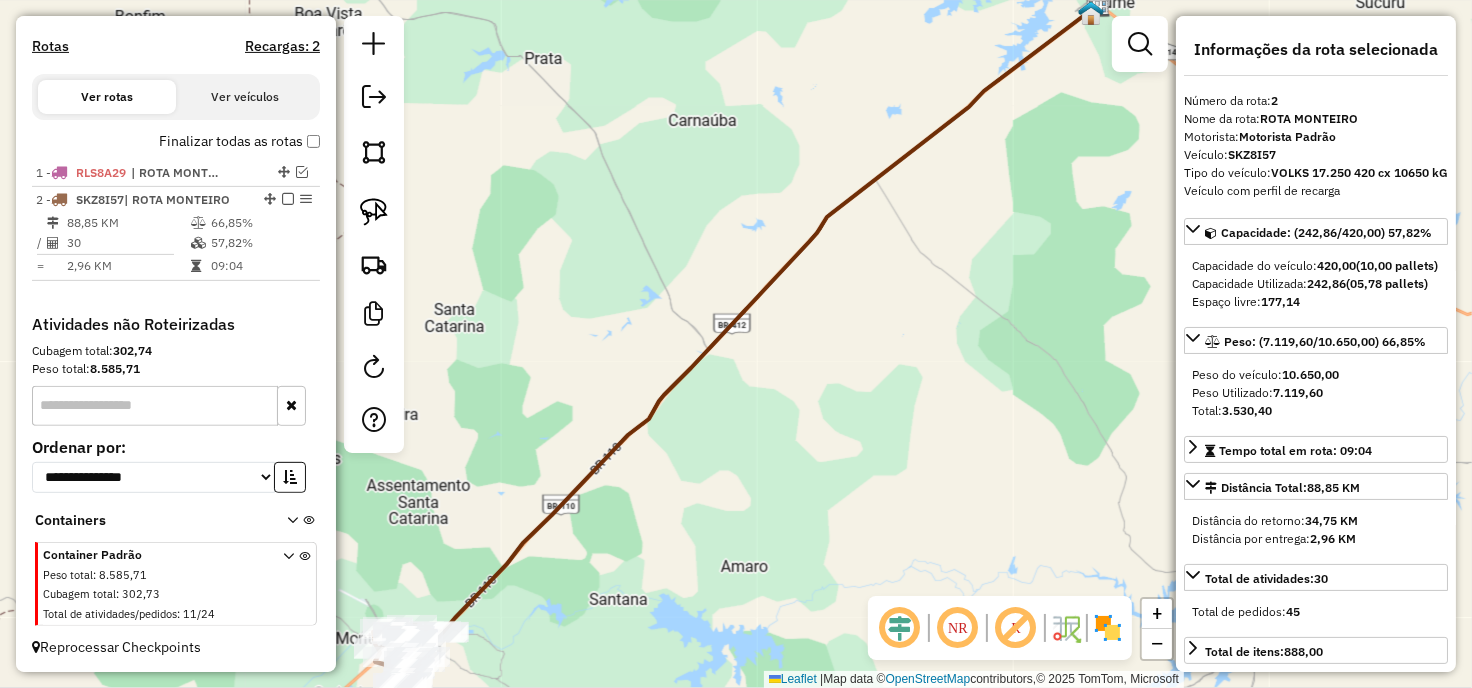 scroll, scrollTop: 540, scrollLeft: 0, axis: vertical 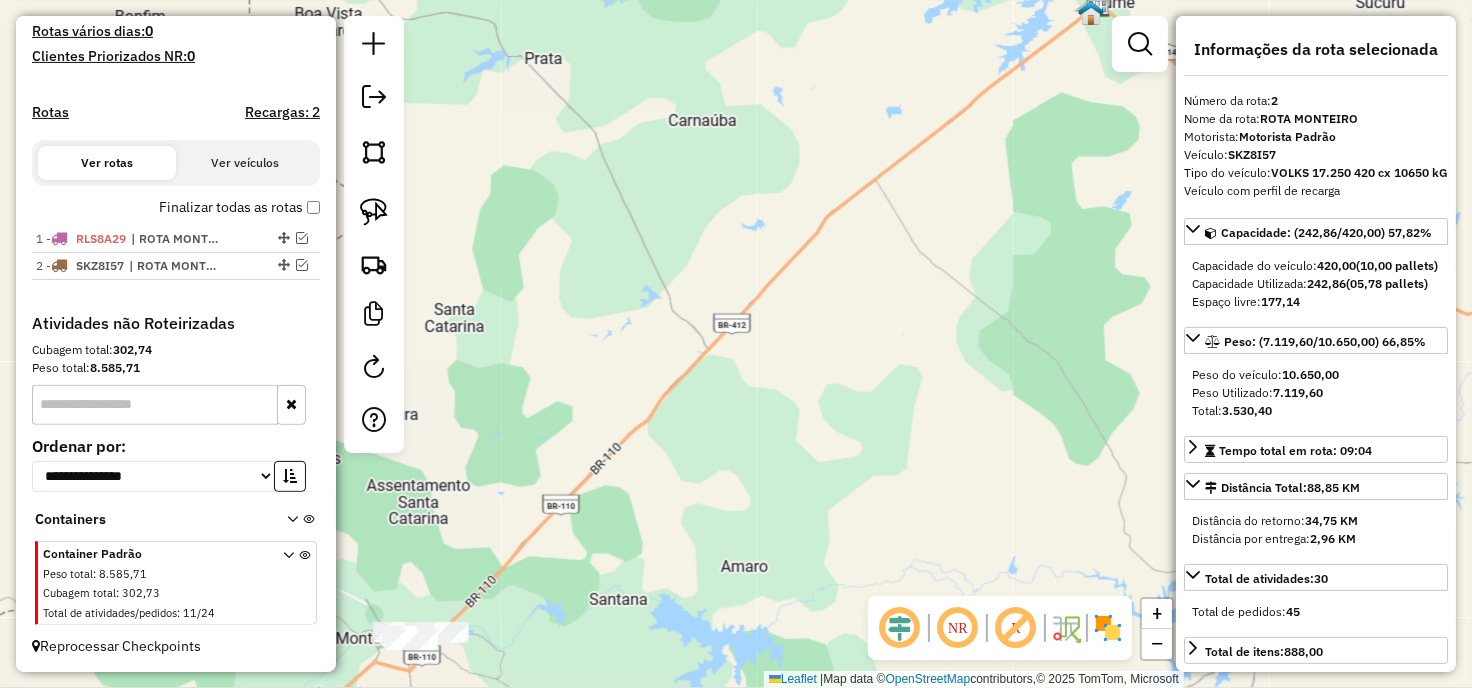 drag, startPoint x: 687, startPoint y: 393, endPoint x: 894, endPoint y: 288, distance: 232.10773 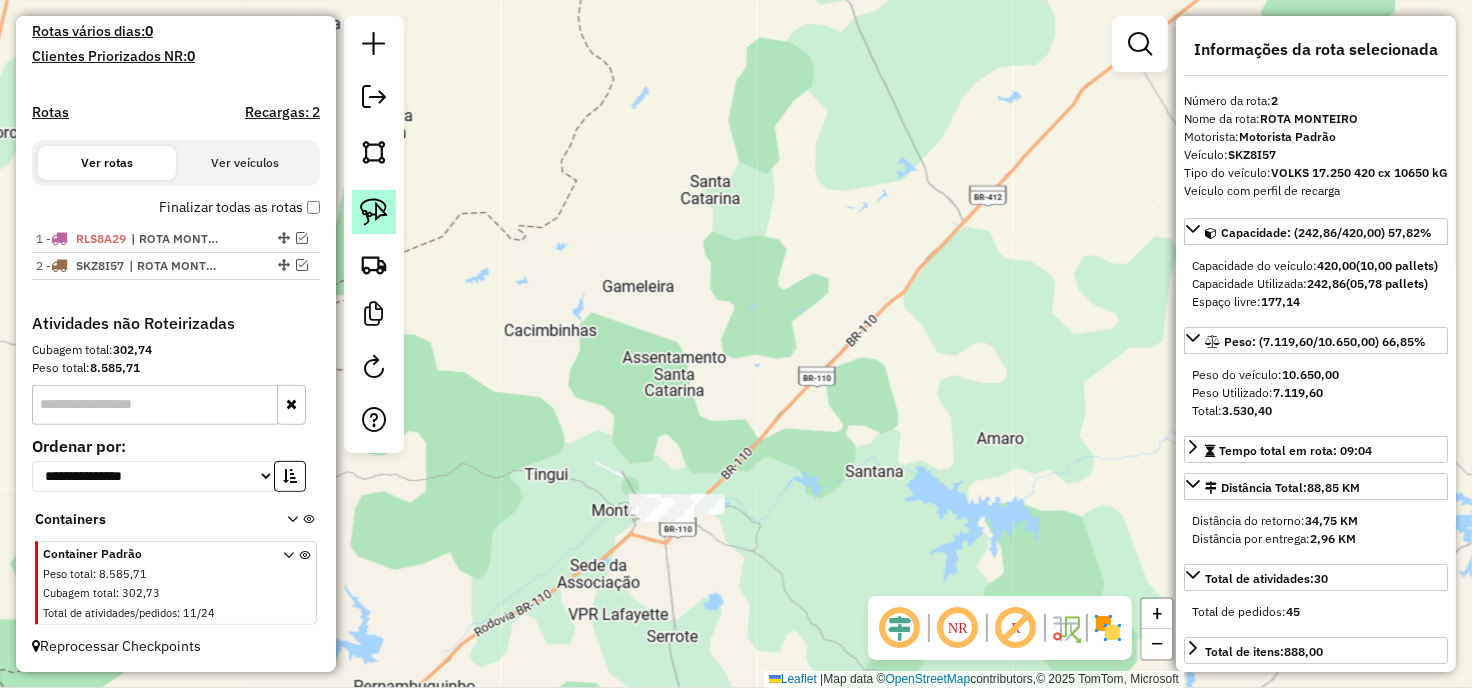 click 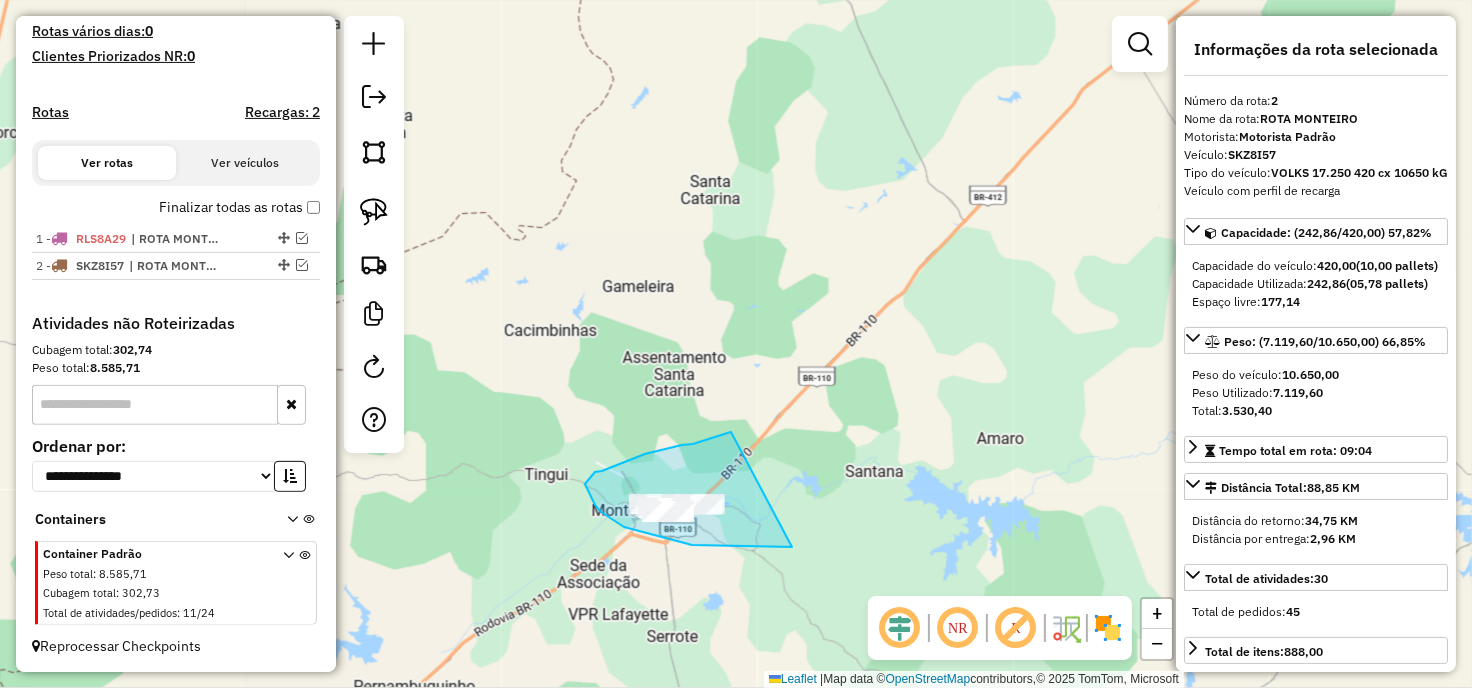 drag, startPoint x: 682, startPoint y: 445, endPoint x: 835, endPoint y: 530, distance: 175.02571 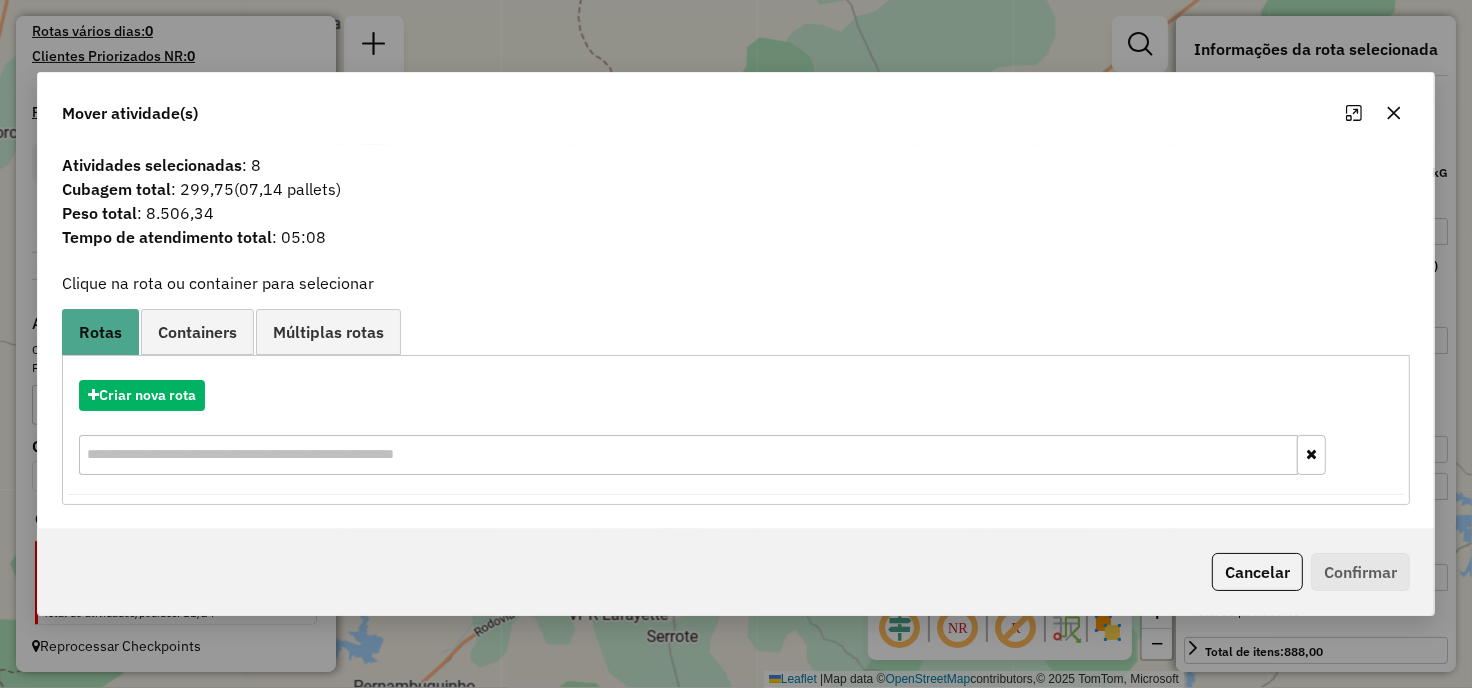 click 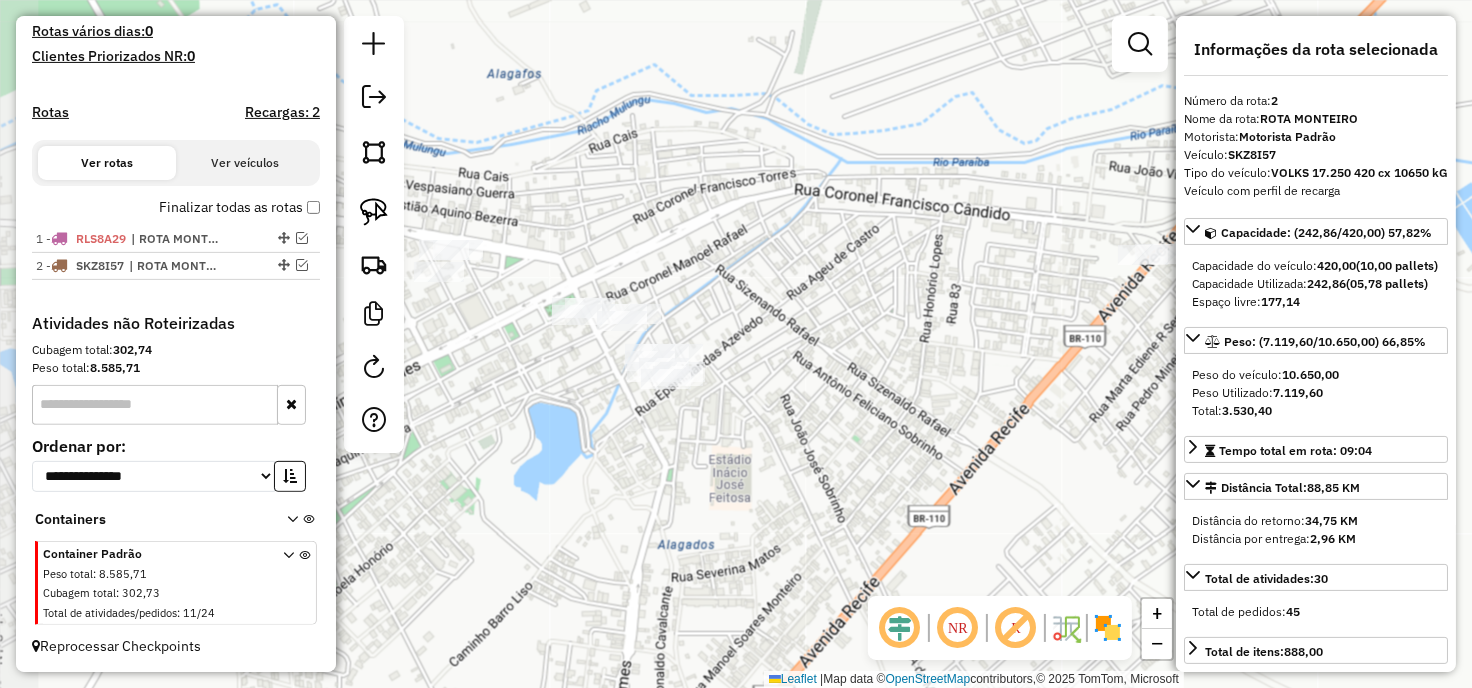 drag, startPoint x: 911, startPoint y: 372, endPoint x: 766, endPoint y: 353, distance: 146.23953 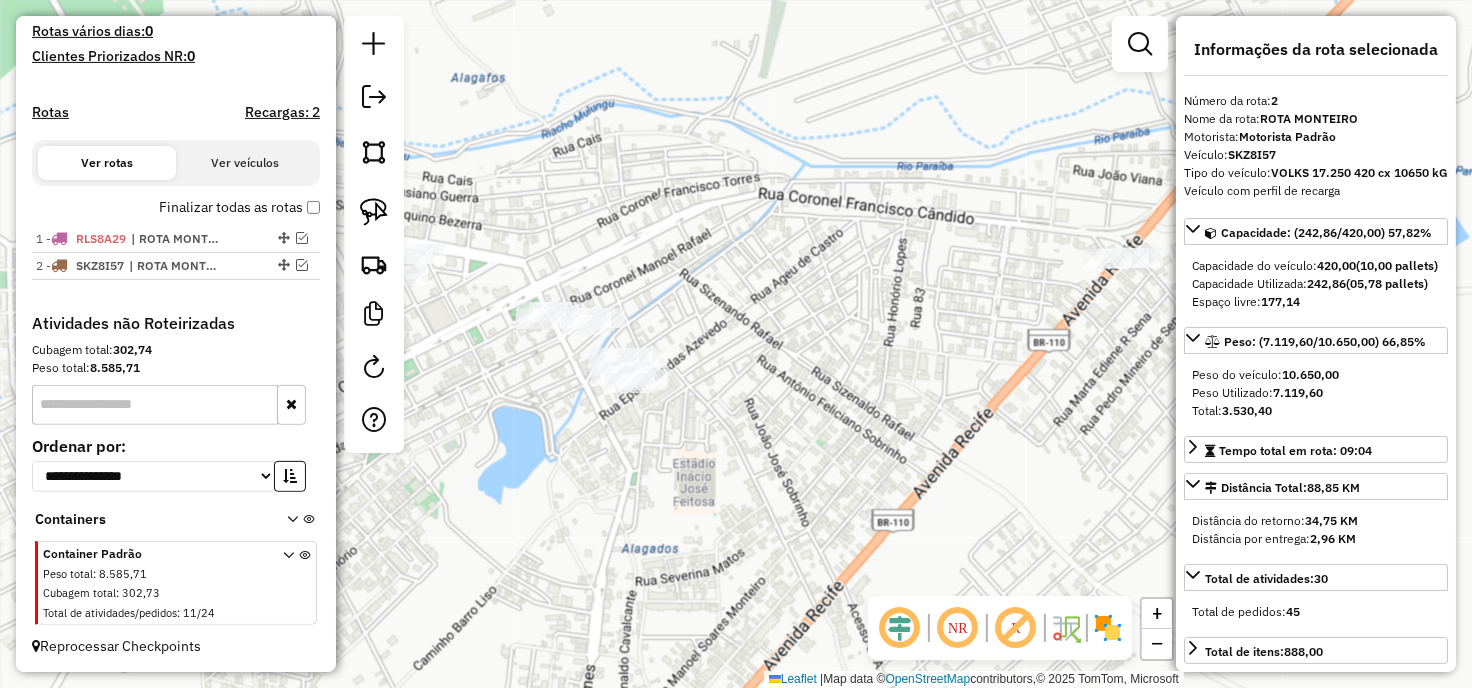 drag, startPoint x: 584, startPoint y: 396, endPoint x: 742, endPoint y: 393, distance: 158.02847 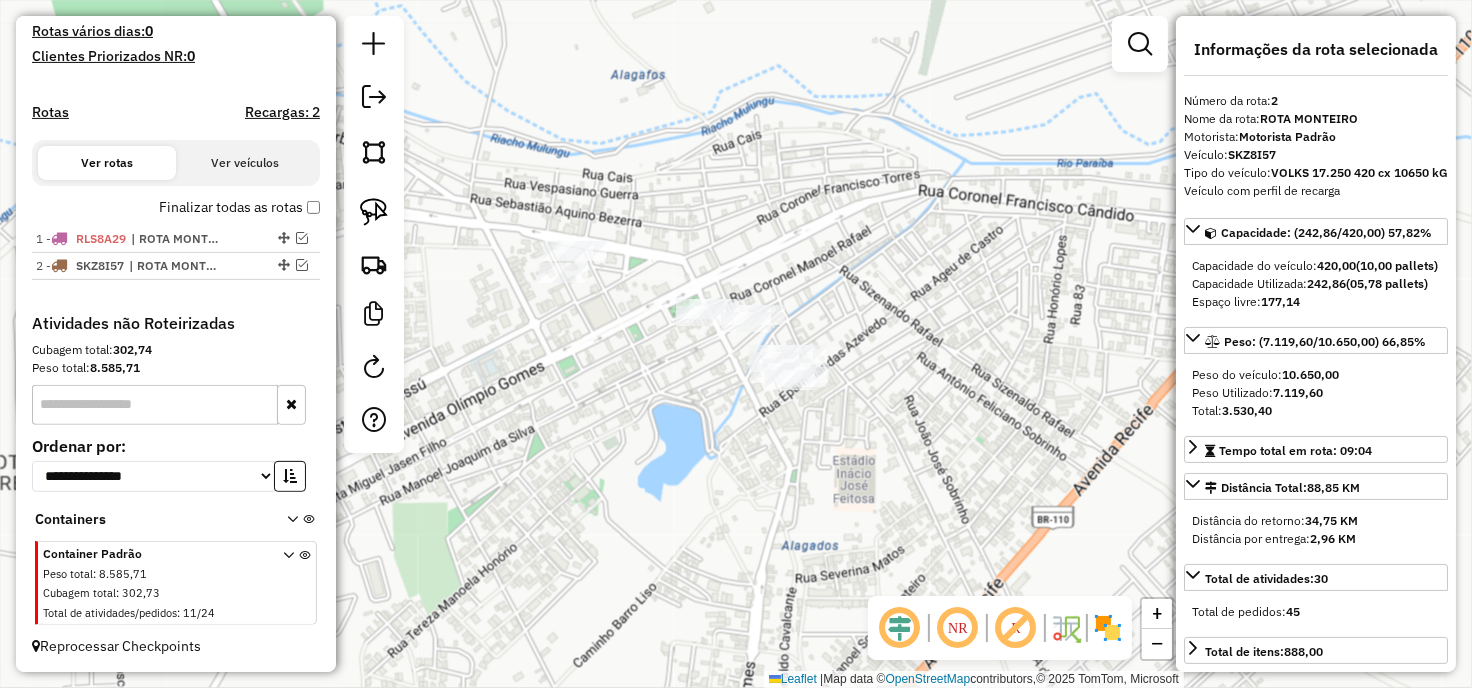 click on "Janela de atendimento Grade de atendimento Capacidade Transportadoras Veículos Cliente Pedidos  Rotas Selecione os dias de semana para filtrar as janelas de atendimento  Seg   Ter   Qua   Qui   Sex   Sáb   Dom  Informe o período da janela de atendimento: De: Até:  Filtrar exatamente a janela do cliente  Considerar janela de atendimento padrão  Selecione os dias de semana para filtrar as grades de atendimento  Seg   Ter   Qua   Qui   Sex   Sáb   Dom   Considerar clientes sem dia de atendimento cadastrado  Clientes fora do dia de atendimento selecionado Filtrar as atividades entre os valores definidos abaixo:  Peso mínimo:   Peso máximo:   Cubagem mínima:   Cubagem máxima:   De:   Até:  Filtrar as atividades entre o tempo de atendimento definido abaixo:  De:   Até:   Considerar capacidade total dos clientes não roteirizados Transportadora: Selecione um ou mais itens Tipo de veículo: Selecione um ou mais itens Veículo: Selecione um ou mais itens Motorista: Selecione um ou mais itens Nome: Rótulo:" 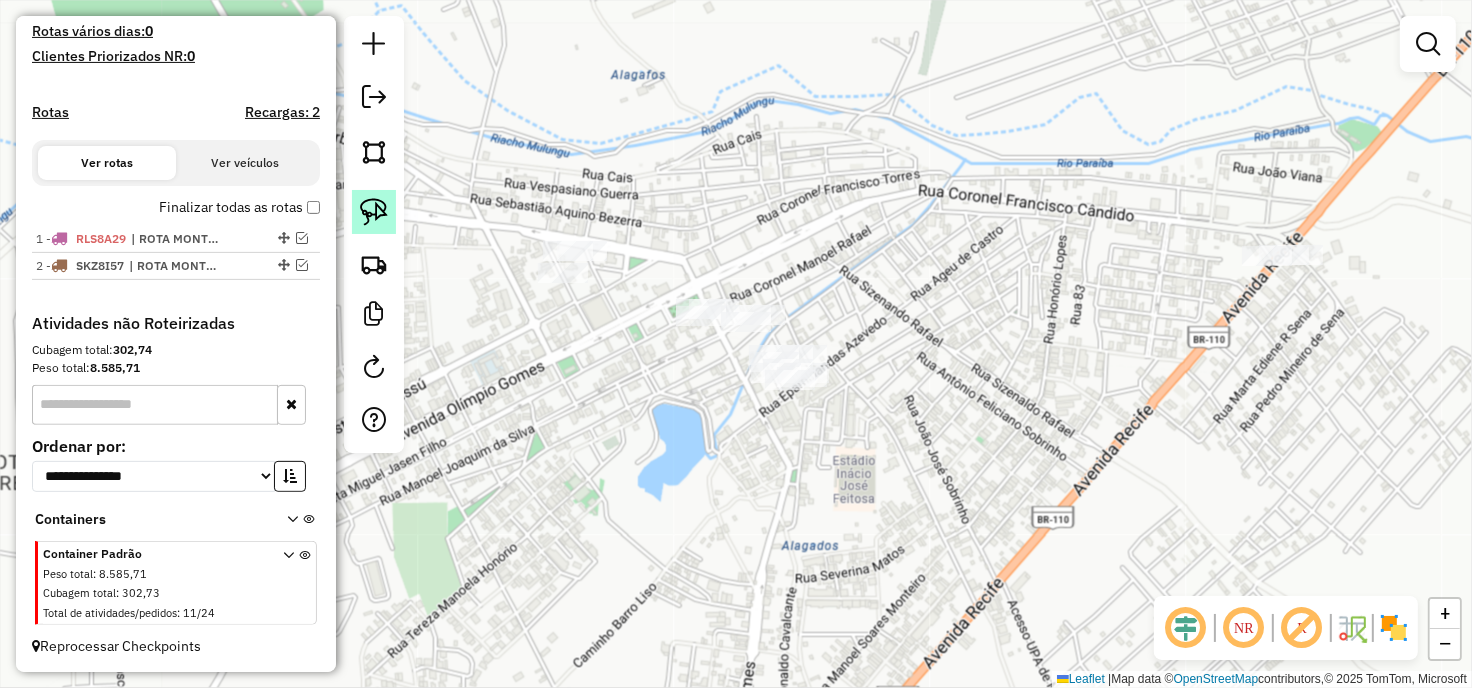 click 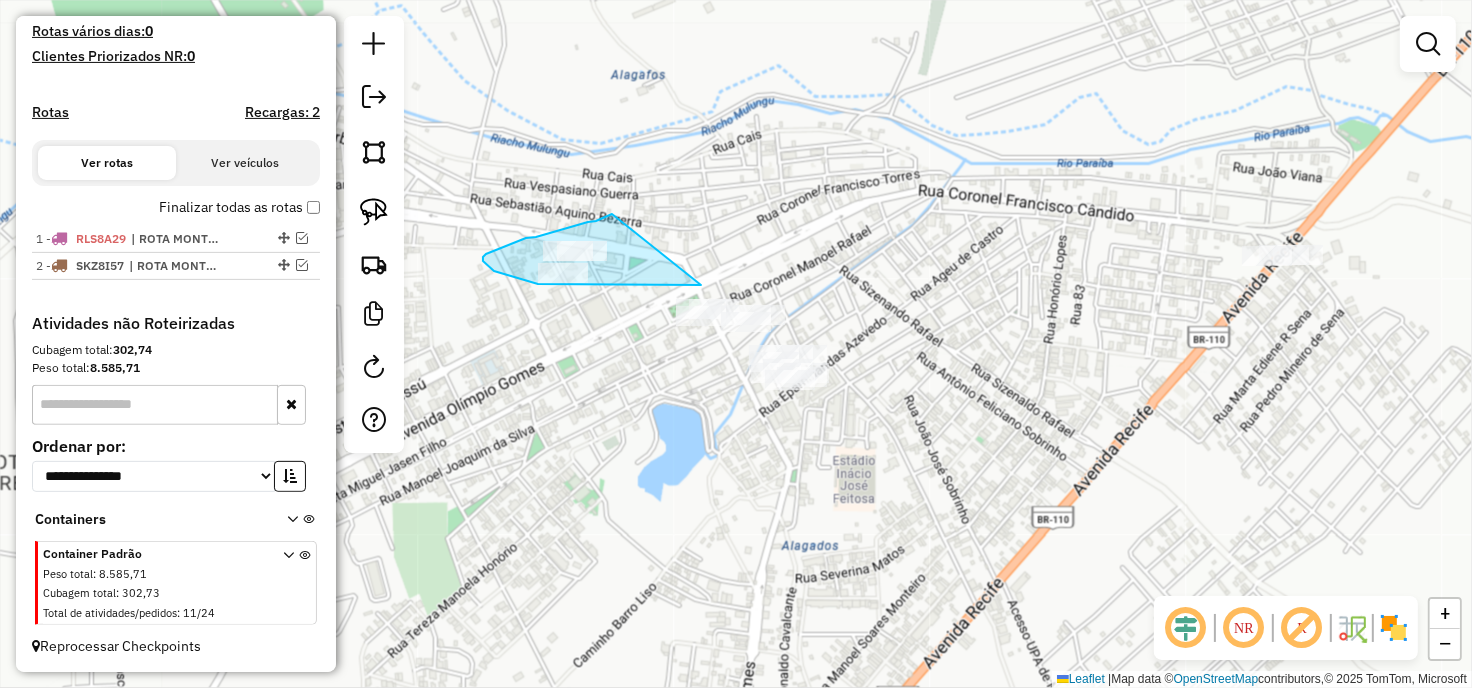drag, startPoint x: 612, startPoint y: 214, endPoint x: 701, endPoint y: 285, distance: 113.85078 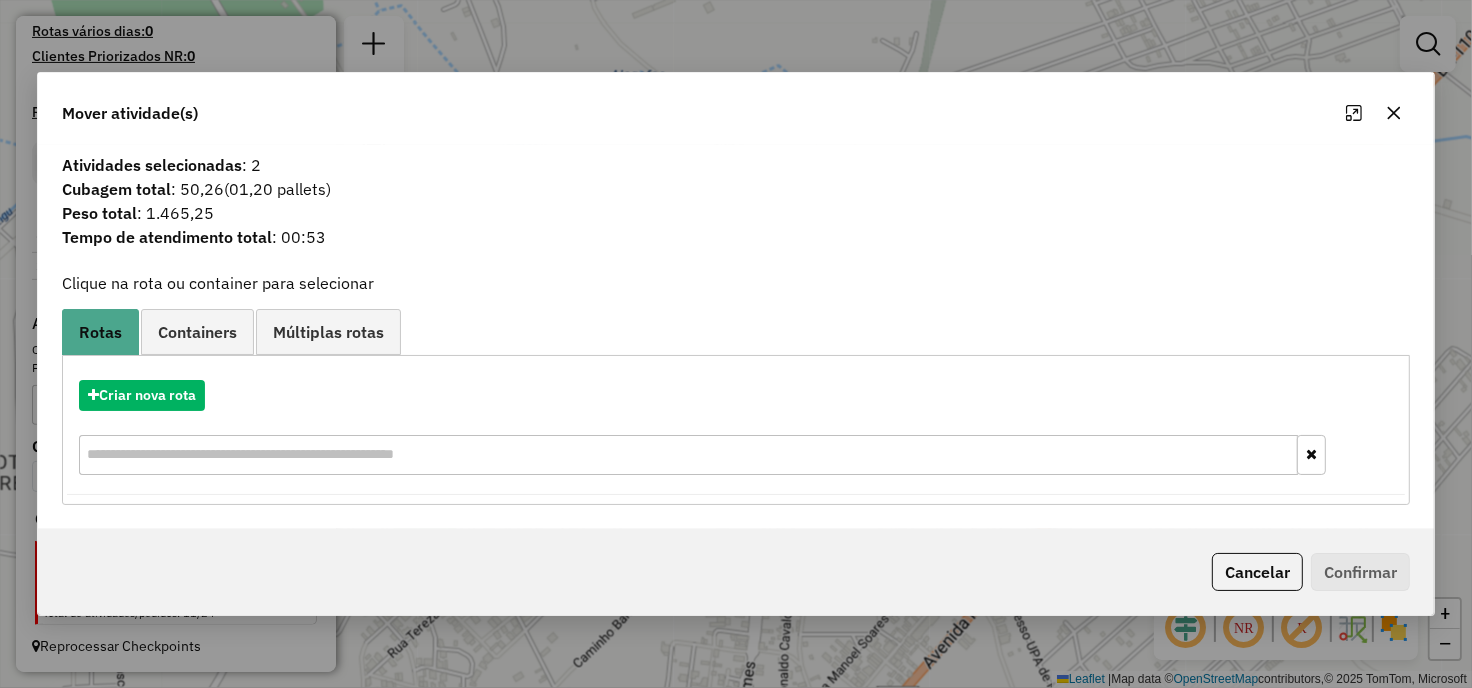 click on "Mover atividade(s)" 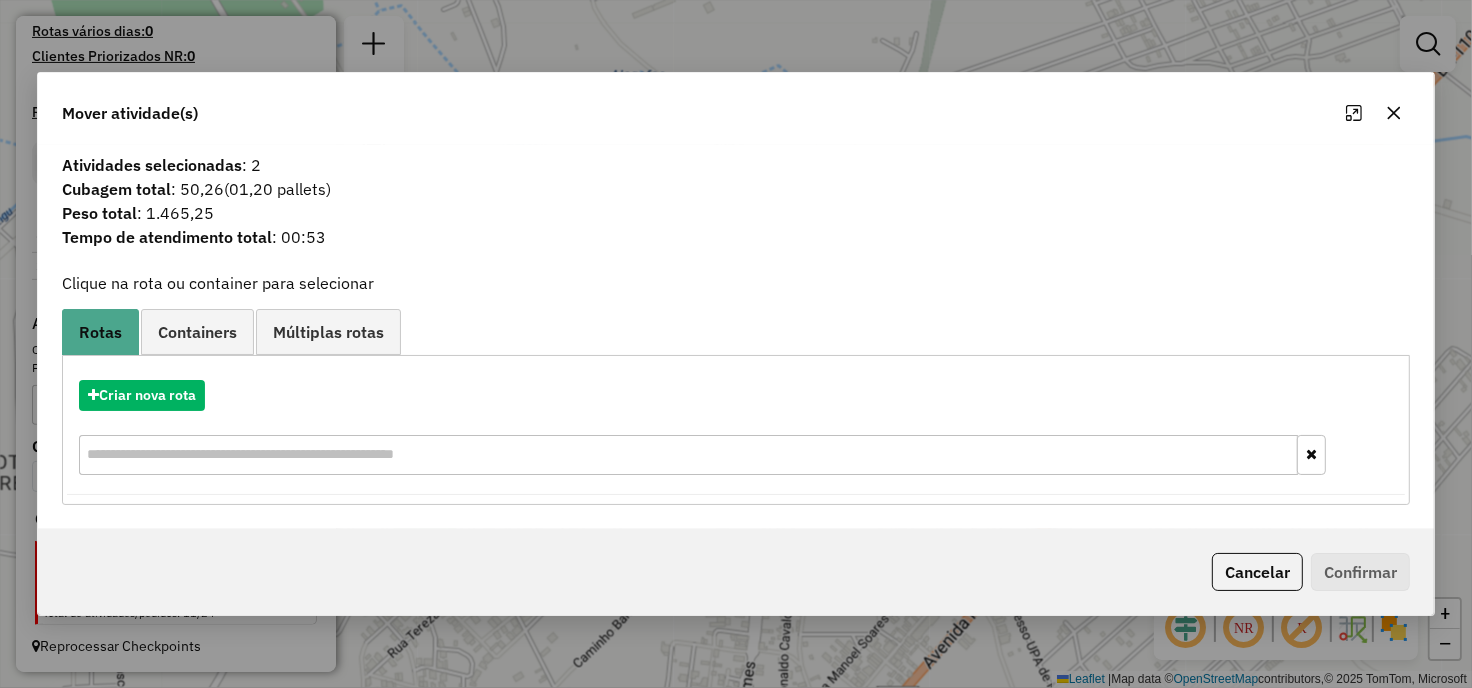 click 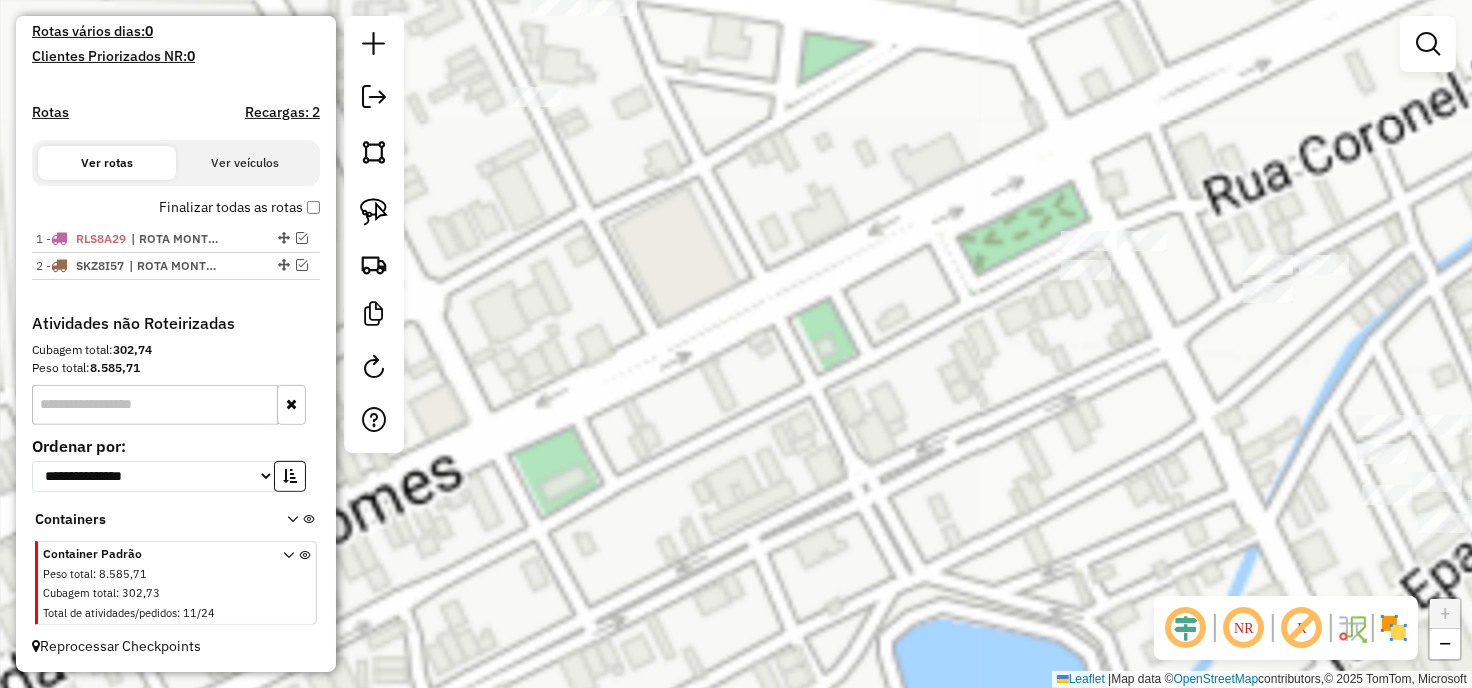 drag, startPoint x: 595, startPoint y: 265, endPoint x: 814, endPoint y: 347, distance: 233.84824 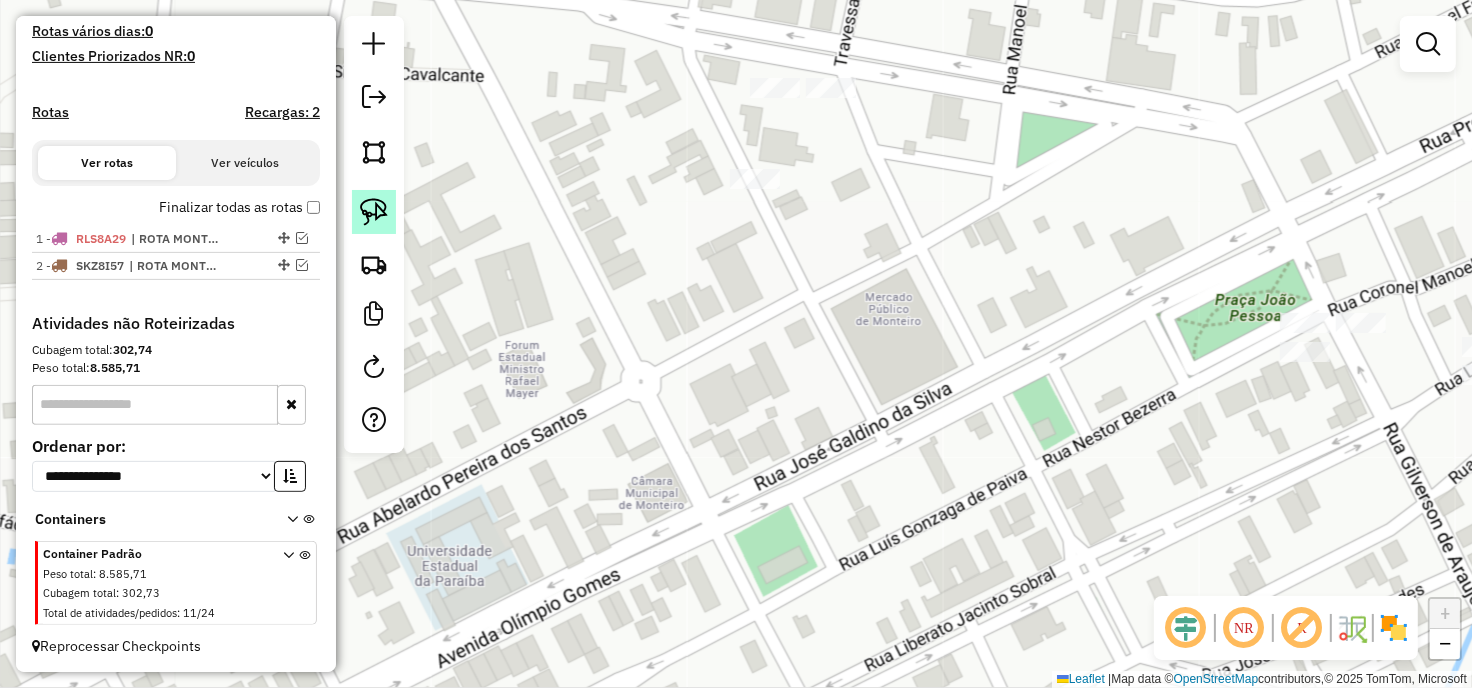 drag, startPoint x: 358, startPoint y: 197, endPoint x: 547, endPoint y: 165, distance: 191.68985 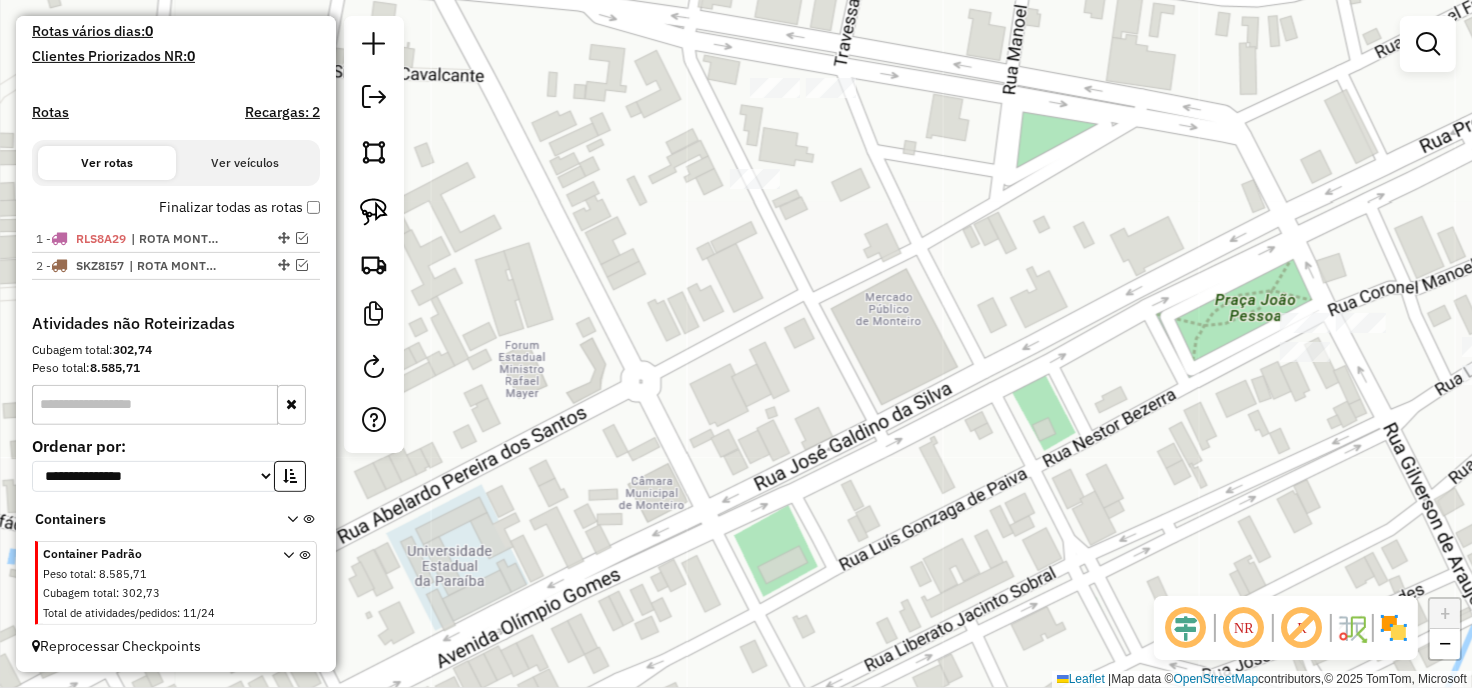 click 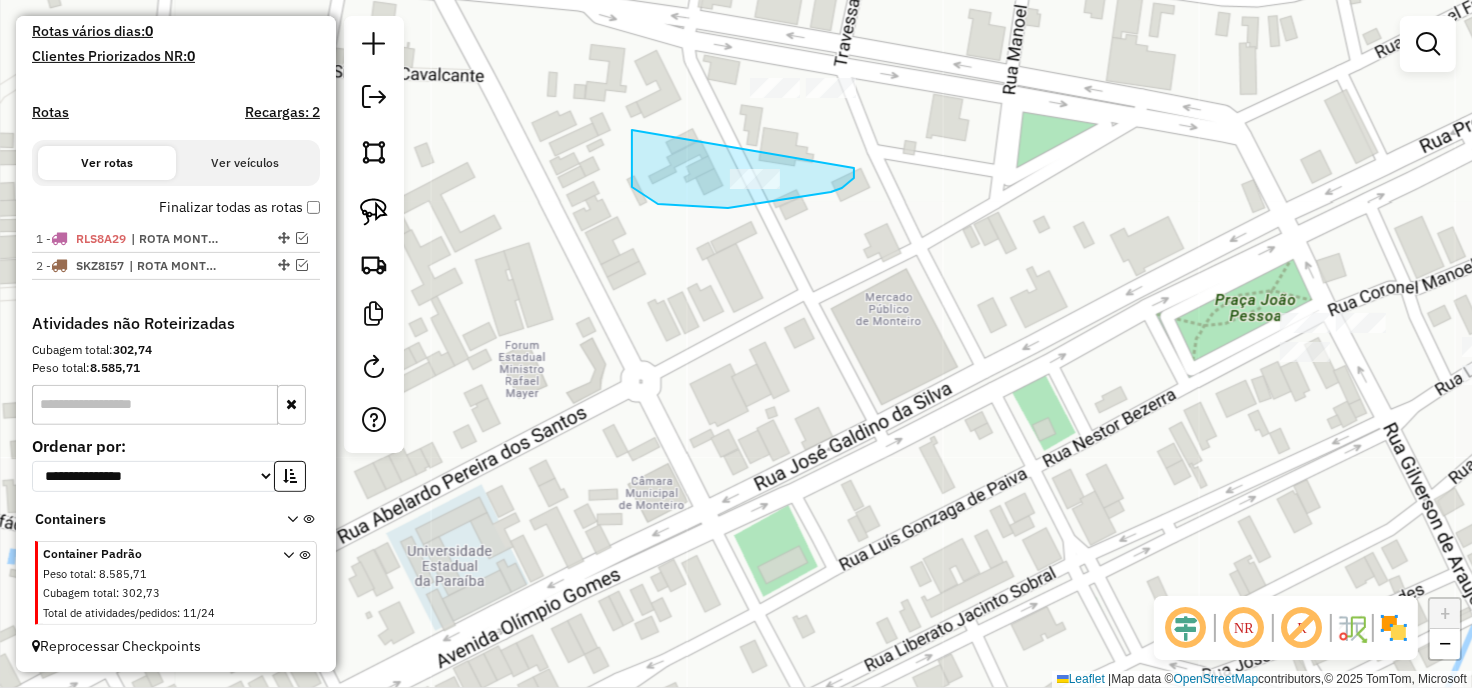 drag, startPoint x: 632, startPoint y: 130, endPoint x: 854, endPoint y: 168, distance: 225.22878 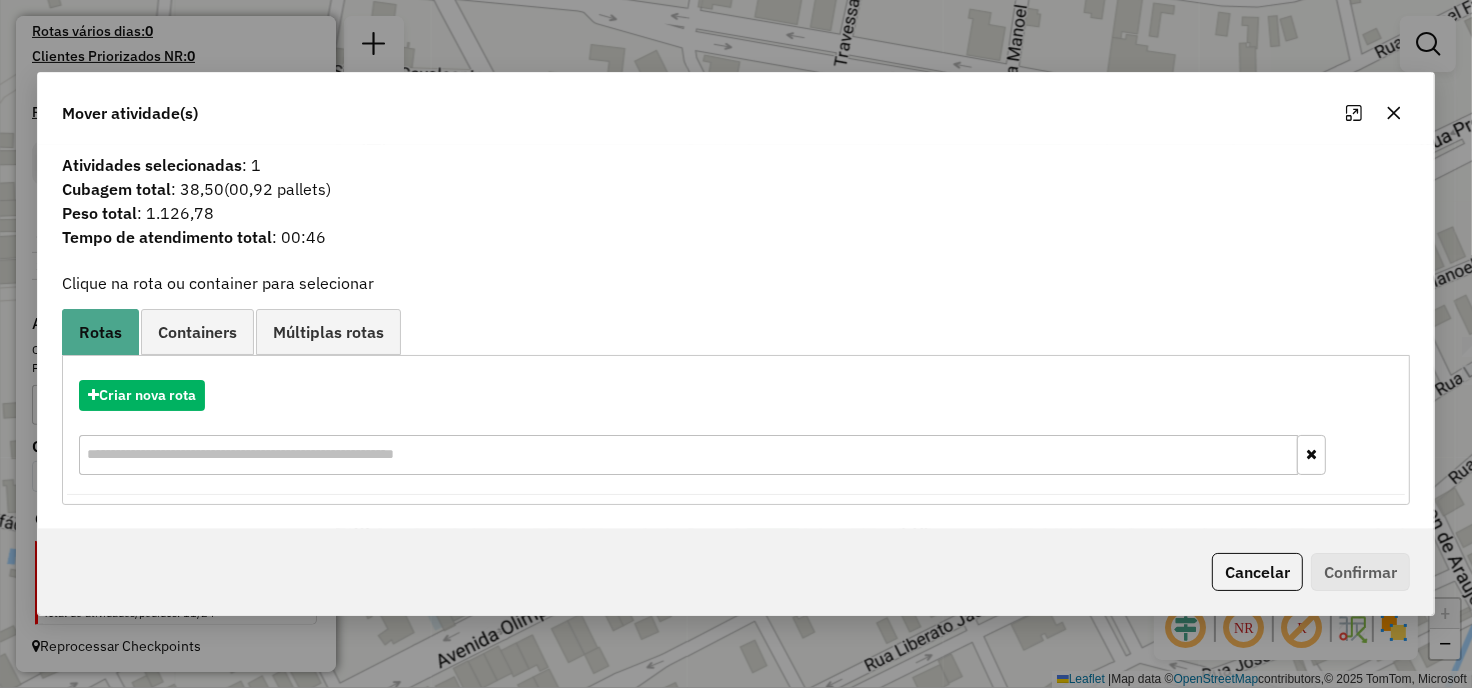 click 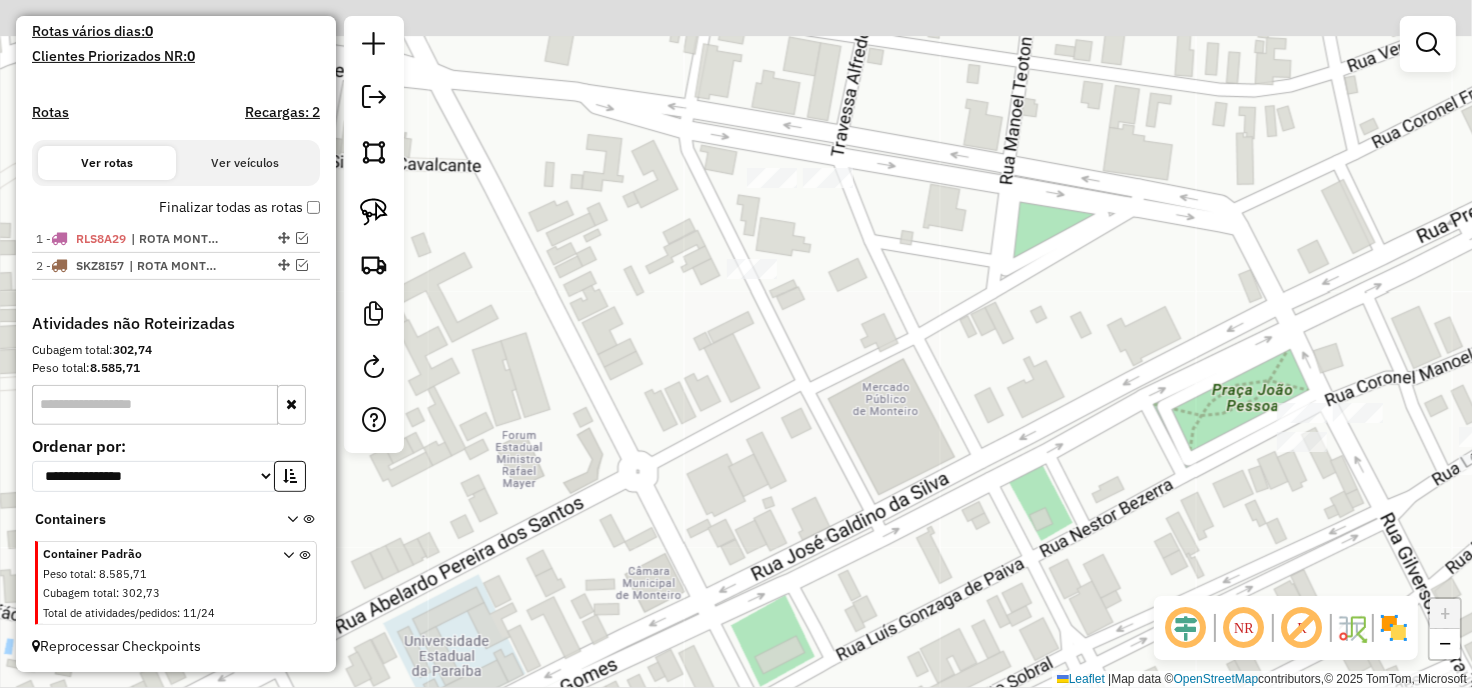 drag, startPoint x: 882, startPoint y: 258, endPoint x: 603, endPoint y: 268, distance: 279.17917 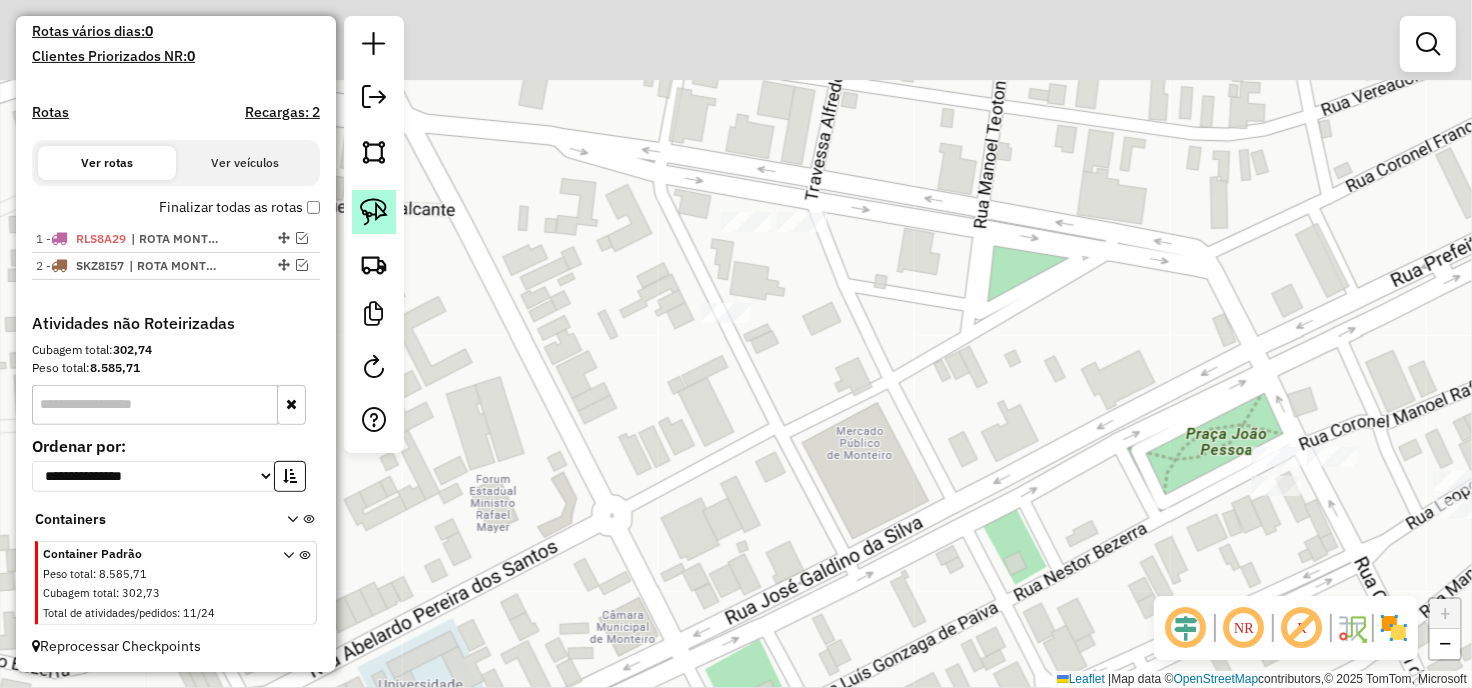 drag, startPoint x: 374, startPoint y: 212, endPoint x: 547, endPoint y: 198, distance: 173.56555 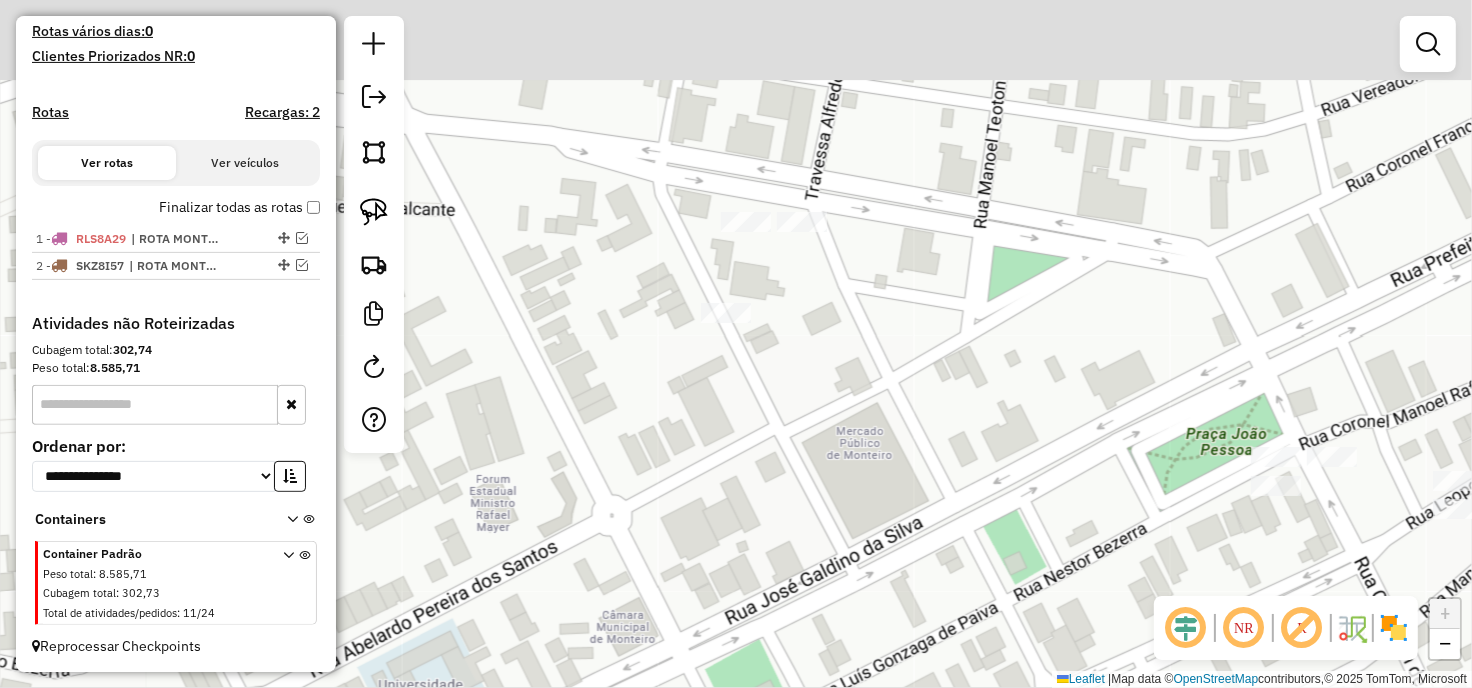 click 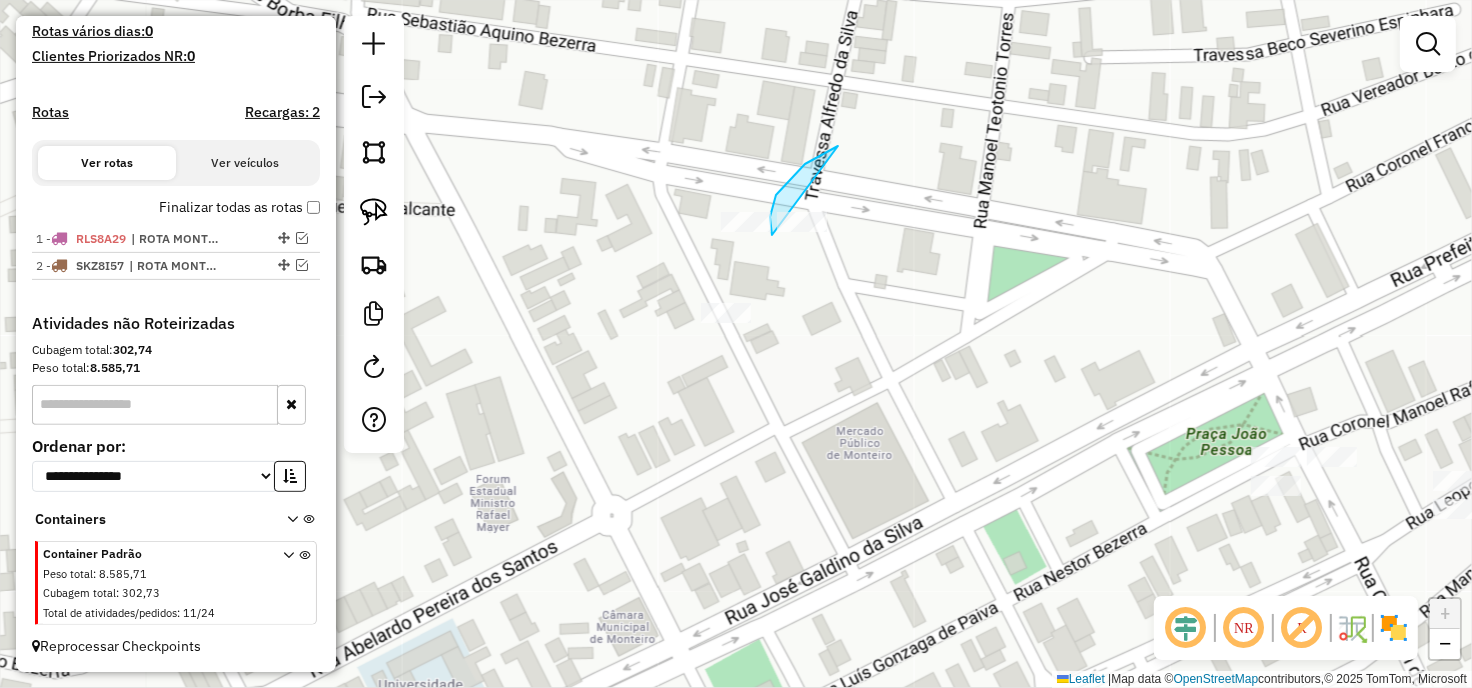 drag, startPoint x: 838, startPoint y: 146, endPoint x: 921, endPoint y: 225, distance: 114.58621 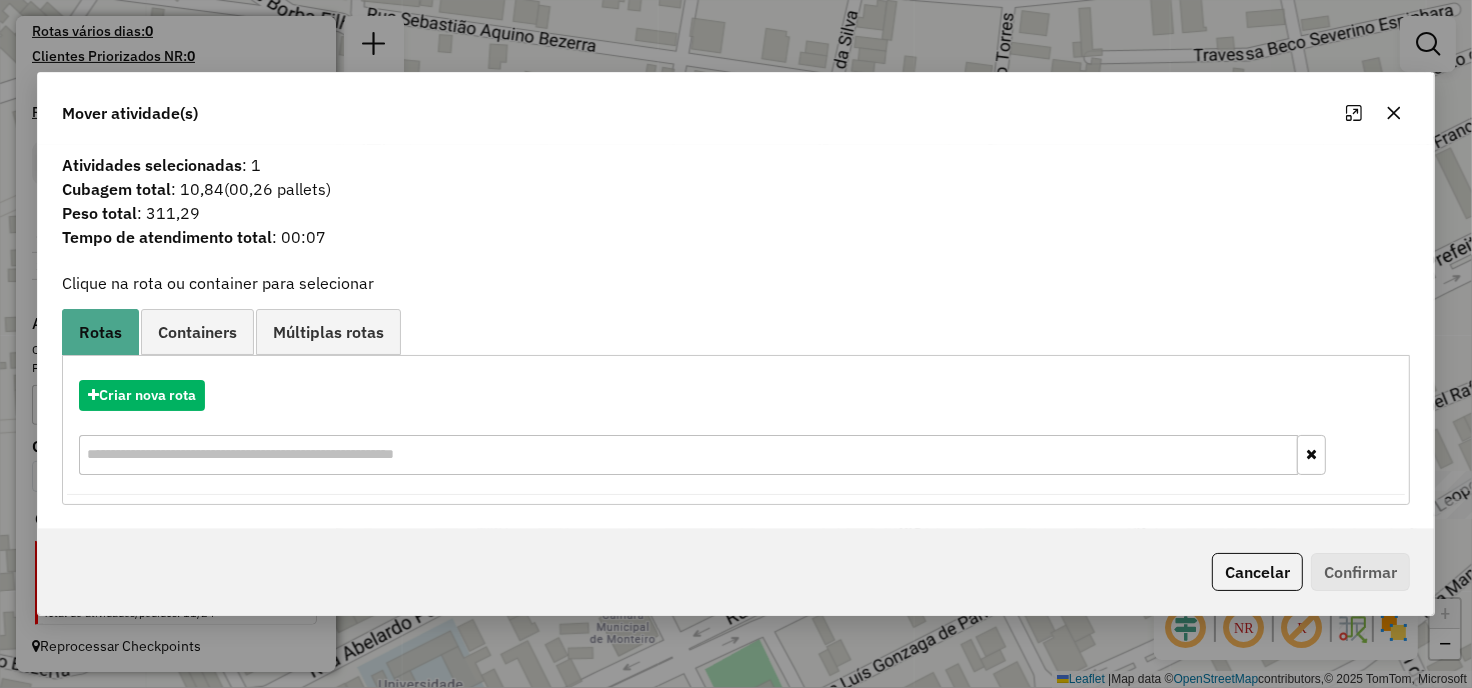 click 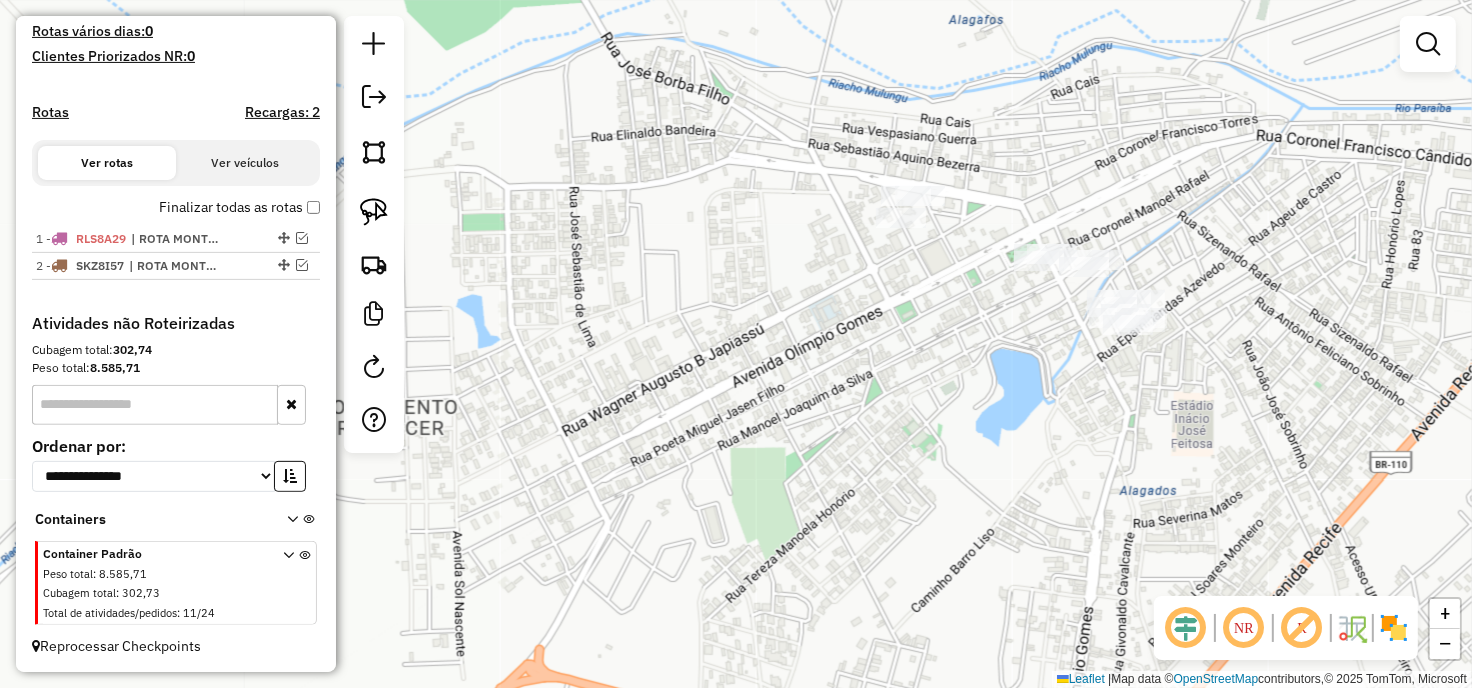 click on "Janela de atendimento Grade de atendimento Capacidade Transportadoras Veículos Cliente Pedidos  Rotas Selecione os dias de semana para filtrar as janelas de atendimento  Seg   Ter   Qua   Qui   Sex   Sáb   Dom  Informe o período da janela de atendimento: De: Até:  Filtrar exatamente a janela do cliente  Considerar janela de atendimento padrão  Selecione os dias de semana para filtrar as grades de atendimento  Seg   Ter   Qua   Qui   Sex   Sáb   Dom   Considerar clientes sem dia de atendimento cadastrado  Clientes fora do dia de atendimento selecionado Filtrar as atividades entre os valores definidos abaixo:  Peso mínimo:   Peso máximo:   Cubagem mínima:   Cubagem máxima:   De:   Até:  Filtrar as atividades entre o tempo de atendimento definido abaixo:  De:   Até:   Considerar capacidade total dos clientes não roteirizados Transportadora: Selecione um ou mais itens Tipo de veículo: Selecione um ou mais itens Veículo: Selecione um ou mais itens Motorista: Selecione um ou mais itens Nome: Rótulo:" 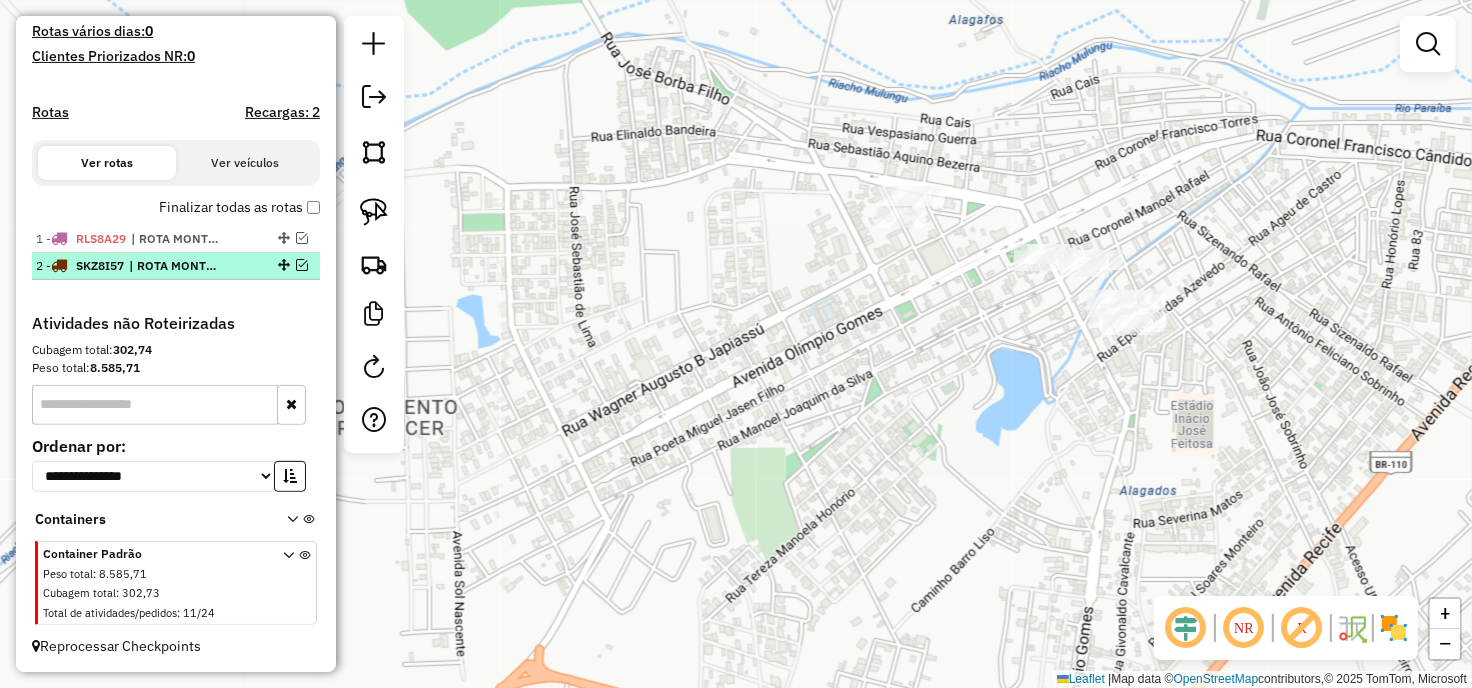 click on "| ROTA MONTEIRO" at bounding box center (175, 266) 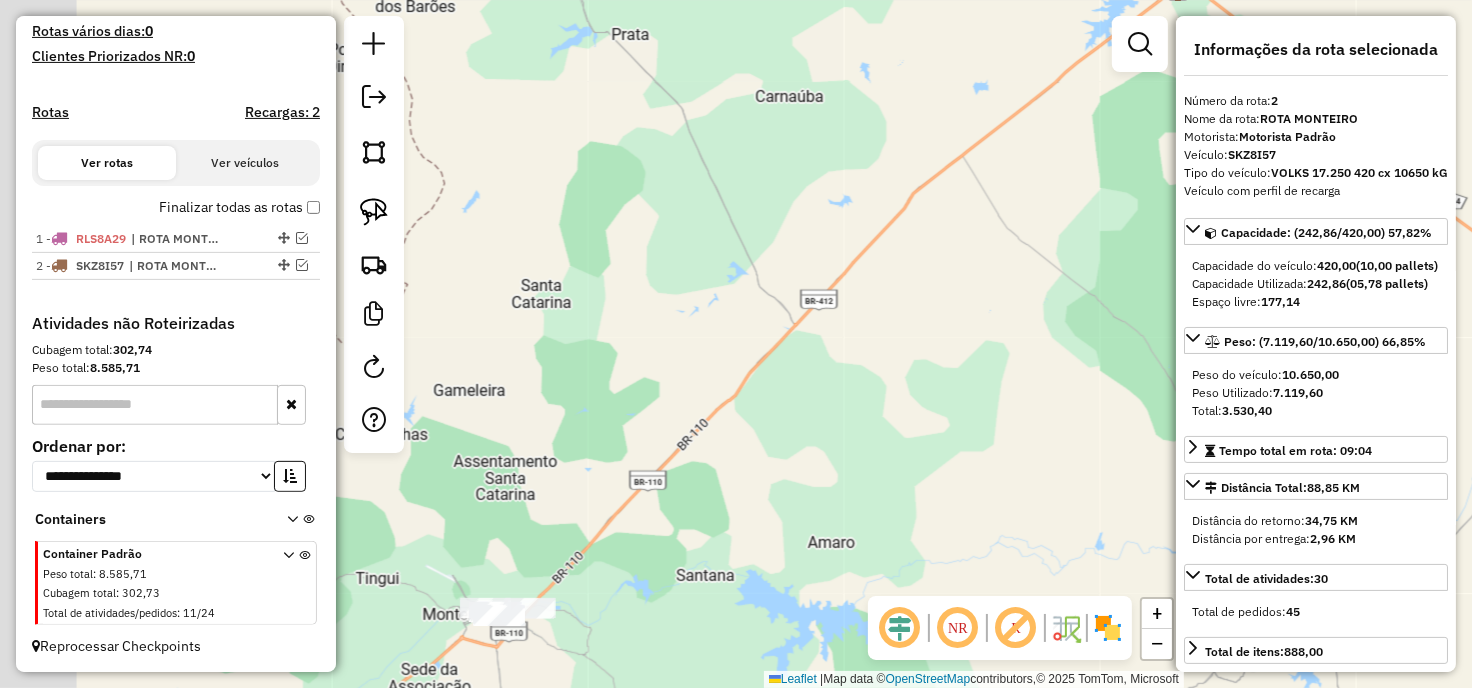 drag, startPoint x: 680, startPoint y: 517, endPoint x: 705, endPoint y: 493, distance: 34.655445 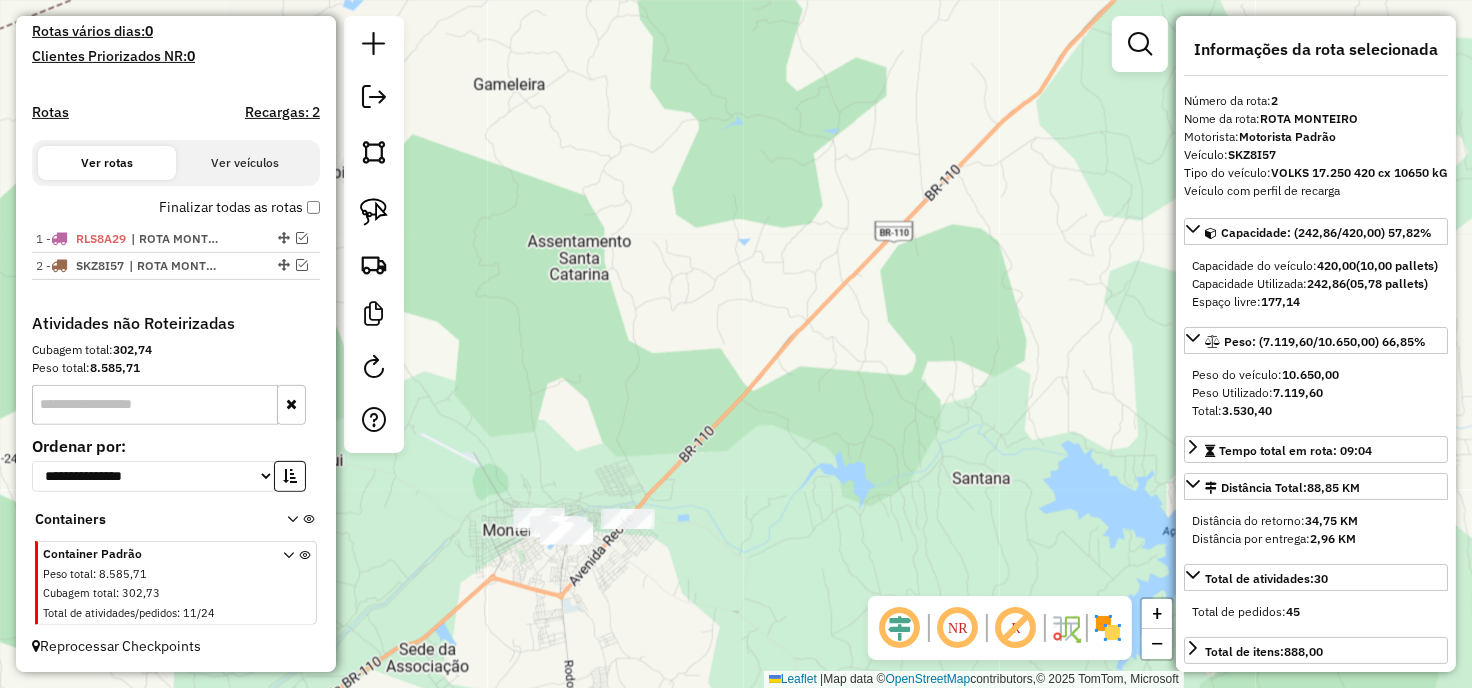 drag, startPoint x: 696, startPoint y: 556, endPoint x: 827, endPoint y: 415, distance: 192.46298 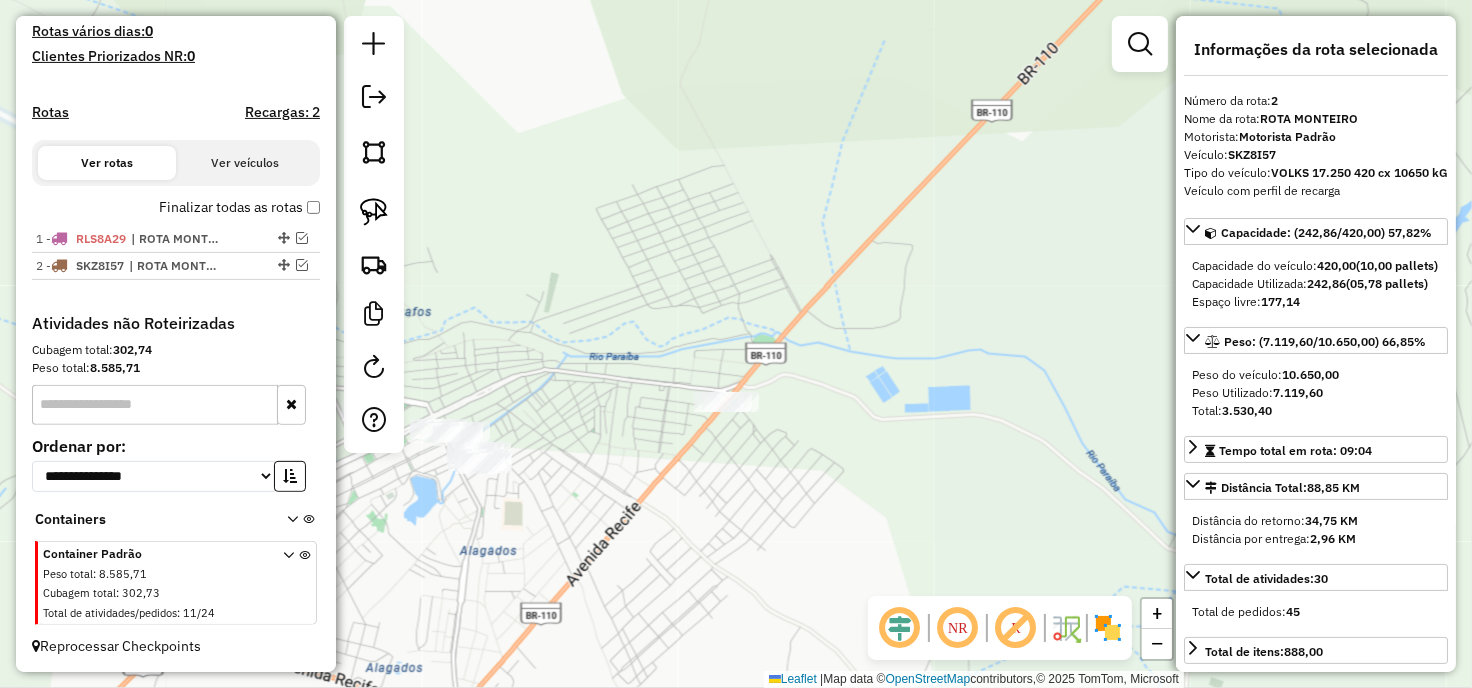 drag, startPoint x: 781, startPoint y: 440, endPoint x: 794, endPoint y: 433, distance: 14.764823 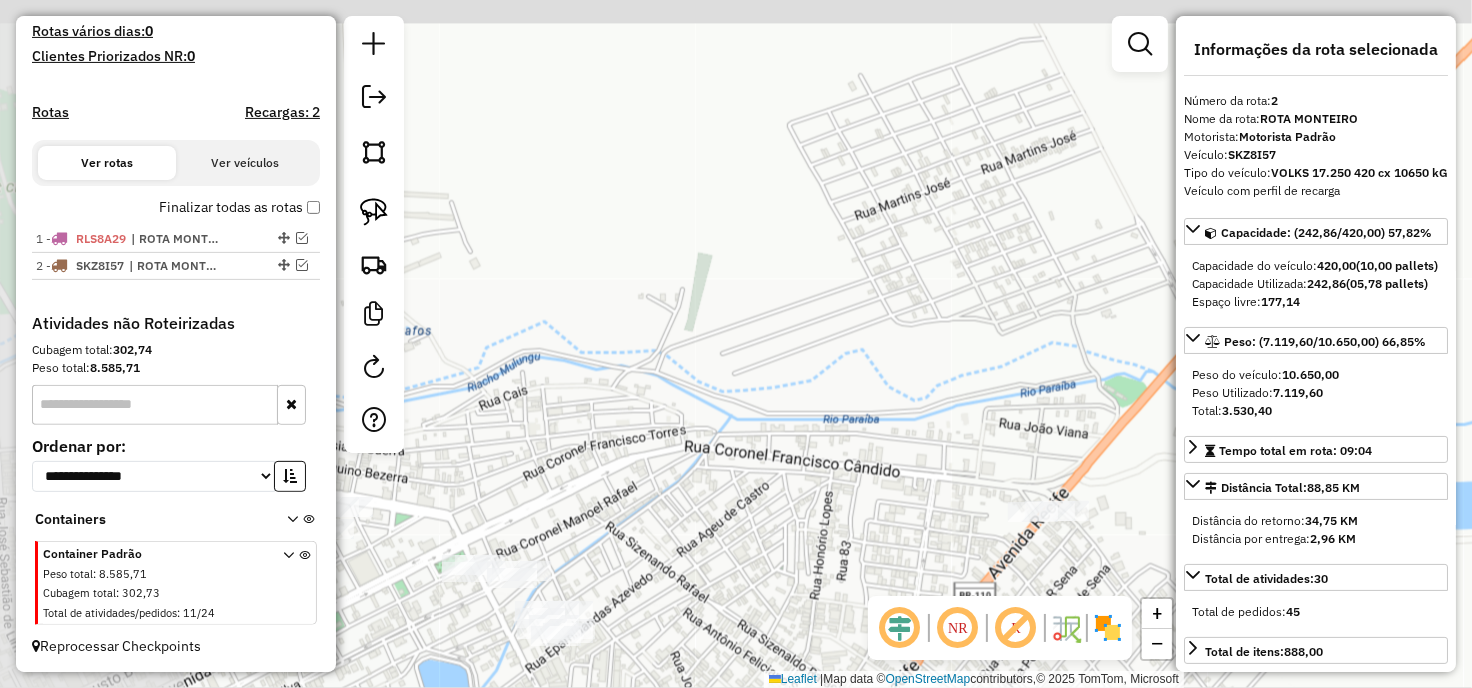 drag, startPoint x: 676, startPoint y: 227, endPoint x: 853, endPoint y: 235, distance: 177.1807 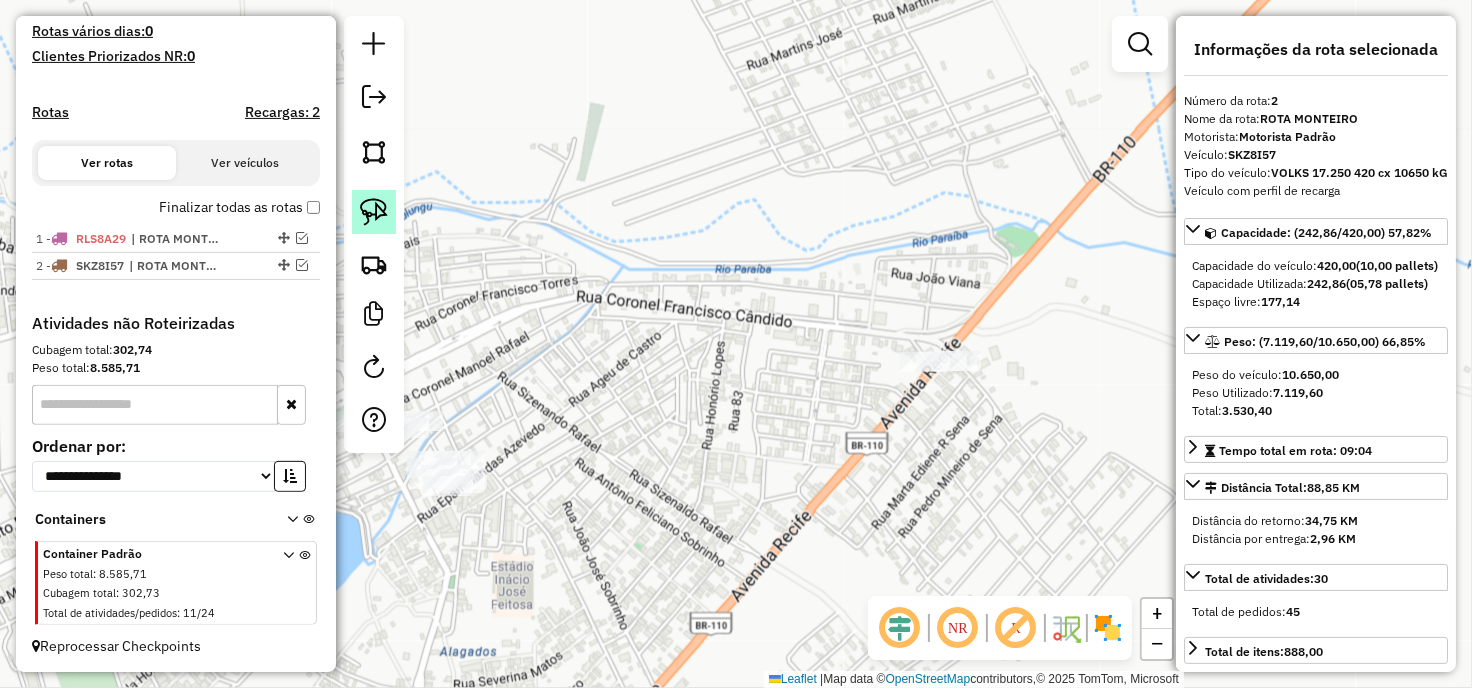 click 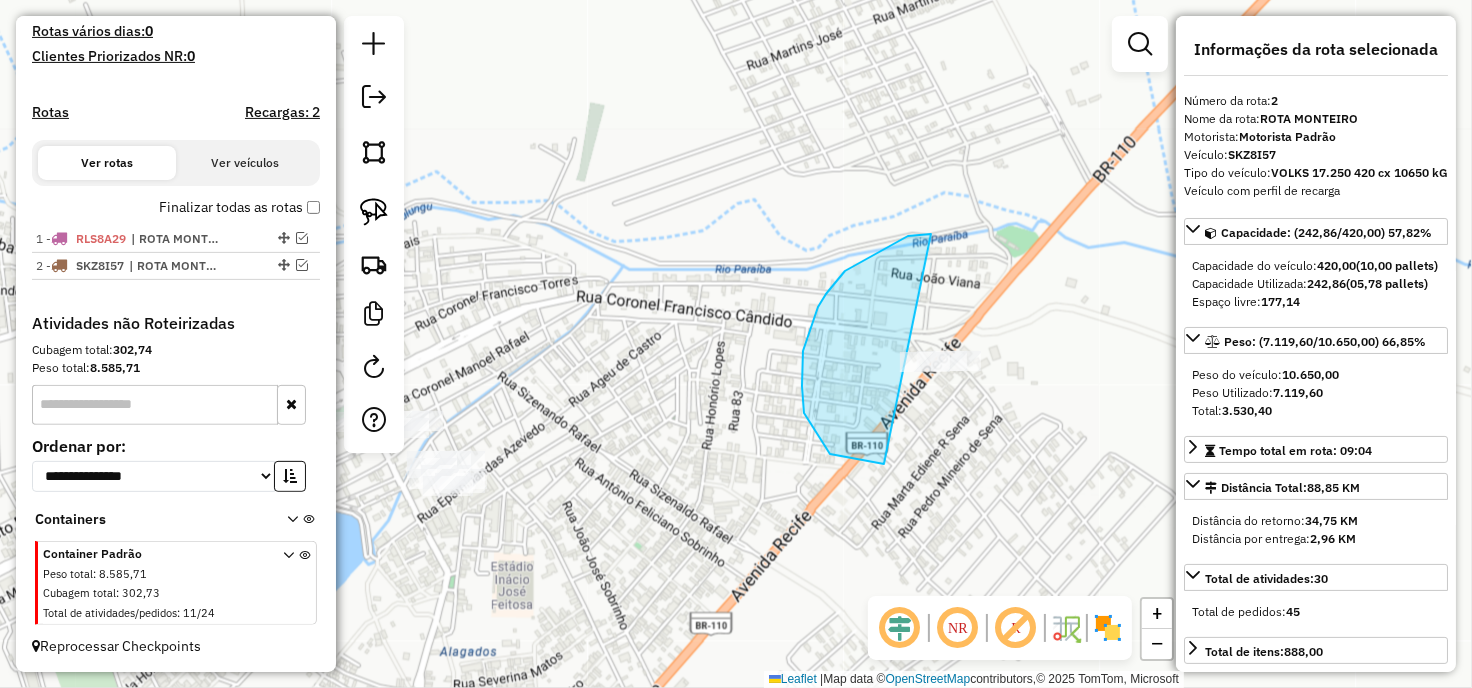 drag, startPoint x: 931, startPoint y: 234, endPoint x: 1114, endPoint y: 375, distance: 231.01949 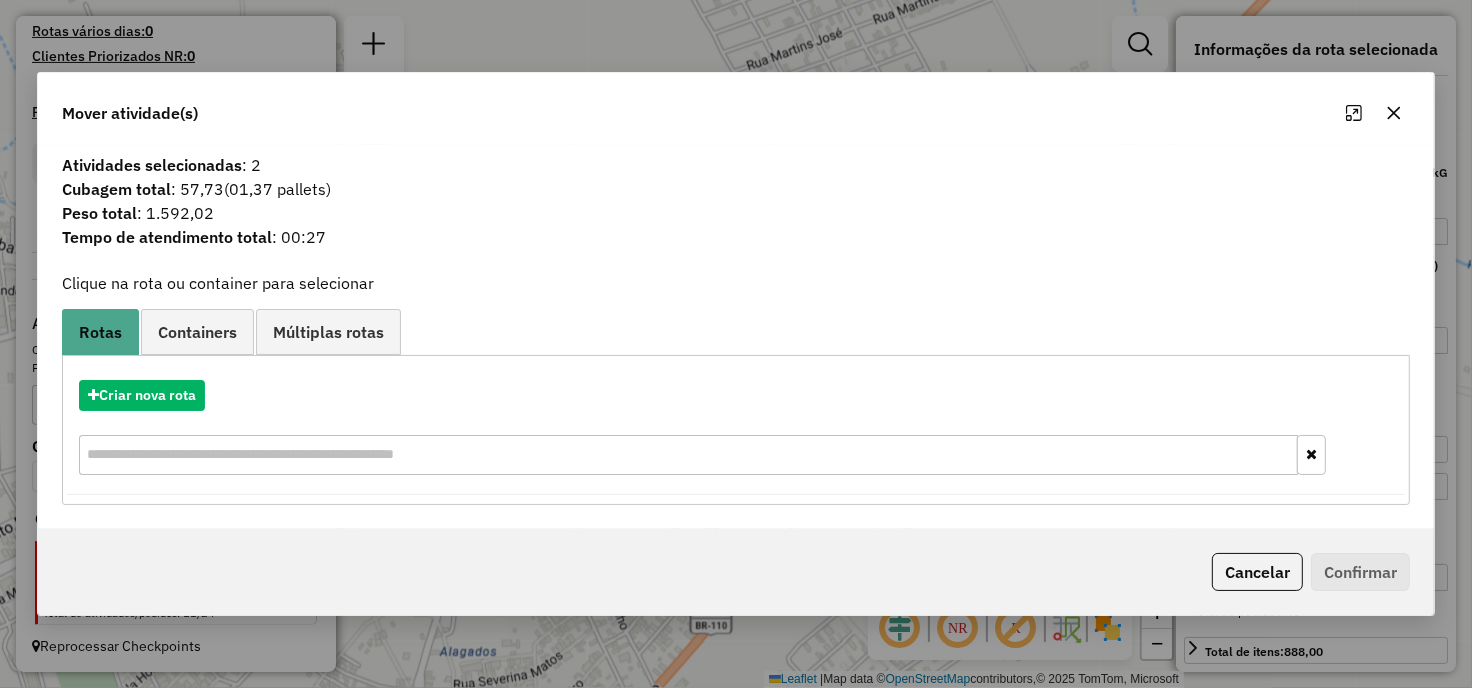 click 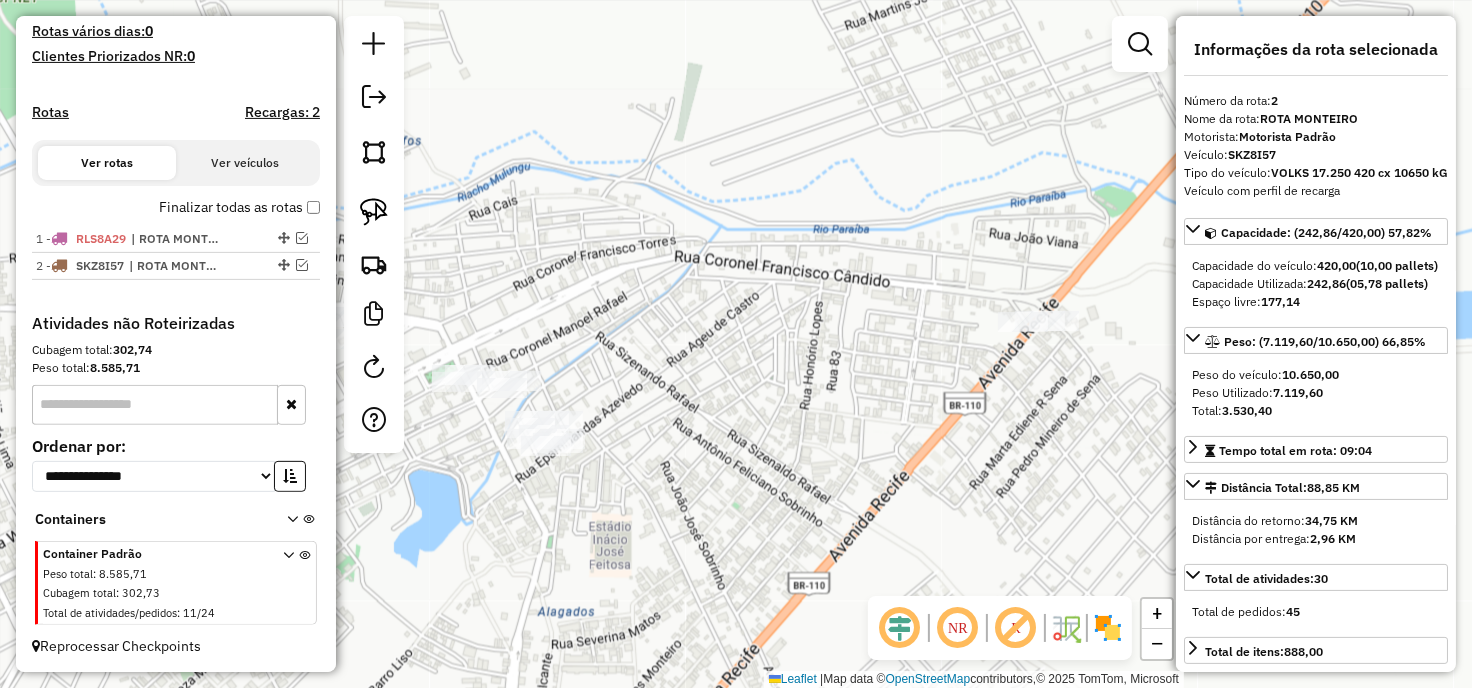 drag, startPoint x: 623, startPoint y: 353, endPoint x: 826, endPoint y: 305, distance: 208.5977 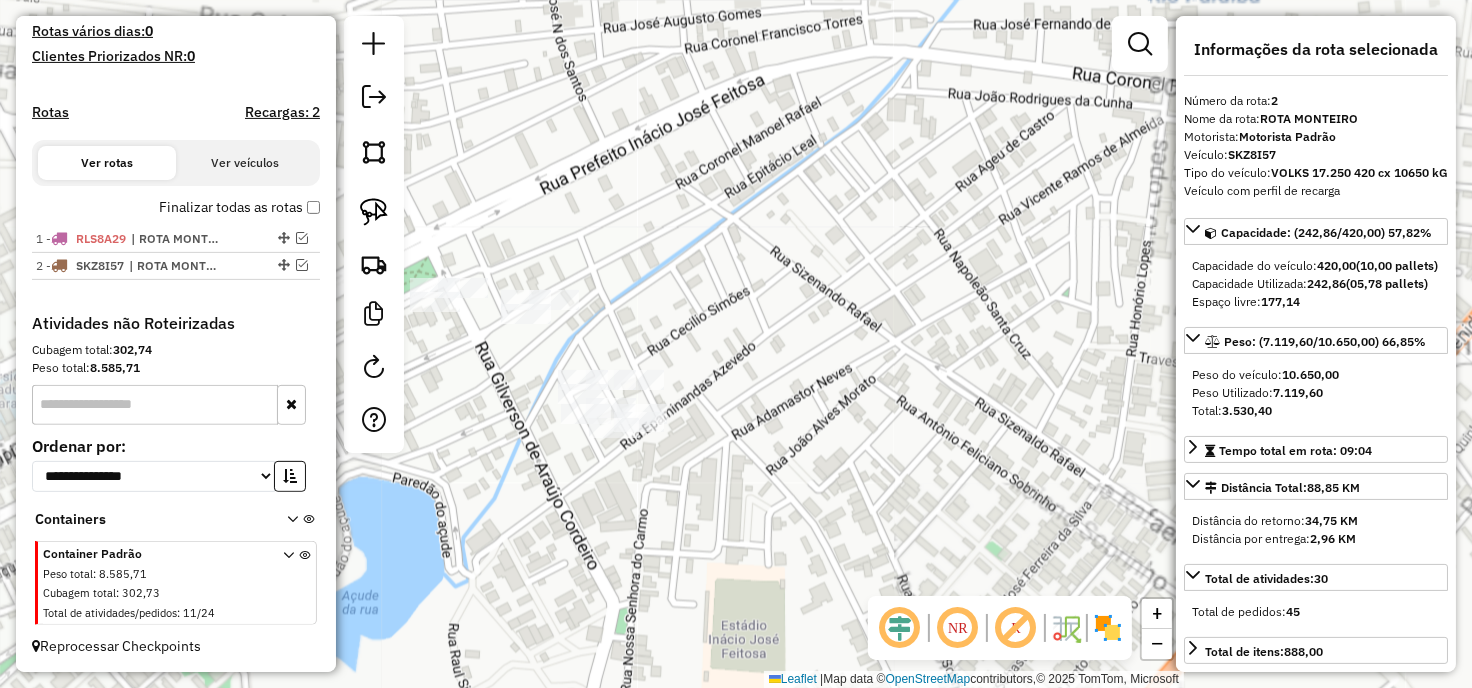 drag, startPoint x: 698, startPoint y: 480, endPoint x: 871, endPoint y: 420, distance: 183.10925 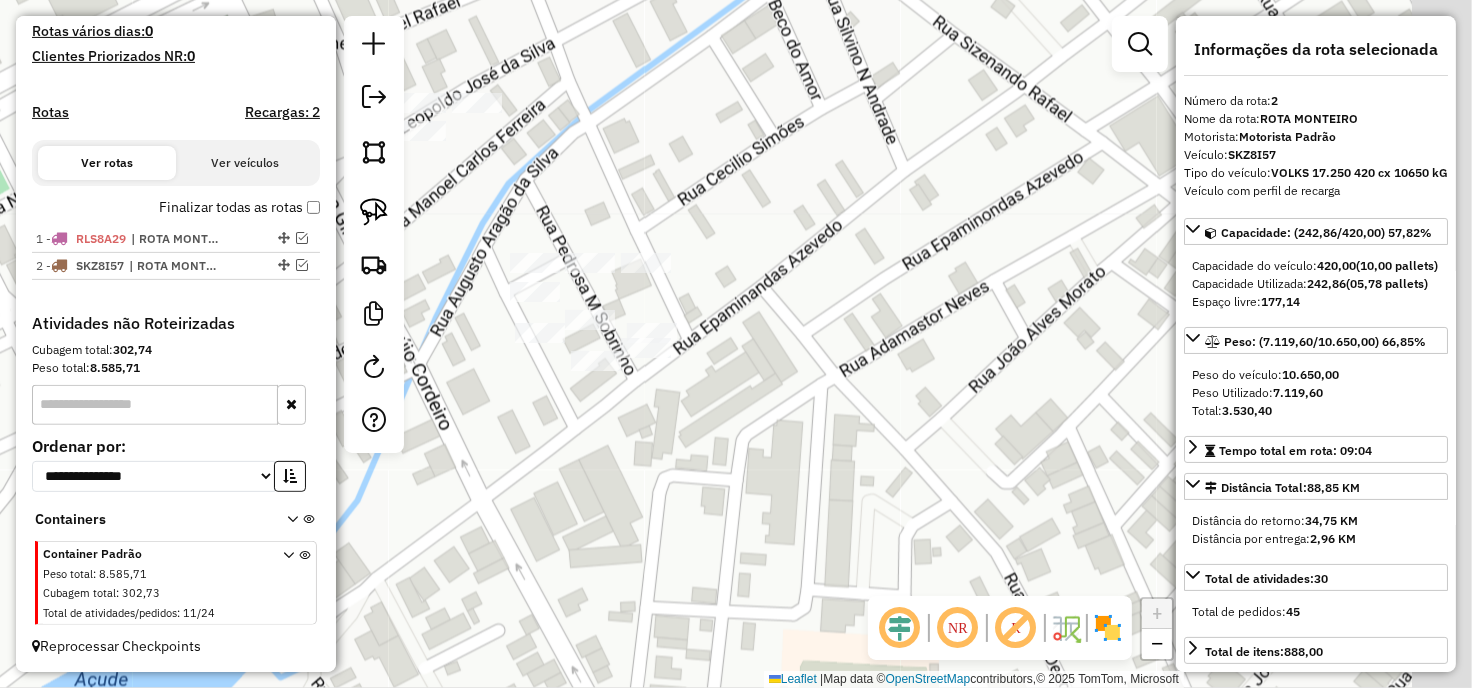 drag, startPoint x: 941, startPoint y: 312, endPoint x: 803, endPoint y: 346, distance: 142.12671 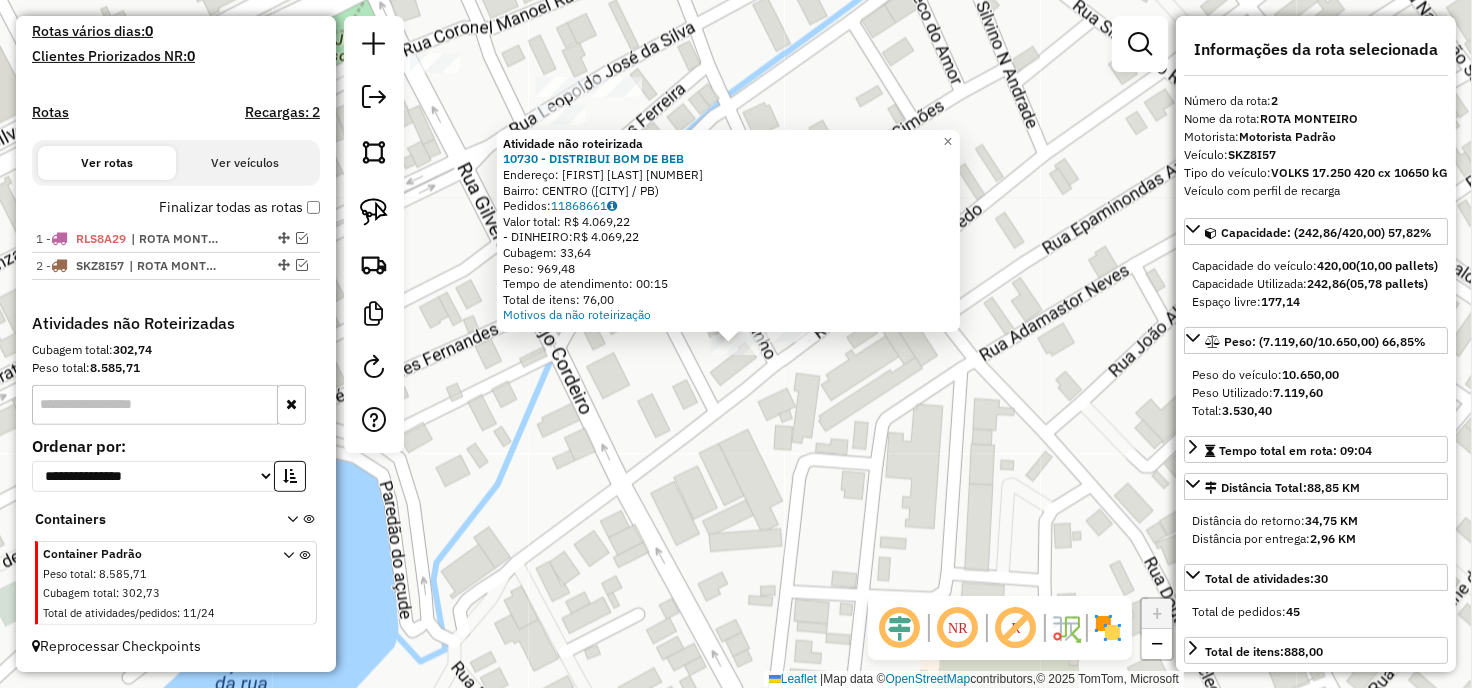 click on "Atividade não roteirizada 10730 - DISTRIBUI BOM DE BEB  Endereço:  SATIRO FEITOSA 188   Bairro: CENTRO (MONTEIRO / PB)   Pedidos:  11868661   Valor total: R$ 4.069,22   - DINHEIRO:  R$ 4.069,22   Cubagem: 33,64   Peso: 969,48   Tempo de atendimento: 00:15   Total de itens: 76,00  Motivos da não roteirização × Janela de atendimento Grade de atendimento Capacidade Transportadoras Veículos Cliente Pedidos  Rotas Selecione os dias de semana para filtrar as janelas de atendimento  Seg   Ter   Qua   Qui   Sex   Sáb   Dom  Informe o período da janela de atendimento: De: Até:  Filtrar exatamente a janela do cliente  Considerar janela de atendimento padrão  Selecione os dias de semana para filtrar as grades de atendimento  Seg   Ter   Qua   Qui   Sex   Sáb   Dom   Considerar clientes sem dia de atendimento cadastrado  Clientes fora do dia de atendimento selecionado Filtrar as atividades entre os valores definidos abaixo:  Peso mínimo:   Peso máximo:   Cubagem mínima:   Cubagem máxima:   De:   Até:  +" 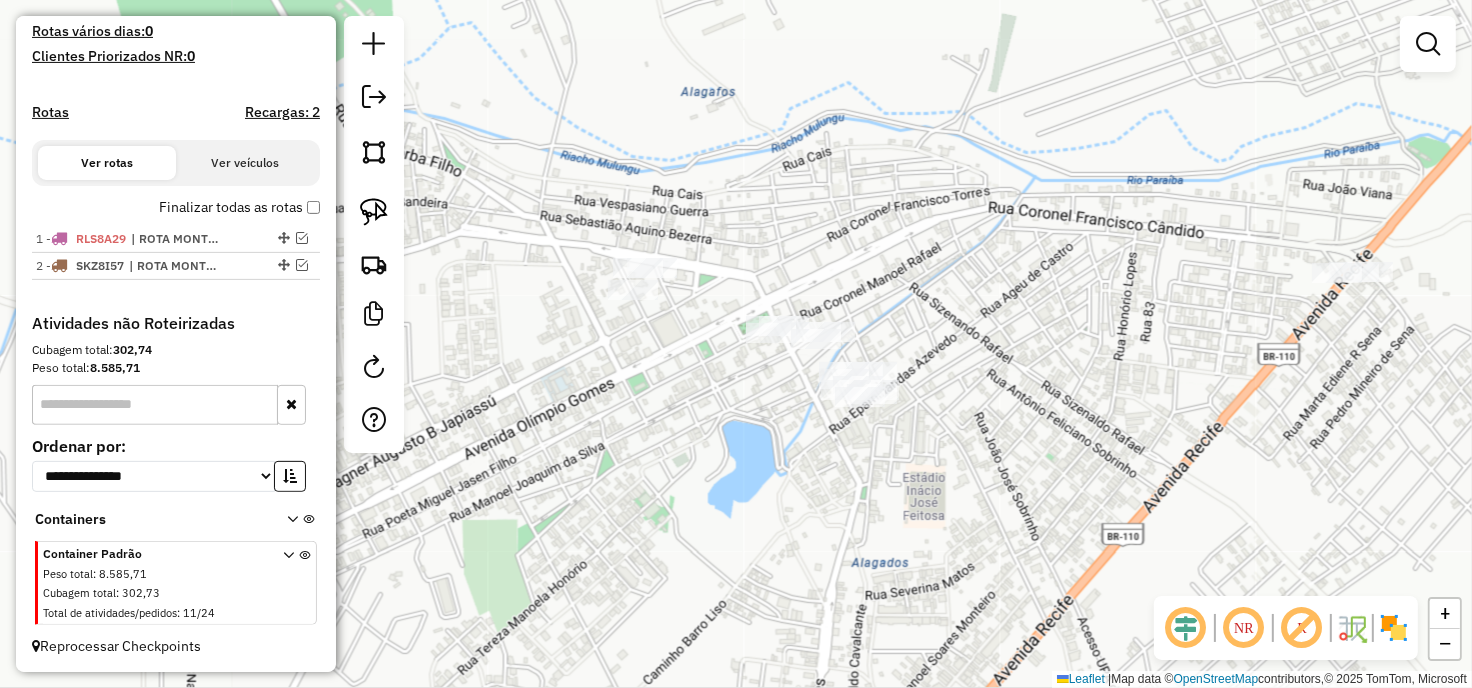 drag, startPoint x: 1121, startPoint y: 348, endPoint x: 748, endPoint y: 372, distance: 373.77133 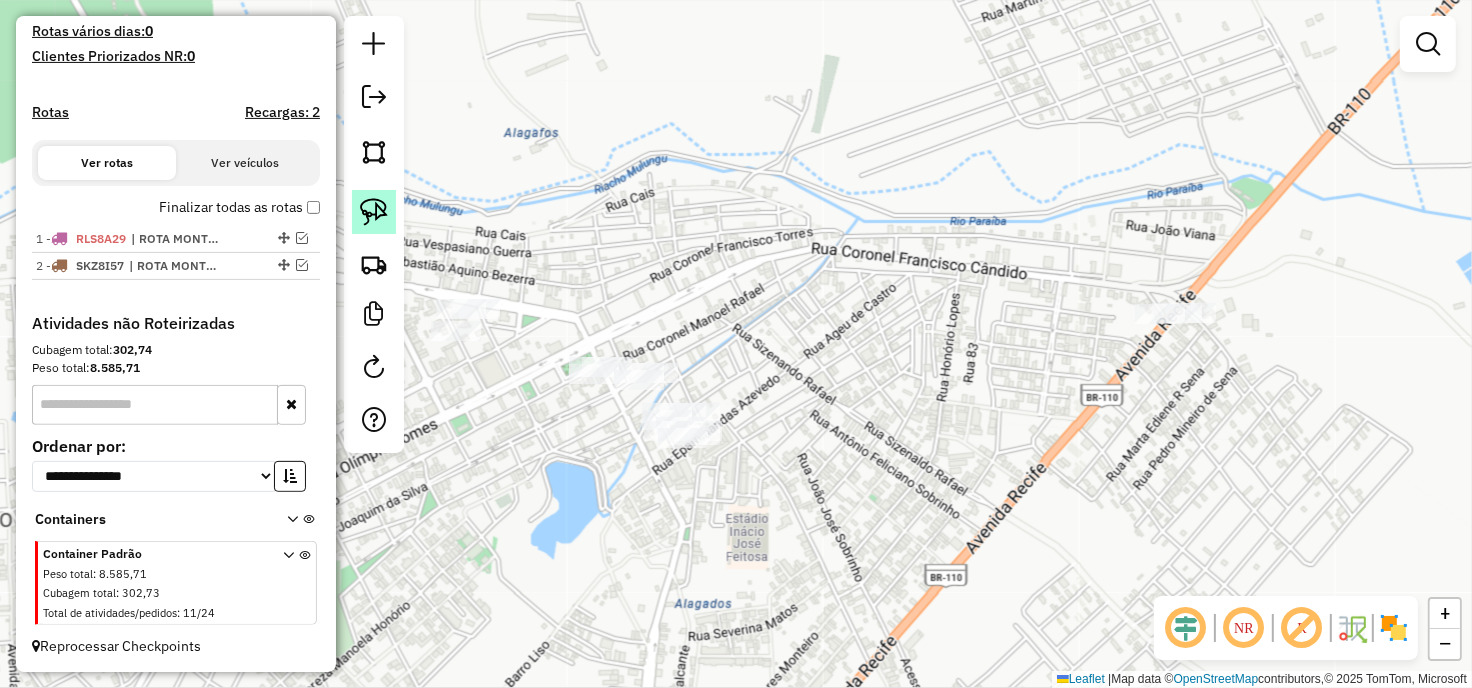 drag, startPoint x: 373, startPoint y: 215, endPoint x: 866, endPoint y: 231, distance: 493.25955 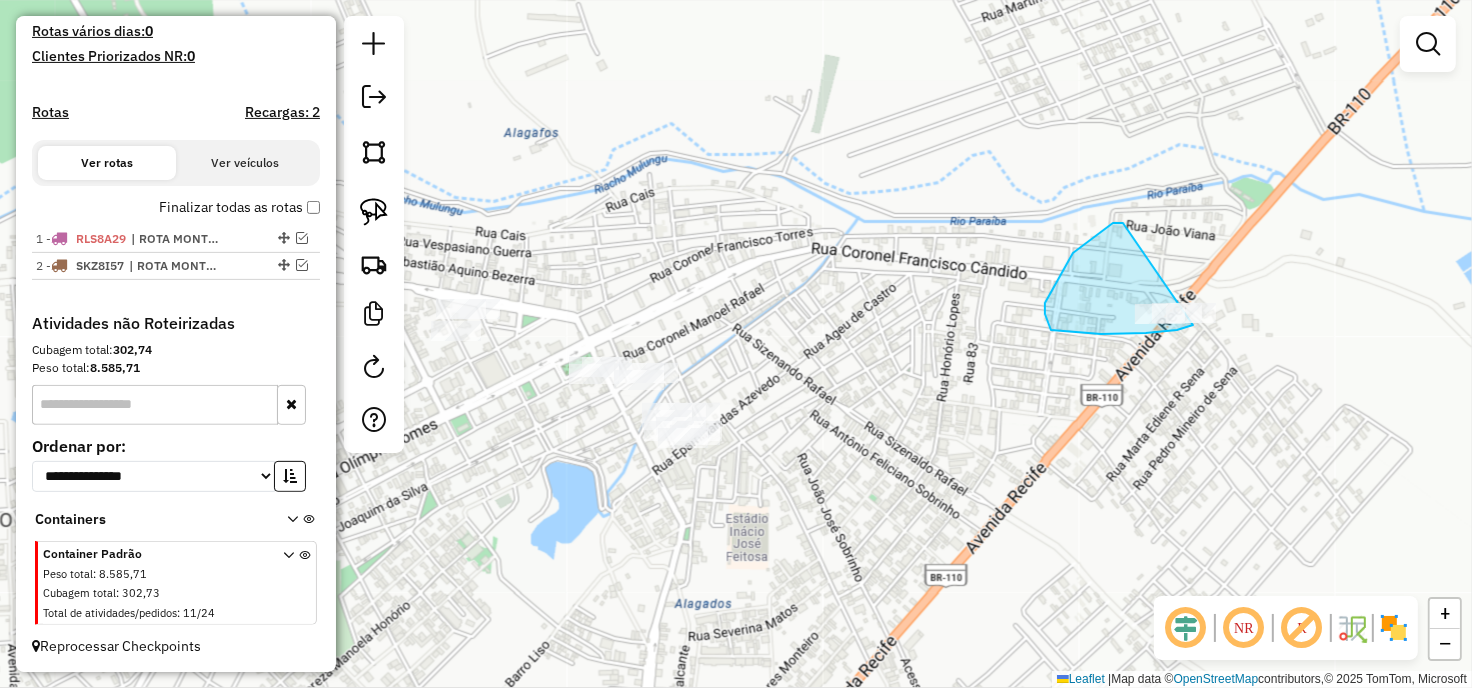 drag, startPoint x: 1123, startPoint y: 223, endPoint x: 1260, endPoint y: 302, distance: 158.14551 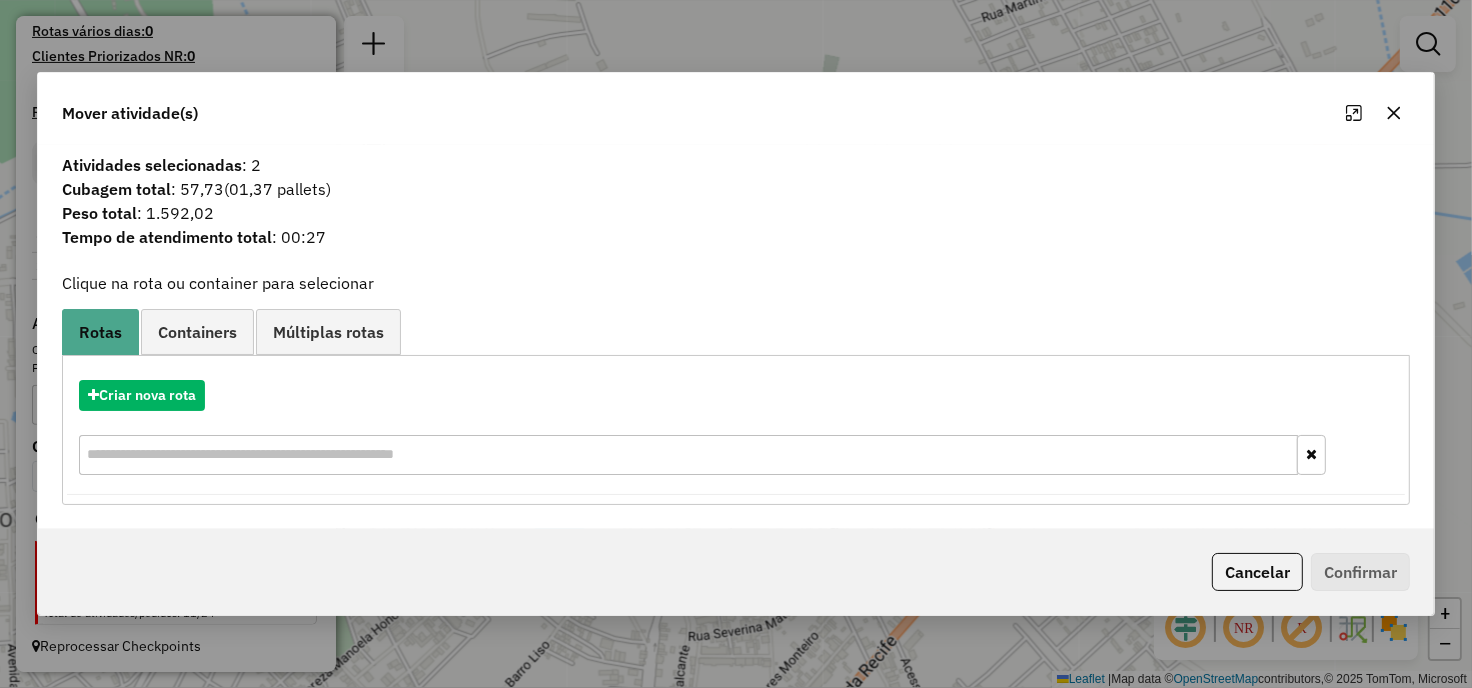 click 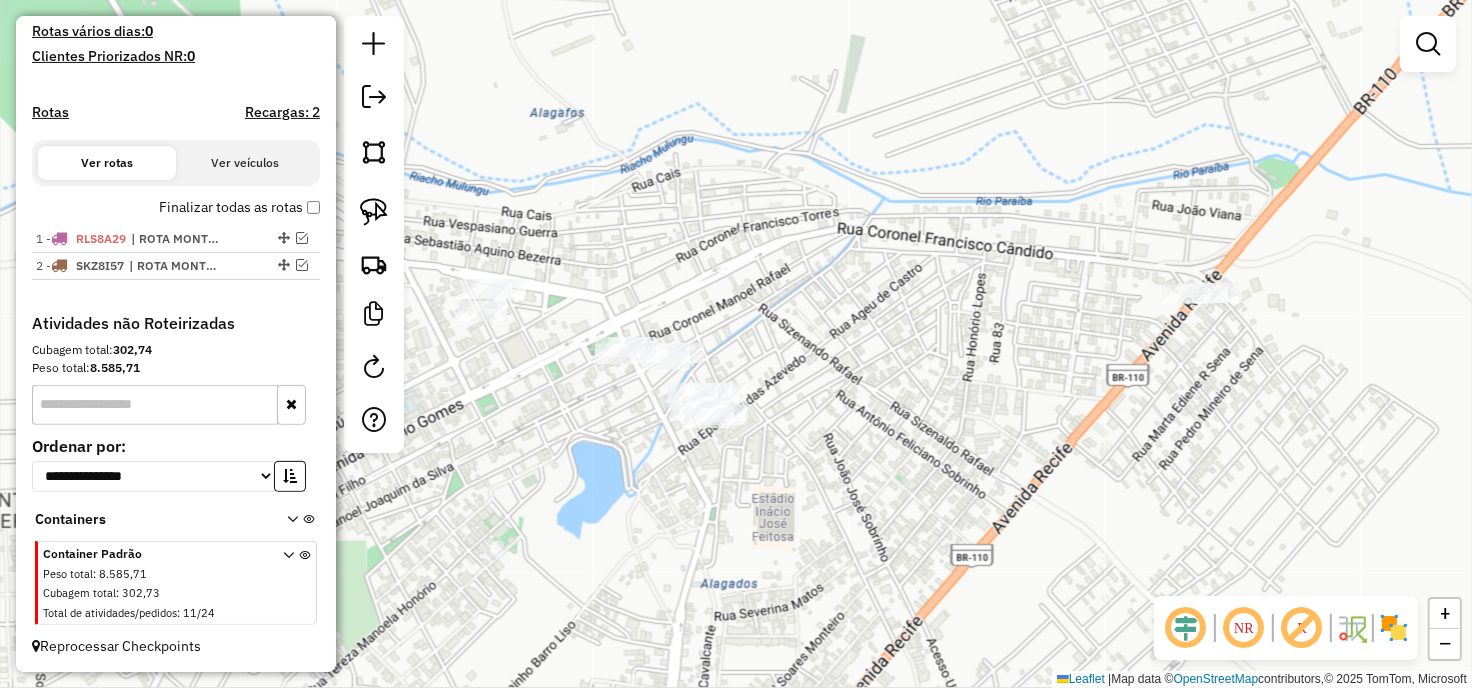 drag, startPoint x: 840, startPoint y: 310, endPoint x: 910, endPoint y: 255, distance: 89.02247 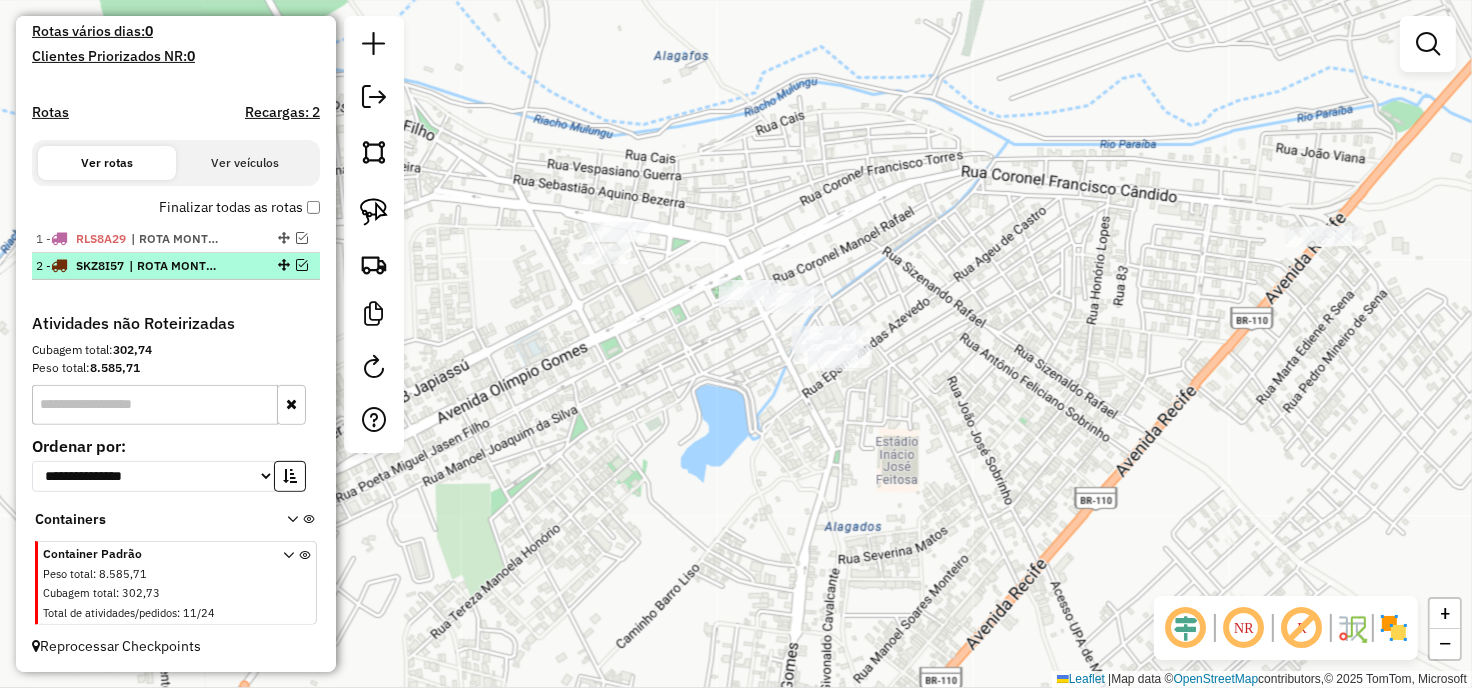 click at bounding box center (302, 265) 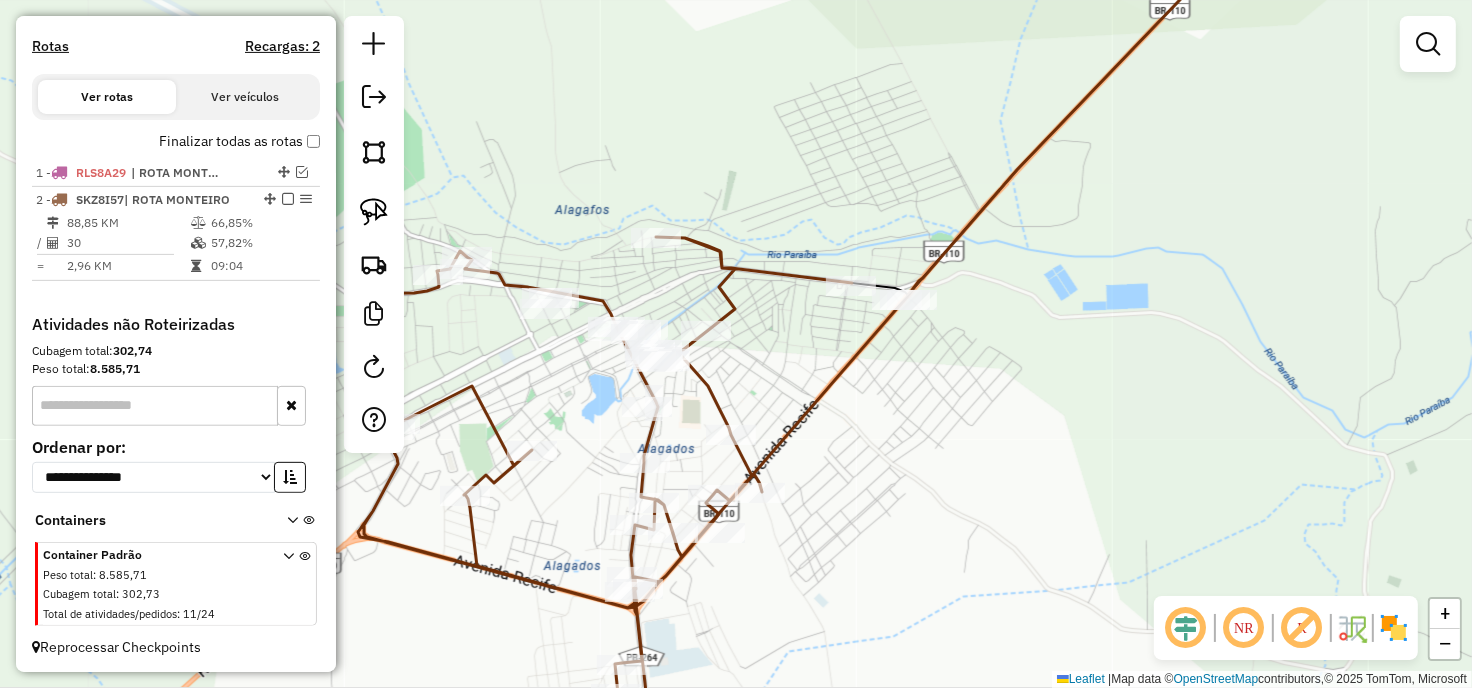 drag, startPoint x: 548, startPoint y: 396, endPoint x: 576, endPoint y: 374, distance: 35.608986 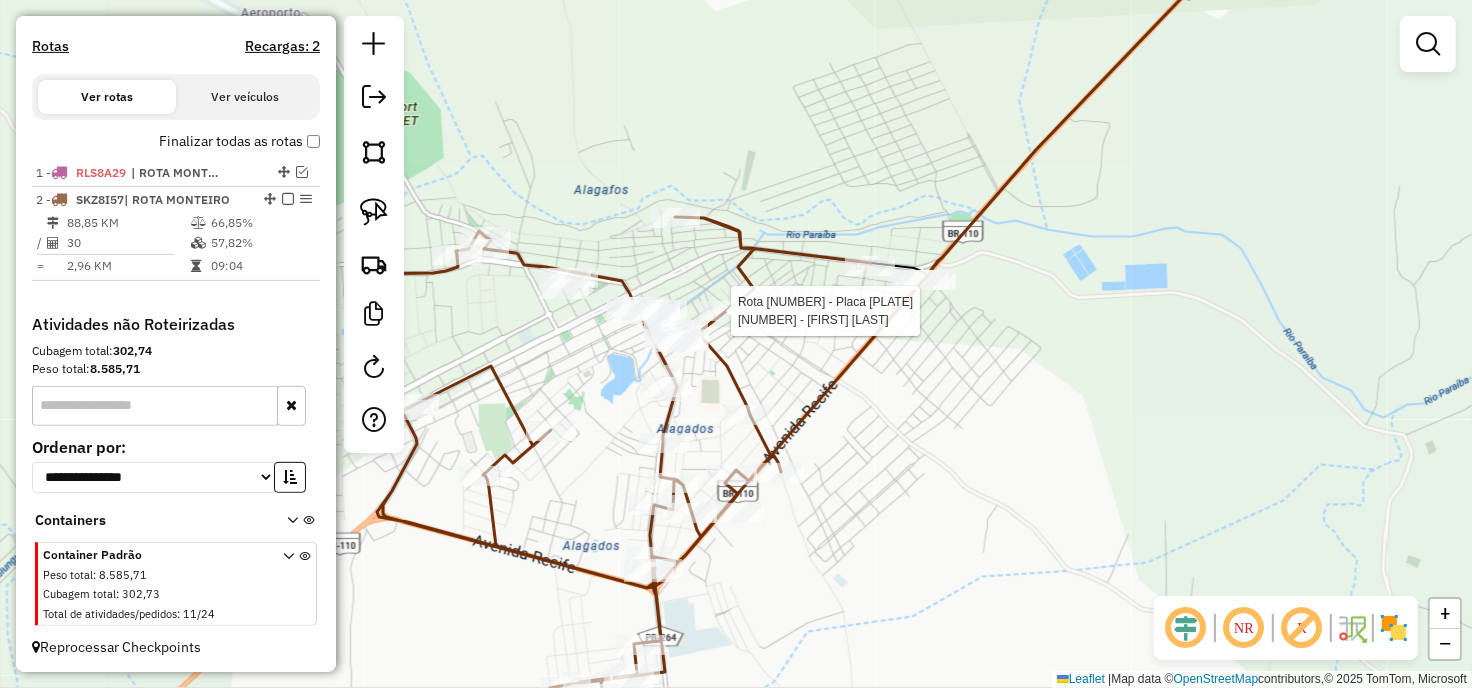 select on "**********" 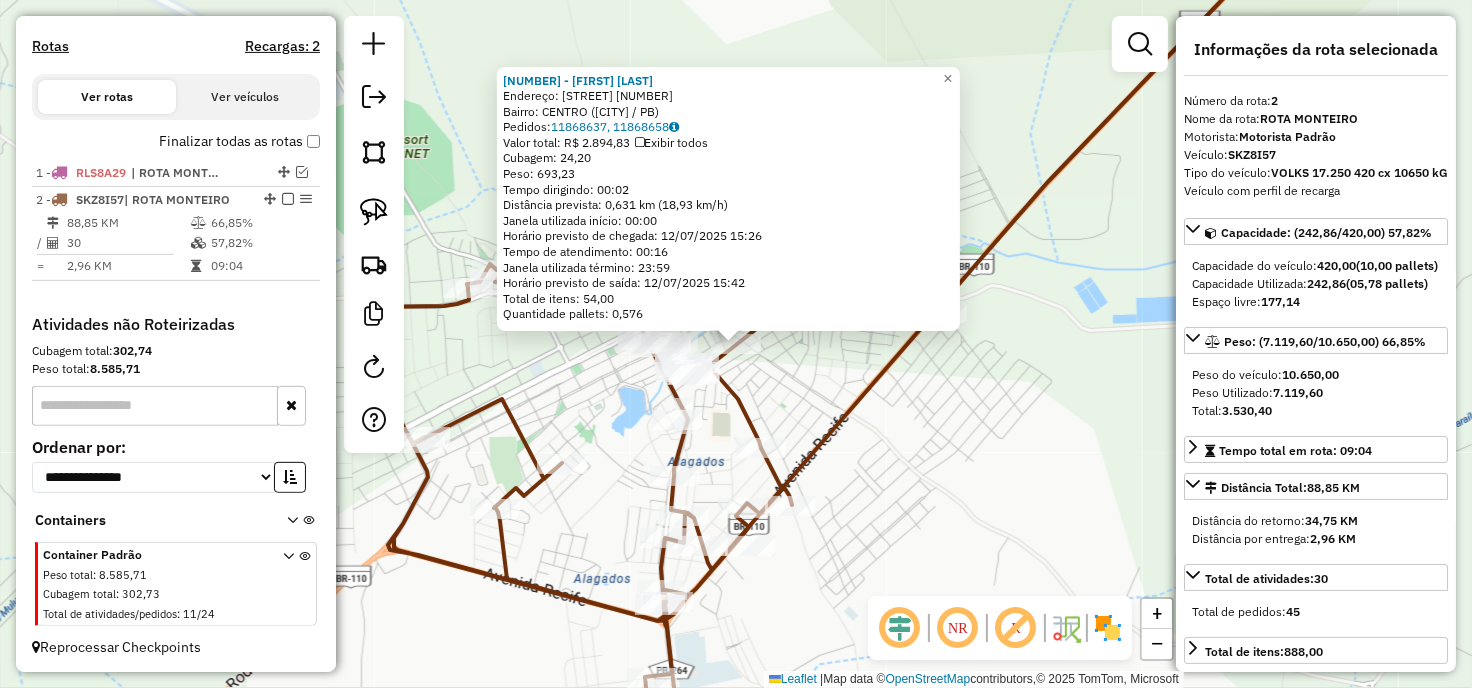 click on "10759 - VALDIR  SILVA  Endereço:  SIZENANDO RAFAEL 230   Bairro: CENTRO (MONTEIRO / PB)   Pedidos:  11868637, 11868658   Valor total: R$ 2.894,83   Exibir todos   Cubagem: 24,20  Peso: 693,23  Tempo dirigindo: 00:02   Distância prevista: 0,631 km (18,93 km/h)   Janela utilizada início: 00:00   Horário previsto de chegada: 12/07/2025 15:26   Tempo de atendimento: 00:16   Janela utilizada término: 23:59   Horário previsto de saída: 12/07/2025 15:42   Total de itens: 54,00   Quantidade pallets: 0,576  × Janela de atendimento Grade de atendimento Capacidade Transportadoras Veículos Cliente Pedidos  Rotas Selecione os dias de semana para filtrar as janelas de atendimento  Seg   Ter   Qua   Qui   Sex   Sáb   Dom  Informe o período da janela de atendimento: De: Até:  Filtrar exatamente a janela do cliente  Considerar janela de atendimento padrão  Selecione os dias de semana para filtrar as grades de atendimento  Seg   Ter   Qua   Qui   Sex   Sáb   Dom   Clientes fora do dia de atendimento selecionado +" 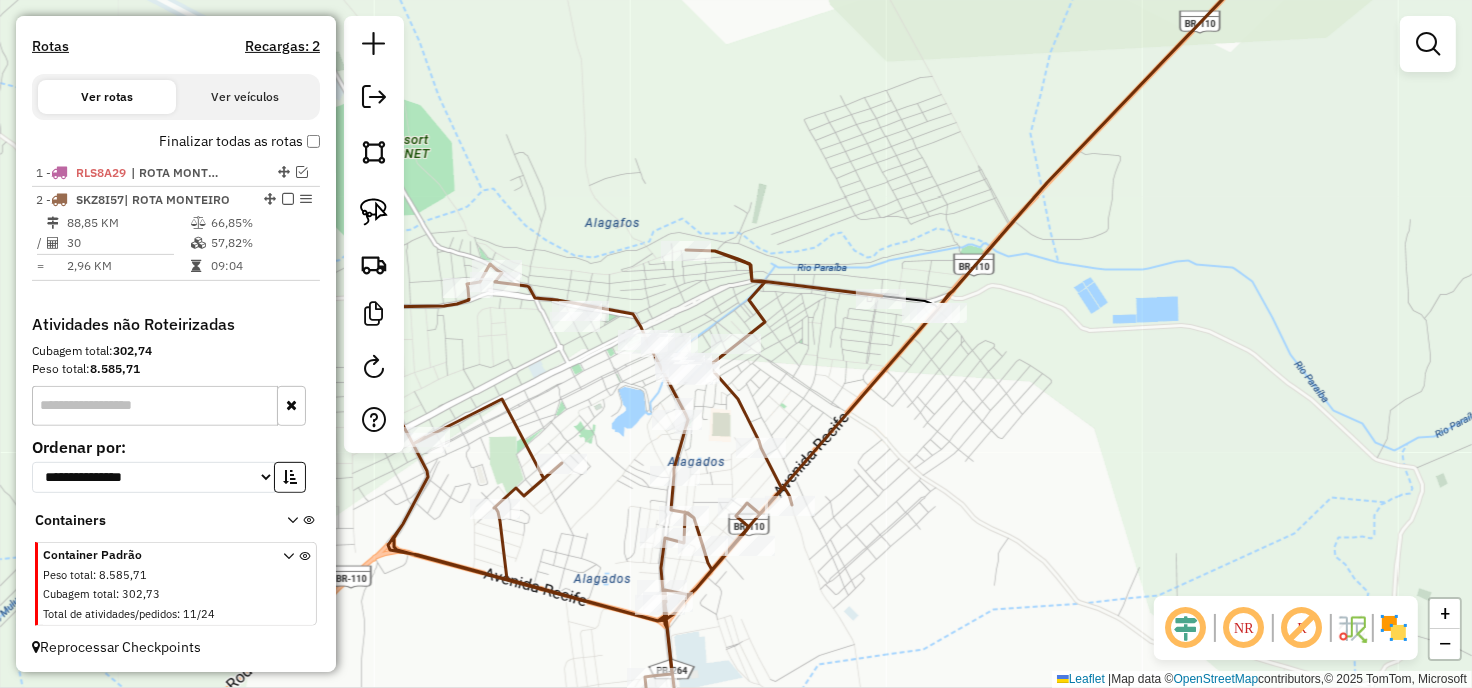click on "Janela de atendimento Grade de atendimento Capacidade Transportadoras Veículos Cliente Pedidos  Rotas Selecione os dias de semana para filtrar as janelas de atendimento  Seg   Ter   Qua   Qui   Sex   Sáb   Dom  Informe o período da janela de atendimento: De: Até:  Filtrar exatamente a janela do cliente  Considerar janela de atendimento padrão  Selecione os dias de semana para filtrar as grades de atendimento  Seg   Ter   Qua   Qui   Sex   Sáb   Dom   Considerar clientes sem dia de atendimento cadastrado  Clientes fora do dia de atendimento selecionado Filtrar as atividades entre os valores definidos abaixo:  Peso mínimo:   Peso máximo:   Cubagem mínima:   Cubagem máxima:   De:   Até:  Filtrar as atividades entre o tempo de atendimento definido abaixo:  De:   Até:   Considerar capacidade total dos clientes não roteirizados Transportadora: Selecione um ou mais itens Tipo de veículo: Selecione um ou mais itens Veículo: Selecione um ou mais itens Motorista: Selecione um ou mais itens Nome: Rótulo:" 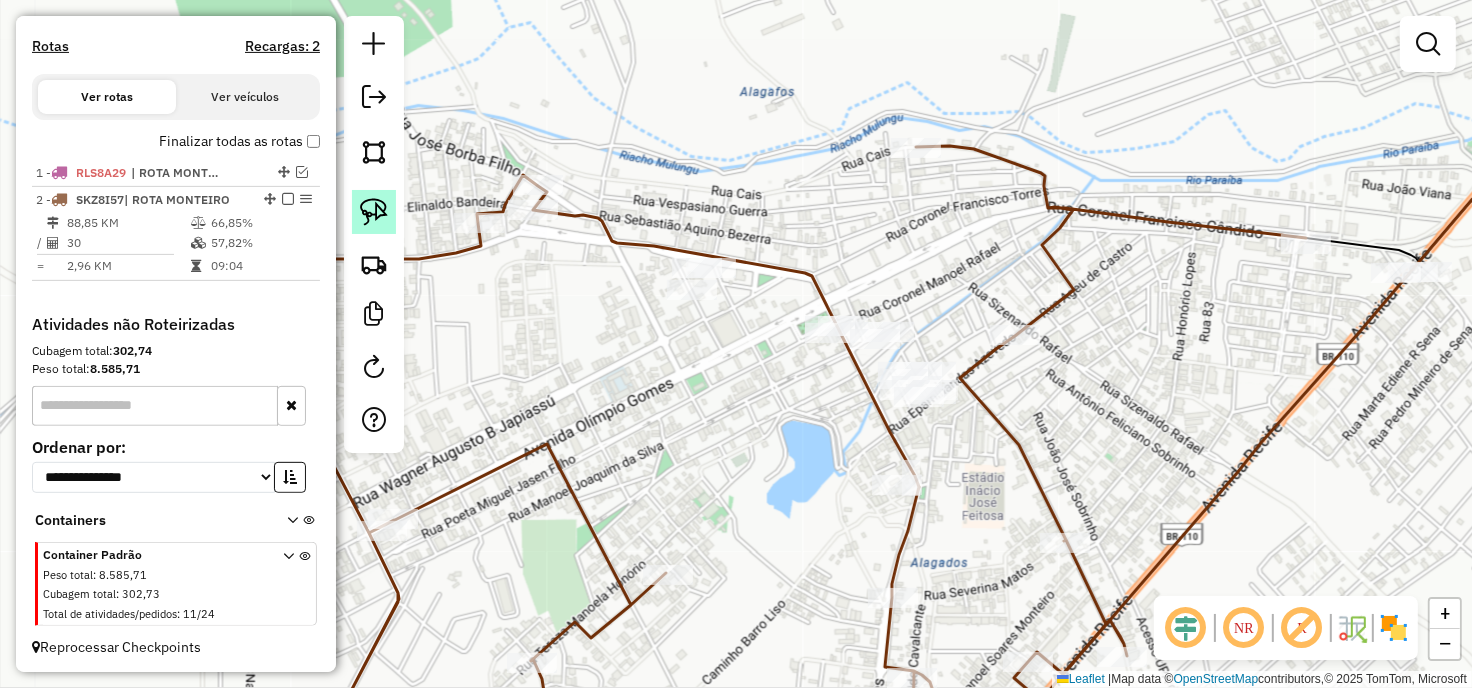 click 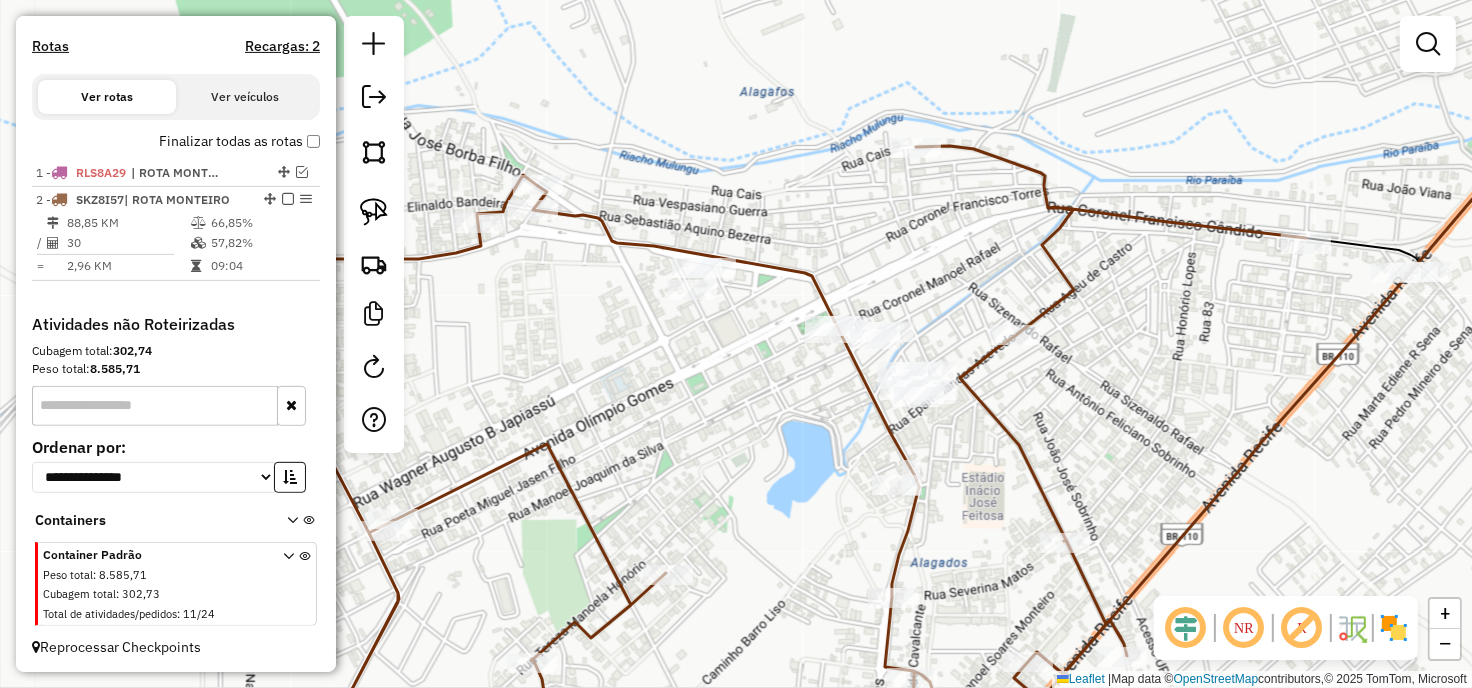 click on "Janela de atendimento Grade de atendimento Capacidade Transportadoras Veículos Cliente Pedidos  Rotas Selecione os dias de semana para filtrar as janelas de atendimento  Seg   Ter   Qua   Qui   Sex   Sáb   Dom  Informe o período da janela de atendimento: De: Até:  Filtrar exatamente a janela do cliente  Considerar janela de atendimento padrão  Selecione os dias de semana para filtrar as grades de atendimento  Seg   Ter   Qua   Qui   Sex   Sáb   Dom   Considerar clientes sem dia de atendimento cadastrado  Clientes fora do dia de atendimento selecionado Filtrar as atividades entre os valores definidos abaixo:  Peso mínimo:   Peso máximo:   Cubagem mínima:   Cubagem máxima:   De:   Até:  Filtrar as atividades entre o tempo de atendimento definido abaixo:  De:   Até:   Considerar capacidade total dos clientes não roteirizados Transportadora: Selecione um ou mais itens Tipo de veículo: Selecione um ou mais itens Veículo: Selecione um ou mais itens Motorista: Selecione um ou mais itens Nome: Rótulo:" 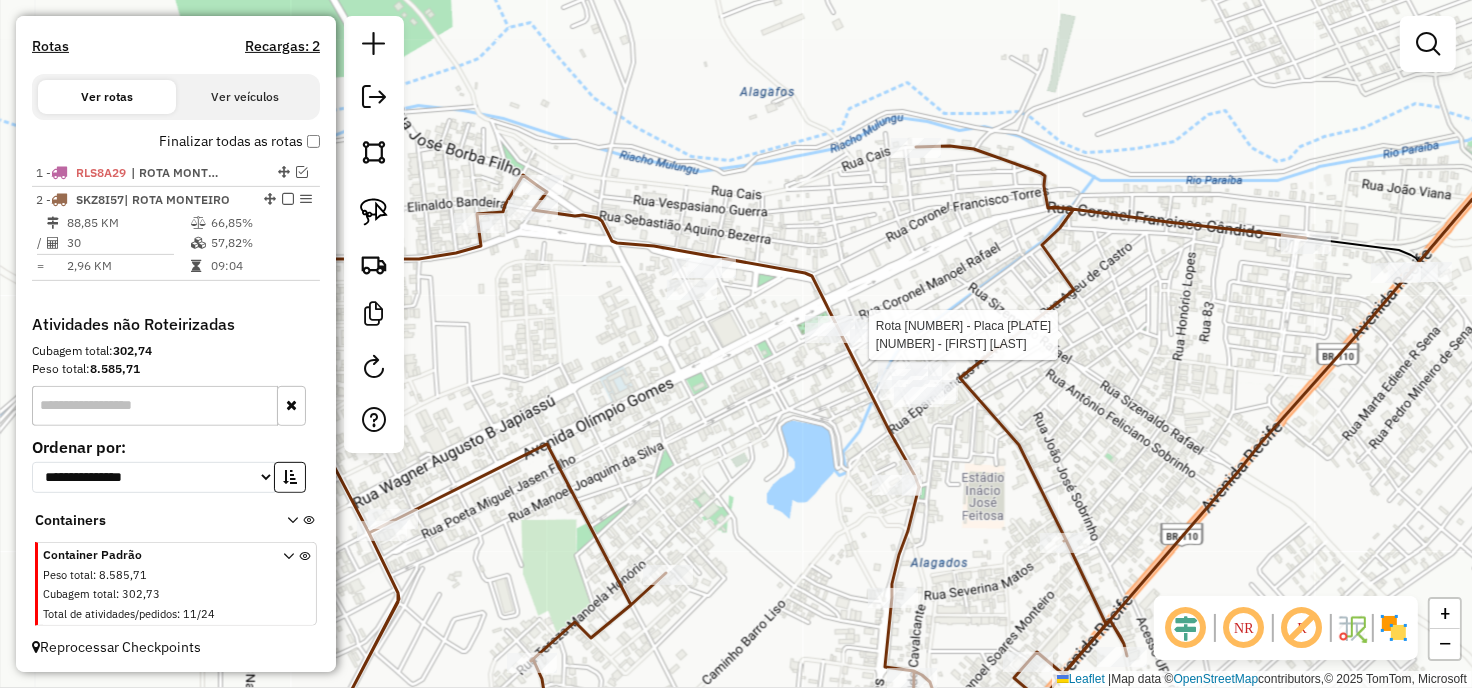 select on "**********" 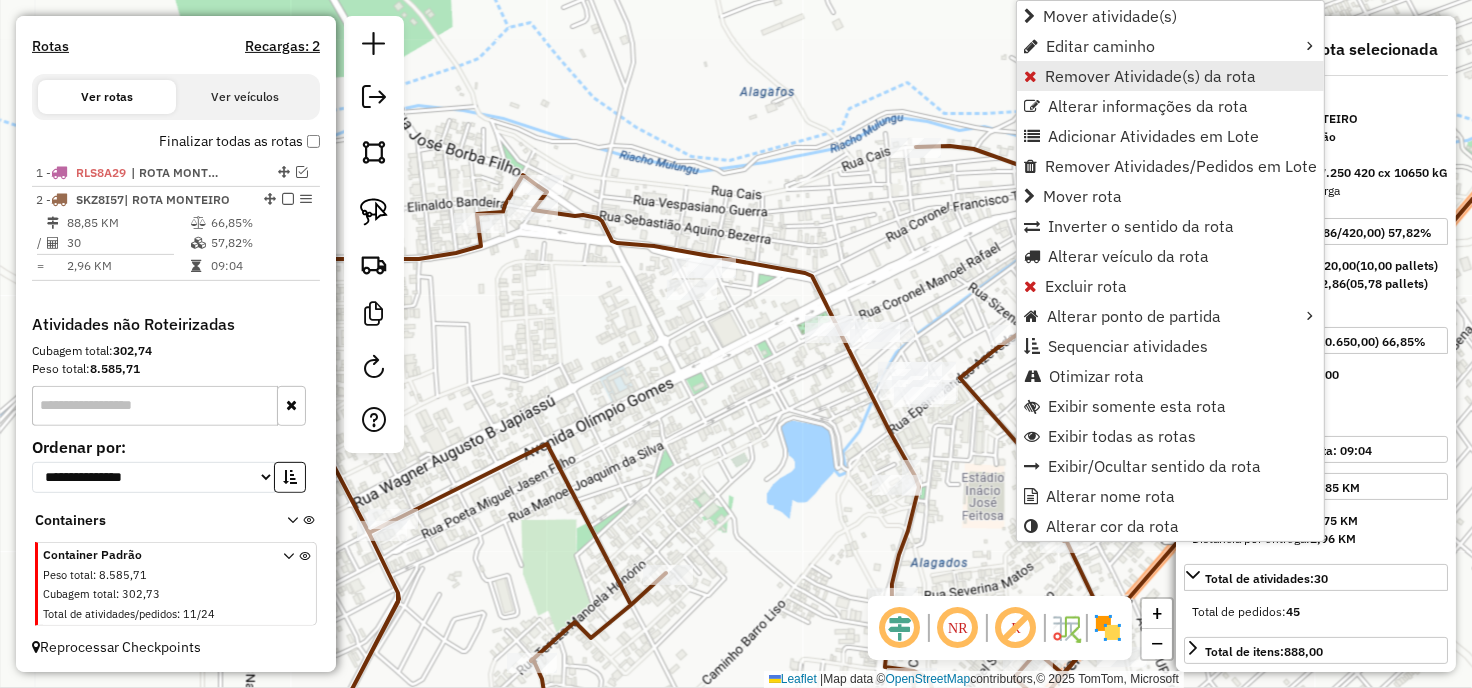 click on "Remover Atividade(s) da rota" at bounding box center (1150, 76) 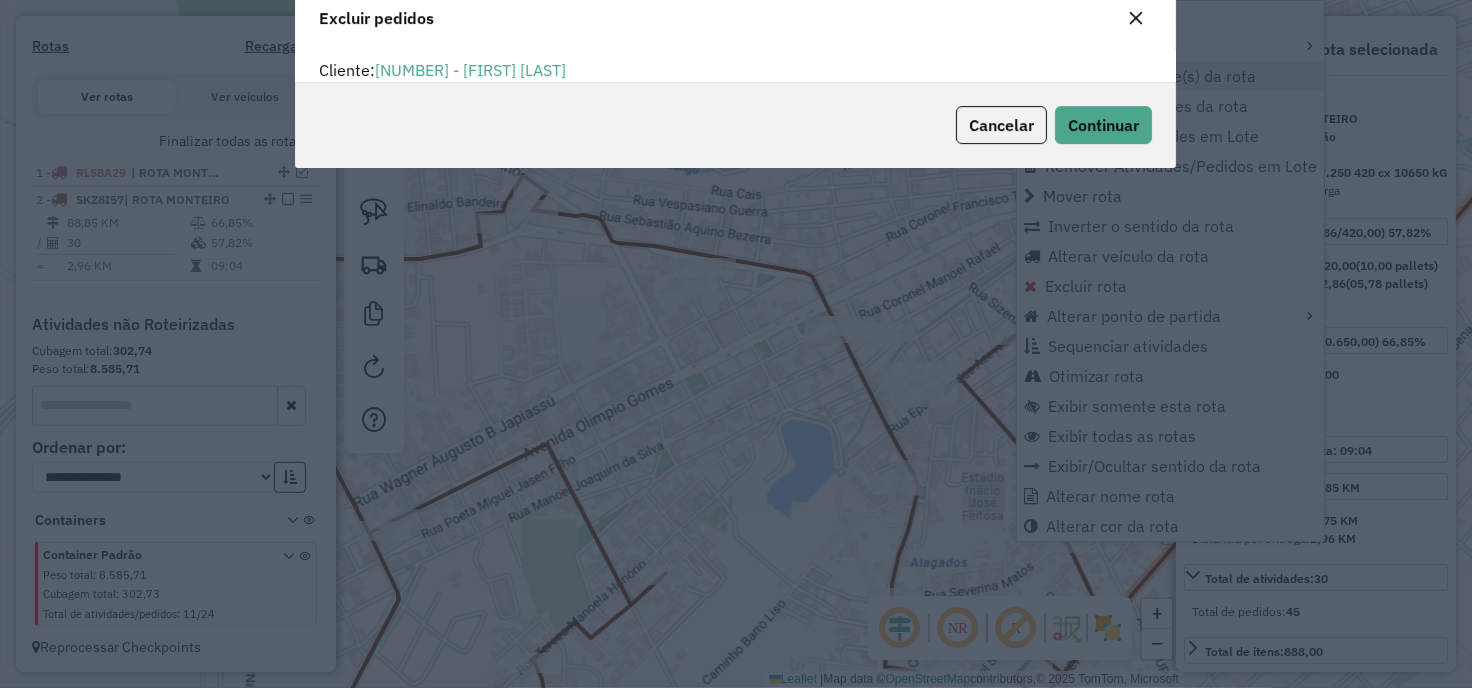 scroll, scrollTop: 11, scrollLeft: 5, axis: both 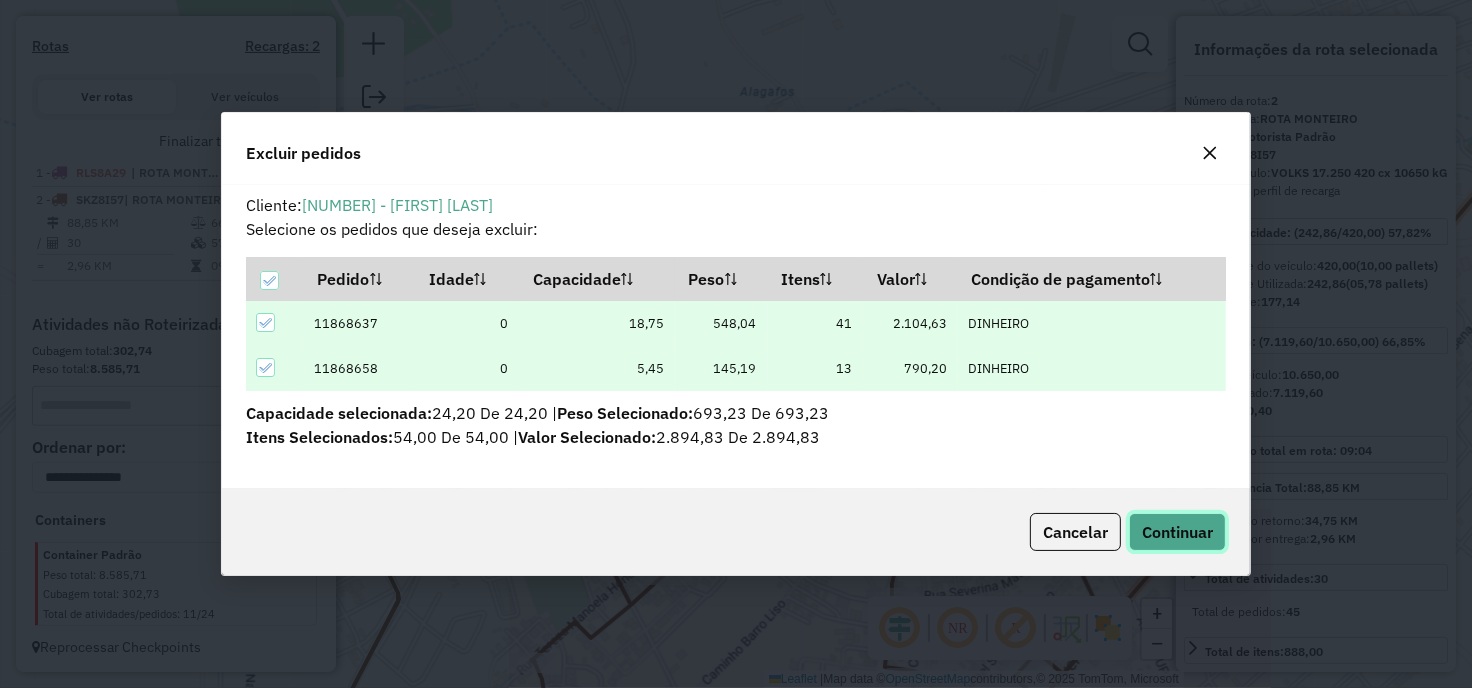 click on "Continuar" 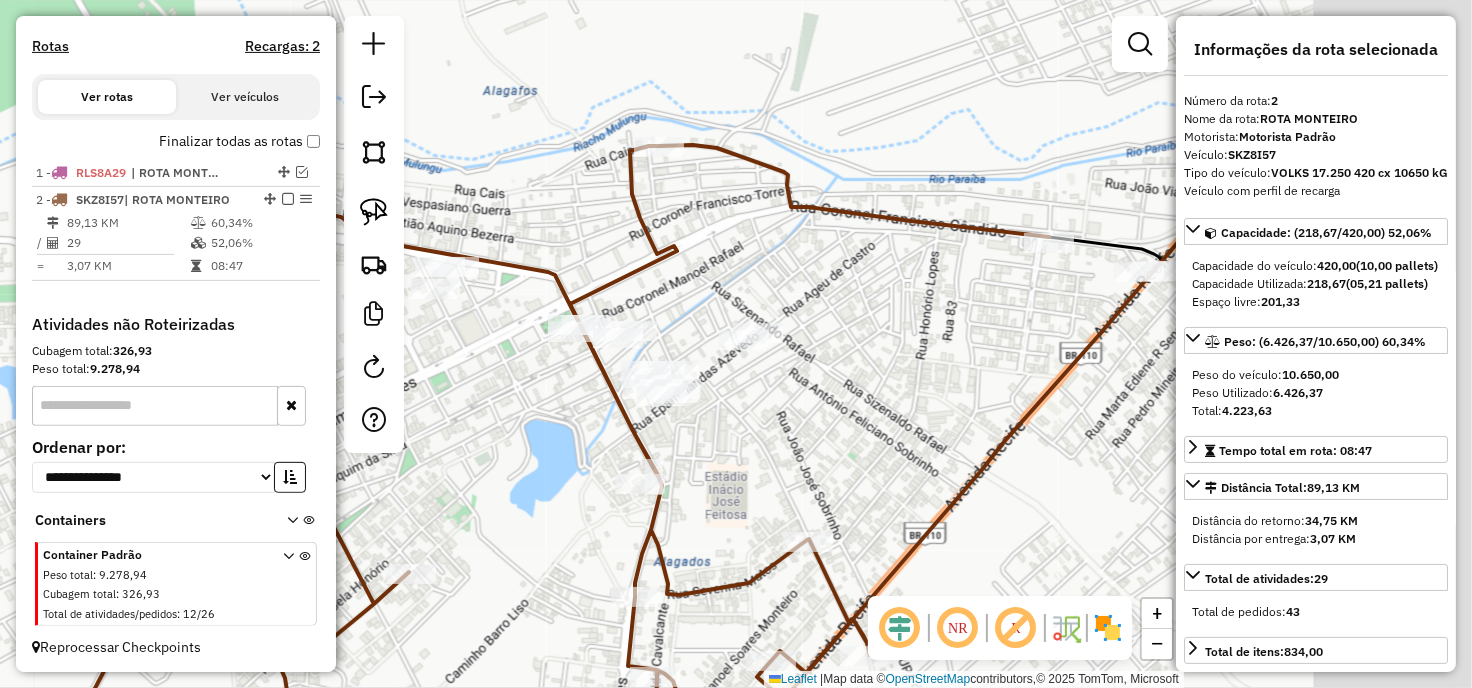 drag, startPoint x: 1063, startPoint y: 401, endPoint x: 640, endPoint y: 405, distance: 423.01892 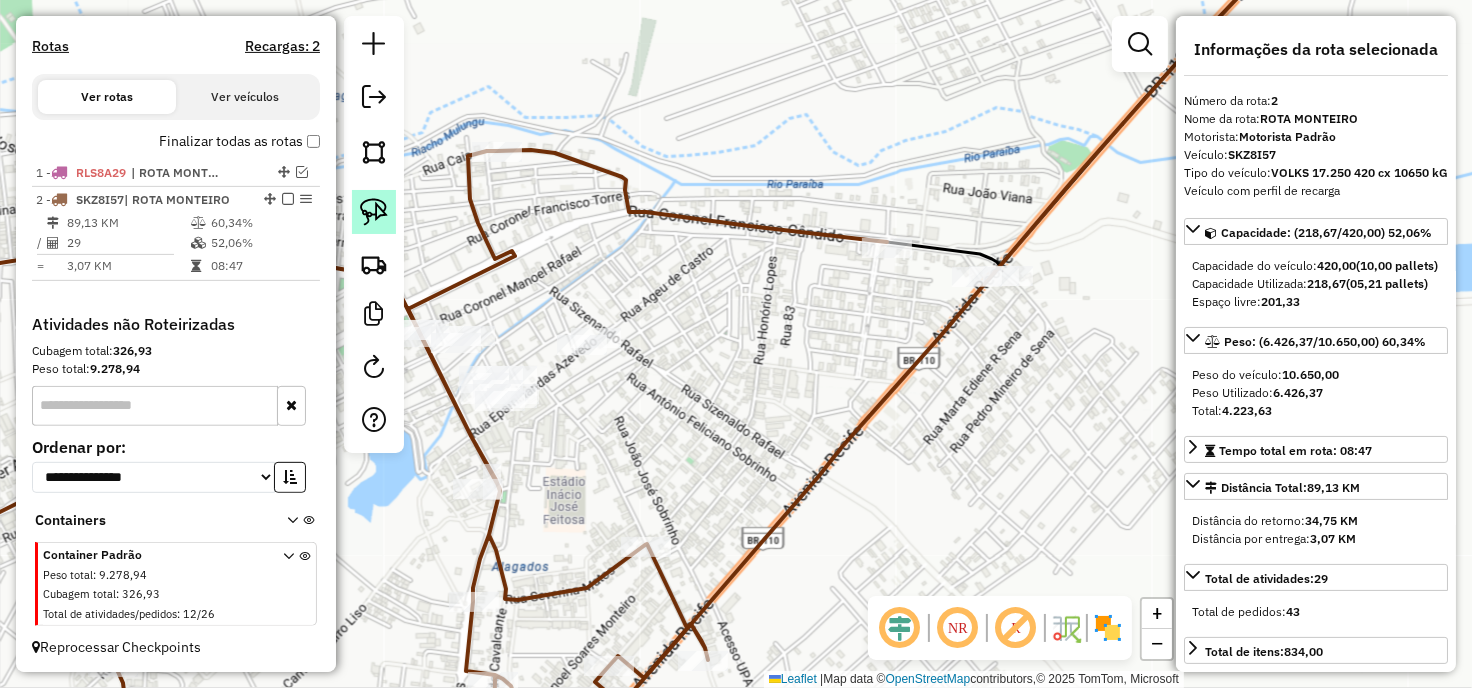 click 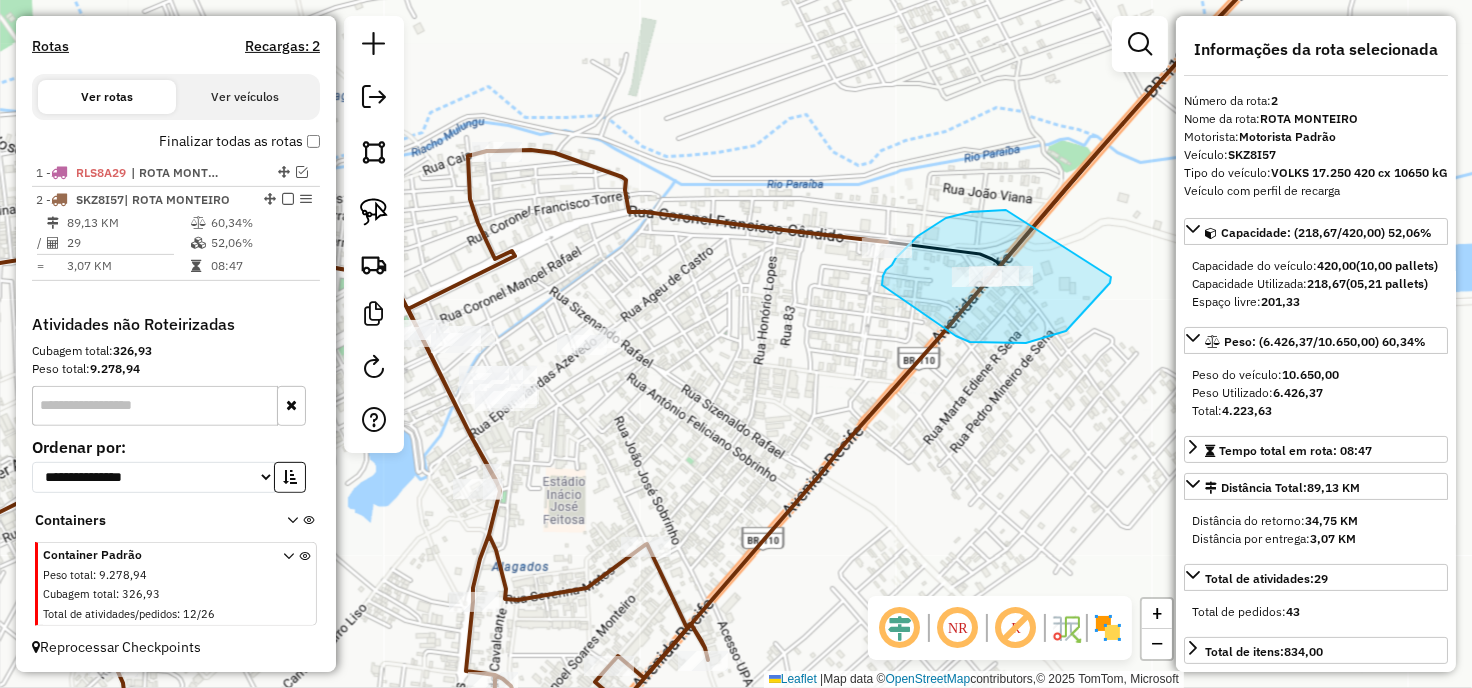 drag, startPoint x: 1006, startPoint y: 210, endPoint x: 1111, endPoint y: 277, distance: 124.55521 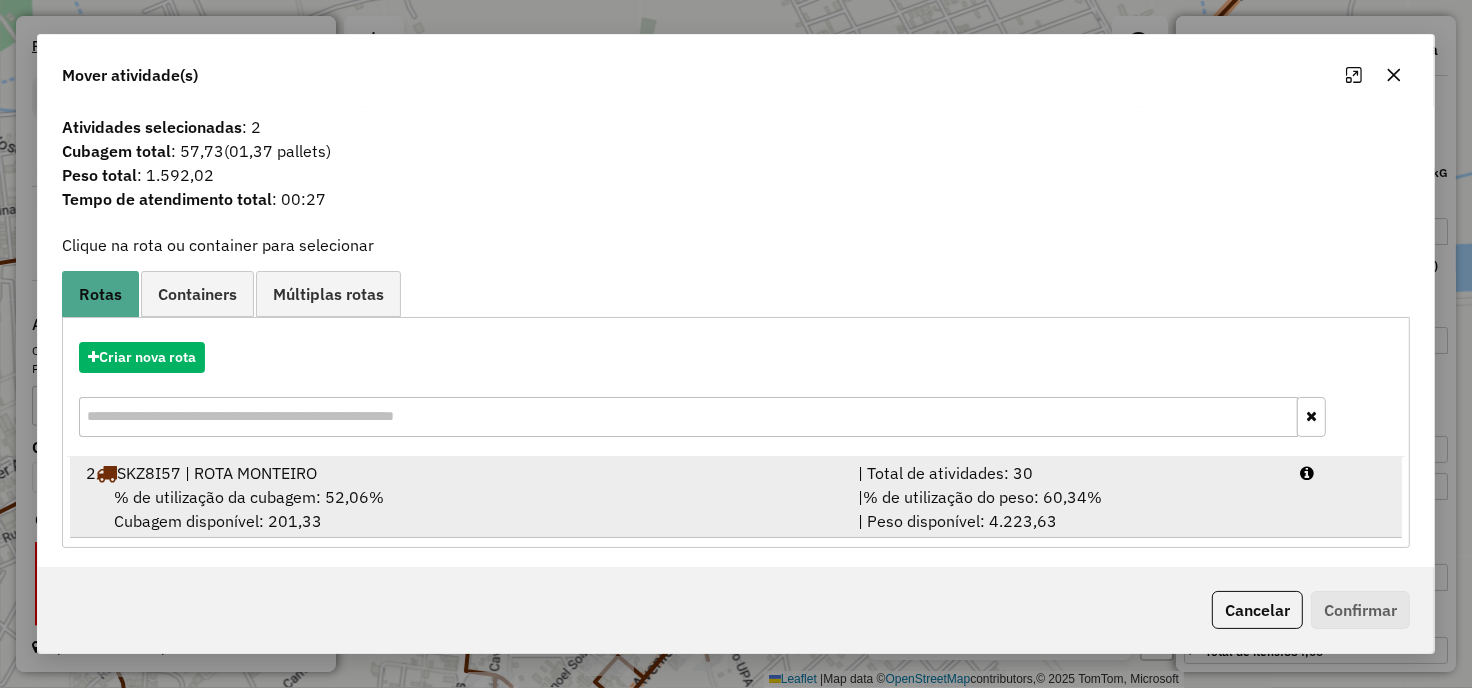 click on "% de utilização da cubagem: 52,06%  Cubagem disponível: 201,33" at bounding box center (460, 509) 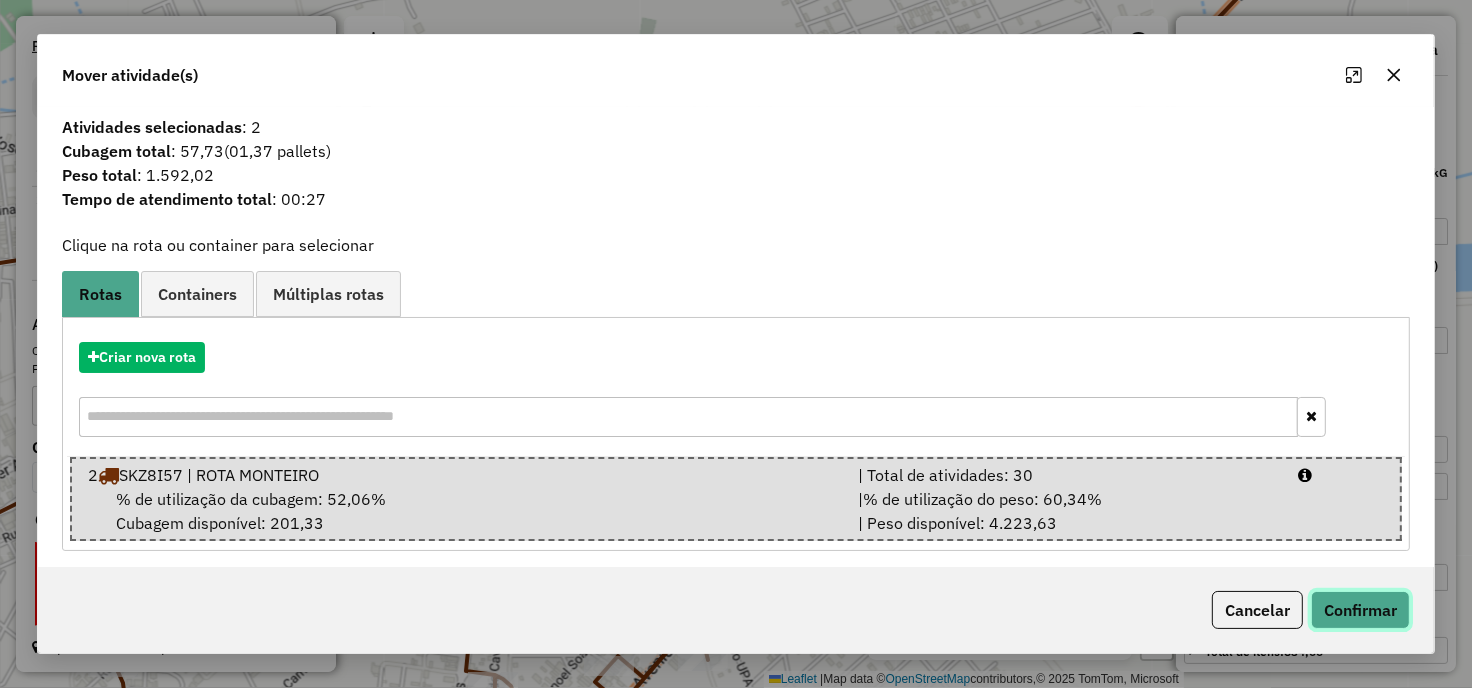 click on "Confirmar" 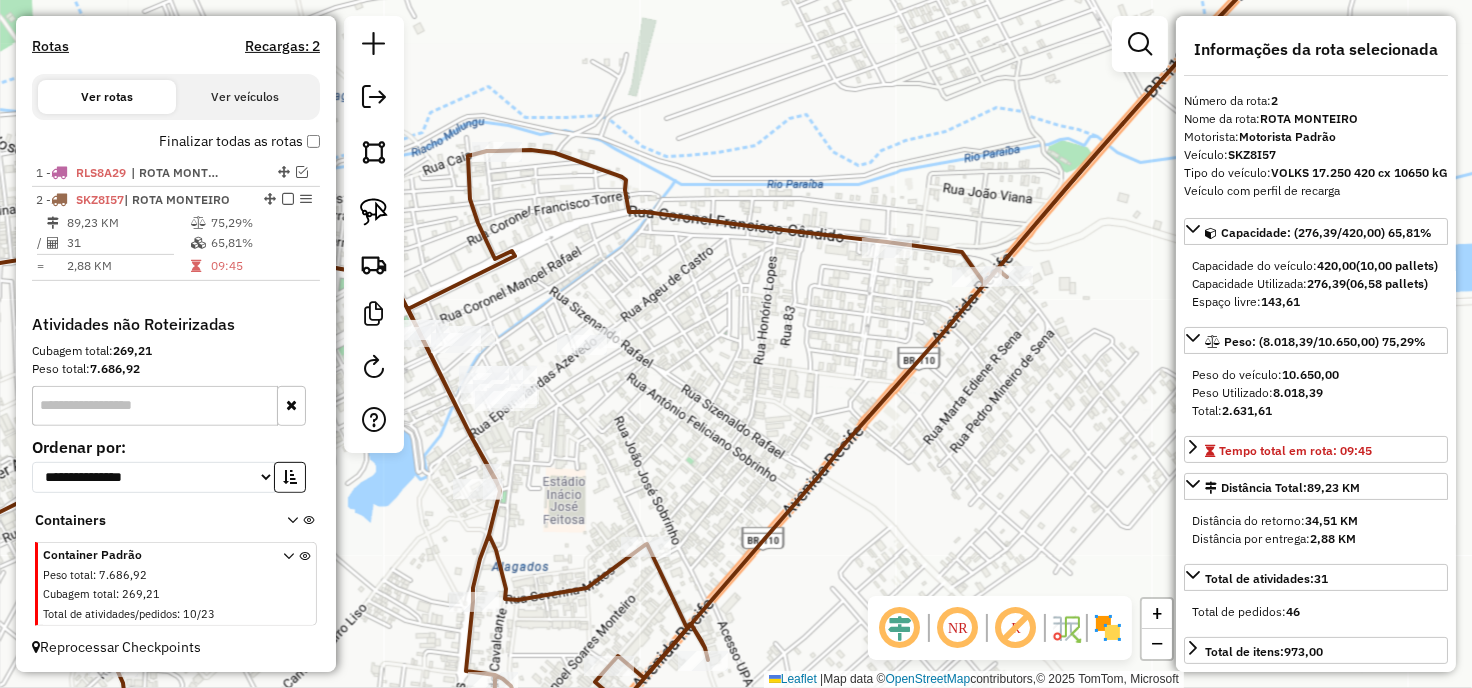 drag, startPoint x: 830, startPoint y: 341, endPoint x: 910, endPoint y: 316, distance: 83.81527 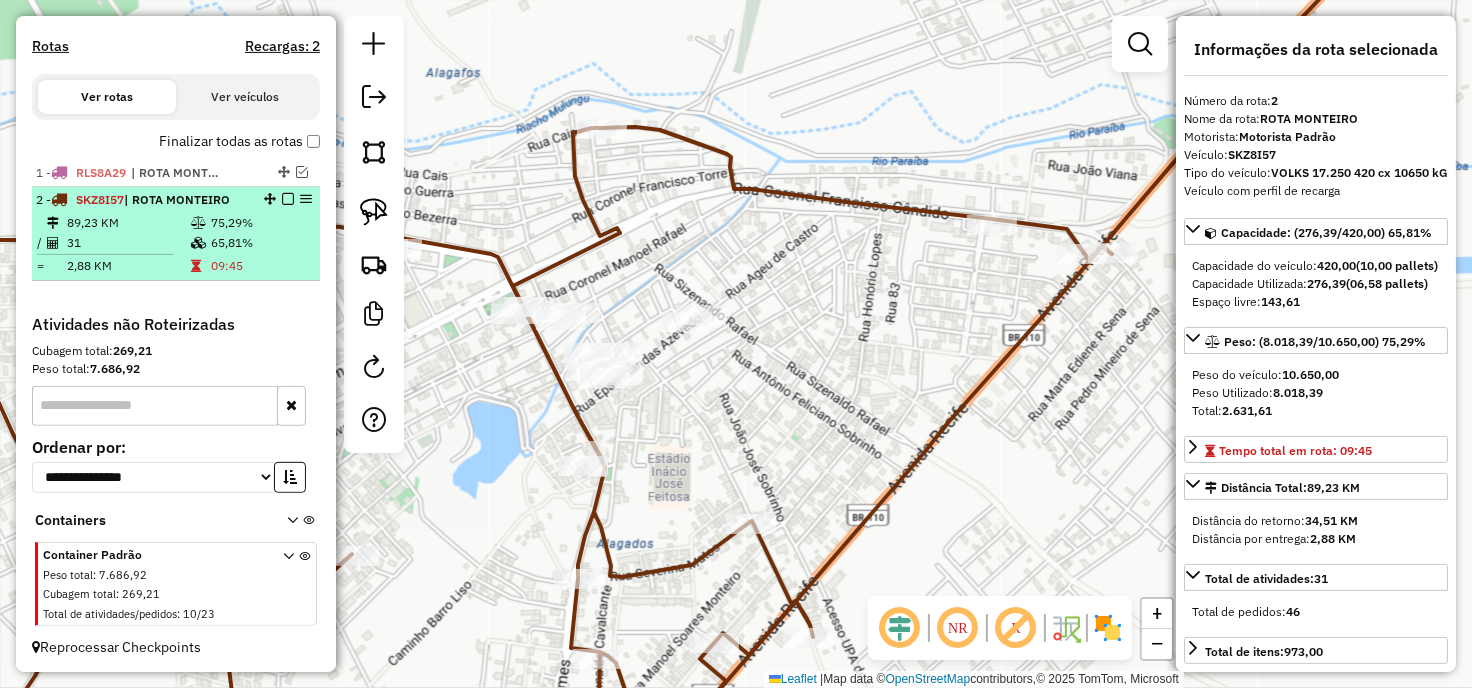 click on "75,29%" at bounding box center (260, 223) 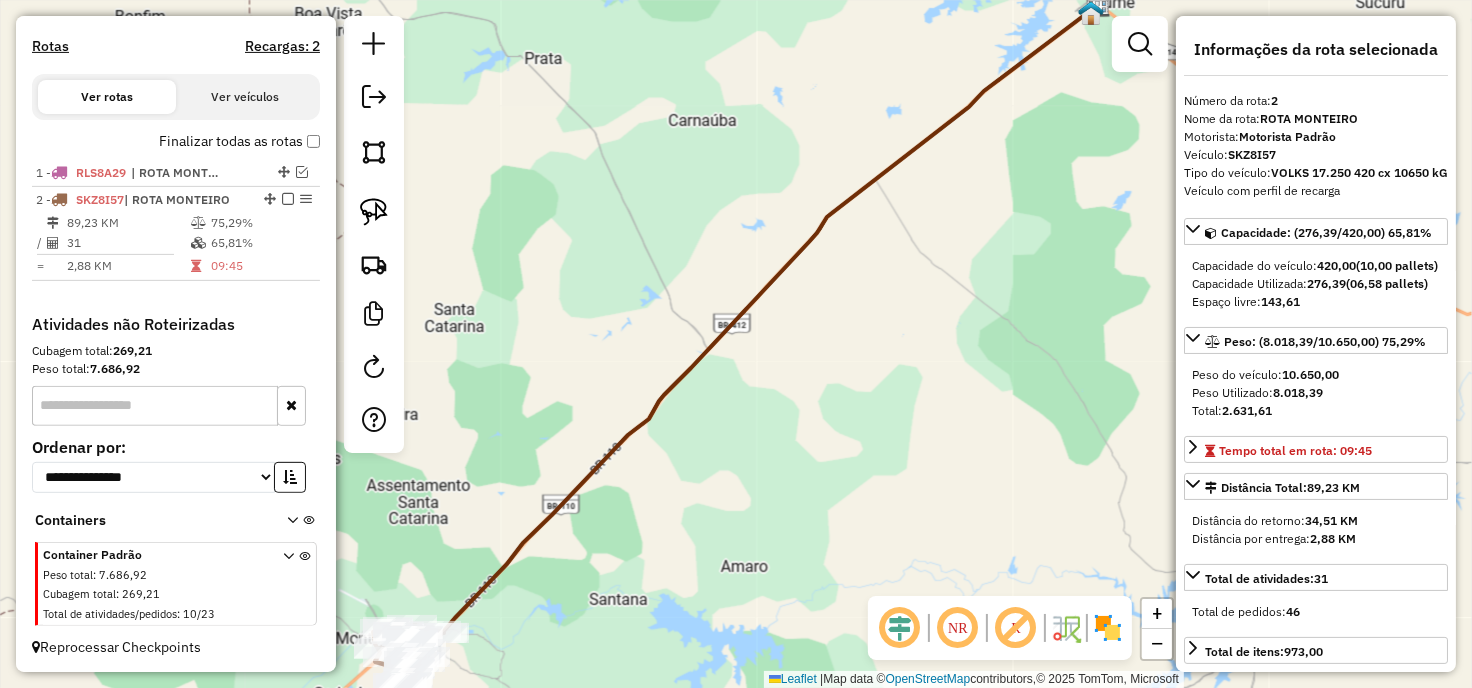 click on "Janela de atendimento Grade de atendimento Capacidade Transportadoras Veículos Cliente Pedidos  Rotas Selecione os dias de semana para filtrar as janelas de atendimento  Seg   Ter   Qua   Qui   Sex   Sáb   Dom  Informe o período da janela de atendimento: De: Até:  Filtrar exatamente a janela do cliente  Considerar janela de atendimento padrão  Selecione os dias de semana para filtrar as grades de atendimento  Seg   Ter   Qua   Qui   Sex   Sáb   Dom   Considerar clientes sem dia de atendimento cadastrado  Clientes fora do dia de atendimento selecionado Filtrar as atividades entre os valores definidos abaixo:  Peso mínimo:   Peso máximo:   Cubagem mínima:   Cubagem máxima:   De:   Até:  Filtrar as atividades entre o tempo de atendimento definido abaixo:  De:   Até:   Considerar capacidade total dos clientes não roteirizados Transportadora: Selecione um ou mais itens Tipo de veículo: Selecione um ou mais itens Veículo: Selecione um ou mais itens Motorista: Selecione um ou mais itens Nome: Rótulo:" 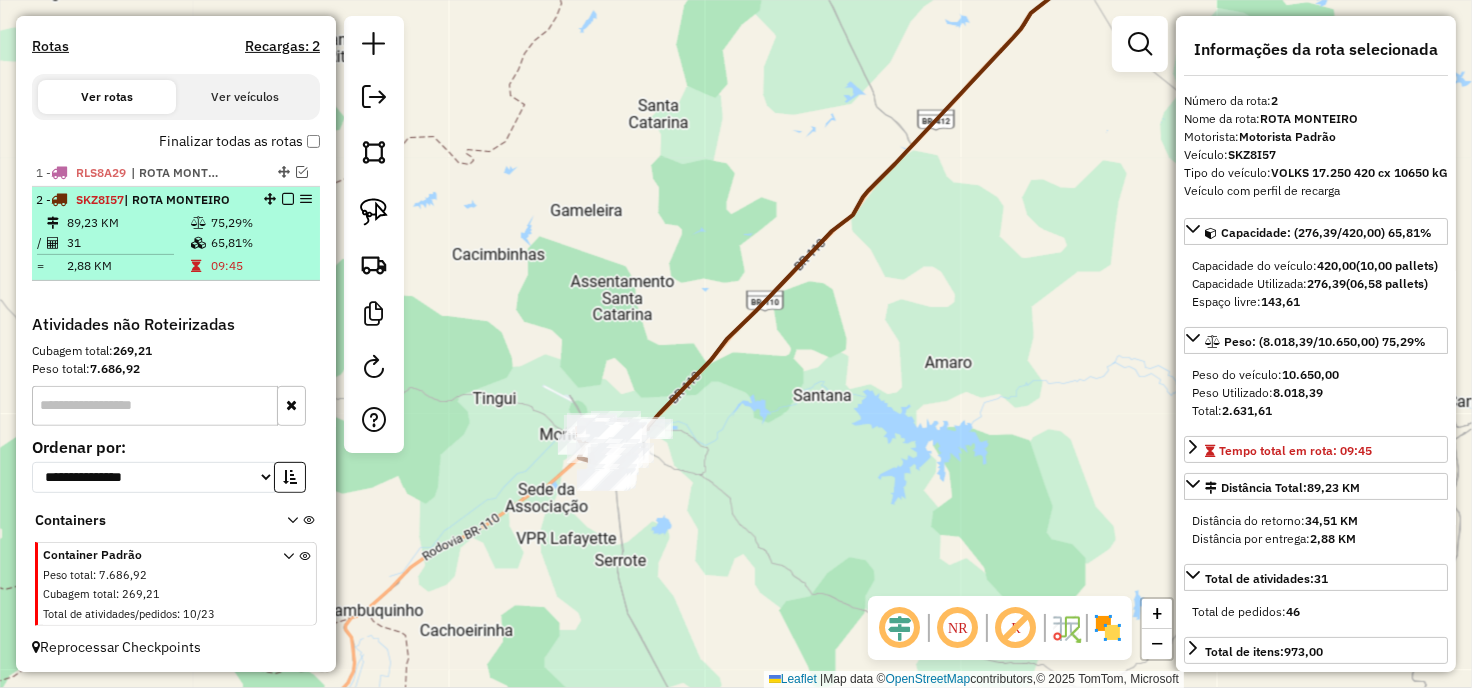 click at bounding box center (288, 199) 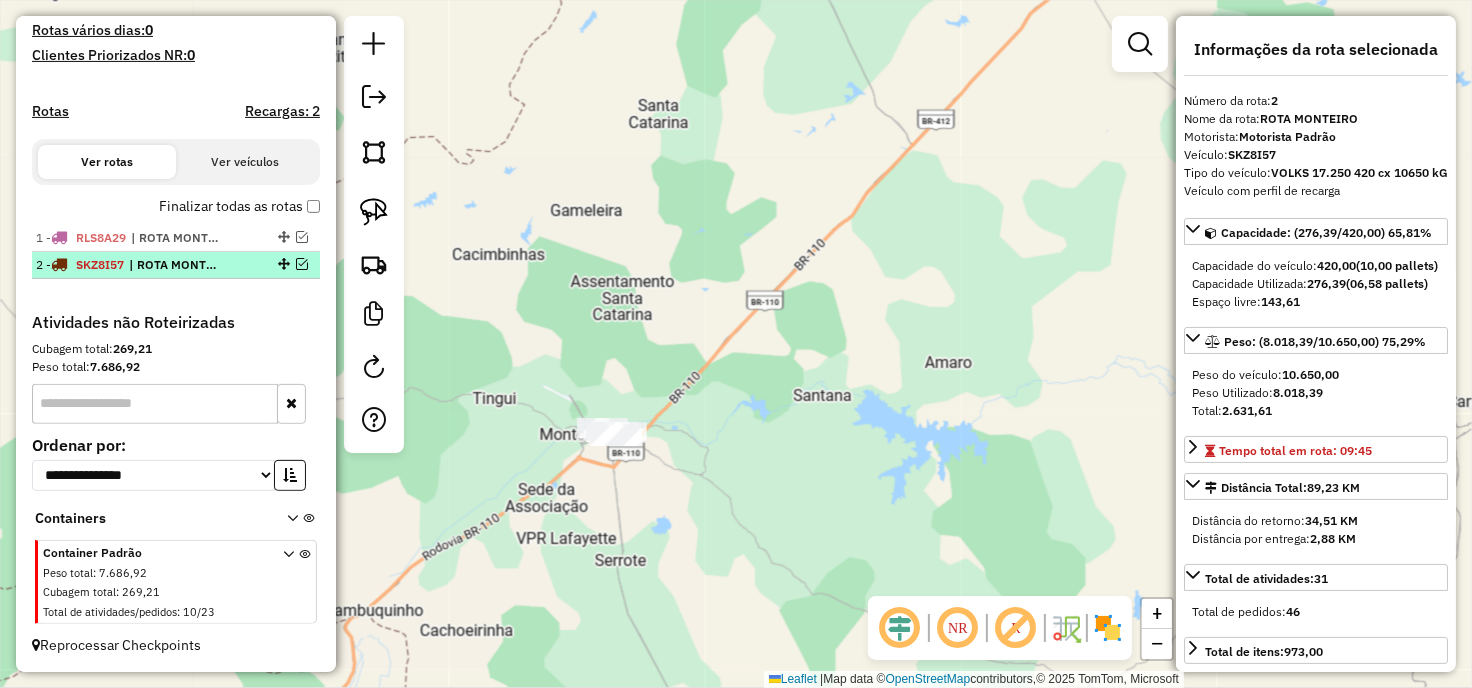 scroll, scrollTop: 540, scrollLeft: 0, axis: vertical 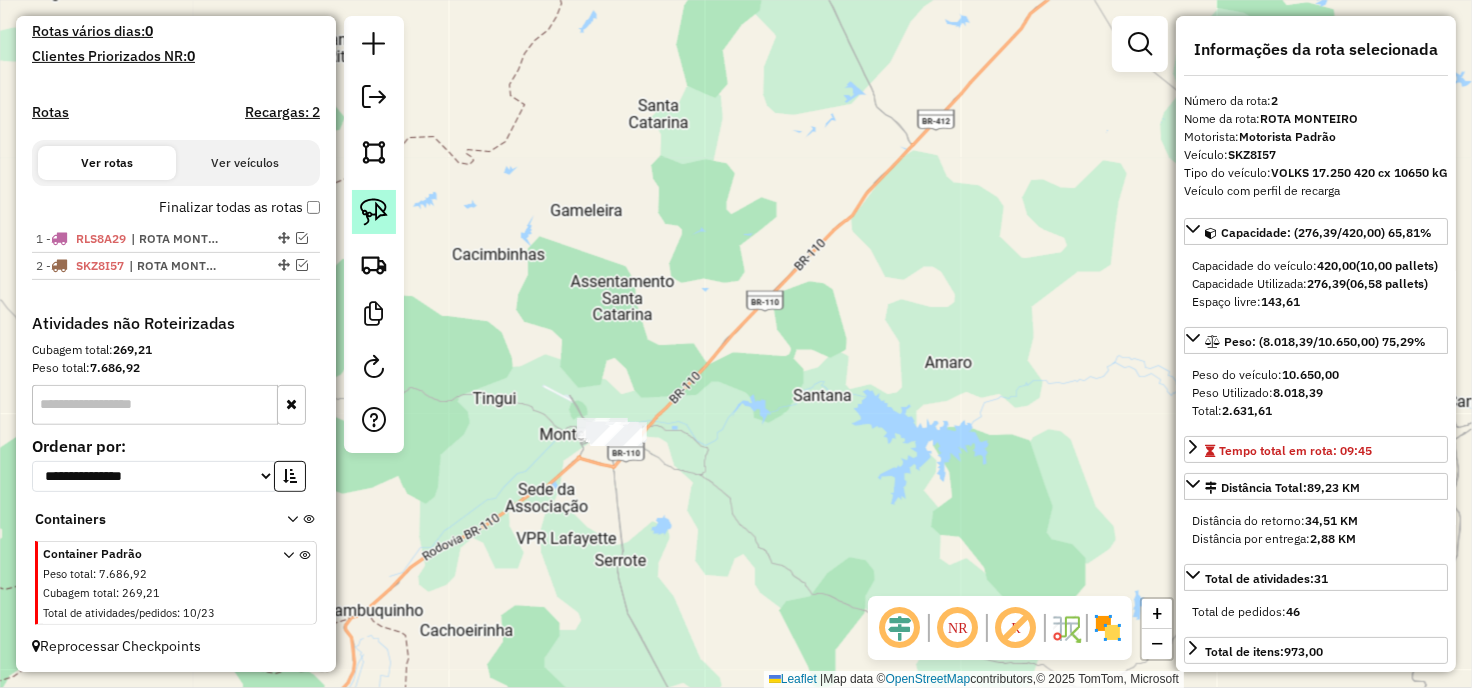 click 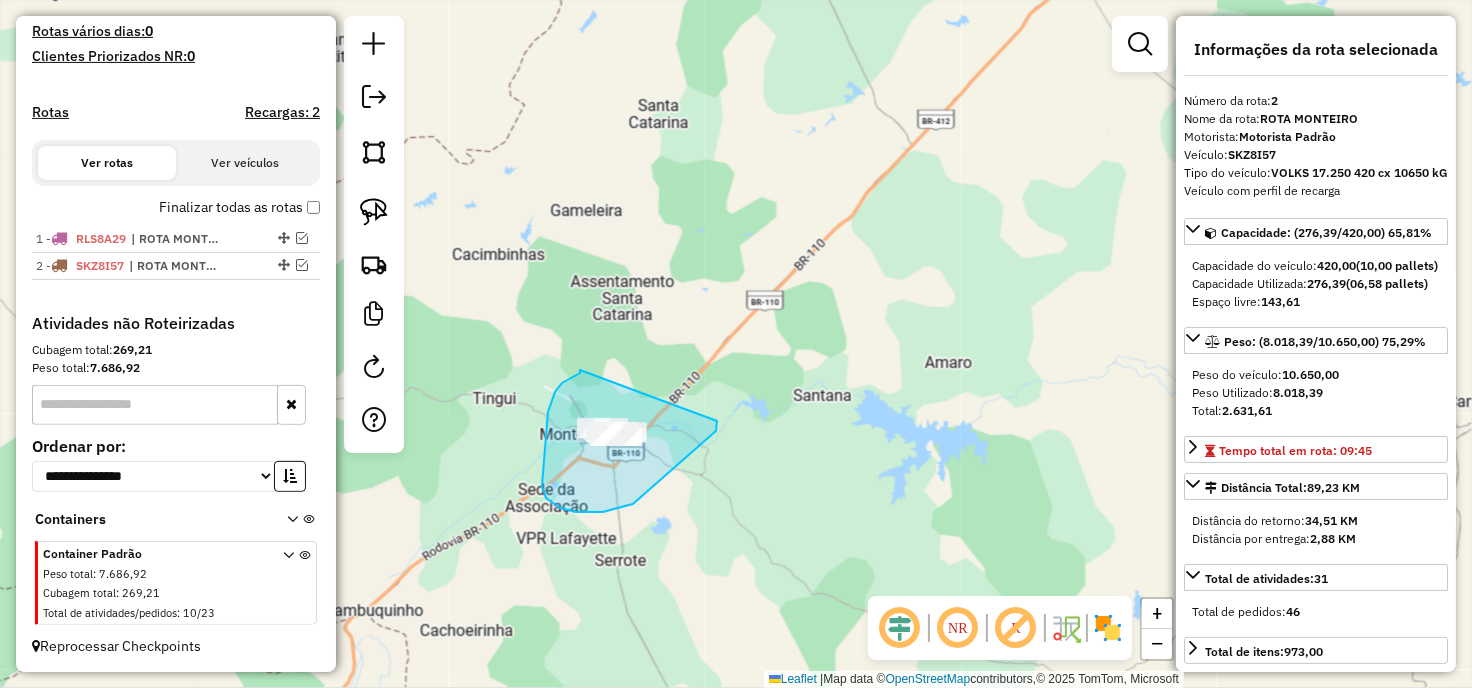drag, startPoint x: 580, startPoint y: 373, endPoint x: 717, endPoint y: 420, distance: 144.83784 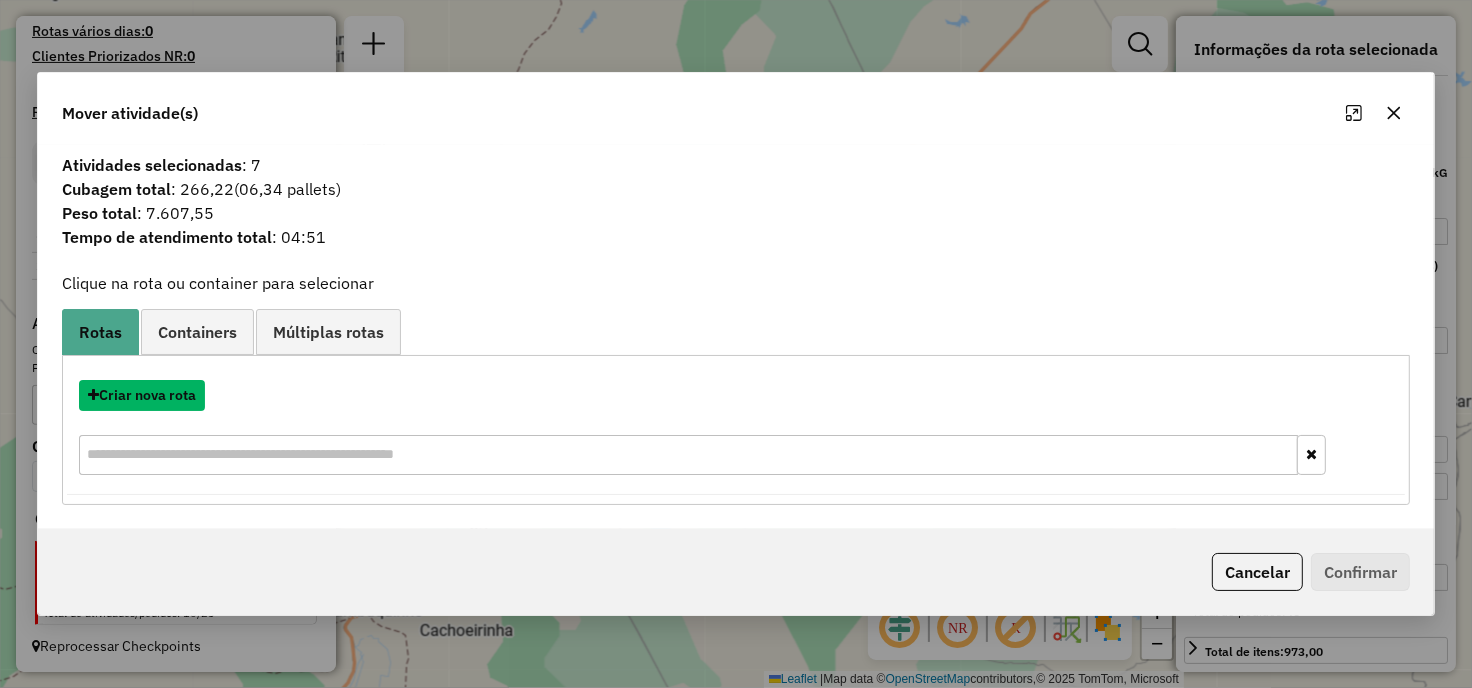 click on "Criar nova rota" at bounding box center (142, 395) 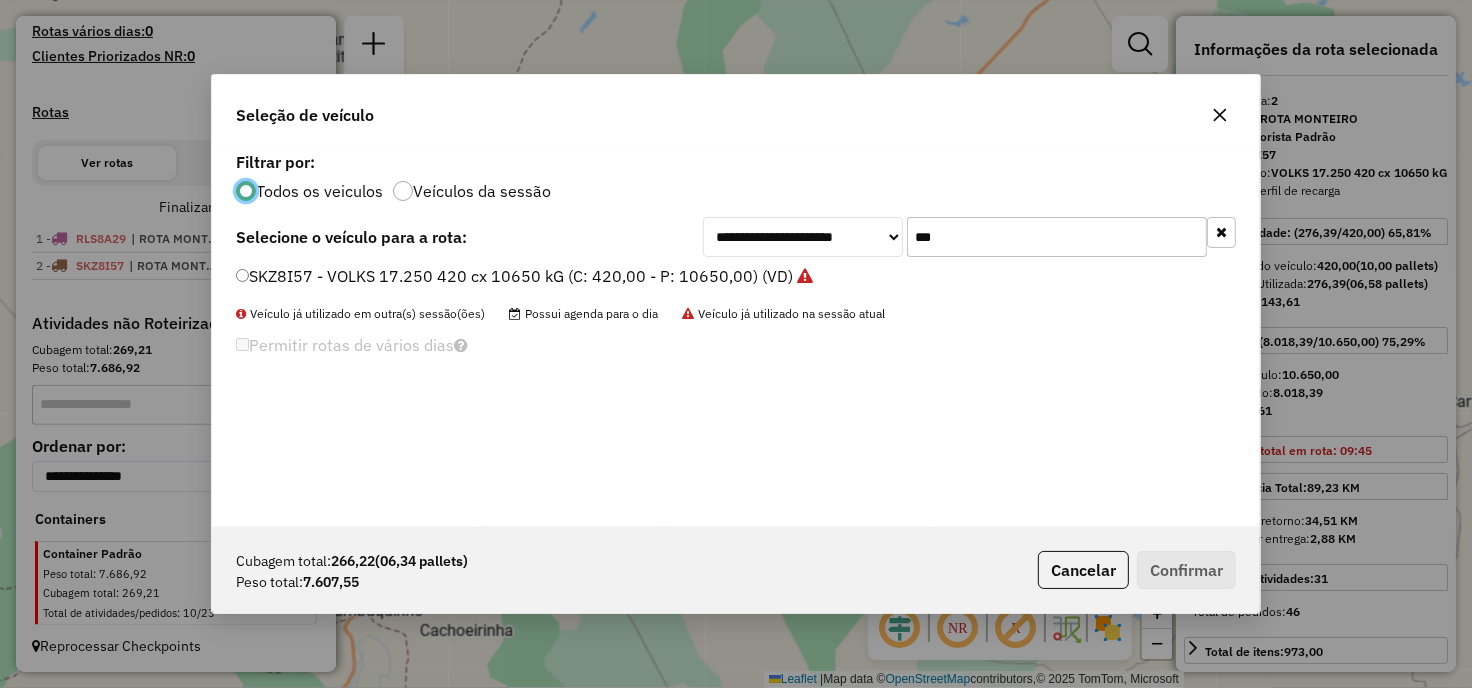 scroll, scrollTop: 11, scrollLeft: 5, axis: both 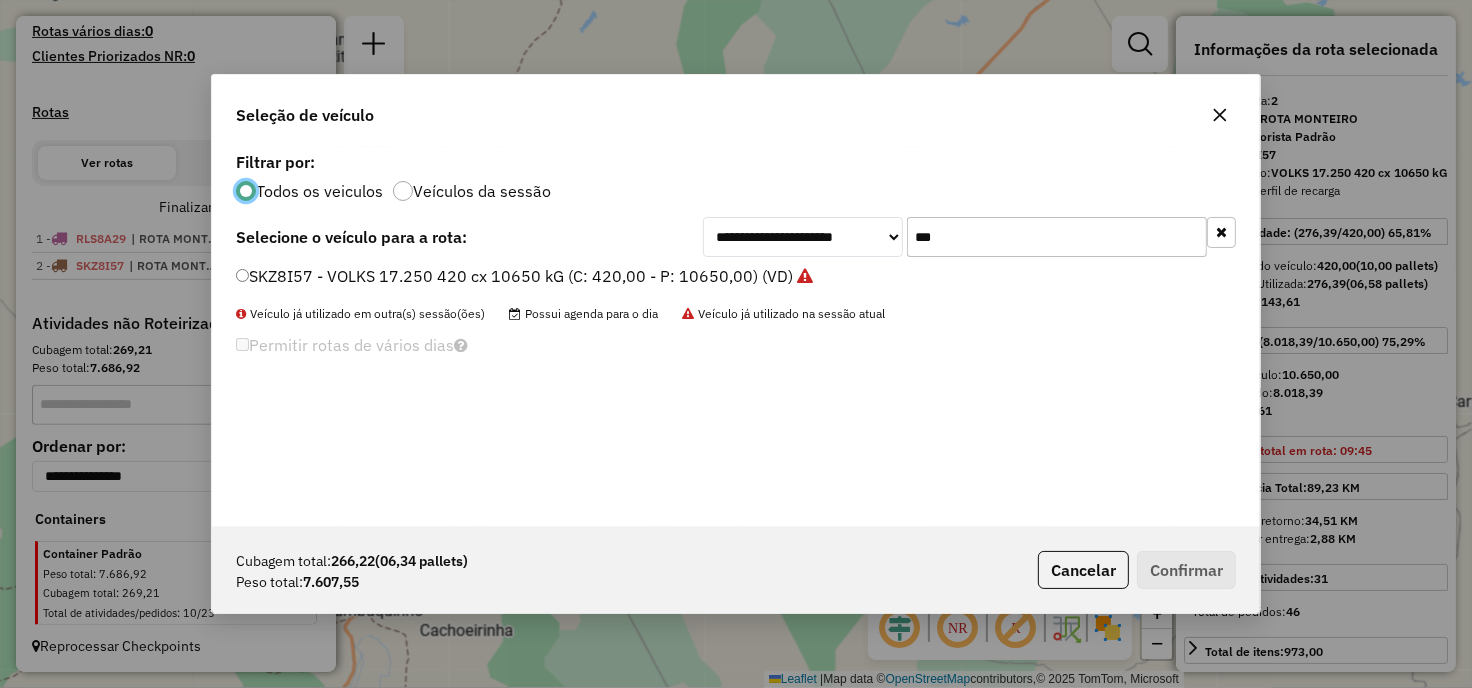 click on "SKZ8I57 - VOLKS 17.250 420 cx 10650 kG (C: 420,00 - P: 10650,00) (VD)" 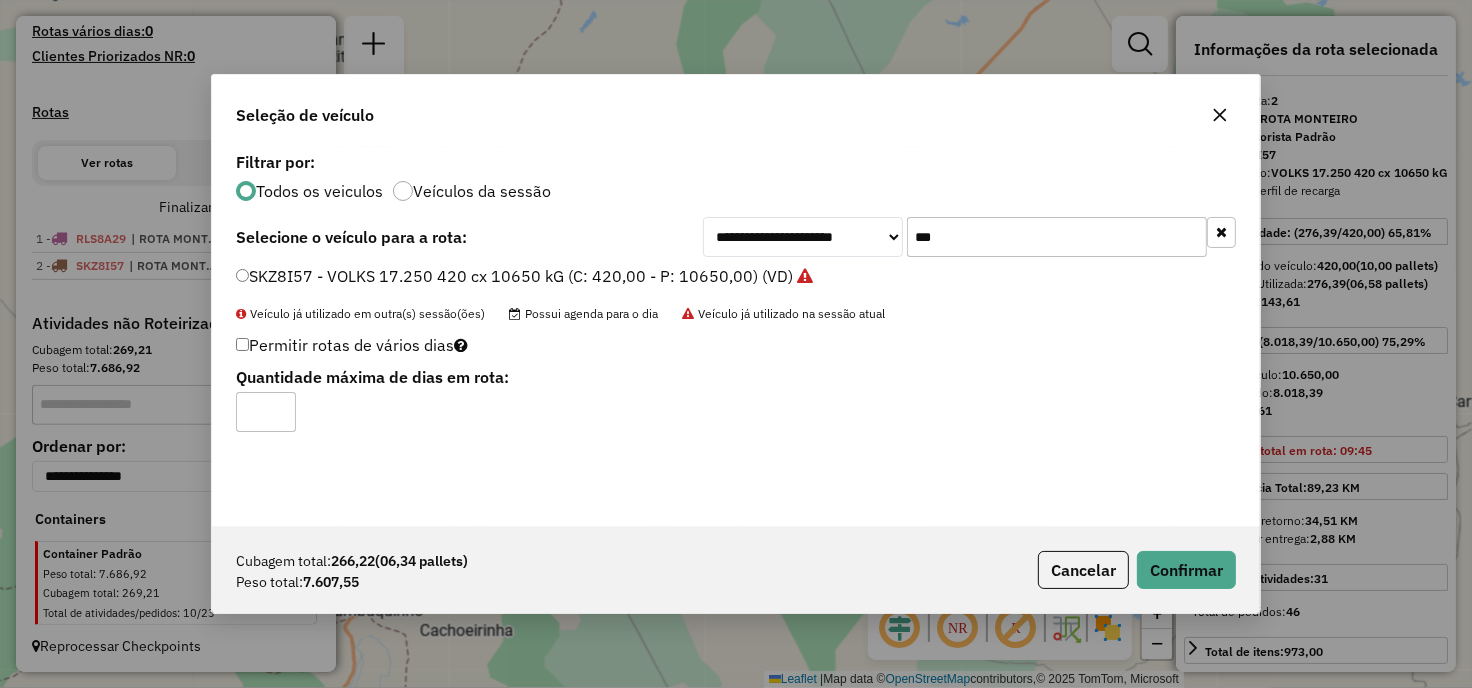 click on "***" 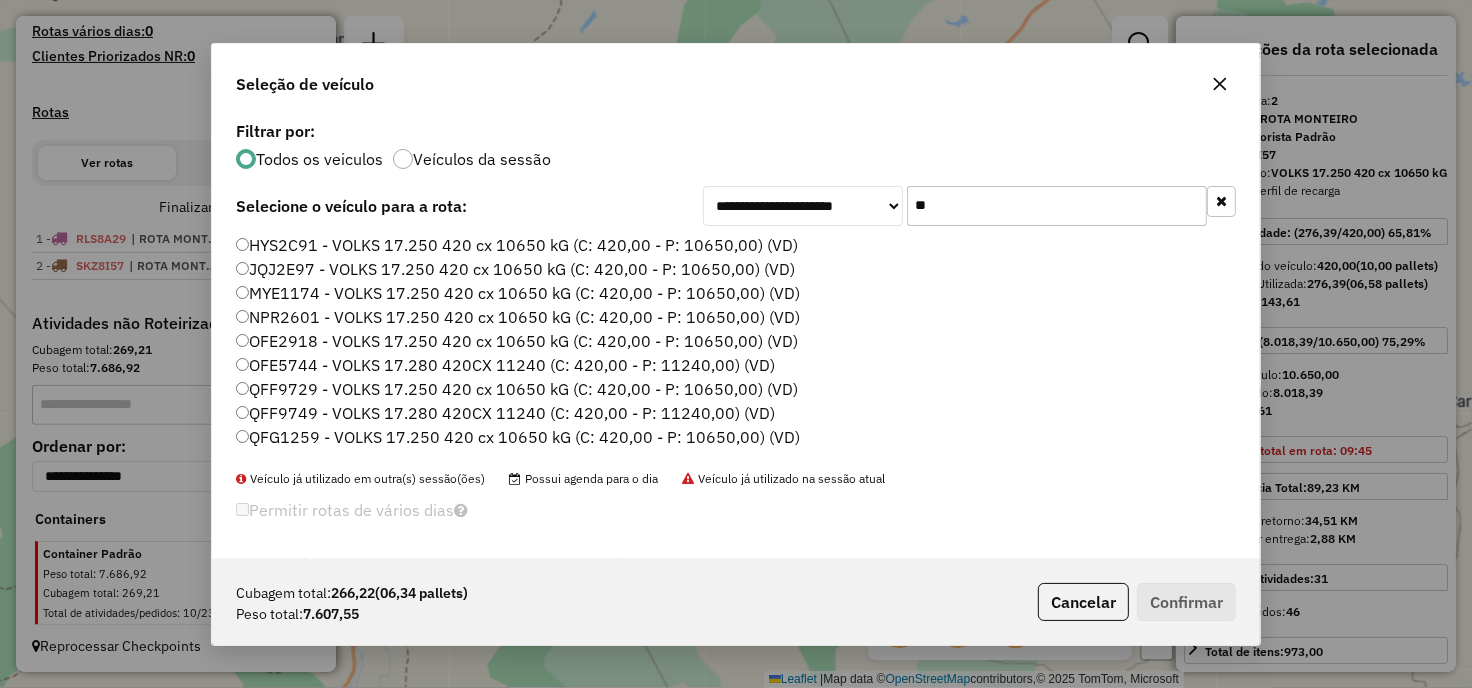 click on "**" 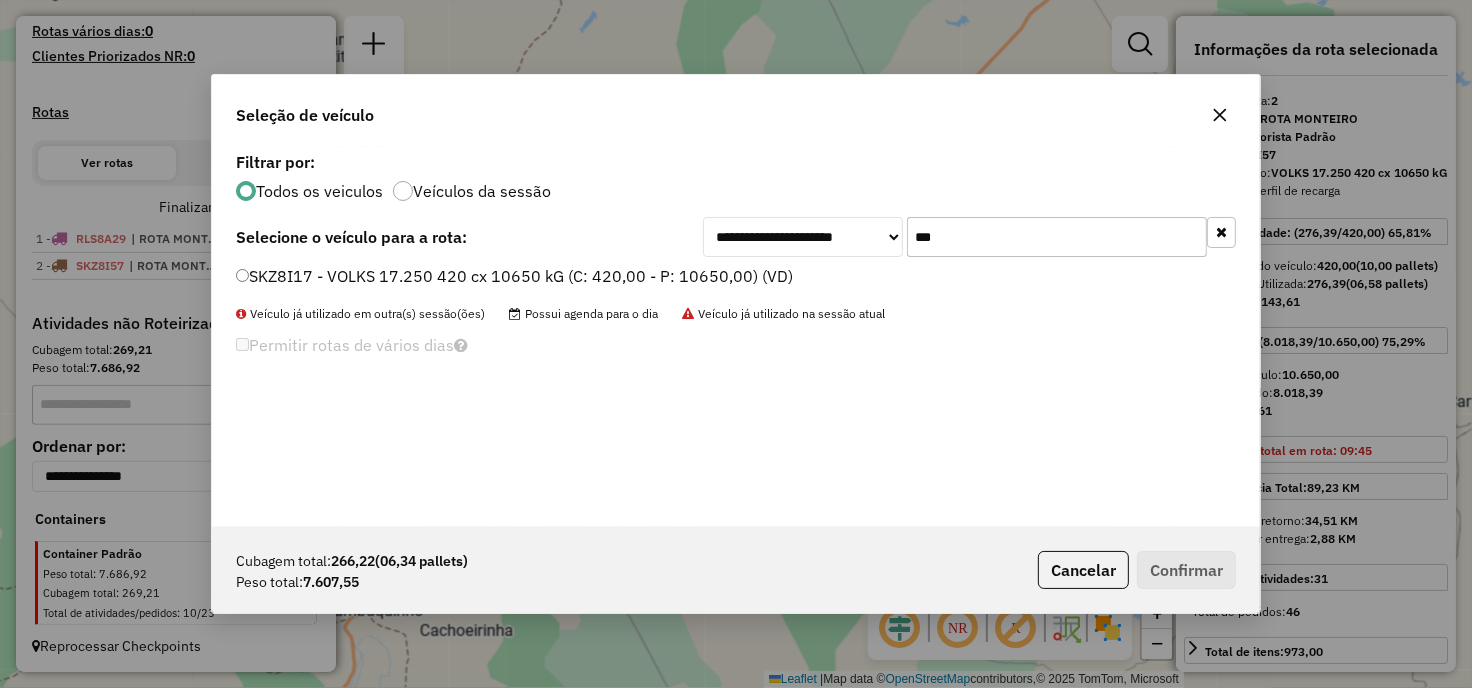 type on "***" 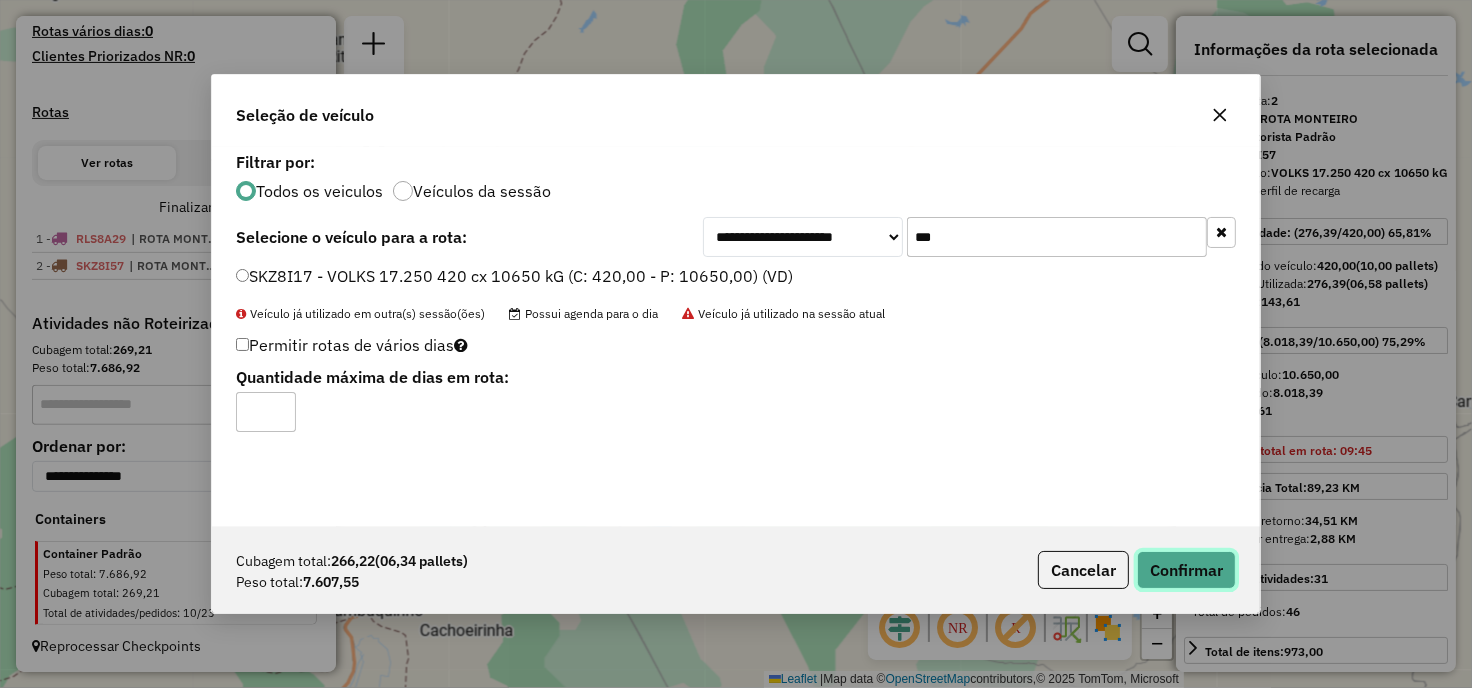 click on "Confirmar" 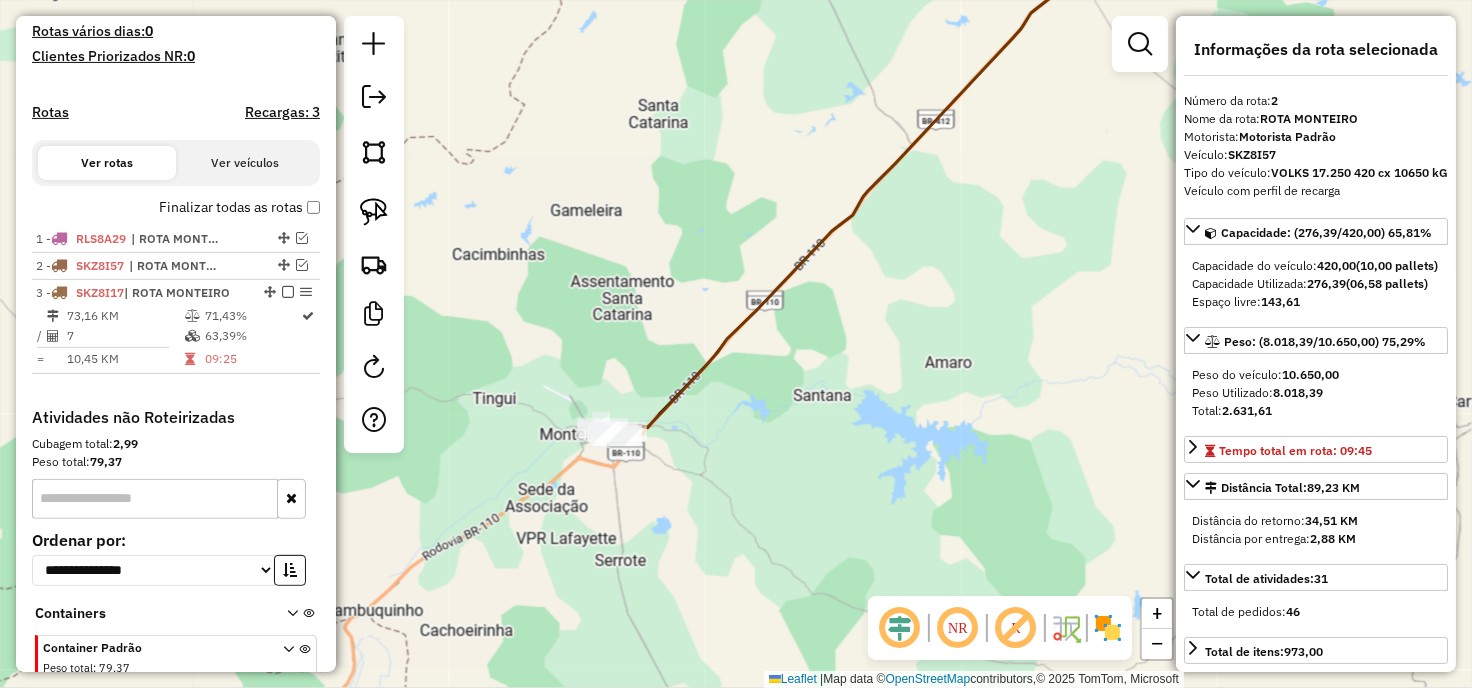 scroll, scrollTop: 633, scrollLeft: 0, axis: vertical 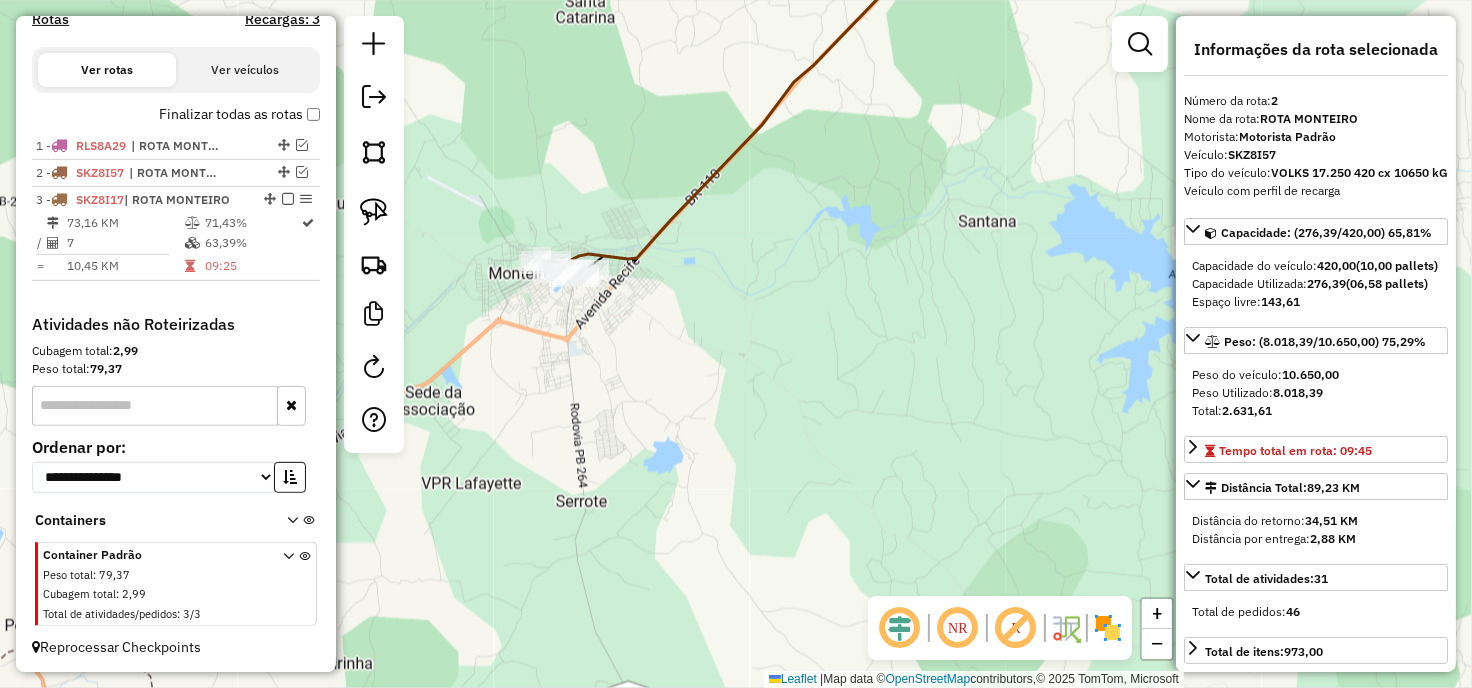 drag, startPoint x: 623, startPoint y: 357, endPoint x: 814, endPoint y: 376, distance: 191.9427 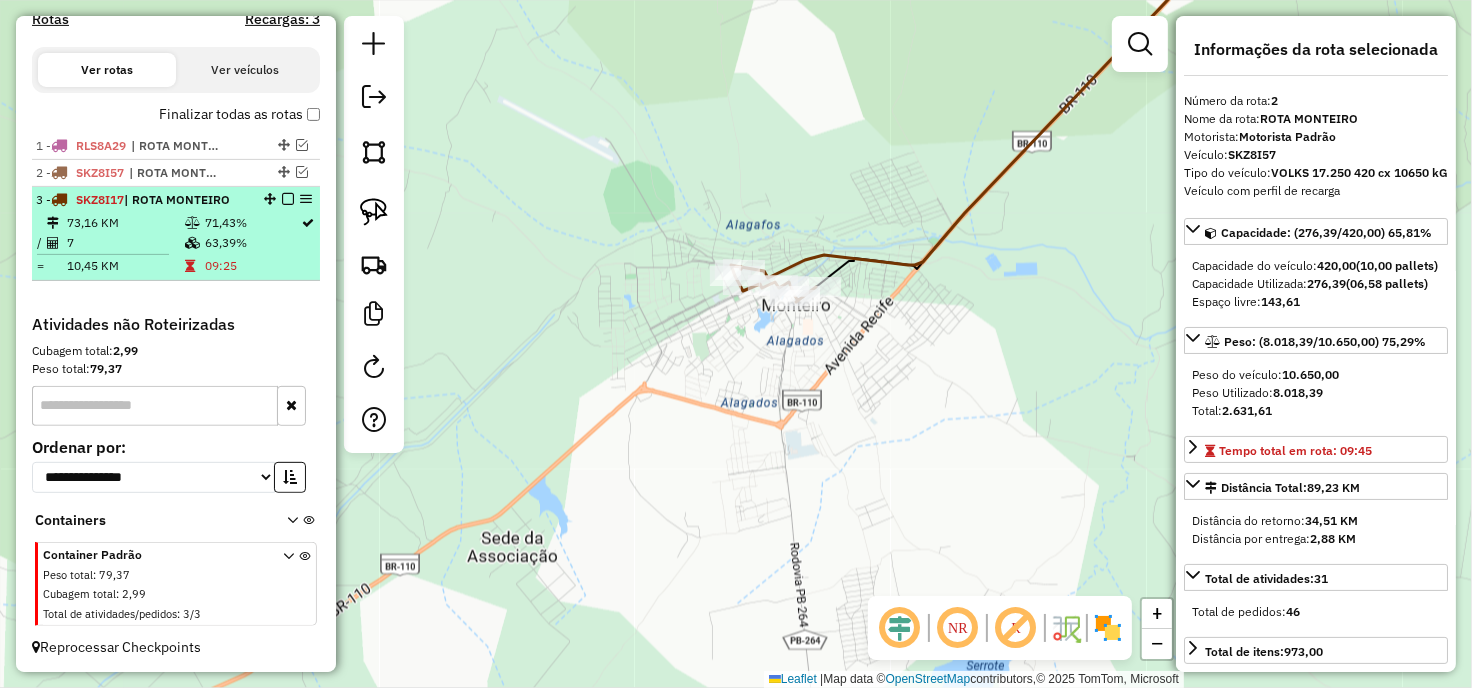 click on "73,16 KM" at bounding box center [125, 223] 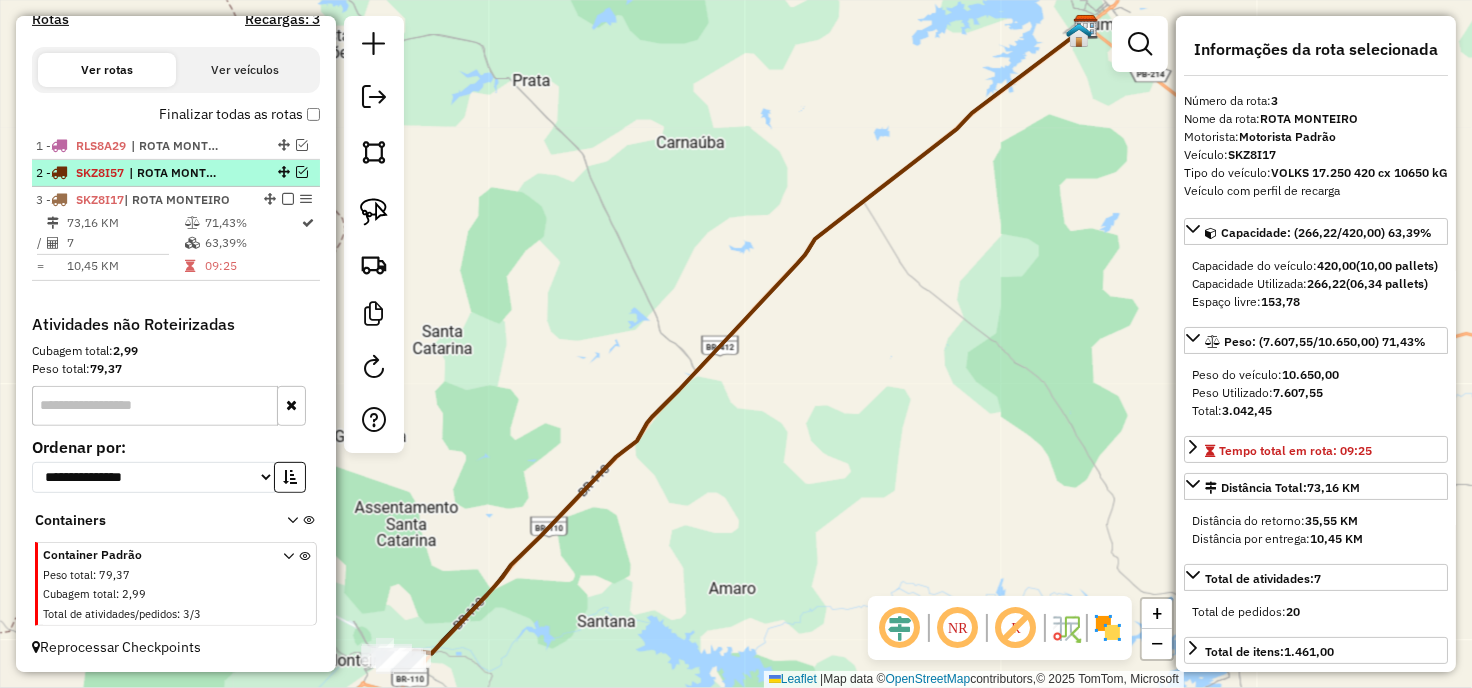 click at bounding box center [302, 172] 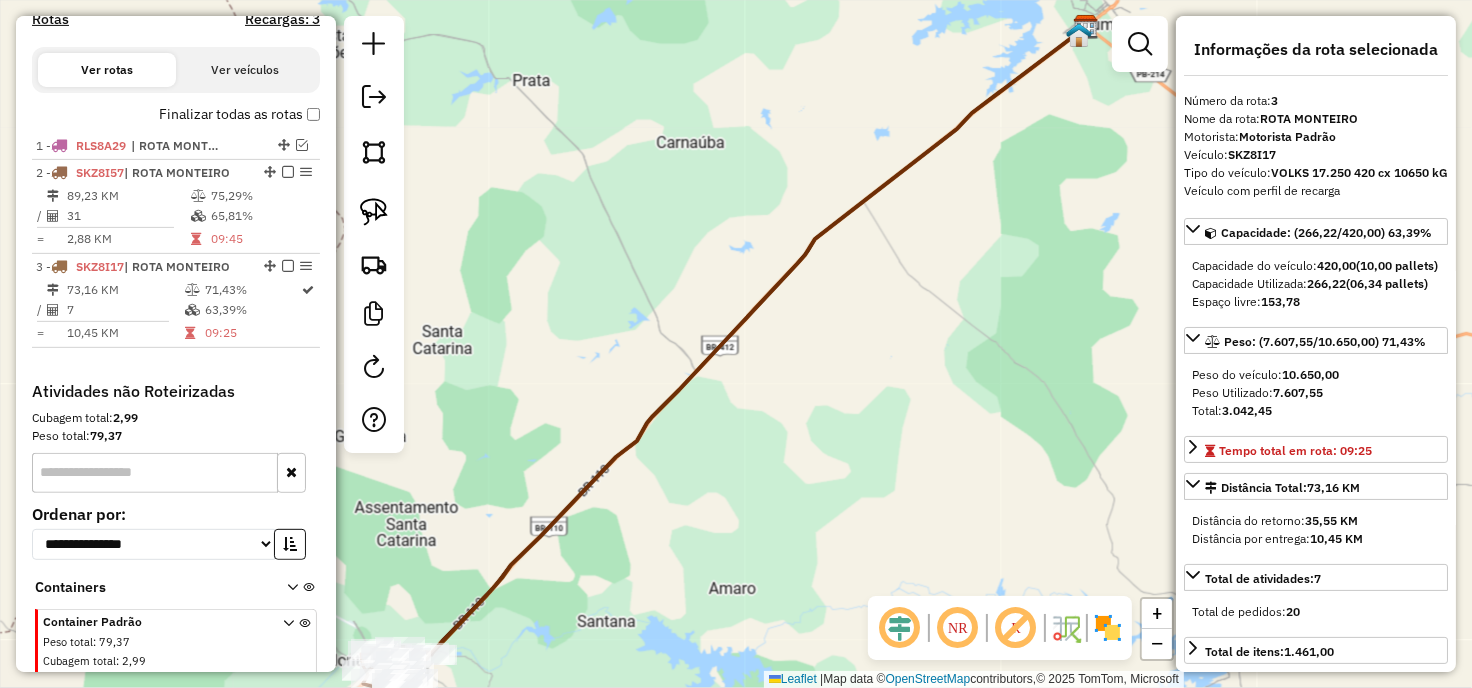 drag, startPoint x: 751, startPoint y: 553, endPoint x: 777, endPoint y: 446, distance: 110.11358 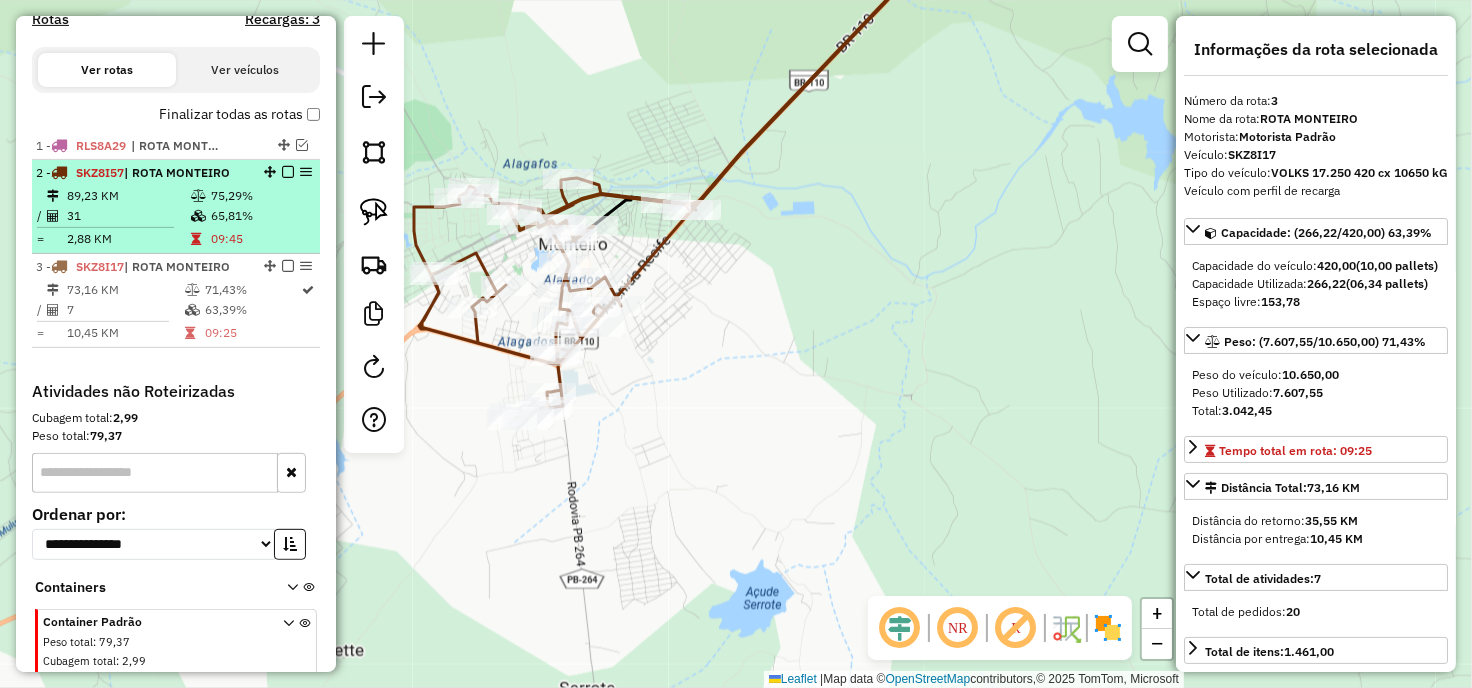 click at bounding box center [282, 172] 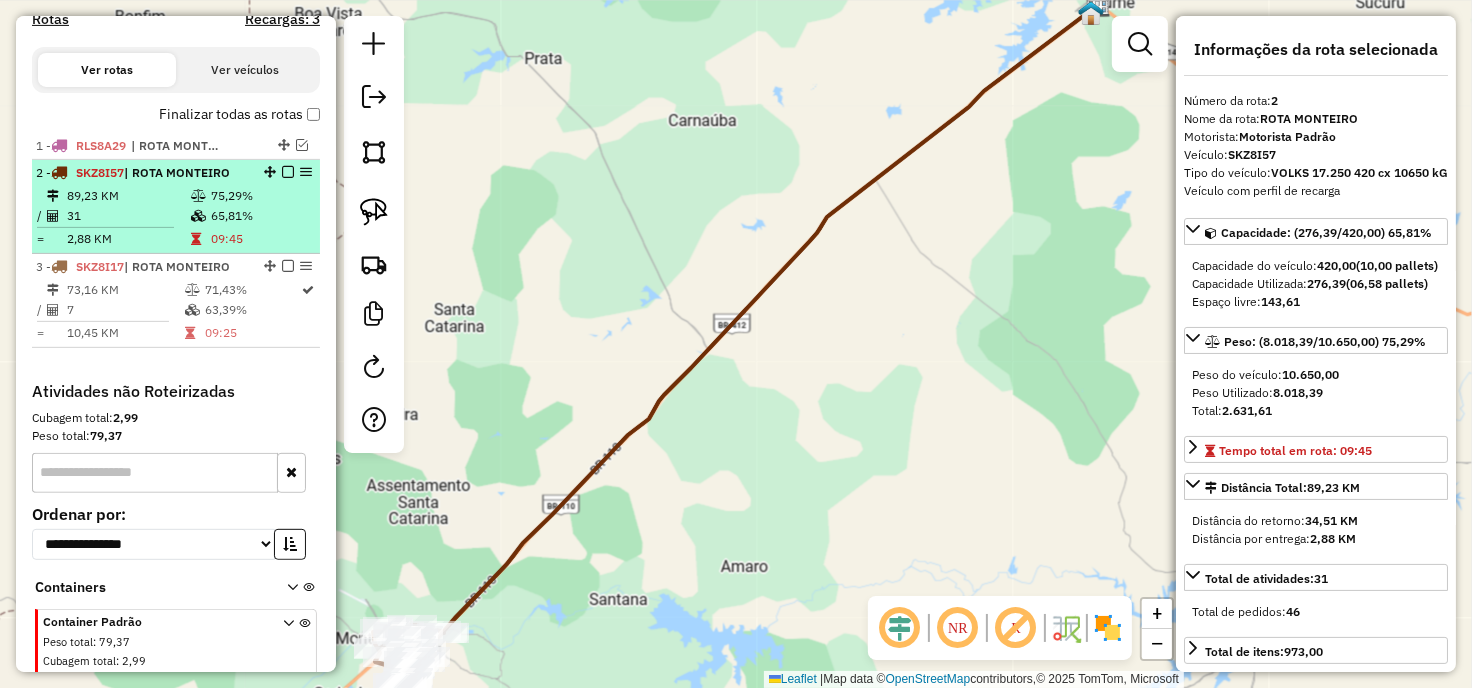 click at bounding box center [288, 172] 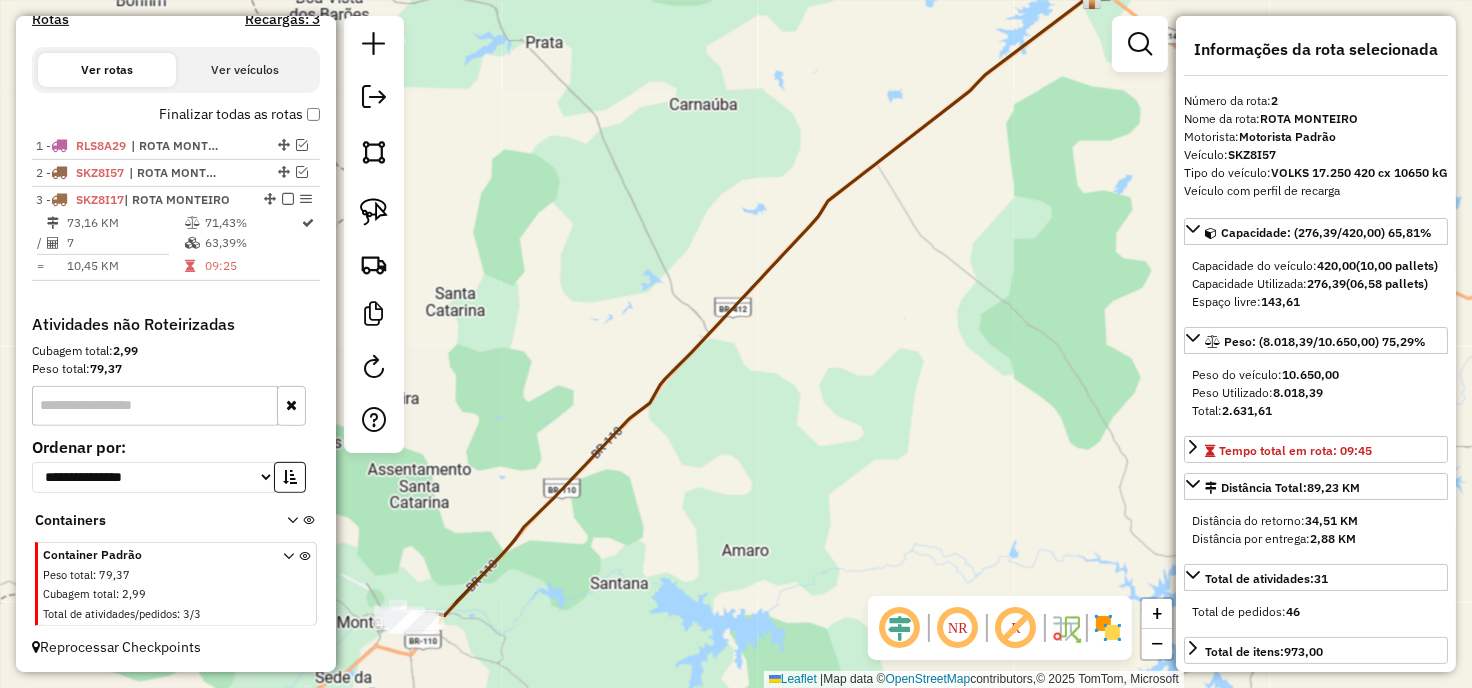 drag, startPoint x: 577, startPoint y: 417, endPoint x: 646, endPoint y: 230, distance: 199.32385 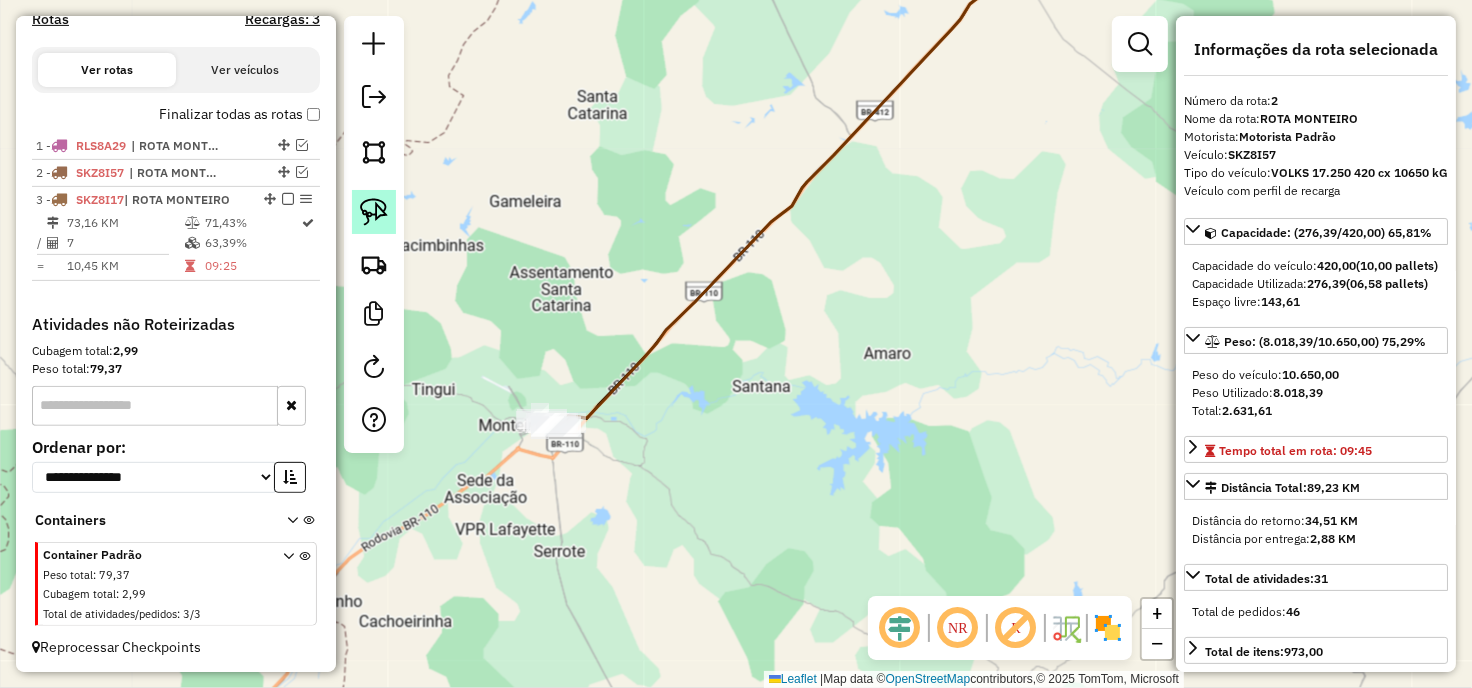 click 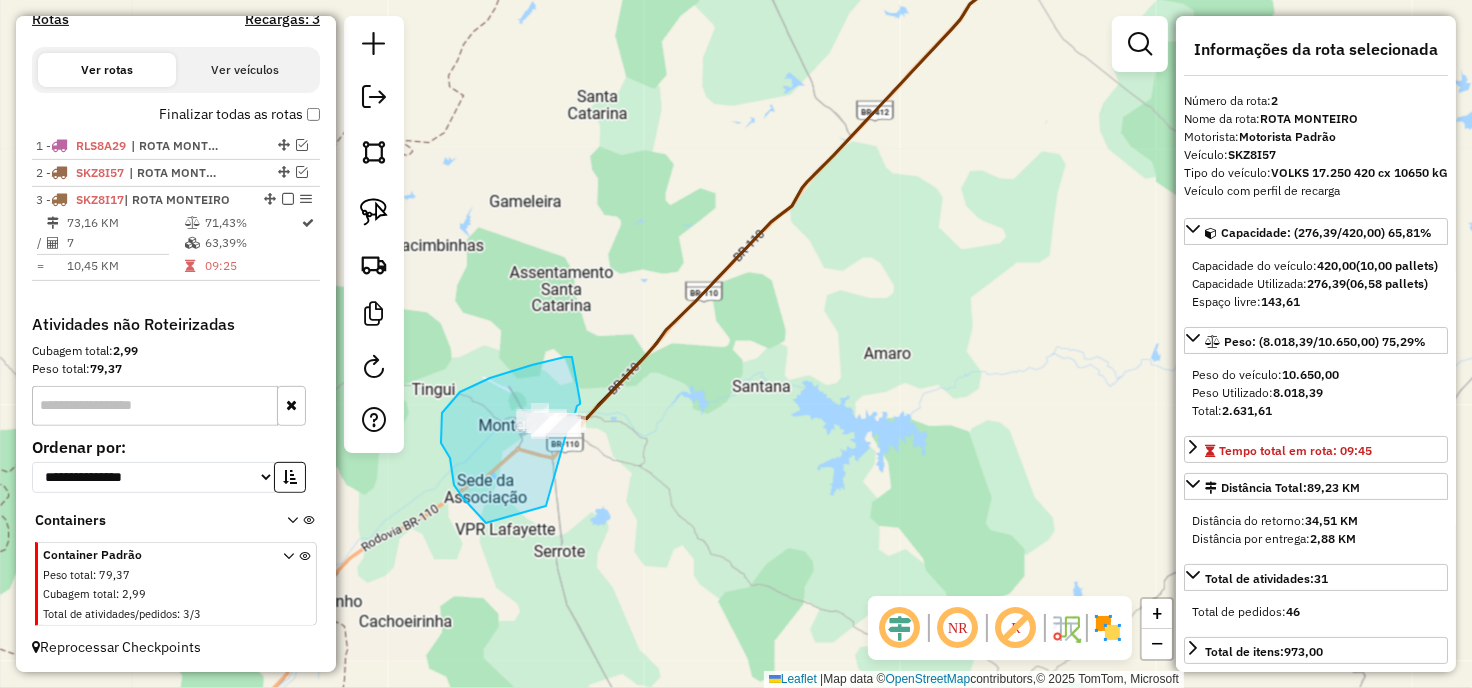 drag, startPoint x: 490, startPoint y: 378, endPoint x: 580, endPoint y: 401, distance: 92.89241 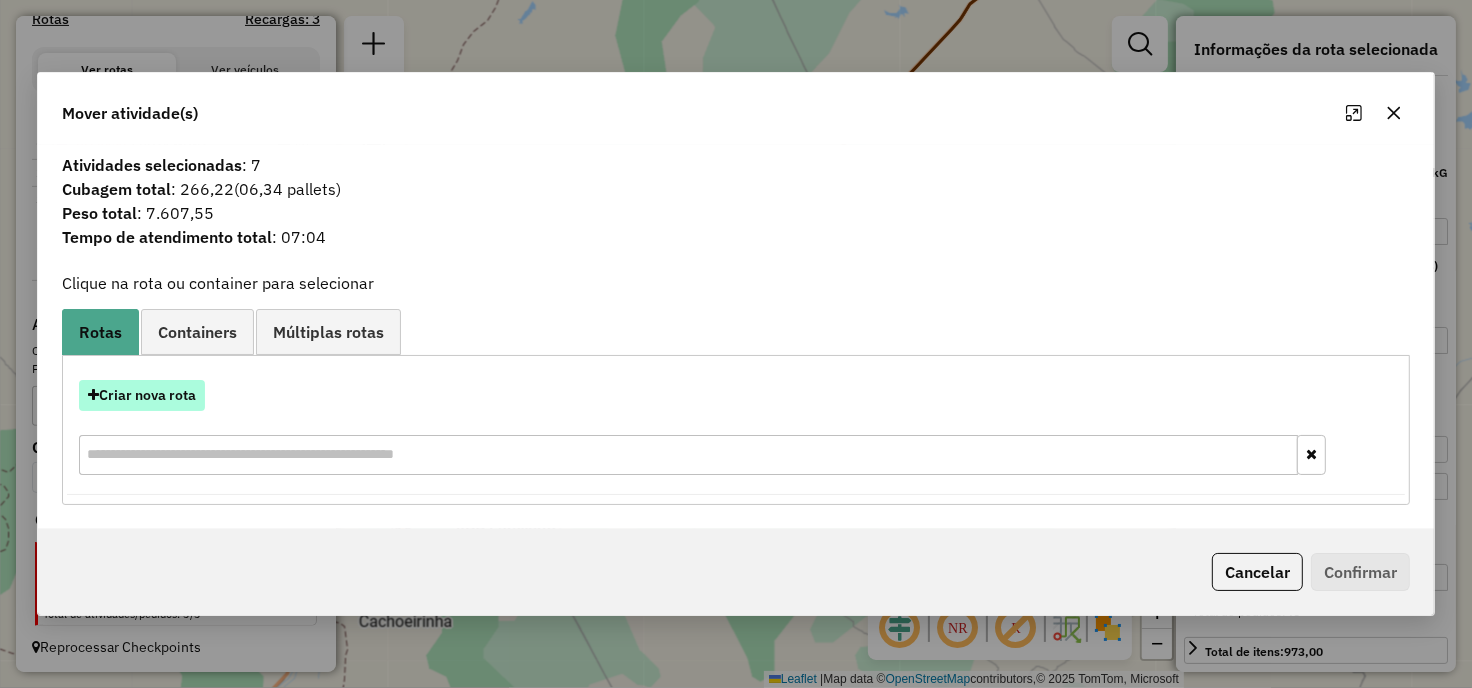 click on "Criar nova rota" at bounding box center [142, 395] 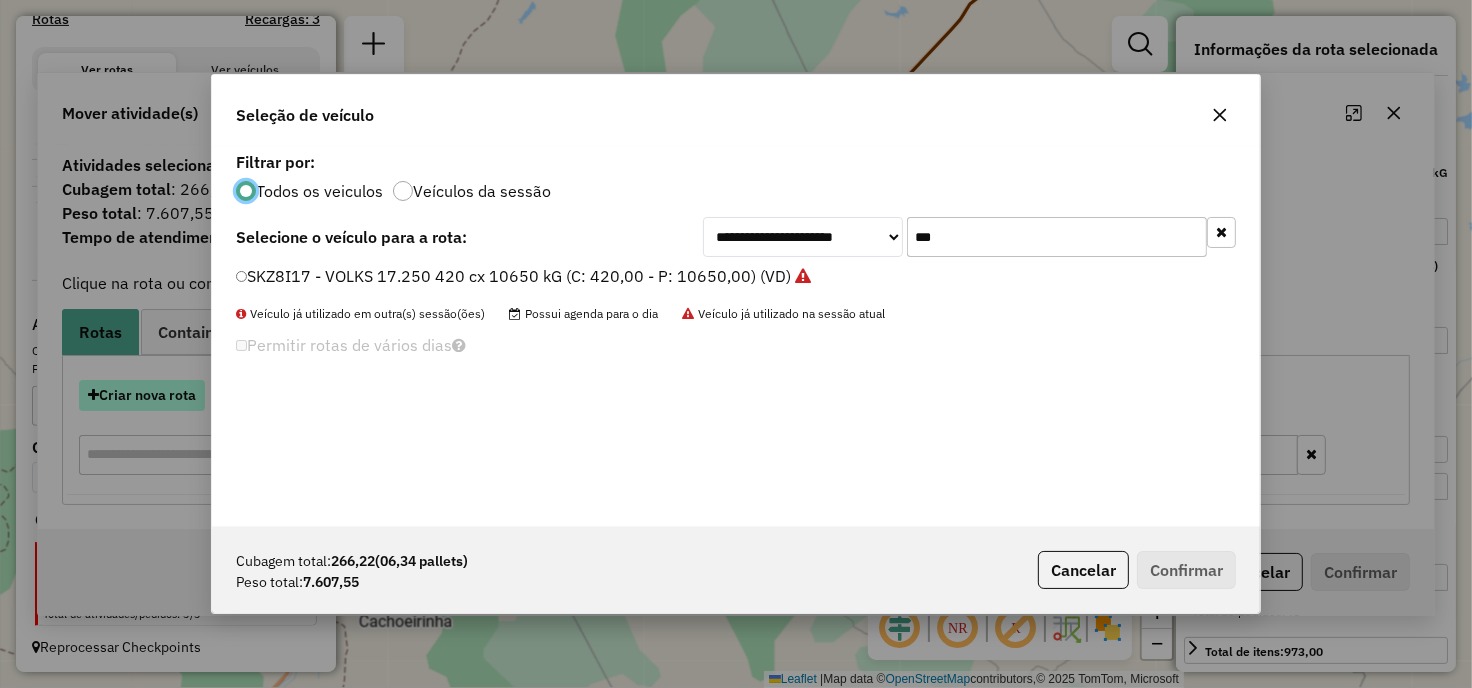 scroll, scrollTop: 11, scrollLeft: 5, axis: both 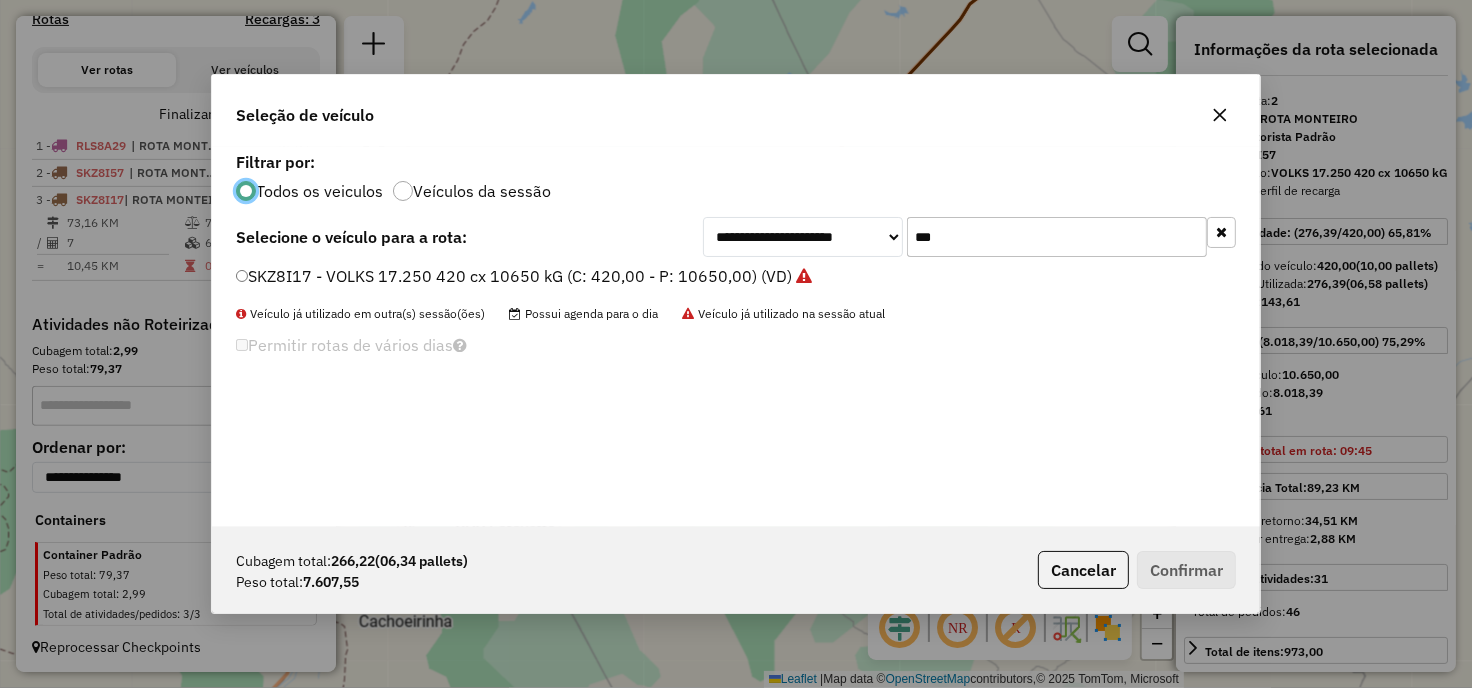 click on "SKZ8I17 - VOLKS 17.250 420 cx 10650 kG (C: 420,00 - P: 10650,00) (VD)" 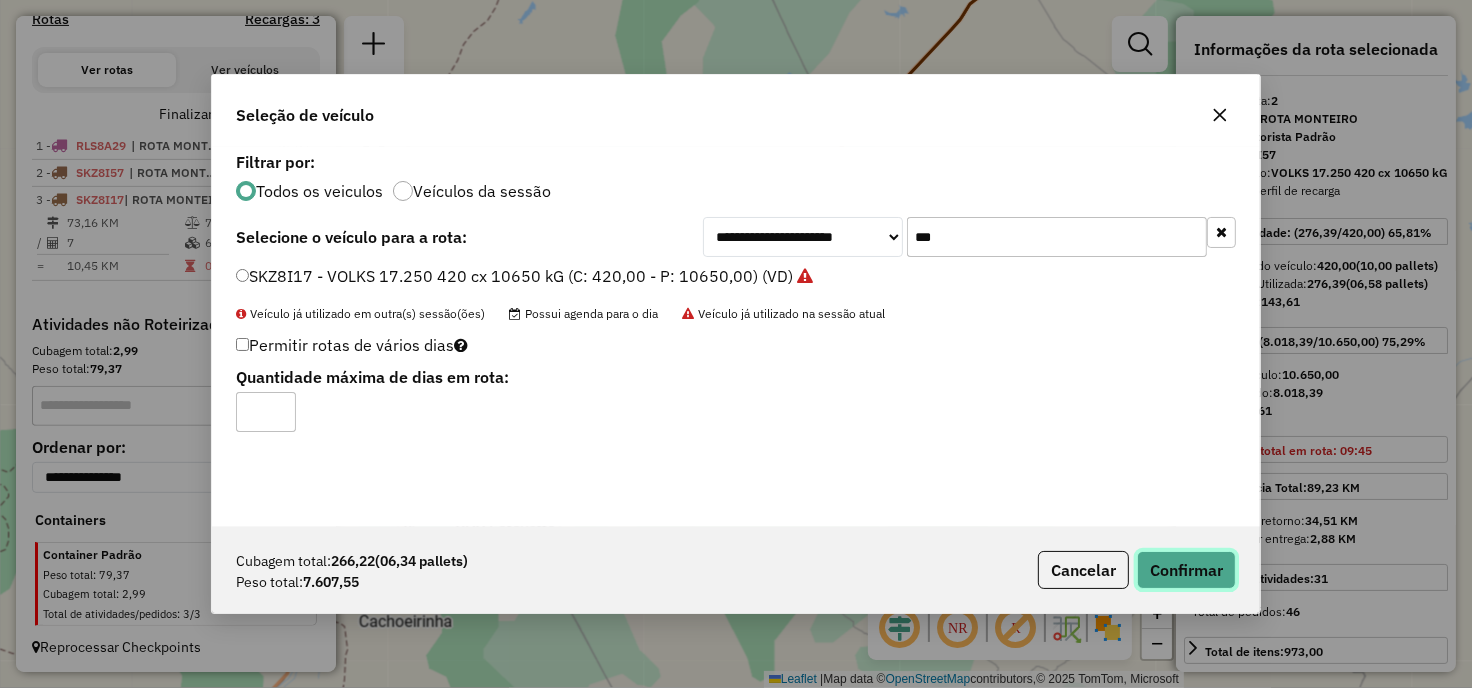 click on "Confirmar" 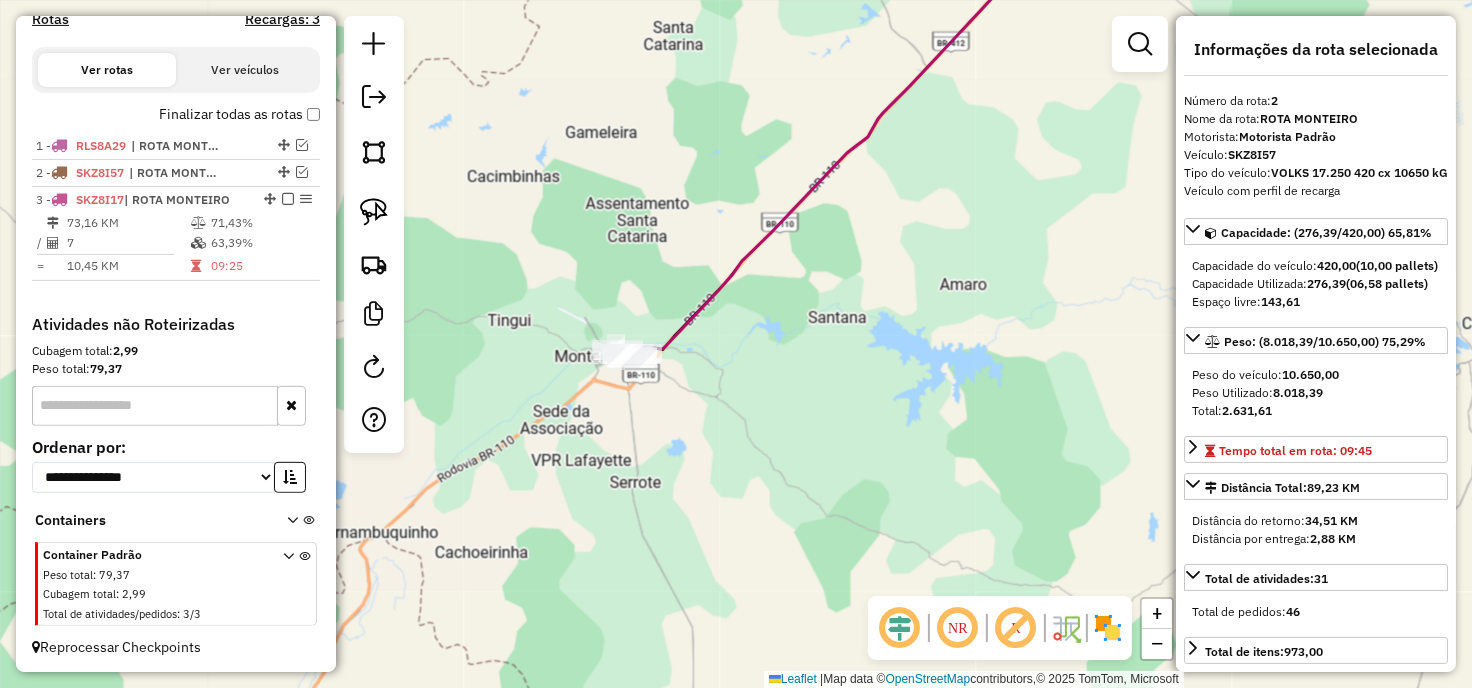 drag, startPoint x: 634, startPoint y: 642, endPoint x: 710, endPoint y: 566, distance: 107.48023 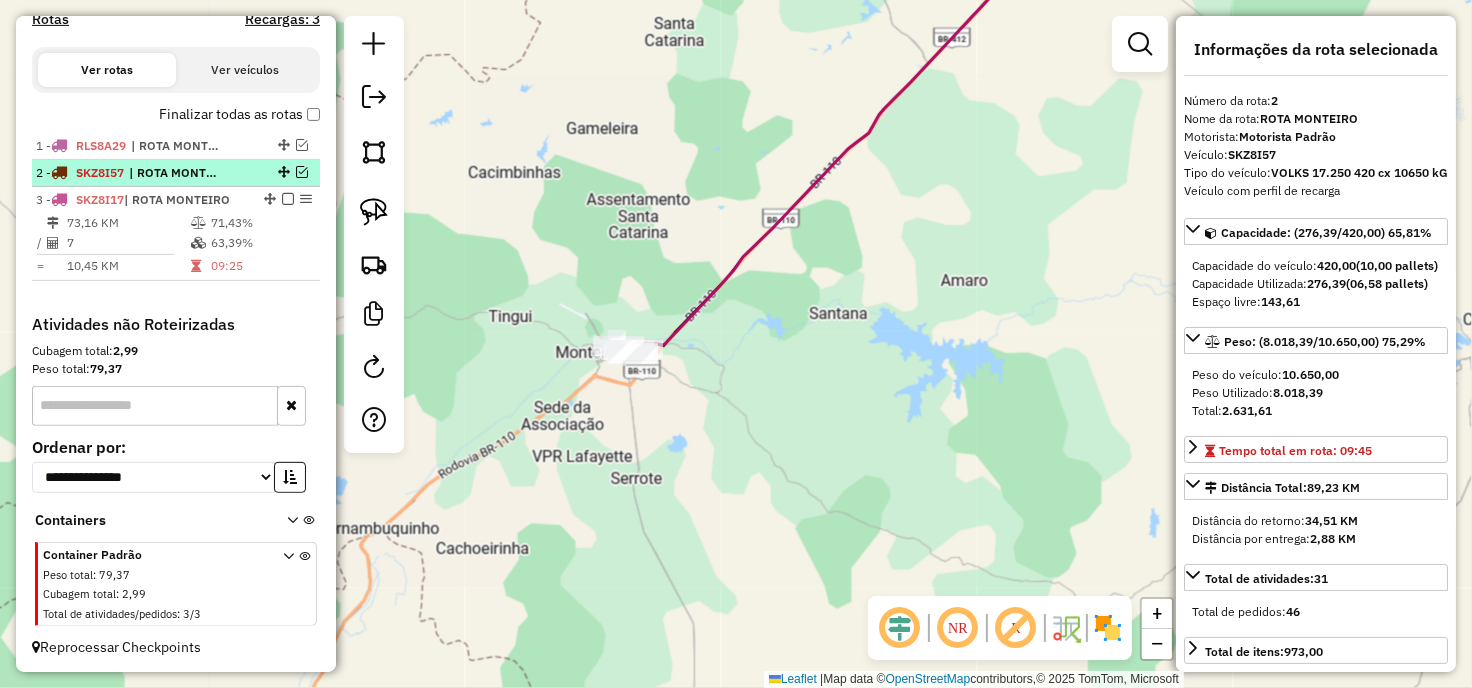 click at bounding box center [302, 172] 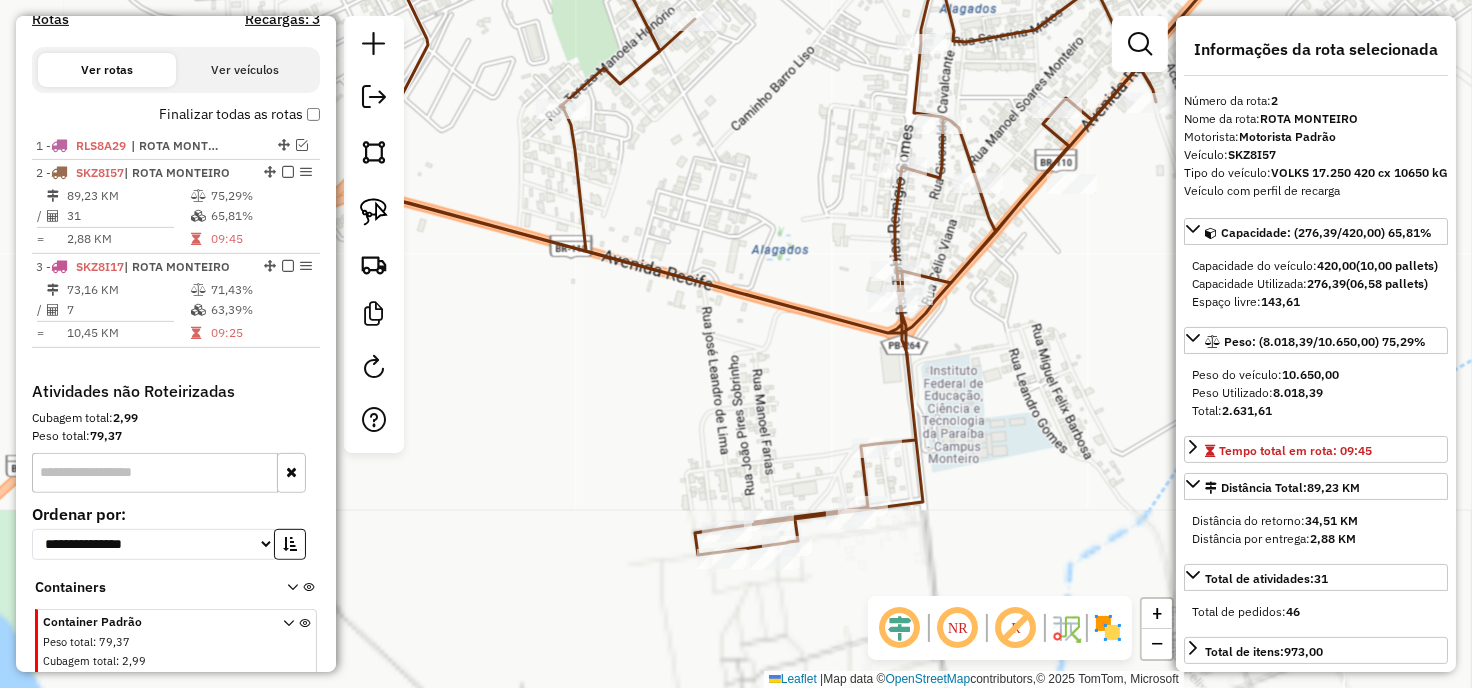 drag, startPoint x: 1086, startPoint y: 375, endPoint x: 936, endPoint y: 693, distance: 351.60205 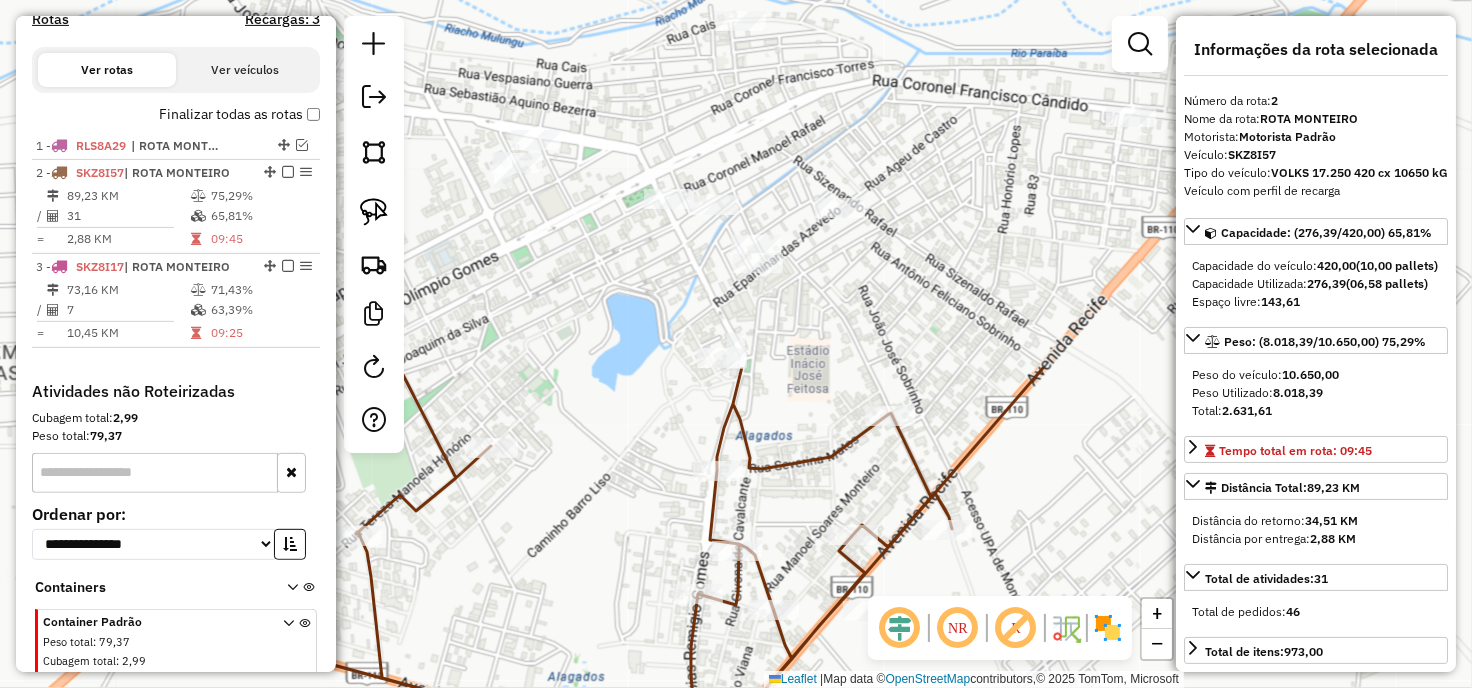 drag, startPoint x: 984, startPoint y: 327, endPoint x: 890, endPoint y: 373, distance: 104.6518 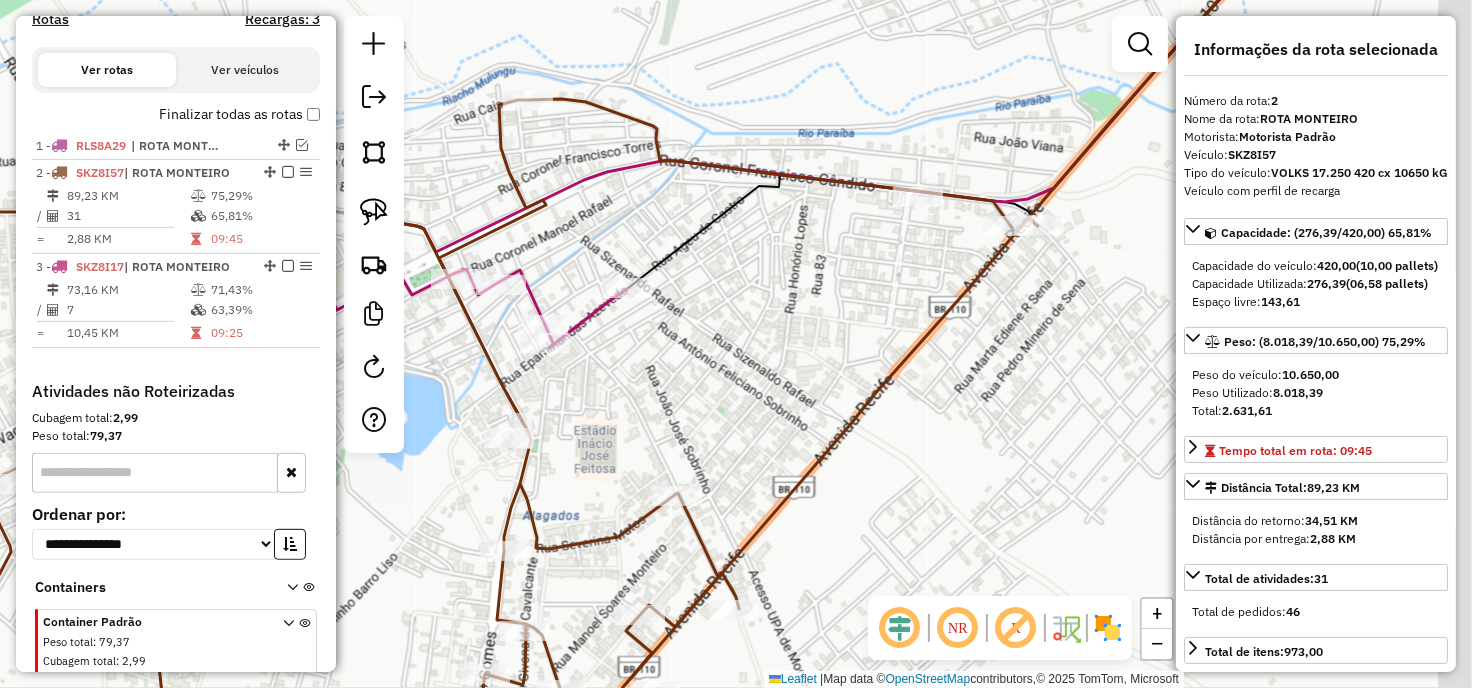drag, startPoint x: 913, startPoint y: 350, endPoint x: 855, endPoint y: 375, distance: 63.15853 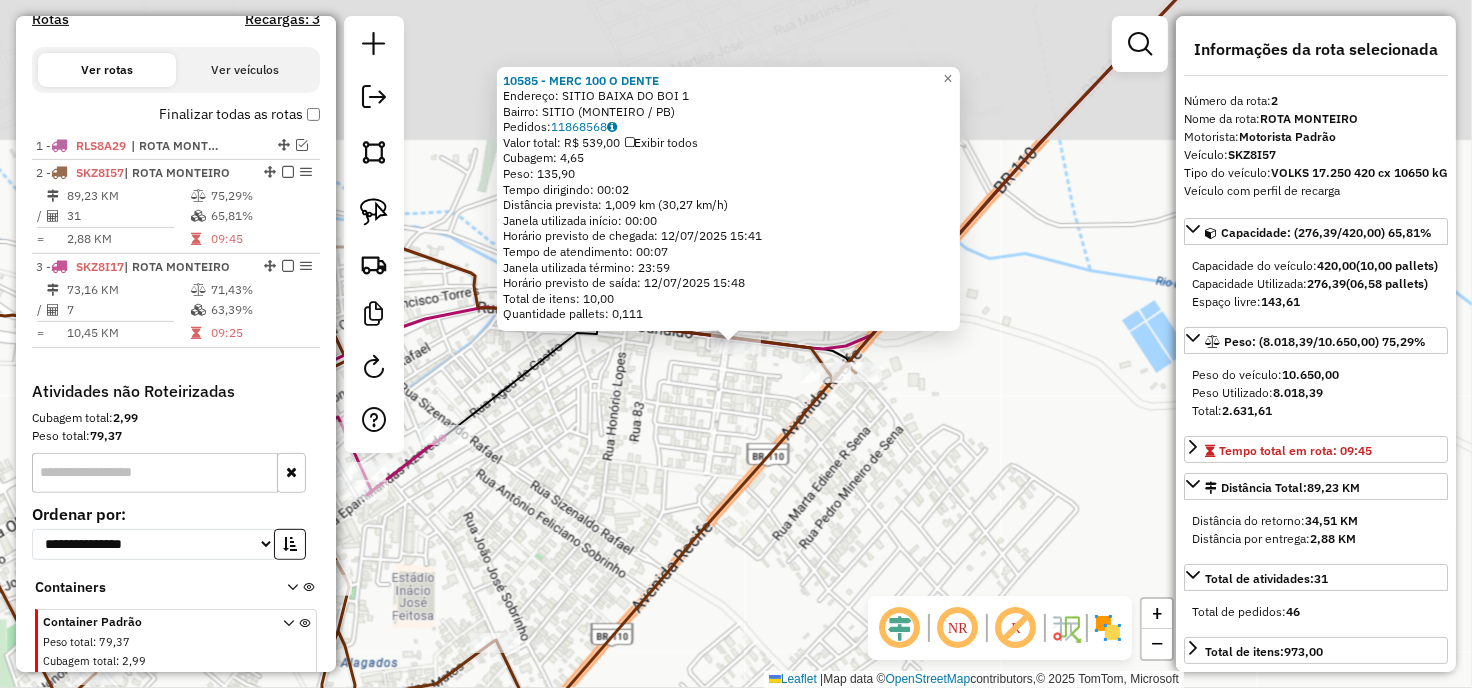 scroll, scrollTop: 701, scrollLeft: 0, axis: vertical 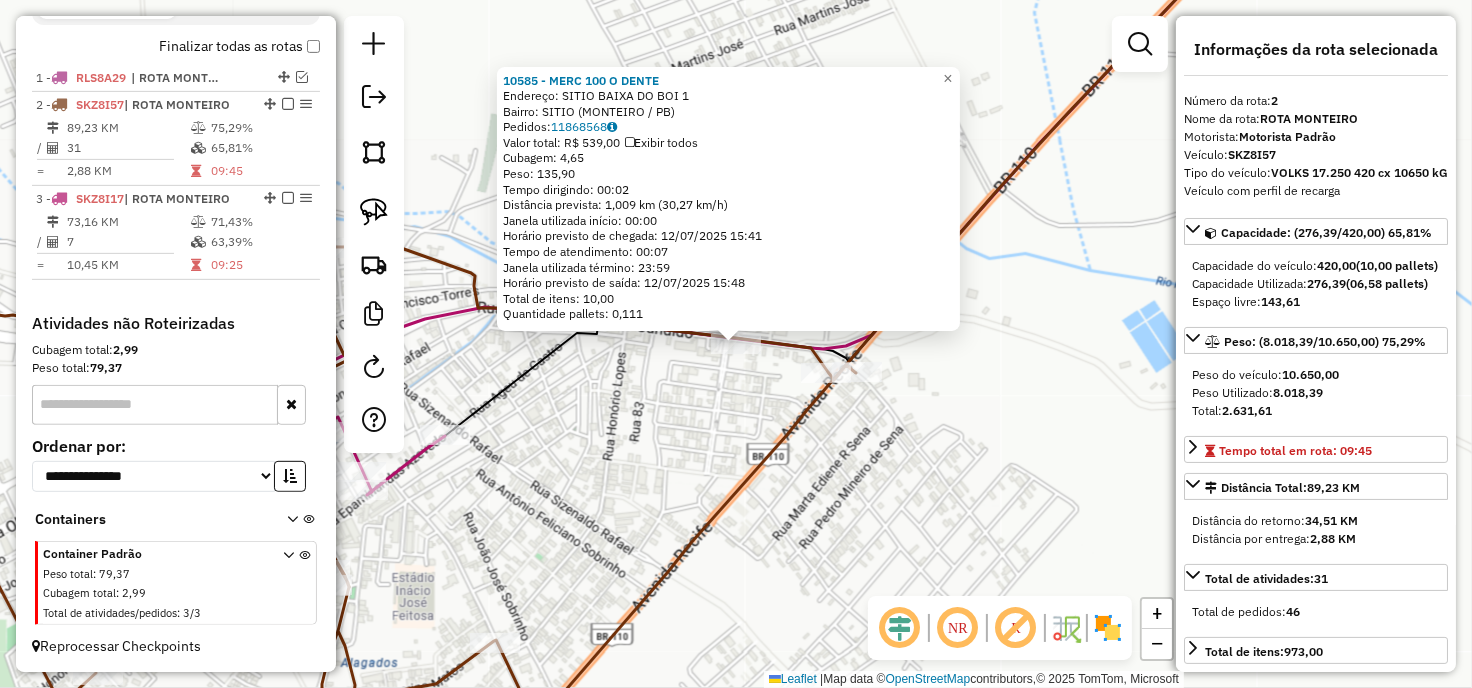 click on "10585 - MERC 100 O DENTE  Endereço:  SITIO BAIXA DO BOI 1   Bairro: SITIO (MONTEIRO / PB)   Pedidos:  11868568   Valor total: R$ 539,00   Exibir todos   Cubagem: 4,65  Peso: 135,90  Tempo dirigindo: 00:02   Distância prevista: 1,009 km (30,27 km/h)   Janela utilizada início: 00:00   Horário previsto de chegada: 12/07/2025 15:41   Tempo de atendimento: 00:07   Janela utilizada término: 23:59   Horário previsto de saída: 12/07/2025 15:48   Total de itens: 10,00   Quantidade pallets: 0,111  × Janela de atendimento Grade de atendimento Capacidade Transportadoras Veículos Cliente Pedidos  Rotas Selecione os dias de semana para filtrar as janelas de atendimento  Seg   Ter   Qua   Qui   Sex   Sáb   Dom  Informe o período da janela de atendimento: De: Até:  Filtrar exatamente a janela do cliente  Considerar janela de atendimento padrão  Selecione os dias de semana para filtrar as grades de atendimento  Seg   Ter   Qua   Qui   Sex   Sáb   Dom   Considerar clientes sem dia de atendimento cadastrado  De:" 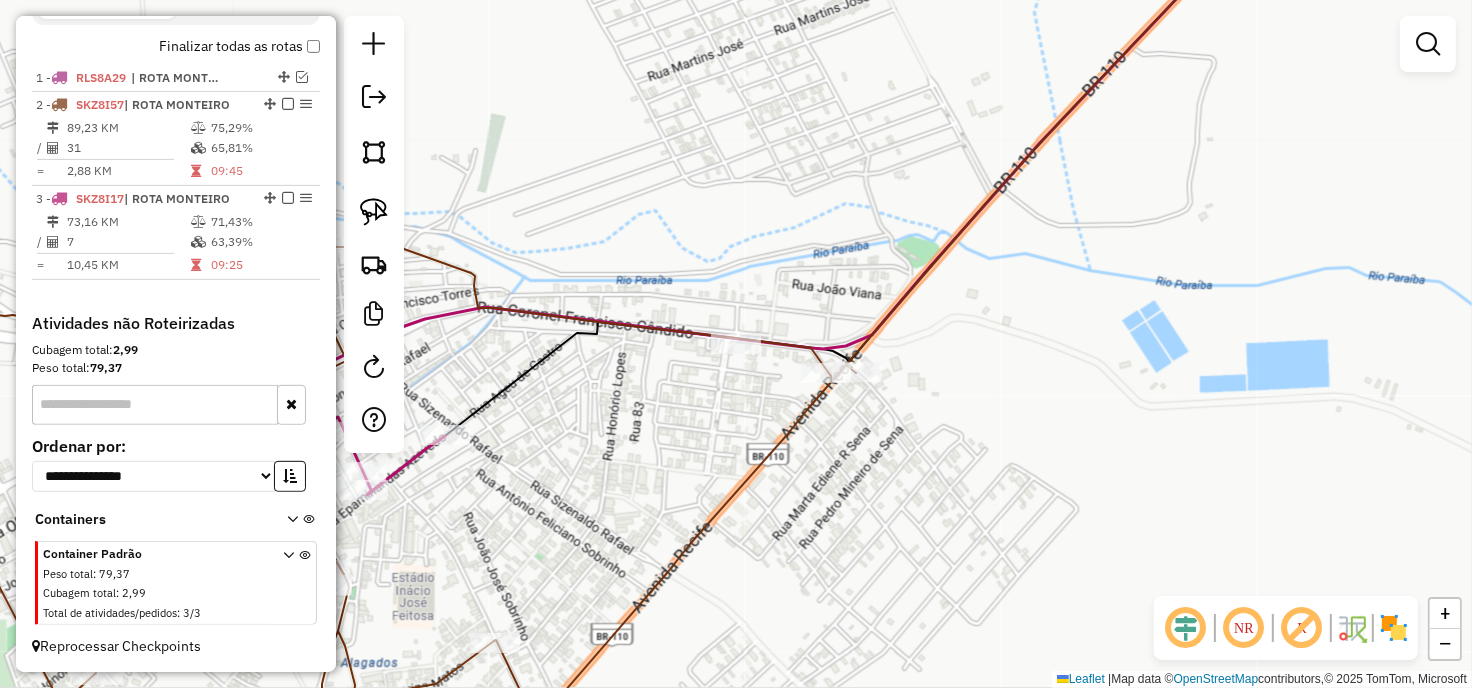 drag, startPoint x: 650, startPoint y: 454, endPoint x: 824, endPoint y: 317, distance: 221.46106 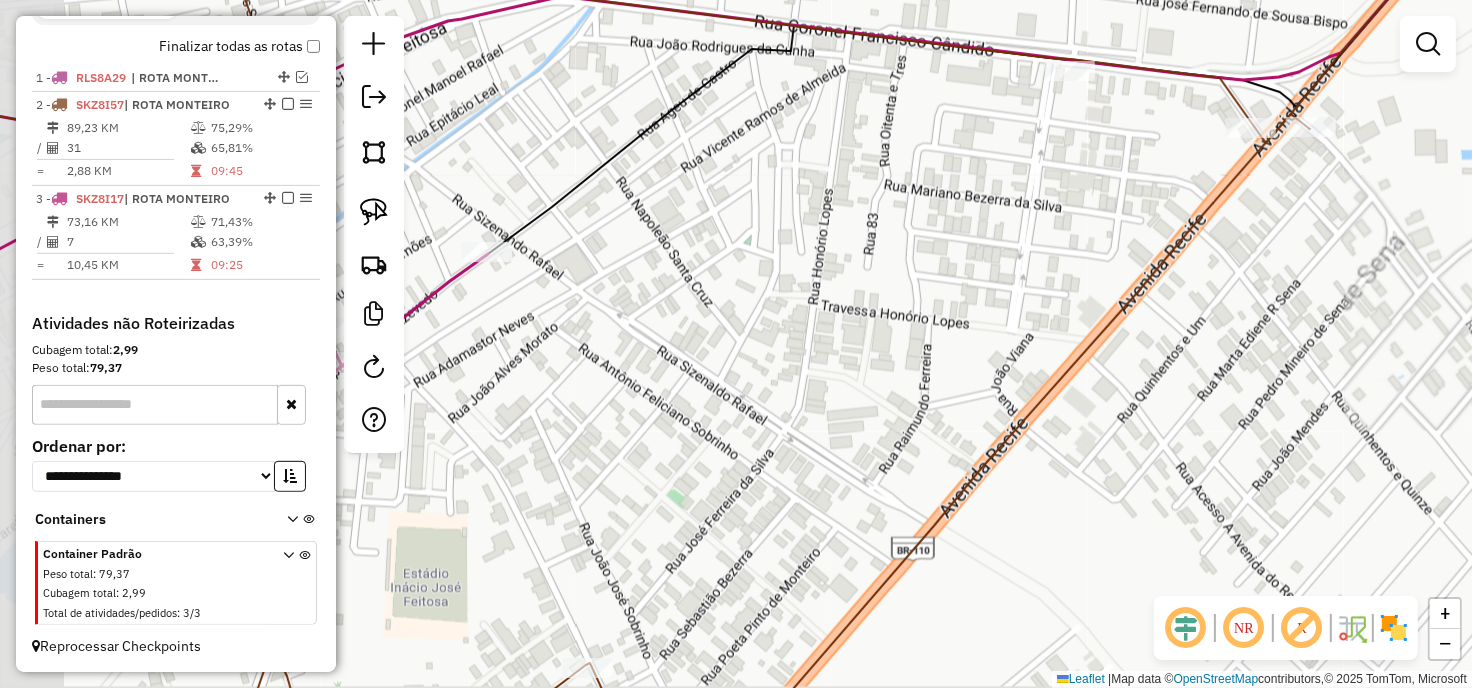 drag, startPoint x: 833, startPoint y: 310, endPoint x: 1000, endPoint y: 297, distance: 167.50522 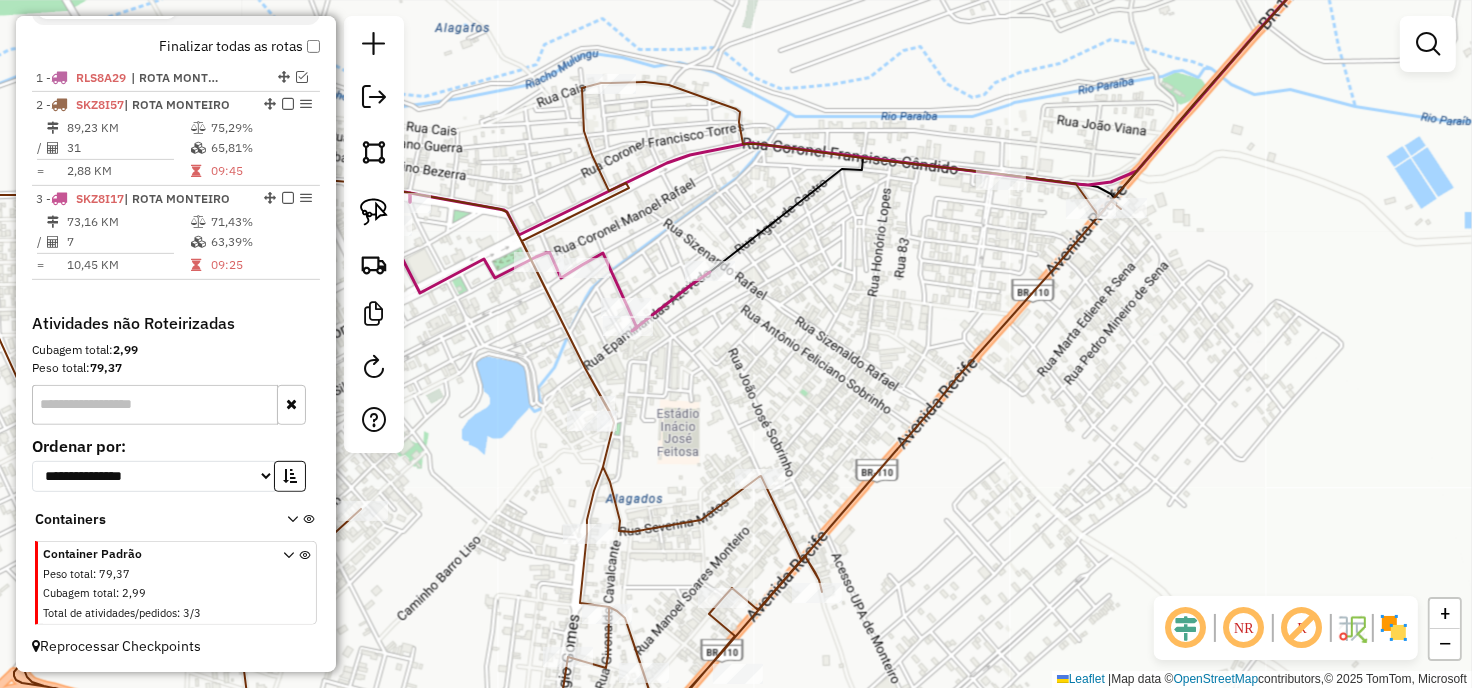 drag, startPoint x: 804, startPoint y: 404, endPoint x: 745, endPoint y: 336, distance: 90.02777 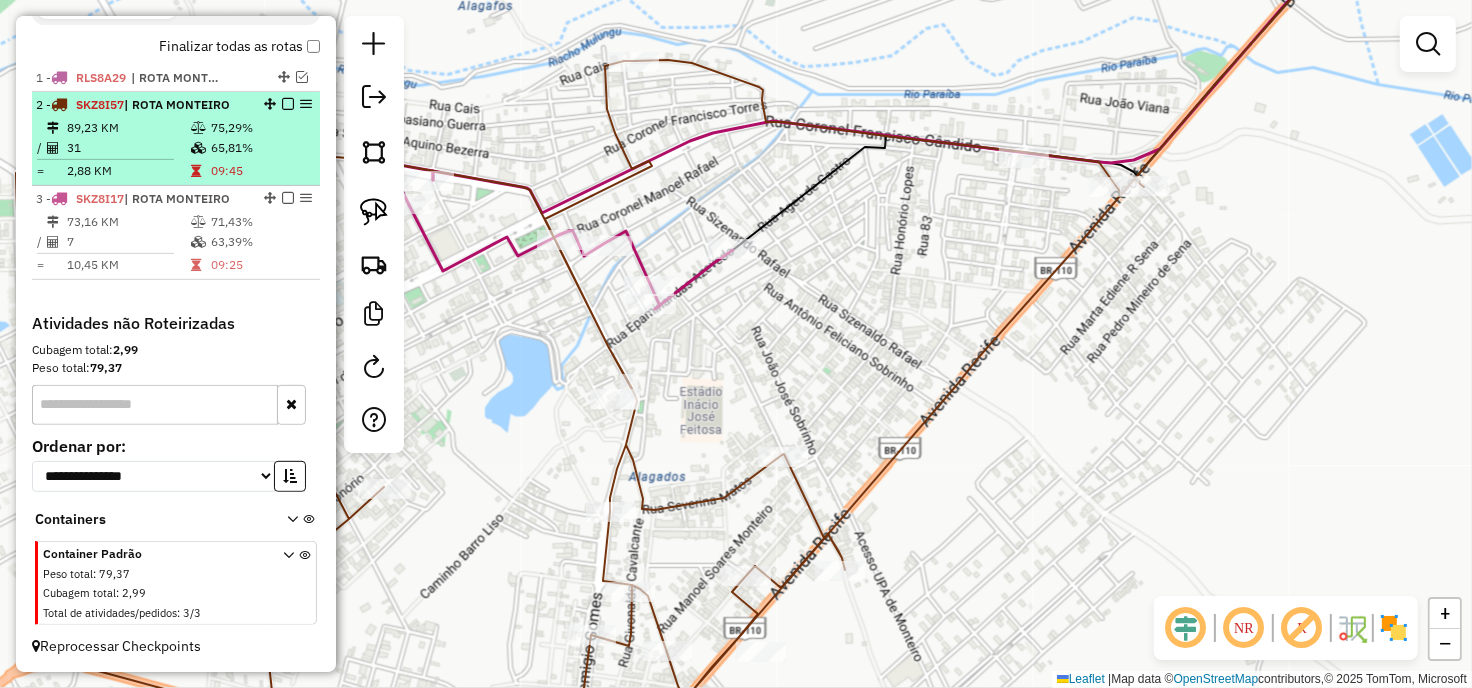 click at bounding box center (200, 171) 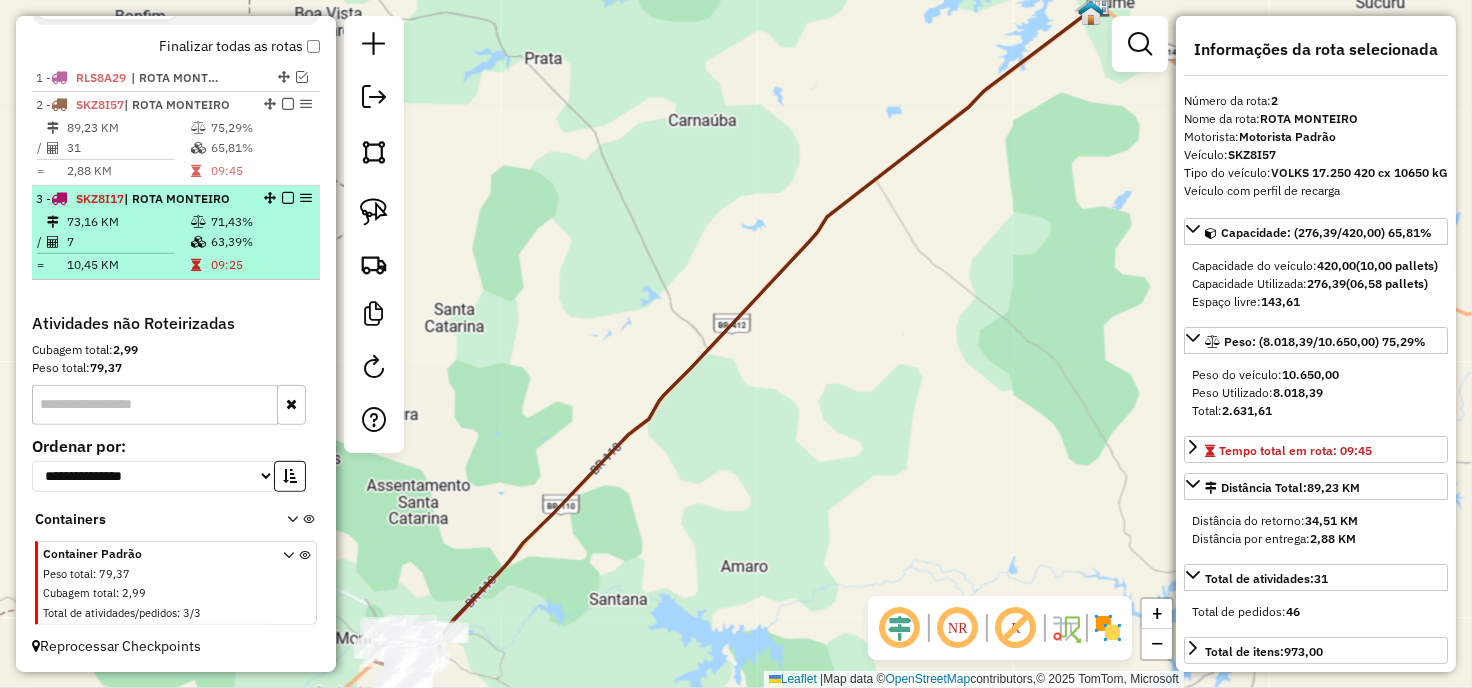 click on "7" at bounding box center (128, 242) 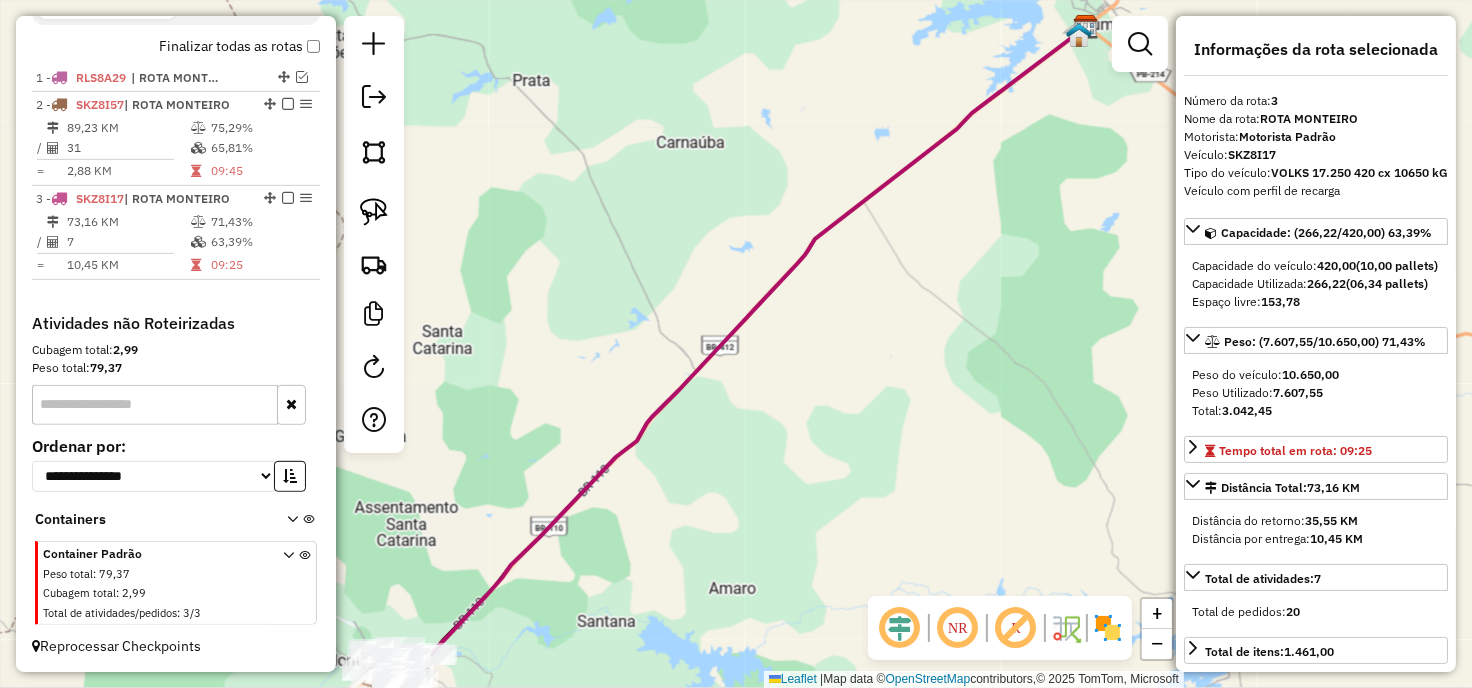drag, startPoint x: 683, startPoint y: 535, endPoint x: 951, endPoint y: 241, distance: 397.81906 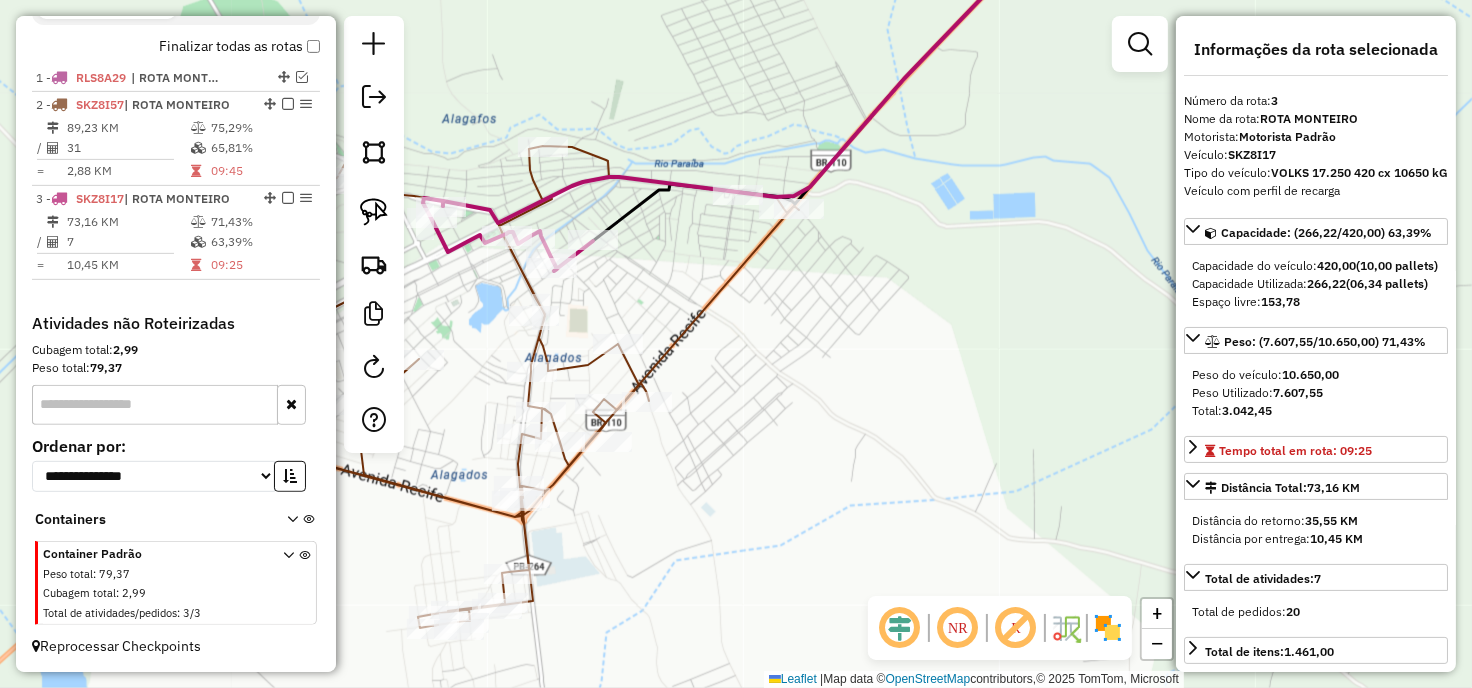 drag, startPoint x: 673, startPoint y: 276, endPoint x: 807, endPoint y: 253, distance: 135.95955 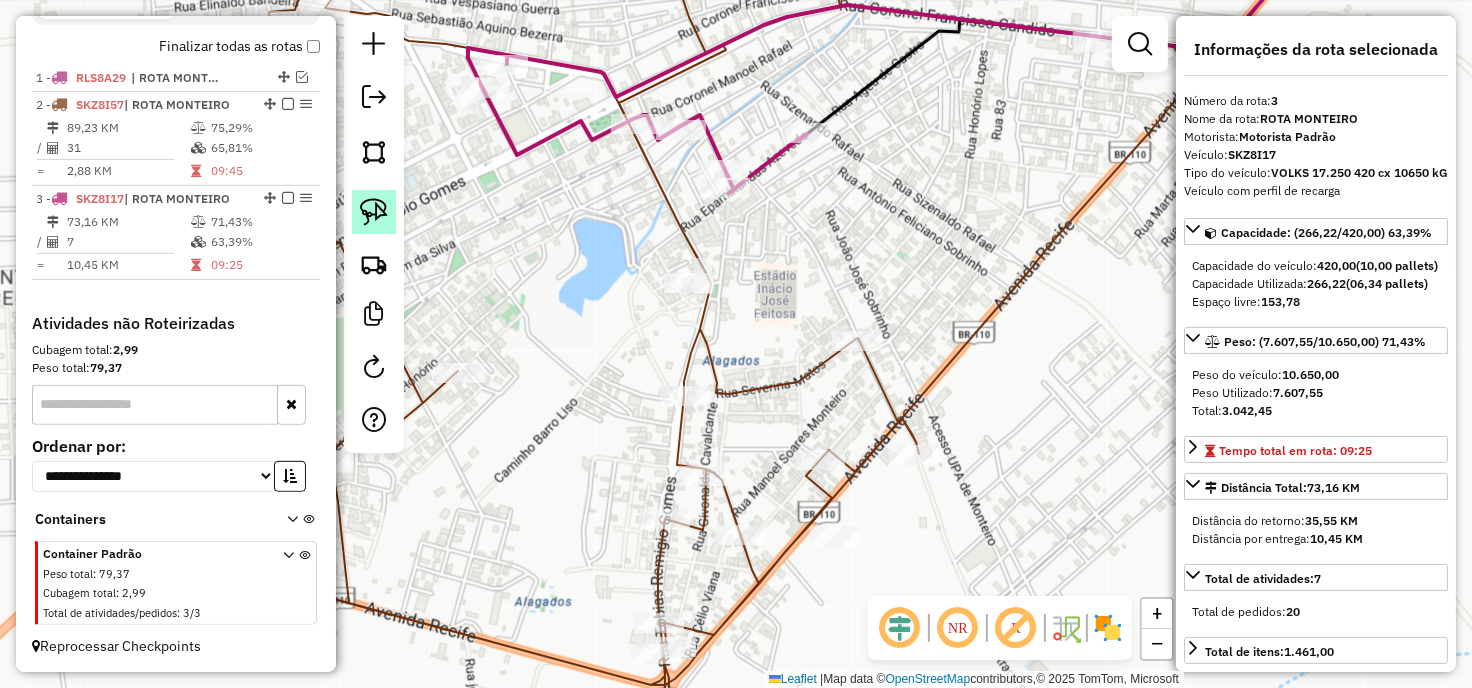 click 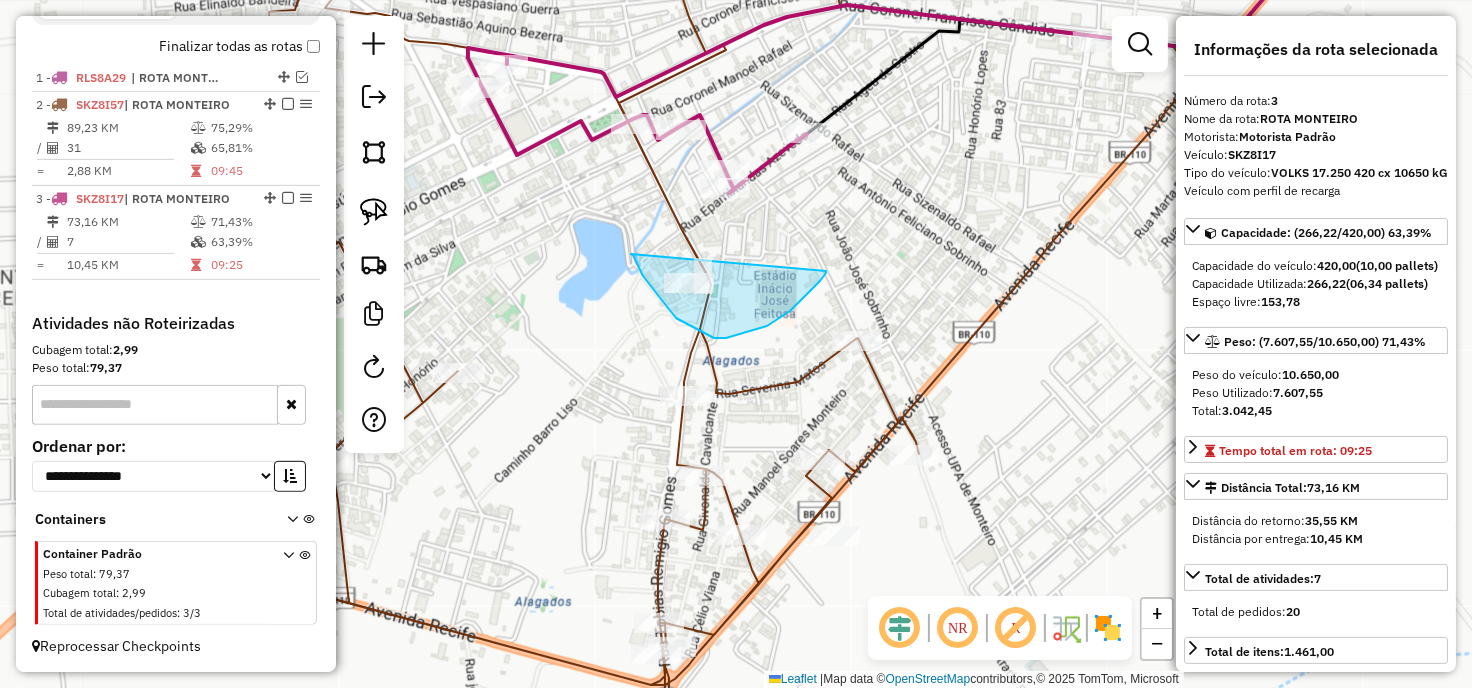 drag, startPoint x: 633, startPoint y: 255, endPoint x: 826, endPoint y: 270, distance: 193.58203 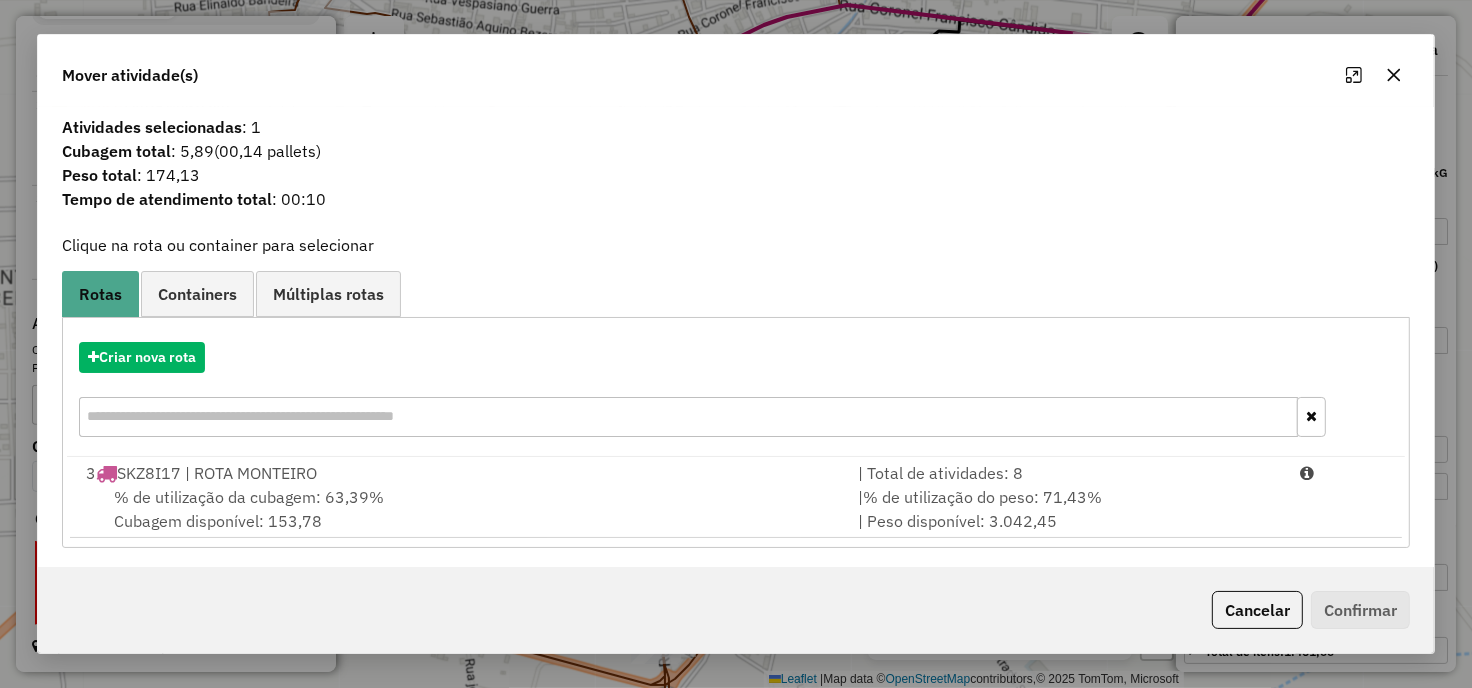 click 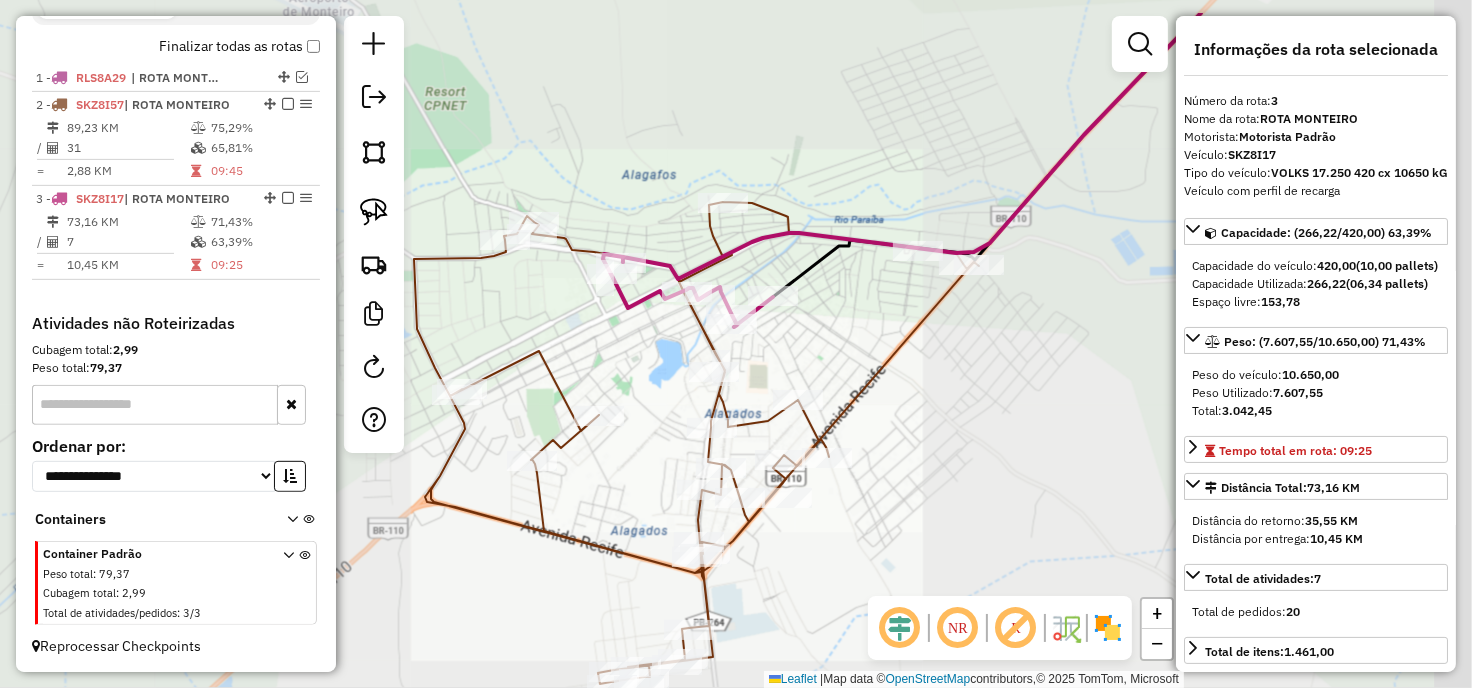 drag, startPoint x: 1010, startPoint y: 203, endPoint x: 922, endPoint y: 292, distance: 125.1599 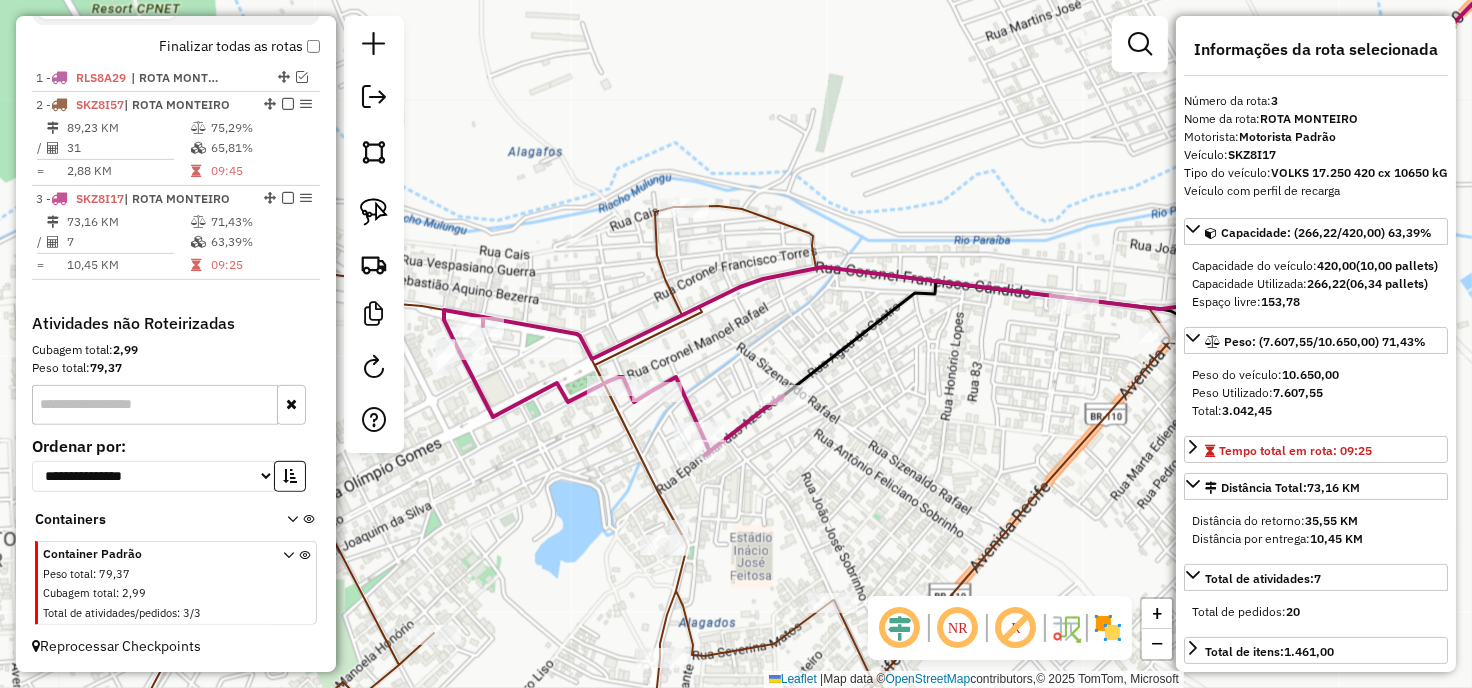 drag, startPoint x: 701, startPoint y: 233, endPoint x: 784, endPoint y: 238, distance: 83.15047 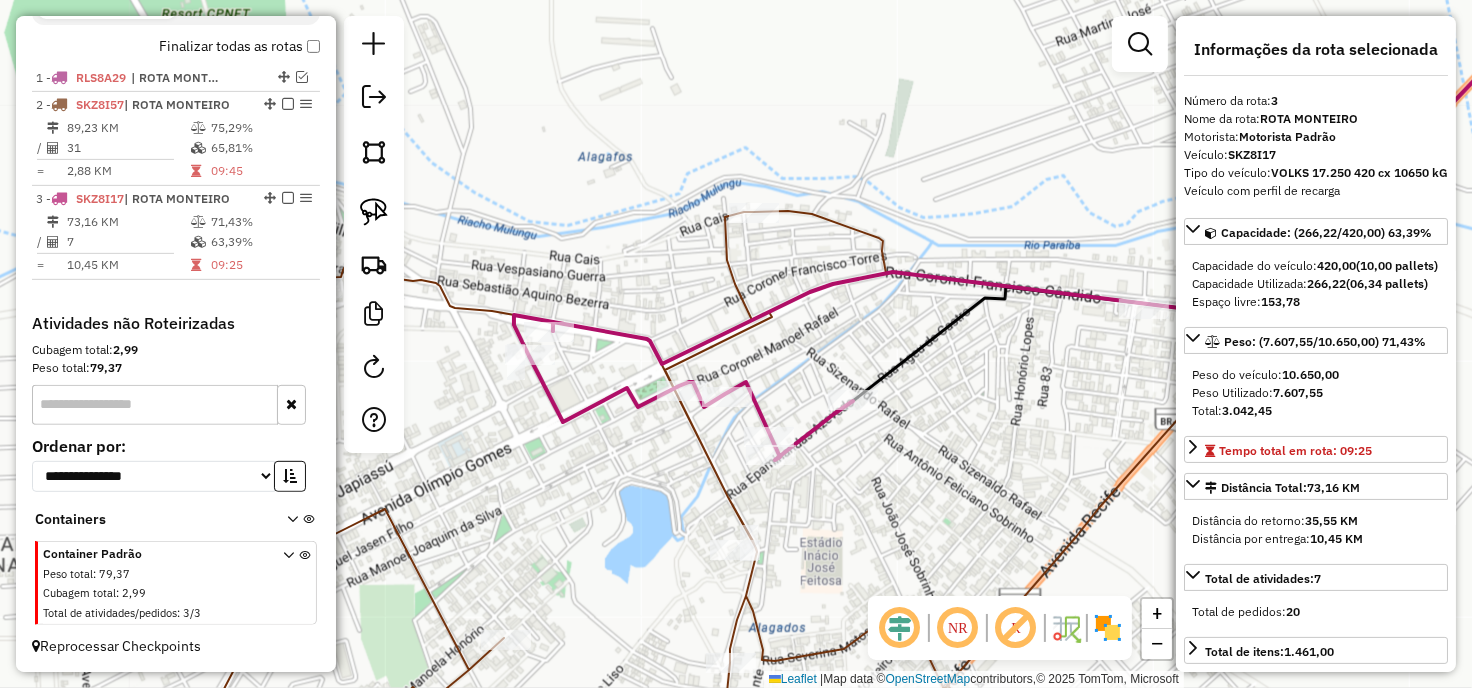 drag, startPoint x: 876, startPoint y: 264, endPoint x: 762, endPoint y: 266, distance: 114.01754 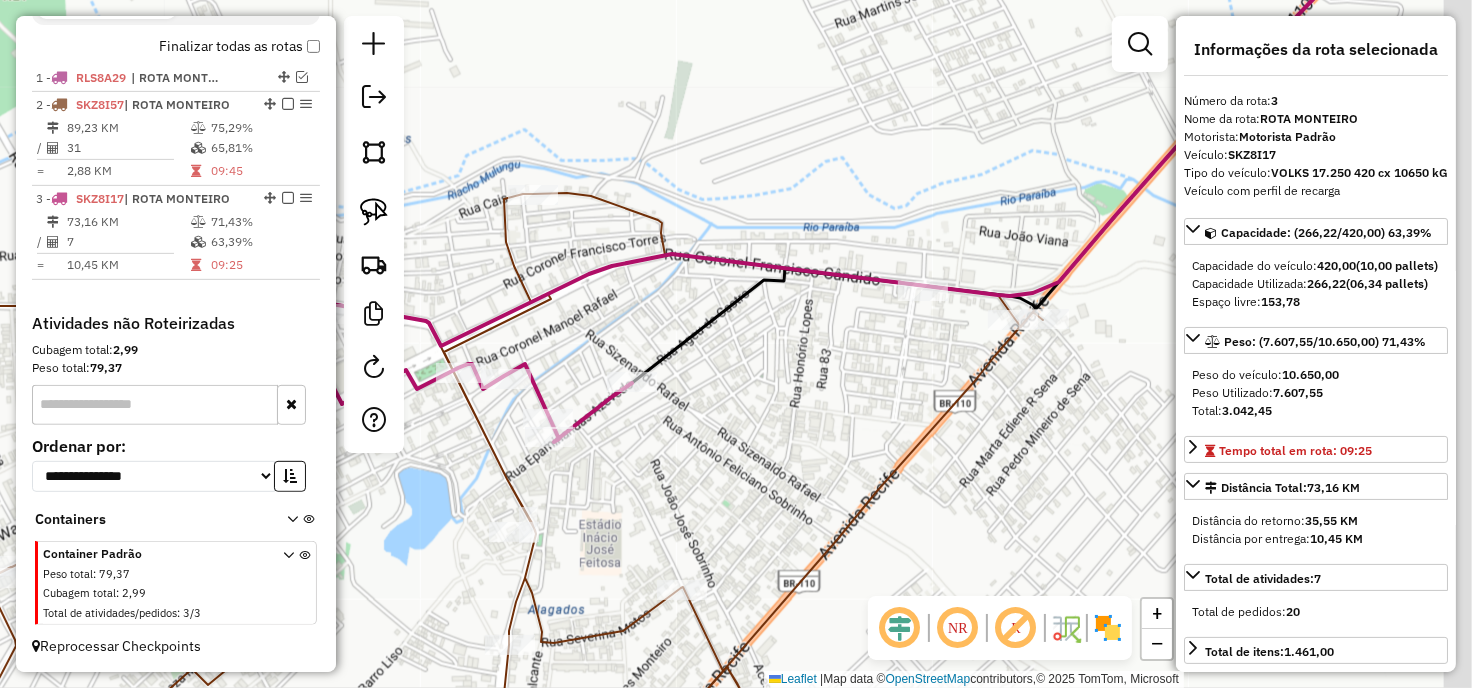 drag, startPoint x: 867, startPoint y: 306, endPoint x: 675, endPoint y: 261, distance: 197.20294 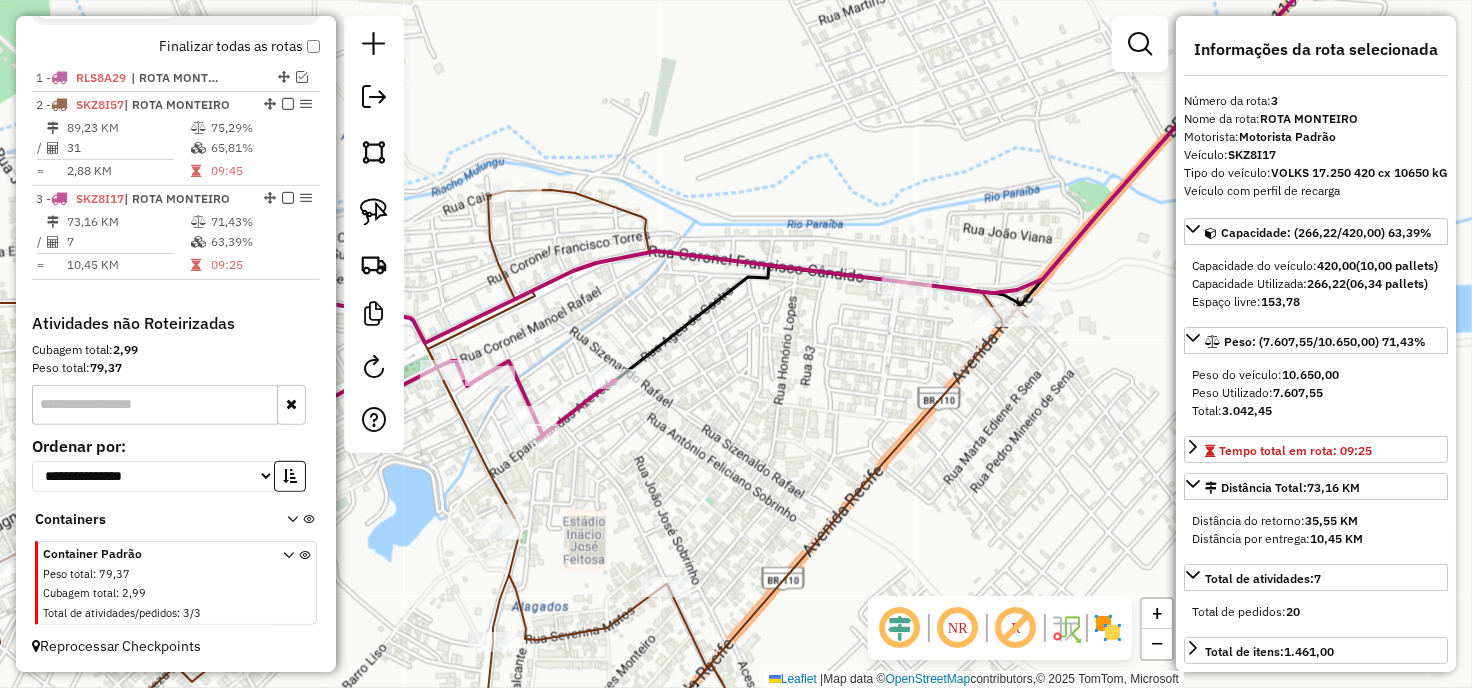 drag, startPoint x: 737, startPoint y: 397, endPoint x: 924, endPoint y: 201, distance: 270.89667 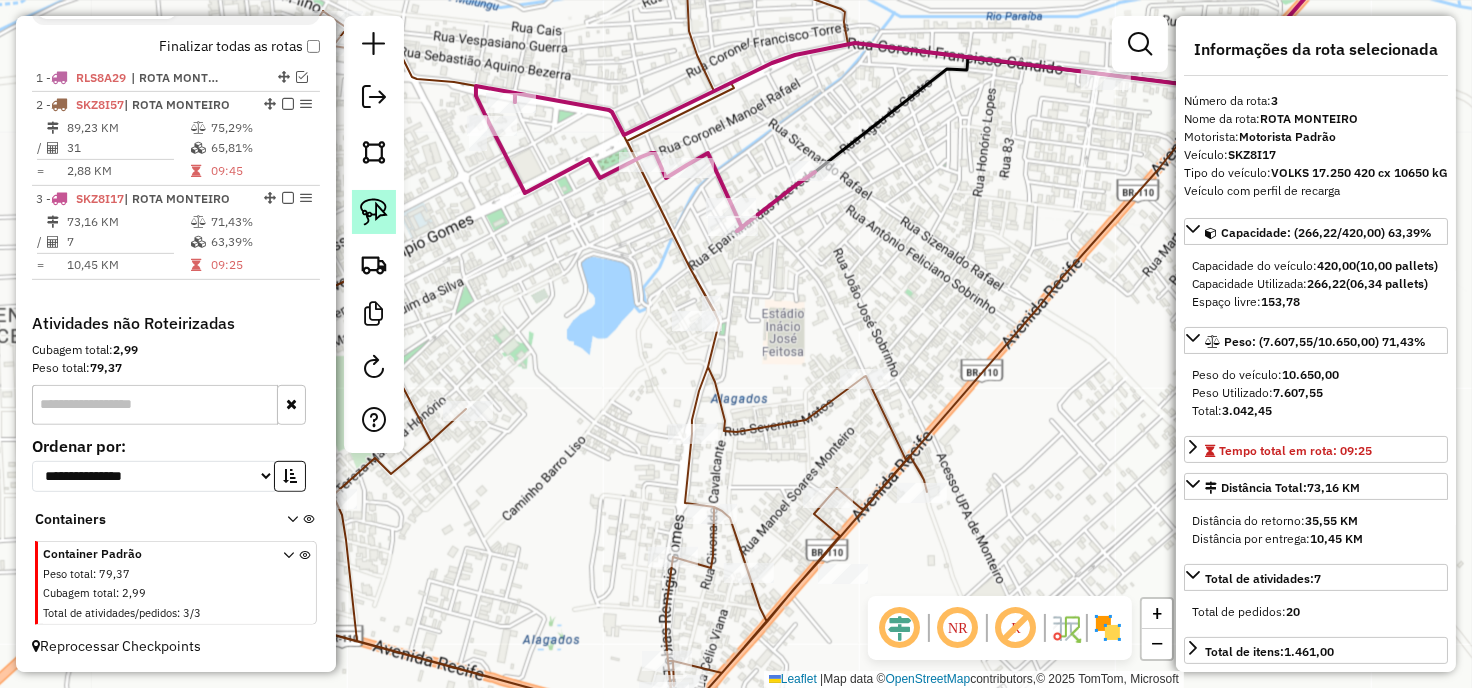 click 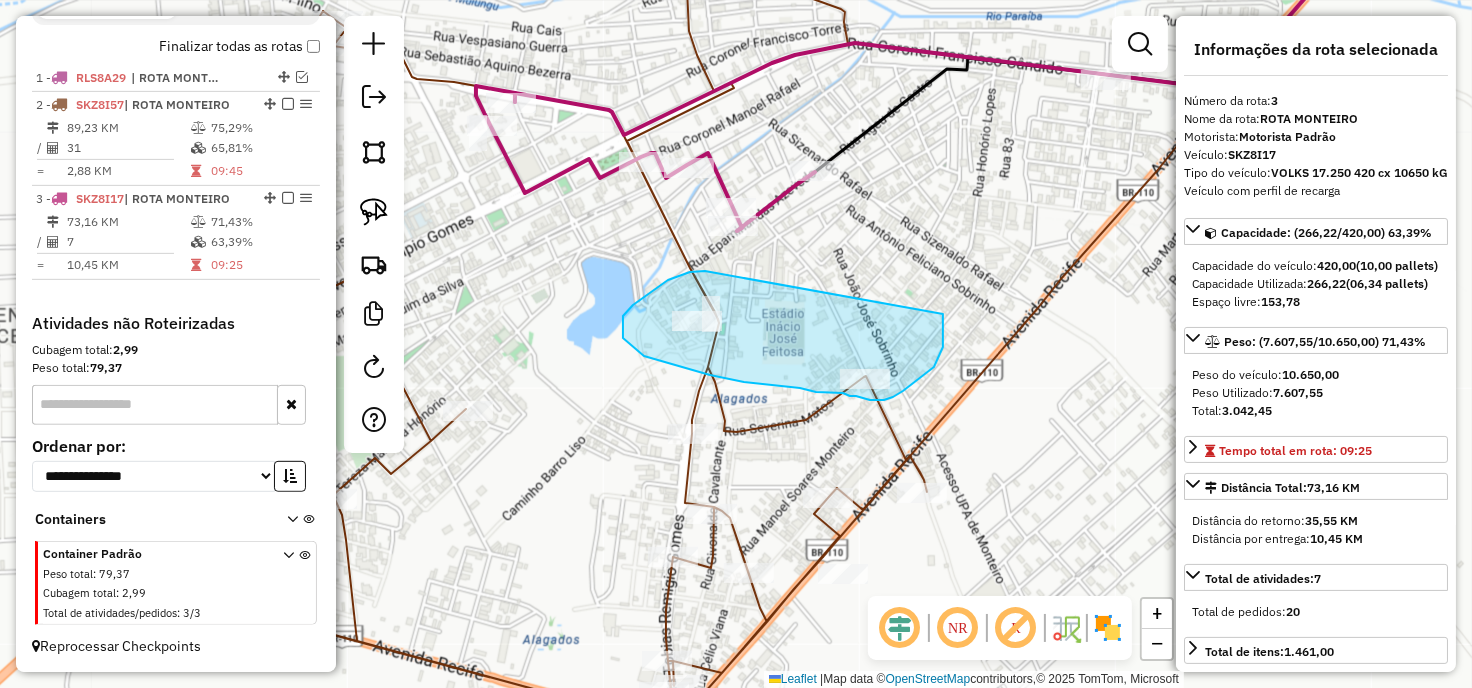 drag, startPoint x: 665, startPoint y: 282, endPoint x: 944, endPoint y: 304, distance: 279.86603 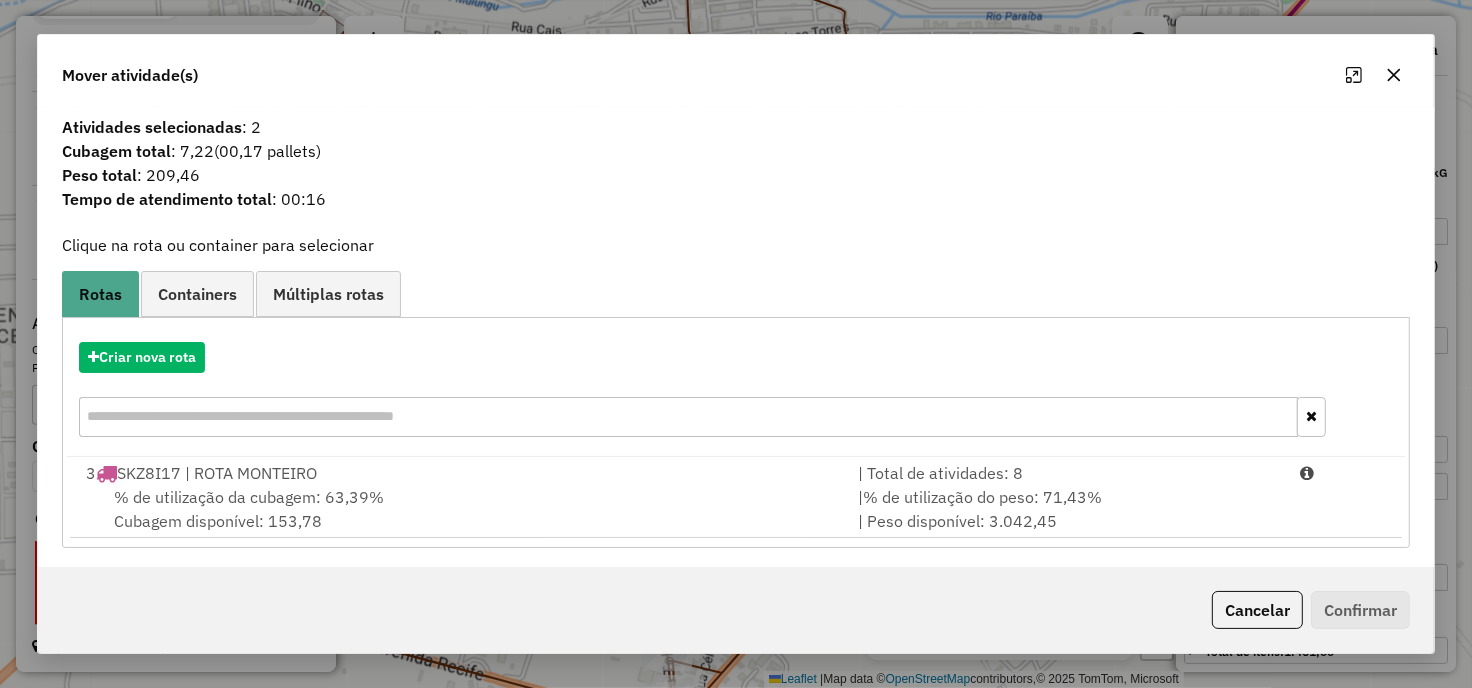 click 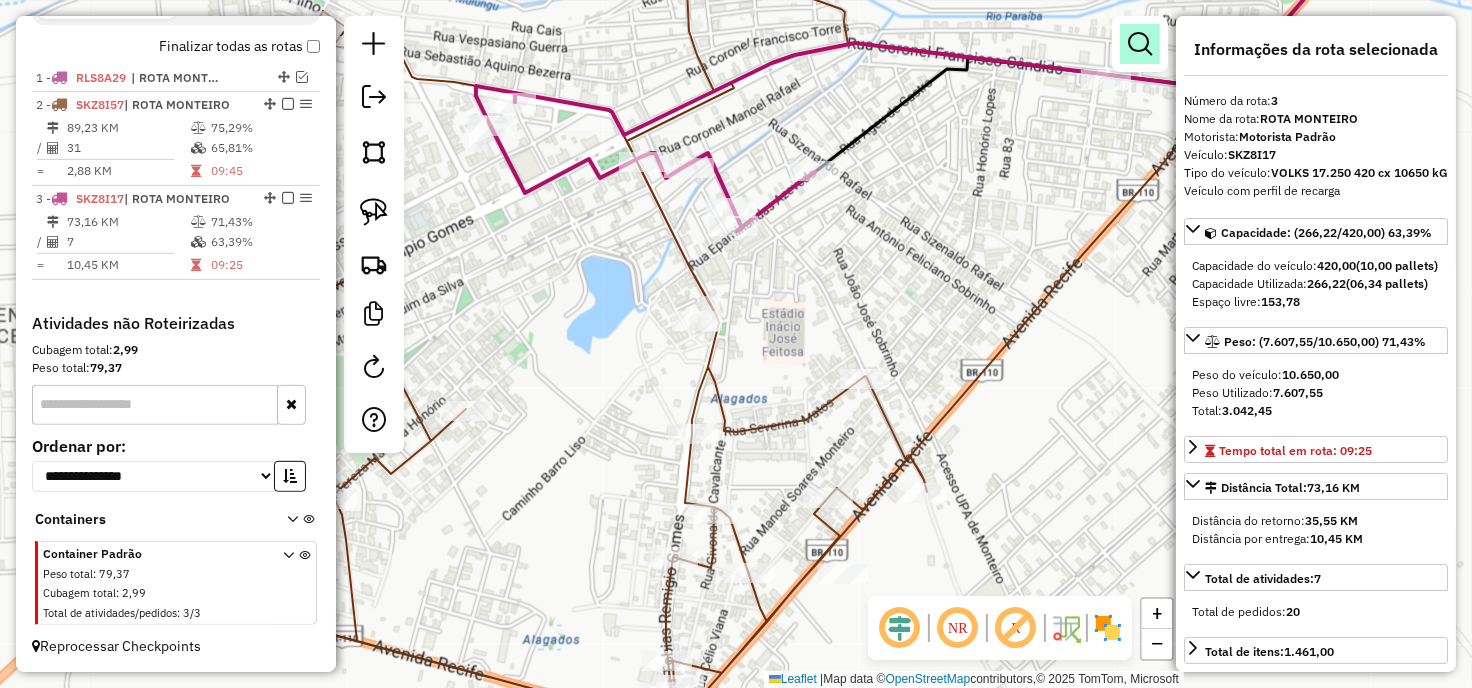 click at bounding box center [1140, 44] 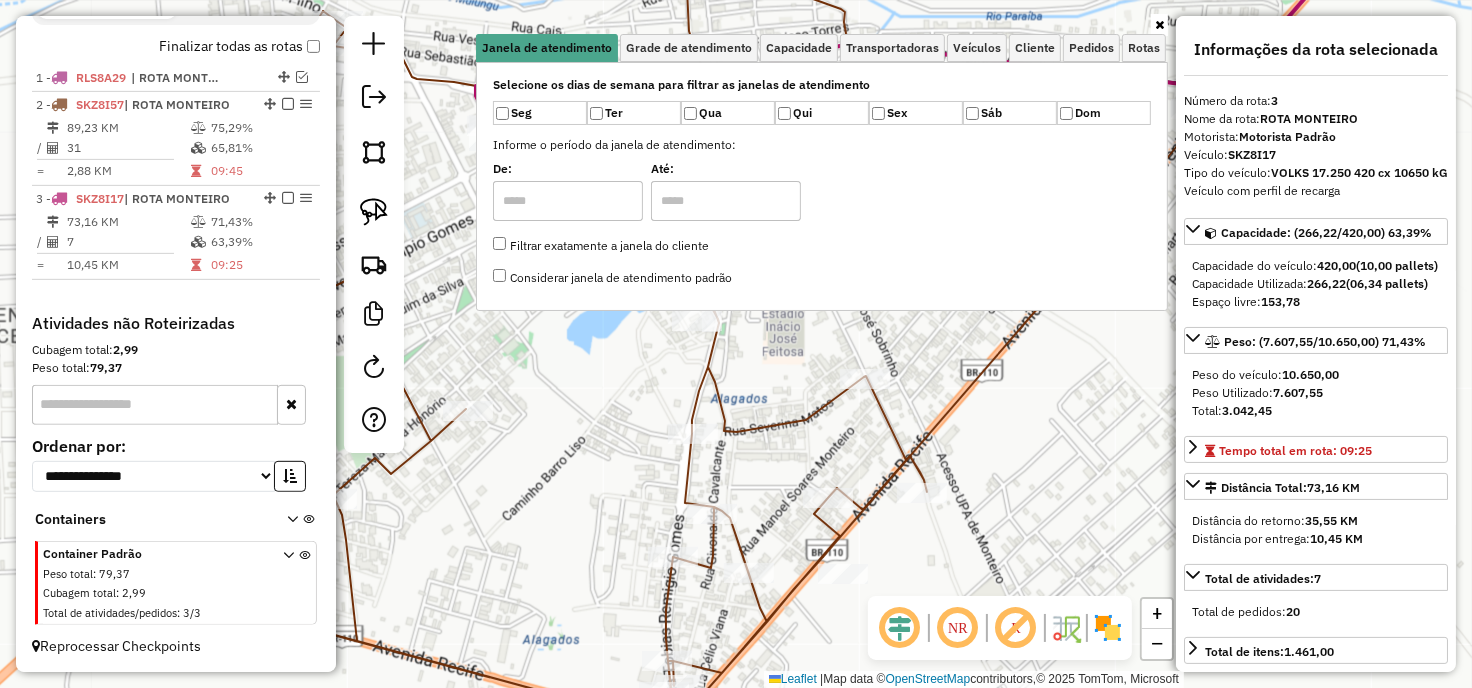 click at bounding box center [822, 25] 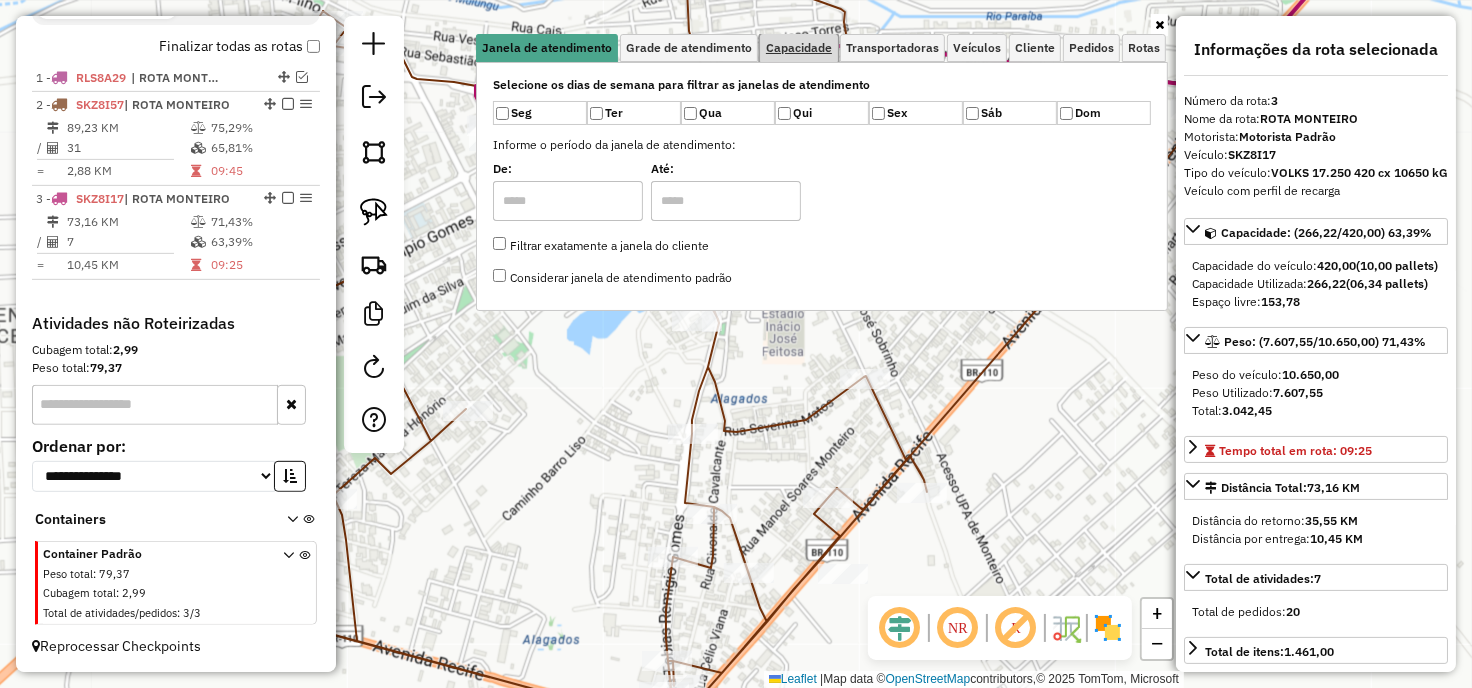 click on "Capacidade" at bounding box center [799, 48] 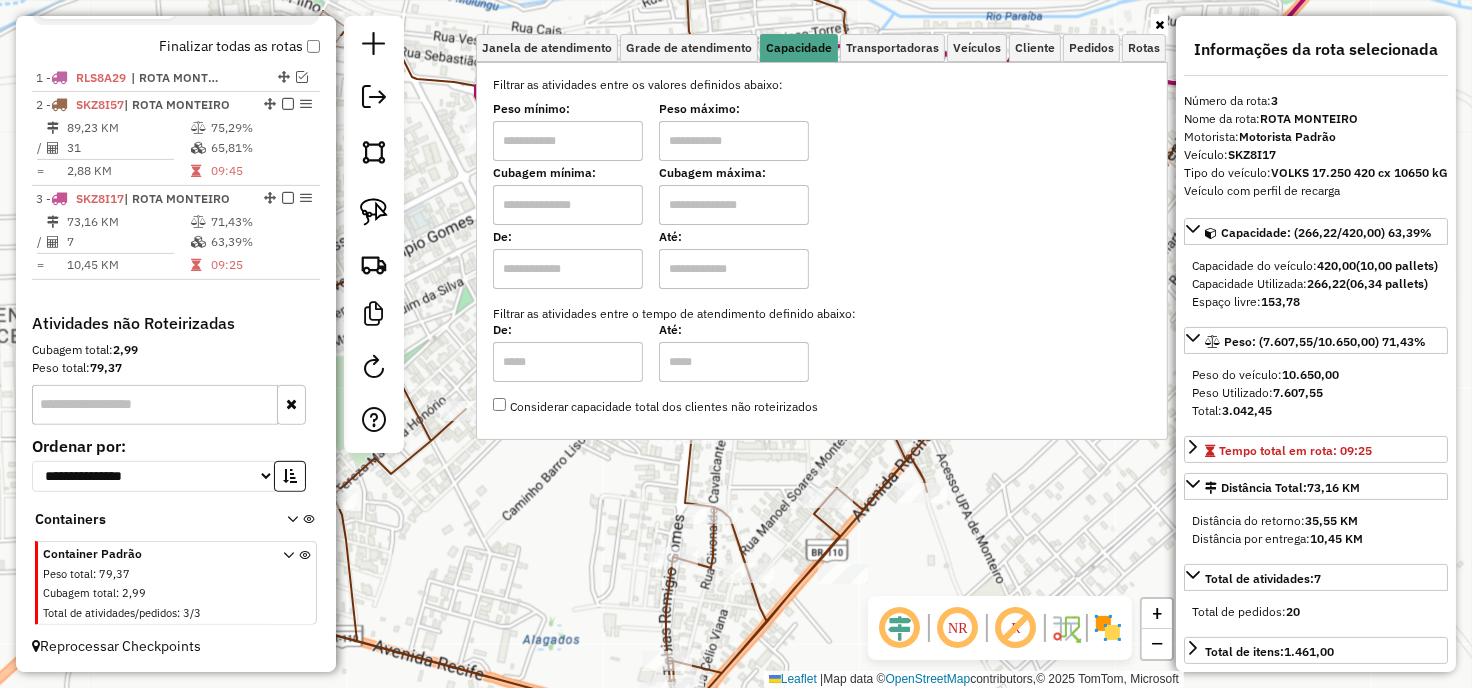 click at bounding box center (568, 141) 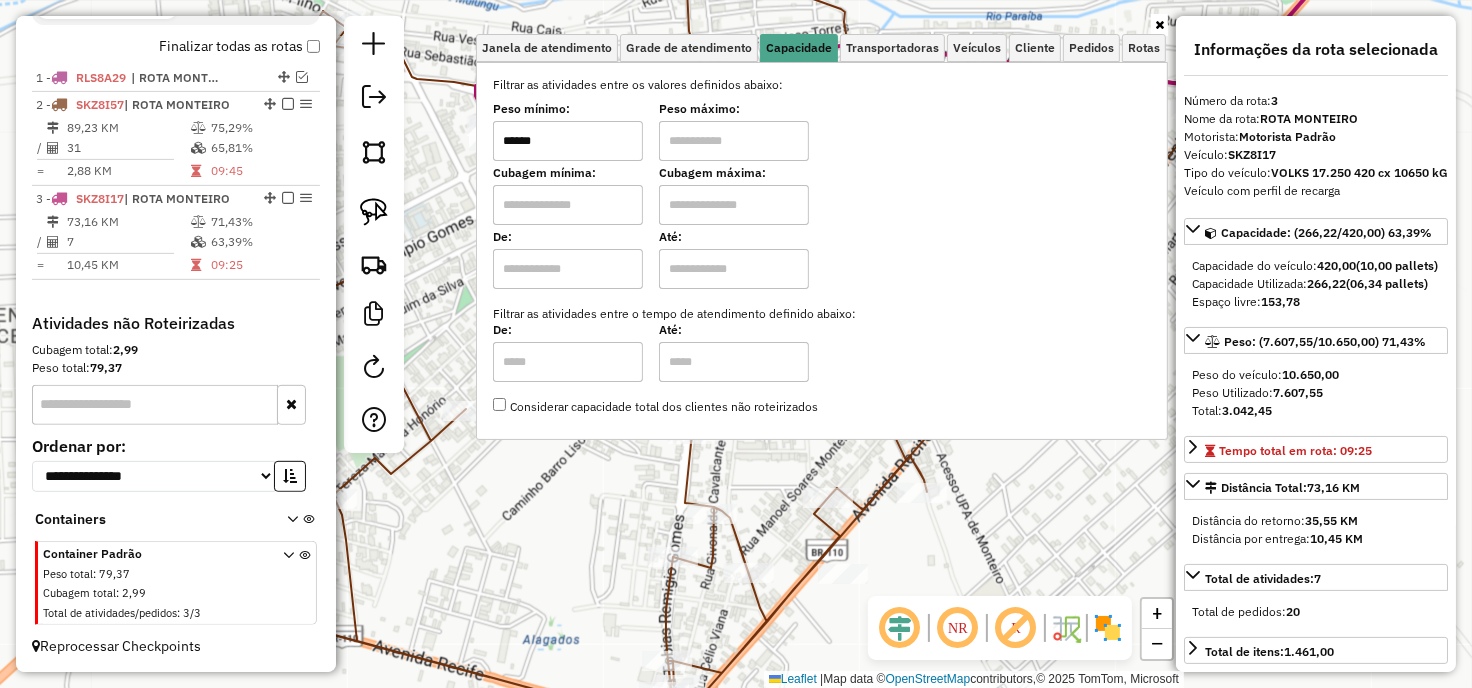 click at bounding box center [734, 141] 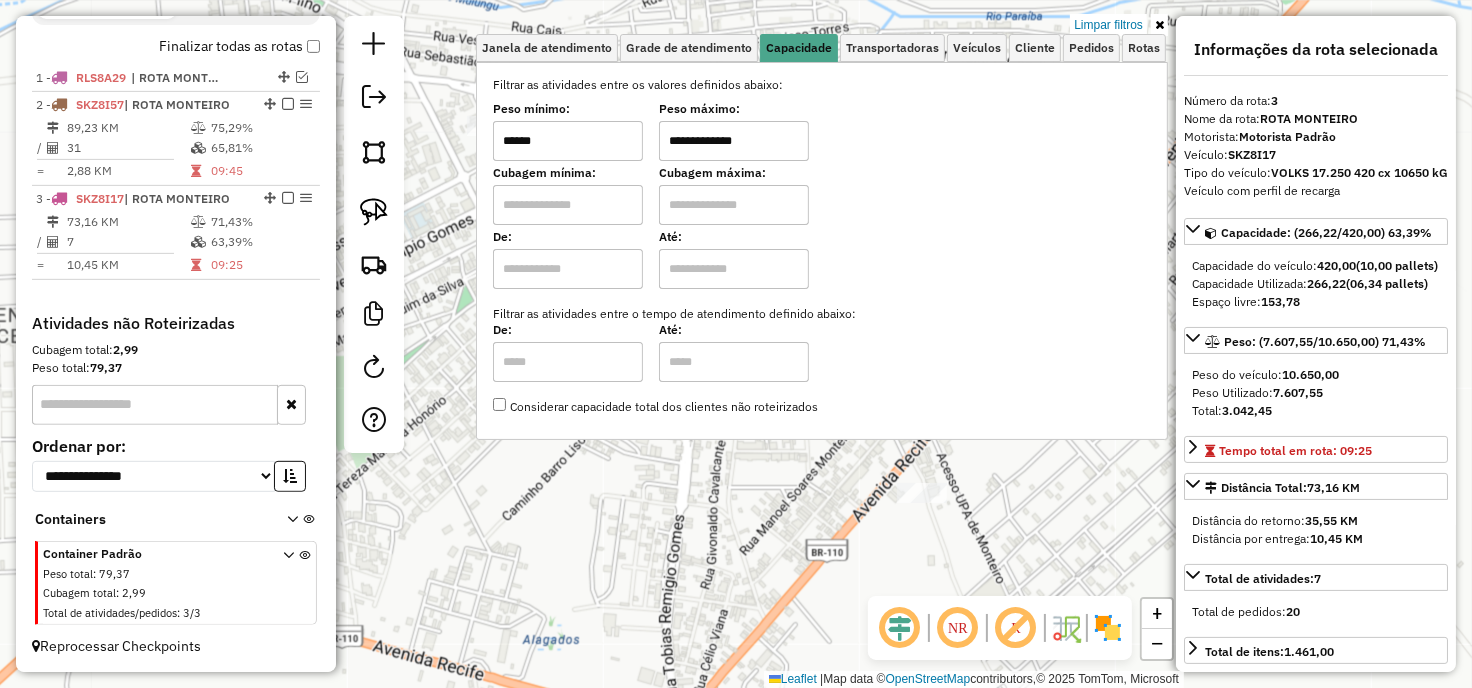 click at bounding box center [1159, 25] 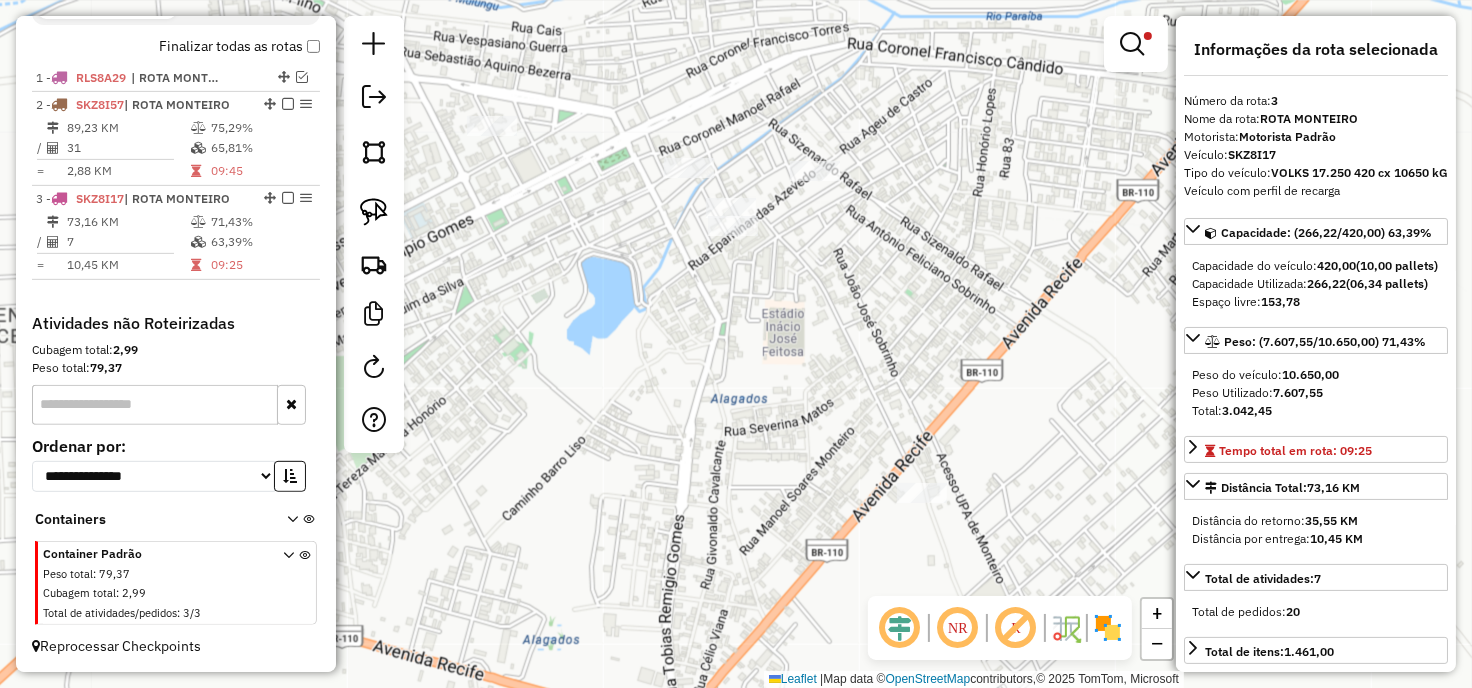 drag, startPoint x: 823, startPoint y: 325, endPoint x: 931, endPoint y: 330, distance: 108.11568 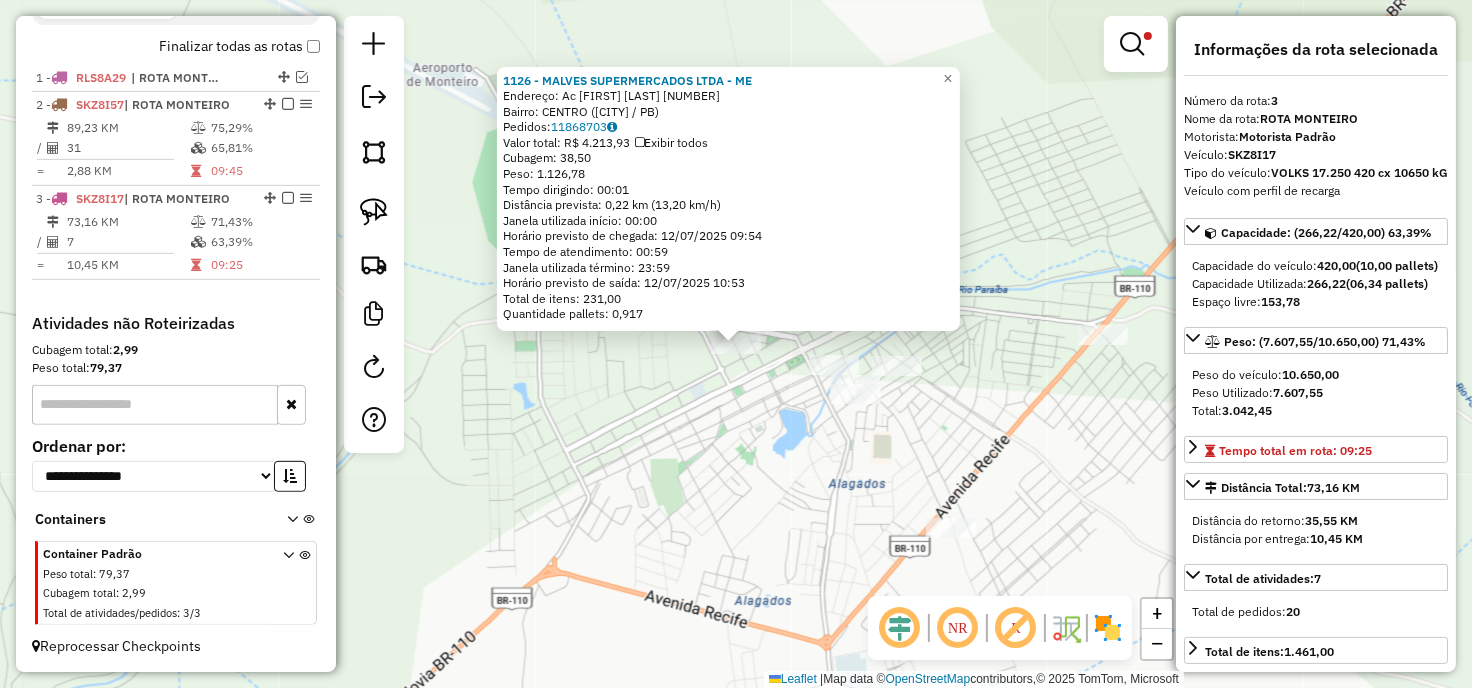 click on "1126 - MALVES SUPERMERCADOS LTDA - ME  Endereço: Ac  JOAO MINERVINO DE ALMEIDA      129   Bairro: CENTRO (MONTEIRO / PB)   Pedidos:  11868703   Valor total: R$ 4.213,93   Exibir todos   Cubagem: 38,50  Peso: 1.126,78  Tempo dirigindo: 00:01   Distância prevista: 0,22 km (13,20 km/h)   Janela utilizada início: 00:00   Horário previsto de chegada: 12/07/2025 09:54   Tempo de atendimento: 00:59   Janela utilizada término: 23:59   Horário previsto de saída: 12/07/2025 10:53   Total de itens: 231,00   Quantidade pallets: 0,917  × Limpar filtros Janela de atendimento Grade de atendimento Capacidade Transportadoras Veículos Cliente Pedidos  Rotas Selecione os dias de semana para filtrar as janelas de atendimento  Seg   Ter   Qua   Qui   Sex   Sáb   Dom  Informe o período da janela de atendimento: De: Até:  Filtrar exatamente a janela do cliente  Considerar janela de atendimento padrão  Selecione os dias de semana para filtrar as grades de atendimento  Seg   Ter   Qua   Qui   Sex   Sáb   Dom  ****** De:" 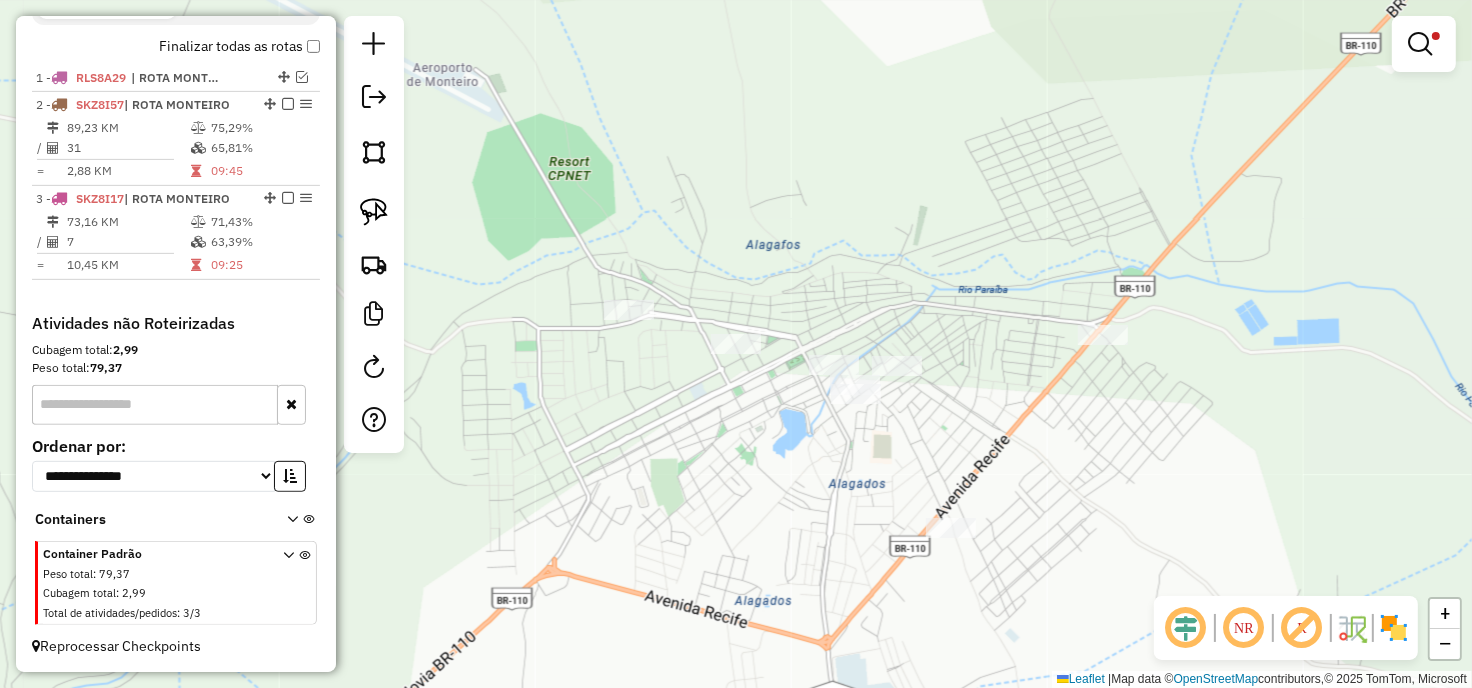 select on "**********" 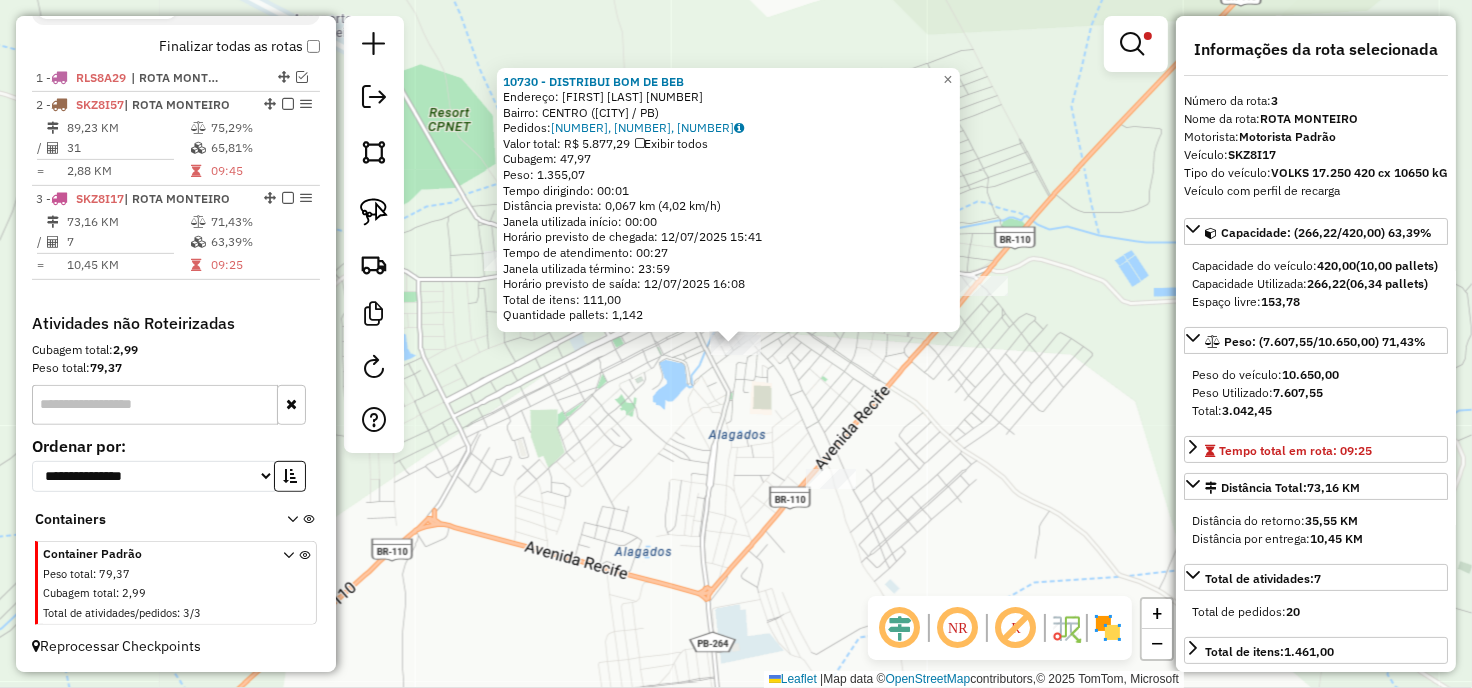 click on "10730 - DISTRIBUI BOM DE BEB  Endereço:  SATIRO FEITOSA 188   Bairro: CENTRO (MONTEIRO / PB)   Pedidos:  11868635, 11868636, 11868661   Valor total: R$ 5.877,29   Exibir todos   Cubagem: 47,97  Peso: 1.355,07  Tempo dirigindo: 00:01   Distância prevista: 0,067 km (4,02 km/h)   Janela utilizada início: 00:00   Horário previsto de chegada: 12/07/2025 15:41   Tempo de atendimento: 00:27   Janela utilizada término: 23:59   Horário previsto de saída: 12/07/2025 16:08   Total de itens: 111,00   Quantidade pallets: 1,142  × Limpar filtros Janela de atendimento Grade de atendimento Capacidade Transportadoras Veículos Cliente Pedidos  Rotas Selecione os dias de semana para filtrar as janelas de atendimento  Seg   Ter   Qua   Qui   Sex   Sáb   Dom  Informe o período da janela de atendimento: De: Até:  Filtrar exatamente a janela do cliente  Considerar janela de atendimento padrão  Selecione os dias de semana para filtrar as grades de atendimento  Seg   Ter   Qua   Qui   Sex   Sáb   Dom   Peso mínimo:  +" 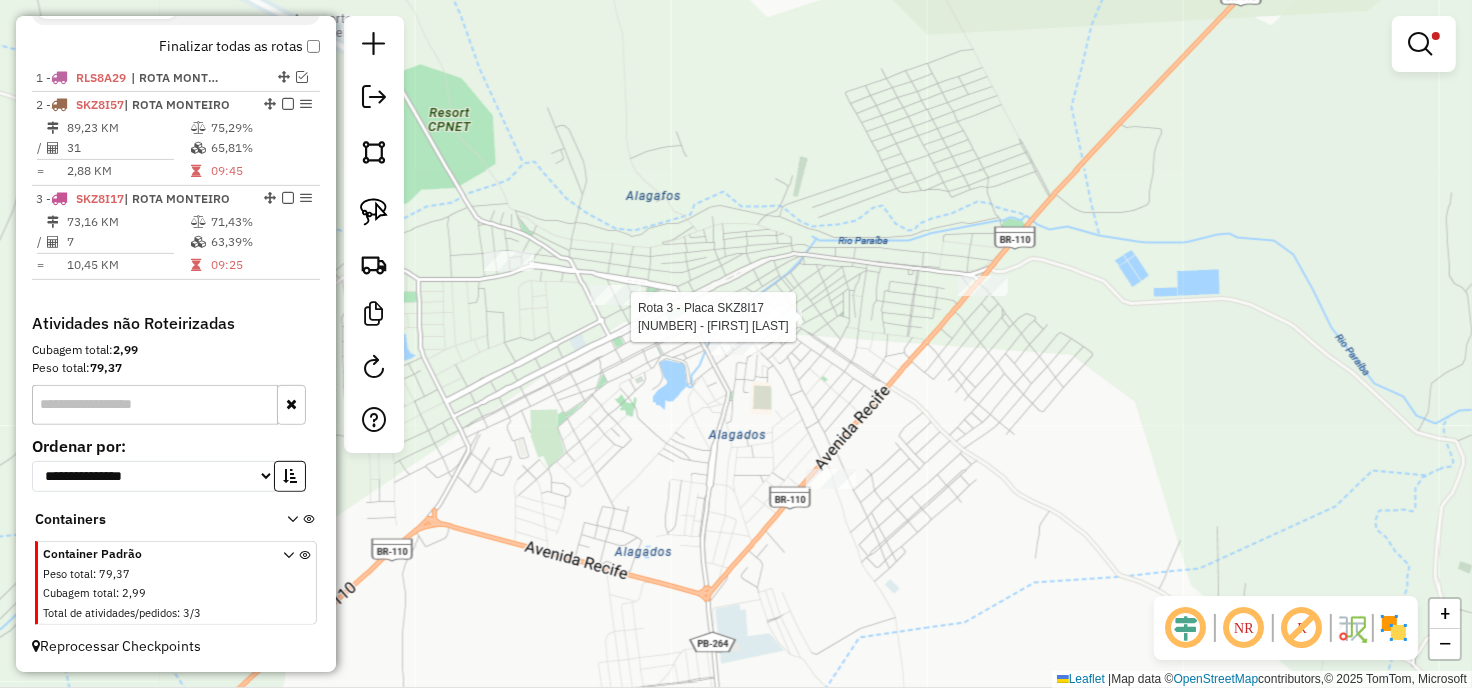 select on "**********" 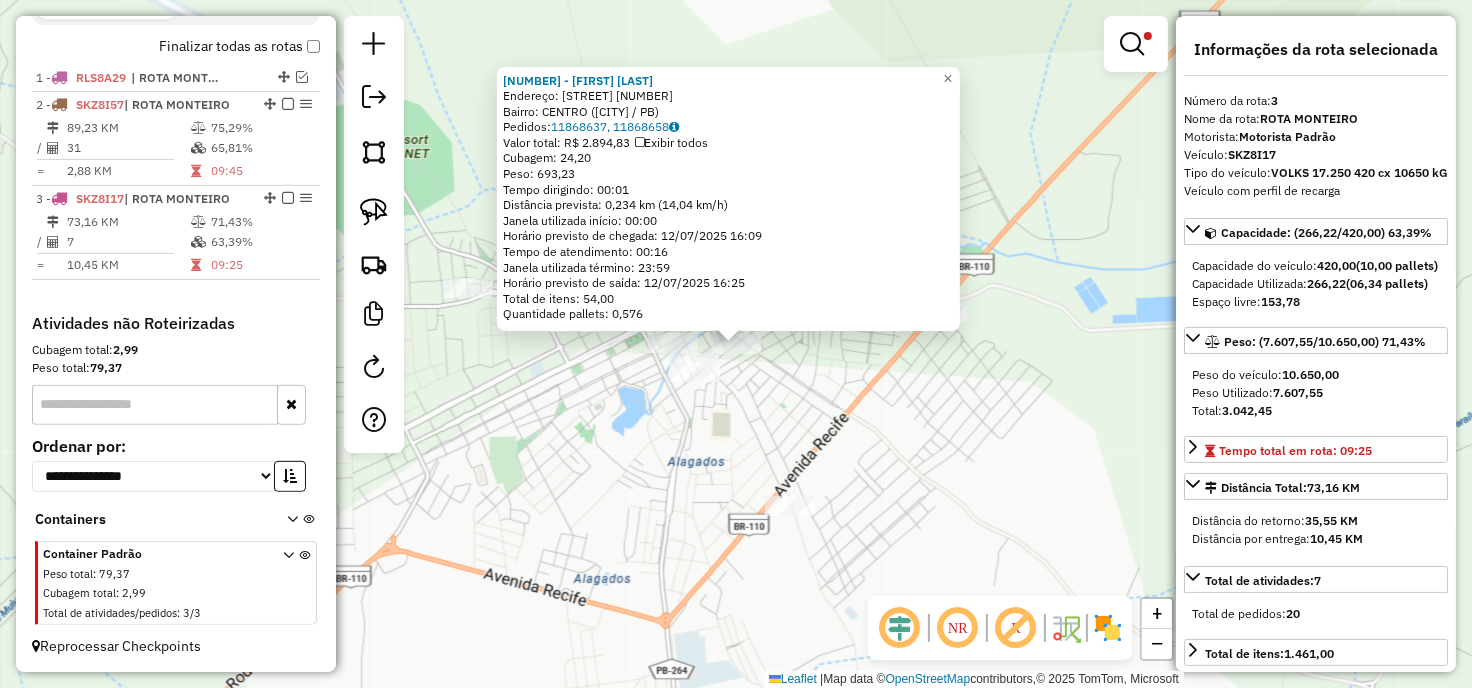 click on "10759 - VALDIR  SILVA  Endereço:  SIZENANDO RAFAEL 230   Bairro: CENTRO (MONTEIRO / PB)   Pedidos:  11868637, 11868658   Valor total: R$ 2.894,83   Exibir todos   Cubagem: 24,20  Peso: 693,23  Tempo dirigindo: 00:01   Distância prevista: 0,234 km (14,04 km/h)   Janela utilizada início: 00:00   Horário previsto de chegada: 12/07/2025 16:09   Tempo de atendimento: 00:16   Janela utilizada término: 23:59   Horário previsto de saída: 12/07/2025 16:25   Total de itens: 54,00   Quantidade pallets: 0,576  × Limpar filtros Janela de atendimento Grade de atendimento Capacidade Transportadoras Veículos Cliente Pedidos  Rotas Selecione os dias de semana para filtrar as janelas de atendimento  Seg   Ter   Qua   Qui   Sex   Sáb   Dom  Informe o período da janela de atendimento: De: Até:  Filtrar exatamente a janela do cliente  Considerar janela de atendimento padrão  Selecione os dias de semana para filtrar as grades de atendimento  Seg   Ter   Qua   Qui   Sex   Sáb   Dom   Peso mínimo:  ******  De:   De:" 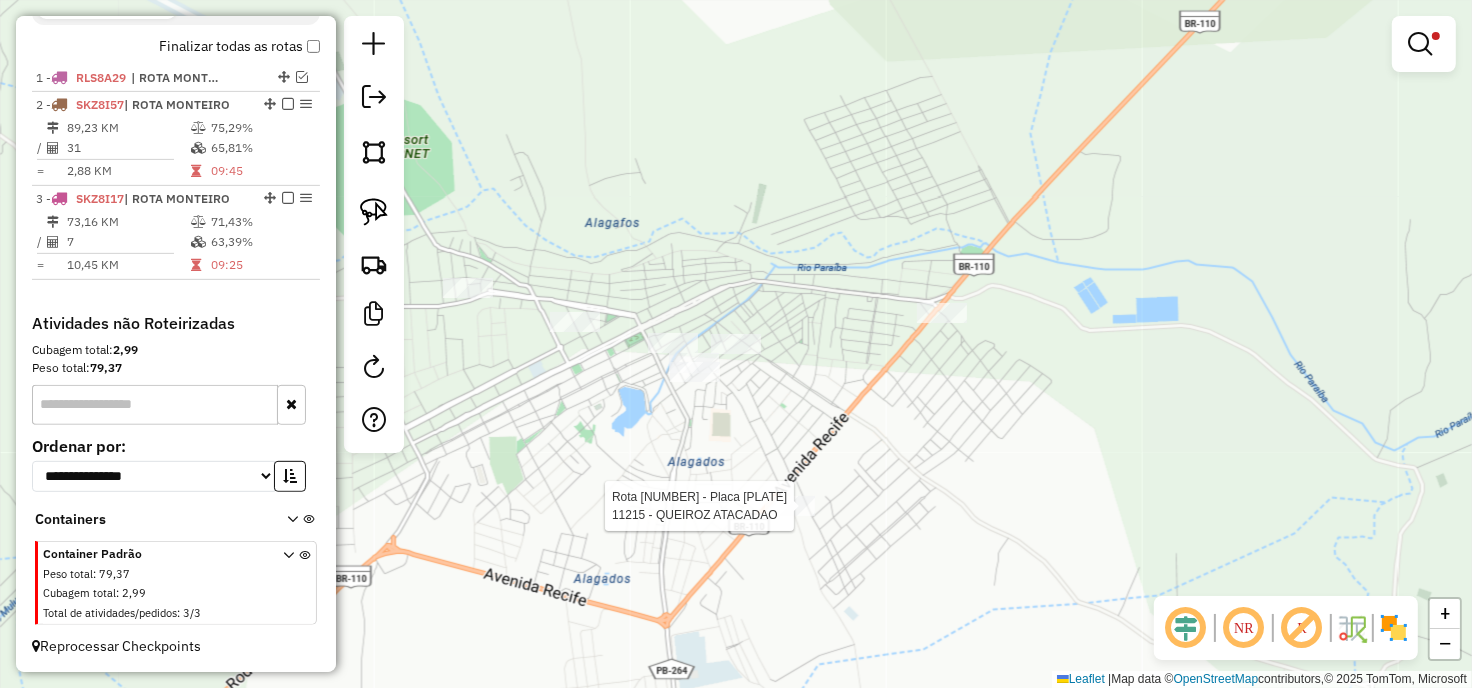 select on "**********" 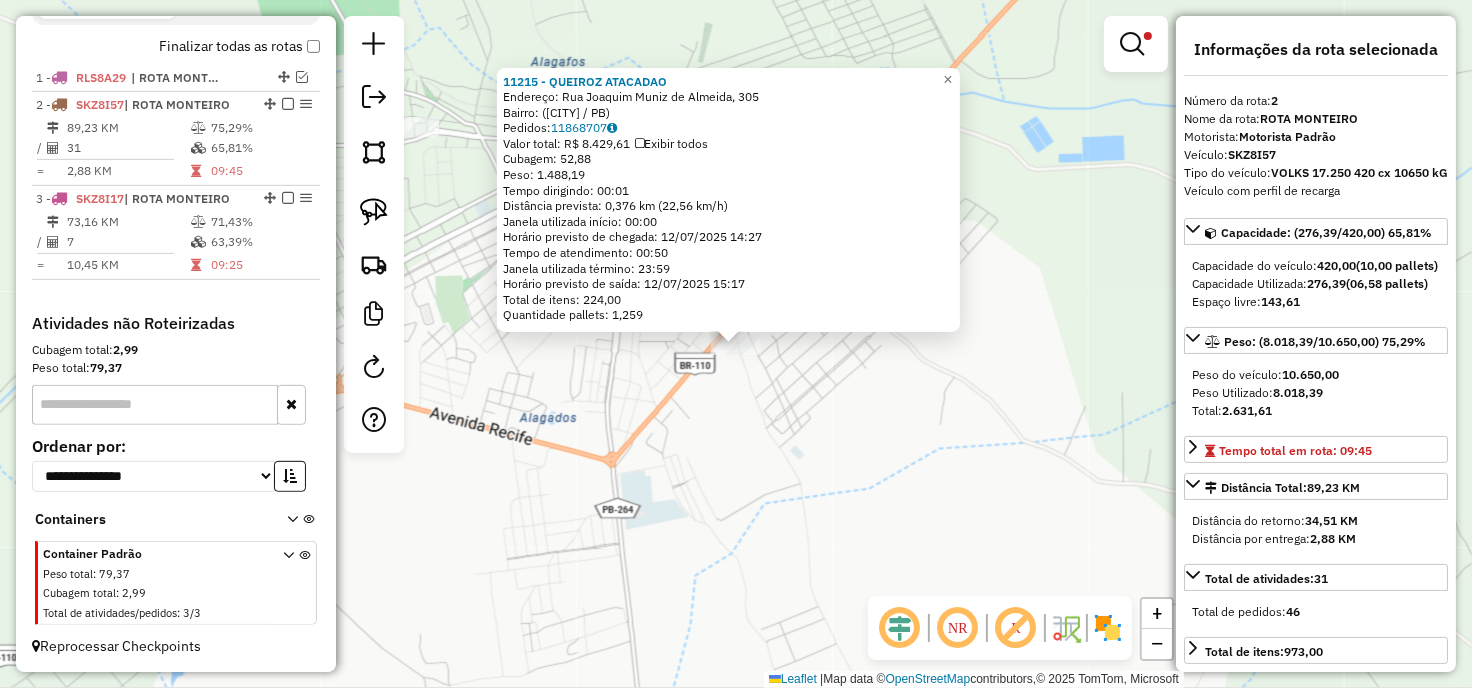 click on "11215 - QUEIROZ ATACADAO  Endereço: Rua Joaquim Muniz de Almeida, 305   Bairro:  (Monteiro / PB)   Pedidos:  11868707   Valor total: R$ 8.429,61   Exibir todos   Cubagem: 52,88  Peso: 1.488,19  Tempo dirigindo: 00:01   Distância prevista: 0,376 km (22,56 km/h)   Janela utilizada início: 00:00   Horário previsto de chegada: 12/07/2025 14:27   Tempo de atendimento: 00:50   Janela utilizada término: 23:59   Horário previsto de saída: 12/07/2025 15:17   Total de itens: 224,00   Quantidade pallets: 1,259  × Limpar filtros Janela de atendimento Grade de atendimento Capacidade Transportadoras Veículos Cliente Pedidos  Rotas Selecione os dias de semana para filtrar as janelas de atendimento  Seg   Ter   Qua   Qui   Sex   Sáb   Dom  Informe o período da janela de atendimento: De: Até:  Filtrar exatamente a janela do cliente  Considerar janela de atendimento padrão  Selecione os dias de semana para filtrar as grades de atendimento  Seg   Ter   Qua   Qui   Sex   Sáb   Dom   Peso mínimo:  ******  De:  De:" 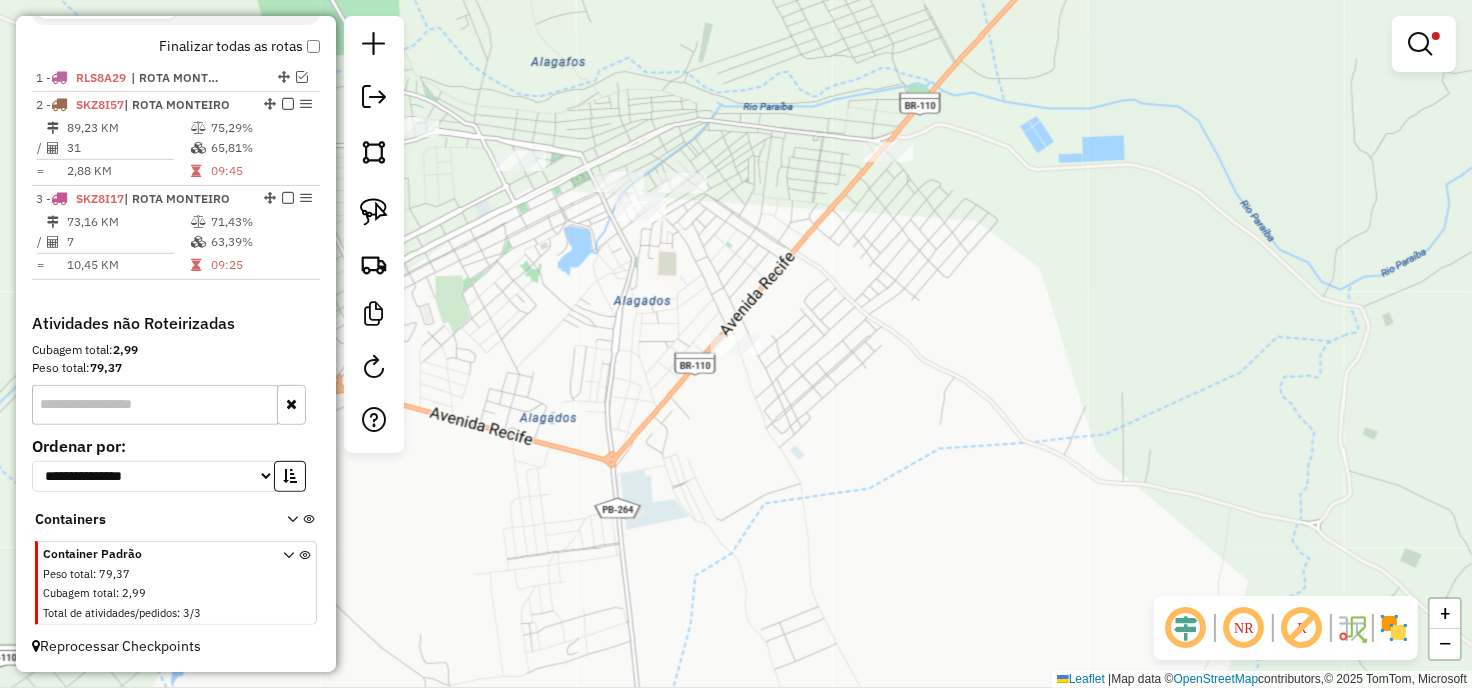 click on "11215 - QUEIROZ ATACADAO  Endereço: Rua Joaquim Muniz de Almeida, 305   Bairro:  (Monteiro / PB)   Pedidos:  11868707   Valor total: R$ 8.429,61   Exibir todos   Cubagem: 52,88  Peso: 1.488,19  Tempo dirigindo: 00:01   Distância prevista: 0,376 km (22,56 km/h)   Janela utilizada início: 00:00   Horário previsto de chegada: 12/07/2025 14:27   Tempo de atendimento: 00:50   Janela utilizada término: 23:59   Horário previsto de saída: 12/07/2025 15:17   Total de itens: 224,00   Quantidade pallets: 1,259  × Limpar filtros Janela de atendimento Grade de atendimento Capacidade Transportadoras Veículos Cliente Pedidos  Rotas Selecione os dias de semana para filtrar as janelas de atendimento  Seg   Ter   Qua   Qui   Sex   Sáb   Dom  Informe o período da janela de atendimento: De: Até:  Filtrar exatamente a janela do cliente  Considerar janela de atendimento padrão  Selecione os dias de semana para filtrar as grades de atendimento  Seg   Ter   Qua   Qui   Sex   Sáb   Dom   Peso mínimo:  ******  De:  De:" 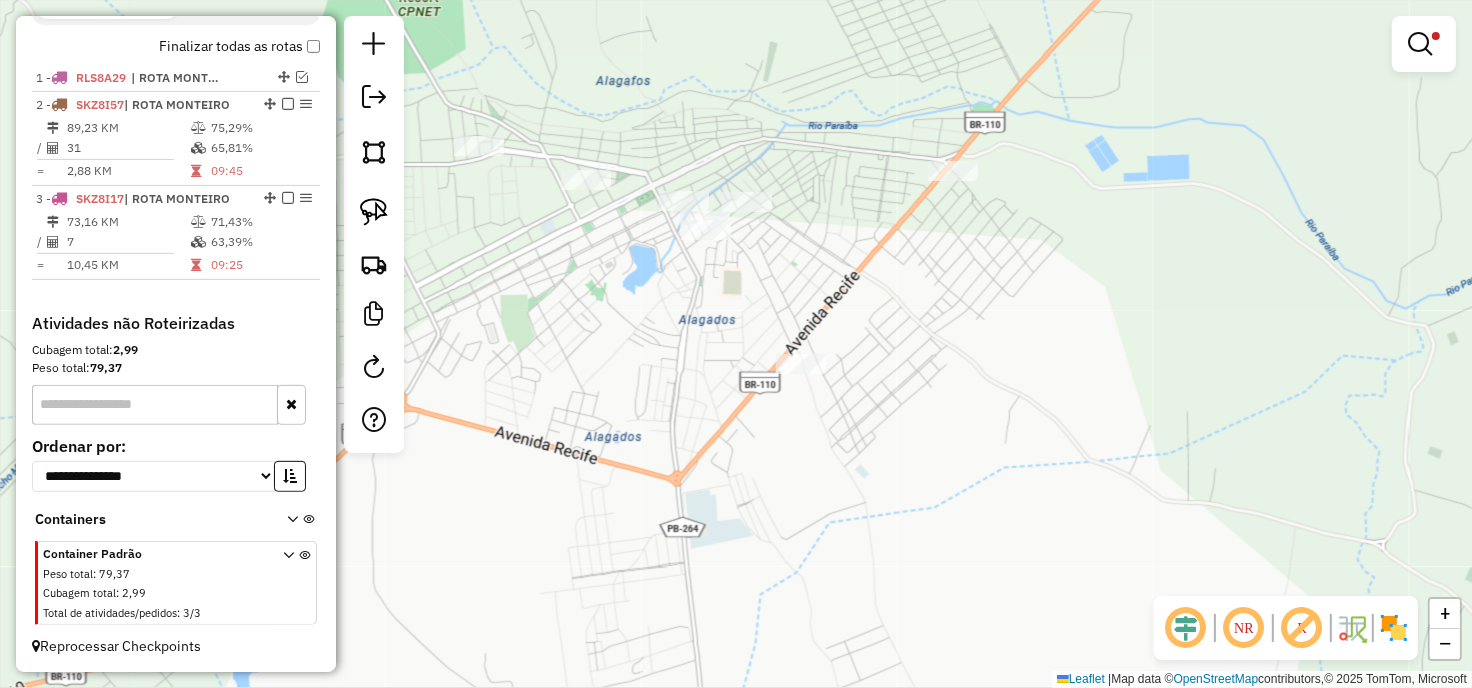drag, startPoint x: 682, startPoint y: 230, endPoint x: 865, endPoint y: 261, distance: 185.60712 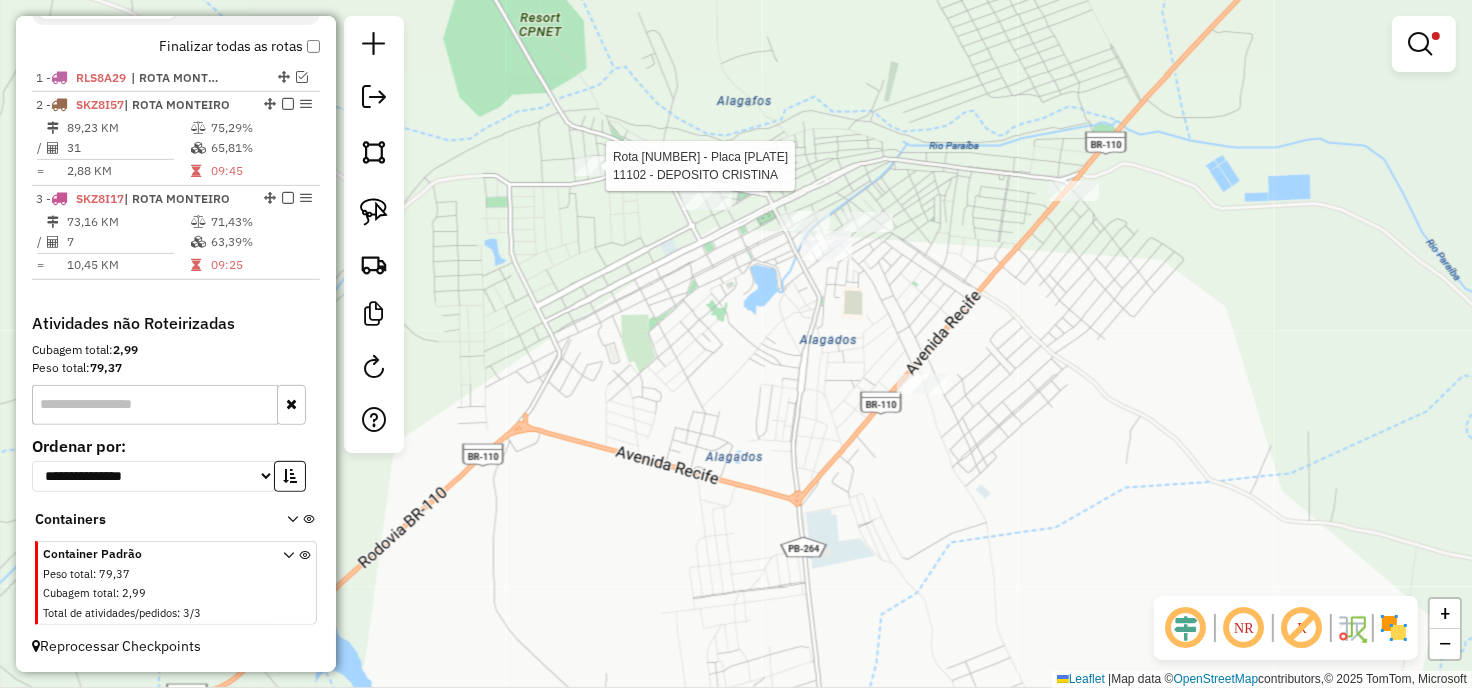 select on "**********" 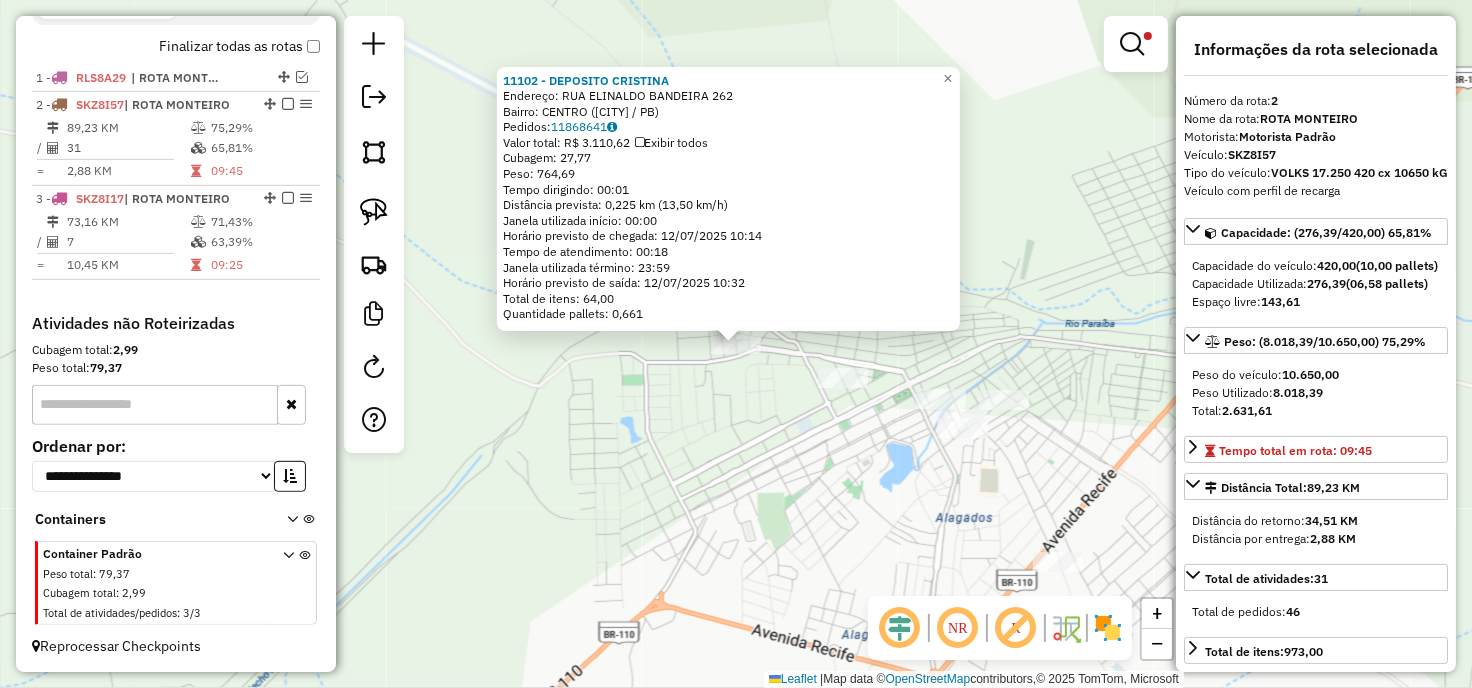 click on "**********" 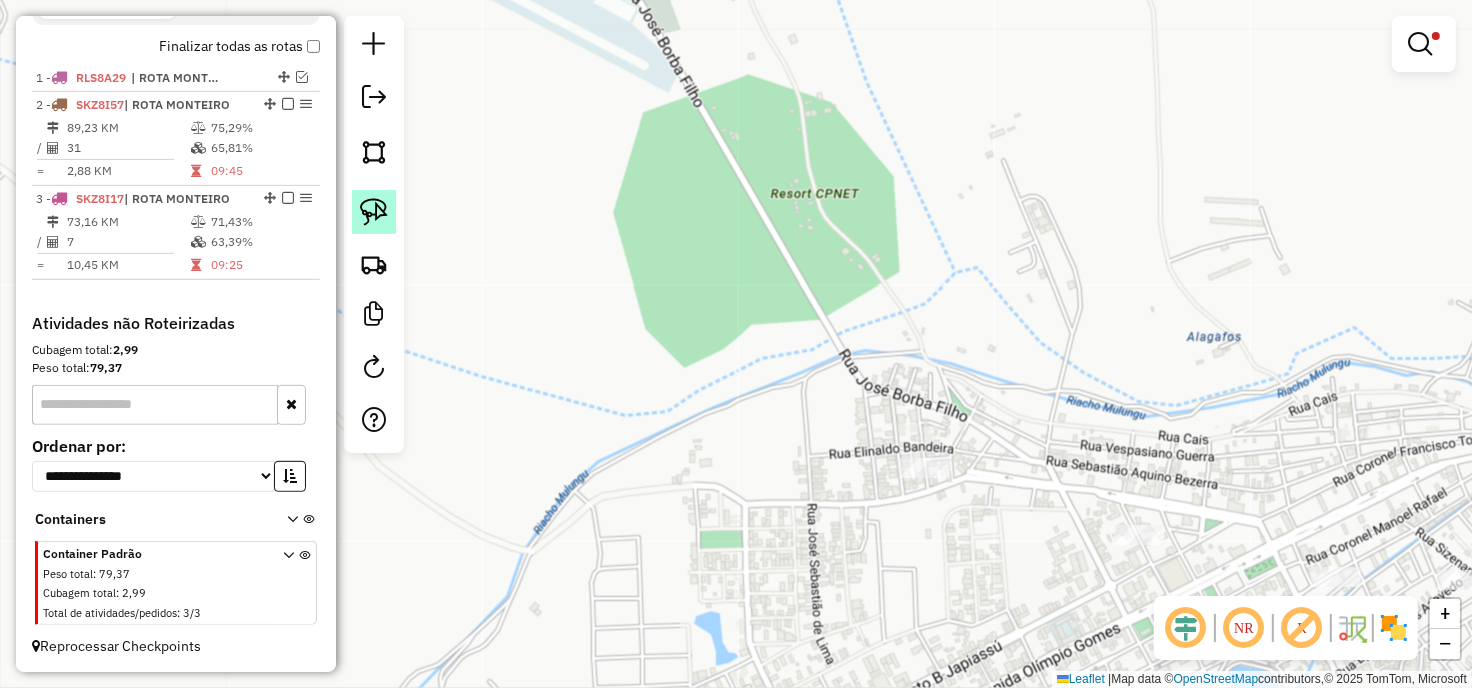click 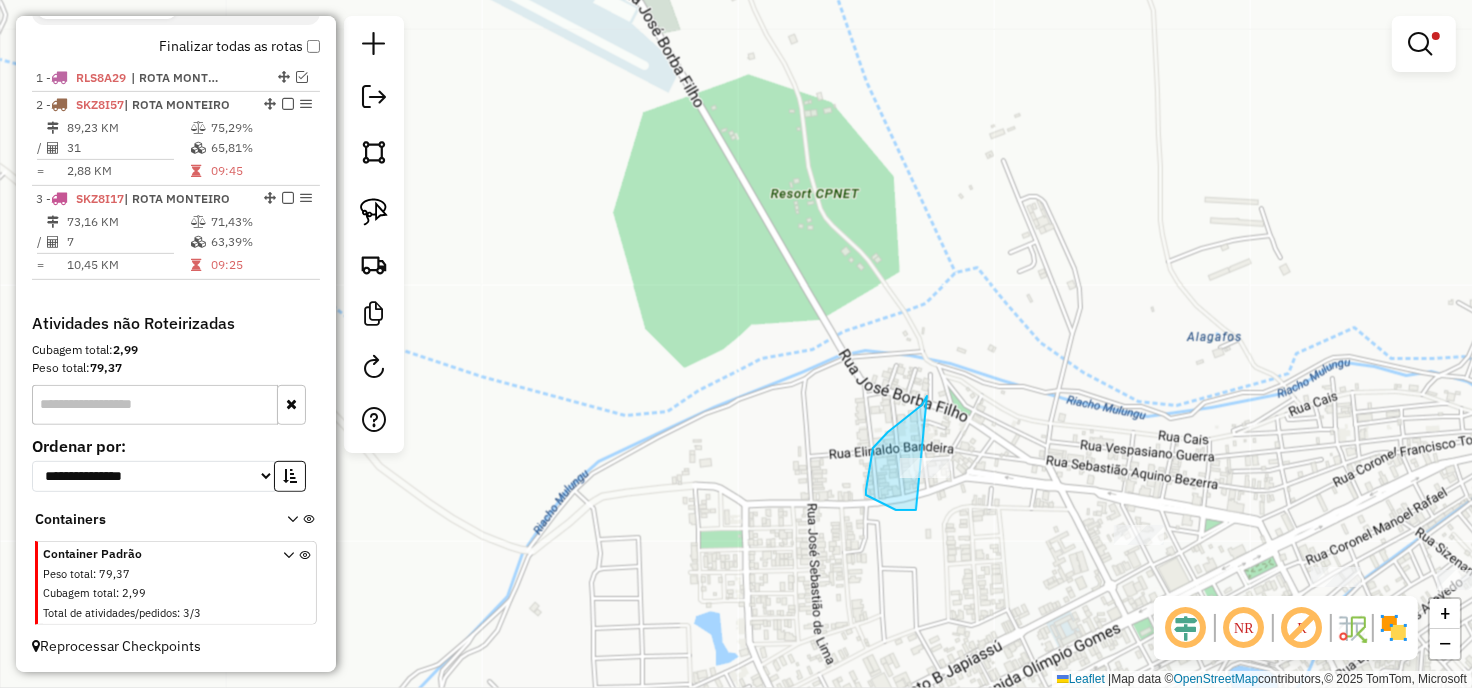 drag, startPoint x: 927, startPoint y: 396, endPoint x: 1007, endPoint y: 481, distance: 116.72617 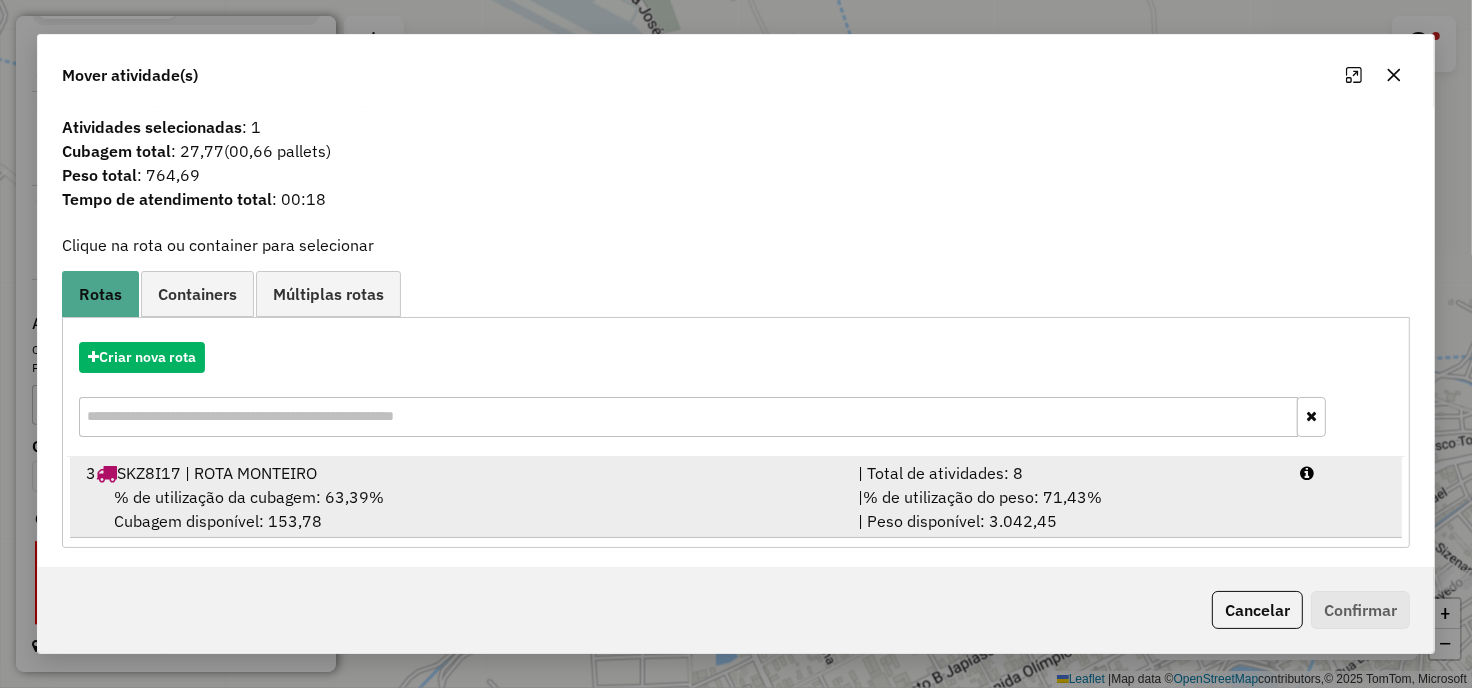 click on "3  SKZ8I17 | ROTA MONTEIRO" at bounding box center (460, 473) 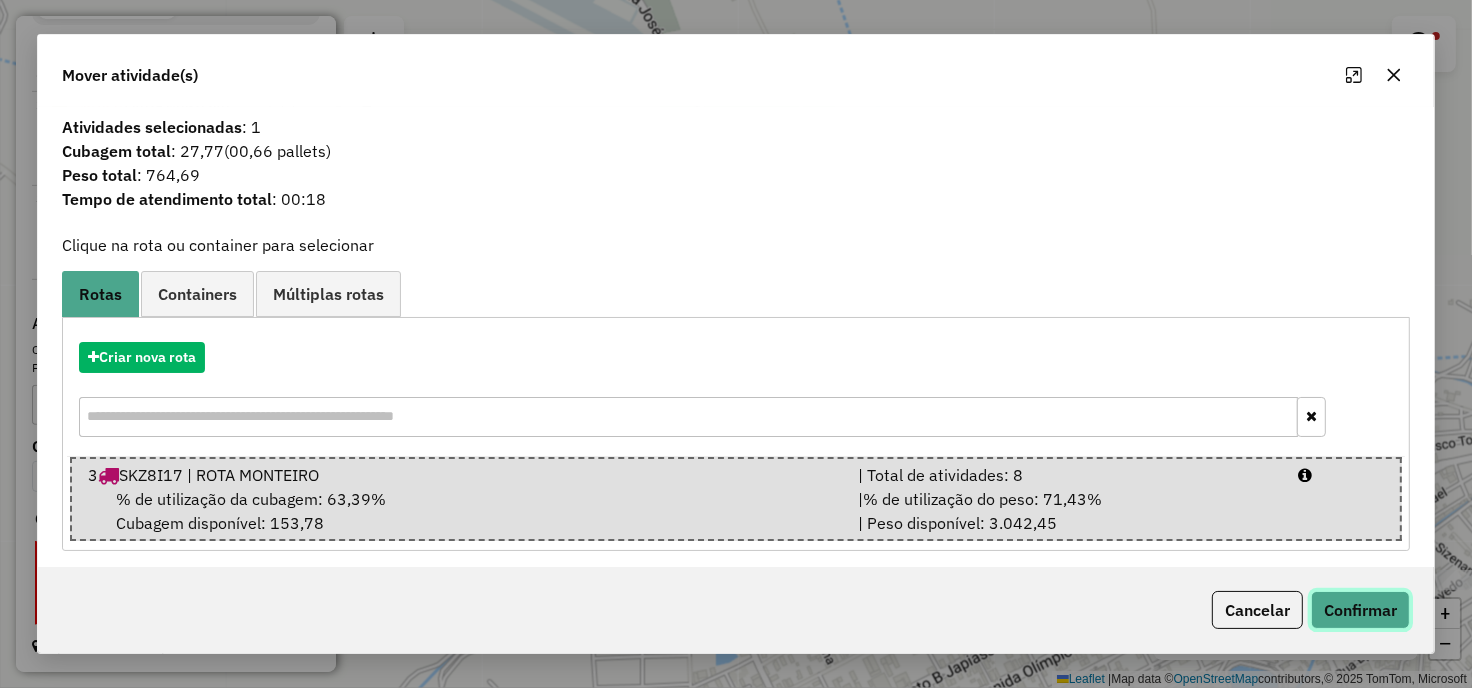 click on "Confirmar" 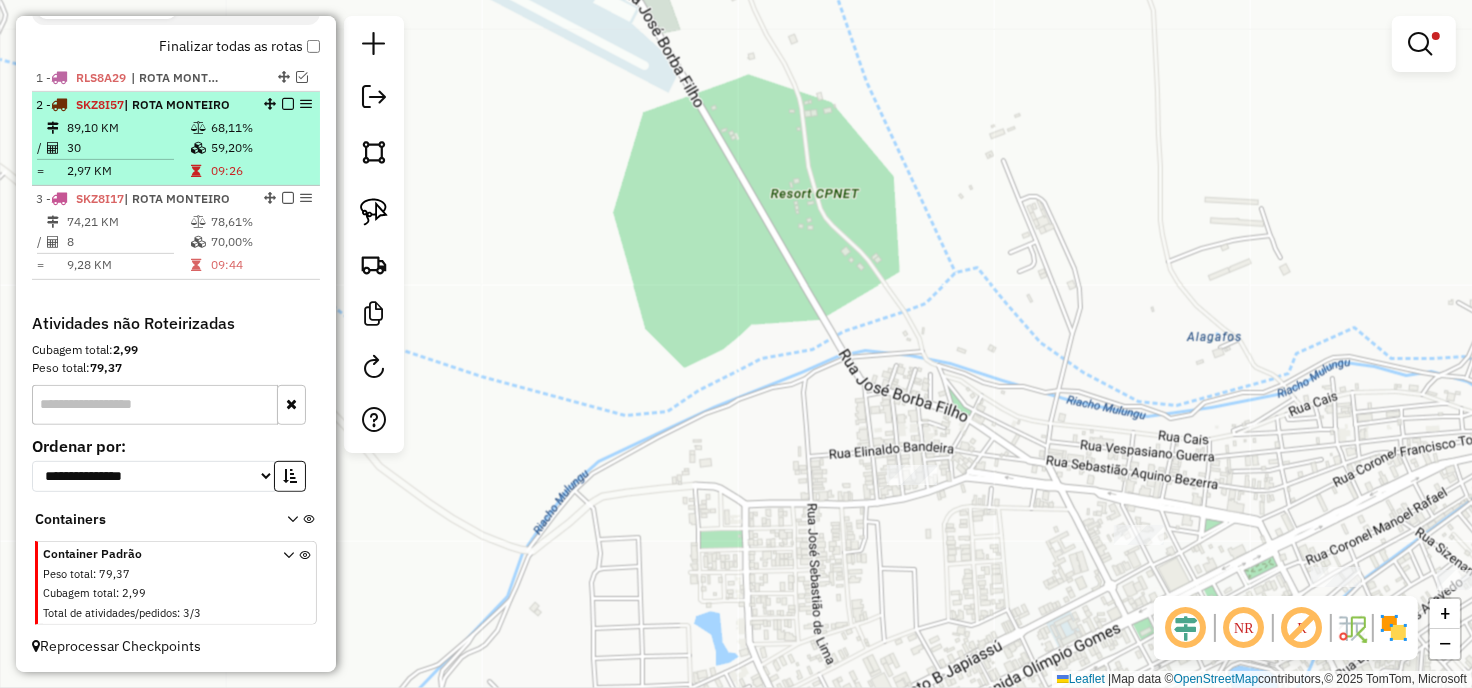 click on "59,20%" at bounding box center (260, 148) 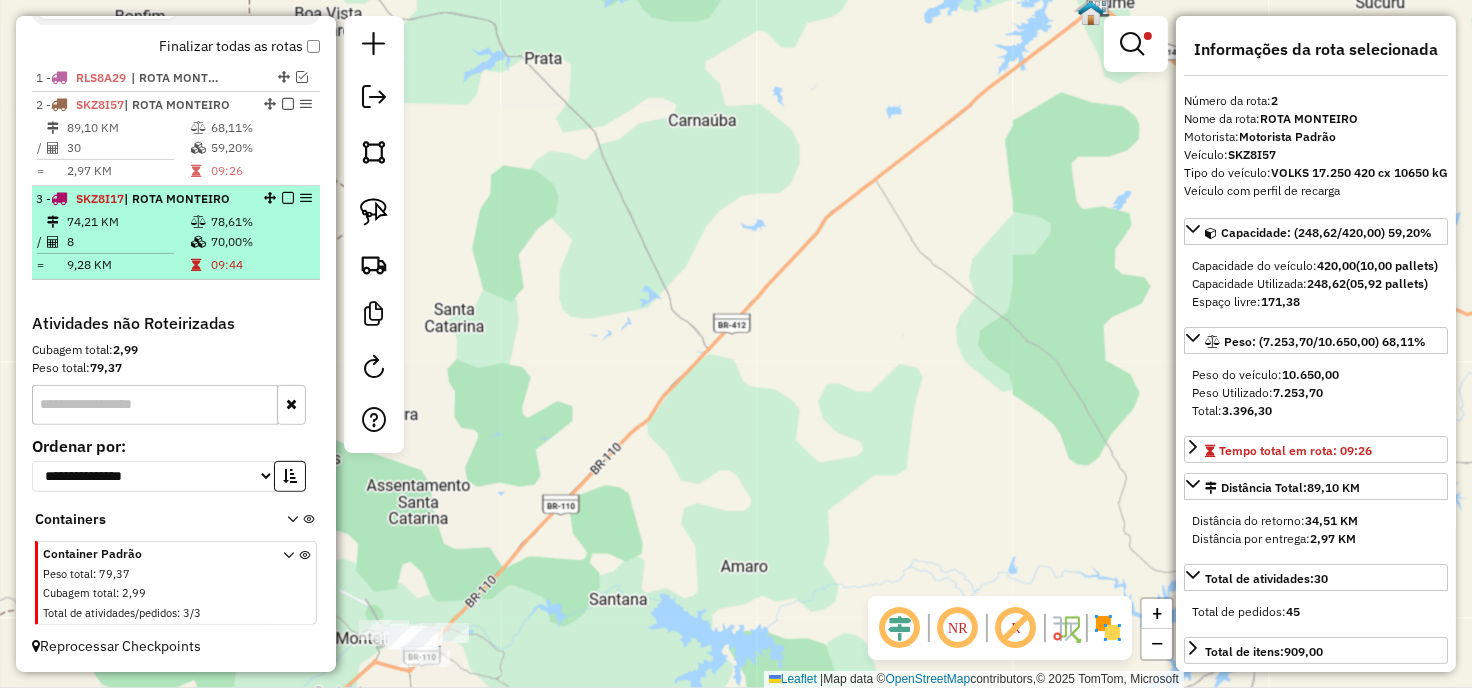 click on "70,00%" at bounding box center [260, 242] 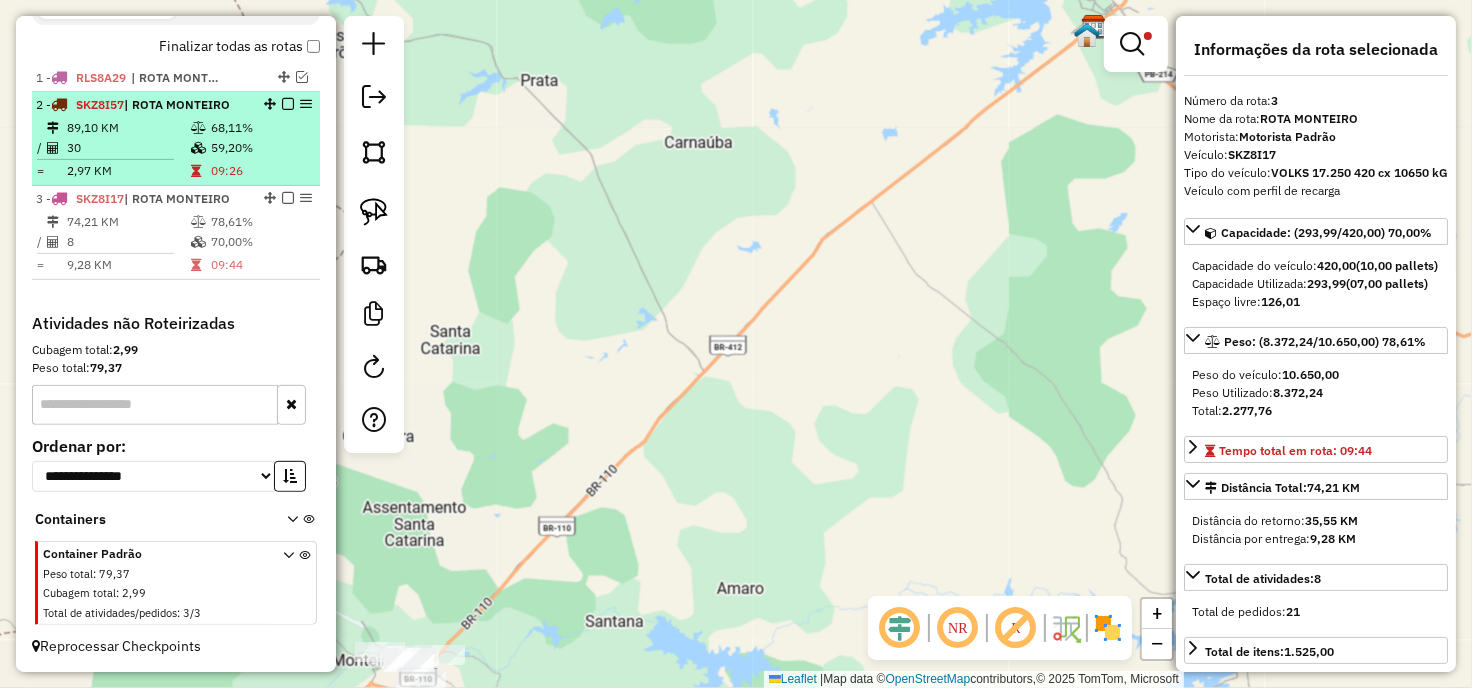 click at bounding box center [198, 148] 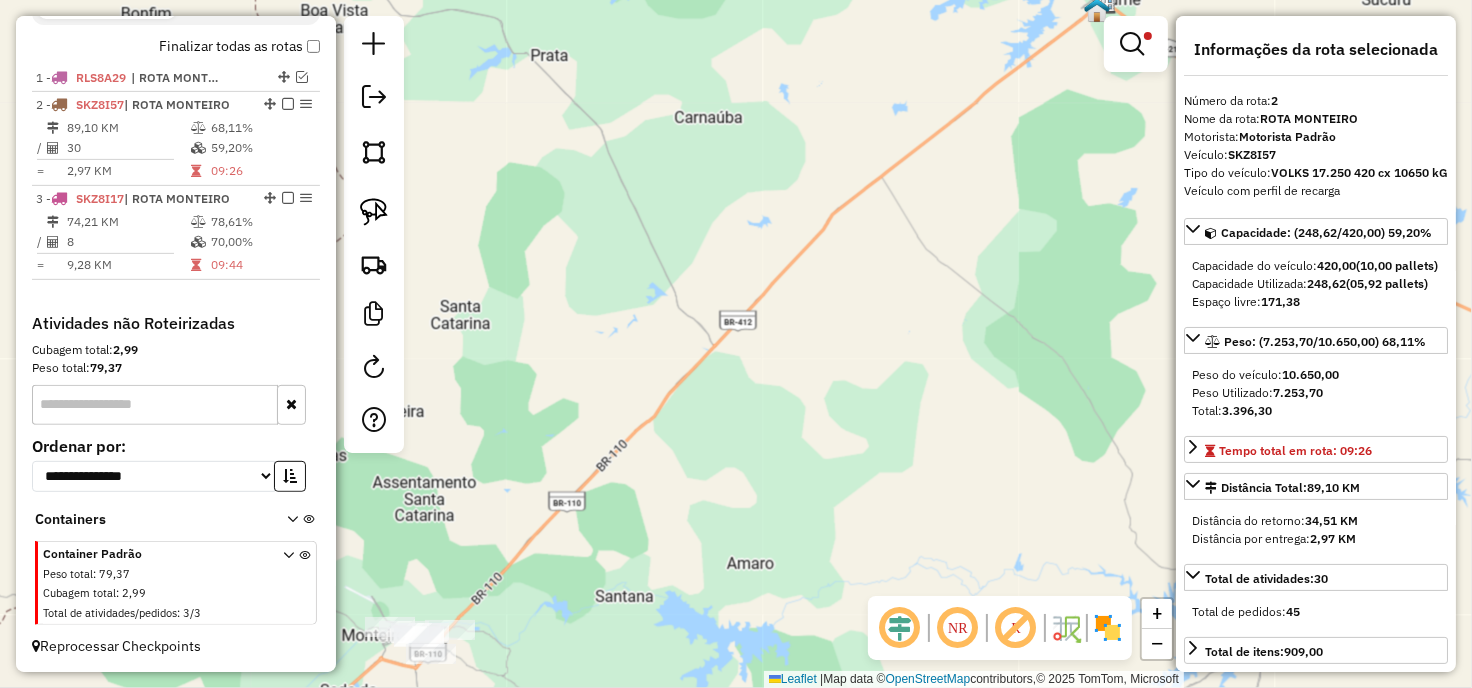 drag, startPoint x: 584, startPoint y: 443, endPoint x: 701, endPoint y: 371, distance: 137.37904 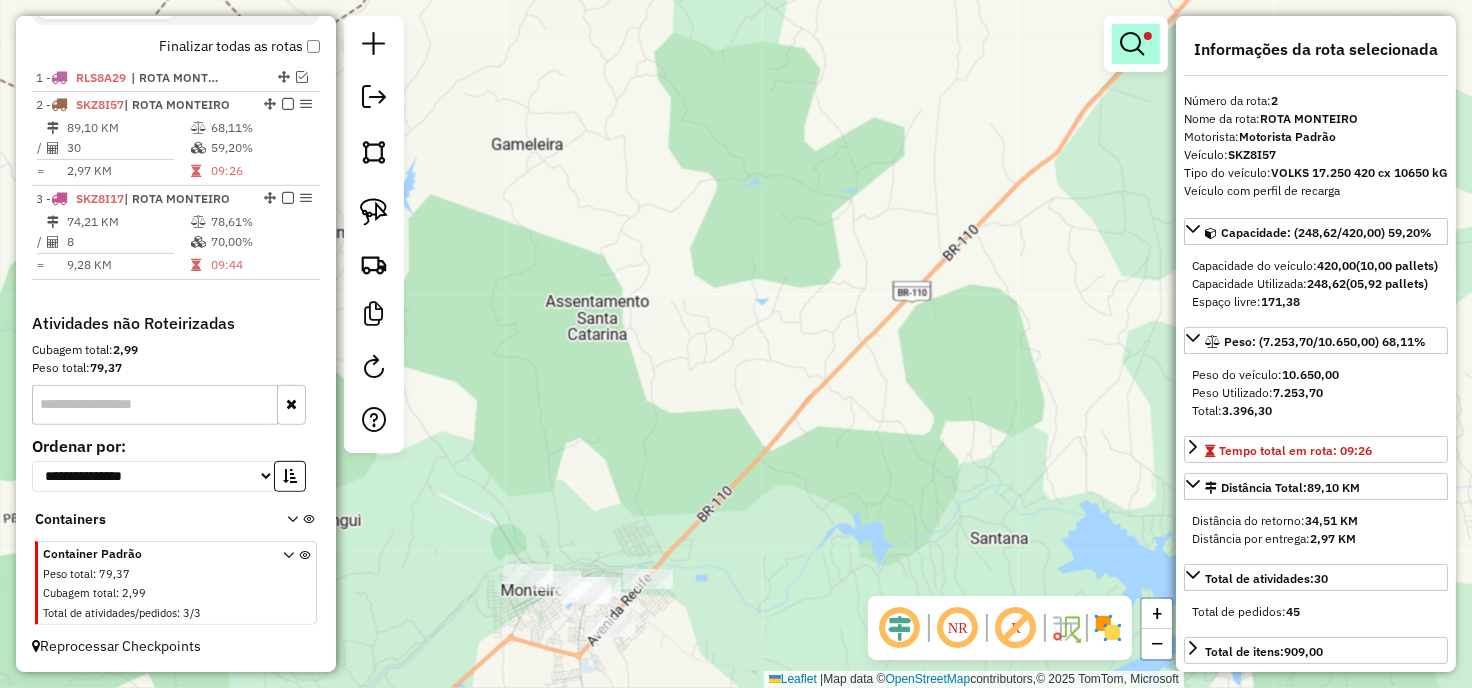 click at bounding box center [1132, 44] 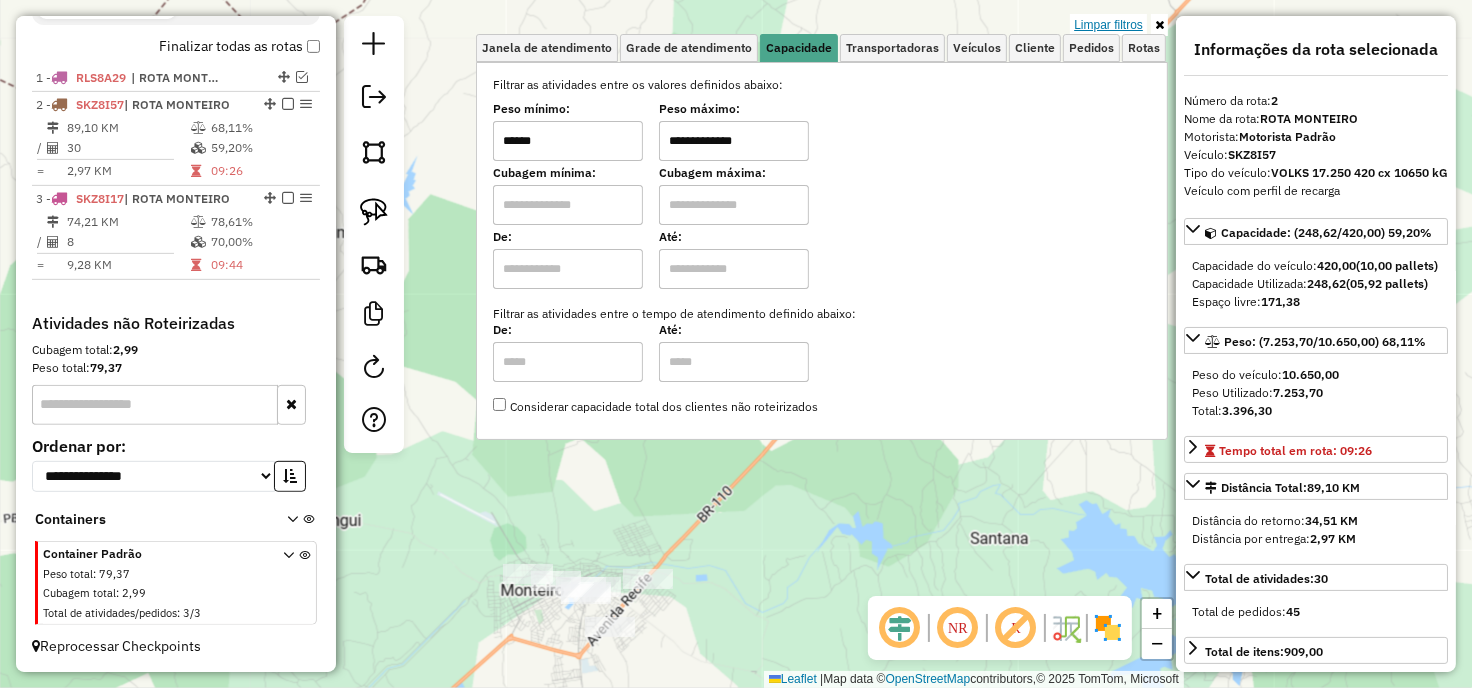 click on "Limpar filtros" at bounding box center (1108, 25) 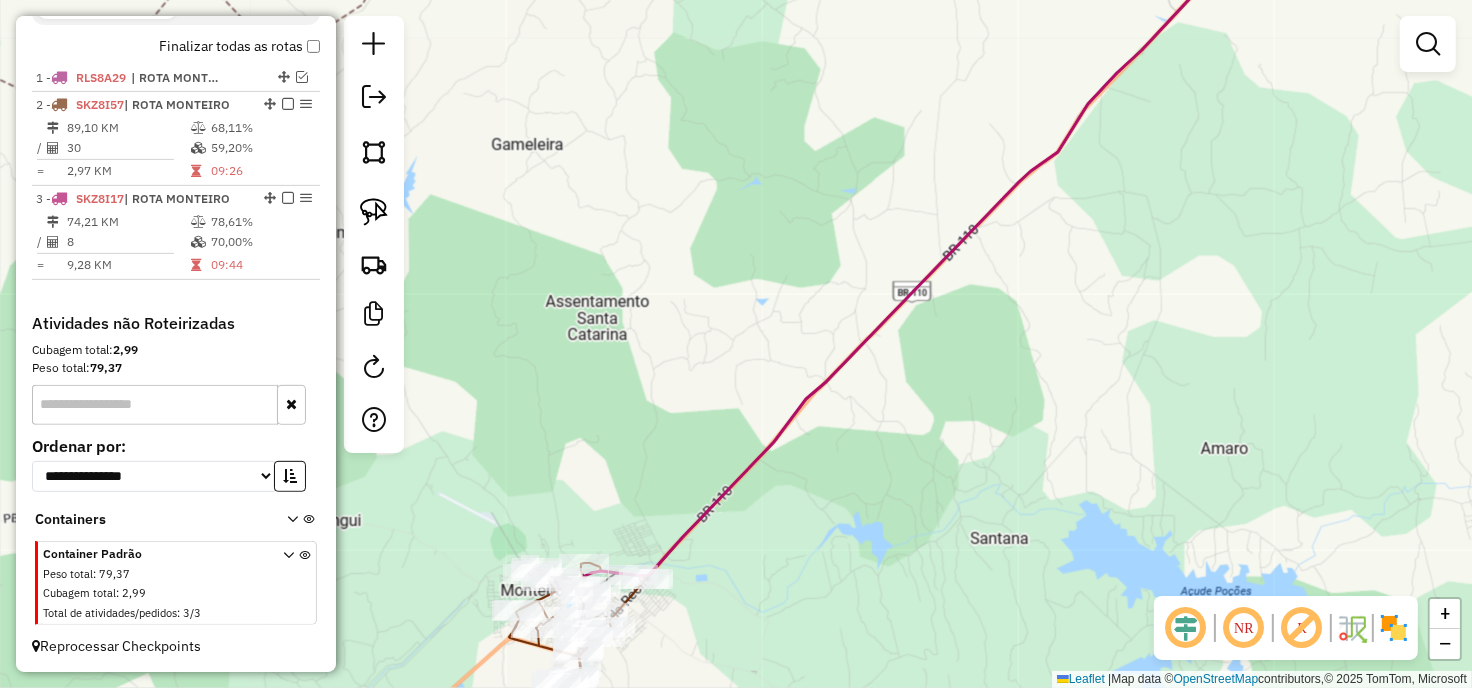 drag, startPoint x: 813, startPoint y: 491, endPoint x: 920, endPoint y: 373, distance: 159.28905 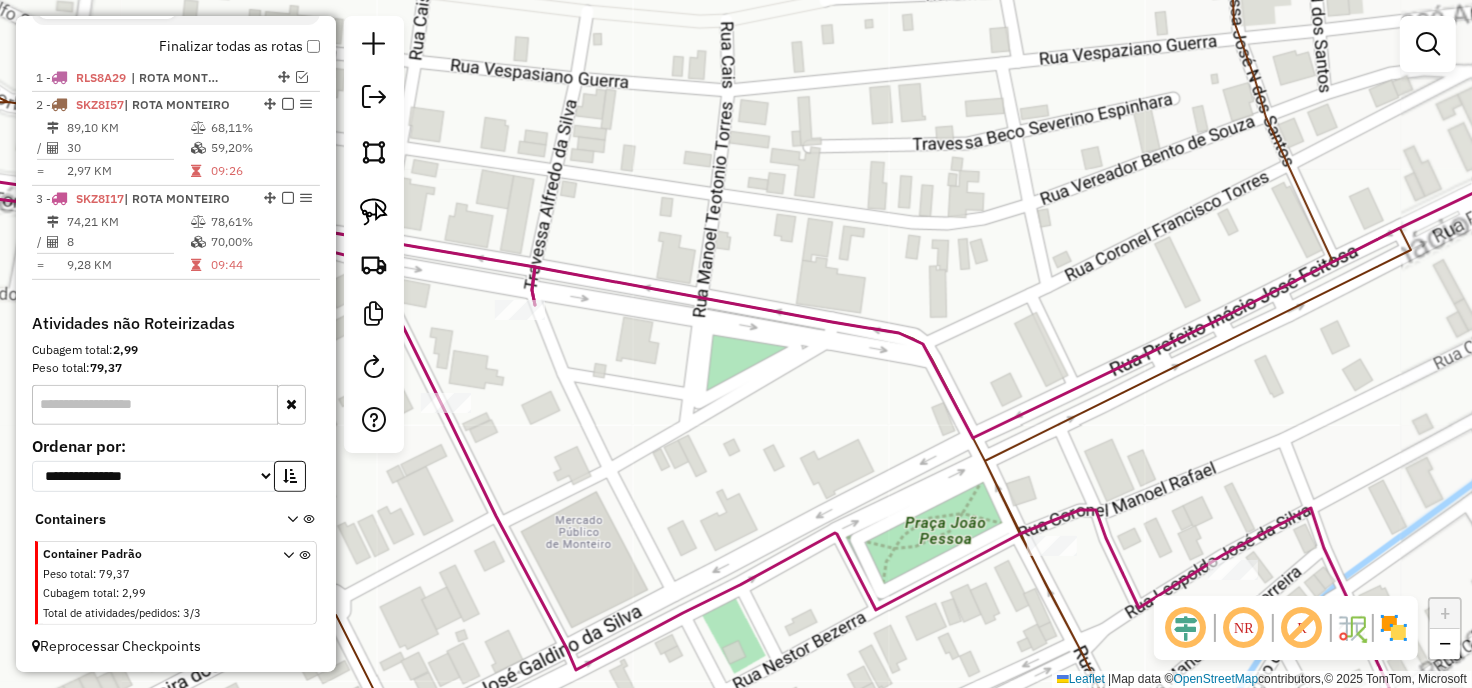 drag, startPoint x: 608, startPoint y: 350, endPoint x: 850, endPoint y: 358, distance: 242.1322 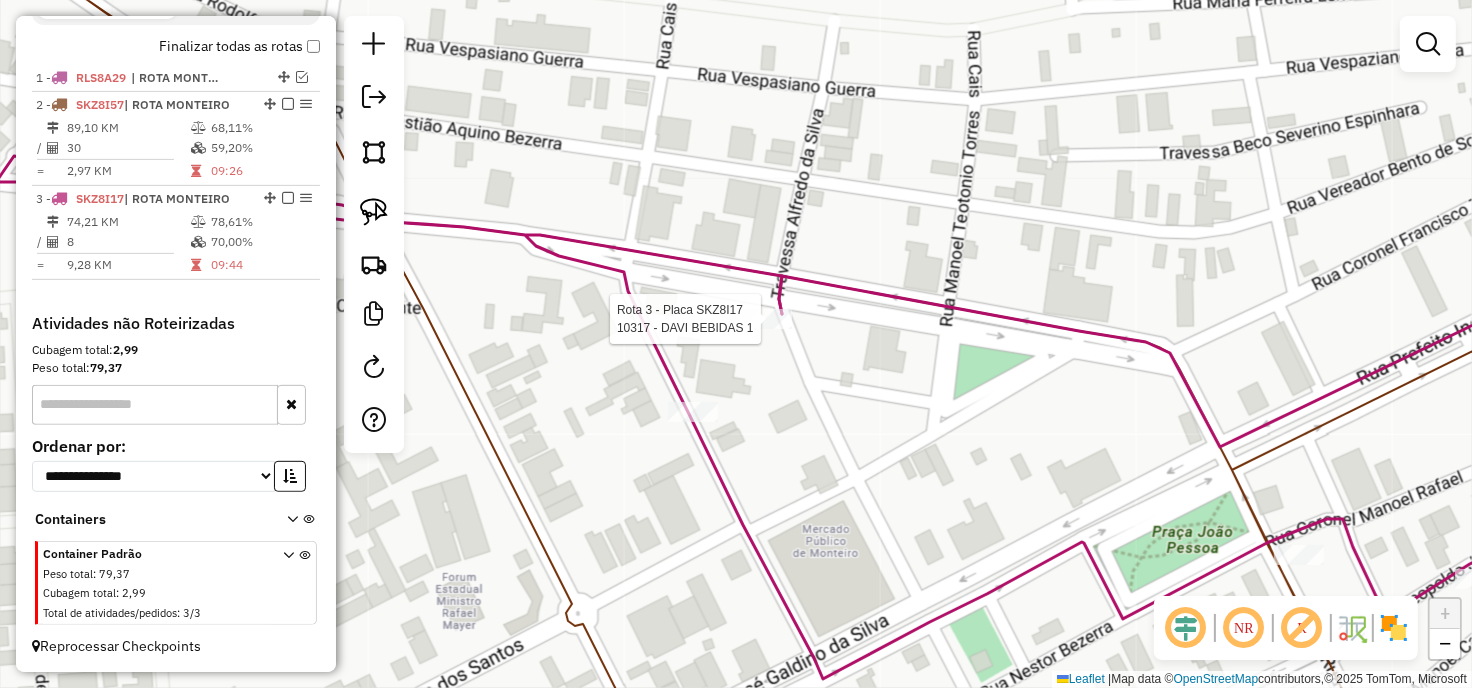 select on "**********" 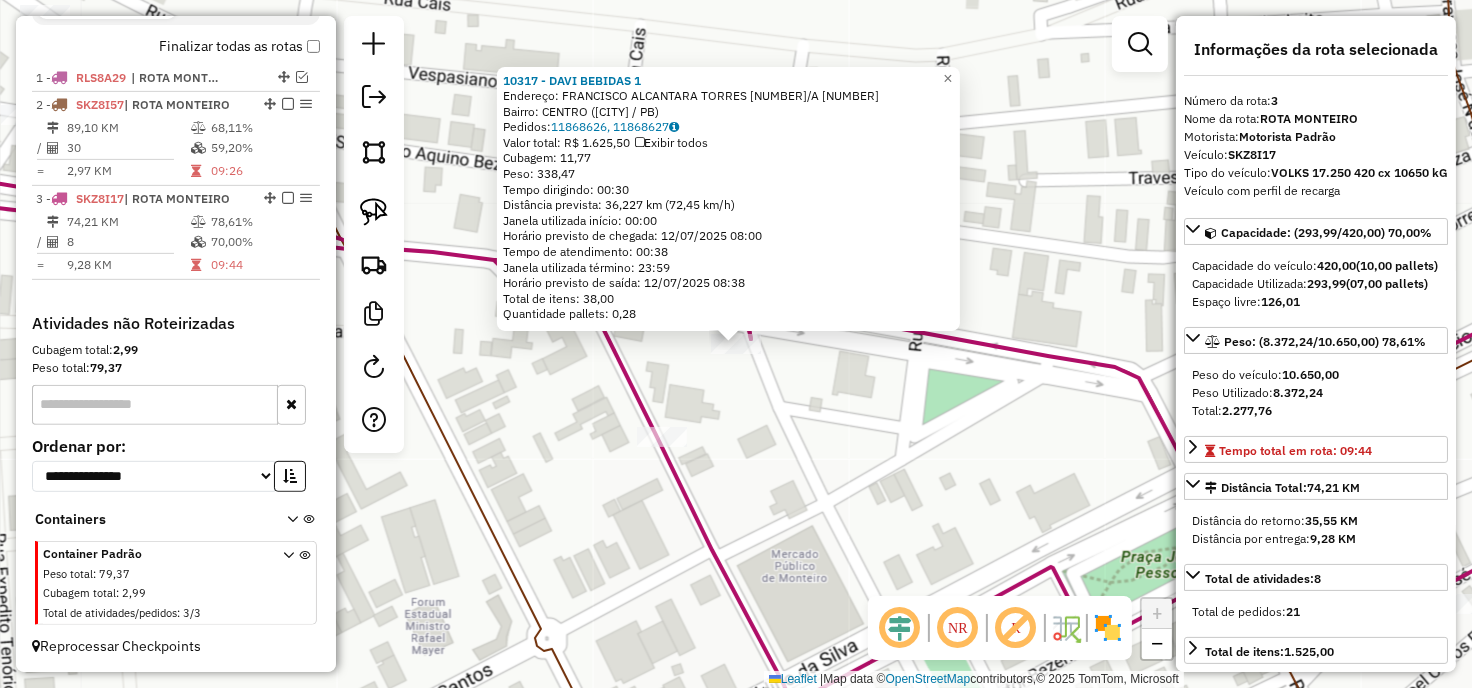 click on "10317 - DAVI BEBIDAS 1  Endereço:  FRANCISCO ALCANTARA TORRES 5/A 5   Bairro: CENTRO (MONTEIRO / PB)   Pedidos:  11868626, 11868627   Valor total: R$ 1.625,50   Exibir todos   Cubagem: 11,77  Peso: 338,47  Tempo dirigindo: 00:30   Distância prevista: 36,227 km (72,45 km/h)   Janela utilizada início: 00:00   Horário previsto de chegada: 12/07/2025 08:00   Tempo de atendimento: 00:38   Janela utilizada término: 23:59   Horário previsto de saída: 12/07/2025 08:38   Total de itens: 38,00   Quantidade pallets: 0,28  × Janela de atendimento Grade de atendimento Capacidade Transportadoras Veículos Cliente Pedidos  Rotas Selecione os dias de semana para filtrar as janelas de atendimento  Seg   Ter   Qua   Qui   Sex   Sáb   Dom  Informe o período da janela de atendimento: De: Até:  Filtrar exatamente a janela do cliente  Considerar janela de atendimento padrão  Selecione os dias de semana para filtrar as grades de atendimento  Seg   Ter   Qua   Qui   Sex   Sáb   Dom   Peso mínimo:   Peso máximo:   De:" 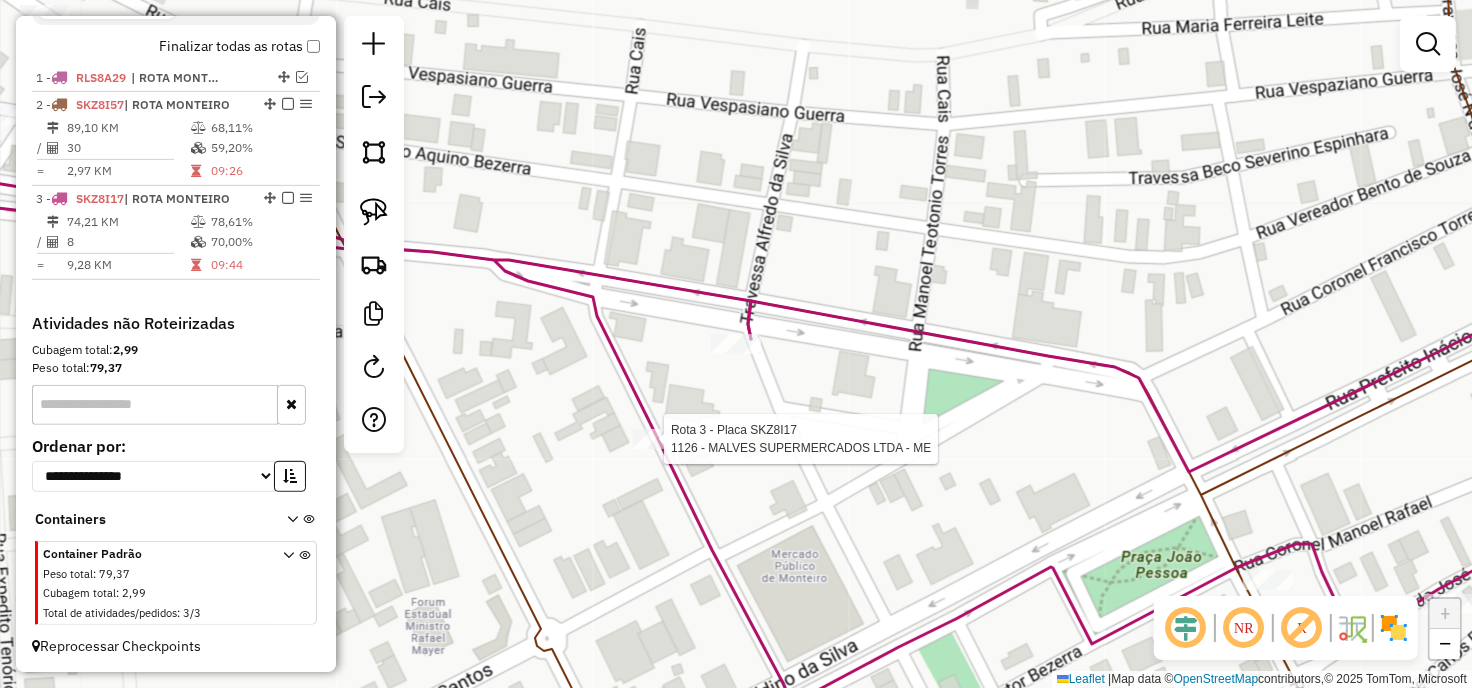 click 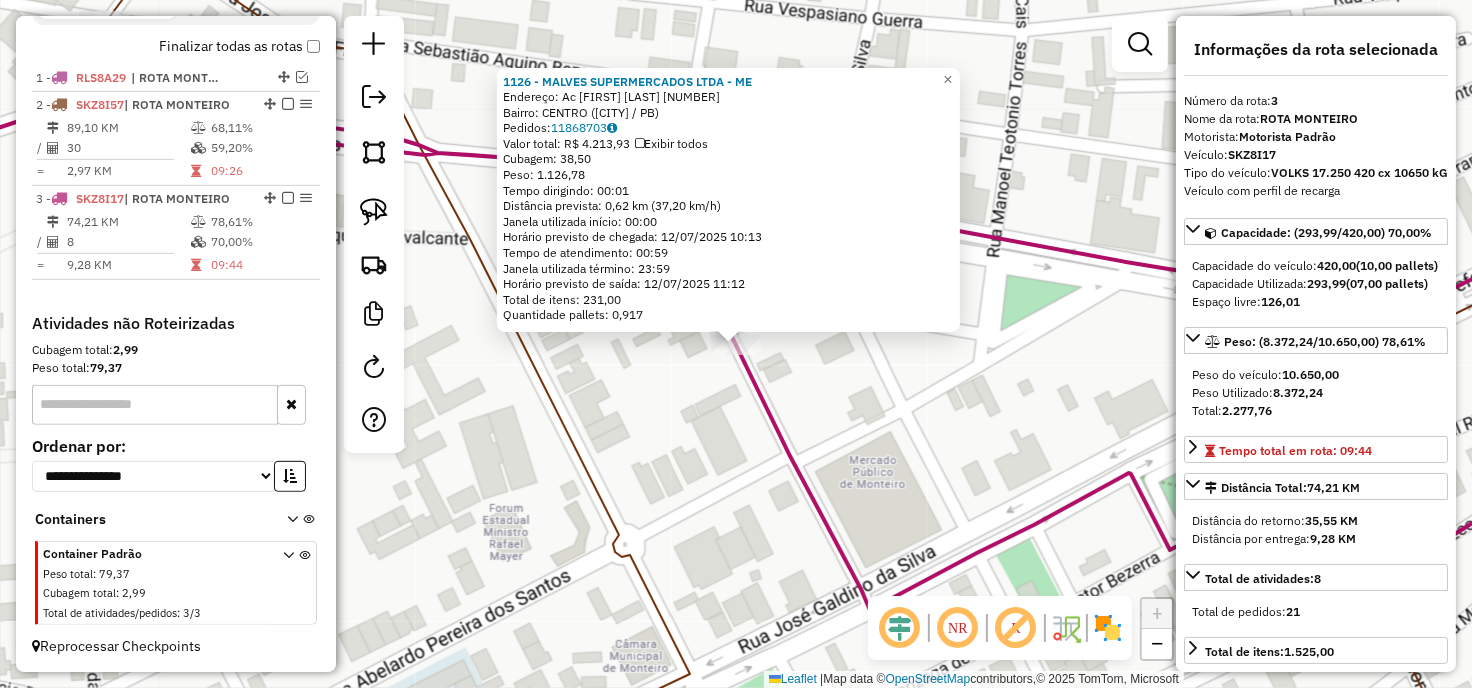 click on "1126 - MALVES SUPERMERCADOS LTDA - ME  Endereço: Ac  JOAO MINERVINO DE ALMEIDA      129   Bairro: CENTRO (MONTEIRO / PB)   Pedidos:  11868703   Valor total: R$ 4.213,93   Exibir todos   Cubagem: 38,50  Peso: 1.126,78  Tempo dirigindo: 00:01   Distância prevista: 0,62 km (37,20 km/h)   Janela utilizada início: 00:00   Horário previsto de chegada: 12/07/2025 10:13   Tempo de atendimento: 00:59   Janela utilizada término: 23:59   Horário previsto de saída: 12/07/2025 11:12   Total de itens: 231,00   Quantidade pallets: 0,917  × Janela de atendimento Grade de atendimento Capacidade Transportadoras Veículos Cliente Pedidos  Rotas Selecione os dias de semana para filtrar as janelas de atendimento  Seg   Ter   Qua   Qui   Sex   Sáb   Dom  Informe o período da janela de atendimento: De: Até:  Filtrar exatamente a janela do cliente  Considerar janela de atendimento padrão  Selecione os dias de semana para filtrar as grades de atendimento  Seg   Ter   Qua   Qui   Sex   Sáb   Dom   Peso mínimo:   De:  De:" 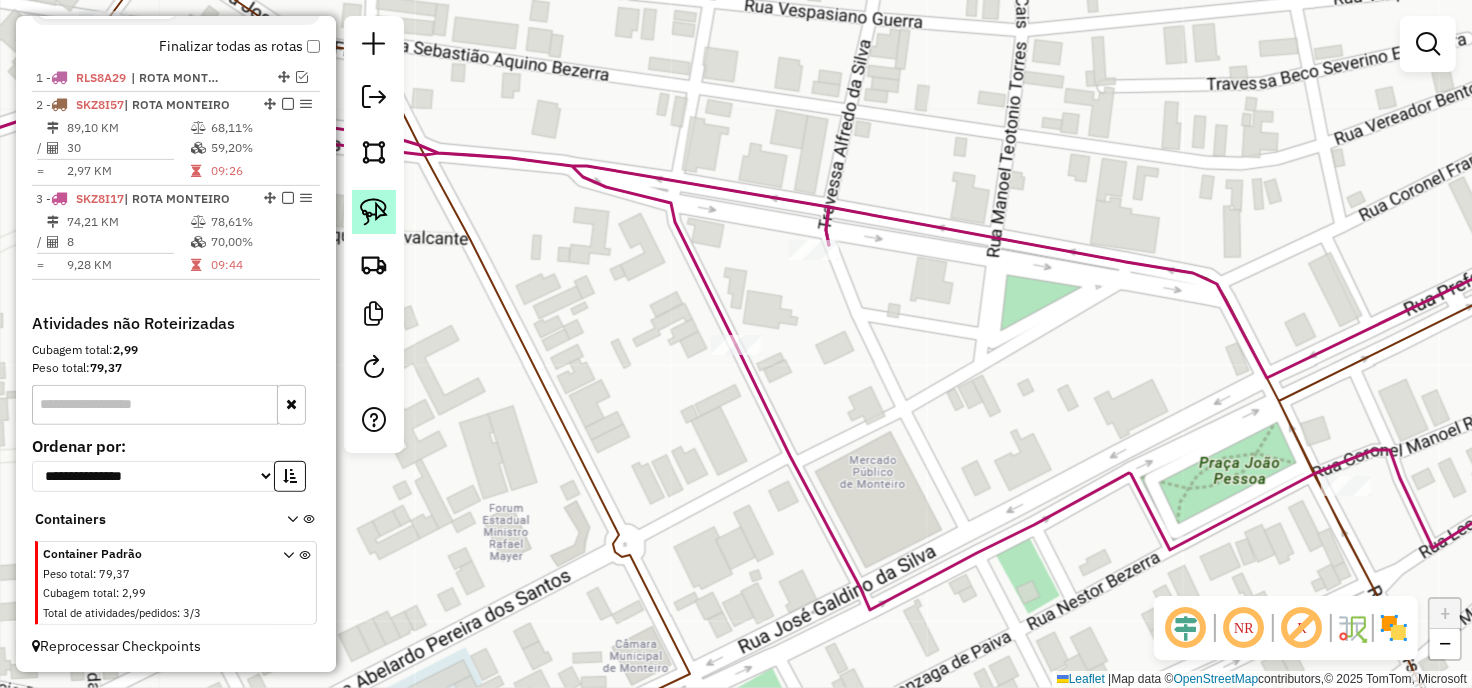click 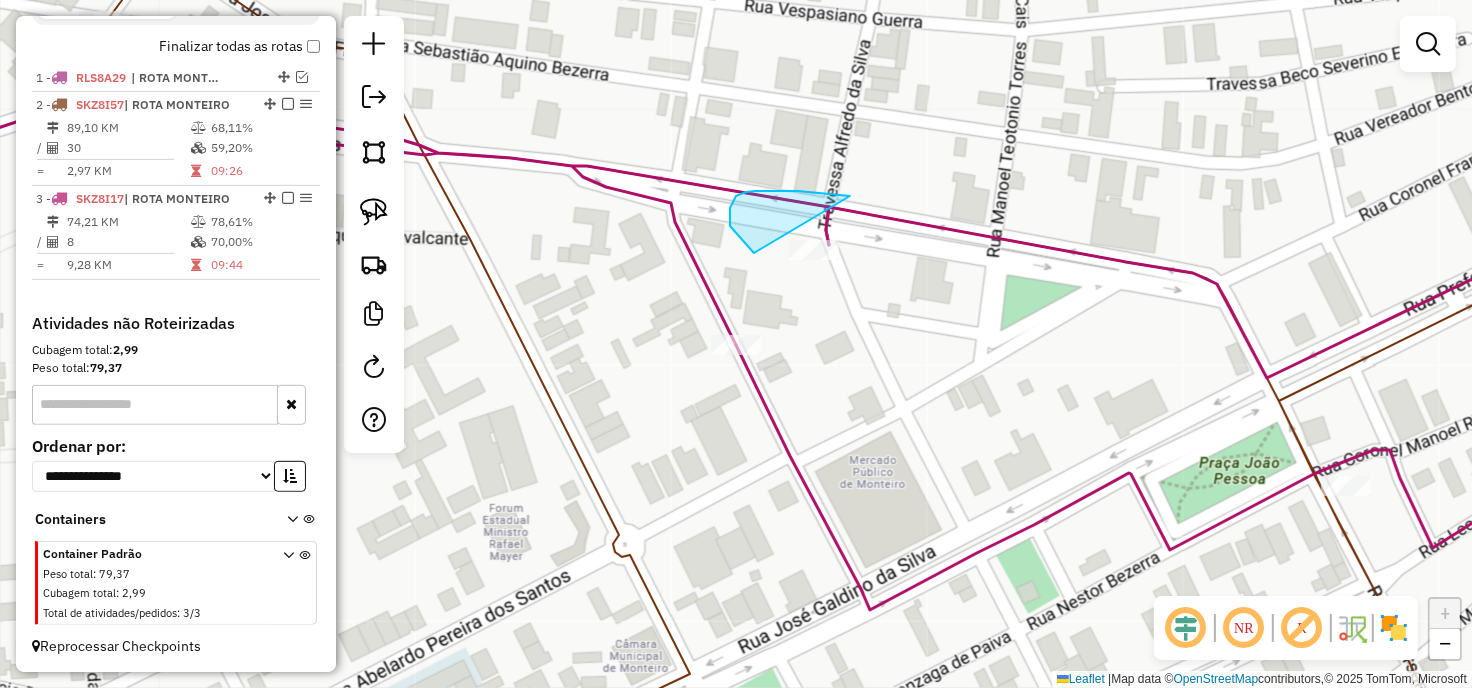 drag, startPoint x: 850, startPoint y: 196, endPoint x: 976, endPoint y: 263, distance: 142.706 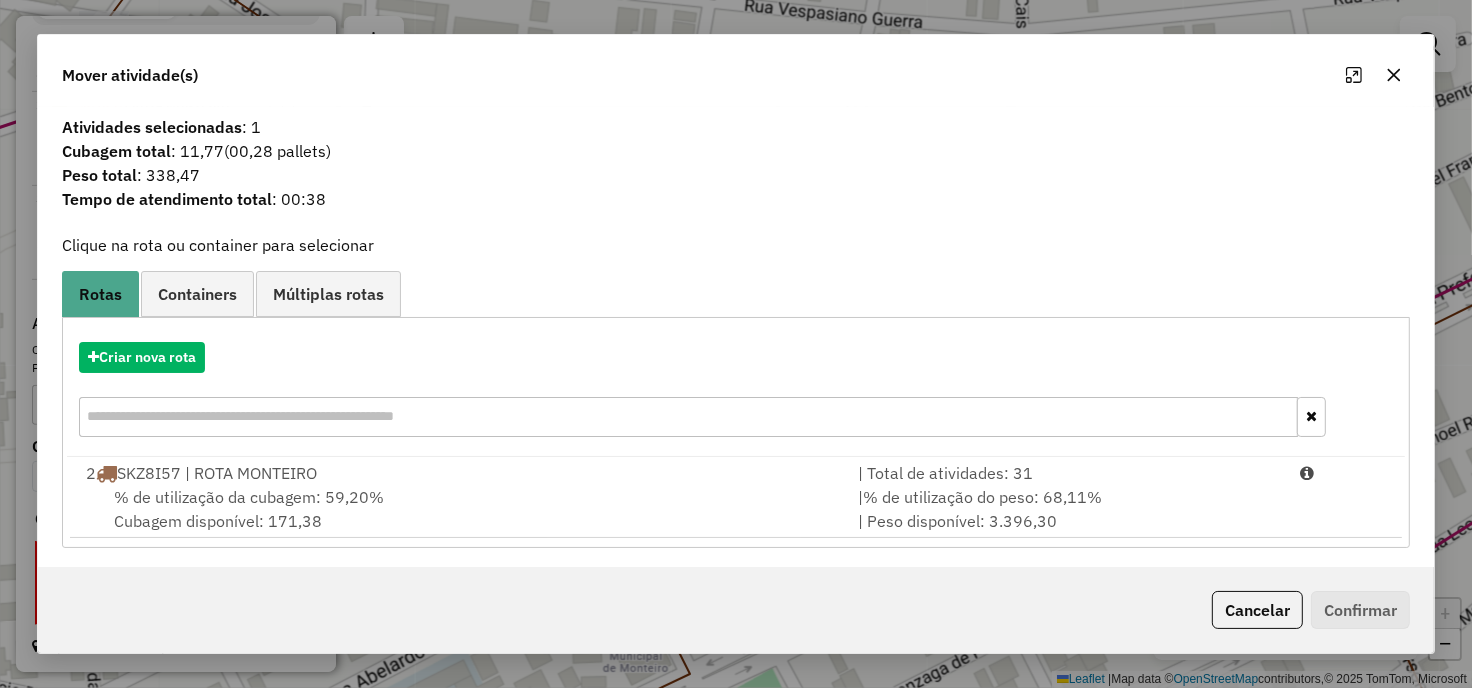 click on "% de utilização da cubagem: 59,20%  Cubagem disponível: 171,38" at bounding box center [460, 509] 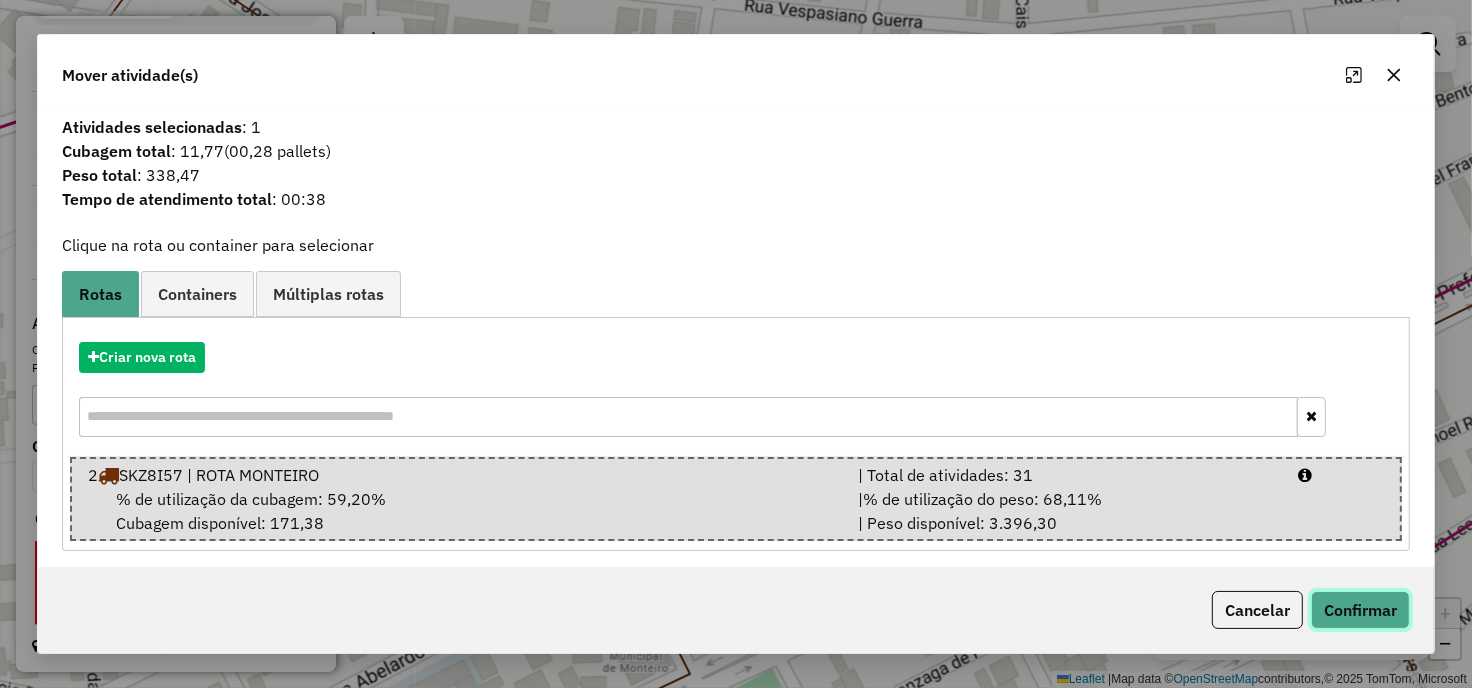 click on "Confirmar" 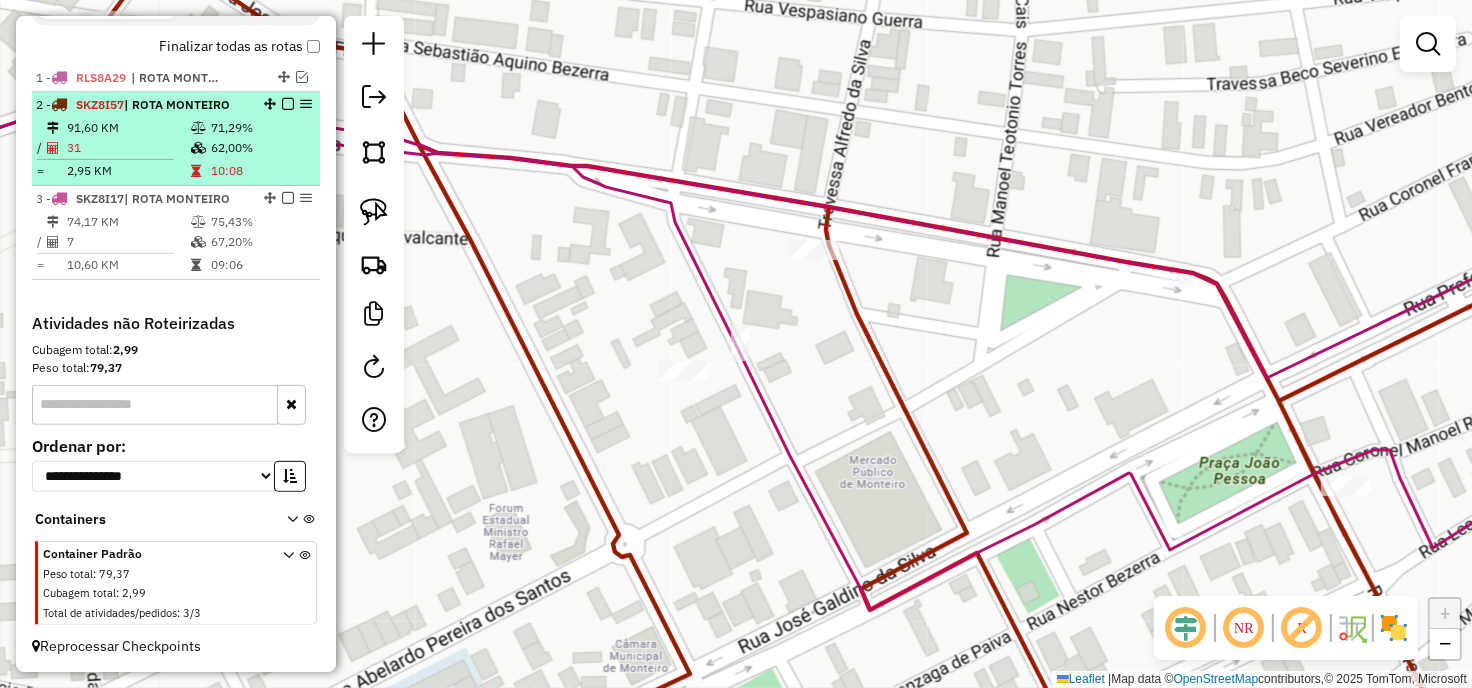 click on "2,95 KM" at bounding box center (128, 171) 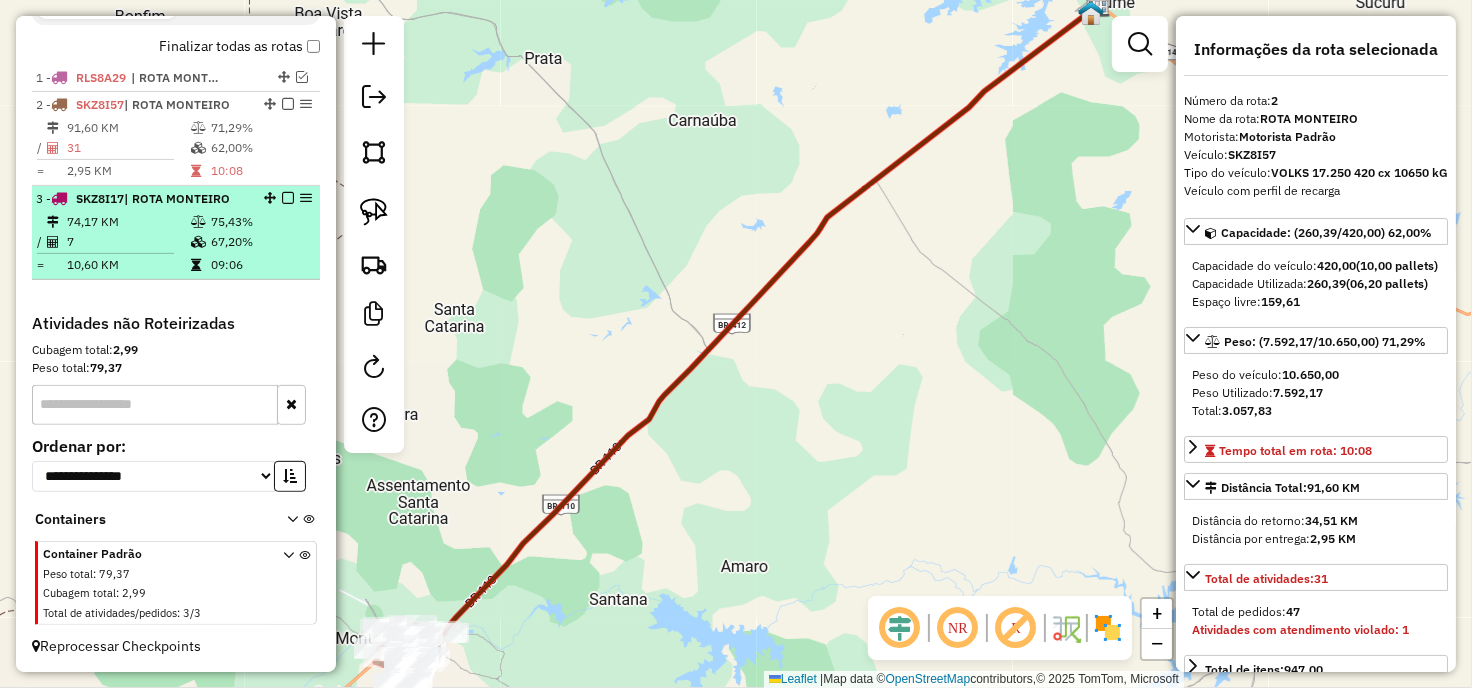 click on "7" at bounding box center (128, 242) 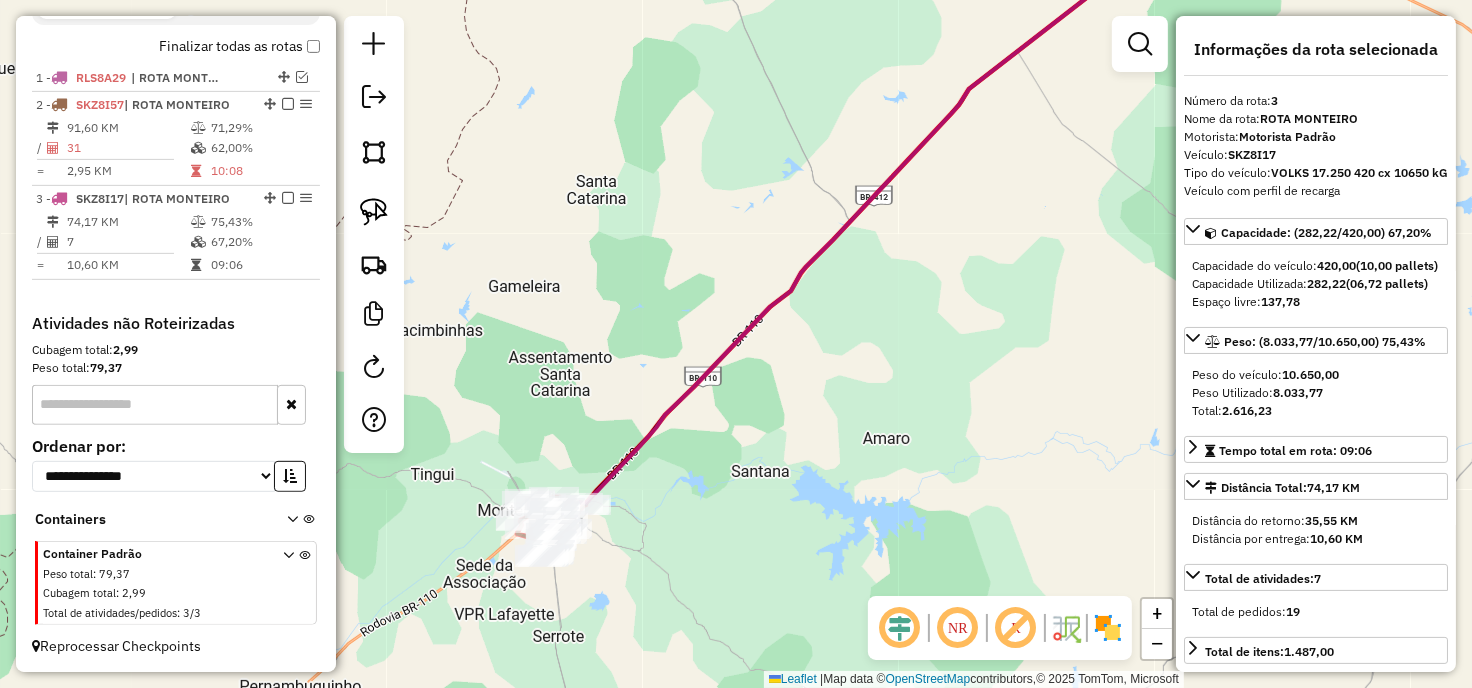 drag, startPoint x: 723, startPoint y: 560, endPoint x: 840, endPoint y: 438, distance: 169.03549 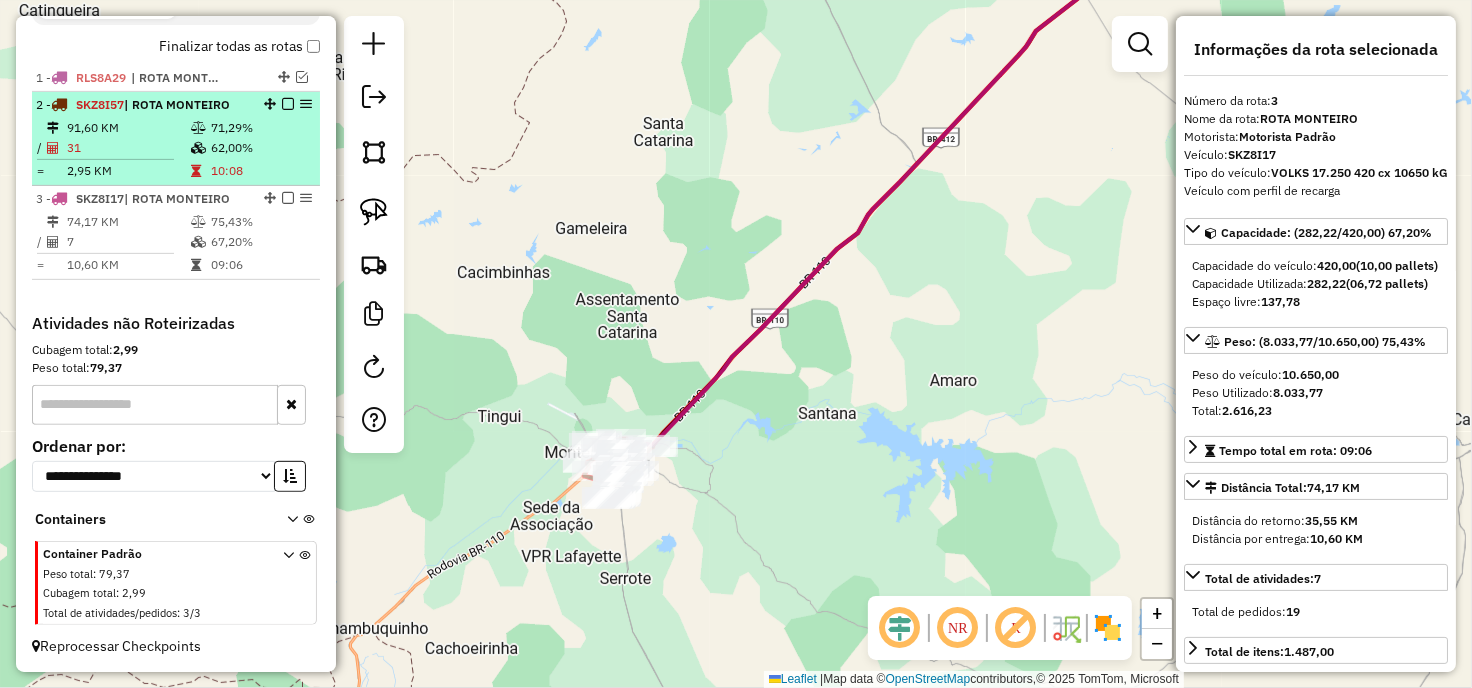 click at bounding box center (198, 148) 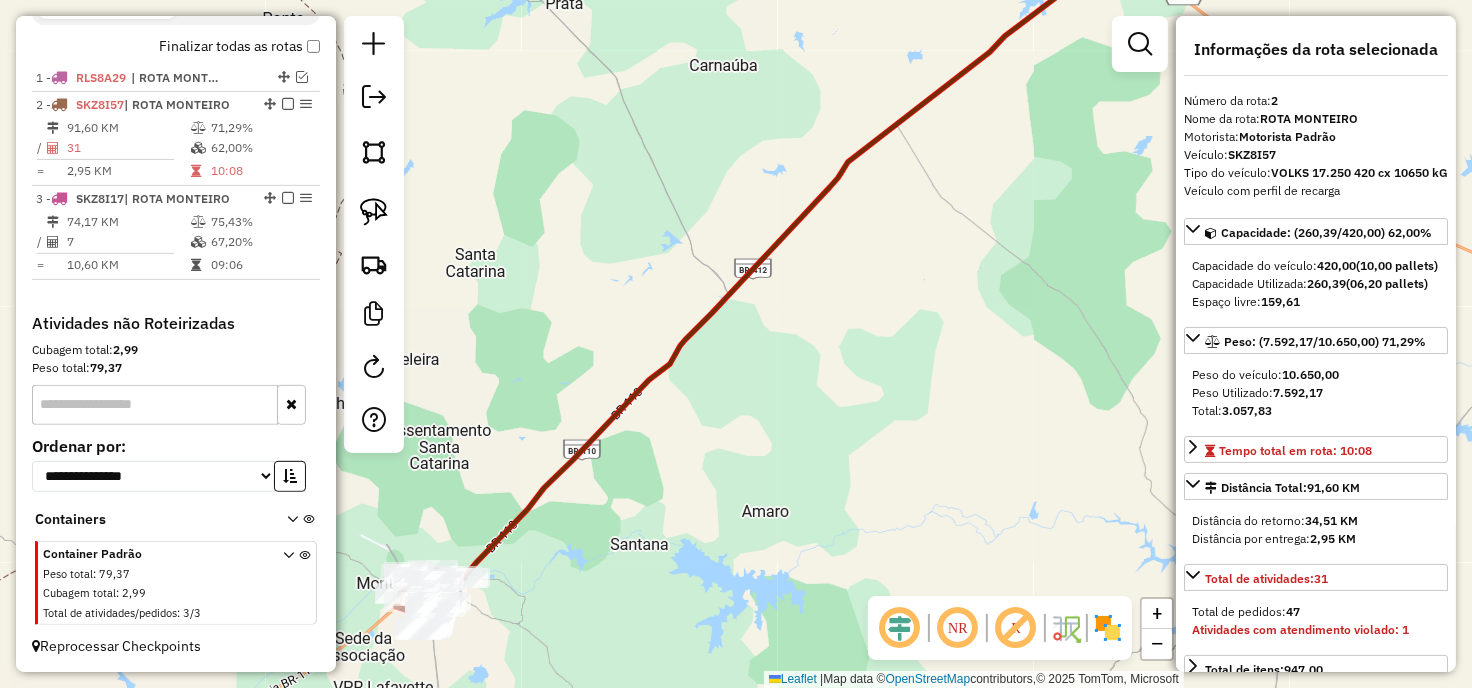 drag, startPoint x: 637, startPoint y: 326, endPoint x: 930, endPoint y: 85, distance: 379.38107 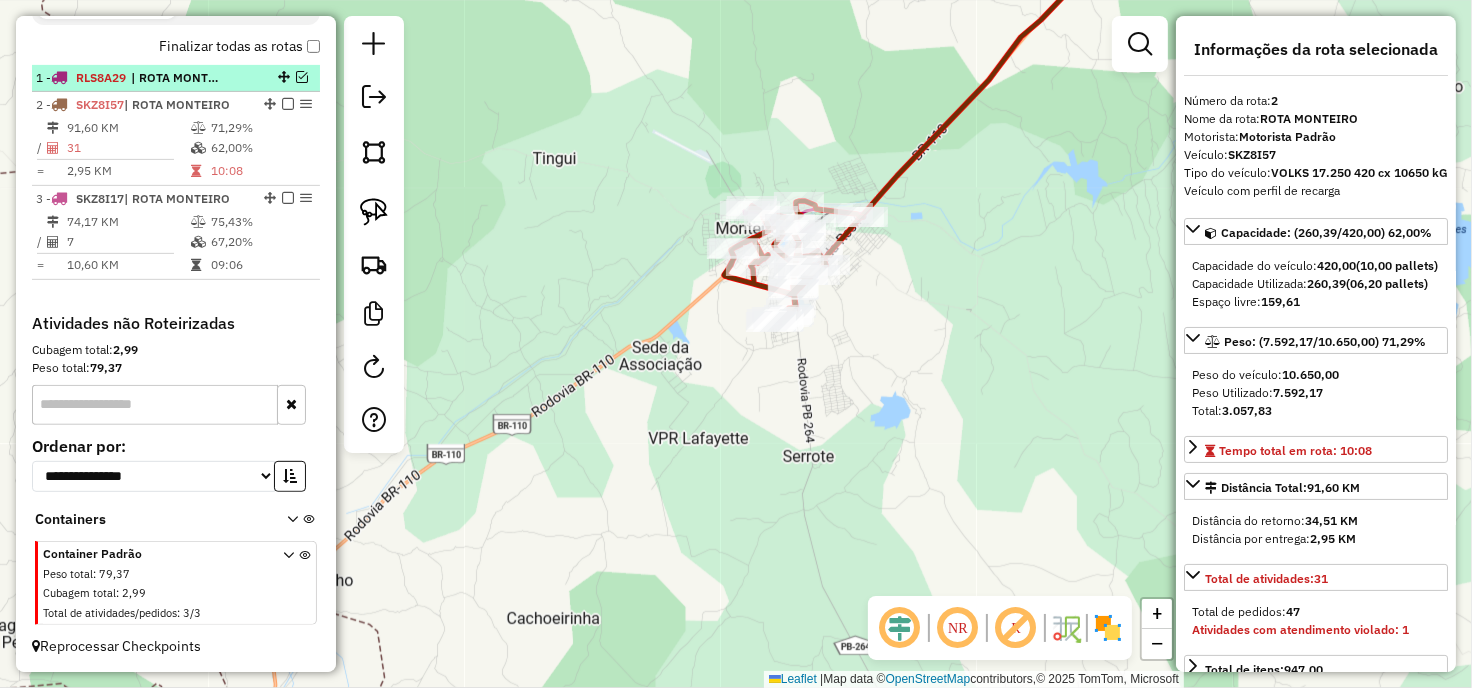 click at bounding box center [302, 77] 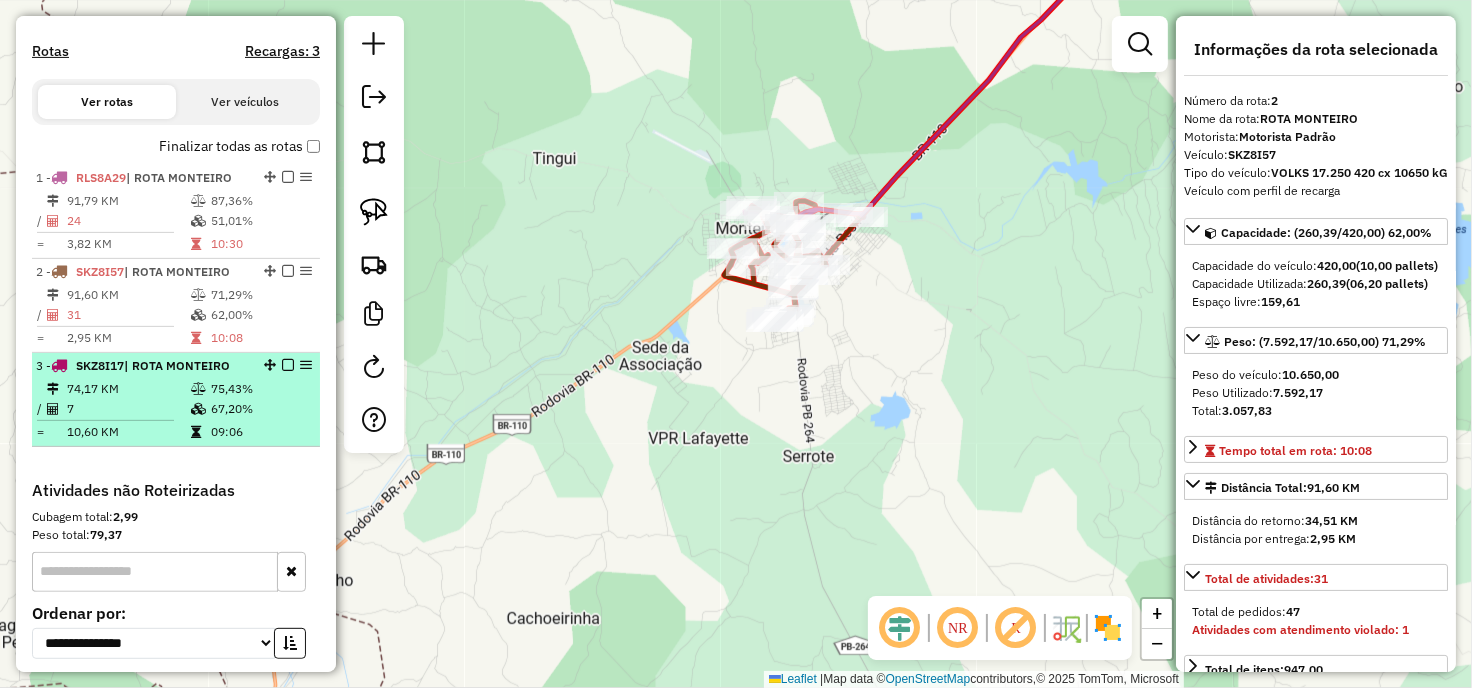 scroll, scrollTop: 553, scrollLeft: 0, axis: vertical 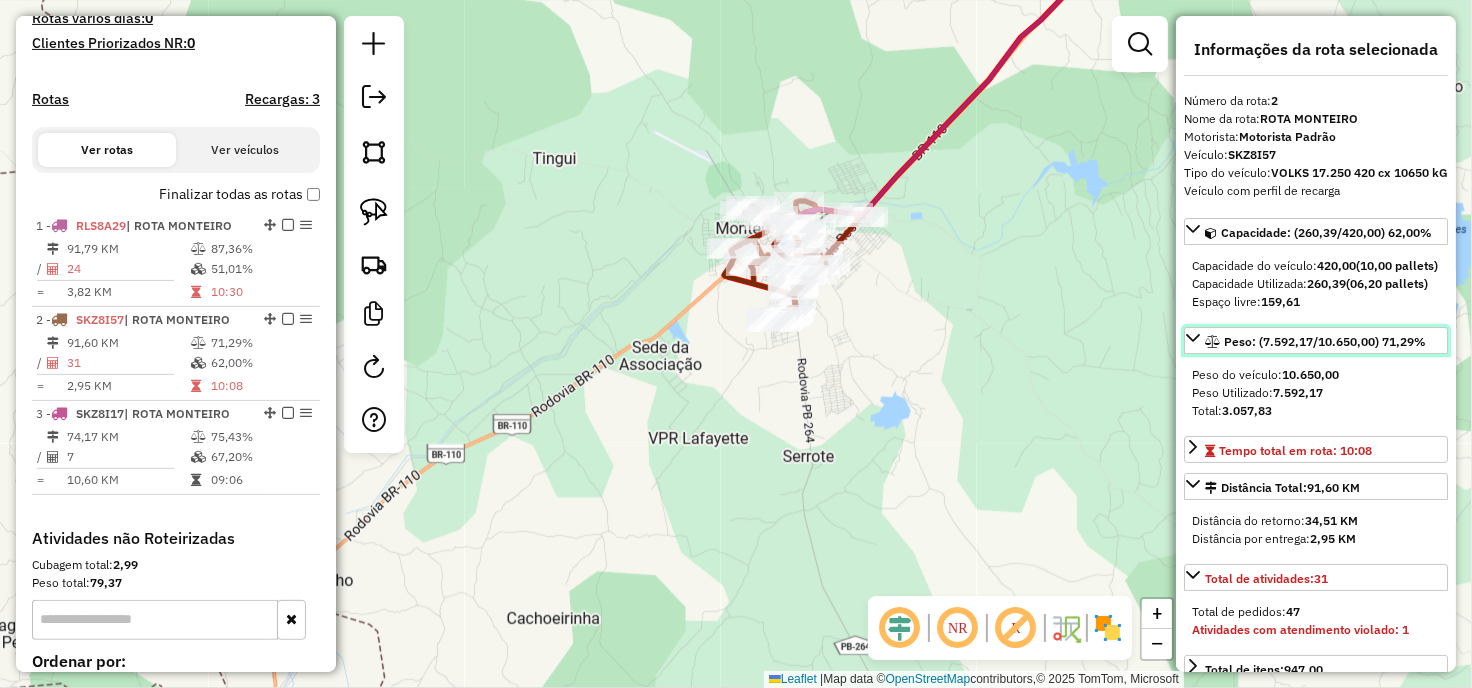 click on "Peso: (7.592,17/10.650,00) 71,29%" at bounding box center [1316, 340] 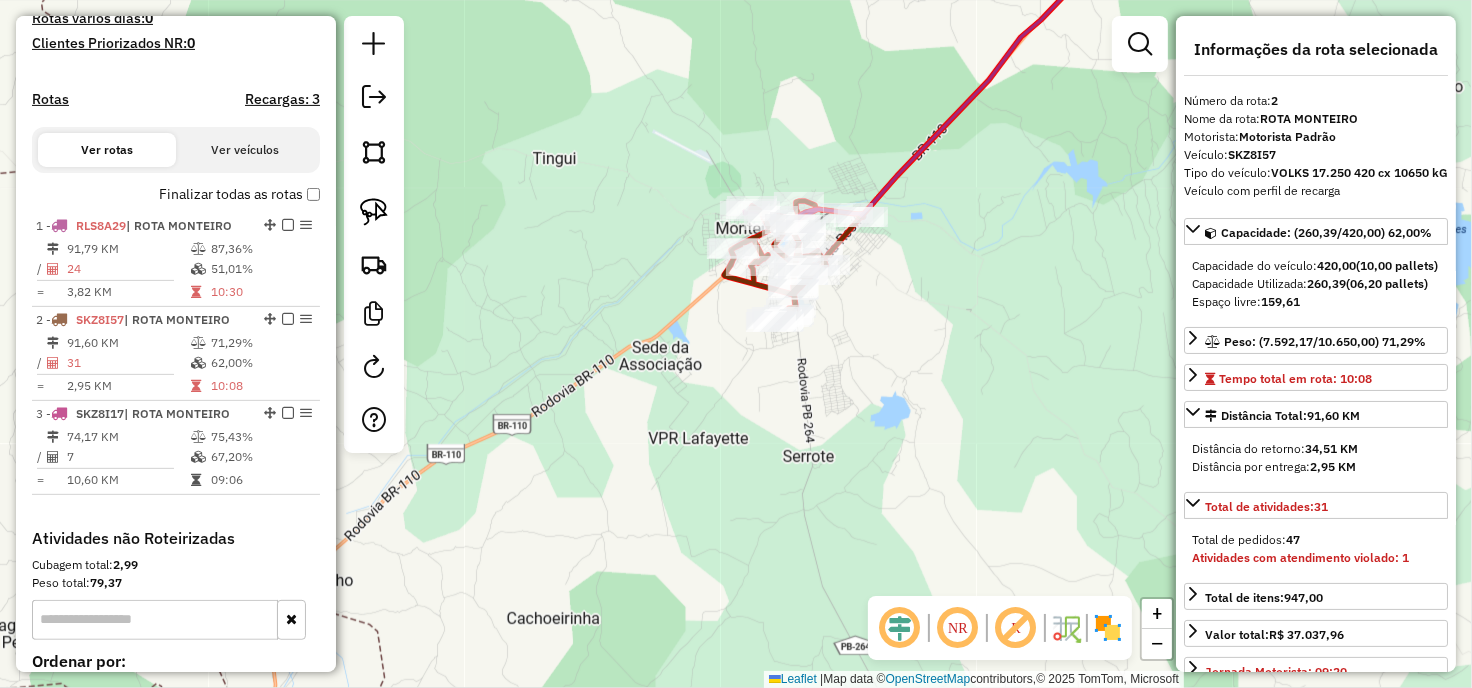 drag, startPoint x: 944, startPoint y: 323, endPoint x: 926, endPoint y: 355, distance: 36.71512 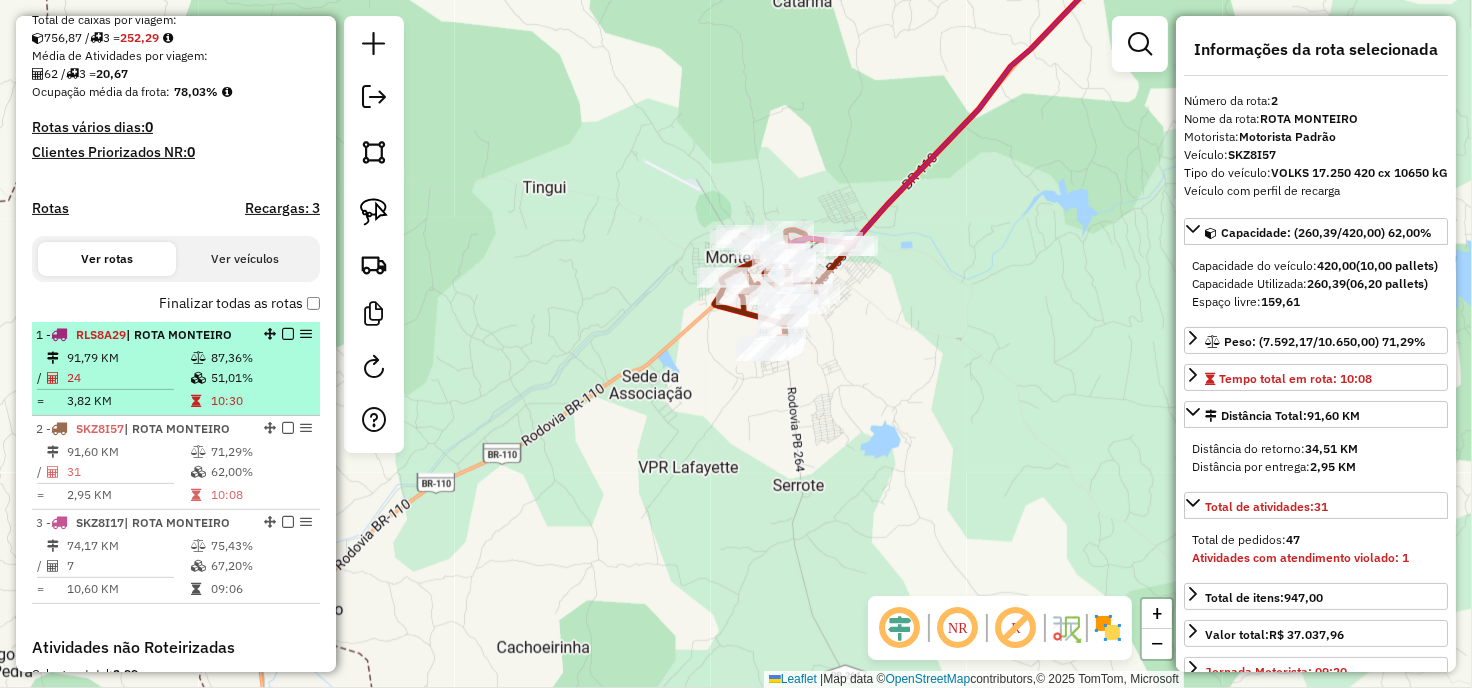 scroll, scrollTop: 404, scrollLeft: 0, axis: vertical 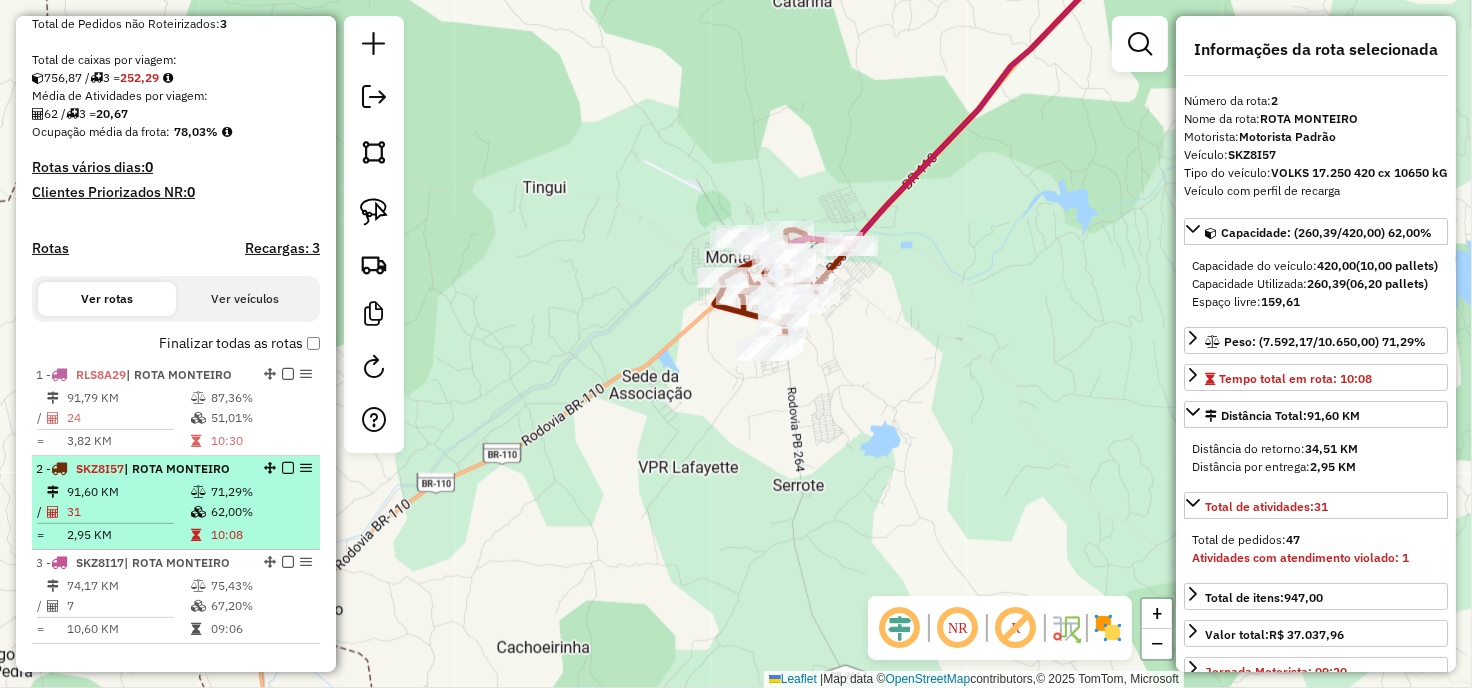 click on "91,60 KM" at bounding box center (128, 492) 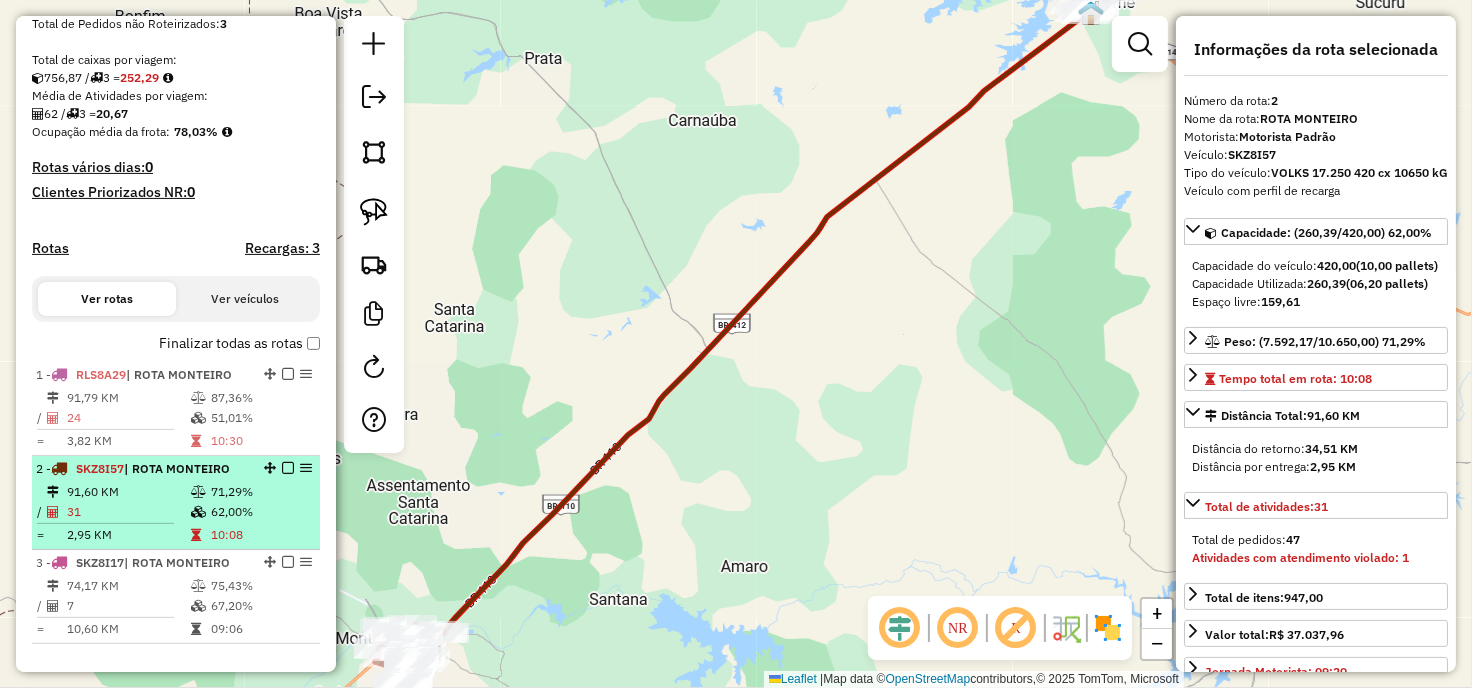 drag, startPoint x: 131, startPoint y: 463, endPoint x: 71, endPoint y: 460, distance: 60.074955 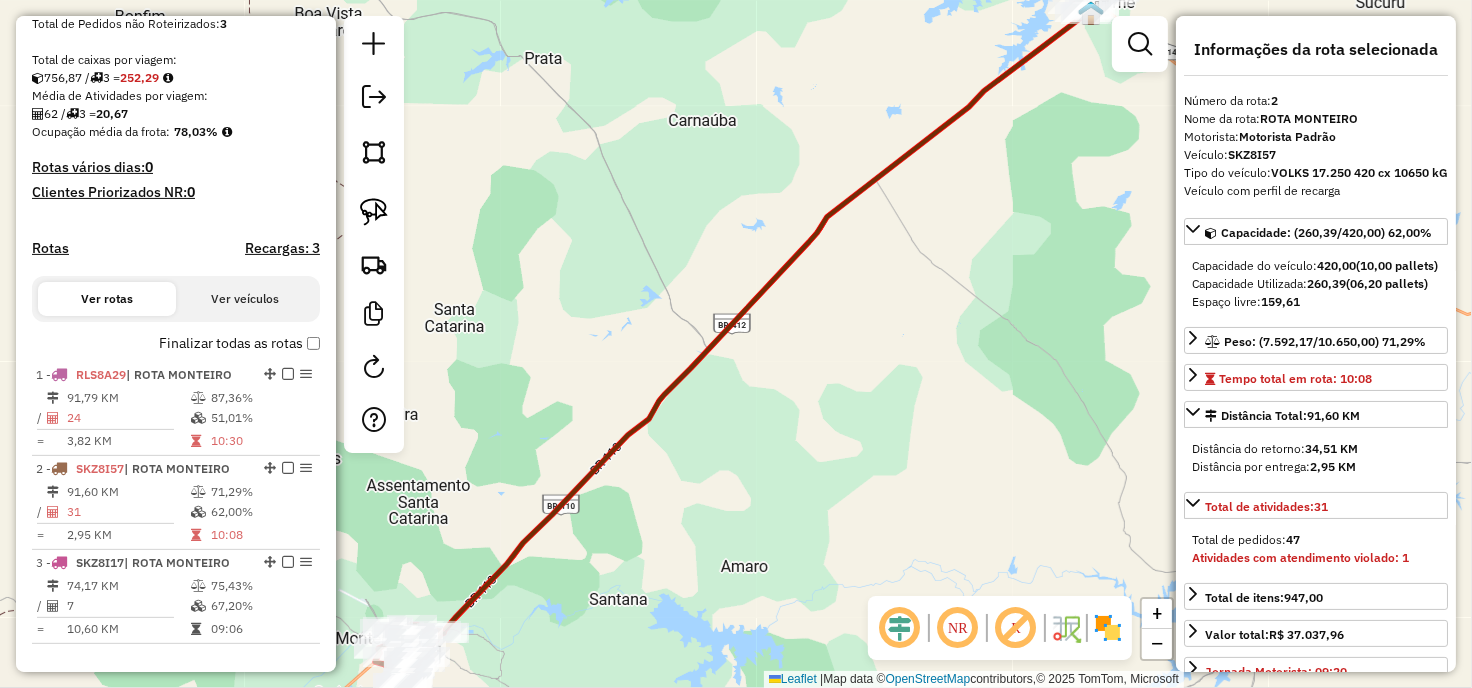 copy on "SKZ8I57" 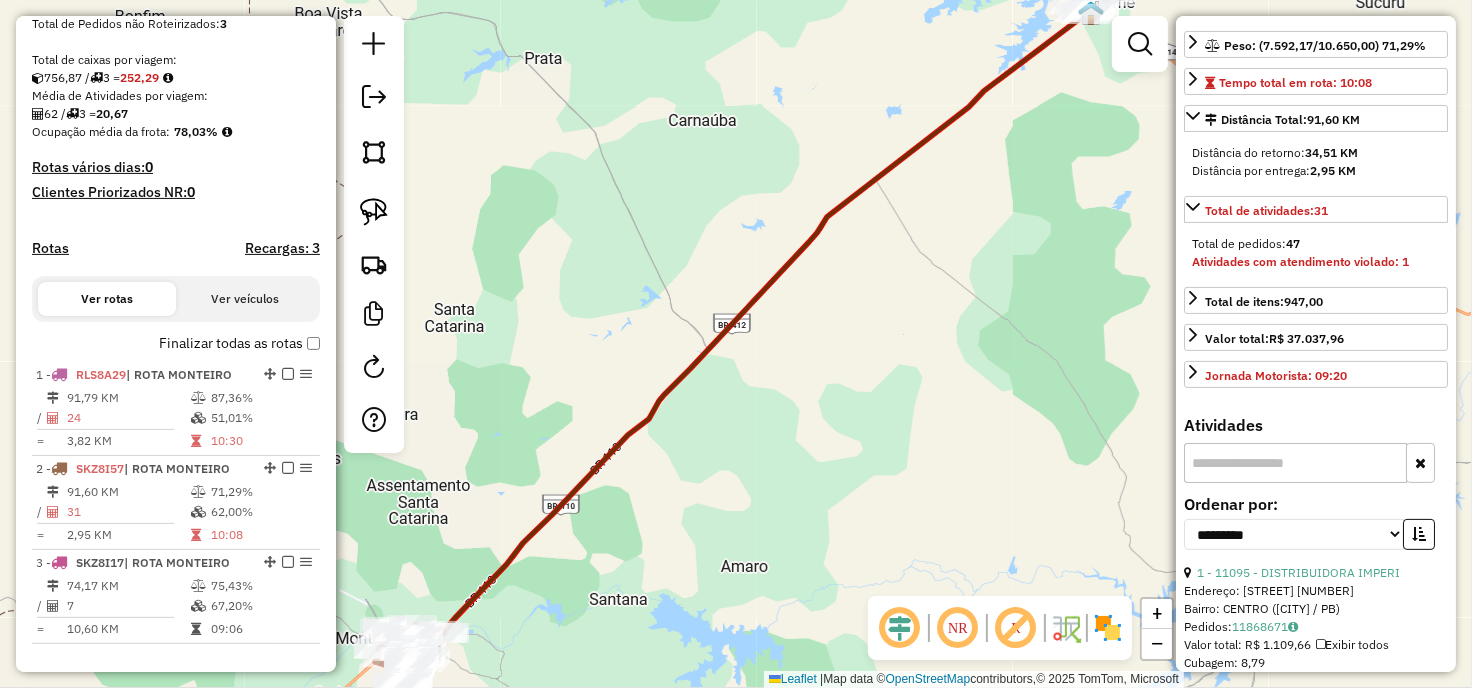scroll, scrollTop: 147, scrollLeft: 0, axis: vertical 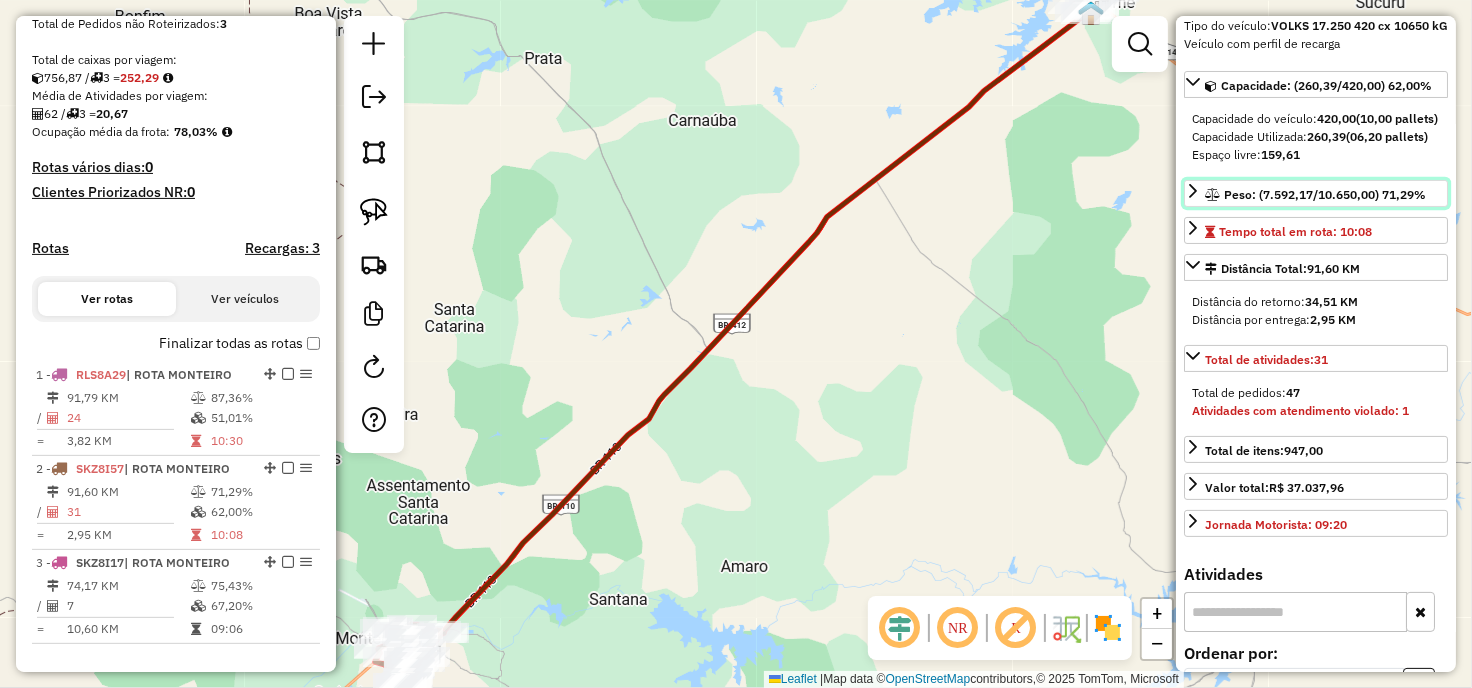 click on "Peso: (7.592,17/10.650,00) 71,29%" at bounding box center (1325, 194) 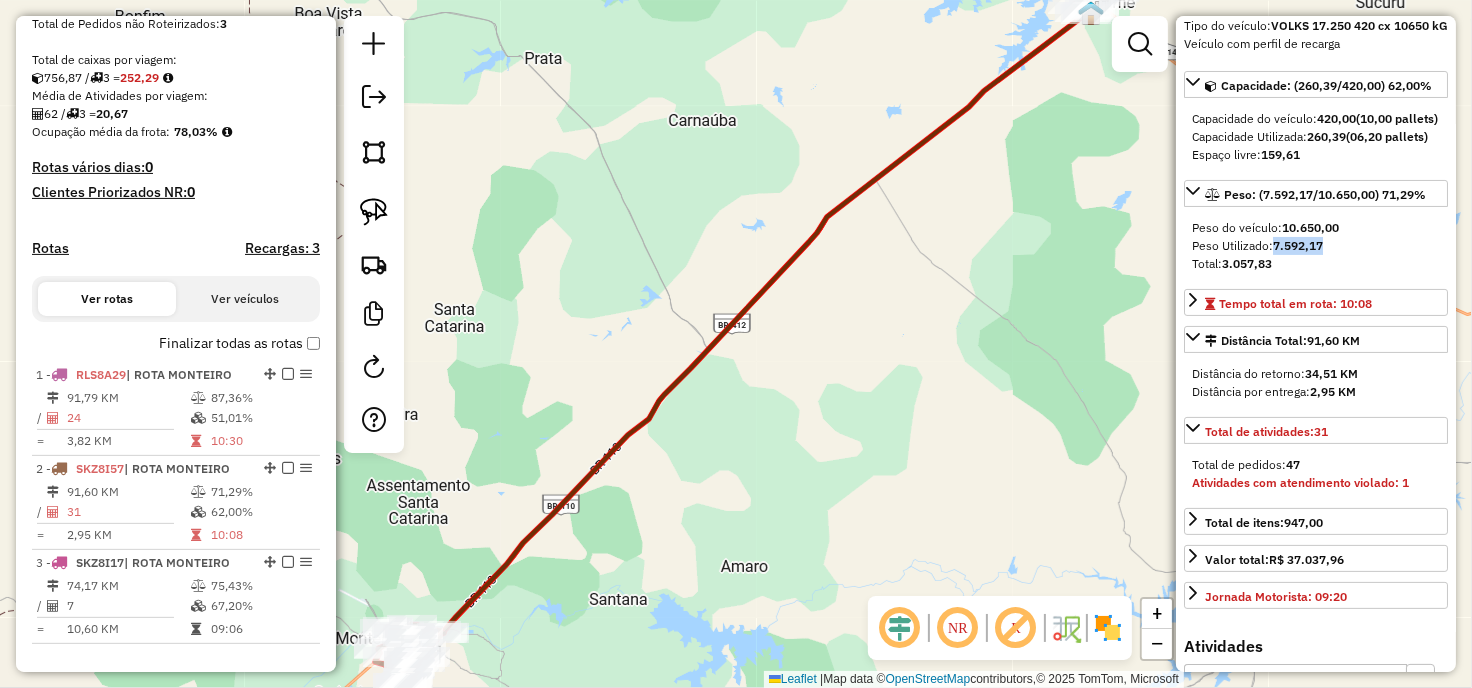 drag, startPoint x: 1337, startPoint y: 298, endPoint x: 1276, endPoint y: 305, distance: 61.400326 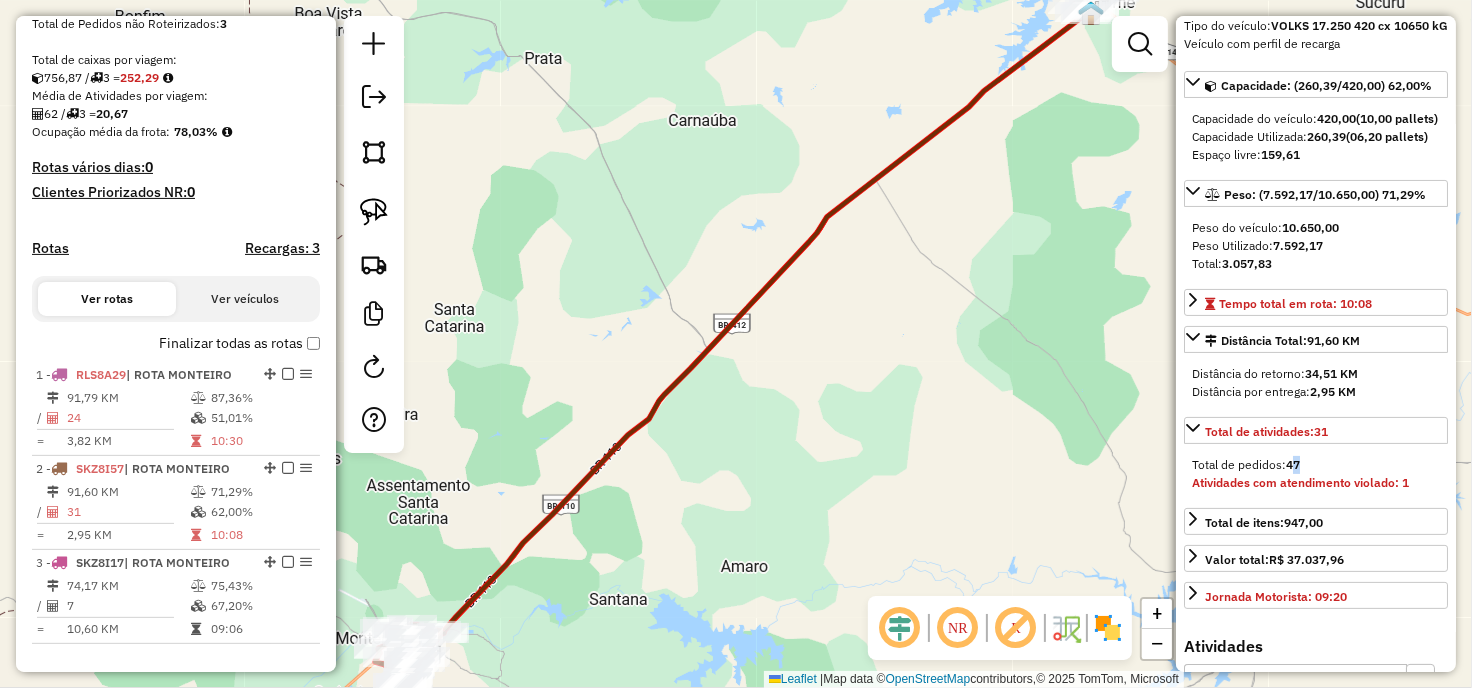 drag, startPoint x: 1307, startPoint y: 506, endPoint x: 1293, endPoint y: 506, distance: 14 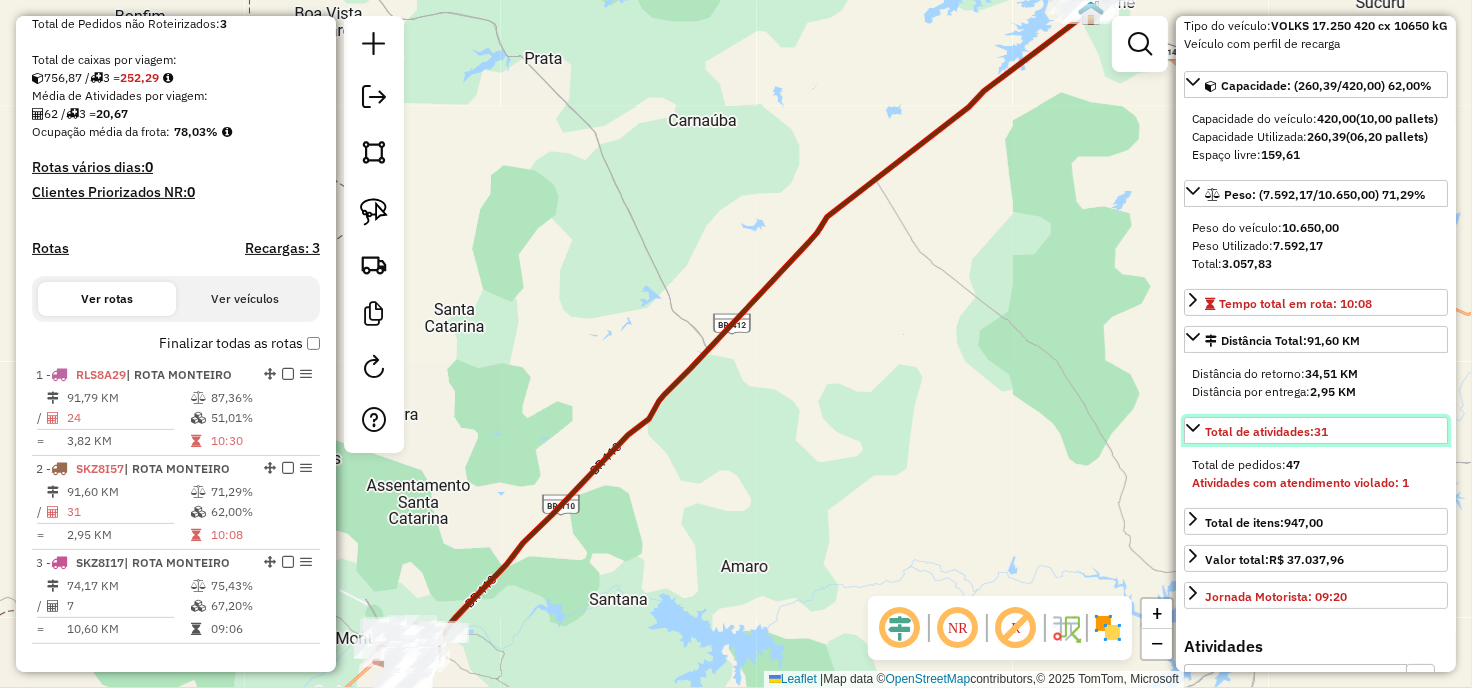 drag, startPoint x: 1341, startPoint y: 483, endPoint x: 1317, endPoint y: 482, distance: 24.020824 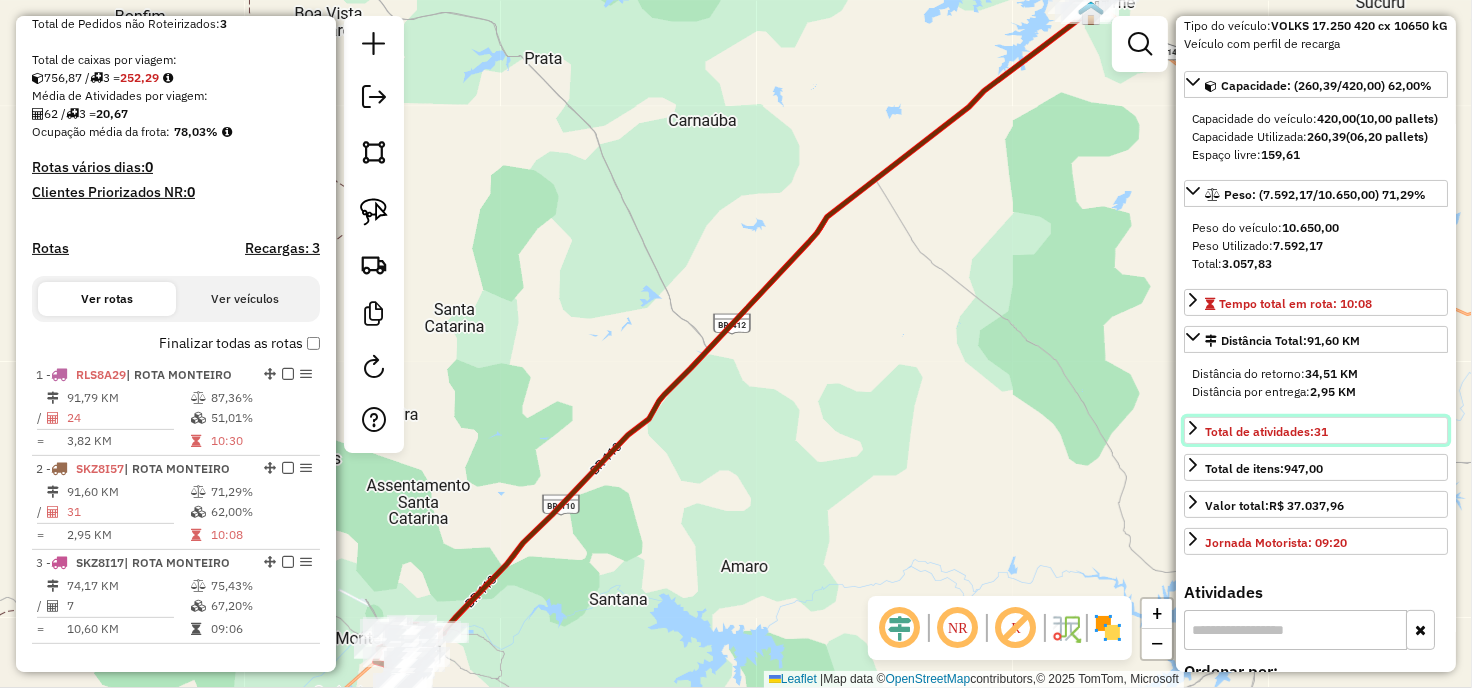 click on "Total de atividades:  31" at bounding box center [1316, 430] 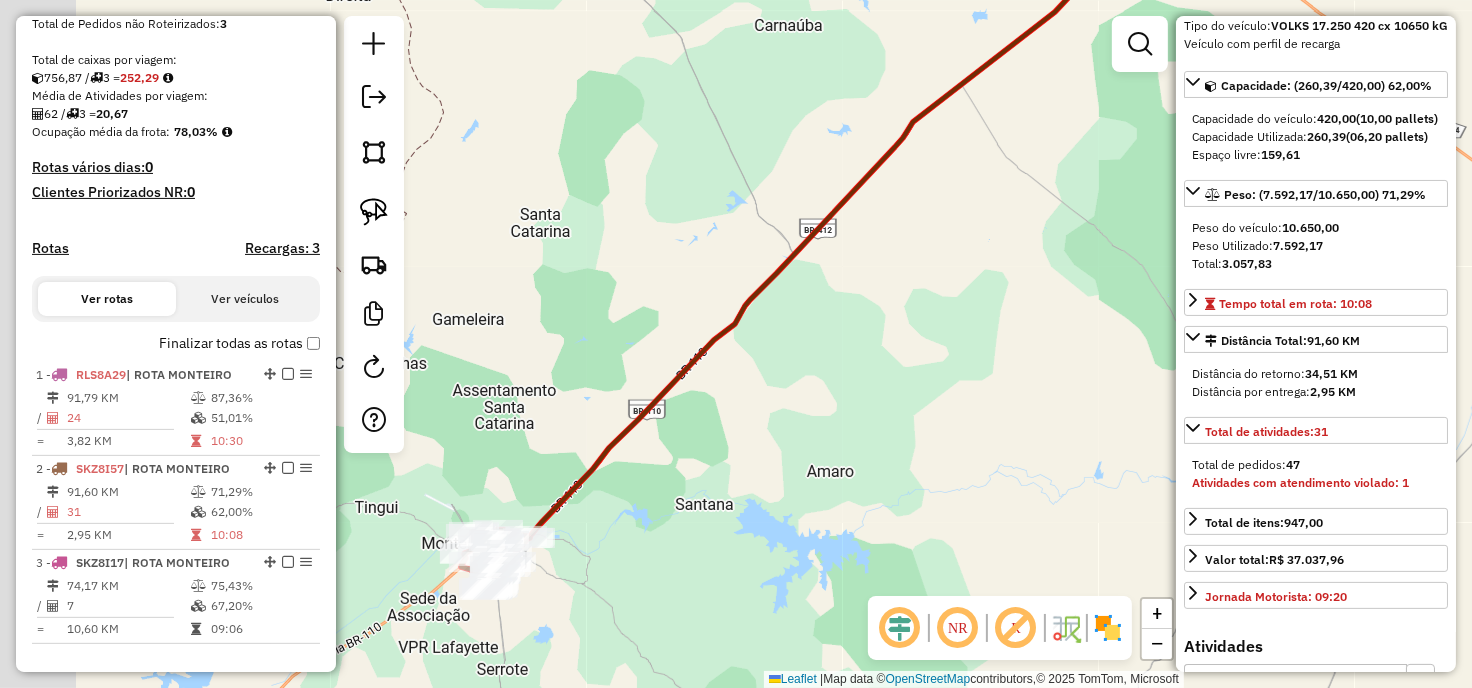 drag, startPoint x: 618, startPoint y: 493, endPoint x: 702, endPoint y: 406, distance: 120.93387 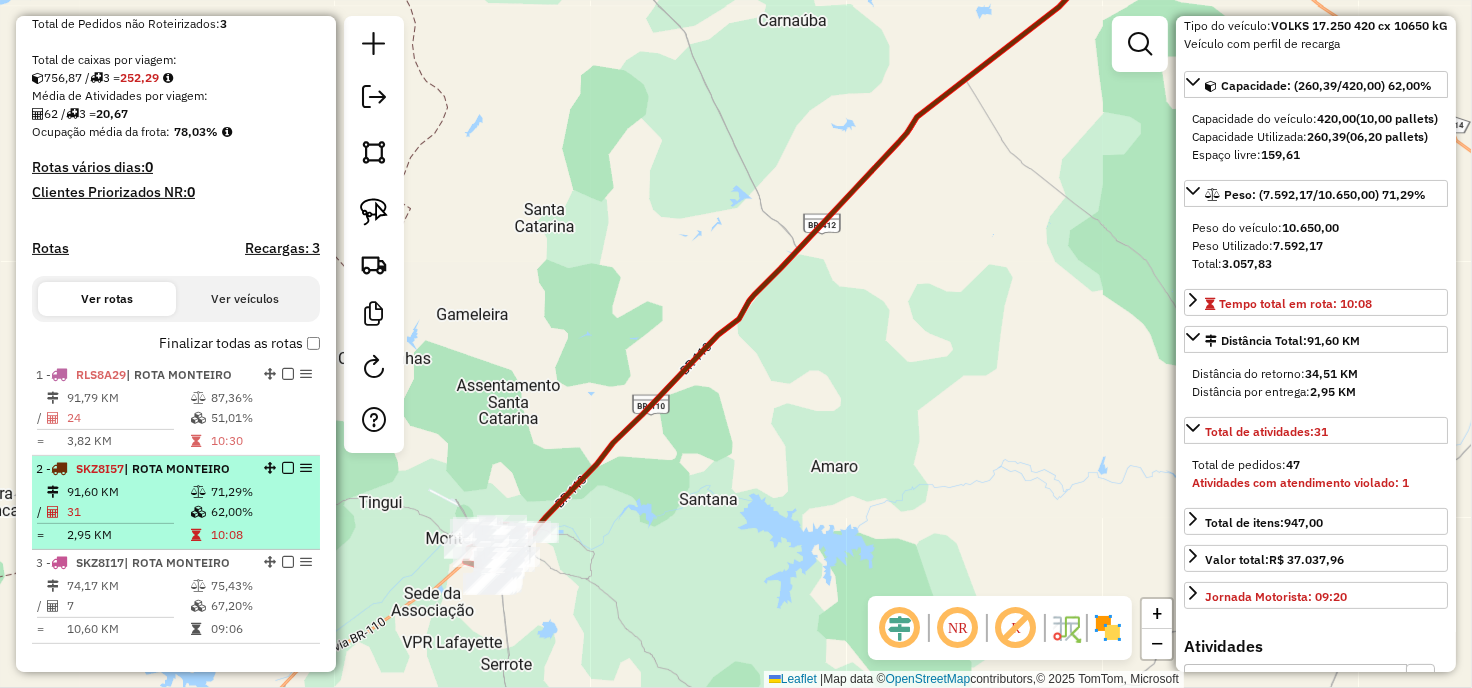 click on "91,60 KM" at bounding box center (128, 492) 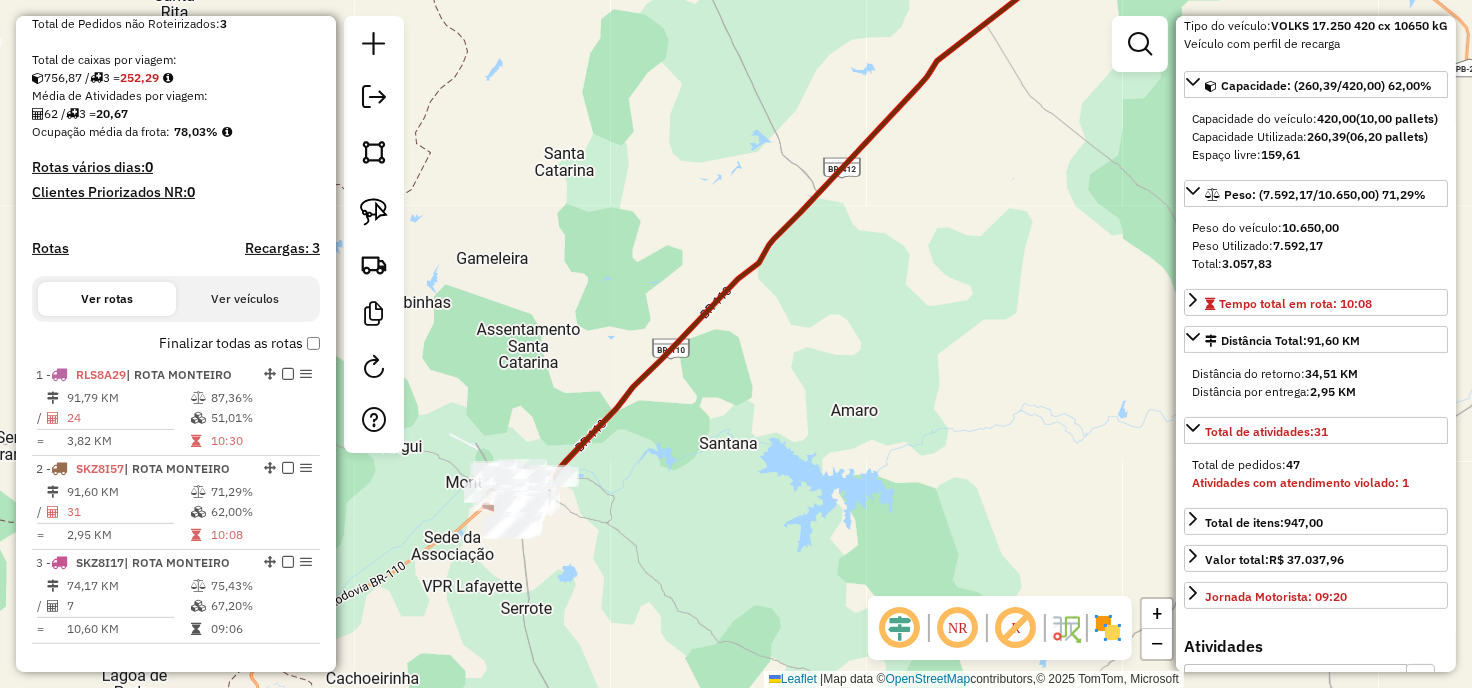 drag, startPoint x: 878, startPoint y: 540, endPoint x: 928, endPoint y: 448, distance: 104.70912 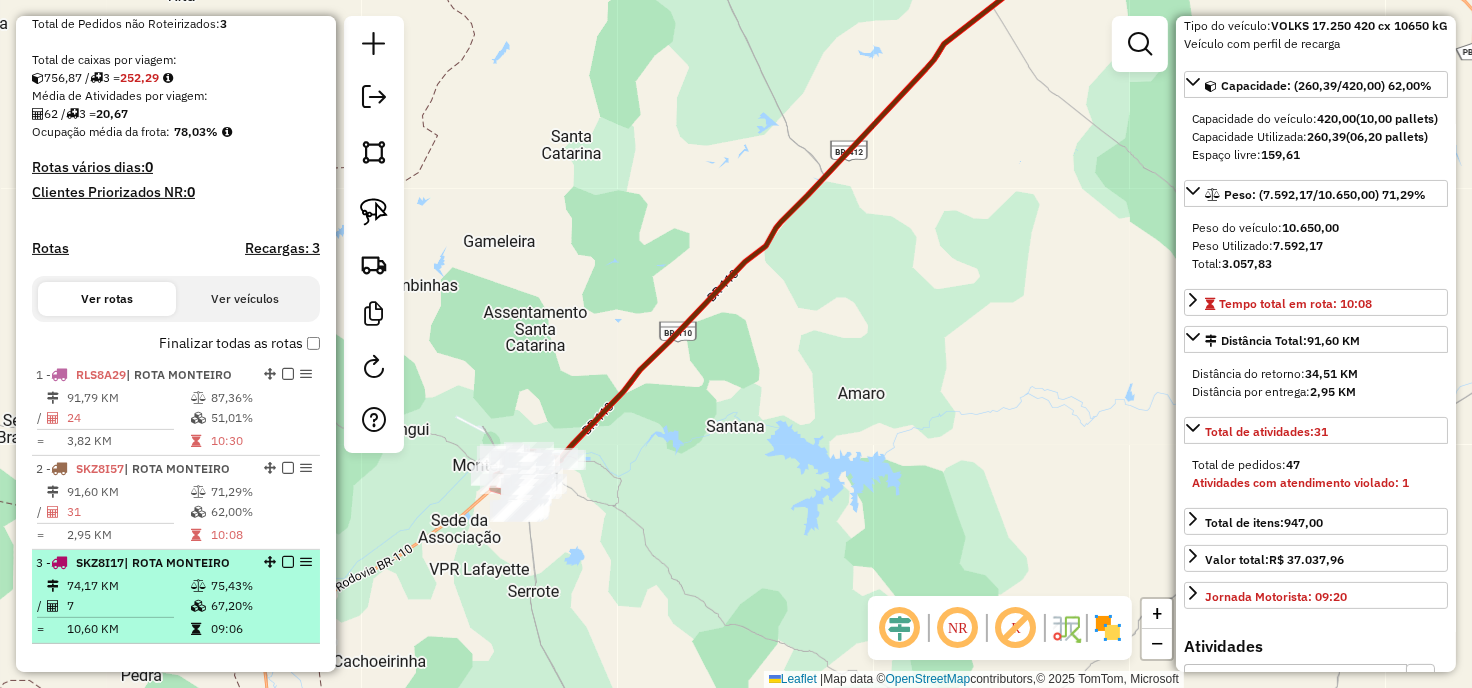 click on "67,20%" at bounding box center [260, 606] 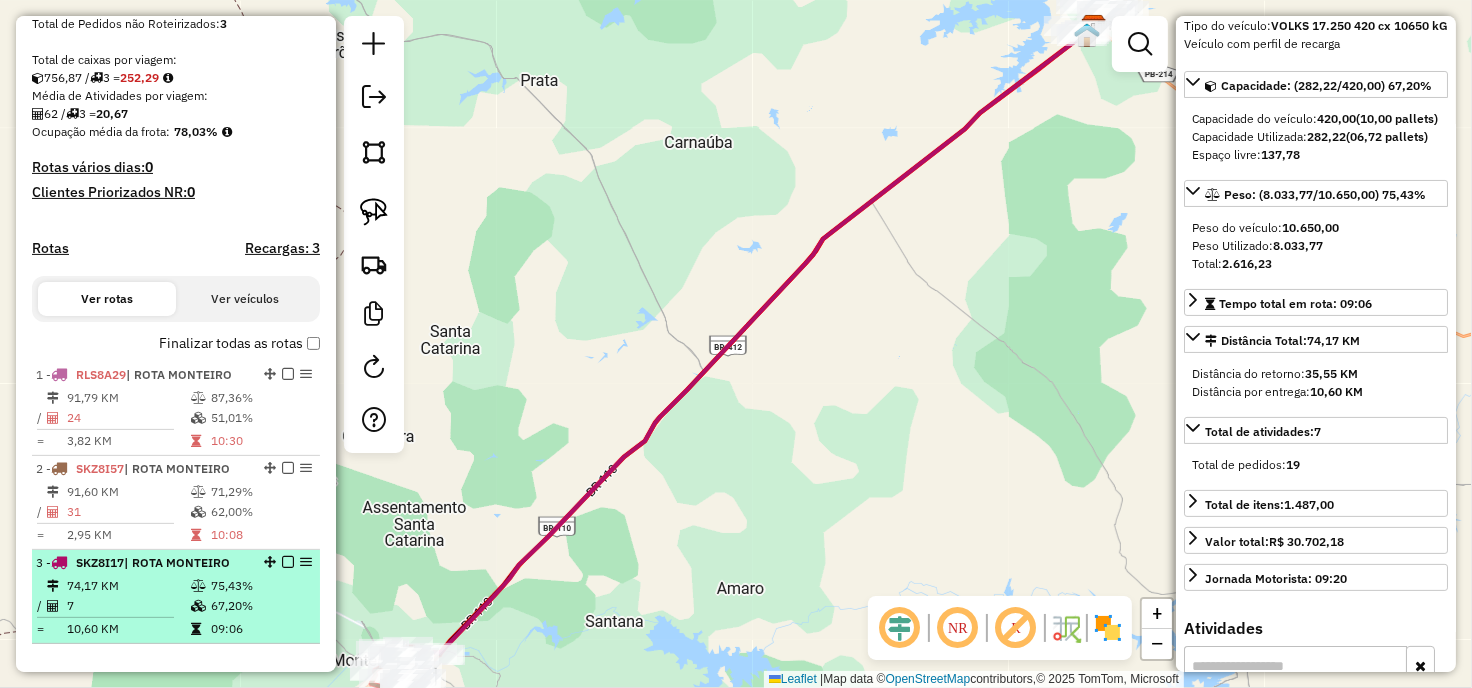 drag, startPoint x: 125, startPoint y: 558, endPoint x: 104, endPoint y: 555, distance: 21.213203 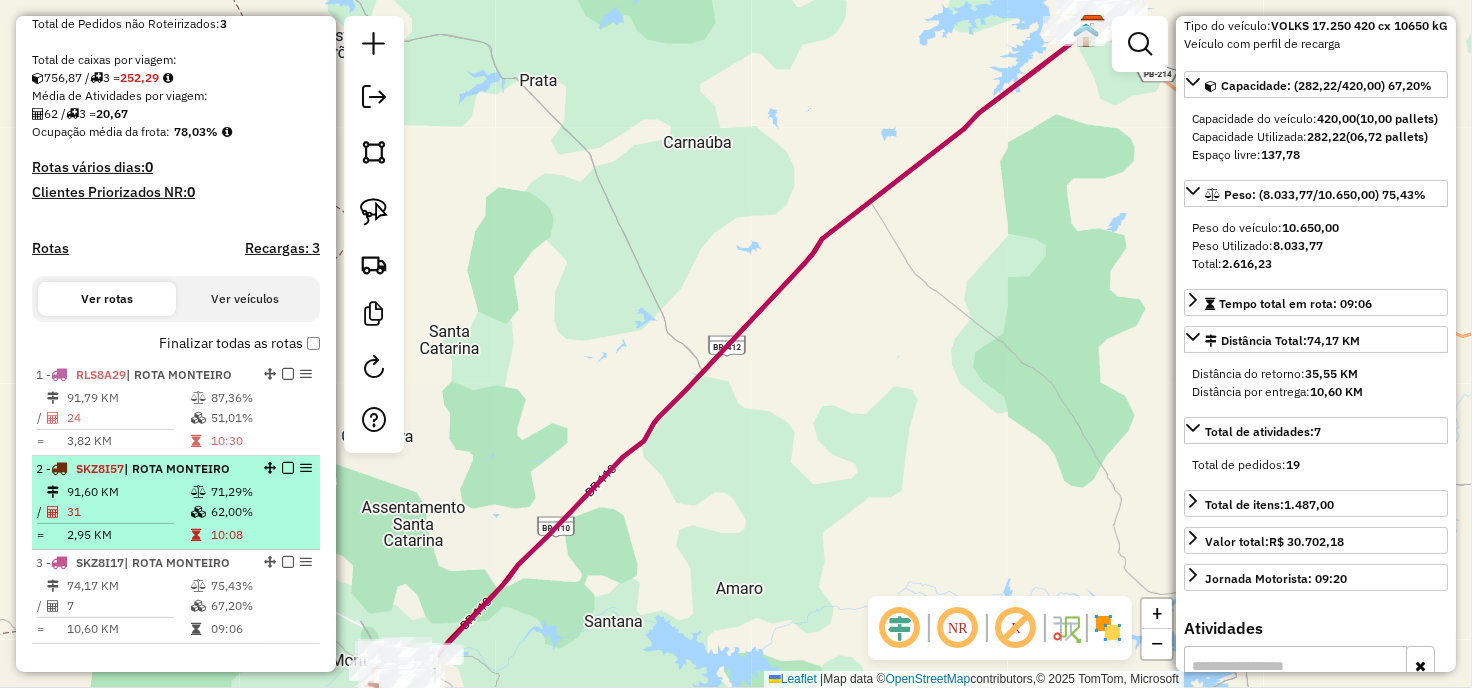 copy on "SKZ8I17" 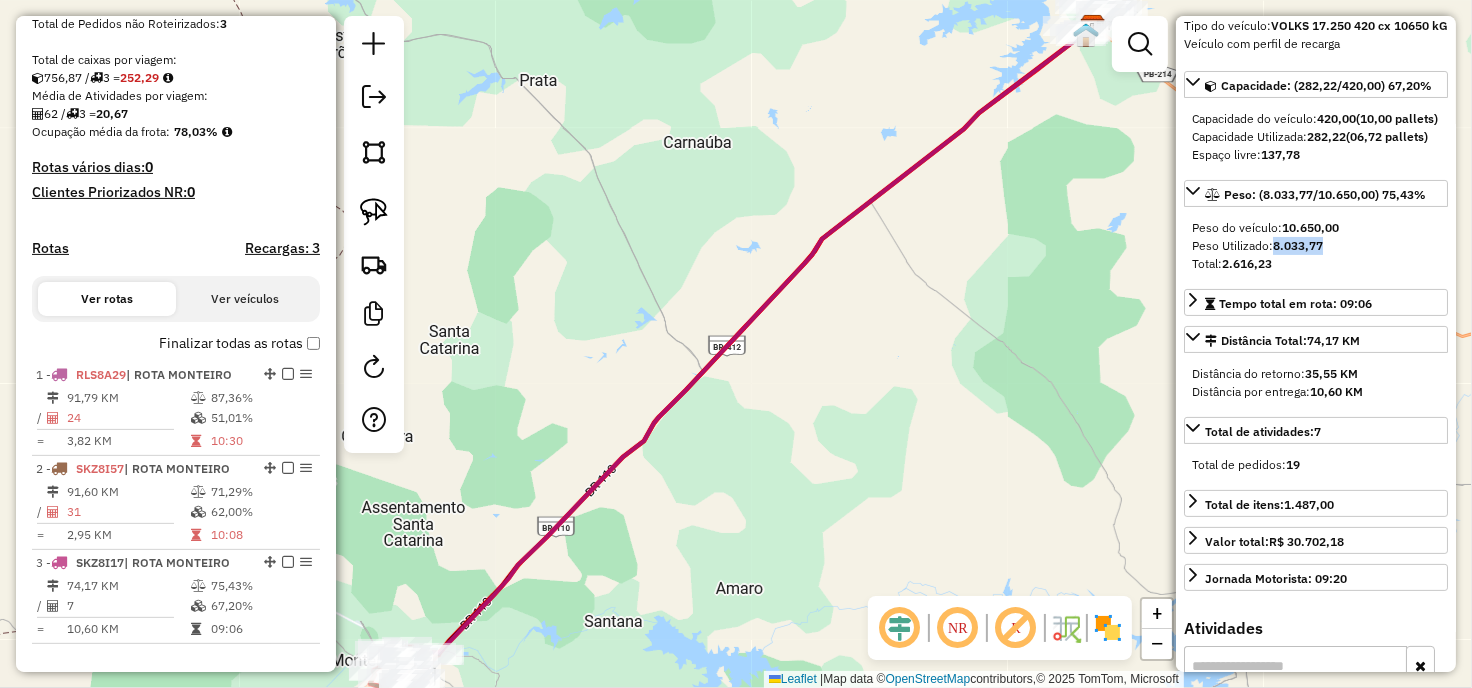 drag, startPoint x: 1326, startPoint y: 296, endPoint x: 1274, endPoint y: 294, distance: 52.03845 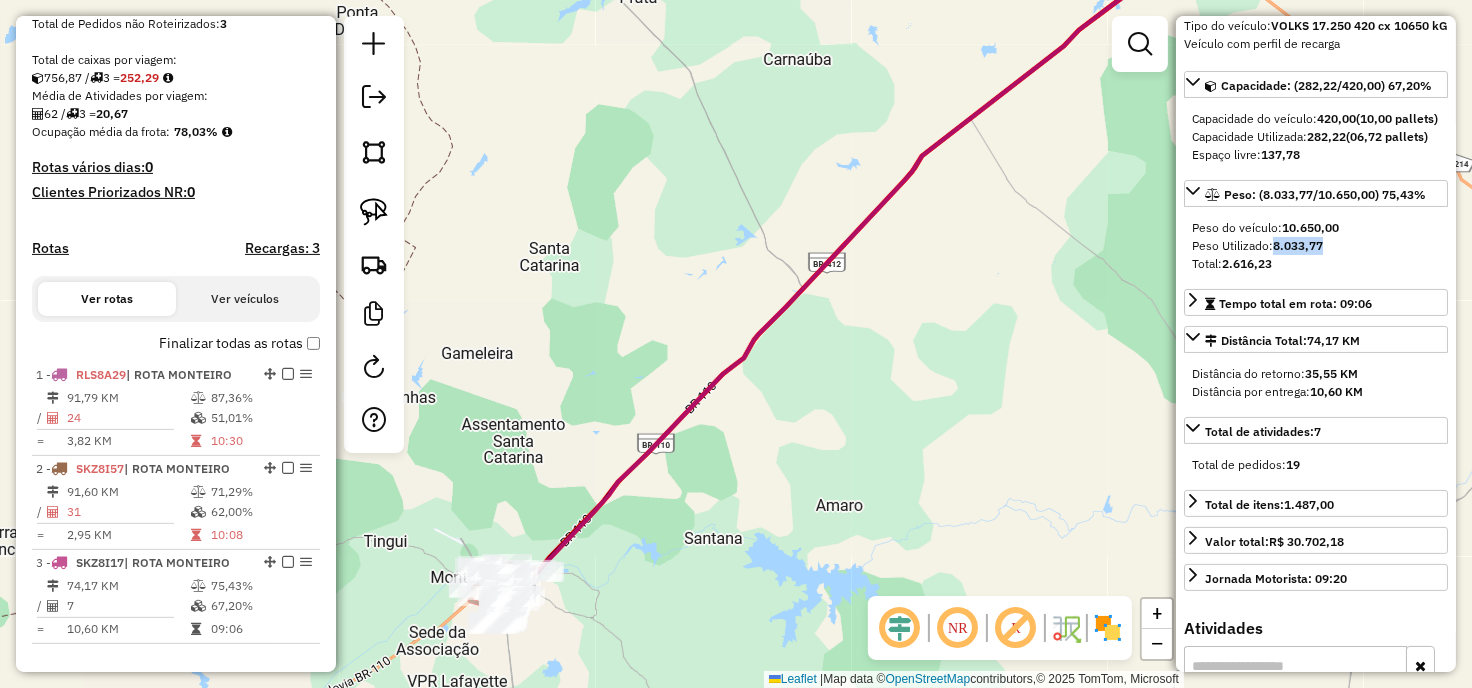 drag, startPoint x: 631, startPoint y: 360, endPoint x: 727, endPoint y: 277, distance: 126.90548 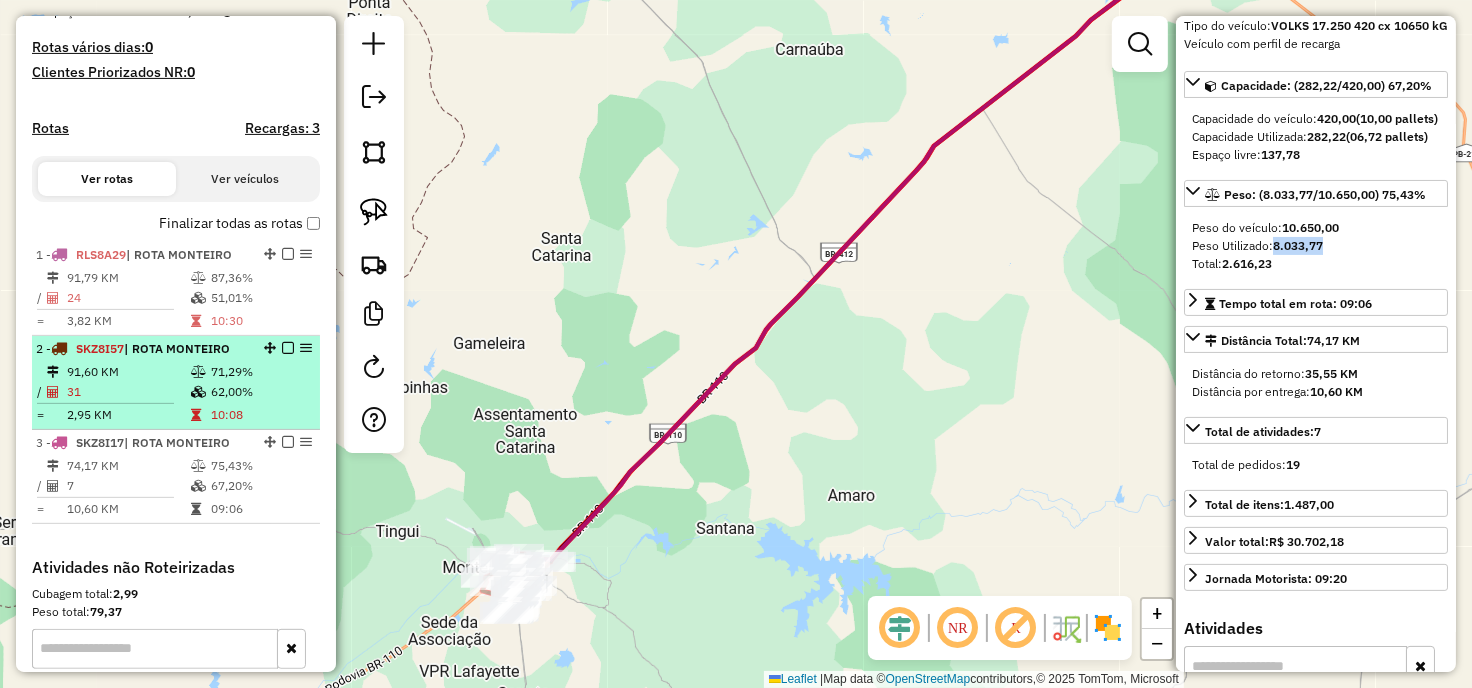 scroll, scrollTop: 553, scrollLeft: 0, axis: vertical 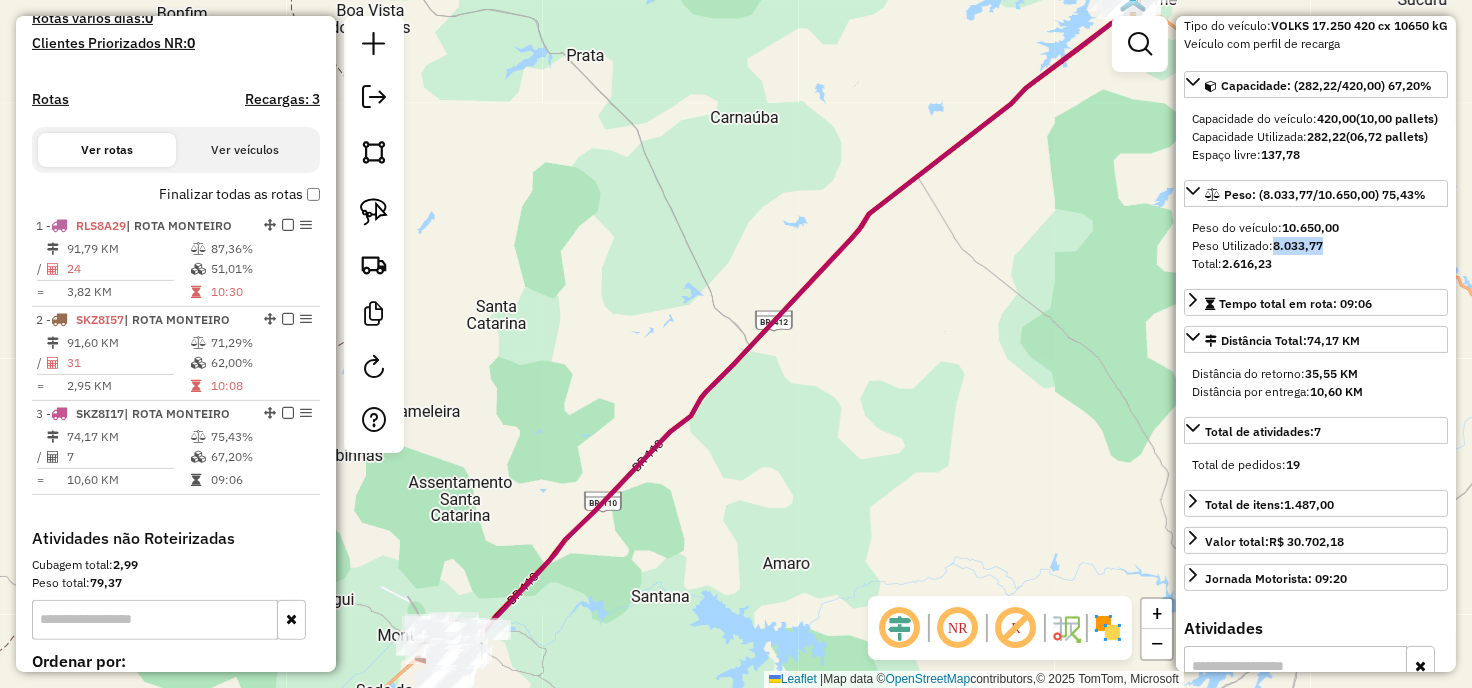 drag, startPoint x: 608, startPoint y: 248, endPoint x: 466, endPoint y: 336, distance: 167.05687 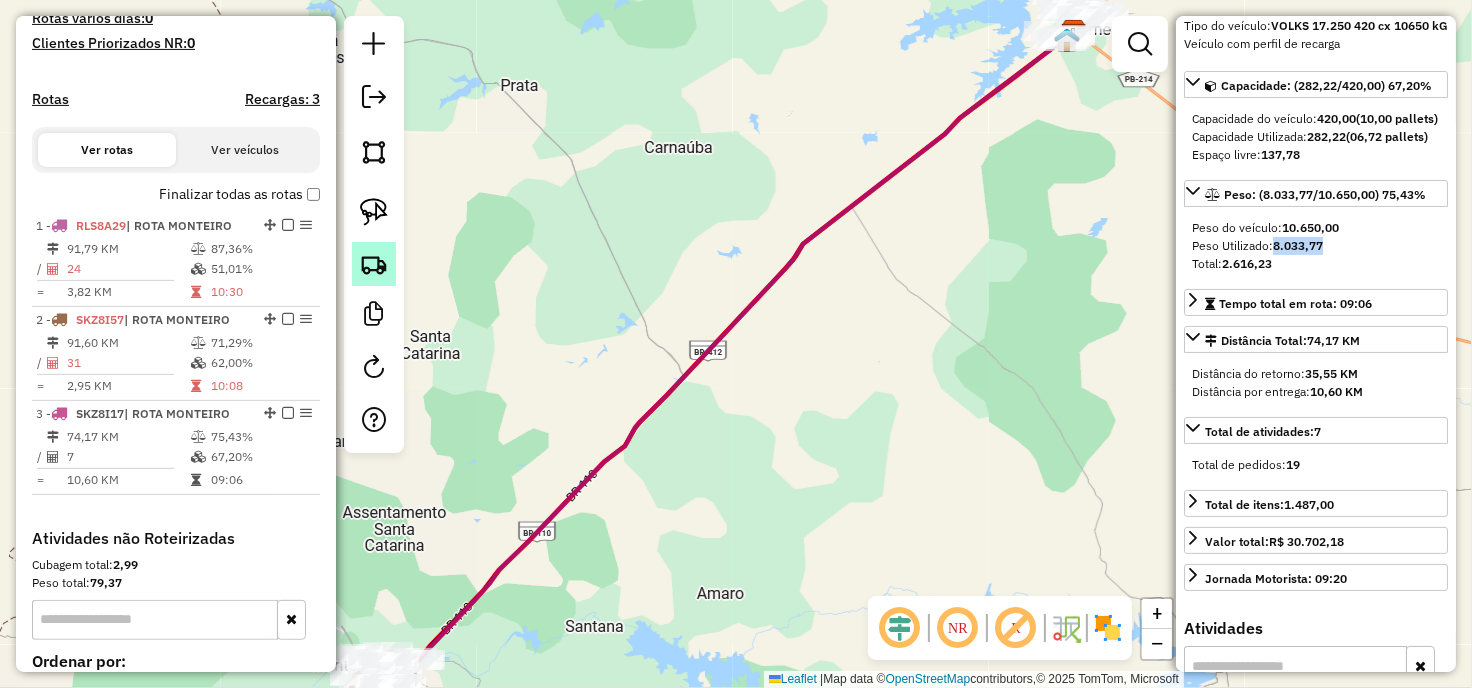 click 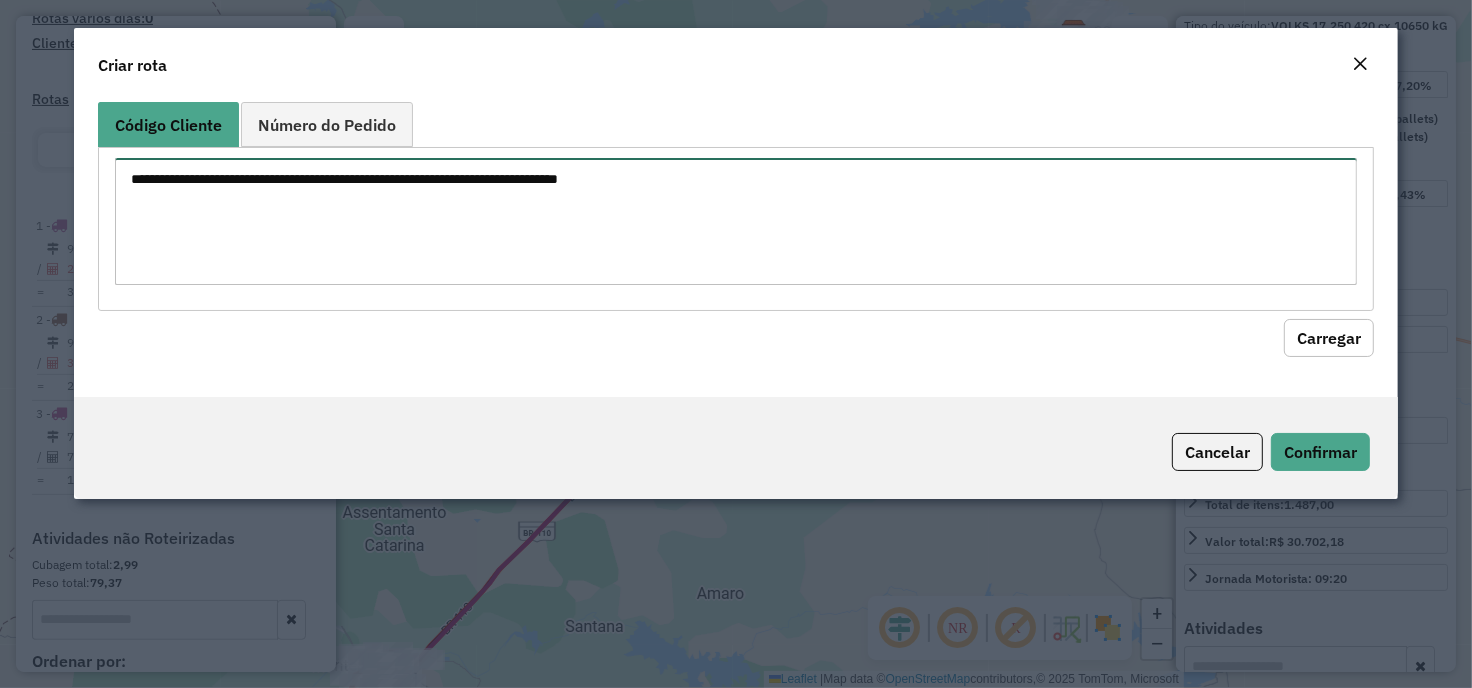 click at bounding box center (736, 221) 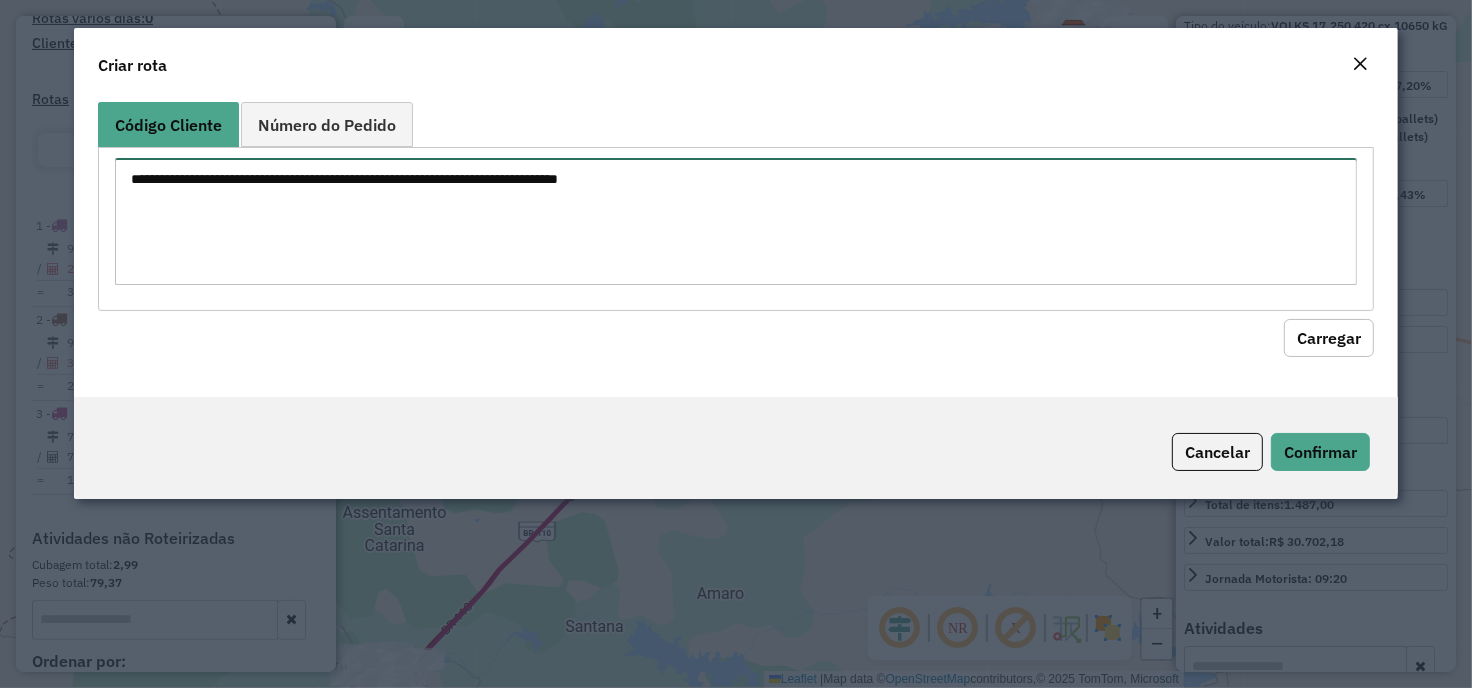 click at bounding box center [736, 221] 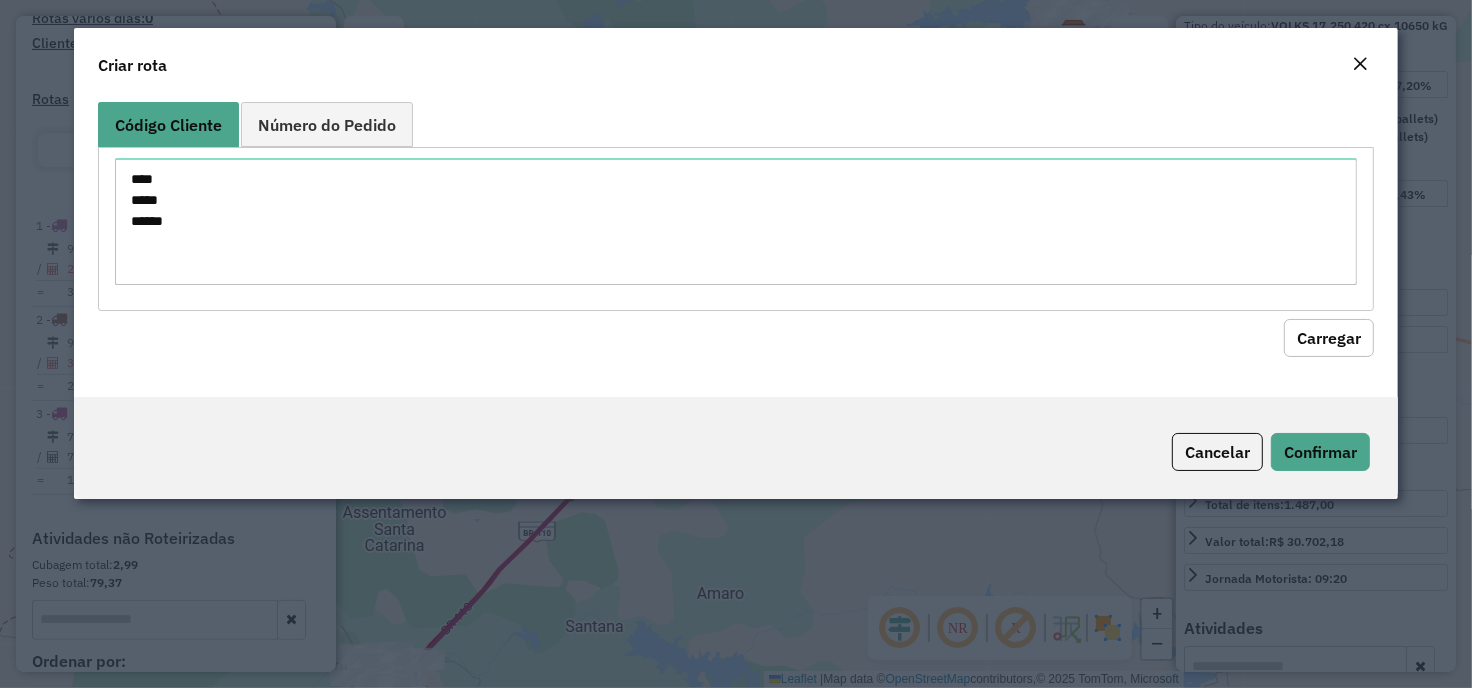 click on "Carregar" 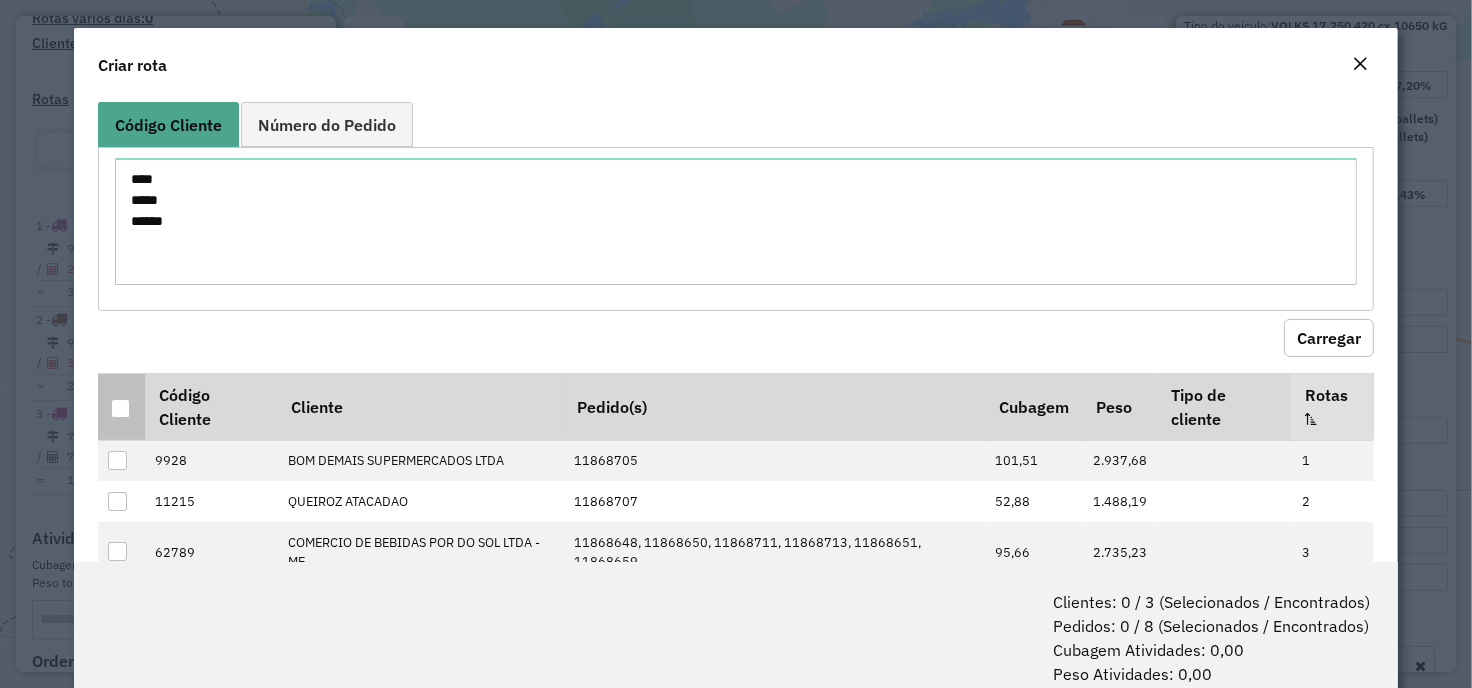 click at bounding box center (120, 408) 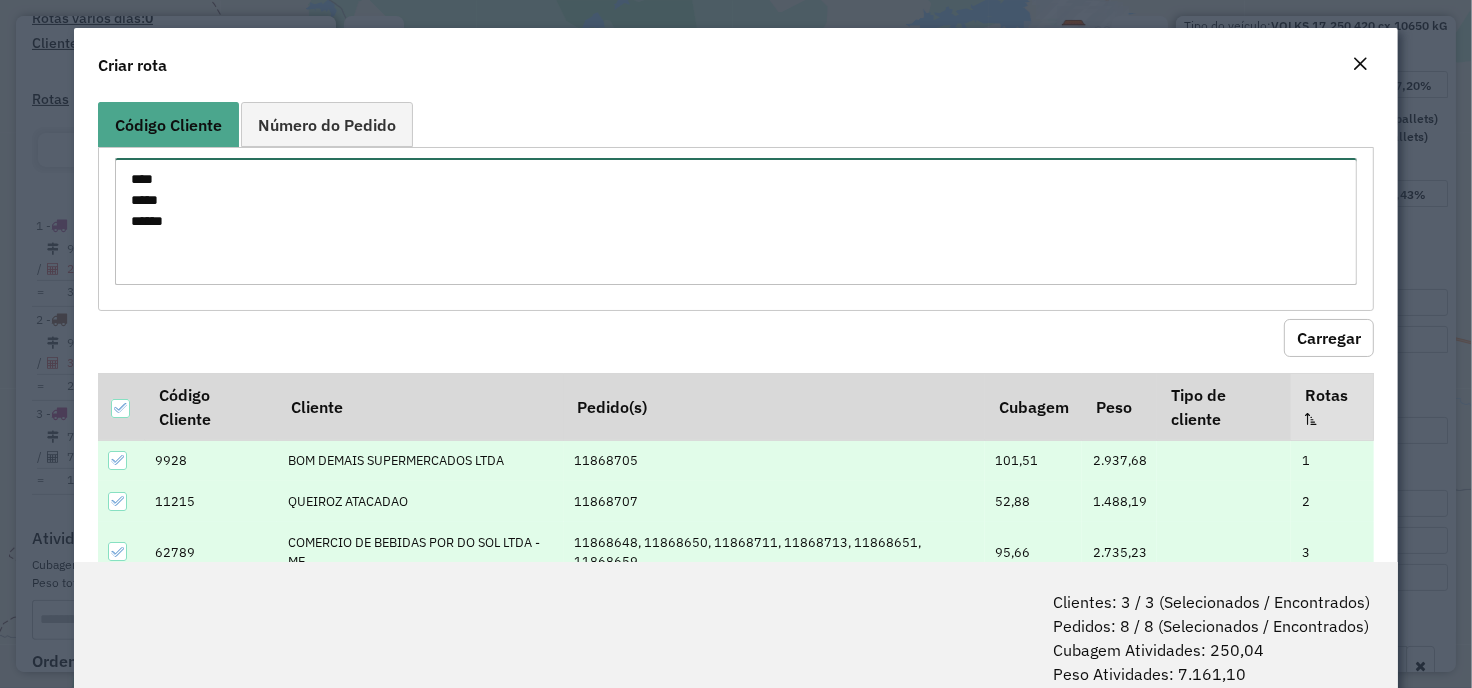 click on "****
*****
*****" at bounding box center [736, 221] 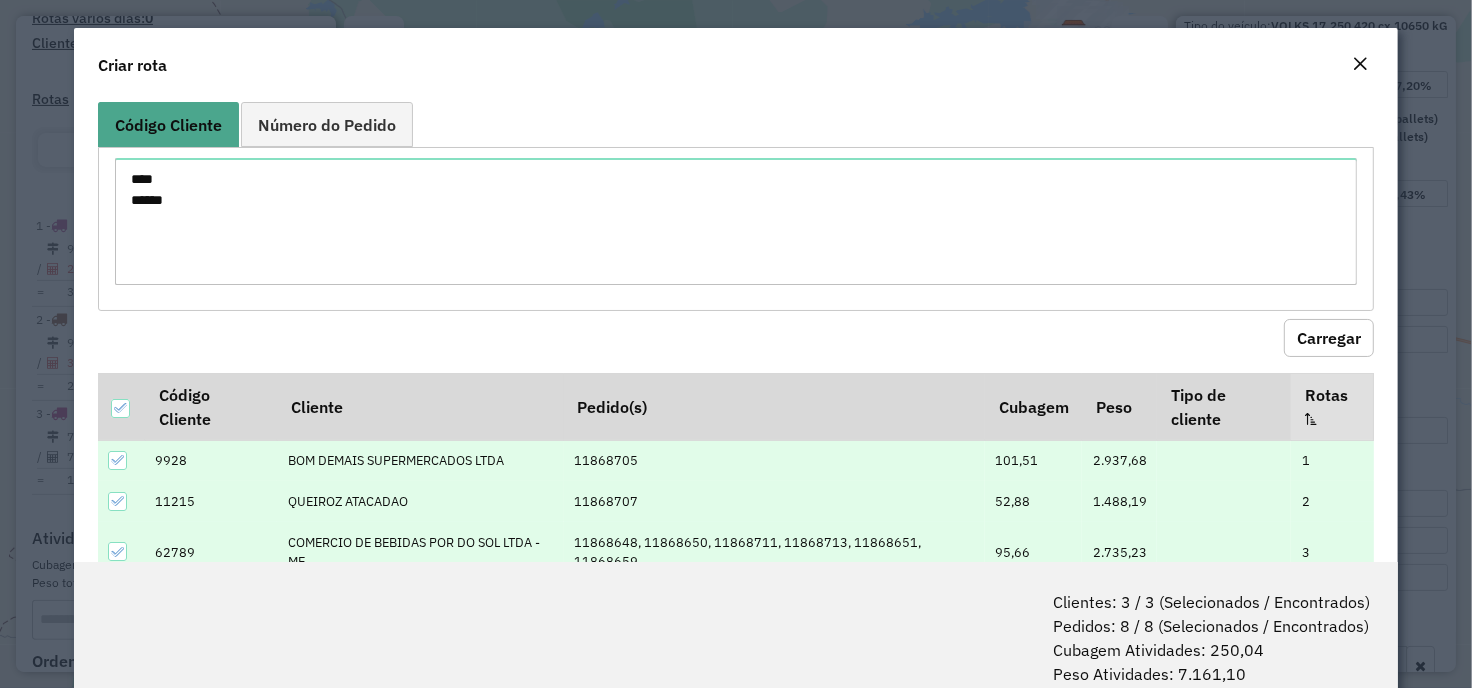 click on "Carregar" 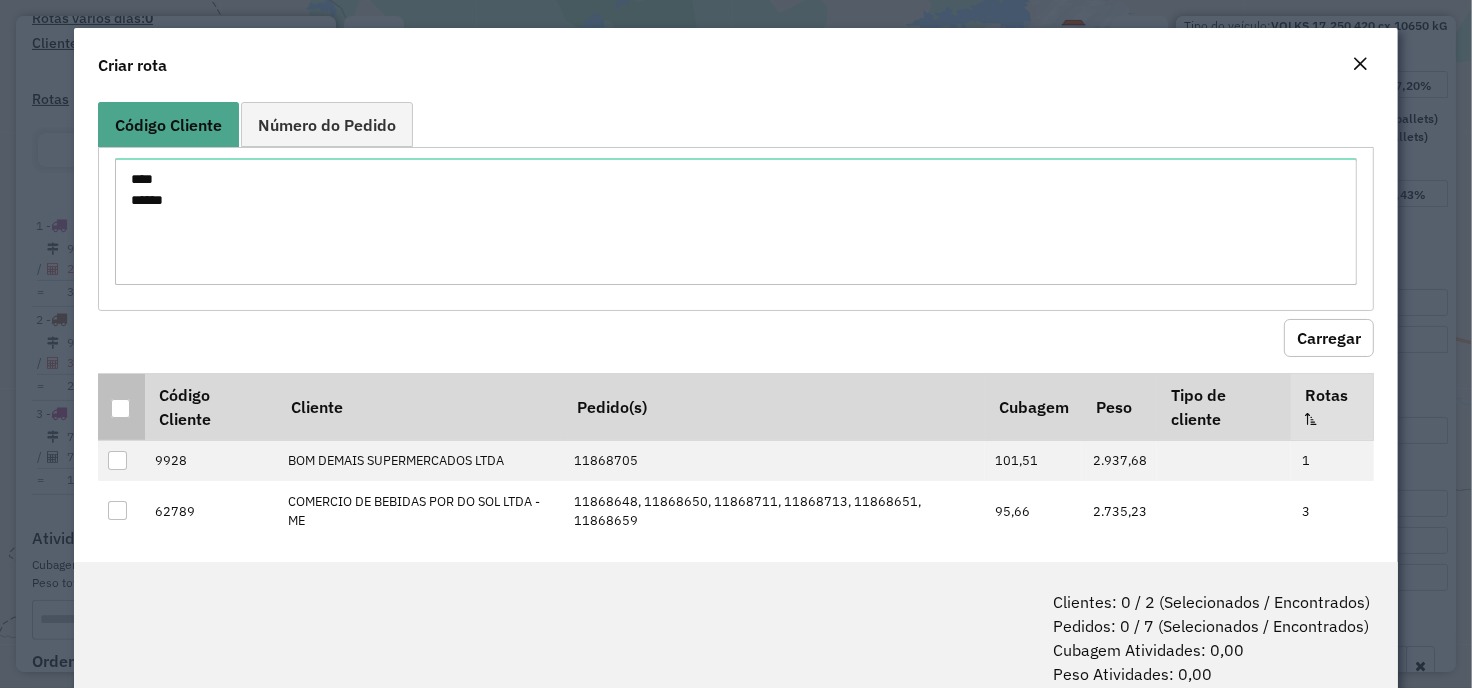 click at bounding box center (120, 408) 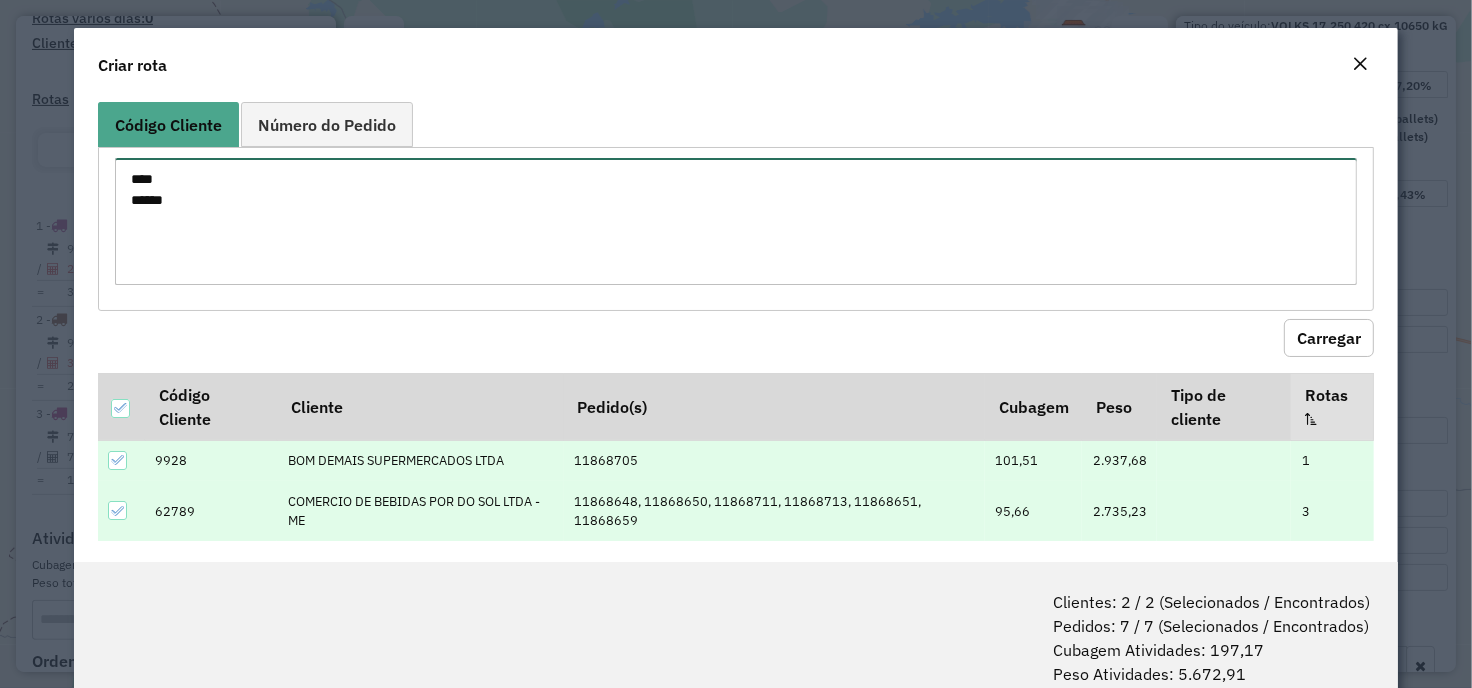click on "****
*****" at bounding box center [736, 221] 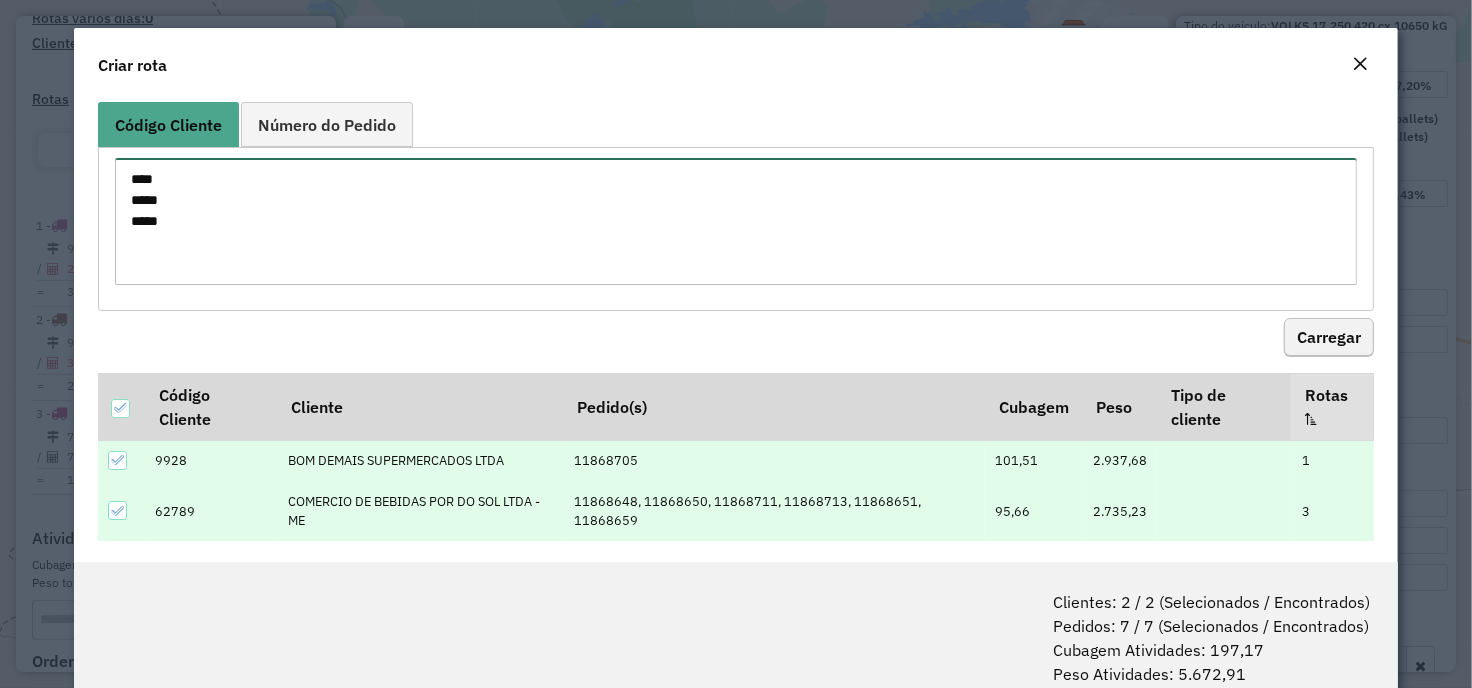 type on "****
*****
****" 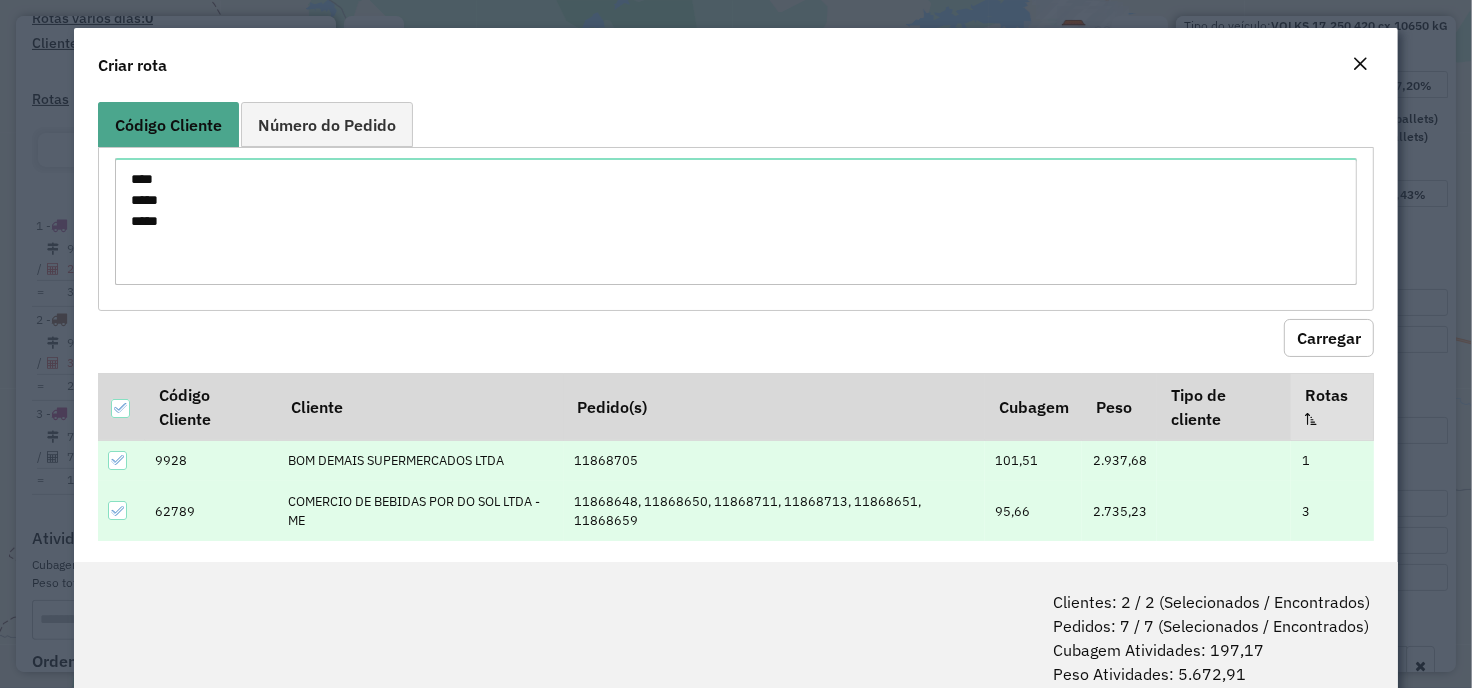 click on "Carregar" 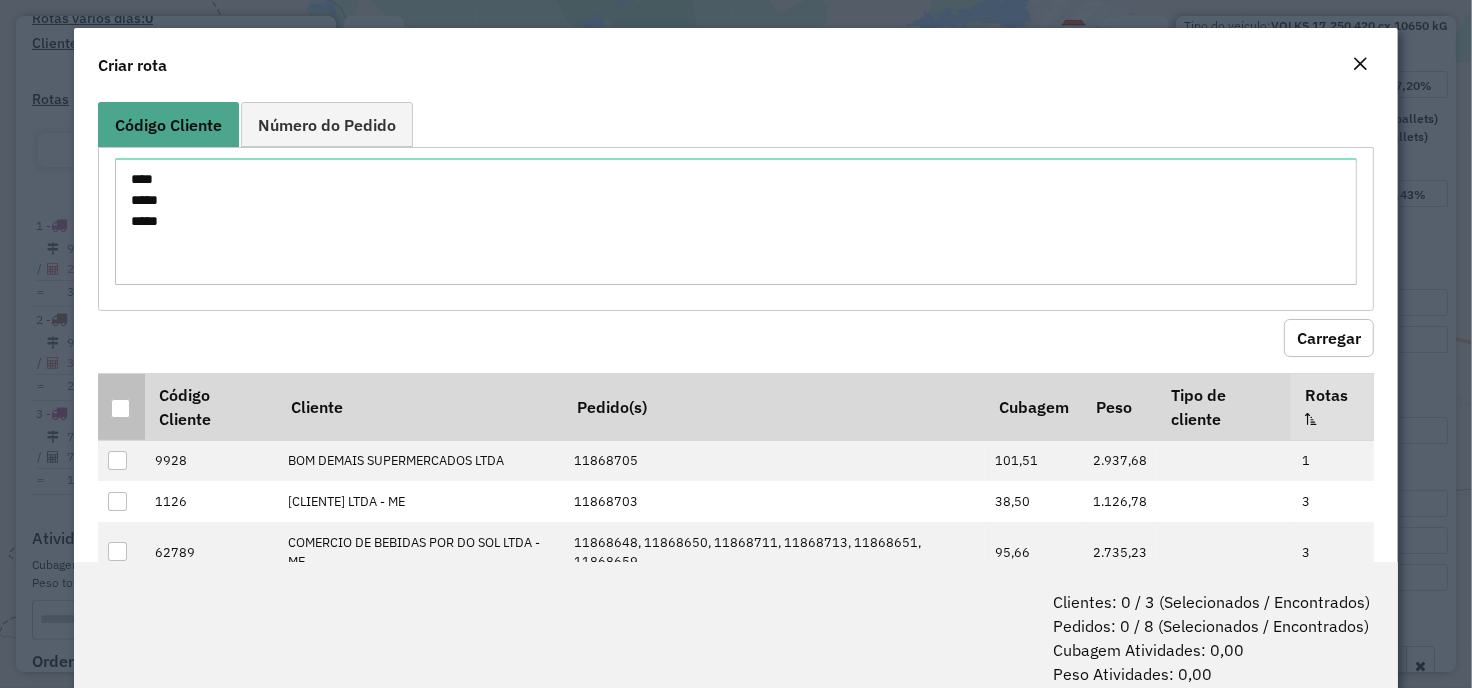 click at bounding box center (120, 408) 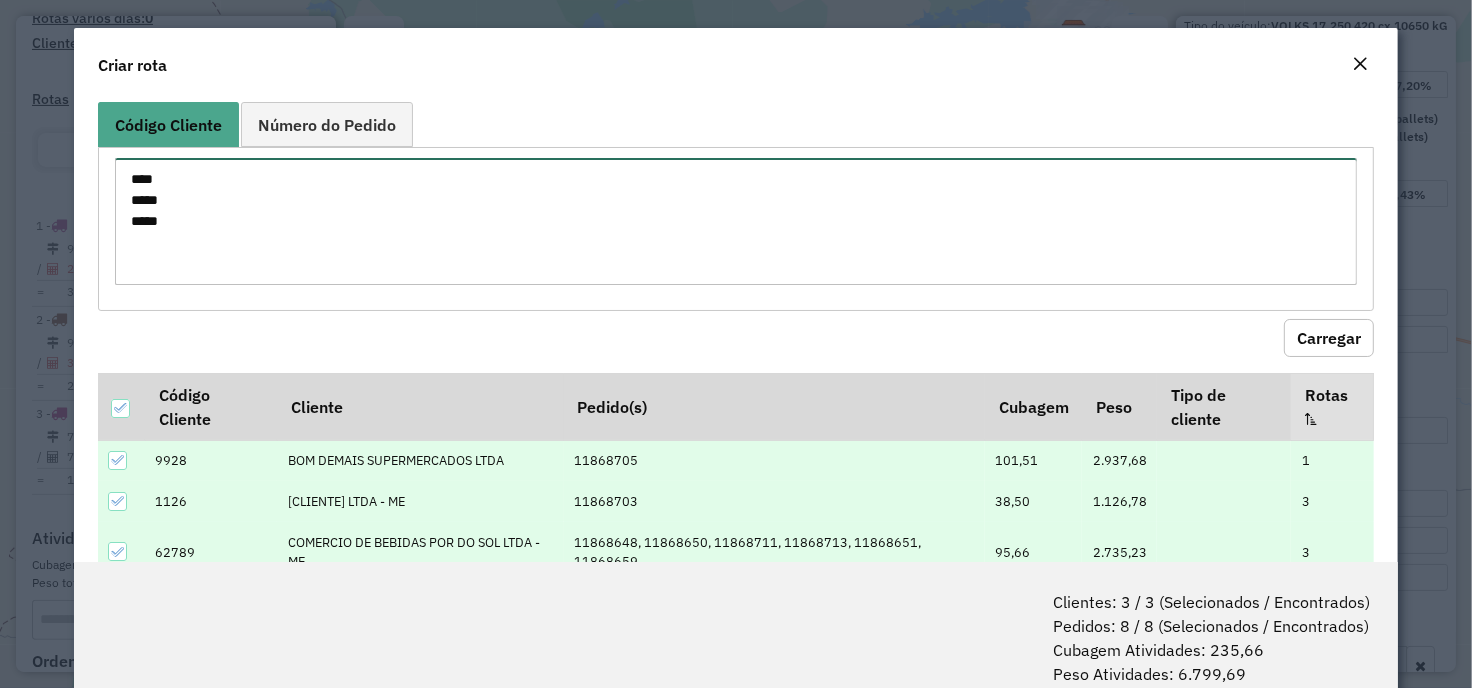 click on "****
*****
****" at bounding box center [736, 221] 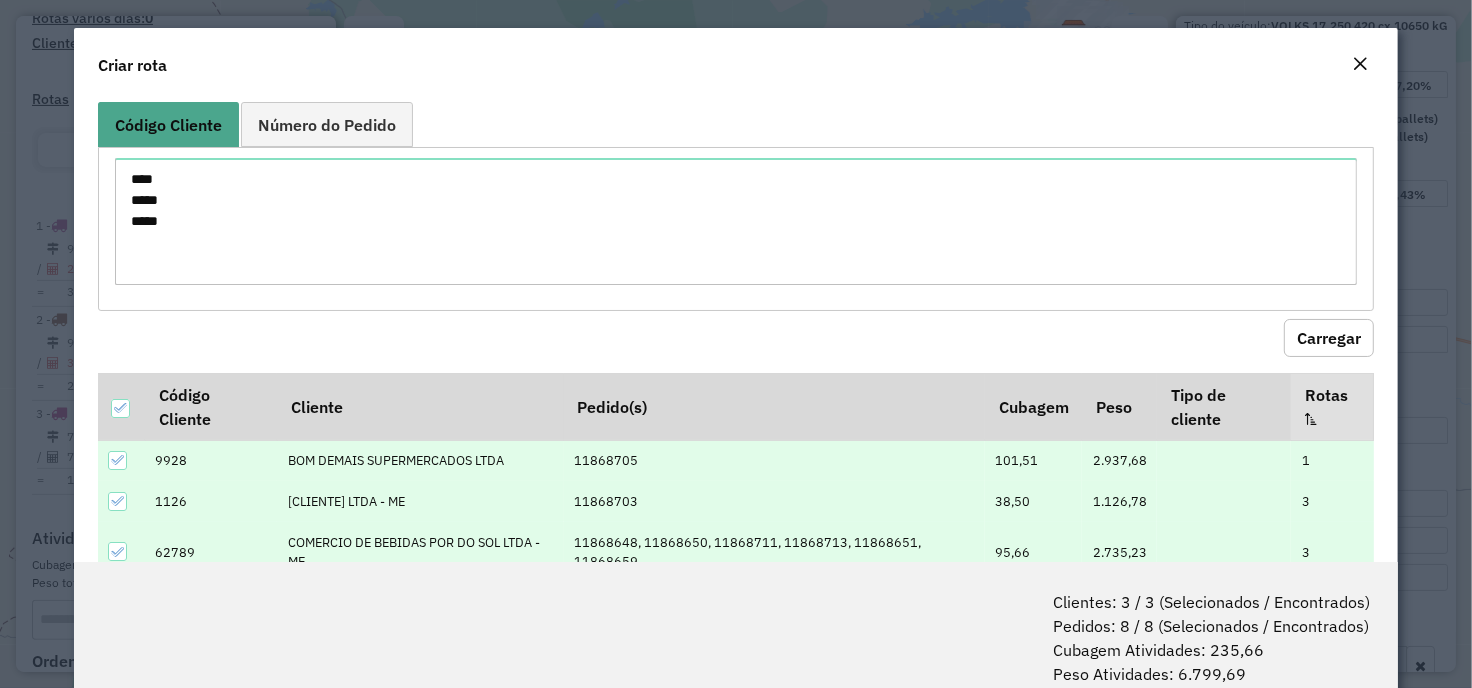 click on "Carregar" 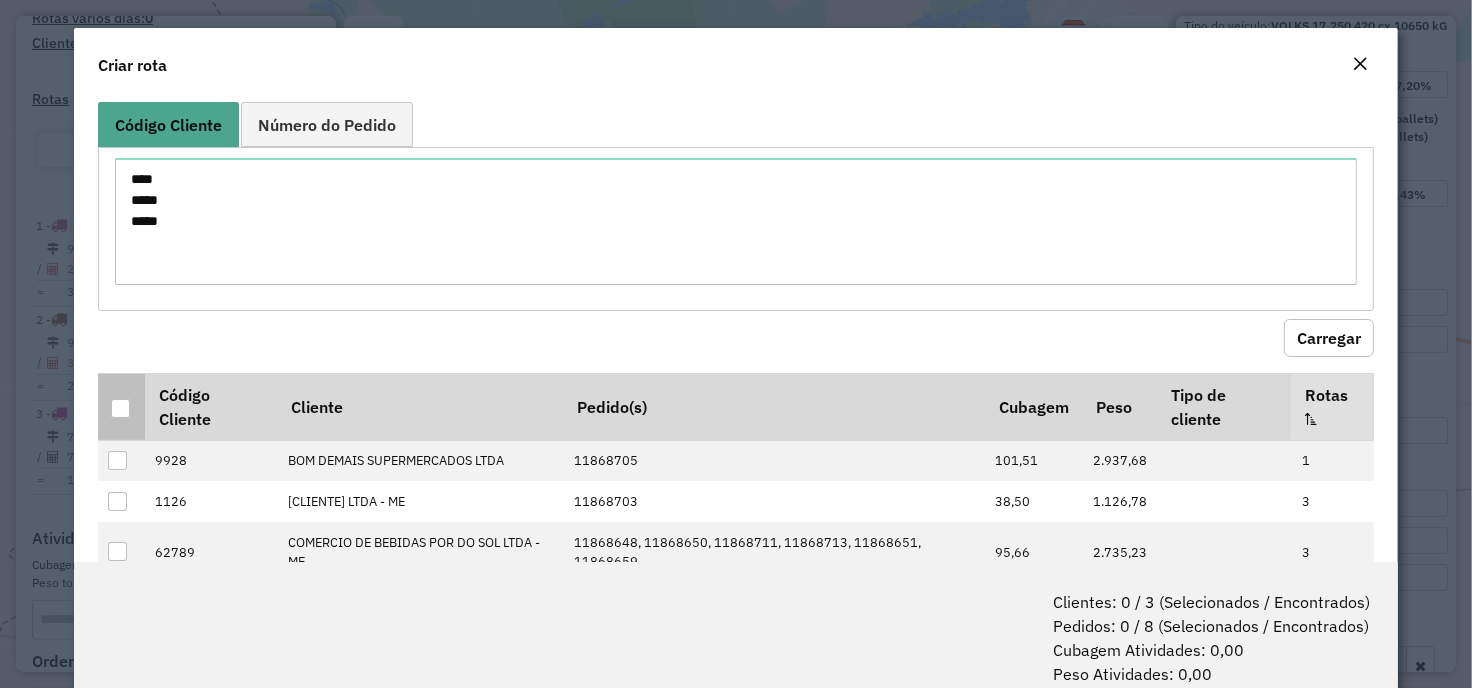click at bounding box center (120, 408) 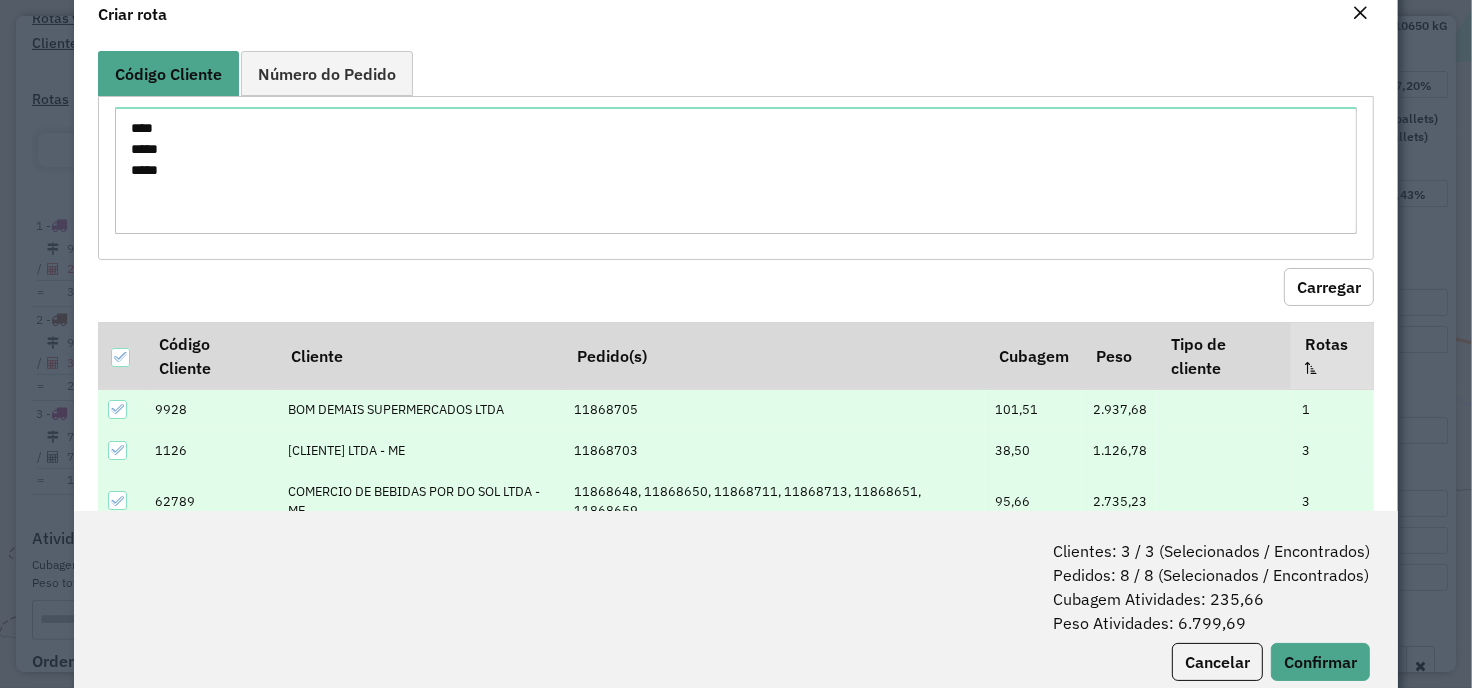 scroll, scrollTop: 100, scrollLeft: 0, axis: vertical 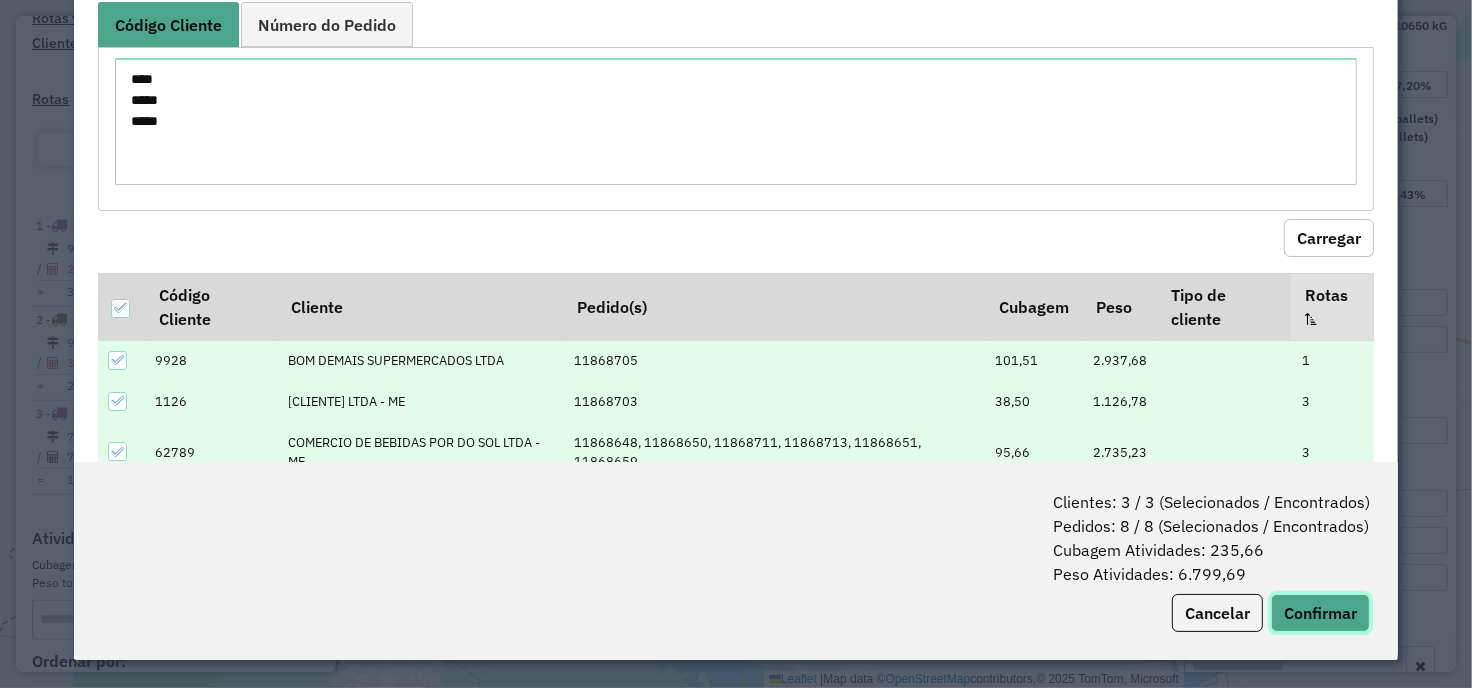 click on "Confirmar" 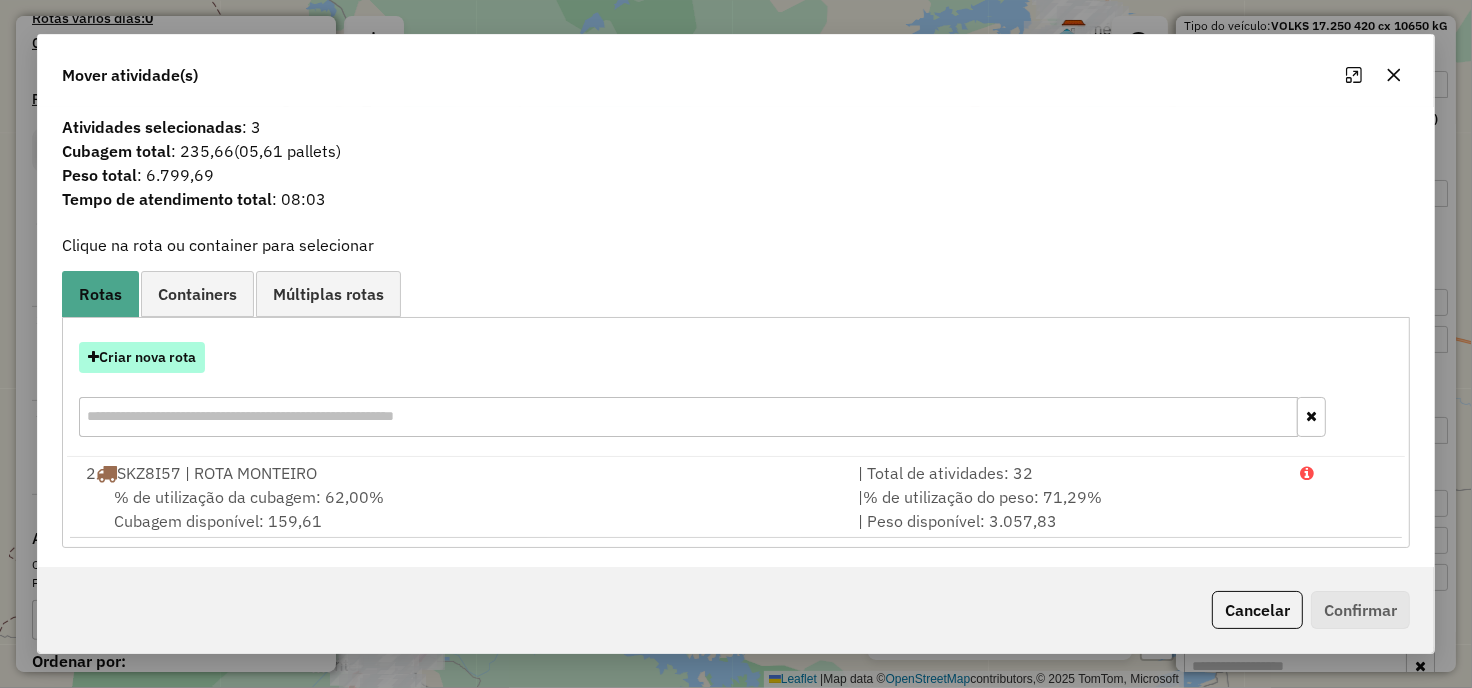 click on "Criar nova rota" at bounding box center (142, 357) 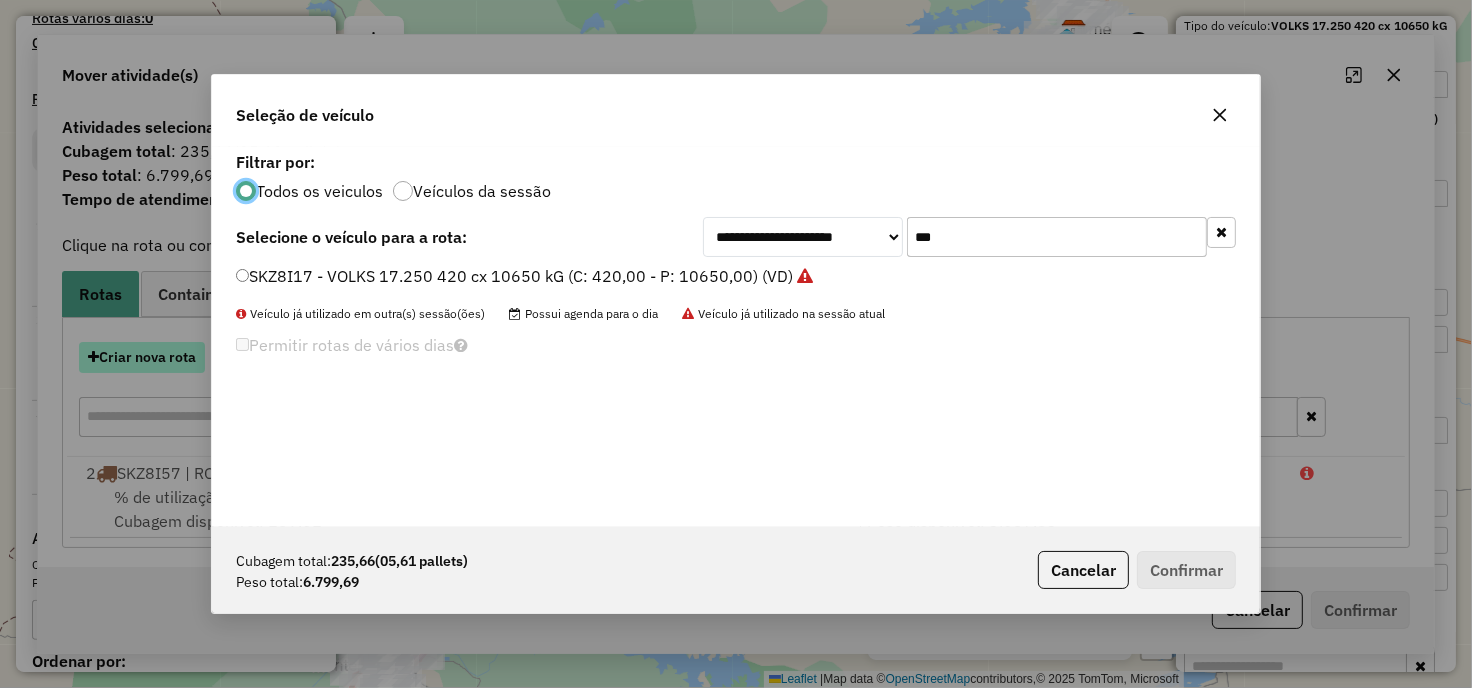 scroll, scrollTop: 11, scrollLeft: 5, axis: both 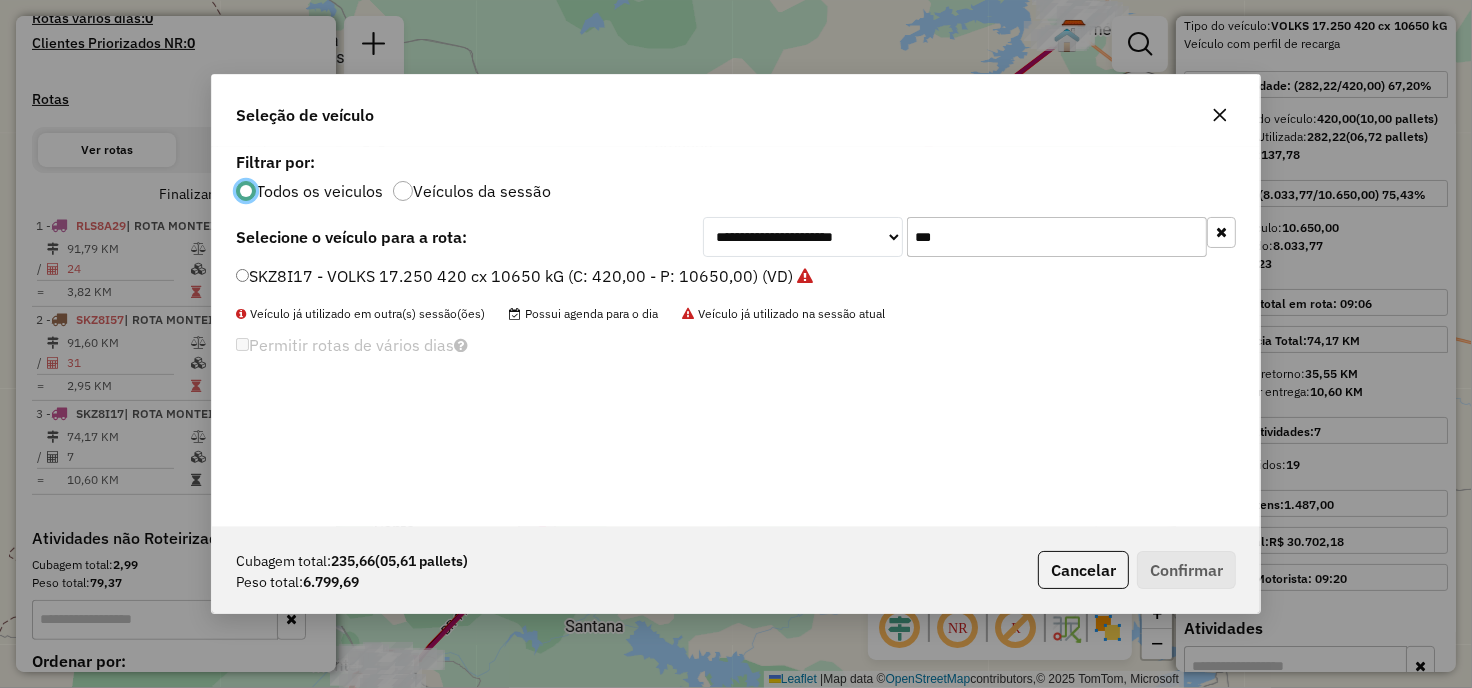 click on "***" 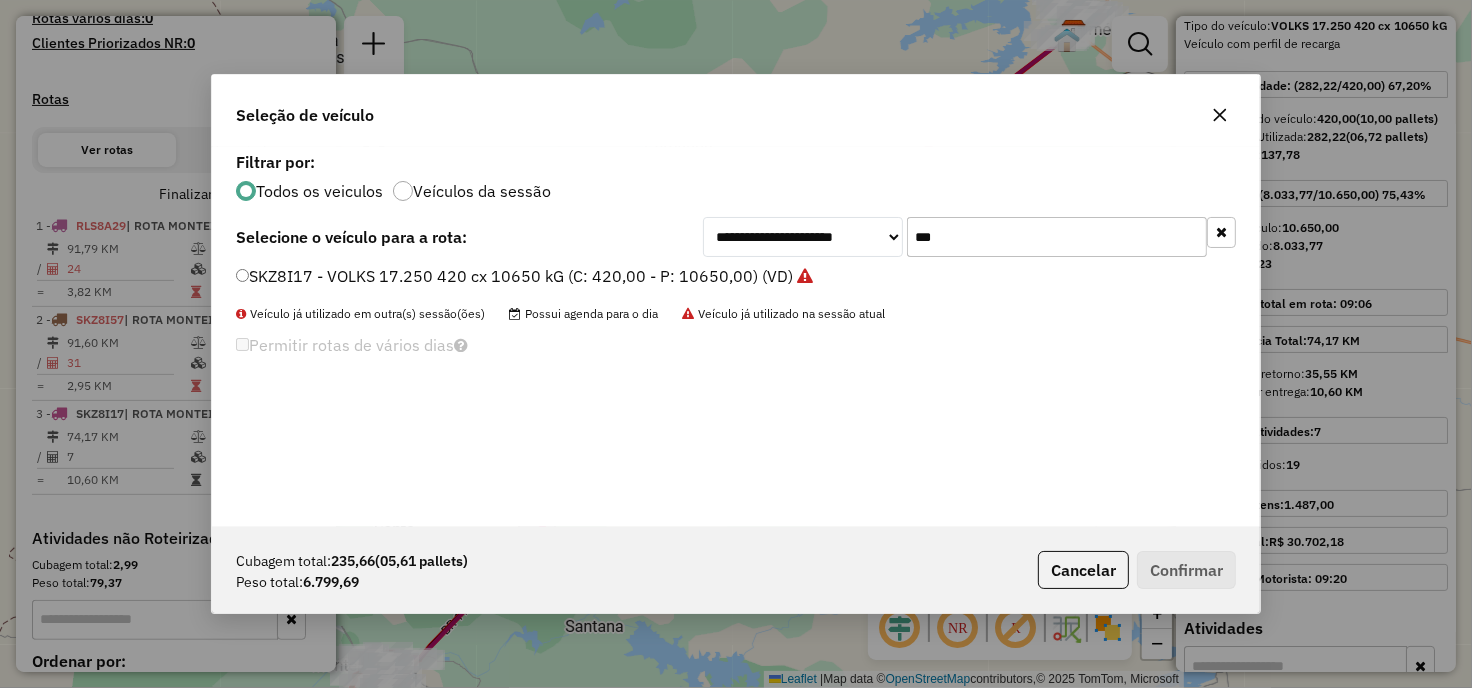 click on "***" 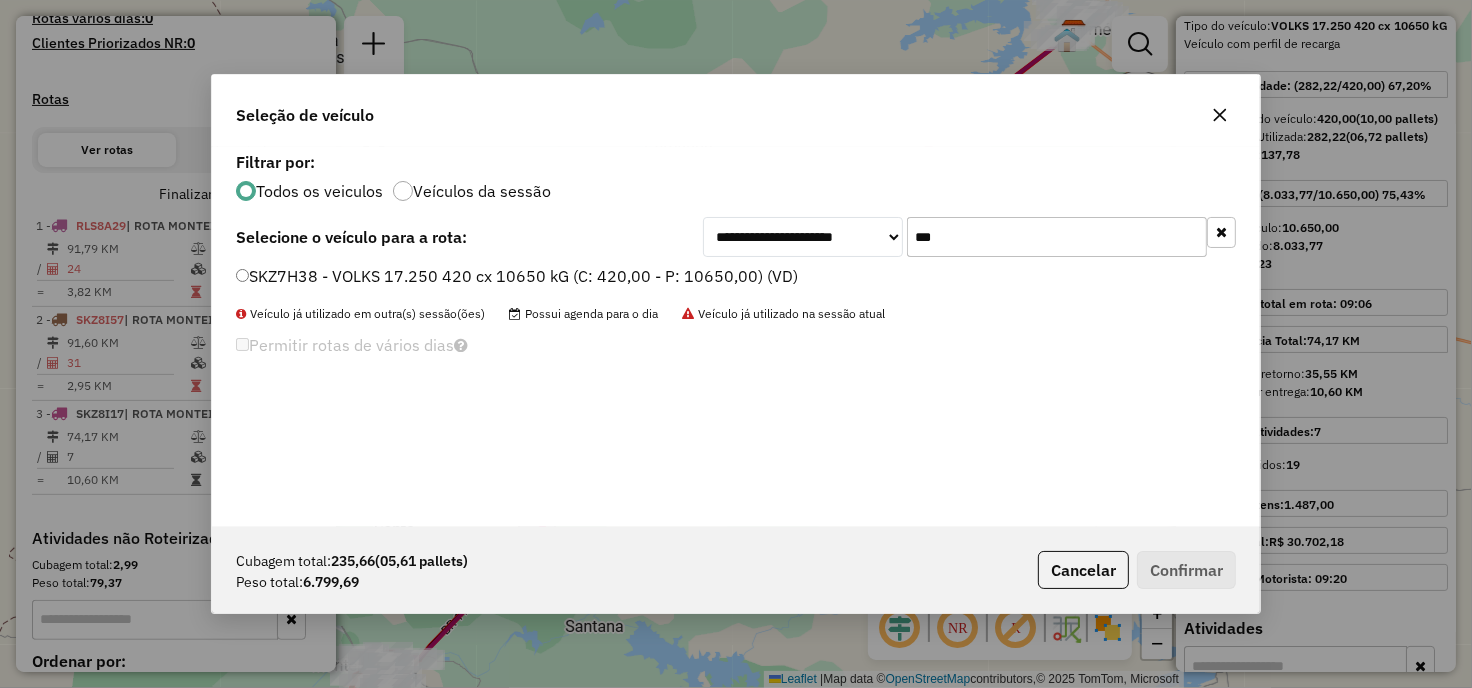 type on "***" 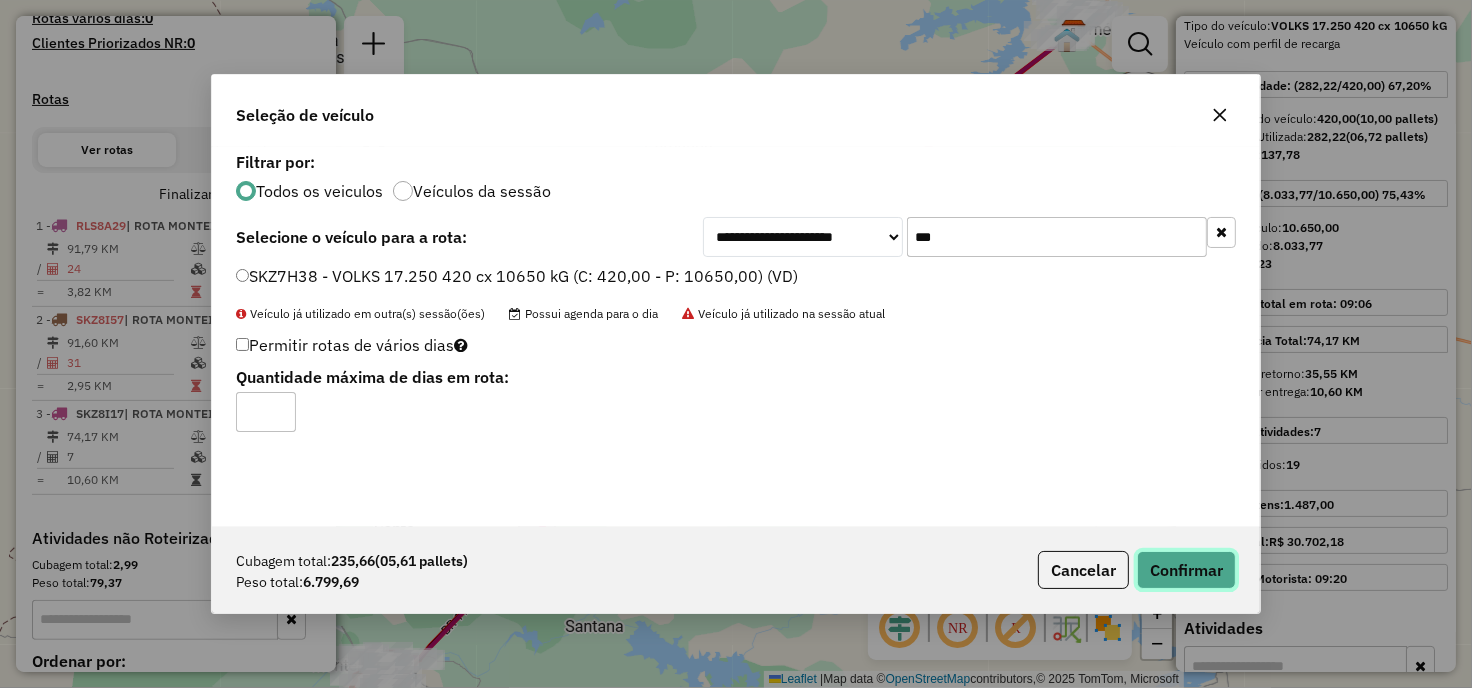 click on "Confirmar" 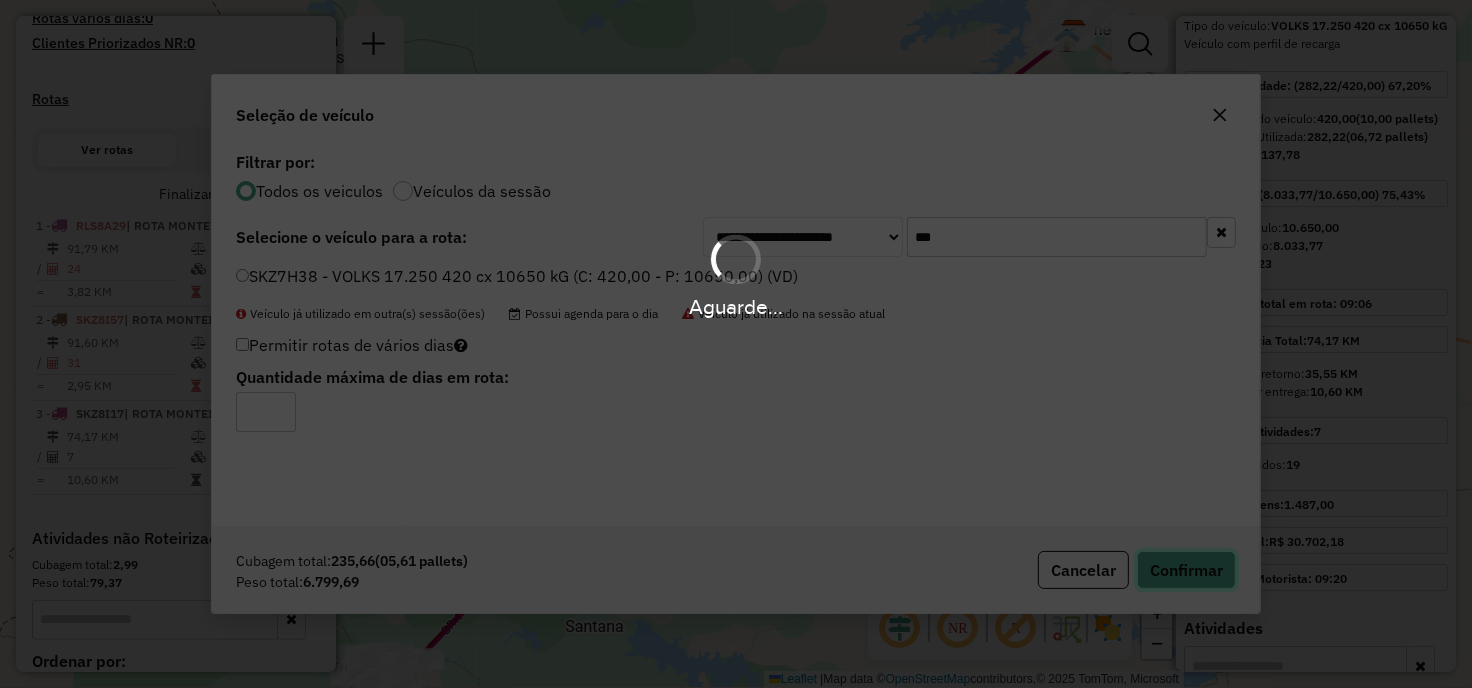 type 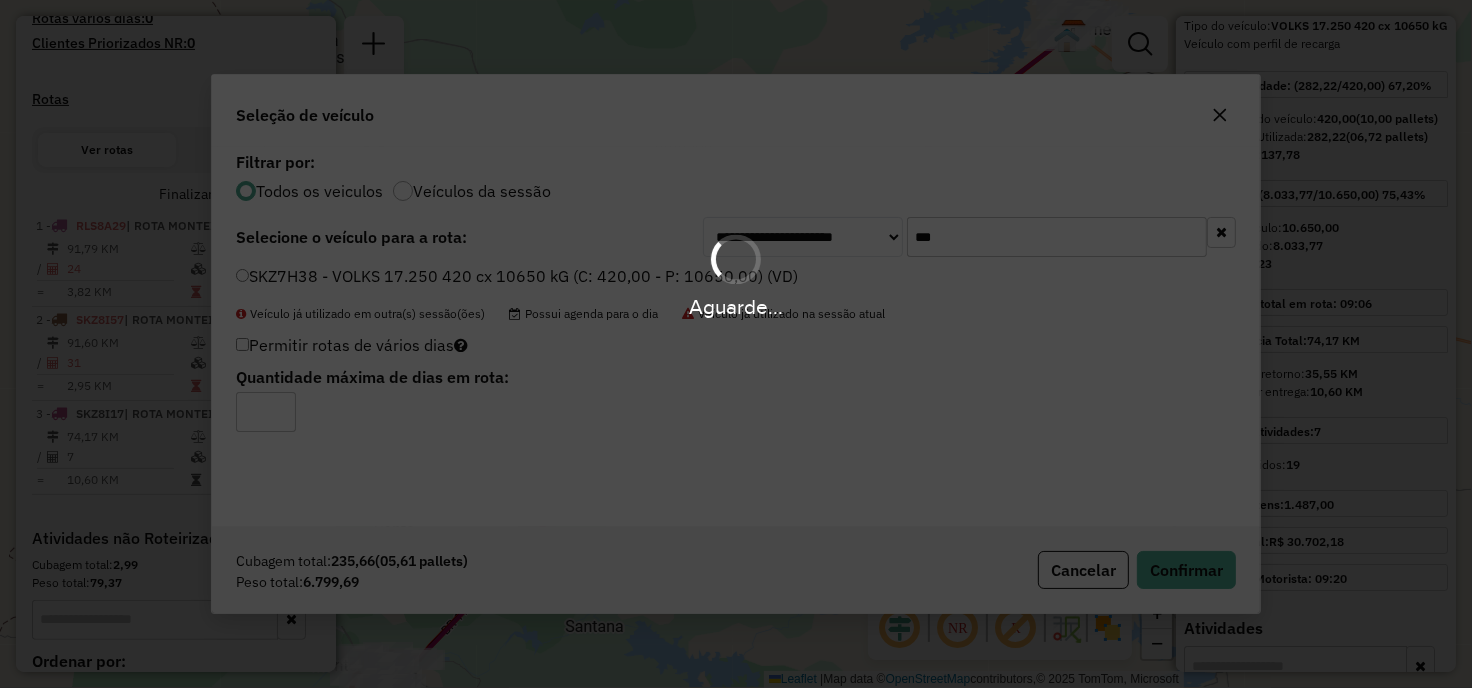 click on "Aguarde..." at bounding box center [736, 344] 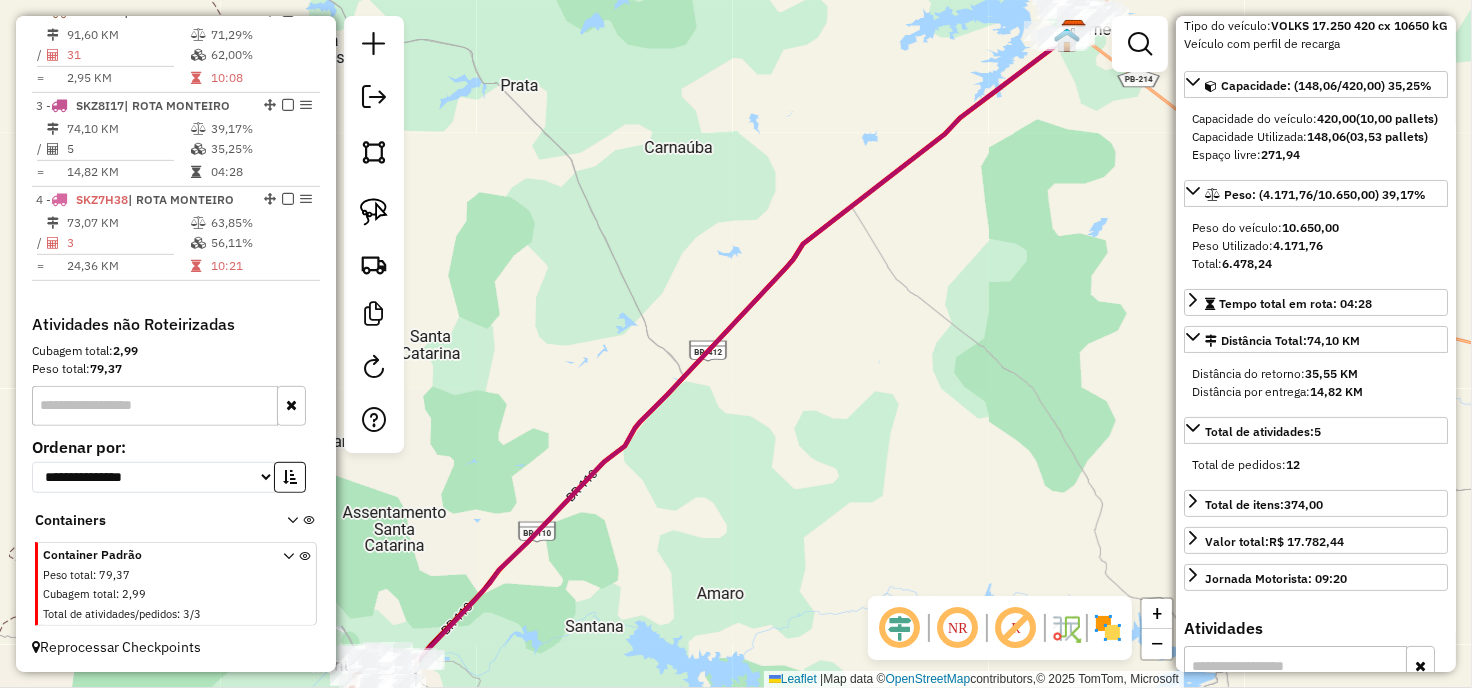 scroll, scrollTop: 564, scrollLeft: 0, axis: vertical 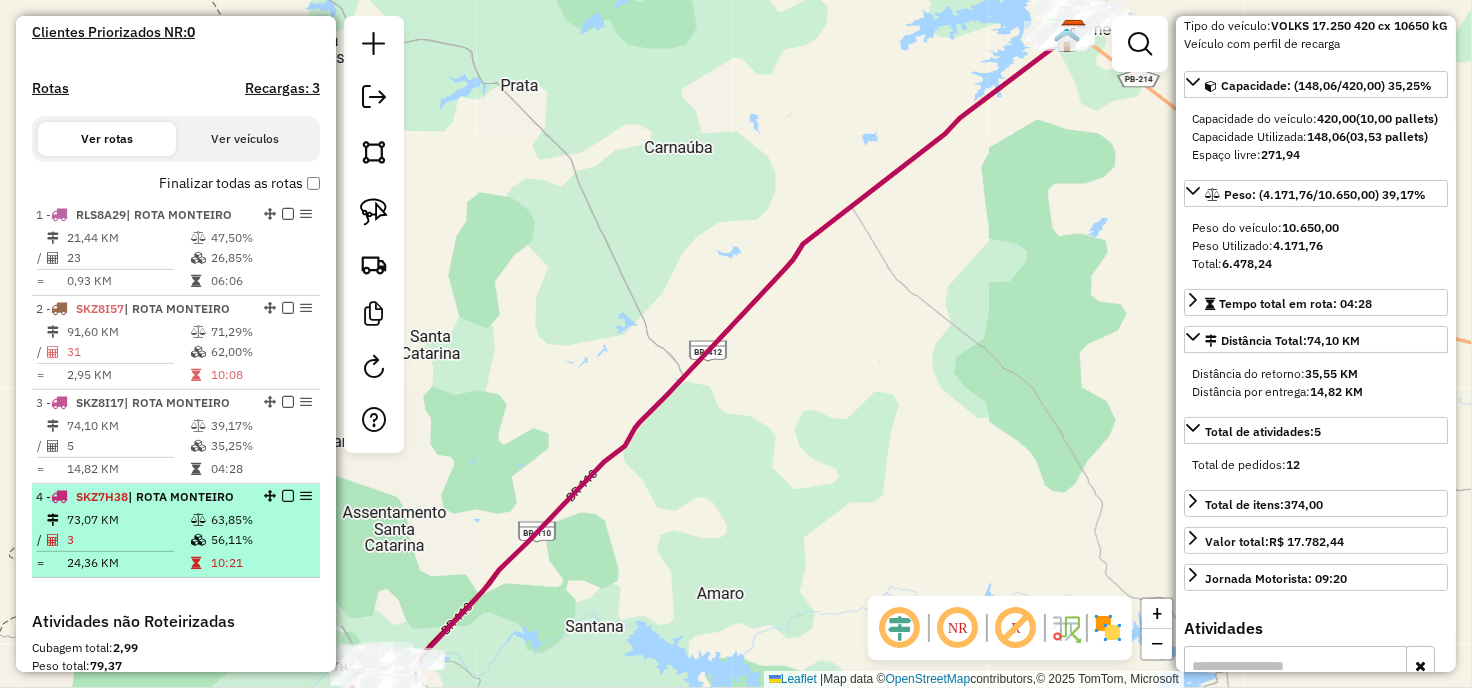 click on "56,11%" at bounding box center [260, 540] 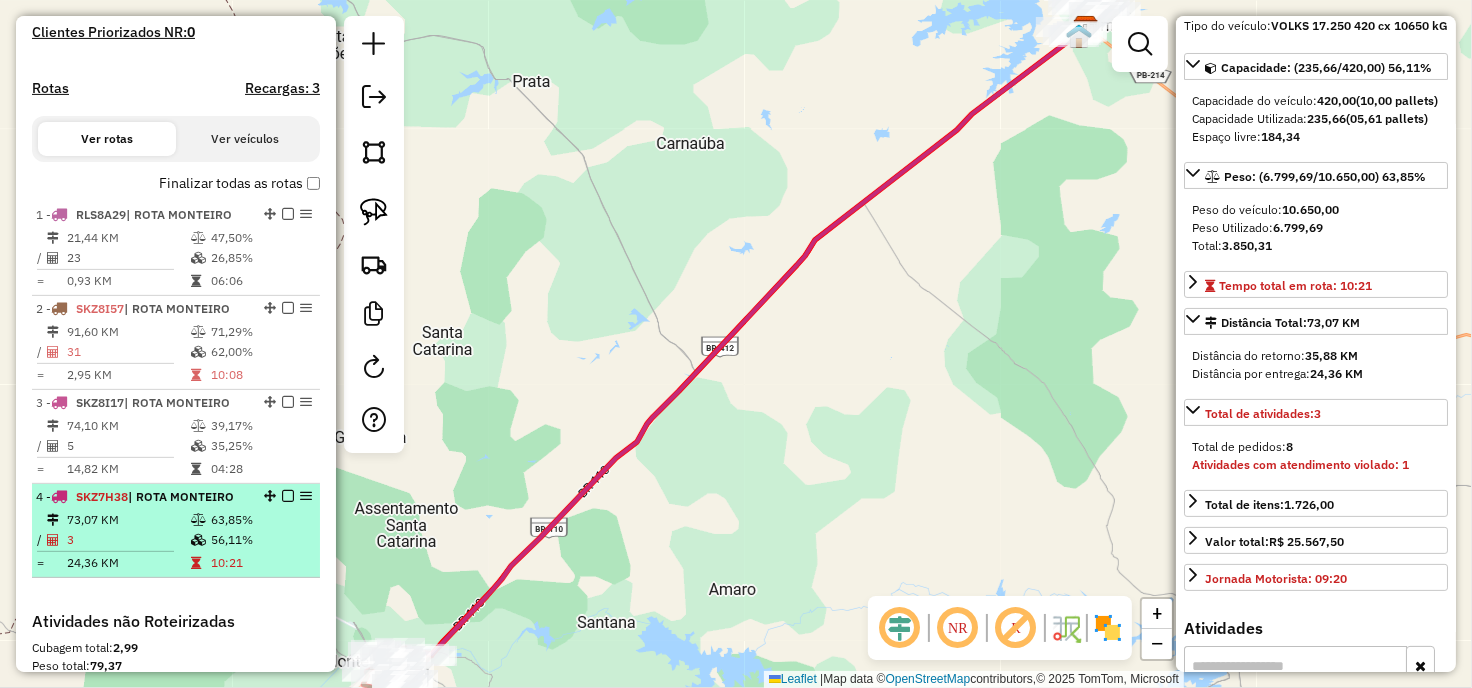 click at bounding box center [288, 496] 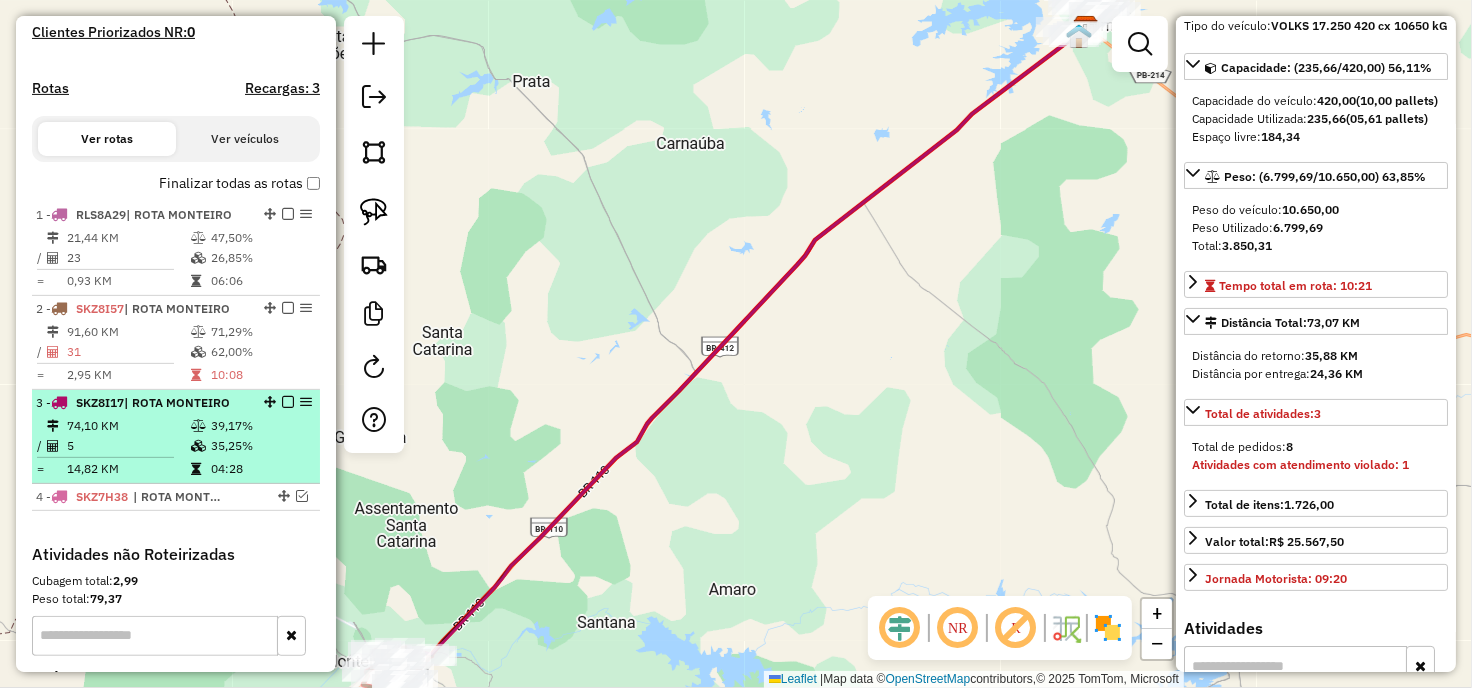 click on "39,17%" at bounding box center [260, 426] 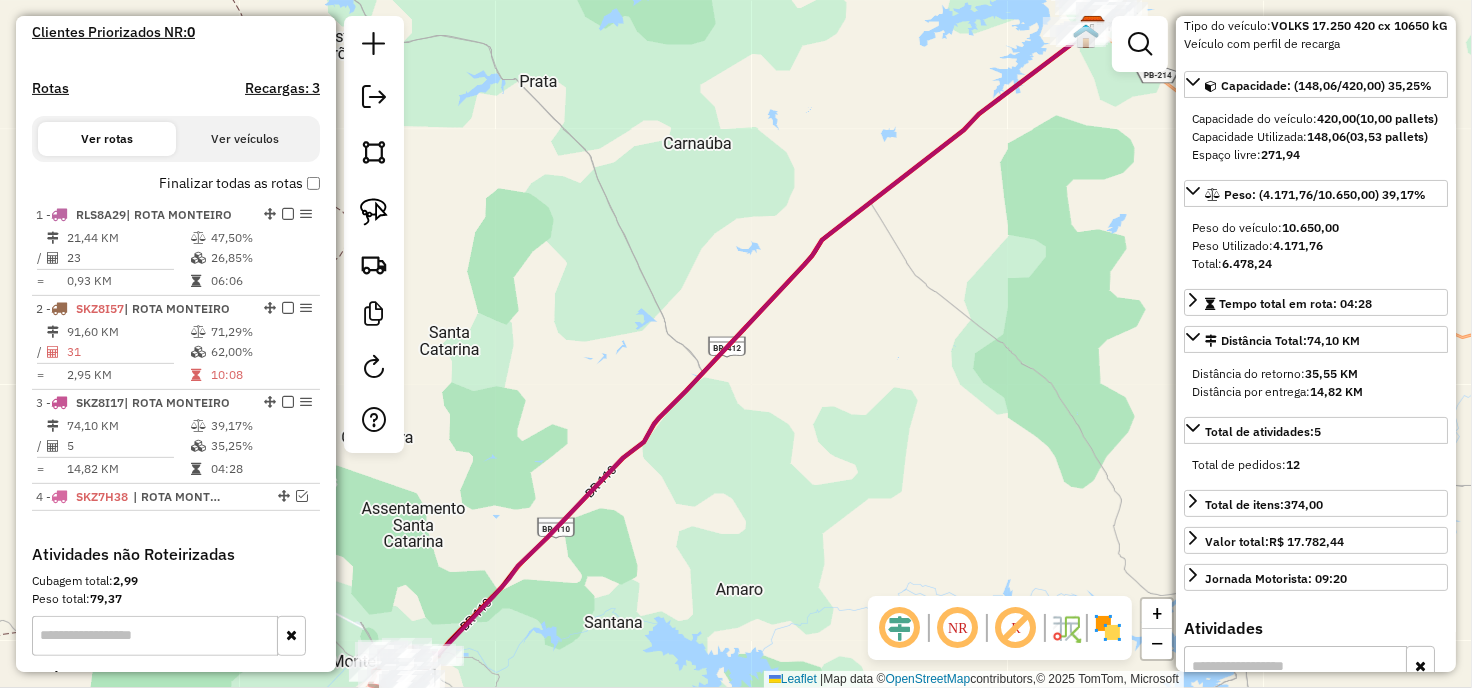scroll, scrollTop: 0, scrollLeft: 0, axis: both 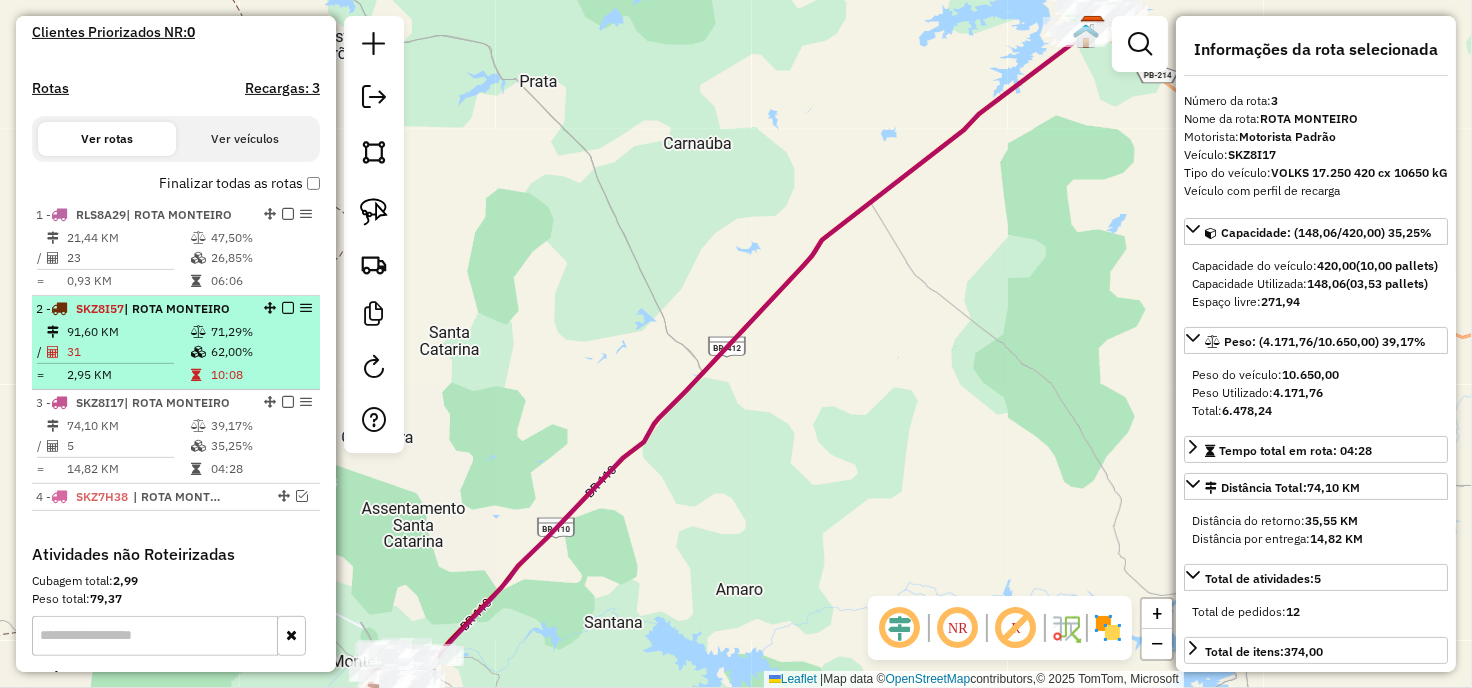 click on "31" at bounding box center (128, 352) 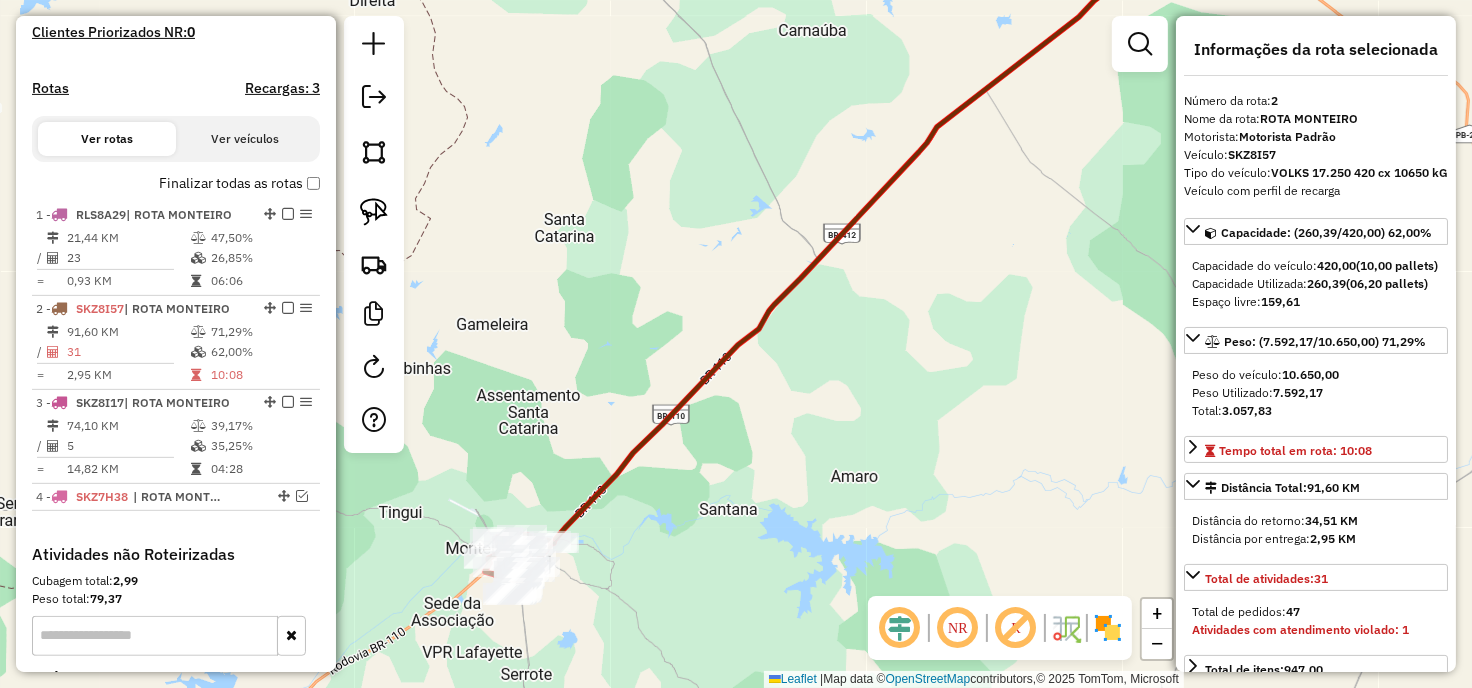 drag, startPoint x: 737, startPoint y: 583, endPoint x: 847, endPoint y: 493, distance: 142.12671 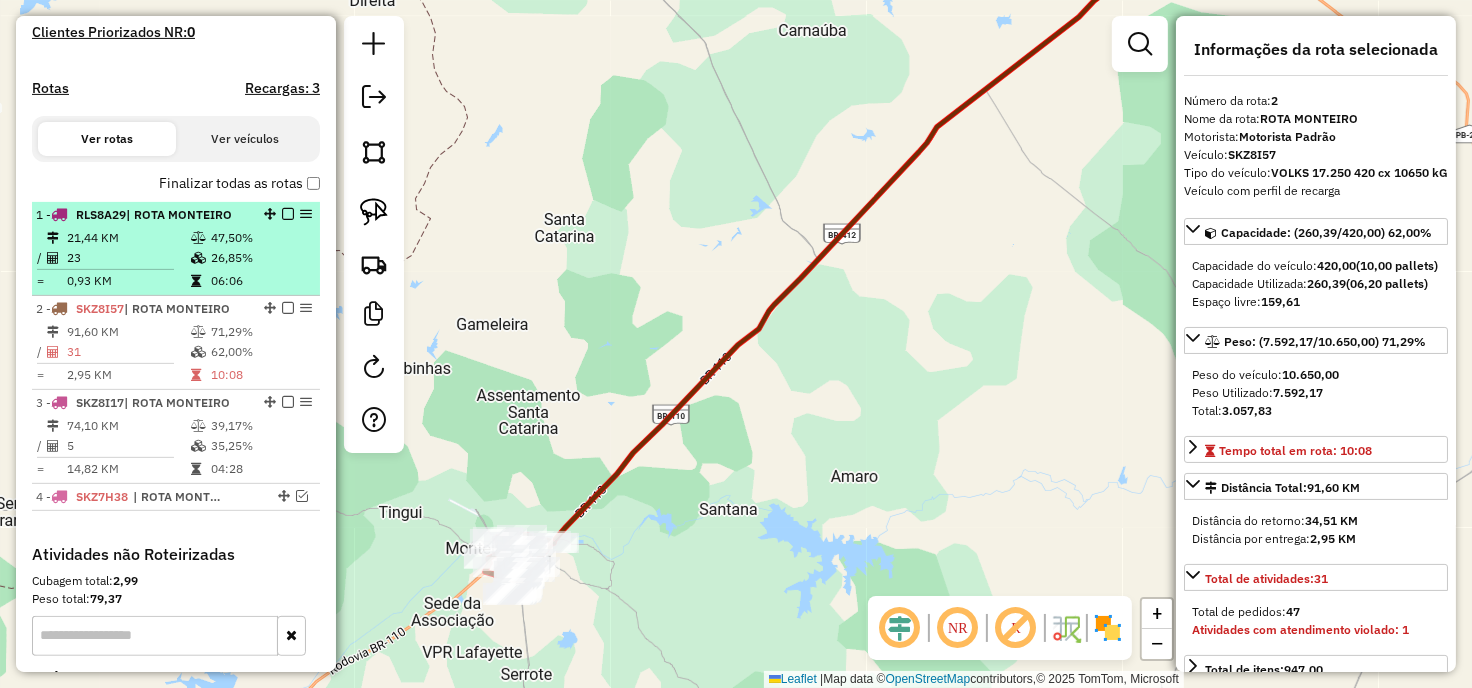 click on "26,85%" at bounding box center [260, 258] 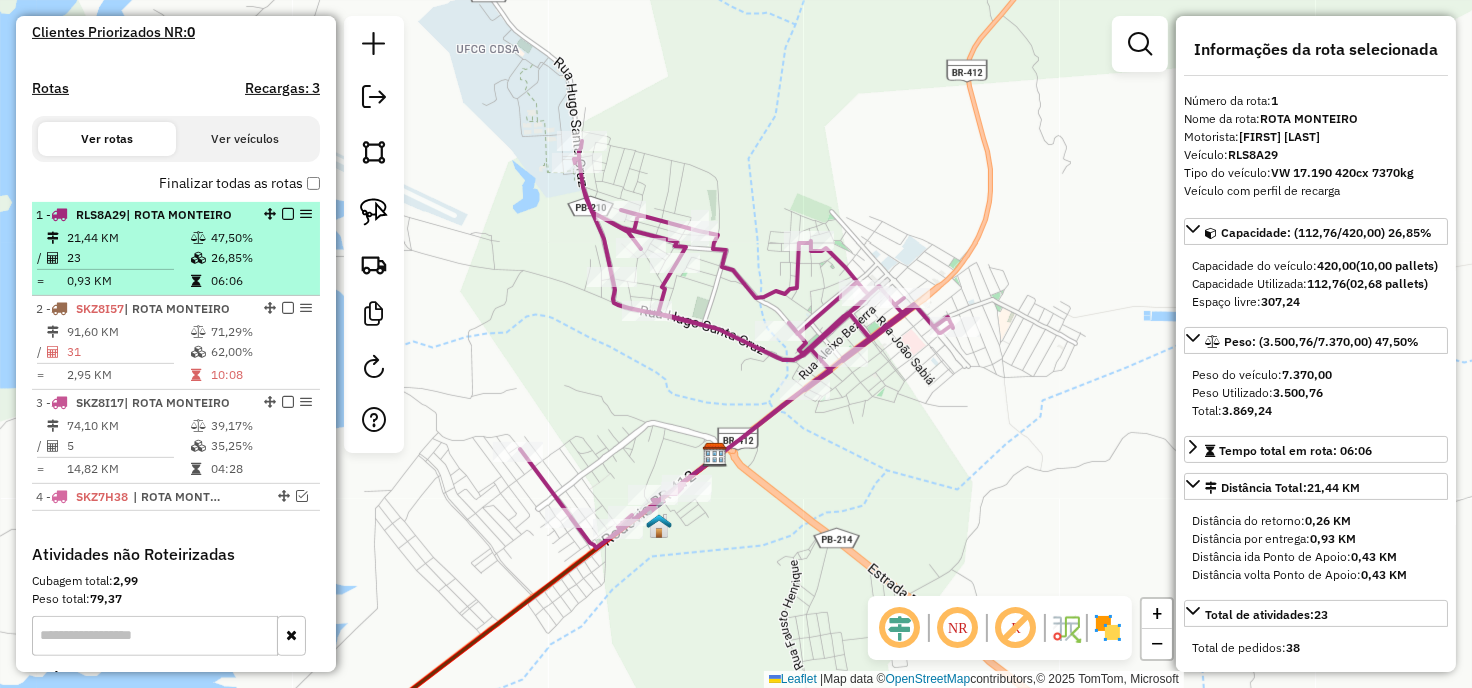 click at bounding box center [288, 214] 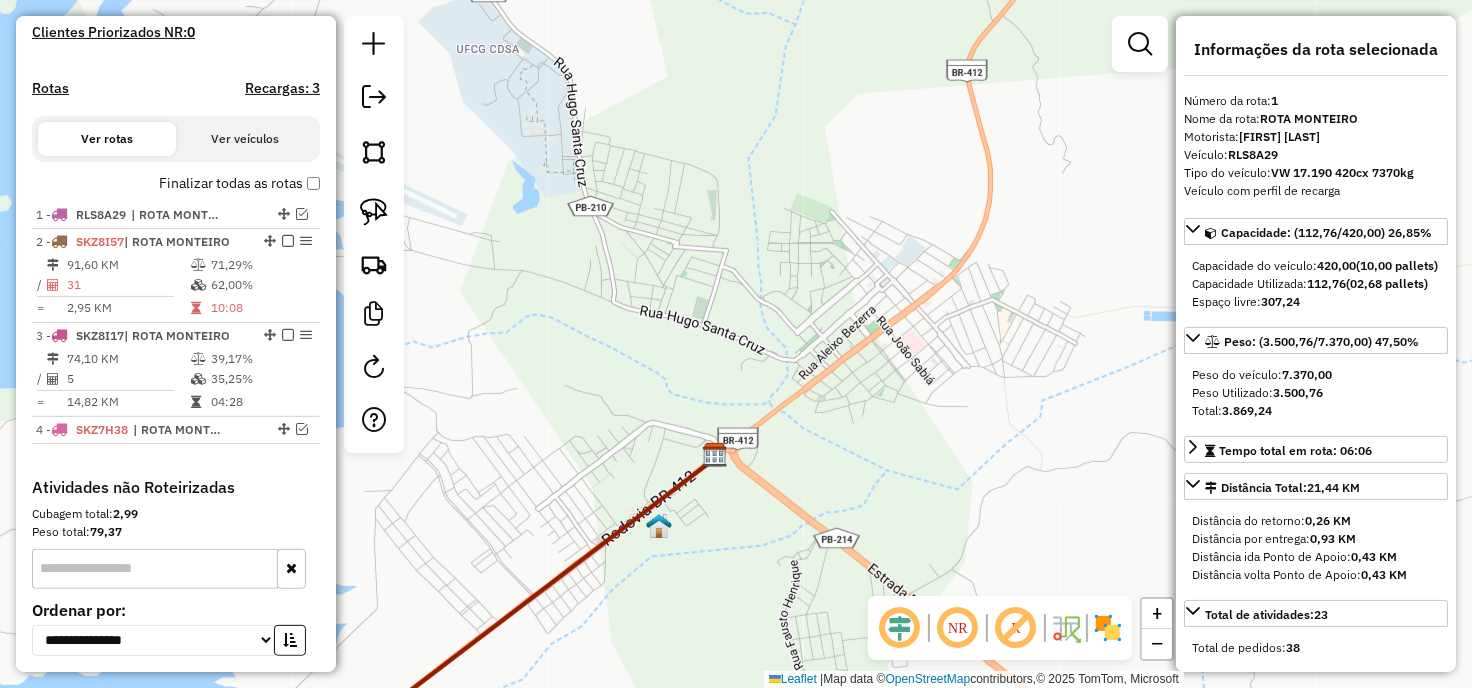 drag, startPoint x: 575, startPoint y: 350, endPoint x: 603, endPoint y: 326, distance: 36.878178 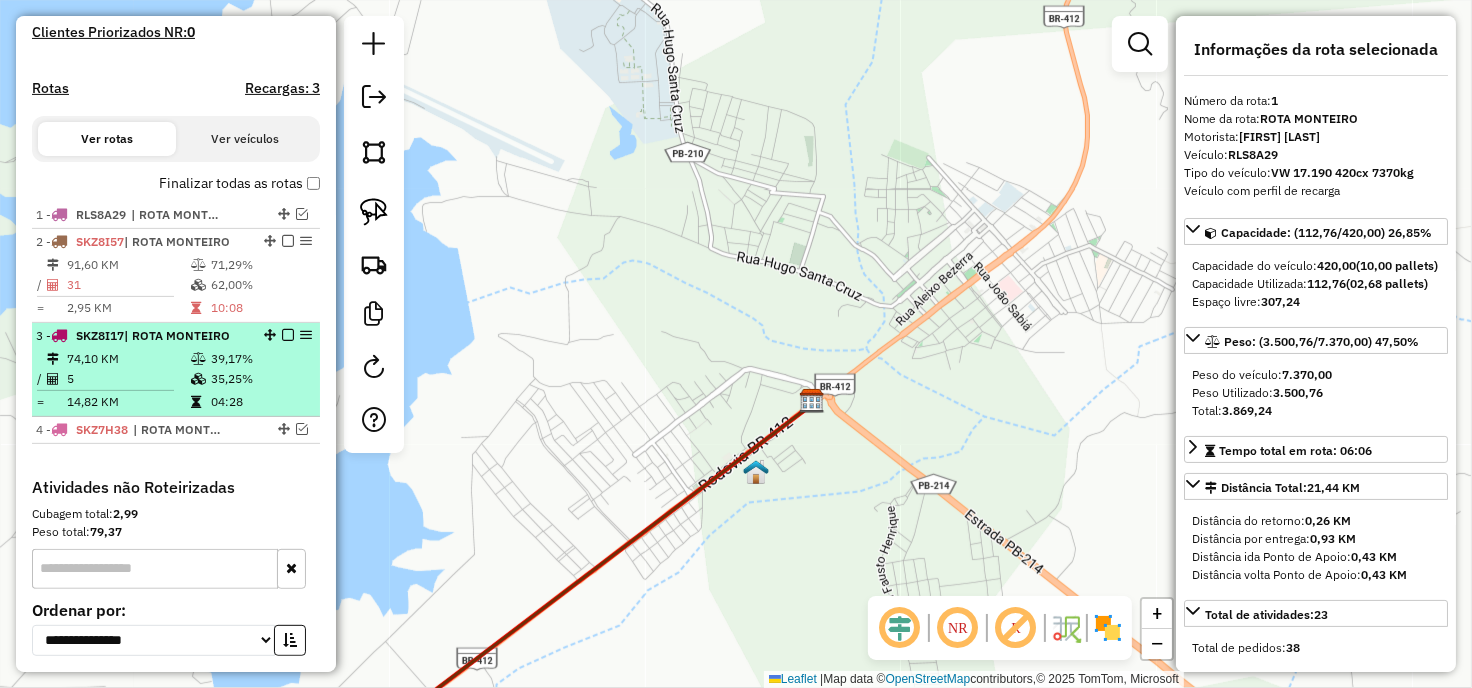 click on "39,17%" at bounding box center (260, 359) 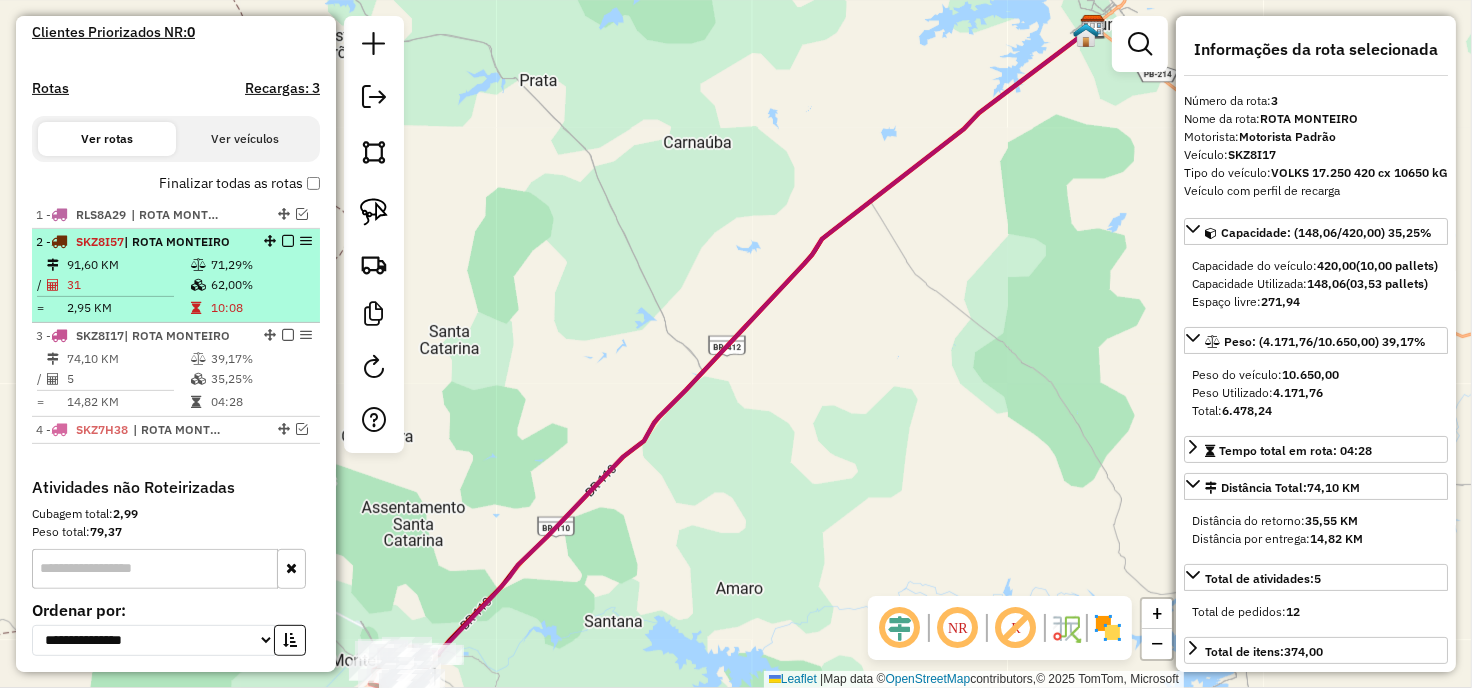 click at bounding box center [198, 285] 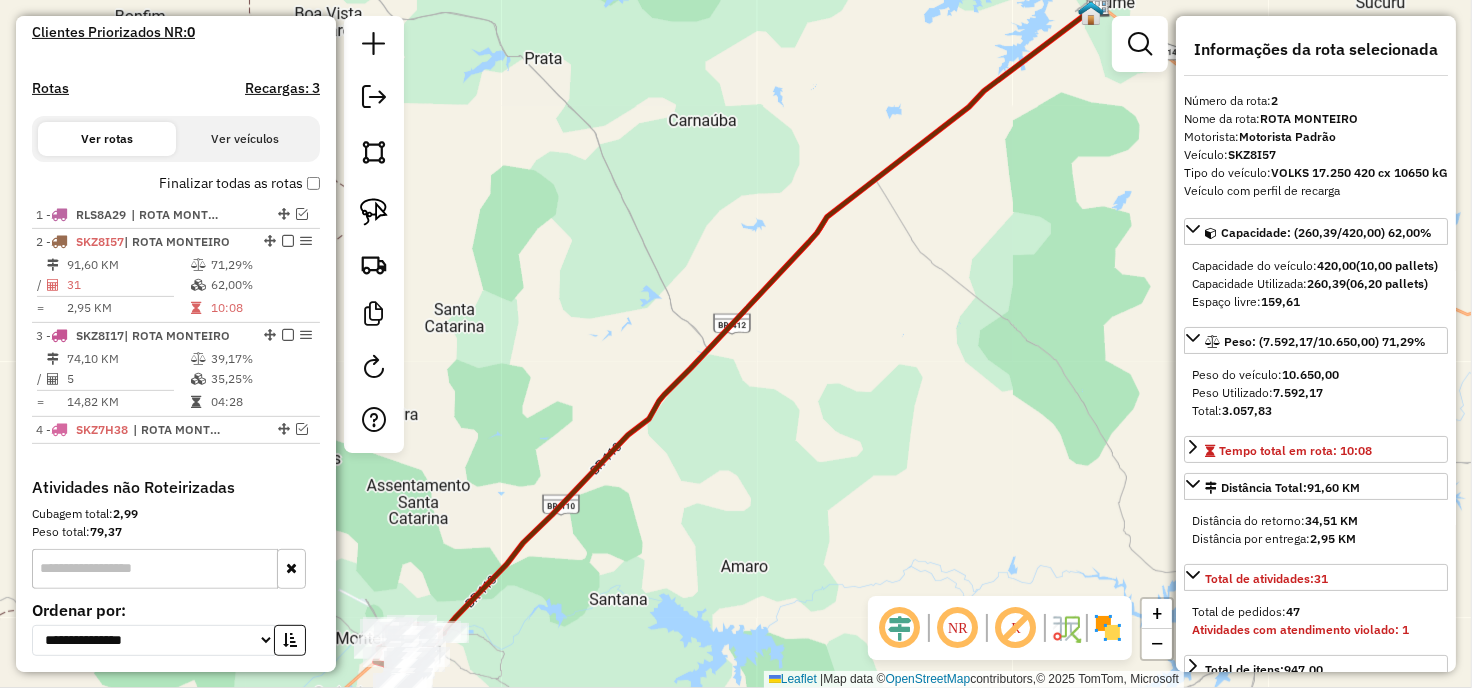 drag, startPoint x: 561, startPoint y: 534, endPoint x: 784, endPoint y: 362, distance: 281.62564 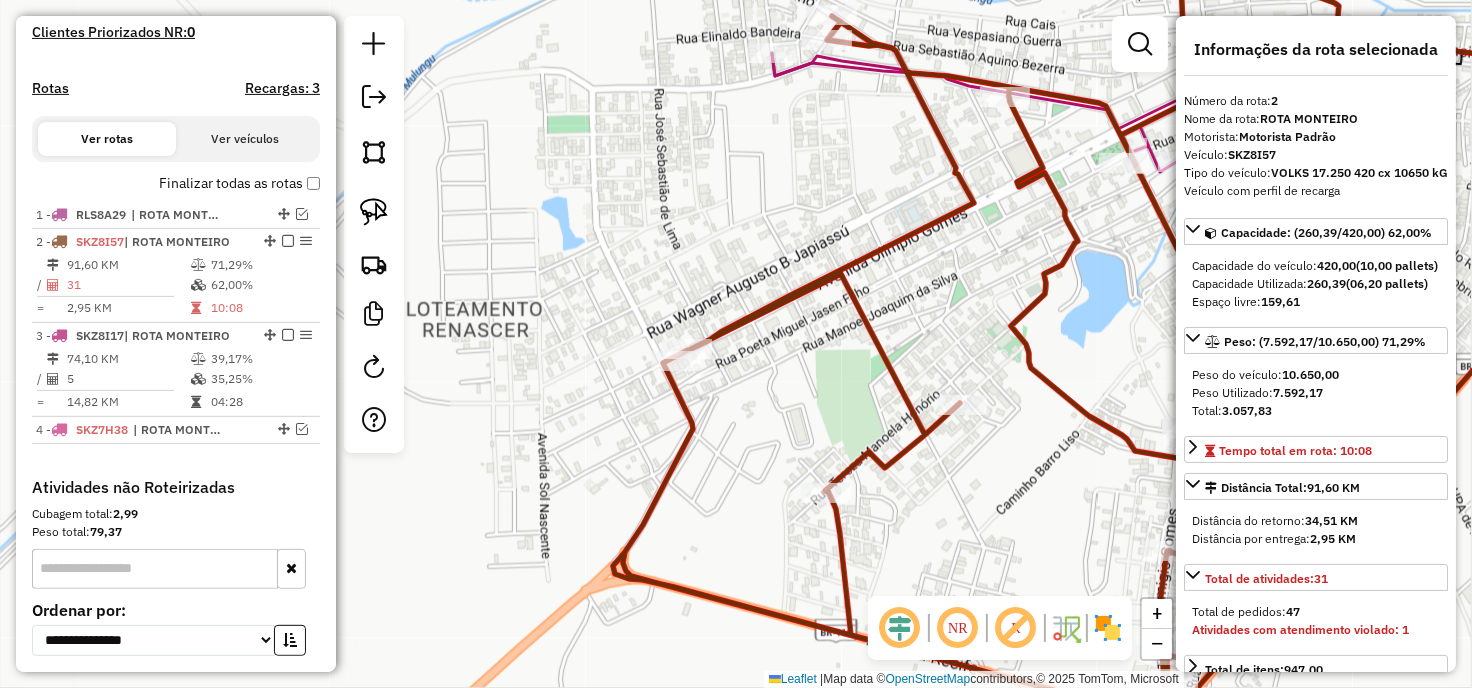 drag, startPoint x: 1118, startPoint y: 294, endPoint x: 744, endPoint y: 423, distance: 395.62228 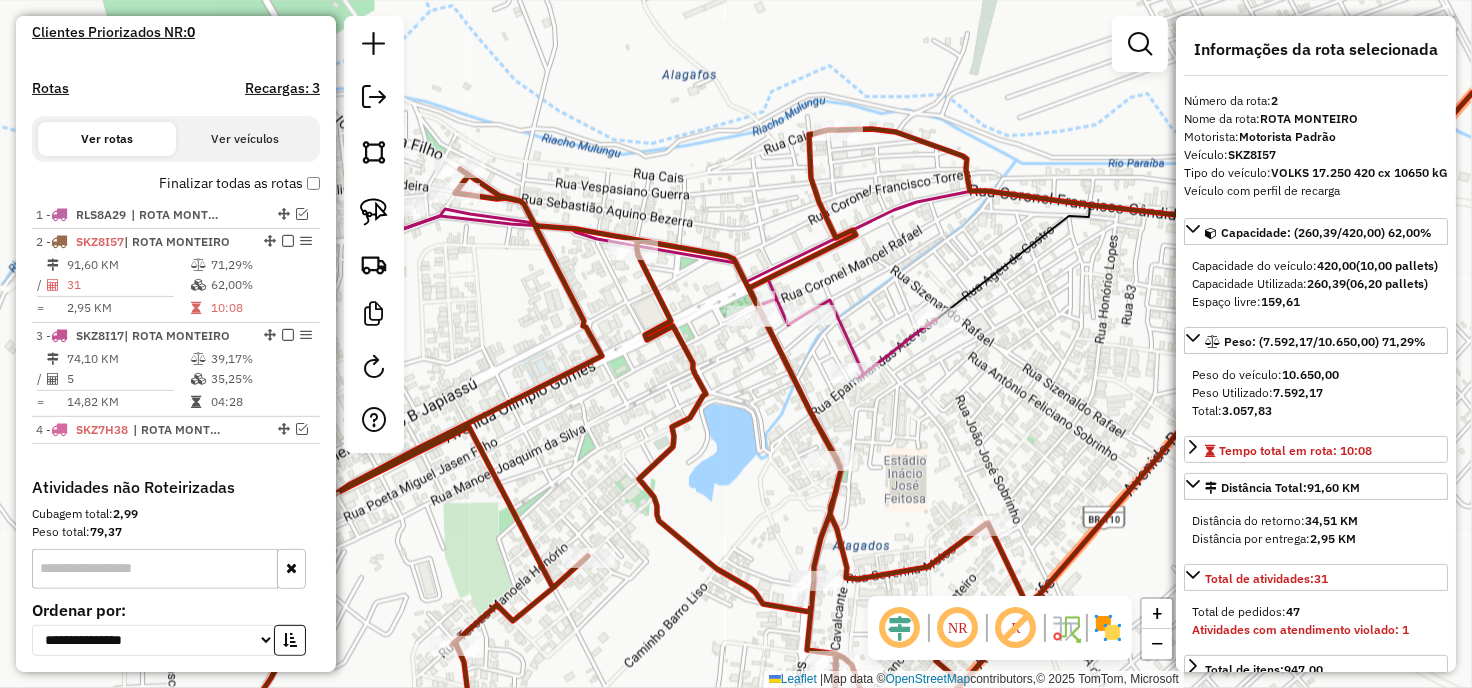 drag, startPoint x: 952, startPoint y: 504, endPoint x: 931, endPoint y: 368, distance: 137.61177 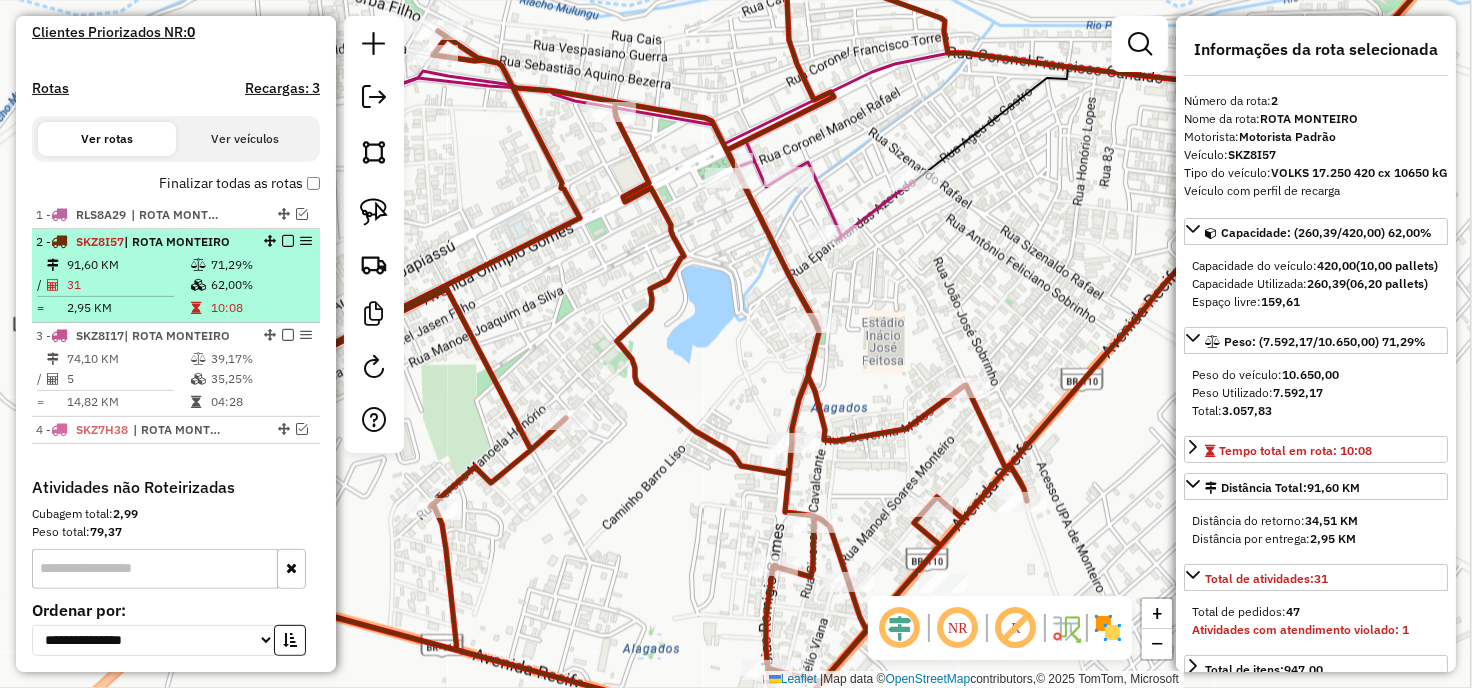 click at bounding box center [198, 265] 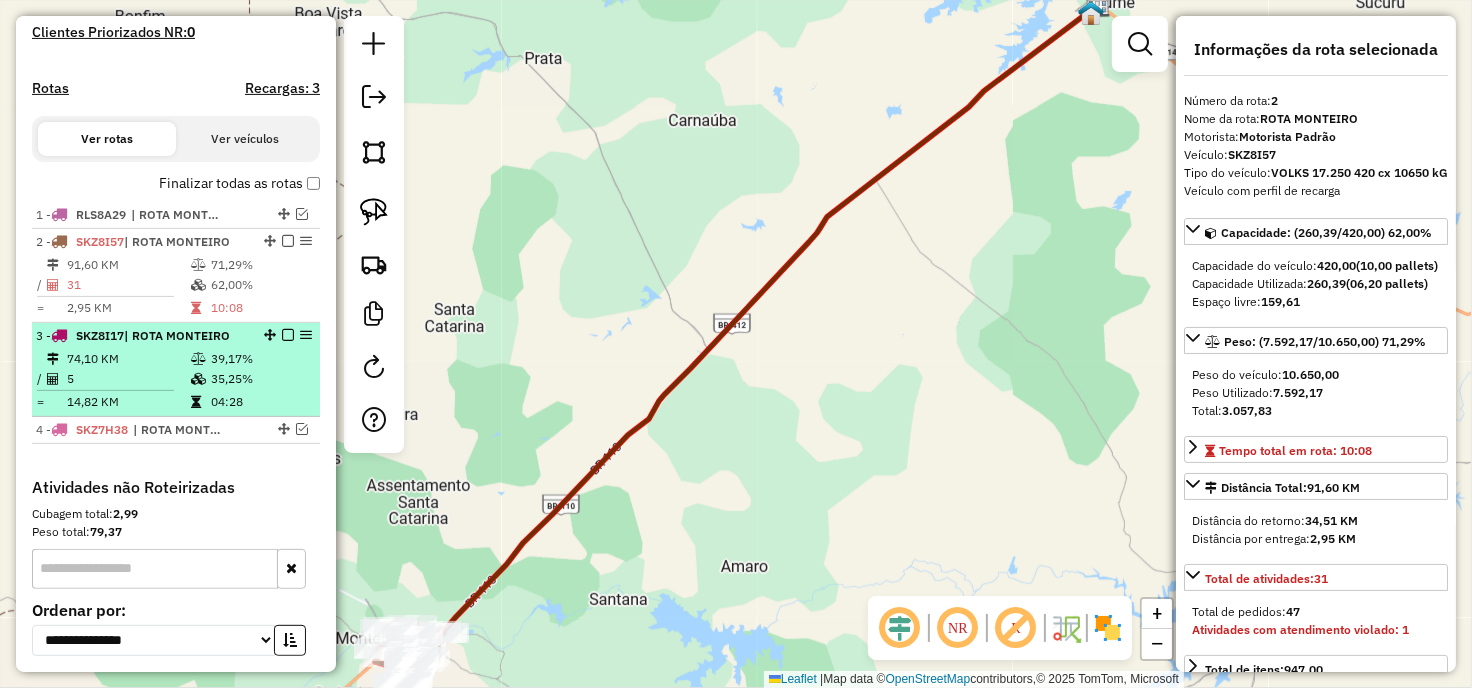 click on "3 -       SKZ8I17   | ROTA MONTEIRO  74,10 KM   39,17%  /  5   35,25%     =  14,82 KM   04:28" at bounding box center [176, 370] 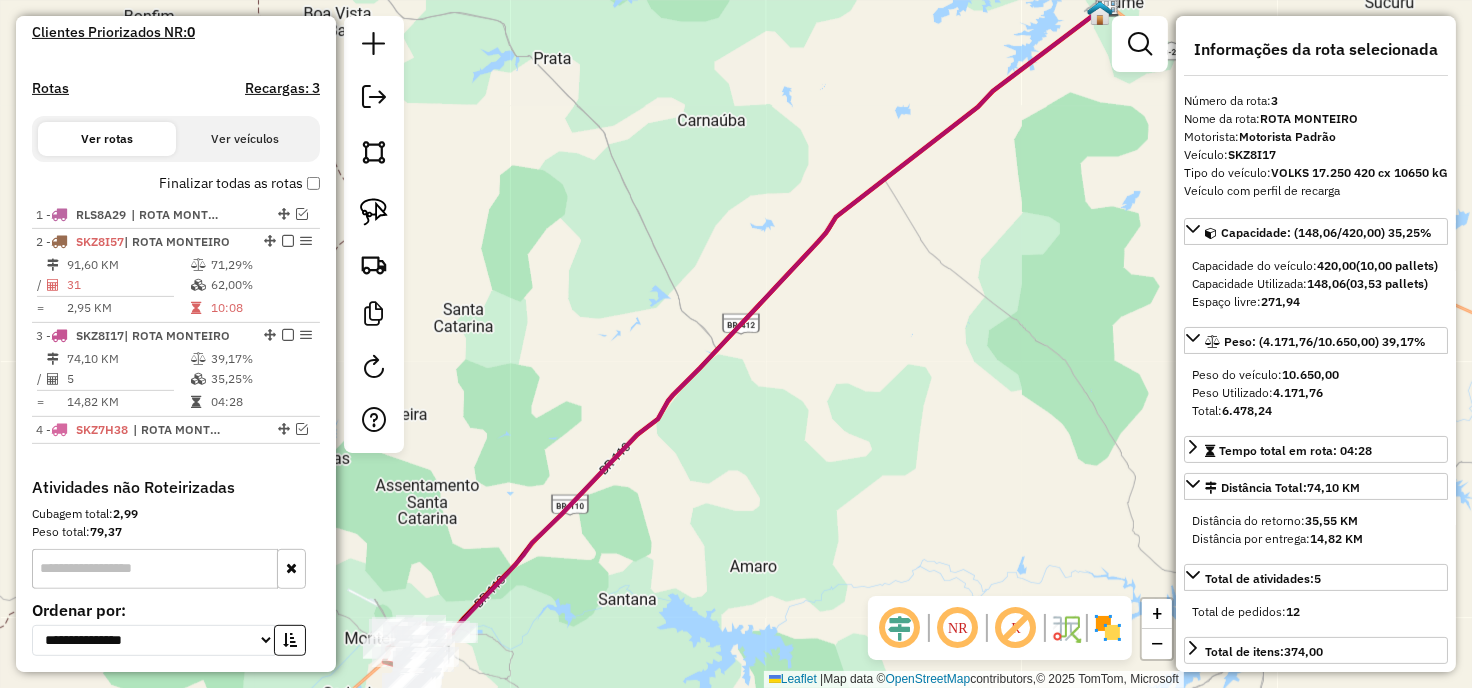 drag, startPoint x: 752, startPoint y: 588, endPoint x: 891, endPoint y: 370, distance: 258.544 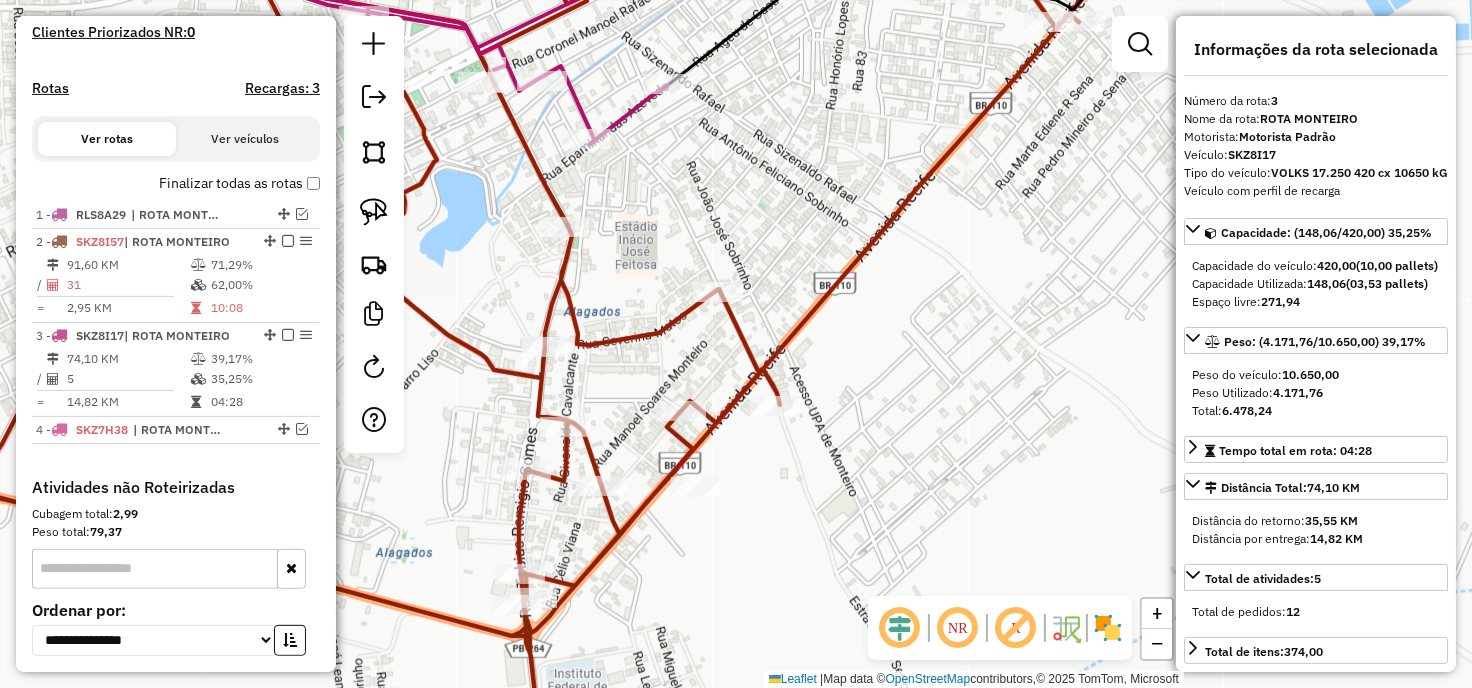 drag, startPoint x: 638, startPoint y: 302, endPoint x: 574, endPoint y: 237, distance: 91.21951 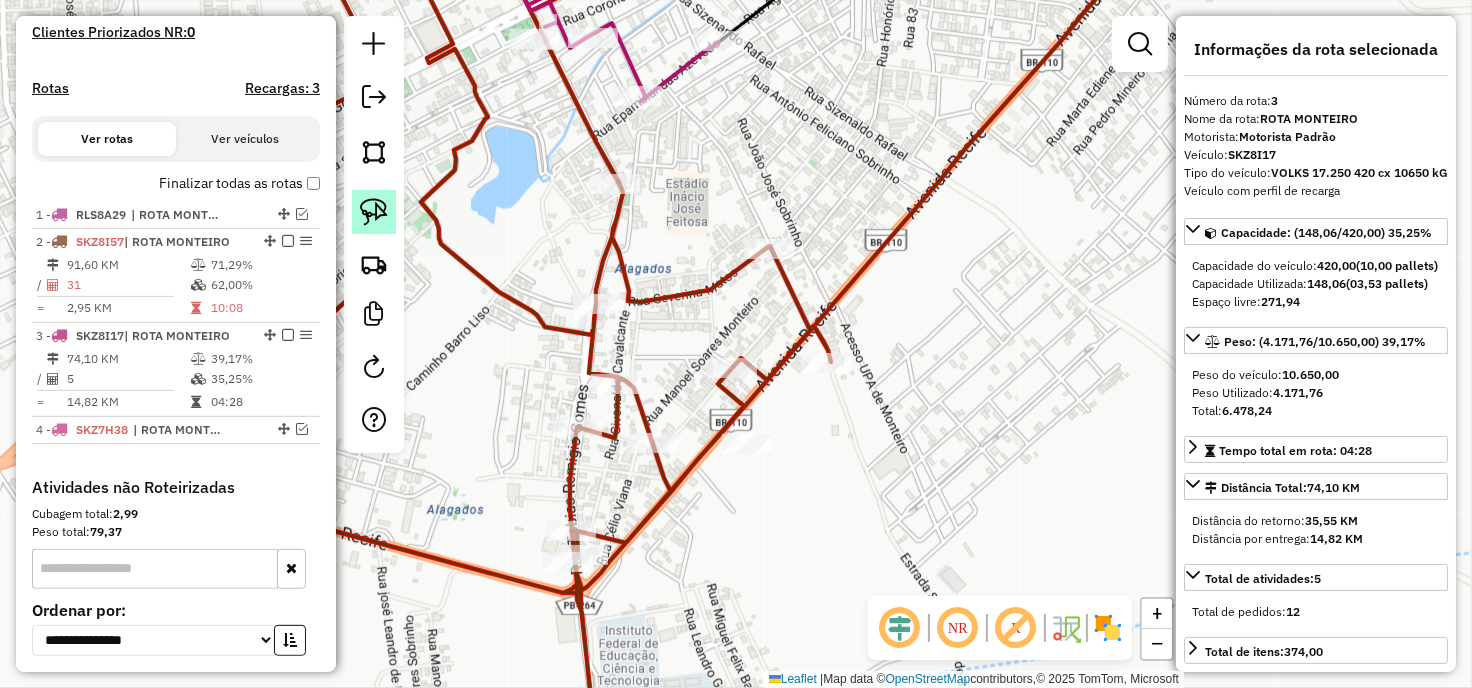 click 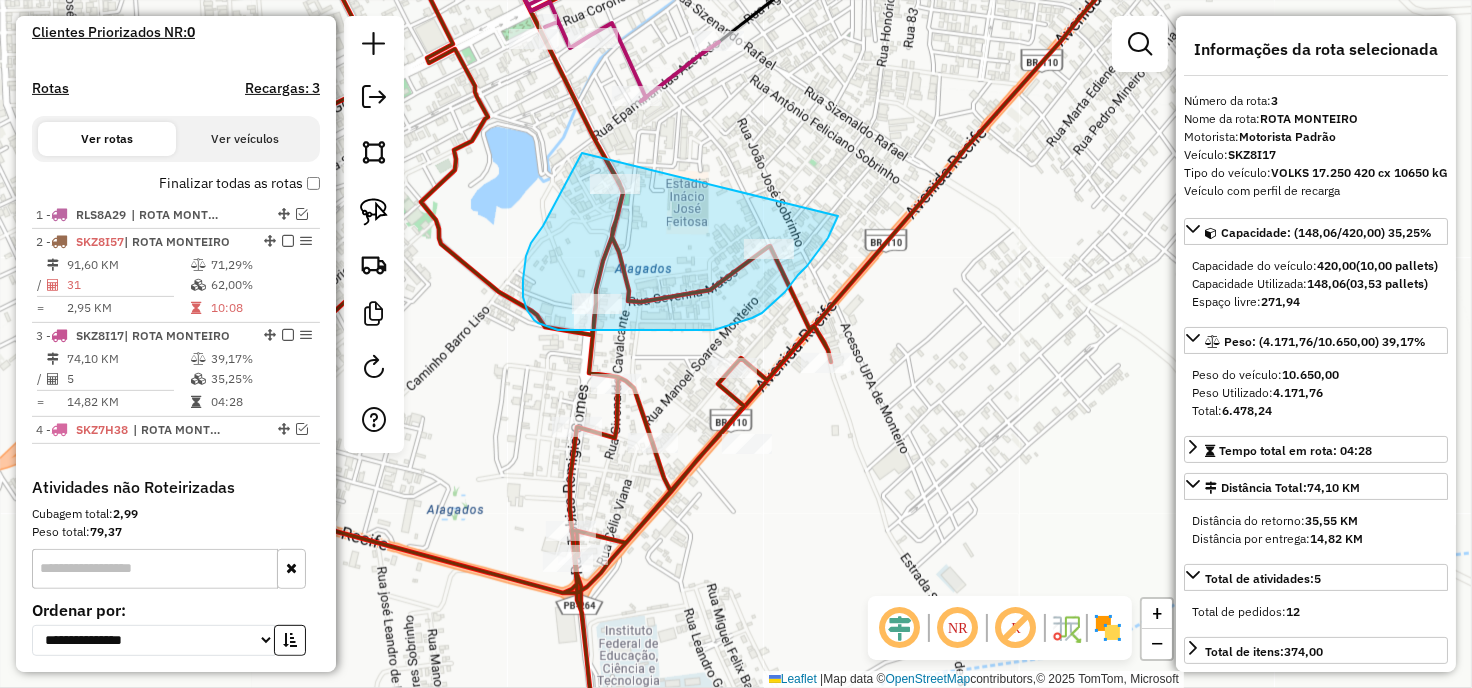 drag, startPoint x: 582, startPoint y: 153, endPoint x: 854, endPoint y: 172, distance: 272.66278 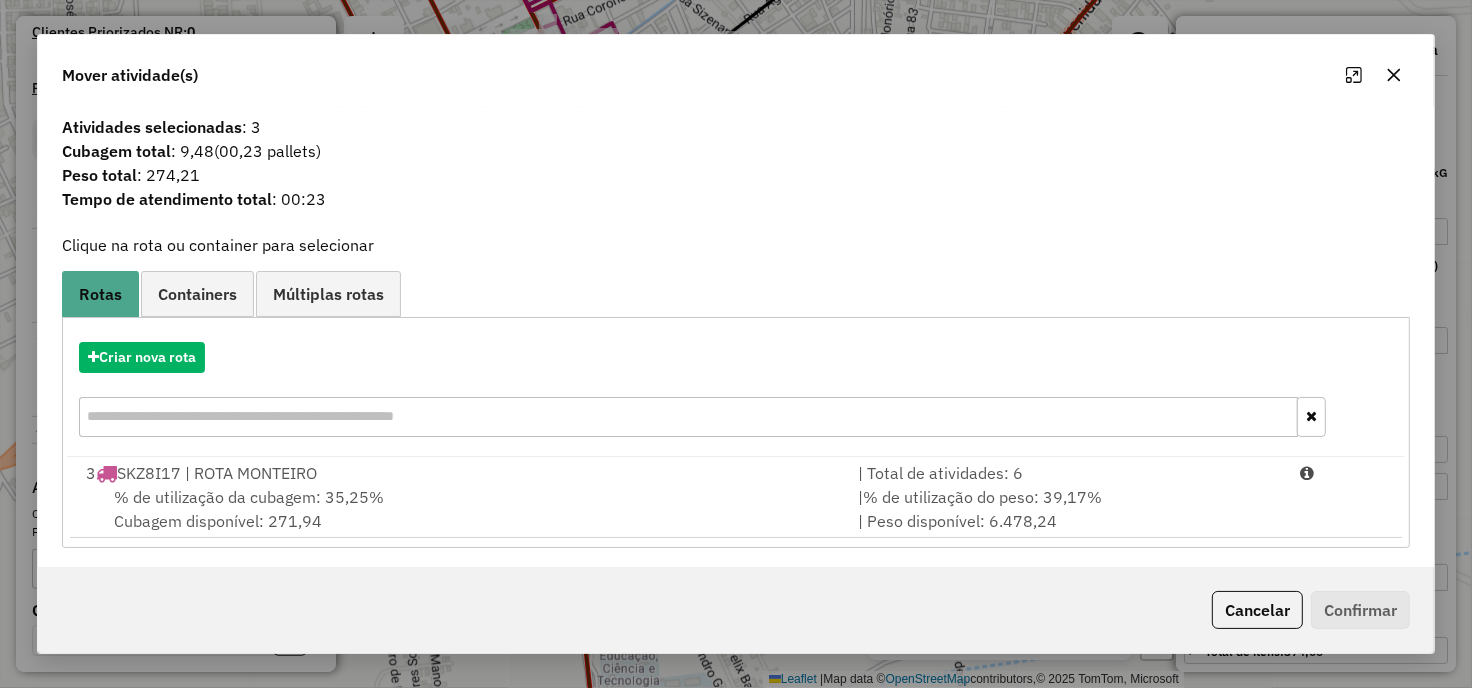 click on "% de utilização da cubagem: 35,25%  Cubagem disponível: 271,94" at bounding box center [460, 509] 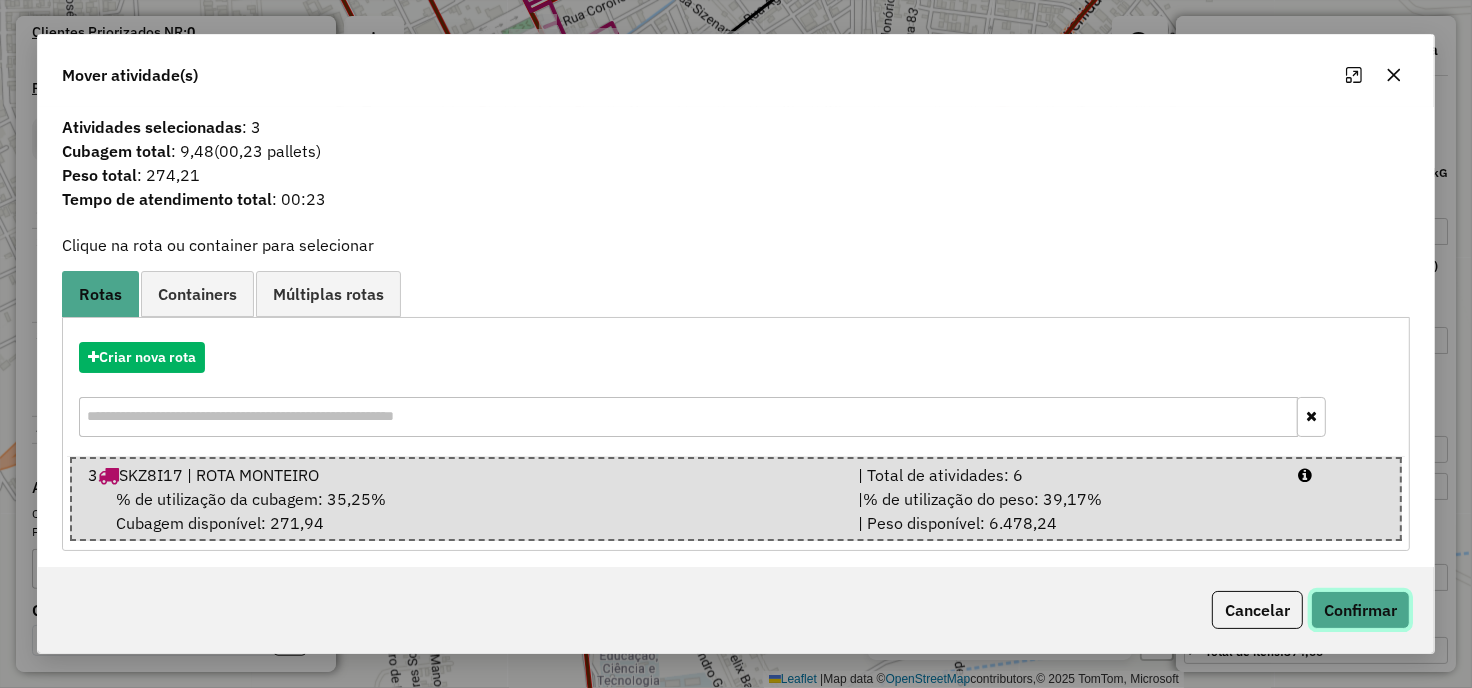click on "Confirmar" 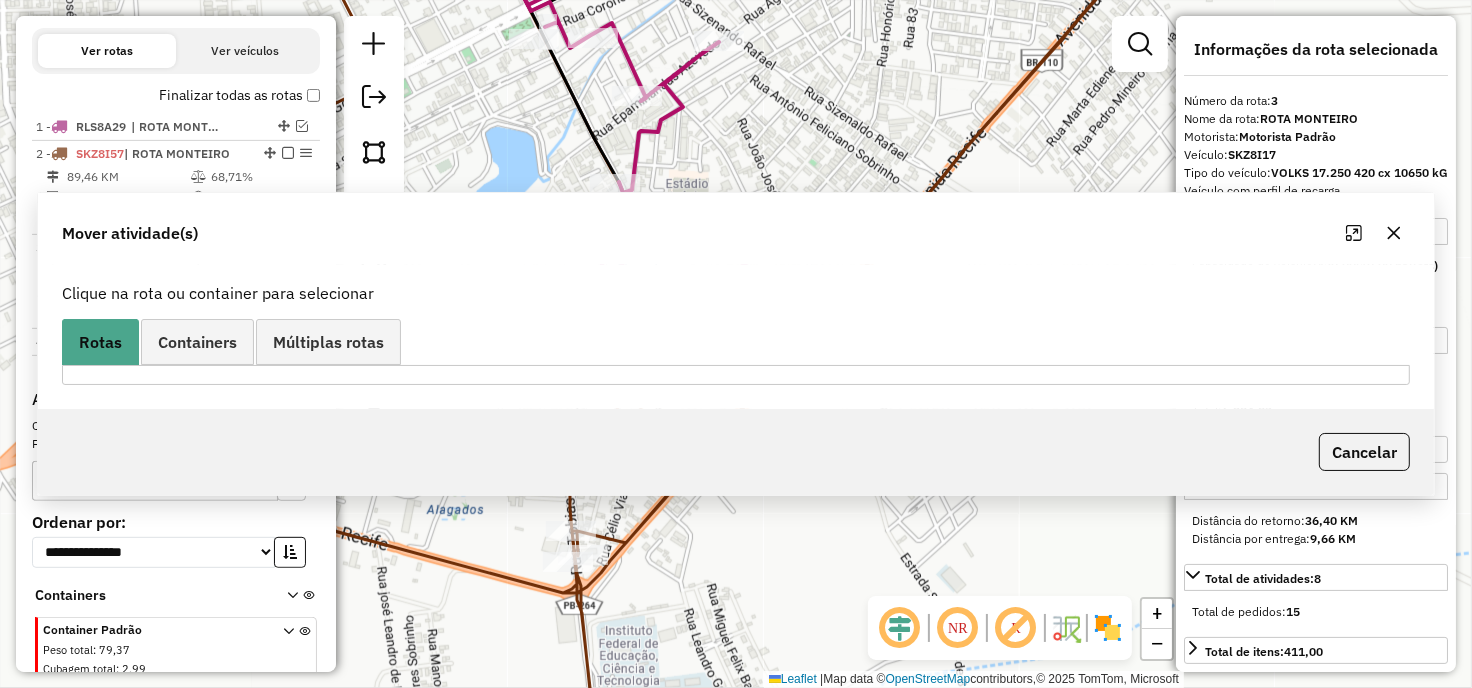 scroll, scrollTop: 727, scrollLeft: 0, axis: vertical 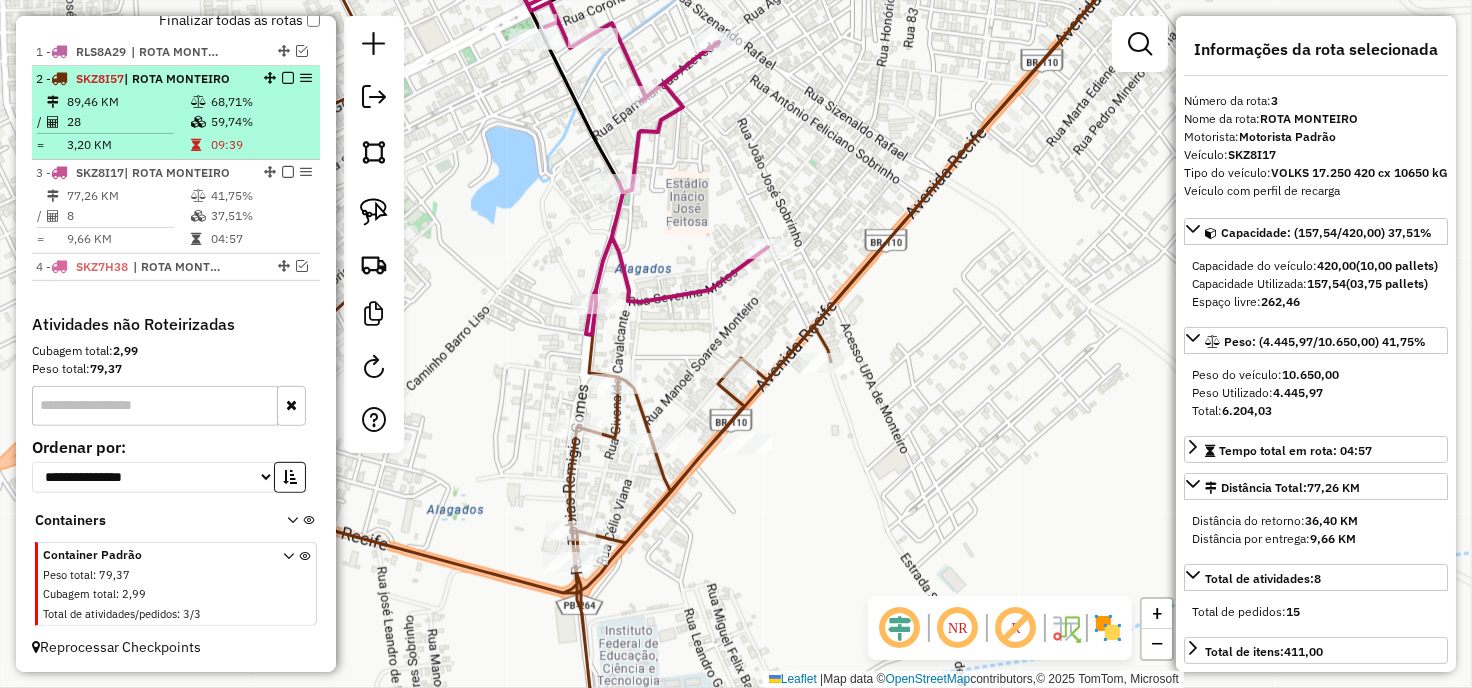 click on "28" at bounding box center (128, 122) 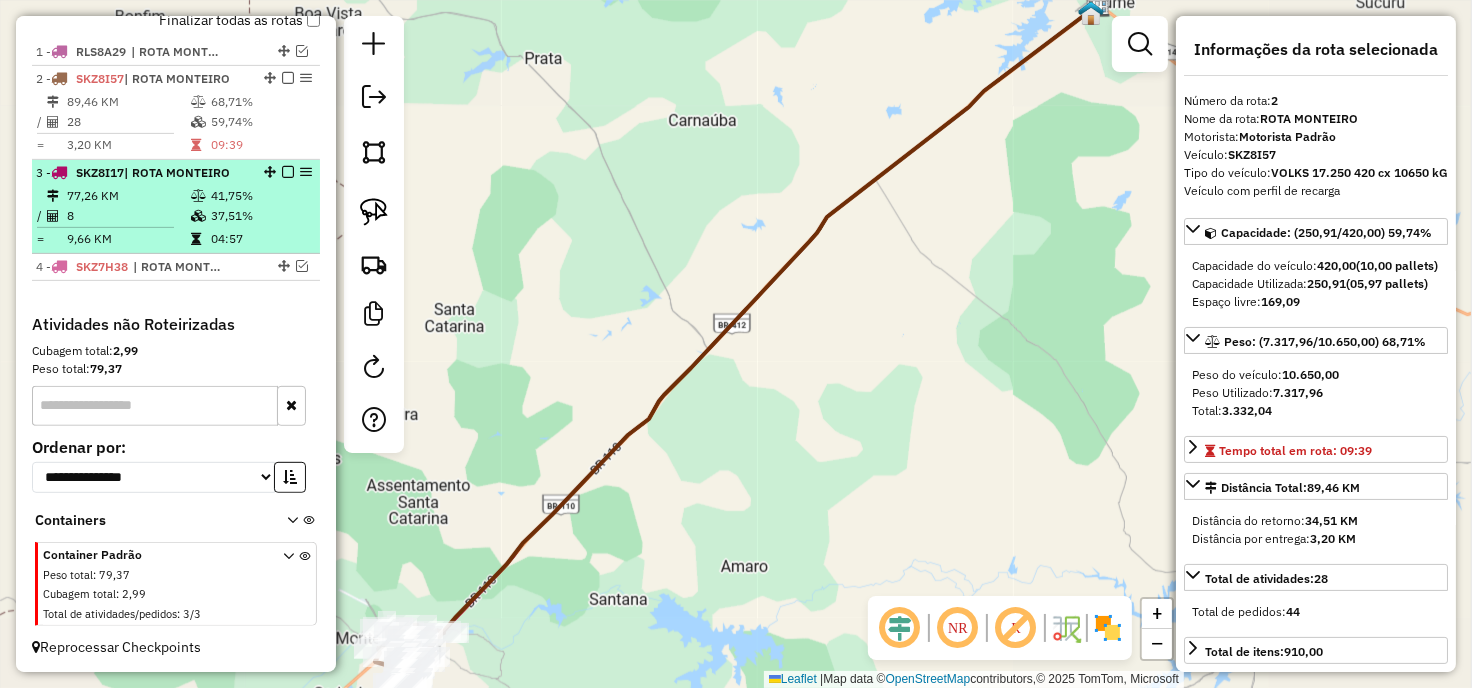 click on "8" at bounding box center [128, 216] 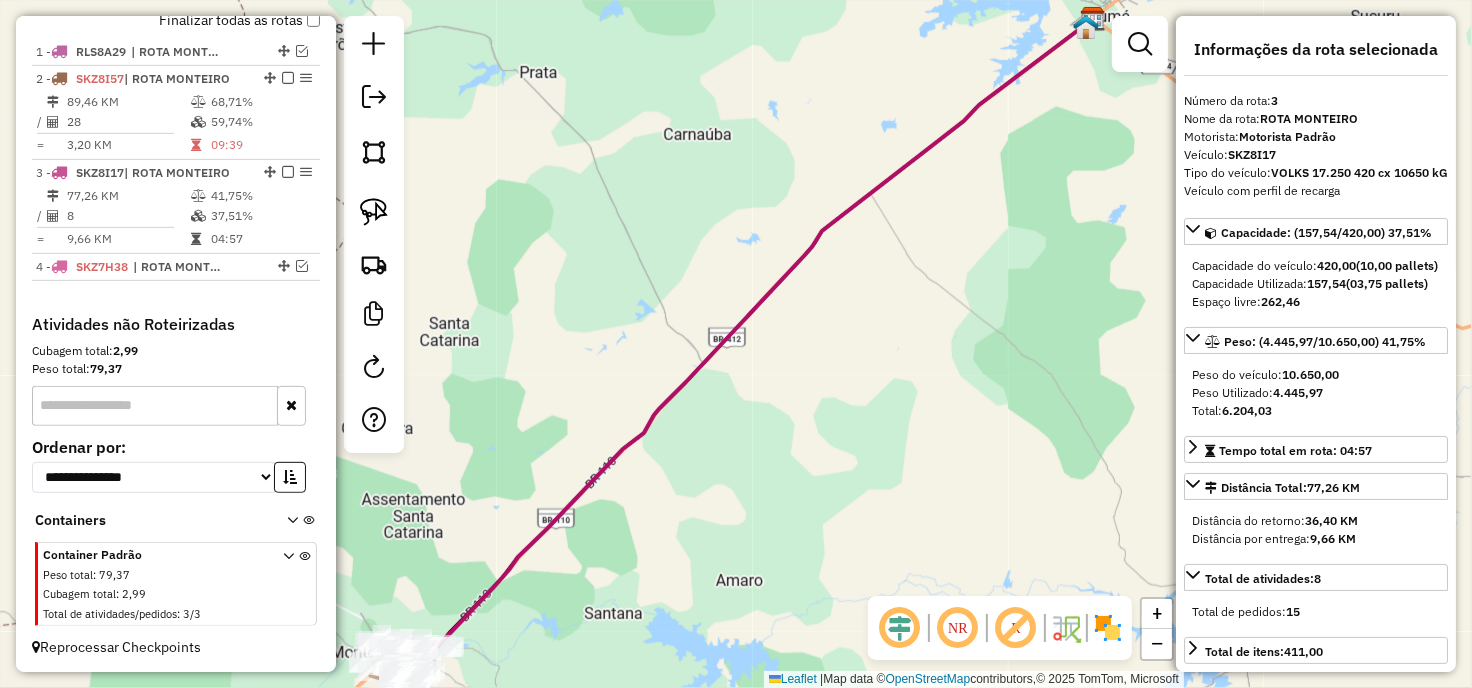 drag, startPoint x: 692, startPoint y: 494, endPoint x: 762, endPoint y: 326, distance: 182 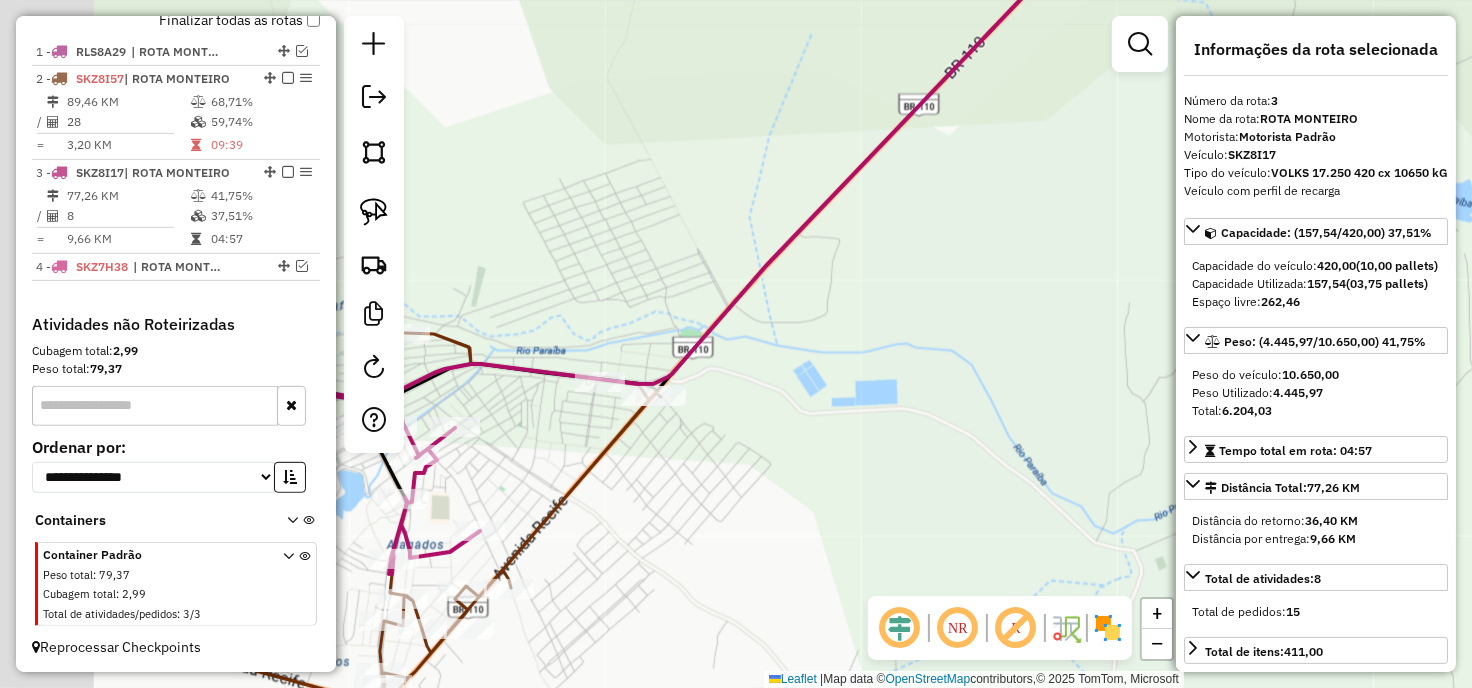 drag, startPoint x: 576, startPoint y: 490, endPoint x: 735, endPoint y: 464, distance: 161.11176 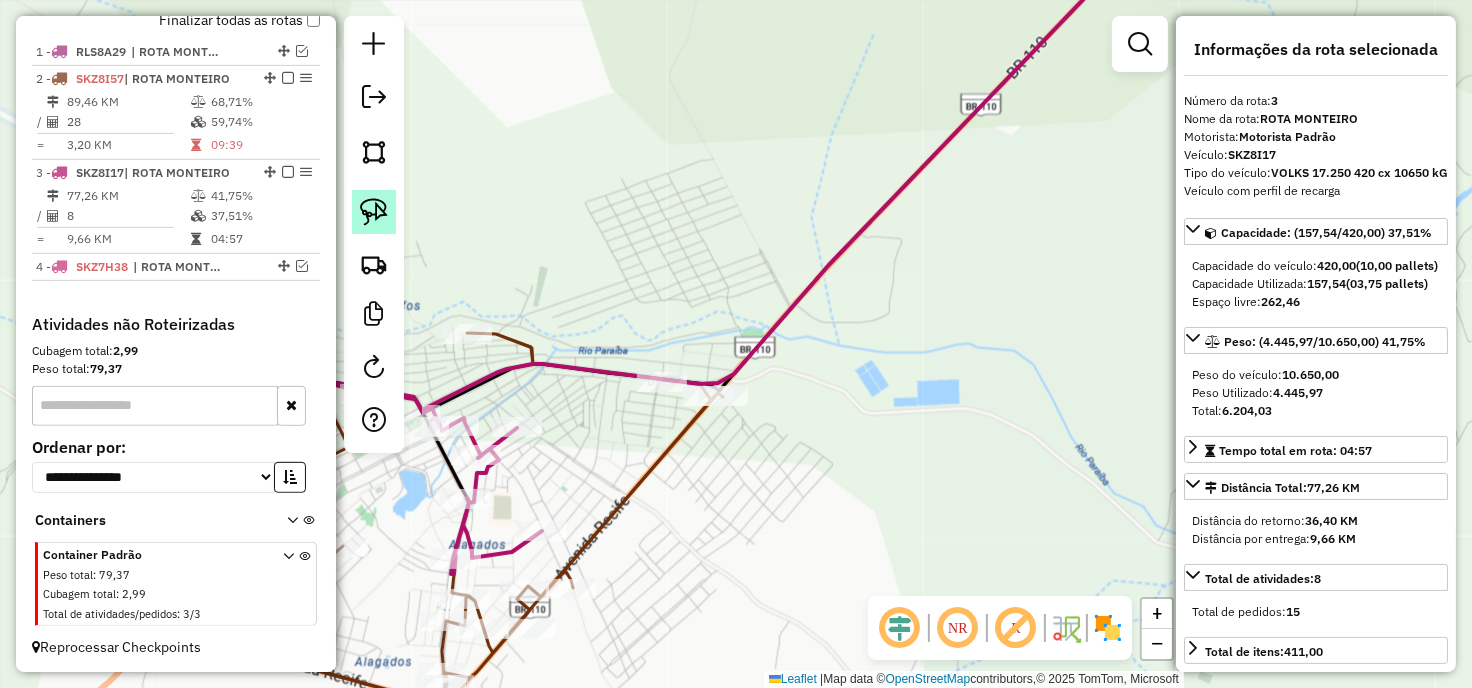 click 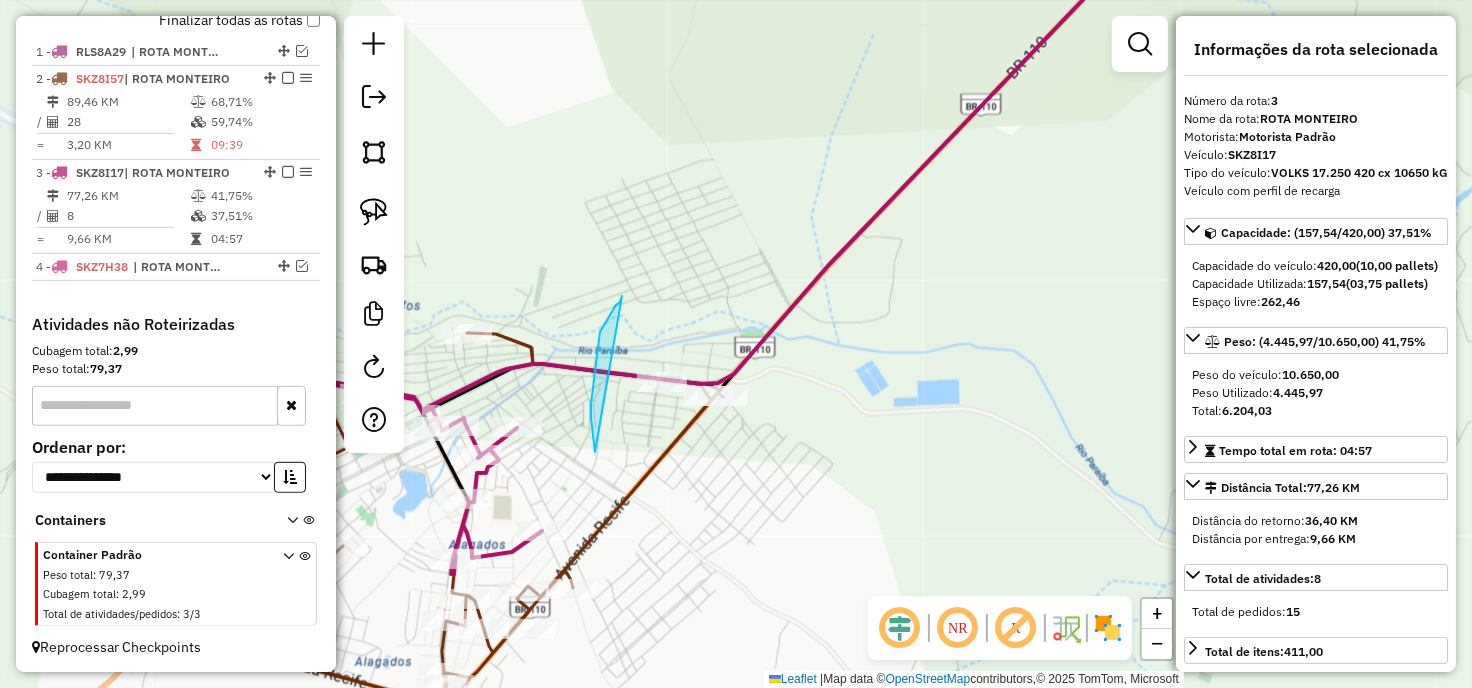 drag, startPoint x: 622, startPoint y: 296, endPoint x: 794, endPoint y: 407, distance: 204.7071 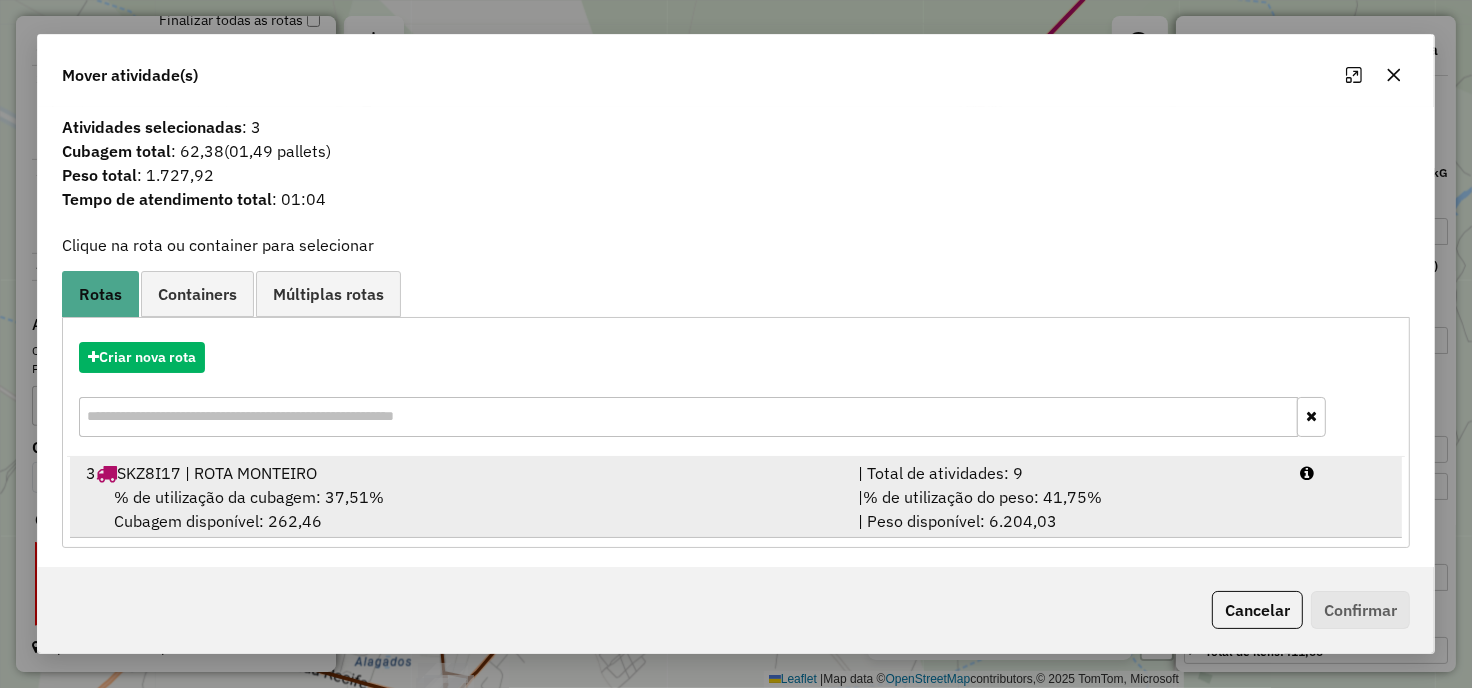 click on "% de utilização da cubagem: 37,51%" at bounding box center (249, 497) 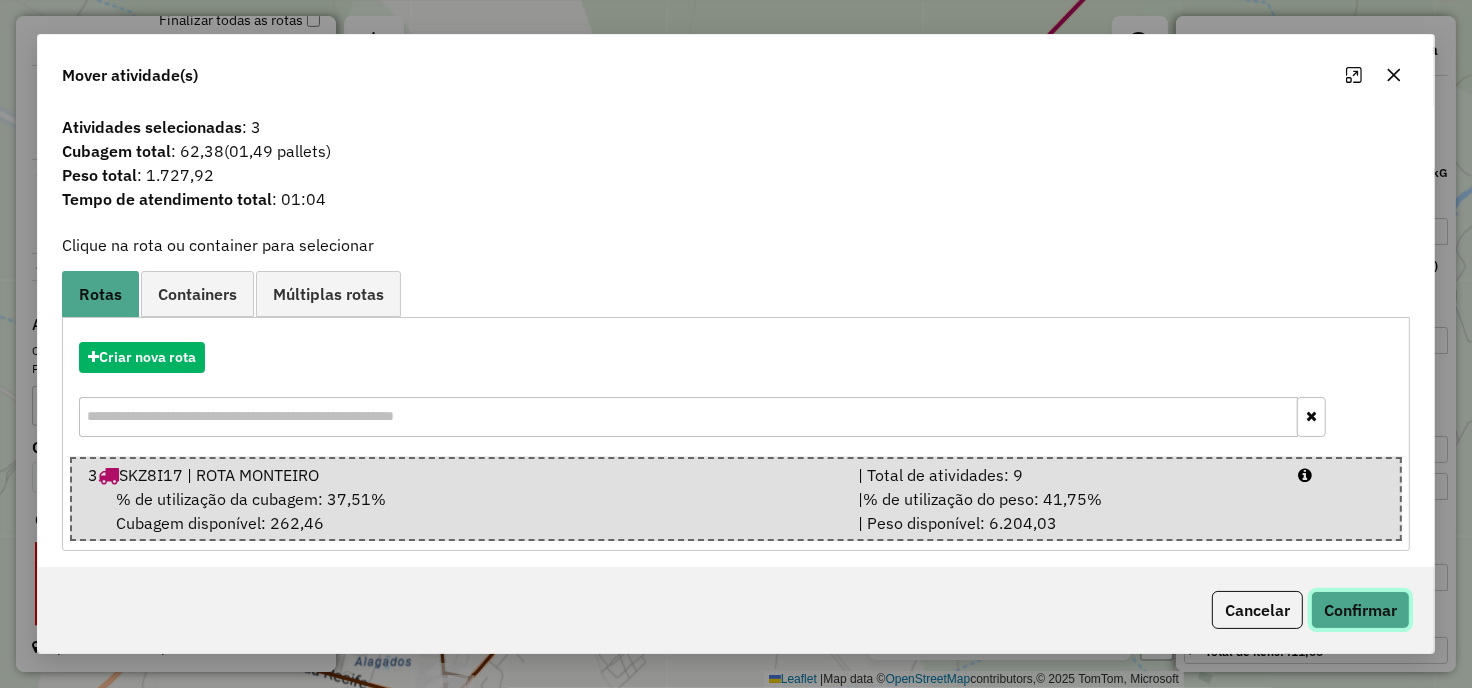 click on "Confirmar" 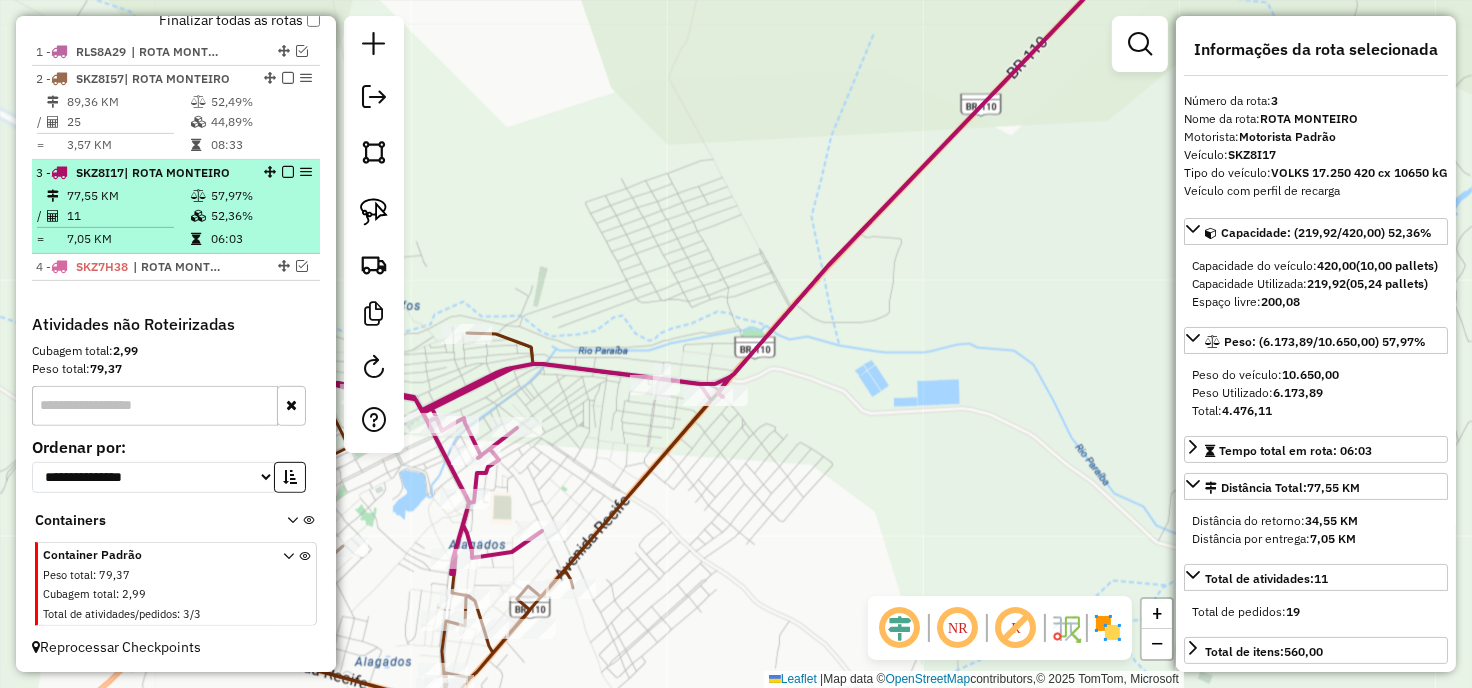 click at bounding box center (198, 216) 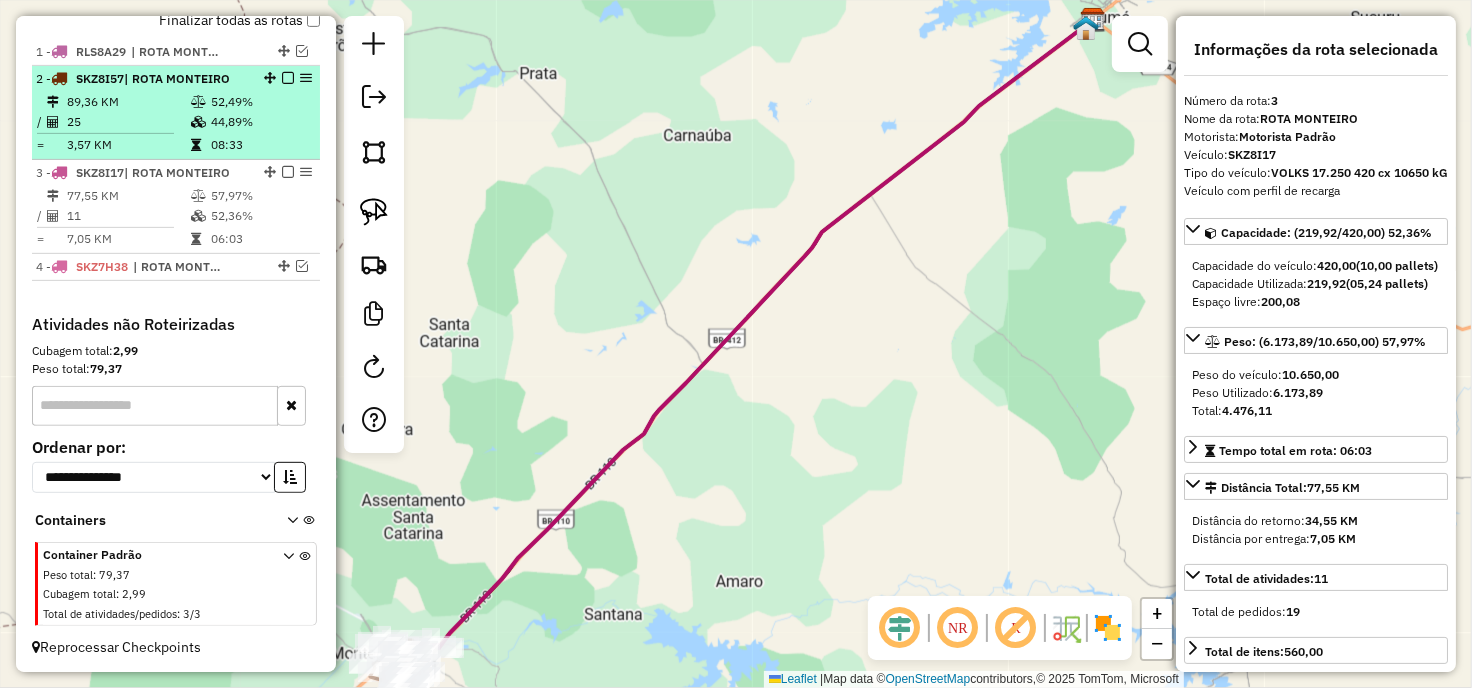 click at bounding box center [200, 122] 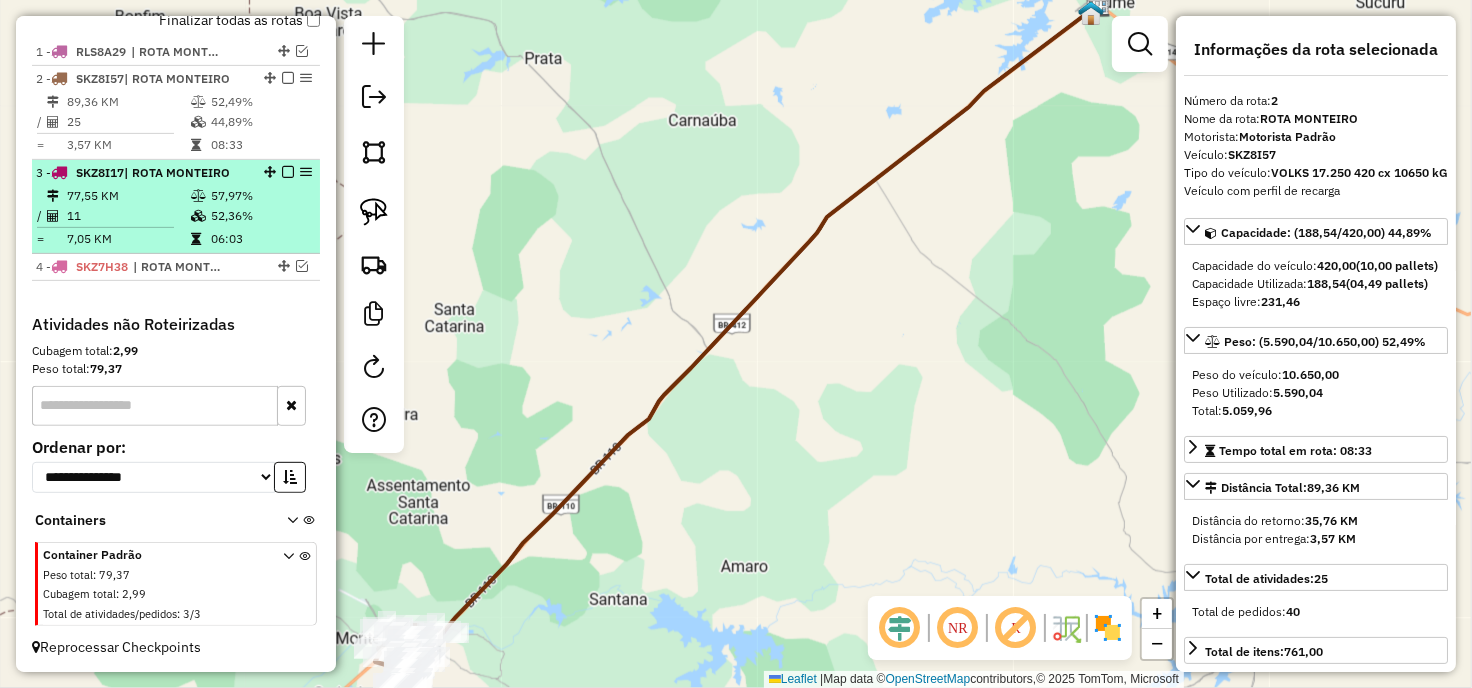 click on "7,05 KM" at bounding box center (128, 239) 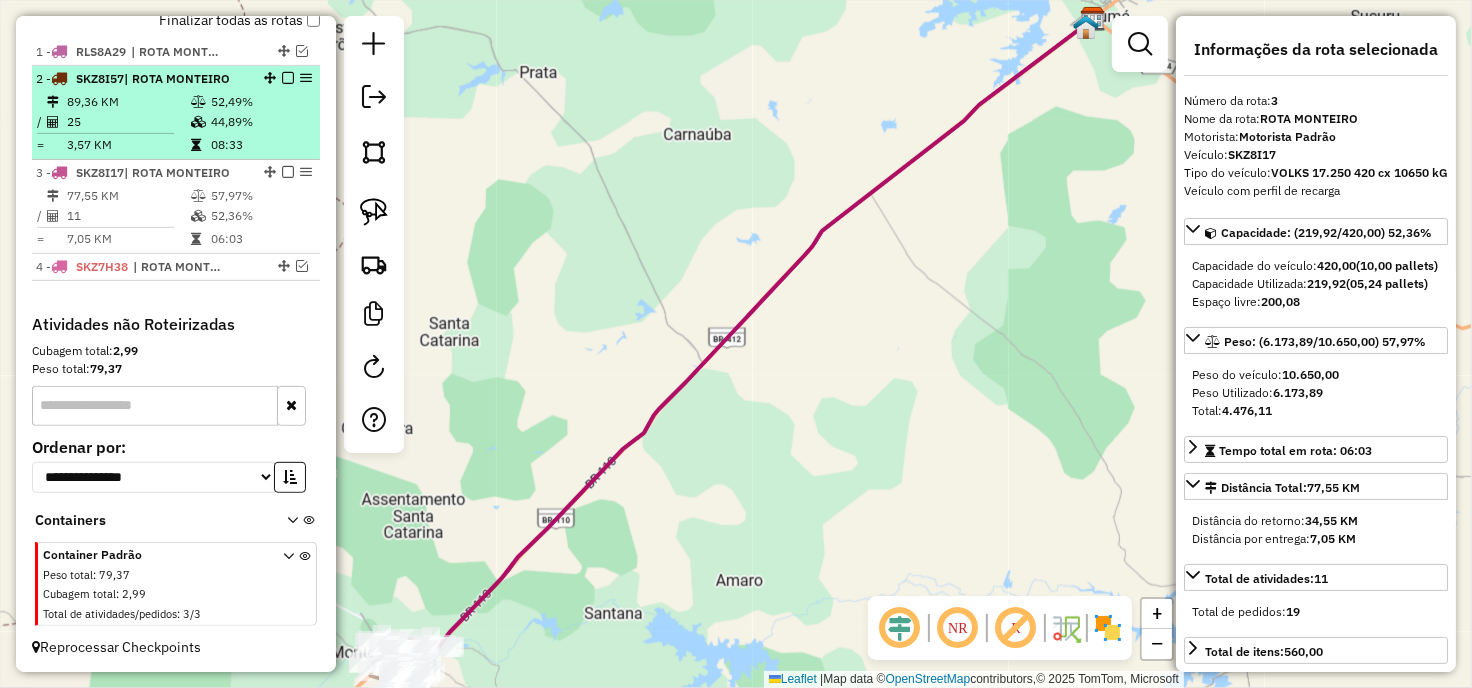 click at bounding box center (200, 145) 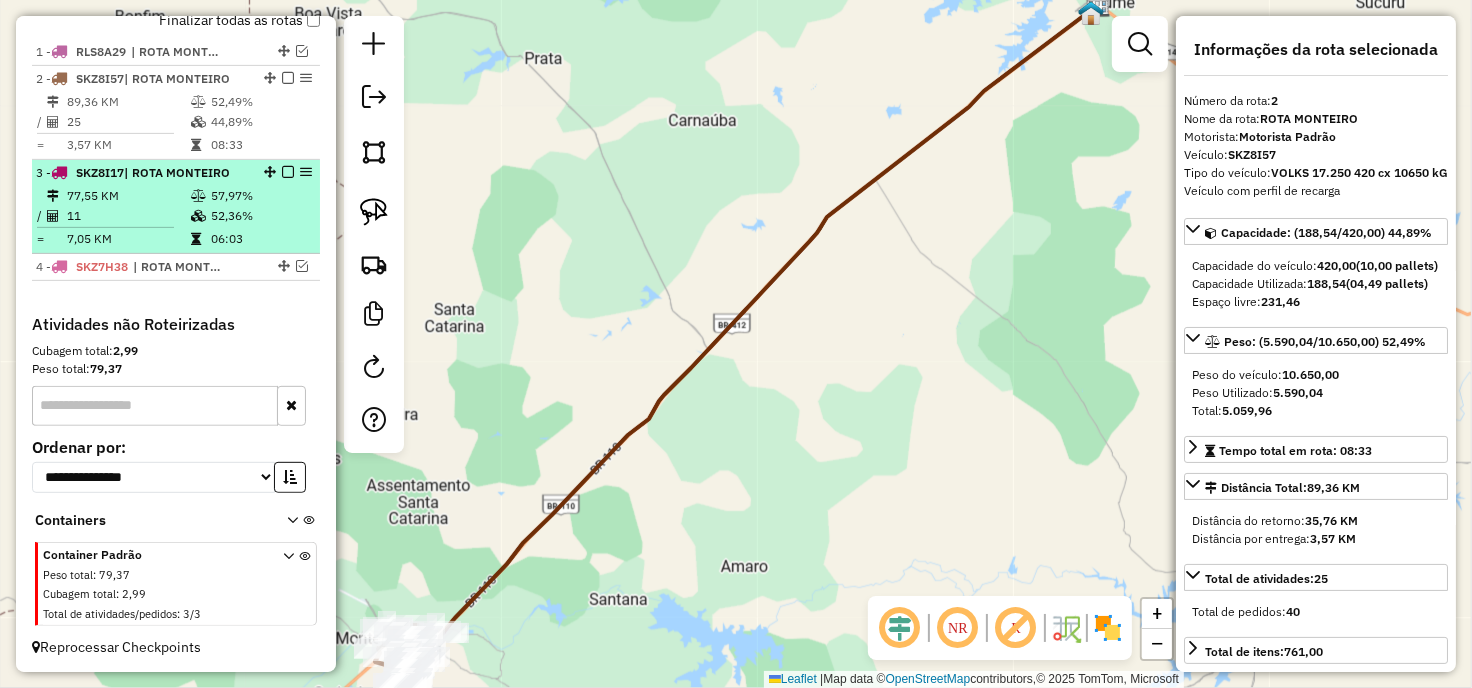click on "11" at bounding box center (128, 216) 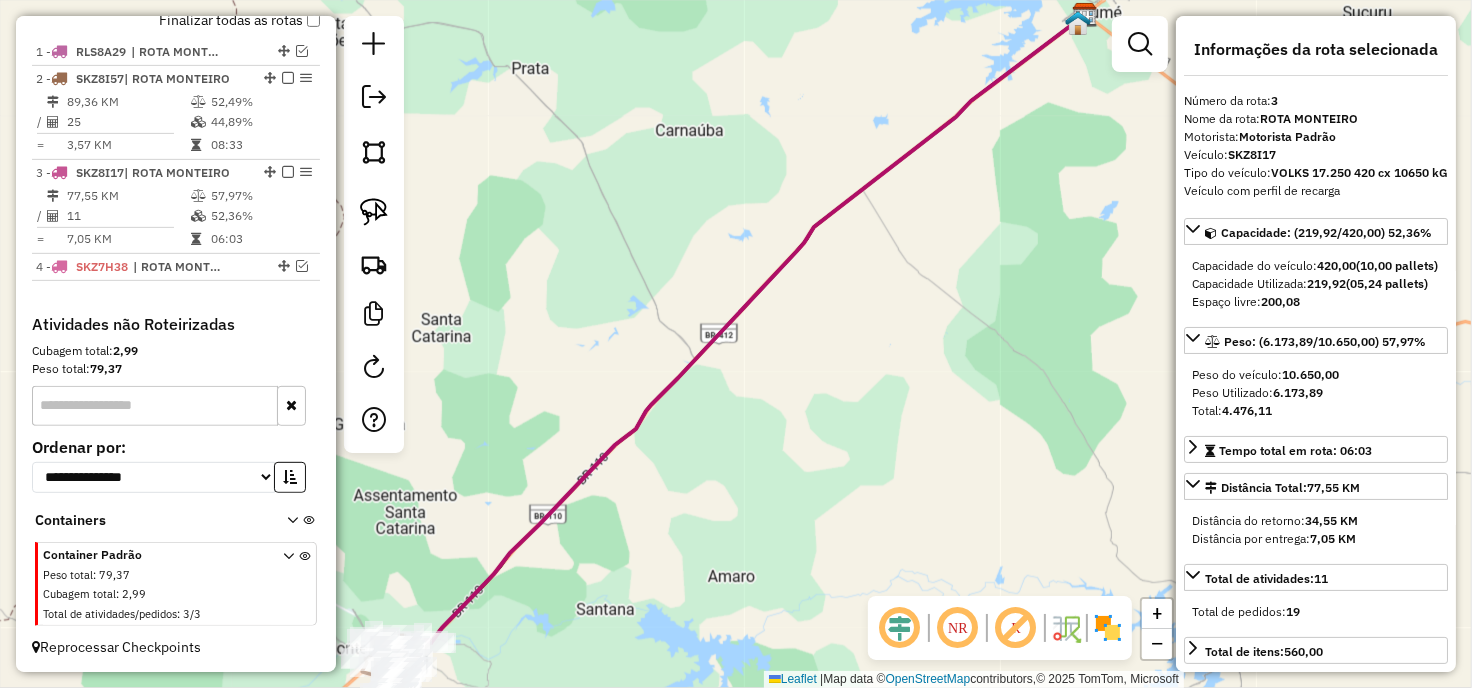 drag, startPoint x: 636, startPoint y: 611, endPoint x: 694, endPoint y: 457, distance: 164.56001 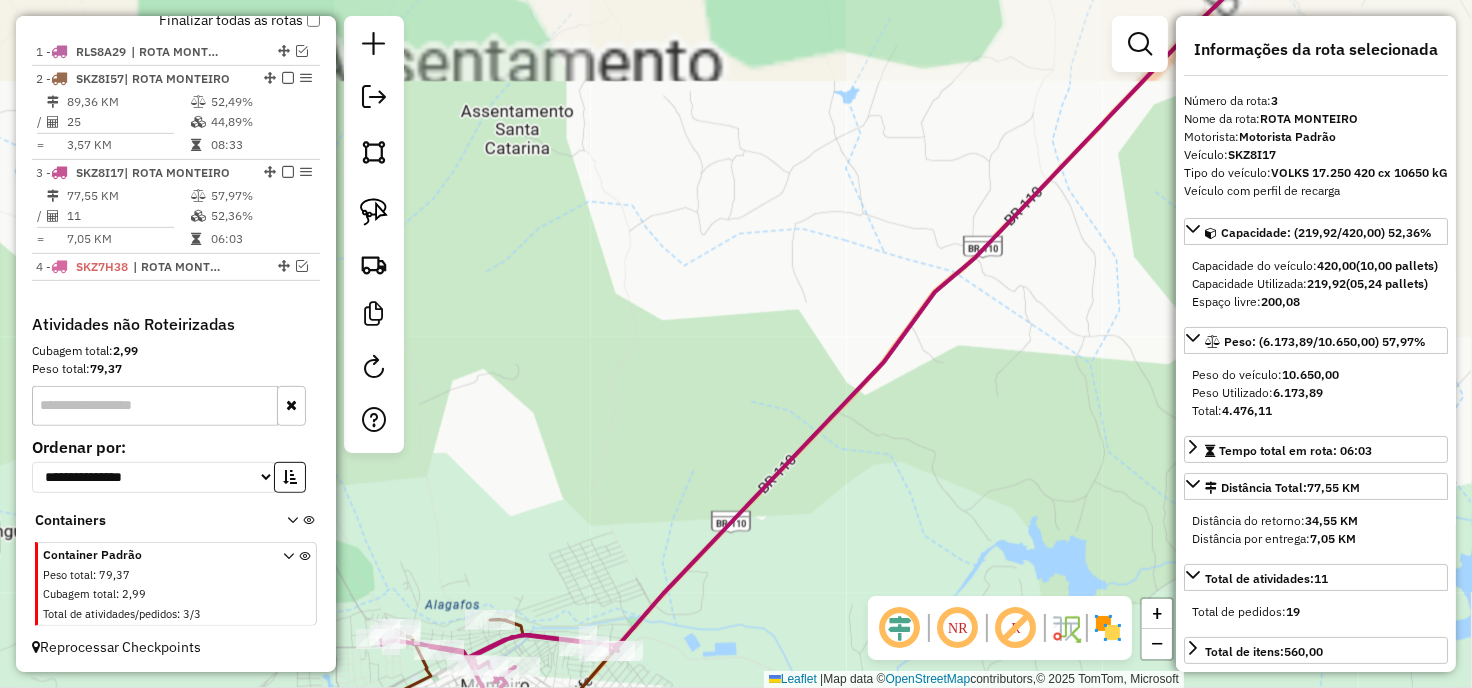 drag, startPoint x: 600, startPoint y: 551, endPoint x: 697, endPoint y: 260, distance: 306.74094 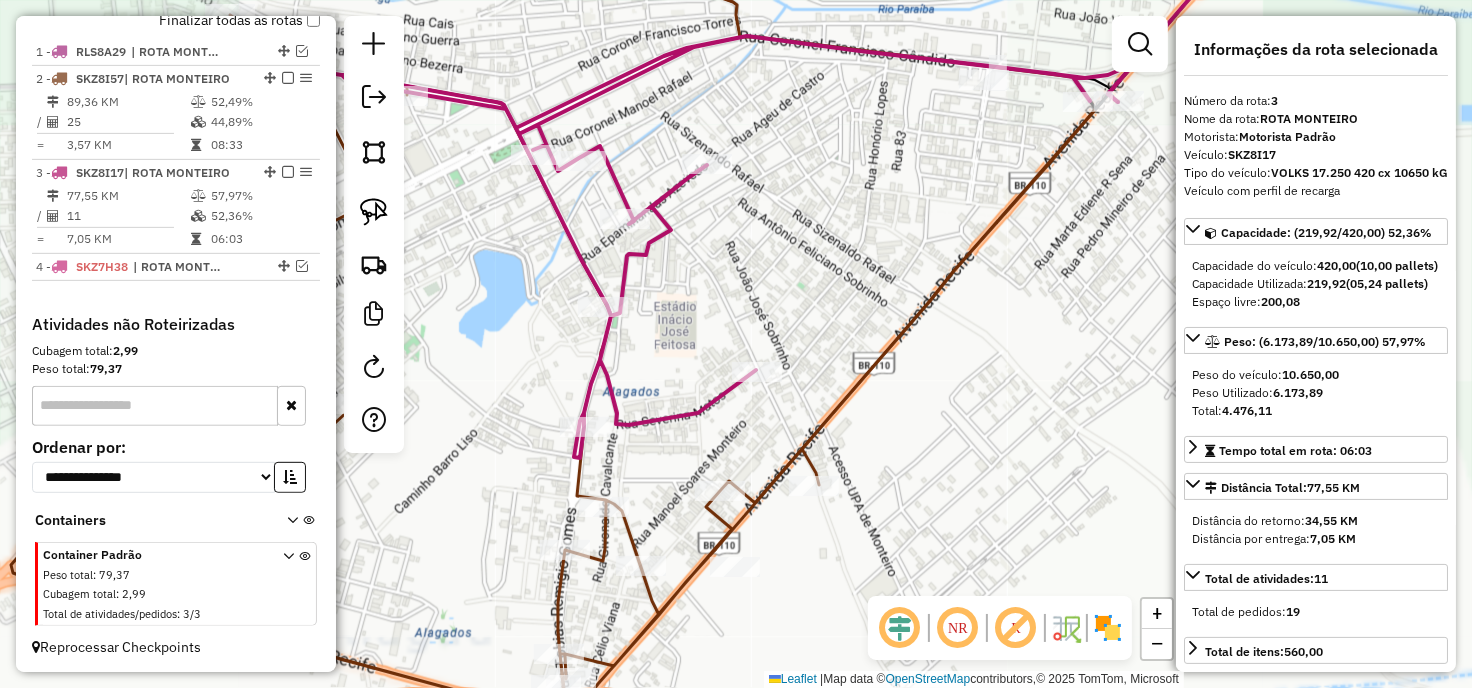 click on "Janela de atendimento Grade de atendimento Capacidade Transportadoras Veículos Cliente Pedidos  Rotas Selecione os dias de semana para filtrar as janelas de atendimento  Seg   Ter   Qua   Qui   Sex   Sáb   Dom  Informe o período da janela de atendimento: De: Até:  Filtrar exatamente a janela do cliente  Considerar janela de atendimento padrão  Selecione os dias de semana para filtrar as grades de atendimento  Seg   Ter   Qua   Qui   Sex   Sáb   Dom   Considerar clientes sem dia de atendimento cadastrado  Clientes fora do dia de atendimento selecionado Filtrar as atividades entre os valores definidos abaixo:  Peso mínimo:   Peso máximo:   Cubagem mínima:   Cubagem máxima:   De:   Até:  Filtrar as atividades entre o tempo de atendimento definido abaixo:  De:   Até:   Considerar capacidade total dos clientes não roteirizados Transportadora: Selecione um ou mais itens Tipo de veículo: Selecione um ou mais itens Veículo: Selecione um ou mais itens Motorista: Selecione um ou mais itens Nome: Rótulo:" 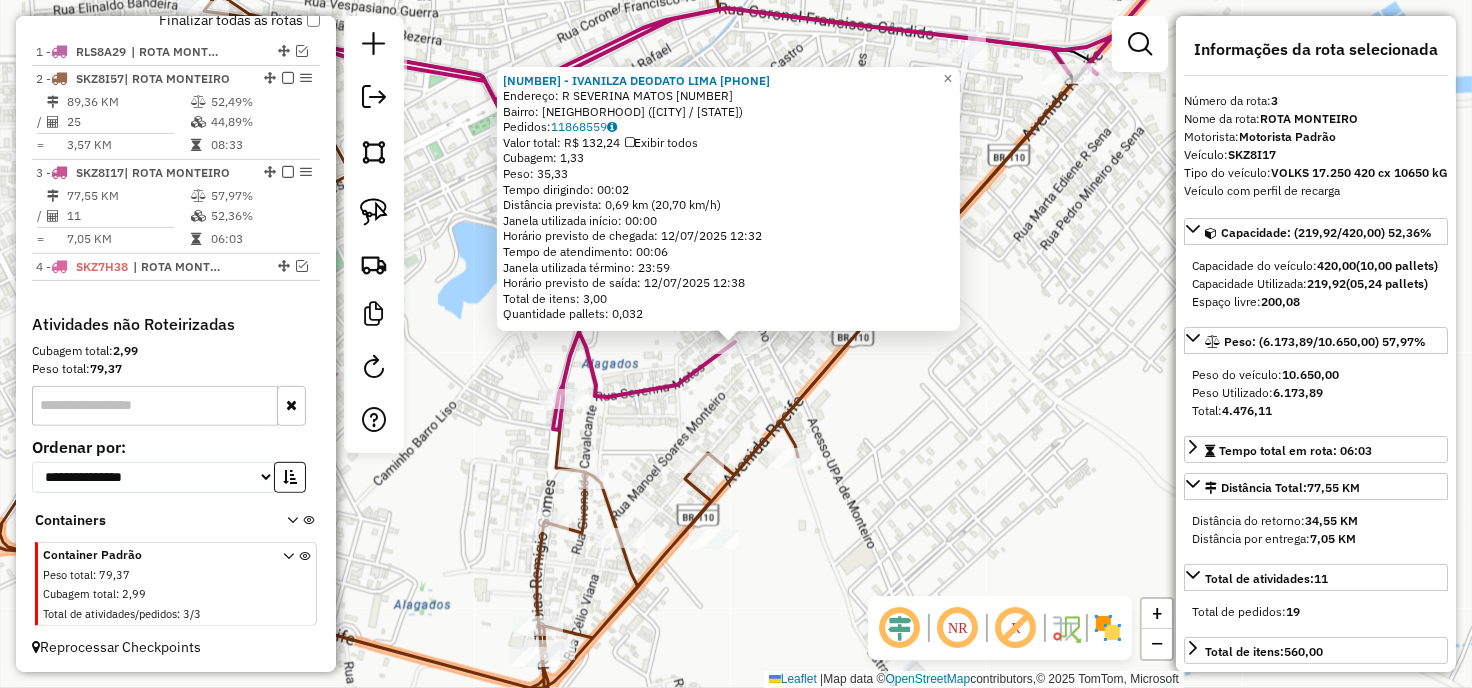 click on "10061 - IVANILZA DEODATO LIMA 09366092497  Endereço: R   SEVERINA MATOS                 25   Bairro: ALTO S VICENTE (MONTEIRO / PB)   Pedidos:  11868559   Valor total: R$ 132,24   Exibir todos   Cubagem: 1,33  Peso: 35,33  Tempo dirigindo: 00:02   Distância prevista: 0,69 km (20,70 km/h)   Janela utilizada início: 00:00   Horário previsto de chegada: 12/07/2025 12:32   Tempo de atendimento: 00:06   Janela utilizada término: 23:59   Horário previsto de saída: 12/07/2025 12:38   Total de itens: 3,00   Quantidade pallets: 0,032  × Janela de atendimento Grade de atendimento Capacidade Transportadoras Veículos Cliente Pedidos  Rotas Selecione os dias de semana para filtrar as janelas de atendimento  Seg   Ter   Qua   Qui   Sex   Sáb   Dom  Informe o período da janela de atendimento: De: Até:  Filtrar exatamente a janela do cliente  Considerar janela de atendimento padrão  Selecione os dias de semana para filtrar as grades de atendimento  Seg   Ter   Qua   Qui   Sex   Sáb   Dom   Peso mínimo:   De:" 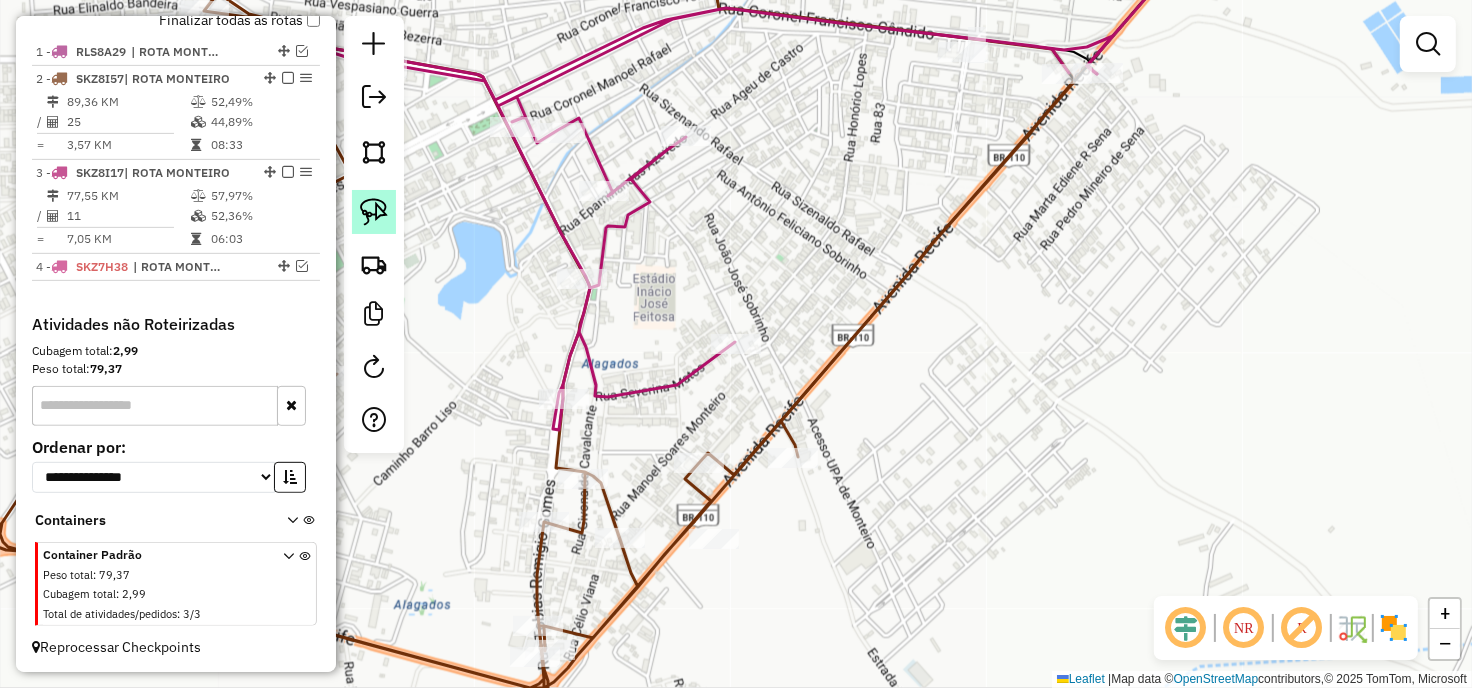 click 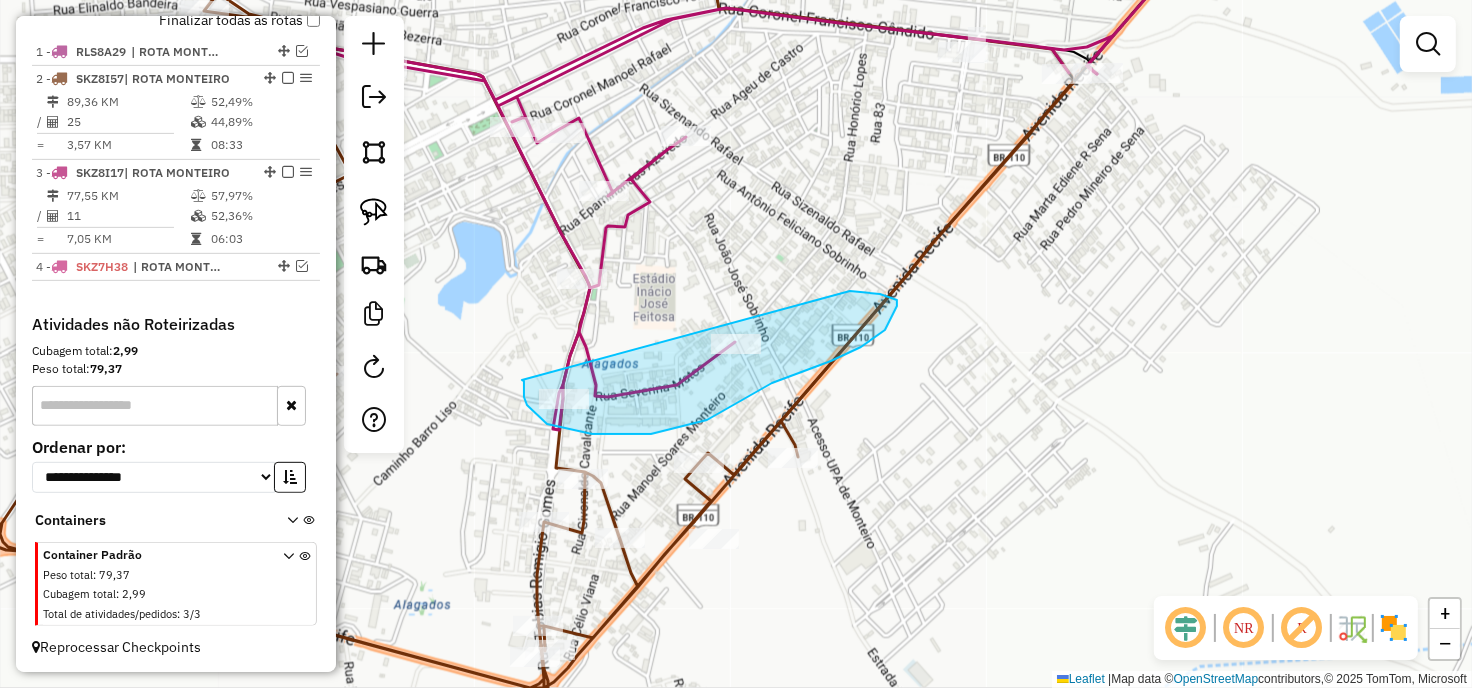 drag, startPoint x: 522, startPoint y: 380, endPoint x: 803, endPoint y: 304, distance: 291.0962 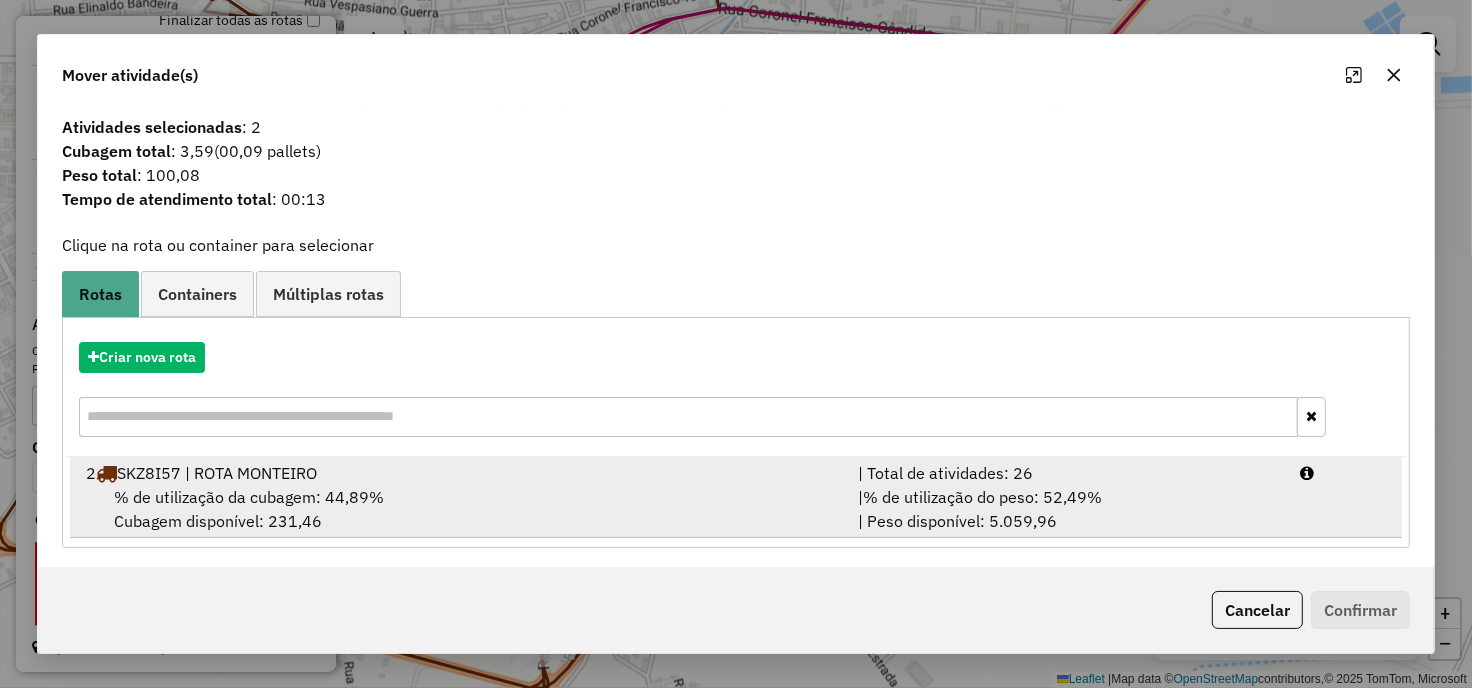click on "% de utilização da cubagem: 44,89%  Cubagem disponível: 231,46" at bounding box center [460, 509] 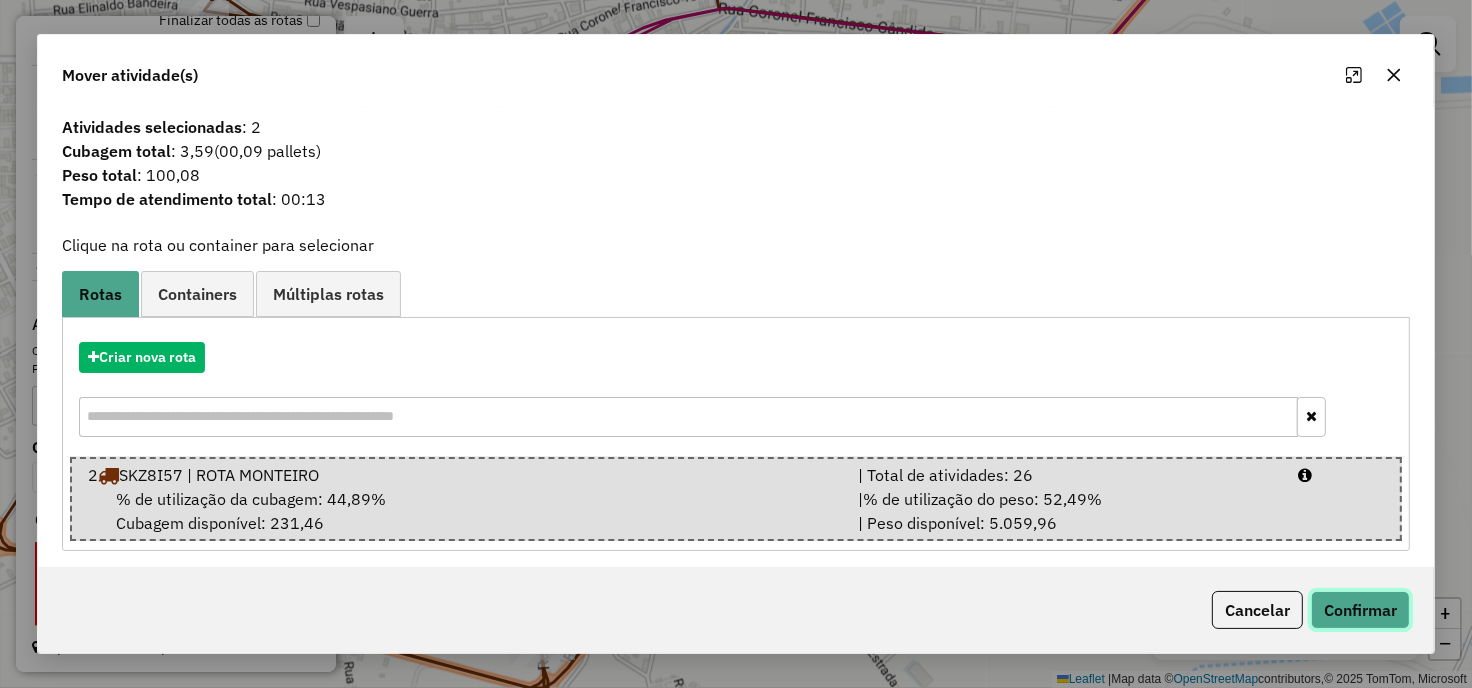 click on "Confirmar" 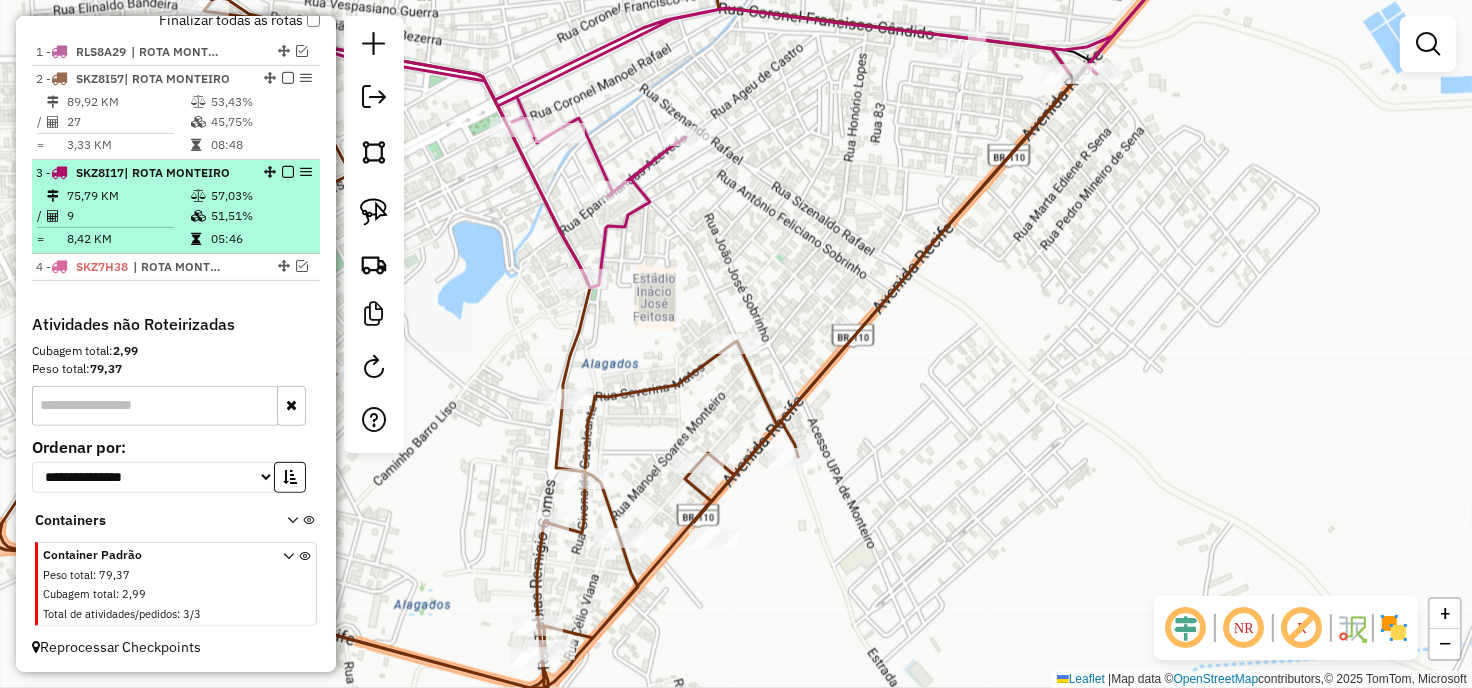 click on "51,51%" at bounding box center (260, 216) 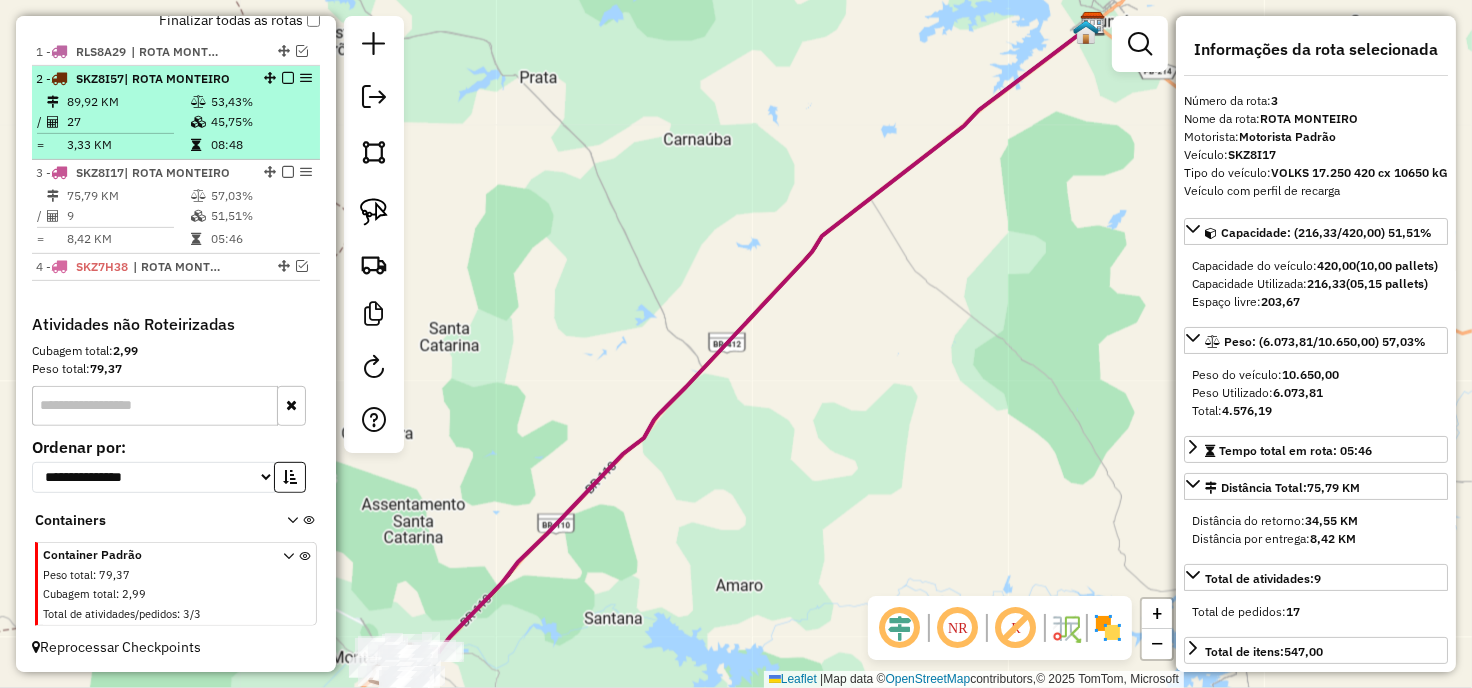 click on "2 -       SKZ8I57   | ROTA MONTEIRO  89,92 KM   53,43%  /  27   45,75%     =  3,33 KM   08:48" at bounding box center [176, 113] 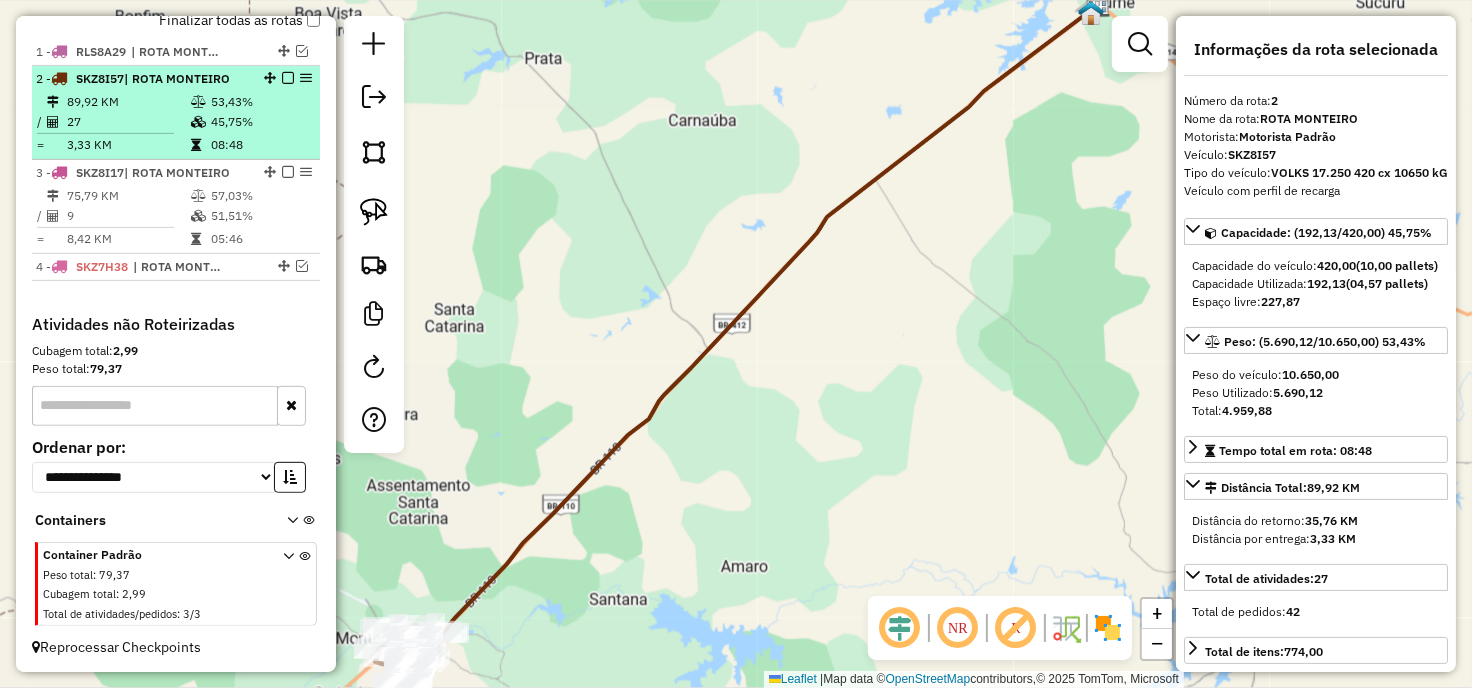 click on "27" at bounding box center (128, 122) 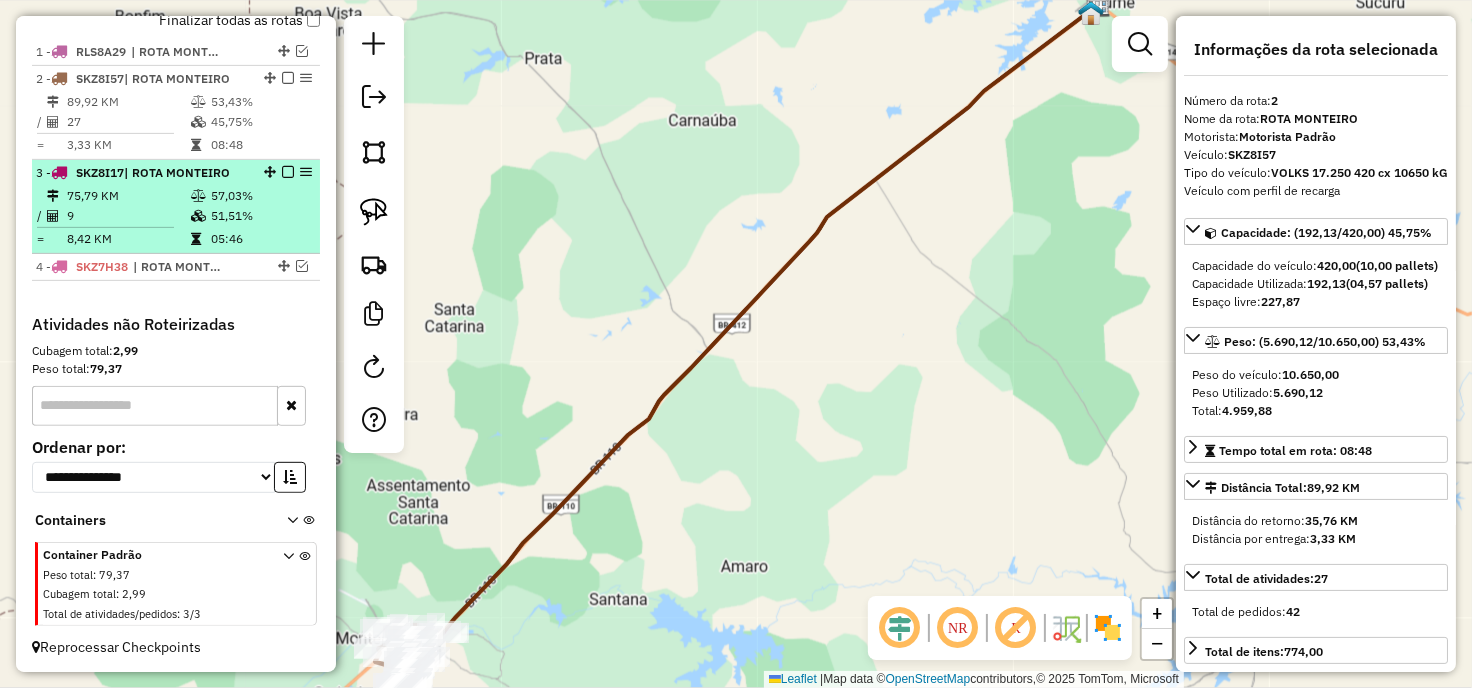 click on "75,79 KM" at bounding box center [128, 196] 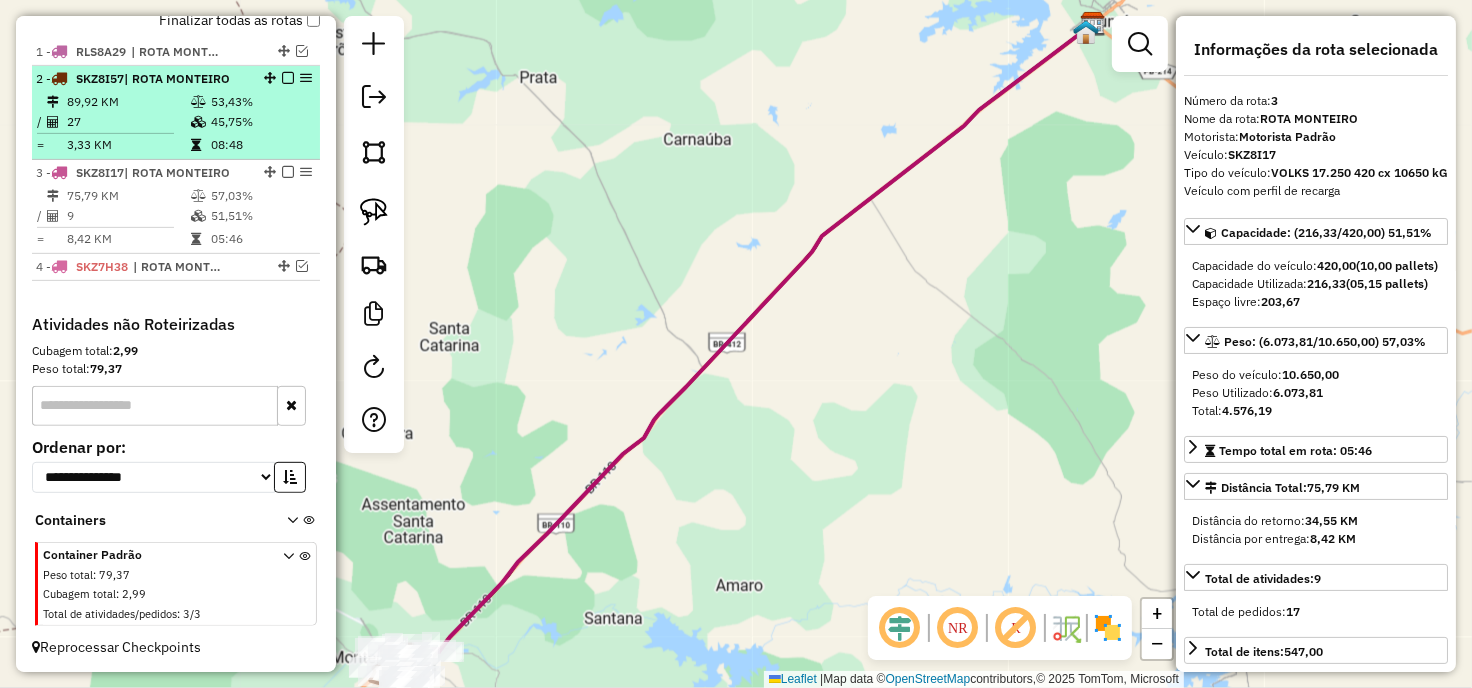 click on "2 -       SKZ8I57   | ROTA MONTEIRO  89,92 KM   53,43%  /  27   45,75%     =  3,33 KM   08:48" at bounding box center [176, 113] 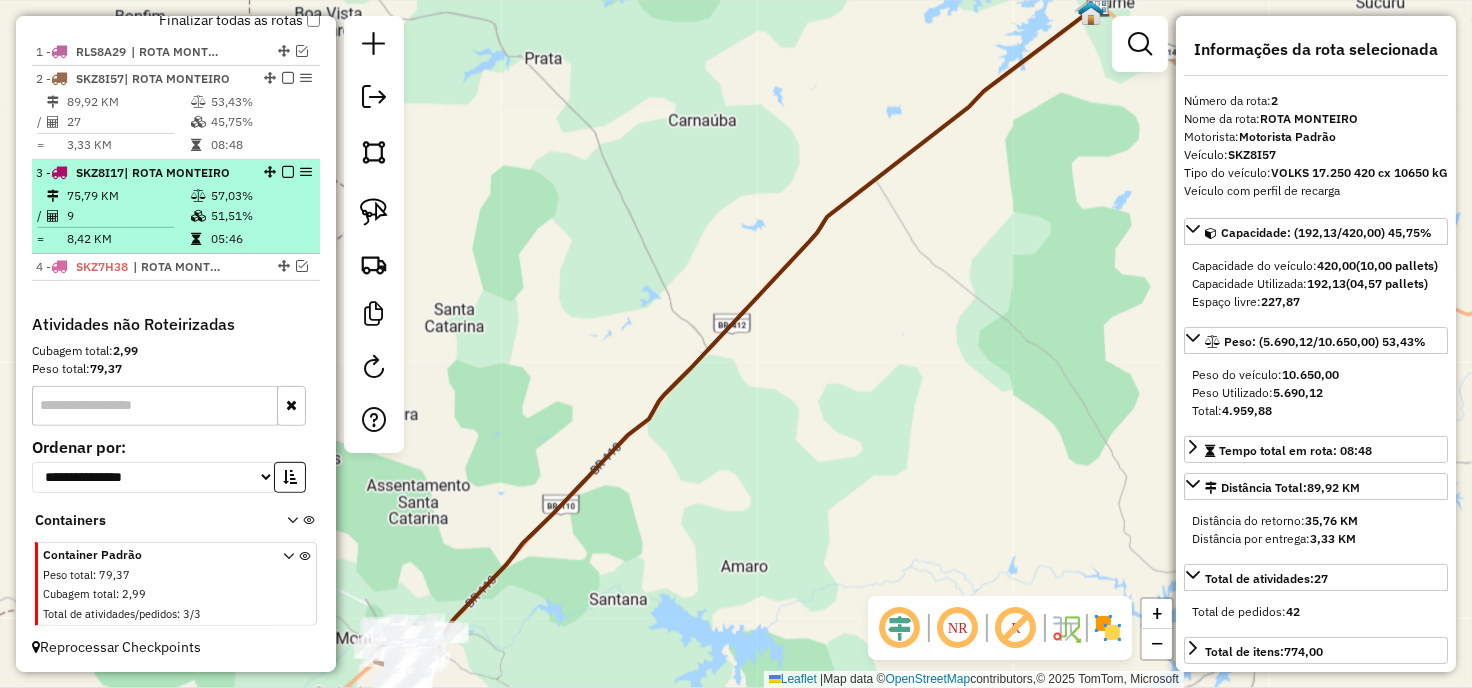 click on "57,03%" at bounding box center [260, 196] 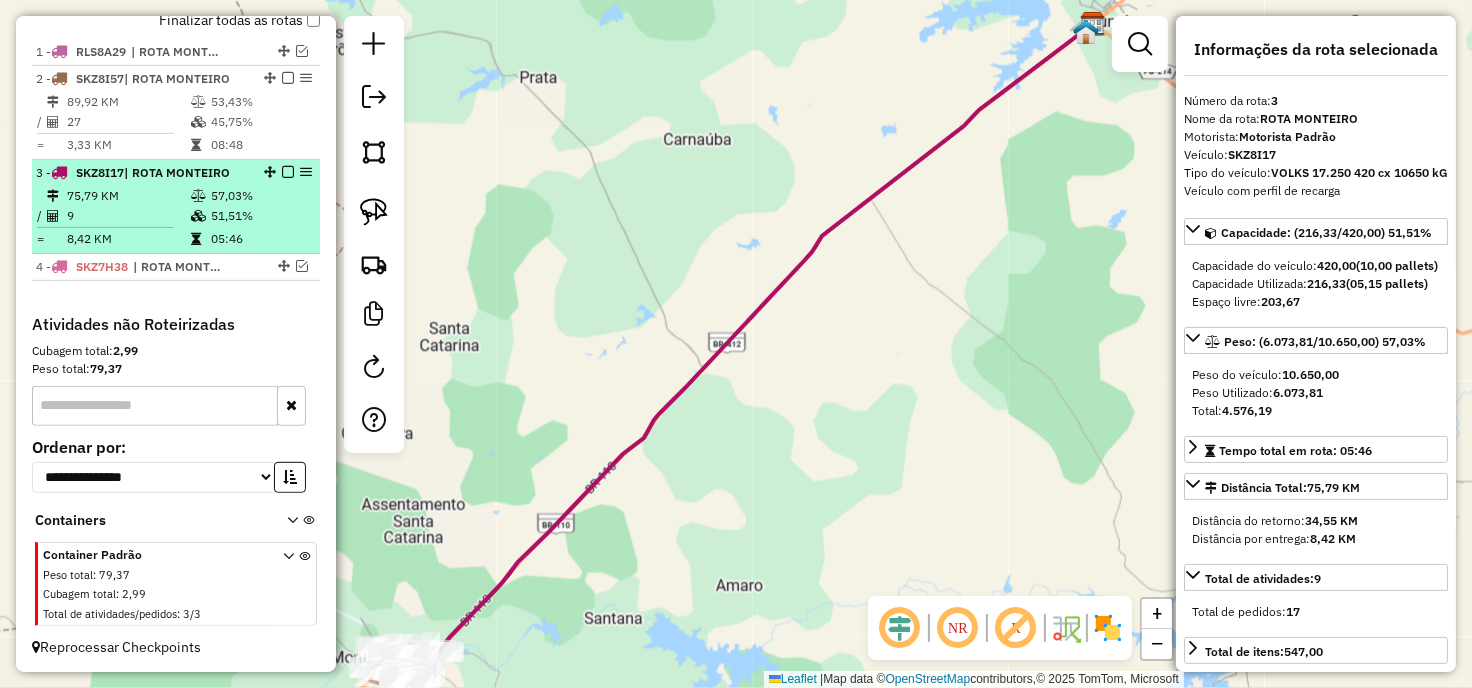 click on "3 -       SKZ8I17   | ROTA MONTEIRO" at bounding box center [176, 173] 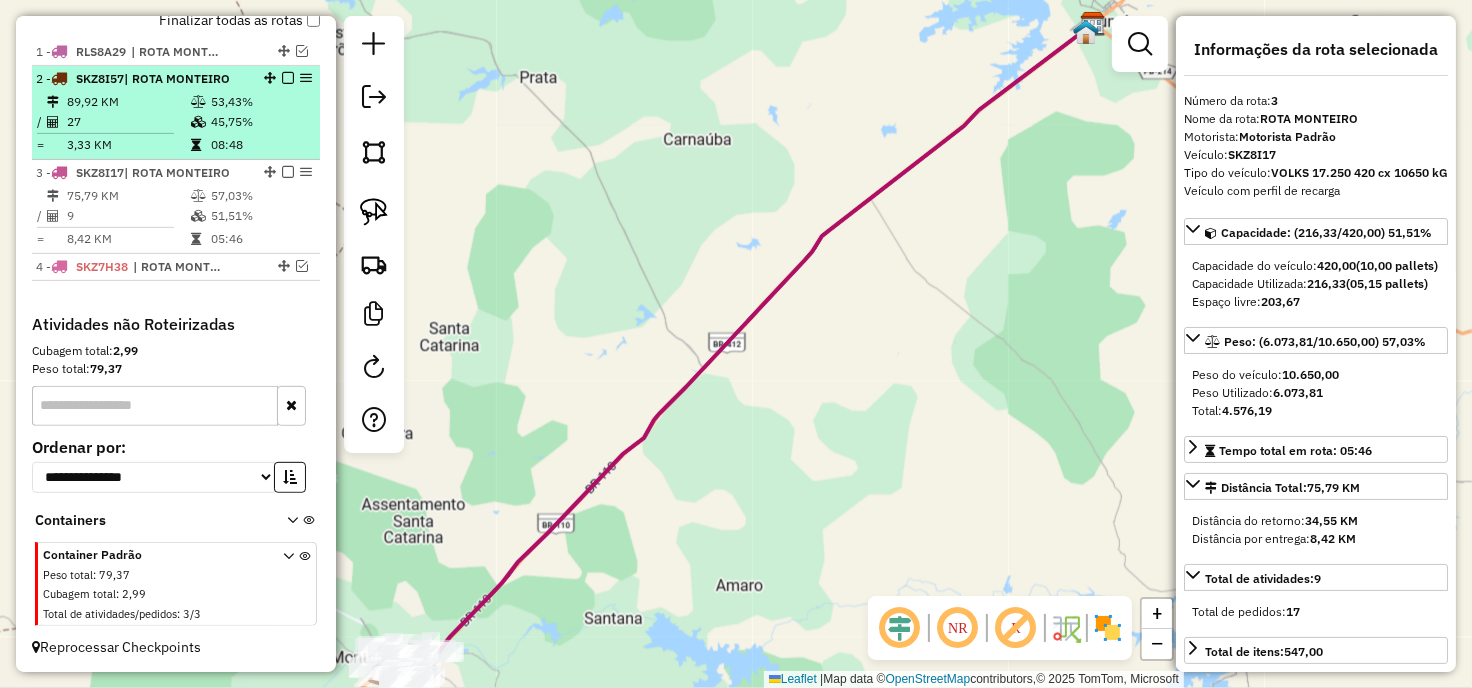 scroll, scrollTop: 661, scrollLeft: 0, axis: vertical 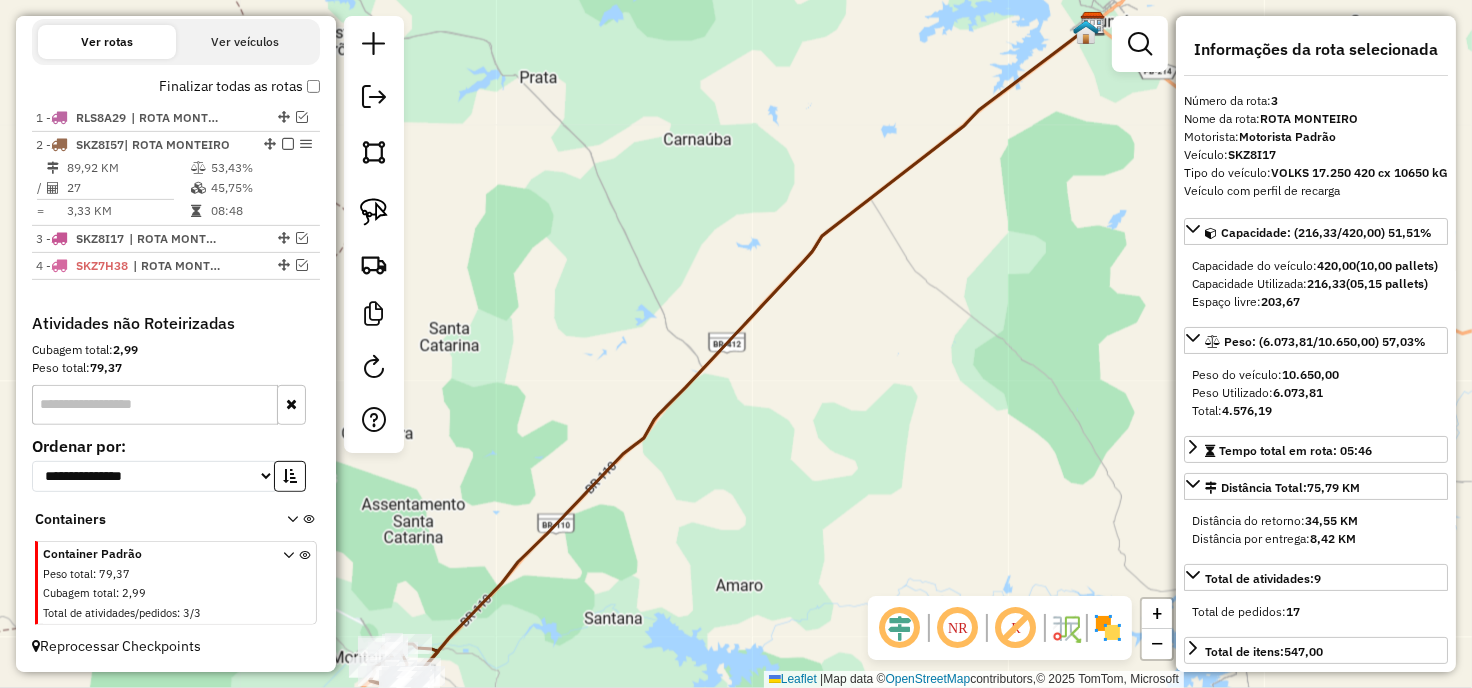 click on "Janela de atendimento Grade de atendimento Capacidade Transportadoras Veículos Cliente Pedidos  Rotas Selecione os dias de semana para filtrar as janelas de atendimento  Seg   Ter   Qua   Qui   Sex   Sáb   Dom  Informe o período da janela de atendimento: De: Até:  Filtrar exatamente a janela do cliente  Considerar janela de atendimento padrão  Selecione os dias de semana para filtrar as grades de atendimento  Seg   Ter   Qua   Qui   Sex   Sáb   Dom   Considerar clientes sem dia de atendimento cadastrado  Clientes fora do dia de atendimento selecionado Filtrar as atividades entre os valores definidos abaixo:  Peso mínimo:   Peso máximo:   Cubagem mínima:   Cubagem máxima:   De:   Até:  Filtrar as atividades entre o tempo de atendimento definido abaixo:  De:   Até:   Considerar capacidade total dos clientes não roteirizados Transportadora: Selecione um ou mais itens Tipo de veículo: Selecione um ou mais itens Veículo: Selecione um ou mais itens Motorista: Selecione um ou mais itens Nome: Rótulo:" 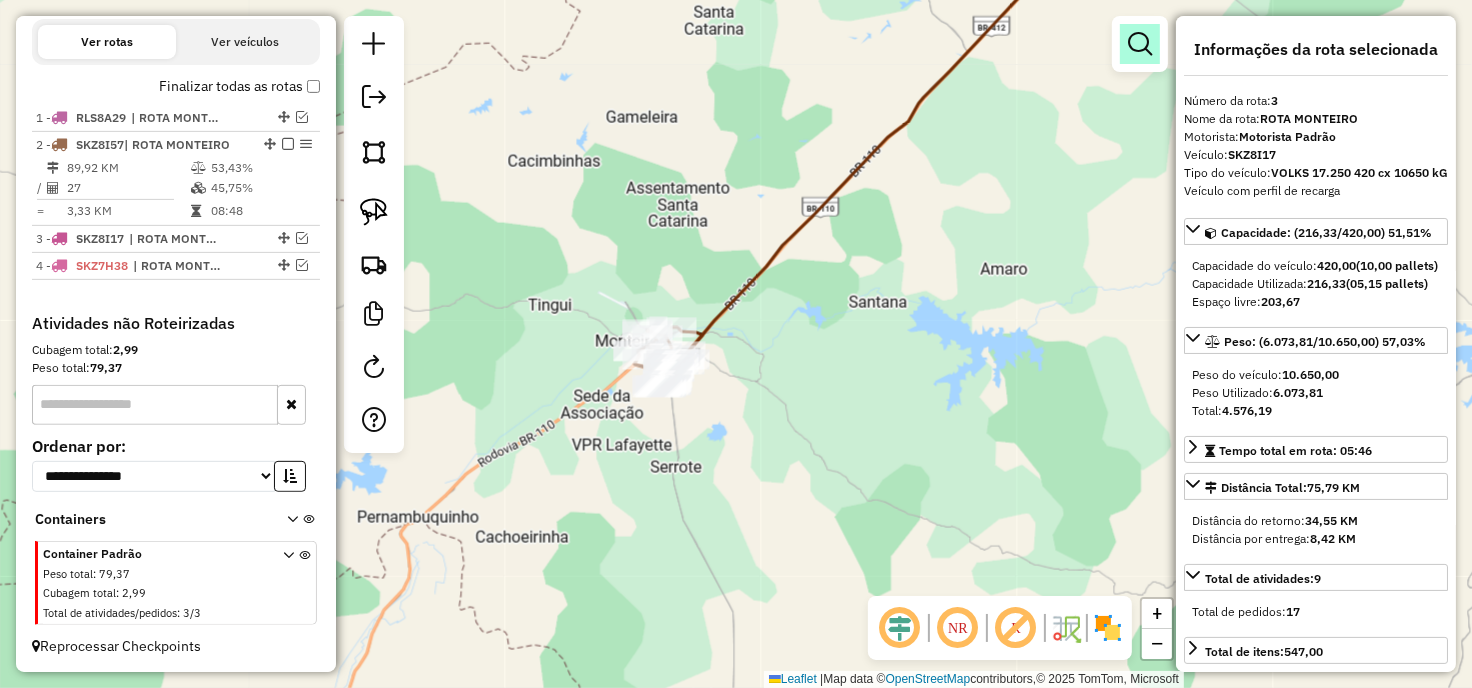 click at bounding box center [1140, 44] 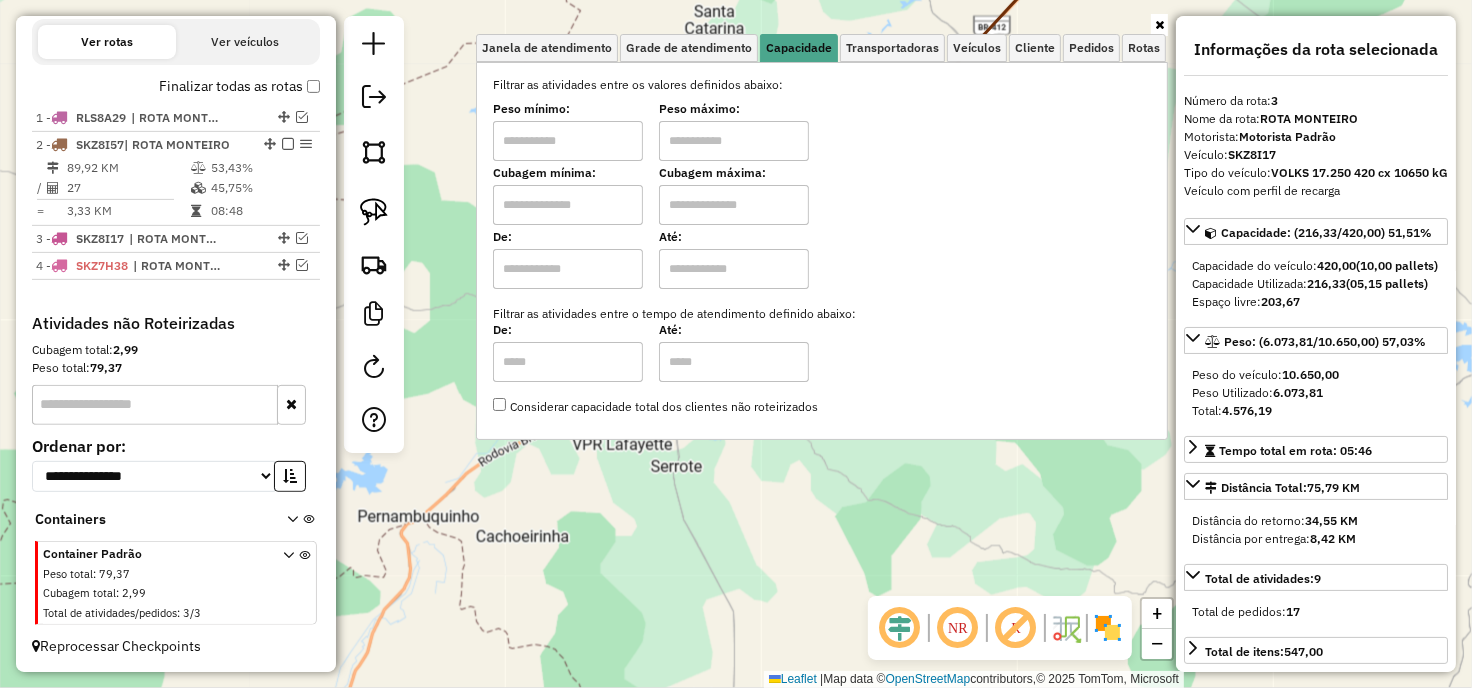 click on "Cubagem mínima:" at bounding box center (568, 173) 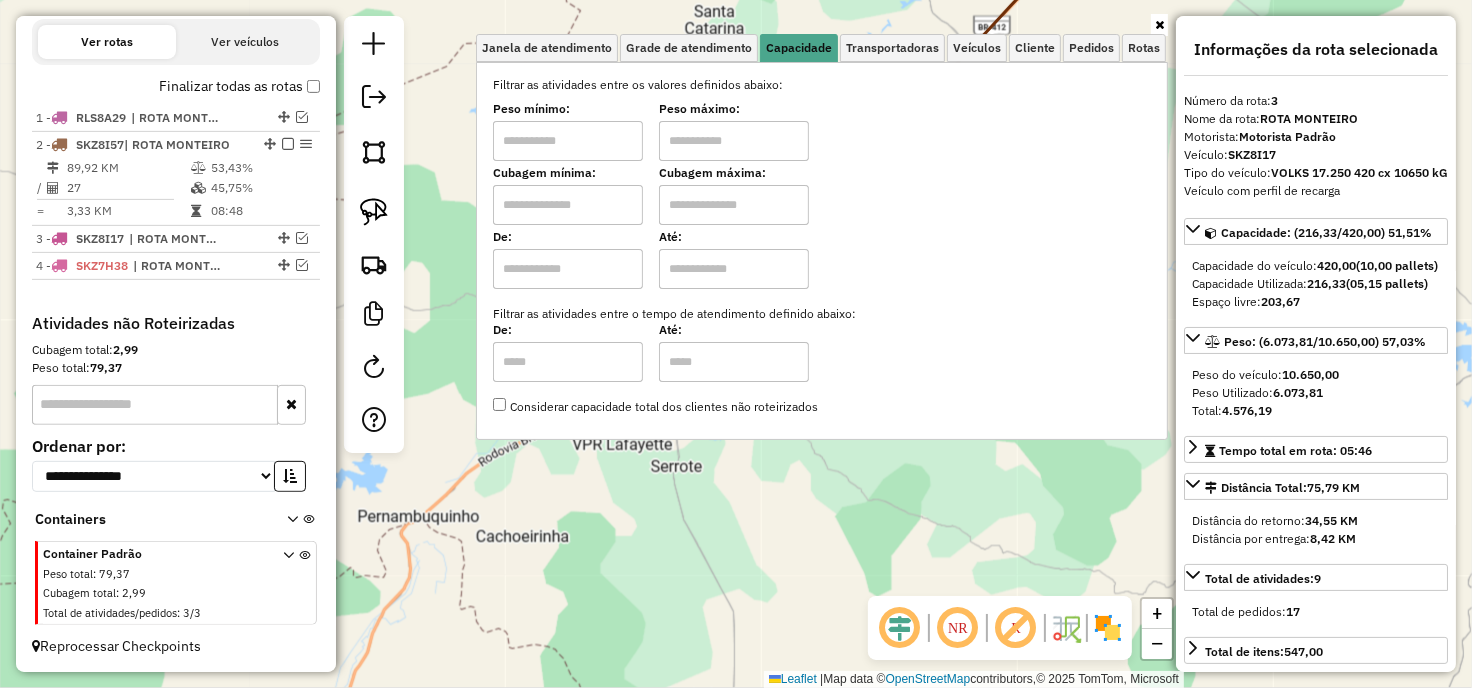 type on "****" 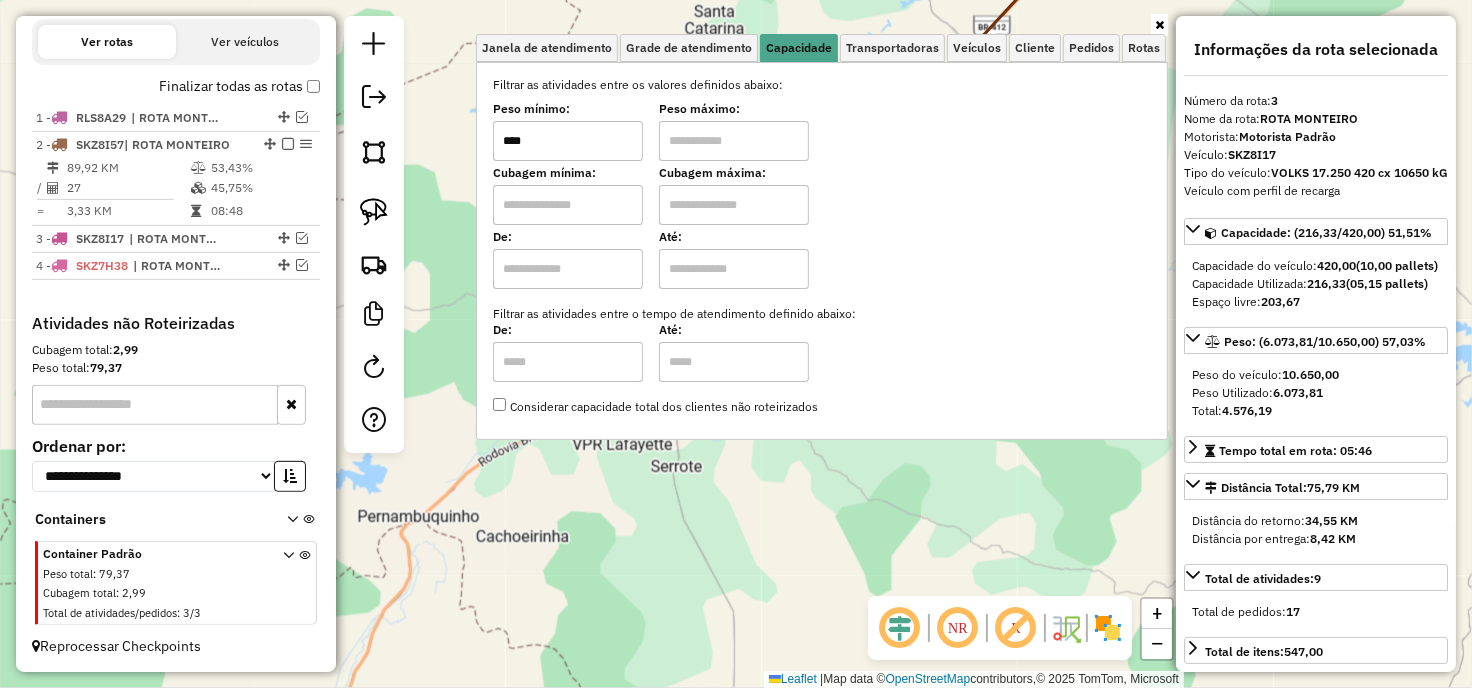 click at bounding box center (734, 141) 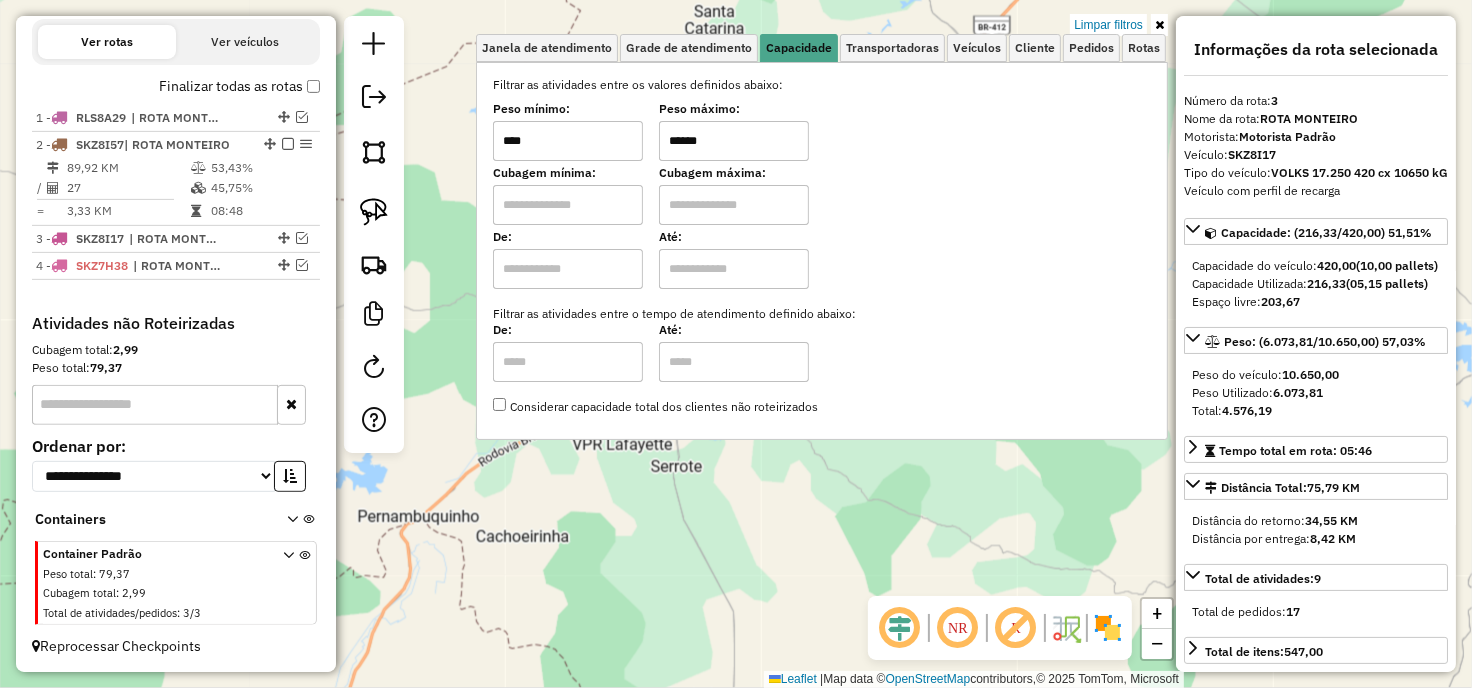 click at bounding box center [1159, 25] 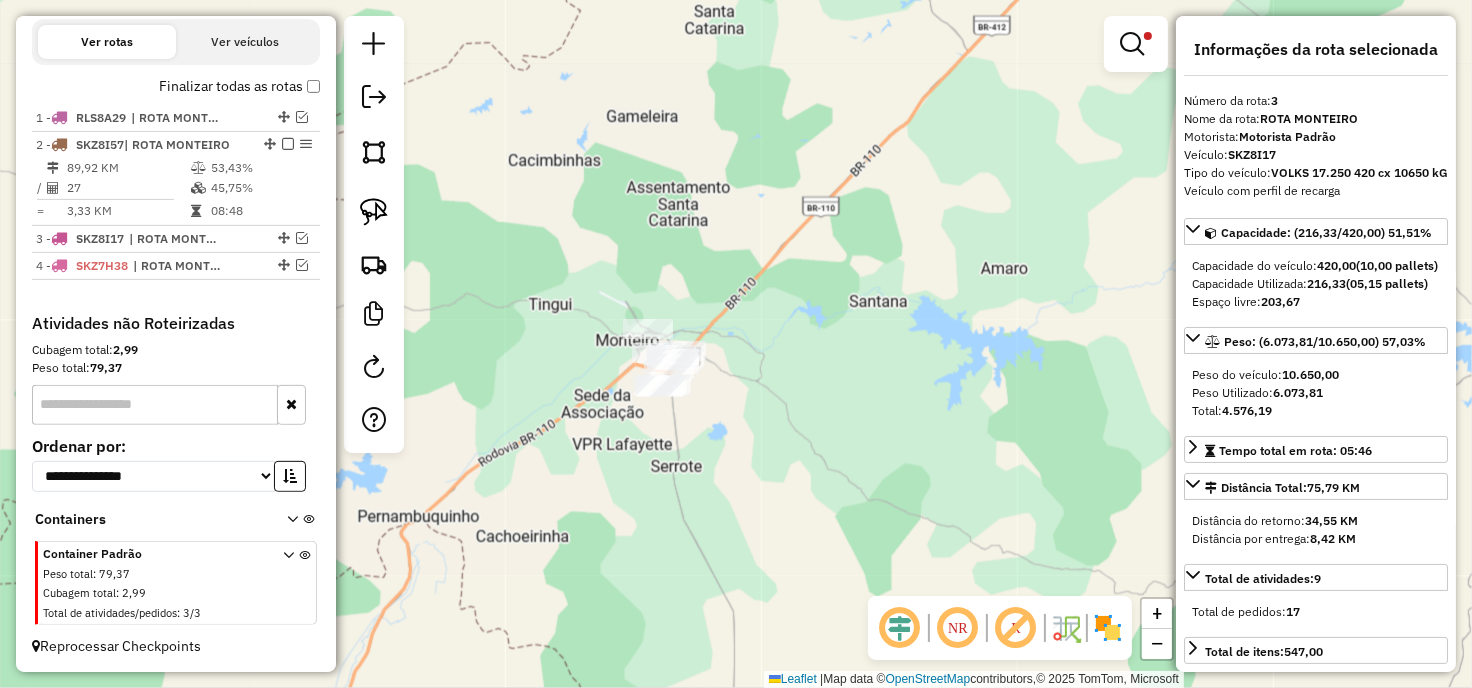 click 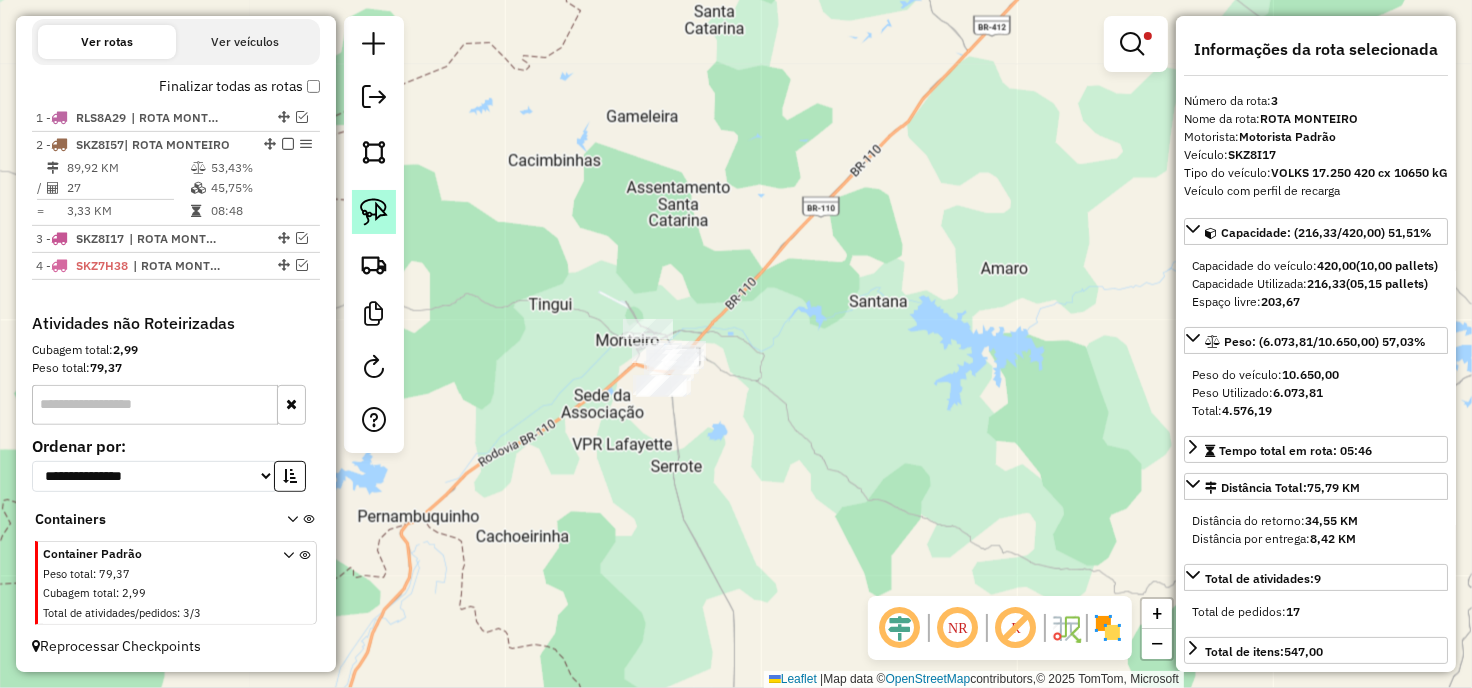 click 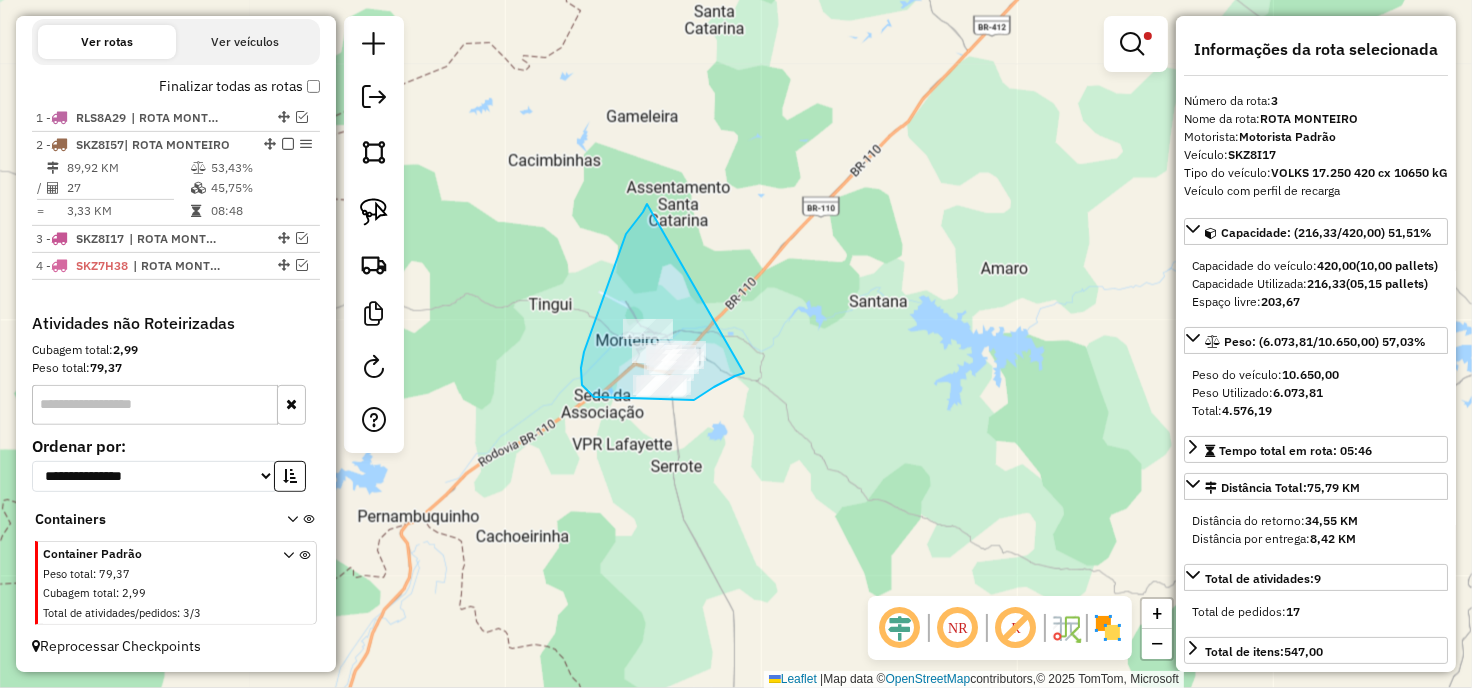 drag, startPoint x: 643, startPoint y: 212, endPoint x: 744, endPoint y: 373, distance: 190.05789 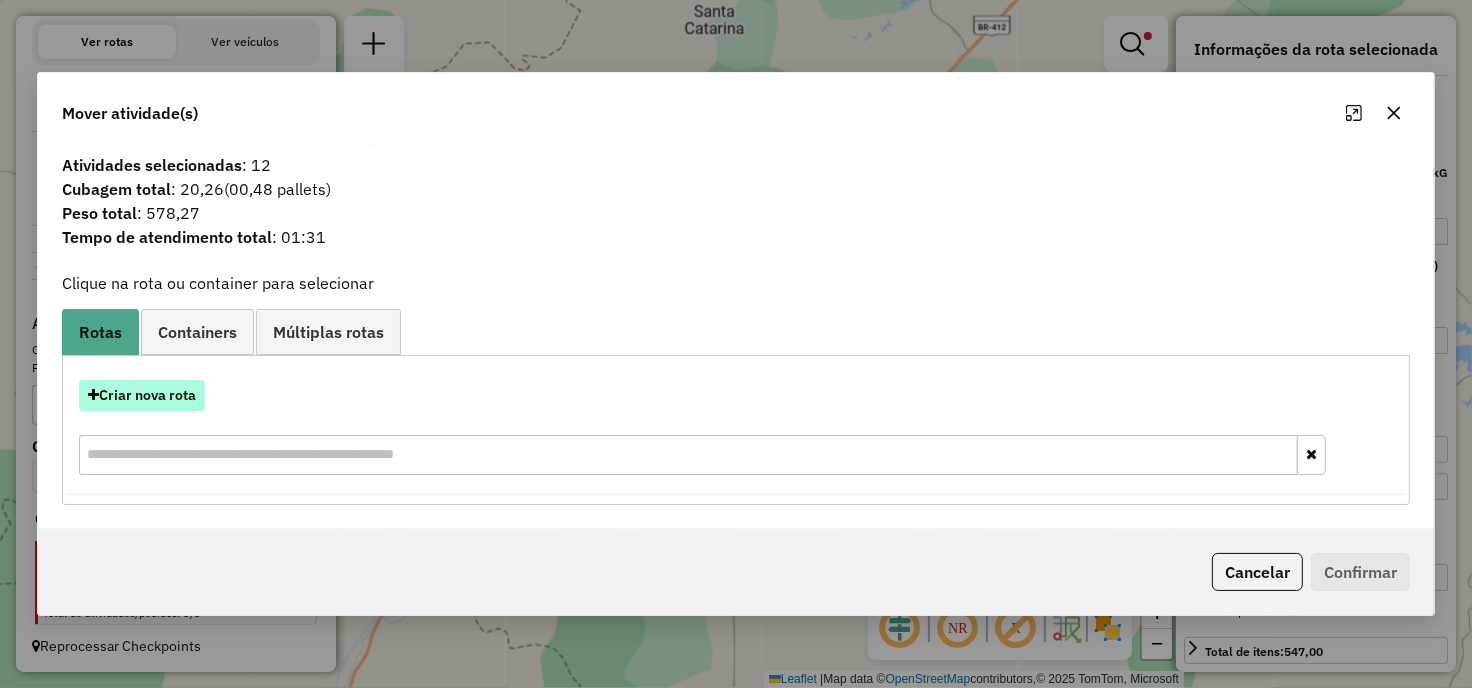 click on "Criar nova rota" at bounding box center (142, 395) 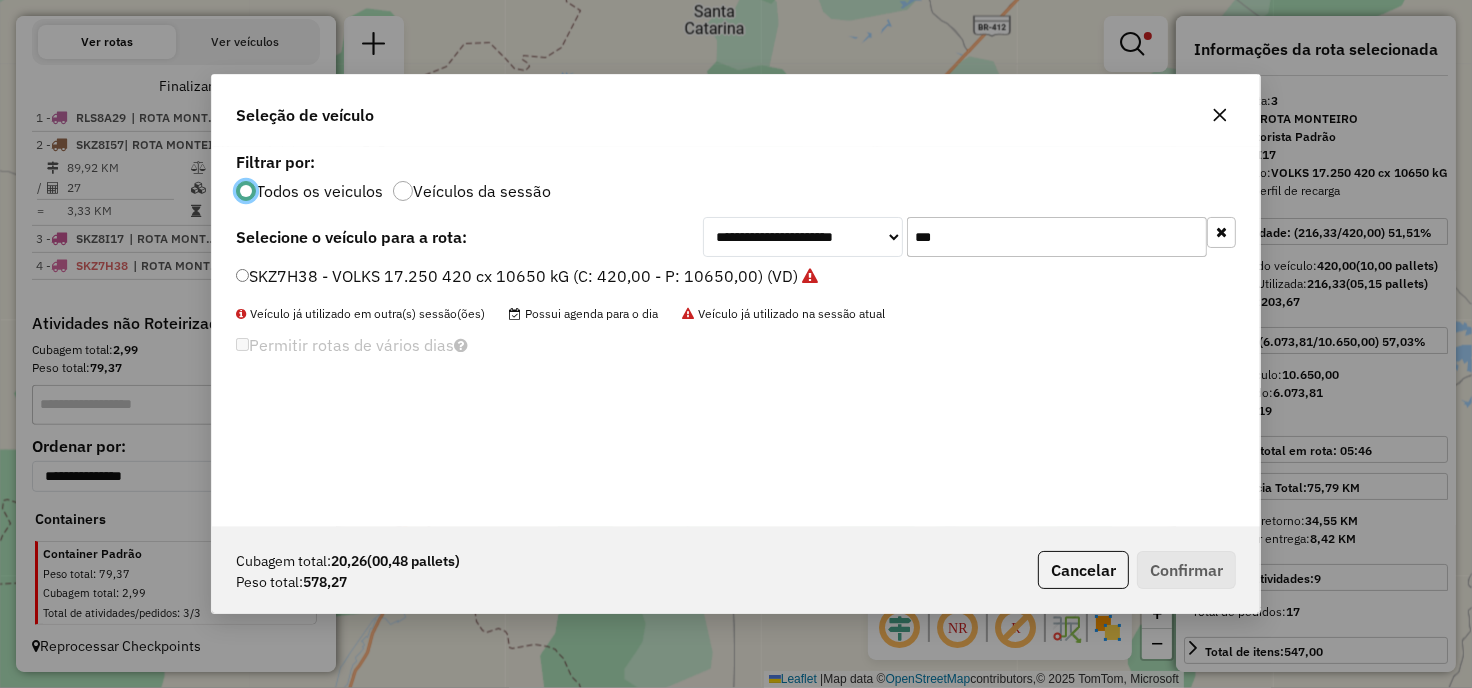 scroll, scrollTop: 11, scrollLeft: 5, axis: both 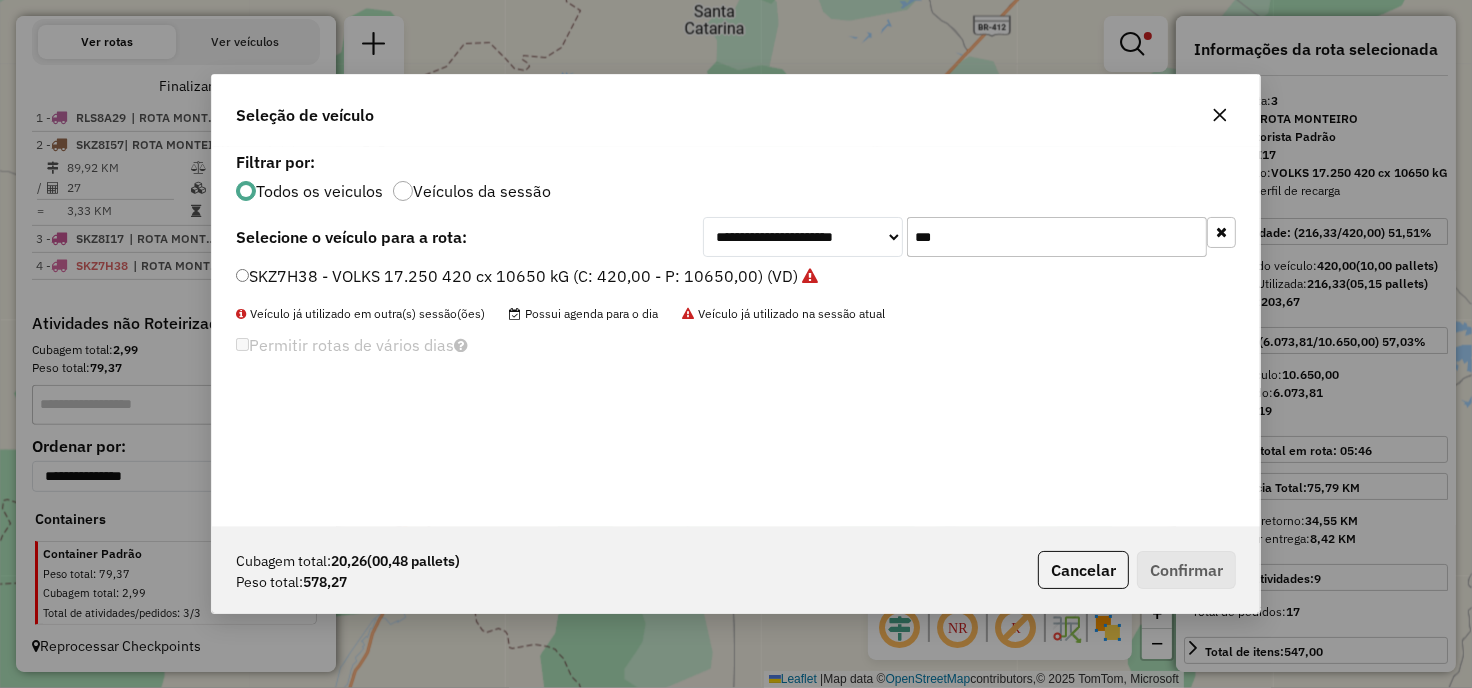 click on "***" 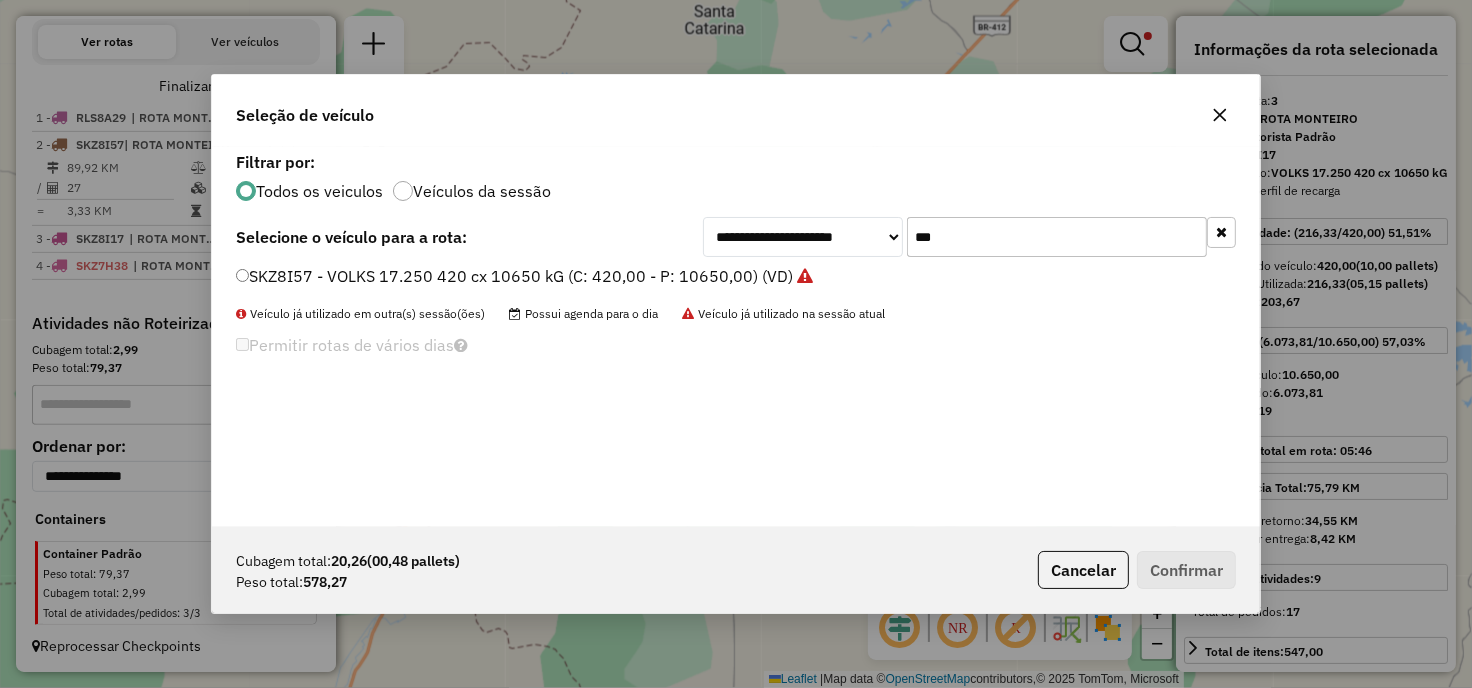 type on "***" 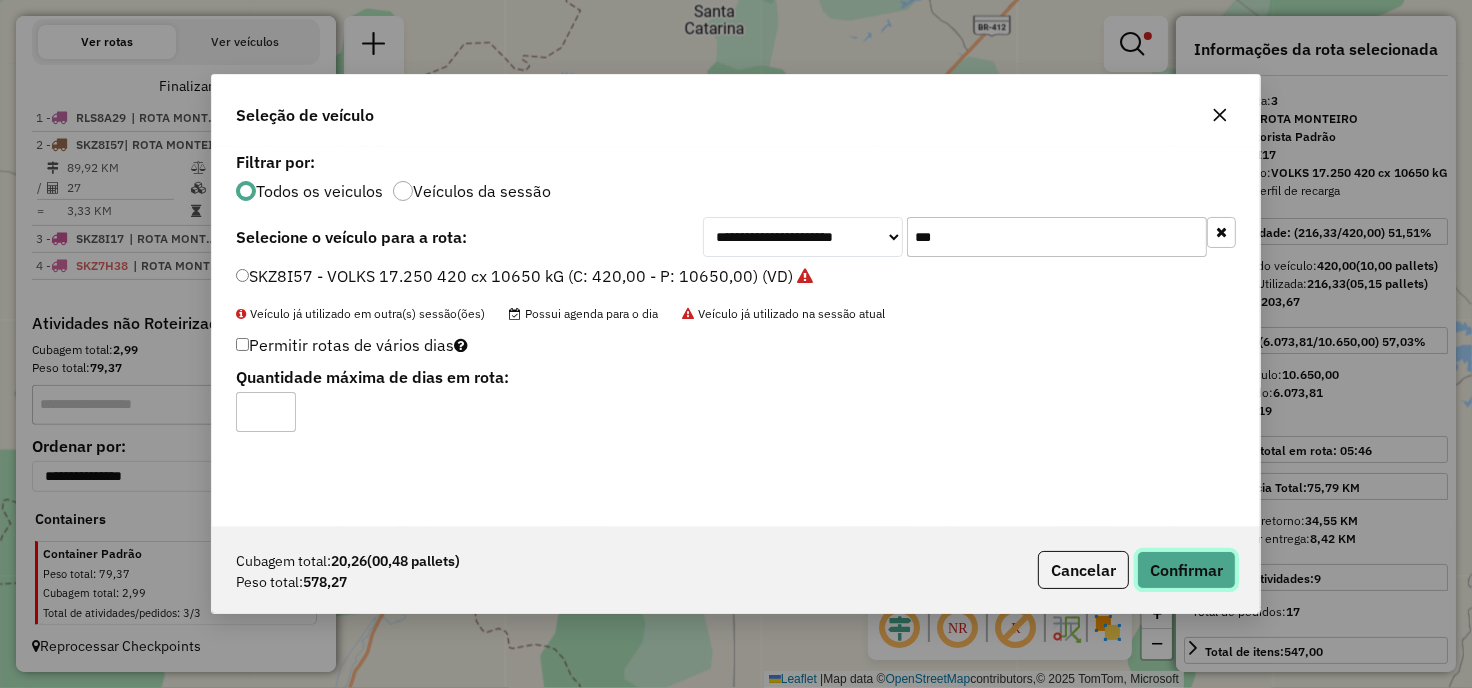 click on "Confirmar" 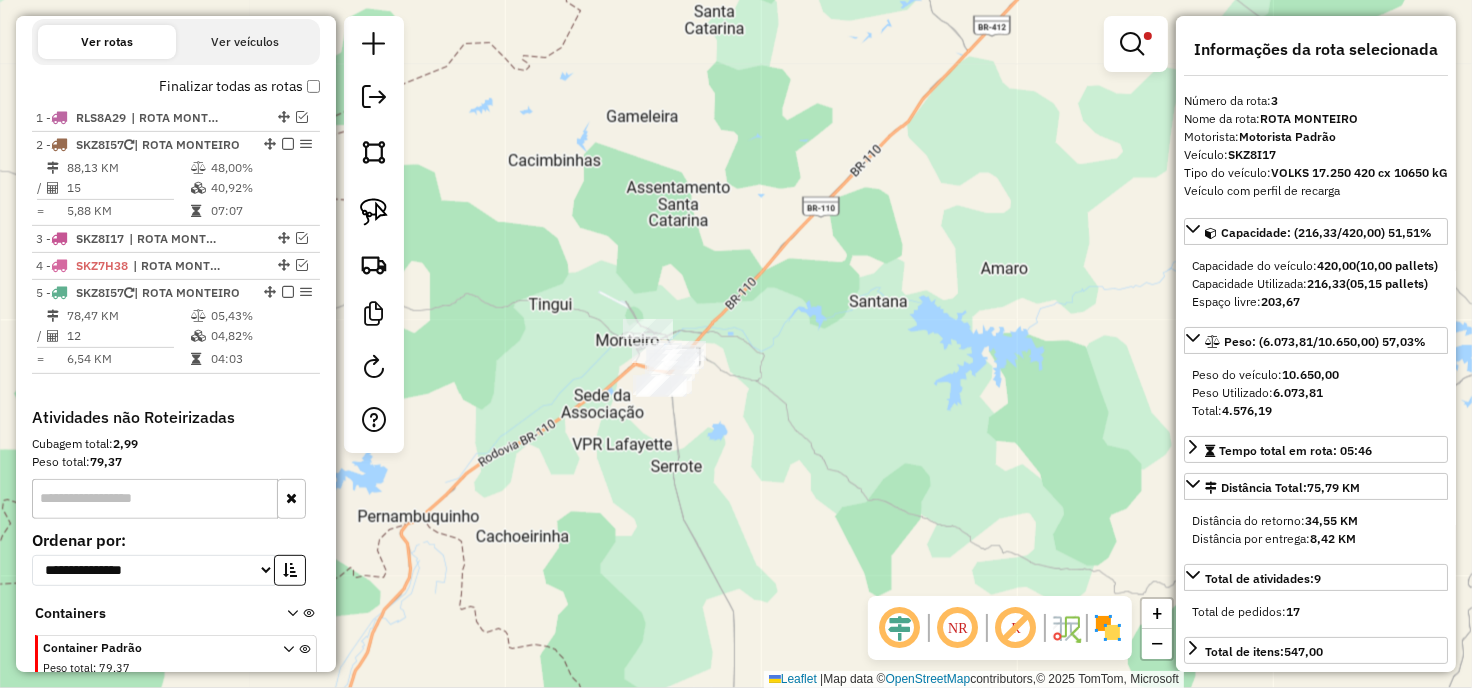 scroll, scrollTop: 727, scrollLeft: 0, axis: vertical 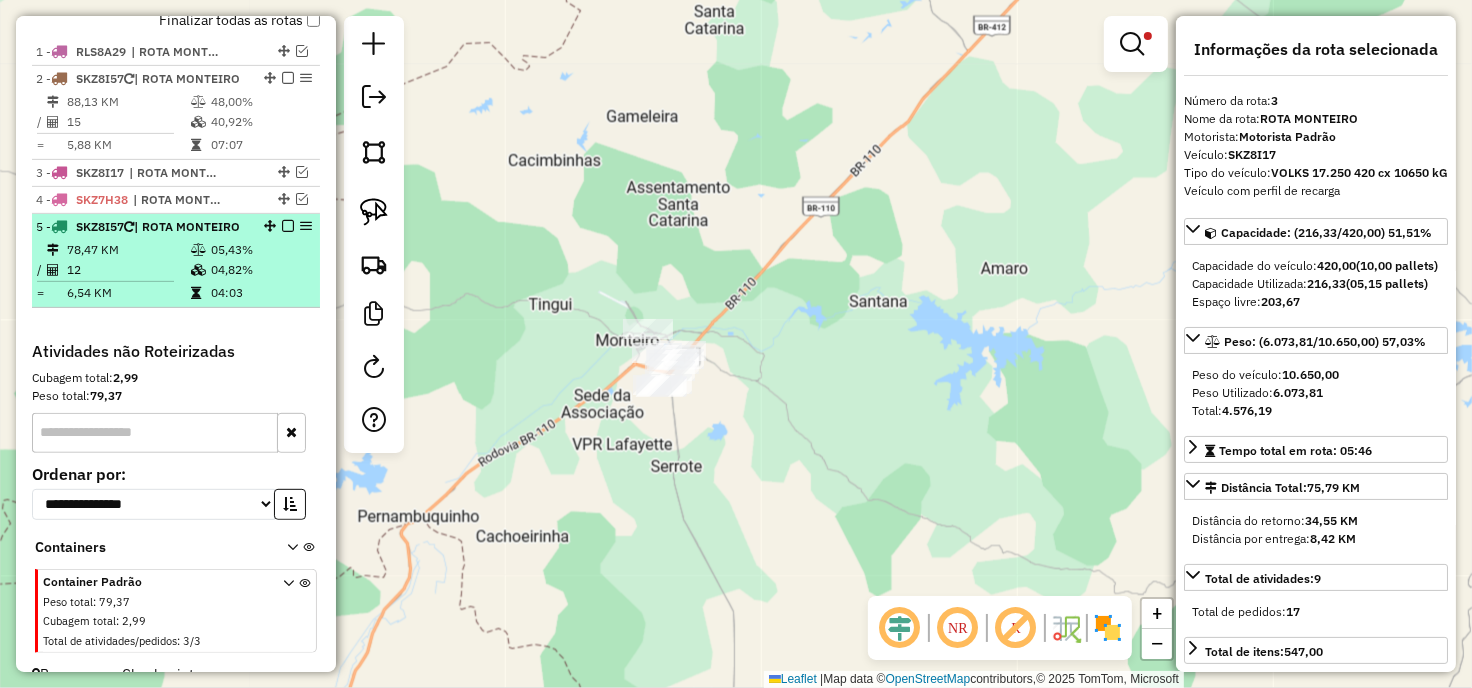 click on "5 -       SKZ8I57   | ROTA MONTEIRO" at bounding box center [142, 227] 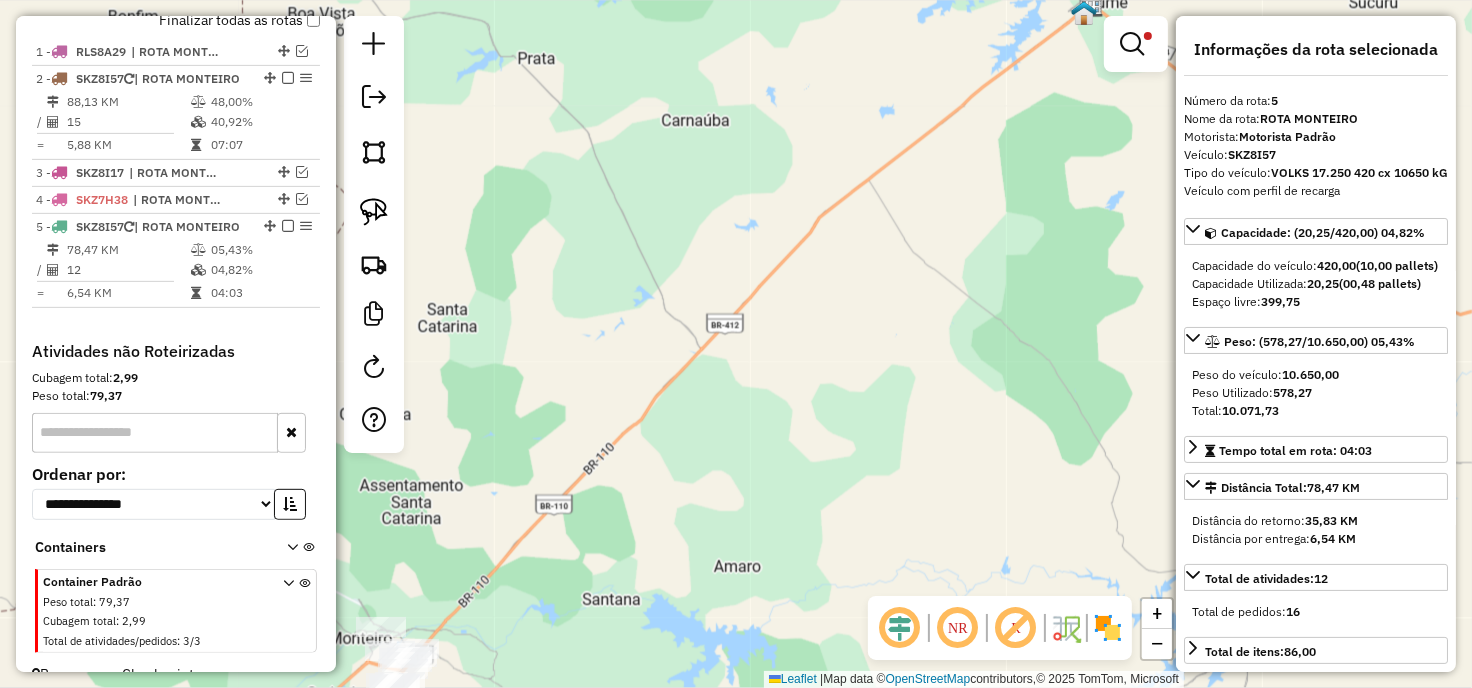 drag, startPoint x: 637, startPoint y: 498, endPoint x: 794, endPoint y: 407, distance: 181.46625 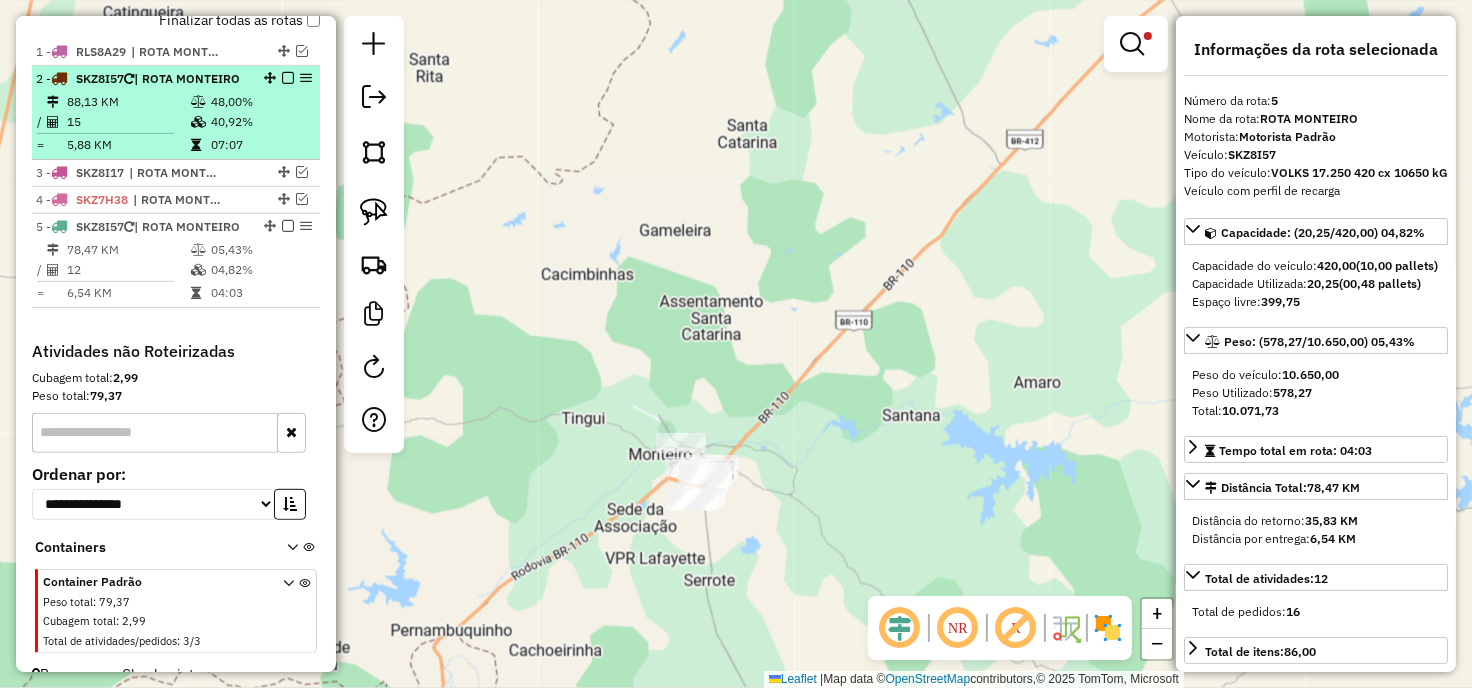 click on "48,00%" at bounding box center [260, 102] 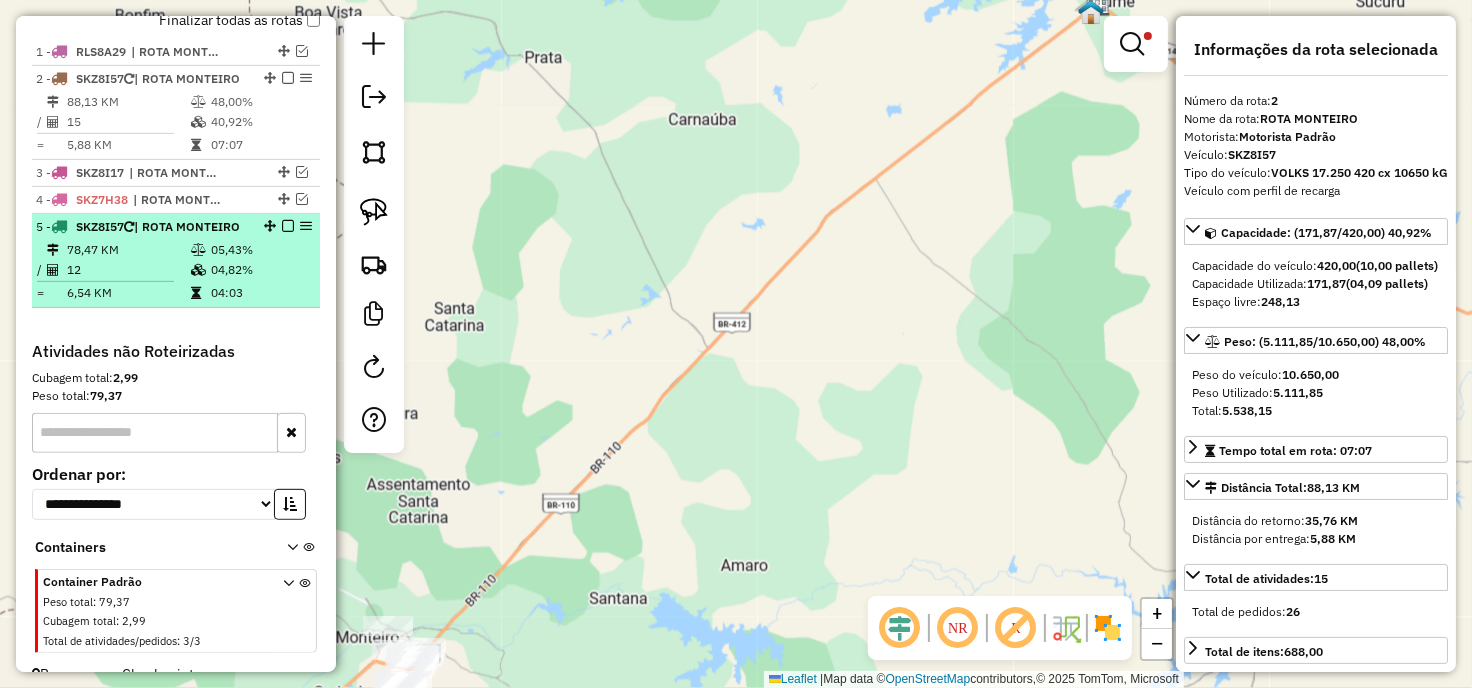 click on "78,47 KM" at bounding box center [128, 250] 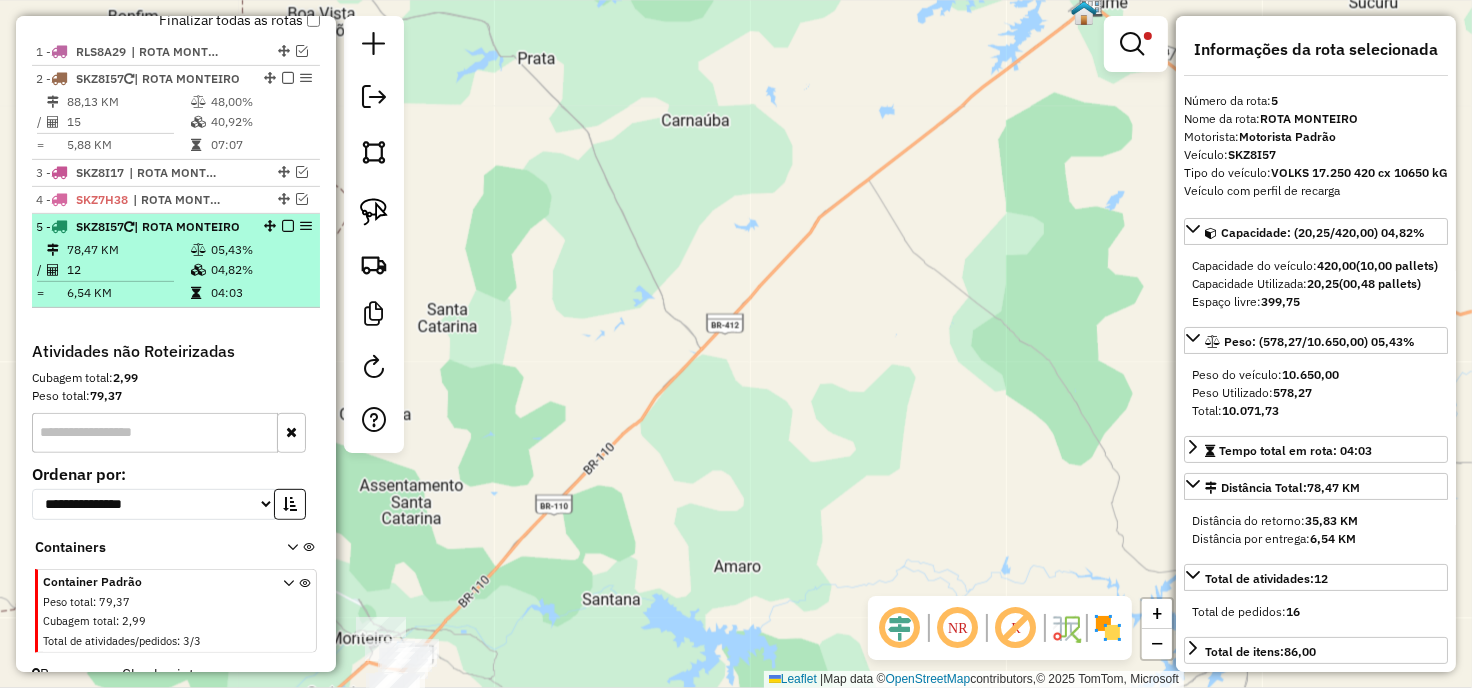click at bounding box center (288, 226) 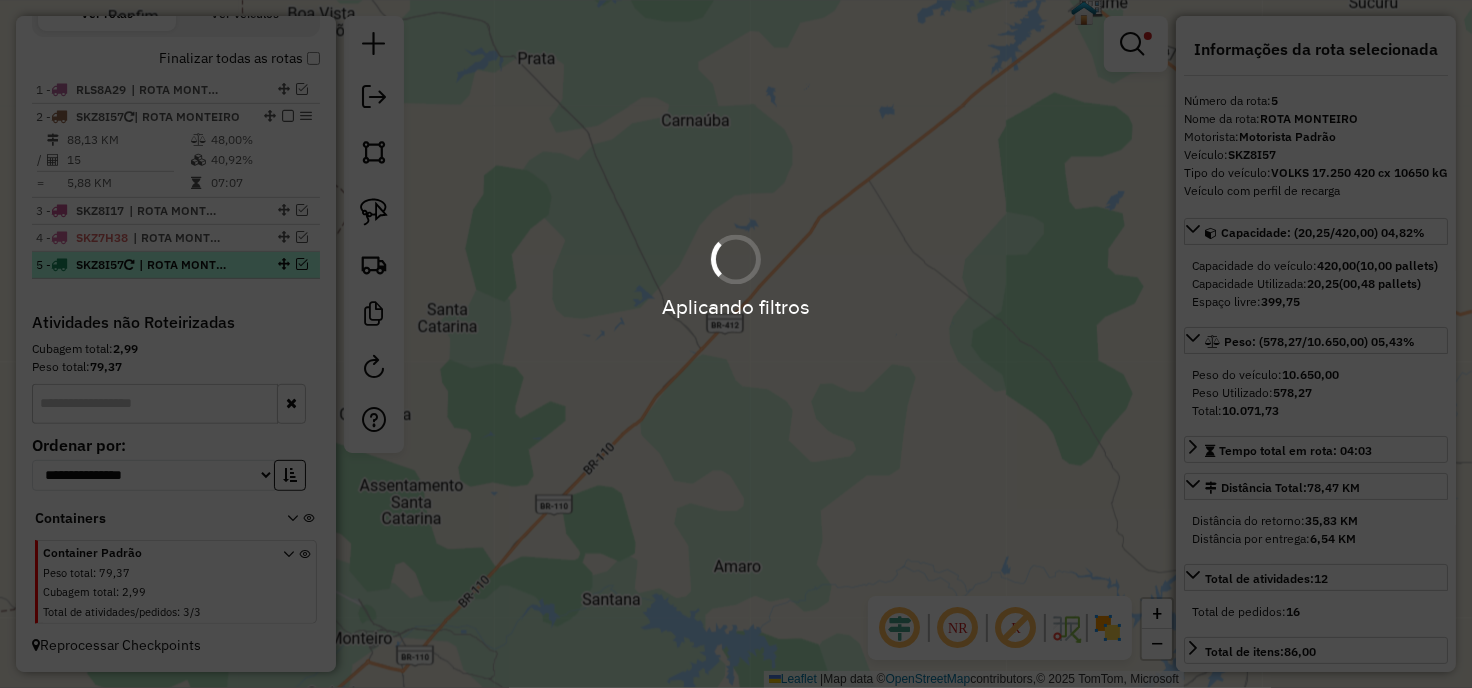scroll, scrollTop: 705, scrollLeft: 0, axis: vertical 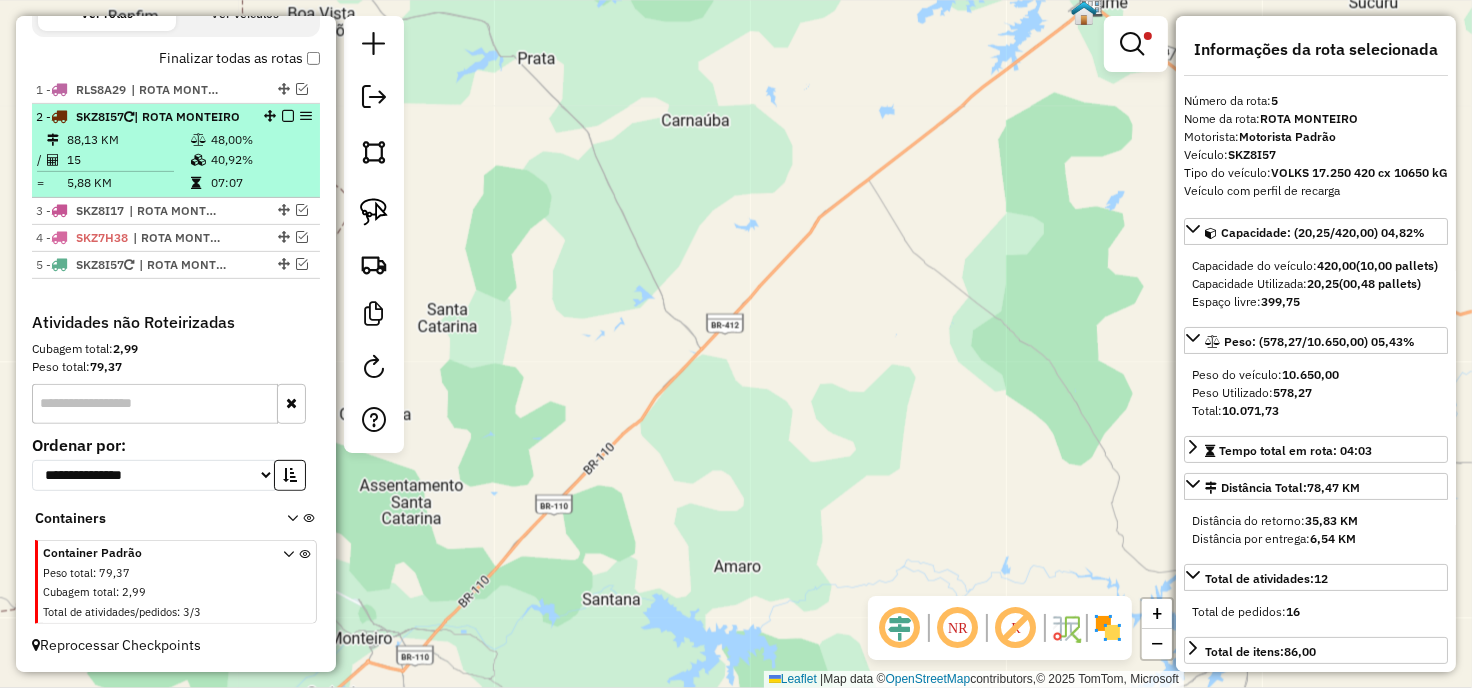 click at bounding box center [288, 116] 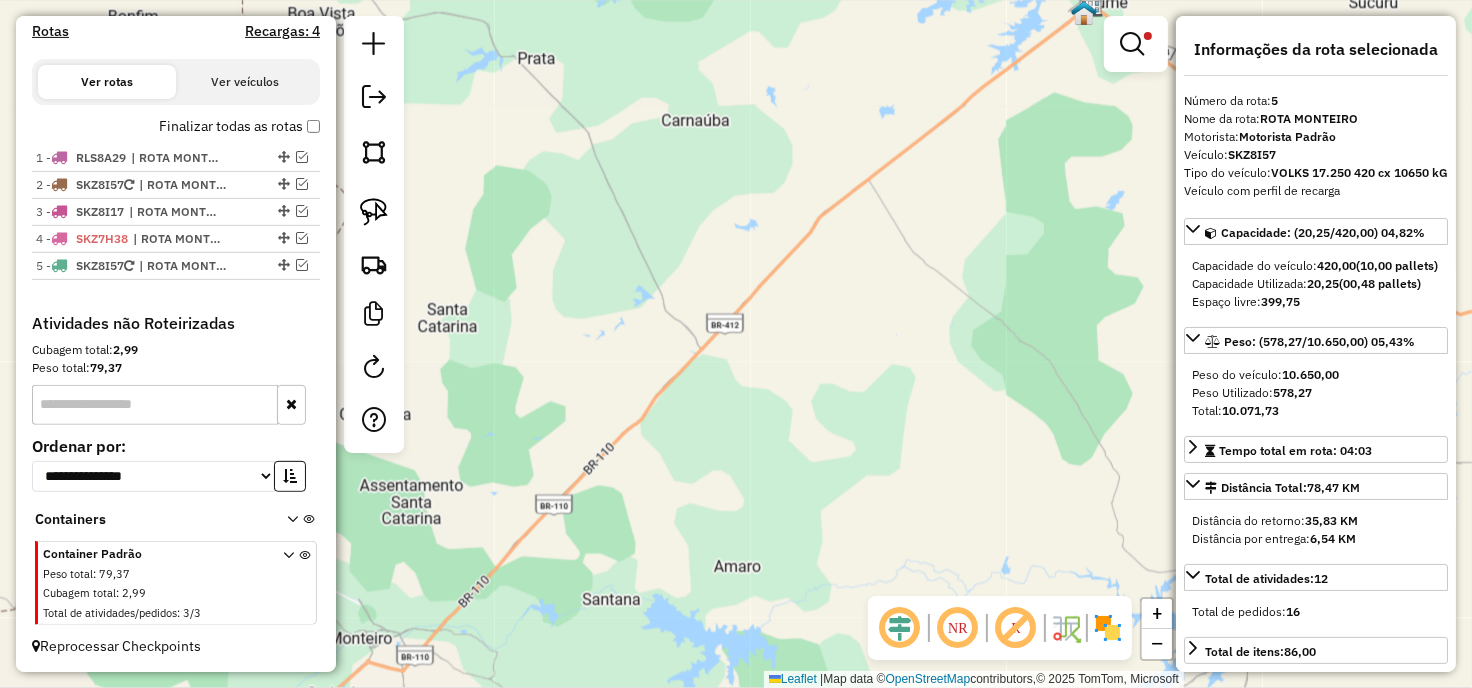 click on "1 -       RLS8A29   | ROTA MONTEIRO   2 -       SKZ8I57   | ROTA MONTEIRO   3 -       SKZ8I17   | ROTA MONTEIRO   4 -       SKZ7H38   | ROTA MONTEIRO   5 -       SKZ8I57   | ROTA MONTEIRO" at bounding box center [176, 229] 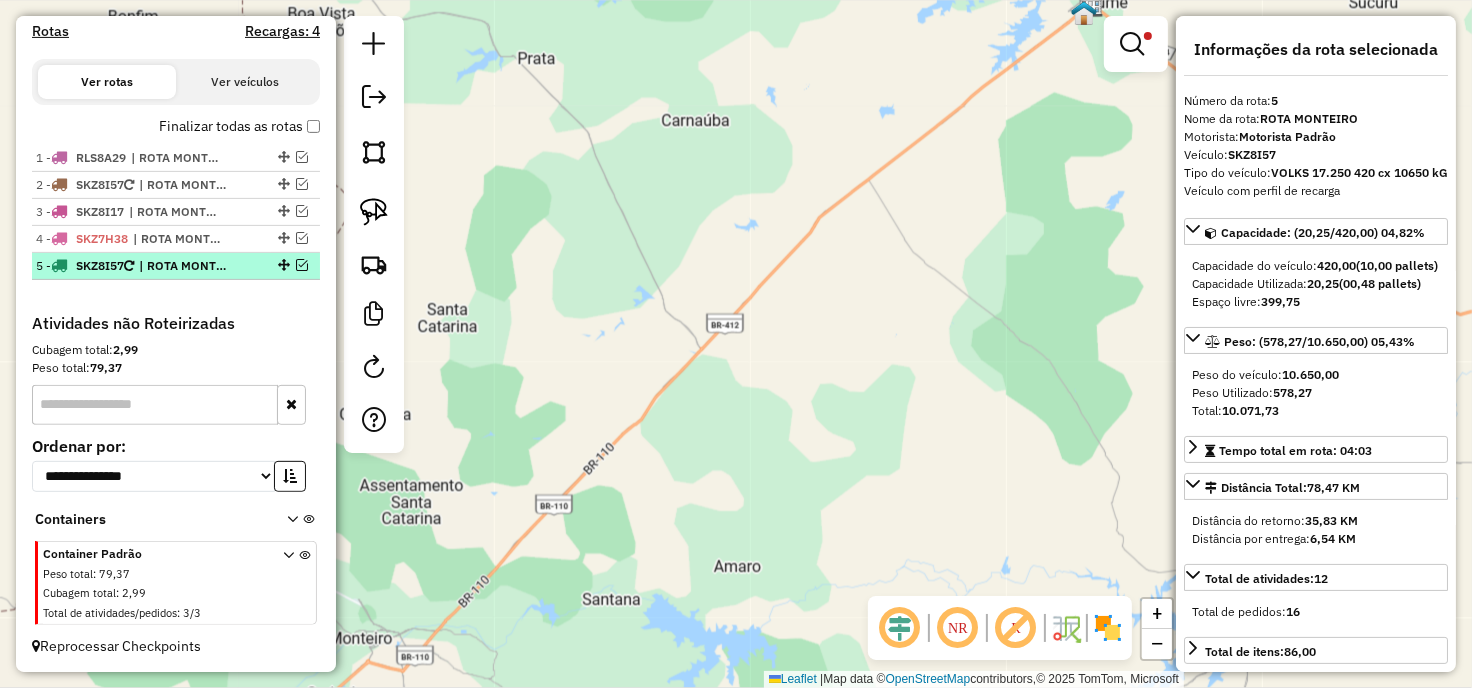 click at bounding box center (302, 265) 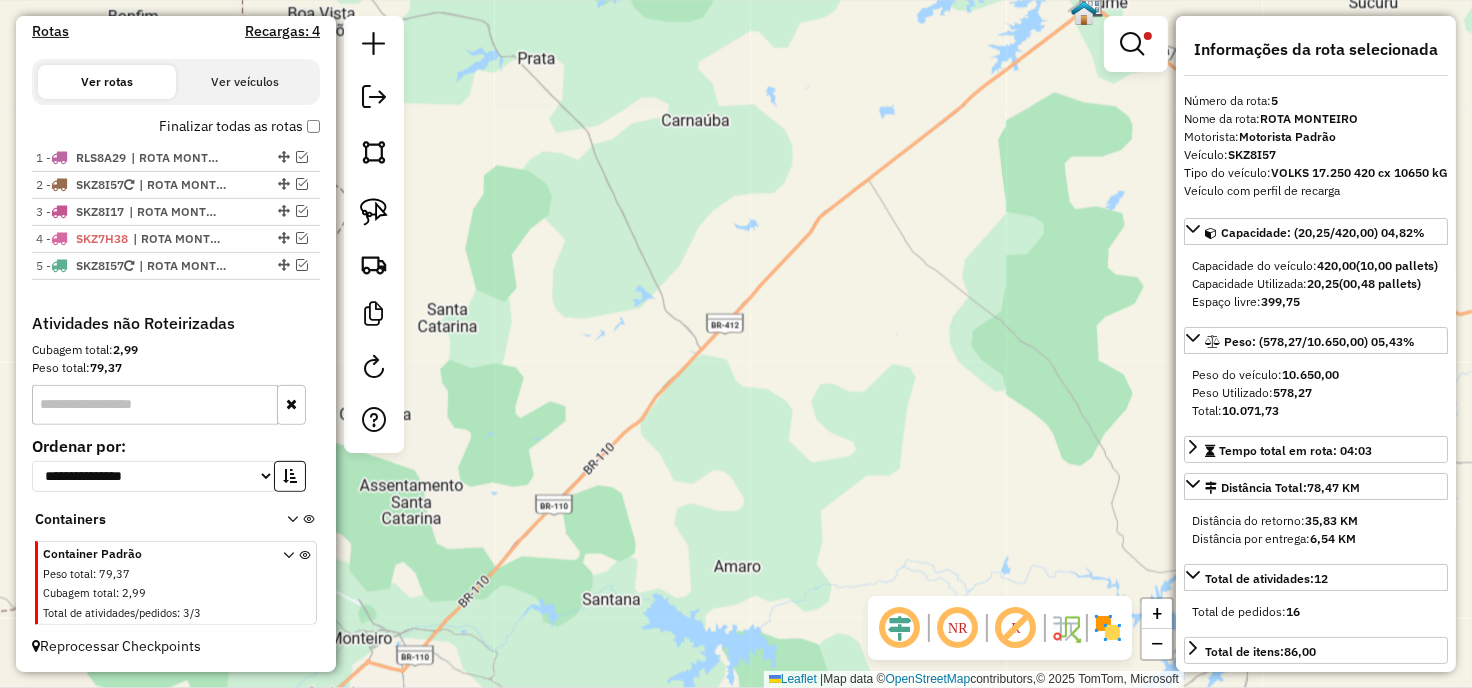 scroll, scrollTop: 705, scrollLeft: 0, axis: vertical 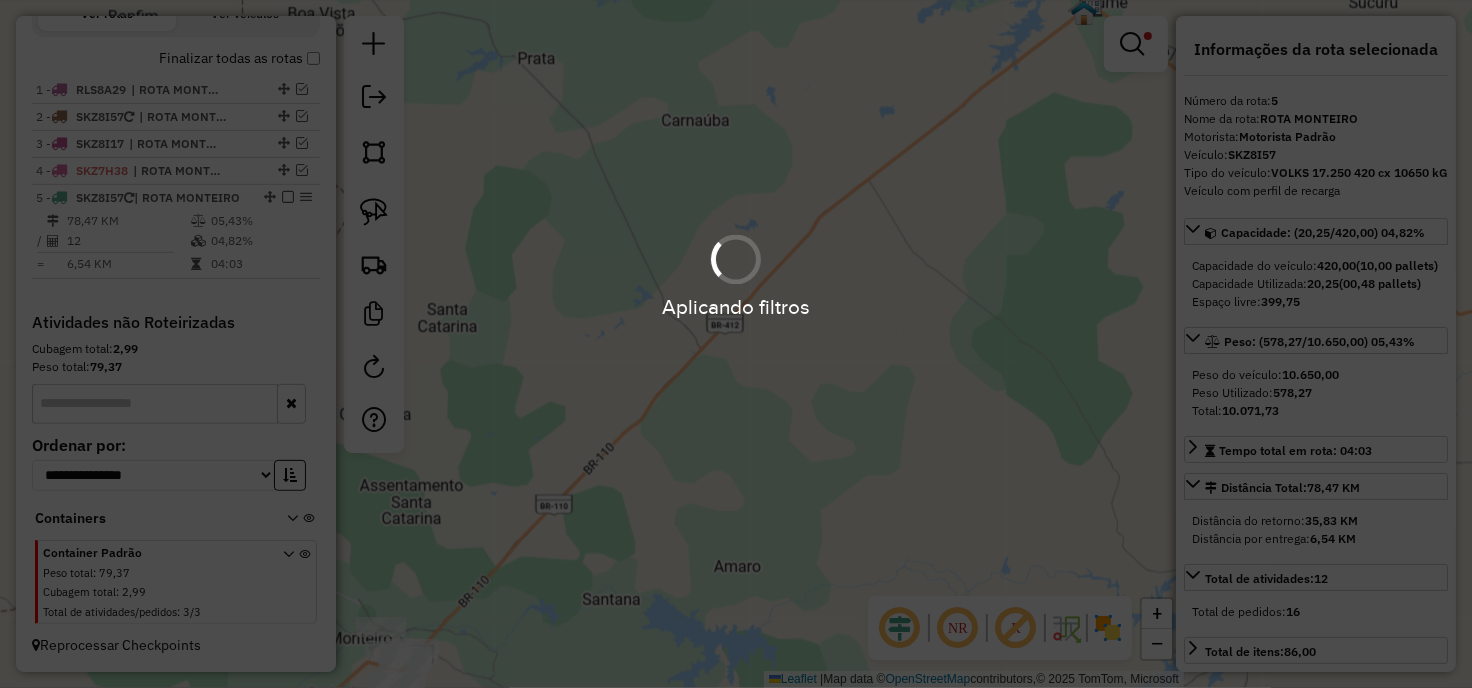 drag, startPoint x: 715, startPoint y: 394, endPoint x: 677, endPoint y: 346, distance: 61.220913 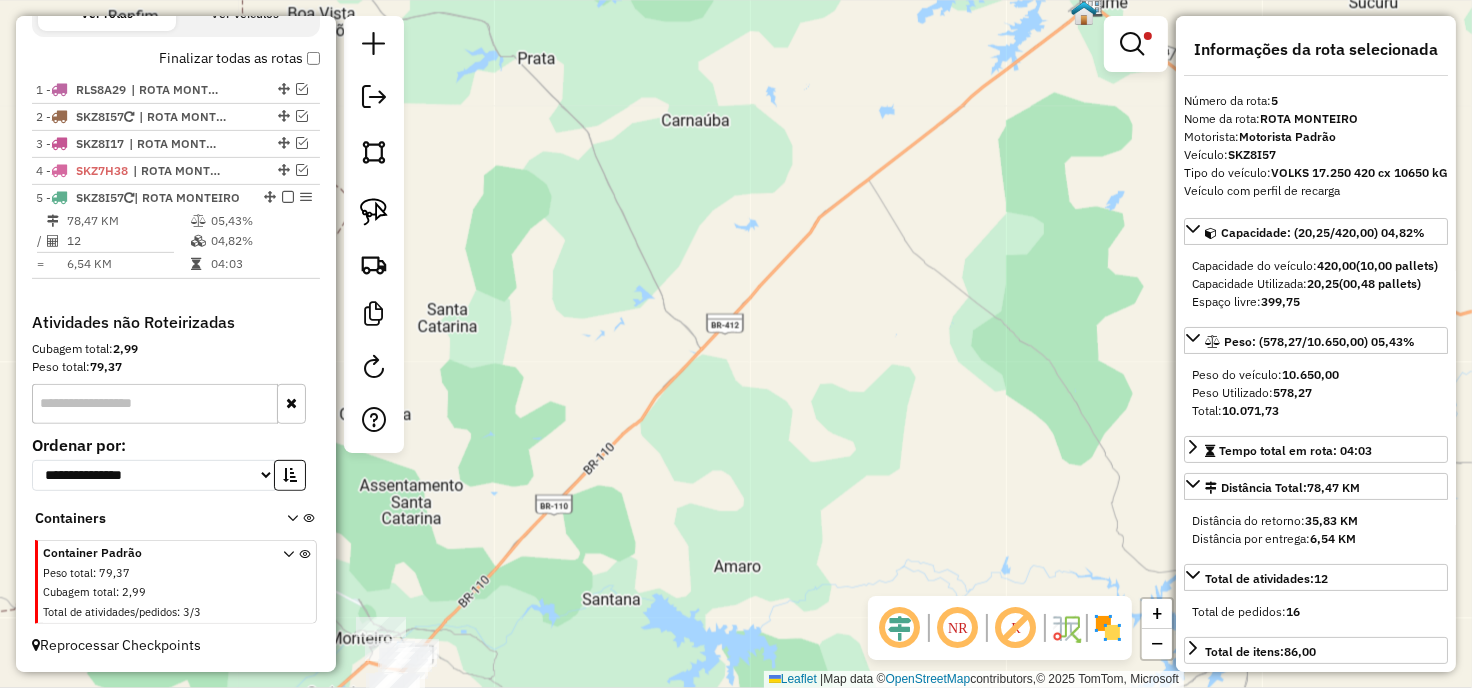 drag, startPoint x: 474, startPoint y: 430, endPoint x: 665, endPoint y: 354, distance: 205.56508 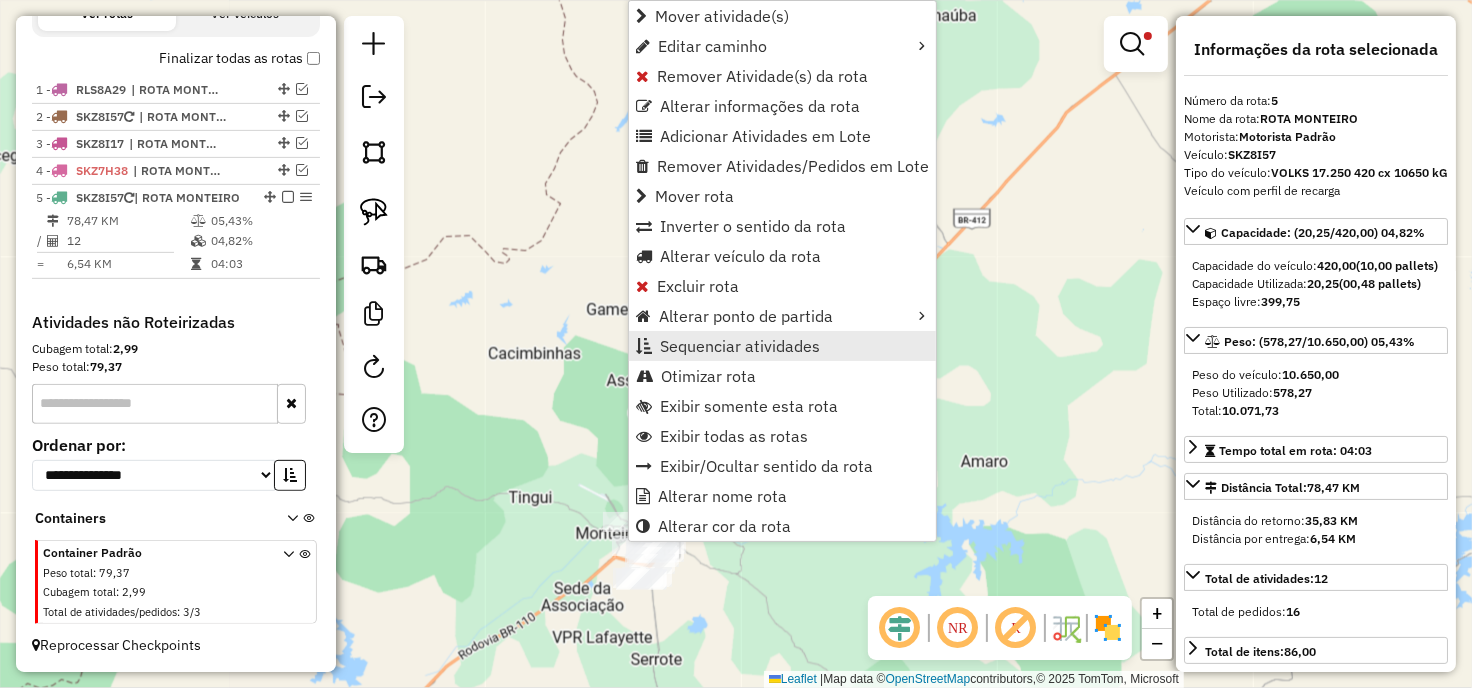 click on "Sequenciar atividades" at bounding box center (740, 346) 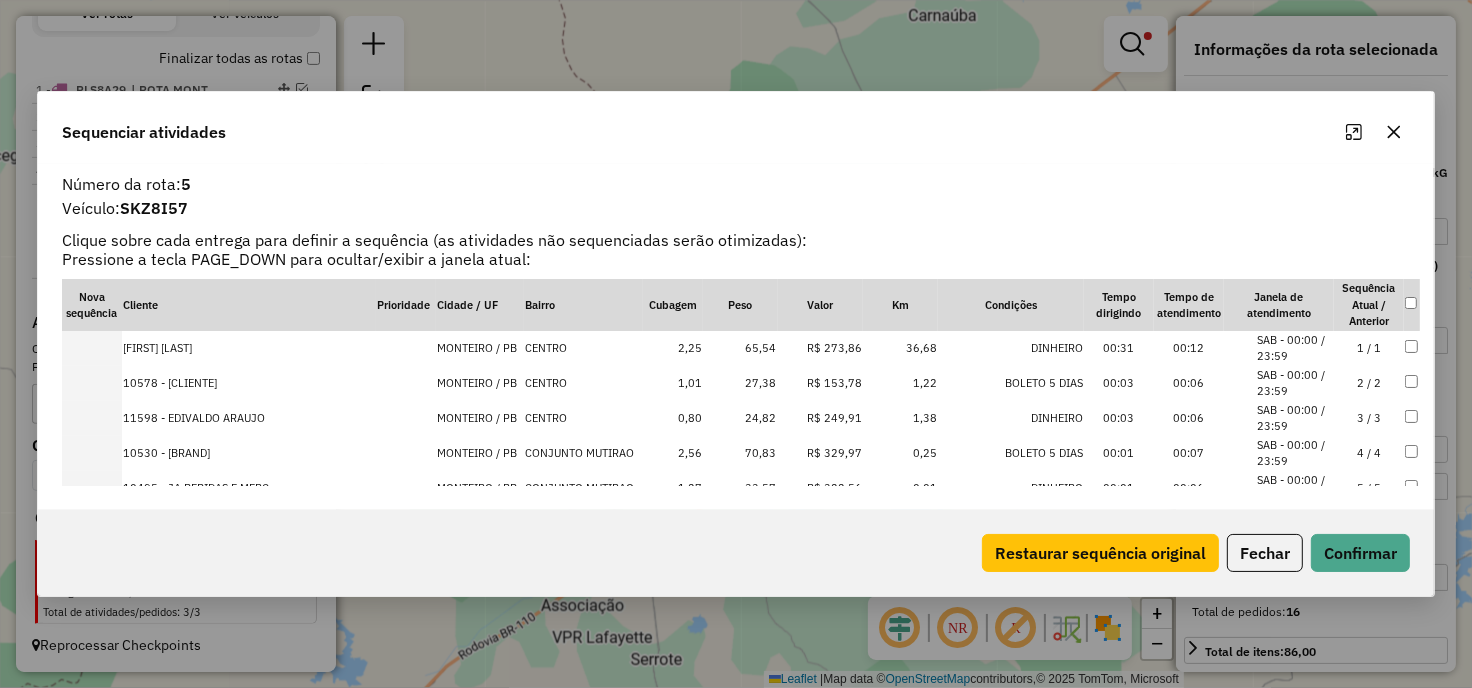 click 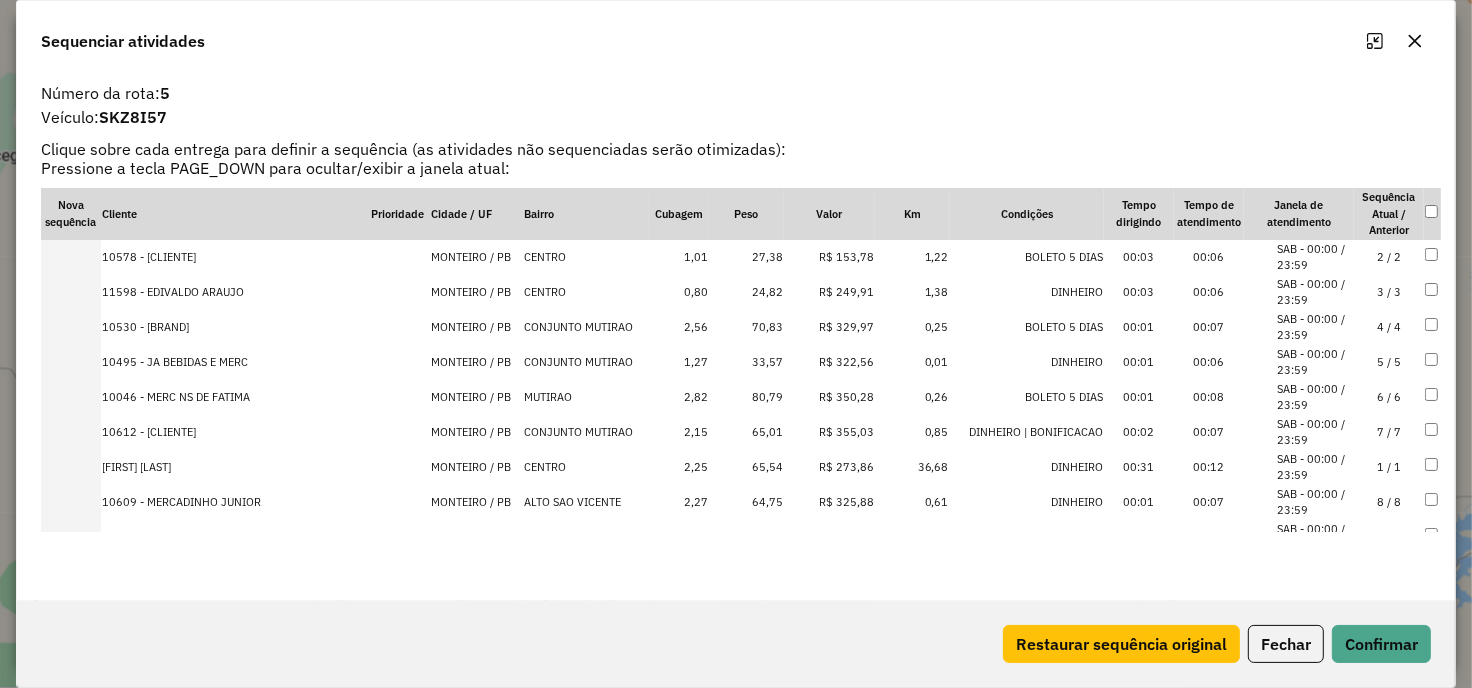 scroll, scrollTop: 145, scrollLeft: 0, axis: vertical 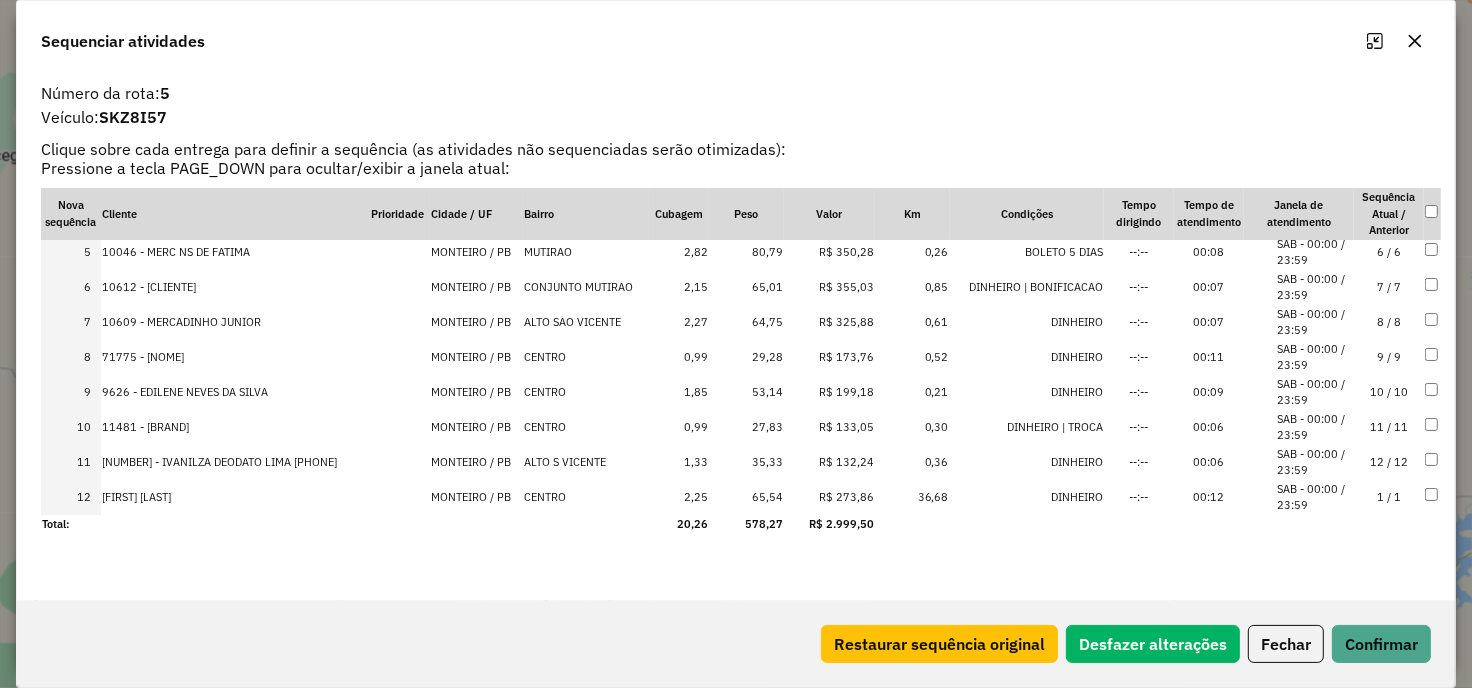 drag, startPoint x: 278, startPoint y: 484, endPoint x: 200, endPoint y: 563, distance: 111.01801 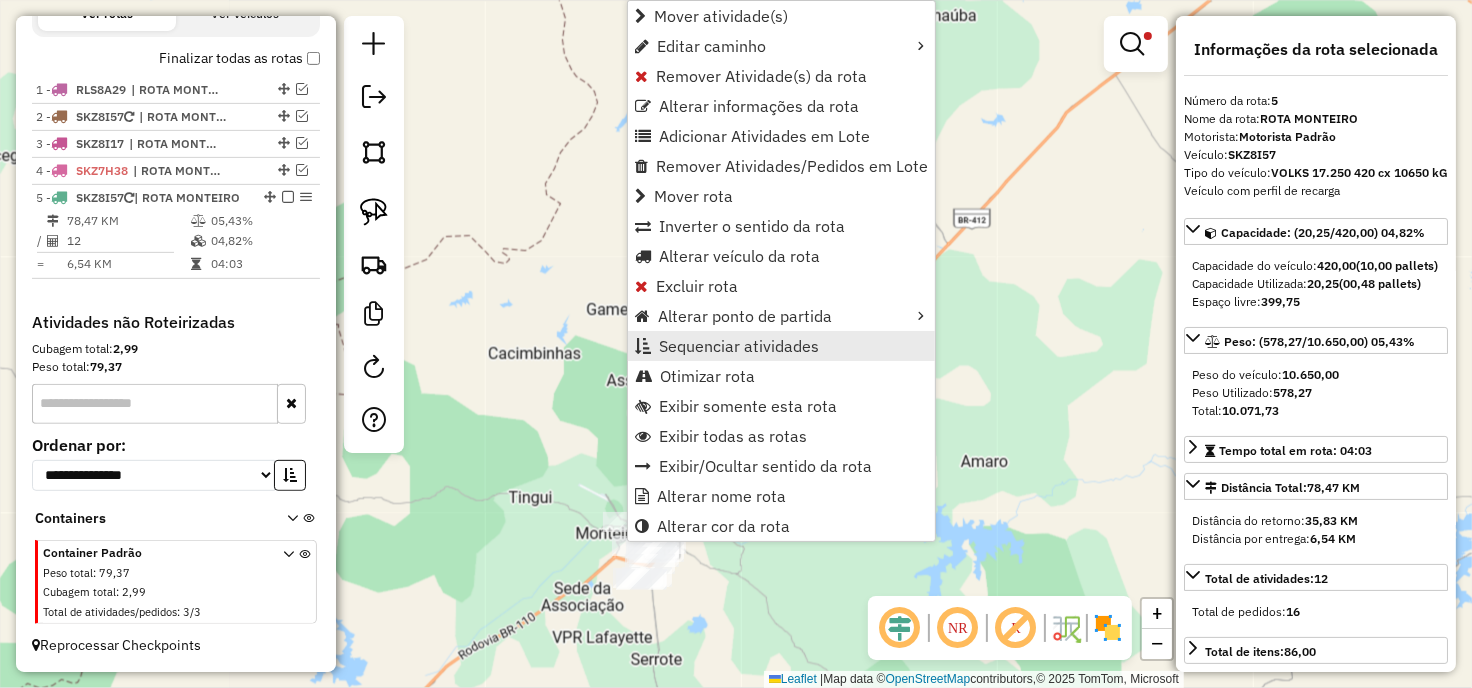 click on "Sequenciar atividades" at bounding box center (739, 346) 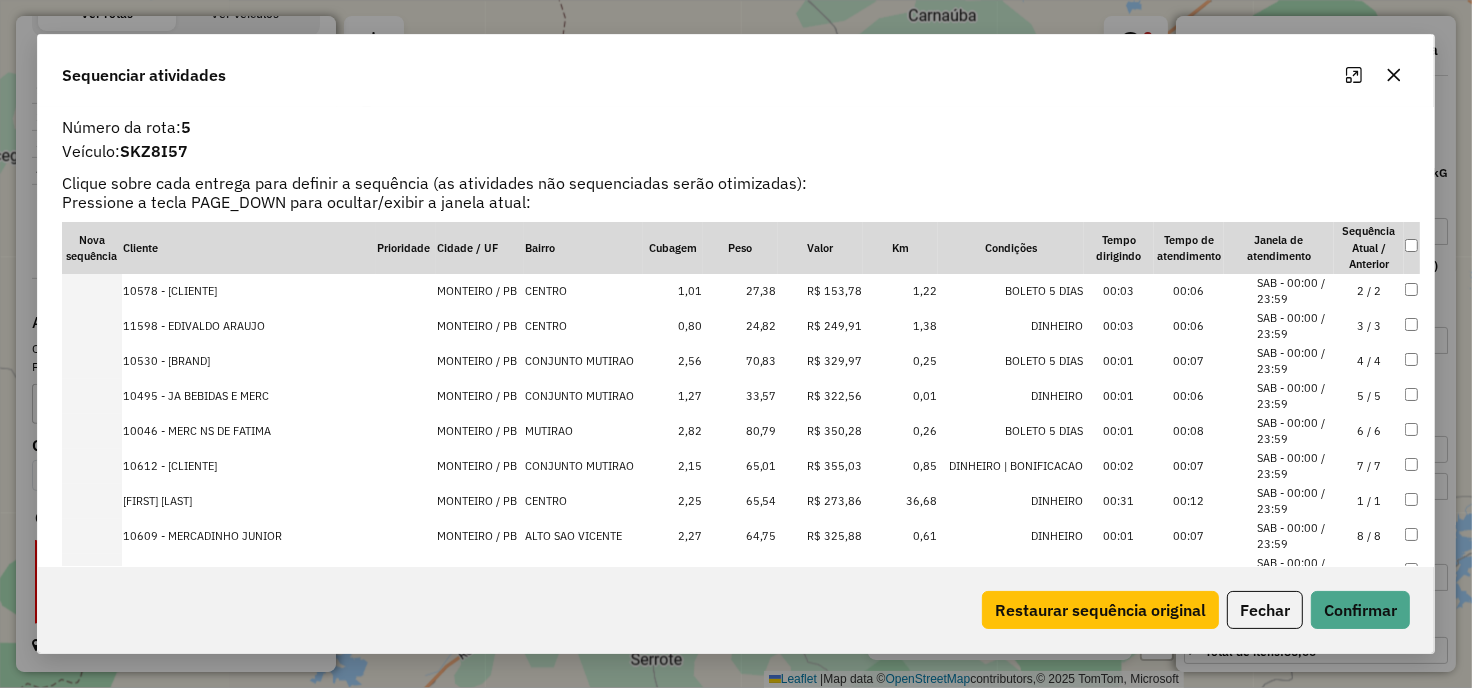 scroll, scrollTop: 145, scrollLeft: 0, axis: vertical 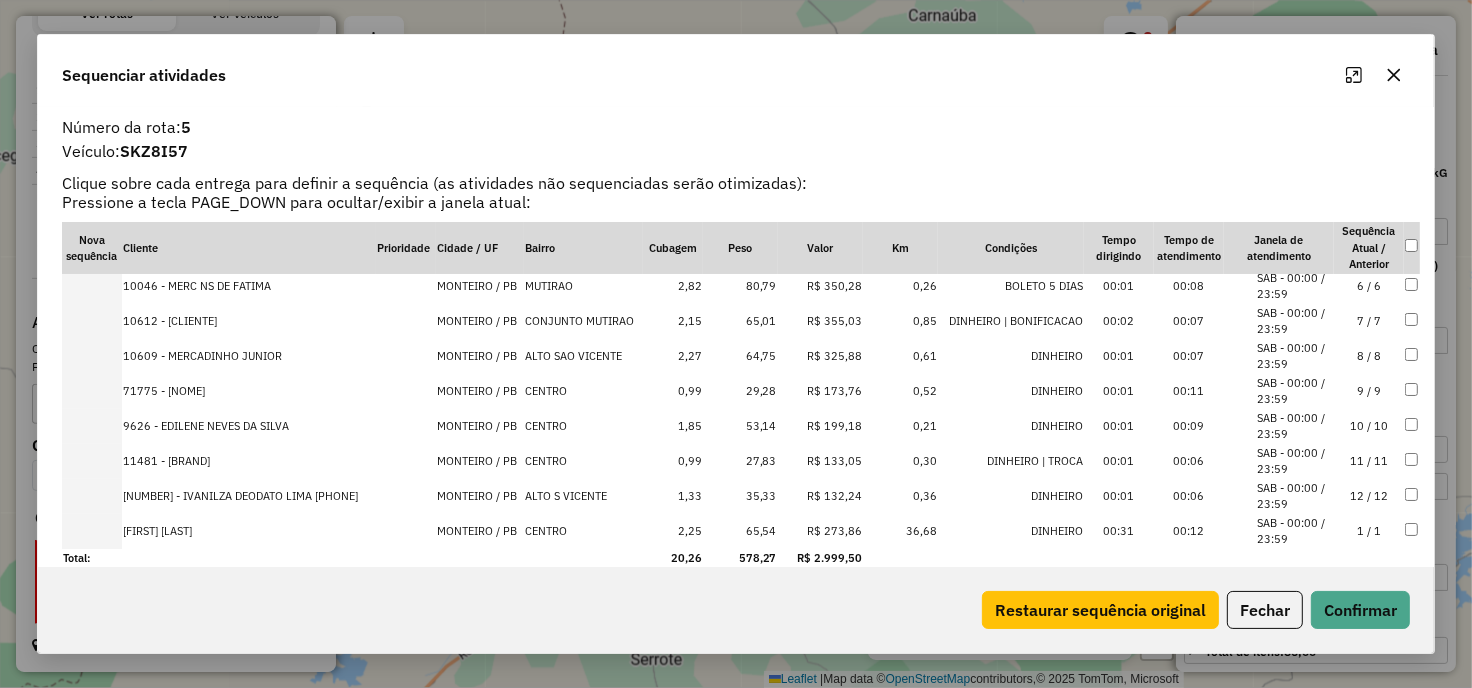 drag, startPoint x: 294, startPoint y: 297, endPoint x: 273, endPoint y: 536, distance: 239.92082 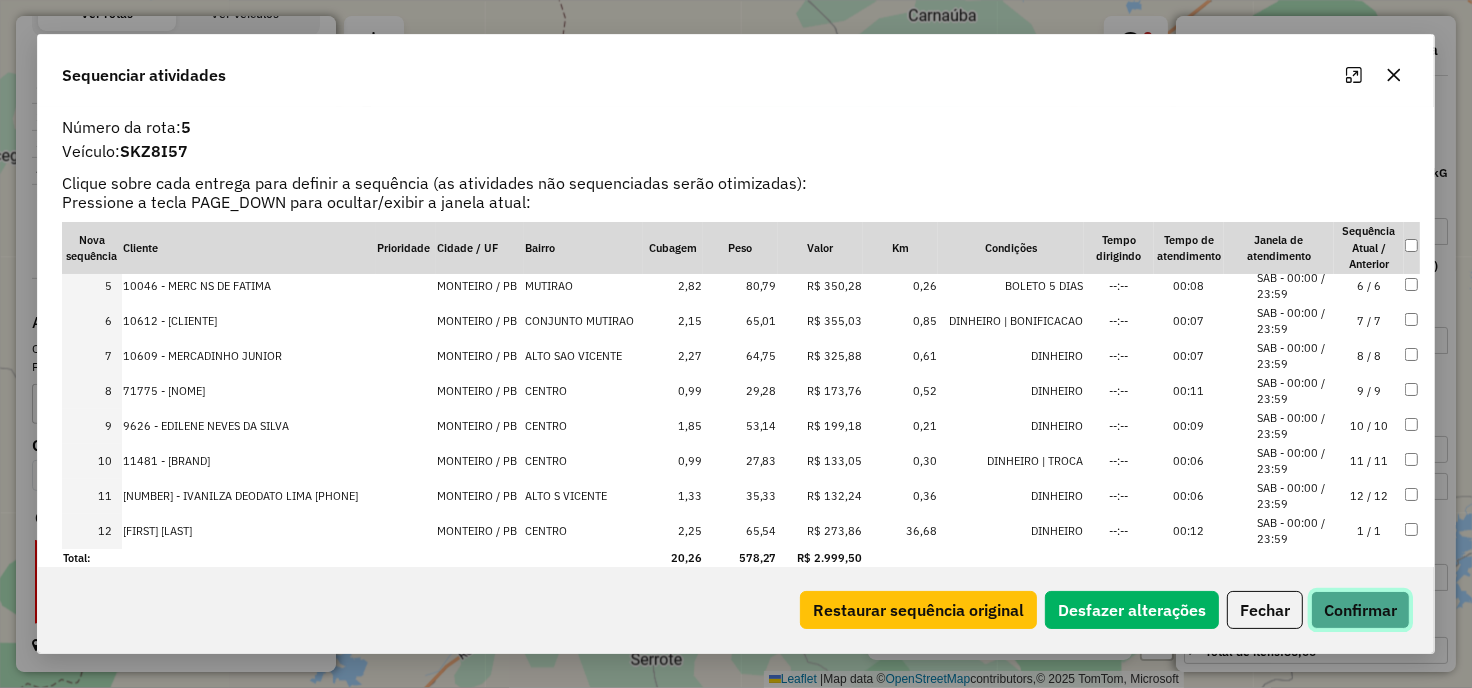 click on "Confirmar" 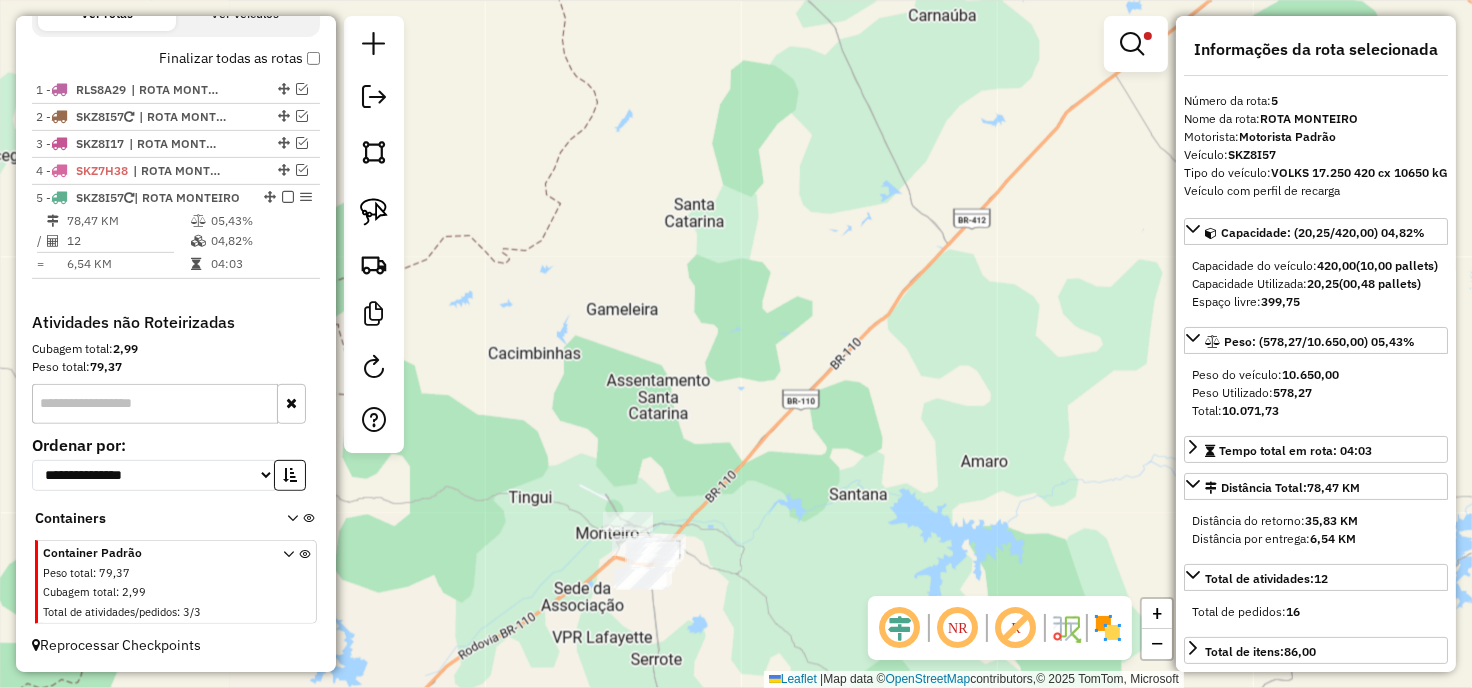 click at bounding box center [288, 197] 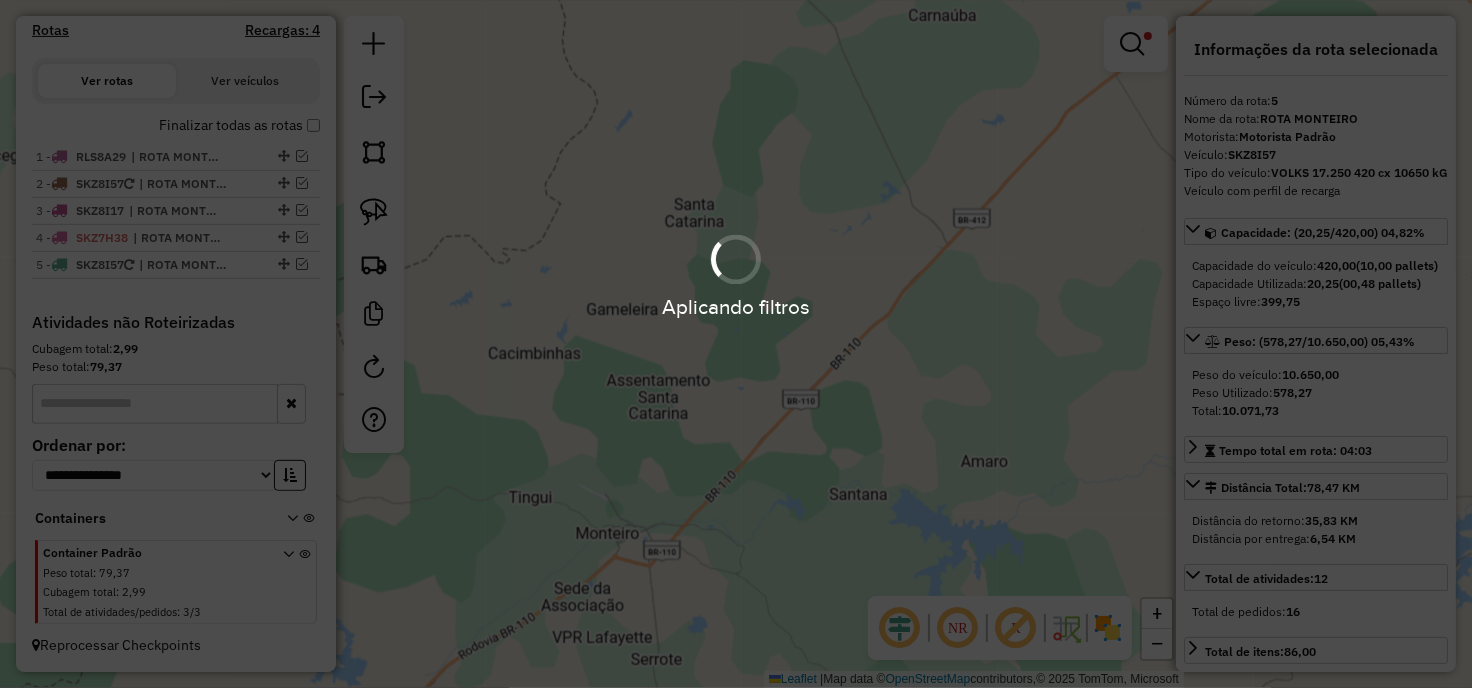 scroll, scrollTop: 621, scrollLeft: 0, axis: vertical 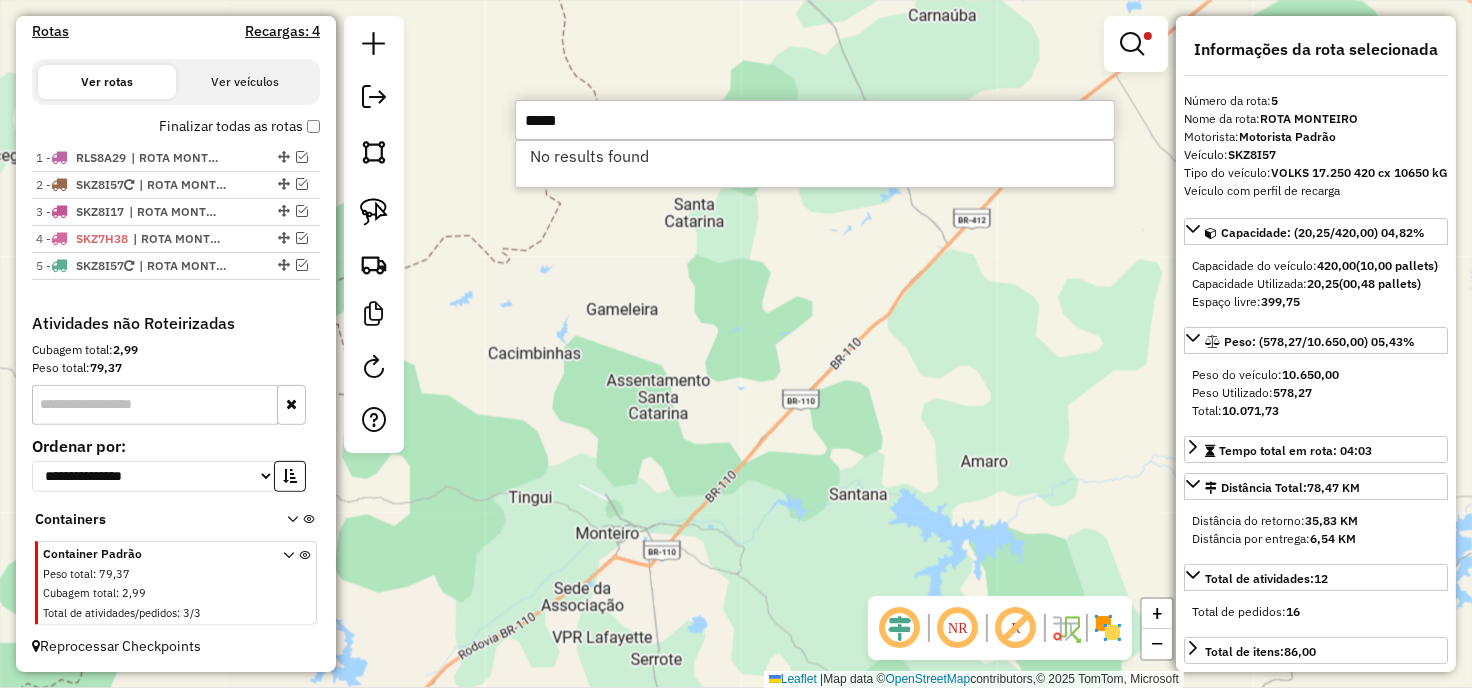 type on "*****" 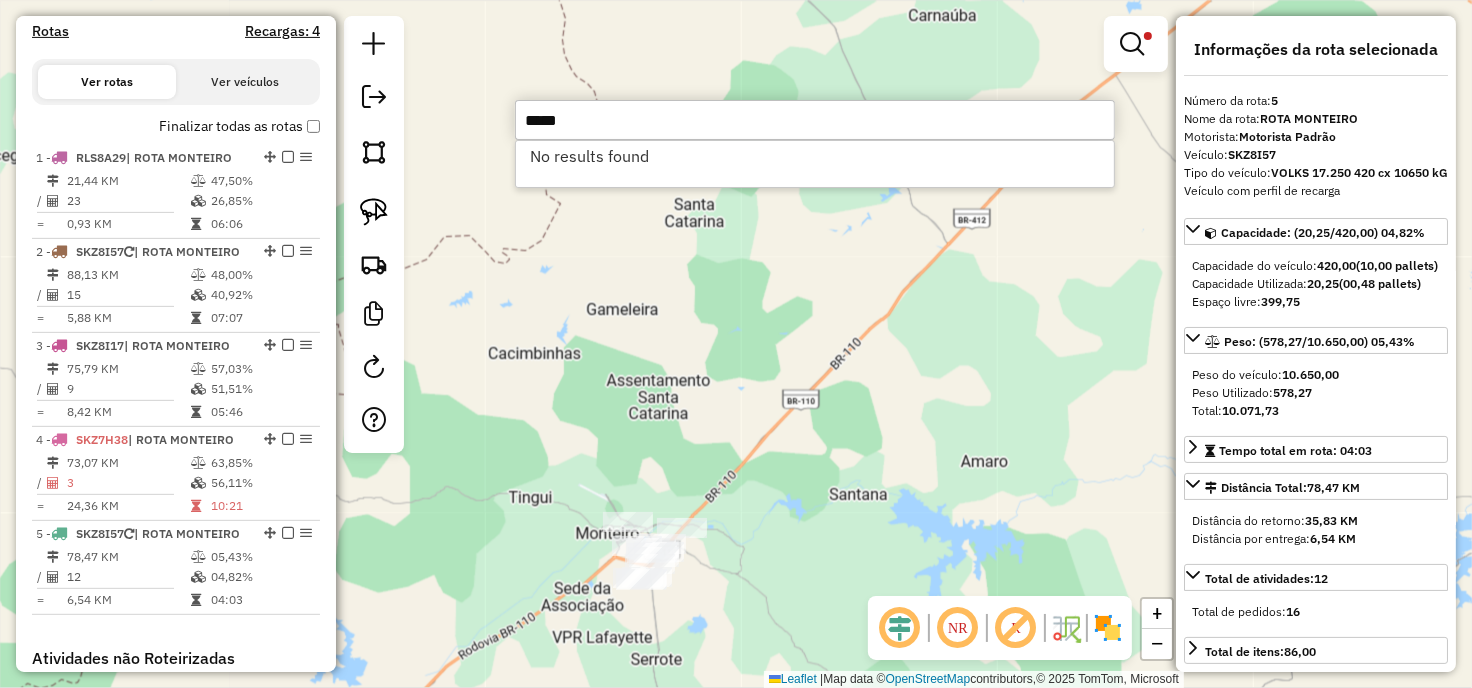 type on "*****" 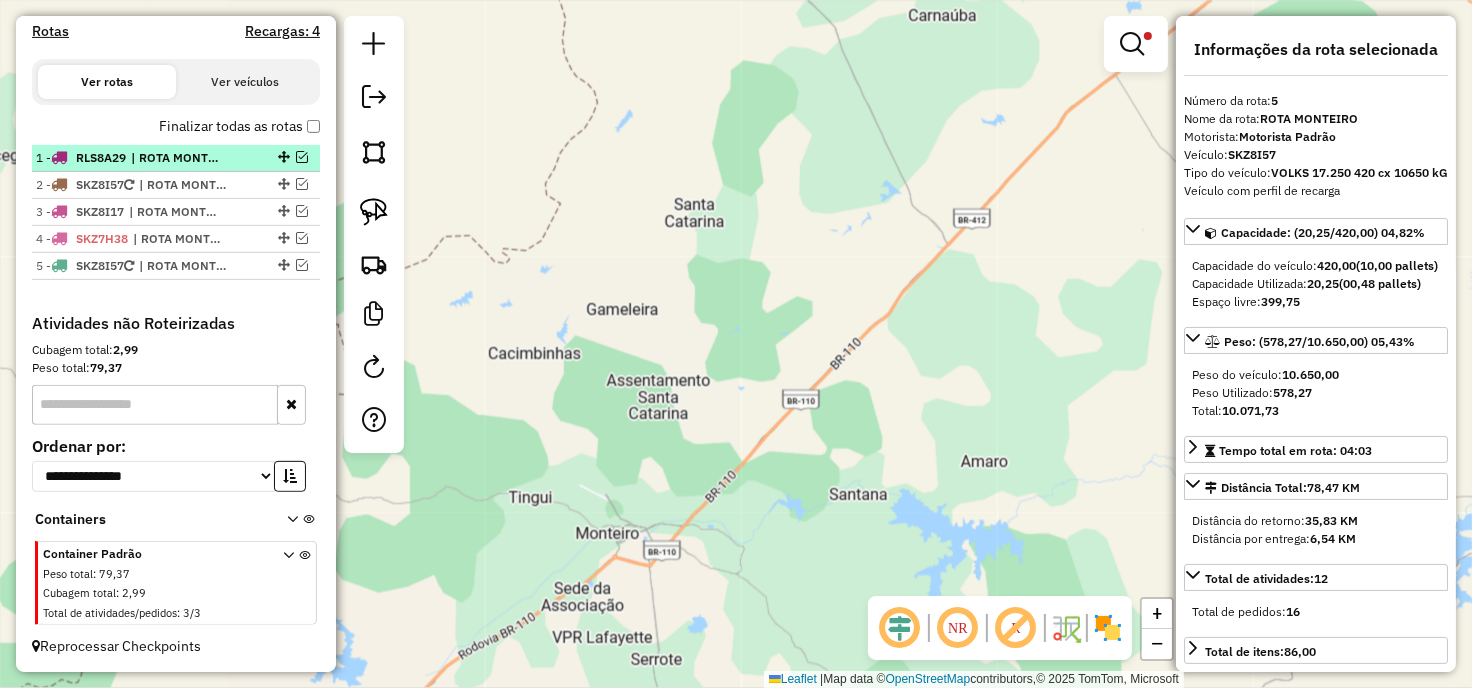 scroll, scrollTop: 0, scrollLeft: 0, axis: both 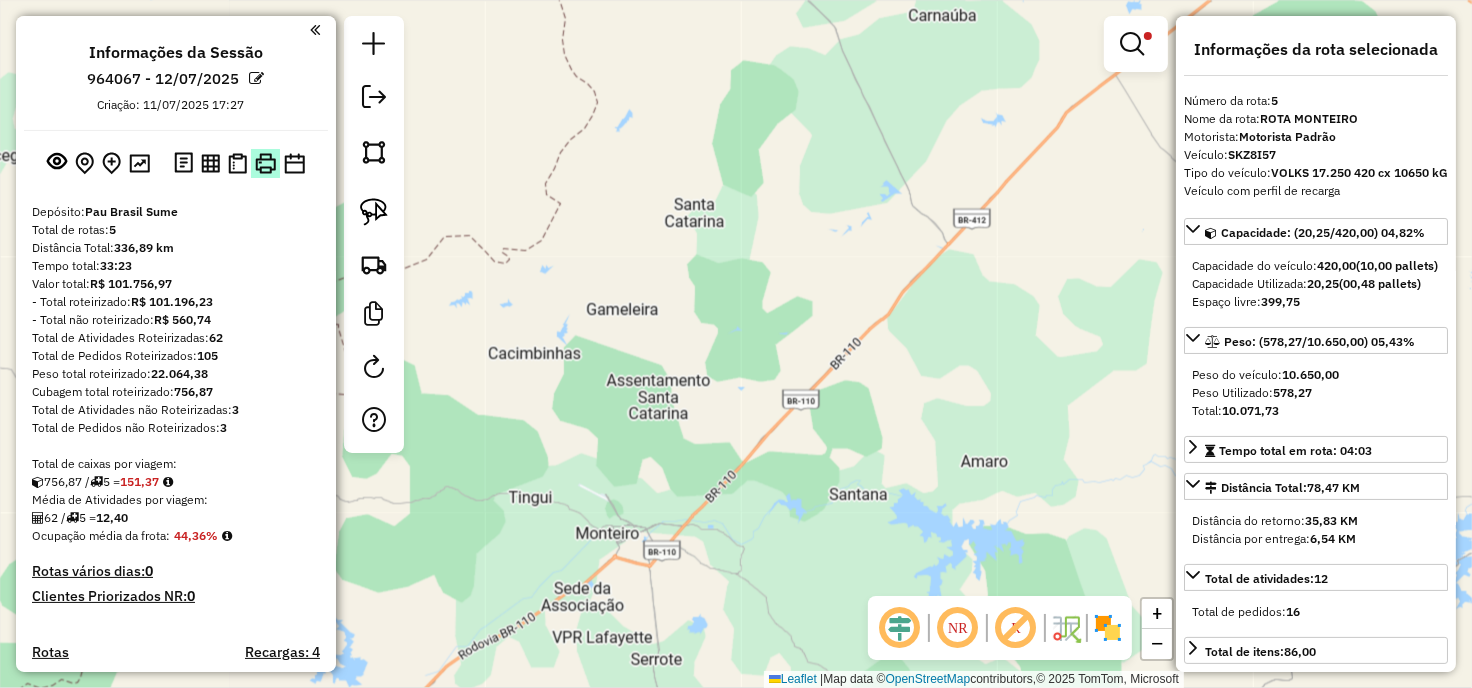 click at bounding box center (265, 163) 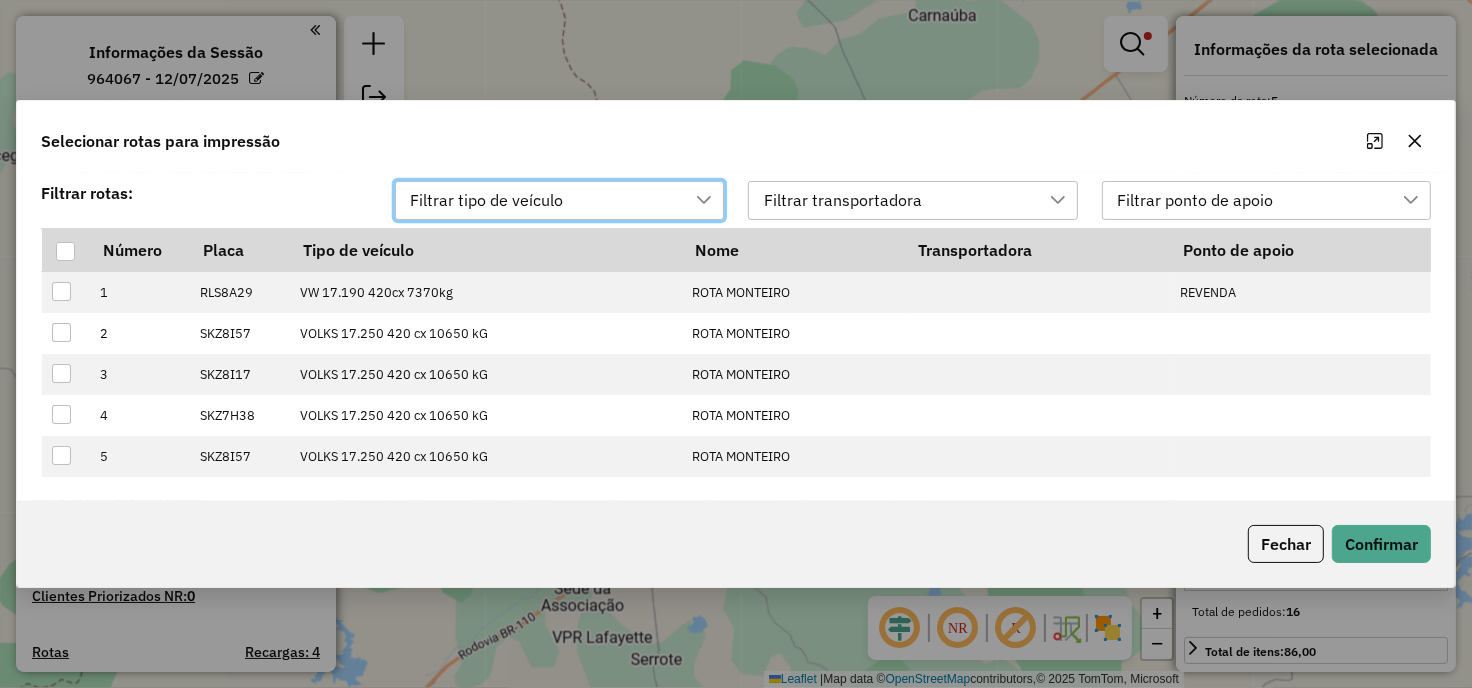 scroll, scrollTop: 13, scrollLeft: 88, axis: both 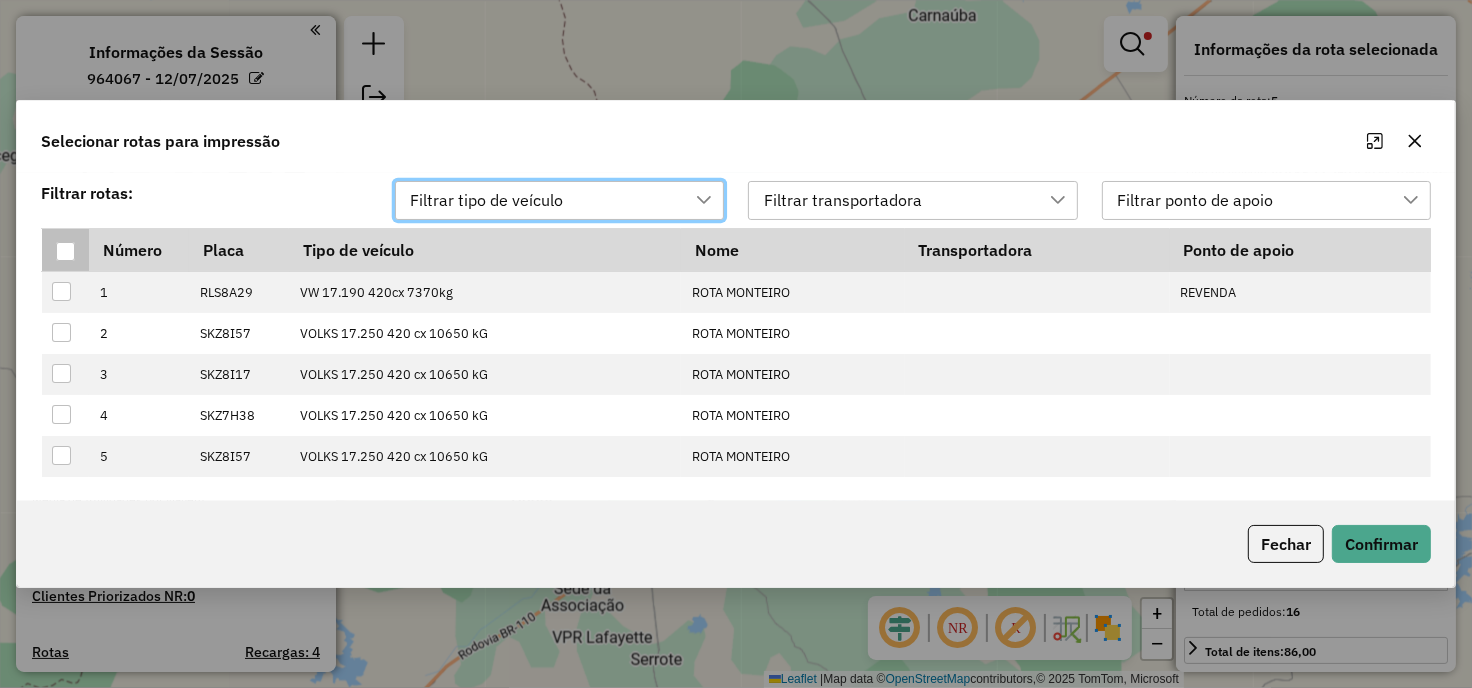 click at bounding box center (65, 251) 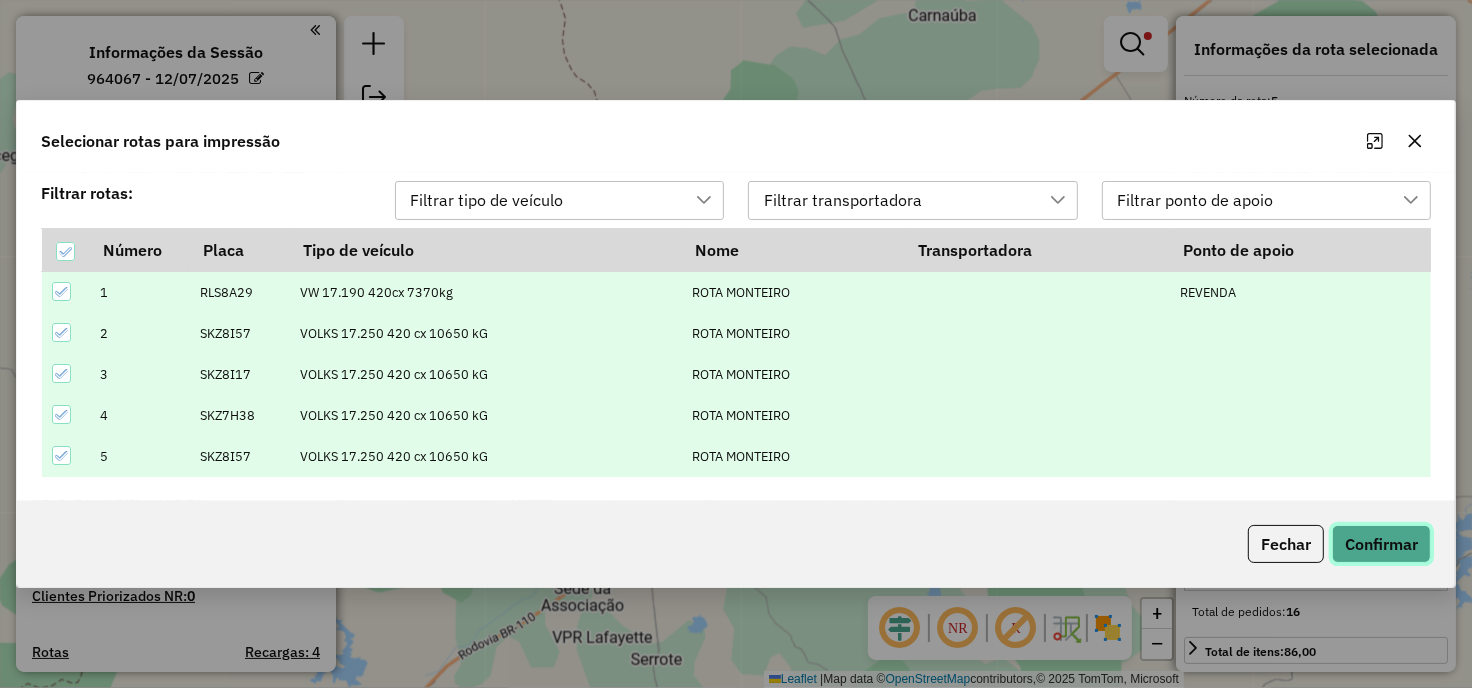 click on "Confirmar" 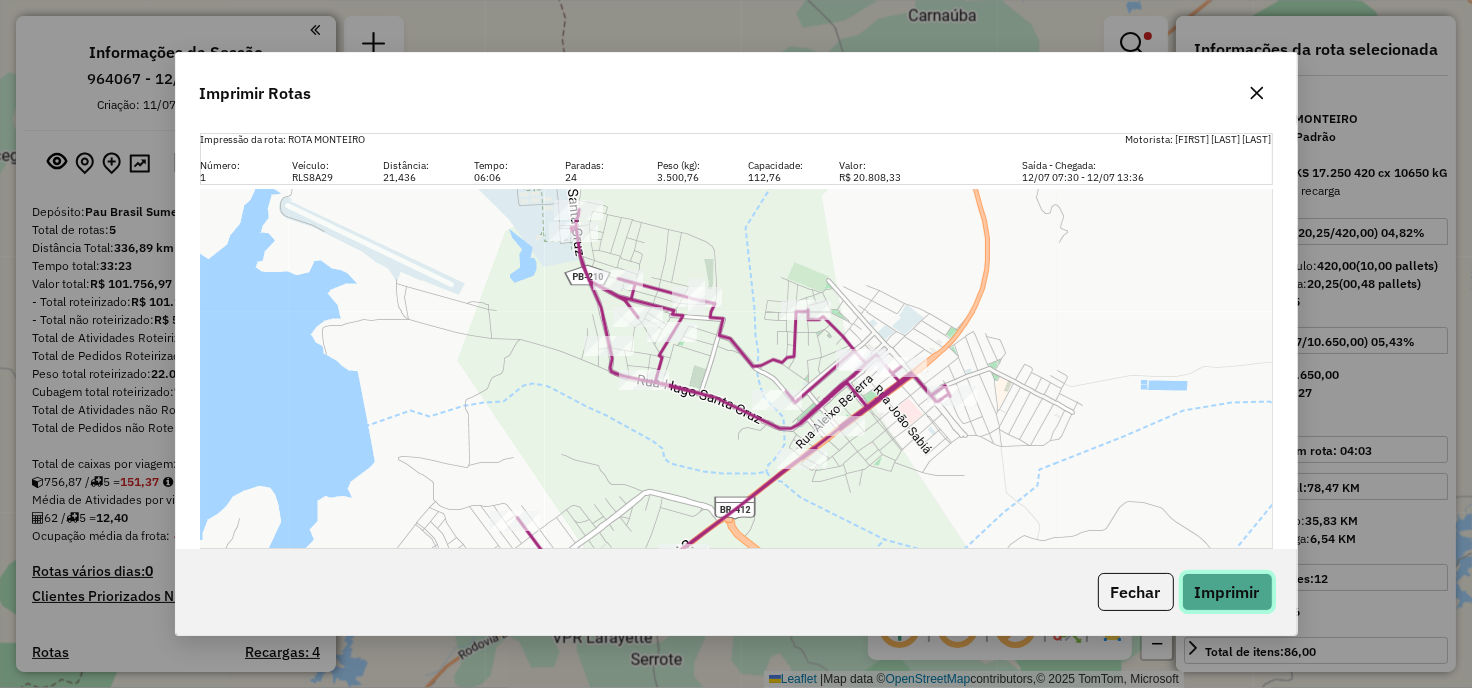 click on "Imprimir" 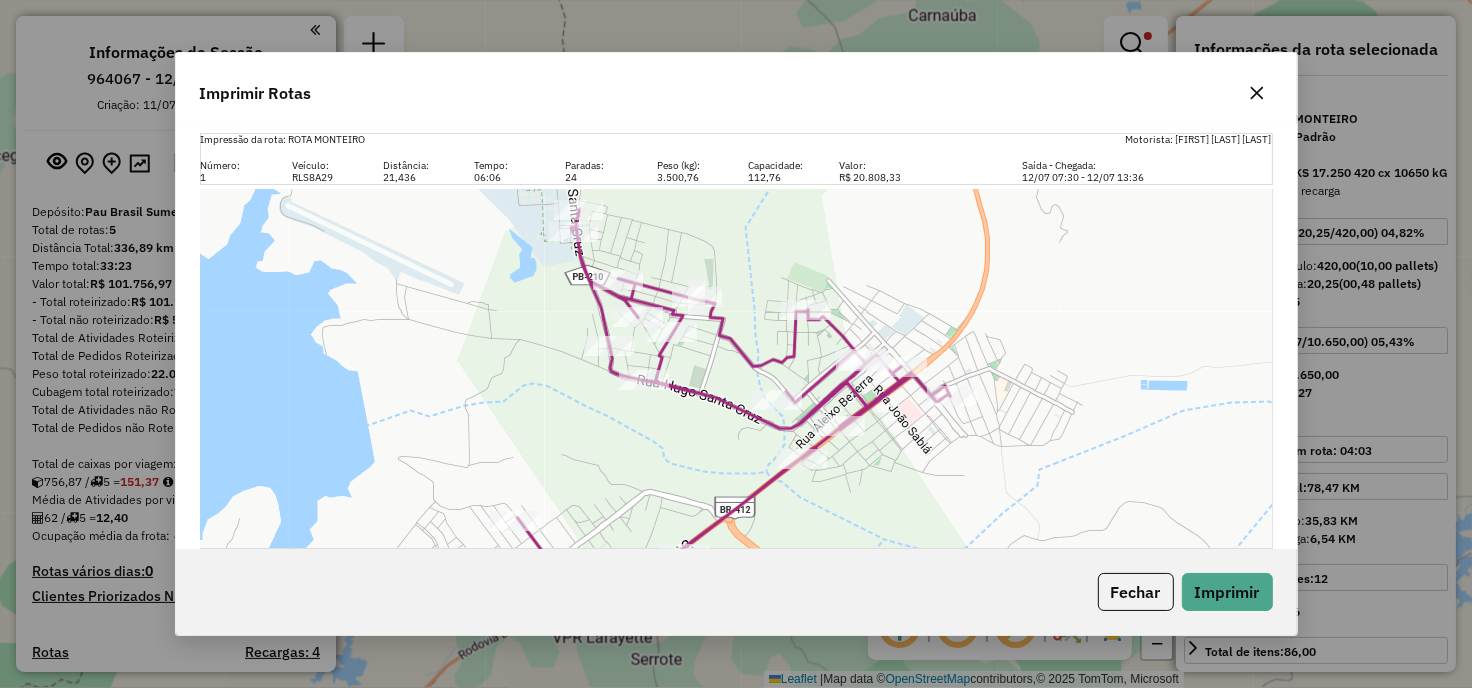 click 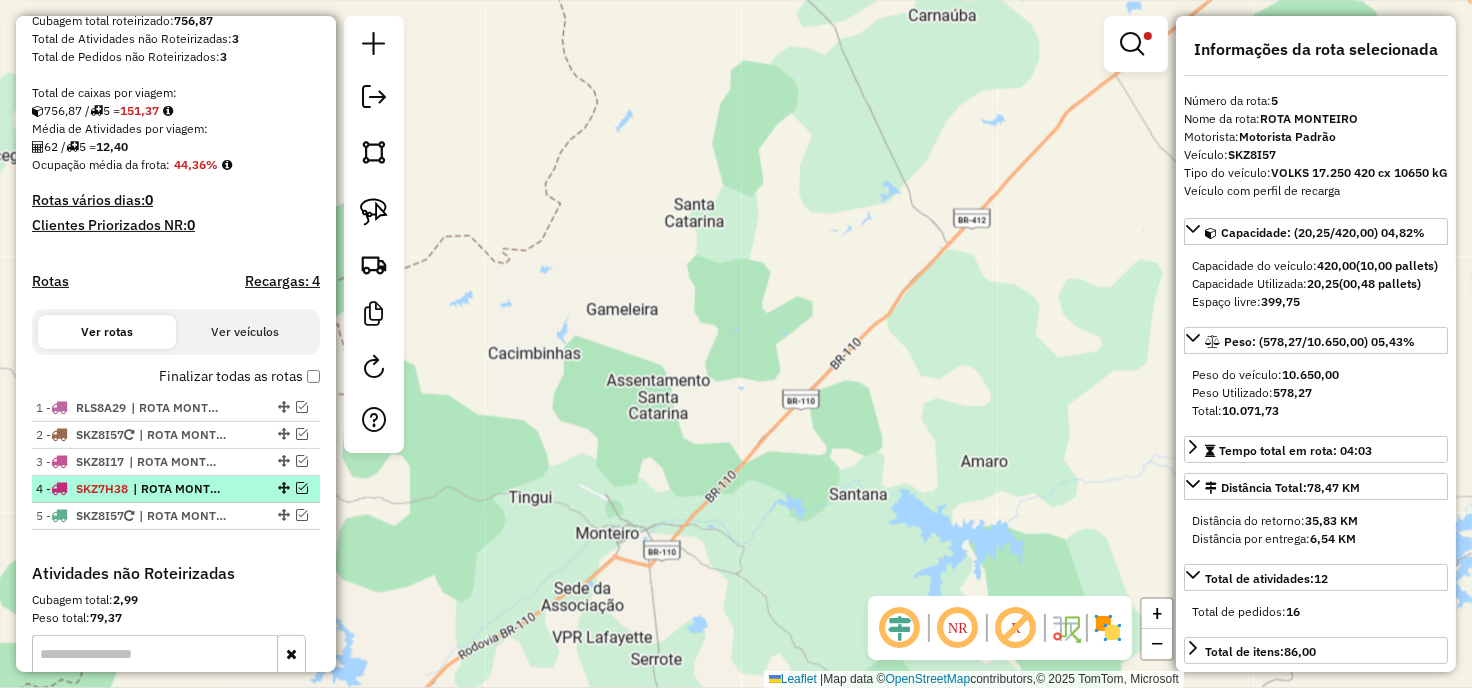 scroll, scrollTop: 444, scrollLeft: 0, axis: vertical 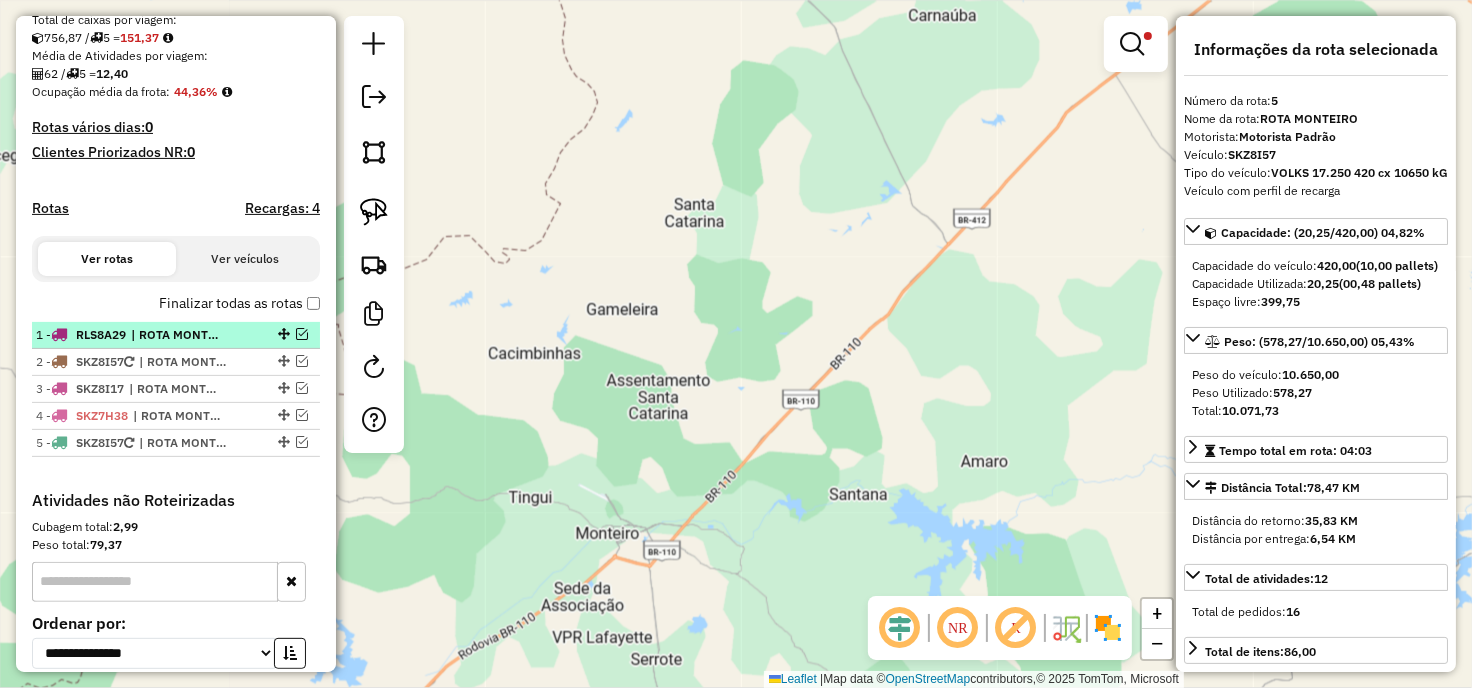 click on "| ROTA MONTEIRO" at bounding box center (177, 335) 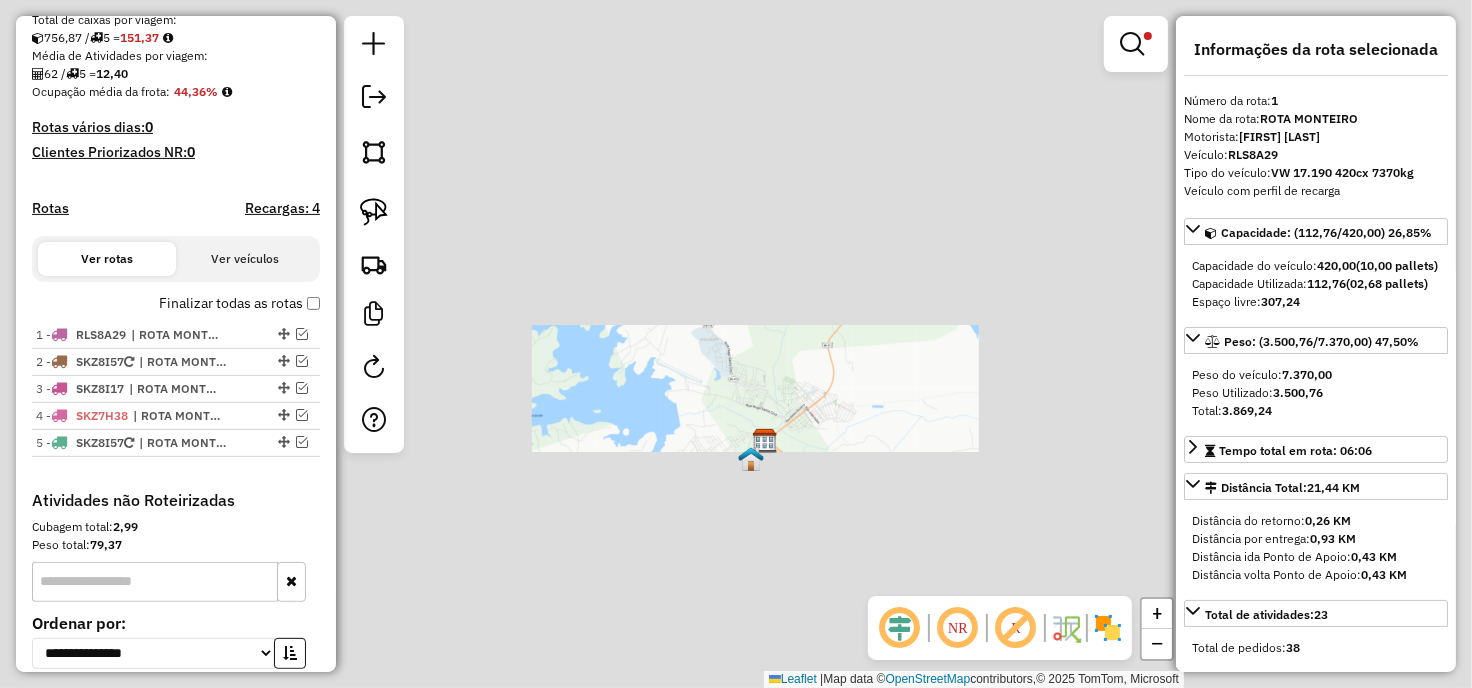 drag, startPoint x: 694, startPoint y: 543, endPoint x: 785, endPoint y: 360, distance: 204.3771 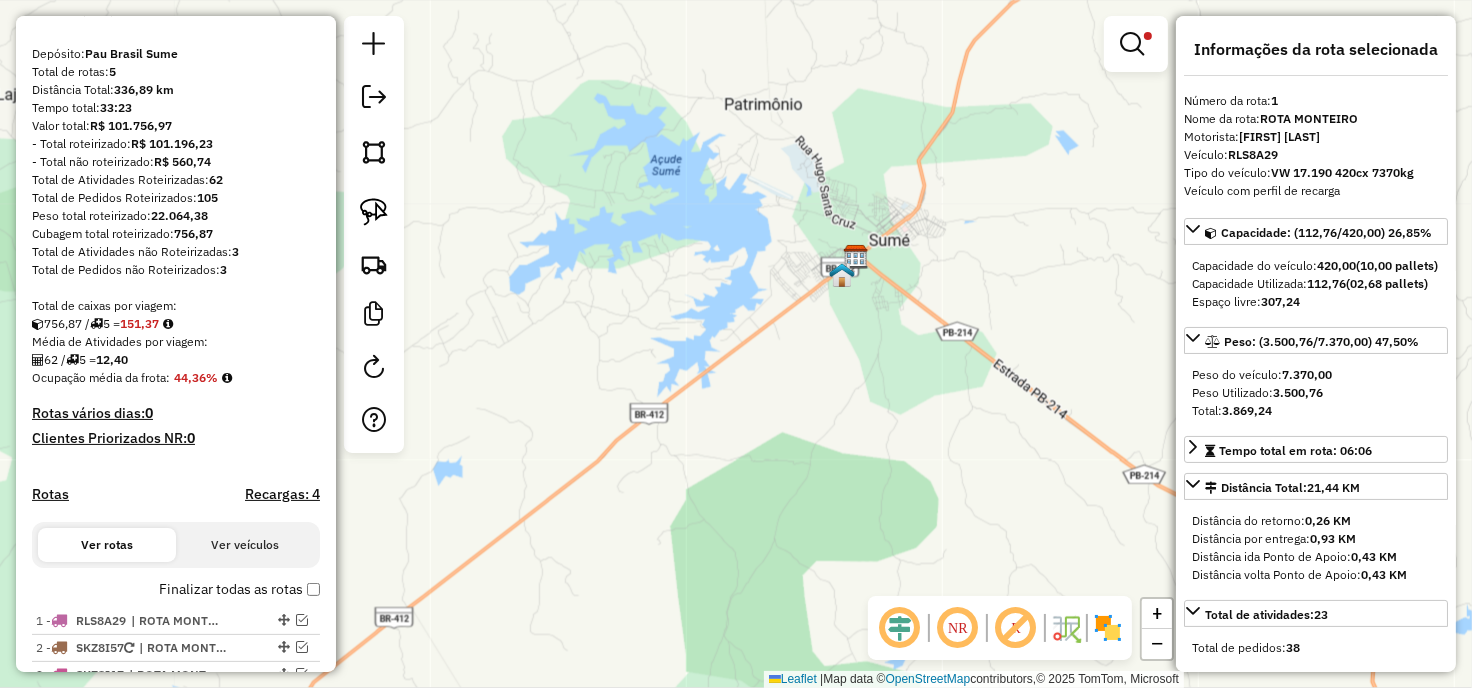 scroll, scrollTop: 0, scrollLeft: 0, axis: both 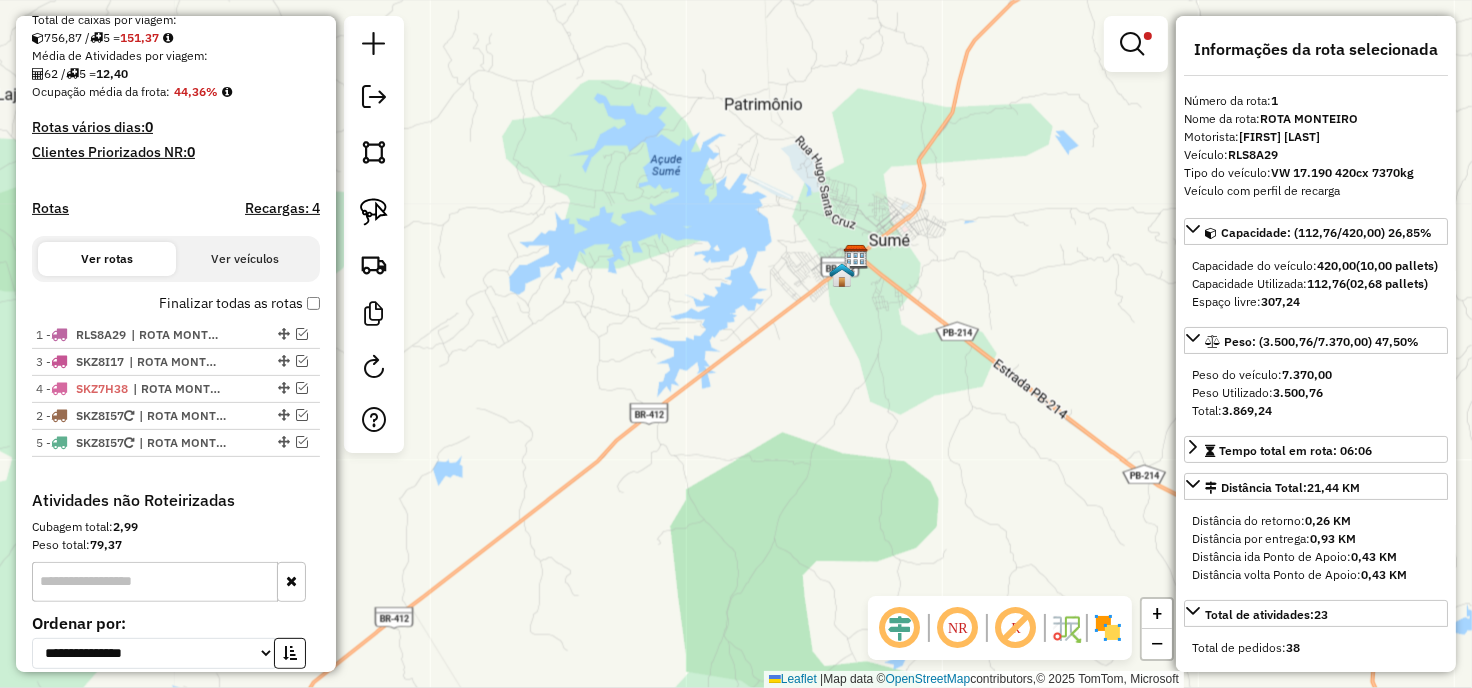 drag, startPoint x: 277, startPoint y: 360, endPoint x: 267, endPoint y: 420, distance: 60.827625 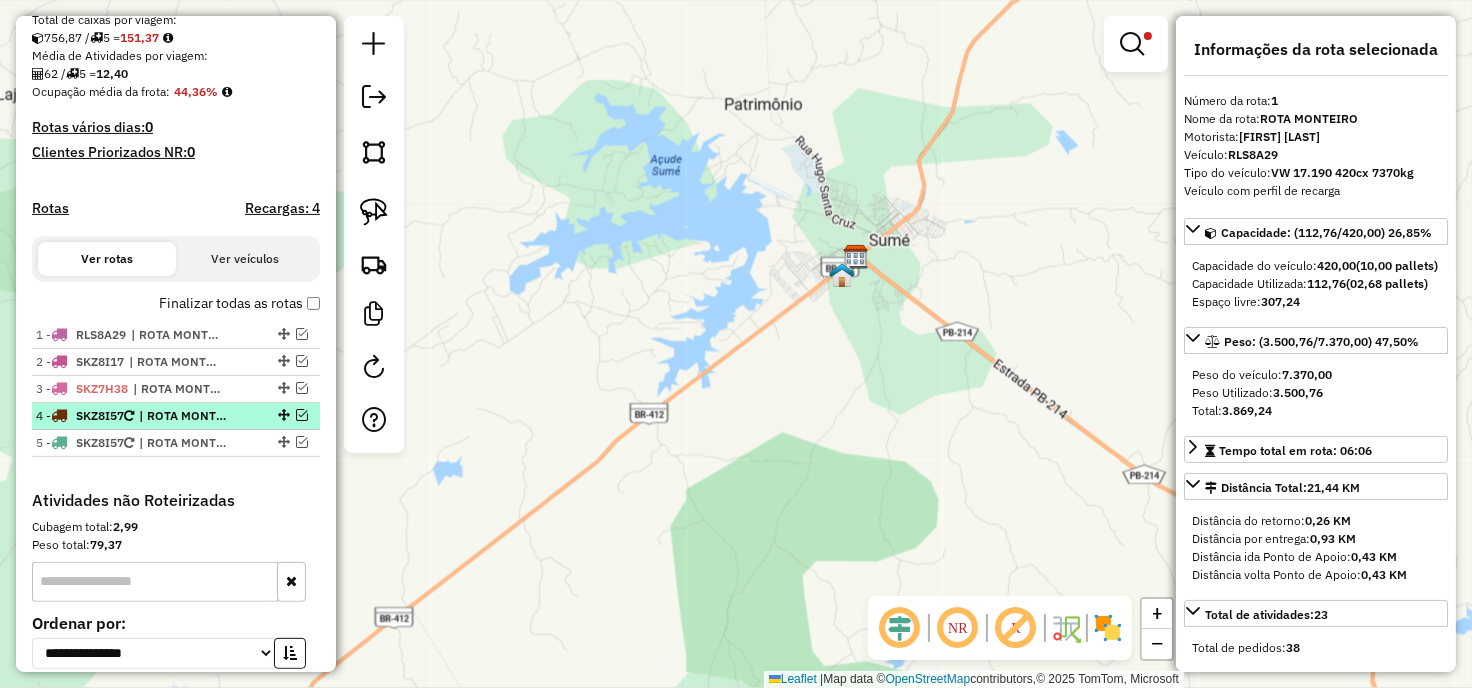 click at bounding box center (302, 415) 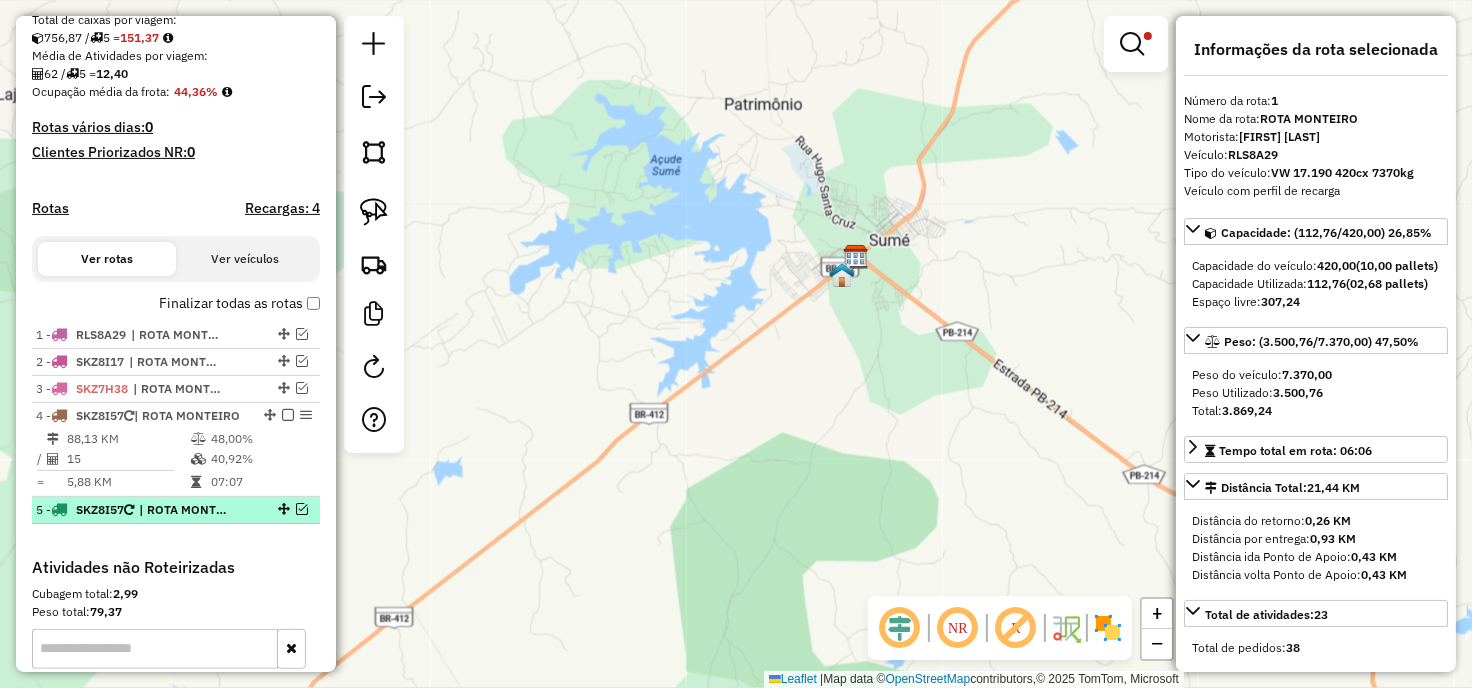 click at bounding box center (302, 509) 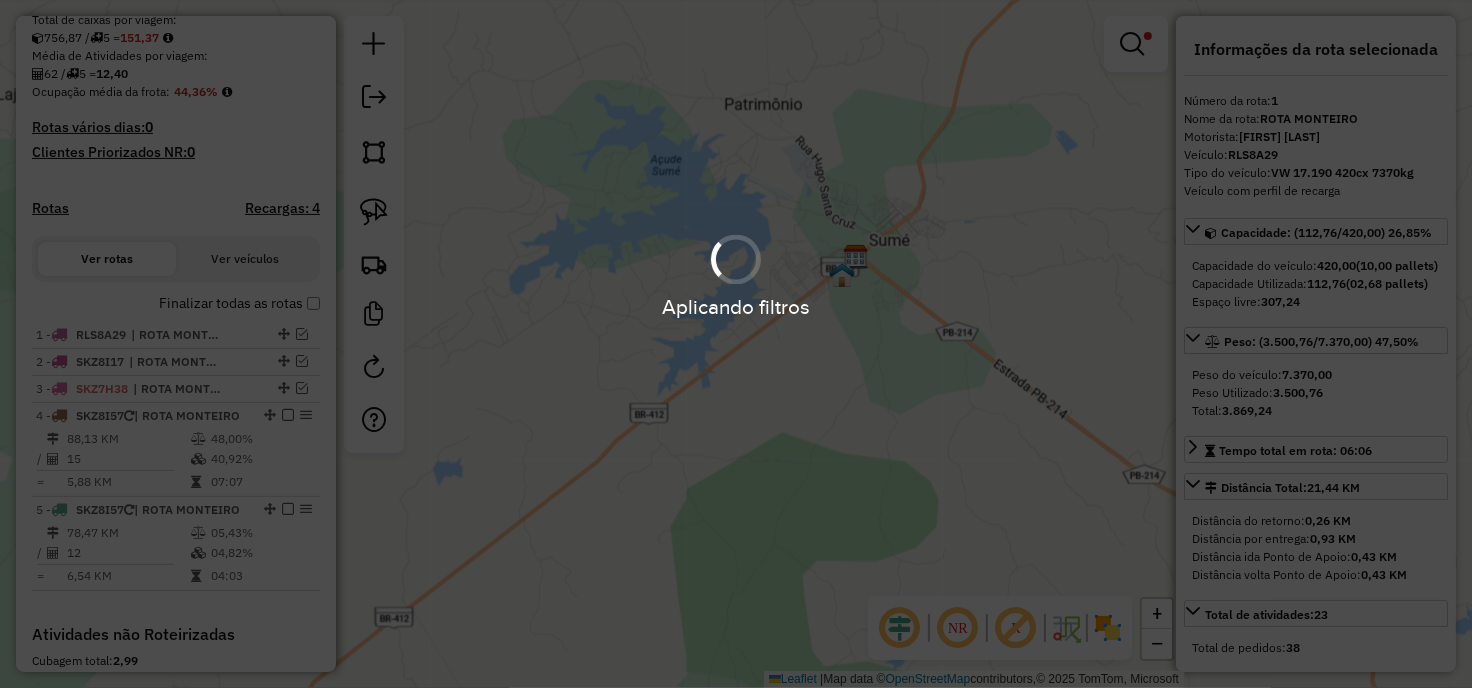 drag, startPoint x: 522, startPoint y: 590, endPoint x: 695, endPoint y: 515, distance: 188.55768 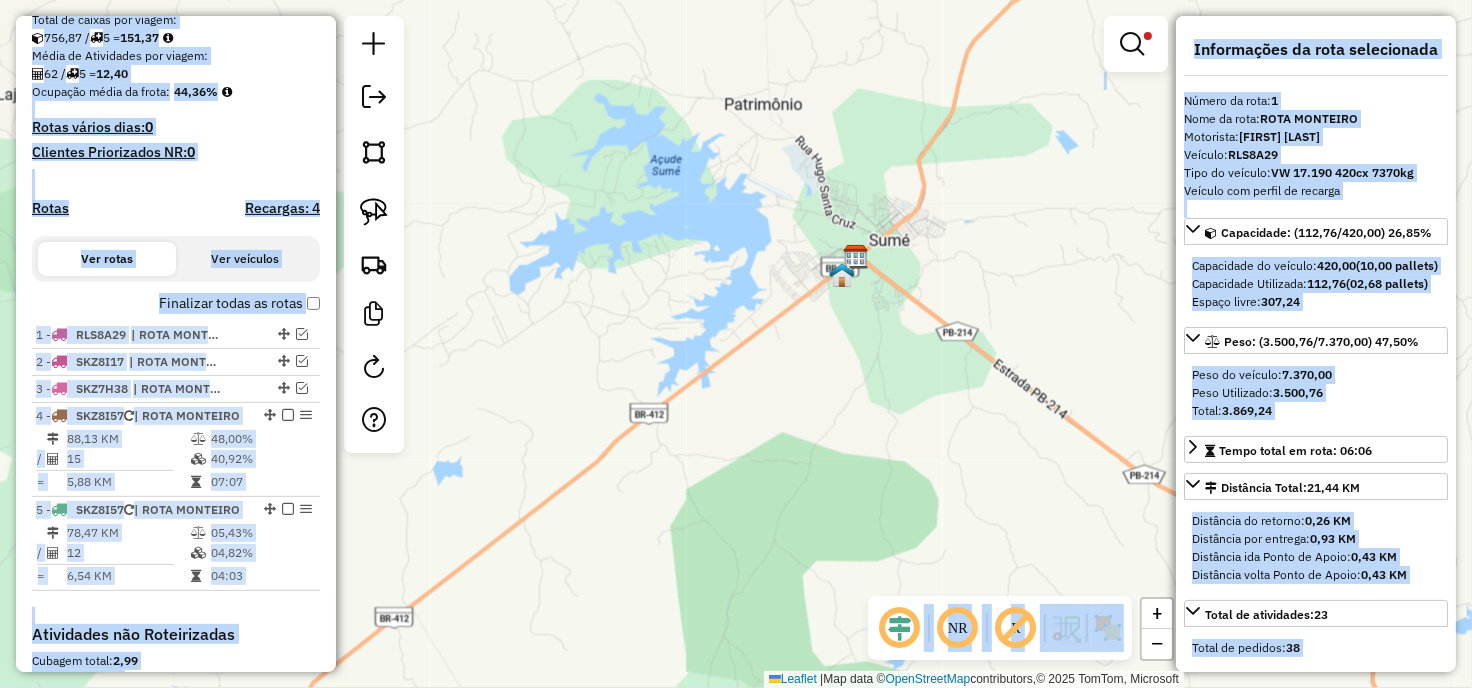 drag, startPoint x: 576, startPoint y: 547, endPoint x: 771, endPoint y: 396, distance: 246.62927 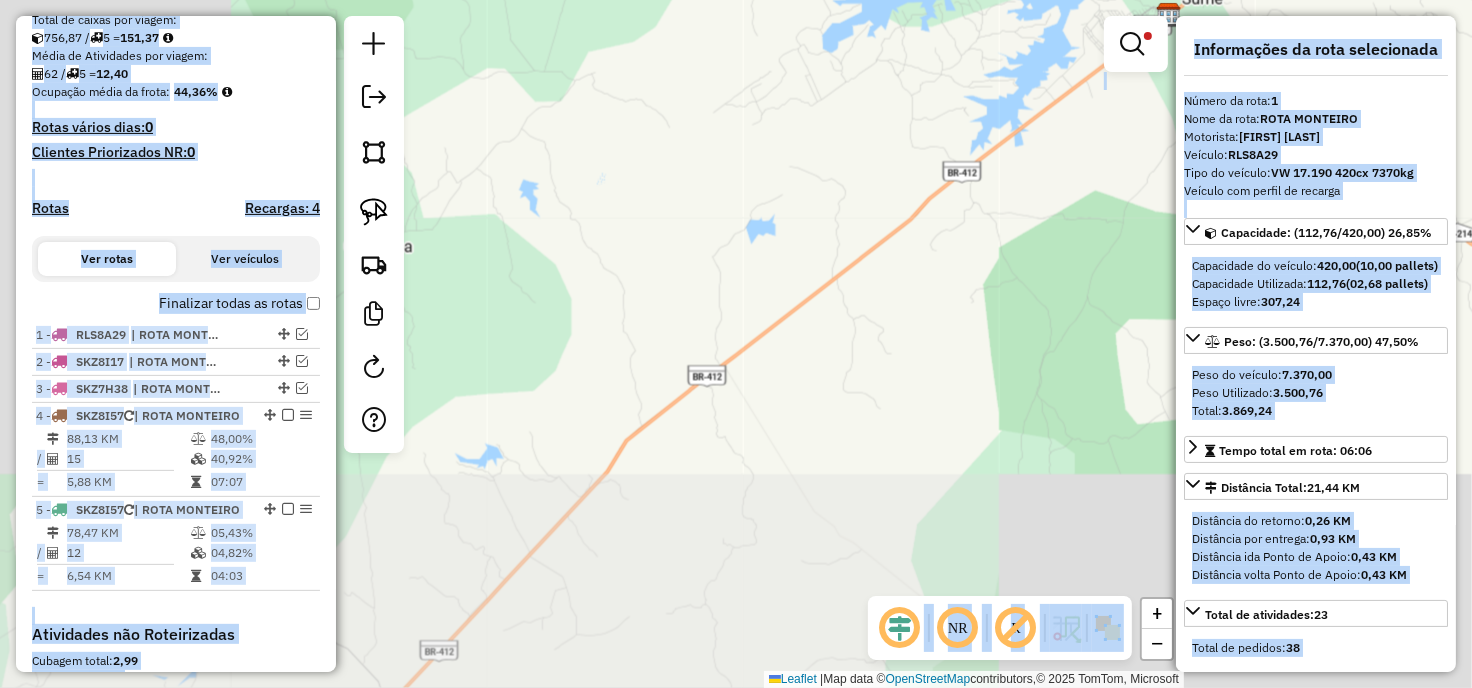 drag, startPoint x: 581, startPoint y: 466, endPoint x: 794, endPoint y: 292, distance: 275.03635 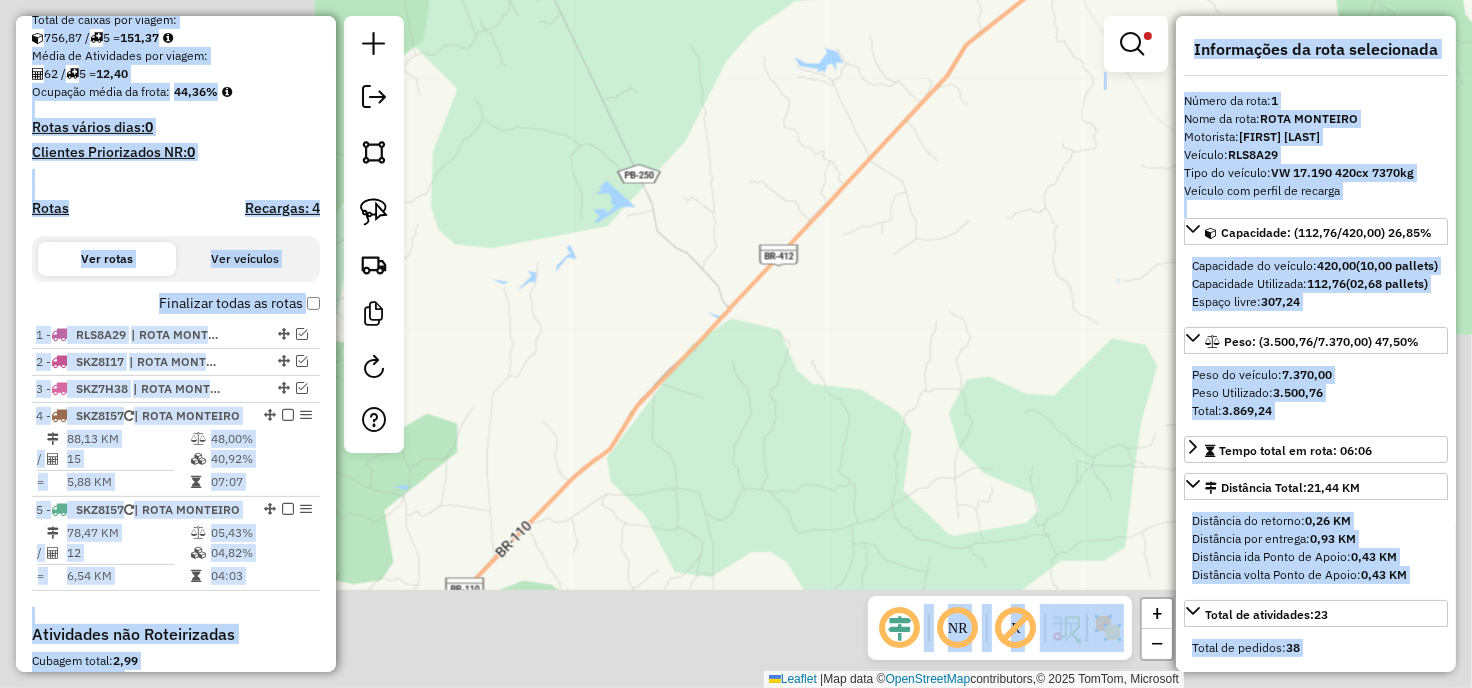 drag, startPoint x: 747, startPoint y: 228, endPoint x: 781, endPoint y: 171, distance: 66.37017 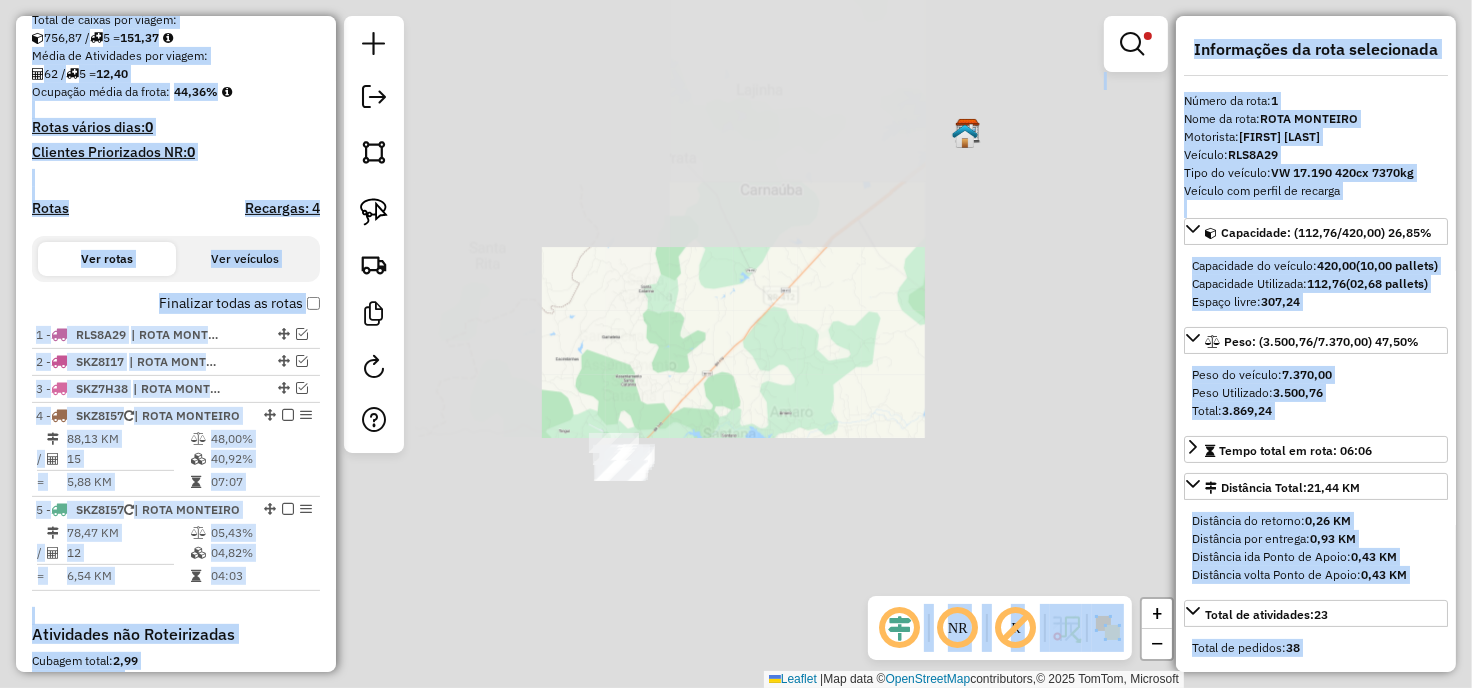 click on "Limpar filtros Janela de atendimento Grade de atendimento Capacidade Transportadoras Veículos Cliente Pedidos  Rotas Selecione os dias de semana para filtrar as janelas de atendimento  Seg   Ter   Qua   Qui   Sex   Sáb   Dom  Informe o período da janela de atendimento: De: Até:  Filtrar exatamente a janela do cliente  Considerar janela de atendimento padrão  Selecione os dias de semana para filtrar as grades de atendimento  Seg   Ter   Qua   Qui   Sex   Sáb   Dom   Considerar clientes sem dia de atendimento cadastrado  Clientes fora do dia de atendimento selecionado Filtrar as atividades entre os valores definidos abaixo:  Peso mínimo:  ****  Peso máximo:  ******  Cubagem mínima:   Cubagem máxima:   De:   Até:  Filtrar as atividades entre o tempo de atendimento definido abaixo:  De:   Até:   Considerar capacidade total dos clientes não roteirizados Transportadora: Selecione um ou mais itens Tipo de veículo: Selecione um ou mais itens Veículo: Selecione um ou mais itens Motorista: Nome: Rótulo:" 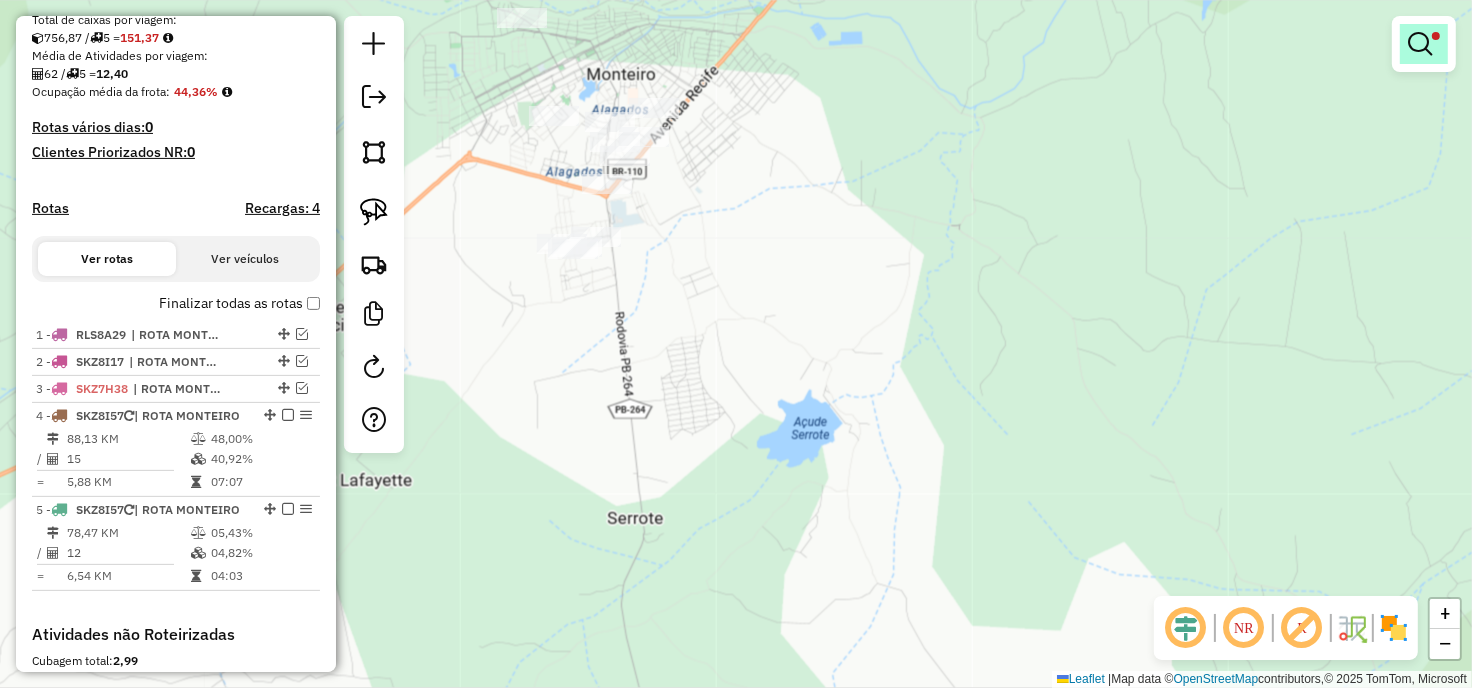click at bounding box center [1424, 44] 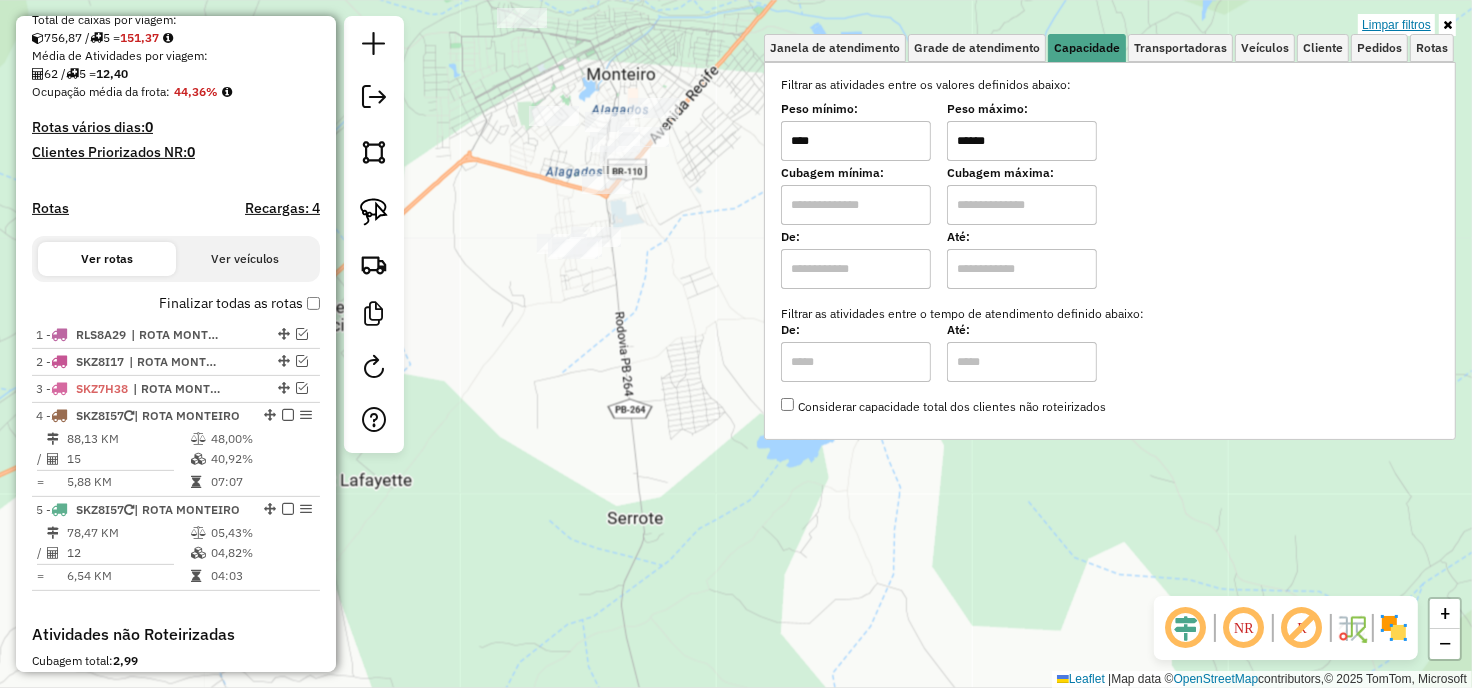 click on "Limpar filtros" at bounding box center (1396, 25) 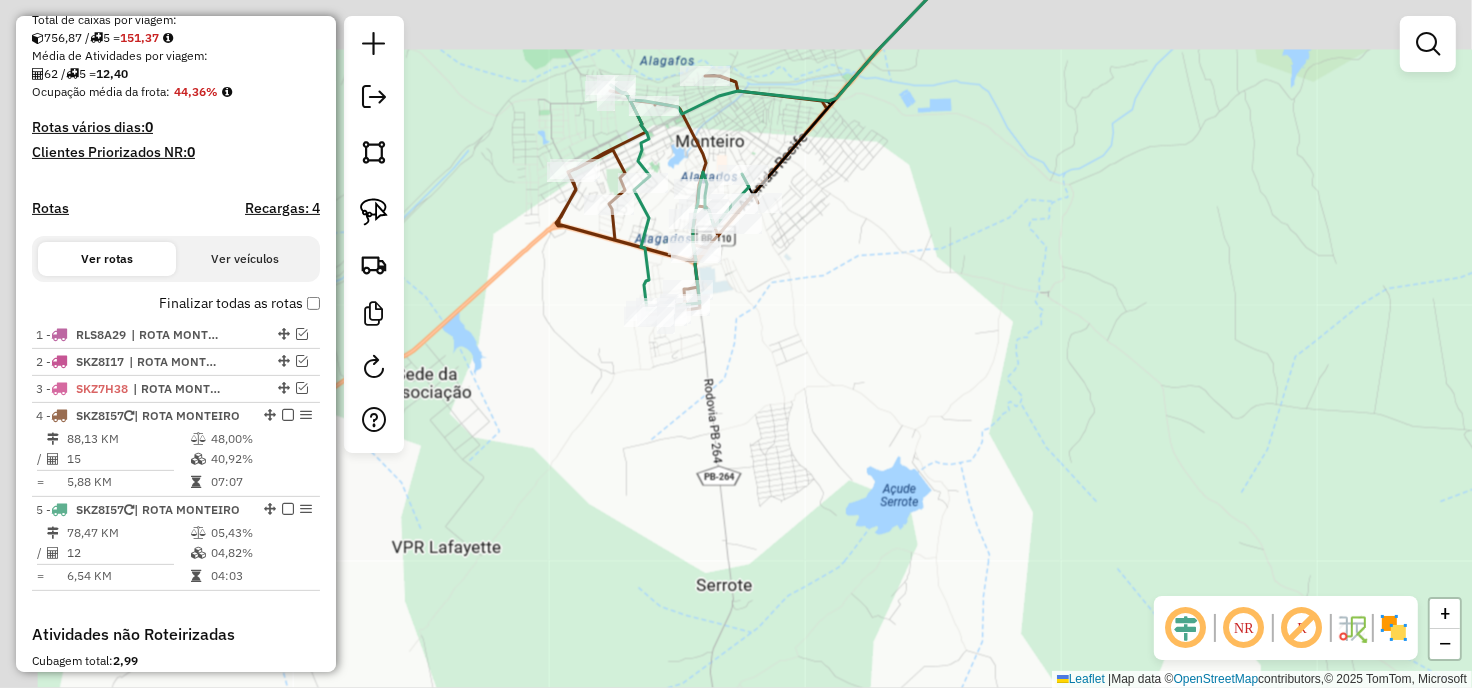 drag, startPoint x: 796, startPoint y: 297, endPoint x: 895, endPoint y: 366, distance: 120.67311 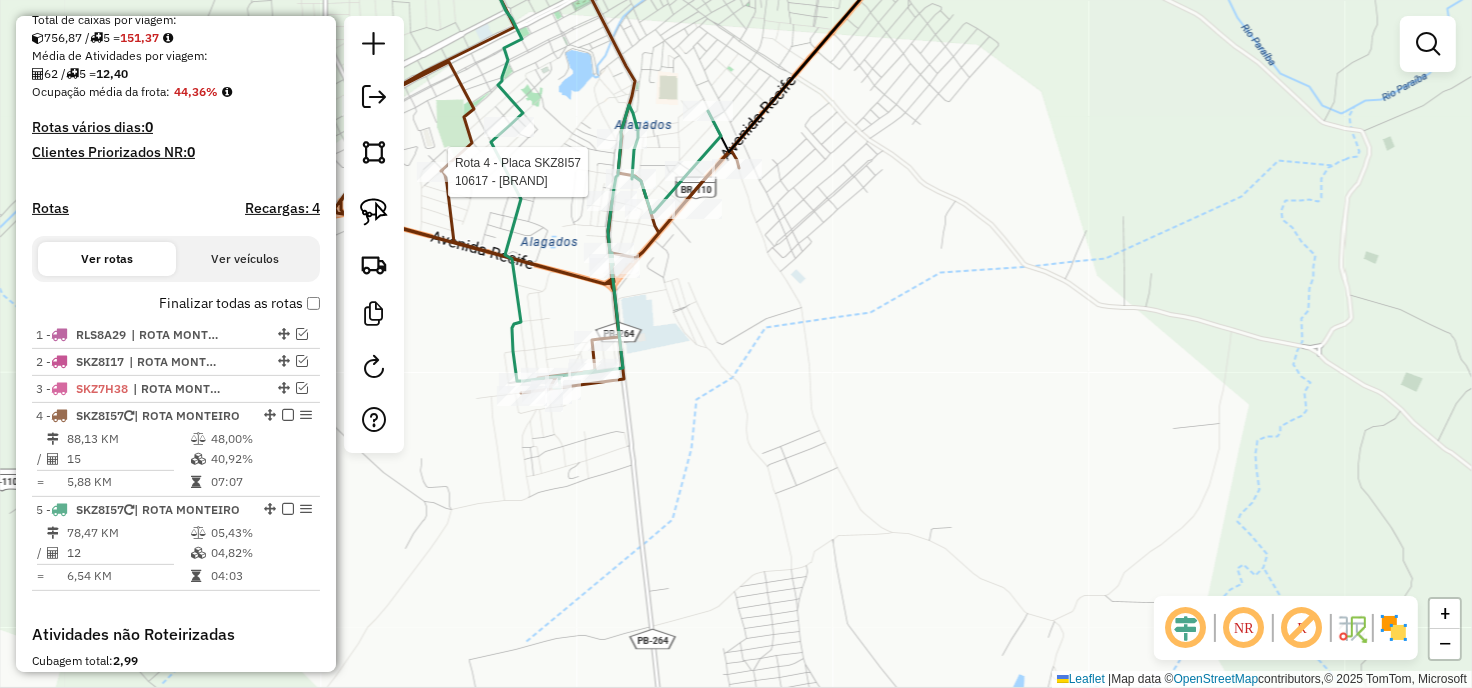 select on "**********" 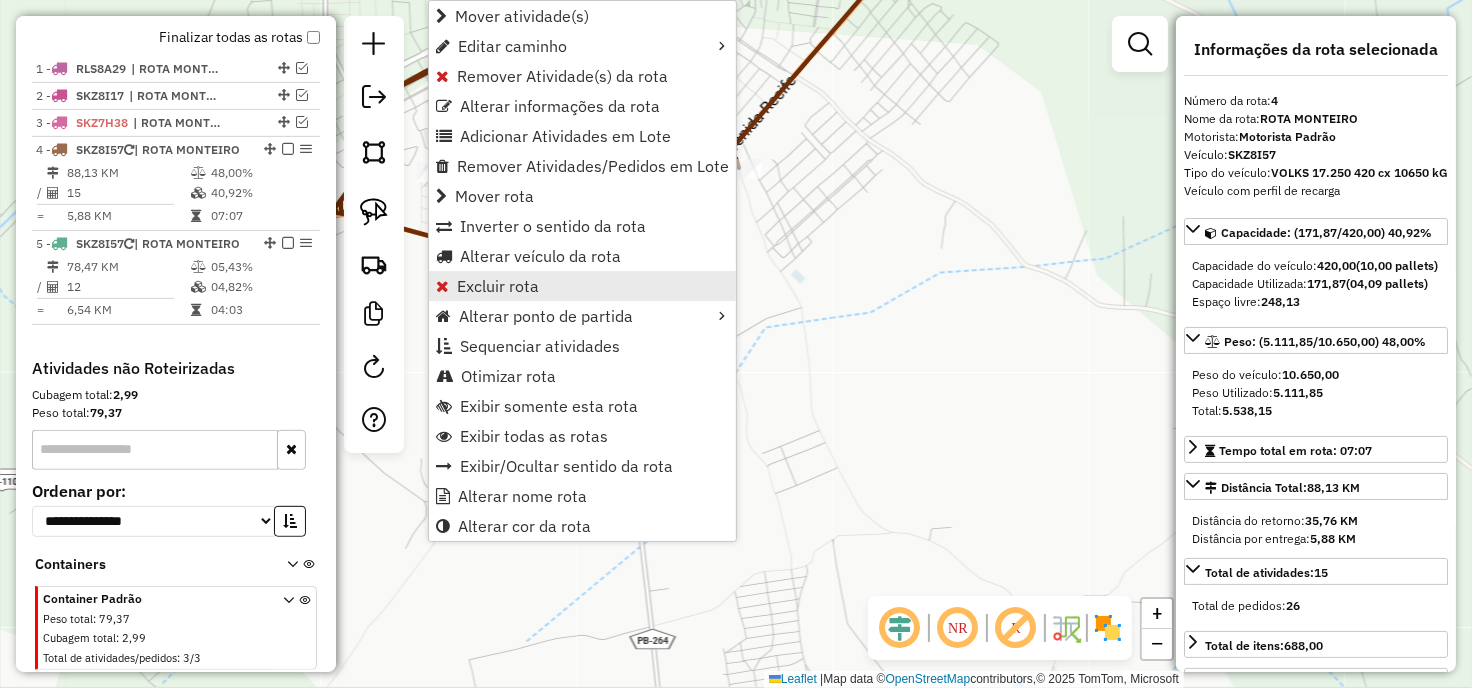 scroll, scrollTop: 791, scrollLeft: 0, axis: vertical 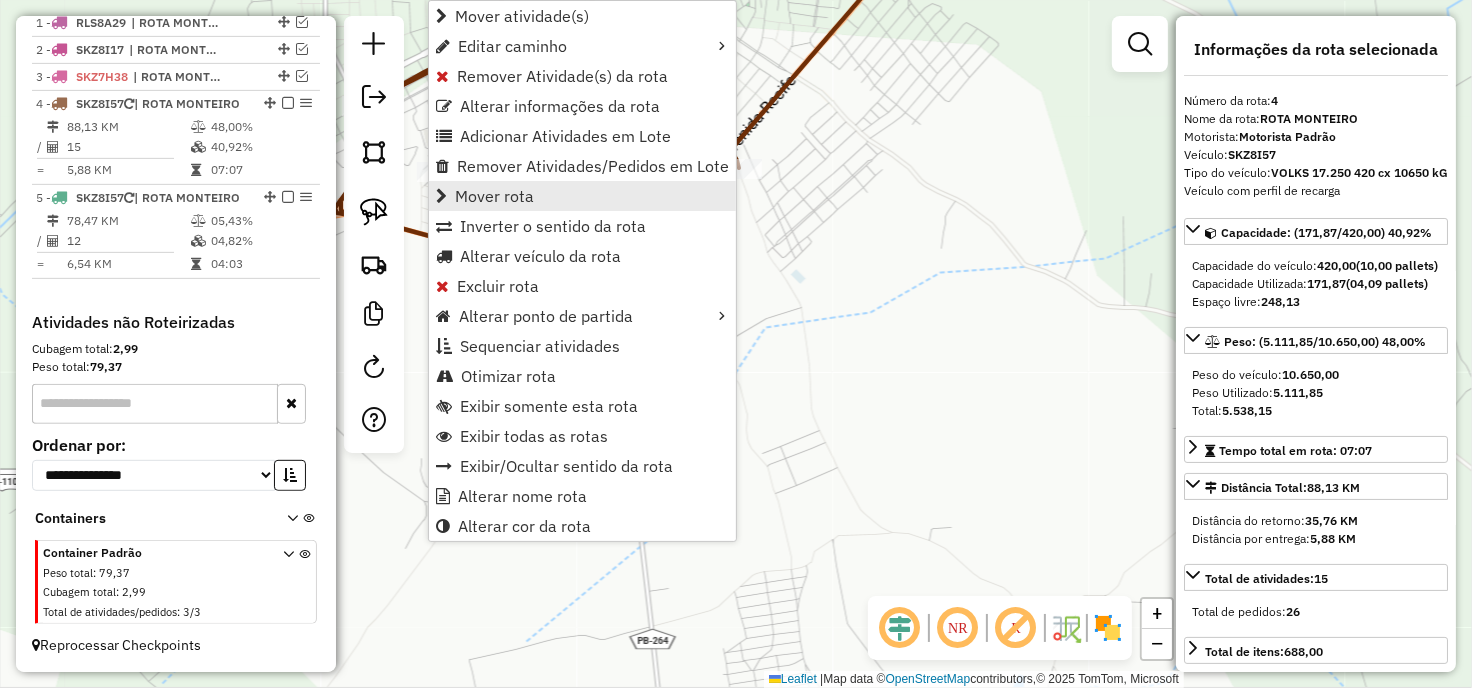 click on "Mover rota" at bounding box center (494, 196) 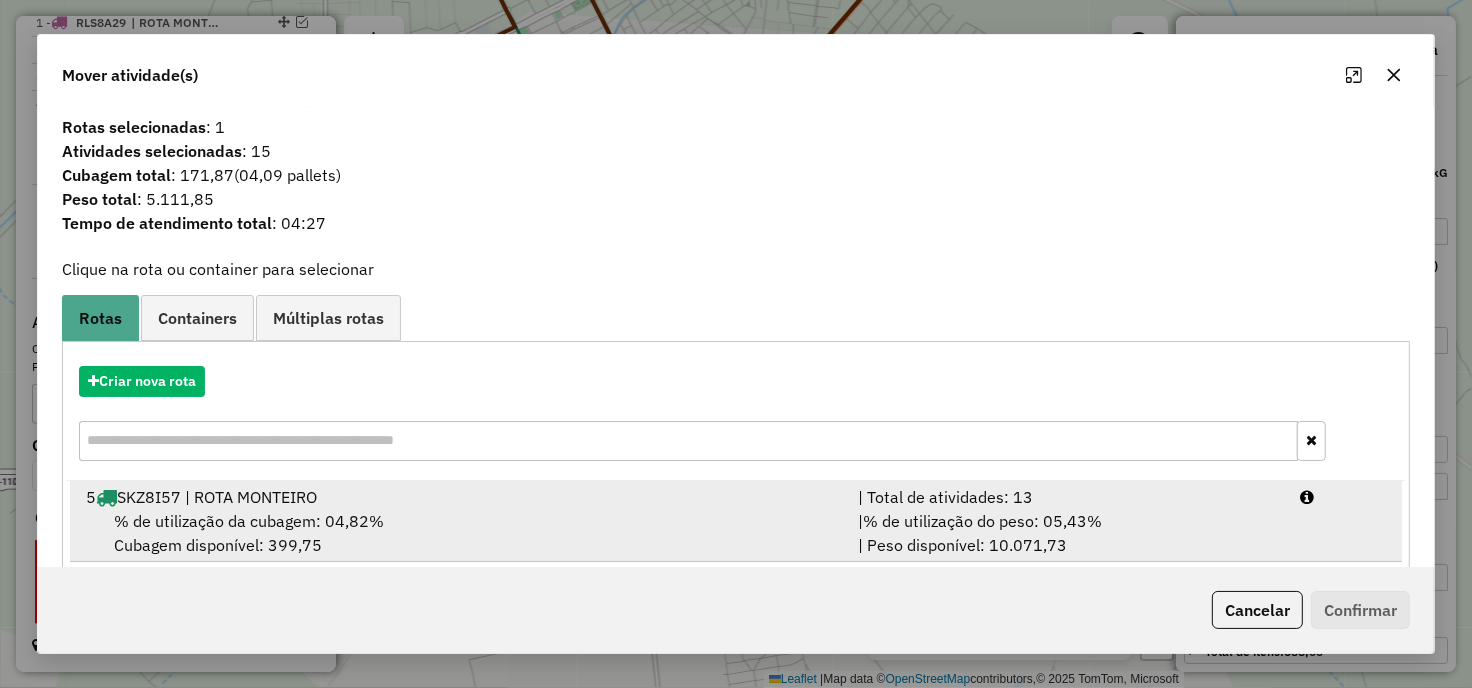 drag, startPoint x: 341, startPoint y: 513, endPoint x: 382, endPoint y: 512, distance: 41.01219 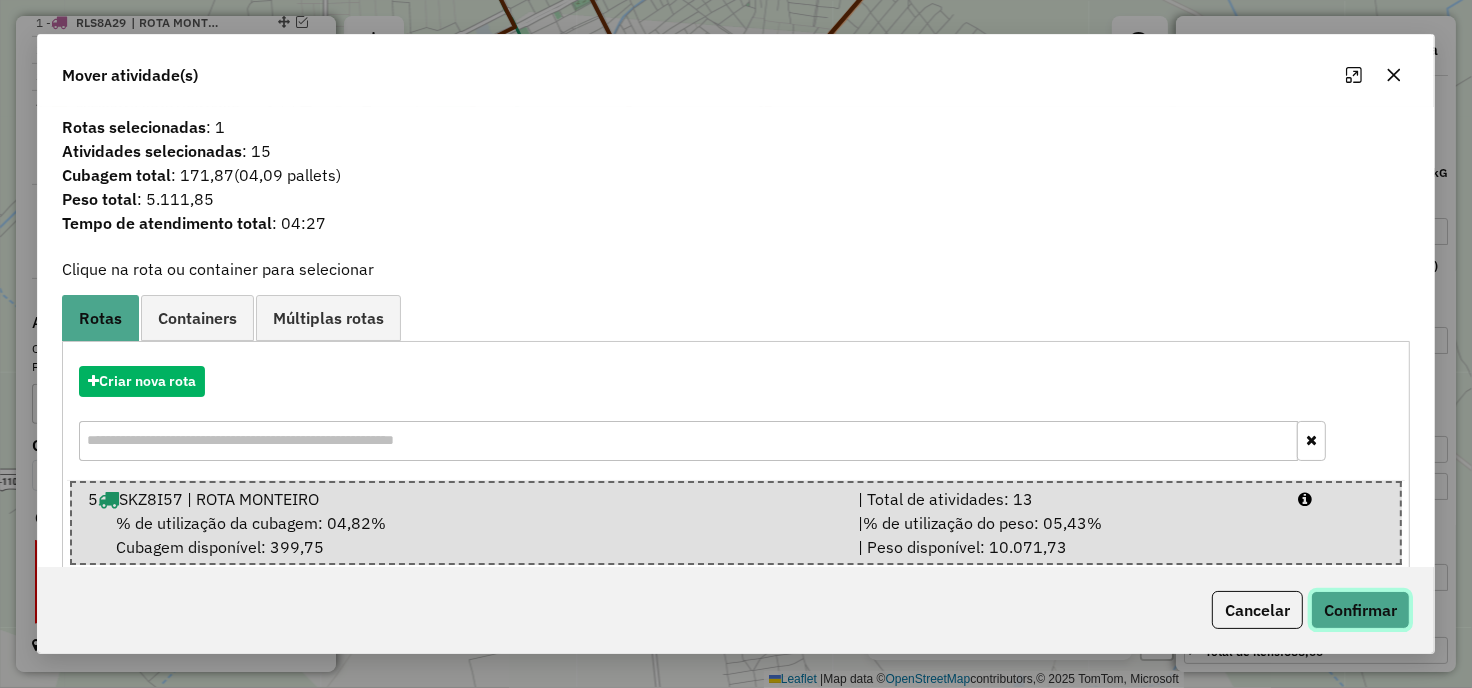 click on "Confirmar" 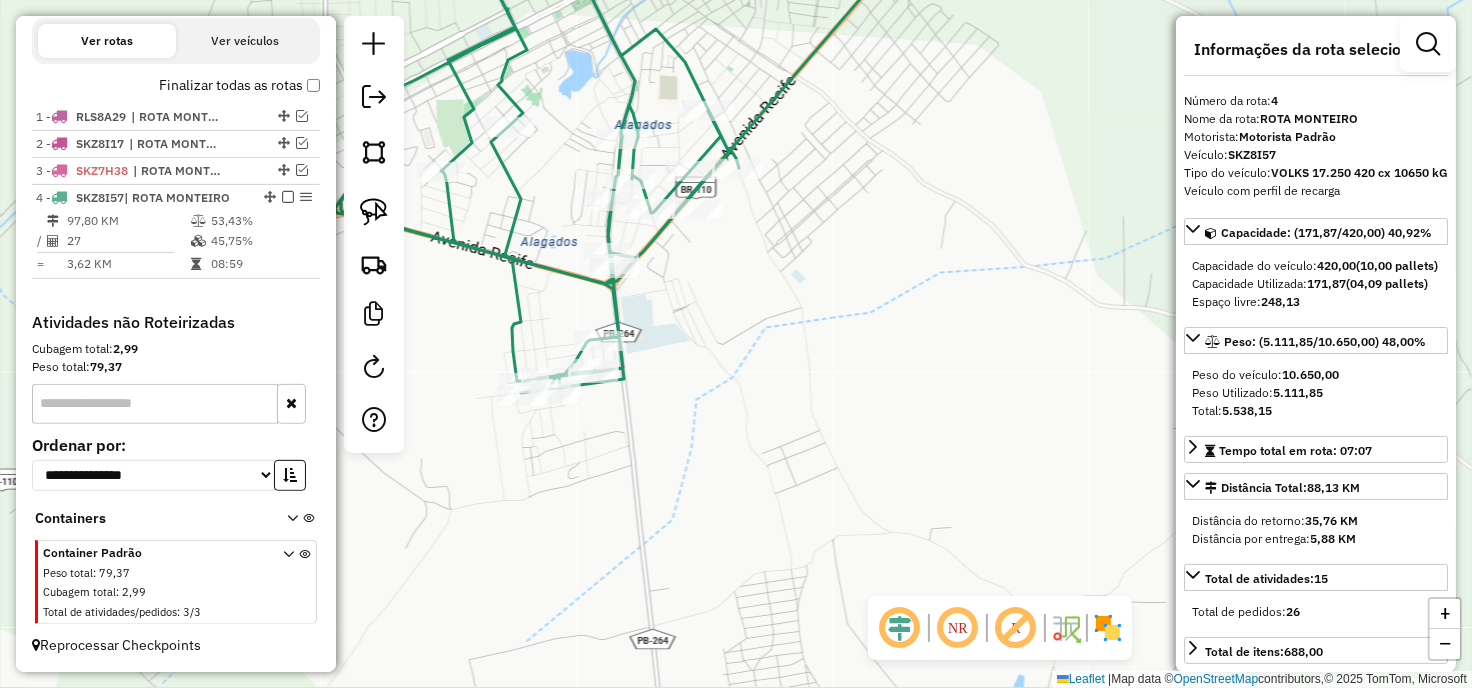 scroll, scrollTop: 661, scrollLeft: 0, axis: vertical 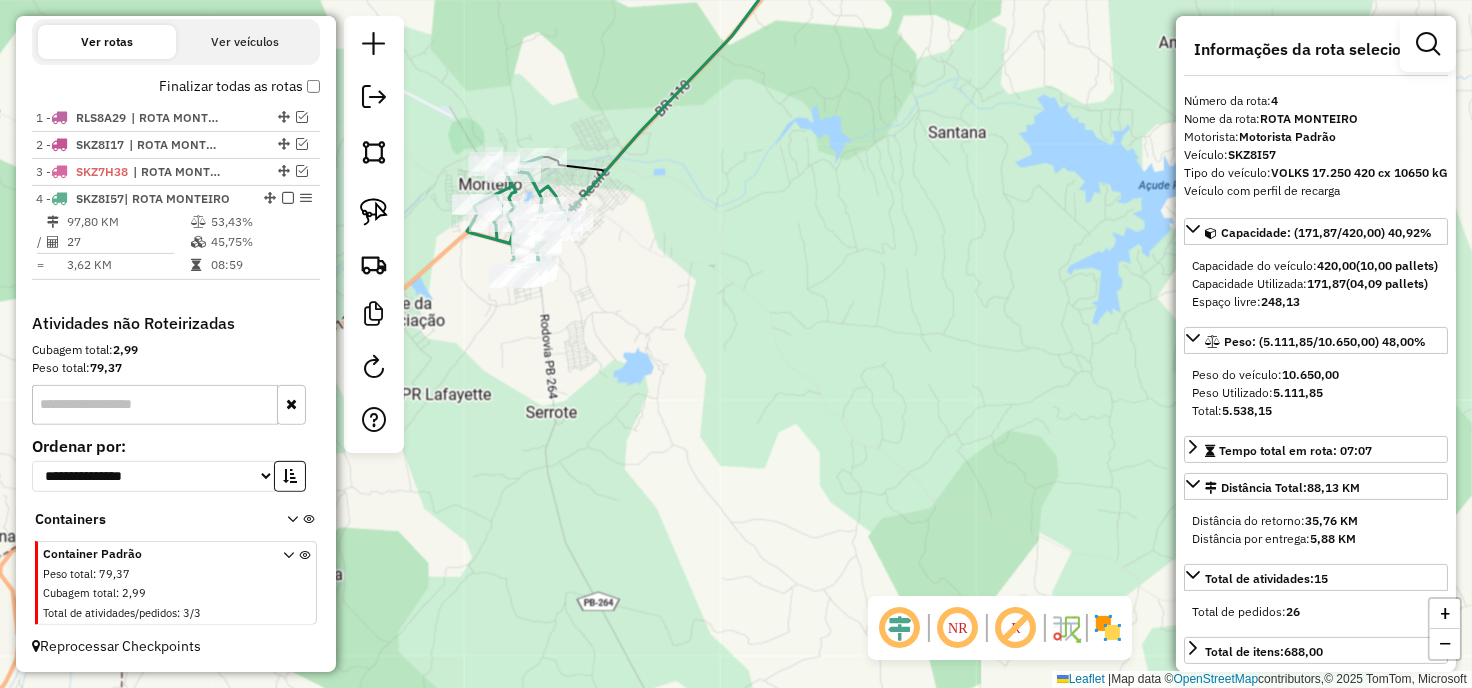drag, startPoint x: 642, startPoint y: 264, endPoint x: 645, endPoint y: 317, distance: 53.08484 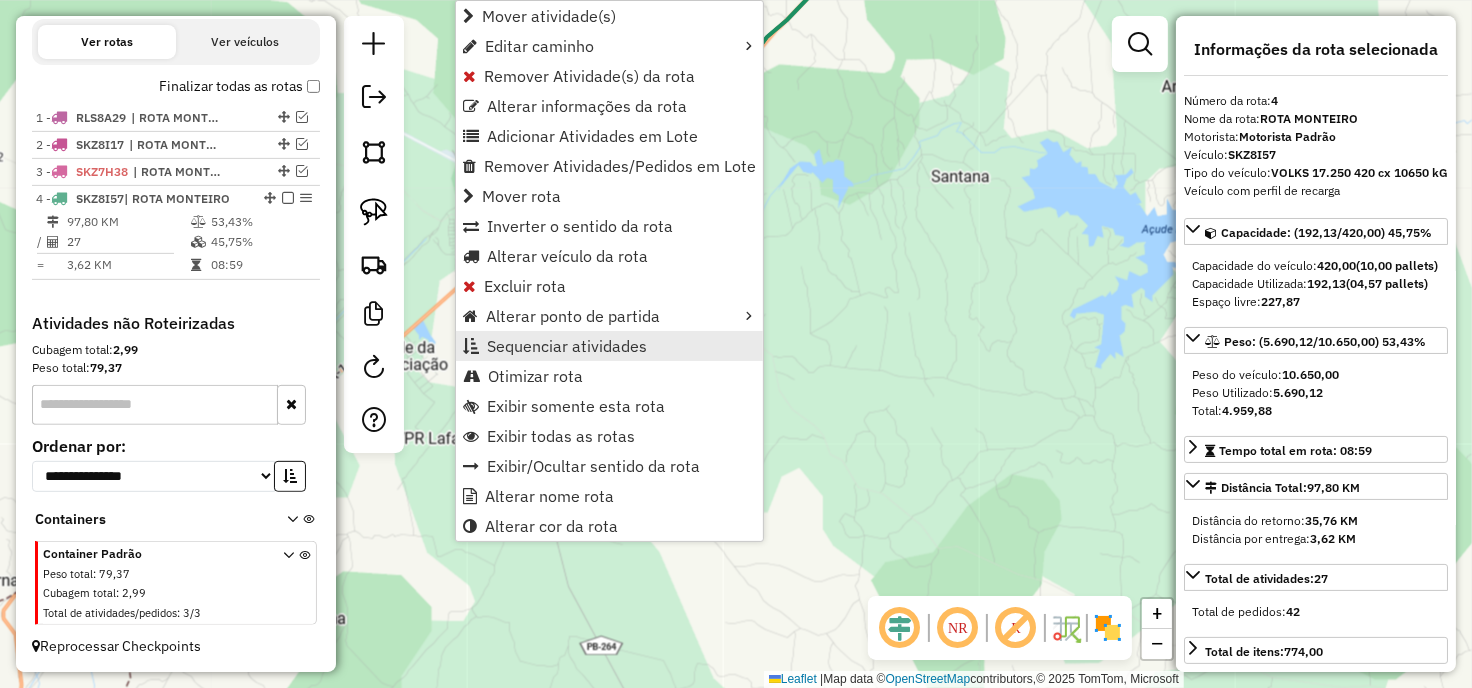 click on "Sequenciar atividades" at bounding box center (567, 346) 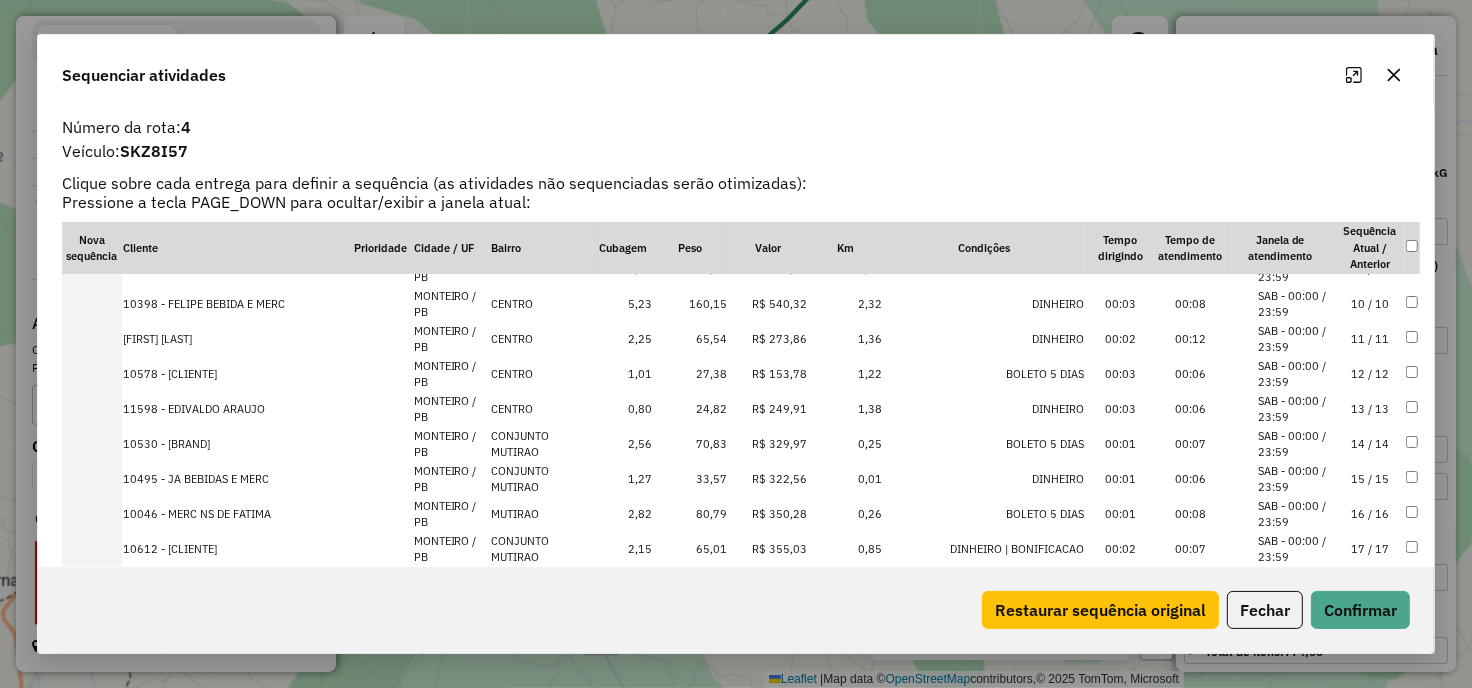 scroll, scrollTop: 671, scrollLeft: 0, axis: vertical 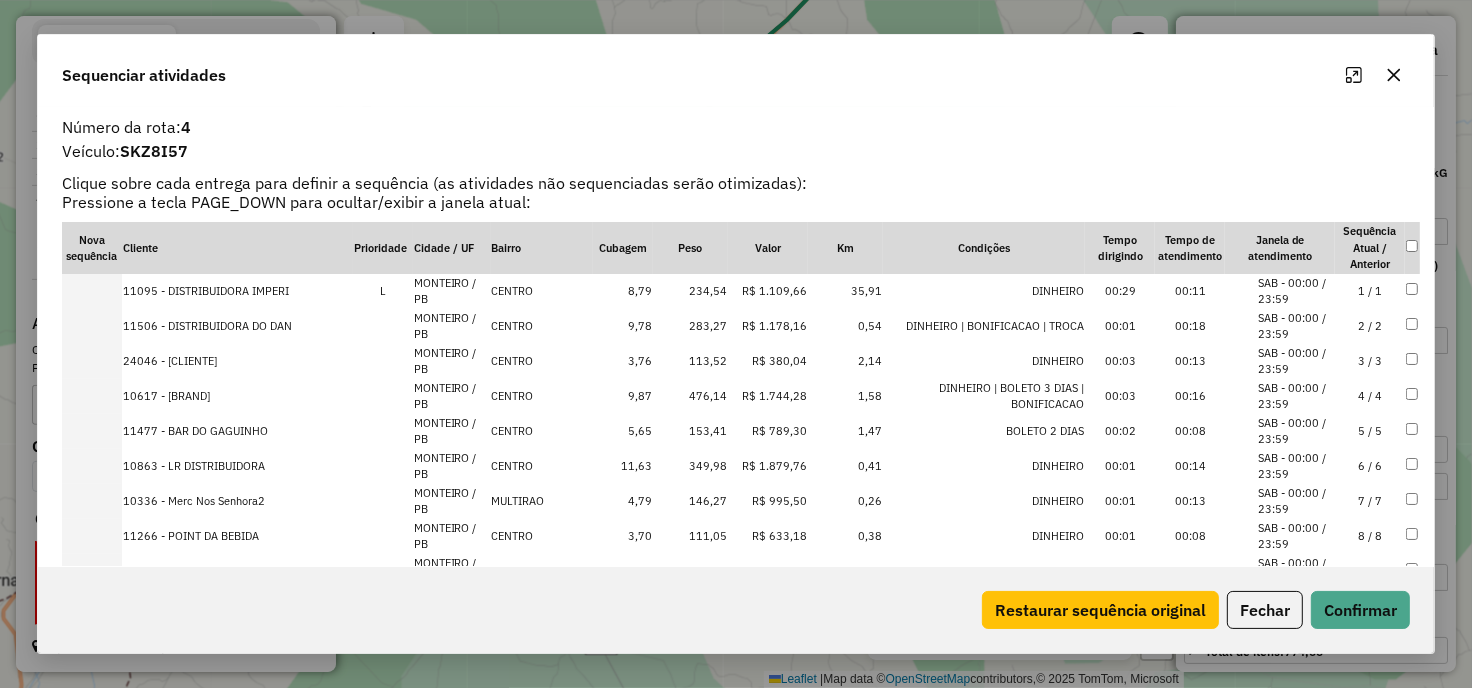 click 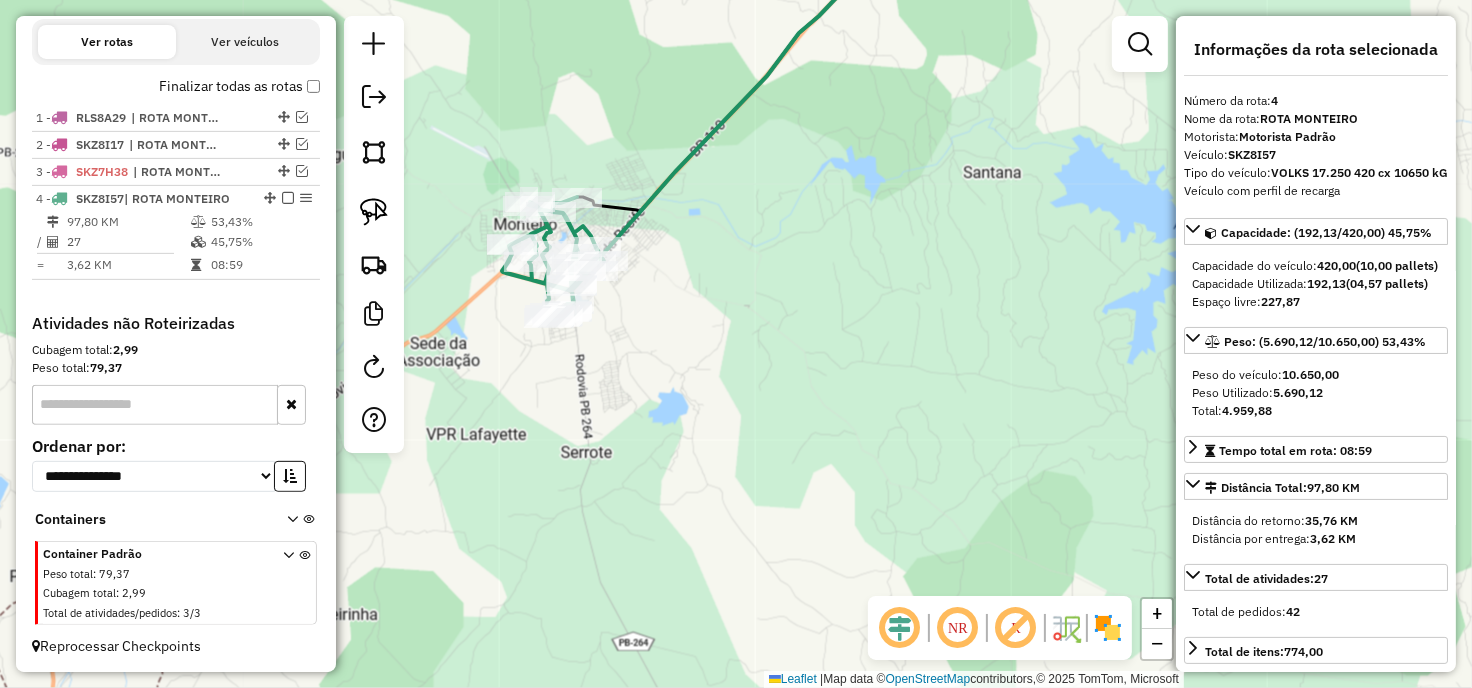 drag, startPoint x: 612, startPoint y: 356, endPoint x: 643, endPoint y: 323, distance: 45.276924 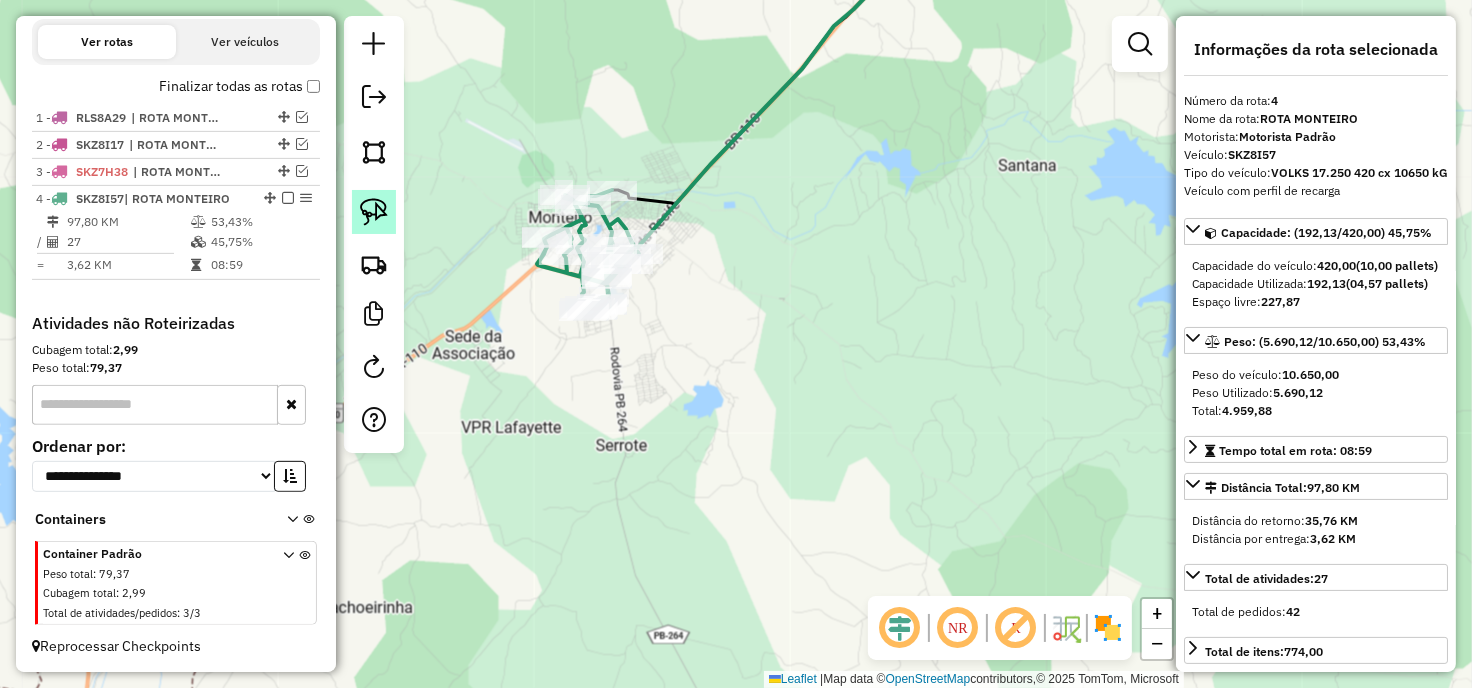 click 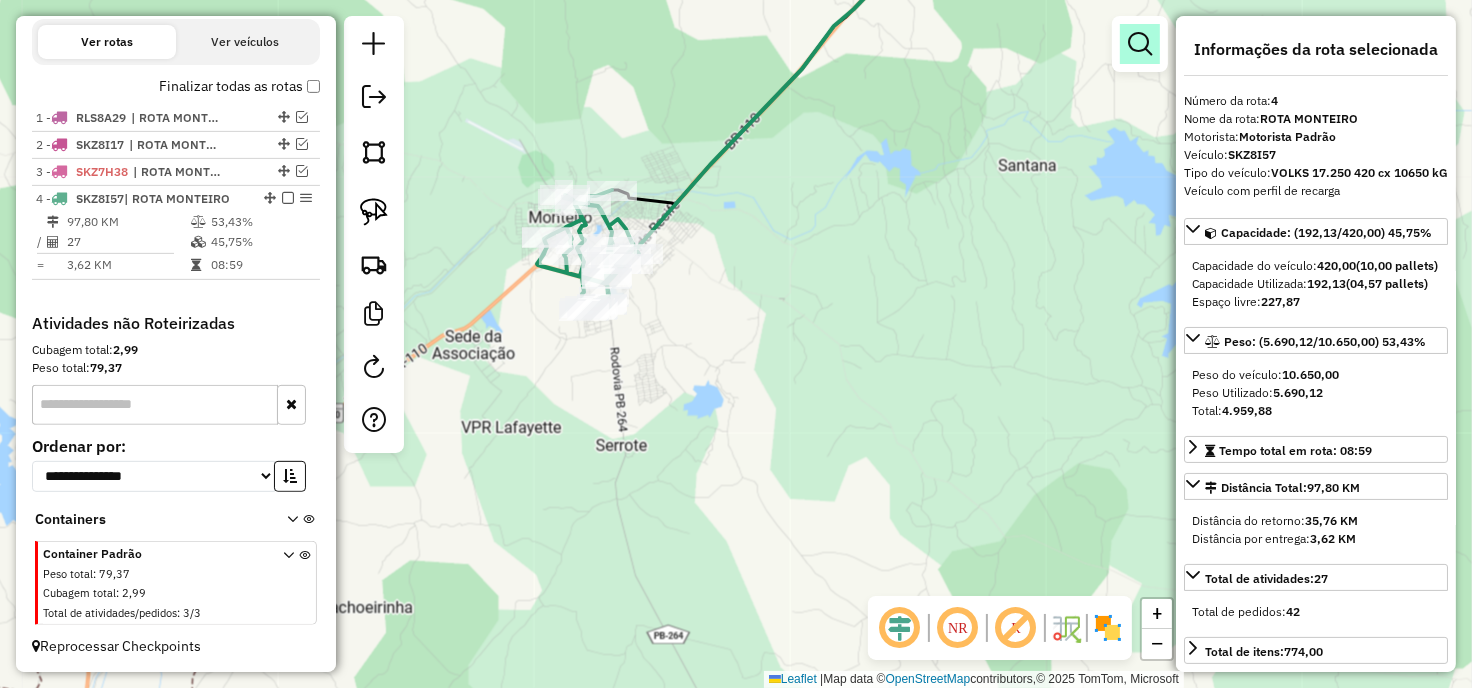 click at bounding box center (1140, 44) 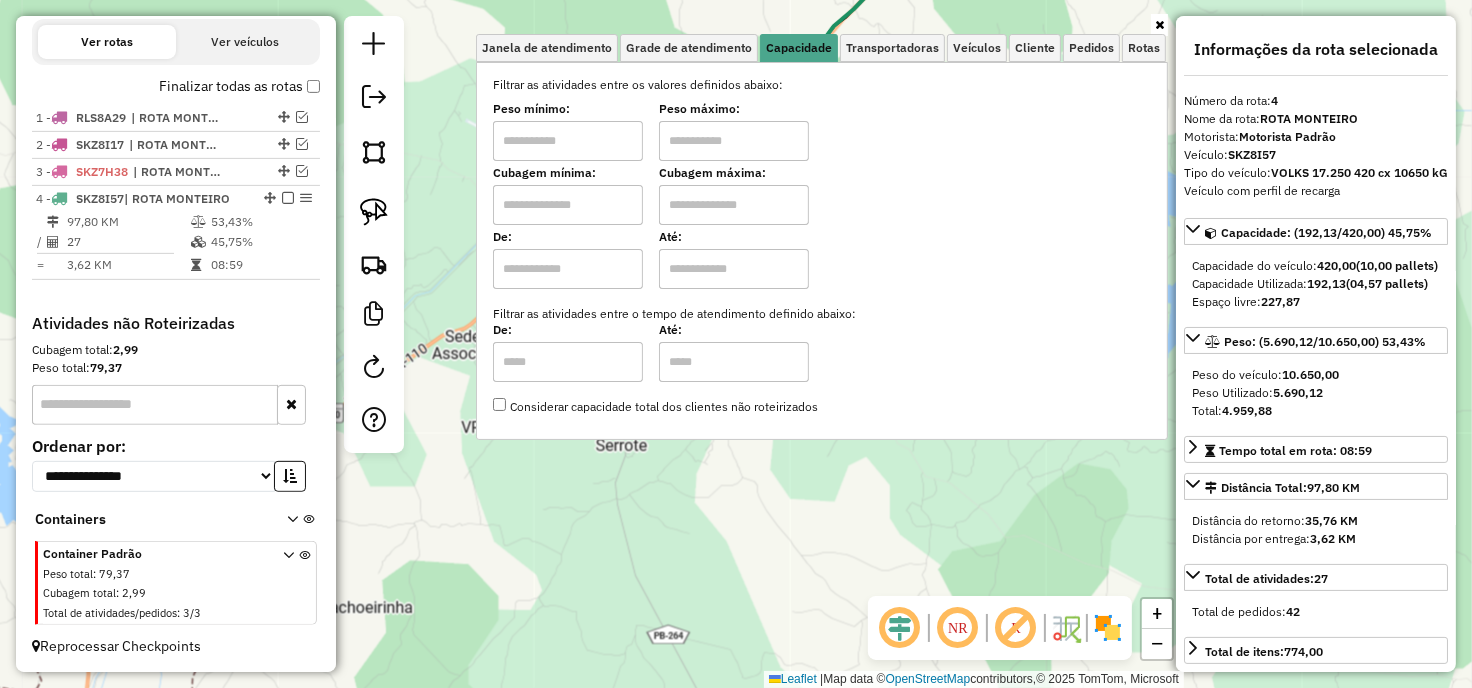 click at bounding box center [568, 141] 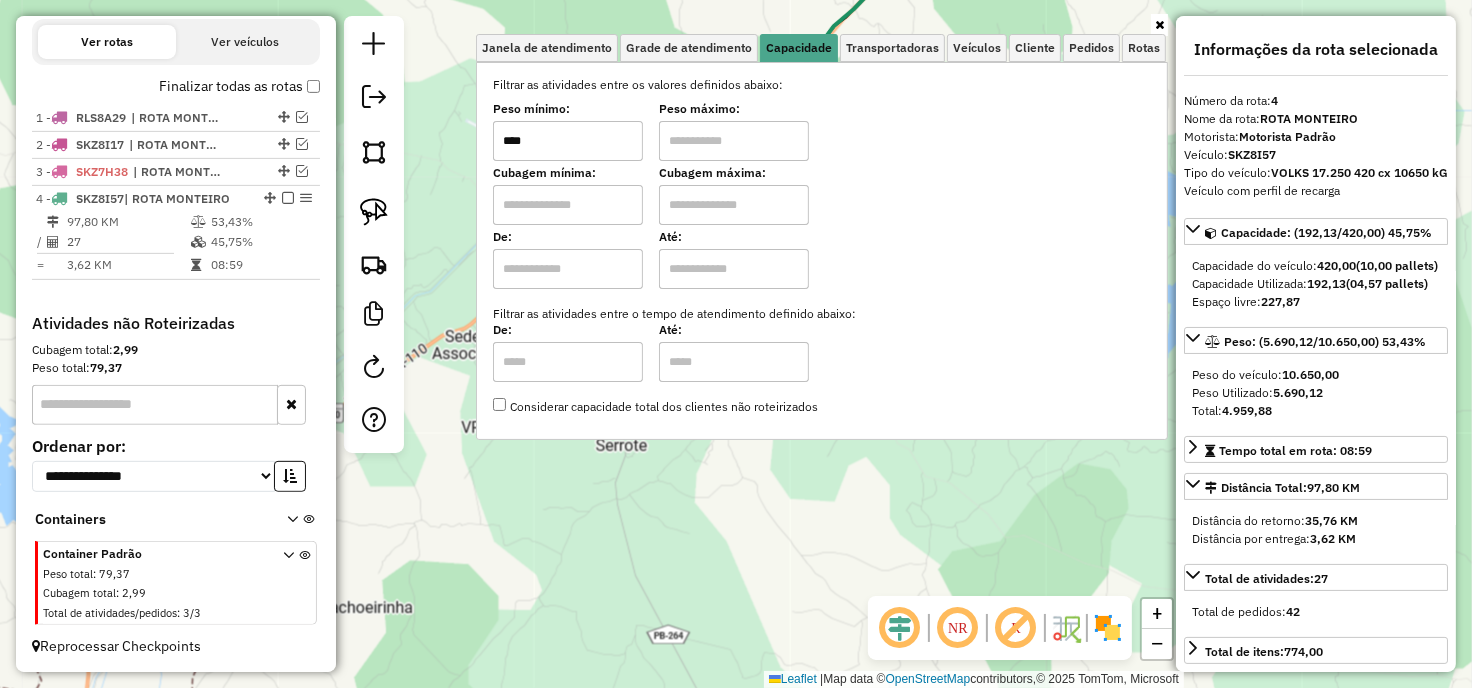 click at bounding box center [734, 141] 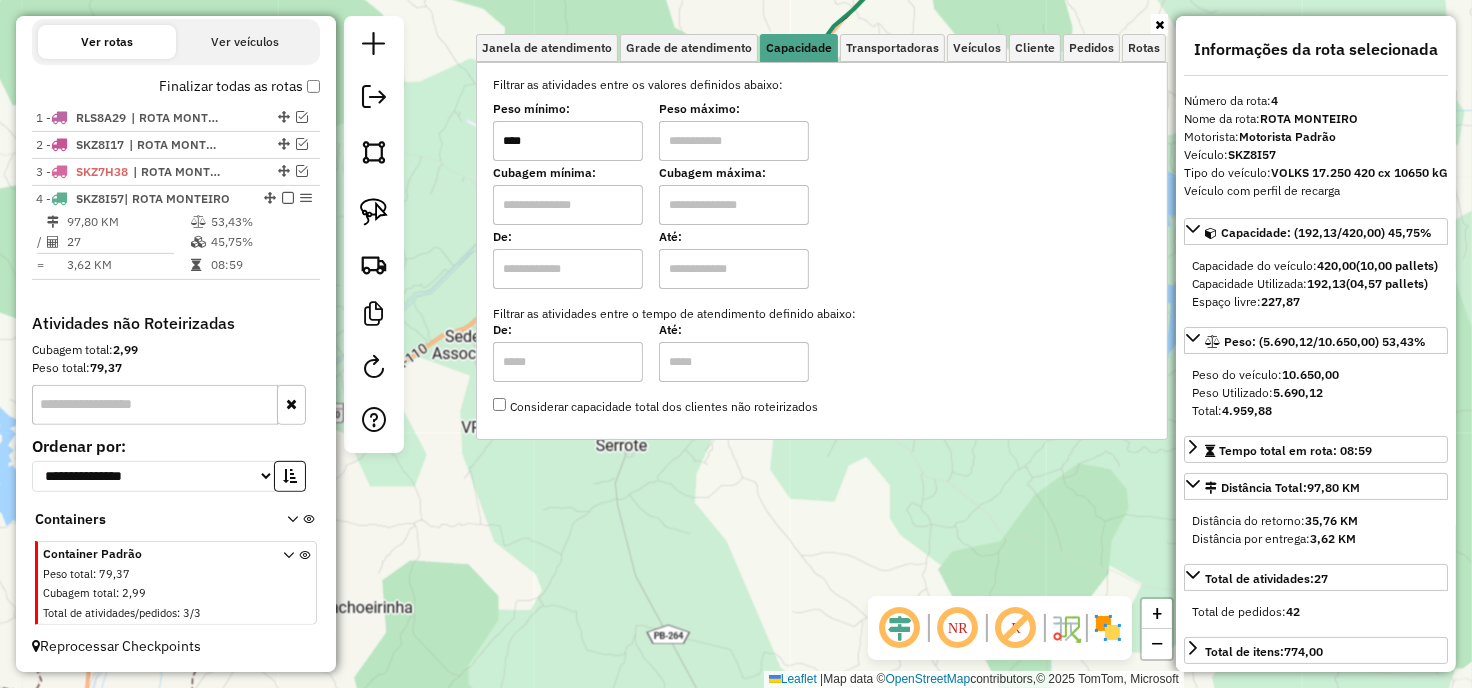 type on "******" 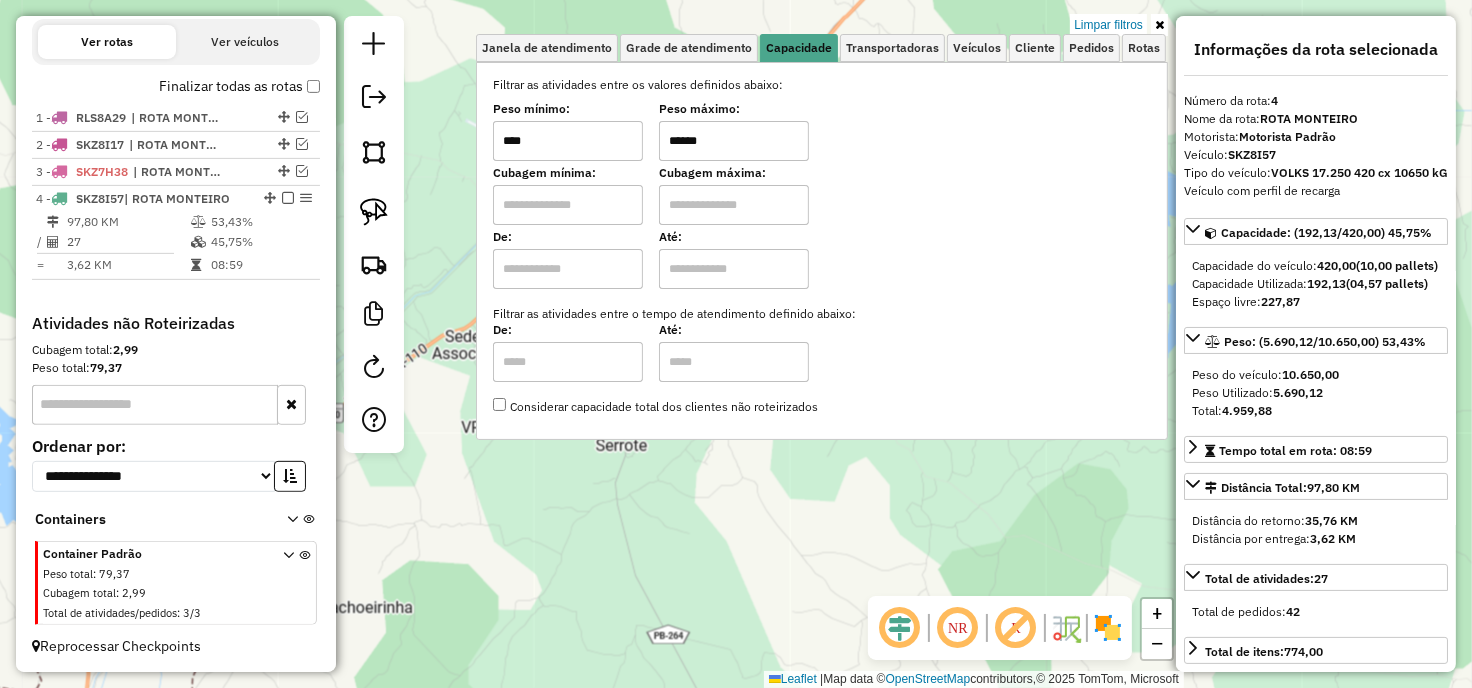 click at bounding box center [1159, 25] 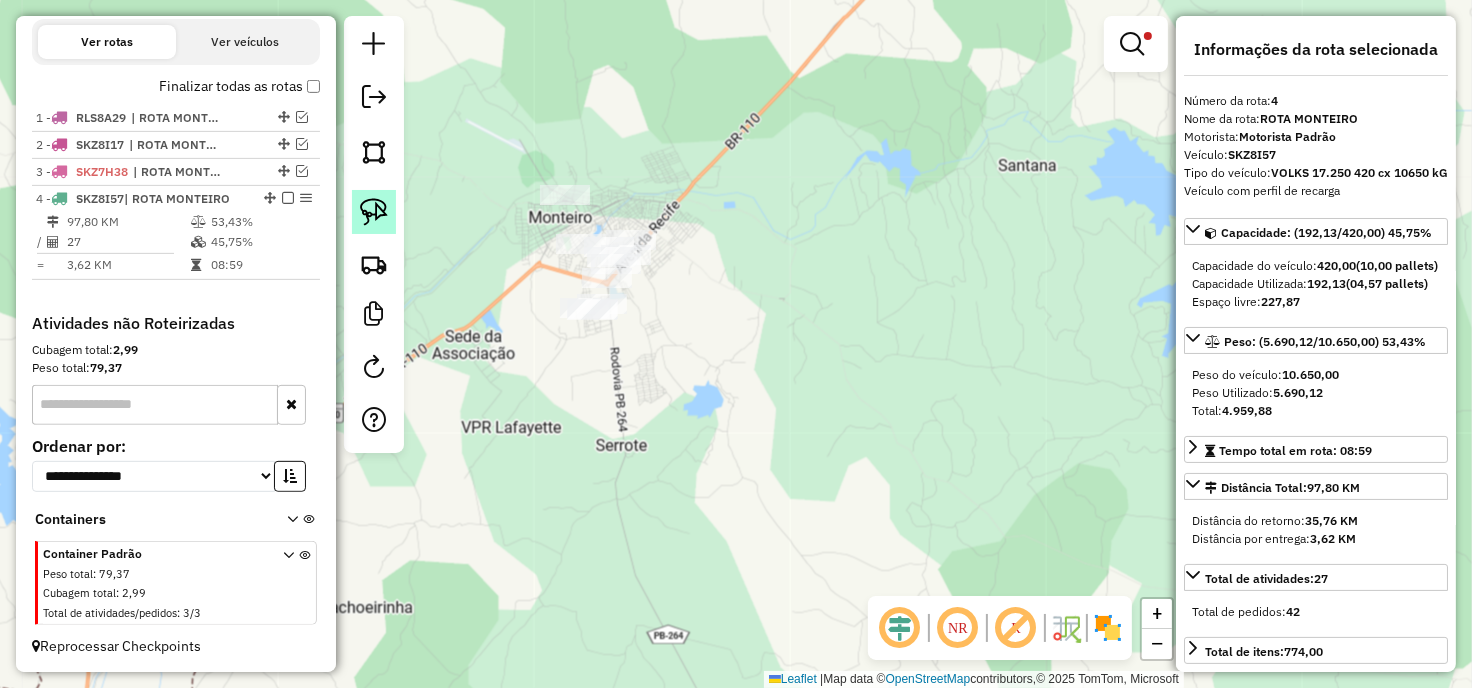 click 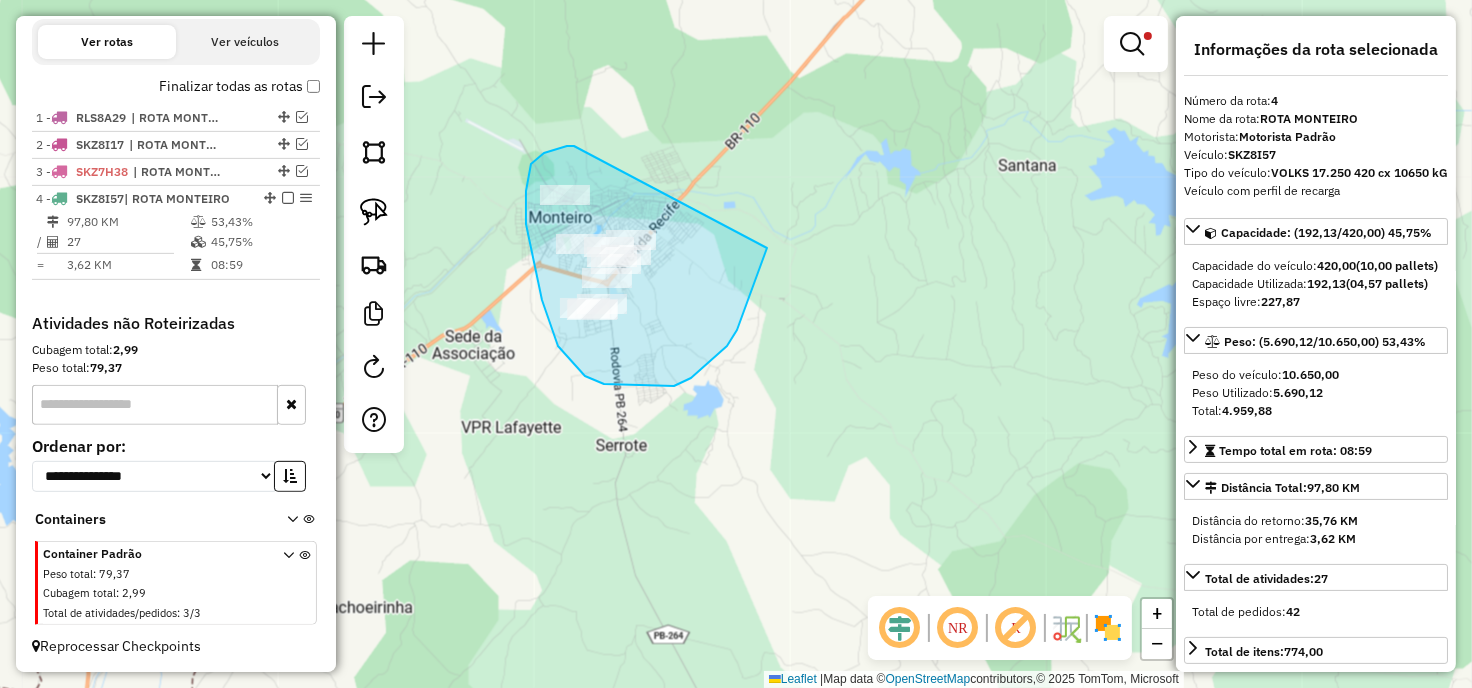 drag, startPoint x: 574, startPoint y: 146, endPoint x: 778, endPoint y: 236, distance: 222.97086 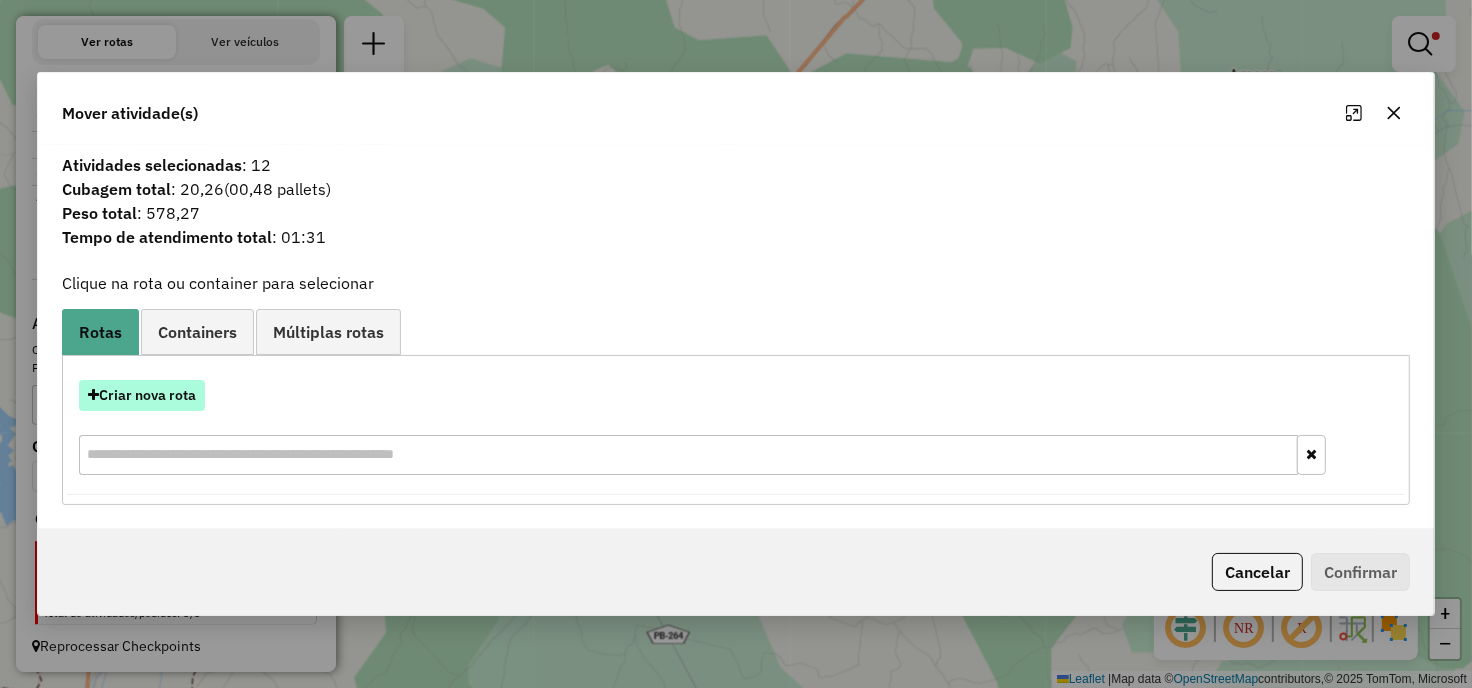 click on "Criar nova rota" at bounding box center [142, 395] 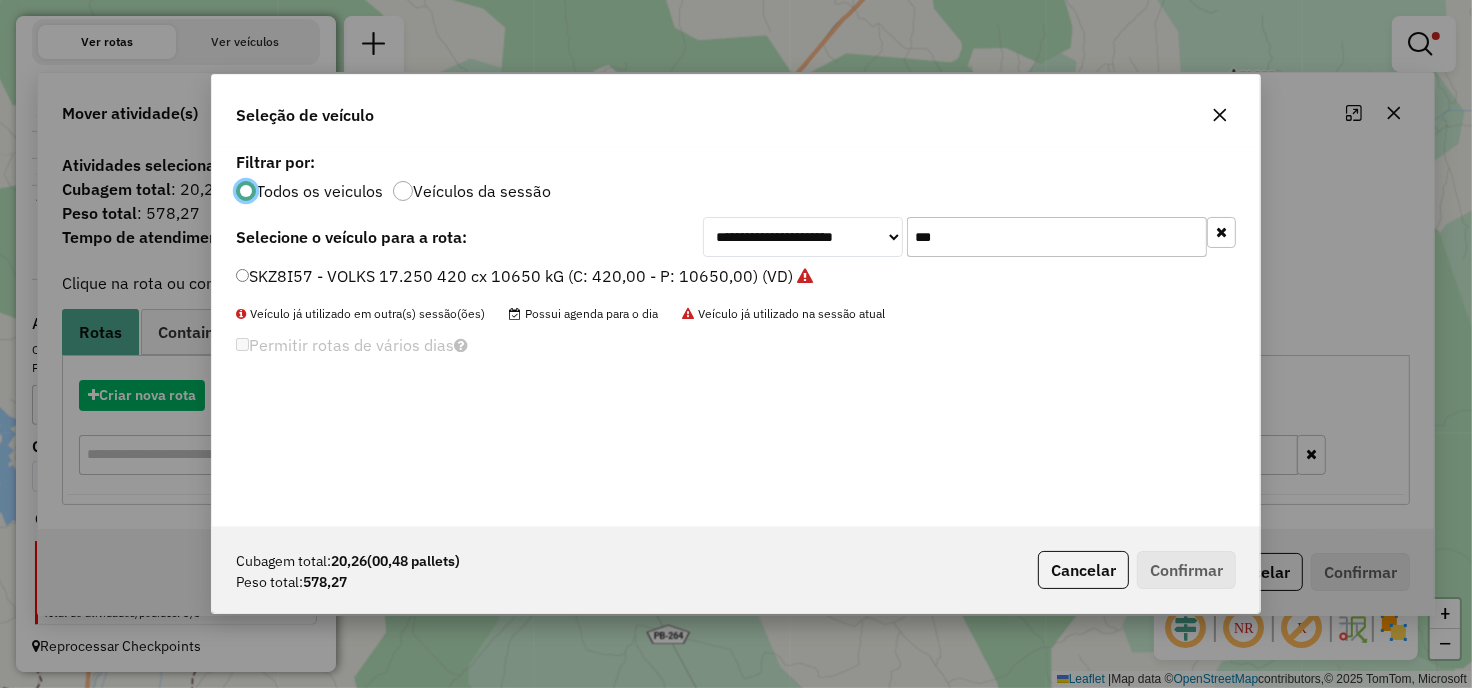 scroll, scrollTop: 11, scrollLeft: 5, axis: both 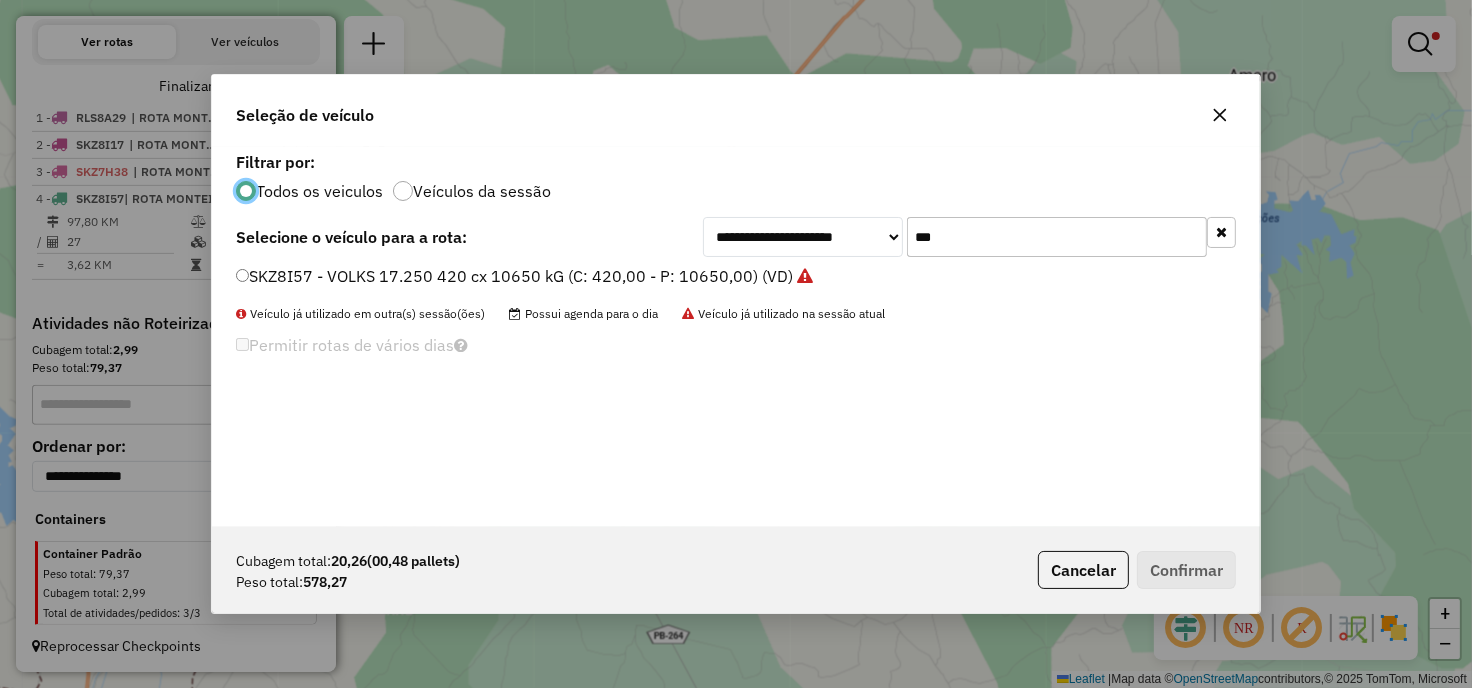 click on "***" 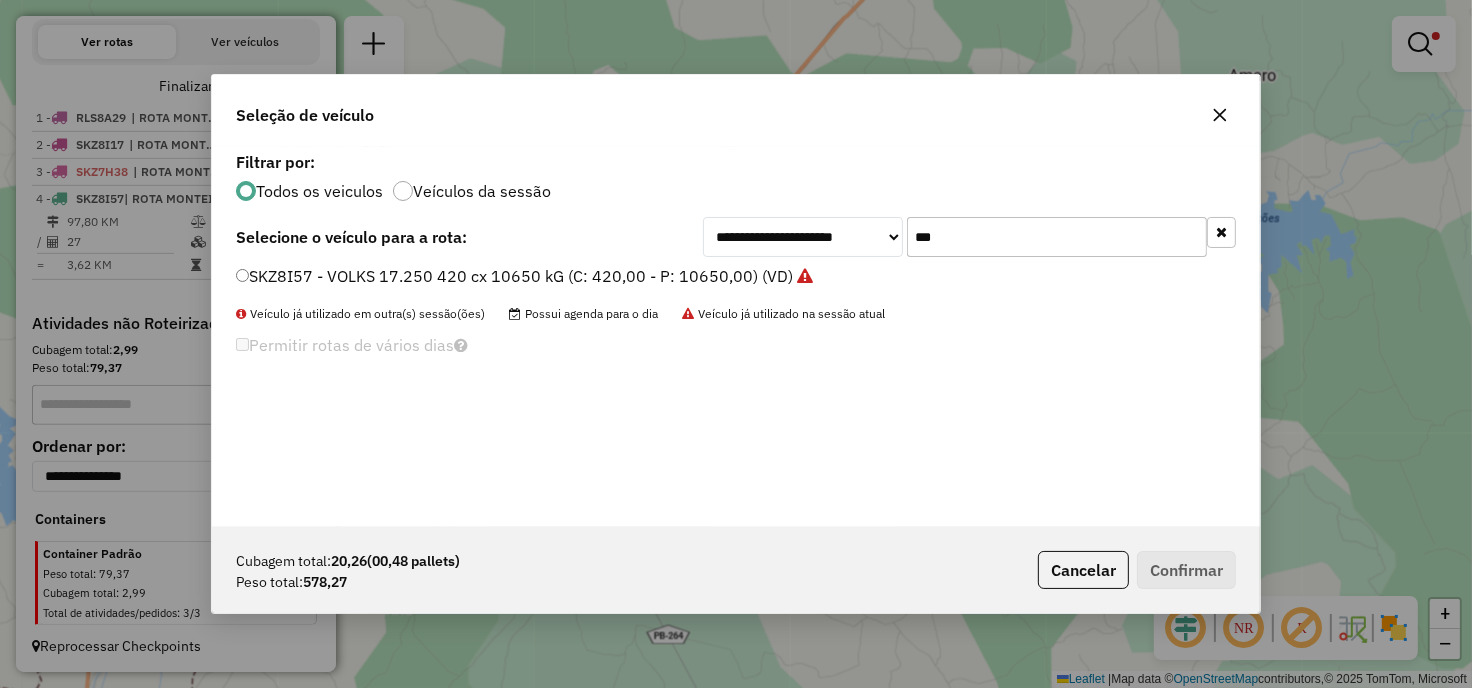 click on "***" 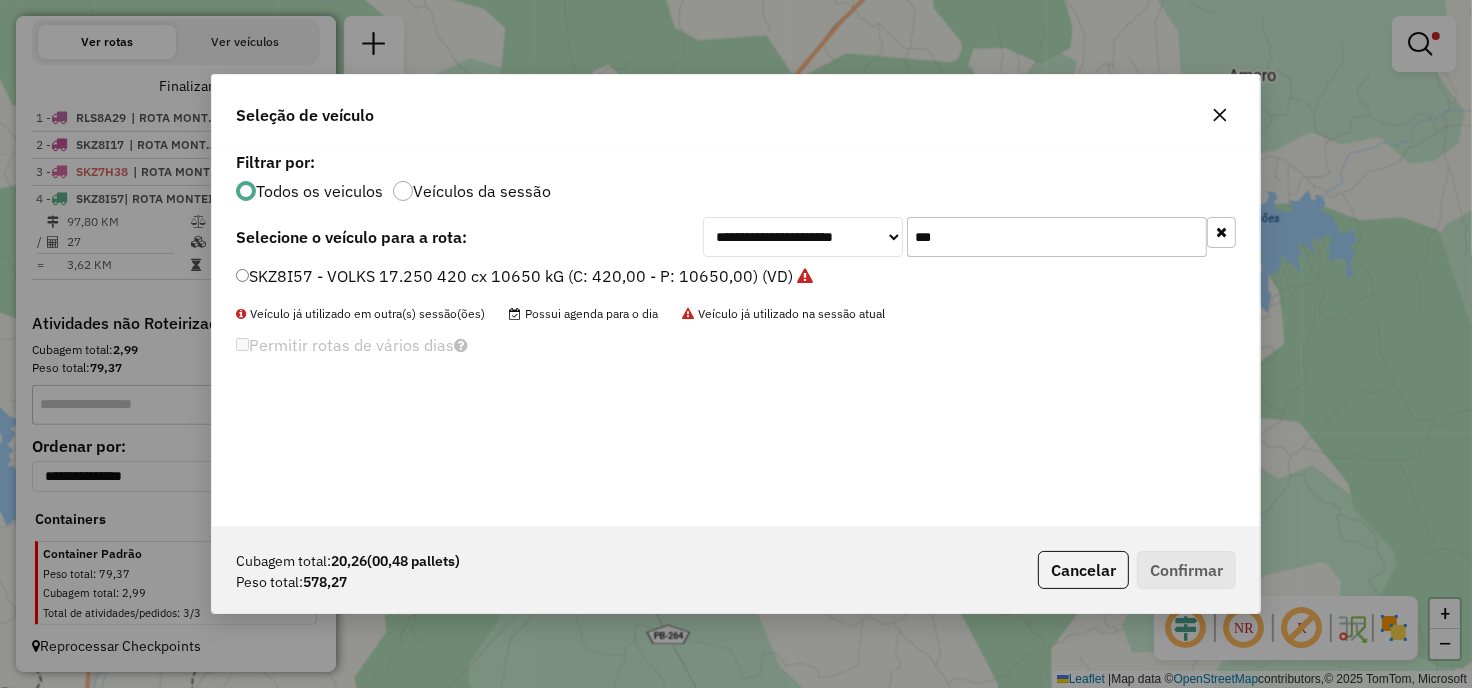 click on "SKZ8I57 - VOLKS 17.250 420 cx 10650 kG (C: 420,00 - P: 10650,00) (VD)" 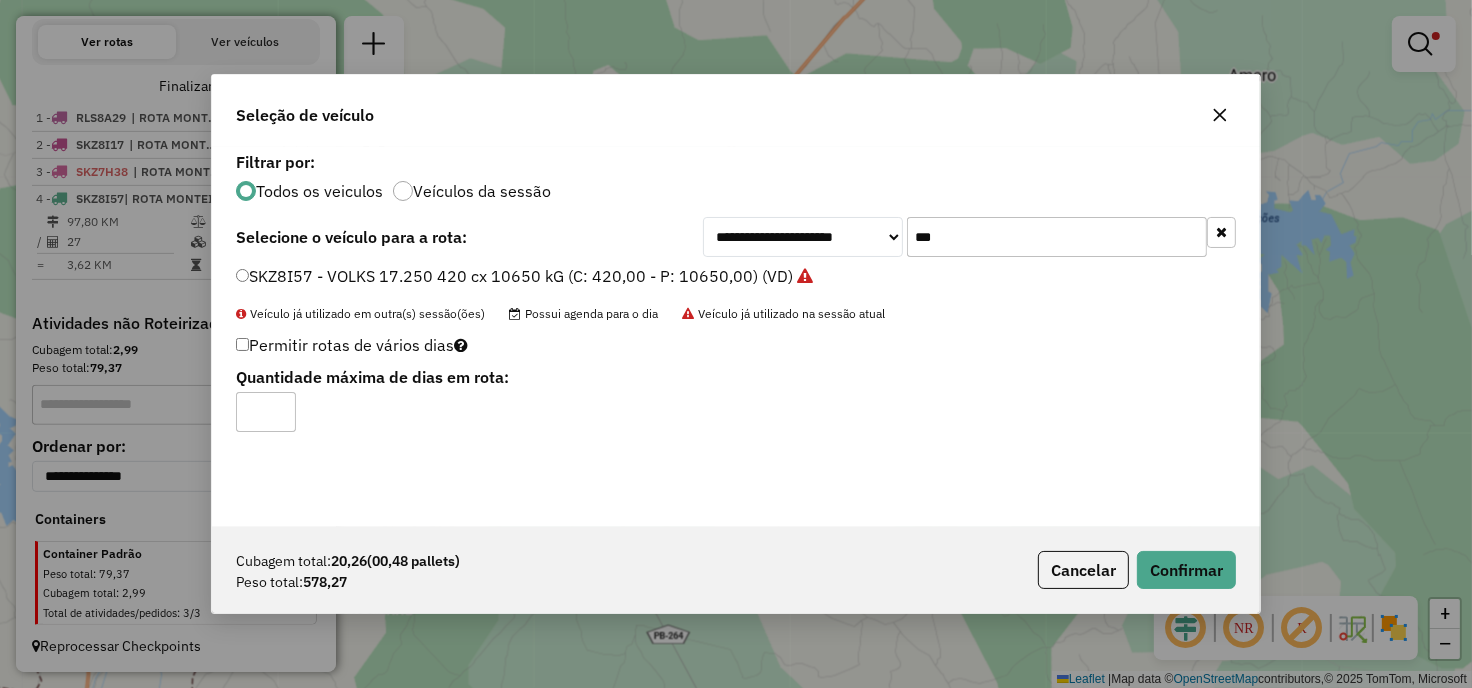 click on "Cubagem total:  20,26   (00,48 pallets)  Peso total: 578,27  Cancelar   Confirmar" 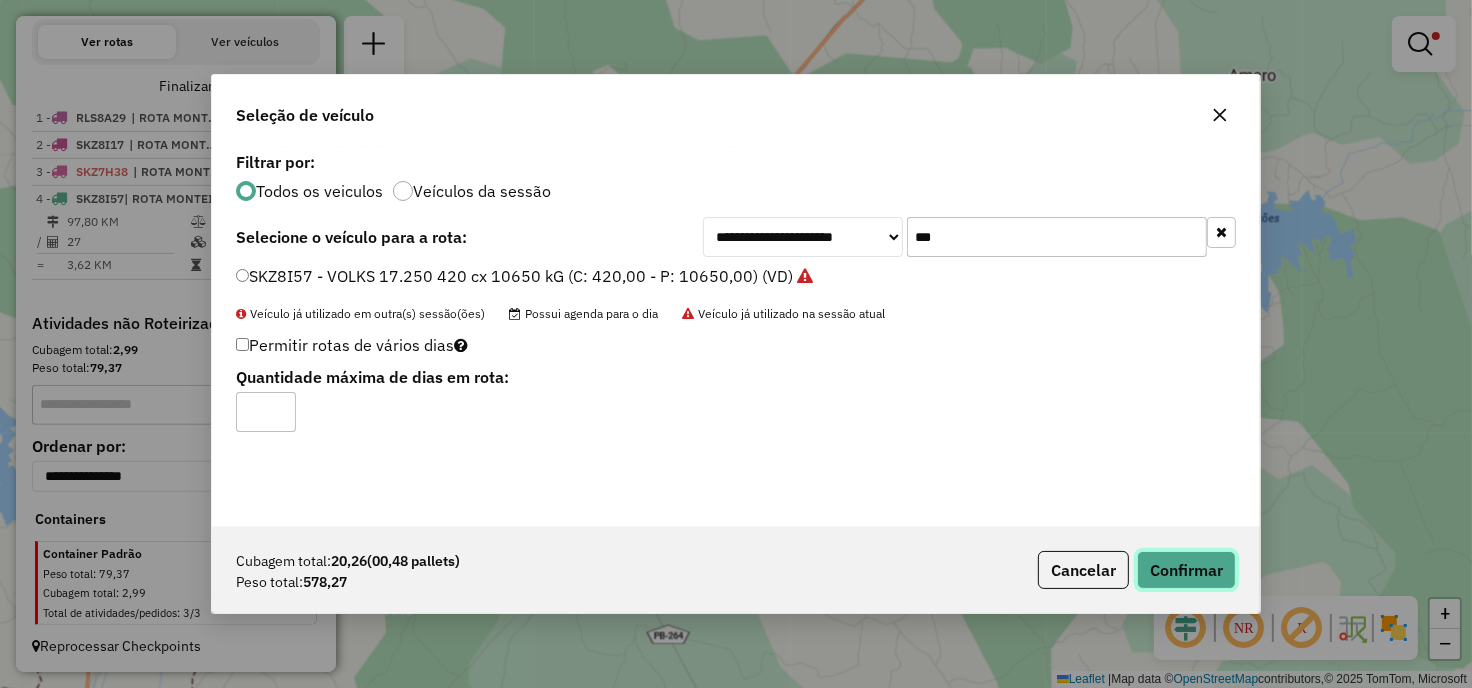 click on "Confirmar" 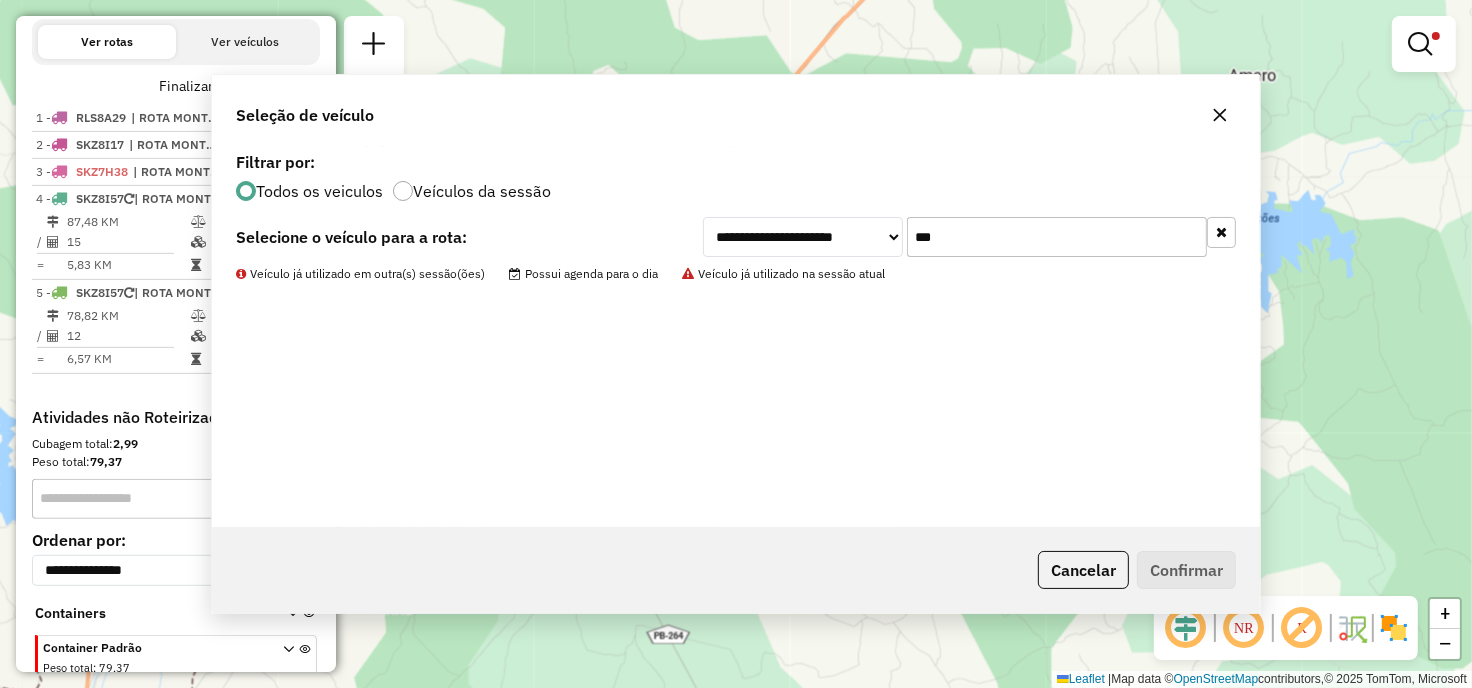 scroll, scrollTop: 791, scrollLeft: 0, axis: vertical 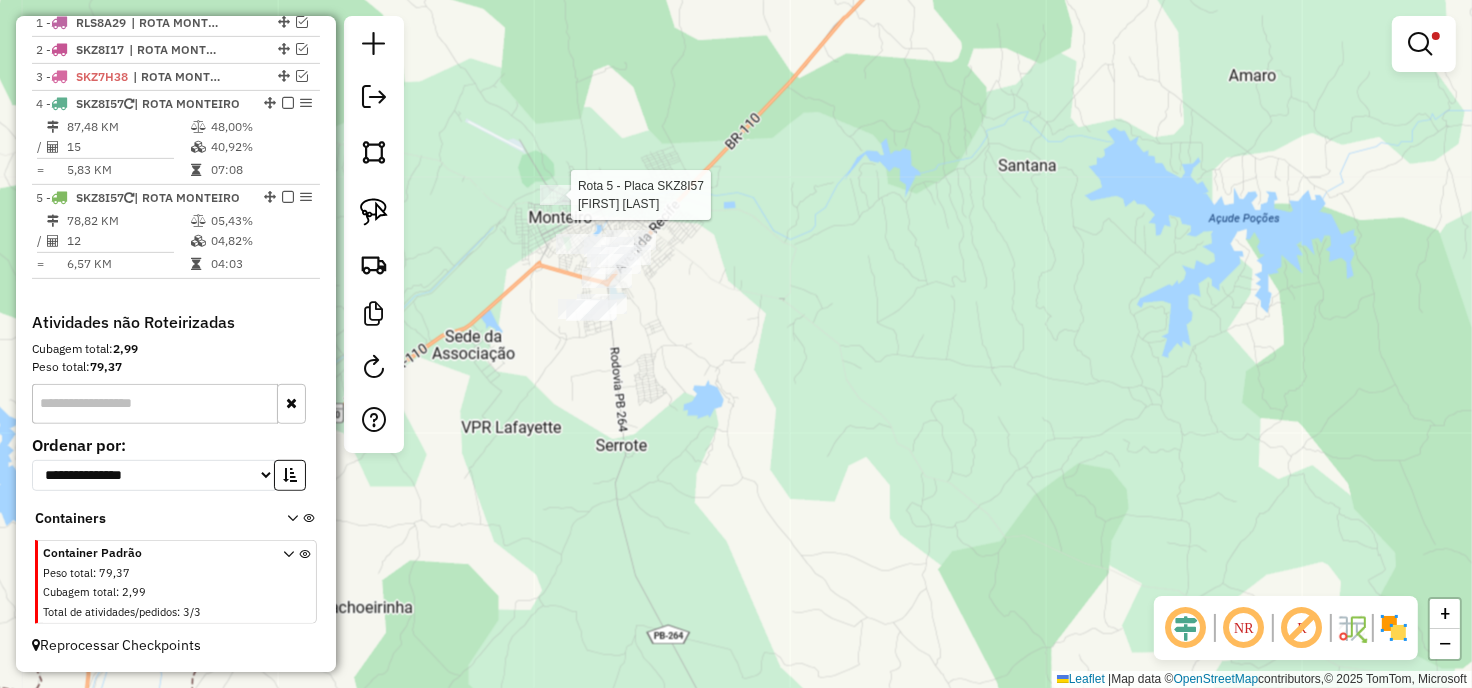 select on "**********" 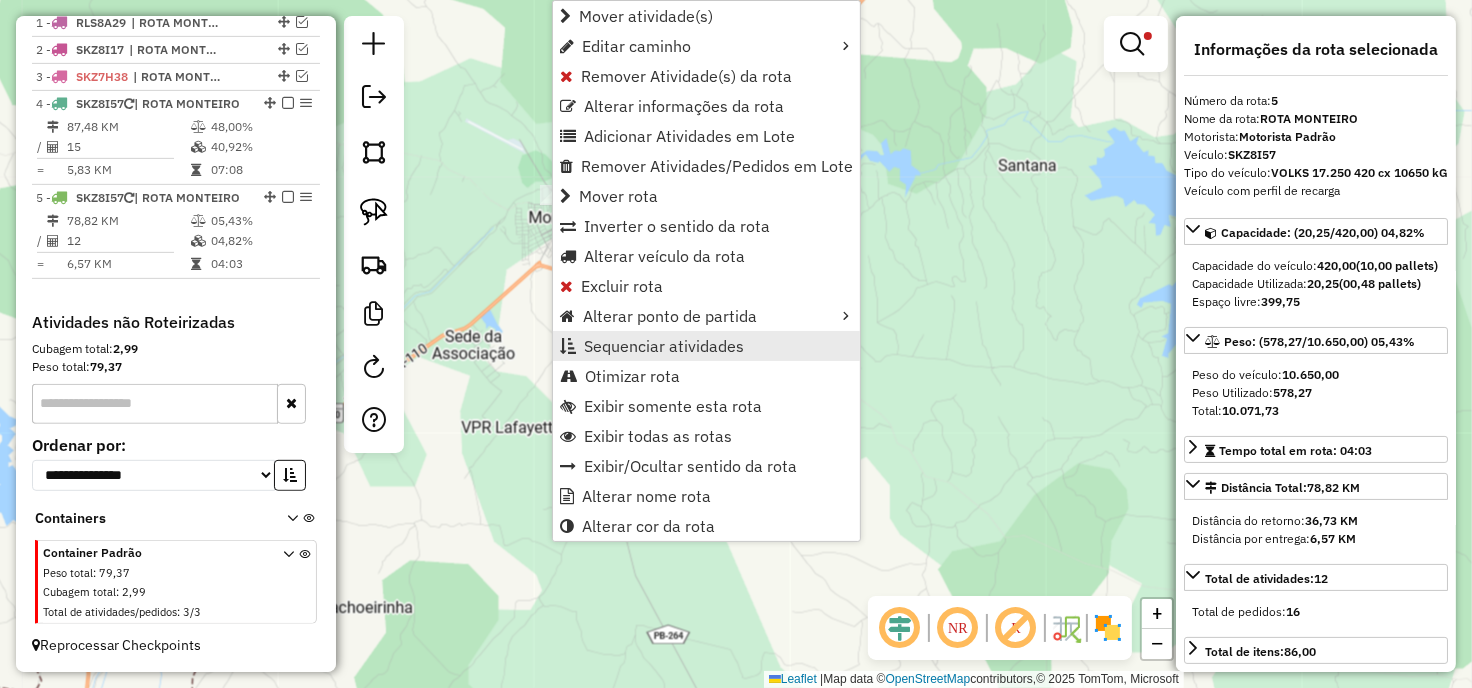 click on "Sequenciar atividades" at bounding box center [664, 346] 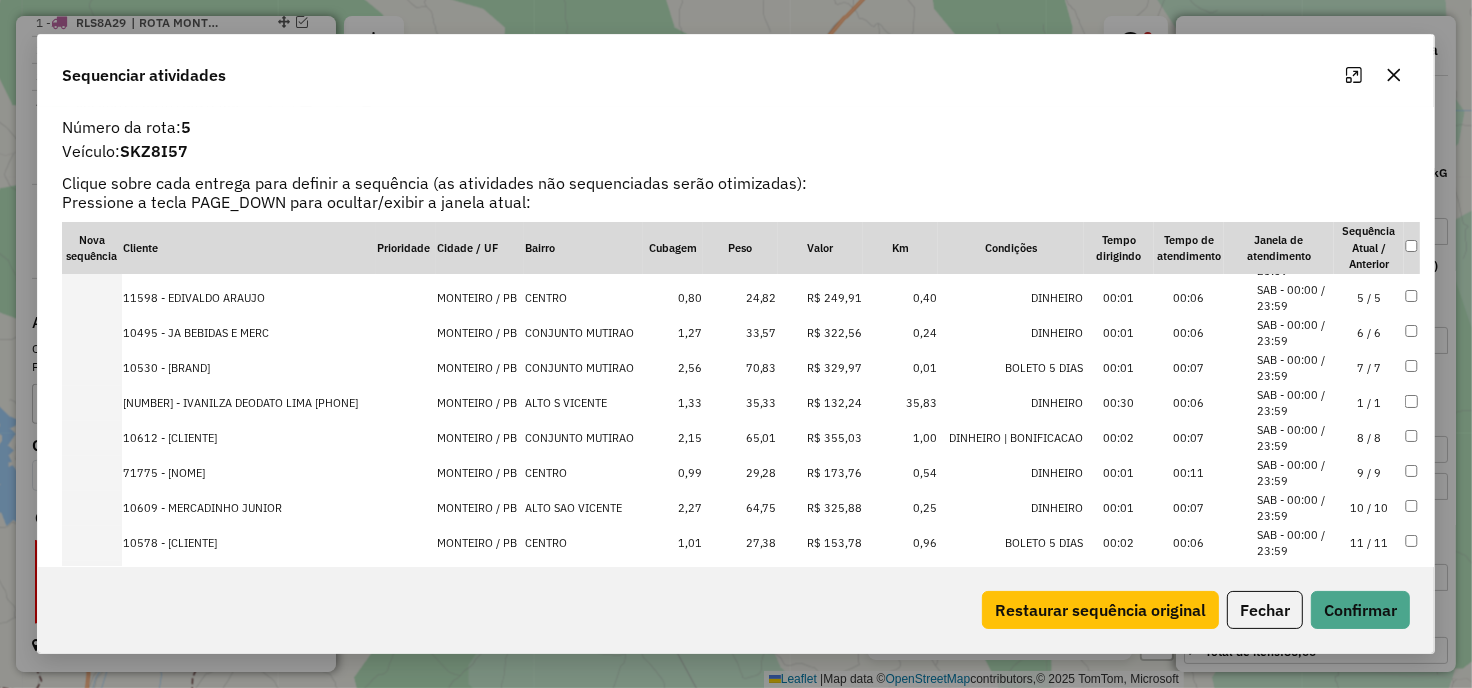 scroll, scrollTop: 145, scrollLeft: 0, axis: vertical 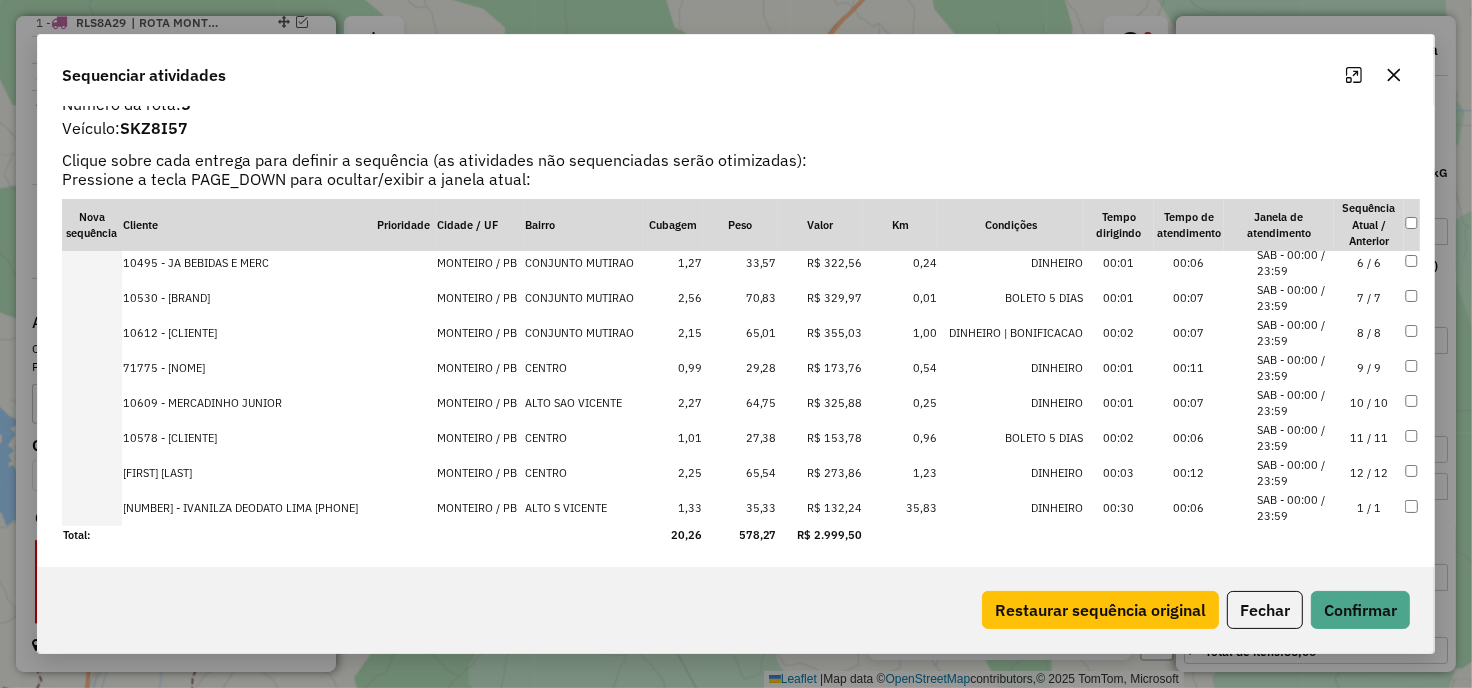 drag, startPoint x: 234, startPoint y: 296, endPoint x: 224, endPoint y: 496, distance: 200.24985 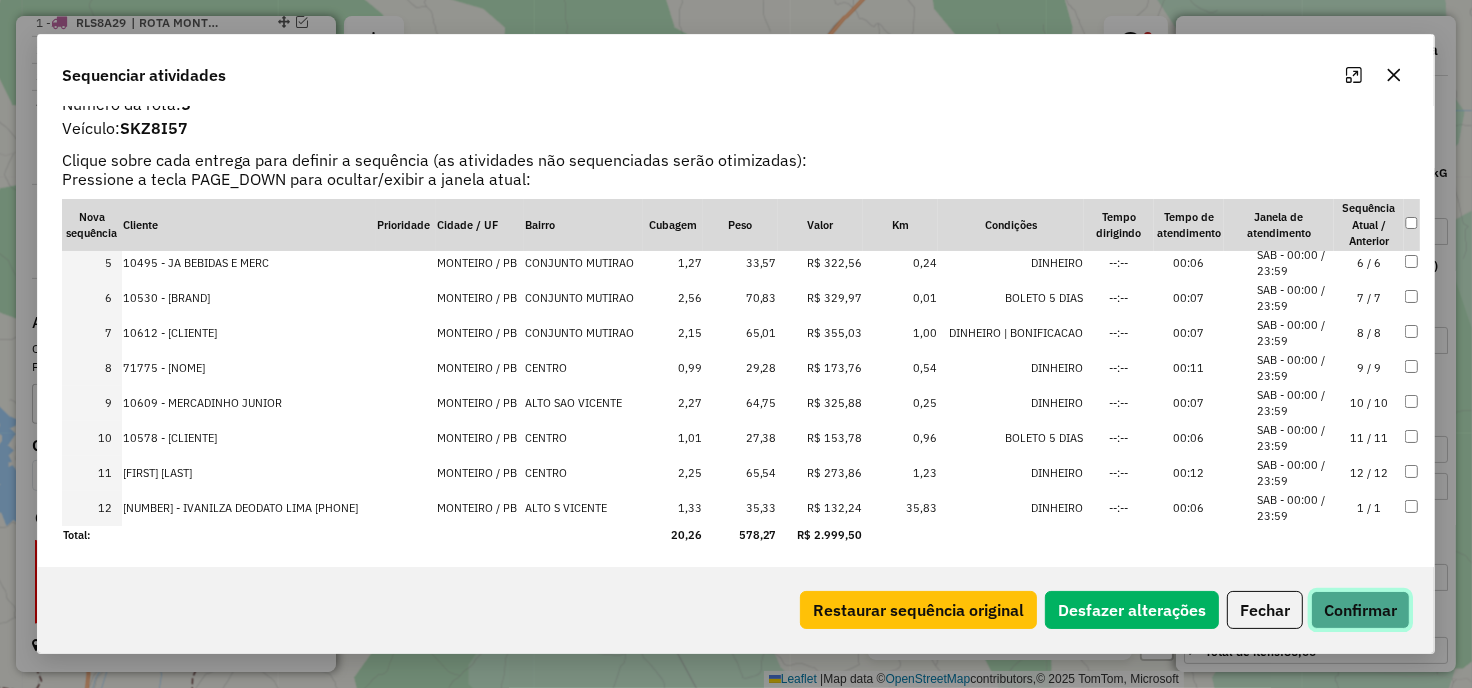 click on "Confirmar" 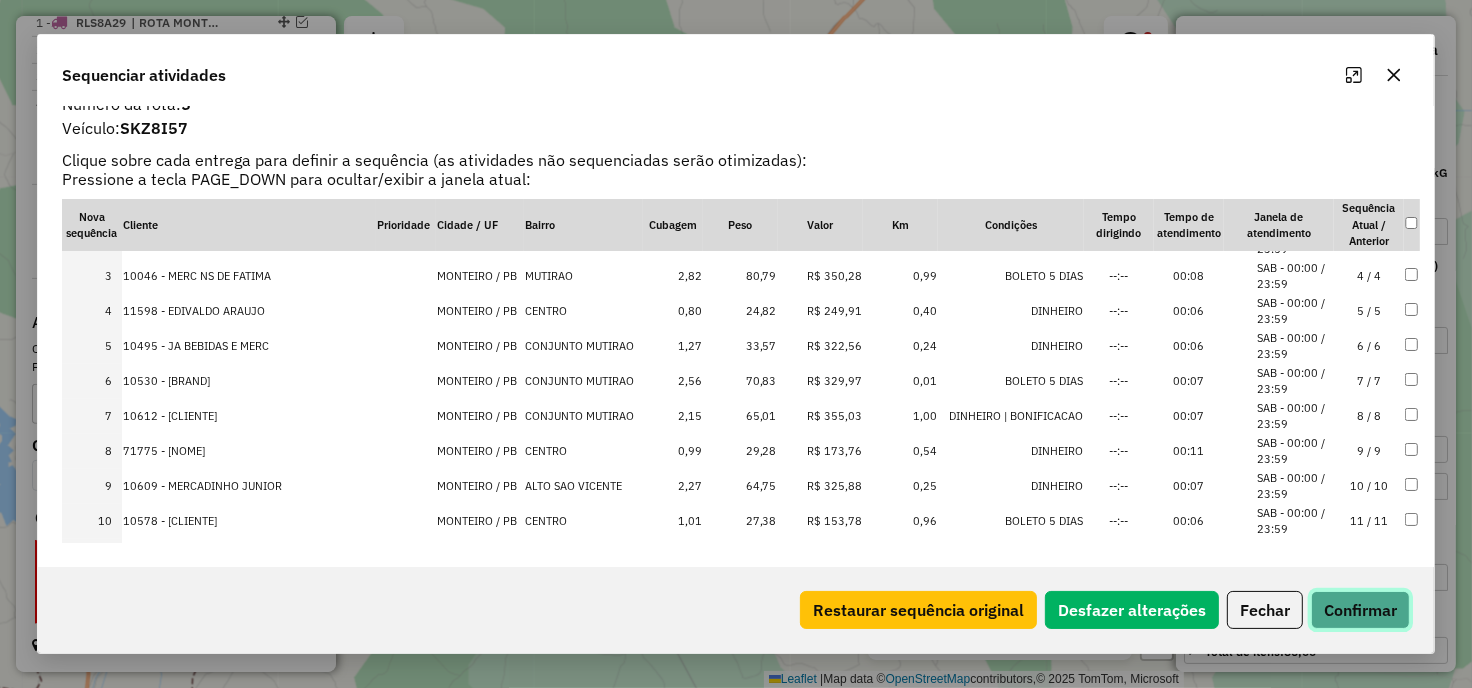 scroll, scrollTop: 0, scrollLeft: 0, axis: both 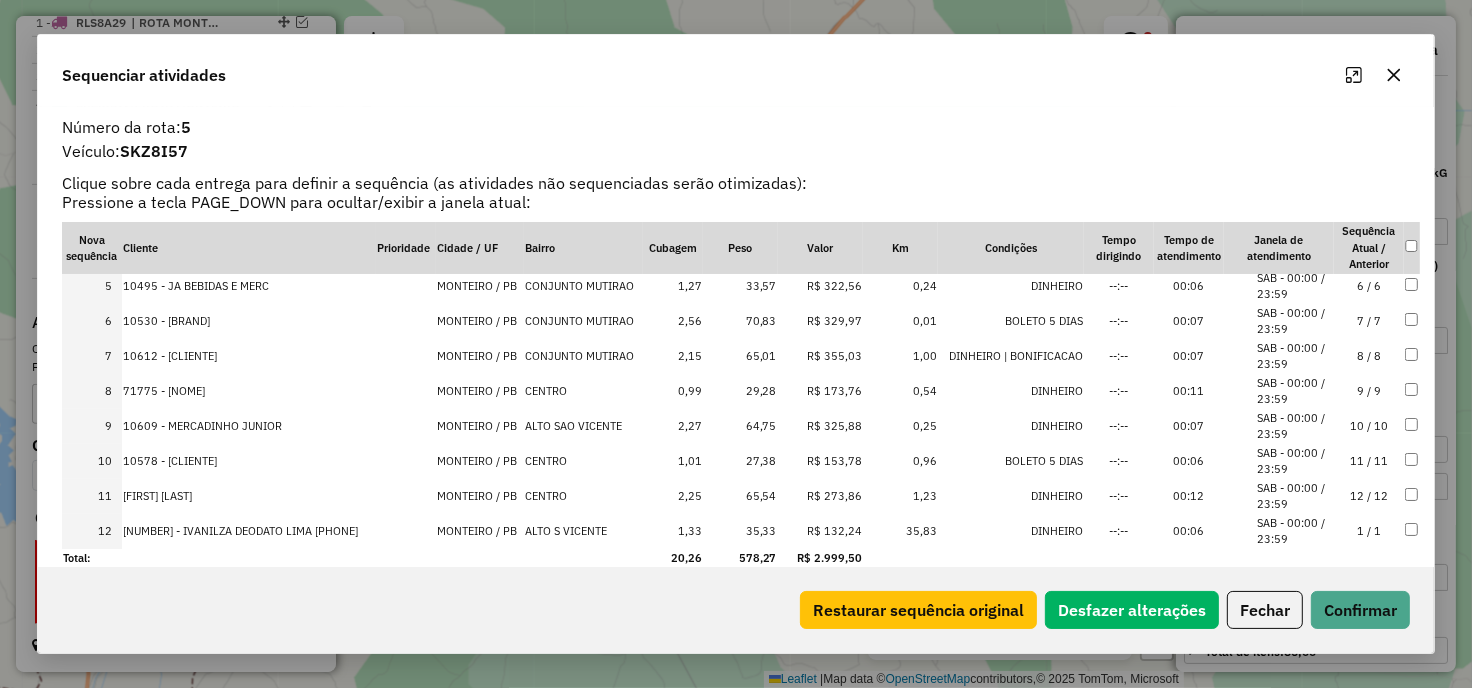 click on "Restaurar sequência original   Desfazer alterações   Fechar   Confirmar" 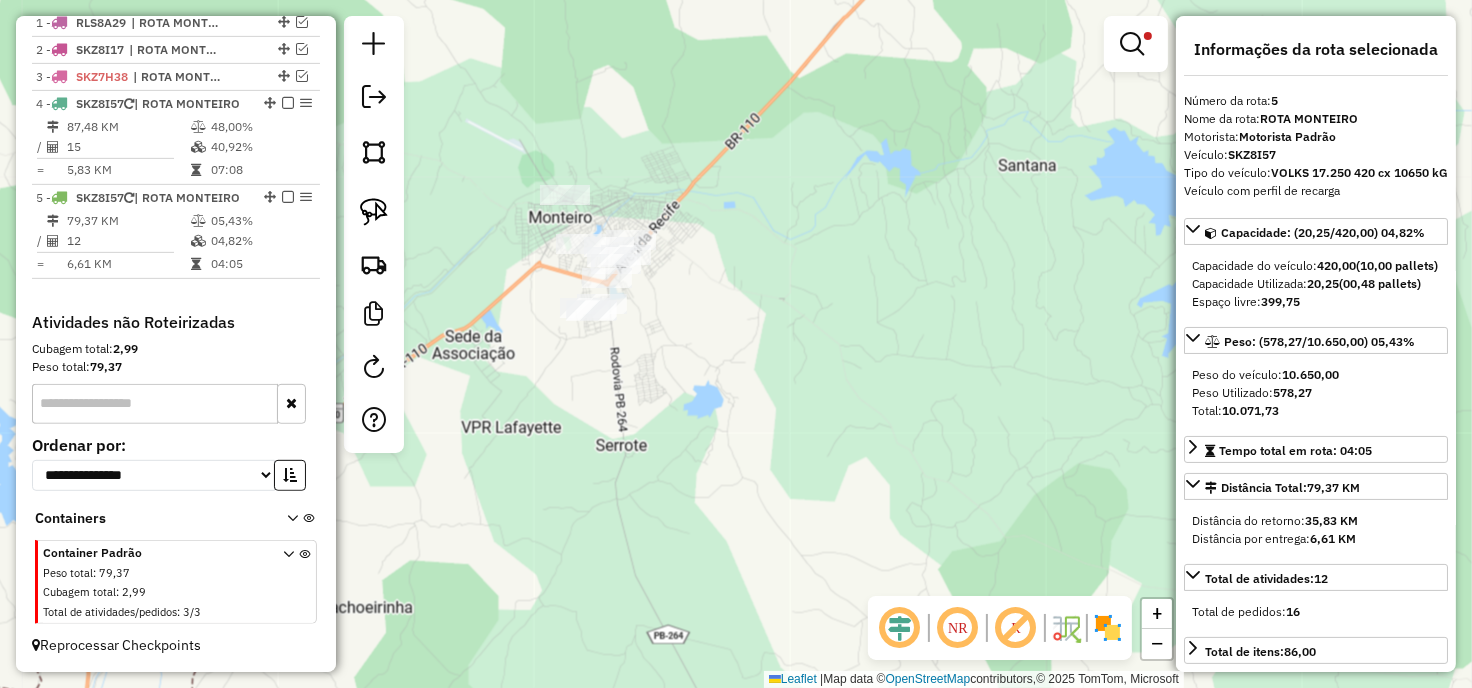 click on "Sequenciar atividades  Restaurar sequência original   Fechar   Confirmar" 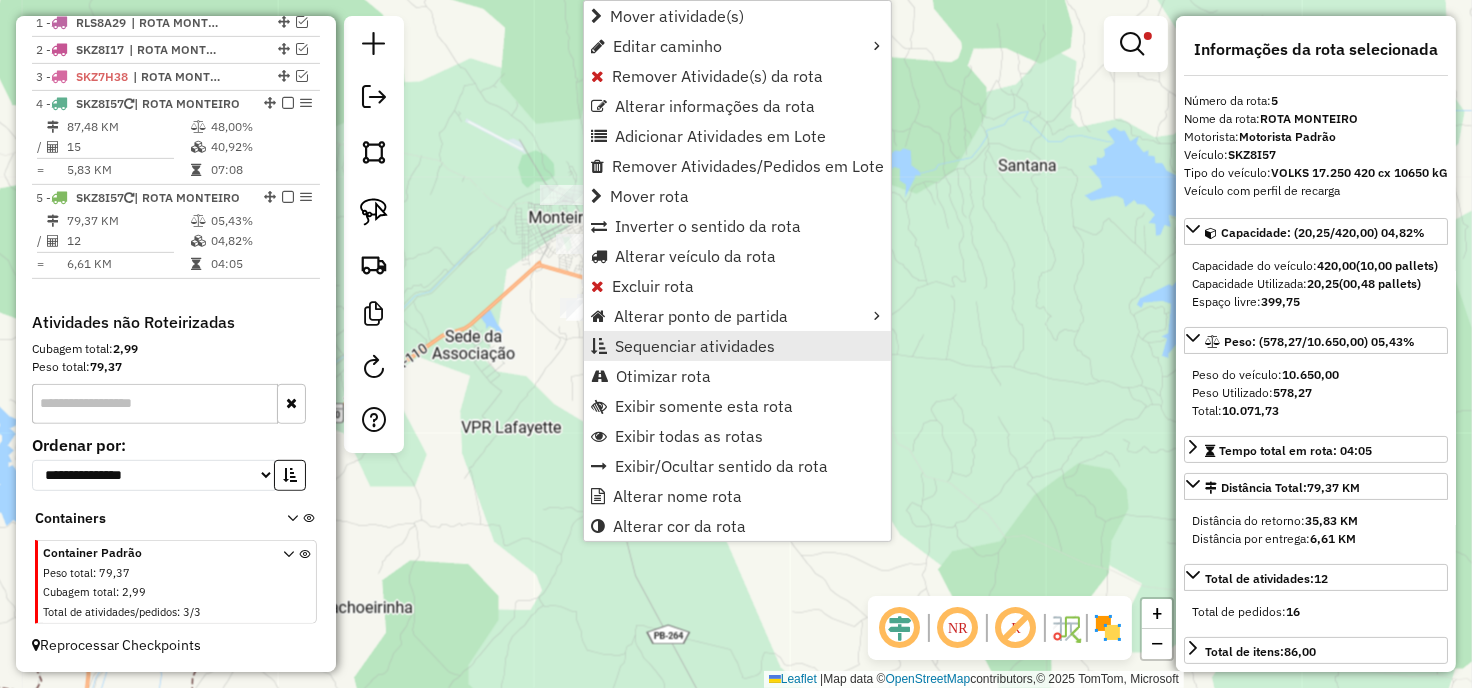 click on "Sequenciar atividades" at bounding box center (695, 346) 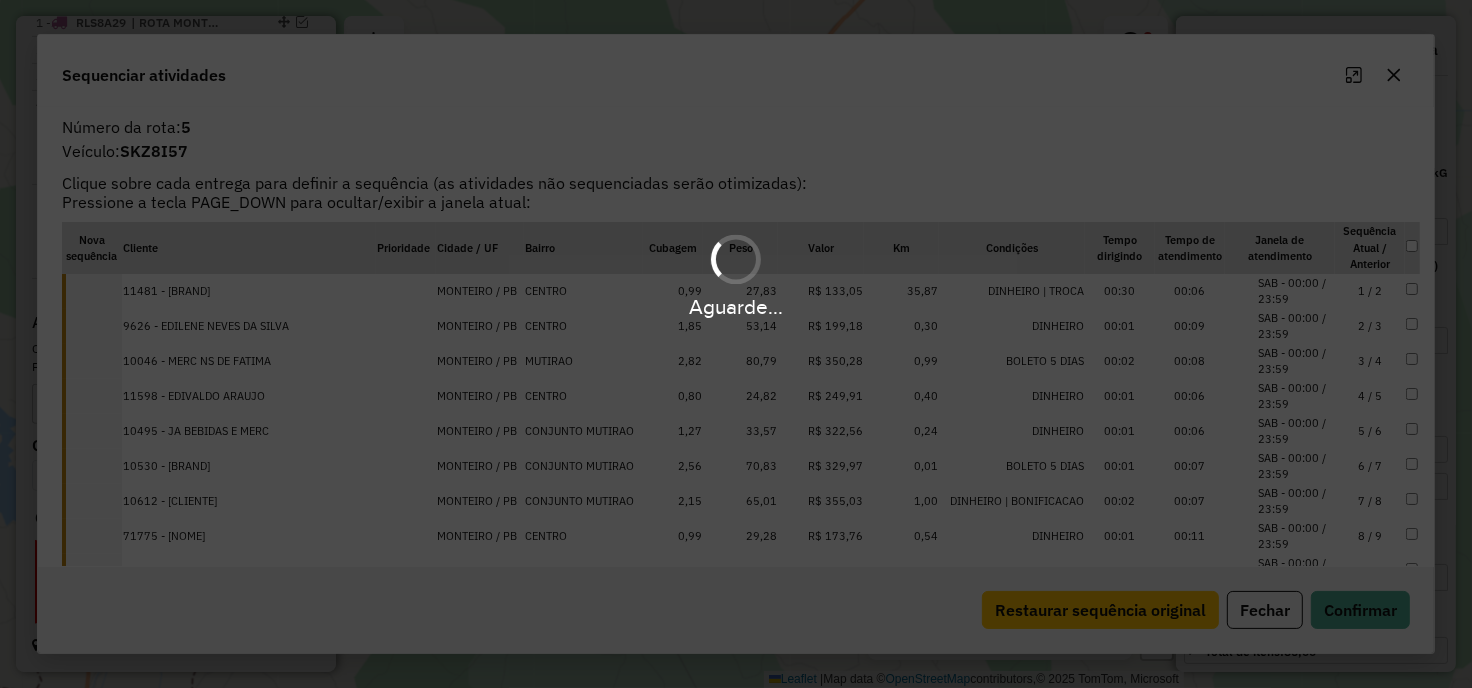 click on "Aguarde..." at bounding box center (736, 344) 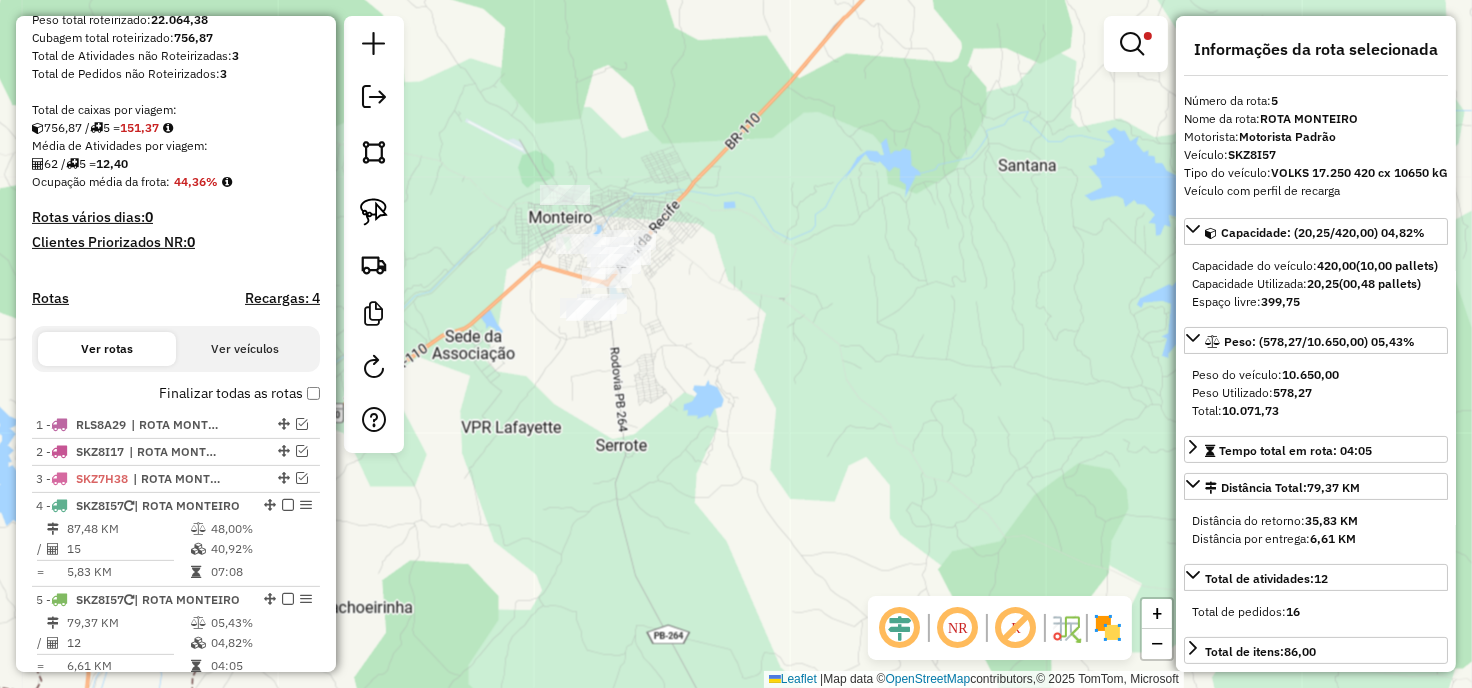 scroll, scrollTop: 346, scrollLeft: 0, axis: vertical 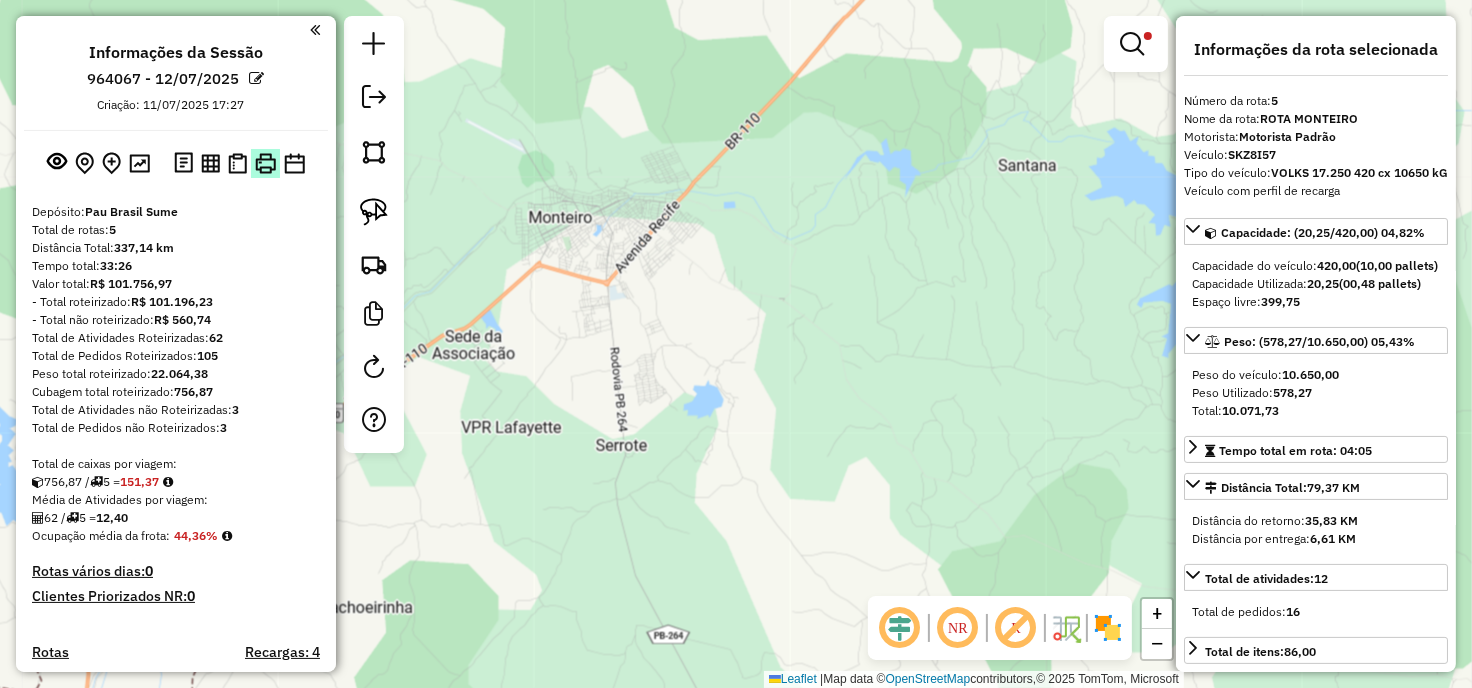click at bounding box center (265, 163) 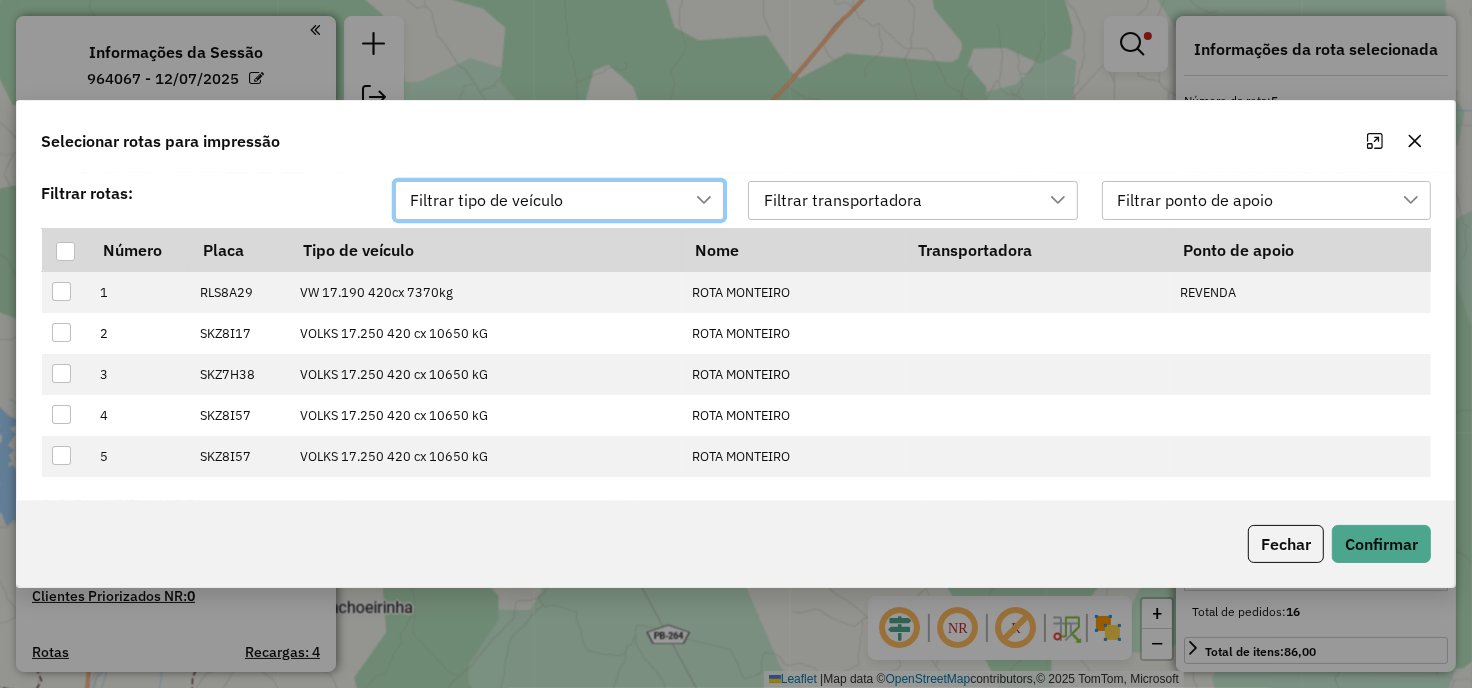 scroll, scrollTop: 13, scrollLeft: 88, axis: both 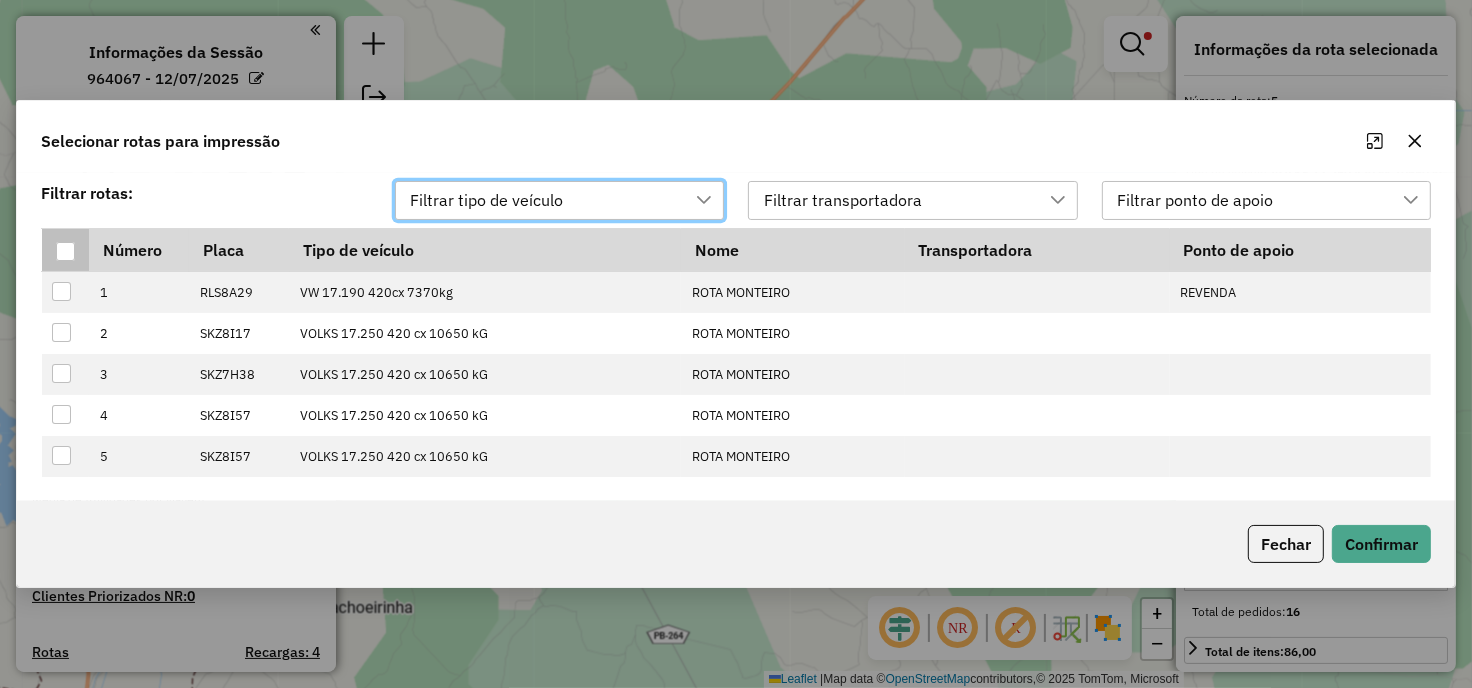 click at bounding box center (65, 251) 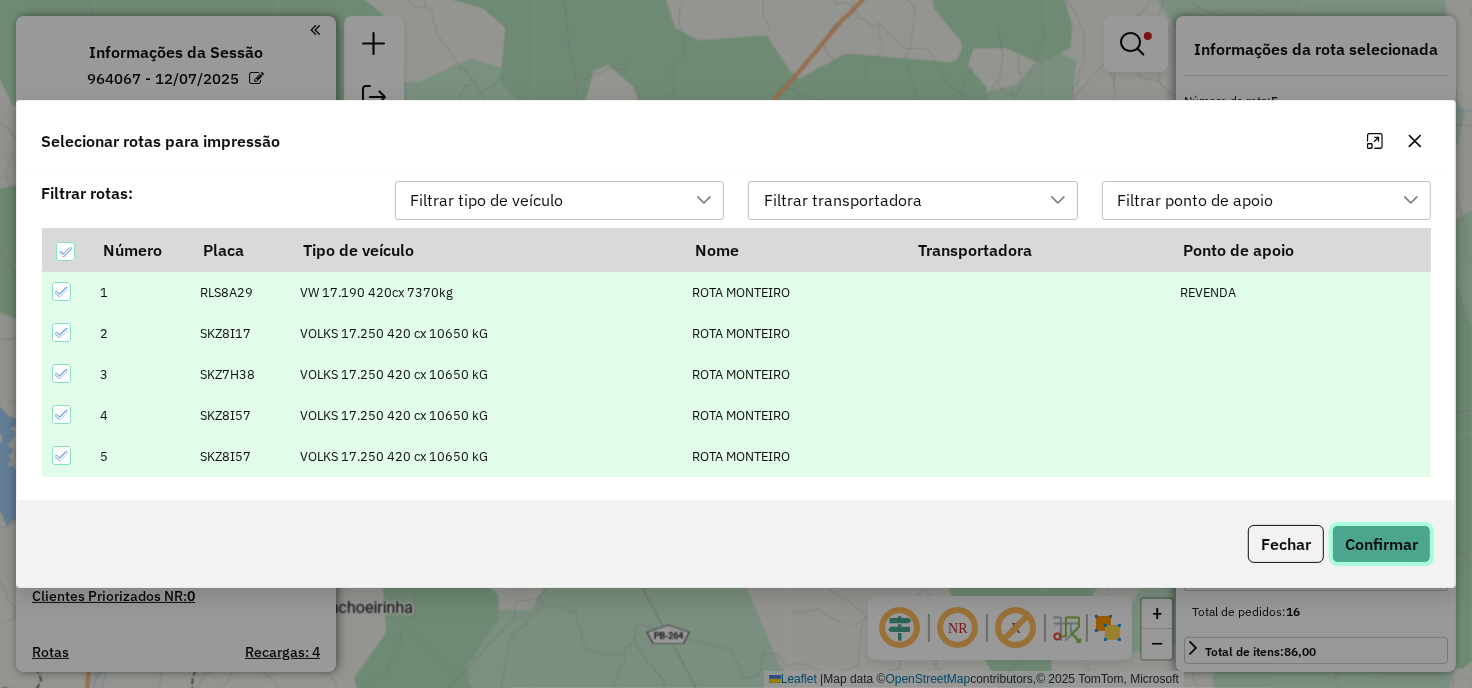 click on "Confirmar" 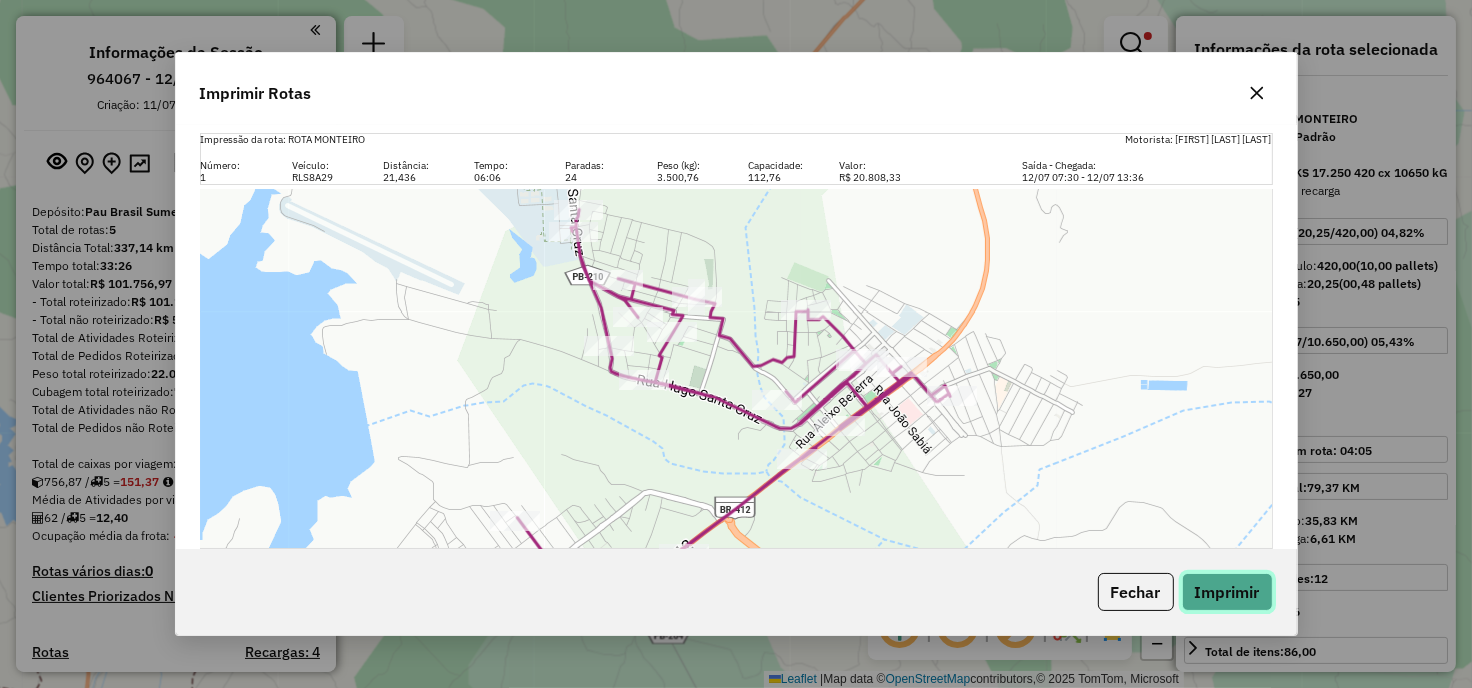 click on "Imprimir" 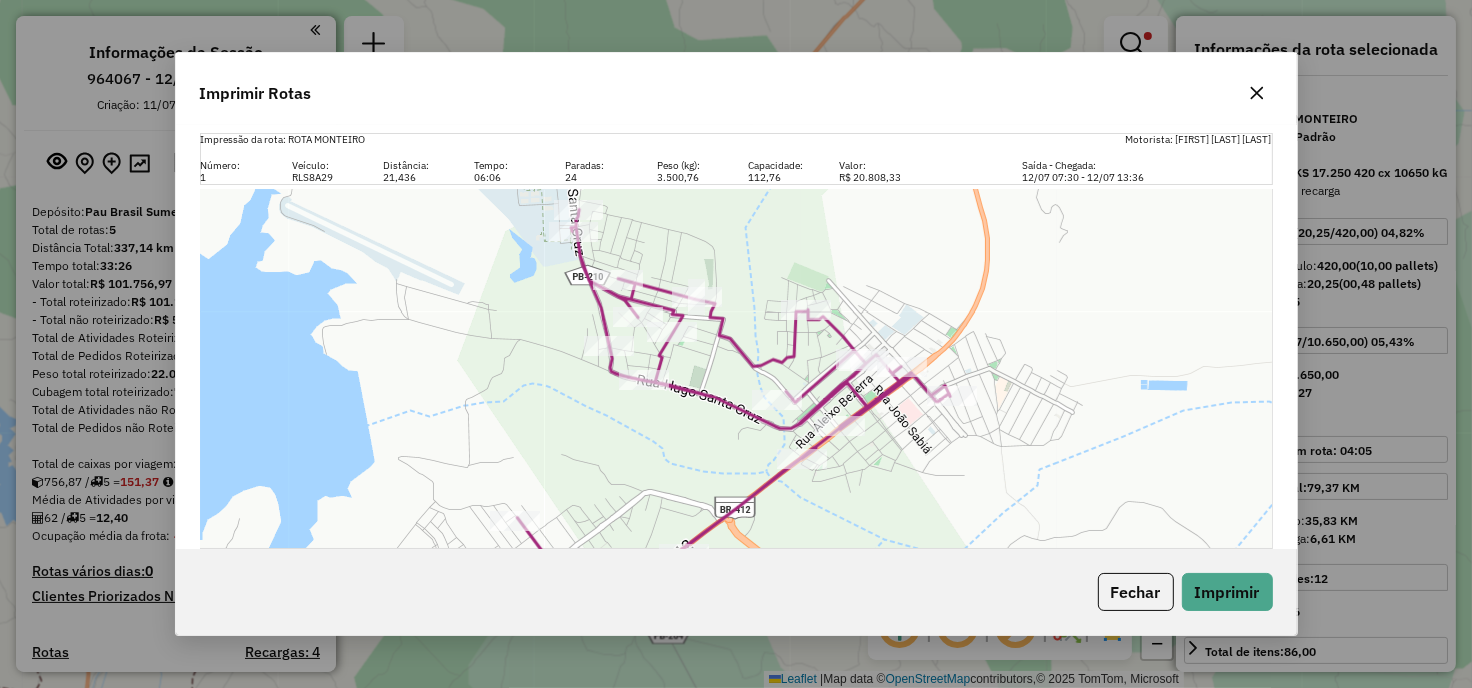 click 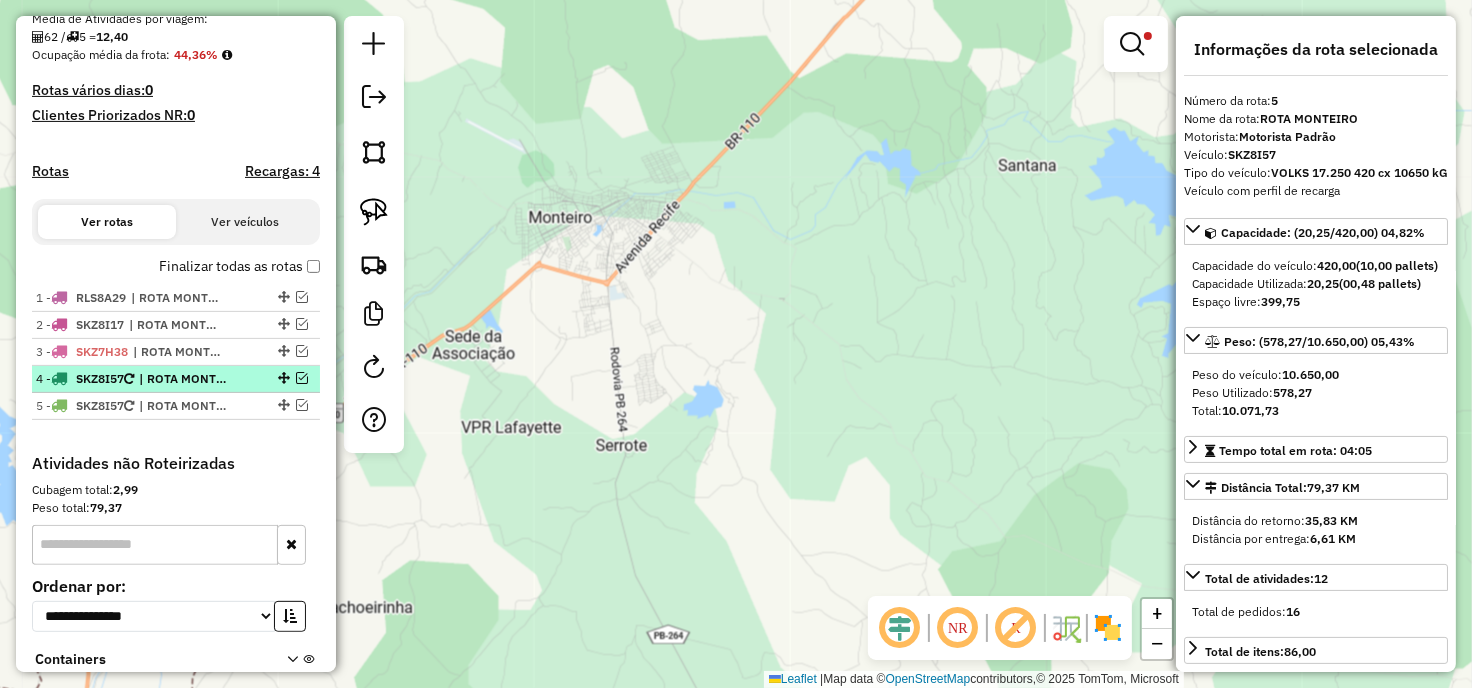 scroll, scrollTop: 592, scrollLeft: 0, axis: vertical 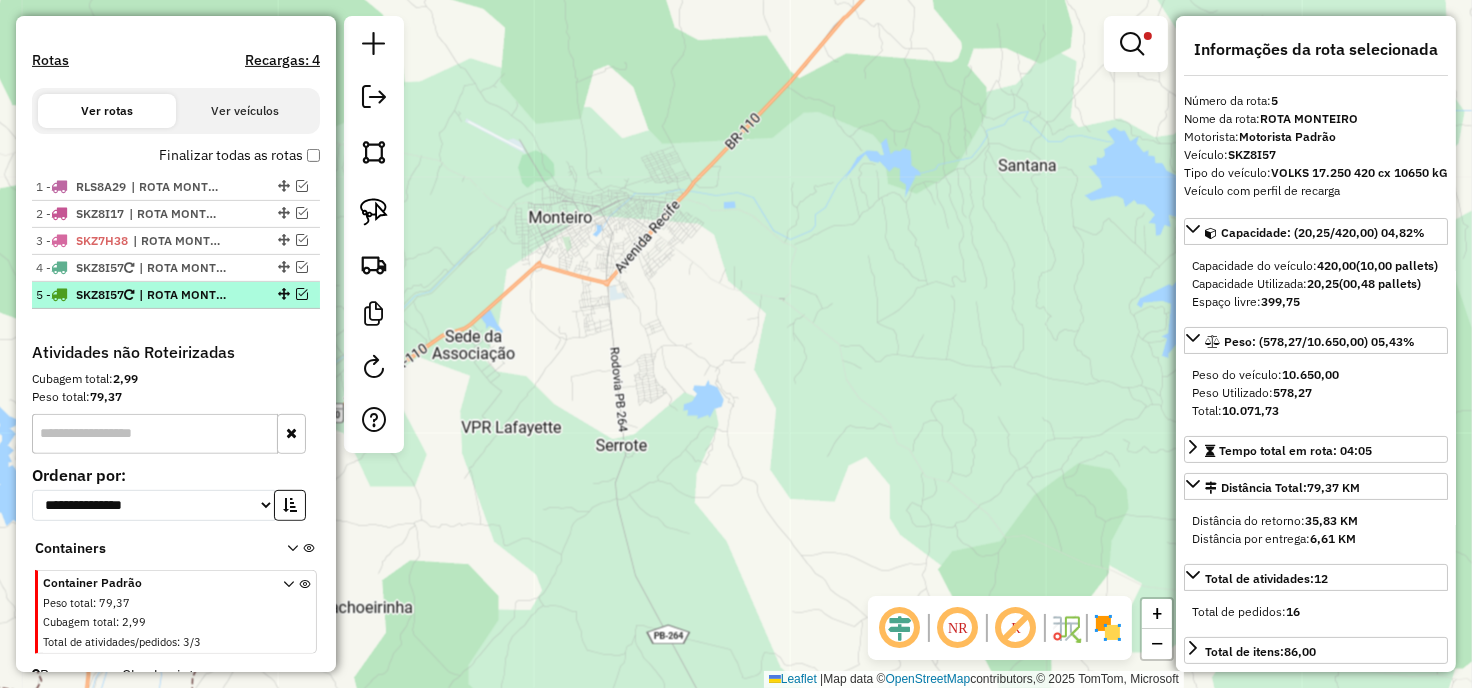 click at bounding box center (282, 294) 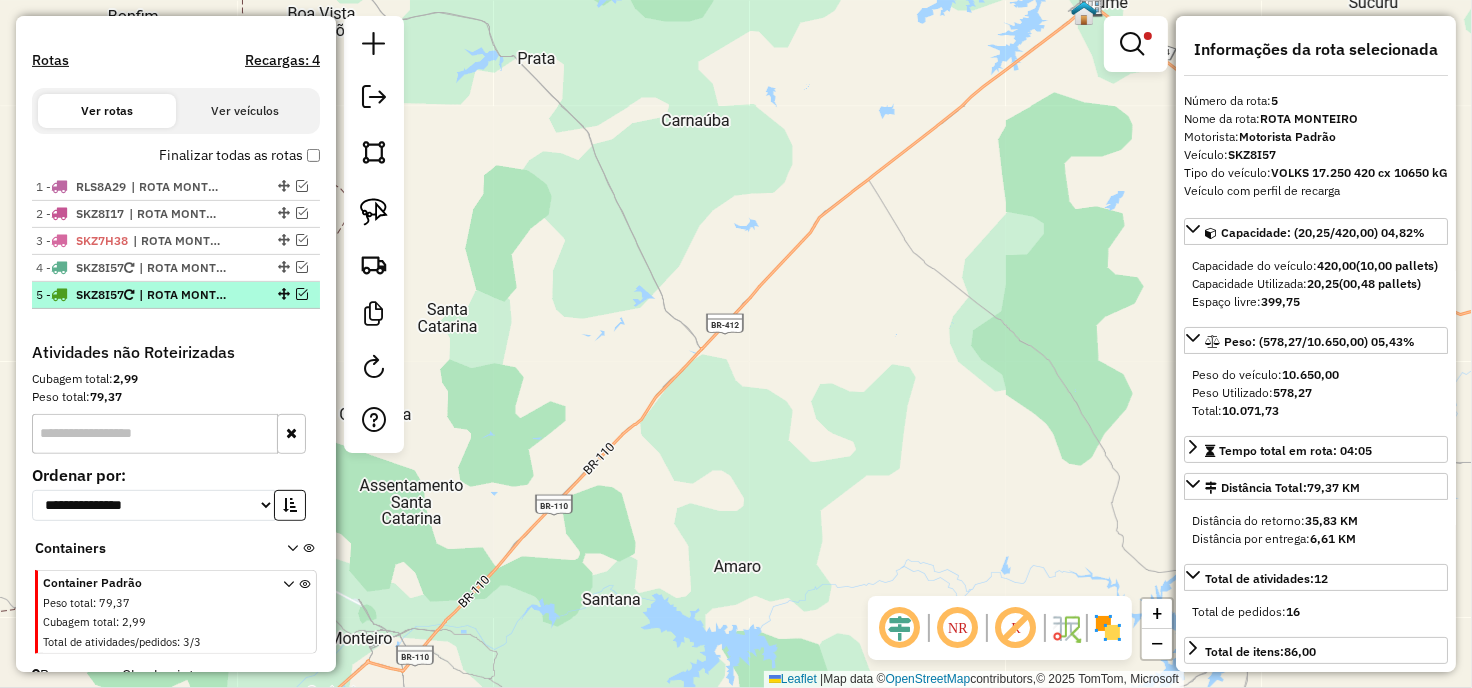 click at bounding box center [302, 294] 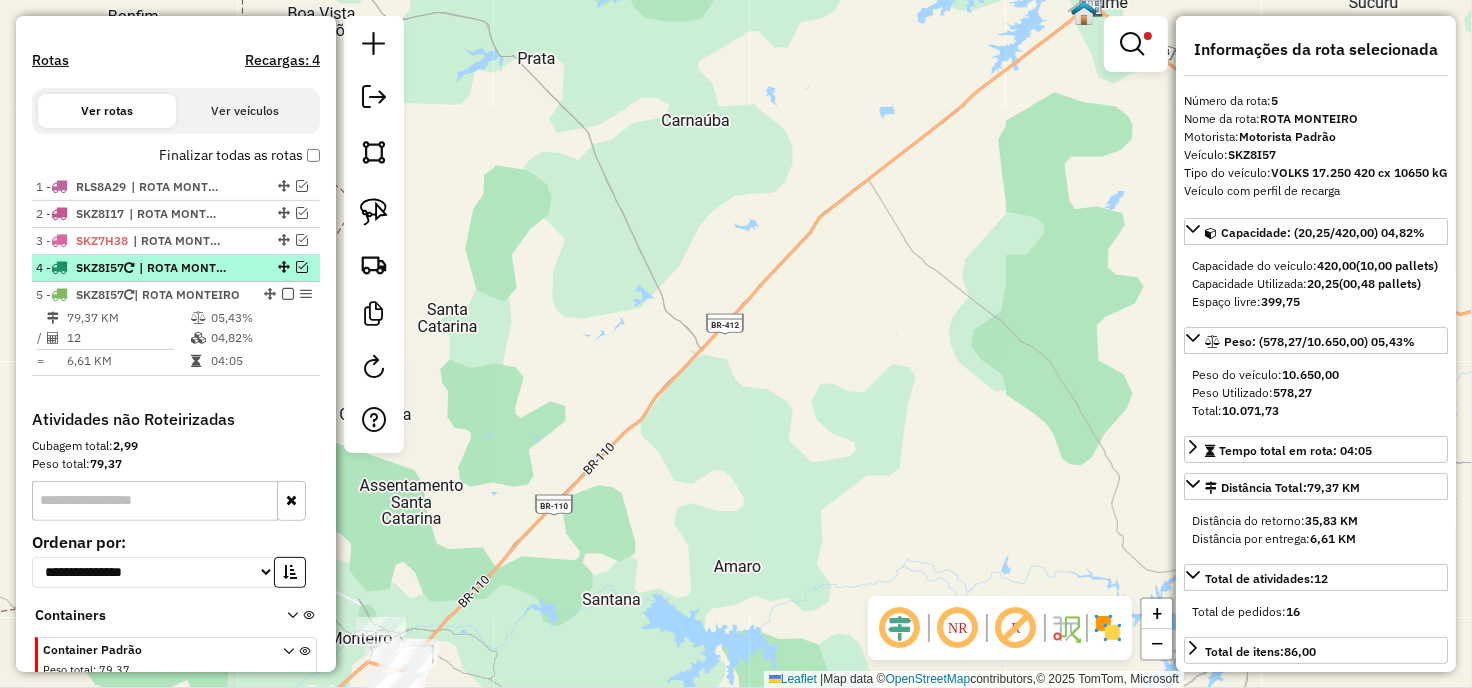 click at bounding box center [302, 267] 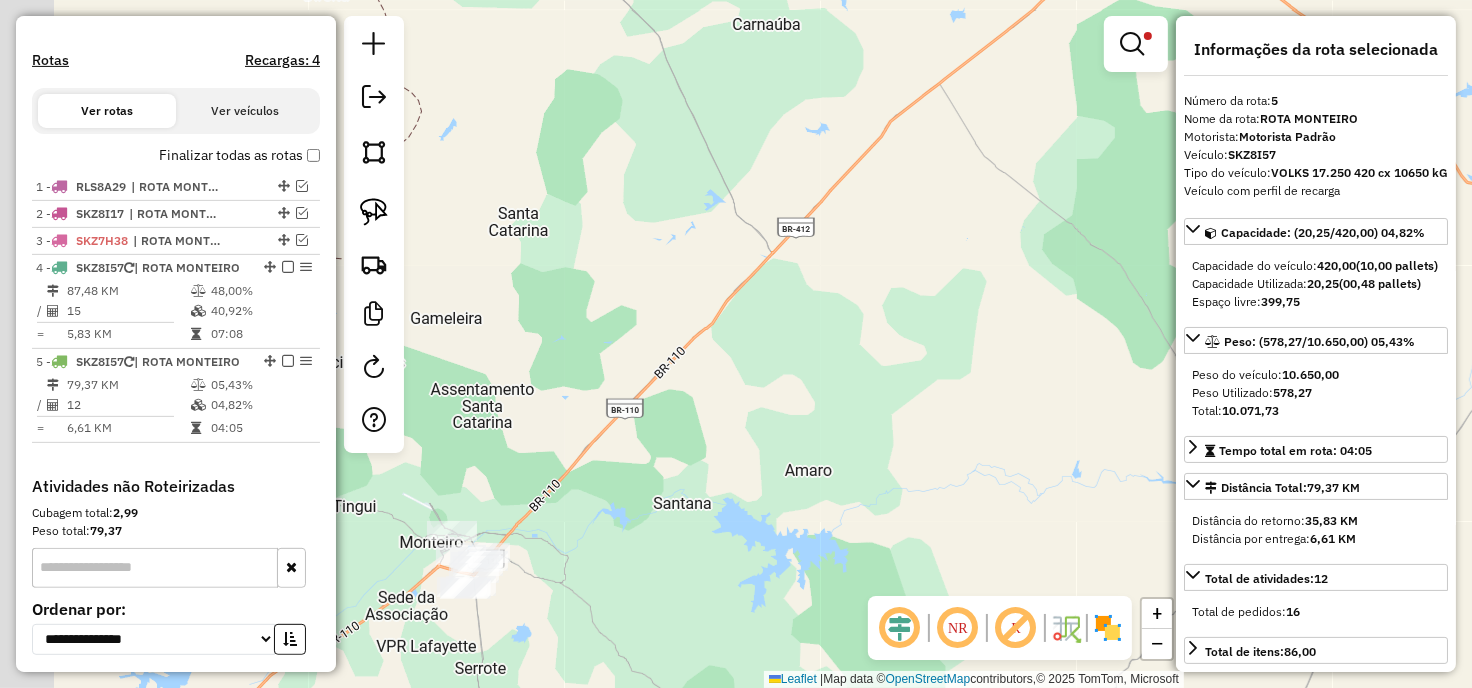 drag, startPoint x: 563, startPoint y: 573, endPoint x: 668, endPoint y: 437, distance: 171.81676 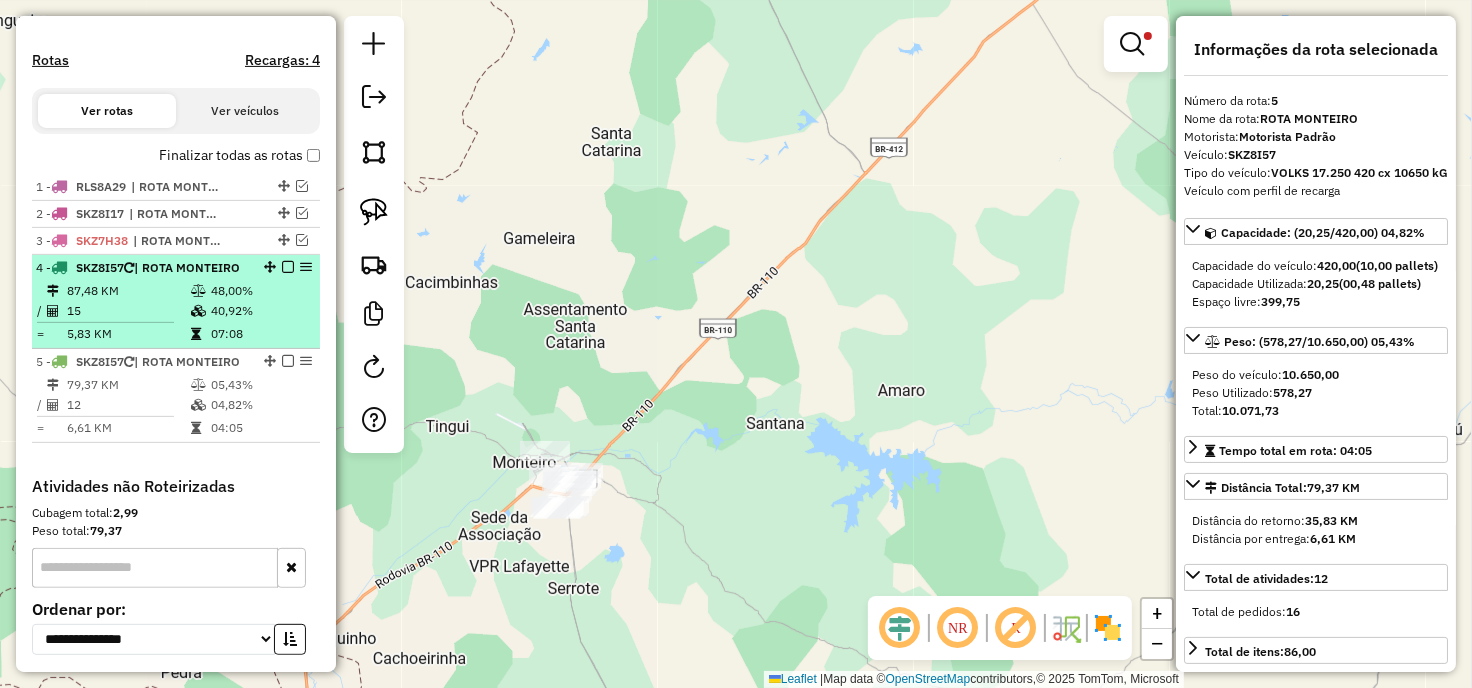 click on "15" at bounding box center (128, 311) 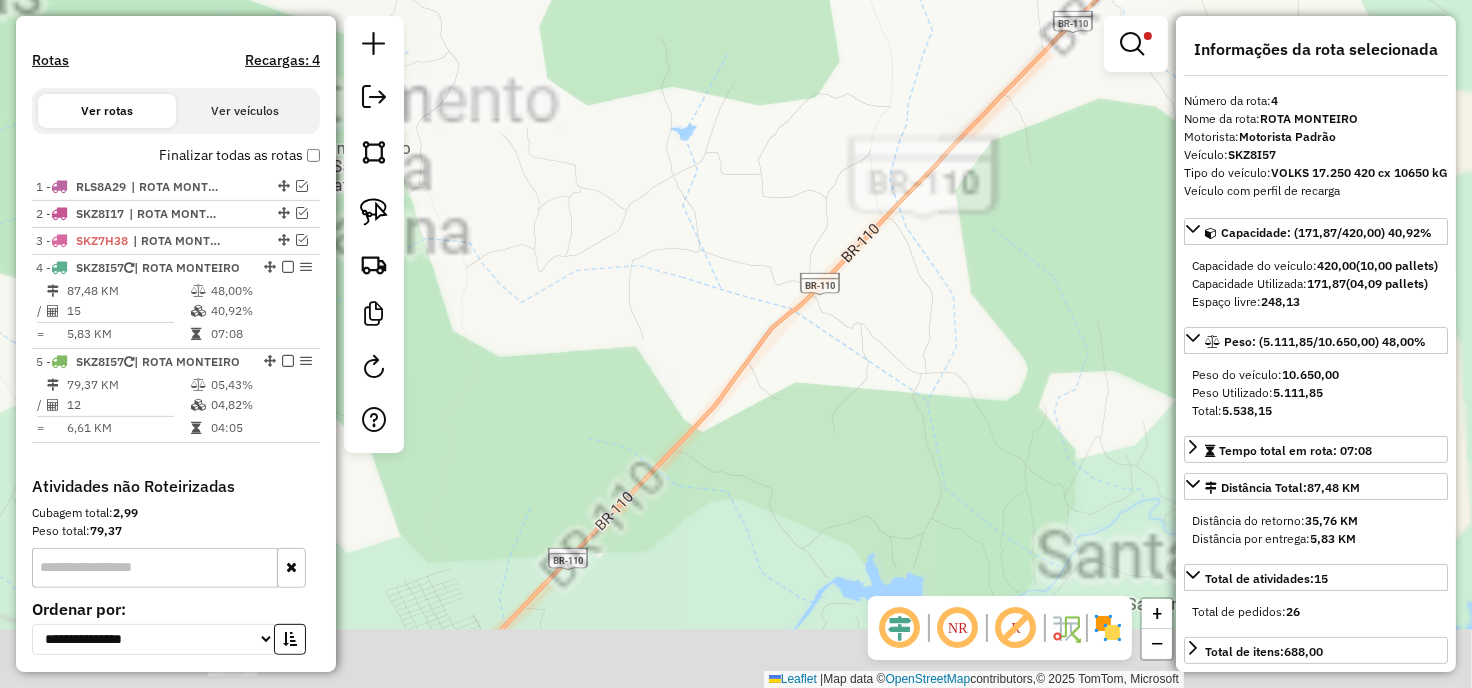 drag, startPoint x: 617, startPoint y: 511, endPoint x: 1000, endPoint y: 67, distance: 586.3659 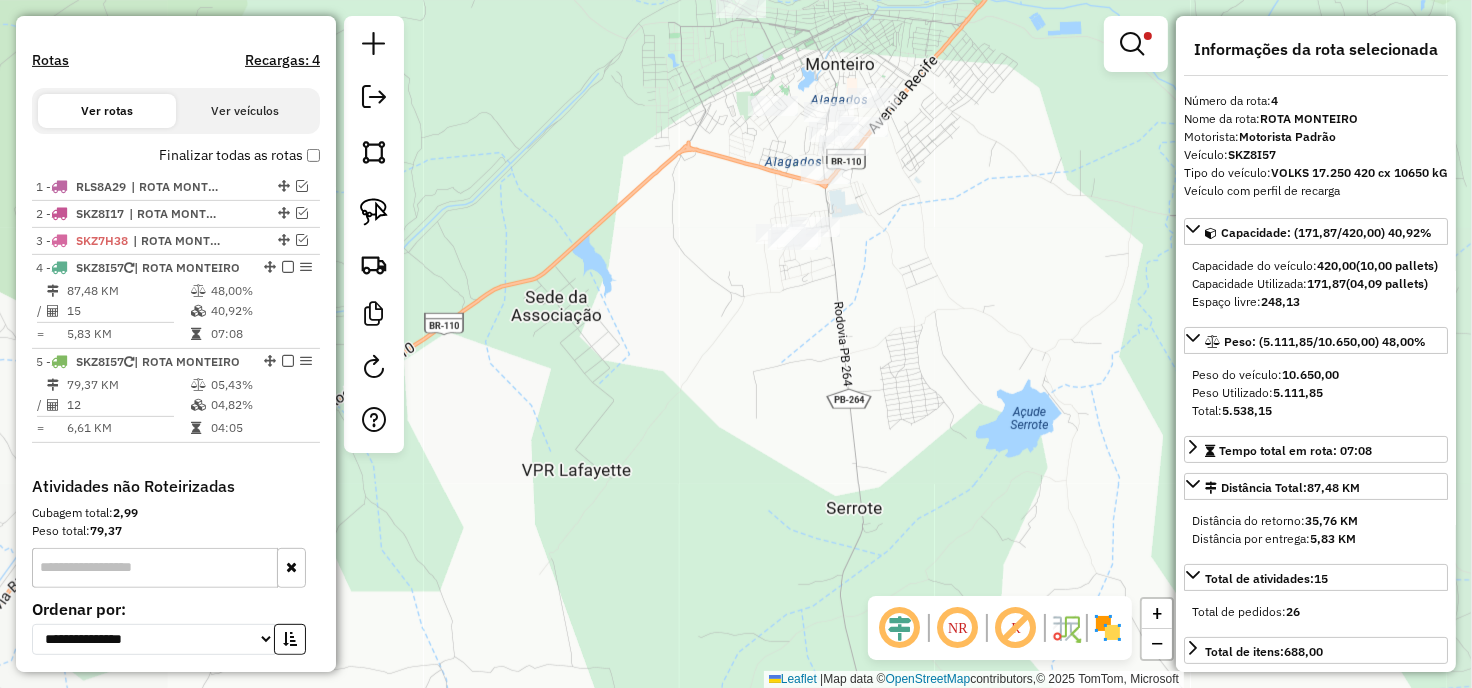 click on "Limpar filtros Janela de atendimento Grade de atendimento Capacidade Transportadoras Veículos Cliente Pedidos  Rotas Selecione os dias de semana para filtrar as janelas de atendimento  Seg   Ter   Qua   Qui   Sex   Sáb   Dom  Informe o período da janela de atendimento: De: Até:  Filtrar exatamente a janela do cliente  Considerar janela de atendimento padrão  Selecione os dias de semana para filtrar as grades de atendimento  Seg   Ter   Qua   Qui   Sex   Sáb   Dom   Considerar clientes sem dia de atendimento cadastrado  Clientes fora do dia de atendimento selecionado Filtrar as atividades entre os valores definidos abaixo:  Peso mínimo:  ****  Peso máximo:  ******  Cubagem mínima:   Cubagem máxima:   De:   Até:  Filtrar as atividades entre o tempo de atendimento definido abaixo:  De:   Até:   Considerar capacidade total dos clientes não roteirizados Transportadora: Selecione um ou mais itens Tipo de veículo: Selecione um ou mais itens Veículo: Selecione um ou mais itens Motorista: Nome: Rótulo:" 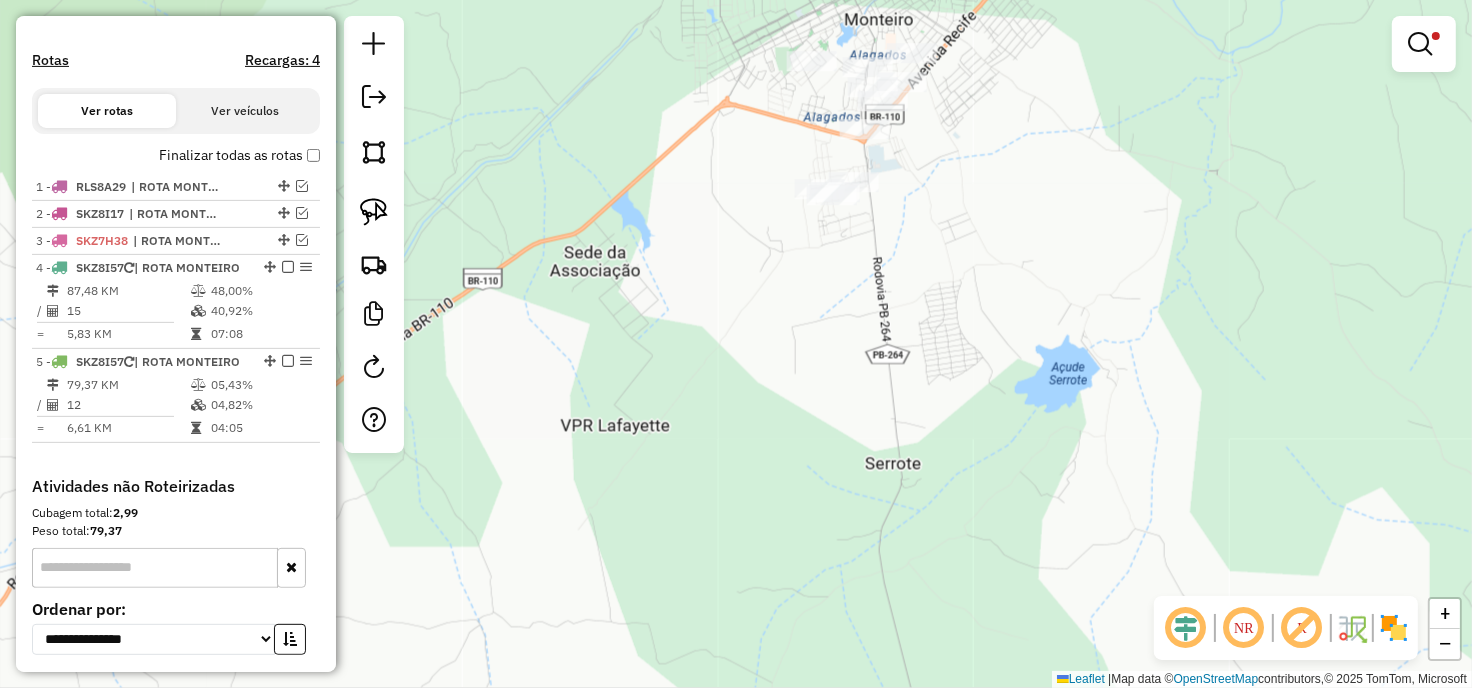 drag, startPoint x: 884, startPoint y: 291, endPoint x: 810, endPoint y: 455, distance: 179.92221 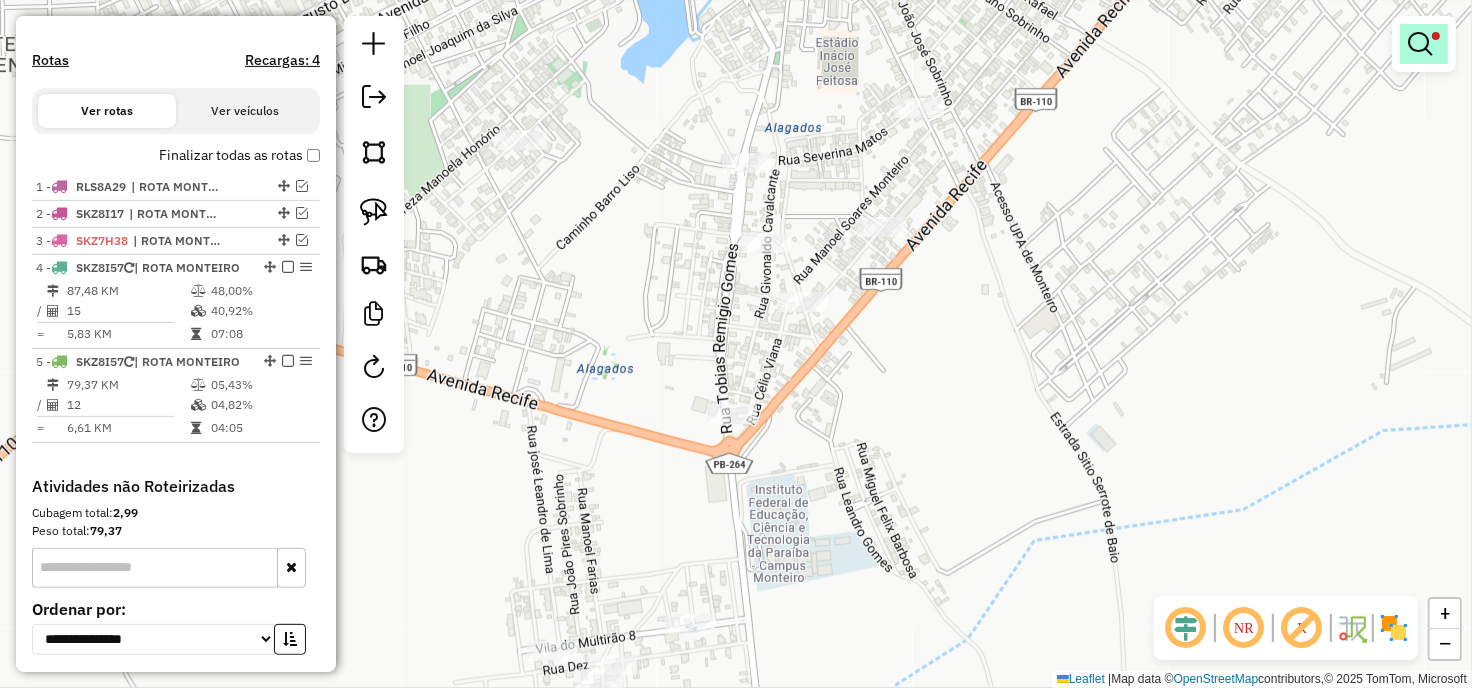 click at bounding box center (1420, 44) 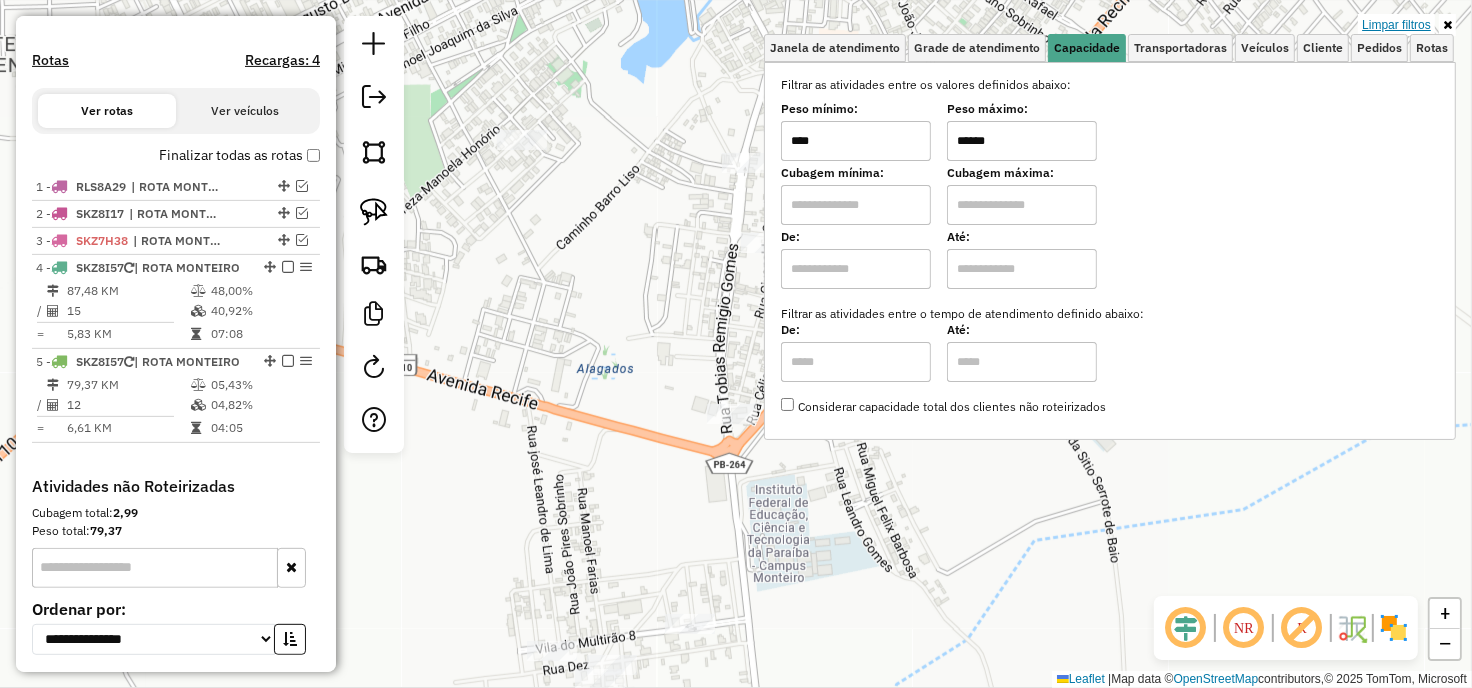 click on "Limpar filtros" at bounding box center [1396, 25] 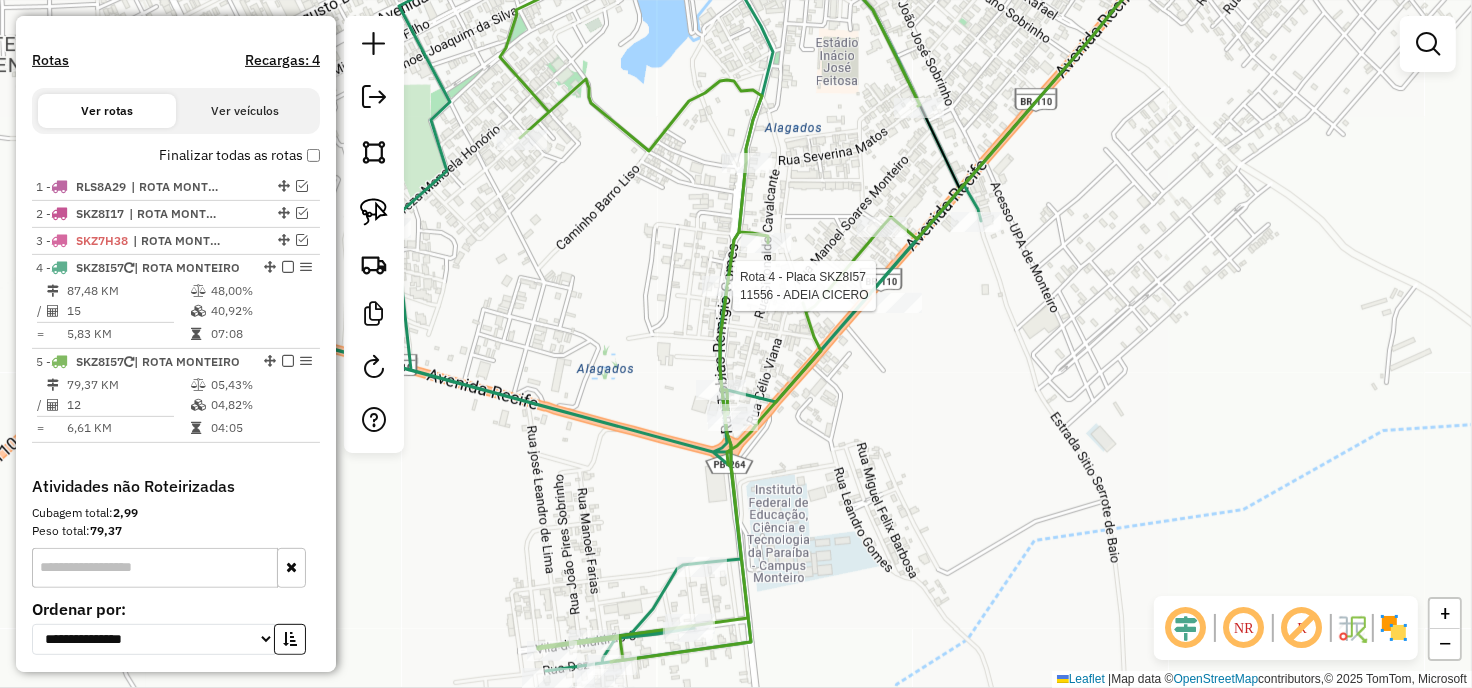select on "**********" 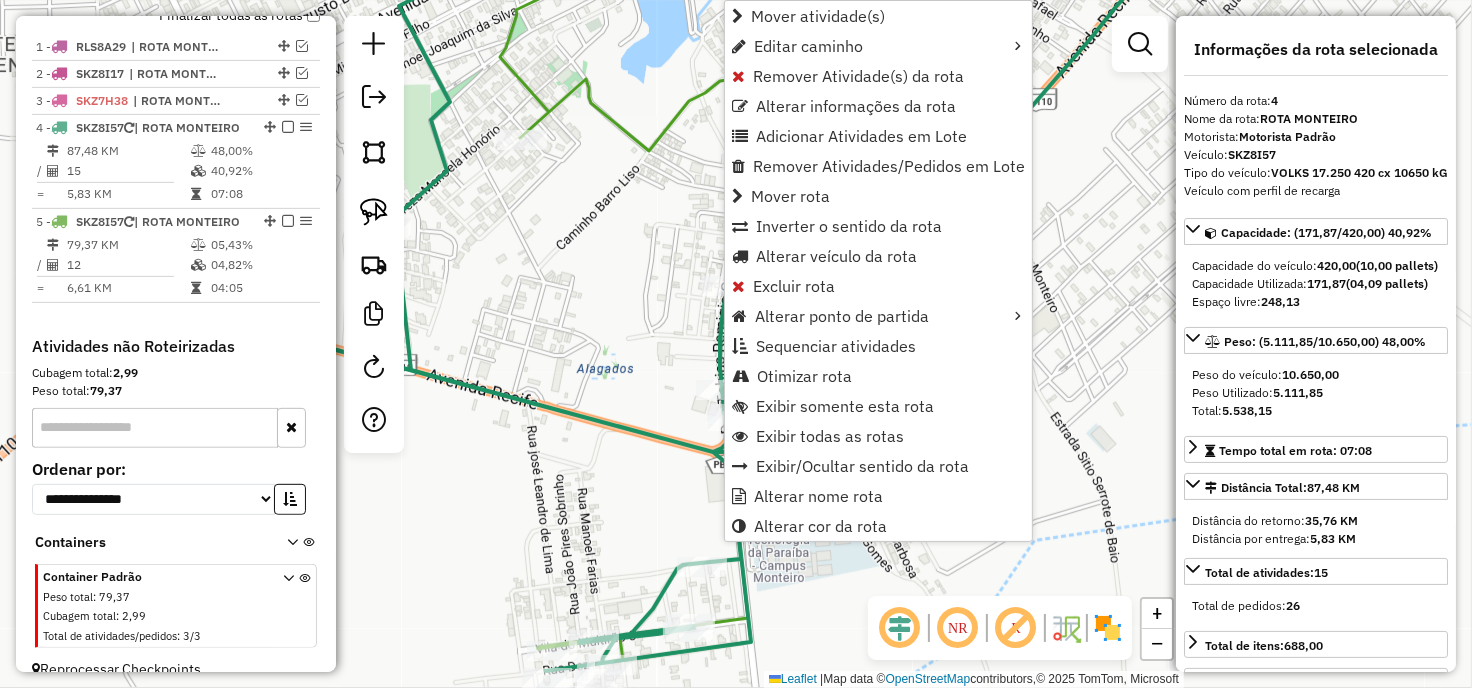 scroll, scrollTop: 791, scrollLeft: 0, axis: vertical 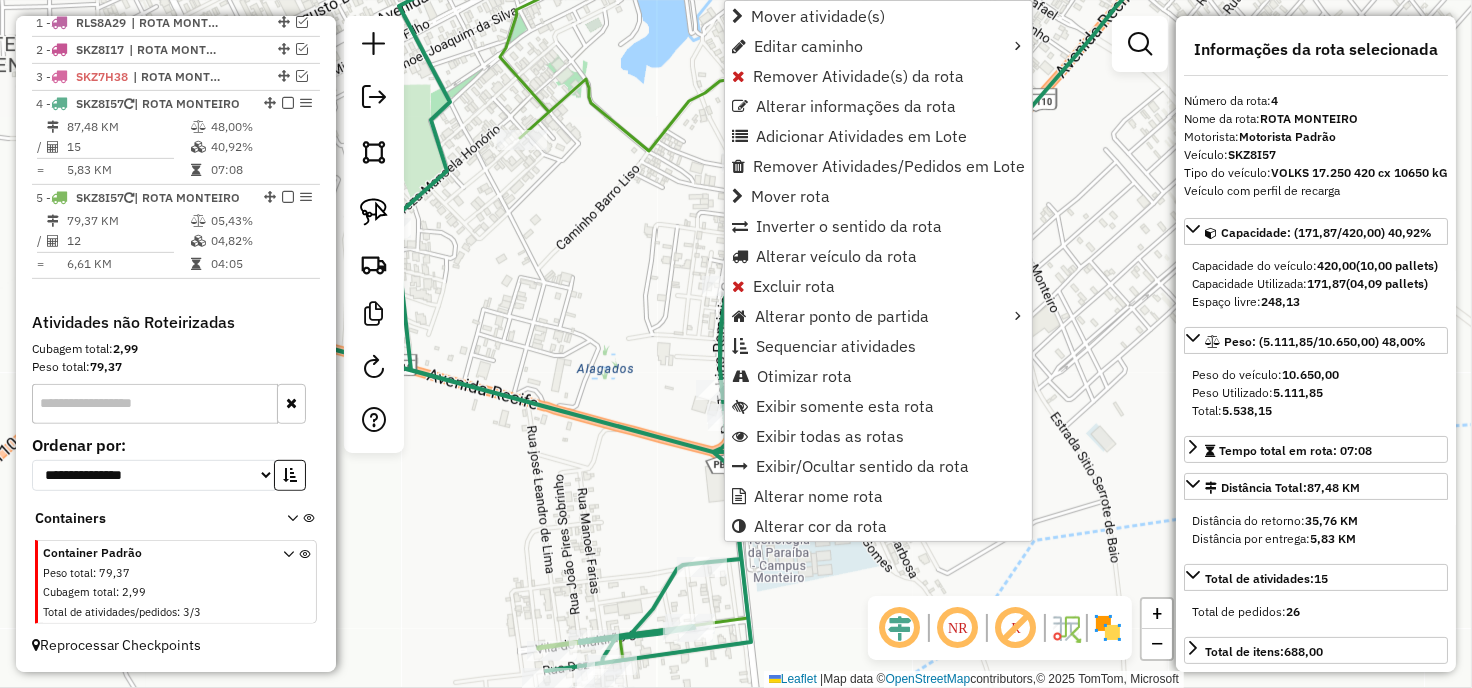 click on "Rota 4 - Placa SKZ8I57  11556 - ADEIA CICERO Janela de atendimento Grade de atendimento Capacidade Transportadoras Veículos Cliente Pedidos  Rotas Selecione os dias de semana para filtrar as janelas de atendimento  Seg   Ter   Qua   Qui   Sex   Sáb   Dom  Informe o período da janela de atendimento: De: Até:  Filtrar exatamente a janela do cliente  Considerar janela de atendimento padrão  Selecione os dias de semana para filtrar as grades de atendimento  Seg   Ter   Qua   Qui   Sex   Sáb   Dom   Considerar clientes sem dia de atendimento cadastrado  Clientes fora do dia de atendimento selecionado Filtrar as atividades entre os valores definidos abaixo:  Peso mínimo:   Peso máximo:   Cubagem mínima:   Cubagem máxima:   De:   Até:  Filtrar as atividades entre o tempo de atendimento definido abaixo:  De:   Até:   Considerar capacidade total dos clientes não roteirizados Transportadora: Selecione um ou mais itens Tipo de veículo: Selecione um ou mais itens Veículo: Selecione um ou mais itens Nome: +" 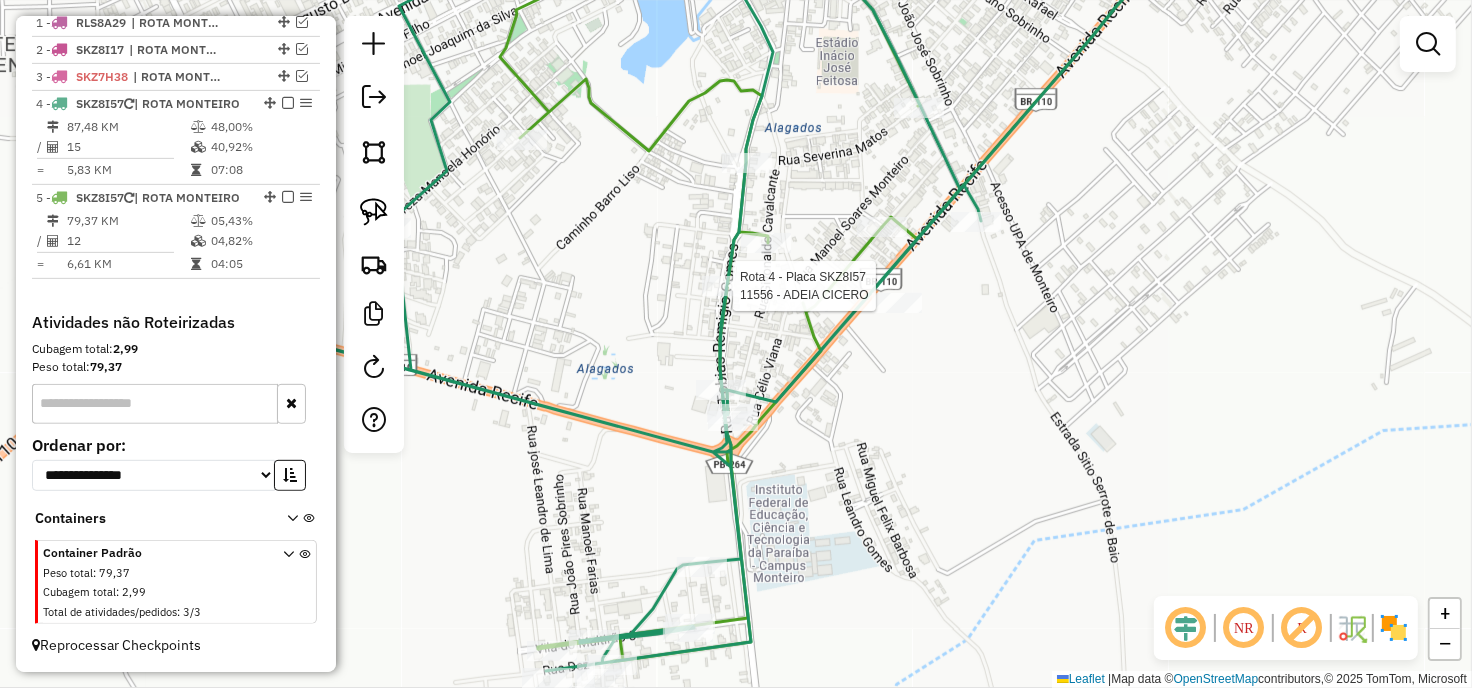 select on "**********" 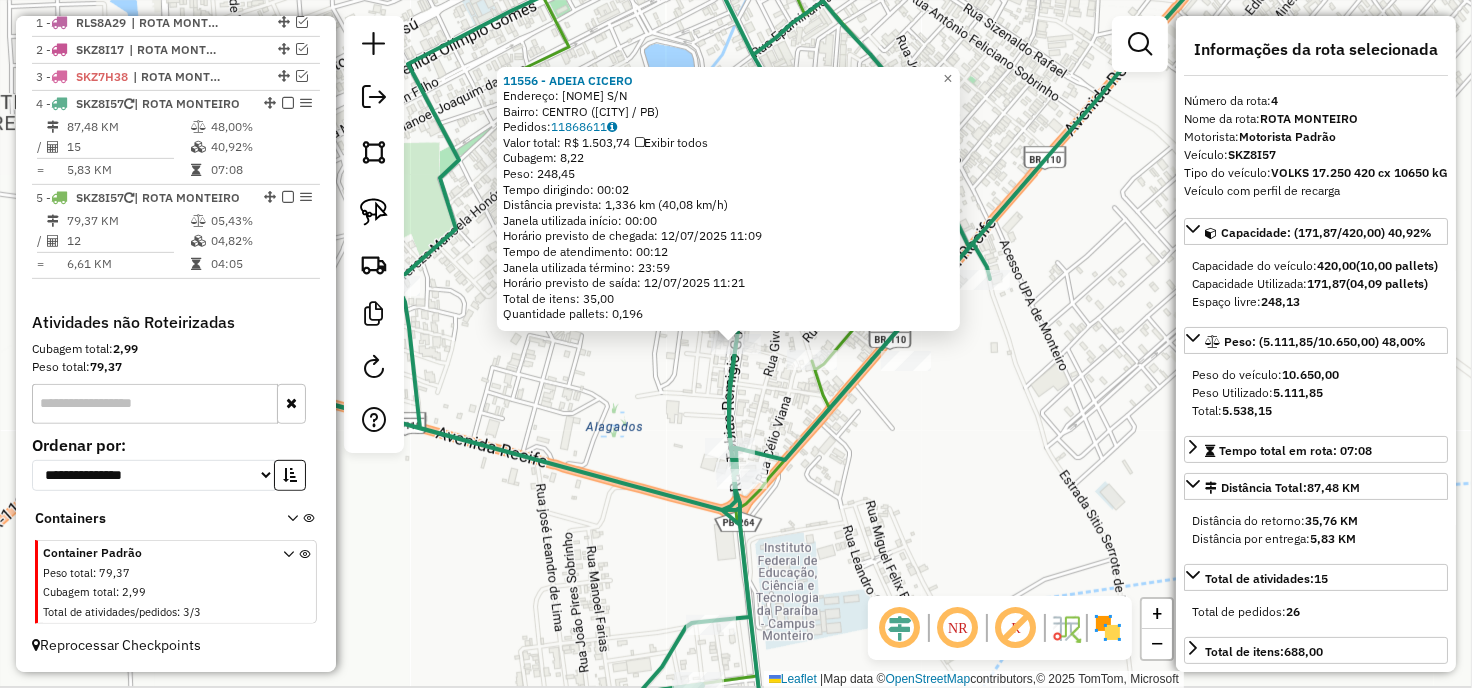 click on "11556 - ADEIA CICERO  Endereço:  ABELARDO PEREIRA DOS SANTOS S/N   Bairro: CENTRO (MONTEIRO / PB)   Pedidos:  11868611   Valor total: R$ 1.503,74   Exibir todos   Cubagem: 8,22  Peso: 248,45  Tempo dirigindo: 00:02   Distância prevista: 1,336 km (40,08 km/h)   Janela utilizada início: 00:00   Horário previsto de chegada: 12/07/2025 11:09   Tempo de atendimento: 00:12   Janela utilizada término: 23:59   Horário previsto de saída: 12/07/2025 11:21   Total de itens: 35,00   Quantidade pallets: 0,196  × Janela de atendimento Grade de atendimento Capacidade Transportadoras Veículos Cliente Pedidos  Rotas Selecione os dias de semana para filtrar as janelas de atendimento  Seg   Ter   Qua   Qui   Sex   Sáb   Dom  Informe o período da janela de atendimento: De: Até:  Filtrar exatamente a janela do cliente  Considerar janela de atendimento padrão  Selecione os dias de semana para filtrar as grades de atendimento  Seg   Ter   Qua   Qui   Sex   Sáb   Dom   Clientes fora do dia de atendimento selecionado +" 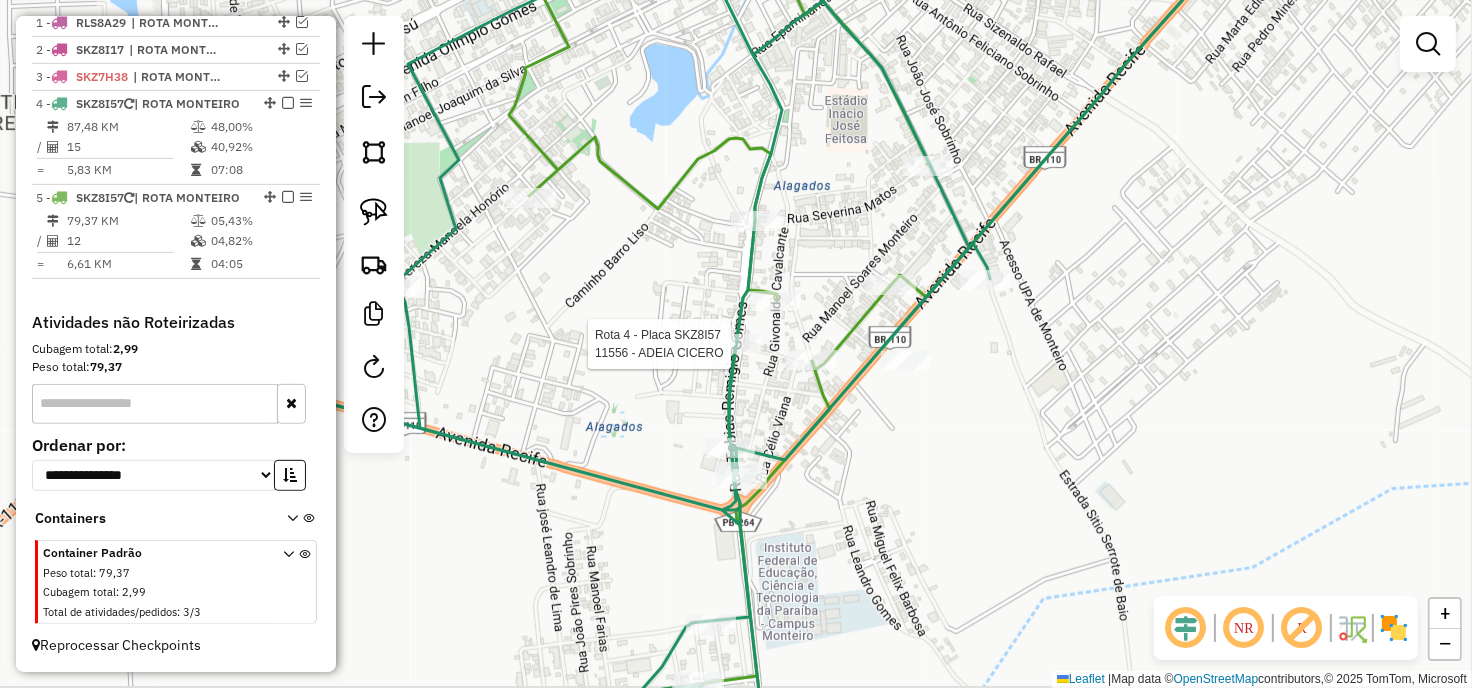 select on "**********" 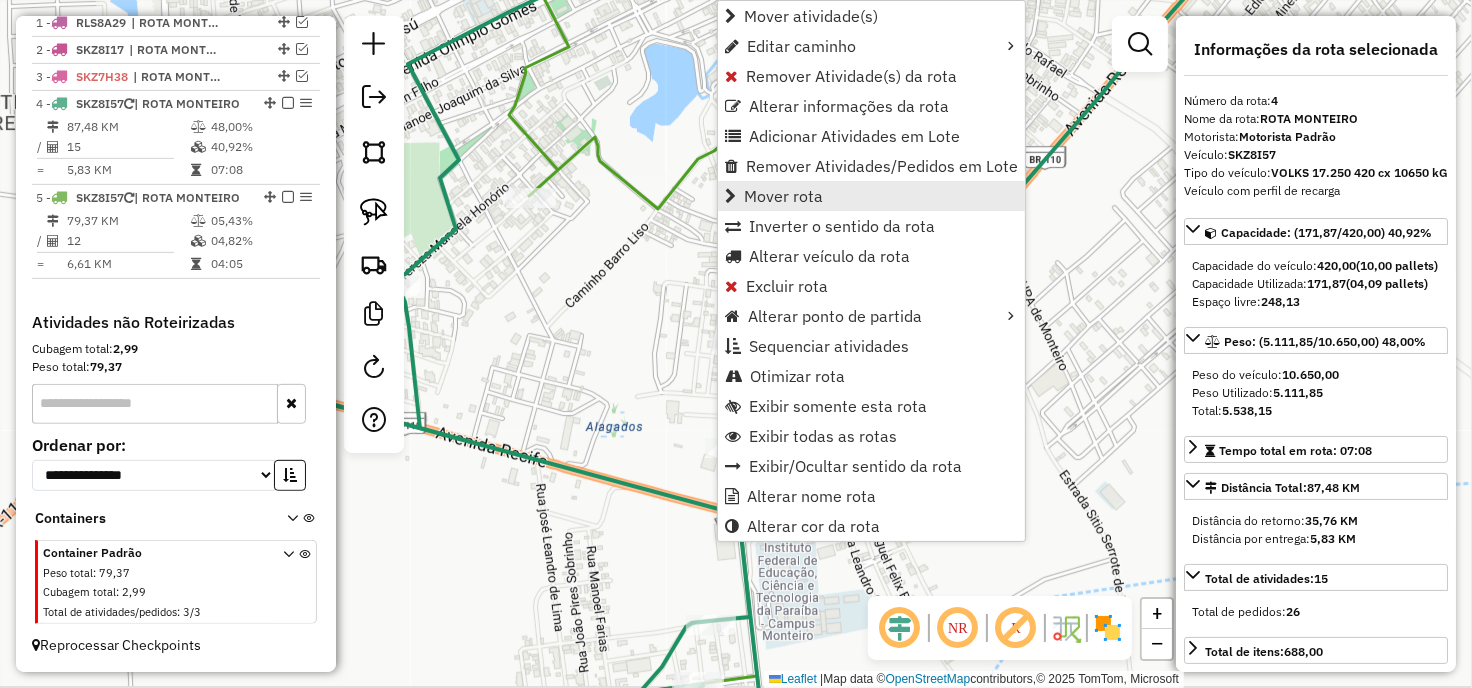 click on "Mover rota" at bounding box center [783, 196] 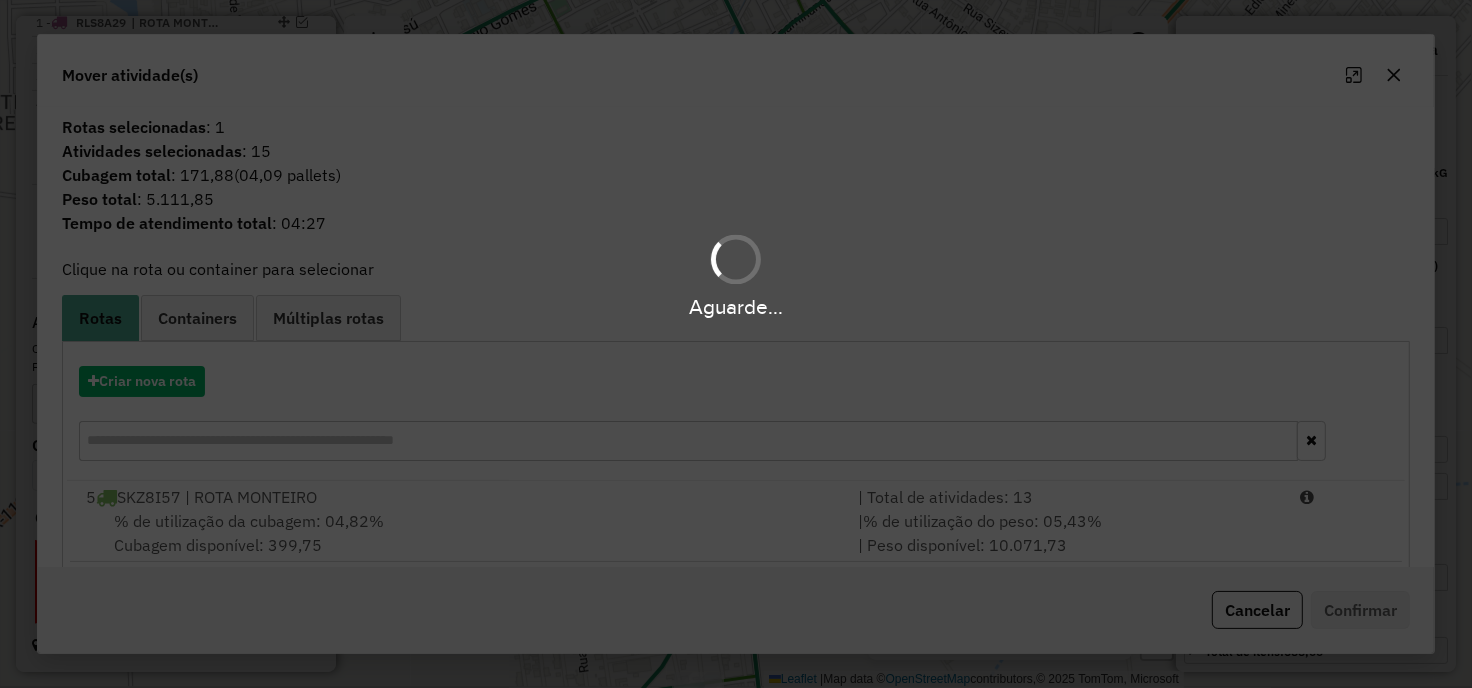 click on "Aguarde..." at bounding box center (736, 344) 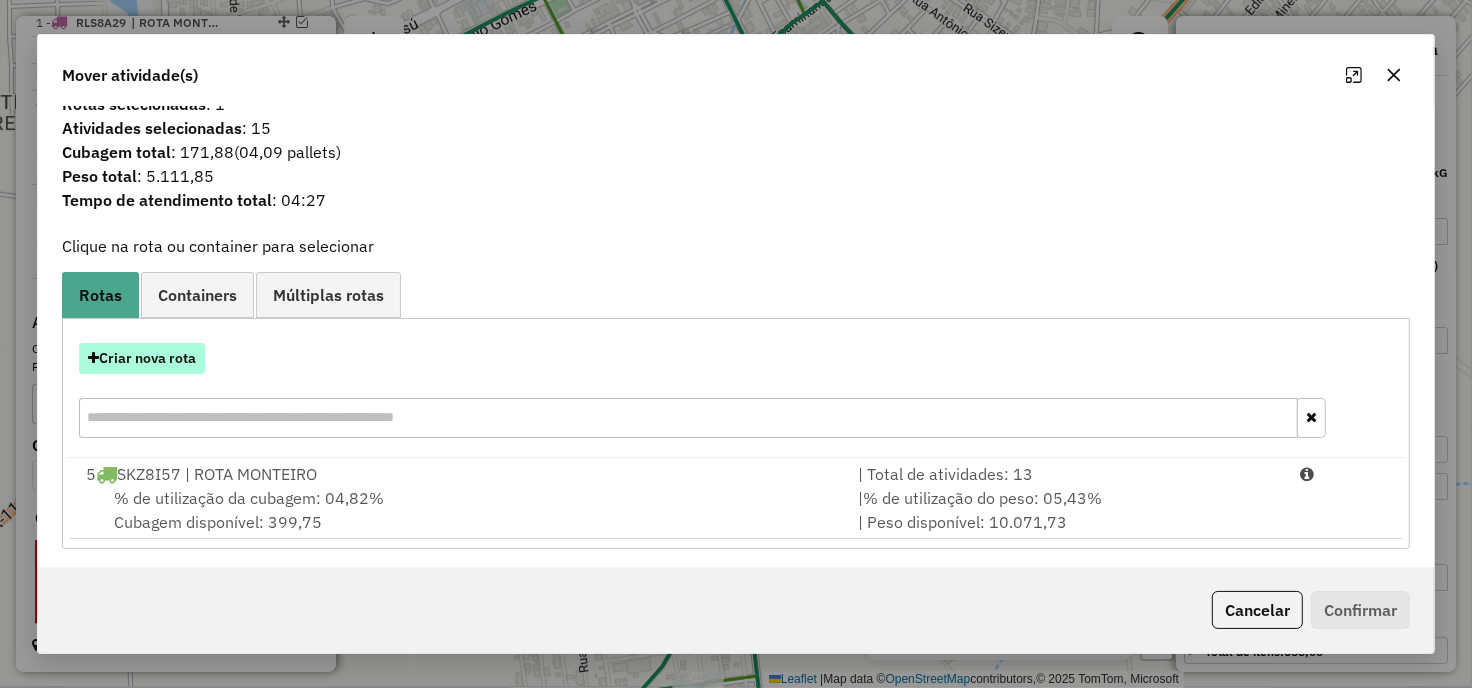 scroll, scrollTop: 28, scrollLeft: 0, axis: vertical 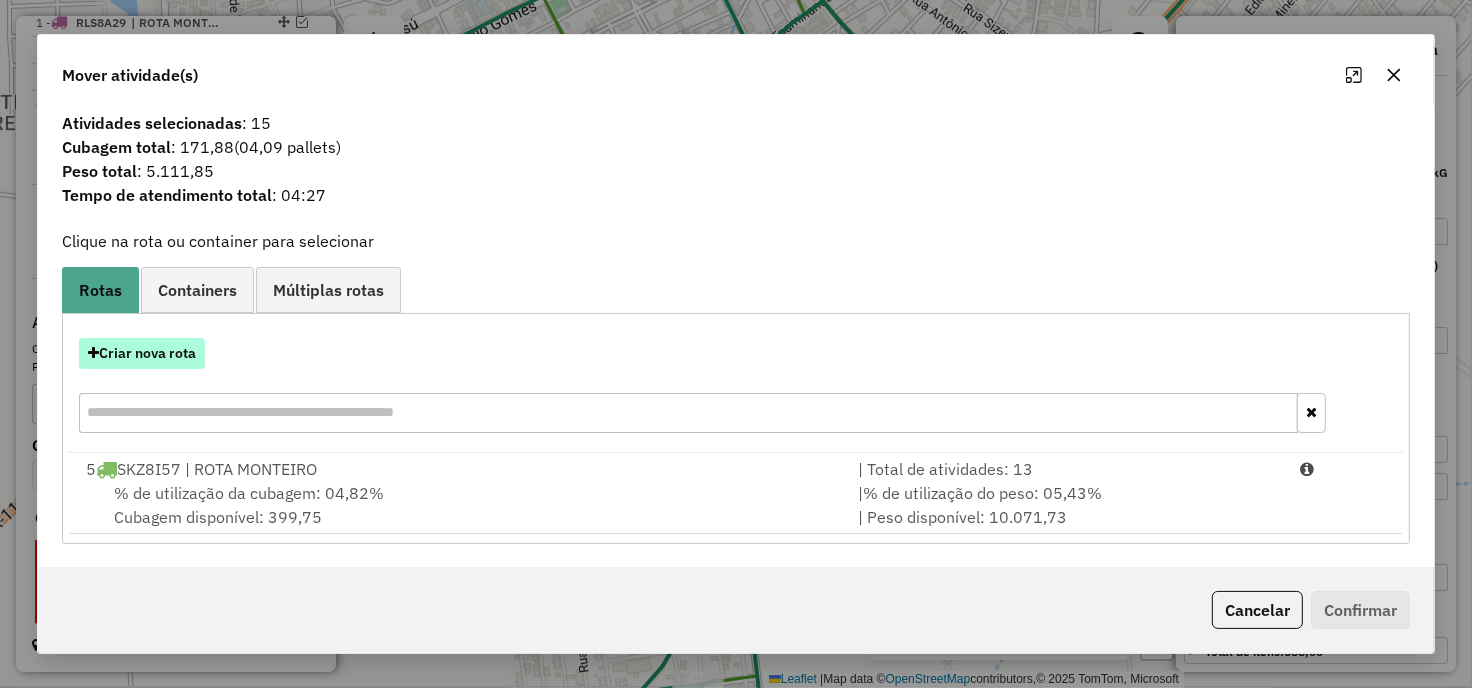 click on "Criar nova rota" at bounding box center [142, 353] 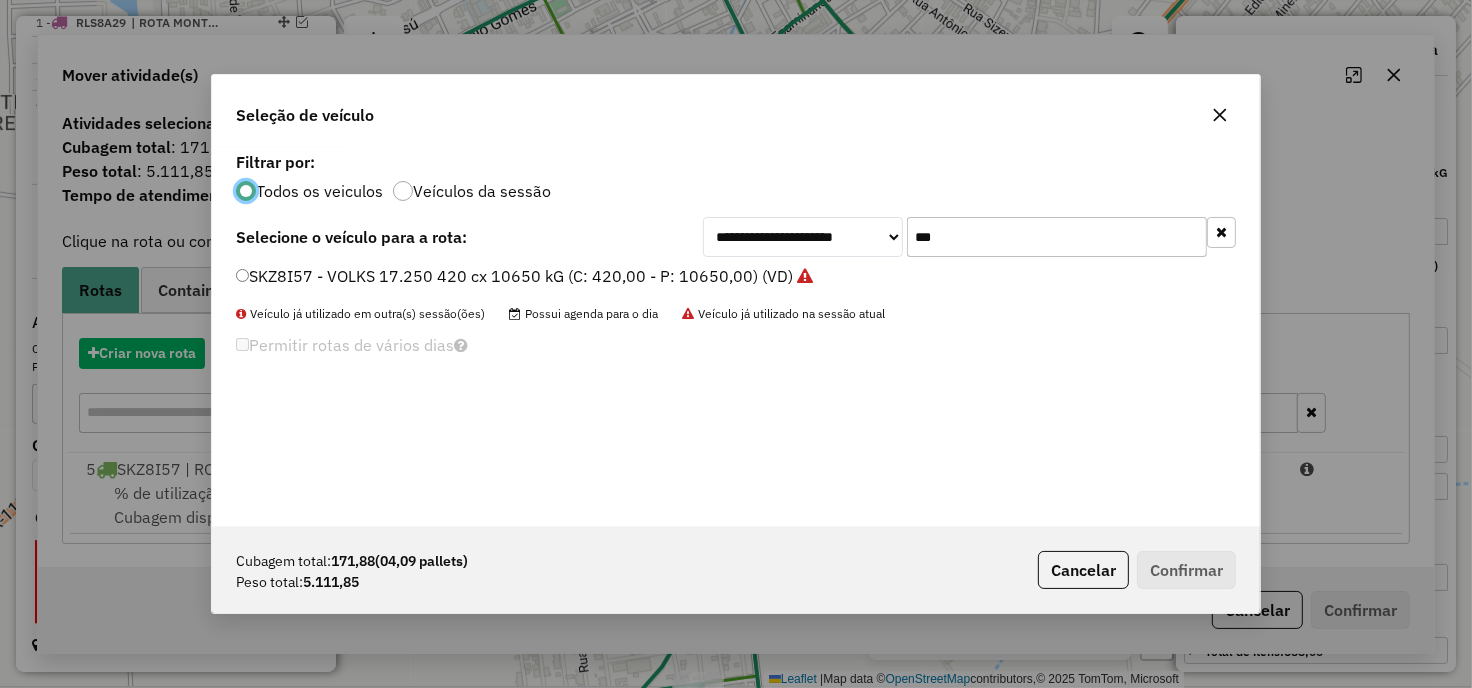scroll, scrollTop: 11, scrollLeft: 5, axis: both 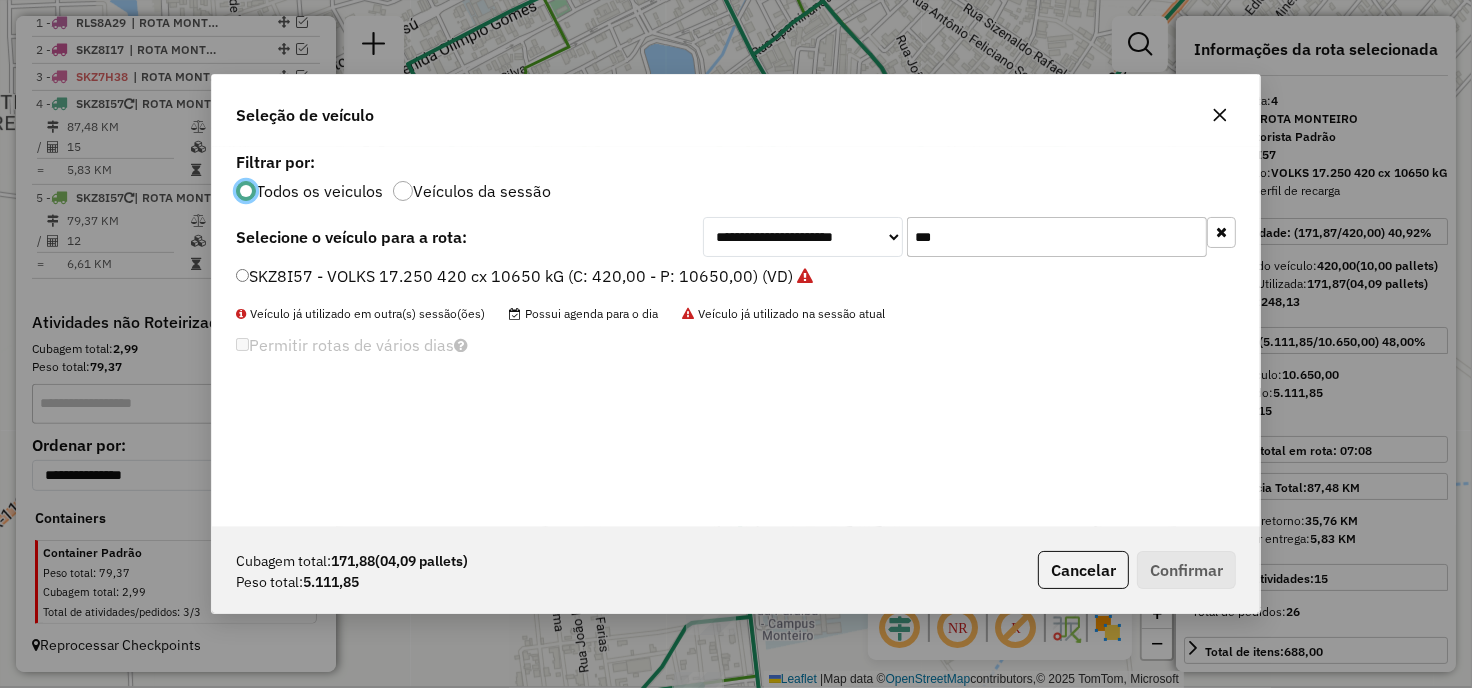 click on "***" 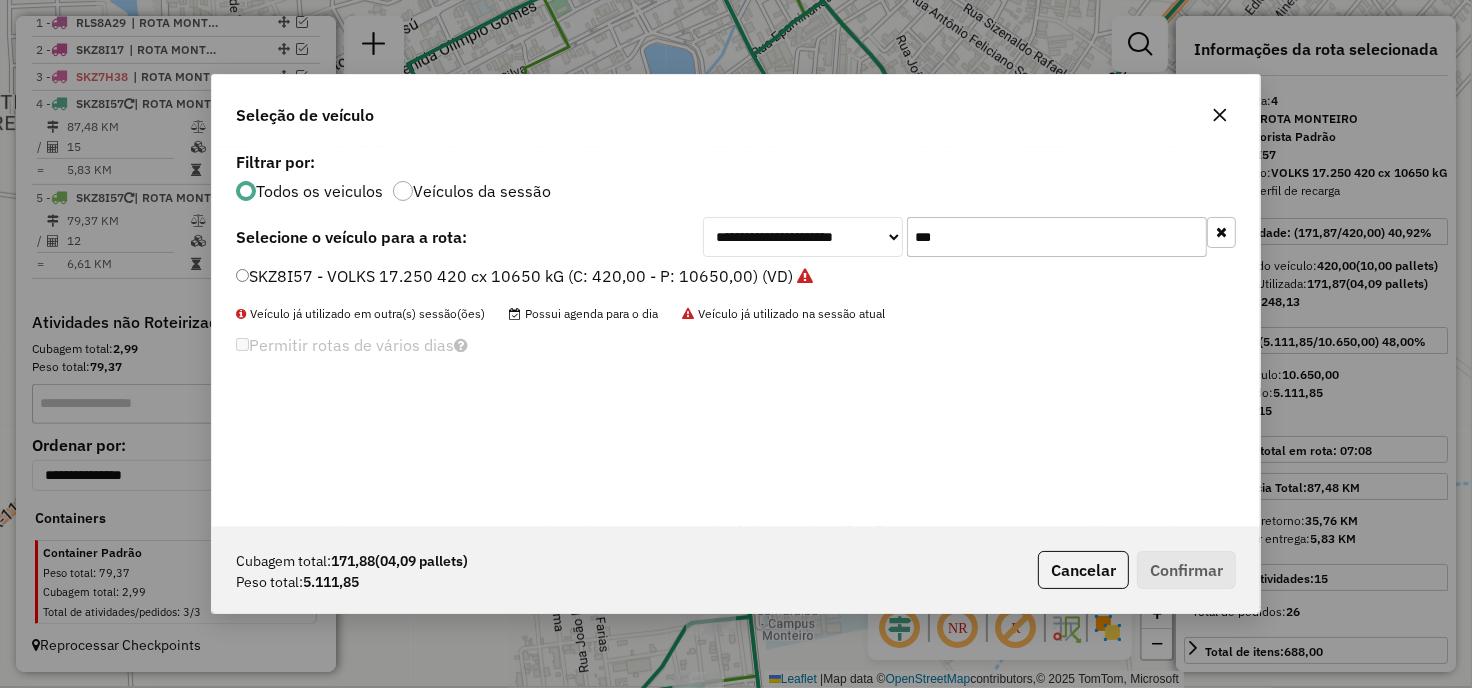 click 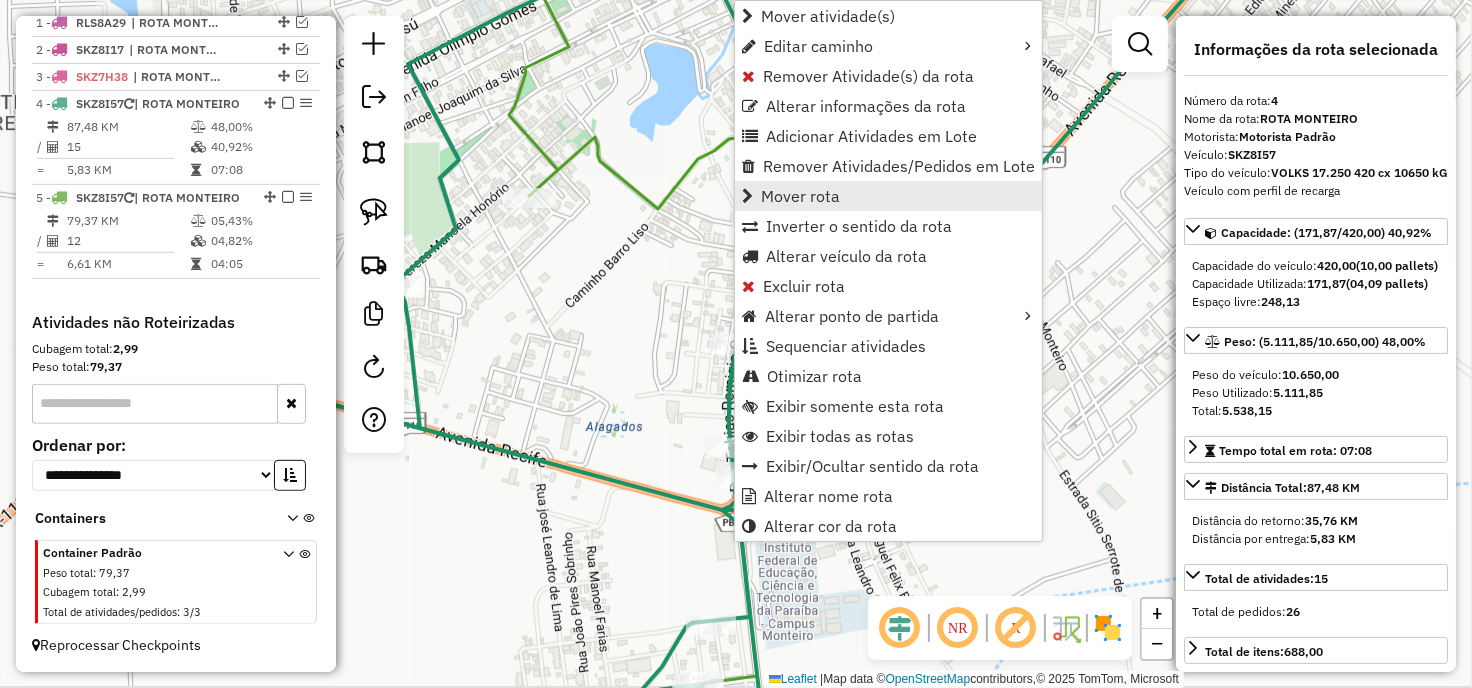 click on "Mover rota" at bounding box center (800, 196) 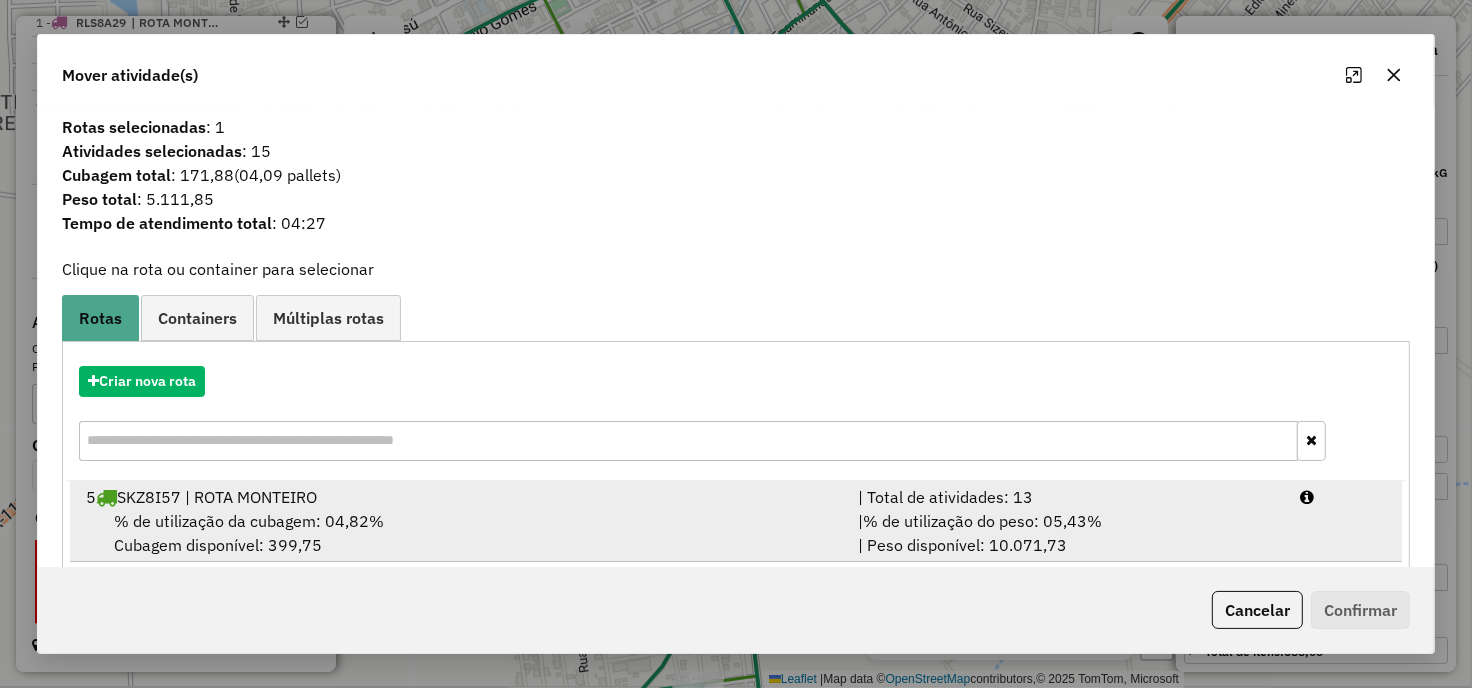 click on "% de utilização da cubagem: 04,82%" at bounding box center [249, 521] 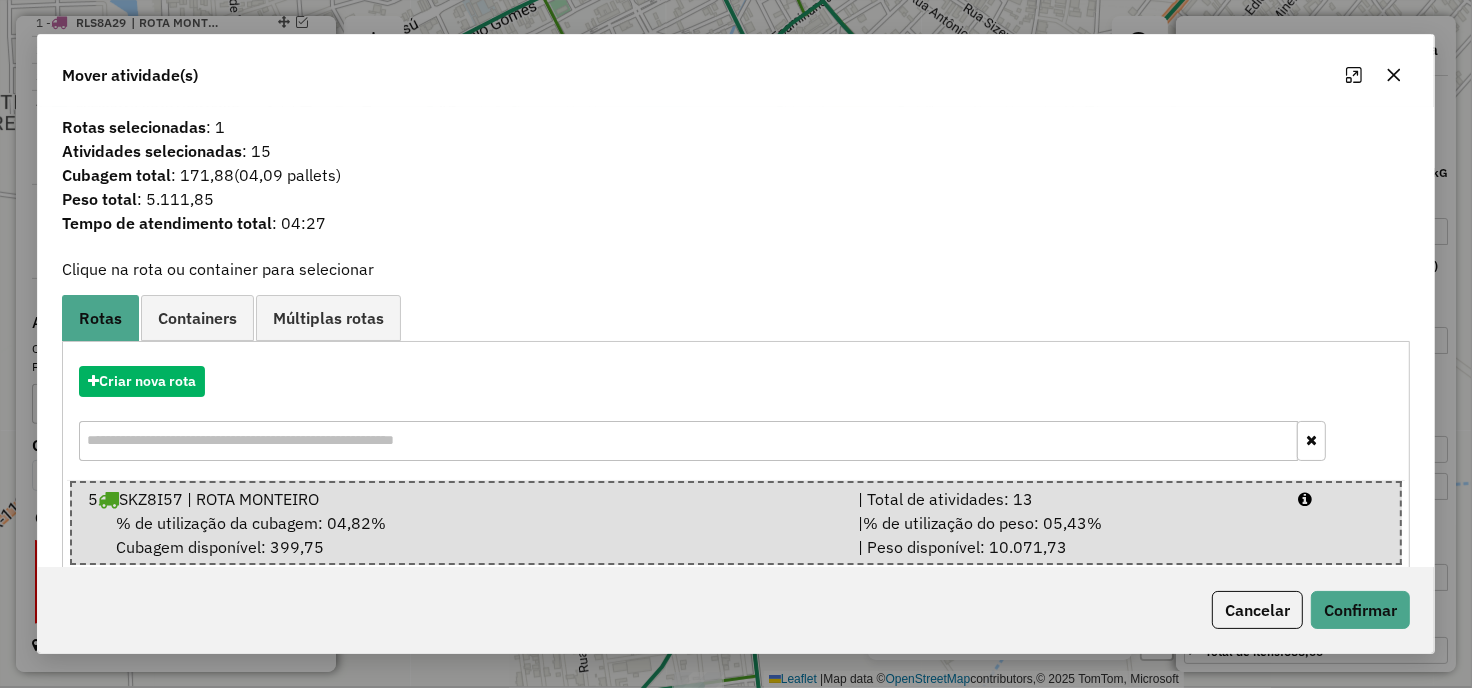 click on "Cancelar   Confirmar" 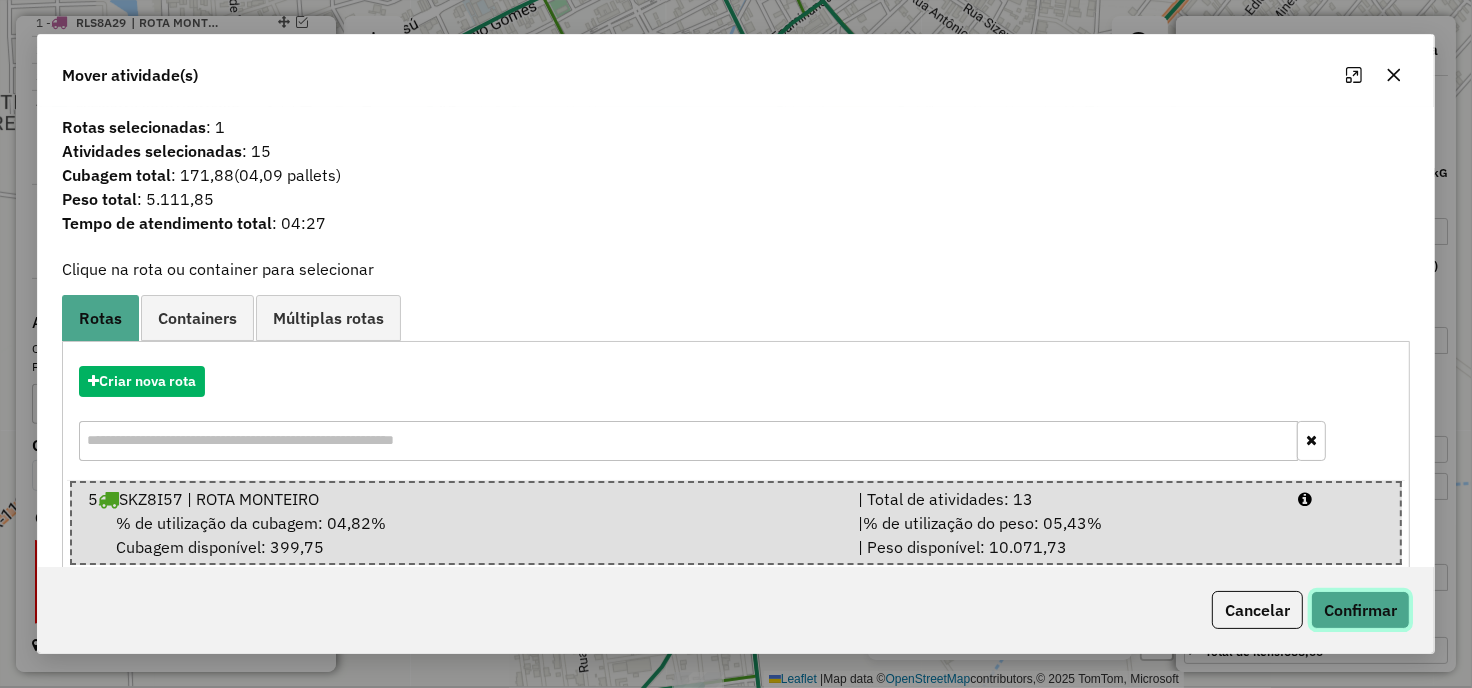 click on "Confirmar" 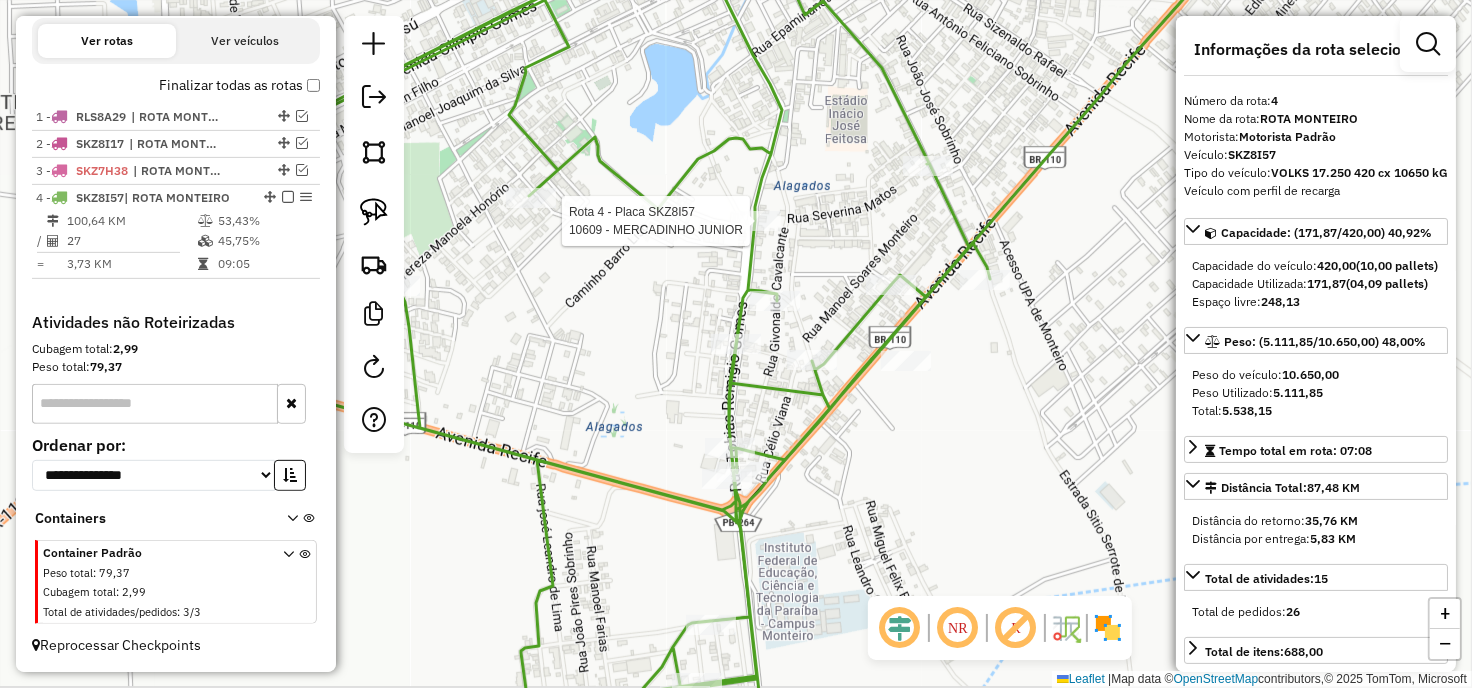 scroll, scrollTop: 661, scrollLeft: 0, axis: vertical 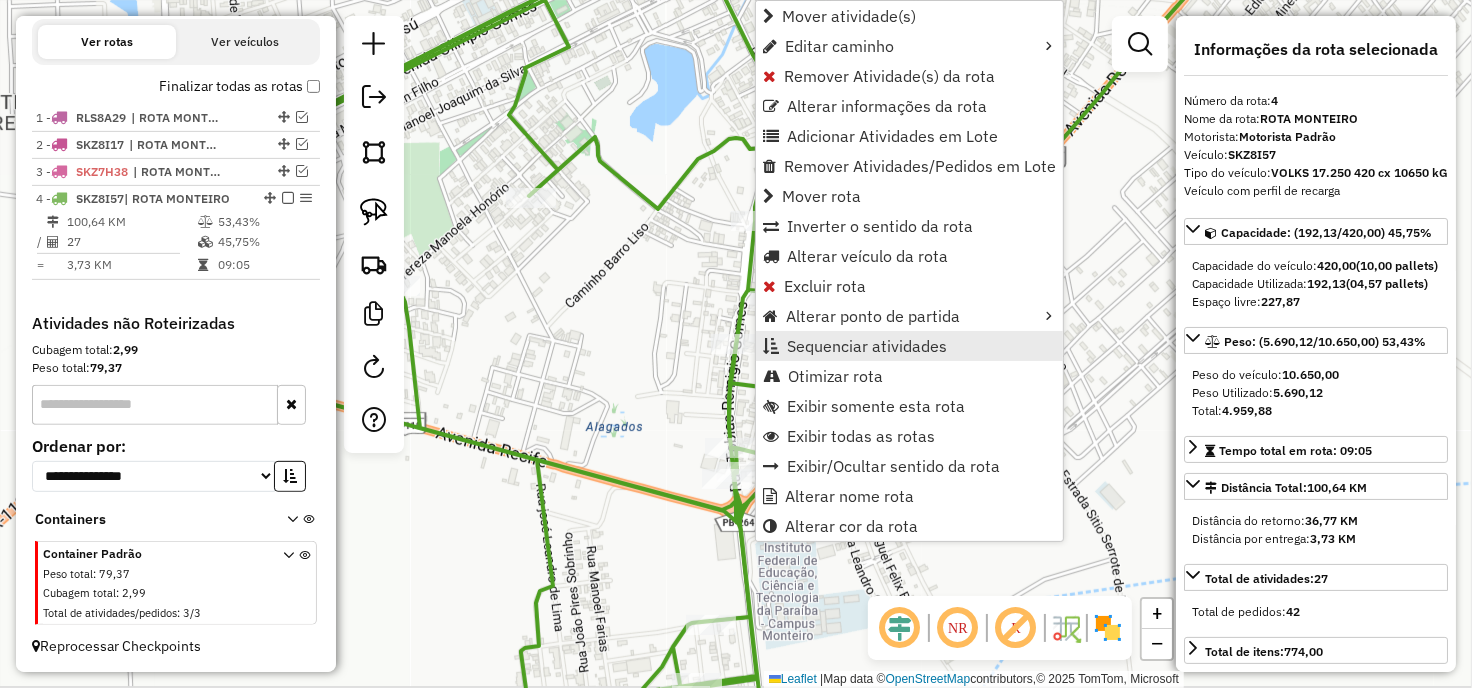 click on "Sequenciar atividades" at bounding box center [867, 346] 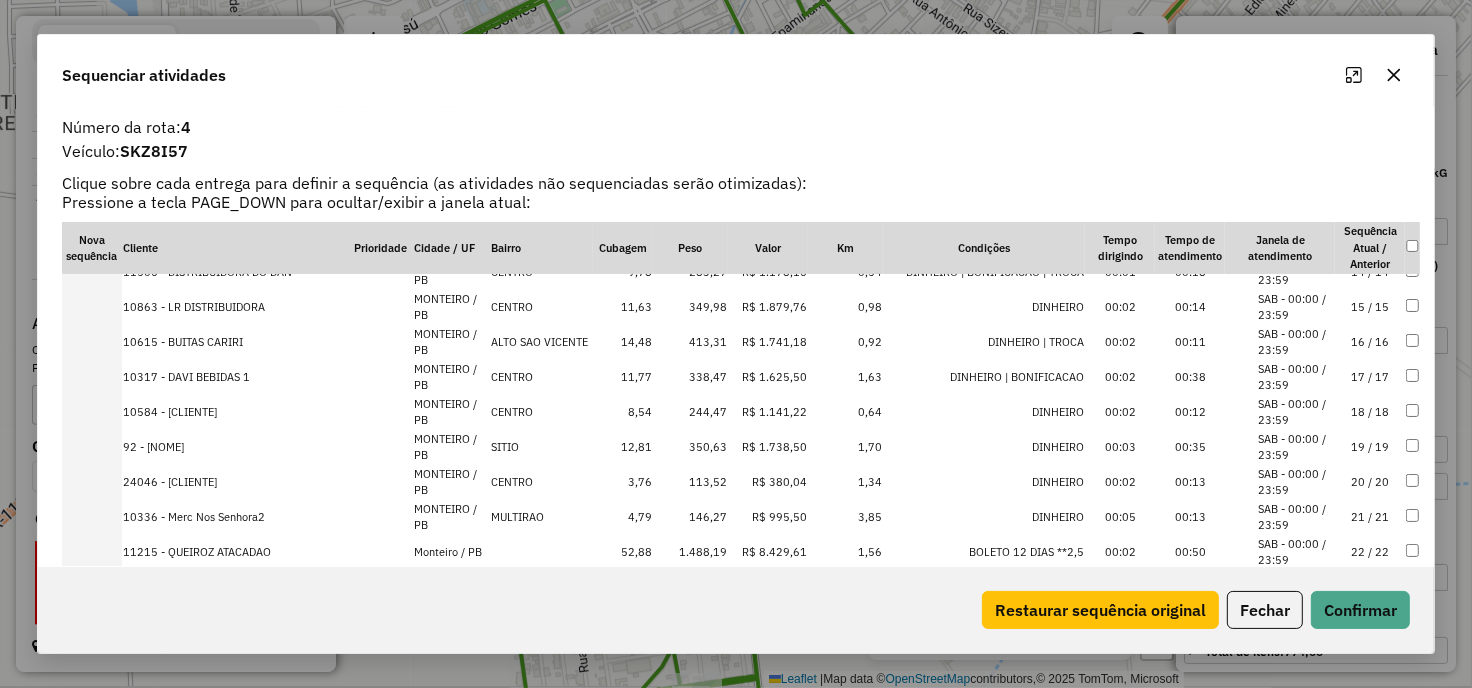 scroll, scrollTop: 671, scrollLeft: 0, axis: vertical 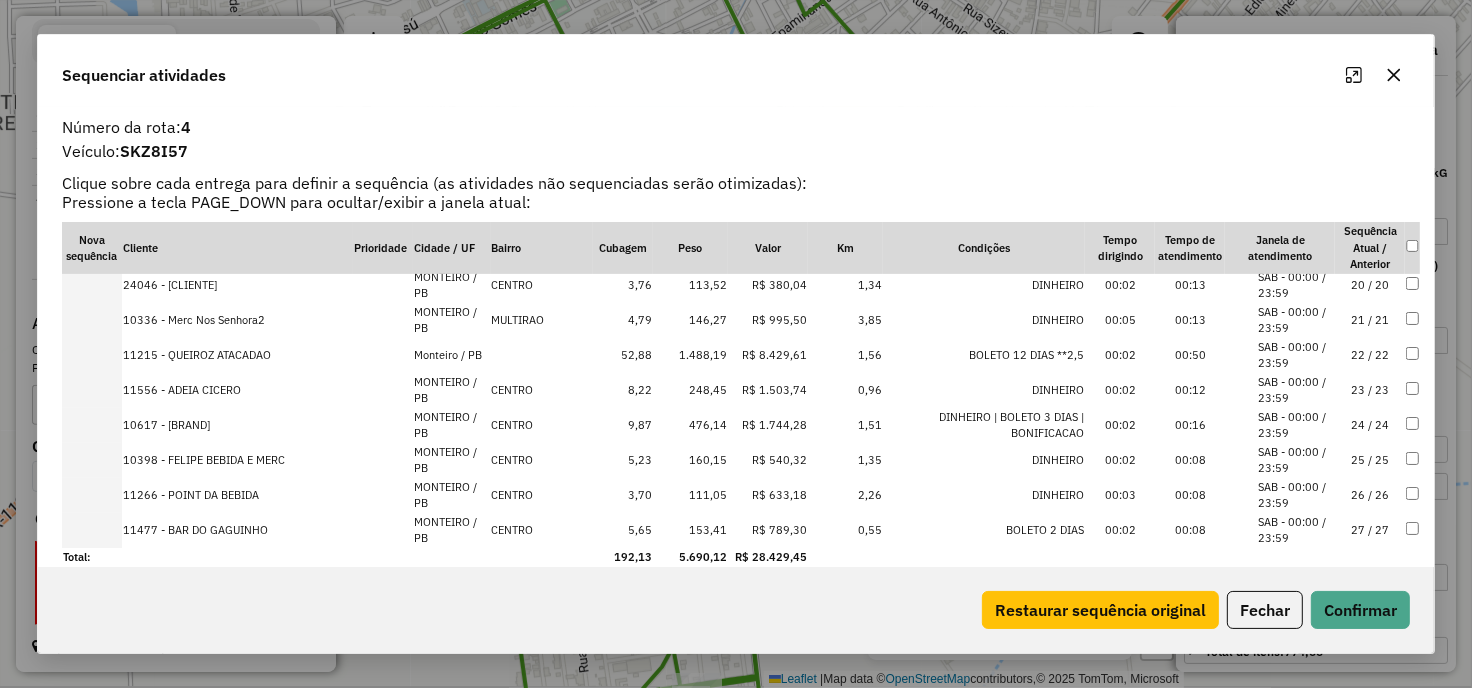 click 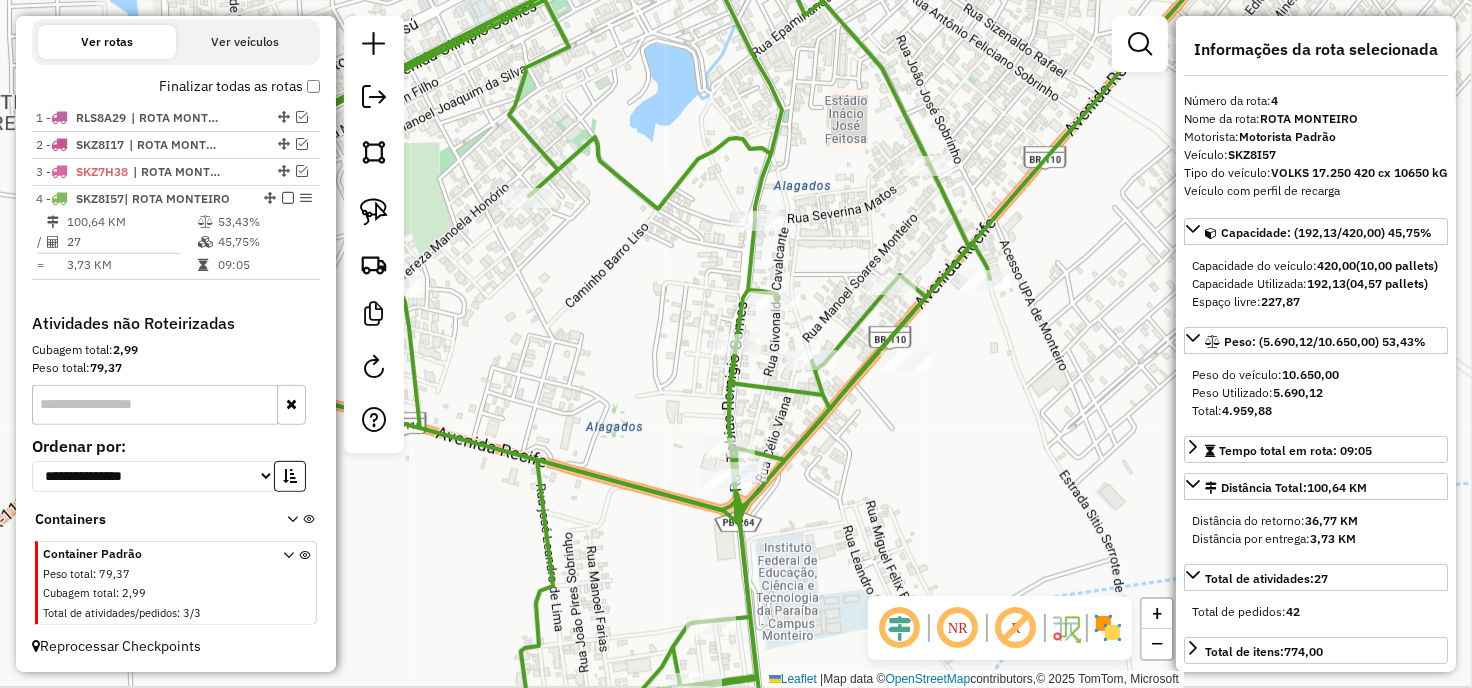 click on "Finalizar todas as rotas" at bounding box center (239, 86) 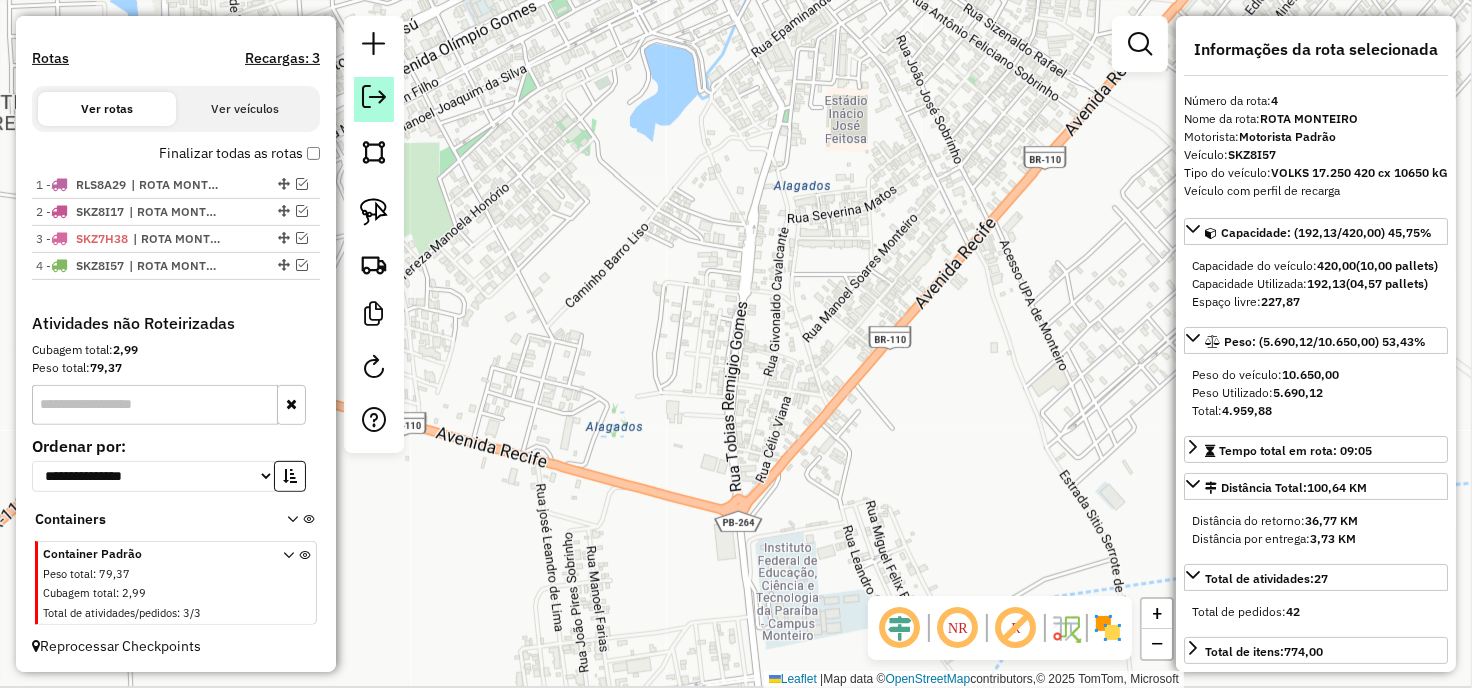 click 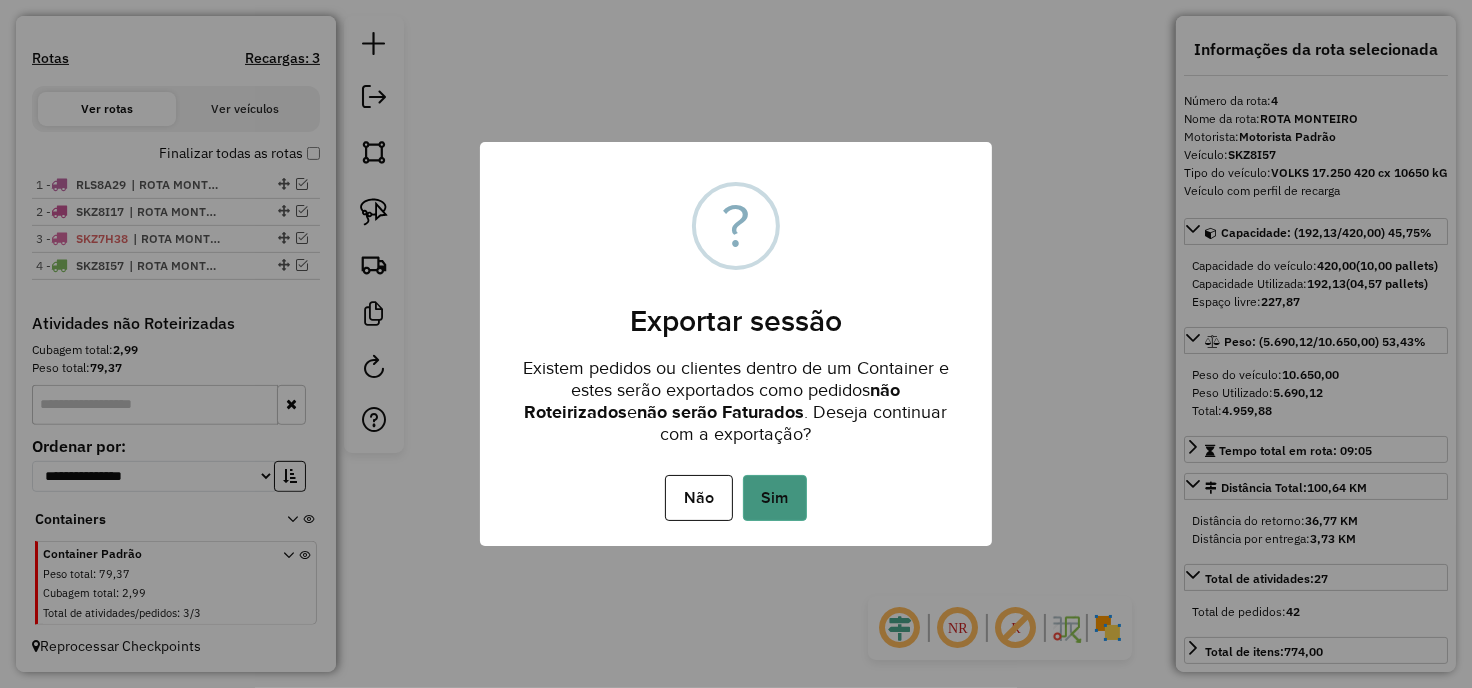 click on "Sim" at bounding box center [775, 498] 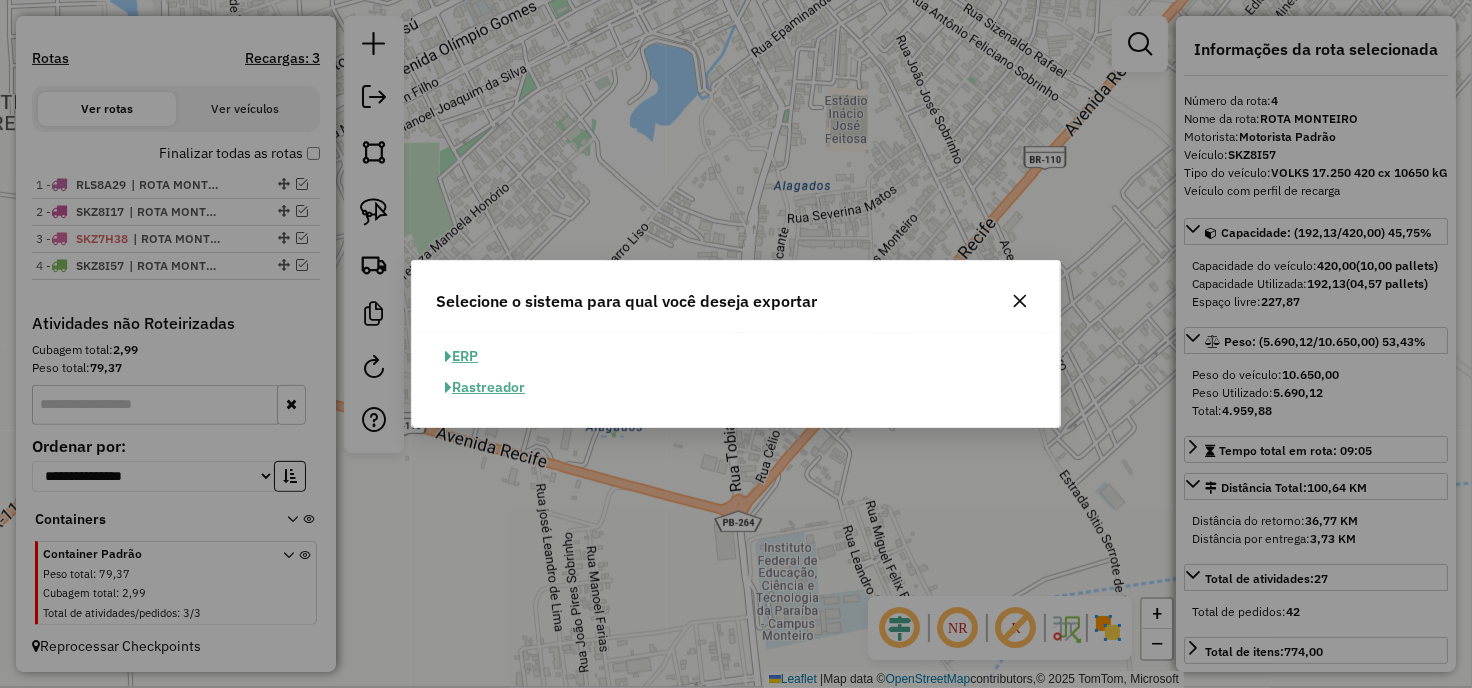 click on "ERP" 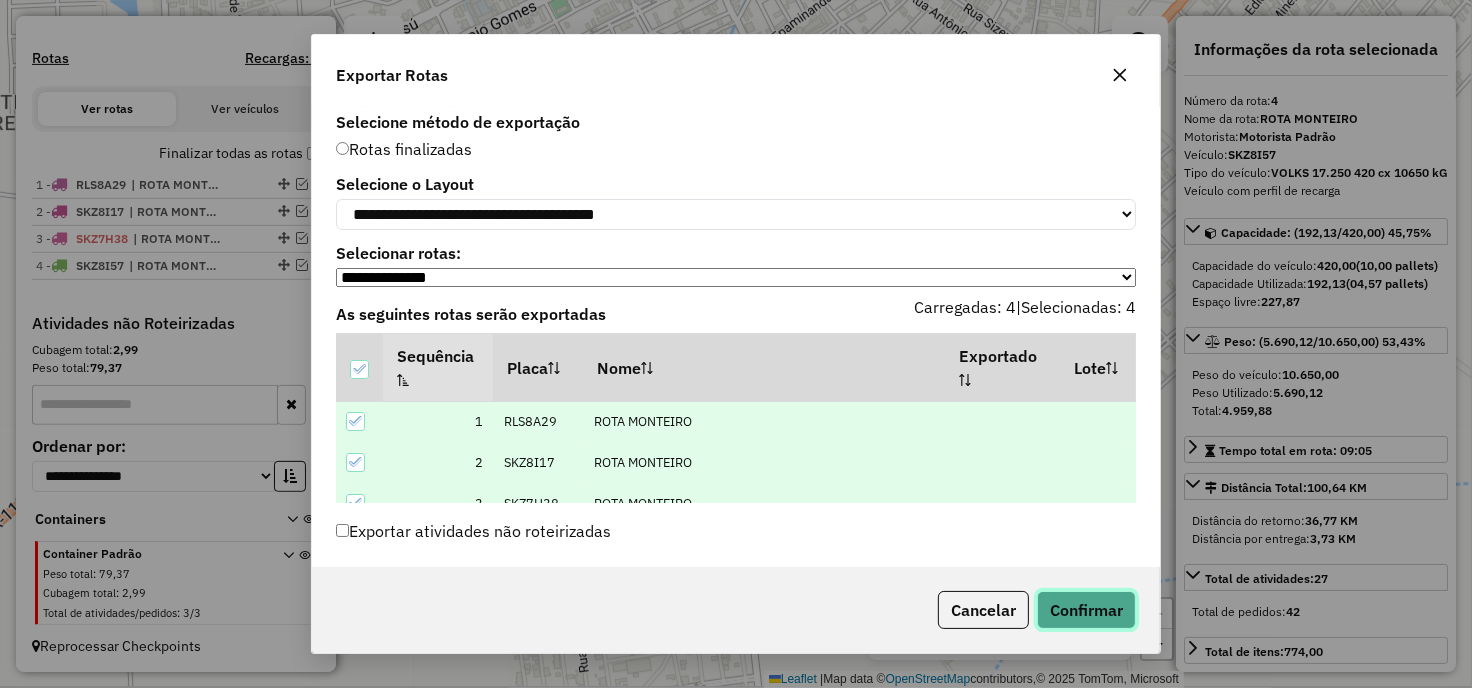 click on "Confirmar" 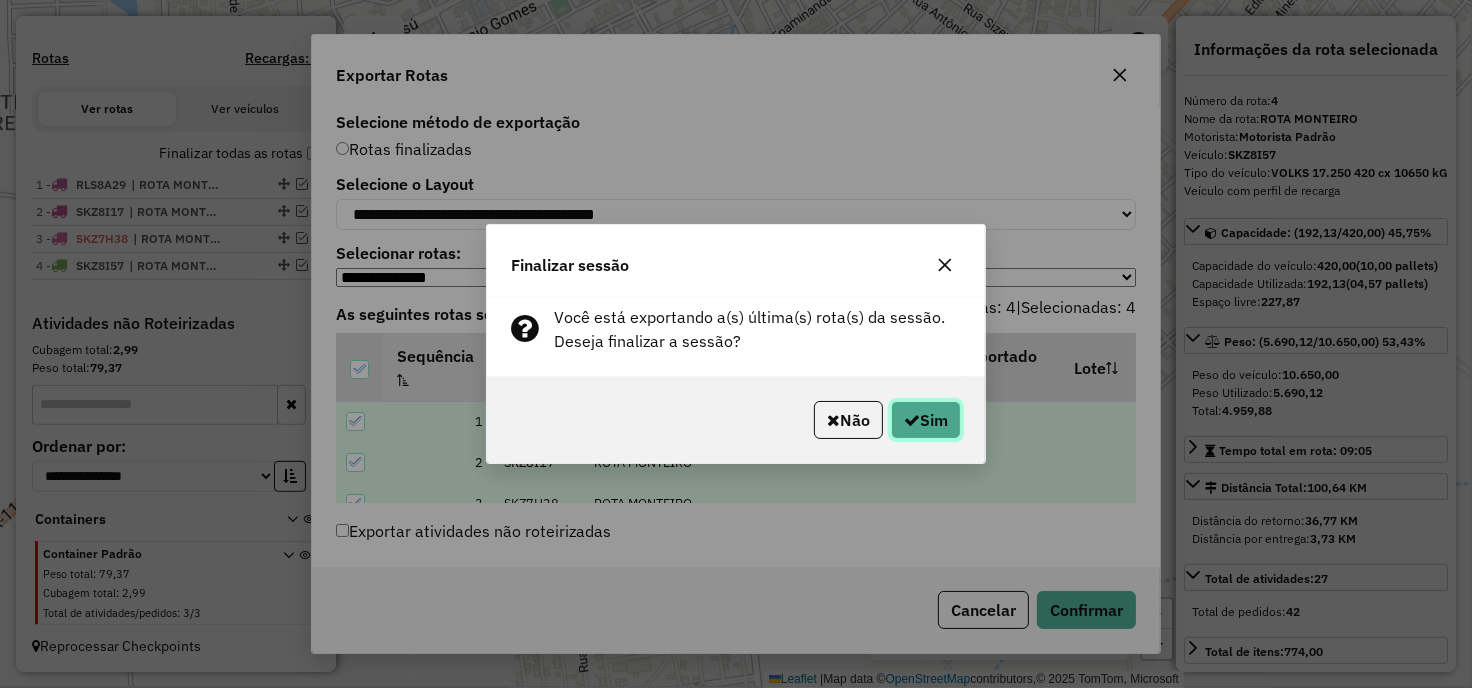 click on "Sim" 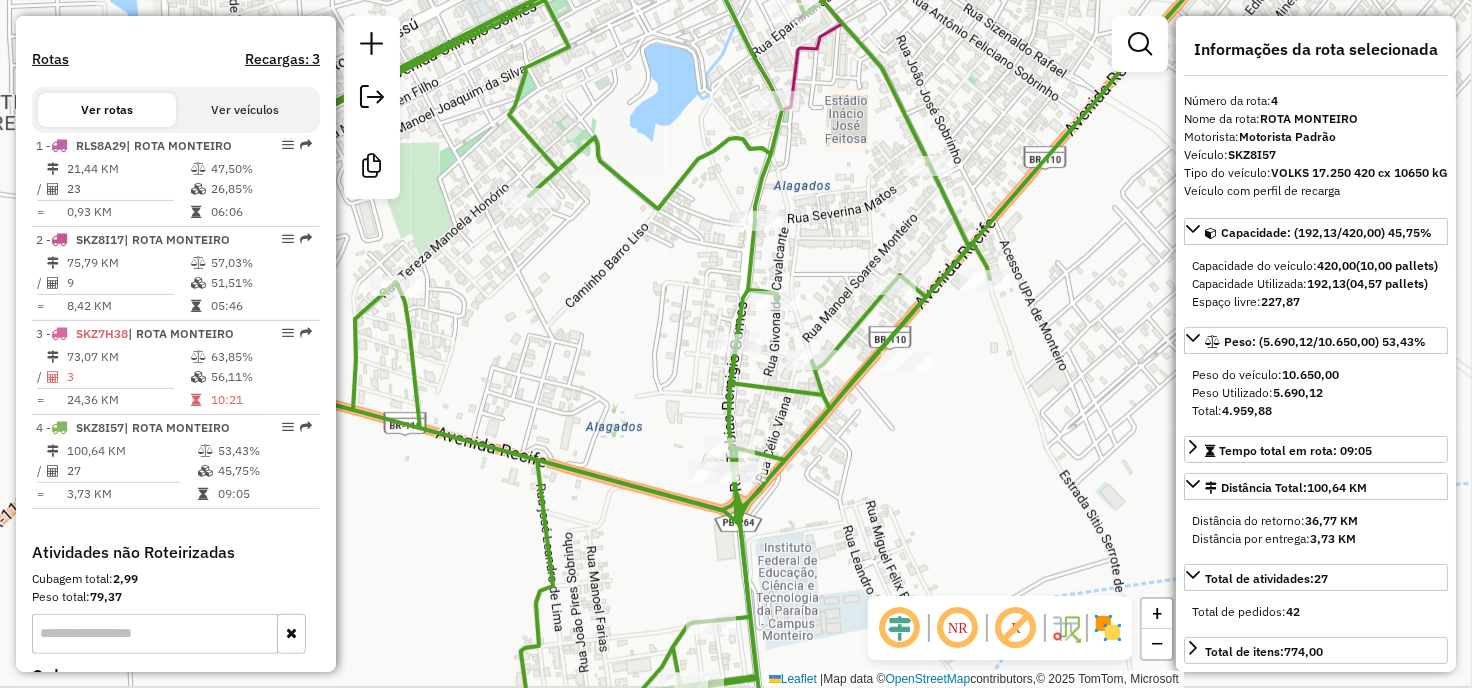 scroll, scrollTop: 831, scrollLeft: 0, axis: vertical 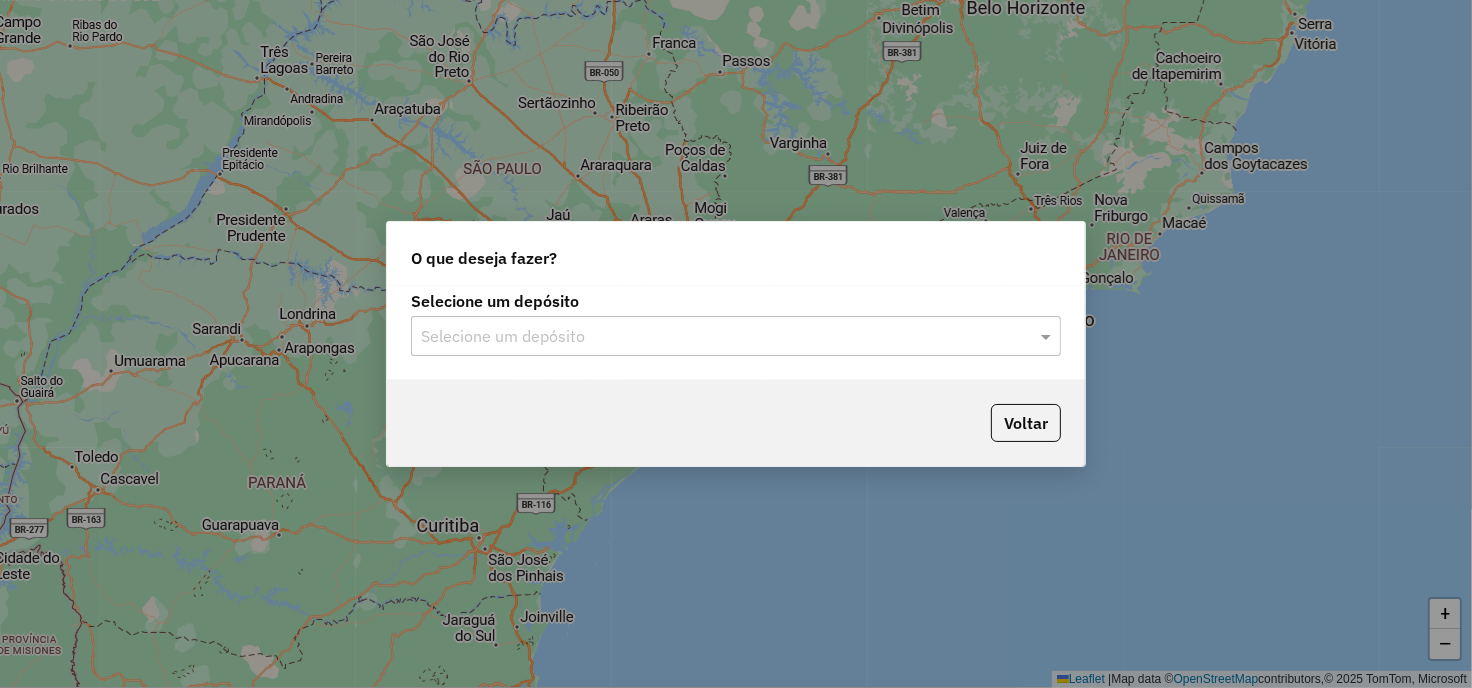 click on "Selecione um depósito Selecione um depósito" 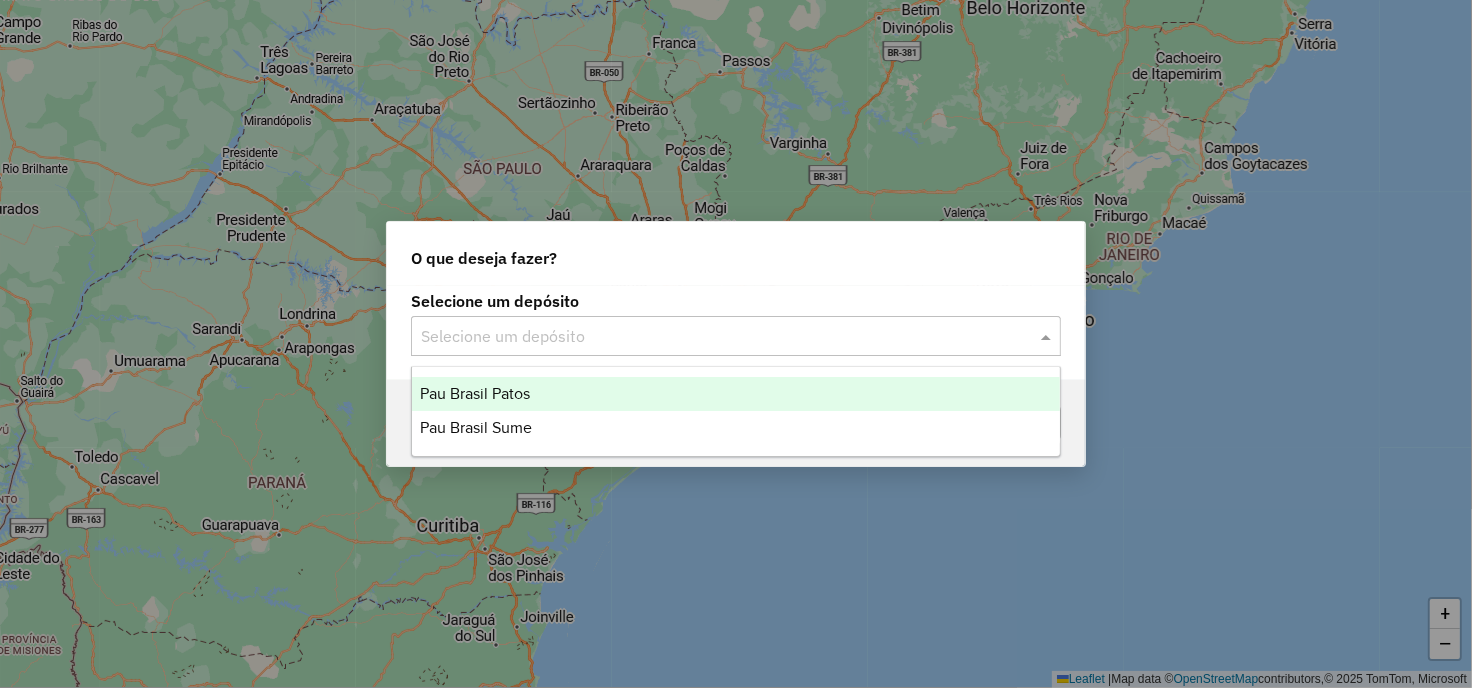 click 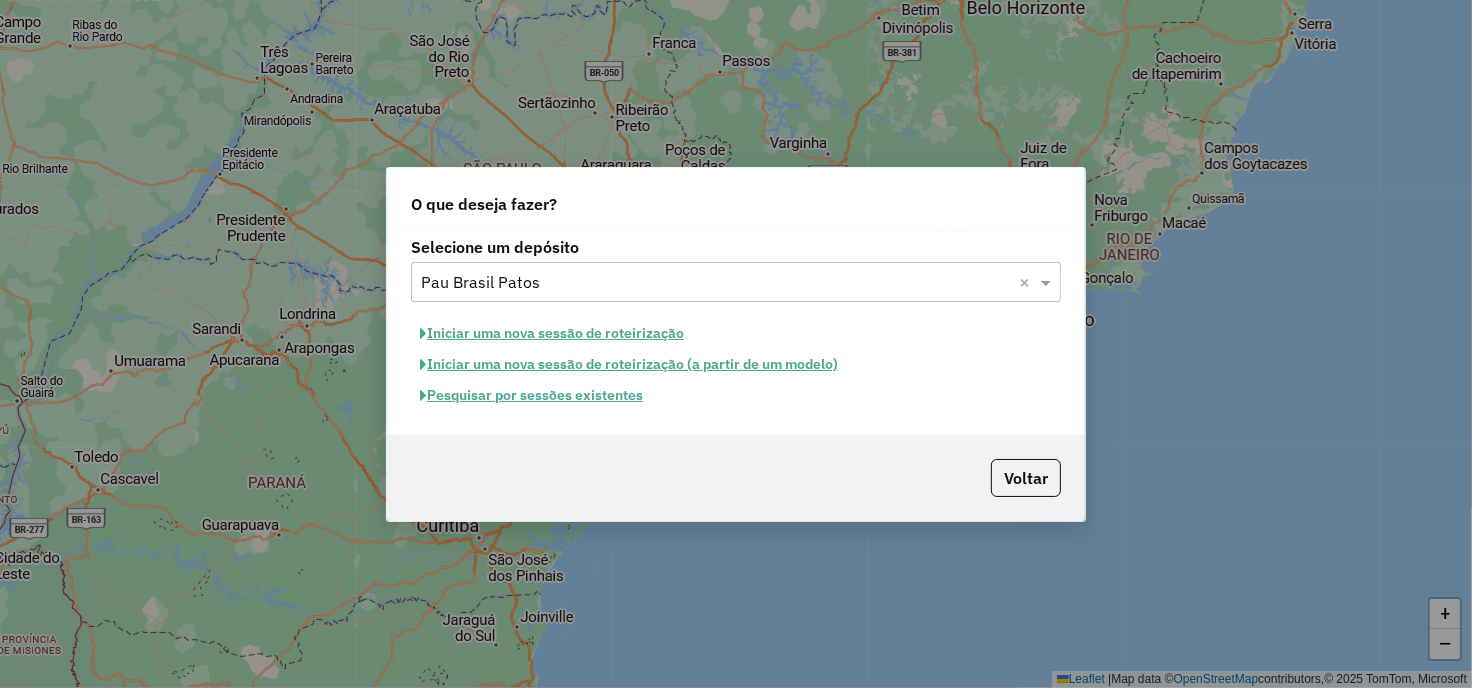 click on "Iniciar uma nova sessão de roteirização" 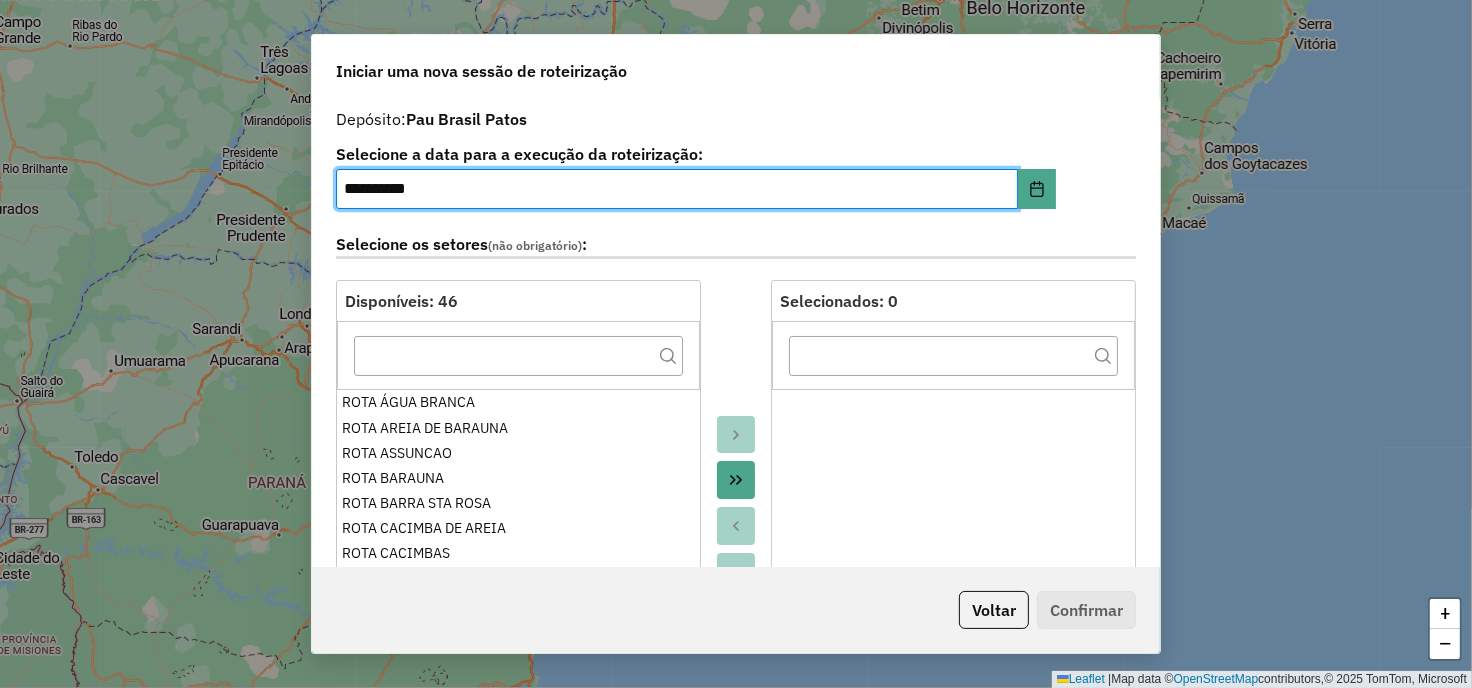 click 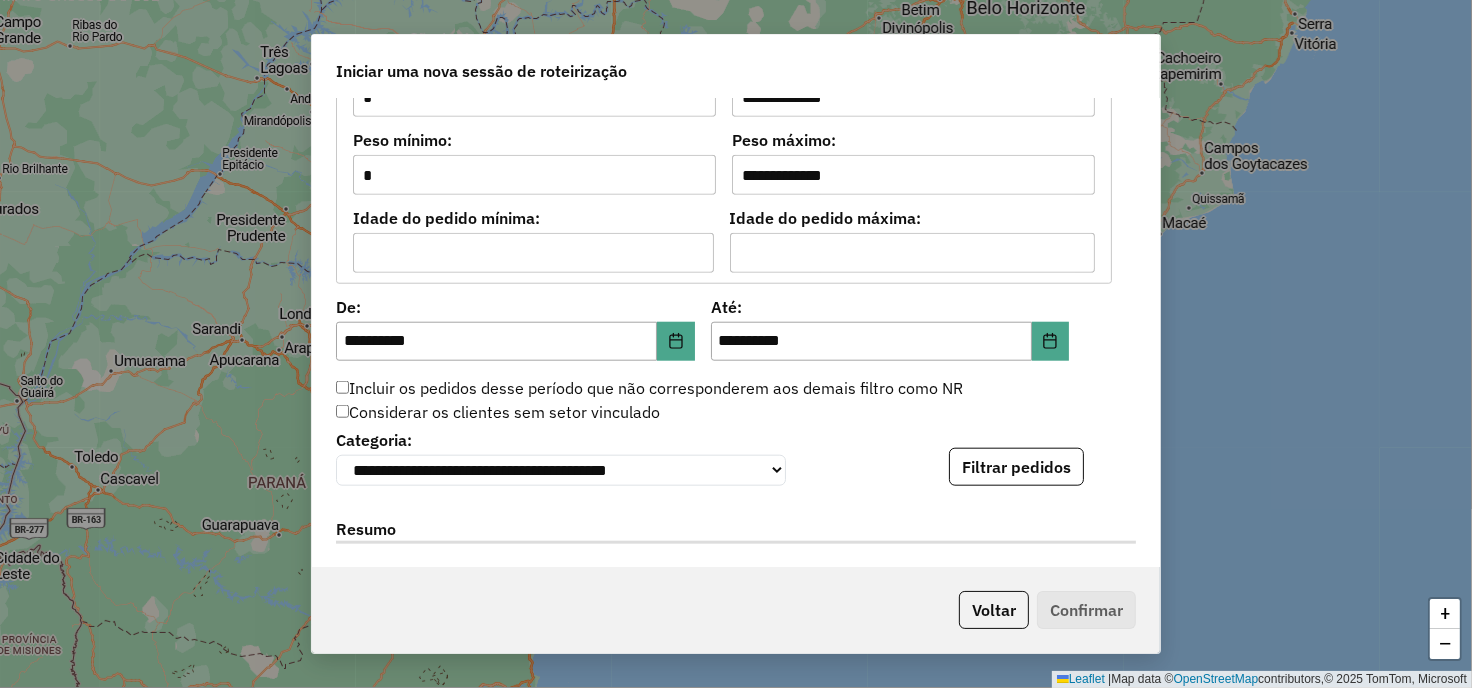 scroll, scrollTop: 1777, scrollLeft: 0, axis: vertical 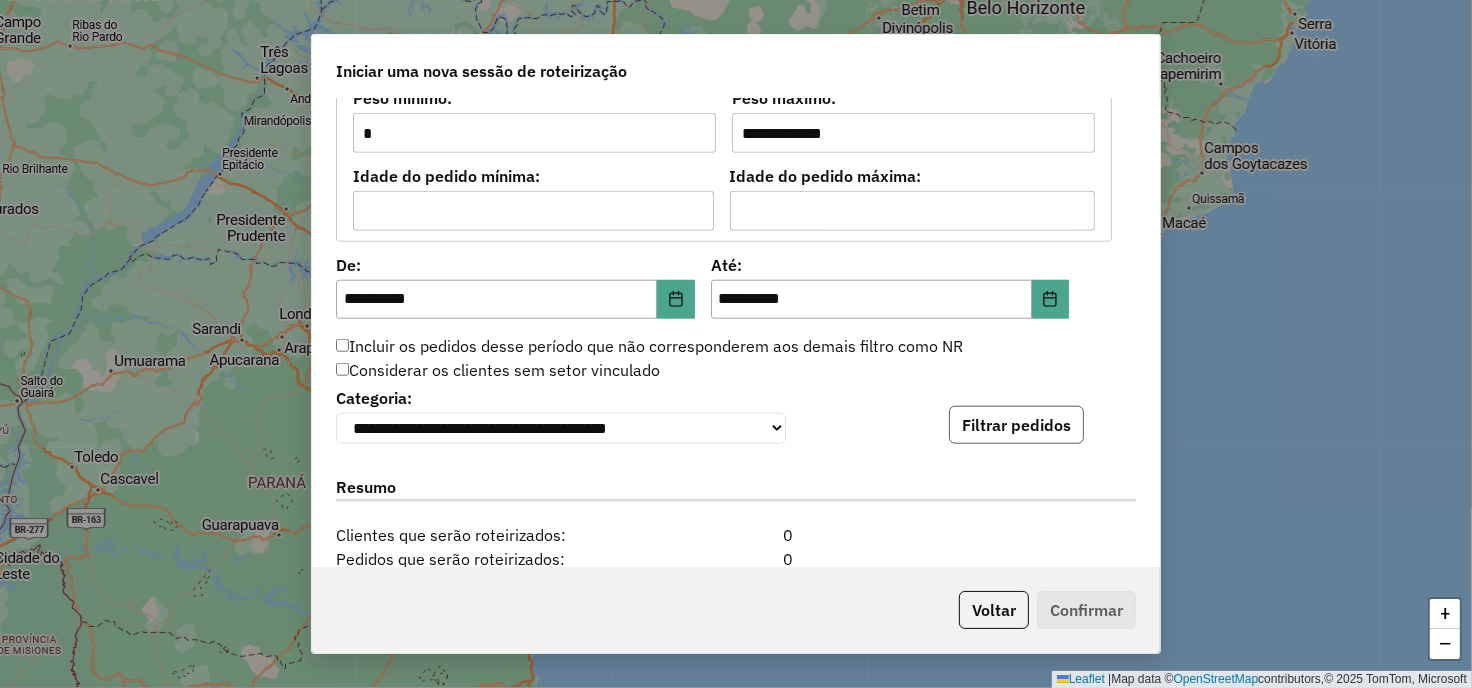 click on "Filtrar pedidos" 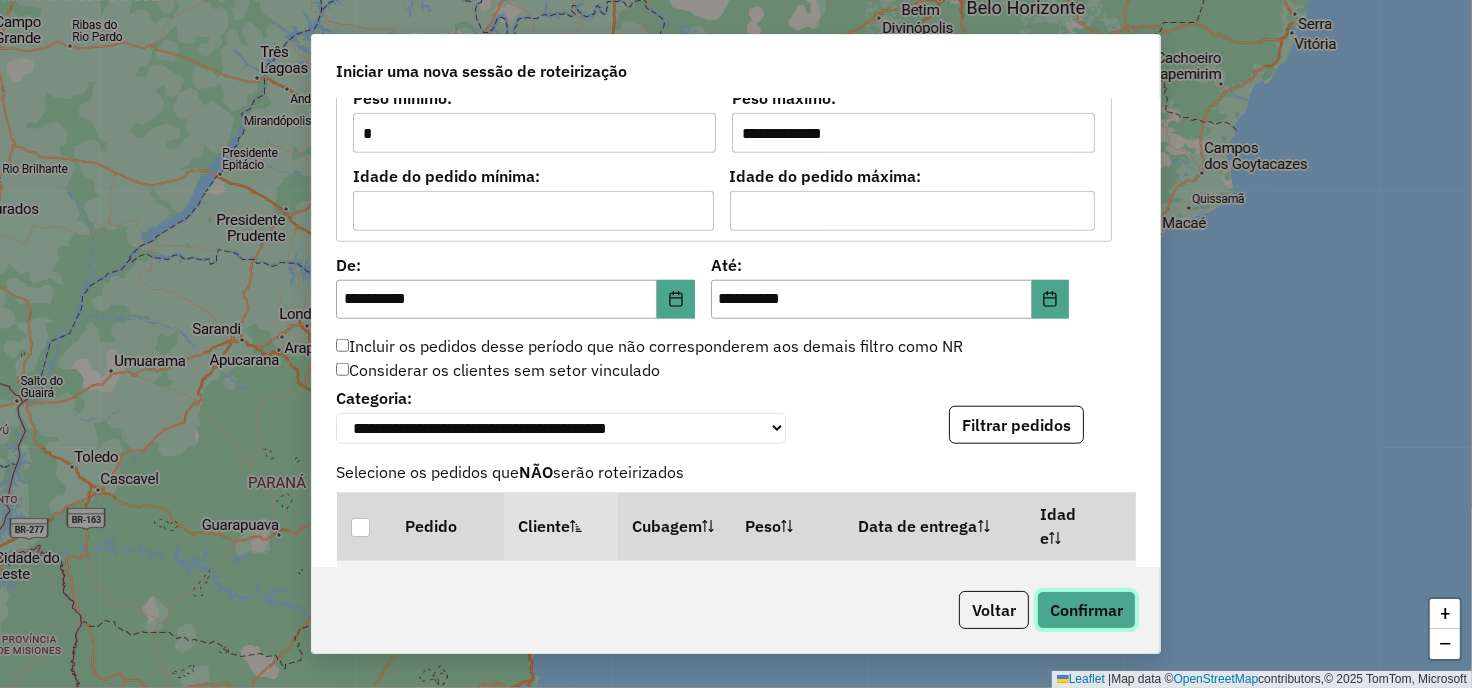 click on "Confirmar" 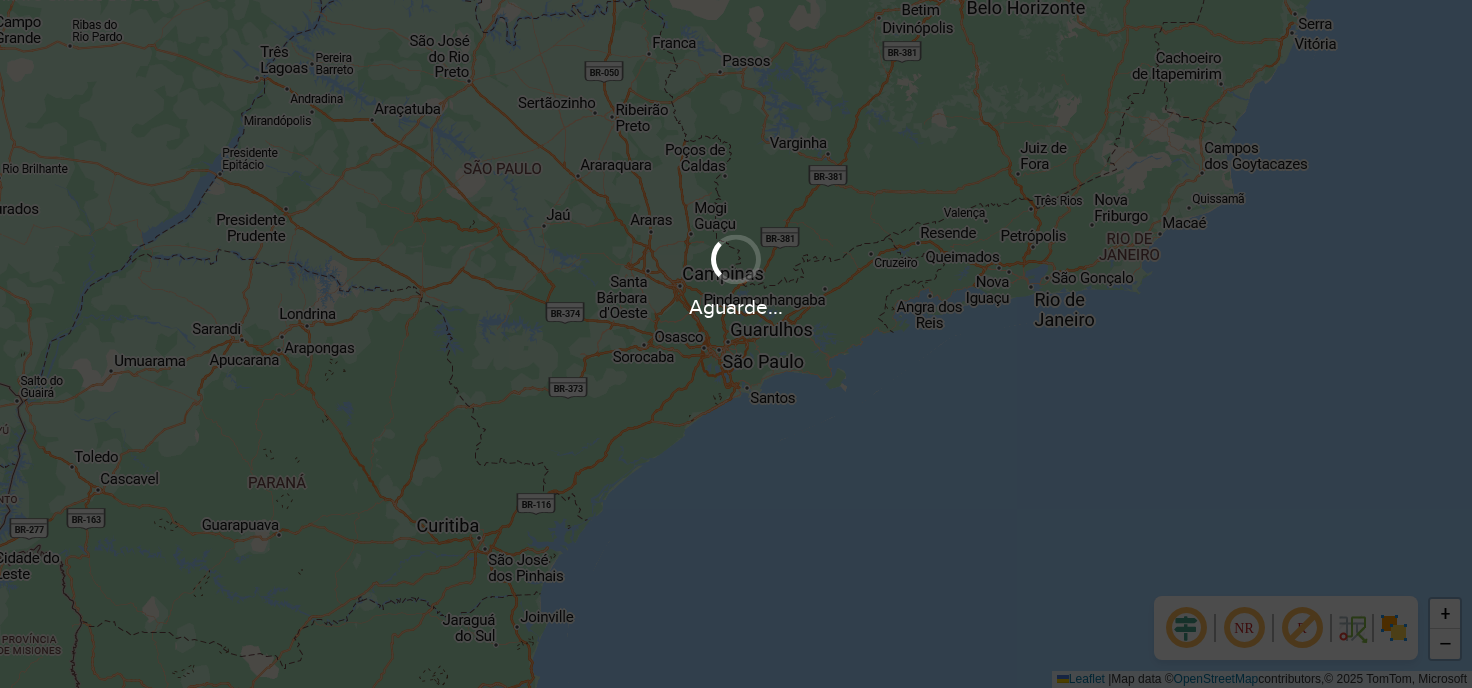 scroll, scrollTop: 0, scrollLeft: 0, axis: both 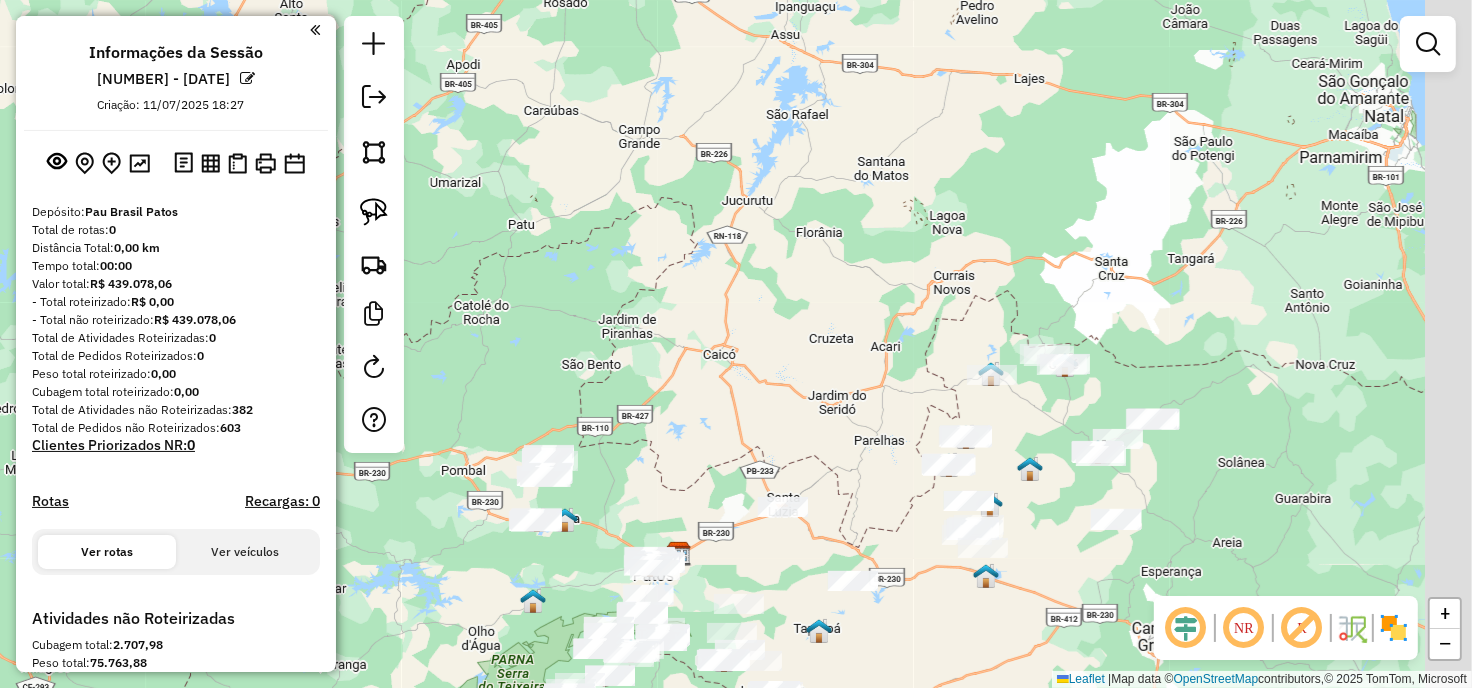 drag, startPoint x: 1242, startPoint y: 400, endPoint x: 1182, endPoint y: 363, distance: 70.491135 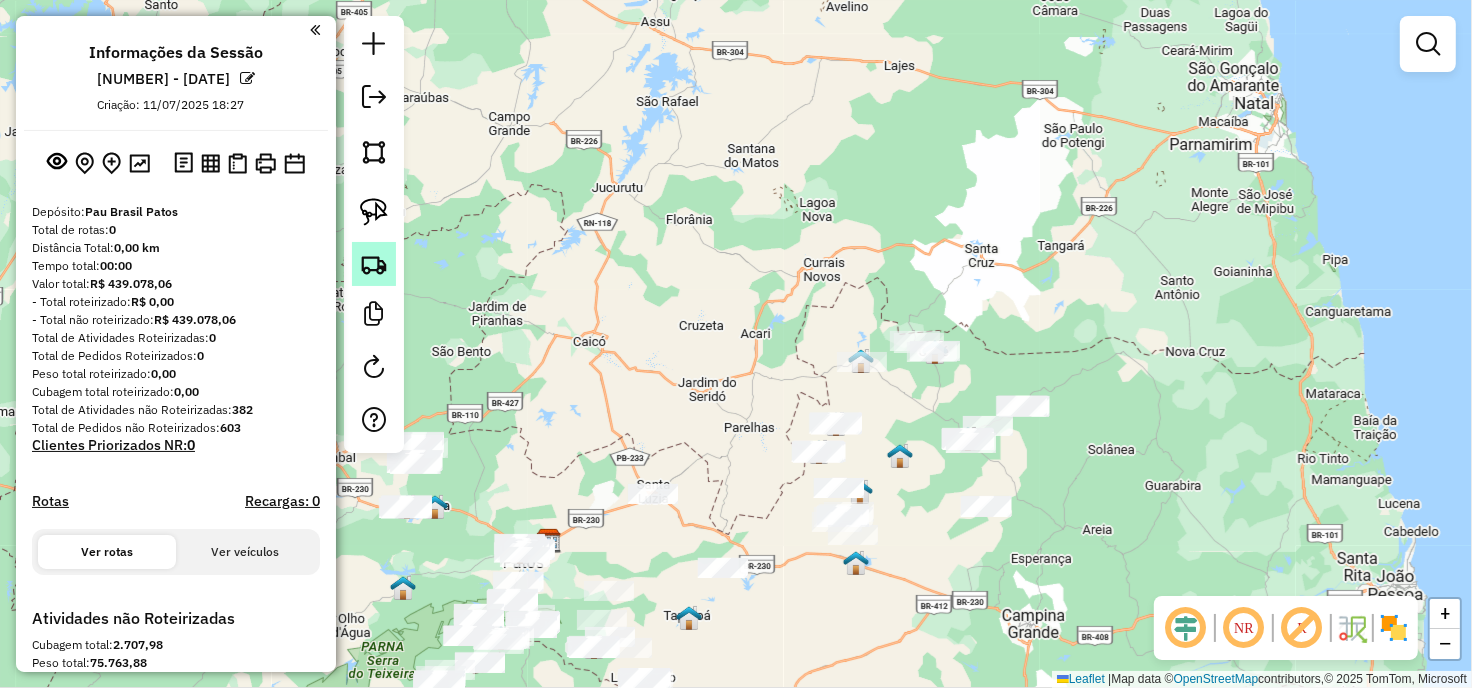 click 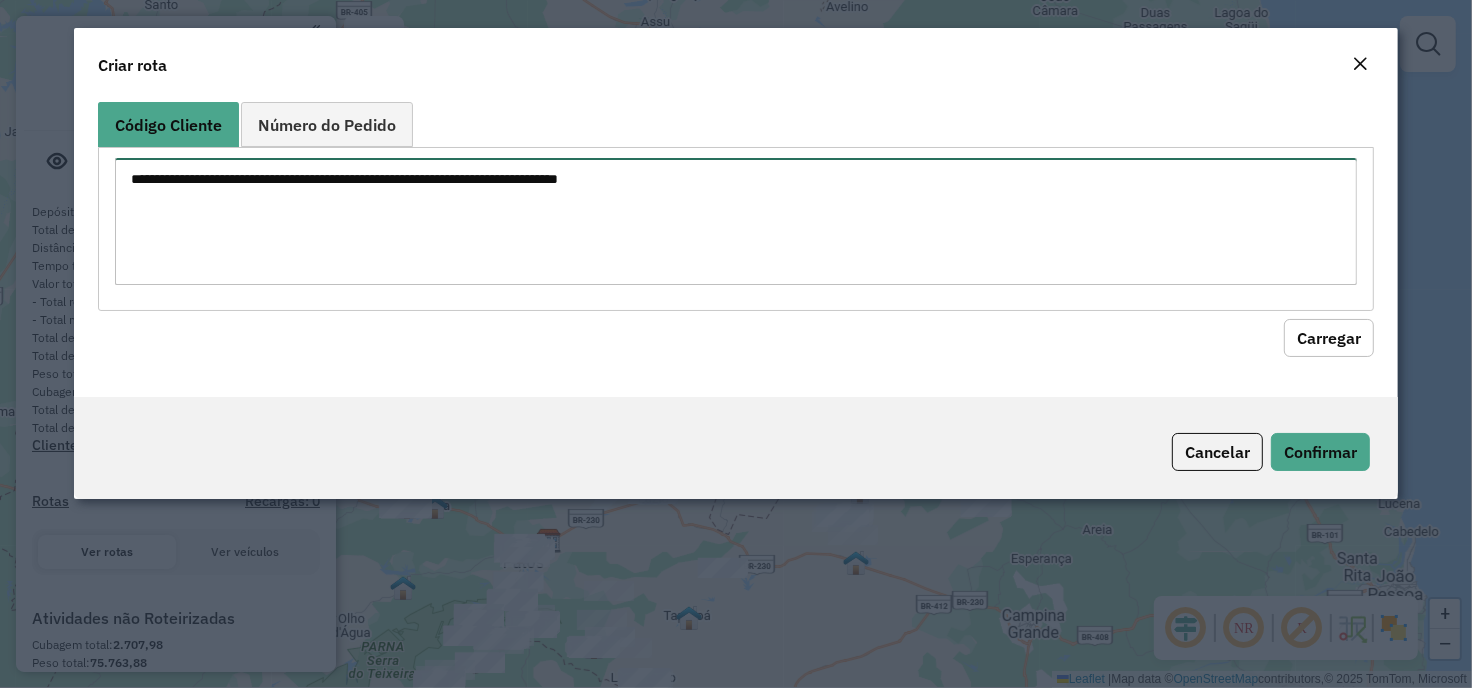 click at bounding box center (736, 221) 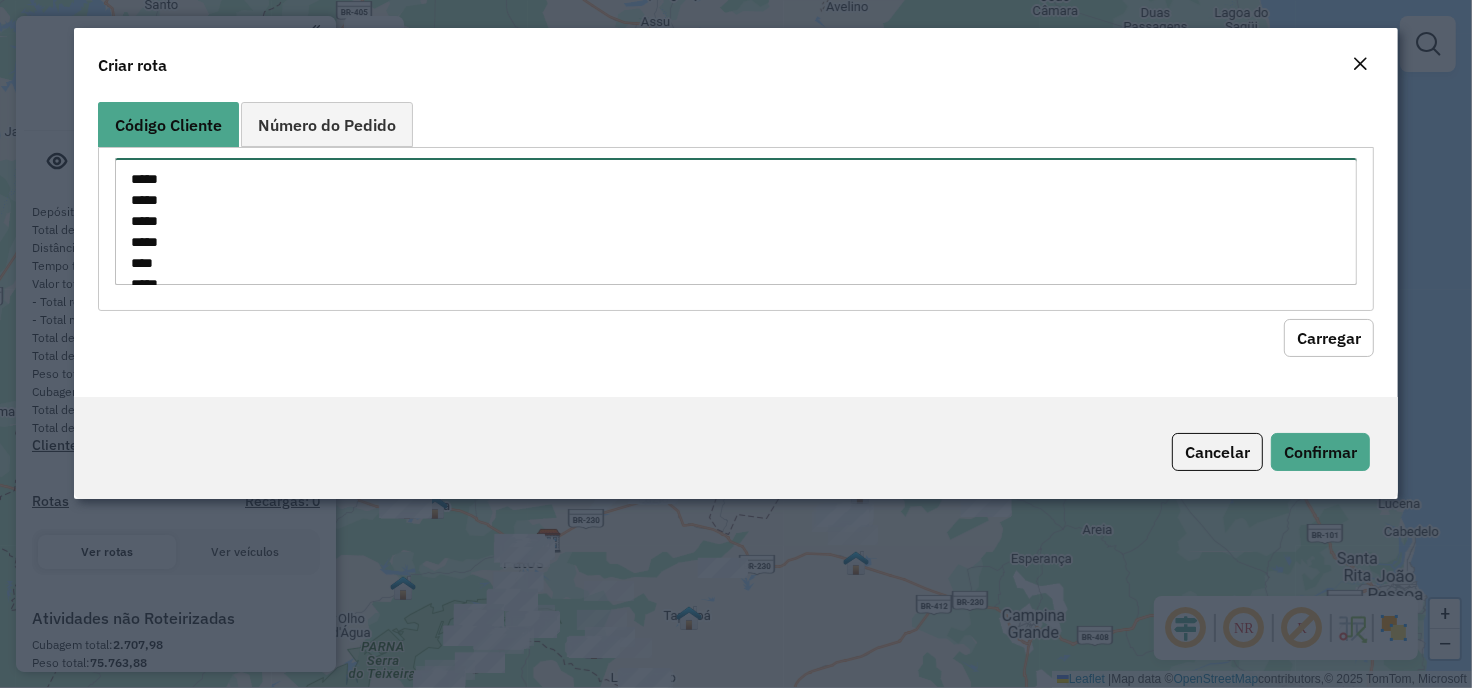 scroll, scrollTop: 30, scrollLeft: 0, axis: vertical 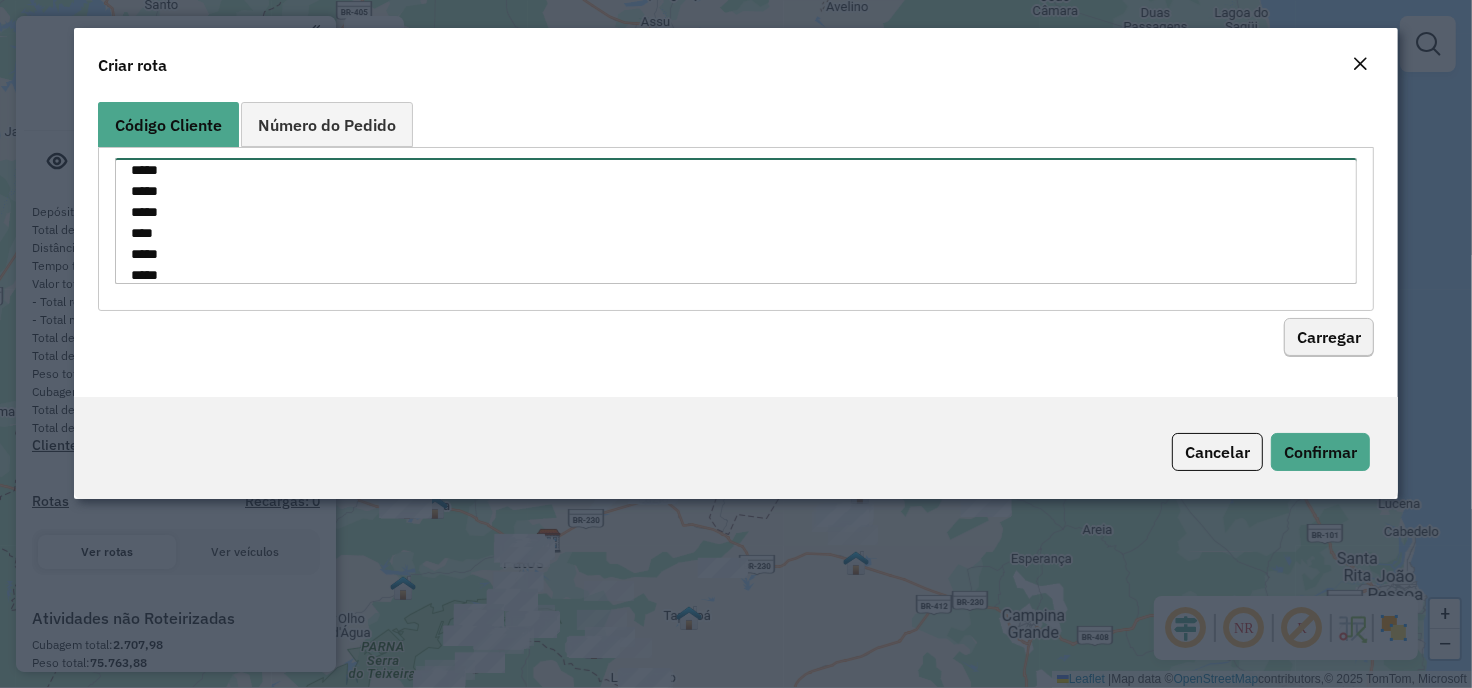 type on "*****
*****
*****
*****
****
*****
*****" 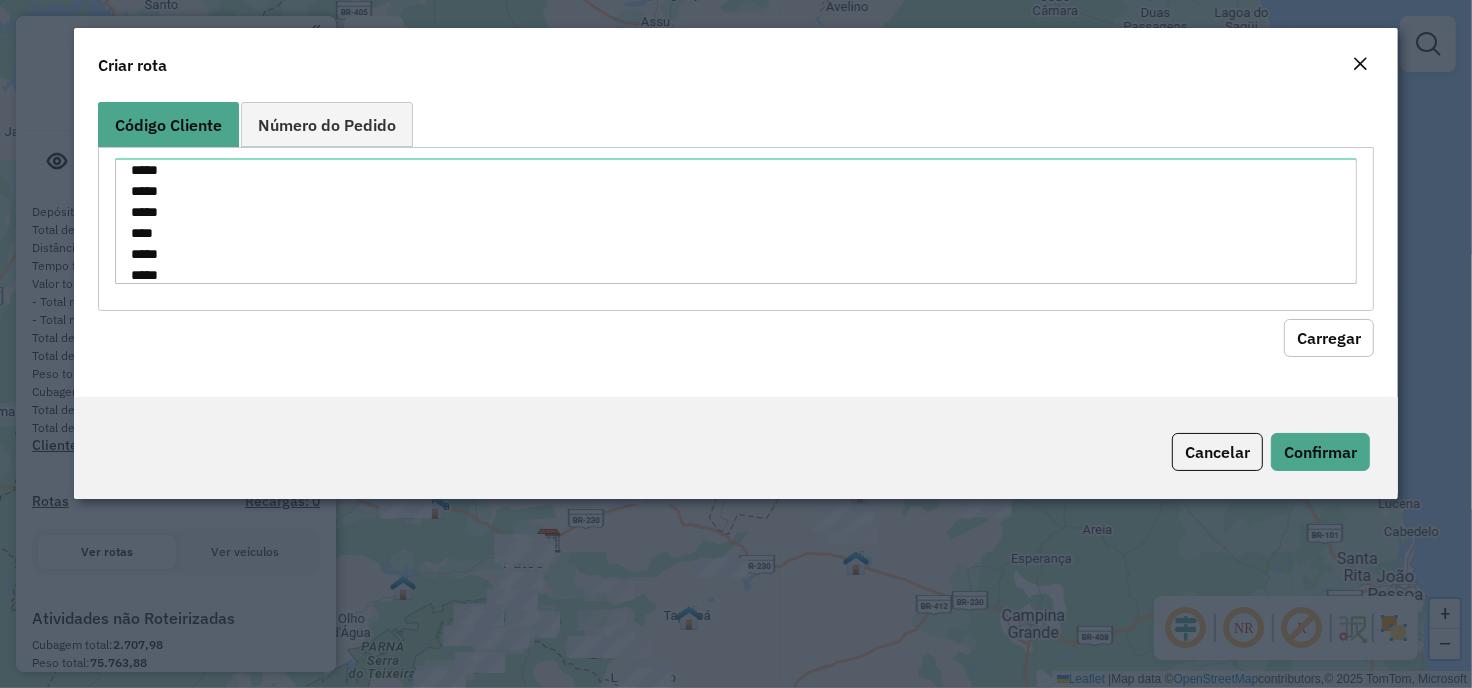 click on "Carregar" 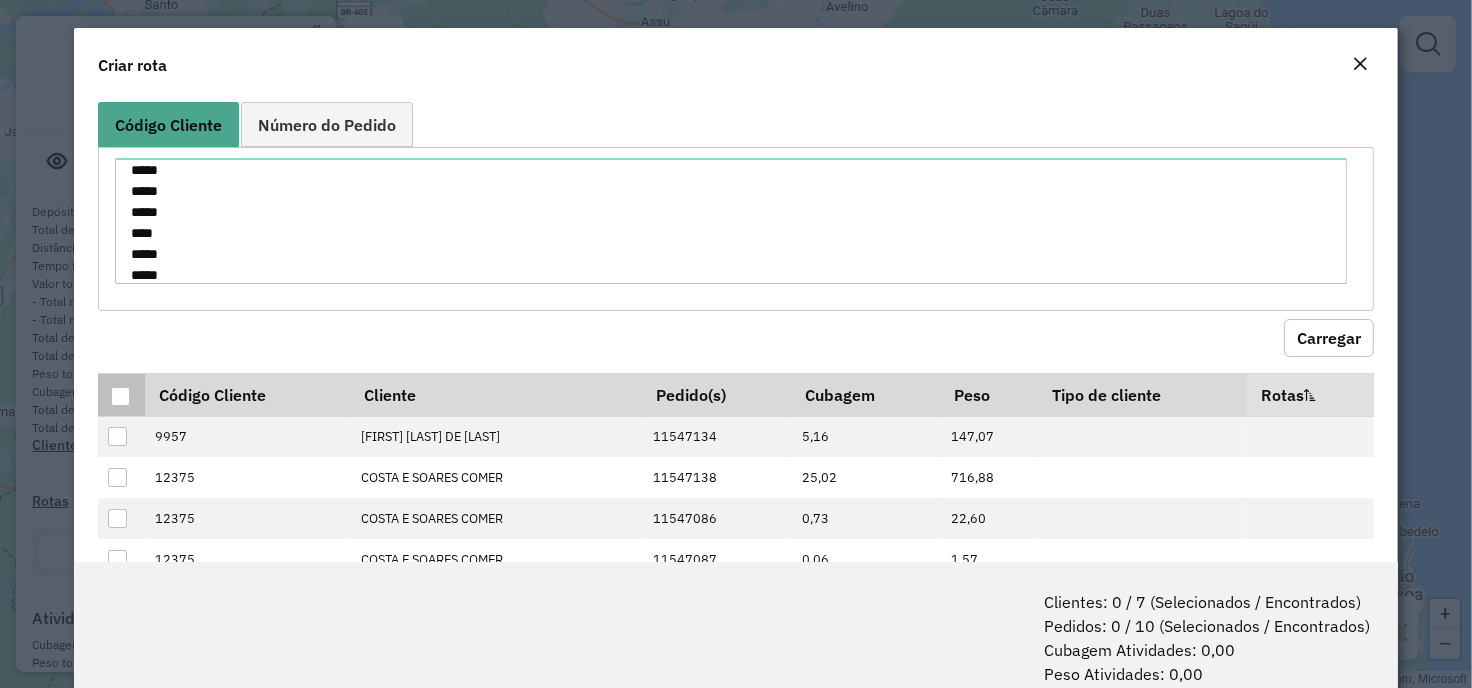 click at bounding box center [120, 396] 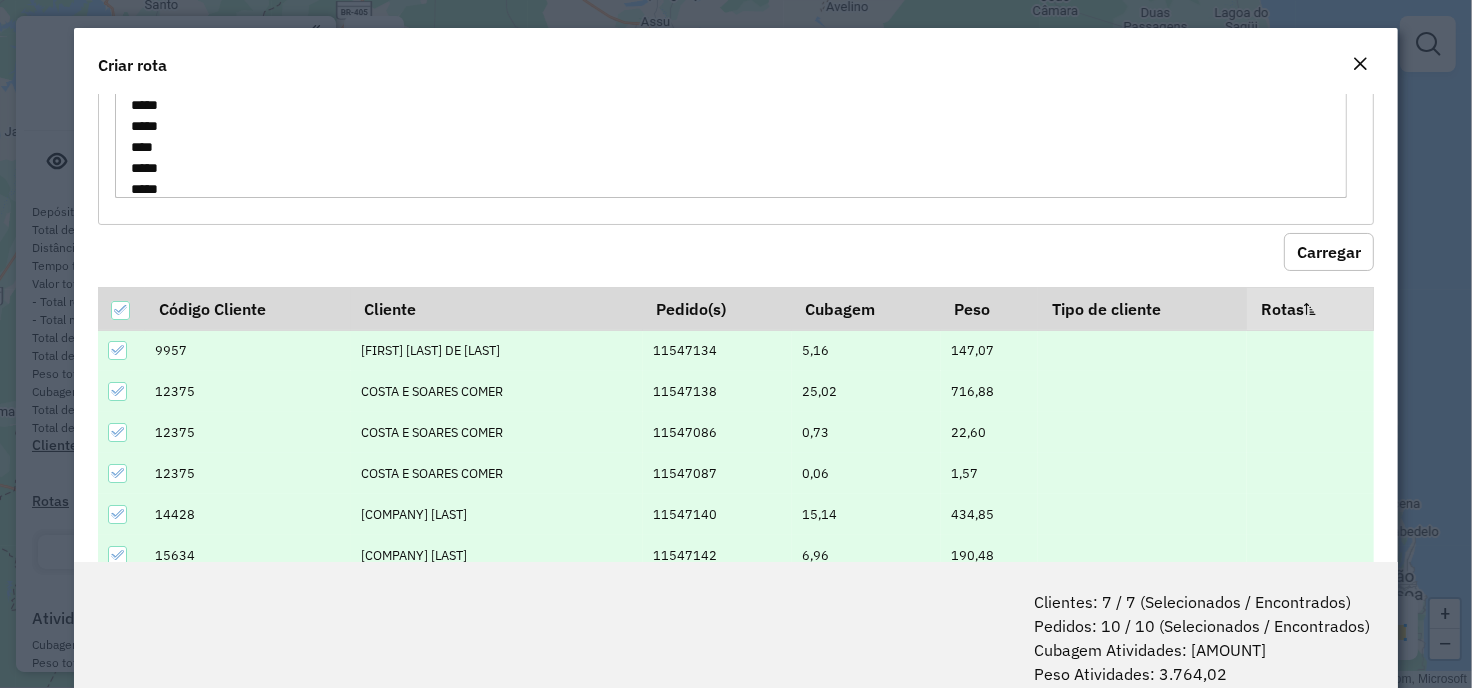 scroll, scrollTop: 147, scrollLeft: 0, axis: vertical 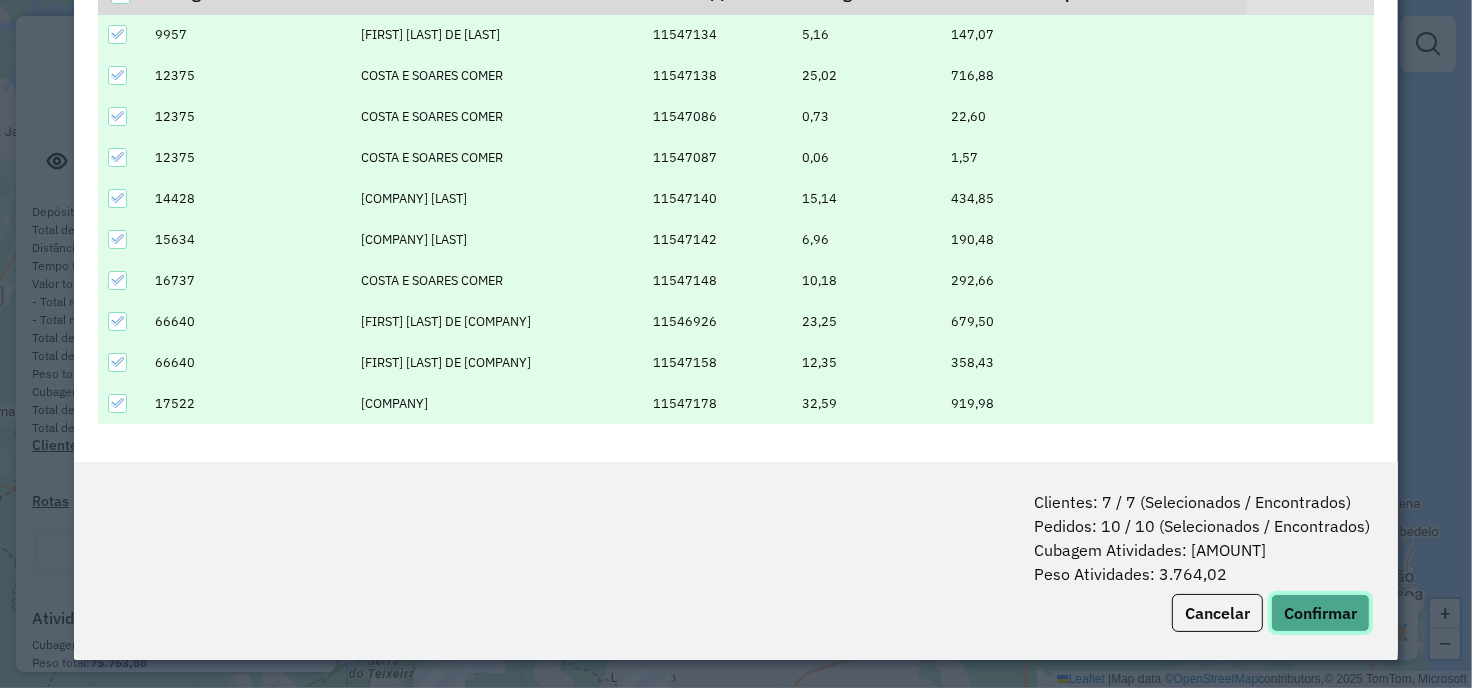 click on "Confirmar" 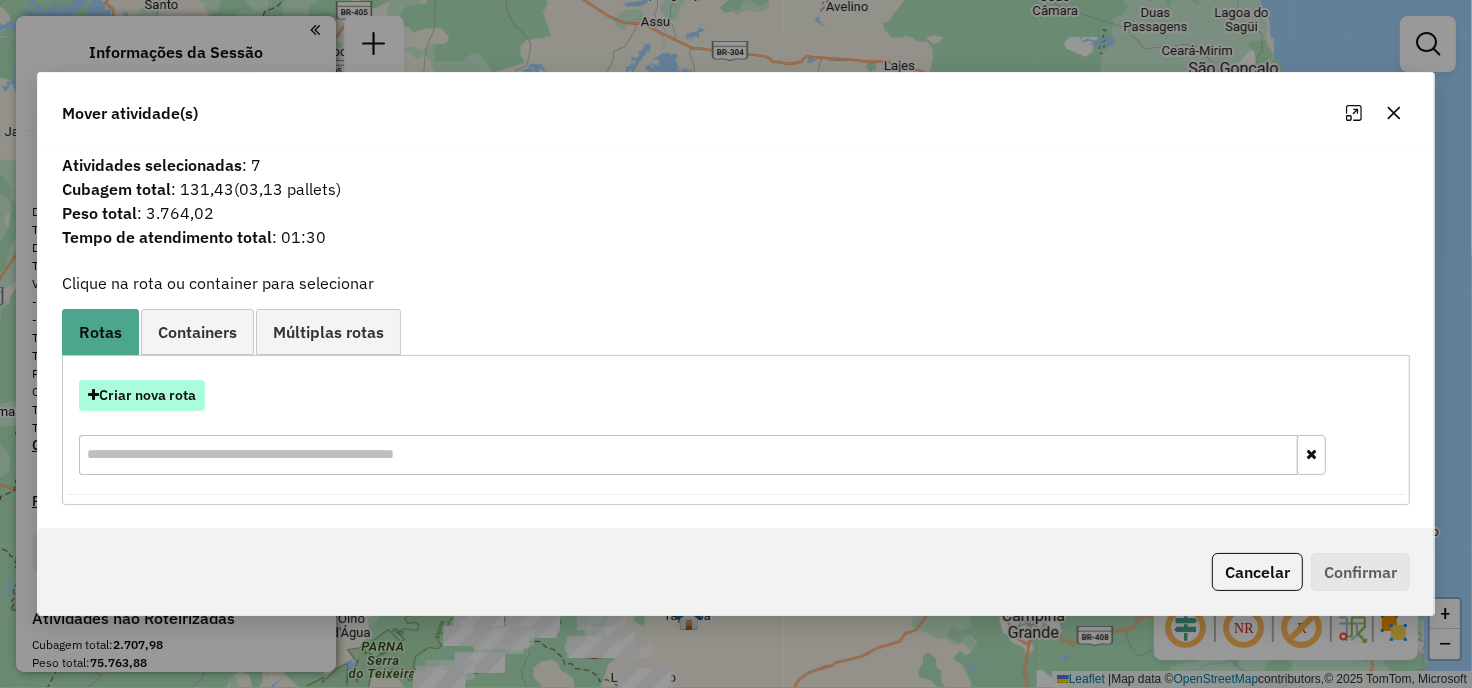 click at bounding box center (93, 395) 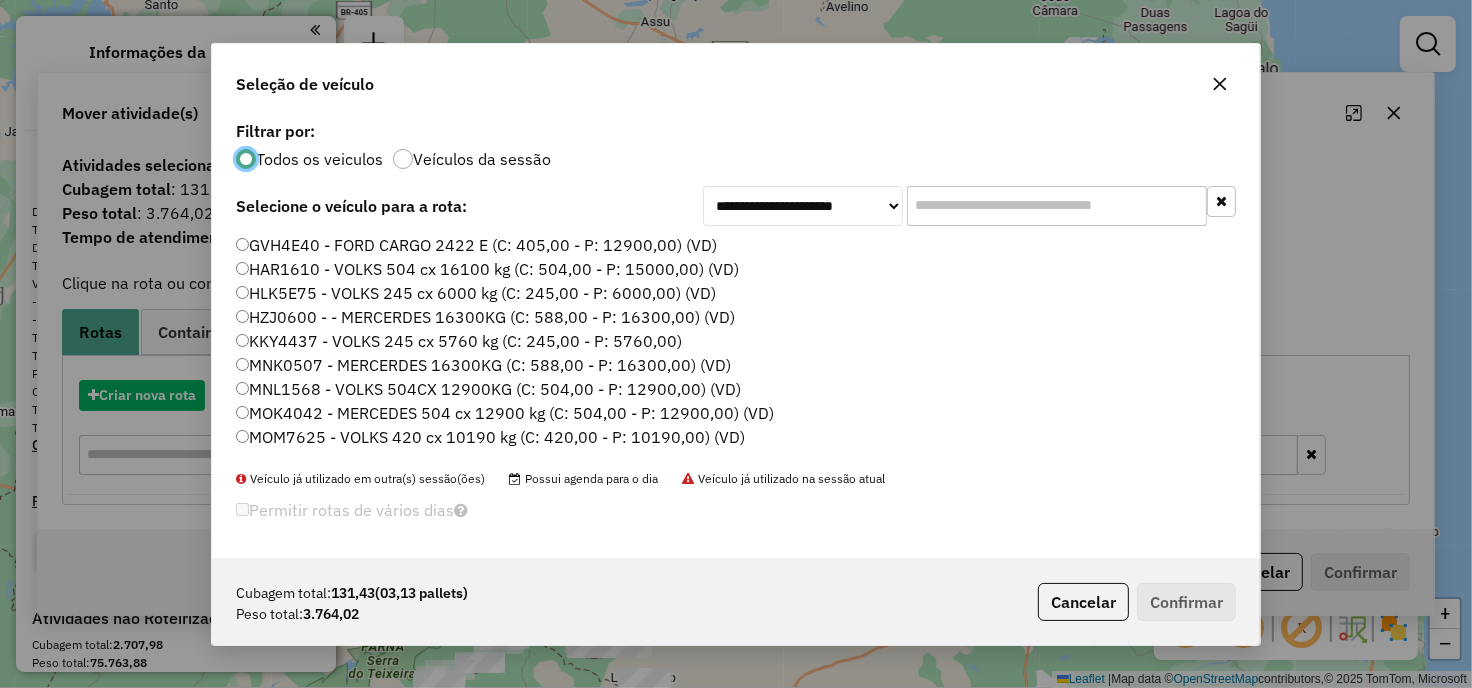 scroll, scrollTop: 11, scrollLeft: 5, axis: both 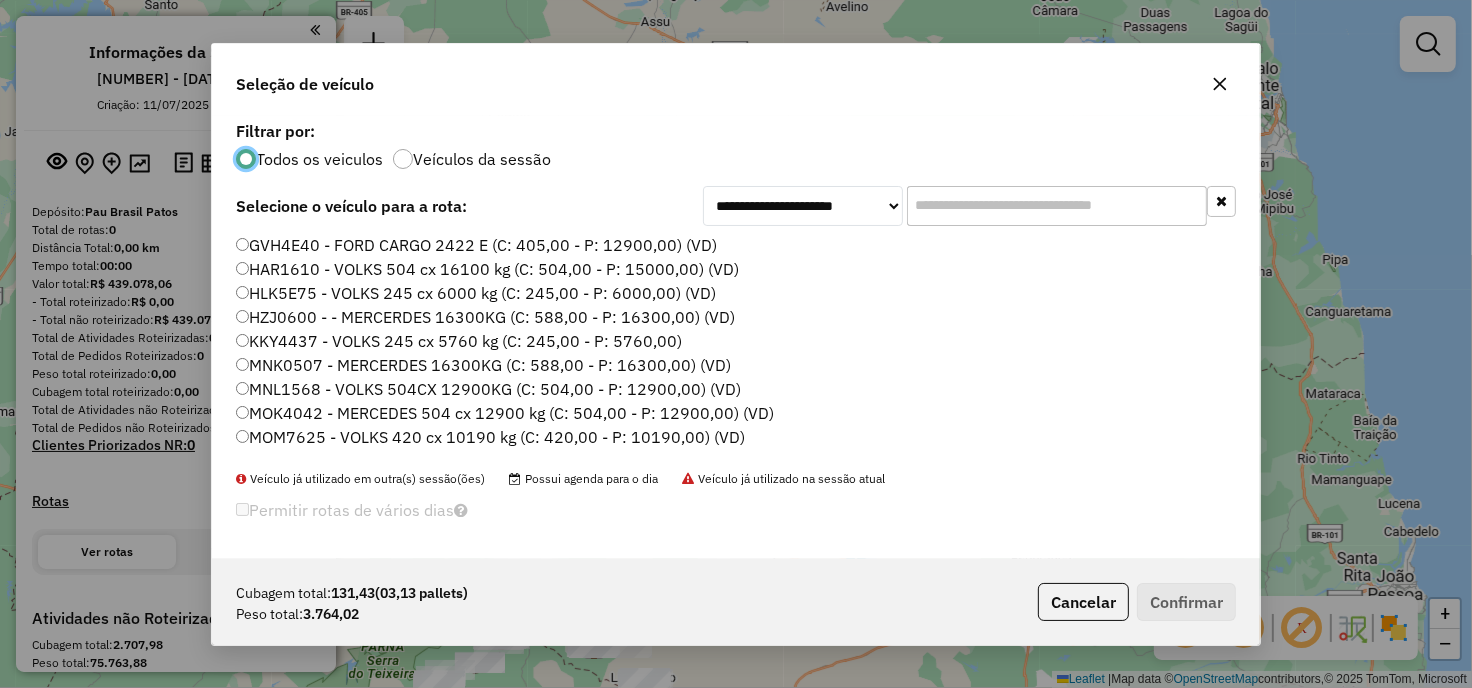 click 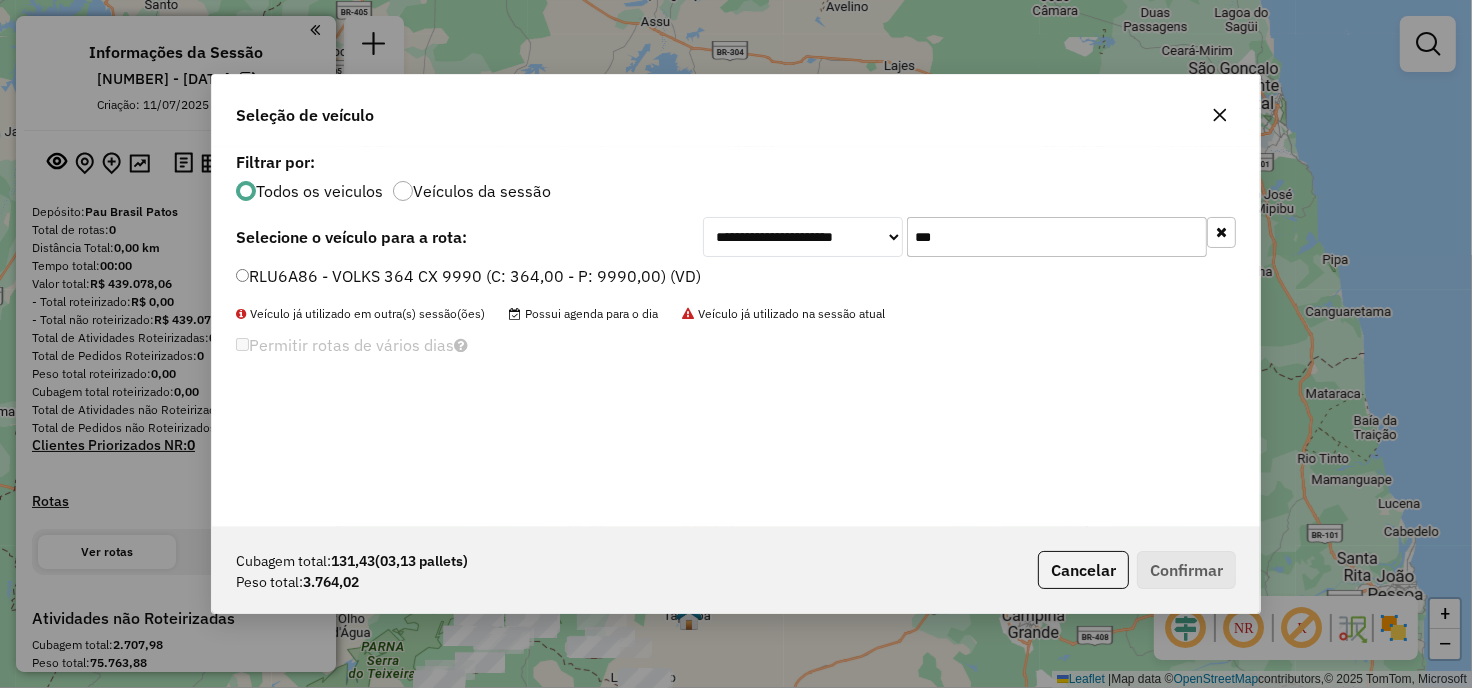 type on "***" 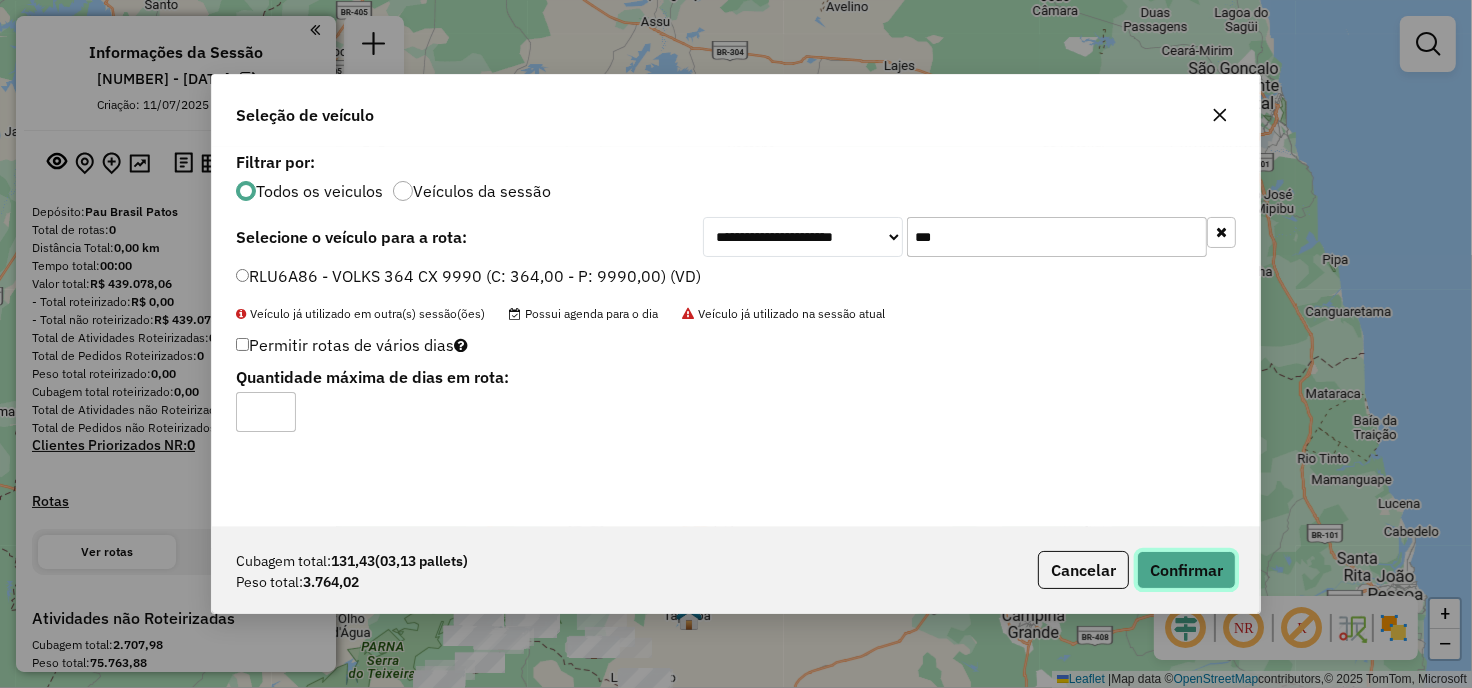 click on "Confirmar" 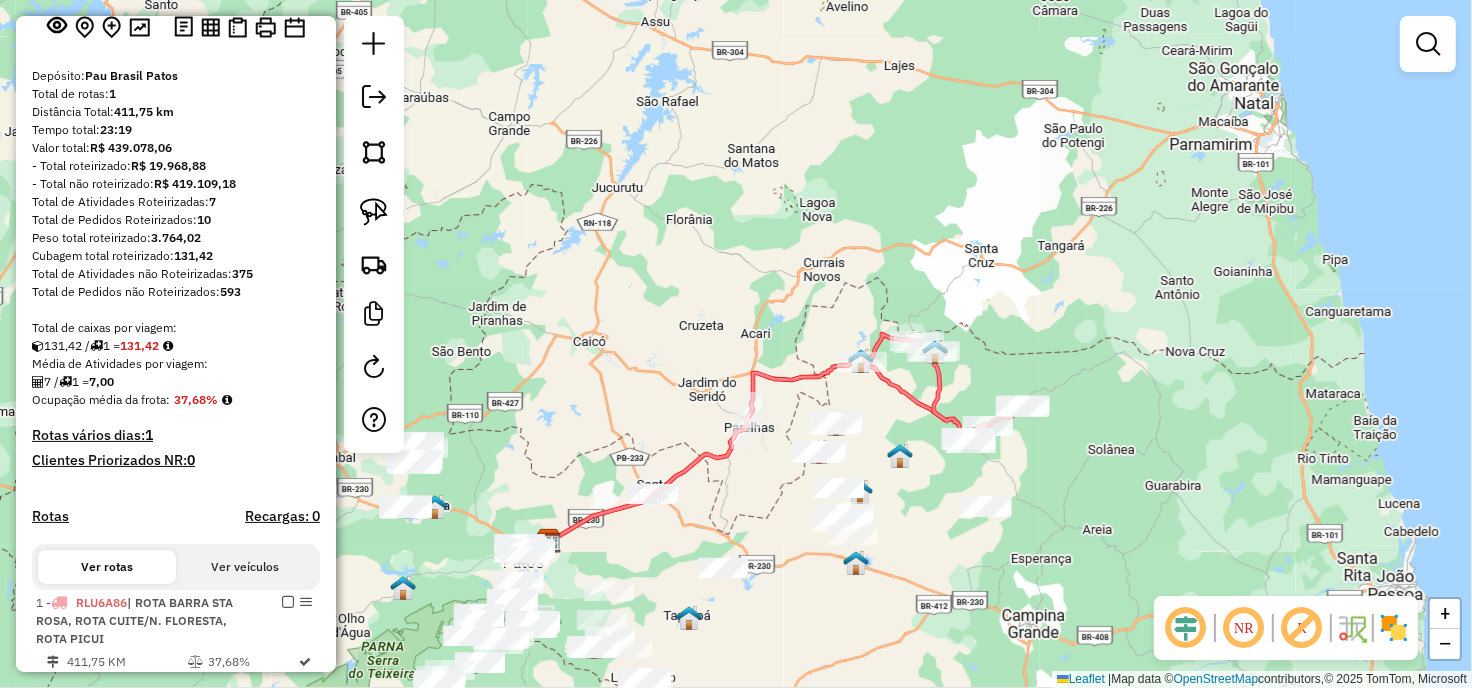 scroll, scrollTop: 296, scrollLeft: 0, axis: vertical 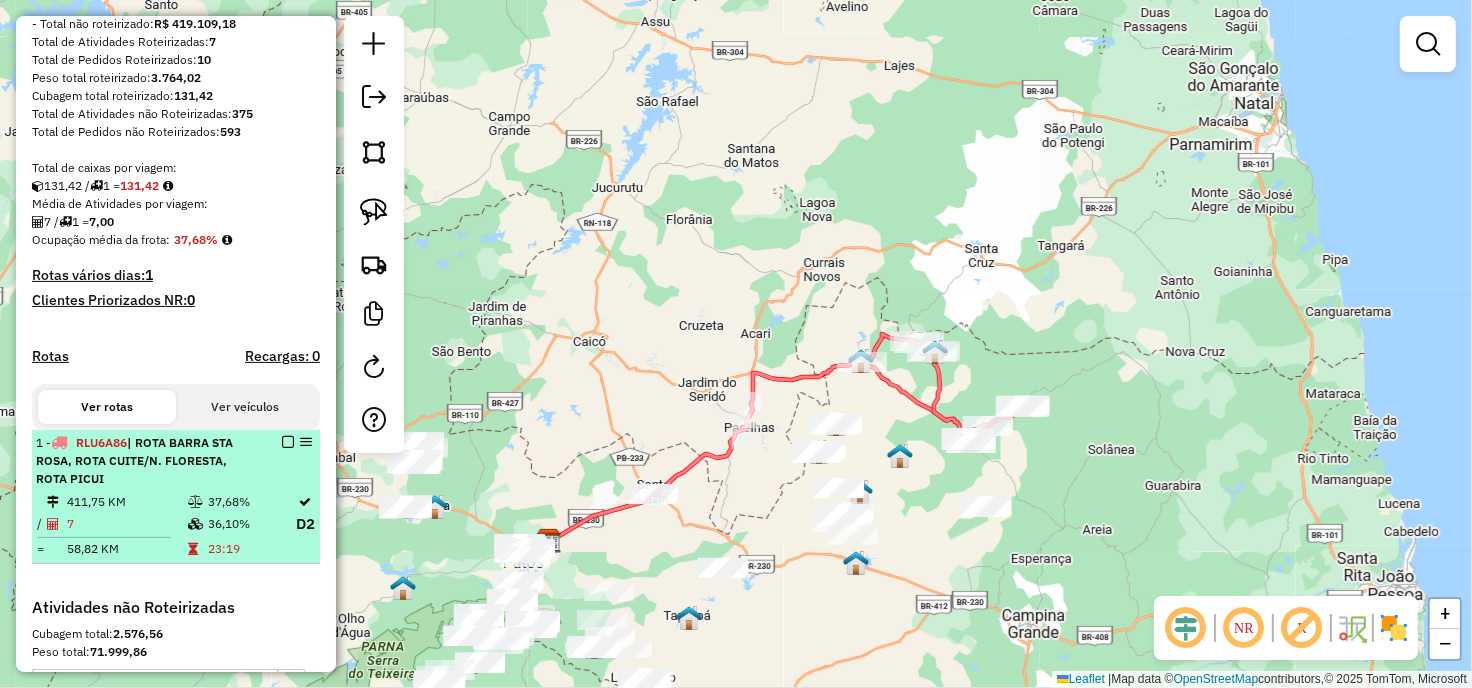 click at bounding box center (288, 442) 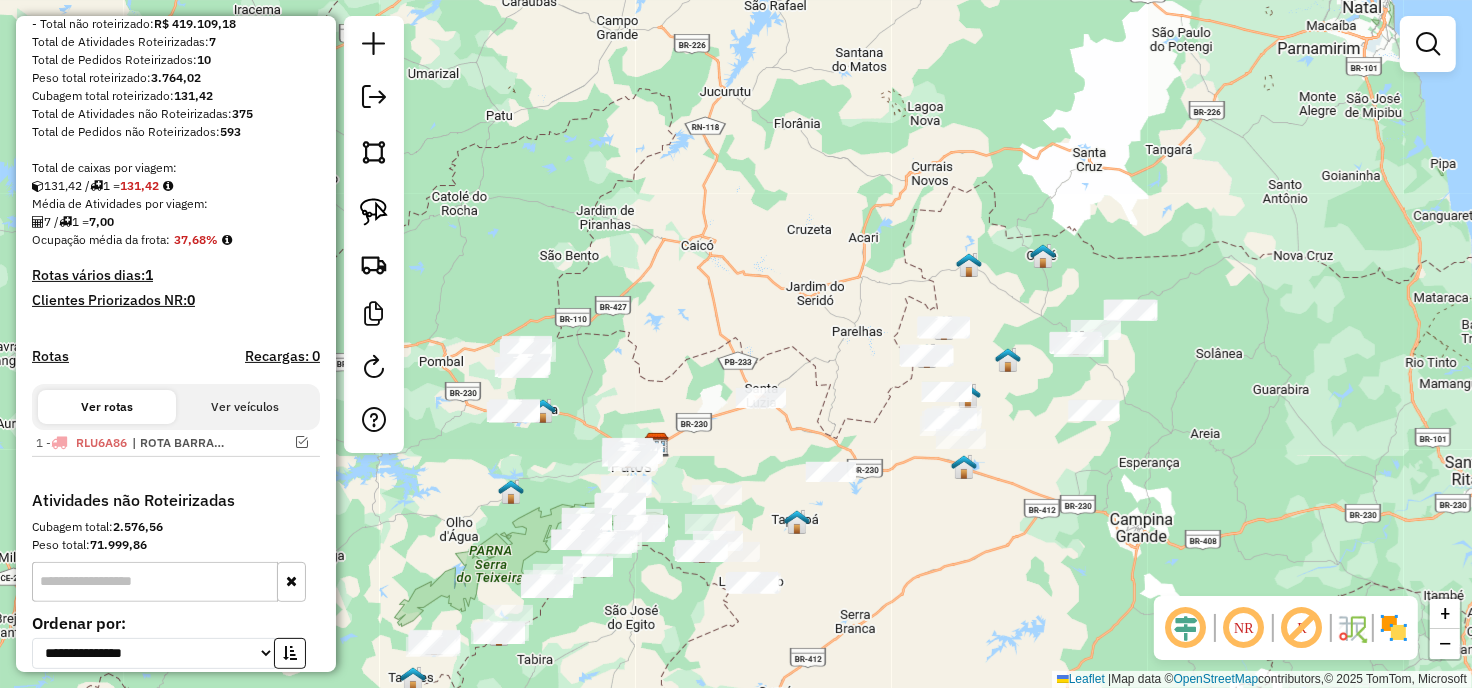 drag, startPoint x: 755, startPoint y: 367, endPoint x: 651, endPoint y: 367, distance: 104 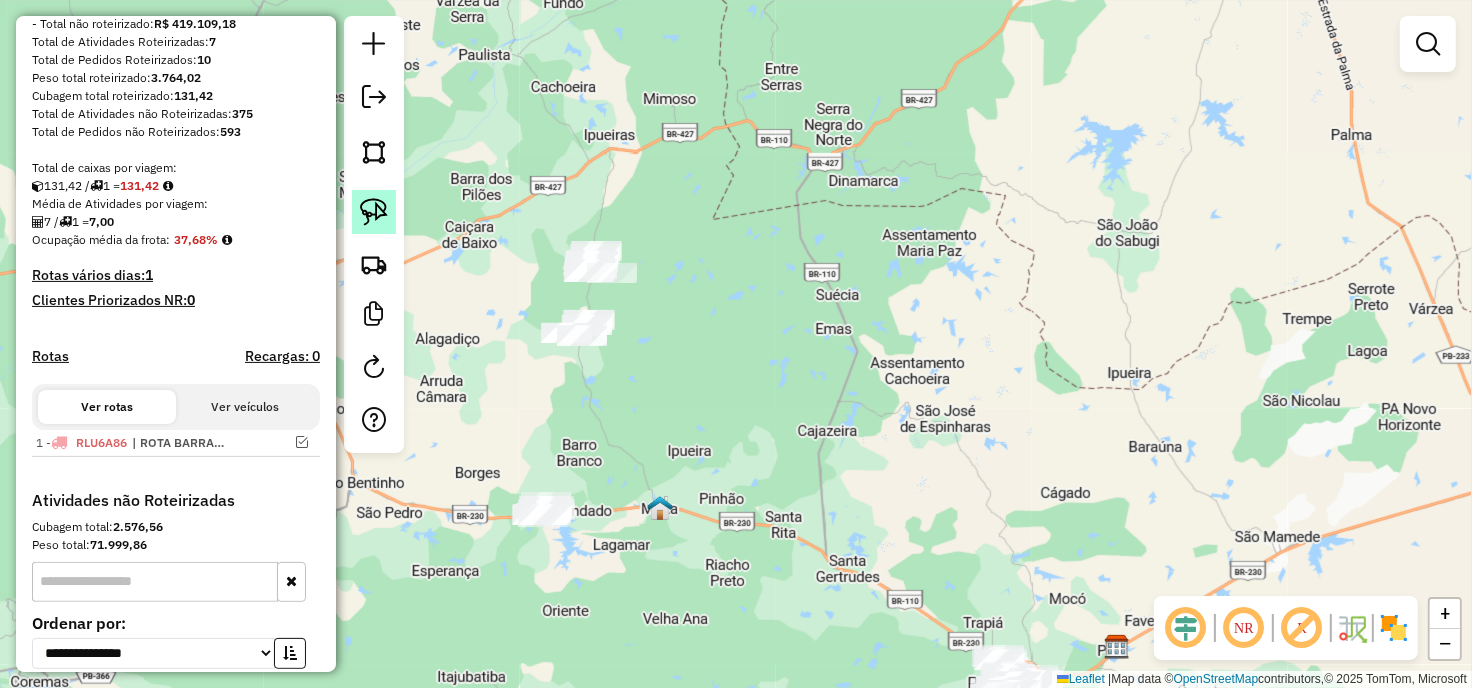 click 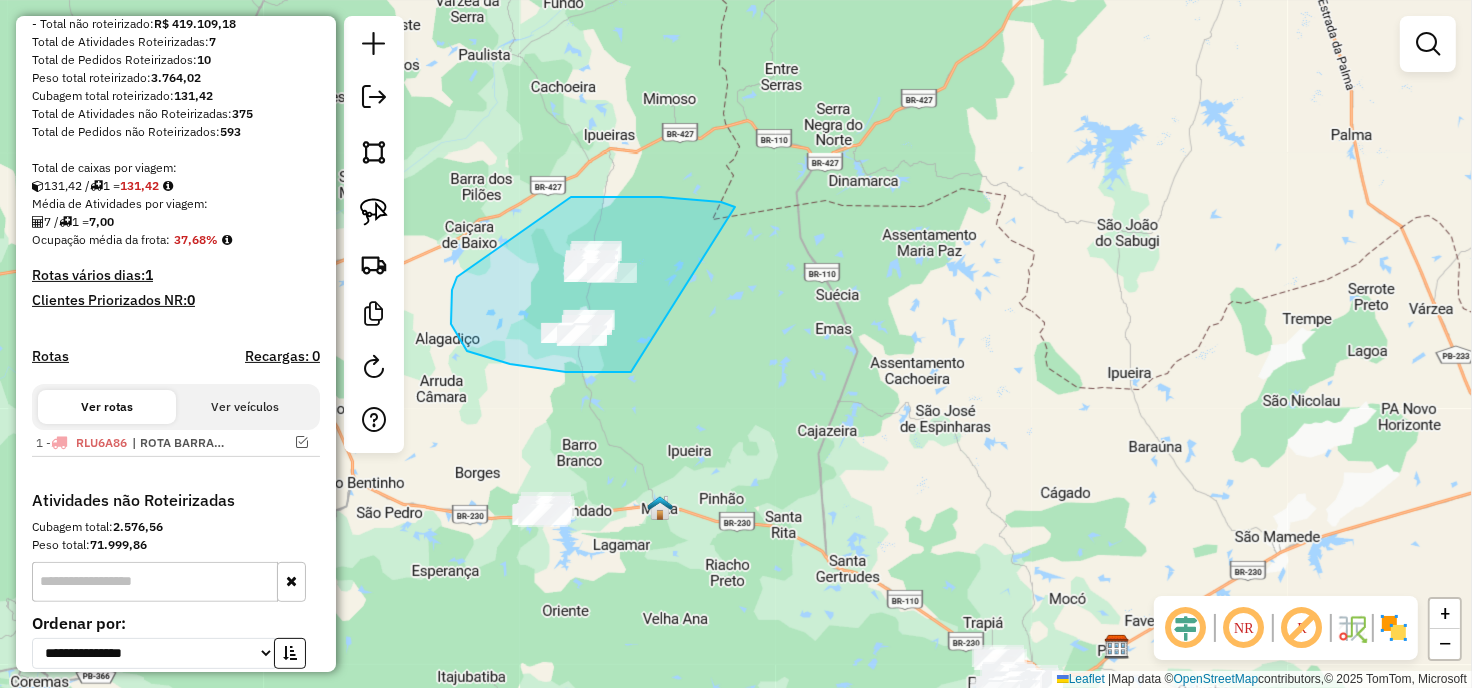drag, startPoint x: 467, startPoint y: 351, endPoint x: 735, endPoint y: 207, distance: 304.23676 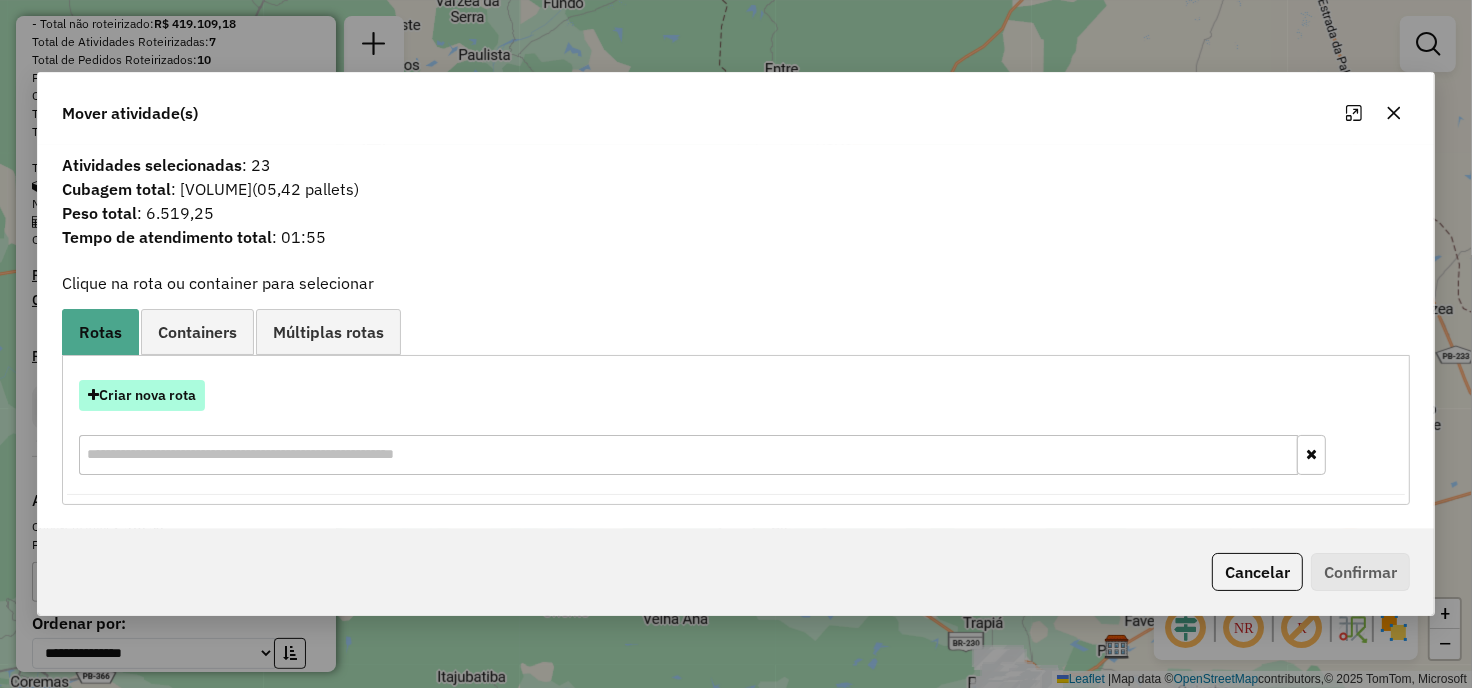 click on "Criar nova rota" at bounding box center (142, 395) 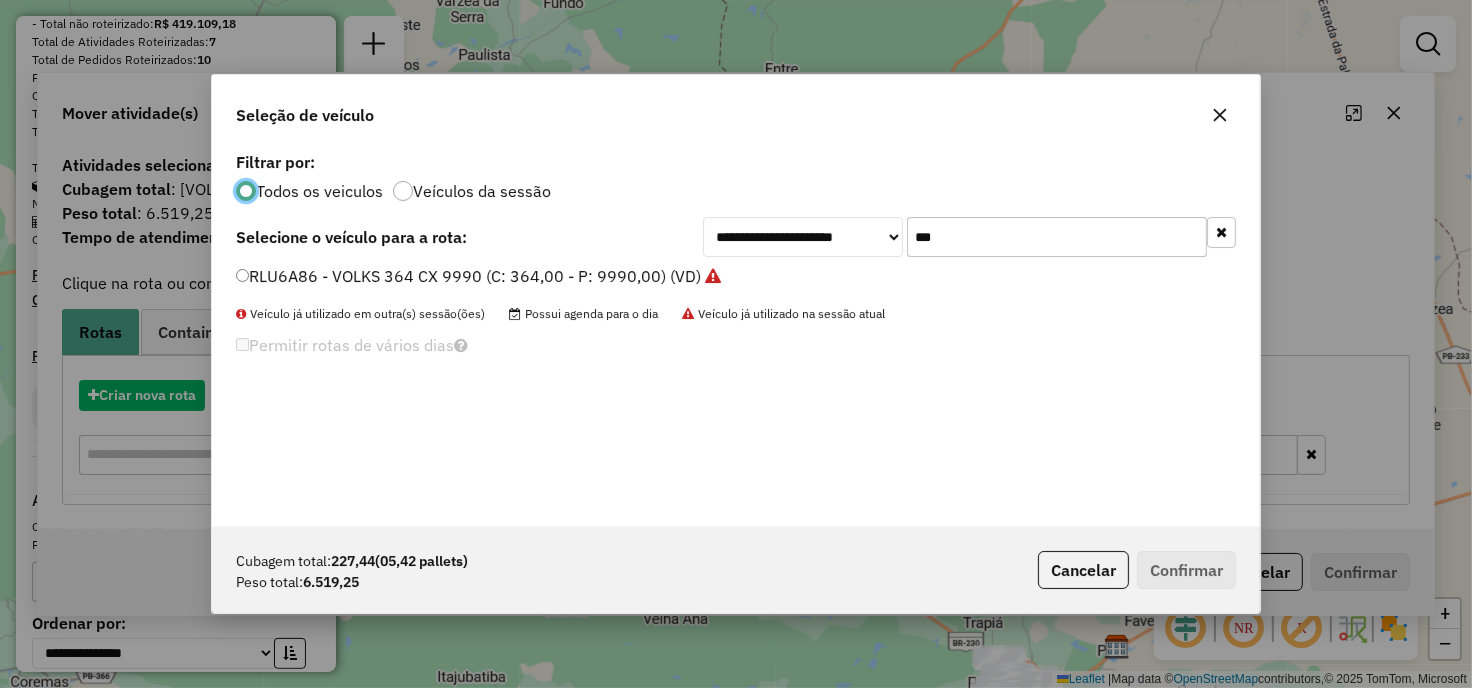 scroll, scrollTop: 11, scrollLeft: 5, axis: both 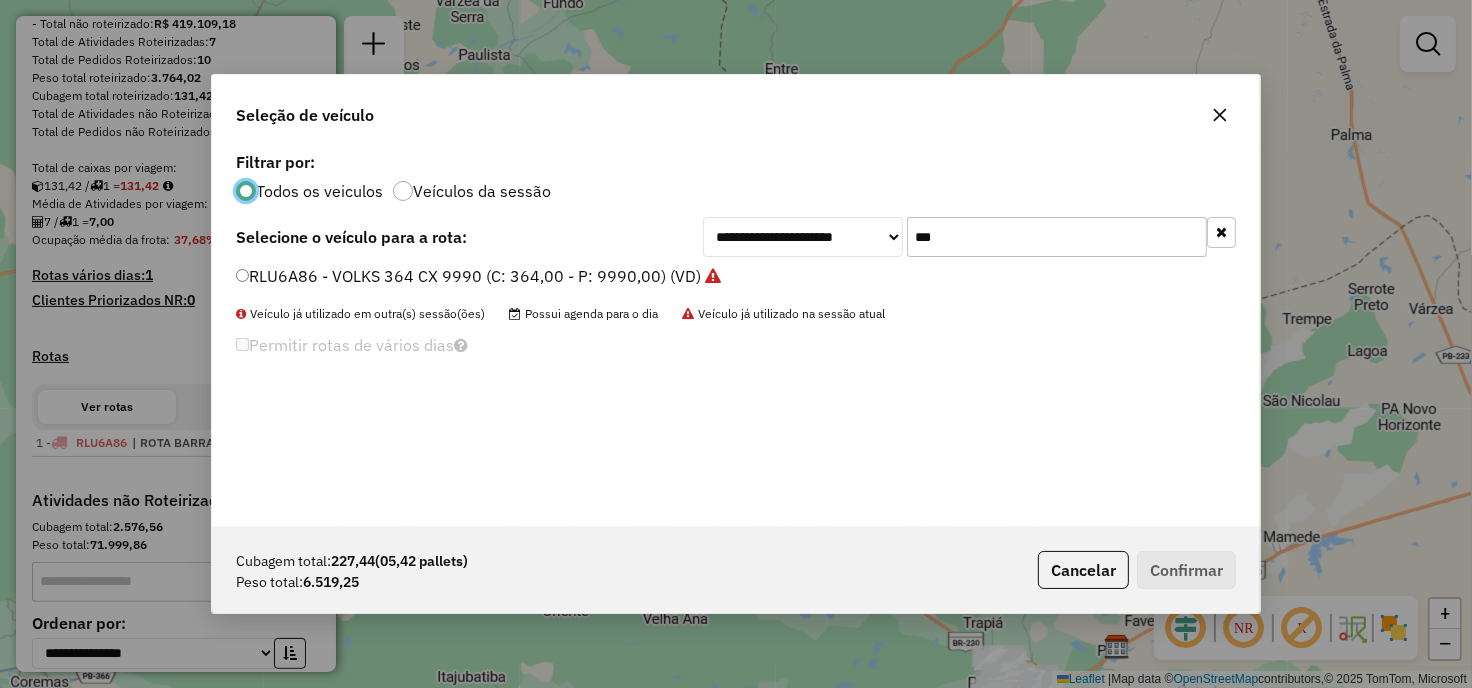 click on "***" 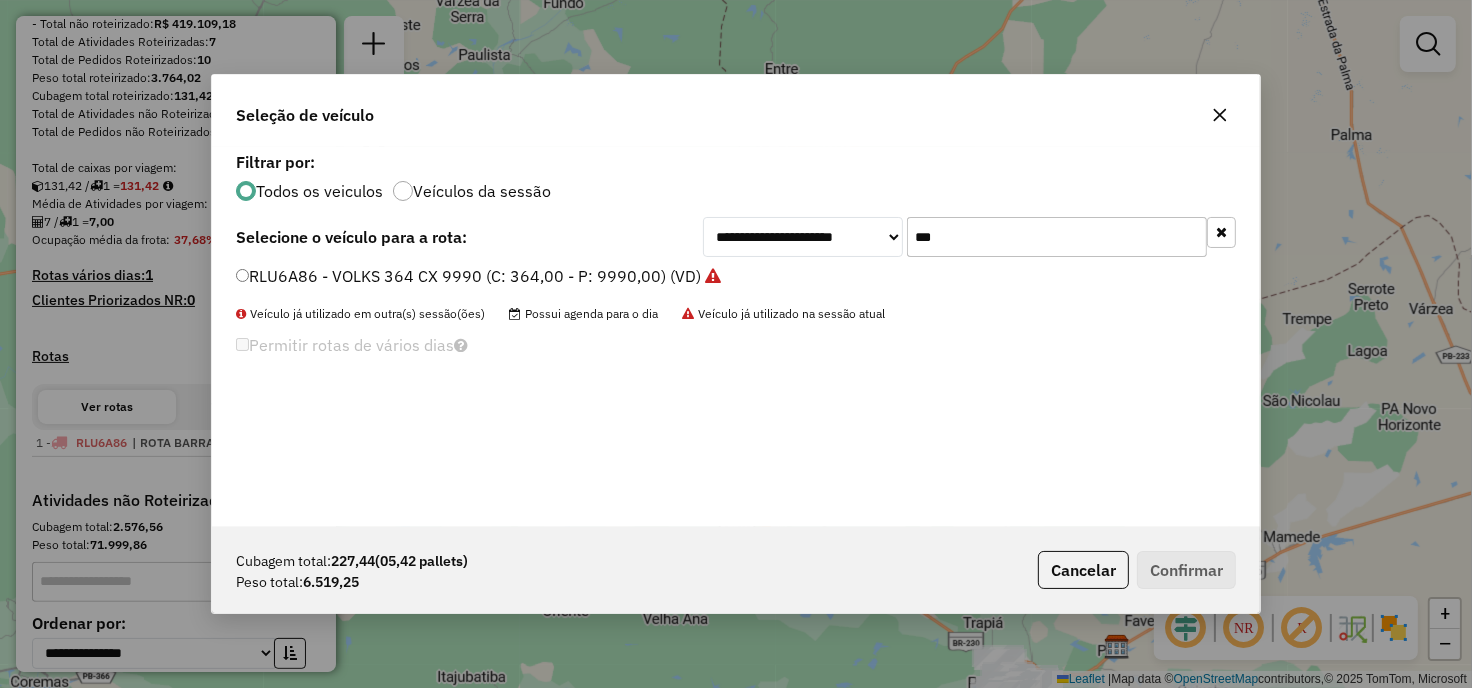 click on "***" 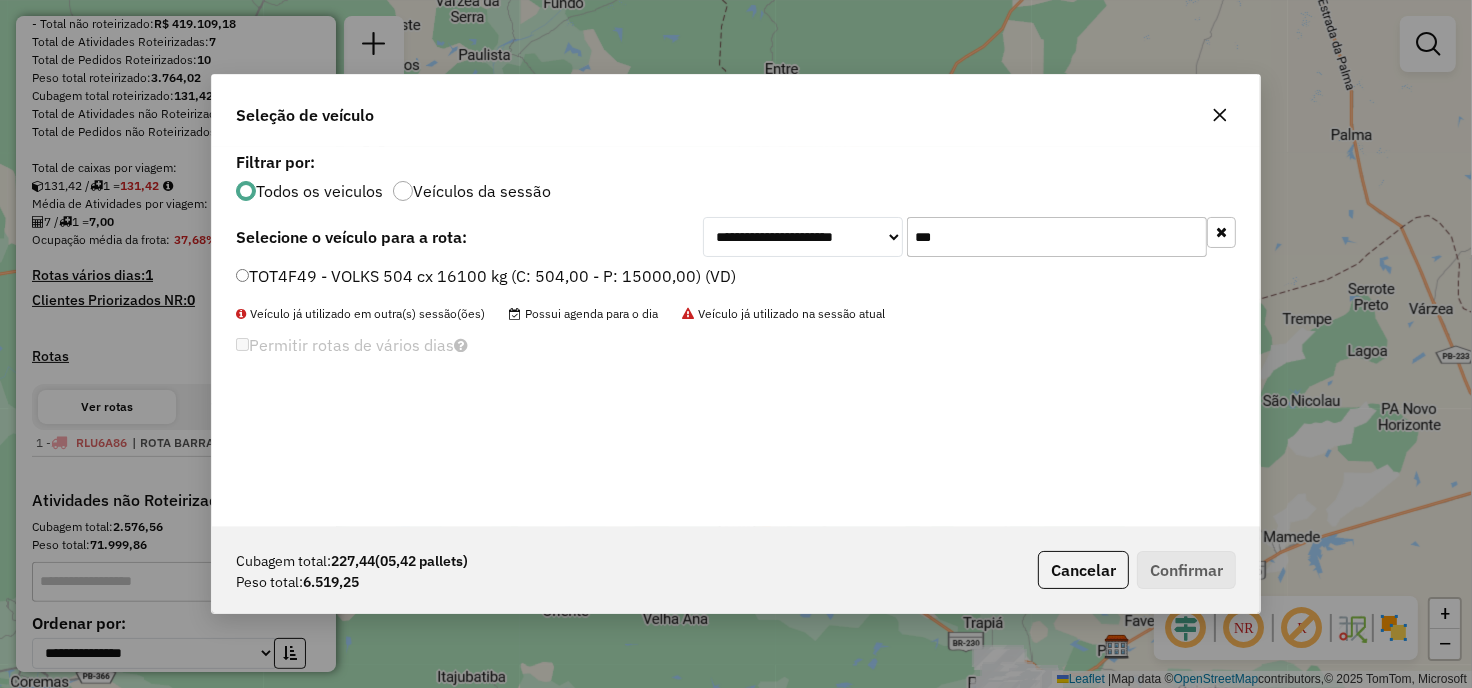 type on "***" 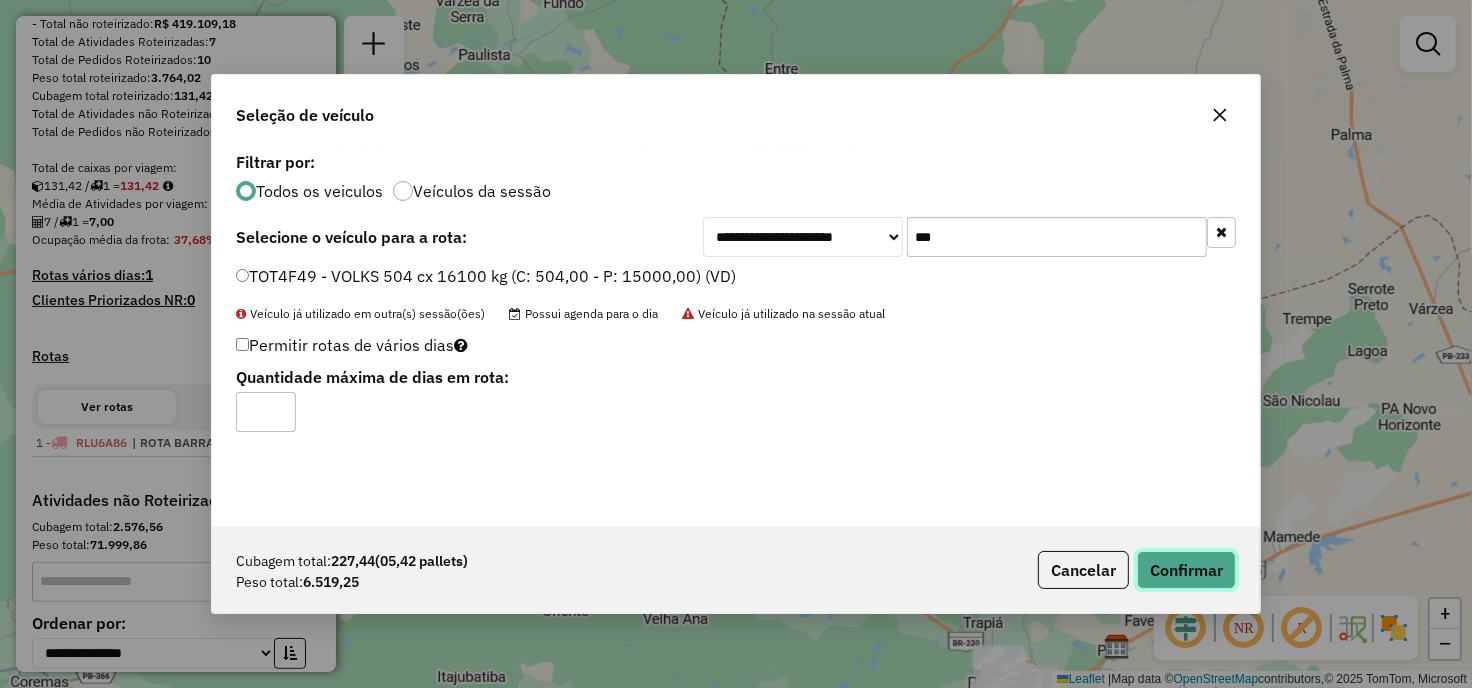 click on "Confirmar" 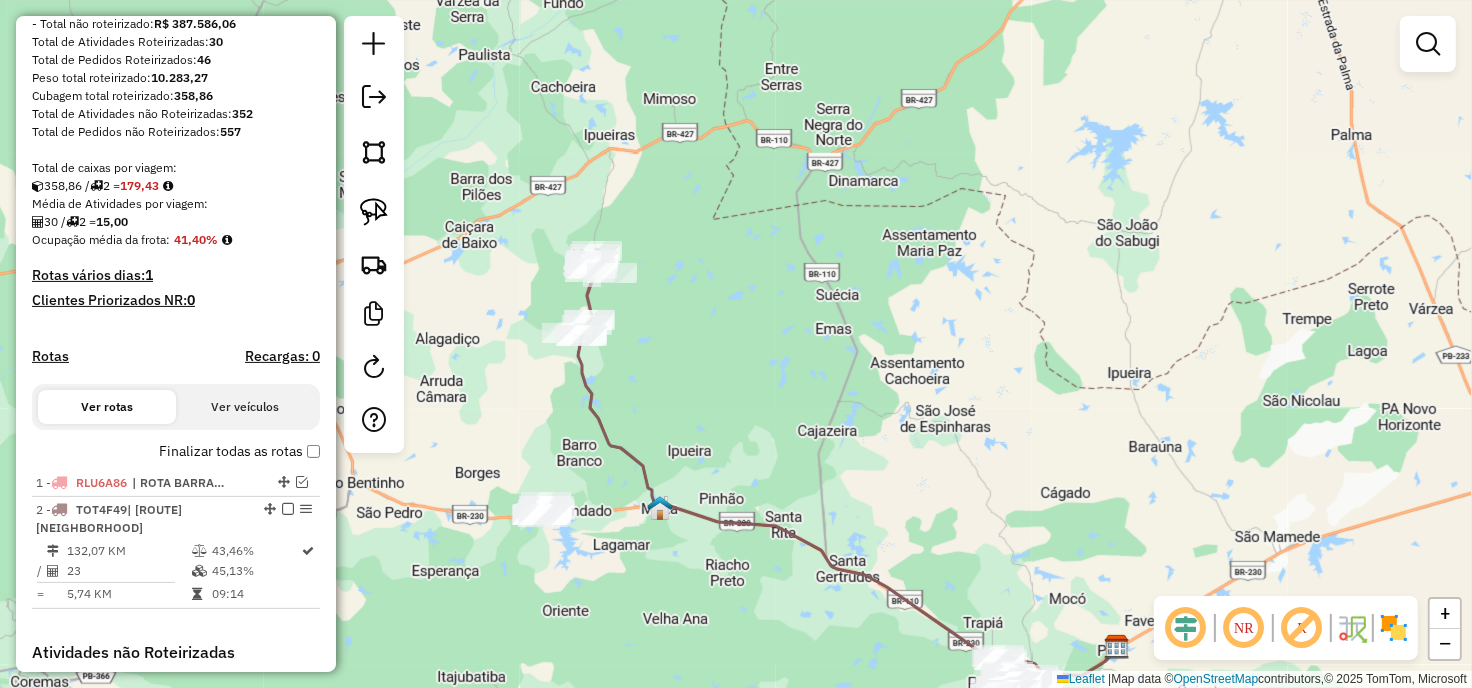 drag, startPoint x: 554, startPoint y: 361, endPoint x: 555, endPoint y: 350, distance: 11.045361 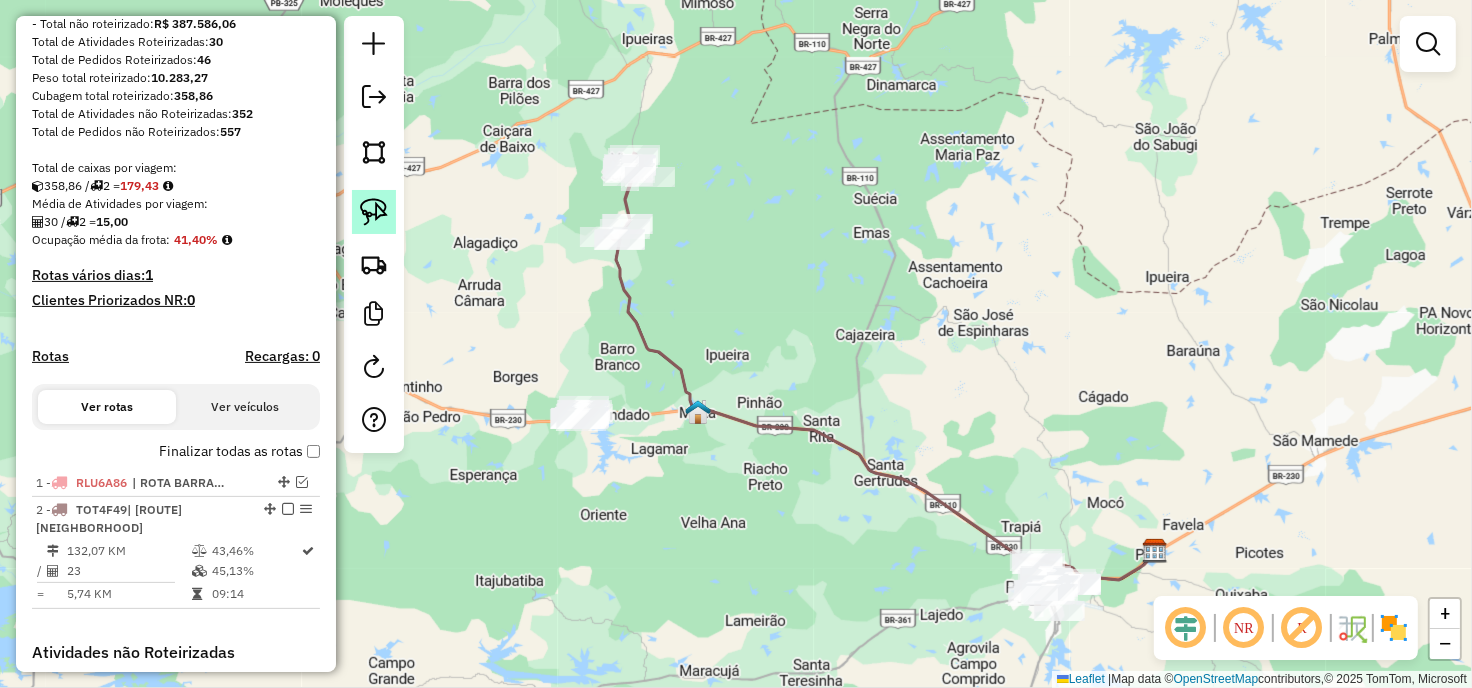 click 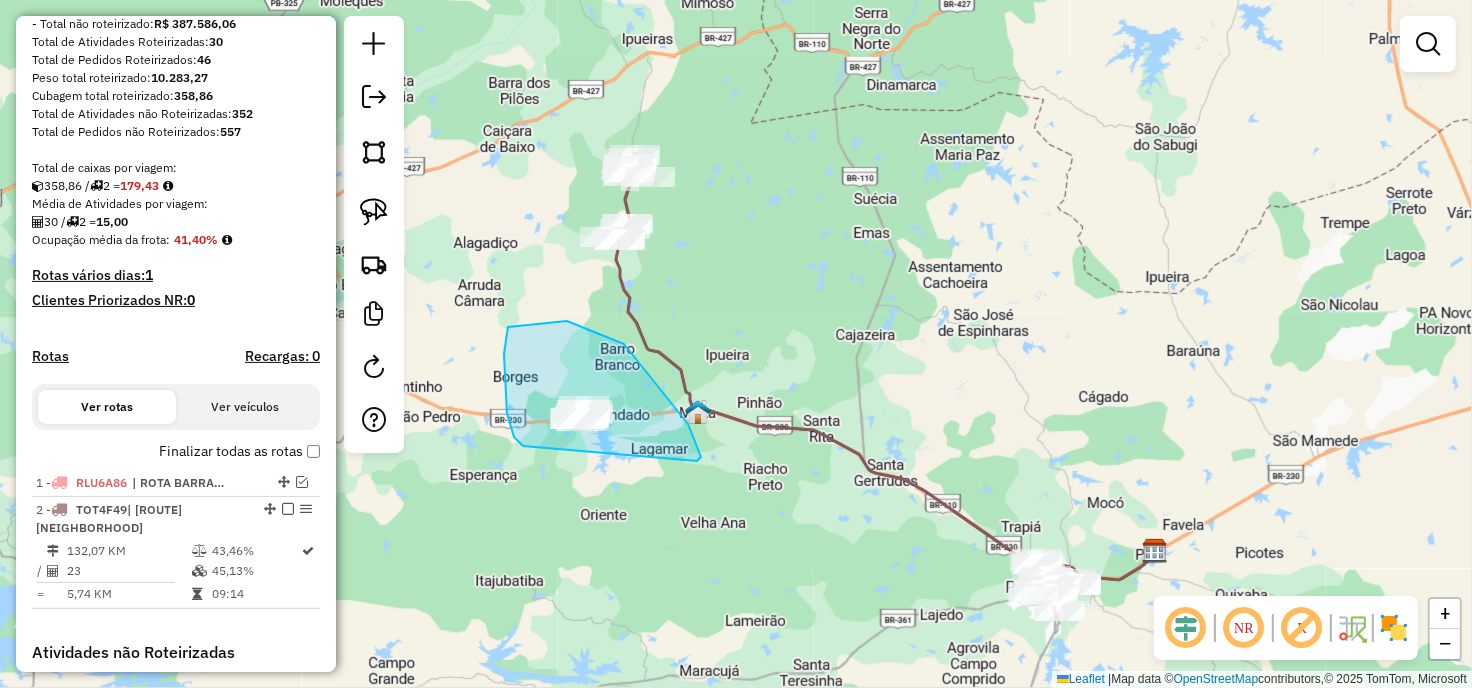 drag, startPoint x: 520, startPoint y: 443, endPoint x: 697, endPoint y: 461, distance: 177.9129 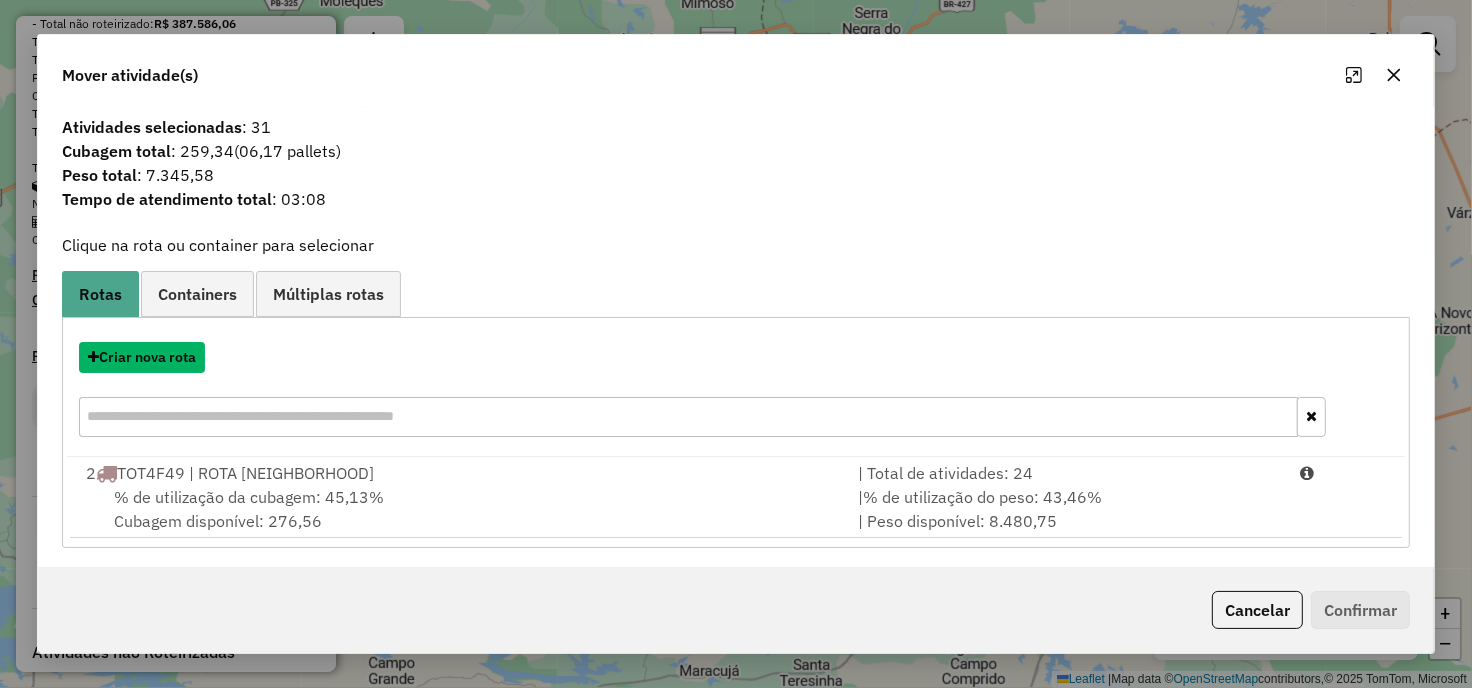 click on "Criar nova rota" at bounding box center (142, 357) 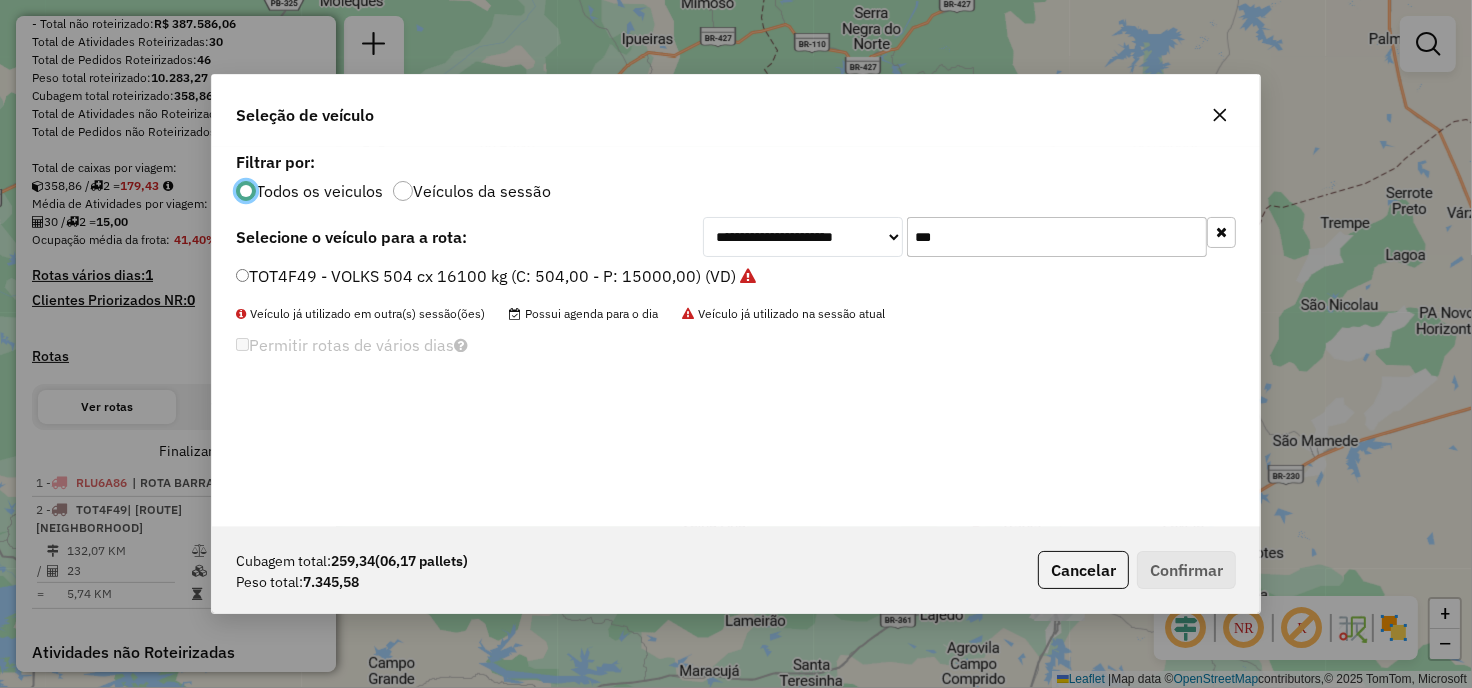 scroll, scrollTop: 11, scrollLeft: 5, axis: both 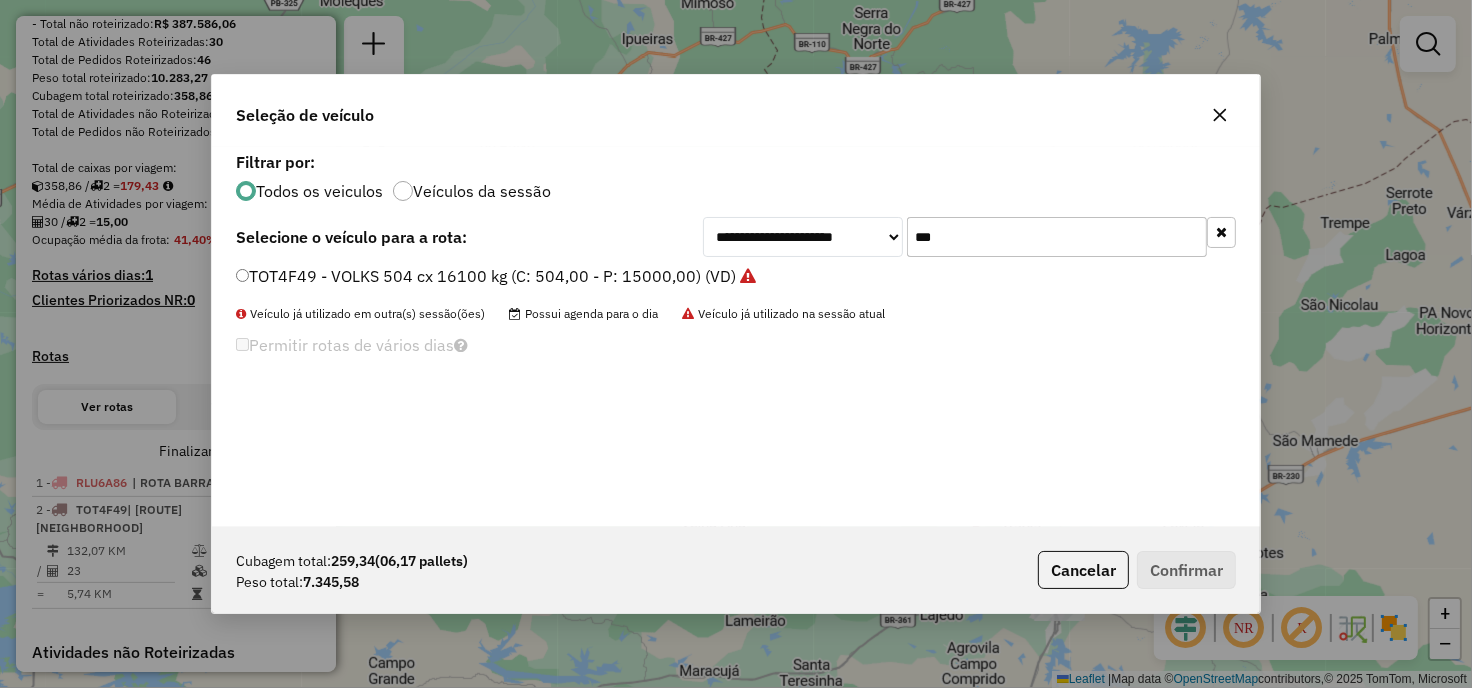 click on "***" 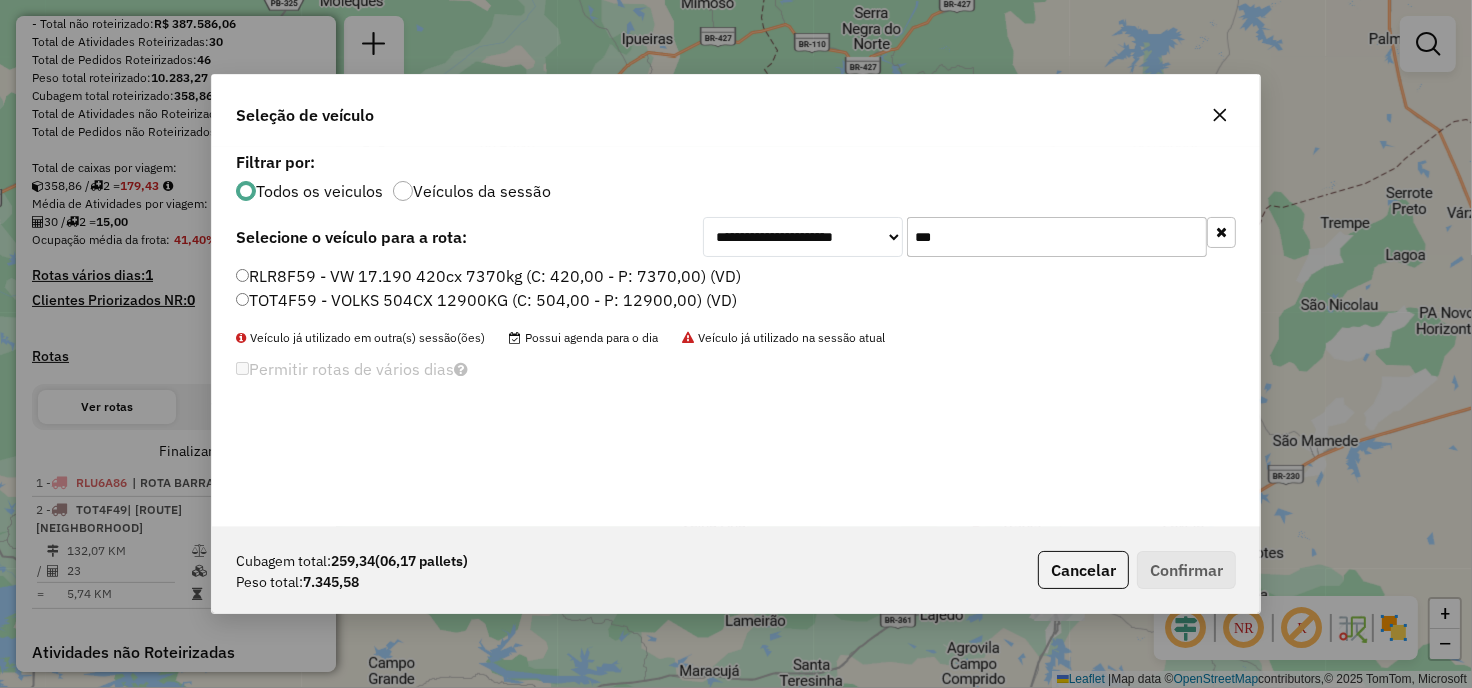 type on "***" 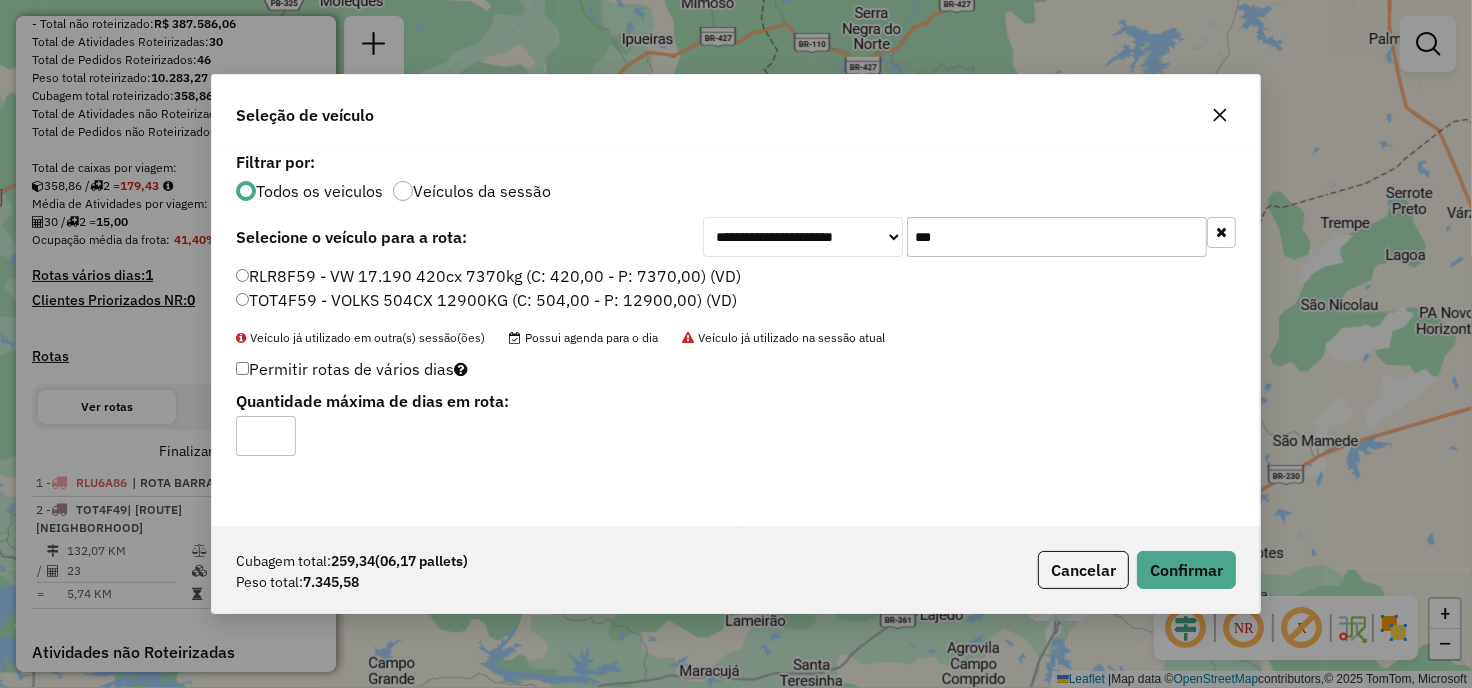 click on "Cubagem total:  259,34   (06,17 pallets)  Peso total: 7.345,58  Cancelar   Confirmar" 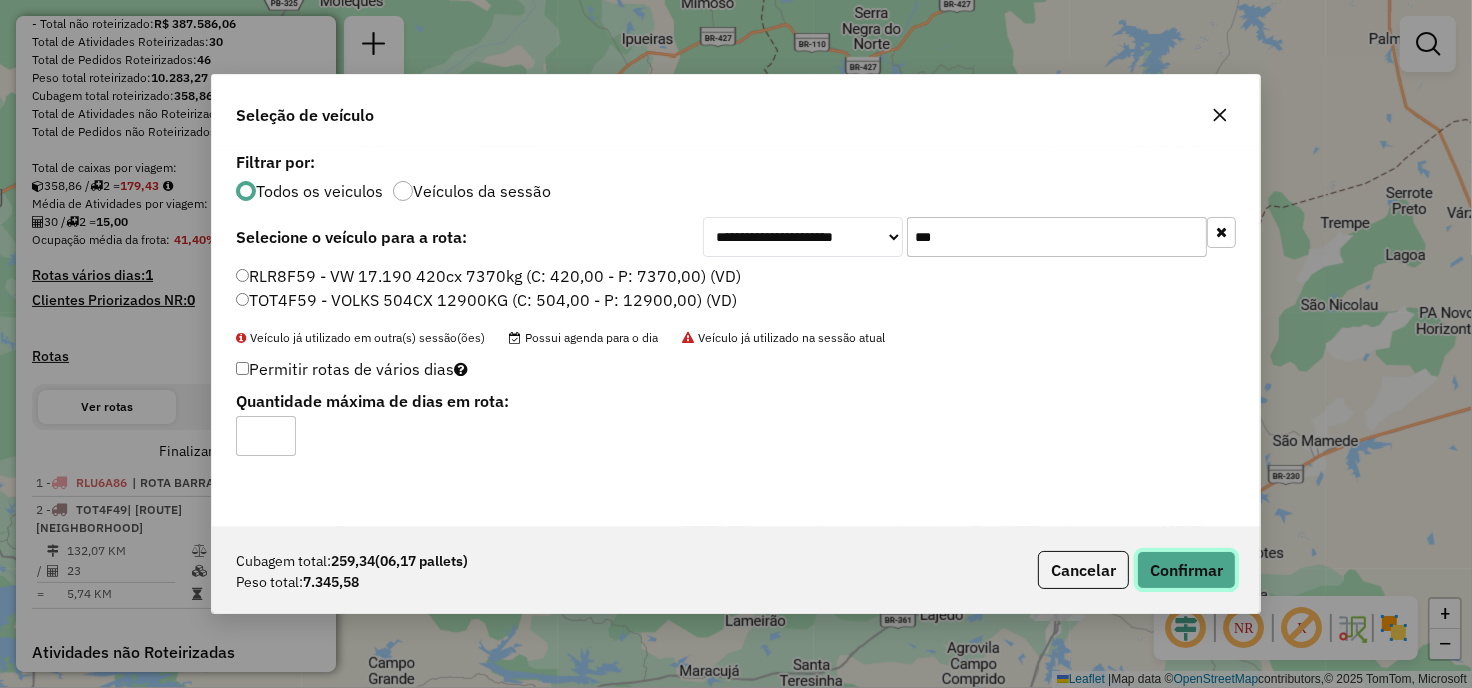click on "Confirmar" 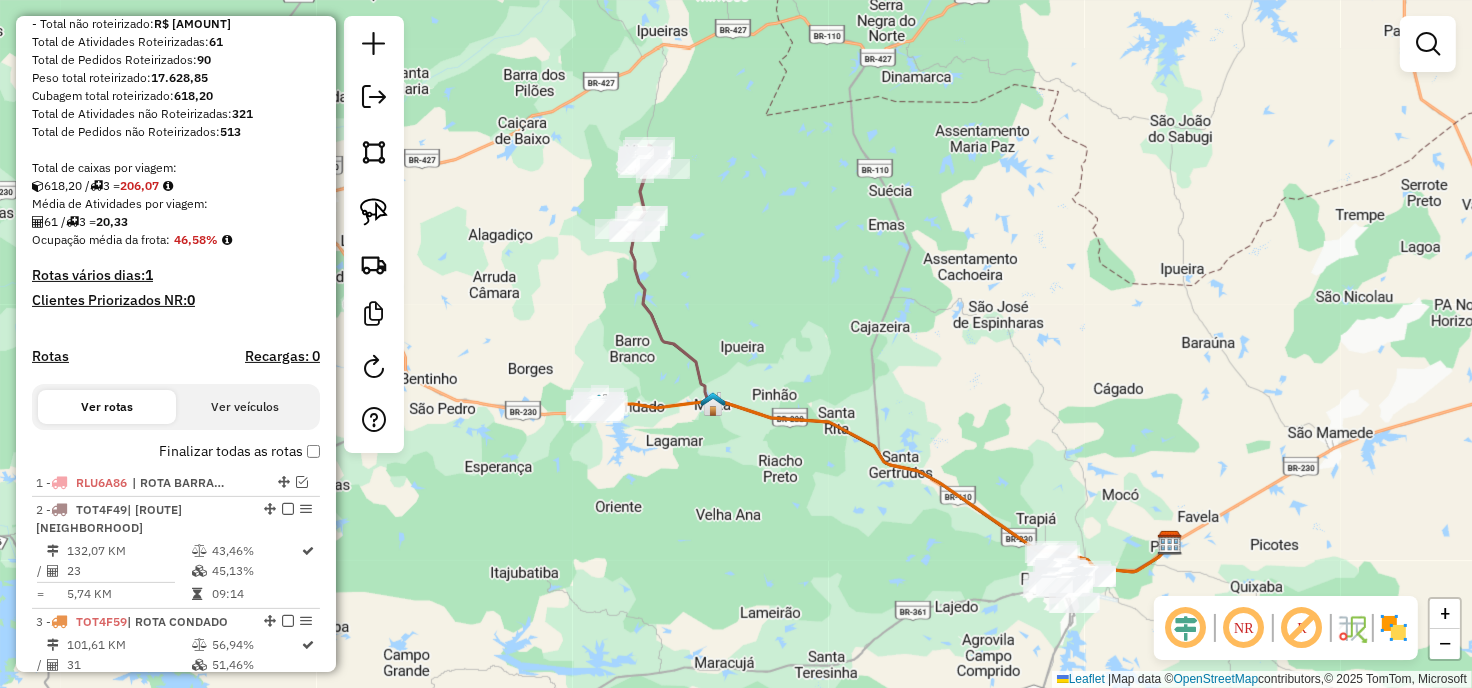 drag, startPoint x: 762, startPoint y: 238, endPoint x: 815, endPoint y: 216, distance: 57.384666 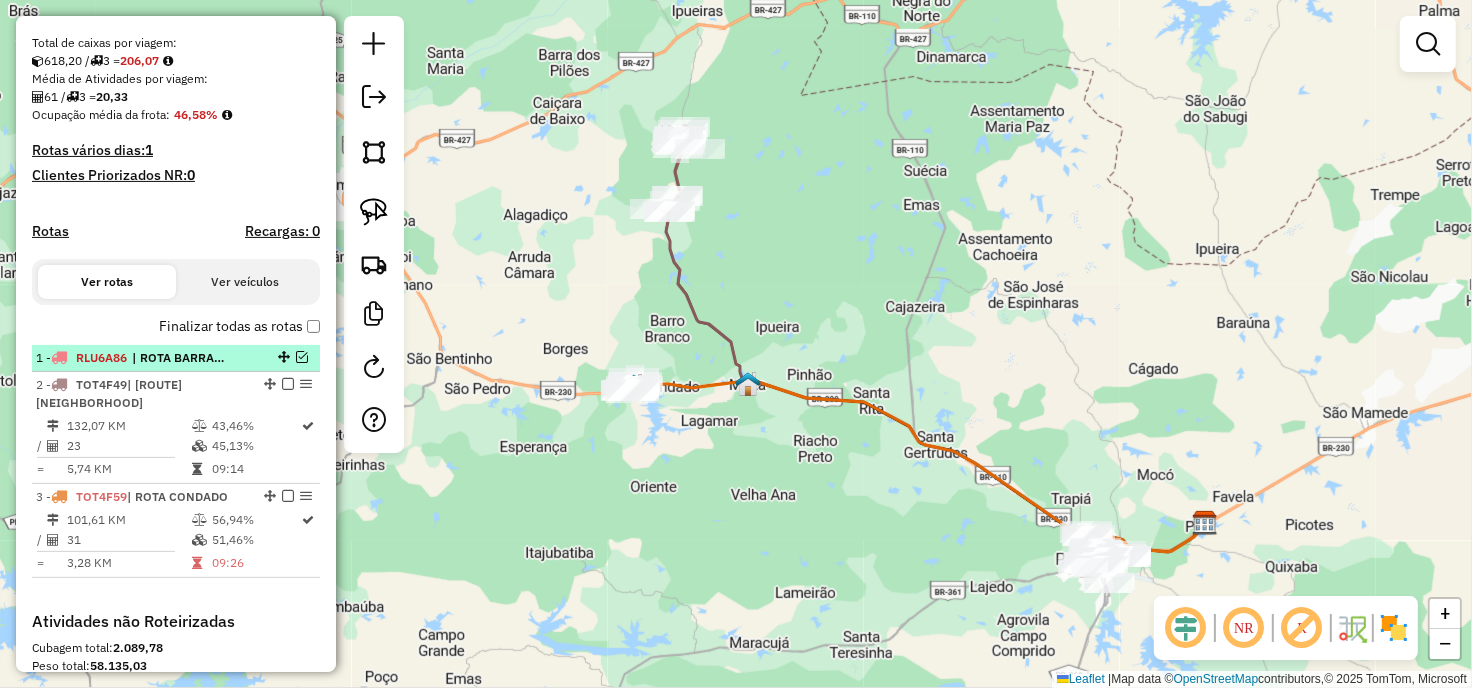 scroll, scrollTop: 570, scrollLeft: 0, axis: vertical 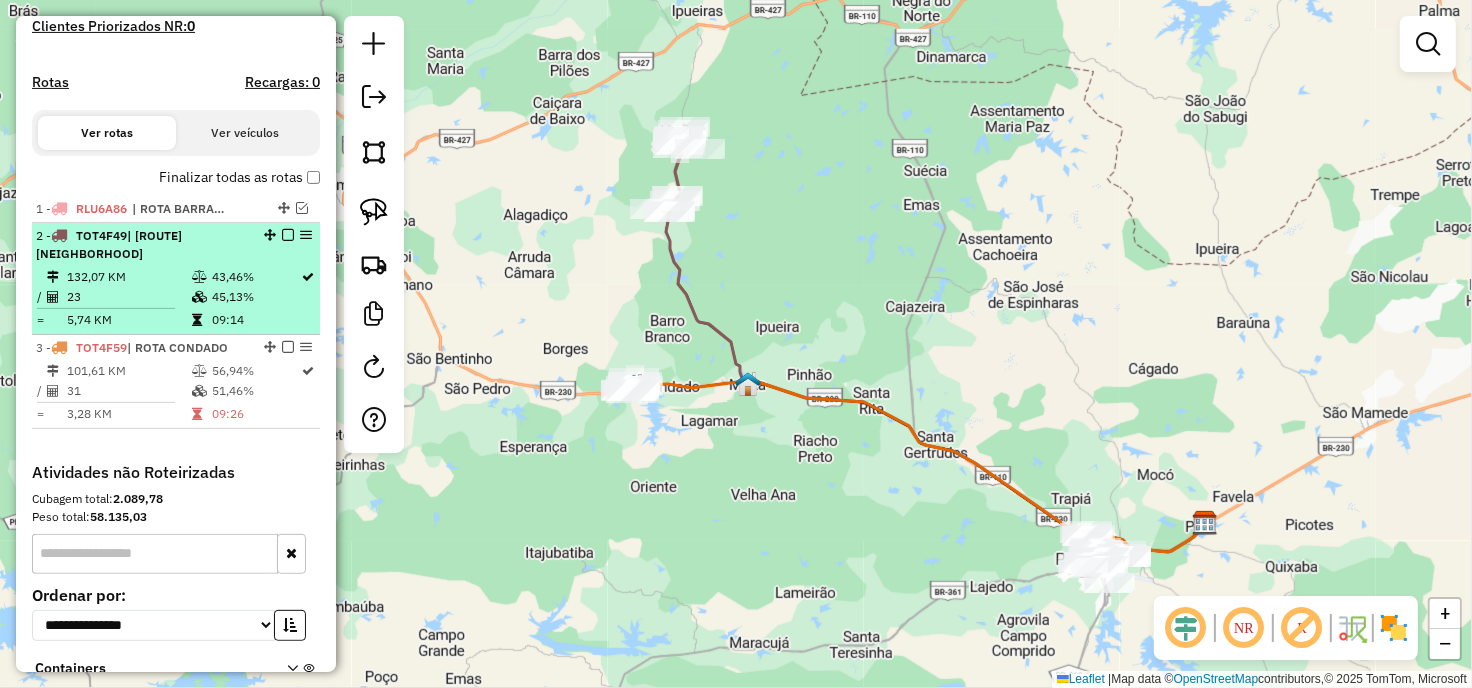 click on "43,46%" at bounding box center (256, 277) 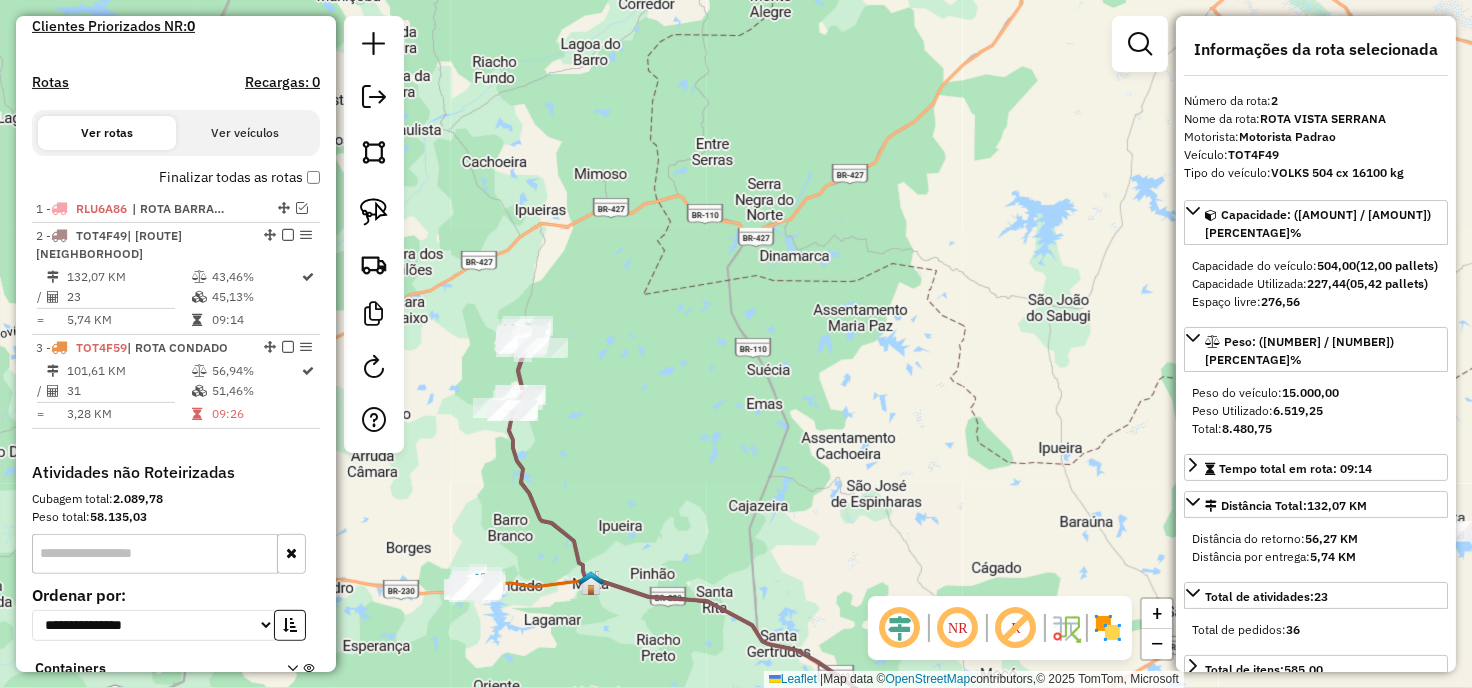 drag, startPoint x: 817, startPoint y: 352, endPoint x: 833, endPoint y: 496, distance: 144.88617 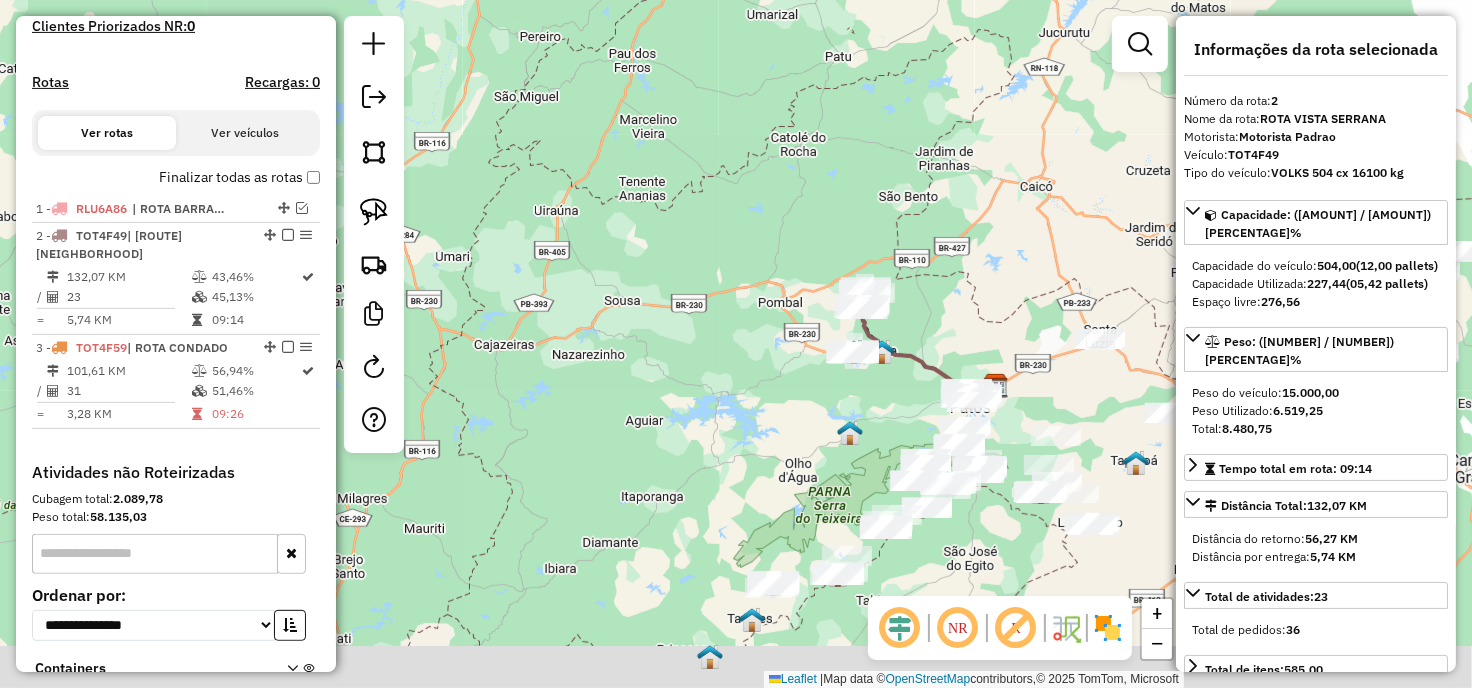 drag, startPoint x: 714, startPoint y: 592, endPoint x: 865, endPoint y: 356, distance: 280.17316 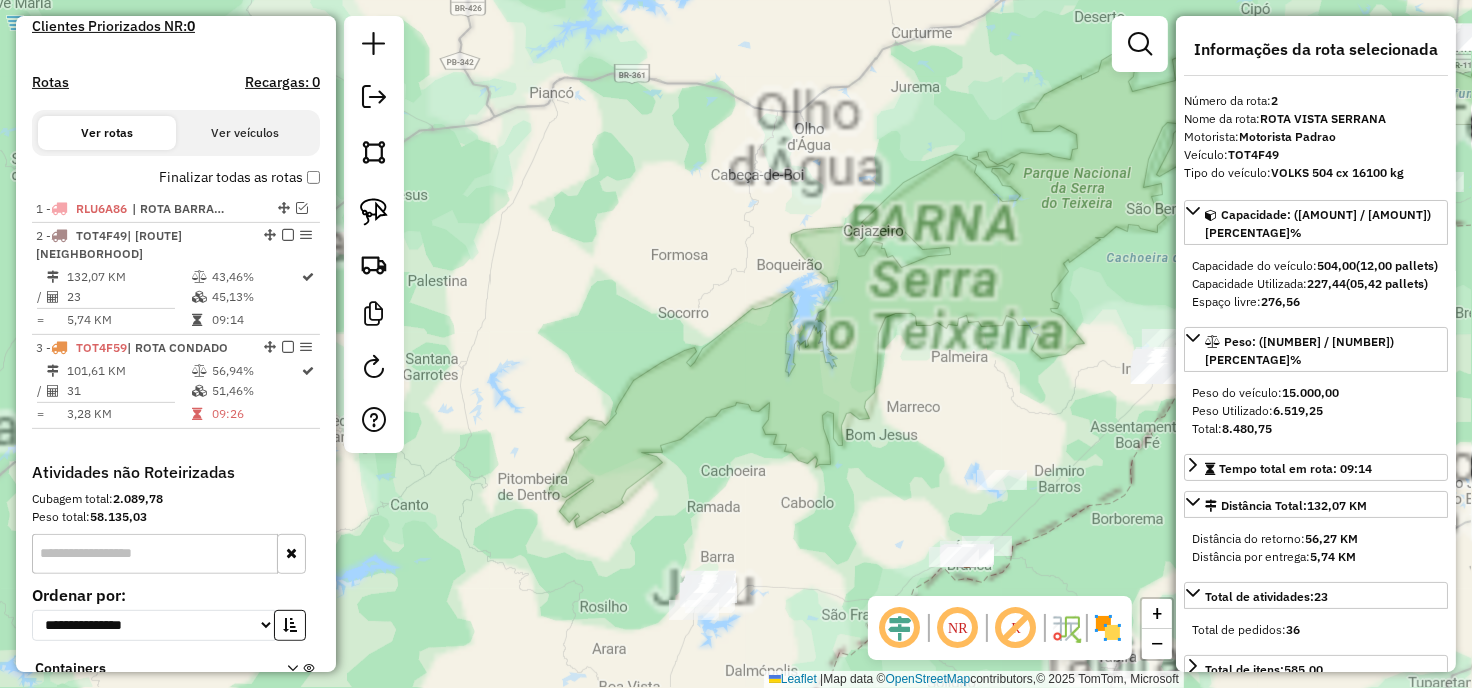 click on "Janela de atendimento Grade de atendimento Capacidade Transportadoras Veículos Cliente Pedidos  Rotas Selecione os dias de semana para filtrar as janelas de atendimento  Seg   Ter   Qua   Qui   Sex   Sáb   Dom  Informe o período da janela de atendimento: De: Até:  Filtrar exatamente a janela do cliente  Considerar janela de atendimento padrão  Selecione os dias de semana para filtrar as grades de atendimento  Seg   Ter   Qua   Qui   Sex   Sáb   Dom   Considerar clientes sem dia de atendimento cadastrado  Clientes fora do dia de atendimento selecionado Filtrar as atividades entre os valores definidos abaixo:  Peso mínimo:   Peso máximo:   Cubagem mínima:   Cubagem máxima:   De:   Até:  Filtrar as atividades entre o tempo de atendimento definido abaixo:  De:   Até:   Considerar capacidade total dos clientes não roteirizados Transportadora: Selecione um ou mais itens Tipo de veículo: Selecione um ou mais itens Veículo: Selecione um ou mais itens Motorista: Selecione um ou mais itens Nome: Rótulo:" 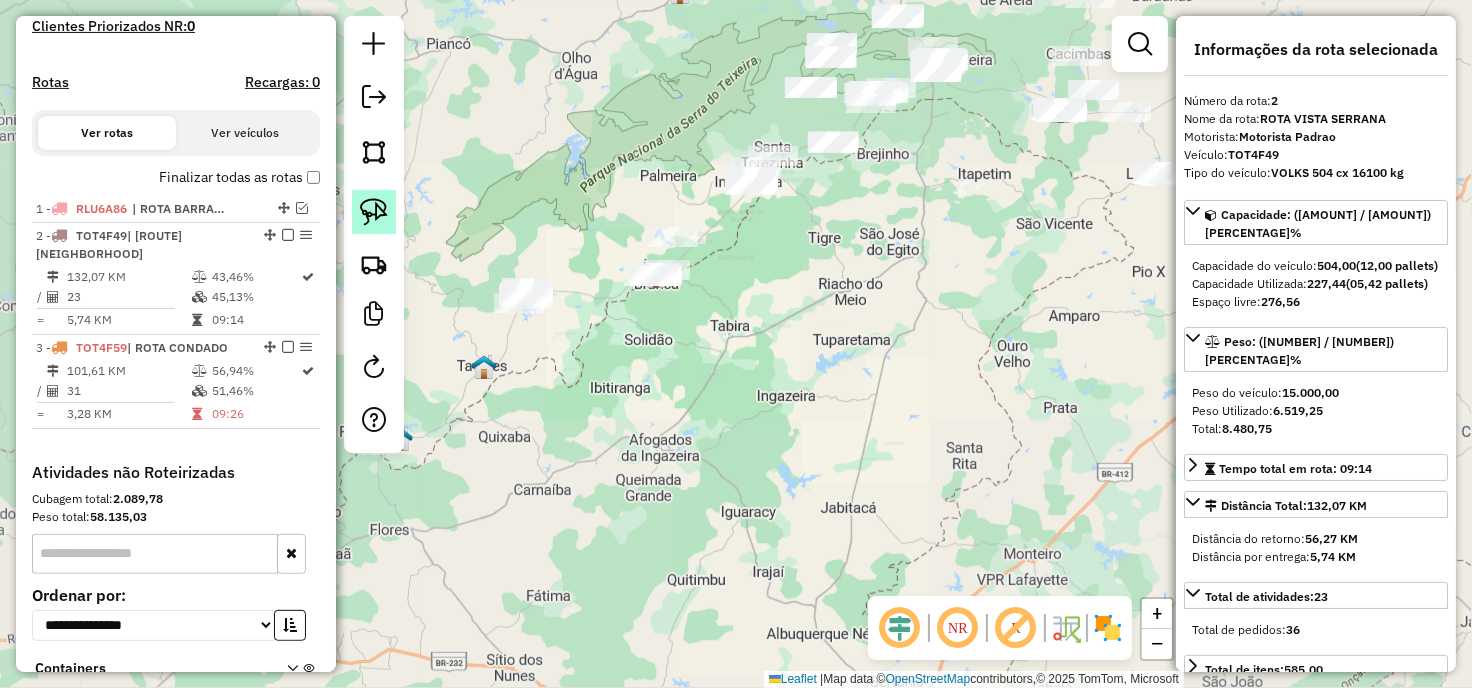 click 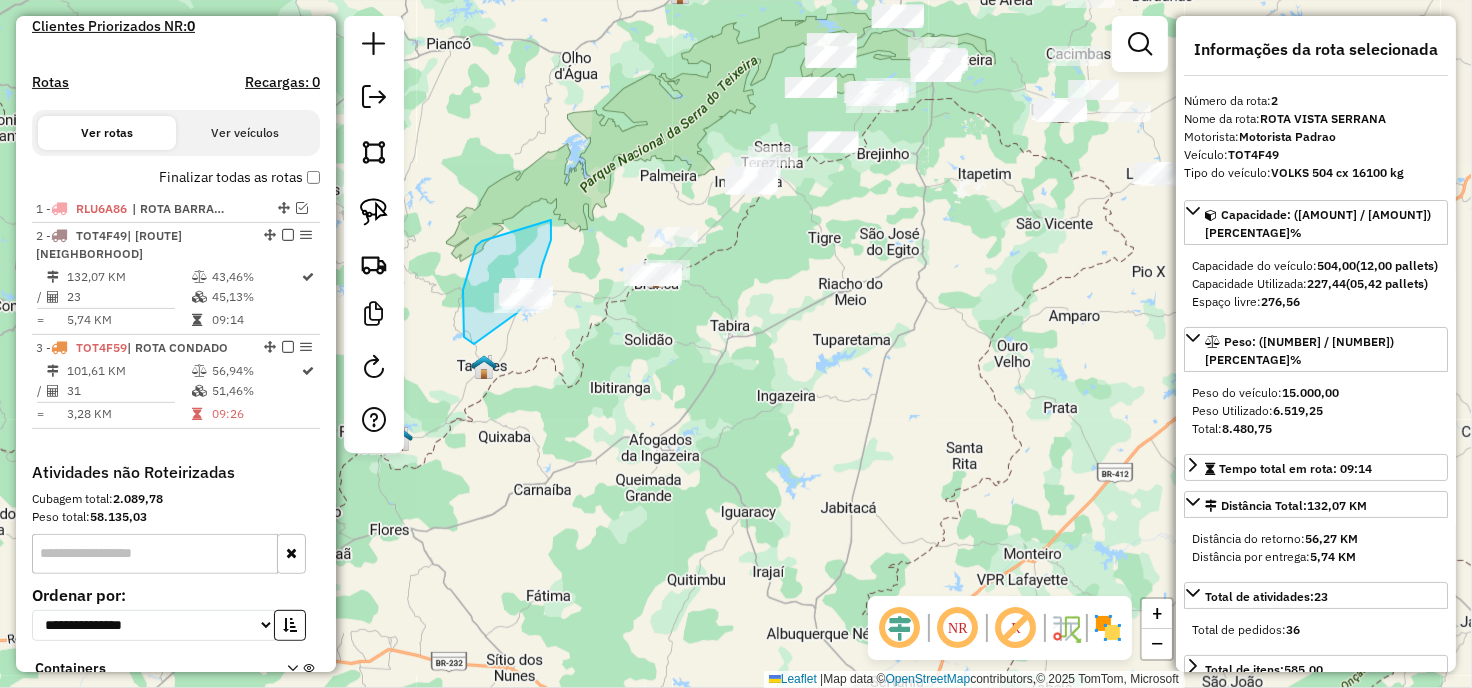 drag, startPoint x: 482, startPoint y: 241, endPoint x: 551, endPoint y: 220, distance: 72.12489 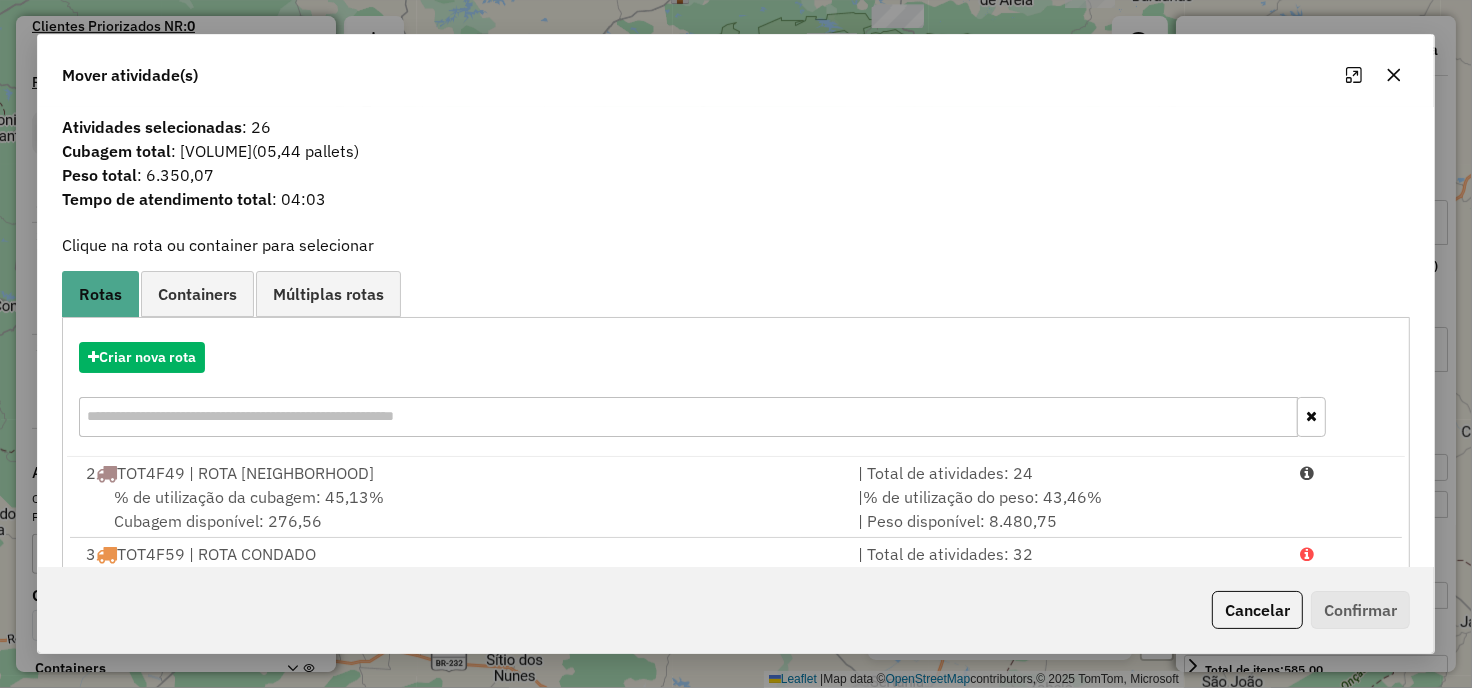 click 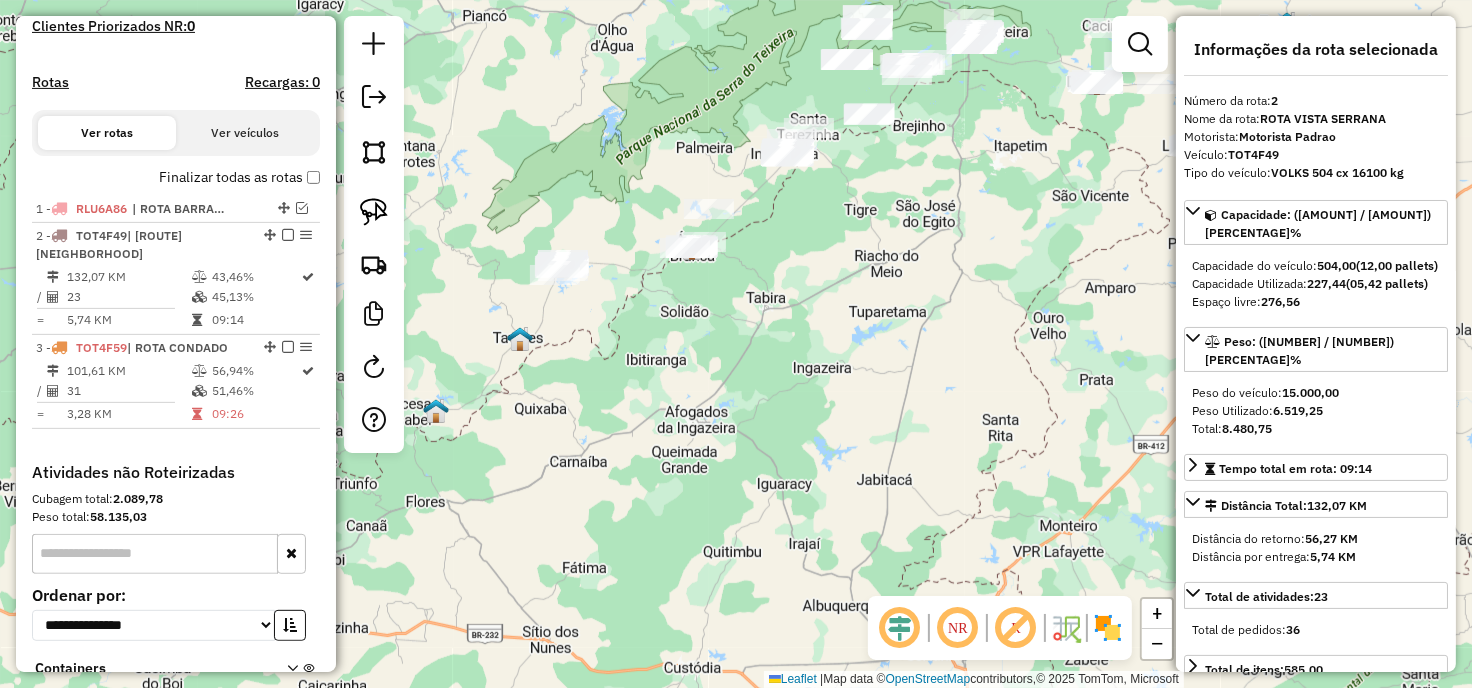 drag, startPoint x: 568, startPoint y: 178, endPoint x: 487, endPoint y: 194, distance: 82.565125 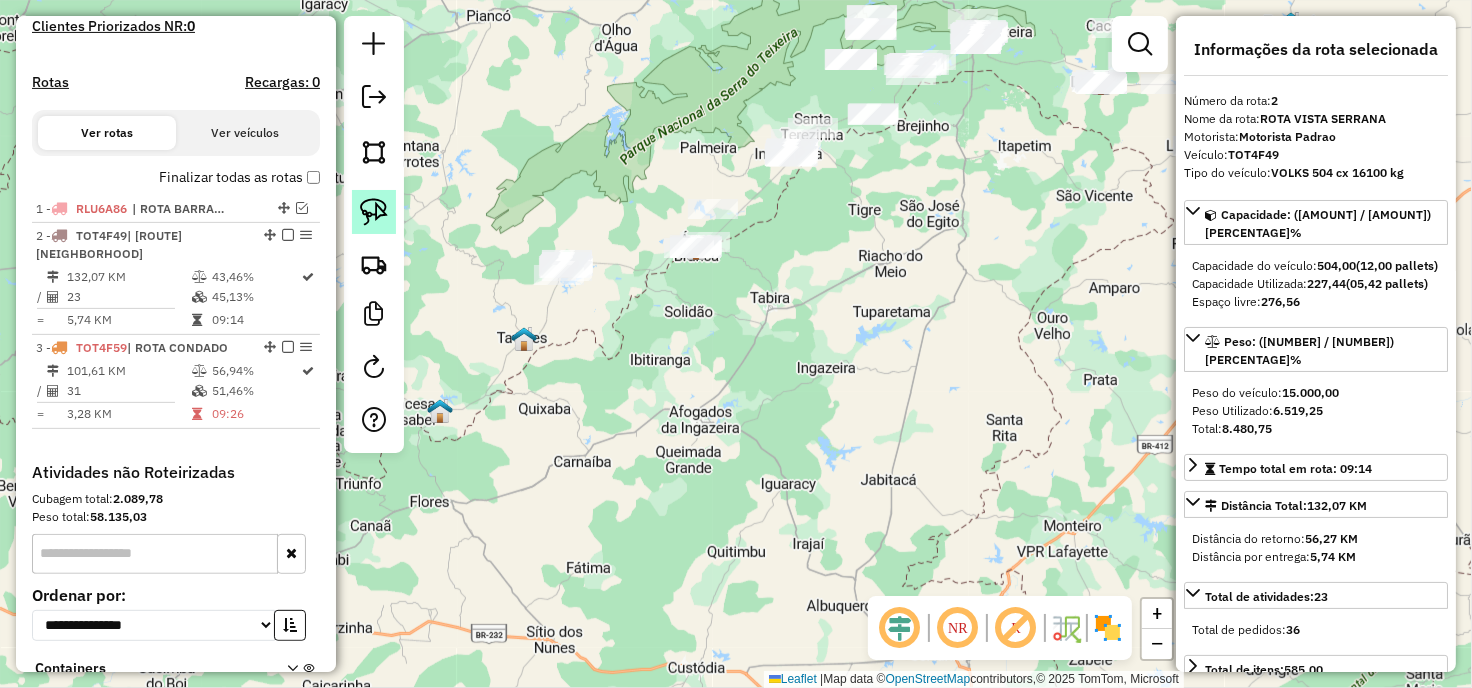 click 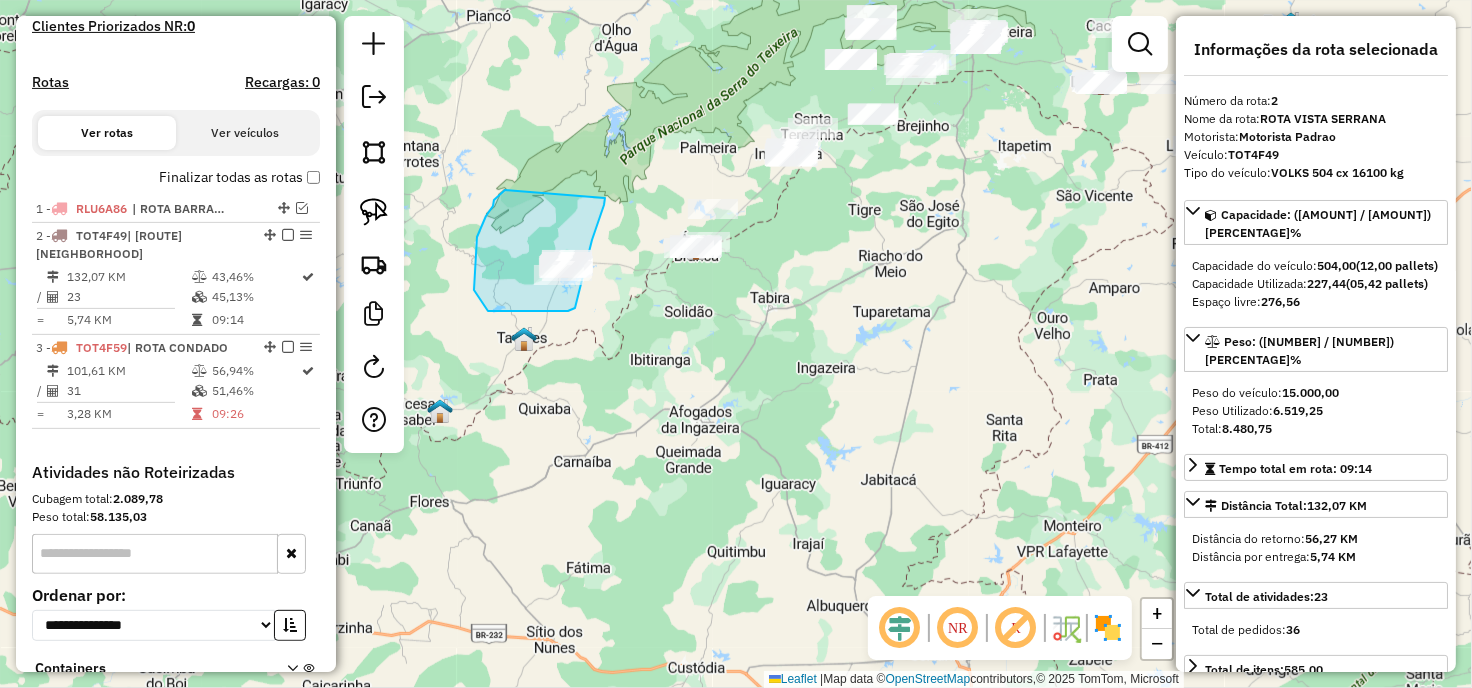 drag, startPoint x: 505, startPoint y: 190, endPoint x: 605, endPoint y: 198, distance: 100.31949 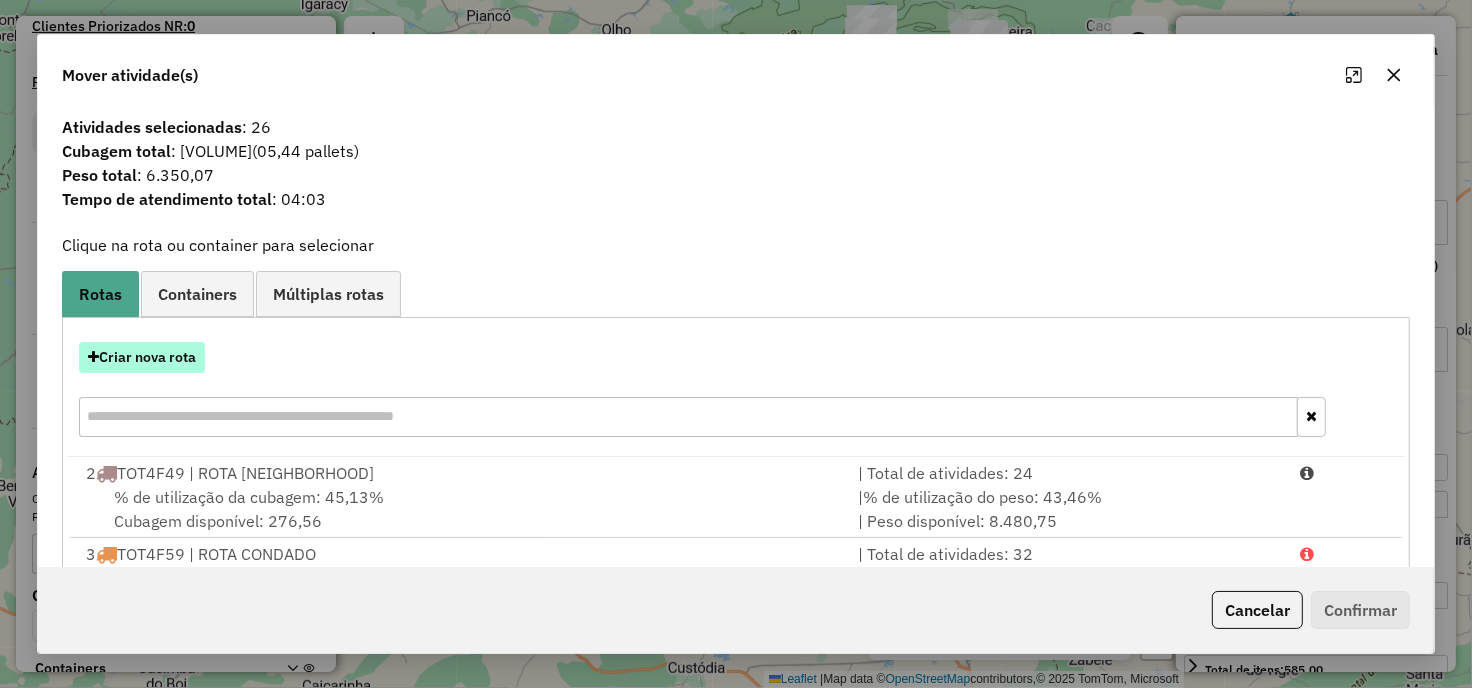 click on "Criar nova rota" at bounding box center [142, 357] 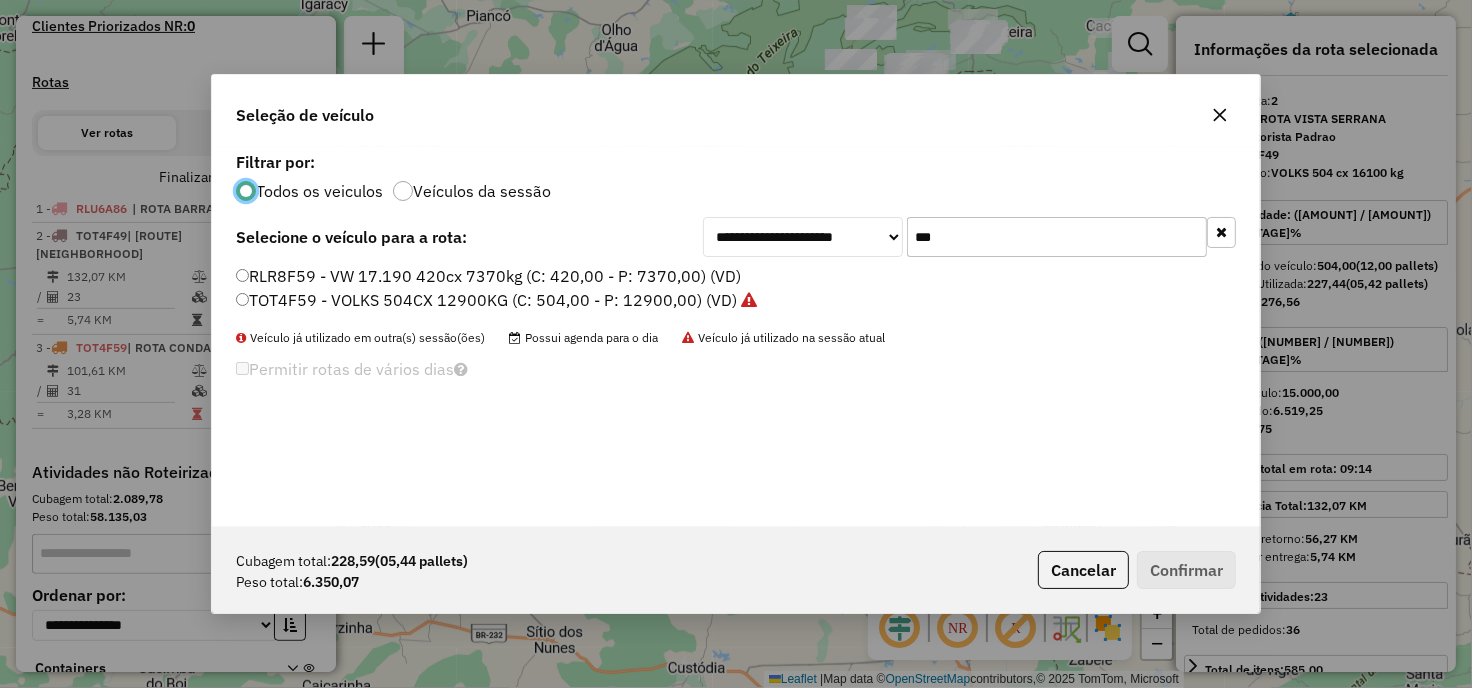 scroll, scrollTop: 11, scrollLeft: 5, axis: both 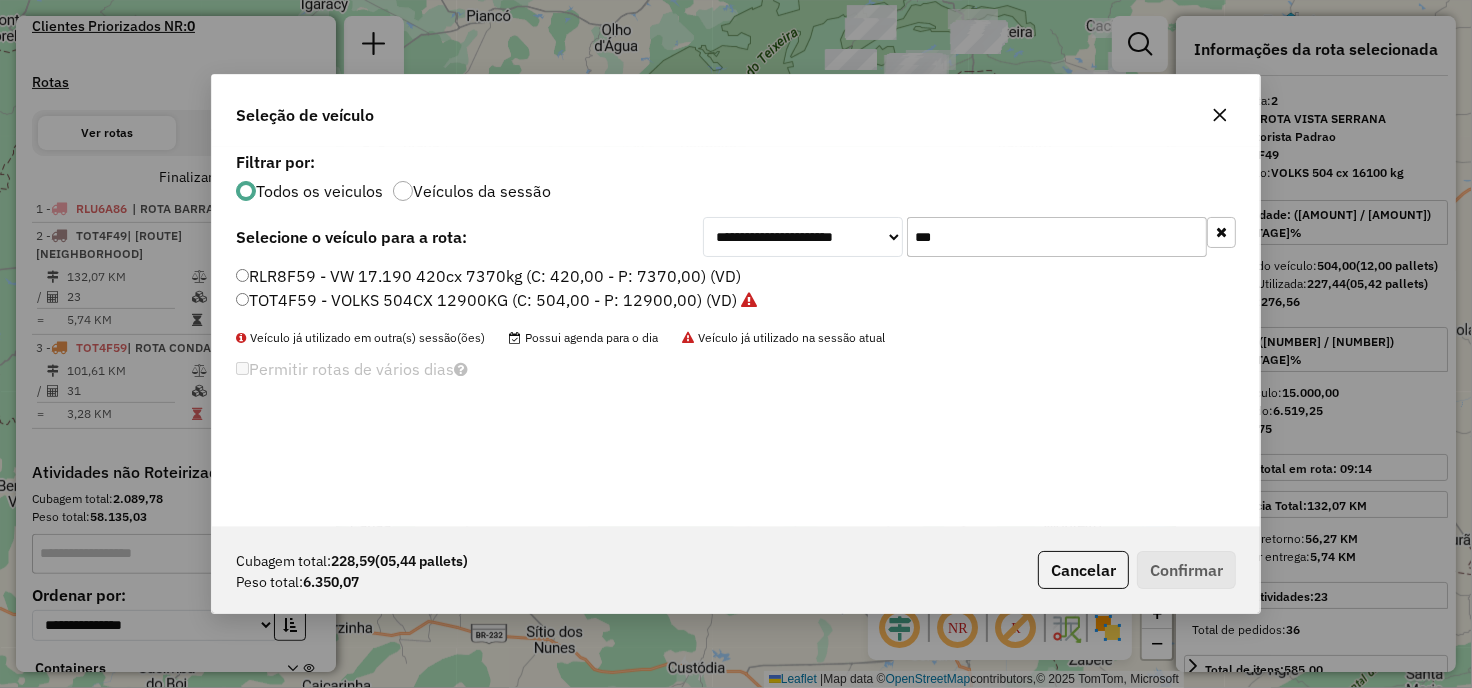 click on "***" 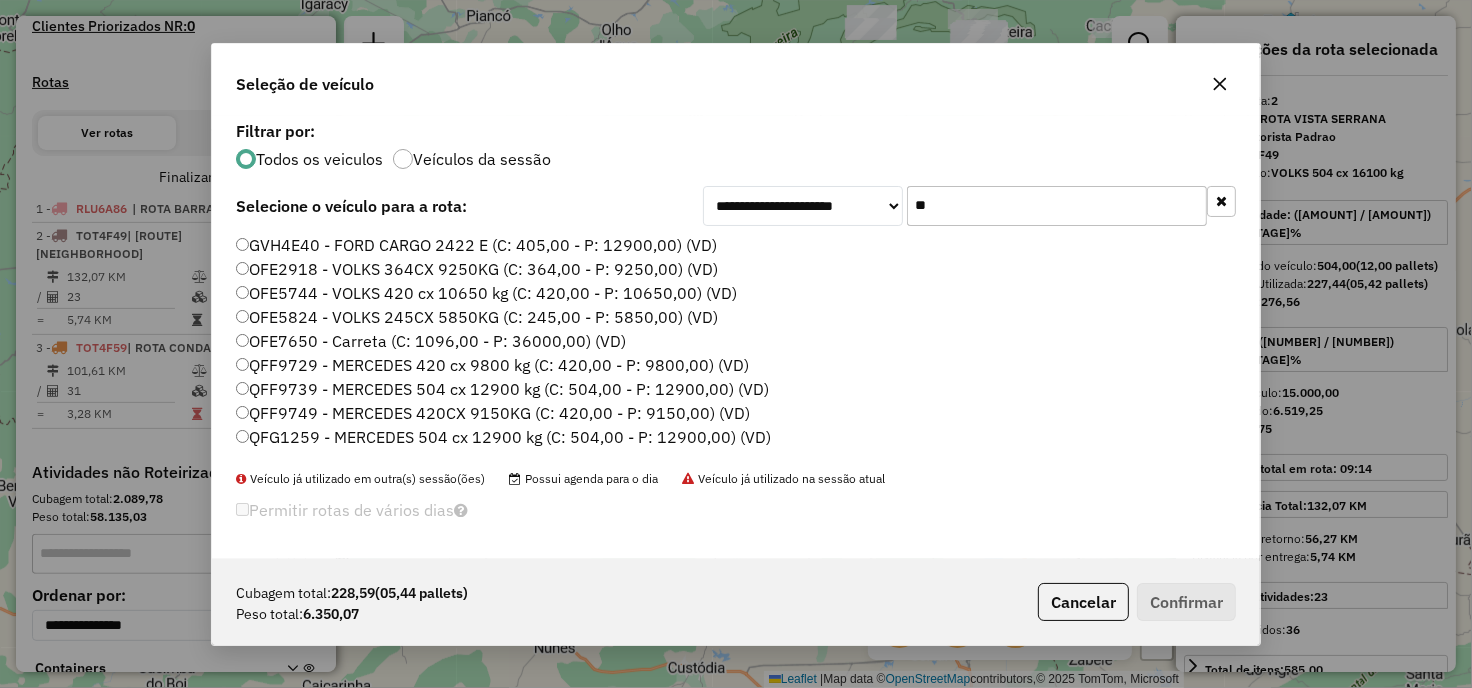 type on "***" 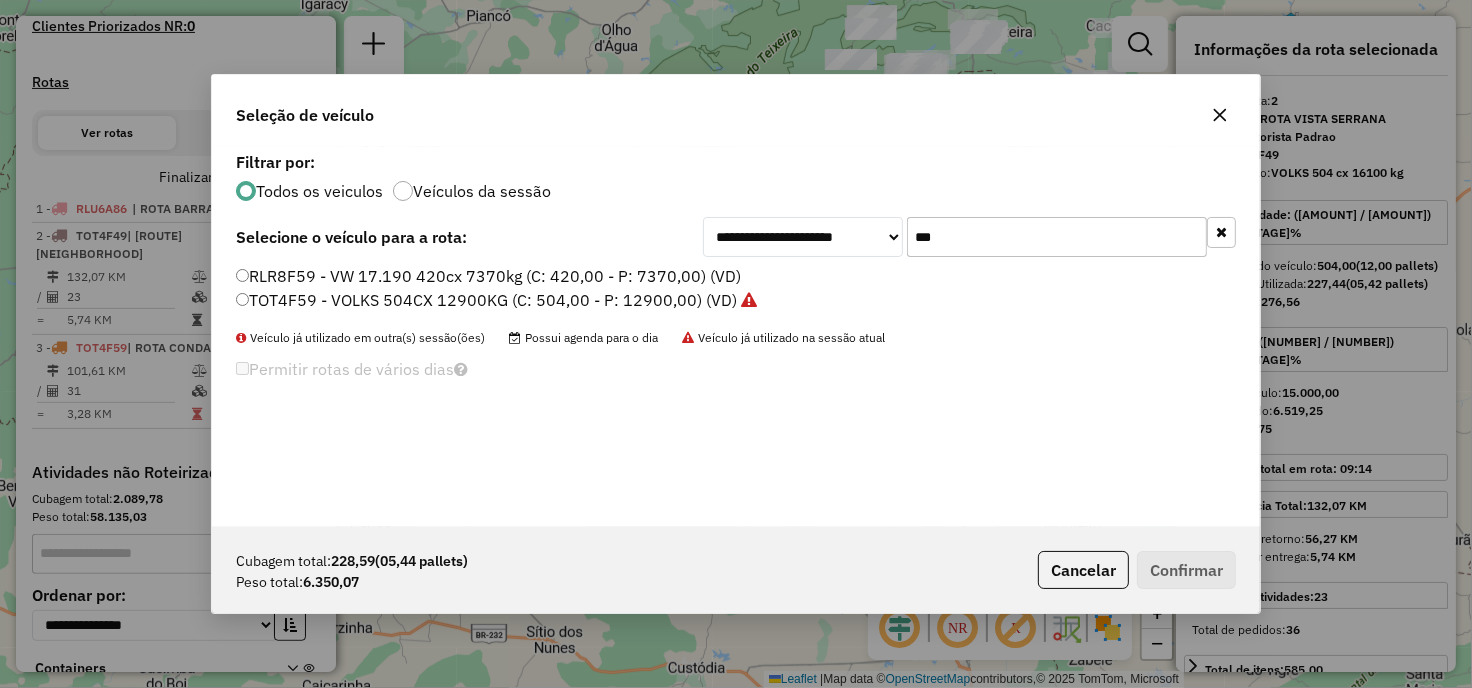 click on "RLR8F59 - VW 17.190 420cx 7370kg (C: 420,00 - P: 7370,00) (VD)" 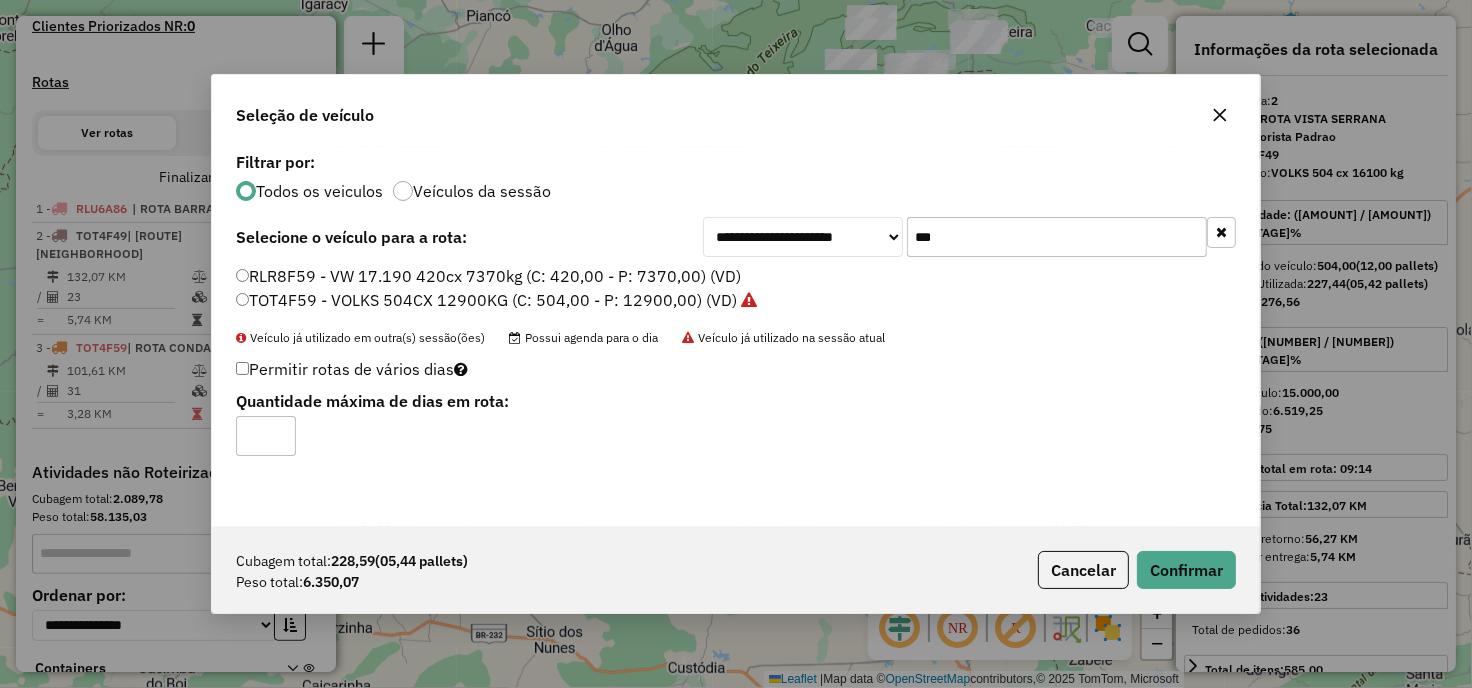 click on "Cubagem total:  228,59   (05,44 pallets)  Peso total: 6.350,07  Cancelar   Confirmar" 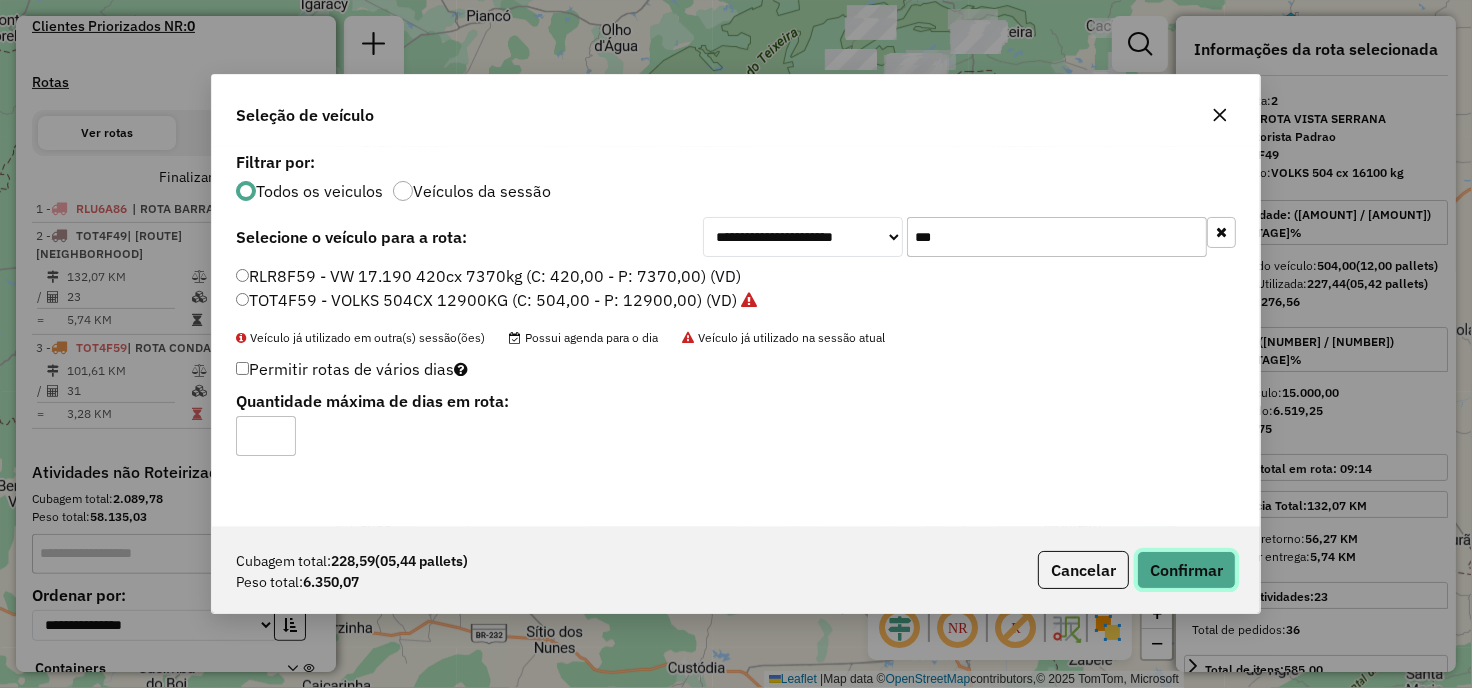 click on "Confirmar" 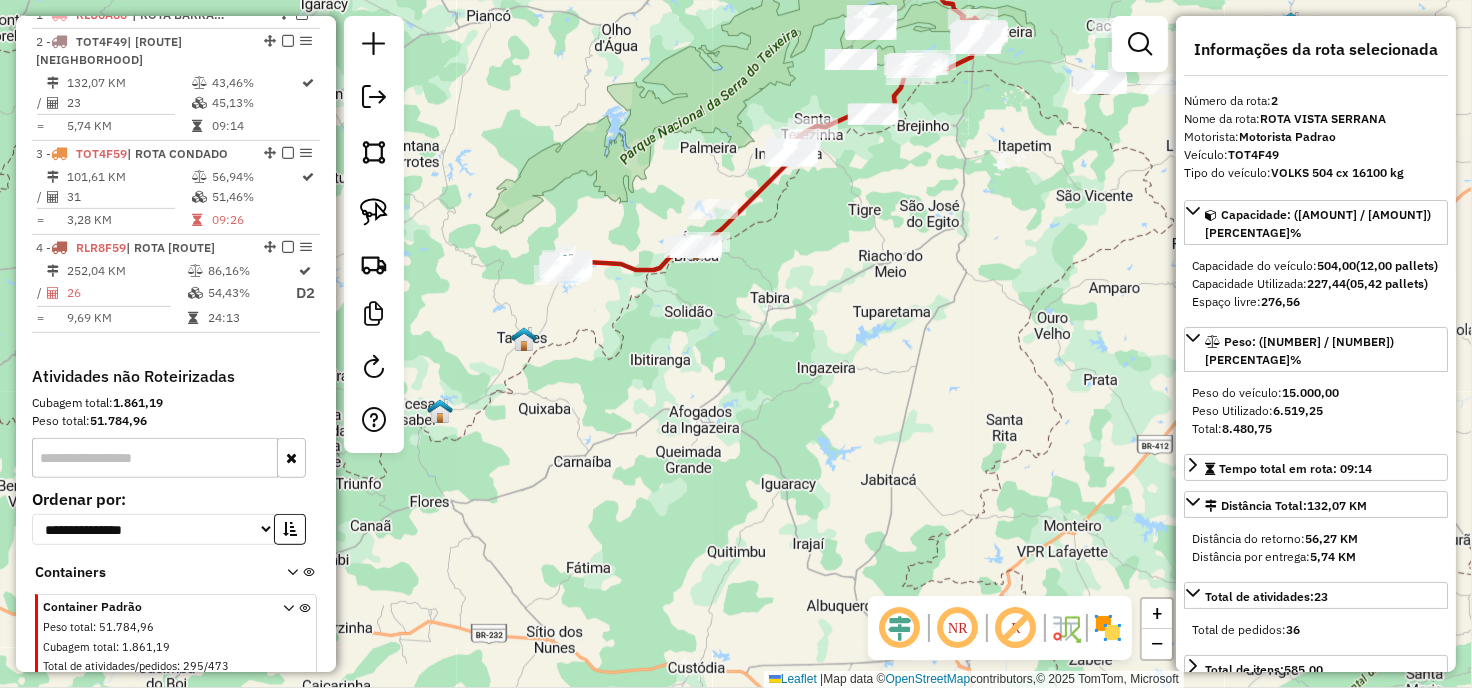 scroll, scrollTop: 775, scrollLeft: 0, axis: vertical 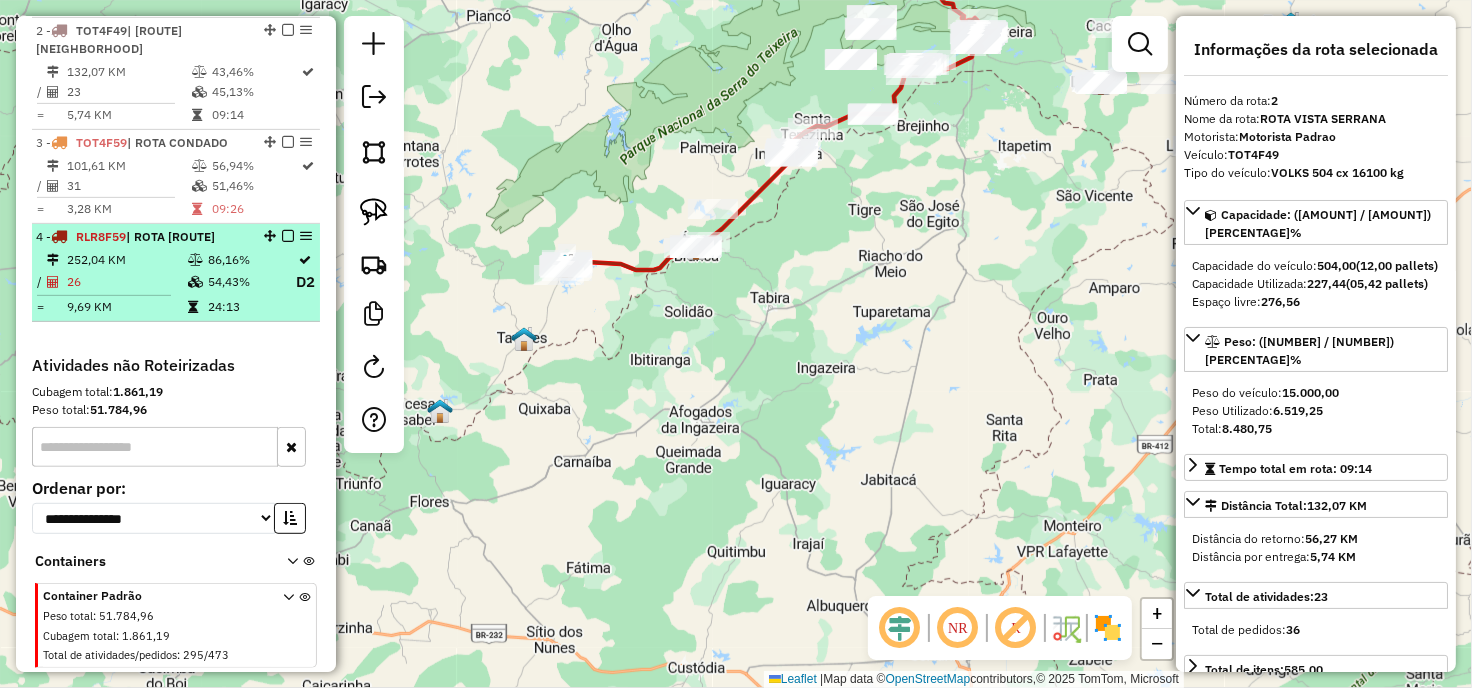 click at bounding box center (288, 236) 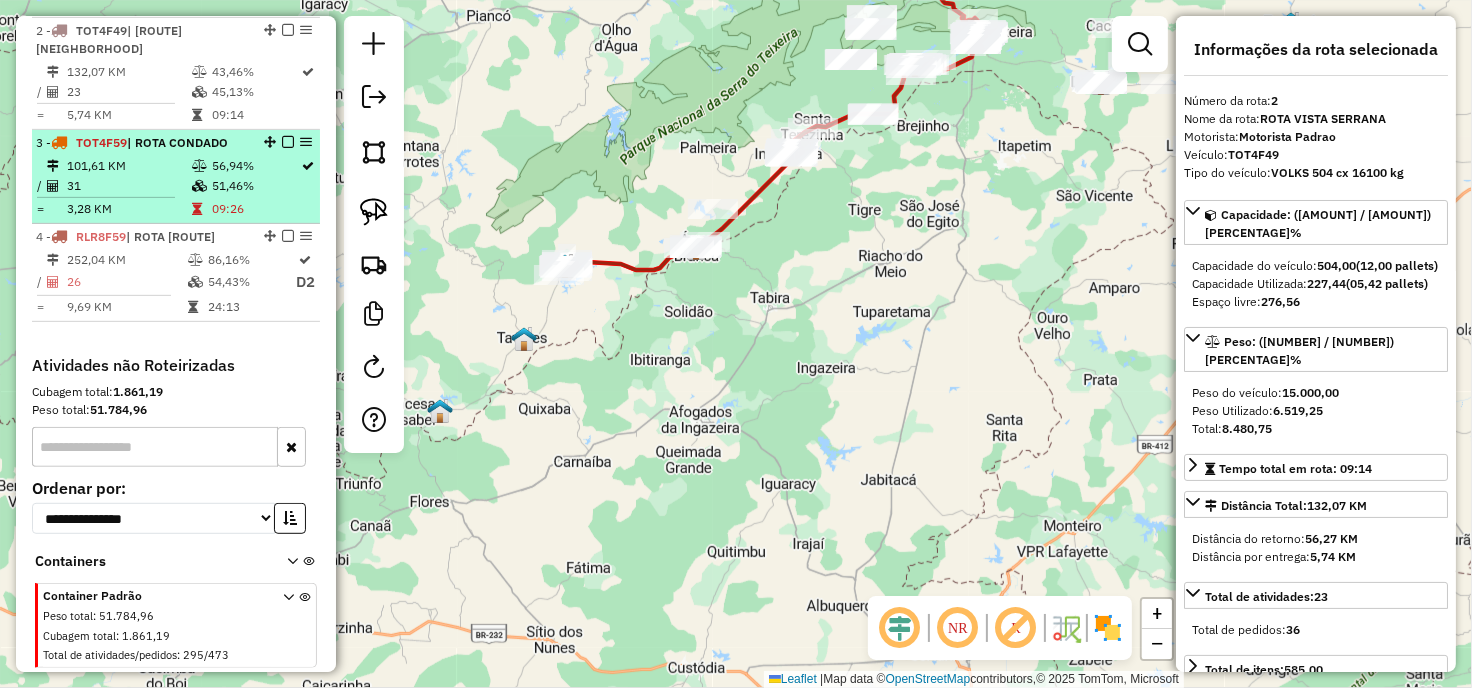 scroll, scrollTop: 745, scrollLeft: 0, axis: vertical 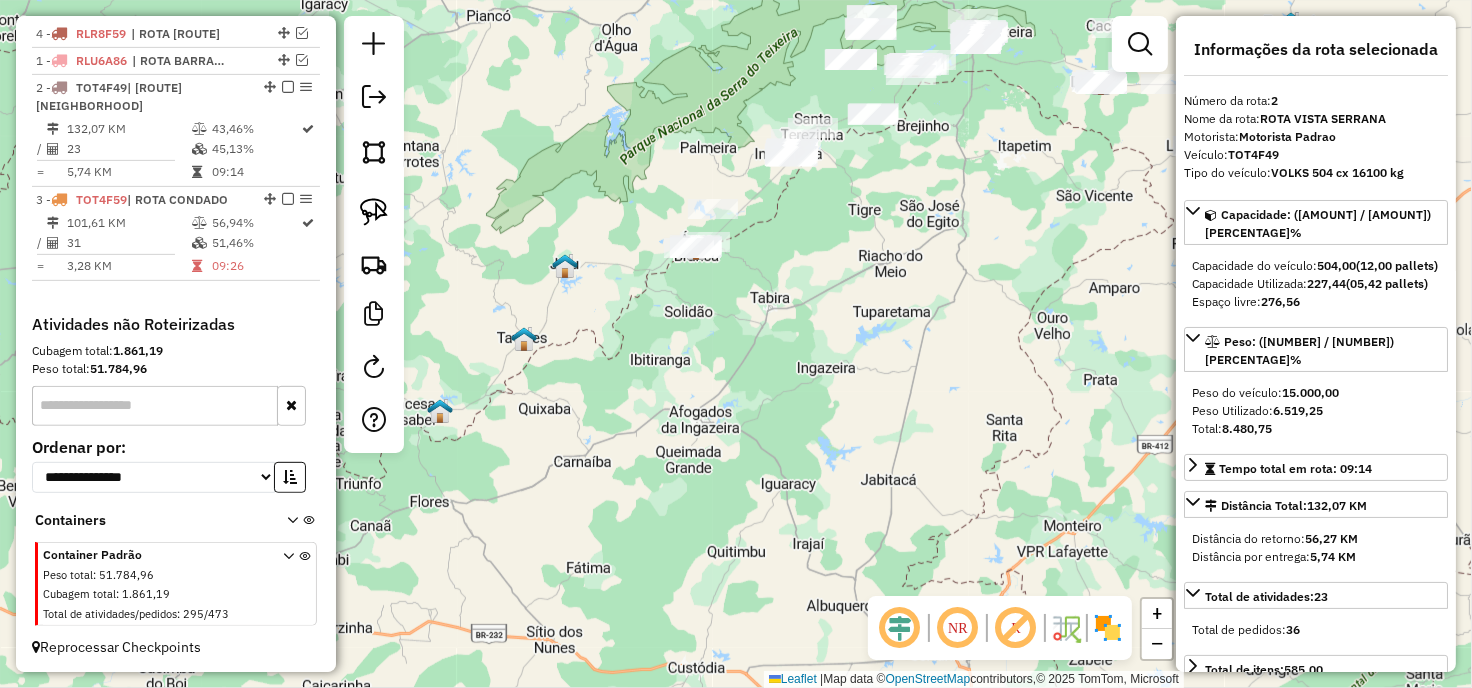 drag, startPoint x: 284, startPoint y: 261, endPoint x: 268, endPoint y: 12, distance: 249.51352 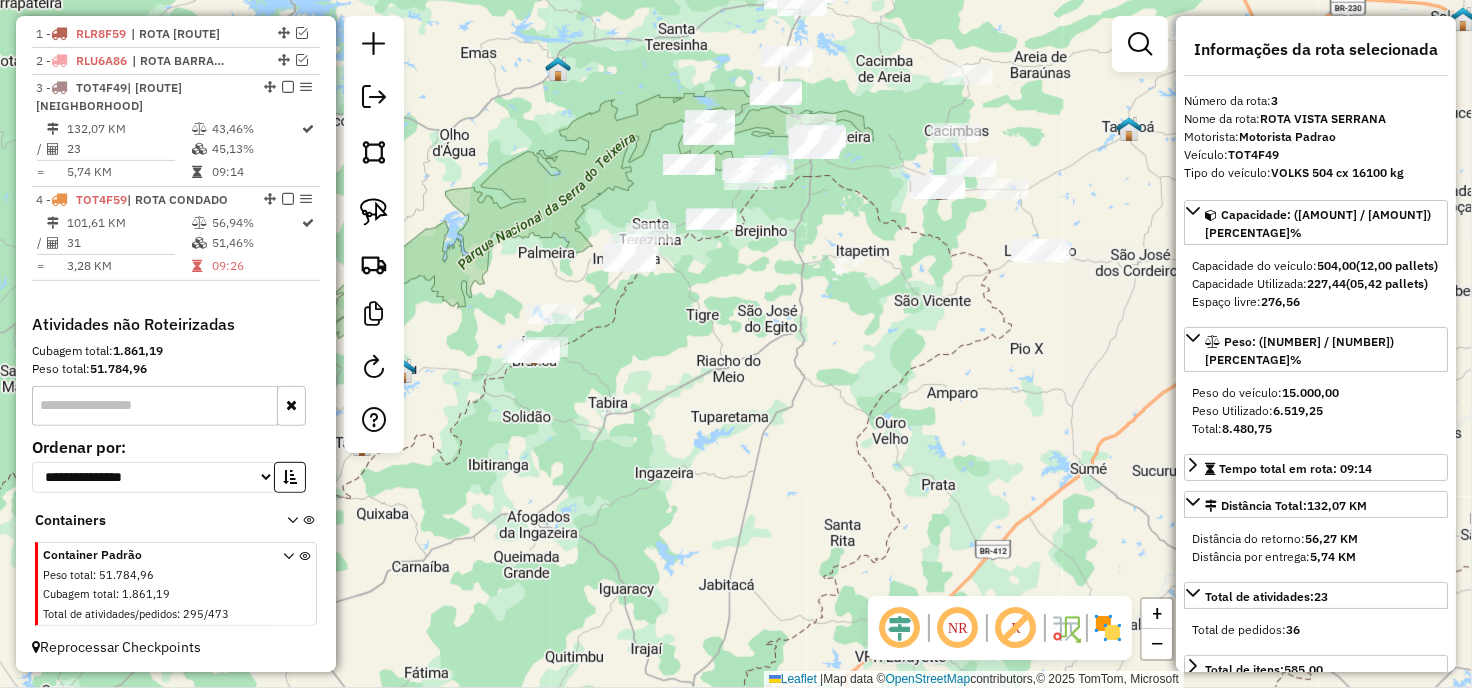 drag, startPoint x: 845, startPoint y: 366, endPoint x: 574, endPoint y: 578, distance: 344.07123 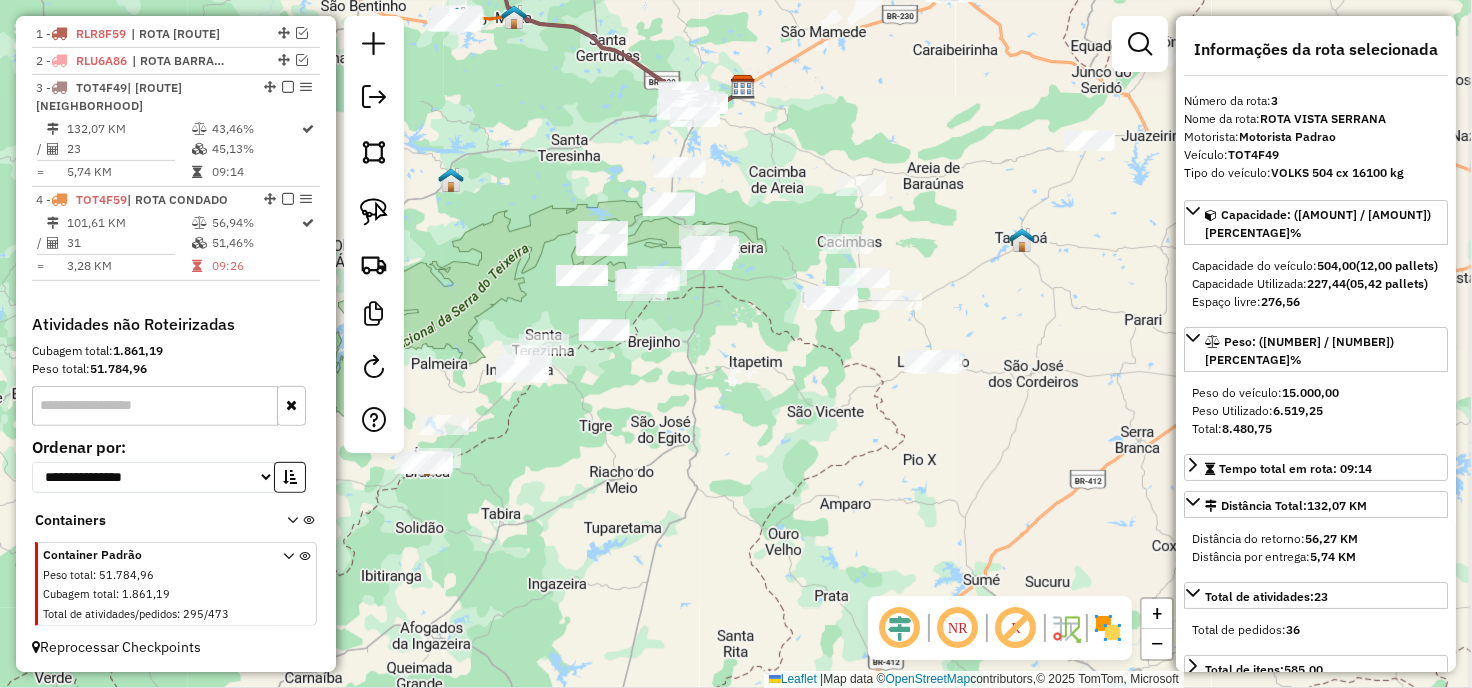 drag, startPoint x: 752, startPoint y: 362, endPoint x: 583, endPoint y: 516, distance: 228.64165 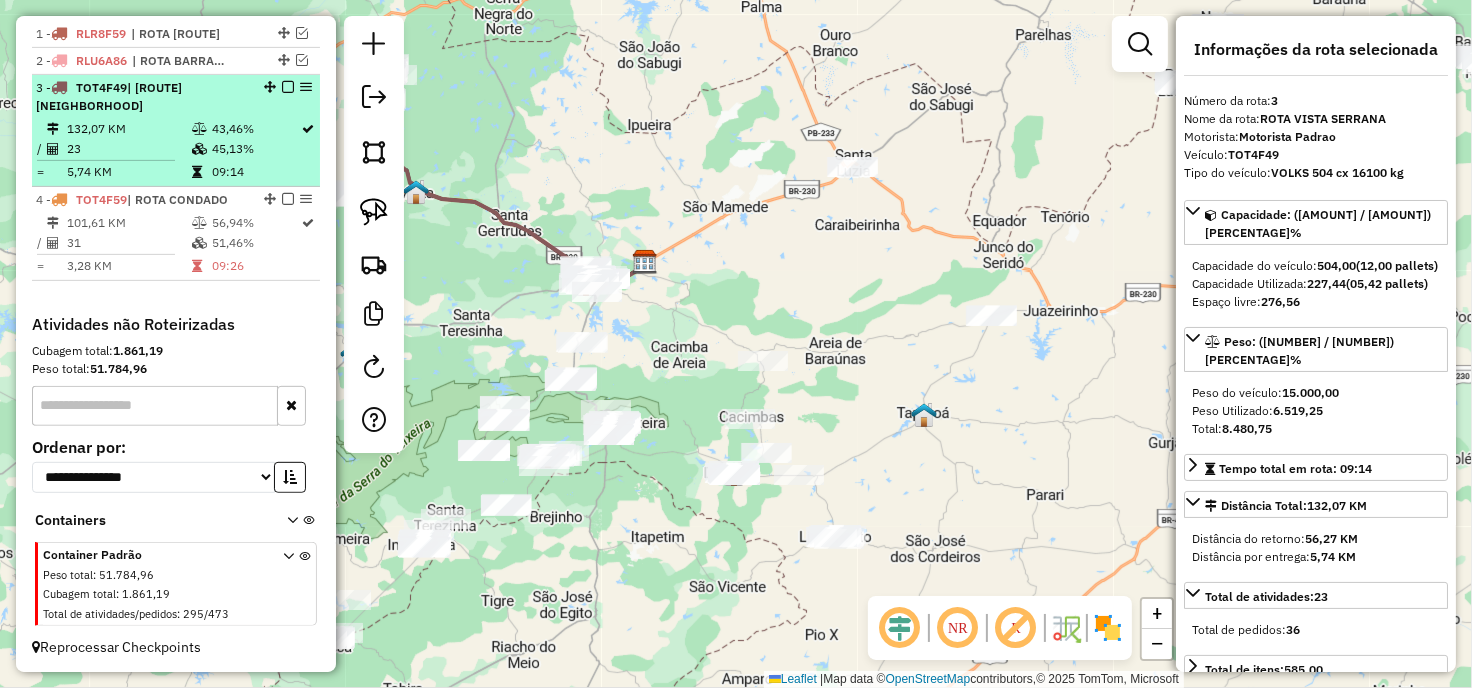 click at bounding box center (288, 87) 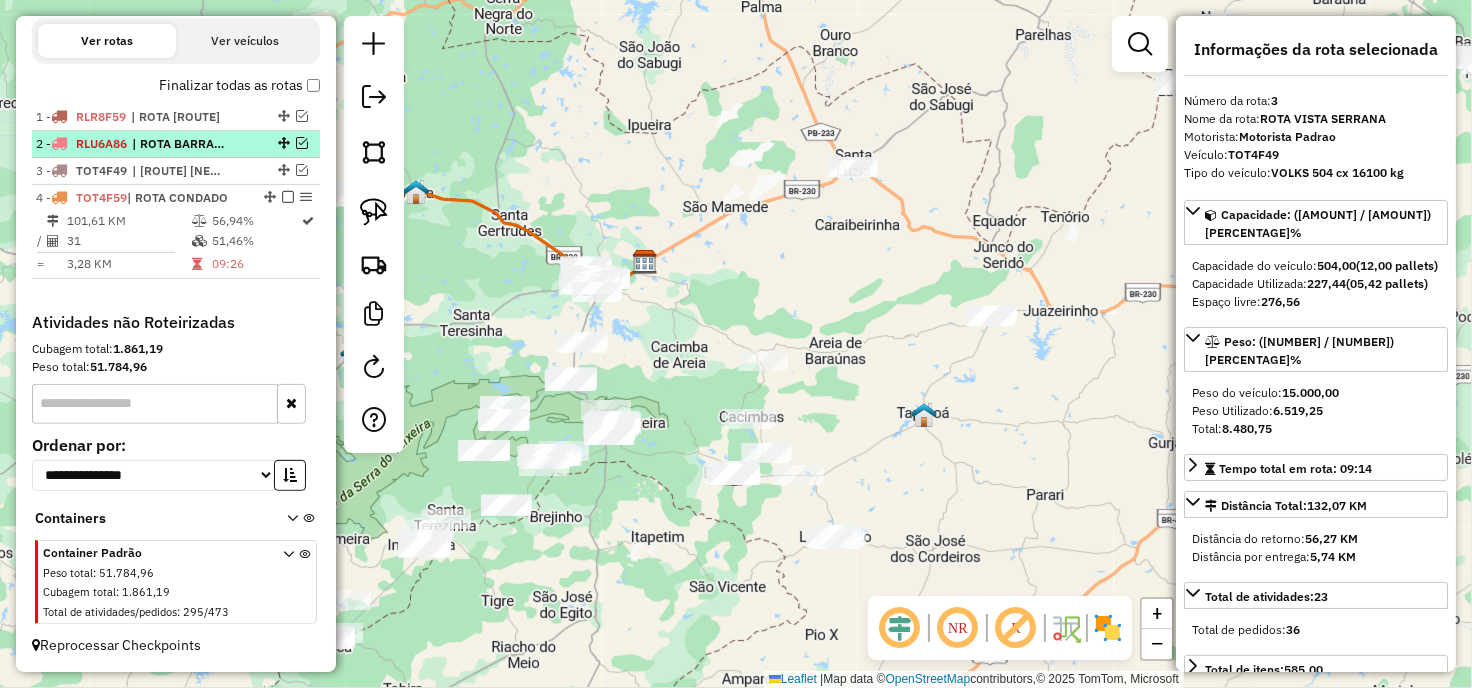 scroll, scrollTop: 661, scrollLeft: 0, axis: vertical 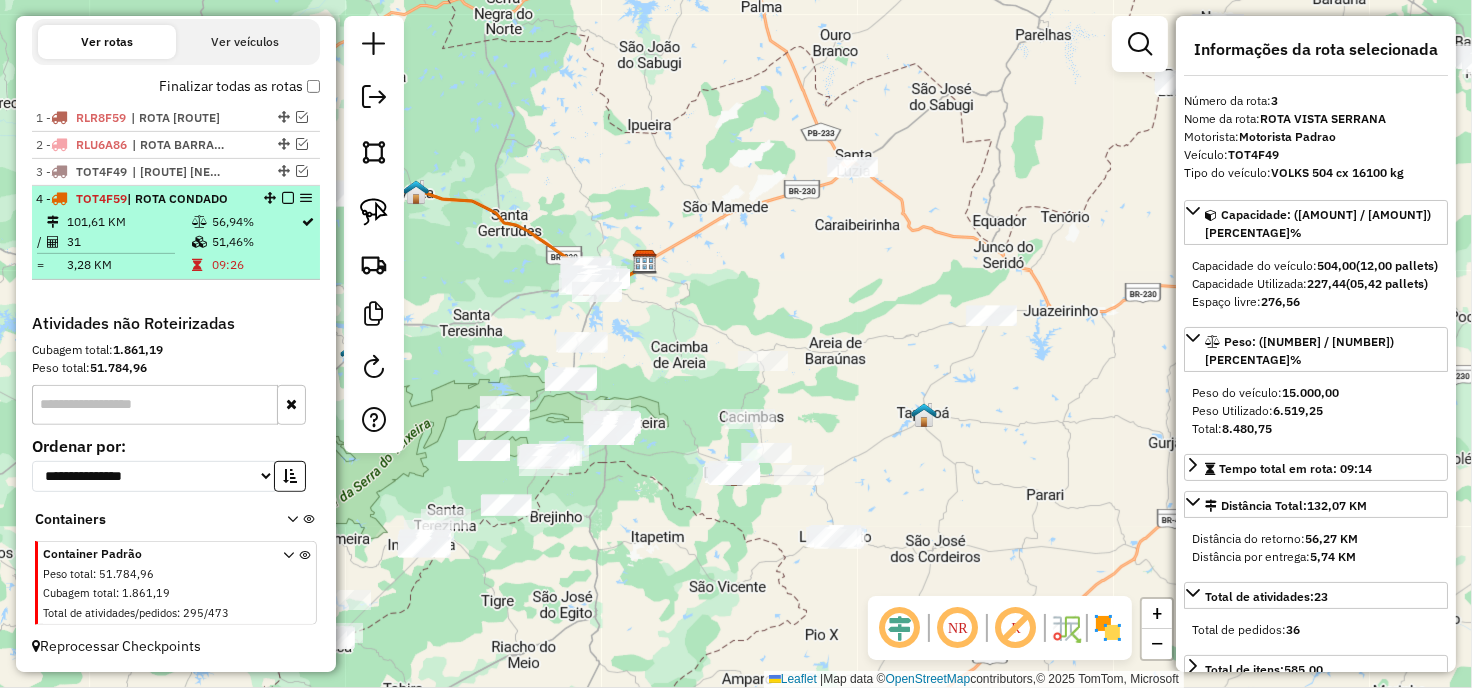 click at bounding box center (288, 198) 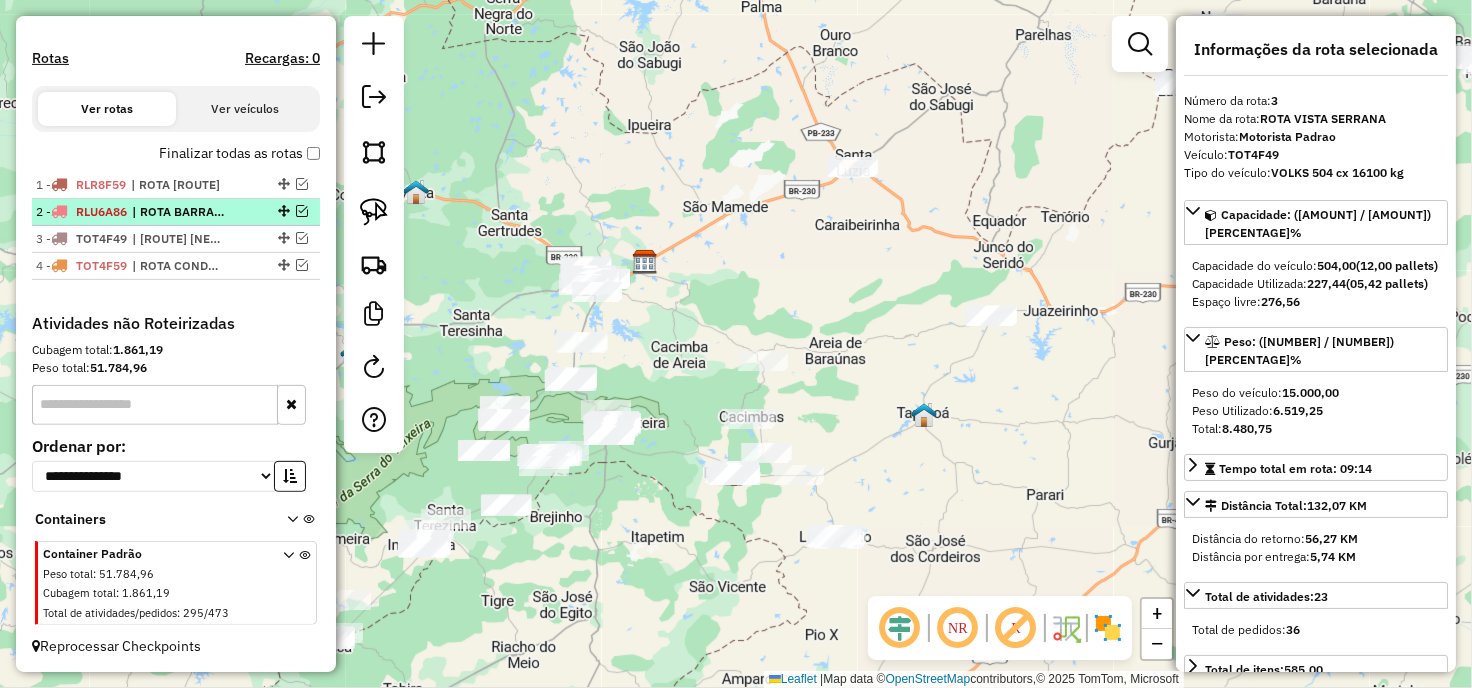 click at bounding box center (302, 211) 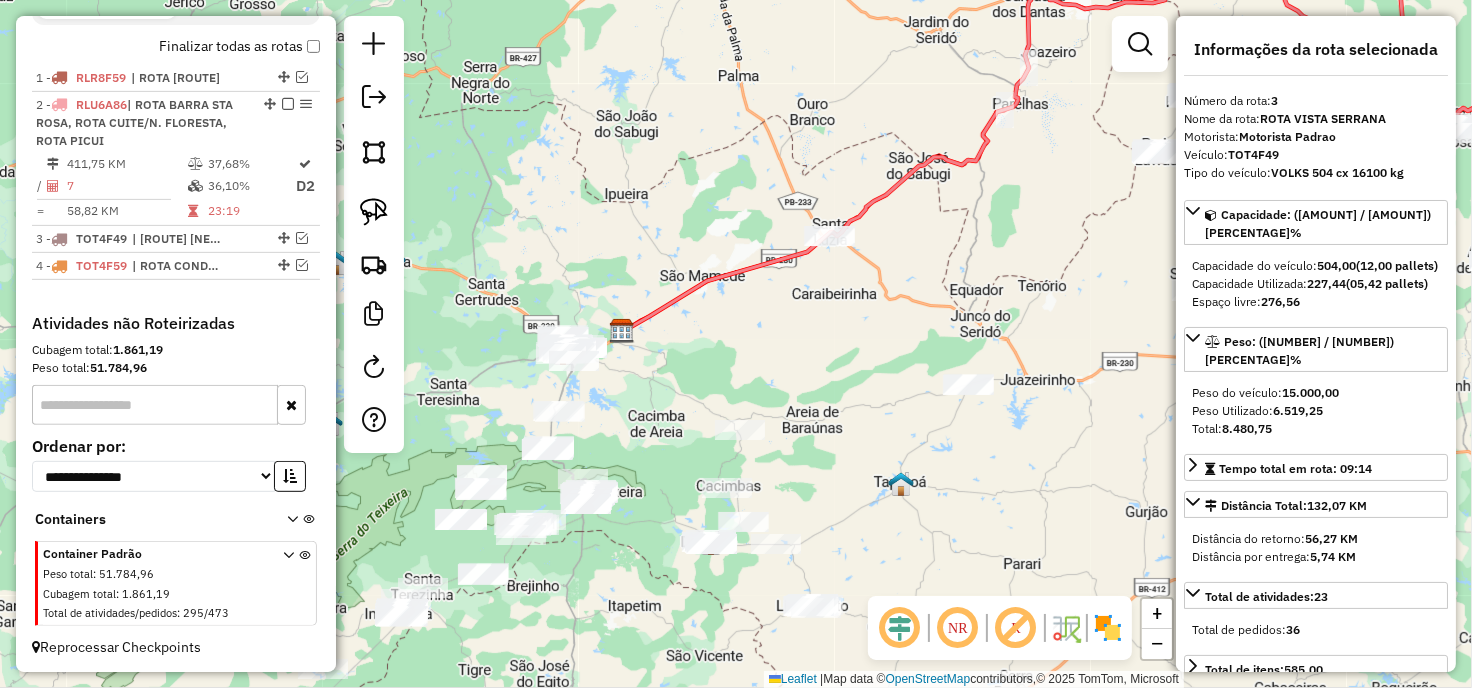 drag, startPoint x: 761, startPoint y: 343, endPoint x: 608, endPoint y: 458, distance: 191.4001 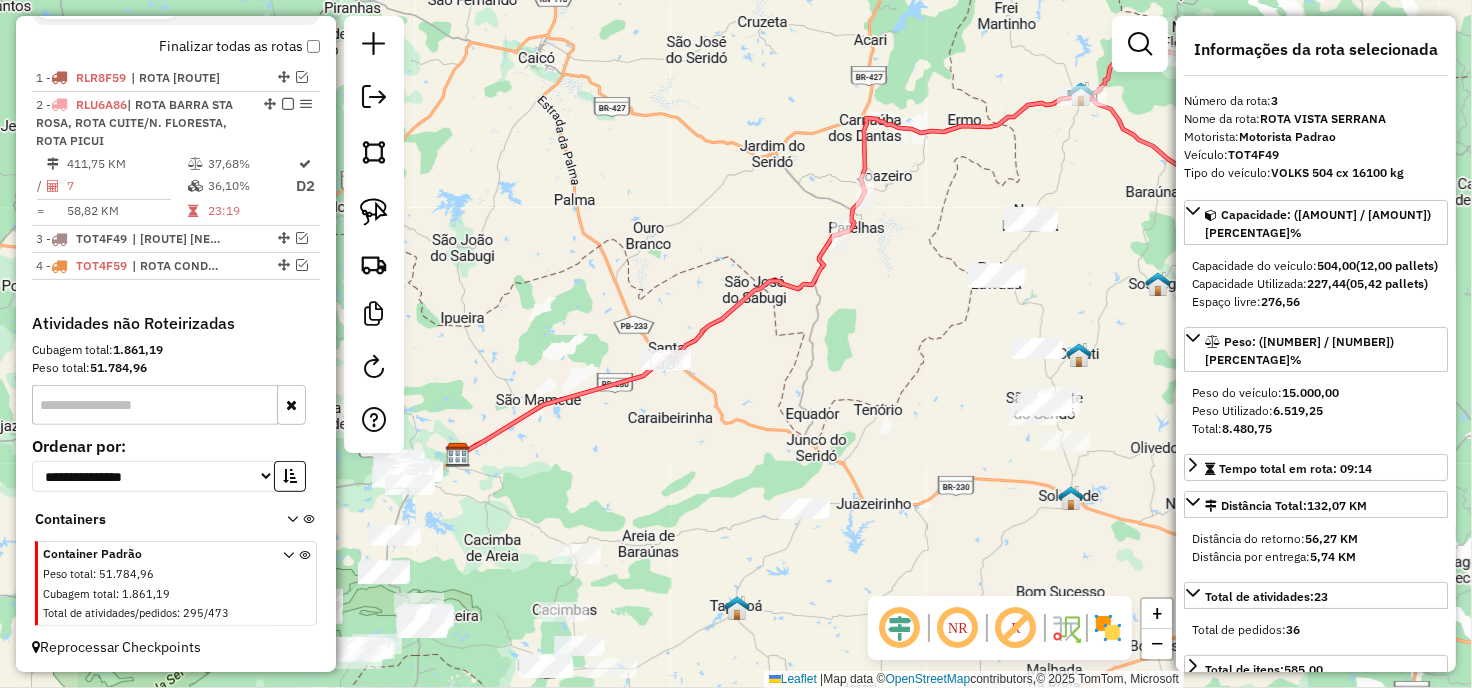 drag, startPoint x: 1024, startPoint y: 153, endPoint x: 757, endPoint y: 283, distance: 296.96634 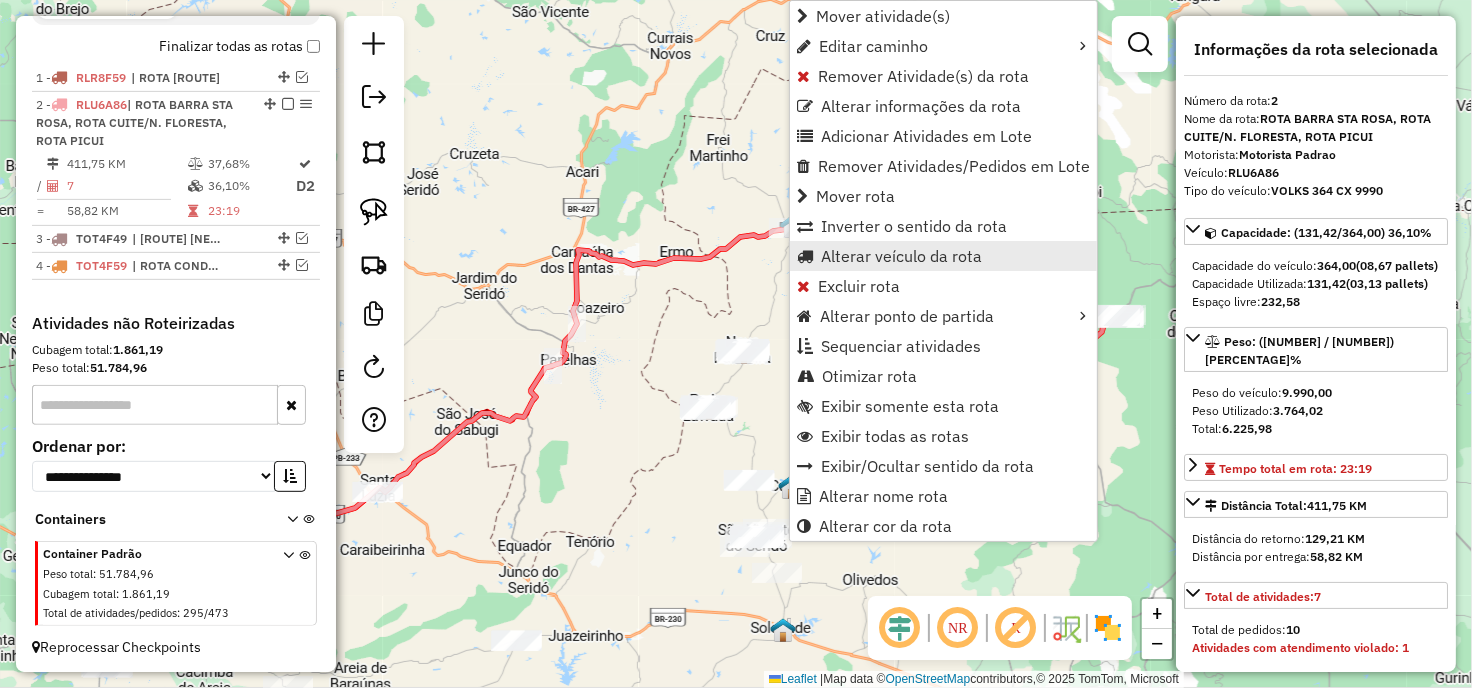 click on "Alterar veículo da rota" at bounding box center (901, 256) 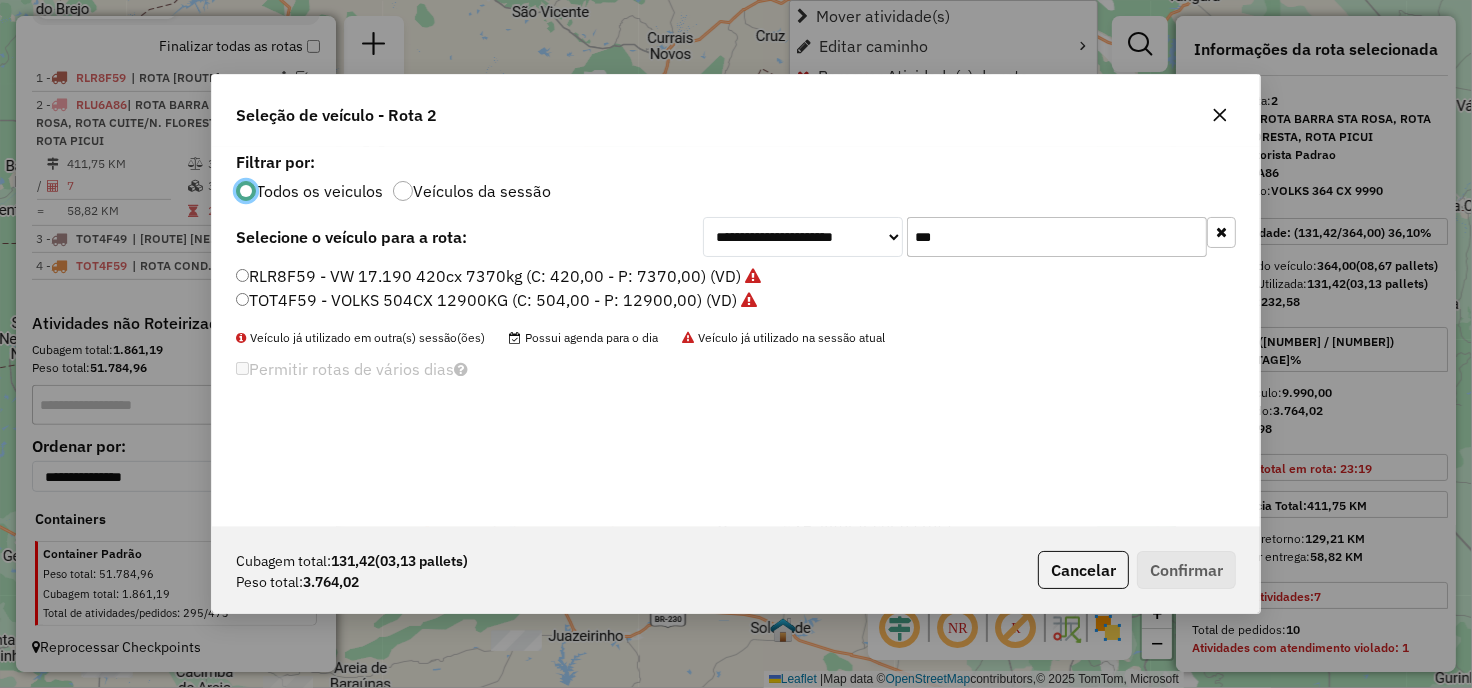 scroll, scrollTop: 11, scrollLeft: 5, axis: both 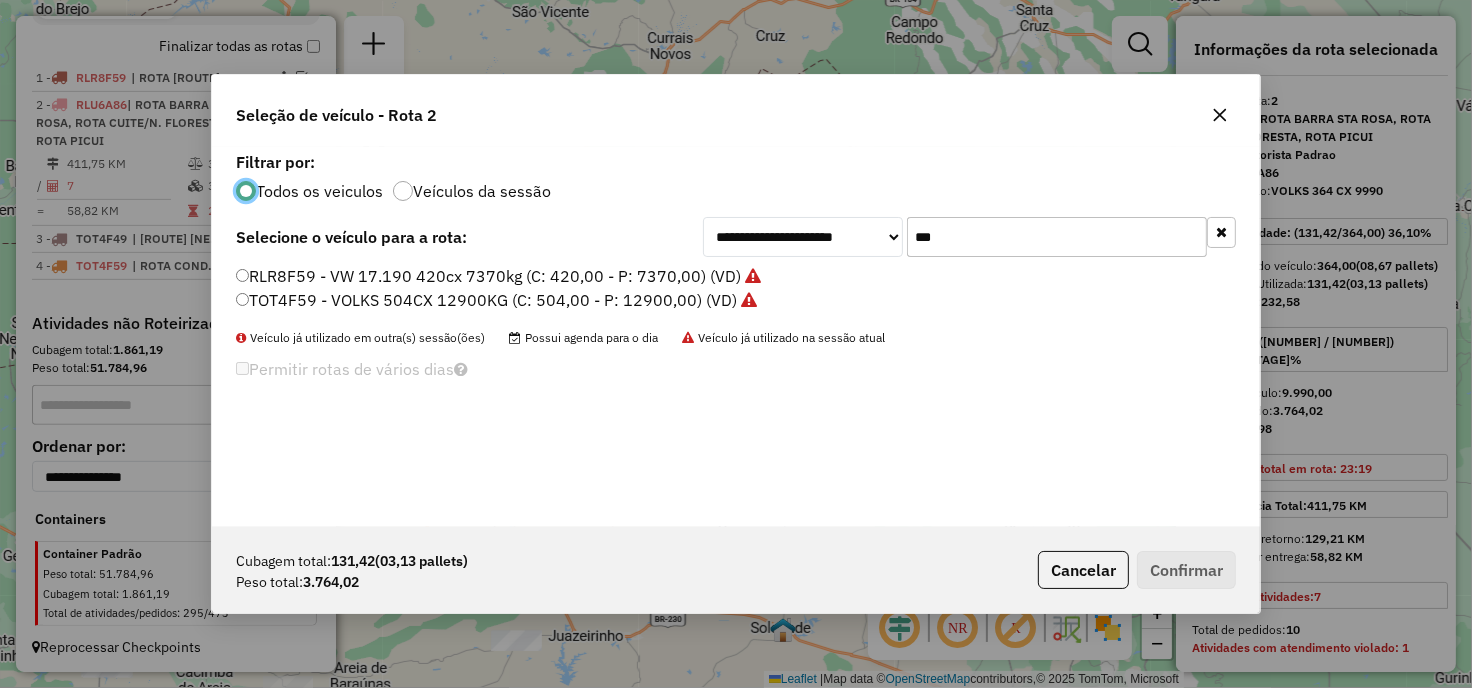 click on "***" 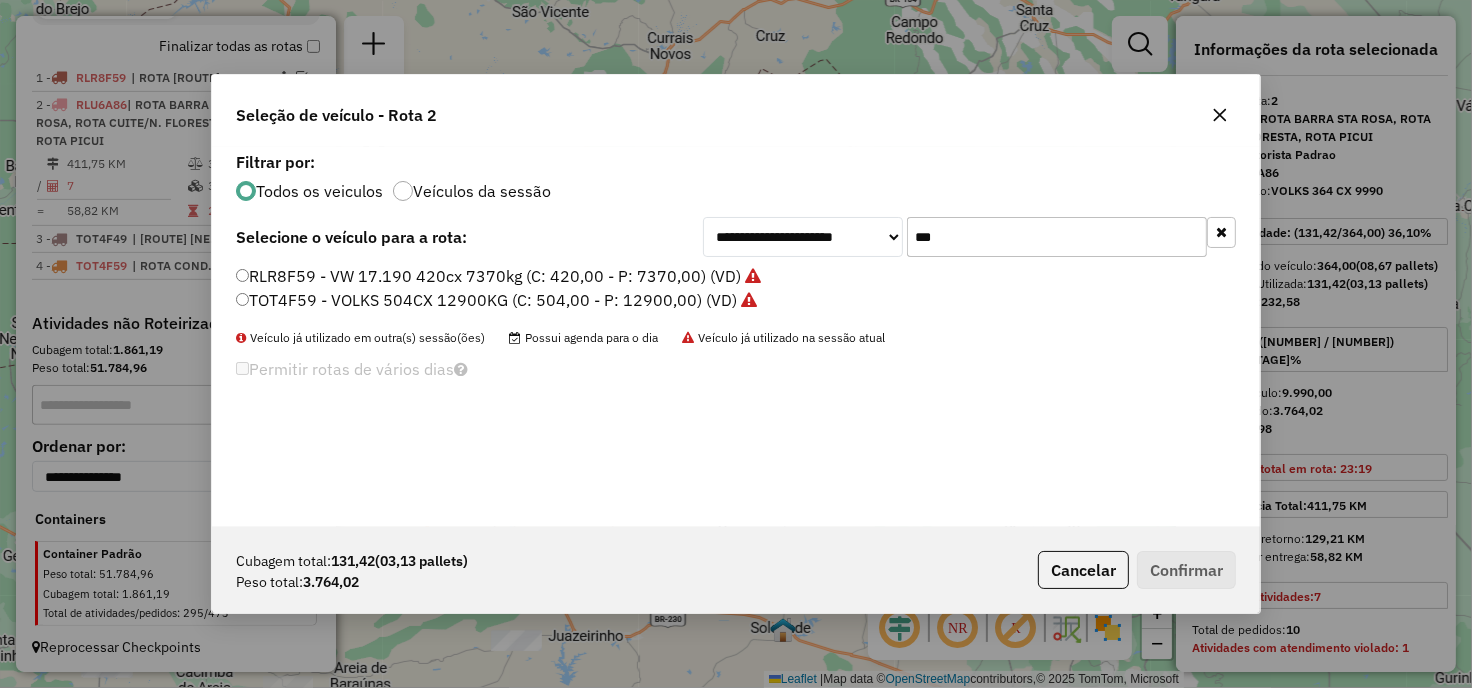 click on "***" 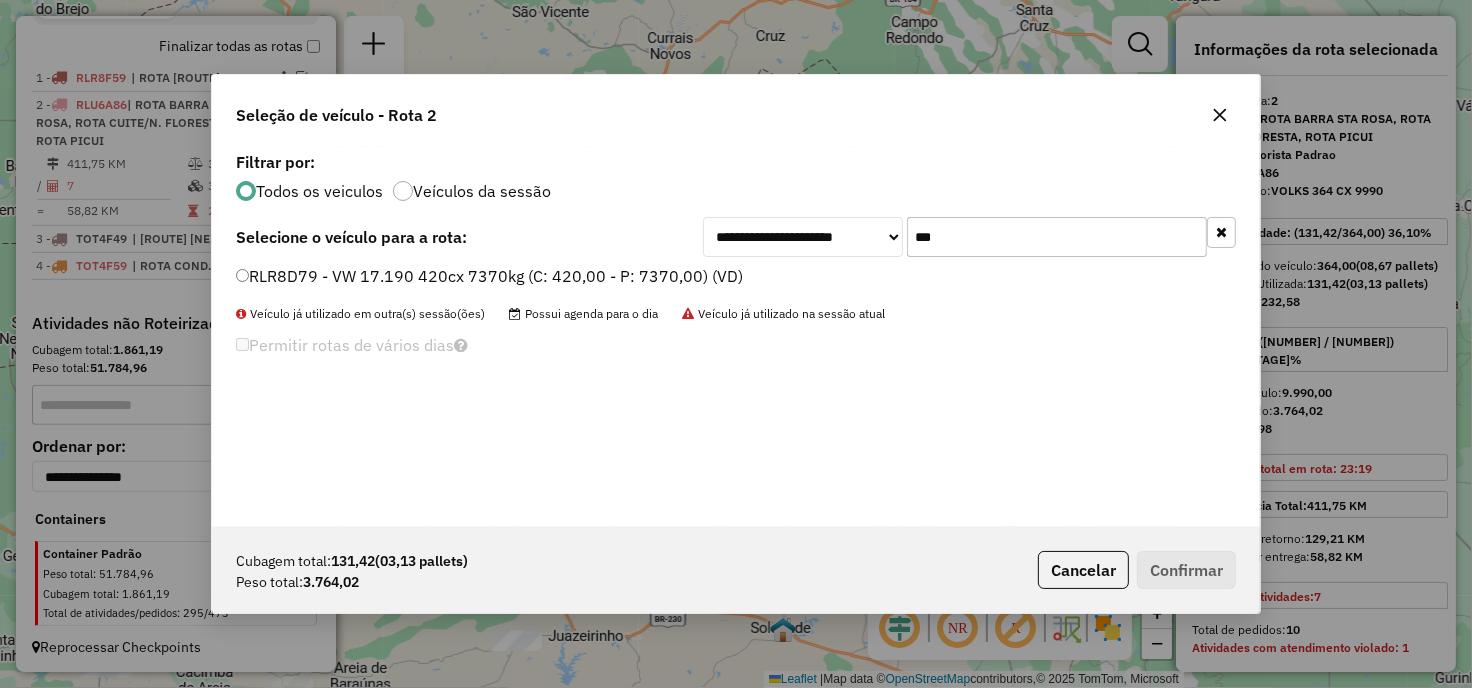 type on "***" 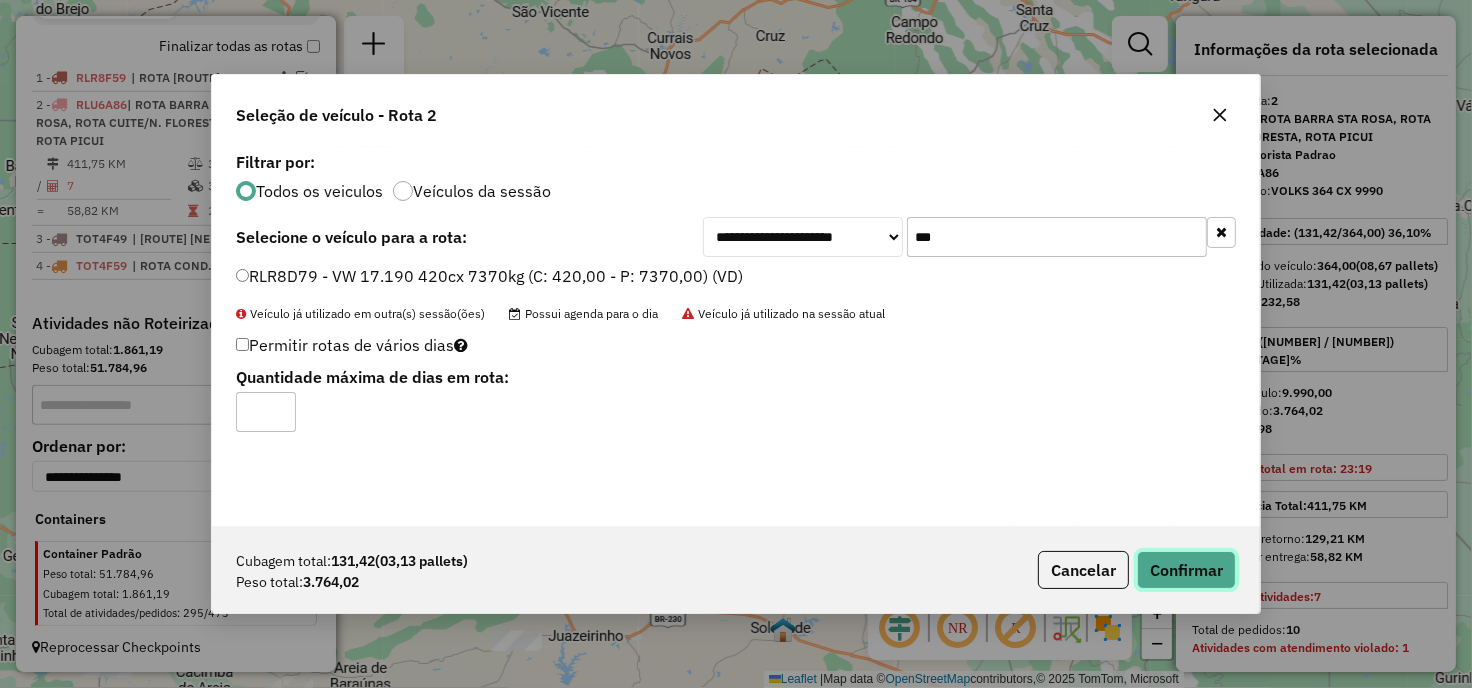 click on "Confirmar" 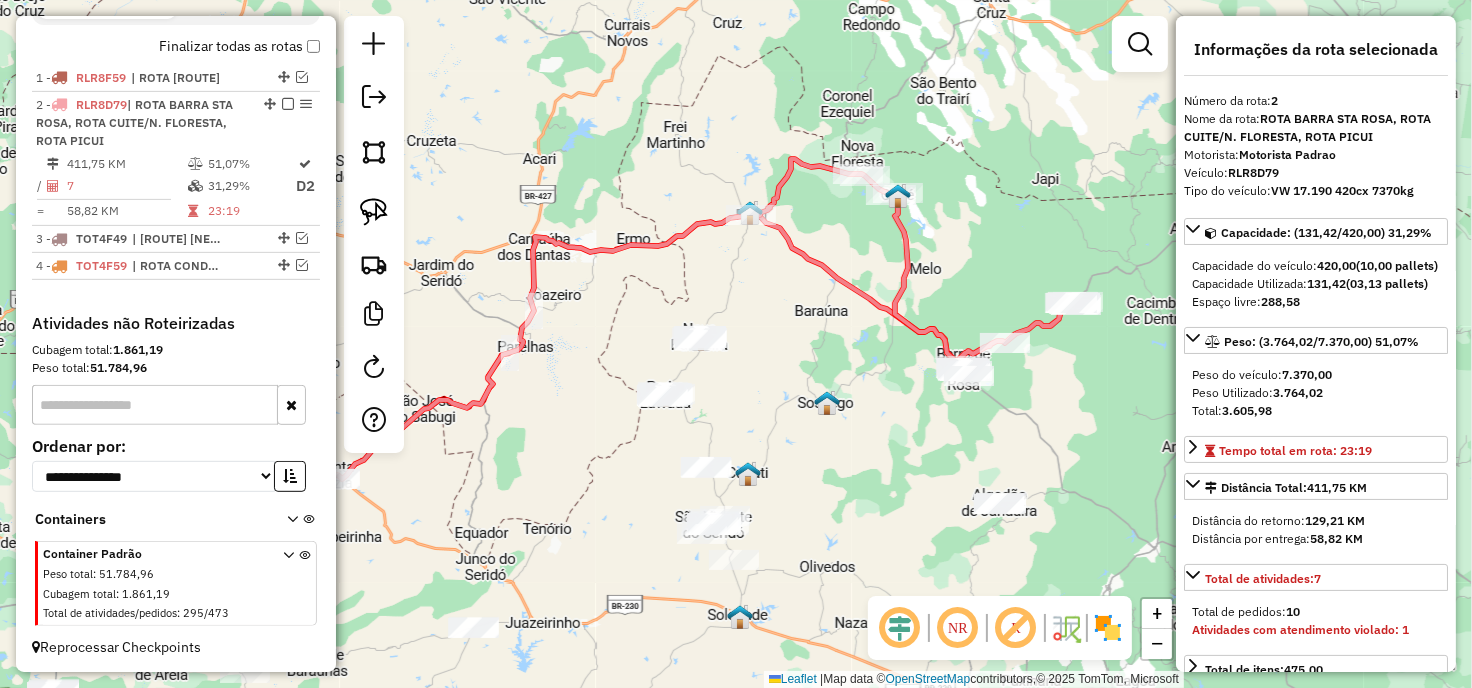 drag, startPoint x: 797, startPoint y: 323, endPoint x: 783, endPoint y: 321, distance: 14.142136 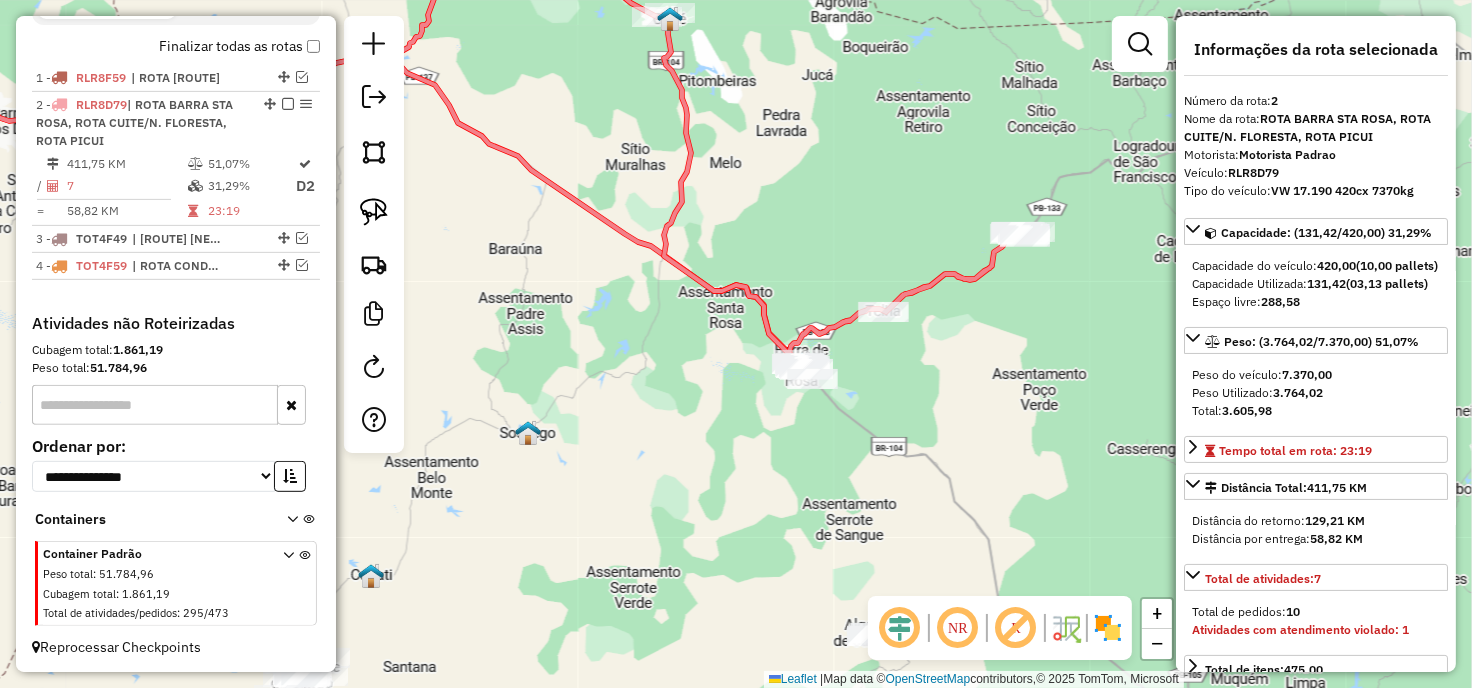 drag, startPoint x: 965, startPoint y: 452, endPoint x: 841, endPoint y: 447, distance: 124.10077 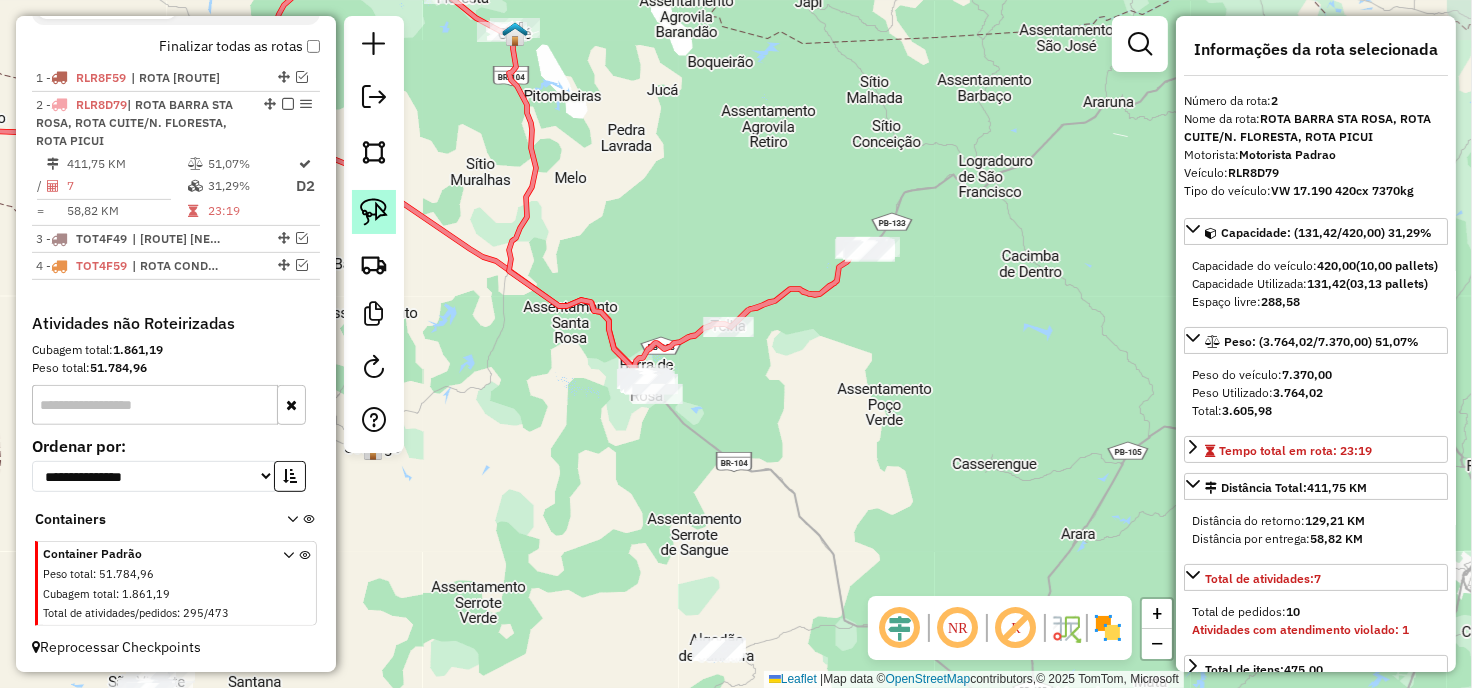 click 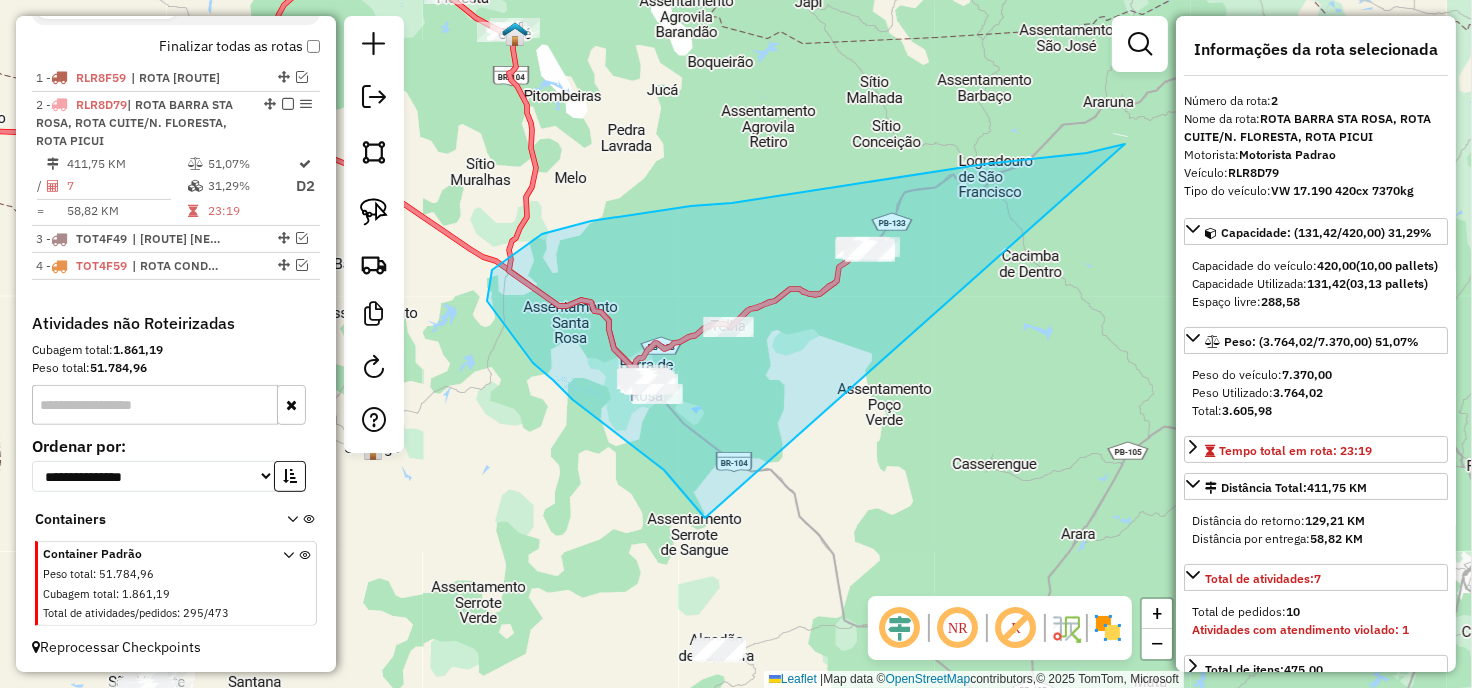 drag, startPoint x: 705, startPoint y: 518, endPoint x: 1125, endPoint y: 144, distance: 562.3842 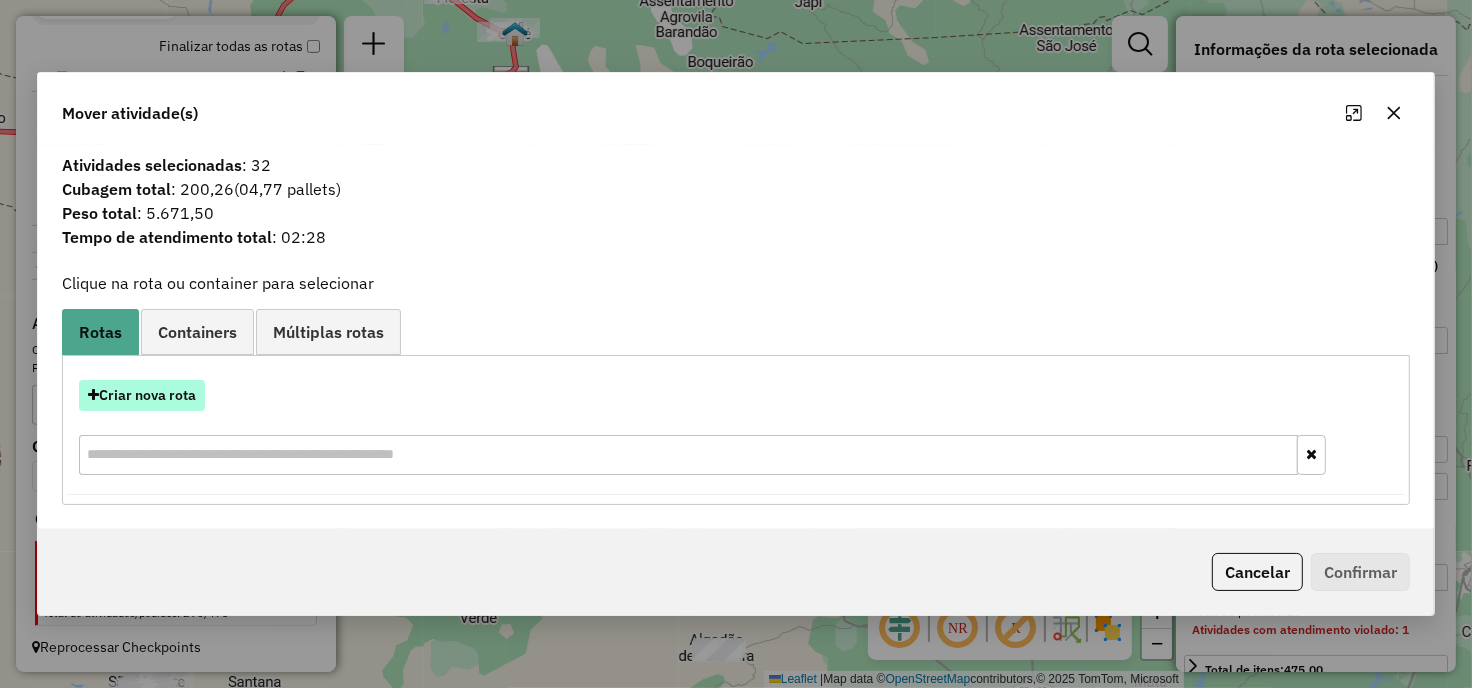 click on "Criar nova rota" at bounding box center (142, 395) 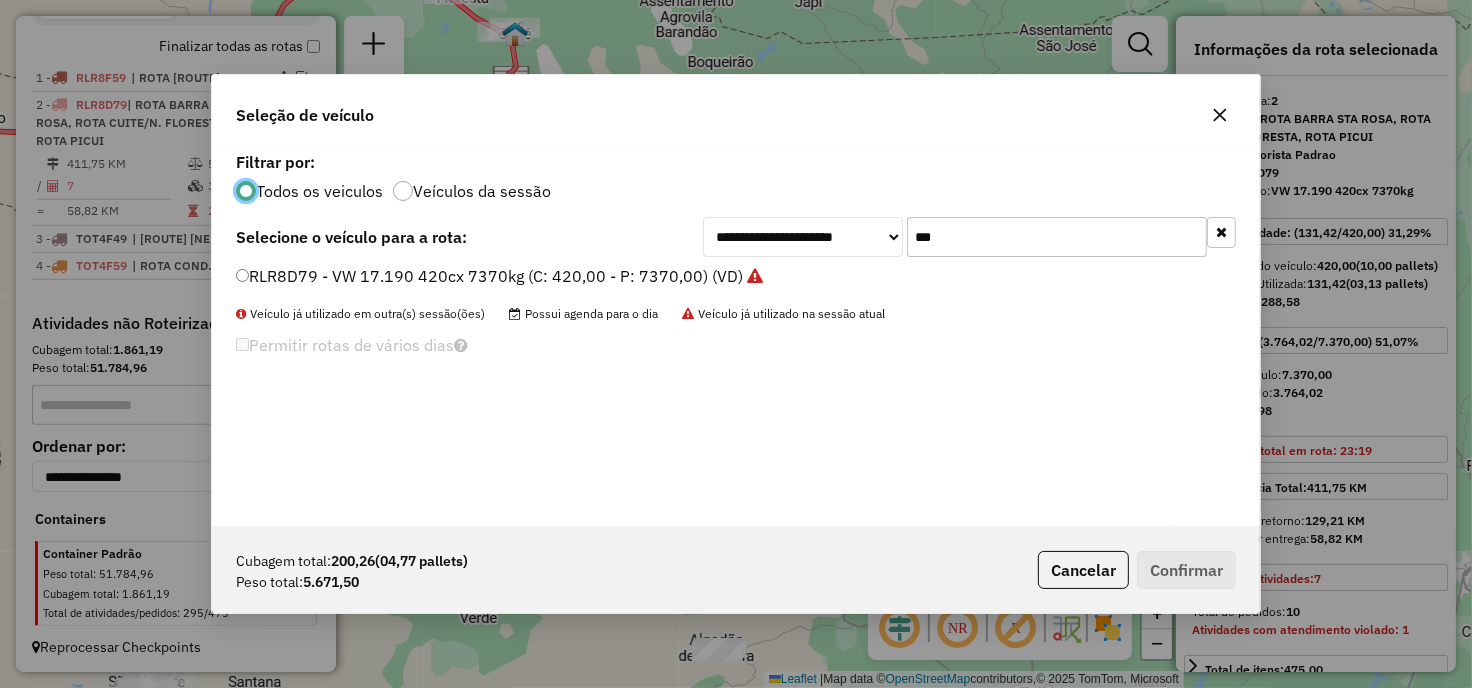 scroll, scrollTop: 11, scrollLeft: 5, axis: both 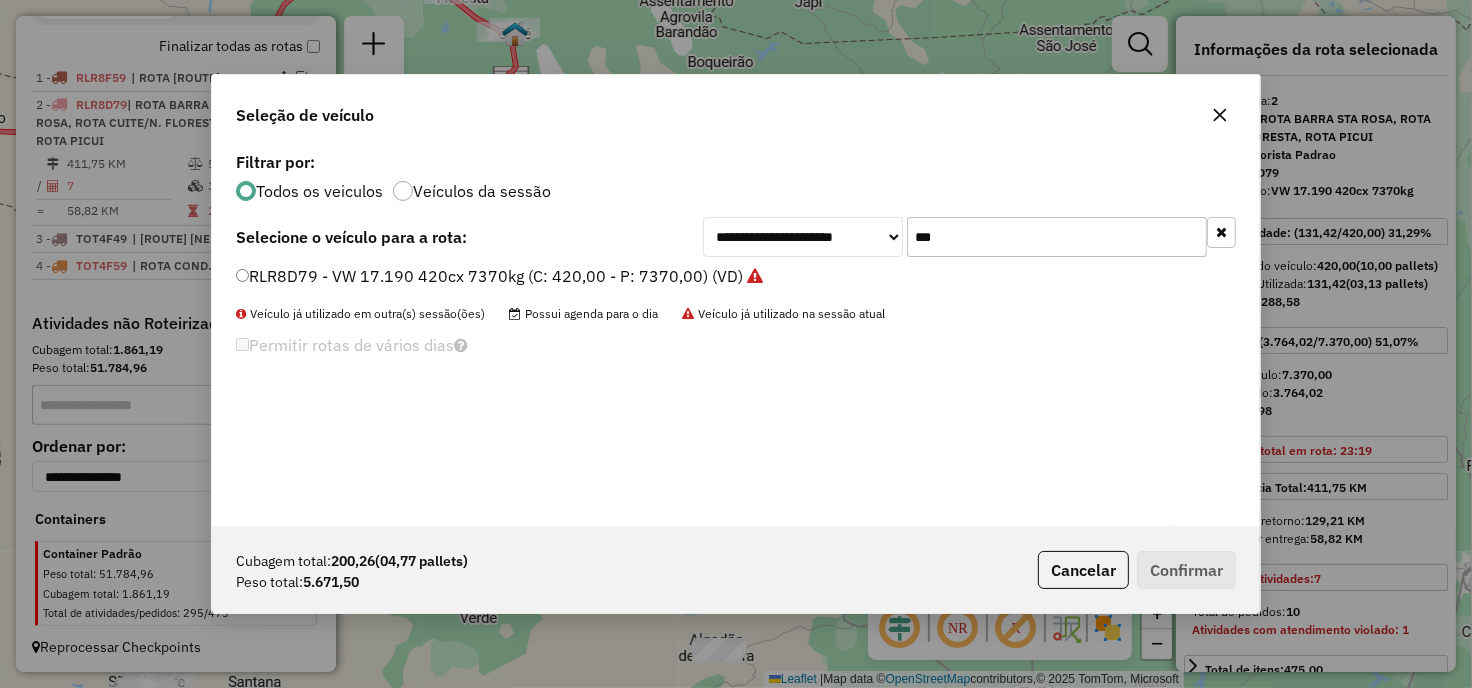 click on "***" 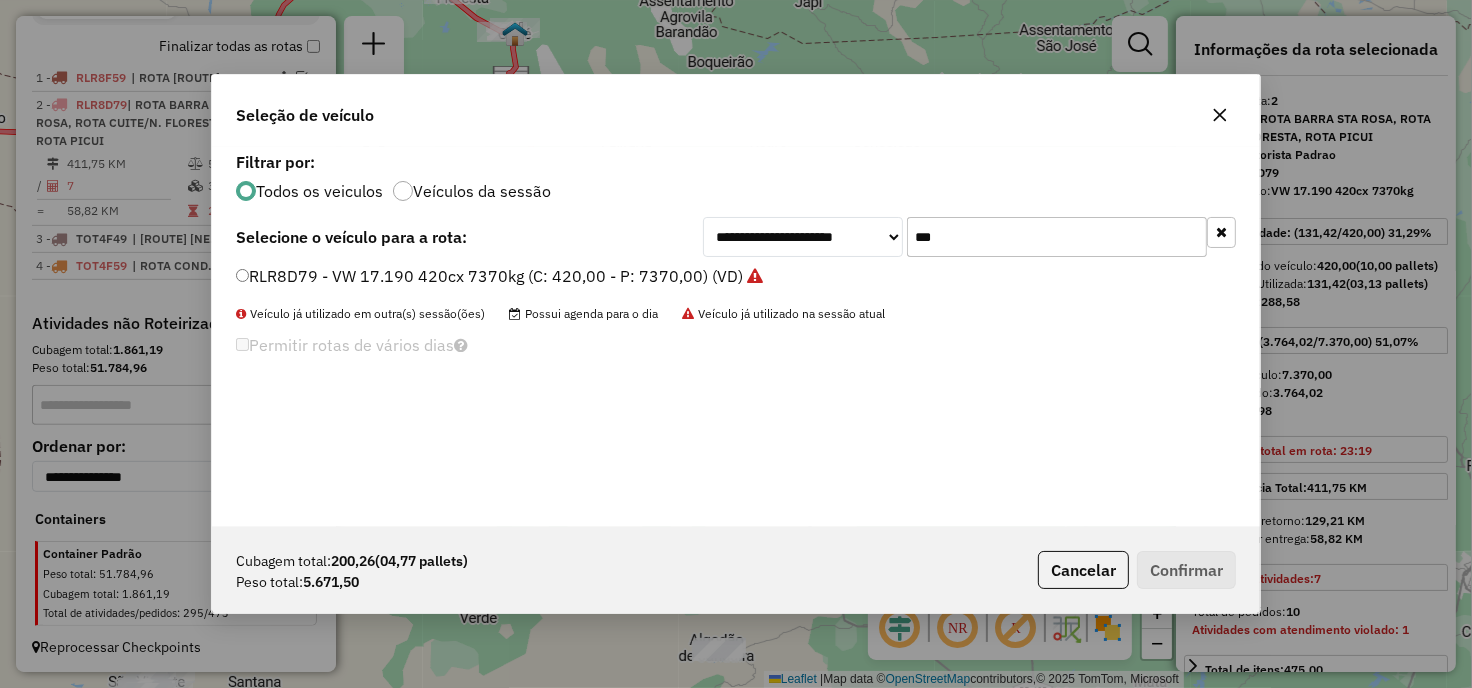 drag, startPoint x: 974, startPoint y: 421, endPoint x: 1047, endPoint y: 622, distance: 213.84573 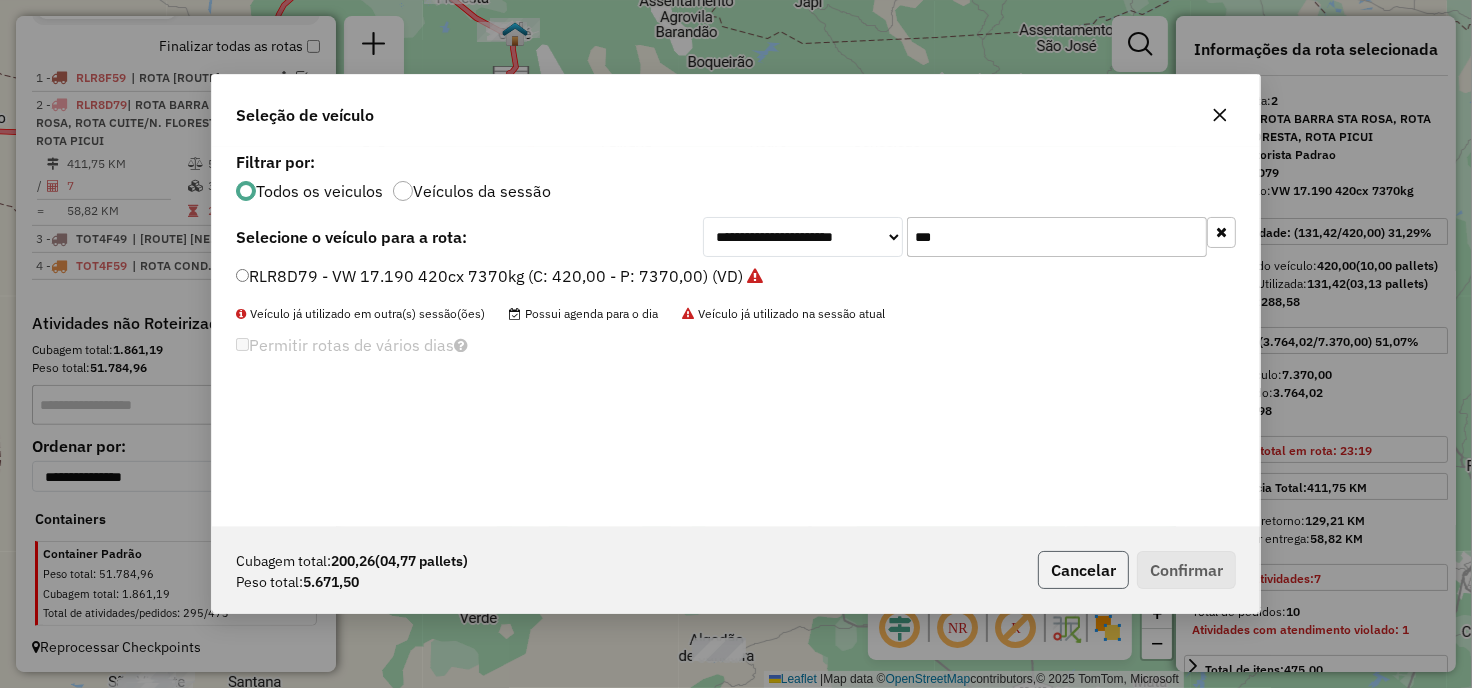 click on "Cancelar" 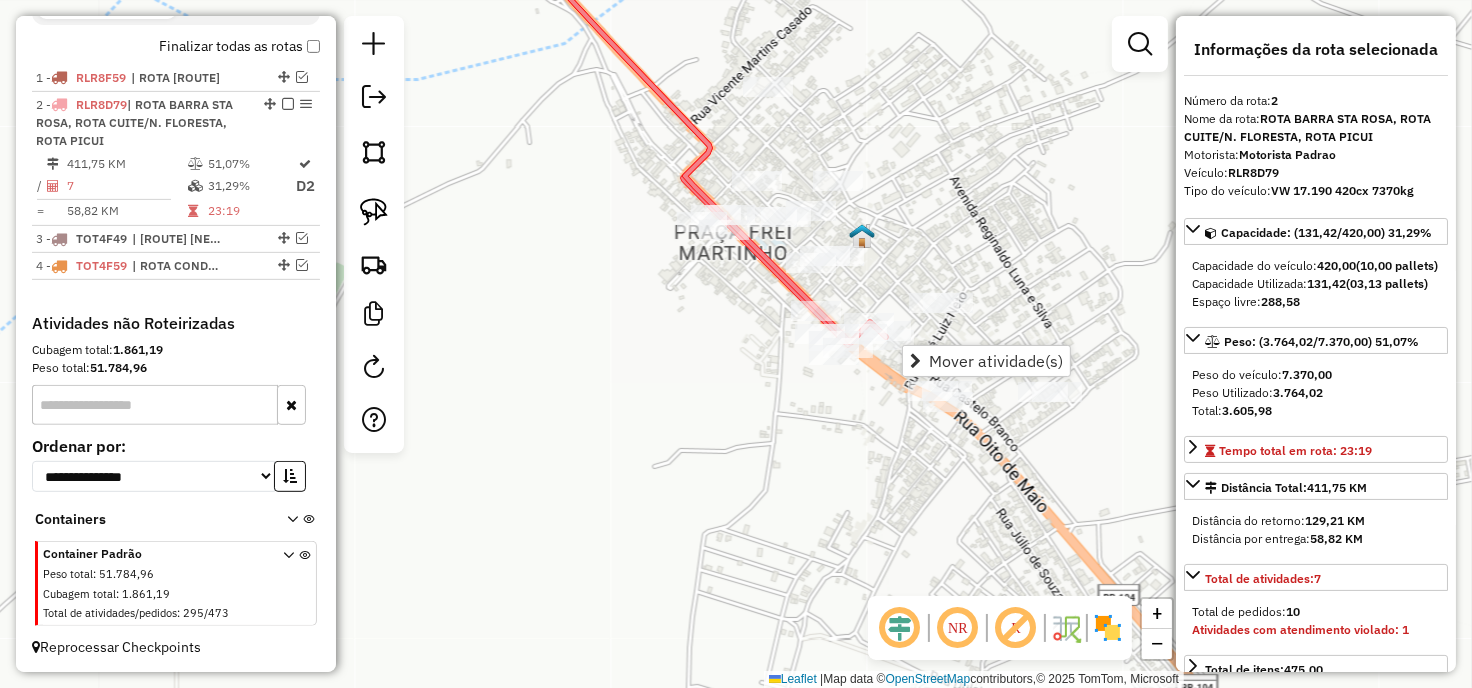 click on "Janela de atendimento Grade de atendimento Capacidade Transportadoras Veículos Cliente Pedidos  Rotas Selecione os dias de semana para filtrar as janelas de atendimento  Seg   Ter   Qua   Qui   Sex   Sáb   Dom  Informe o período da janela de atendimento: De: Até:  Filtrar exatamente a janela do cliente  Considerar janela de atendimento padrão  Selecione os dias de semana para filtrar as grades de atendimento  Seg   Ter   Qua   Qui   Sex   Sáb   Dom   Considerar clientes sem dia de atendimento cadastrado  Clientes fora do dia de atendimento selecionado Filtrar as atividades entre os valores definidos abaixo:  Peso mínimo:   Peso máximo:   Cubagem mínima:   Cubagem máxima:   De:   Até:  Filtrar as atividades entre o tempo de atendimento definido abaixo:  De:   Até:   Considerar capacidade total dos clientes não roteirizados Transportadora: Selecione um ou mais itens Tipo de veículo: Selecione um ou mais itens Veículo: Selecione um ou mais itens Motorista: Selecione um ou mais itens Nome: Rótulo:" 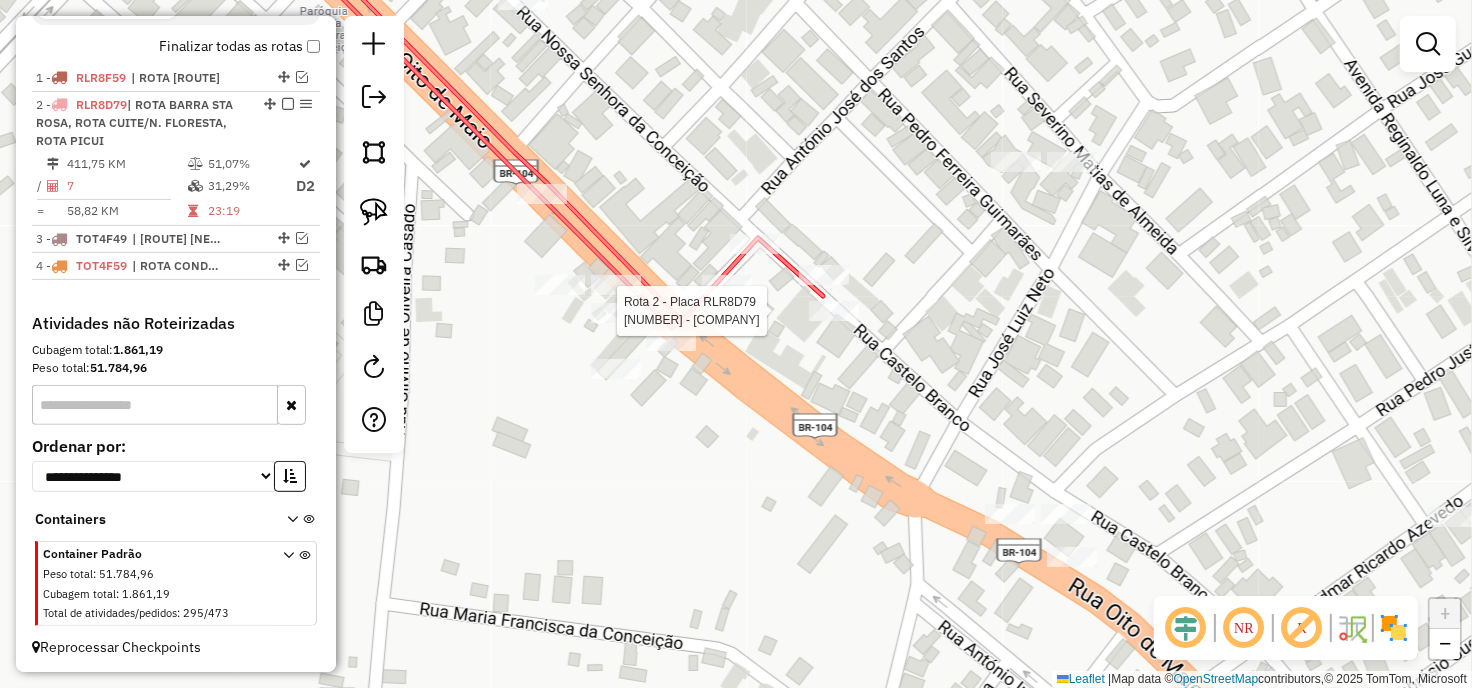 select on "**********" 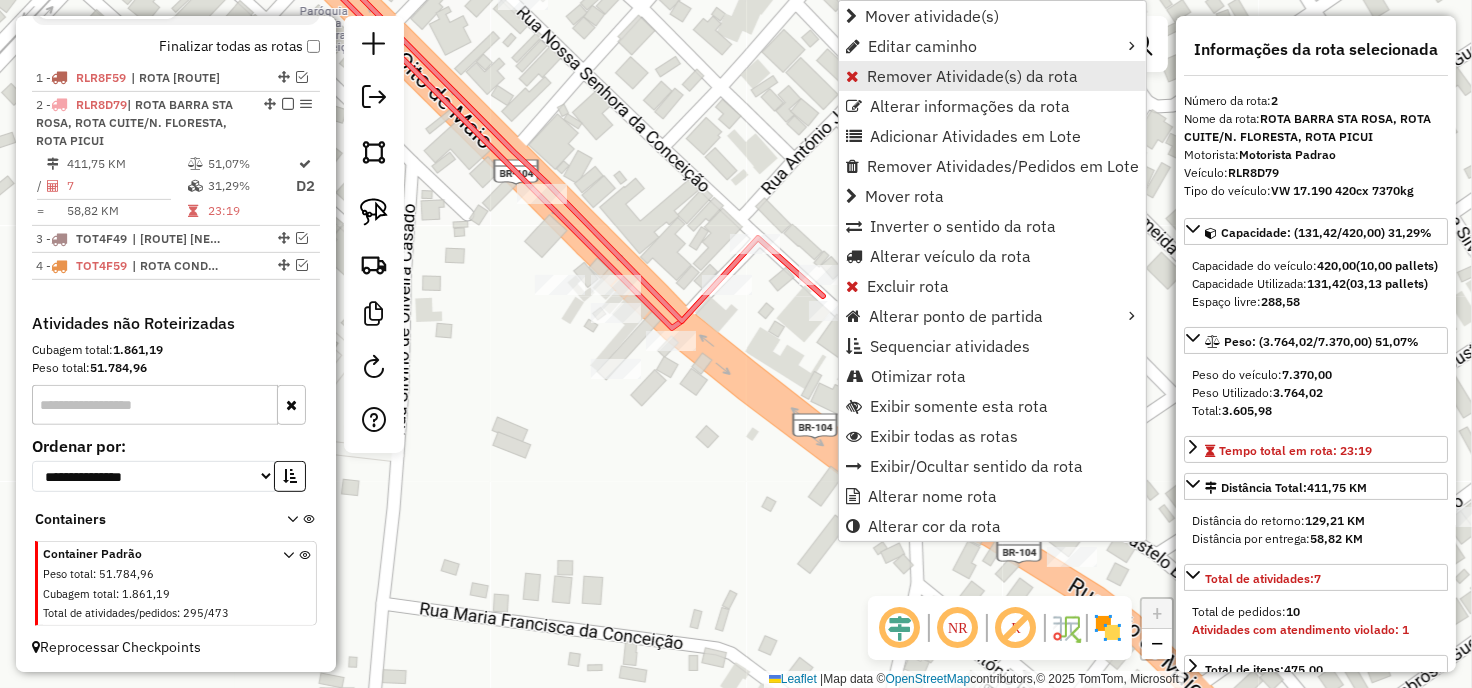 click on "Remover Atividade(s) da rota" at bounding box center [972, 76] 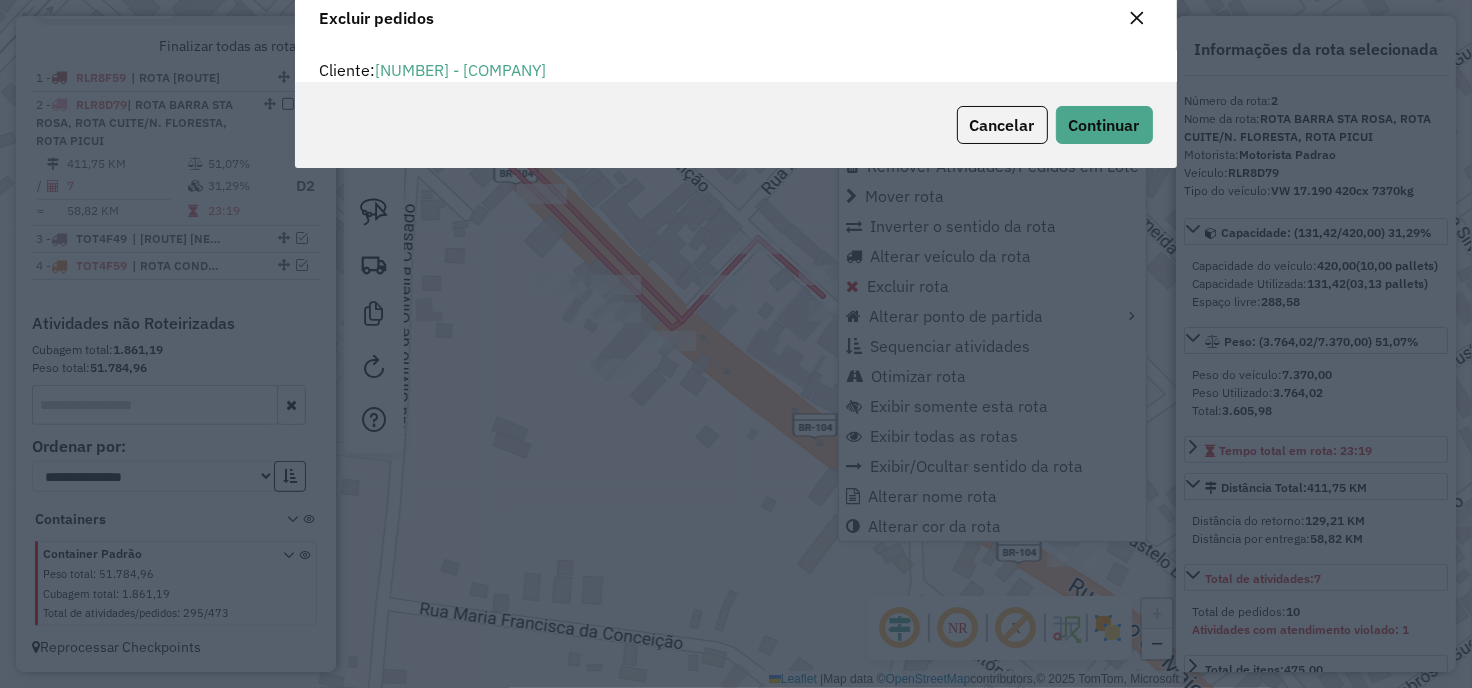 scroll, scrollTop: 68, scrollLeft: 0, axis: vertical 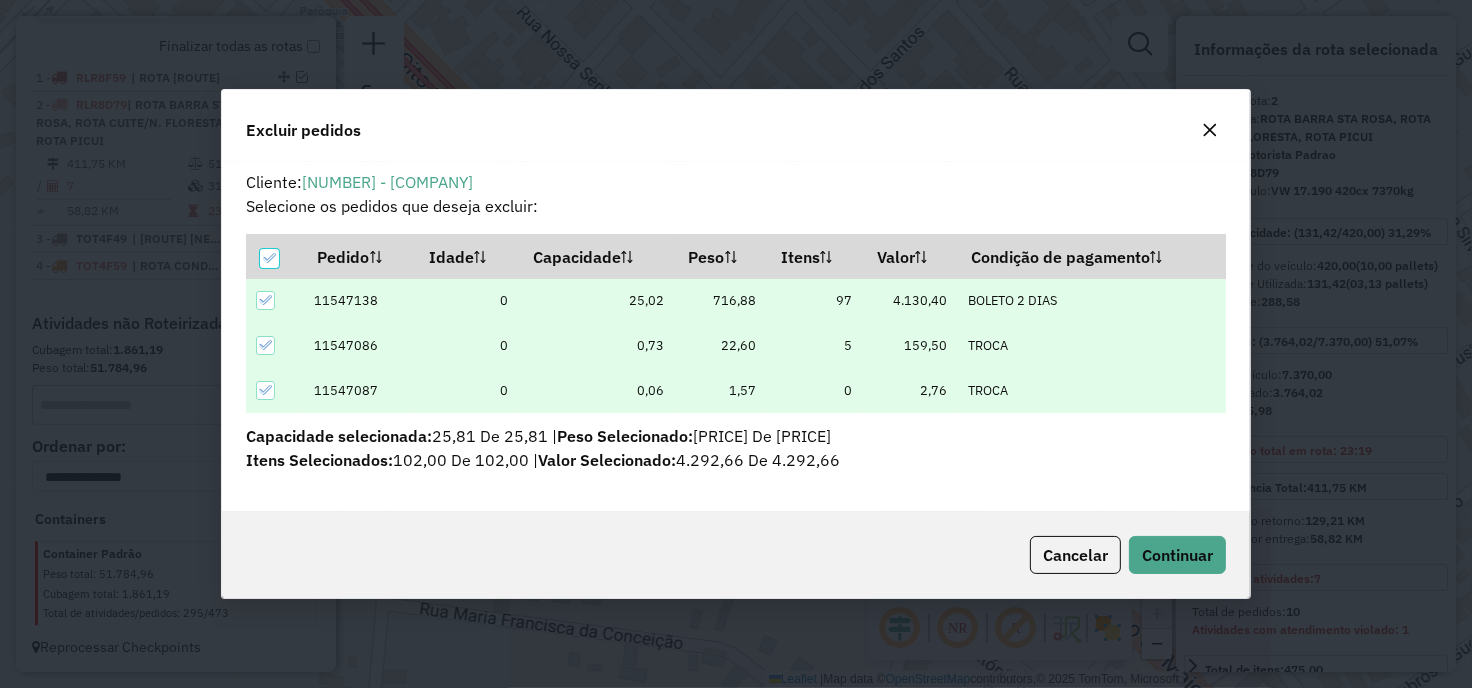 click on "Cancelar  Continuar" 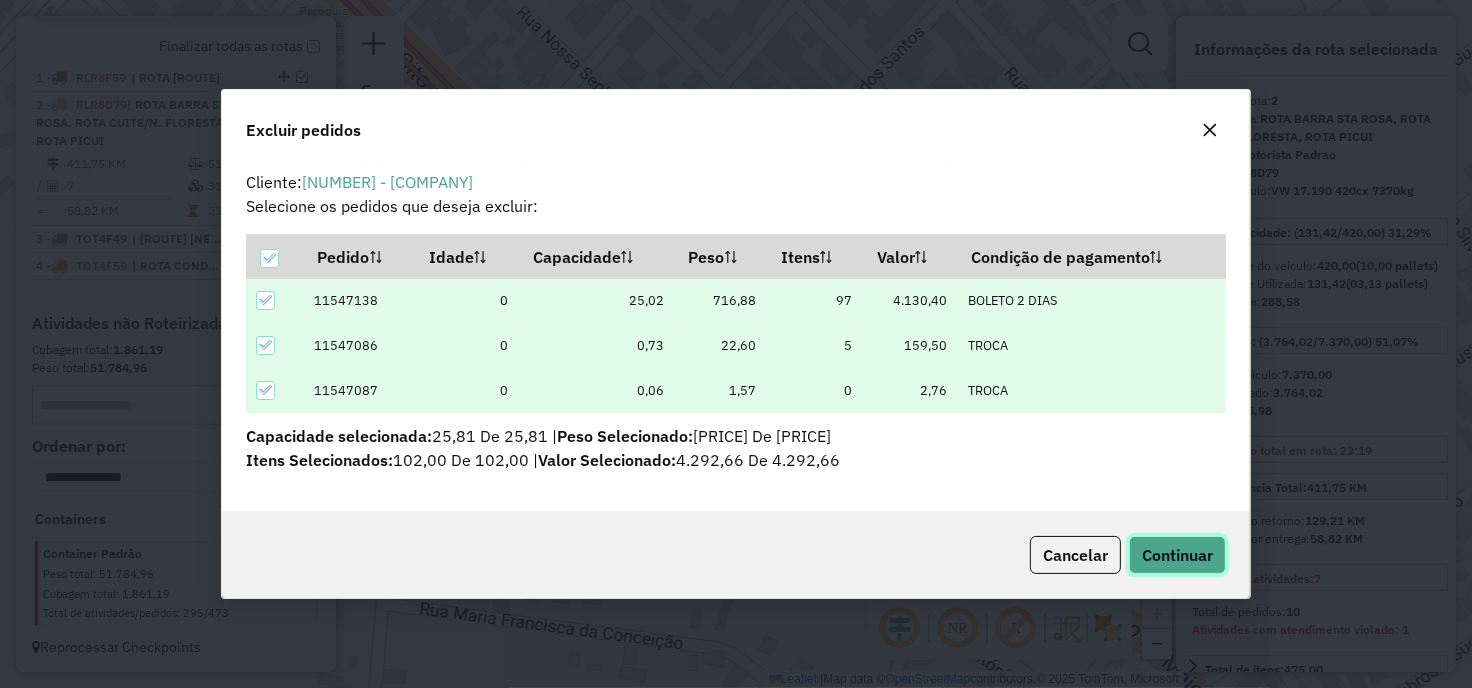 click on "Continuar" 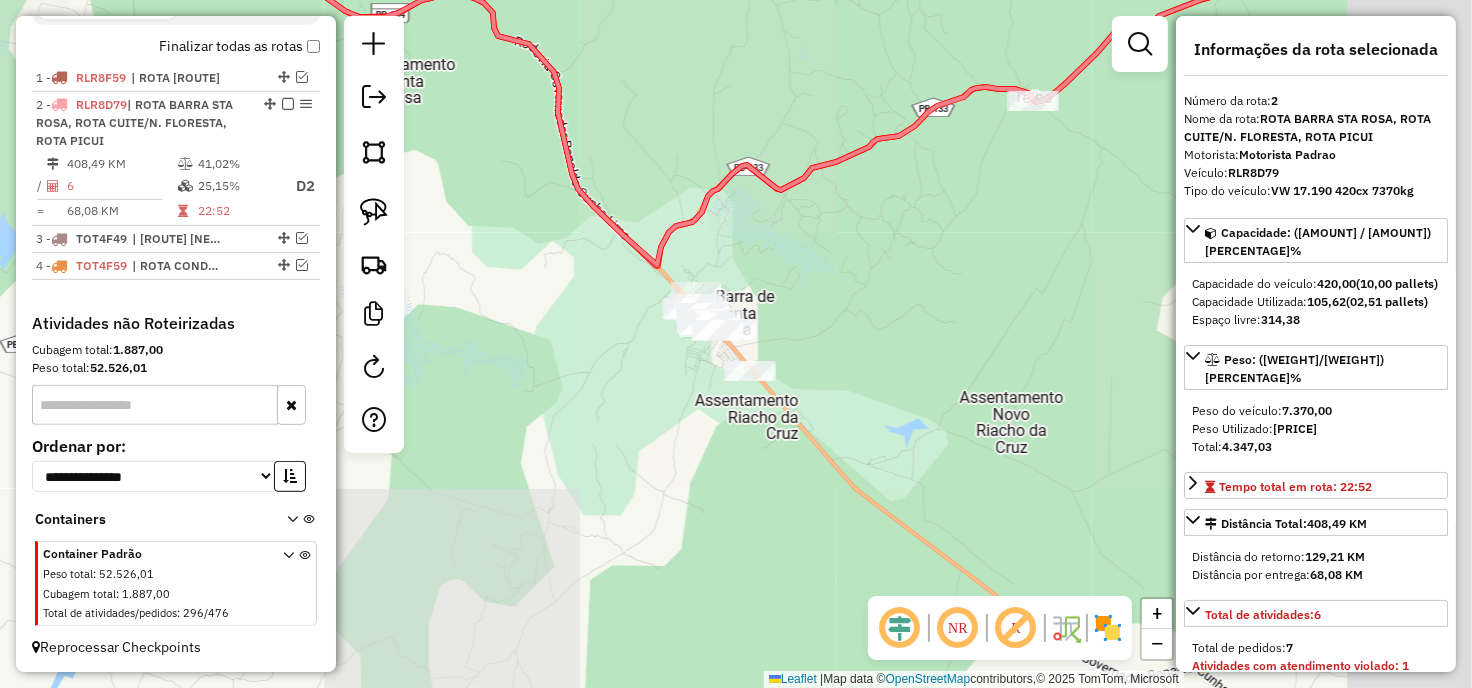 drag, startPoint x: 1011, startPoint y: 343, endPoint x: 750, endPoint y: 261, distance: 273.57816 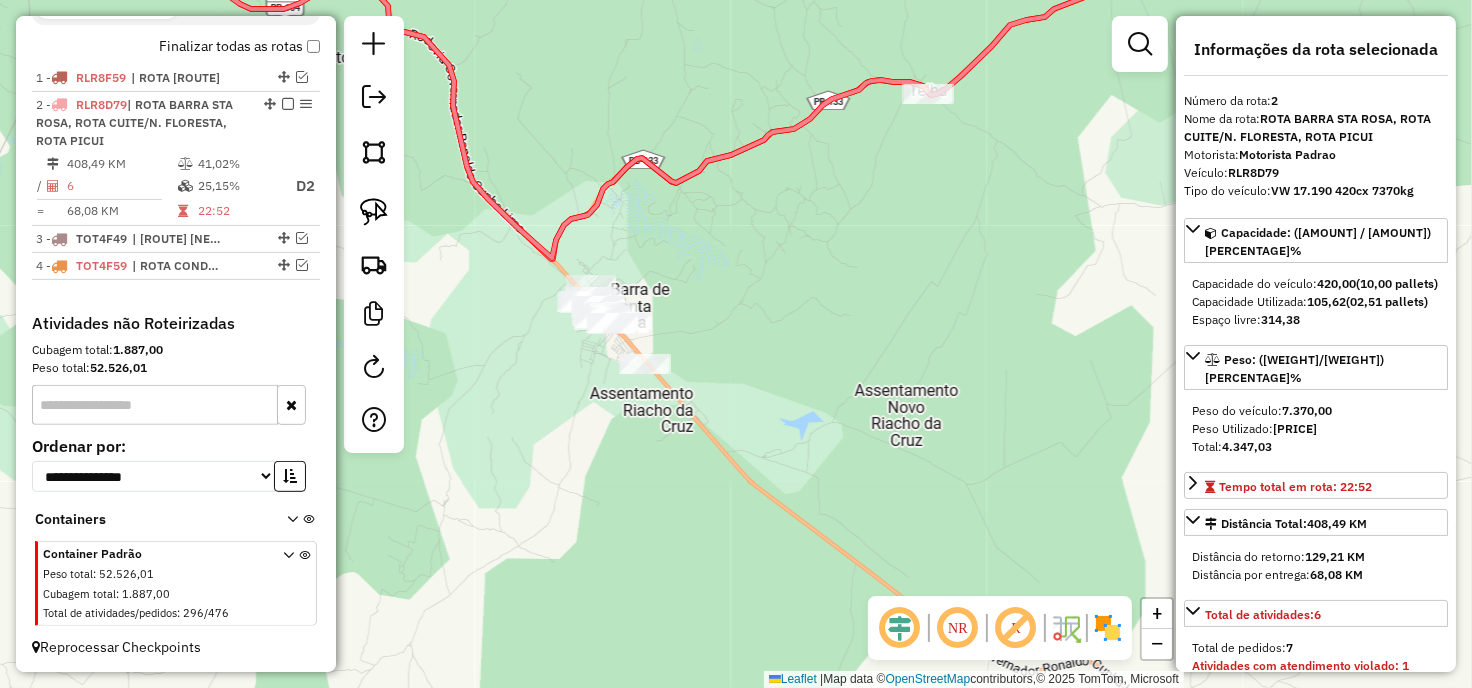 drag, startPoint x: 1090, startPoint y: 184, endPoint x: 644, endPoint y: 486, distance: 538.62787 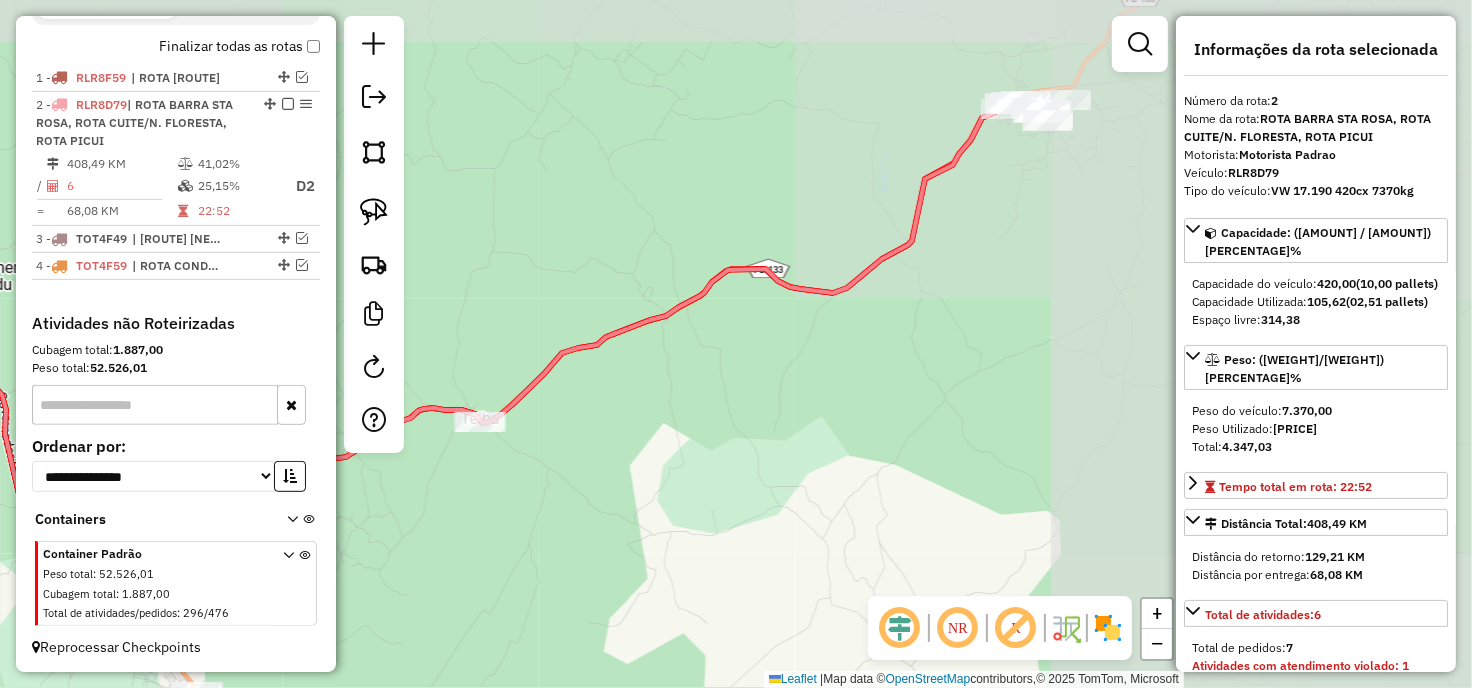 drag, startPoint x: 924, startPoint y: 310, endPoint x: 708, endPoint y: 427, distance: 245.65219 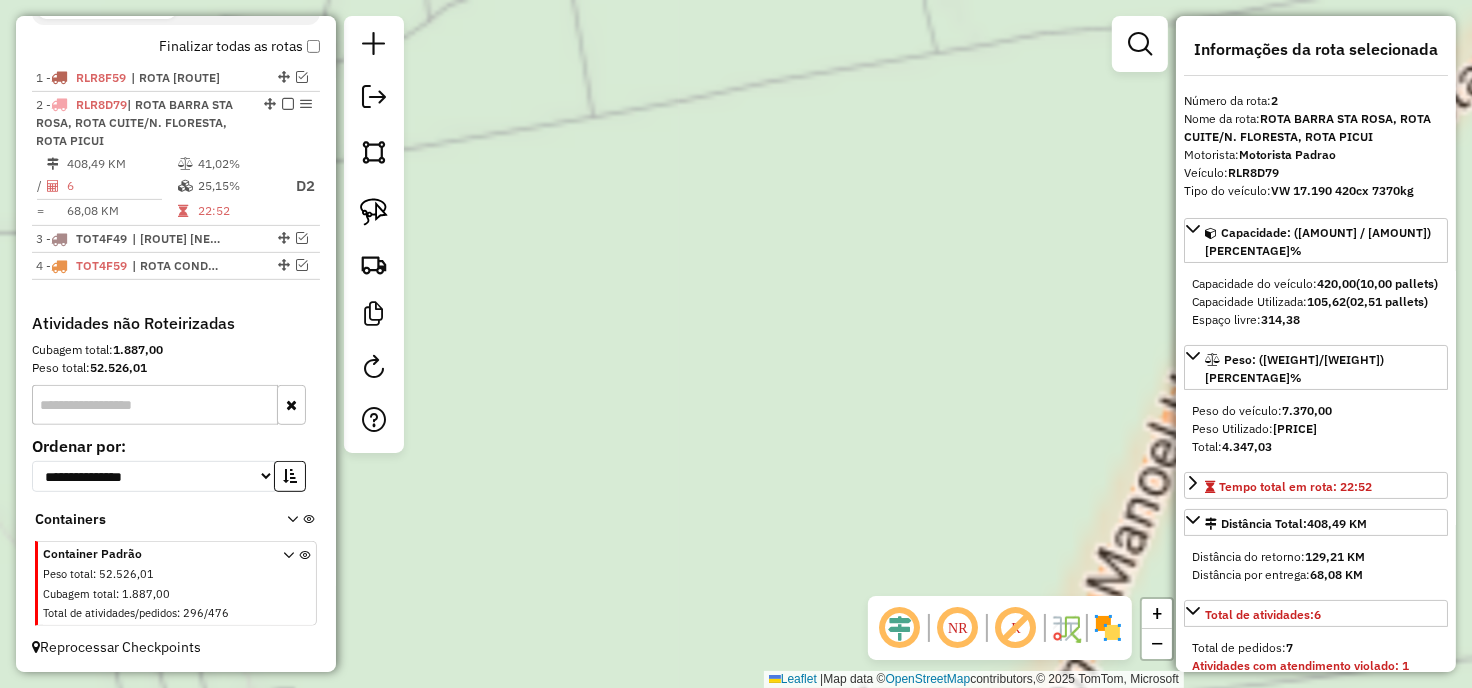 drag, startPoint x: 702, startPoint y: 496, endPoint x: 924, endPoint y: 61, distance: 488.37384 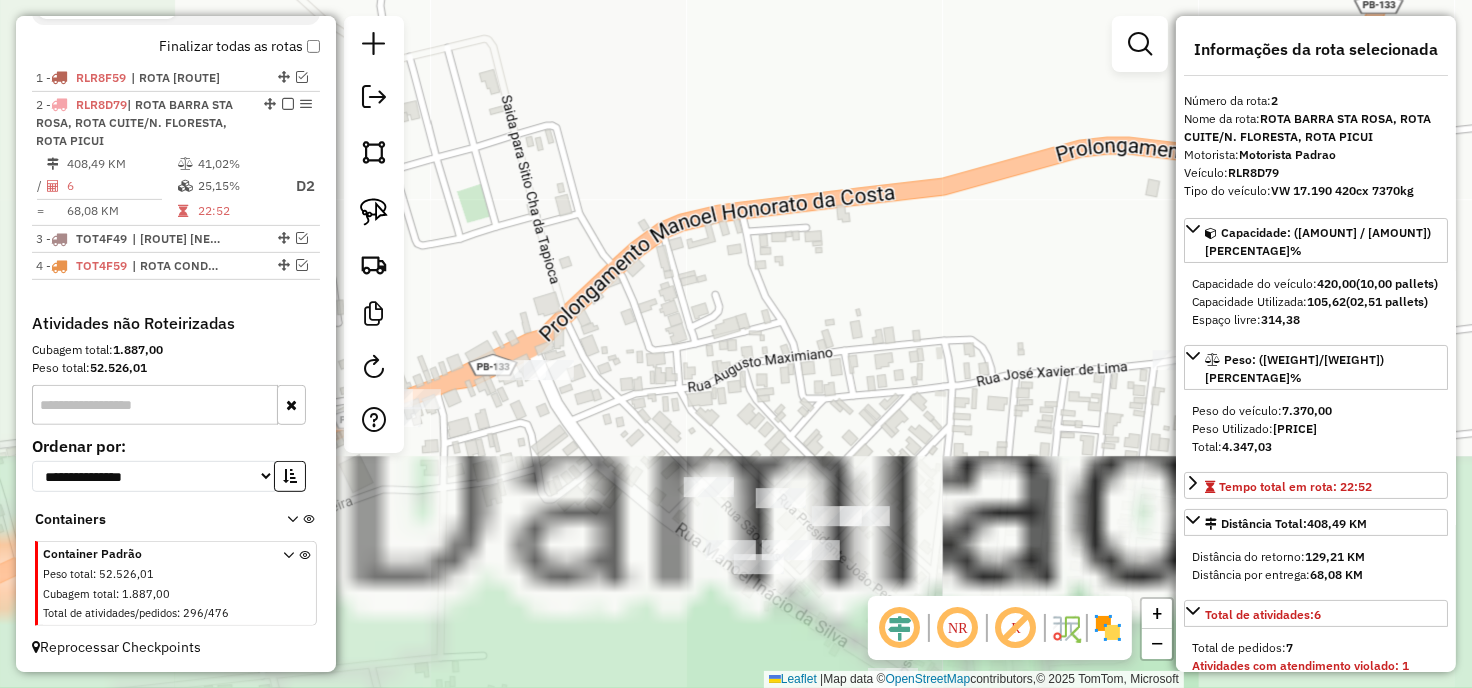 drag, startPoint x: 797, startPoint y: 353, endPoint x: 985, endPoint y: 320, distance: 190.8743 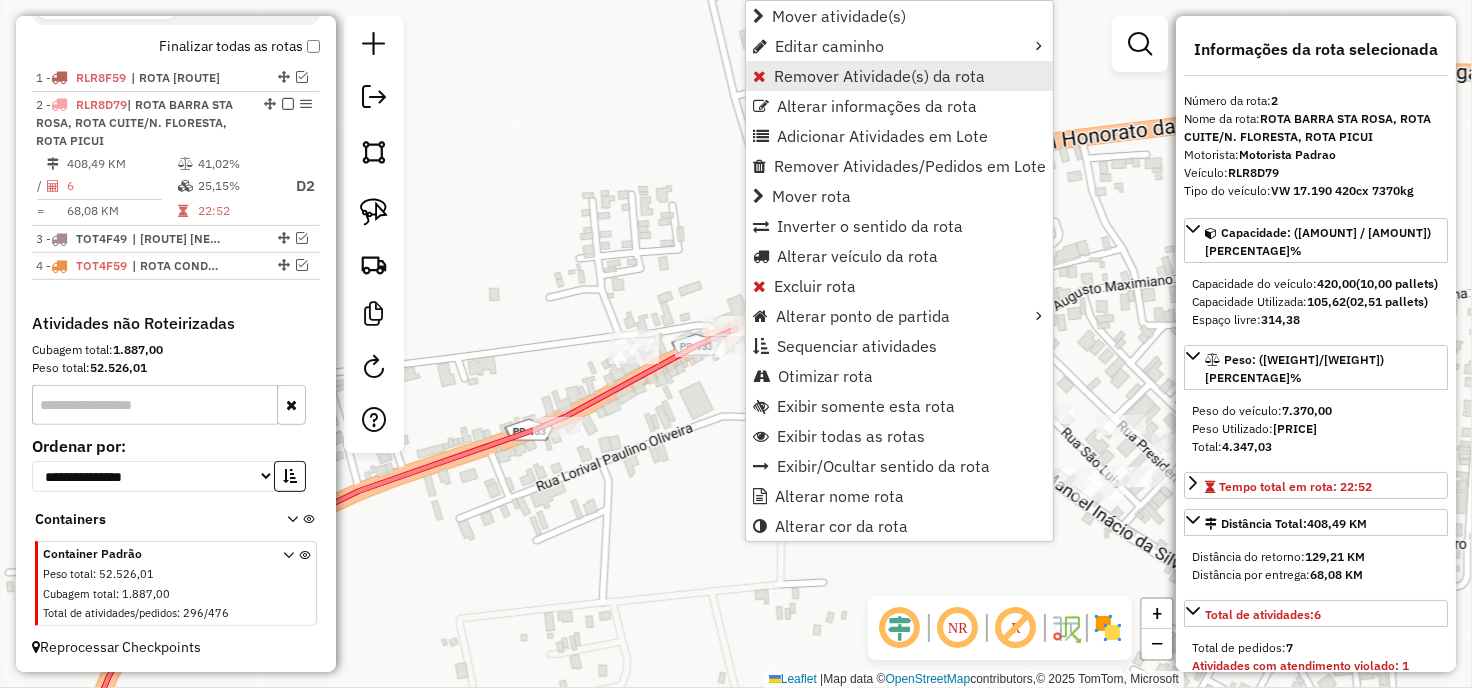 click on "Remover Atividade(s) da rota" at bounding box center [879, 76] 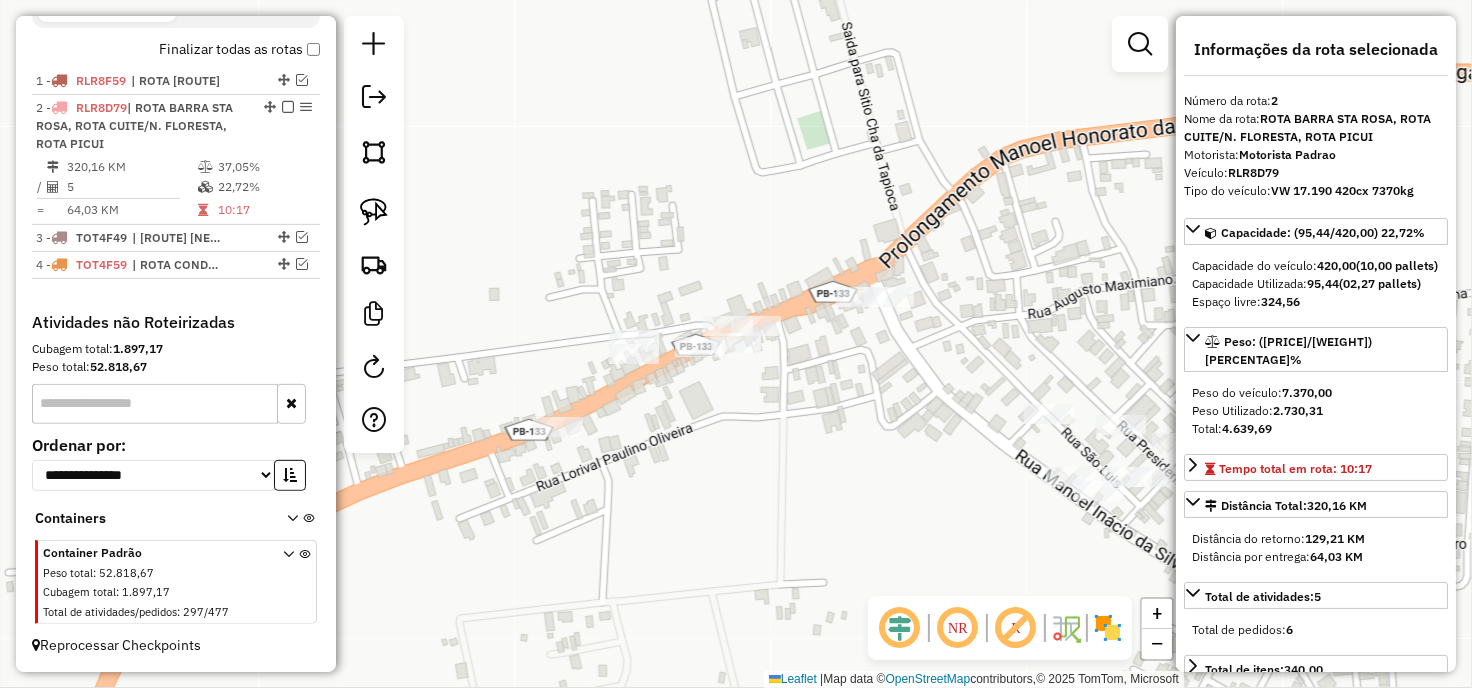 scroll, scrollTop: 696, scrollLeft: 0, axis: vertical 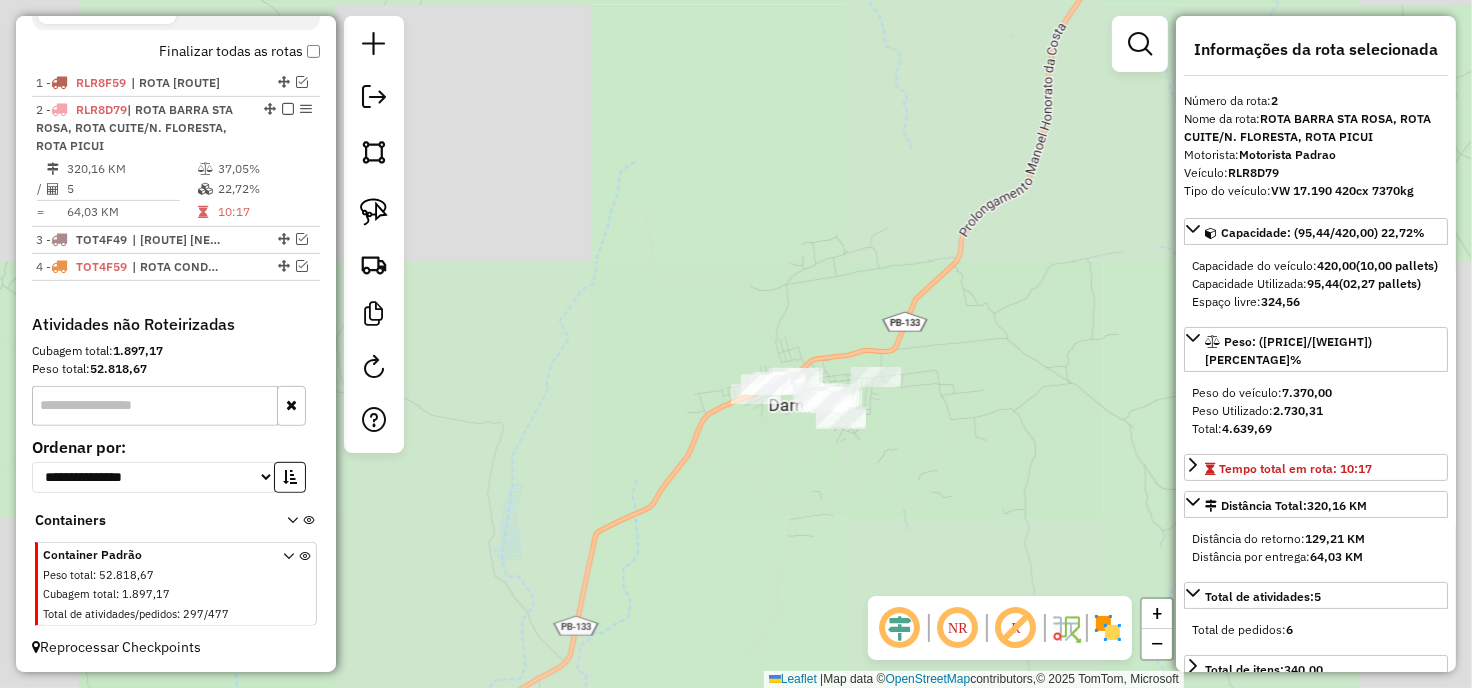 drag, startPoint x: 757, startPoint y: 541, endPoint x: 811, endPoint y: 341, distance: 207.16177 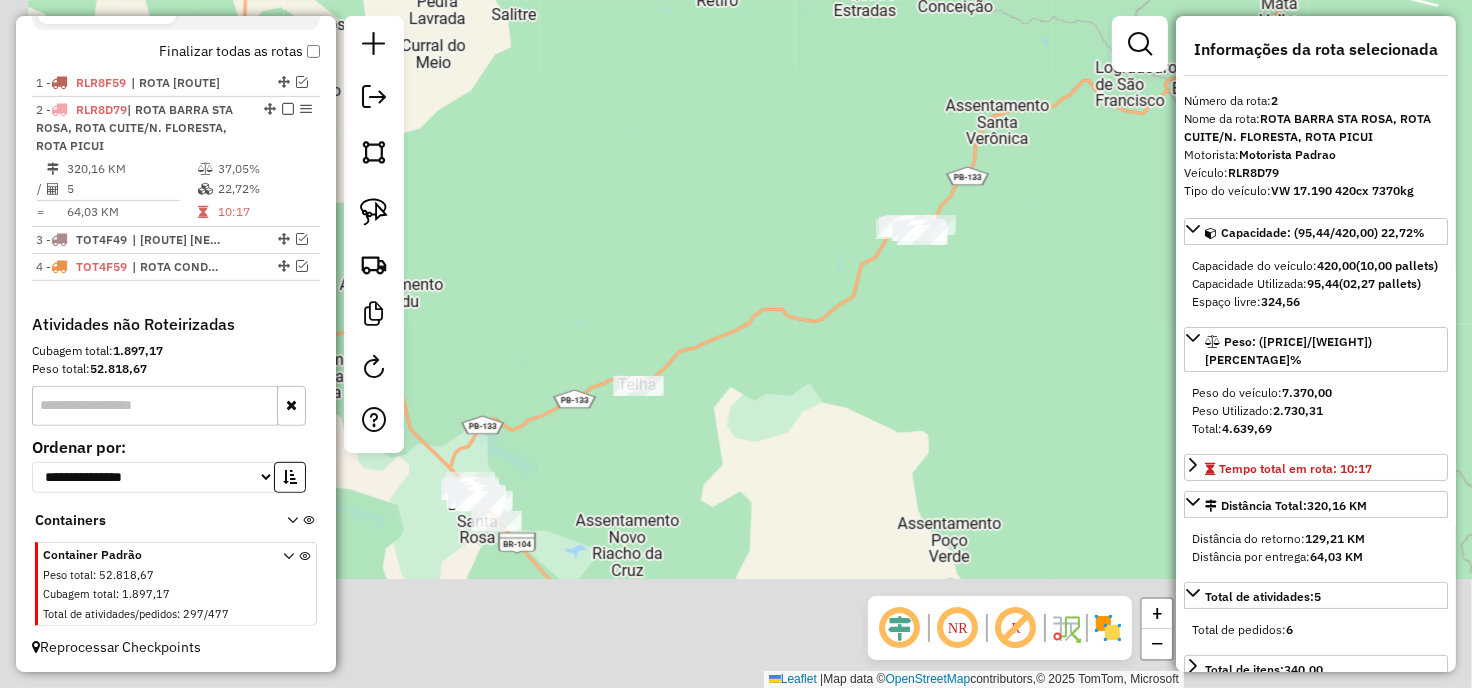 drag, startPoint x: 938, startPoint y: 363, endPoint x: 923, endPoint y: 353, distance: 18.027756 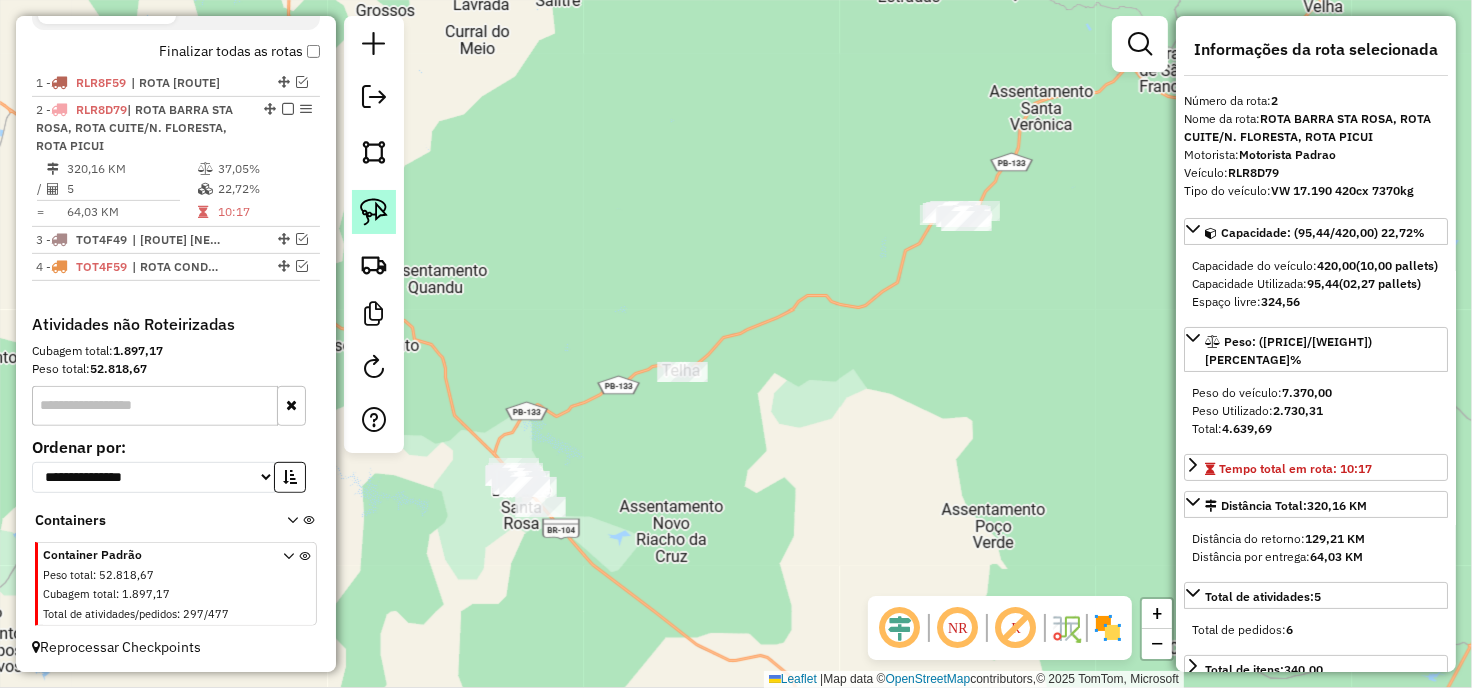 click 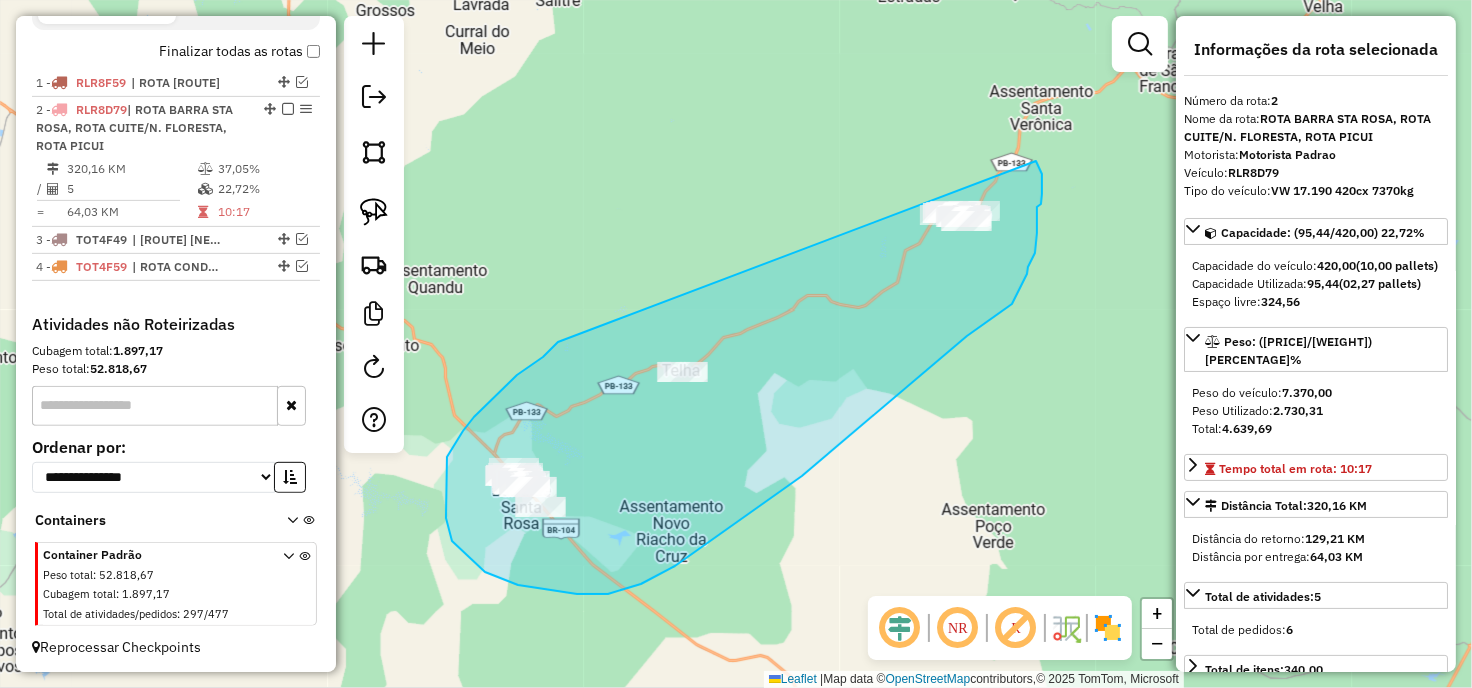 drag, startPoint x: 558, startPoint y: 342, endPoint x: 966, endPoint y: 104, distance: 472.3431 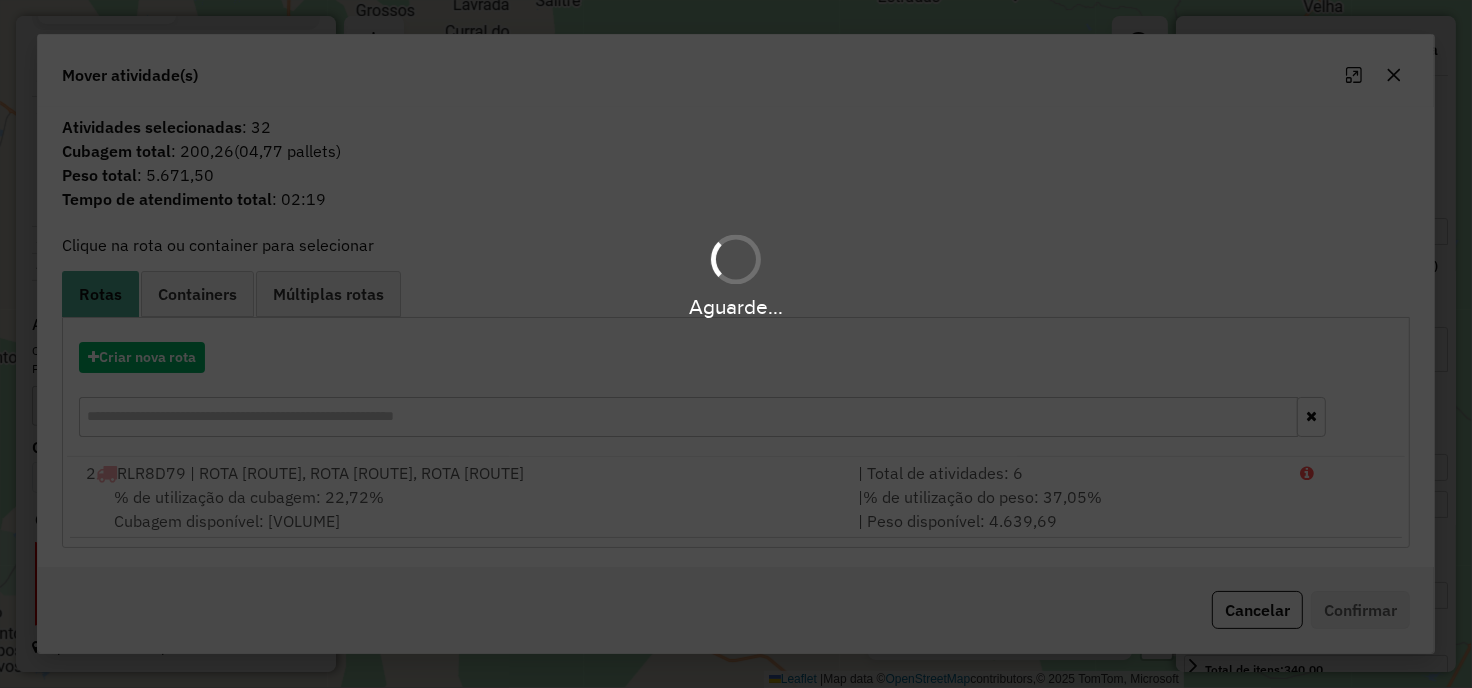 click on "Aguarde...  Pop-up bloqueado!  Seu navegador bloqueou automáticamente a abertura de uma nova janela.   Acesse as configurações e adicione o endereço do sistema a lista de permissão.   Fechar  Informações da Sessão 964435 - 12/07/2025     Criação: 11/07/2025 18:27   Depósito:  Pau Brasil Patos  Total de rotas:  4  Distância Total:  805,88 km  Tempo total:  53:10  Valor total:  R$ 439.078,02  - Total roteirizado:  R$ 134.517,49  - Total não roteirizado:  R$ 304.560,53  Total de Atividades Roteirizadas:  85  Total de Pedidos Roteirizados:  126  Peso total roteirizado:  22.945,21  Cubagem total roteirizado:  810,81  Total de Atividades não Roteirizadas:  297  Total de Pedidos não Roteirizados:  477 Total de caixas por viagem:  810,81 /   4 =  202,70 Média de Atividades por viagem:  85 /   4 =  21,25 Ocupação média da frota:  56,32%   Rotas vários dias:  1  Clientes Priorizados NR:  0 Rotas  Recargas: 0   Ver rotas   Ver veículos  Finalizar todas as rotas   1 -       RLR8F59   | ROTA JURU  /" at bounding box center (736, 344) 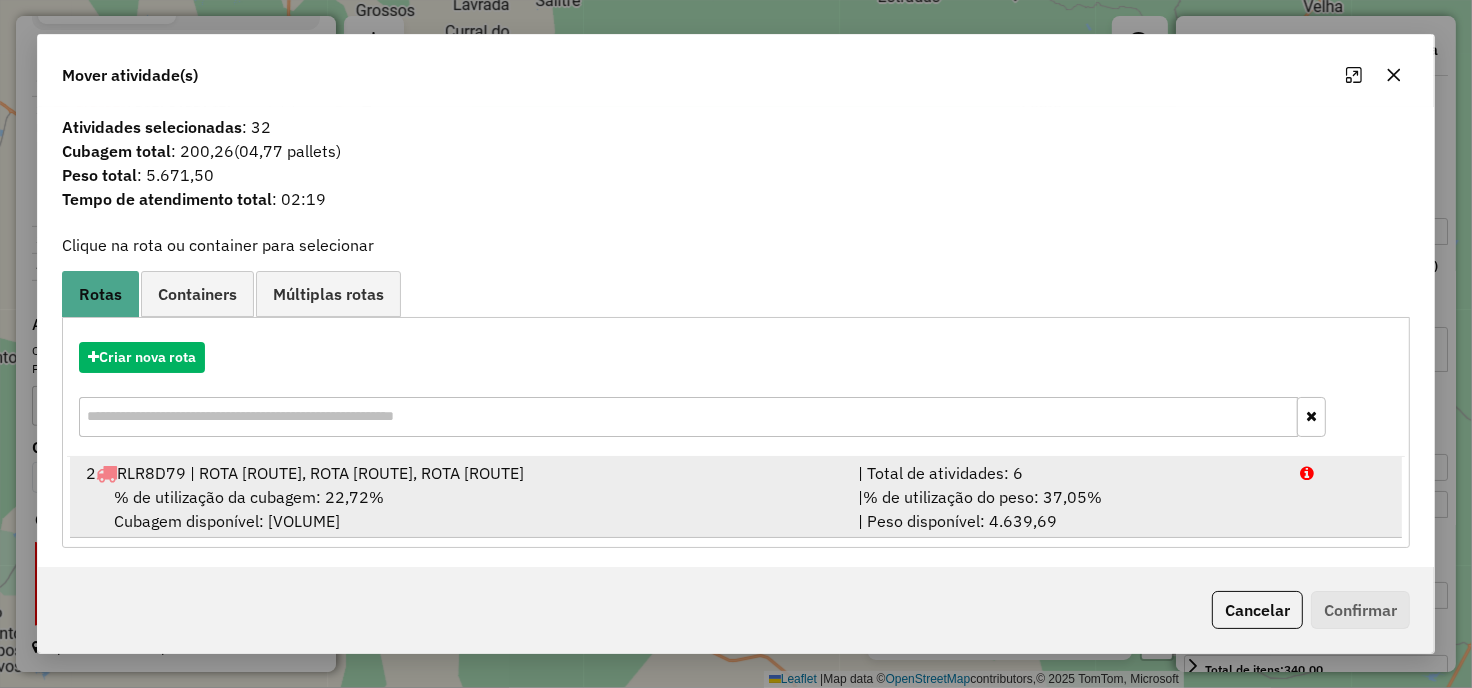 click on "% de utilização da cubagem: 22,72%  Cubagem disponível: 324,56" at bounding box center (460, 509) 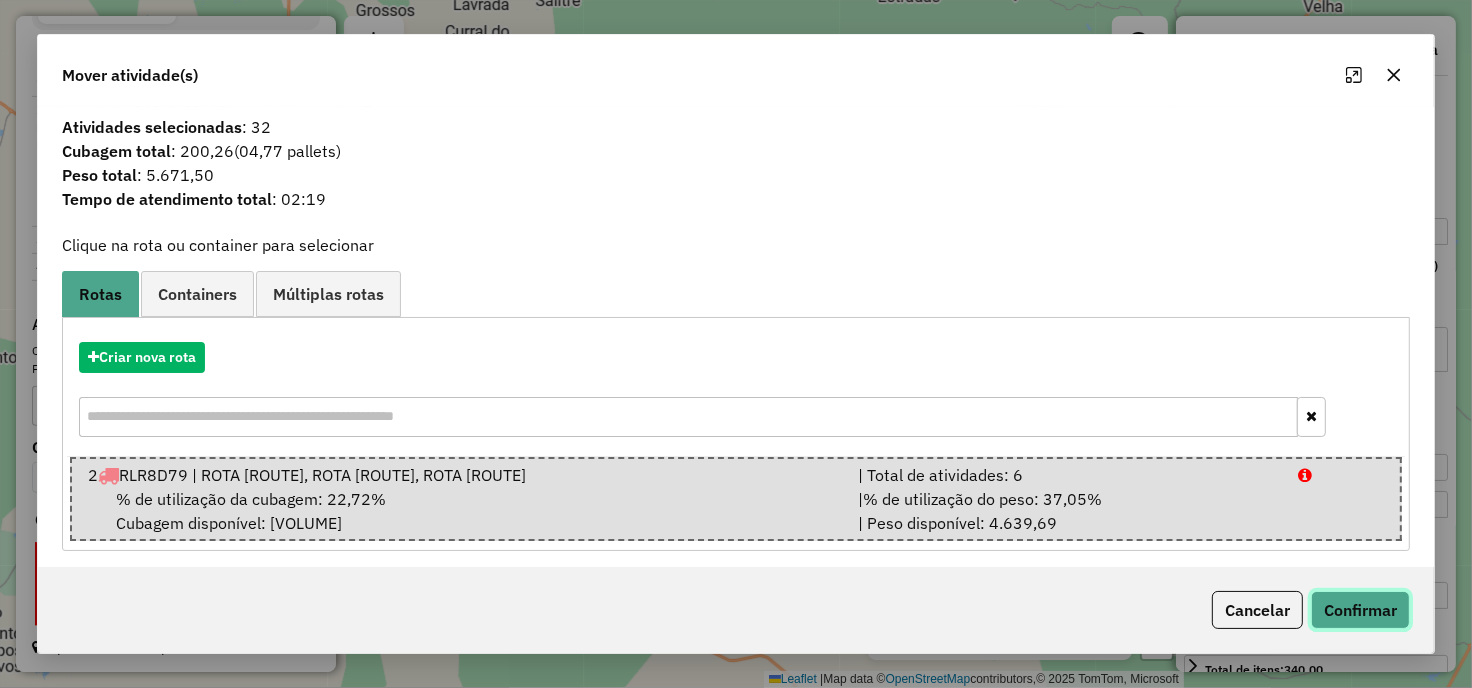 click on "Confirmar" 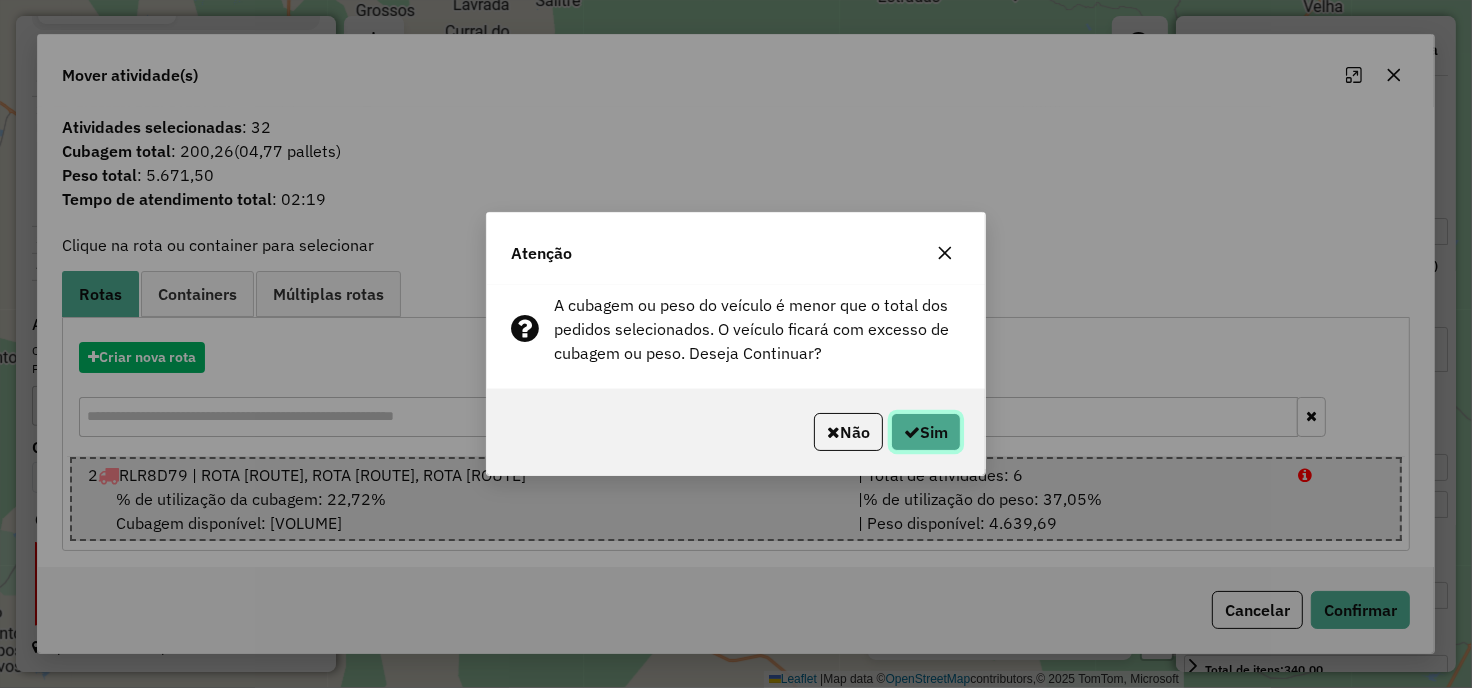 click on "Sim" 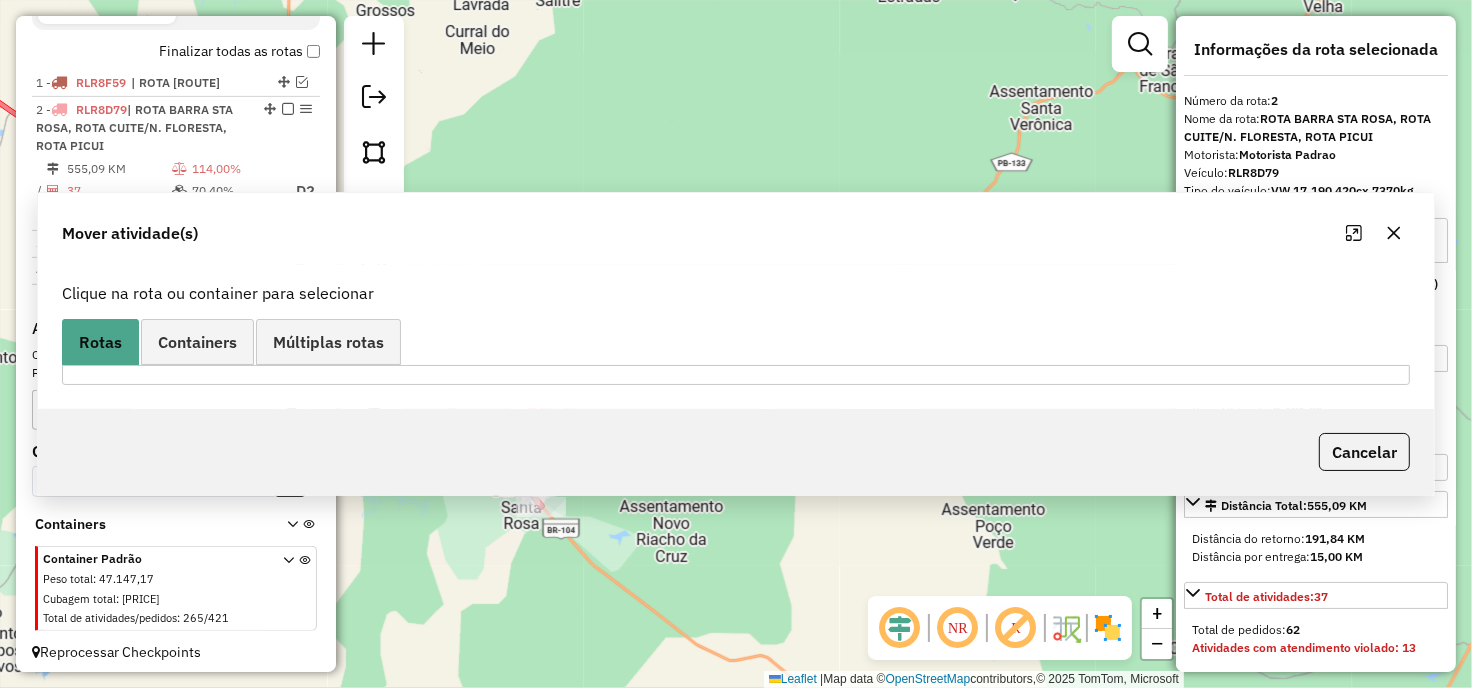scroll, scrollTop: 701, scrollLeft: 0, axis: vertical 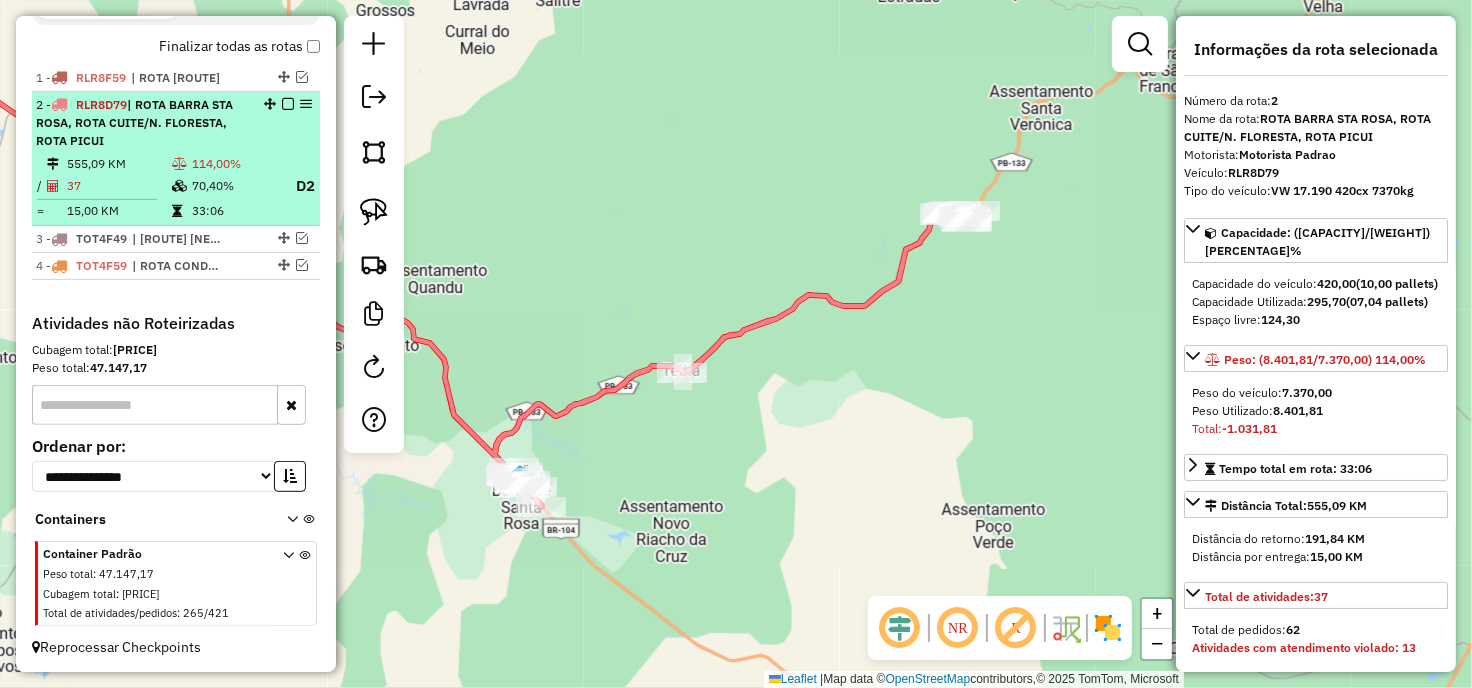 click at bounding box center [179, 164] 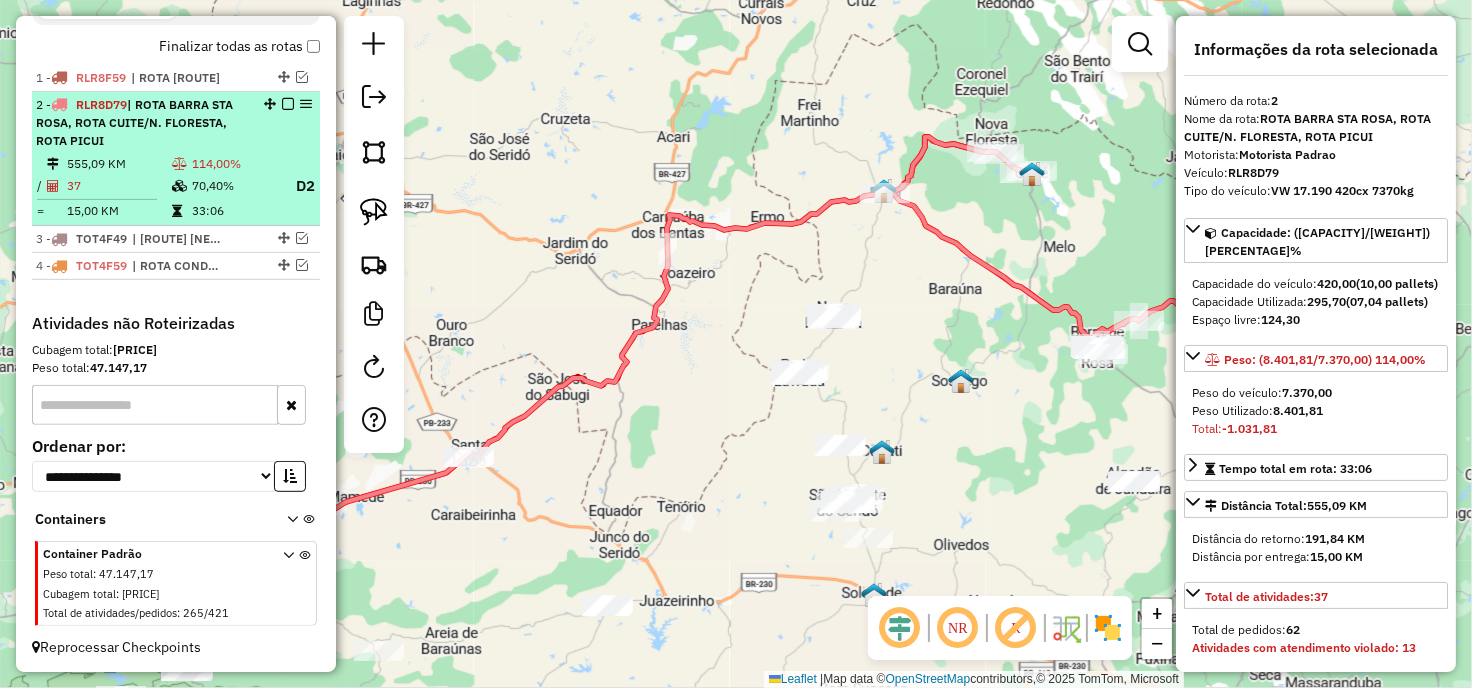 click at bounding box center (282, 104) 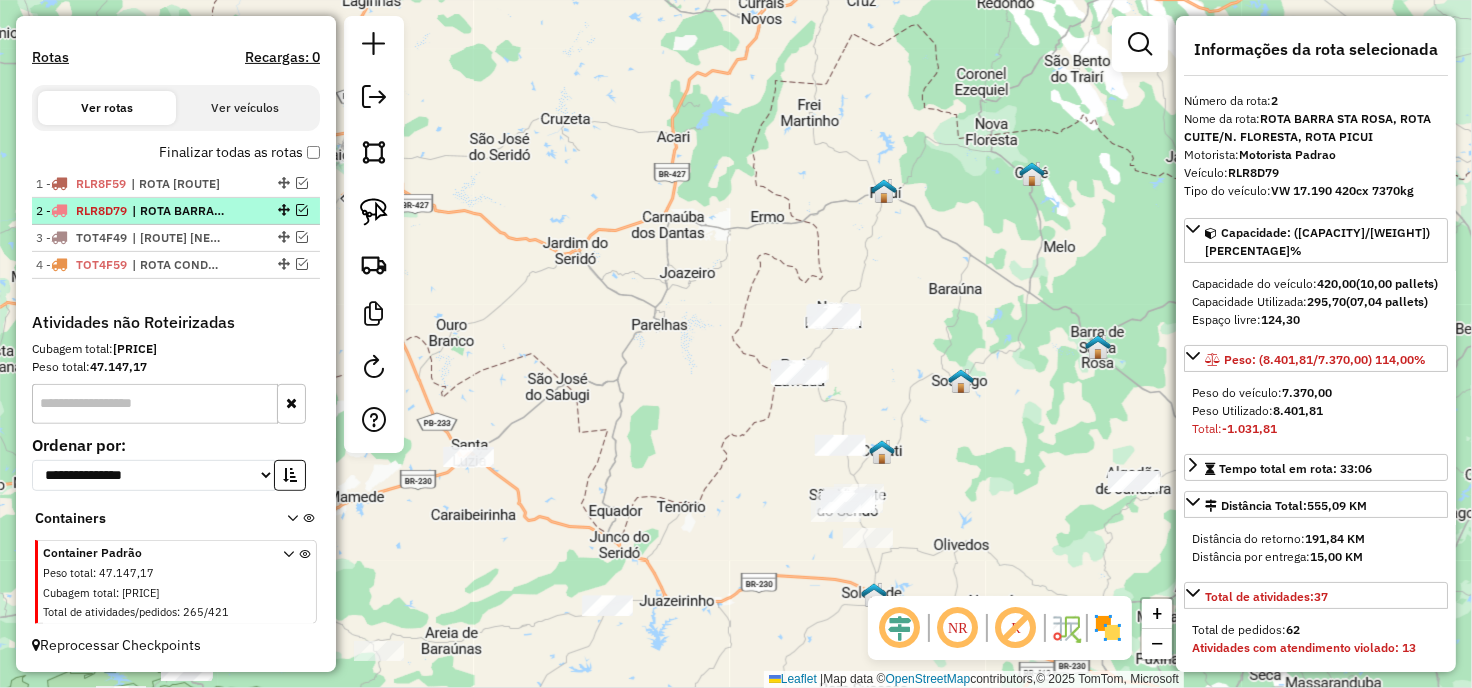 scroll, scrollTop: 594, scrollLeft: 0, axis: vertical 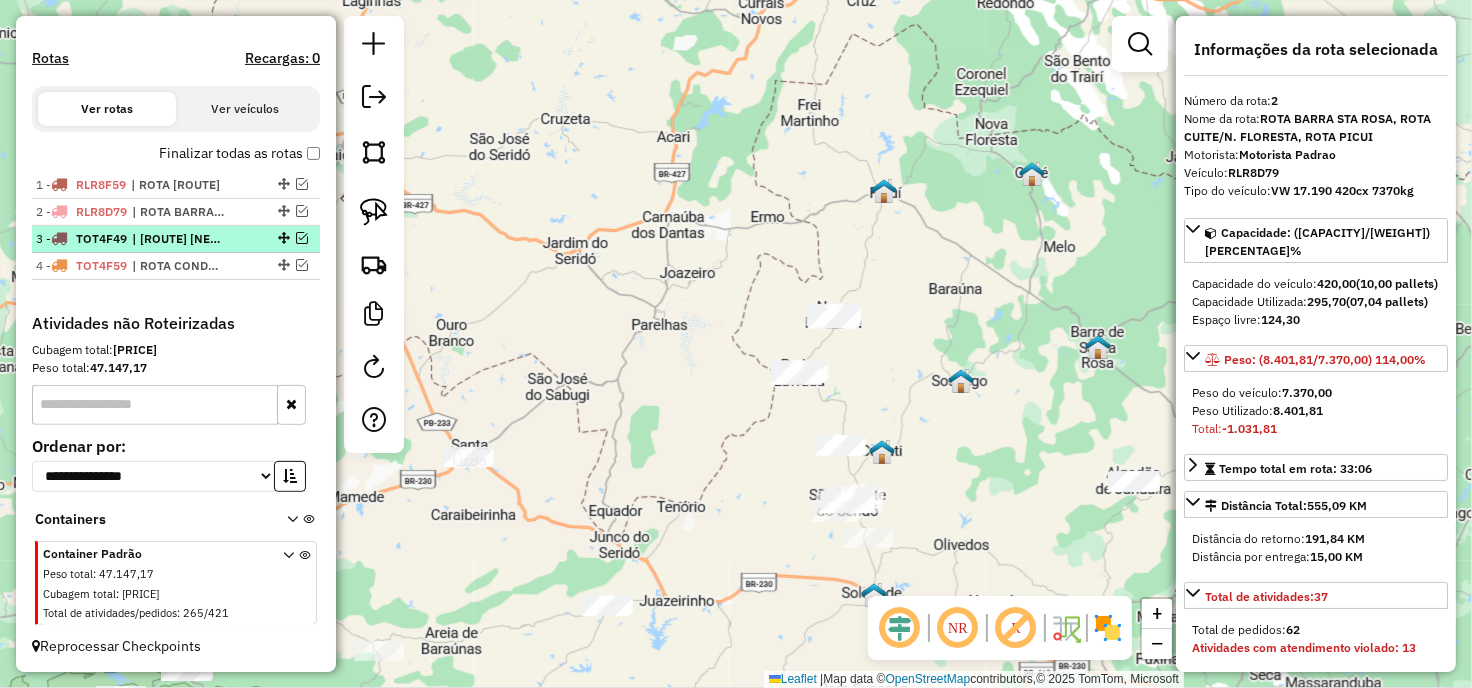 click on "3 -       TOT4F49   | ROTA VISTA SERRANA" at bounding box center [176, 239] 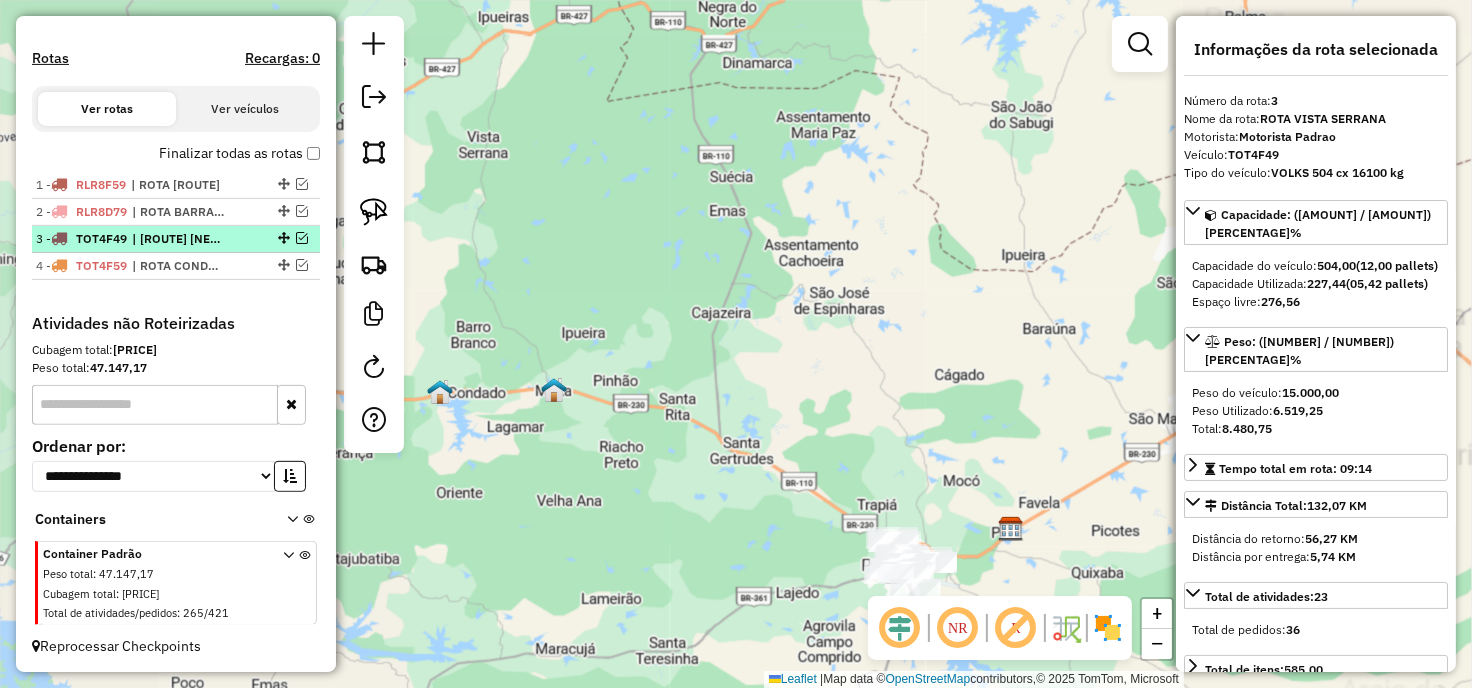 click on "| ROTA [NAME]" at bounding box center [178, 239] 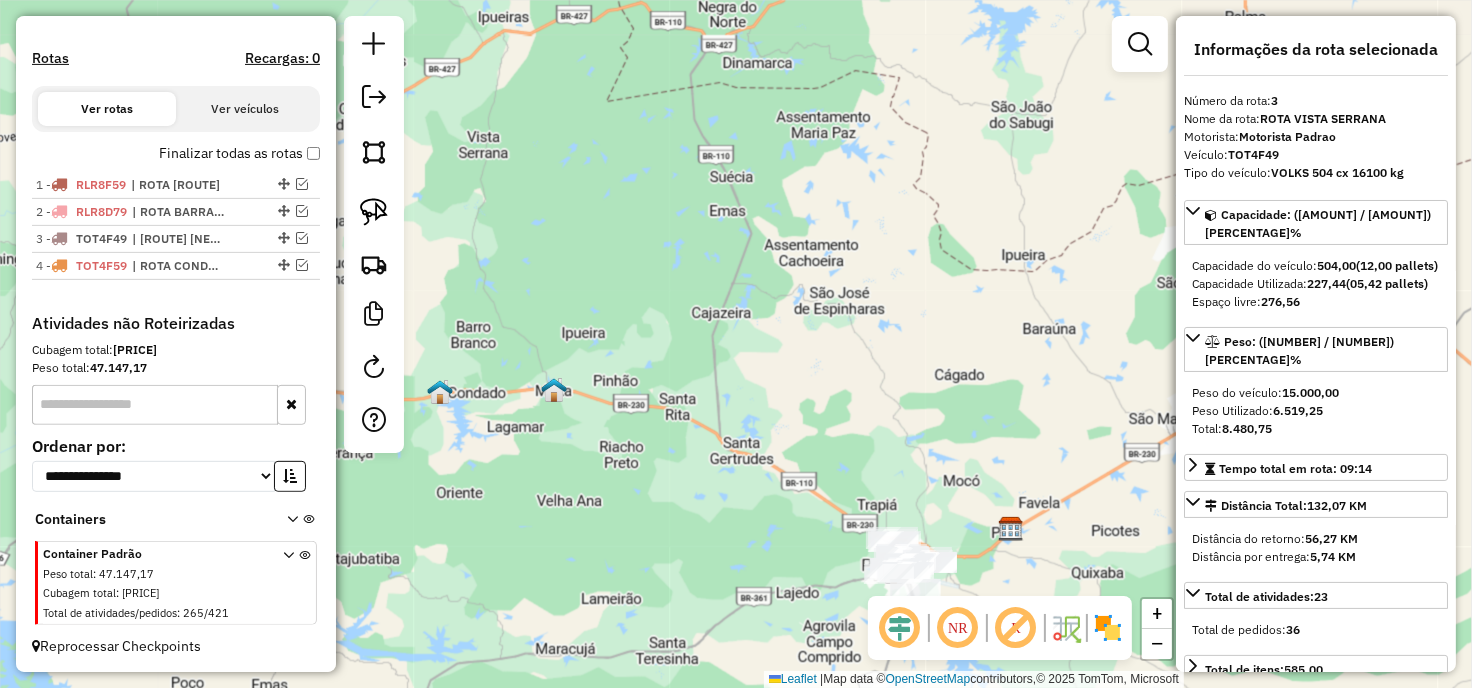 drag, startPoint x: 647, startPoint y: 213, endPoint x: 623, endPoint y: 180, distance: 40.804413 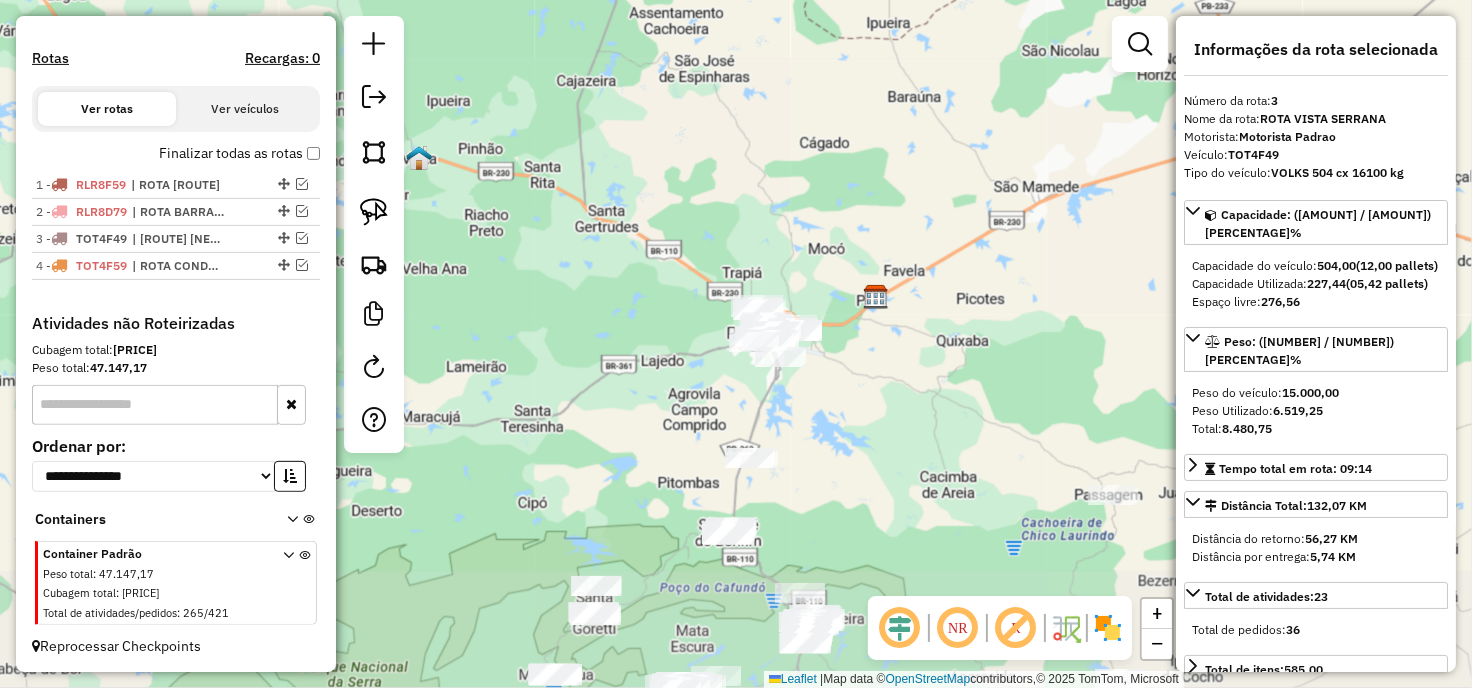 drag, startPoint x: 593, startPoint y: 275, endPoint x: 815, endPoint y: 123, distance: 269.05017 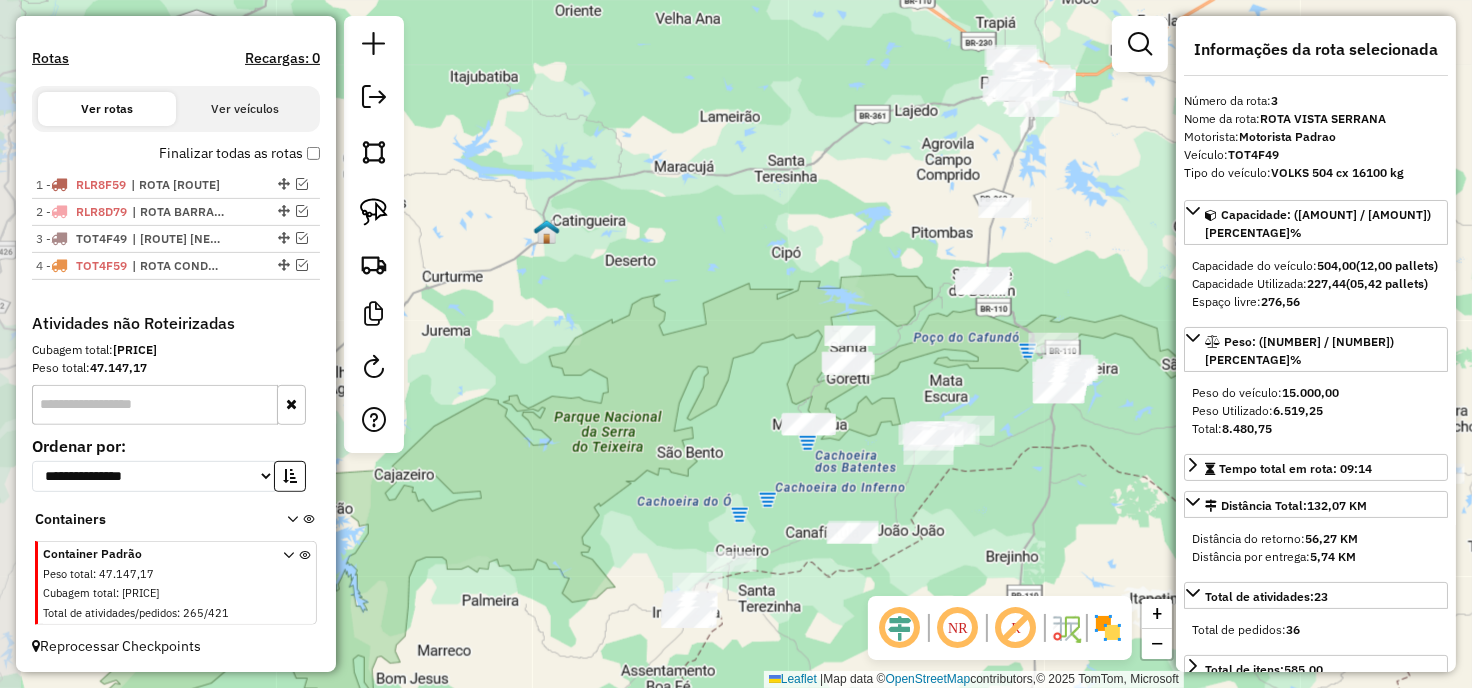 drag, startPoint x: 794, startPoint y: 316, endPoint x: 723, endPoint y: 236, distance: 106.96261 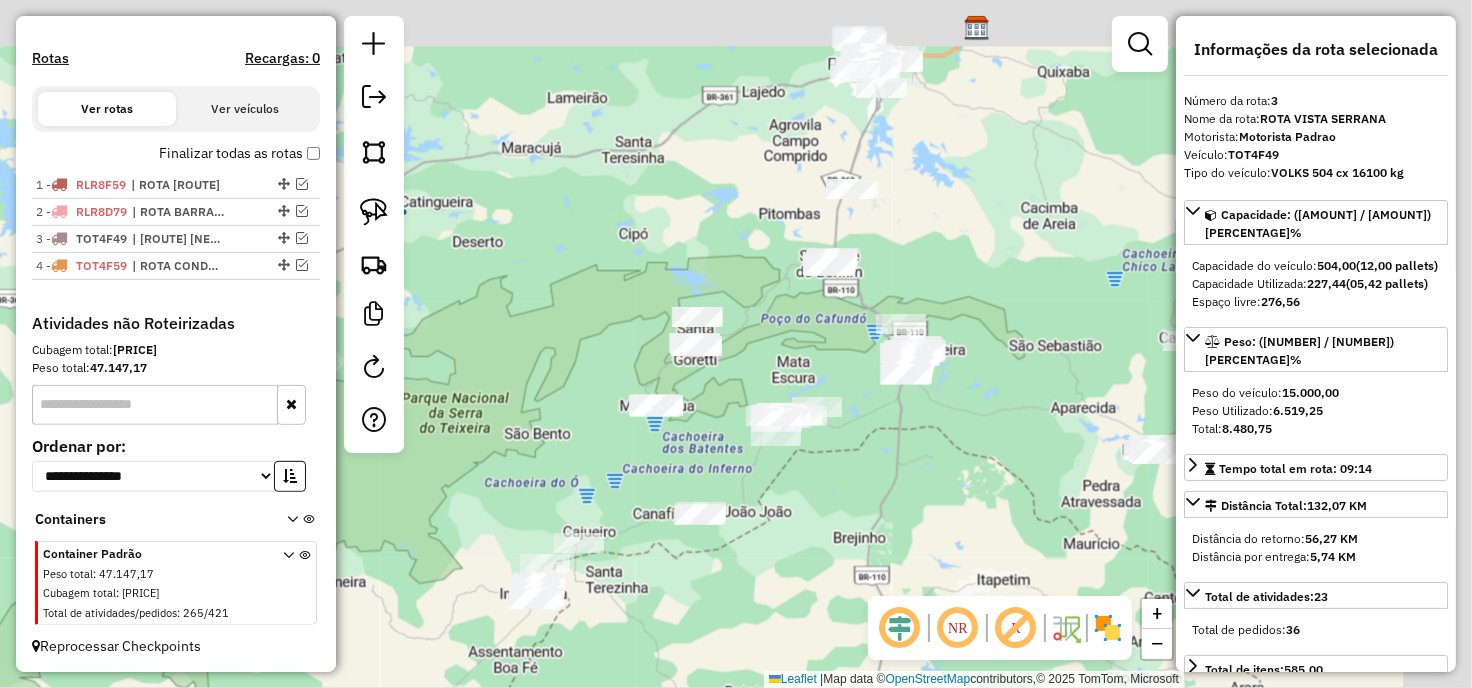 drag, startPoint x: 983, startPoint y: 465, endPoint x: 681, endPoint y: 493, distance: 303.29523 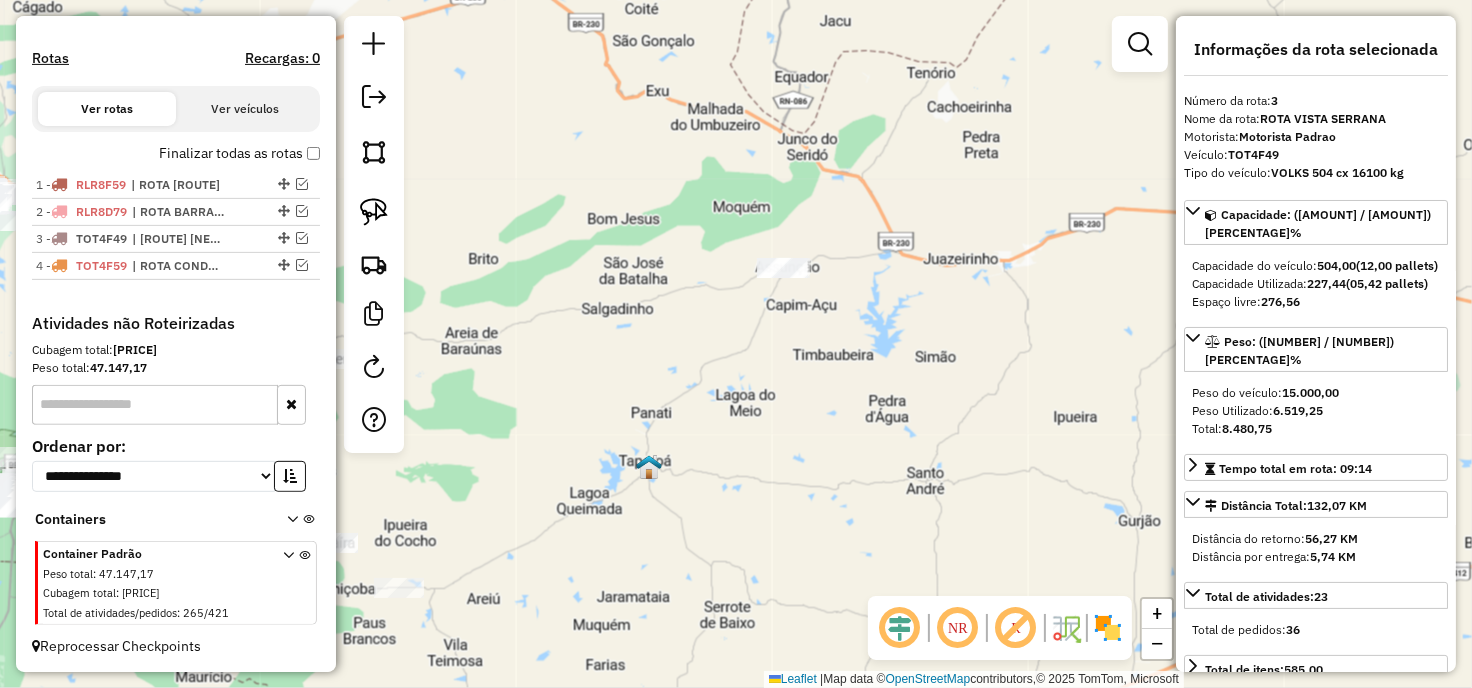 drag, startPoint x: 1031, startPoint y: 368, endPoint x: 697, endPoint y: 532, distance: 372.0914 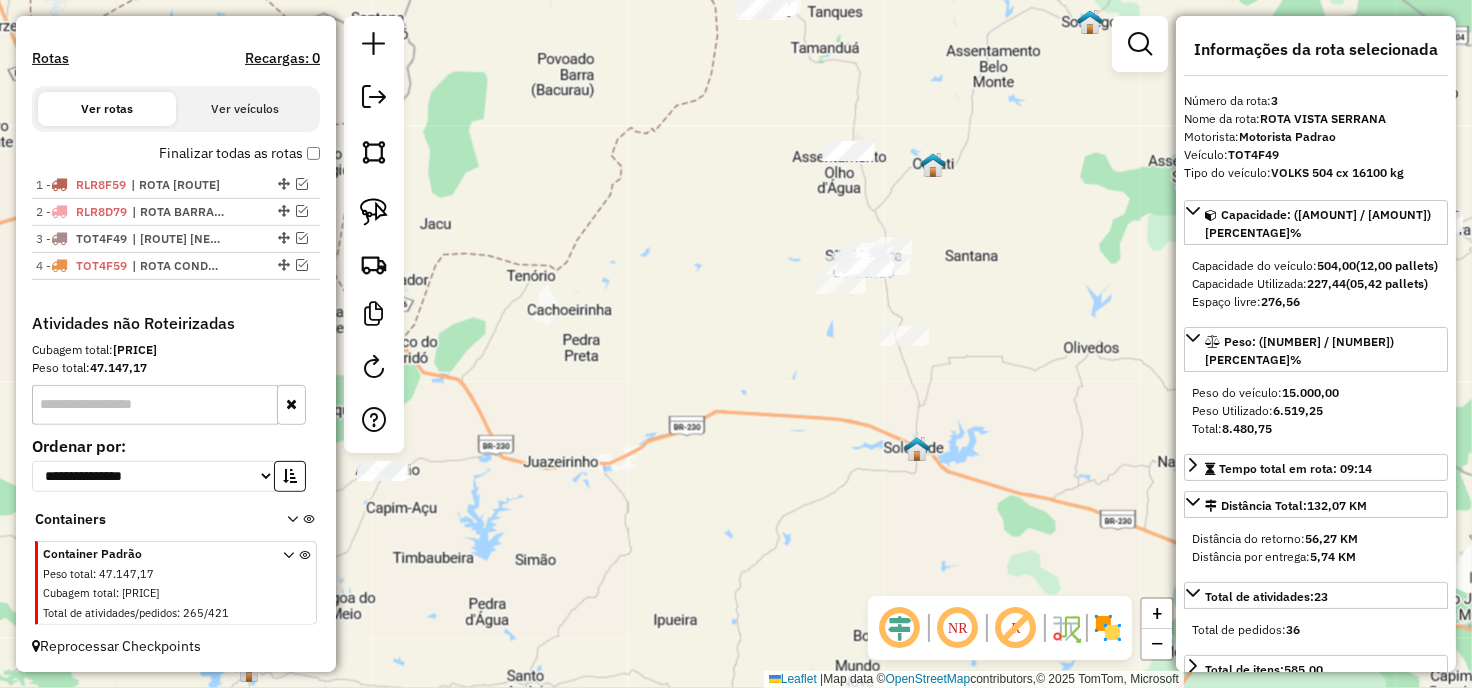 drag, startPoint x: 1068, startPoint y: 182, endPoint x: 940, endPoint y: 361, distance: 220.05681 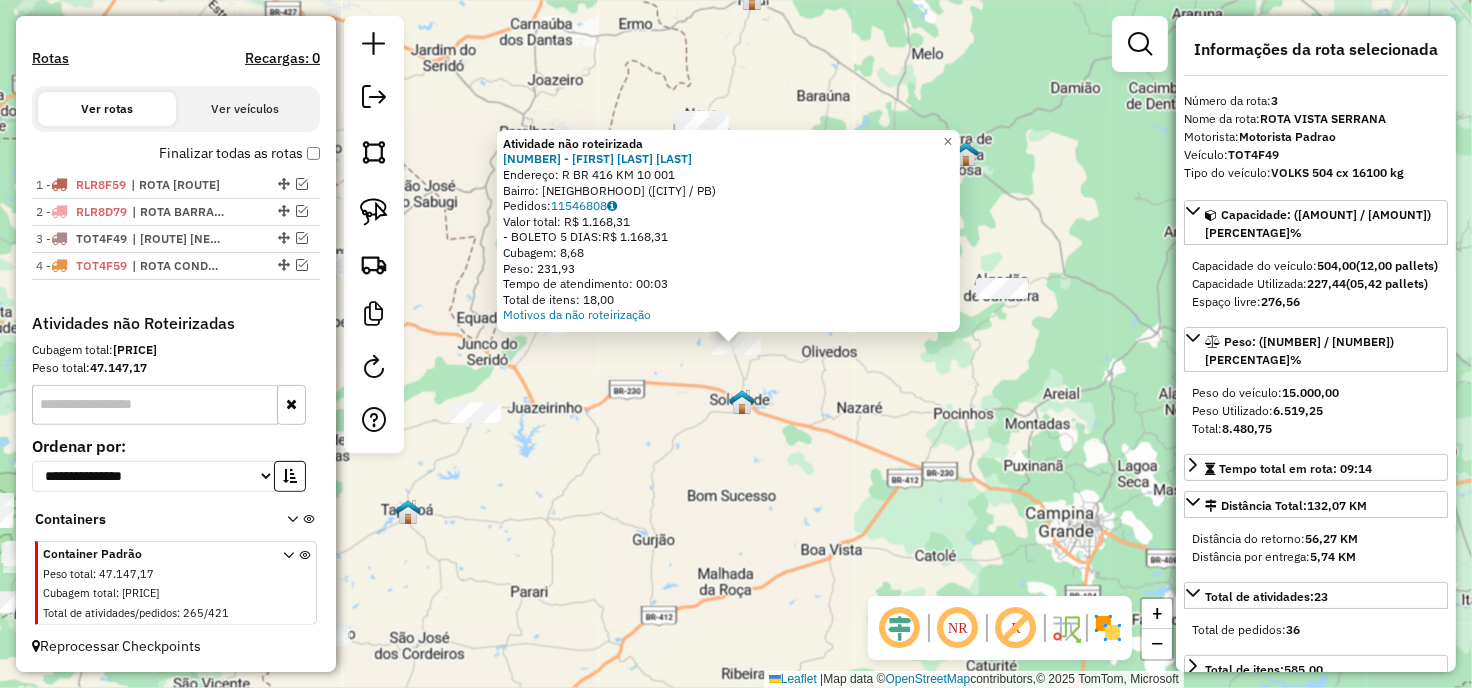 click on "Atividade não roteirizada 11434 - FERNANDO SILVA EMIDI  Endereço: R   BR 416 KM 10                  001   Bairro: CENTRO (SAO VICENTE DO / PB)   Pedidos:  11546808   Valor total: R$ 1.168,31   - BOLETO 5 DIAS:  R$ 1.168,31   Cubagem: 8,68   Peso: 231,93   Tempo de atendimento: 00:03   Total de itens: 18,00  Motivos da não roteirização × Janela de atendimento Grade de atendimento Capacidade Transportadoras Veículos Cliente Pedidos  Rotas Selecione os dias de semana para filtrar as janelas de atendimento  Seg   Ter   Qua   Qui   Sex   Sáb   Dom  Informe o período da janela de atendimento: De: Até:  Filtrar exatamente a janela do cliente  Considerar janela de atendimento padrão  Selecione os dias de semana para filtrar as grades de atendimento  Seg   Ter   Qua   Qui   Sex   Sáb   Dom   Considerar clientes sem dia de atendimento cadastrado  Clientes fora do dia de atendimento selecionado Filtrar as atividades entre os valores definidos abaixo:  Peso mínimo:   Peso máximo:   Cubagem mínima:   De:  +" 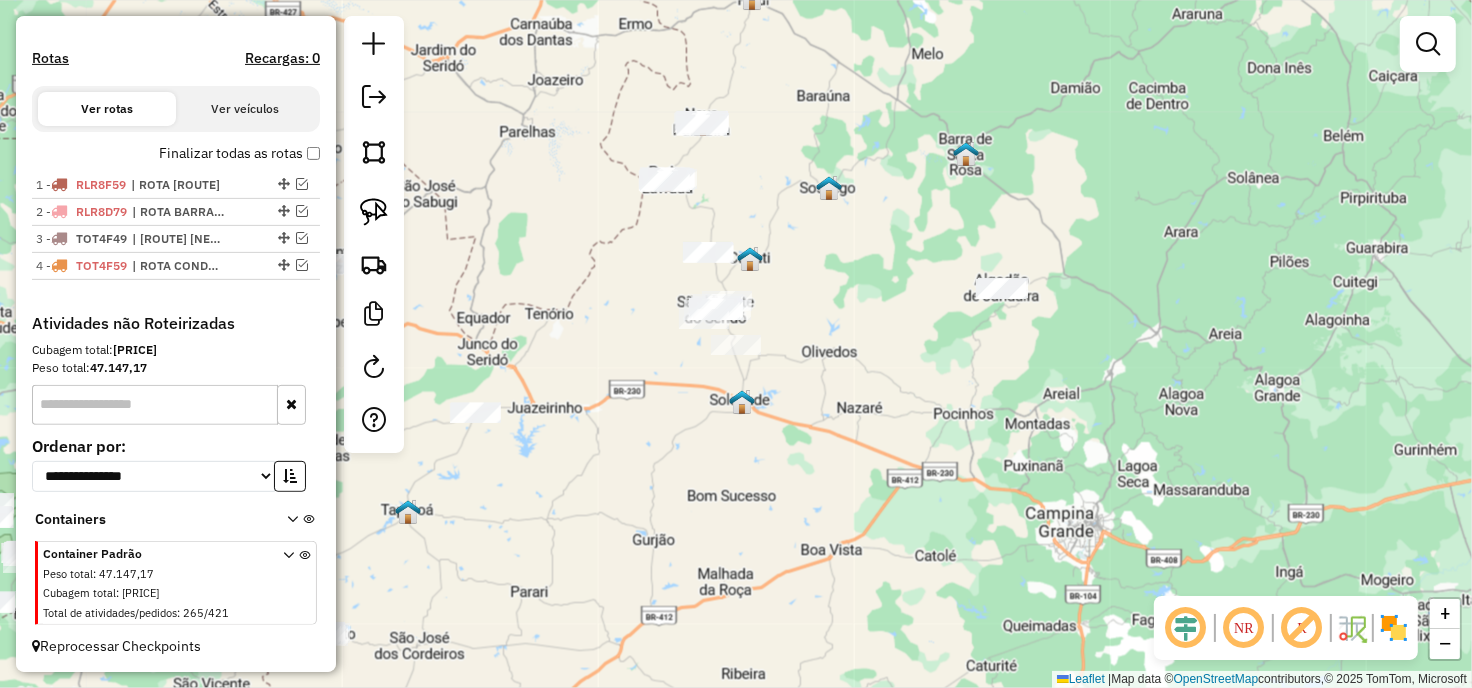 click on "Janela de atendimento Grade de atendimento Capacidade Transportadoras Veículos Cliente Pedidos  Rotas Selecione os dias de semana para filtrar as janelas de atendimento  Seg   Ter   Qua   Qui   Sex   Sáb   Dom  Informe o período da janela de atendimento: De: Até:  Filtrar exatamente a janela do cliente  Considerar janela de atendimento padrão  Selecione os dias de semana para filtrar as grades de atendimento  Seg   Ter   Qua   Qui   Sex   Sáb   Dom   Considerar clientes sem dia de atendimento cadastrado  Clientes fora do dia de atendimento selecionado Filtrar as atividades entre os valores definidos abaixo:  Peso mínimo:   Peso máximo:   Cubagem mínima:   Cubagem máxima:   De:   Até:  Filtrar as atividades entre o tempo de atendimento definido abaixo:  De:   Até:   Considerar capacidade total dos clientes não roteirizados Transportadora: Selecione um ou mais itens Tipo de veículo: Selecione um ou mais itens Veículo: Selecione um ou mais itens Motorista: Selecione um ou mais itens Nome: Rótulo:" 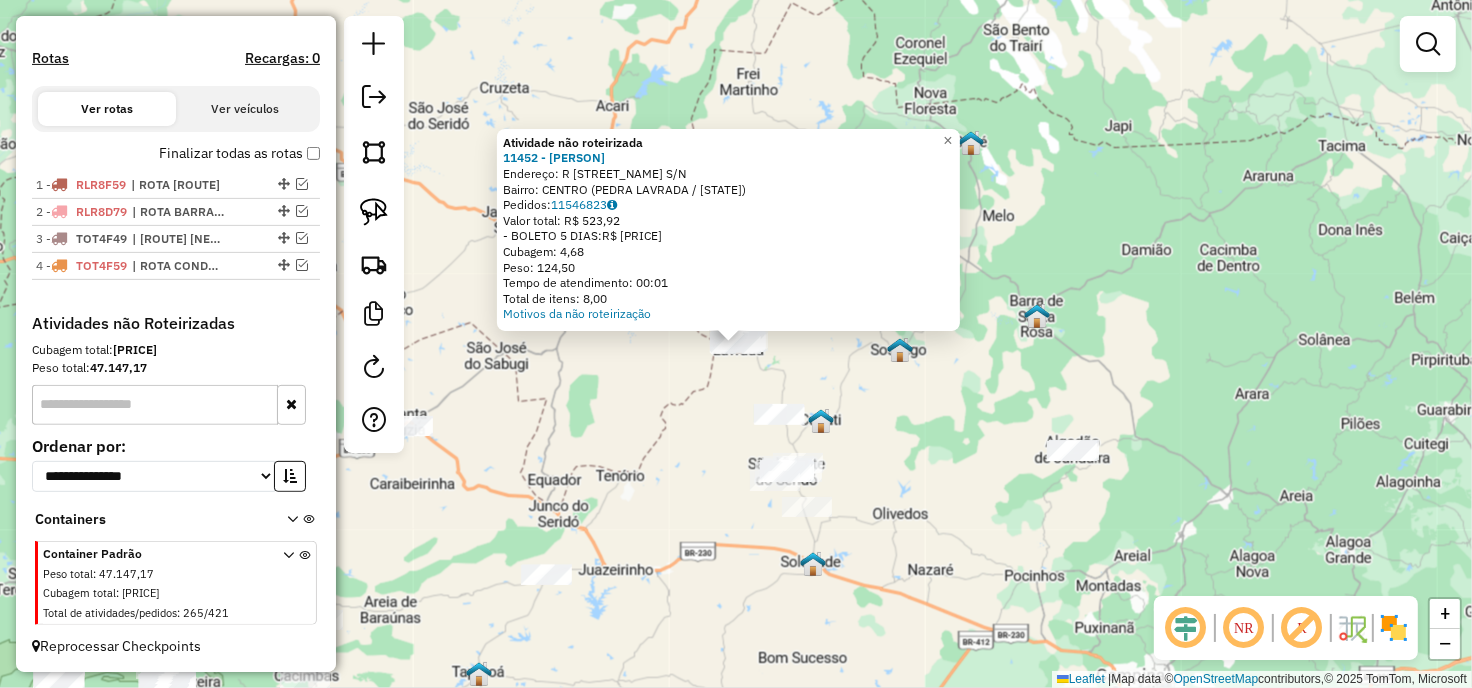 click on "Atividade não roteirizada 11452 - JOSE NEY GADELHA BRI  Endereço: R   JOSE ALBINO VASCONCELOS       S/N   Bairro: CENTRO (PEDRA LAVRADA / PB)   Pedidos:  11546823   Valor total: R$ 523,92   - BOLETO 5 DIAS:  R$ 523,92   Cubagem: 4,68   Peso: 124,50   Tempo de atendimento: 00:01   Total de itens: 8,00  Motivos da não roteirização × Janela de atendimento Grade de atendimento Capacidade Transportadoras Veículos Cliente Pedidos  Rotas Selecione os dias de semana para filtrar as janelas de atendimento  Seg   Ter   Qua   Qui   Sex   Sáb   Dom  Informe o período da janela de atendimento: De: Até:  Filtrar exatamente a janela do cliente  Considerar janela de atendimento padrão  Selecione os dias de semana para filtrar as grades de atendimento  Seg   Ter   Qua   Qui   Sex   Sáb   Dom   Considerar clientes sem dia de atendimento cadastrado  Clientes fora do dia de atendimento selecionado Filtrar as atividades entre os valores definidos abaixo:  Peso mínimo:   Peso máximo:   Cubagem mínima:   De:   Até:" 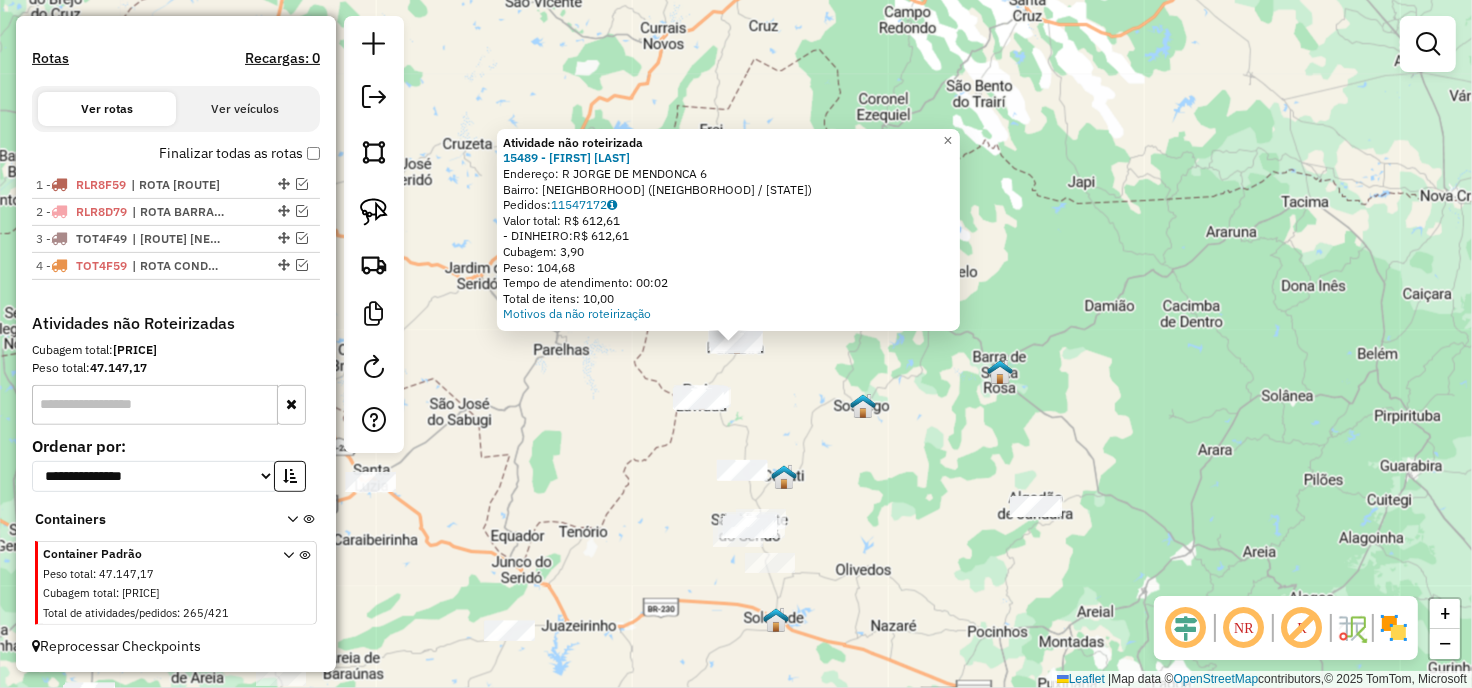 click on "Atividade não roteirizada 15489 - DENILSON DE FIGUEIRE  Endereço: R   JORGE DE MENDONCA             6   Bairro: NOVA PALMEIRA (NOVA PALMEIRA / PB)   Pedidos:  11547172   Valor total: R$ 612,61   - DINHEIRO:  R$ 612,61   Cubagem: 3,90   Peso: 104,68   Tempo de atendimento: 00:02   Total de itens: 10,00  Motivos da não roteirização × Janela de atendimento Grade de atendimento Capacidade Transportadoras Veículos Cliente Pedidos  Rotas Selecione os dias de semana para filtrar as janelas de atendimento  Seg   Ter   Qua   Qui   Sex   Sáb   Dom  Informe o período da janela de atendimento: De: Até:  Filtrar exatamente a janela do cliente  Considerar janela de atendimento padrão  Selecione os dias de semana para filtrar as grades de atendimento  Seg   Ter   Qua   Qui   Sex   Sáb   Dom   Considerar clientes sem dia de atendimento cadastrado  Clientes fora do dia de atendimento selecionado Filtrar as atividades entre os valores definidos abaixo:  Peso mínimo:   Peso máximo:   Cubagem mínima:   De:   De:" 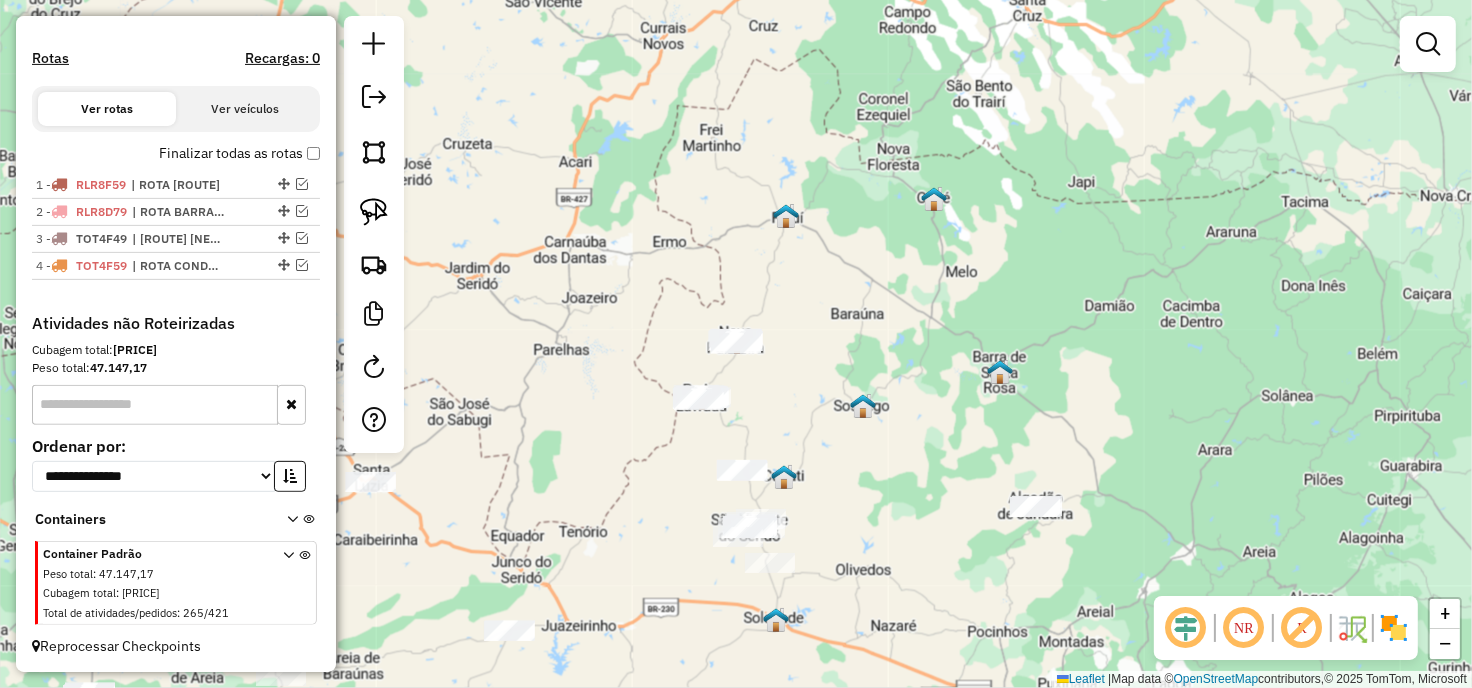 drag, startPoint x: 861, startPoint y: 425, endPoint x: 856, endPoint y: 340, distance: 85.146935 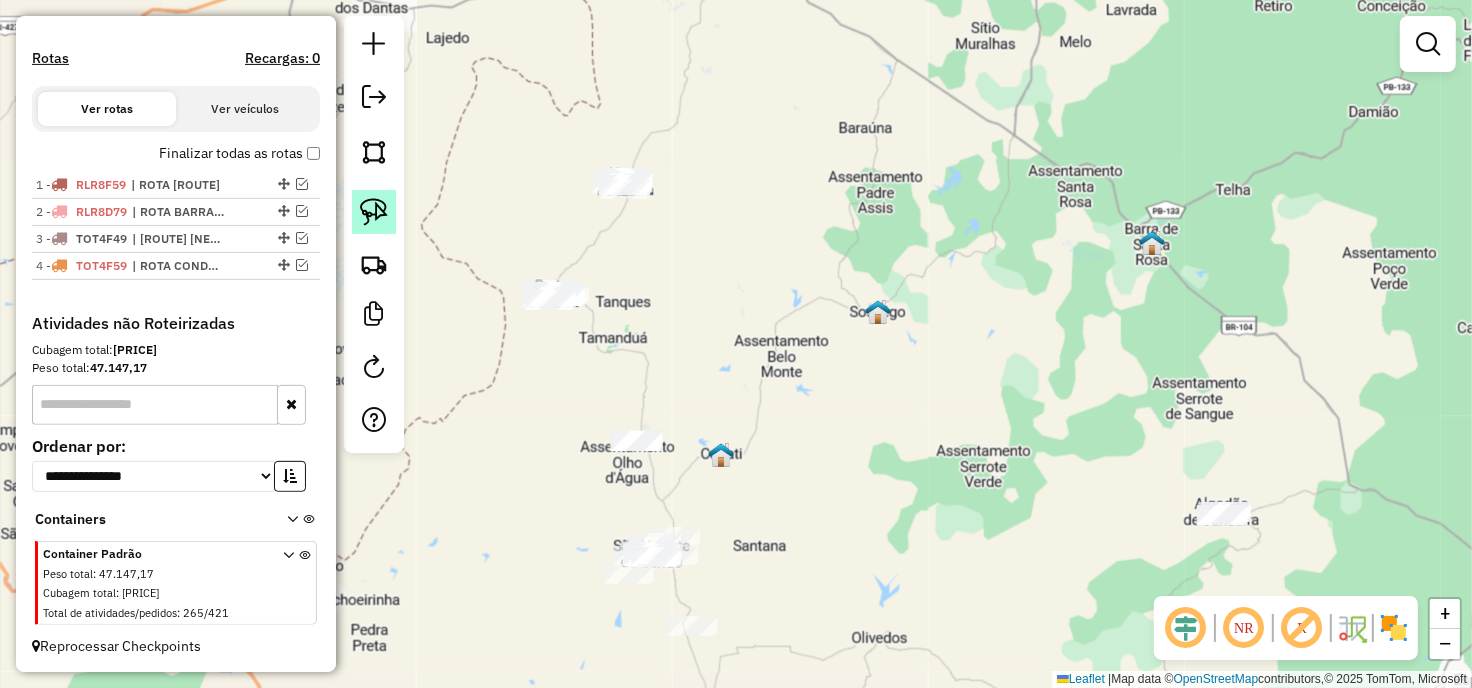 click 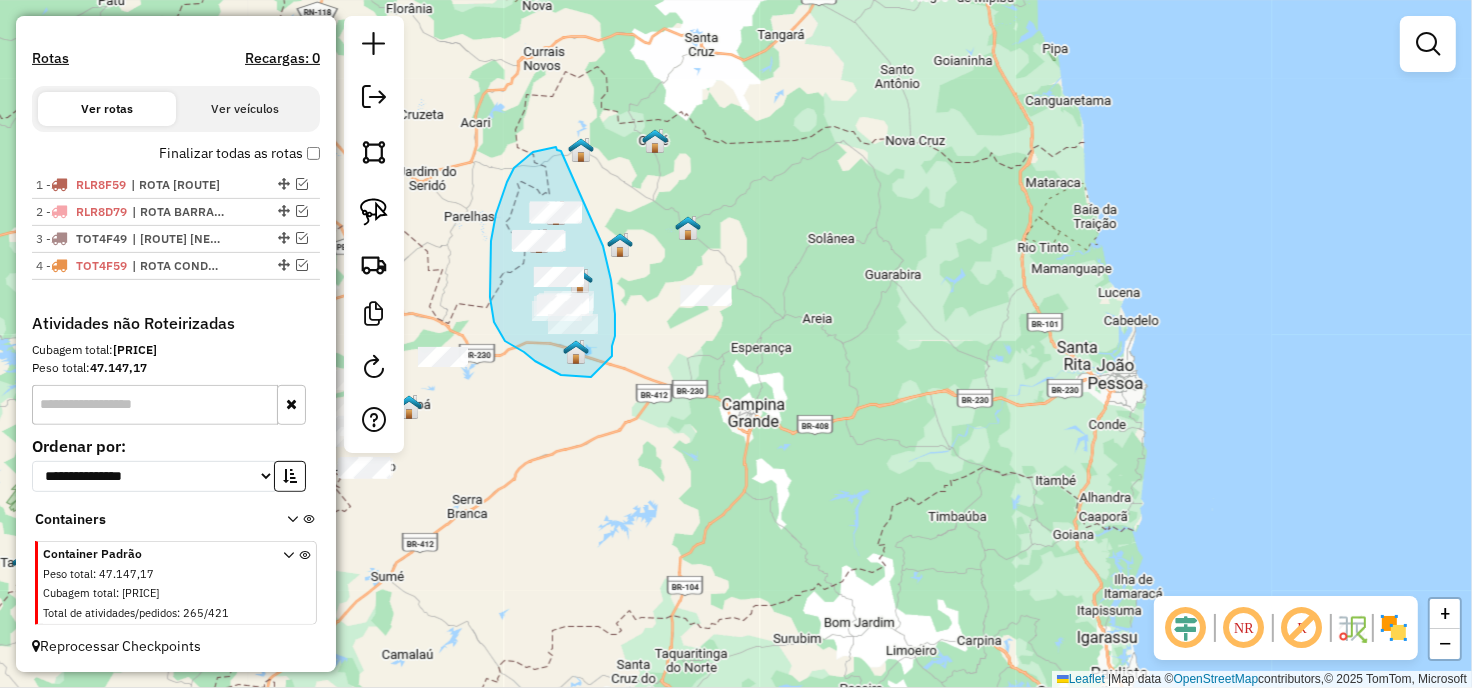 drag, startPoint x: 561, startPoint y: 151, endPoint x: 603, endPoint y: 246, distance: 103.87011 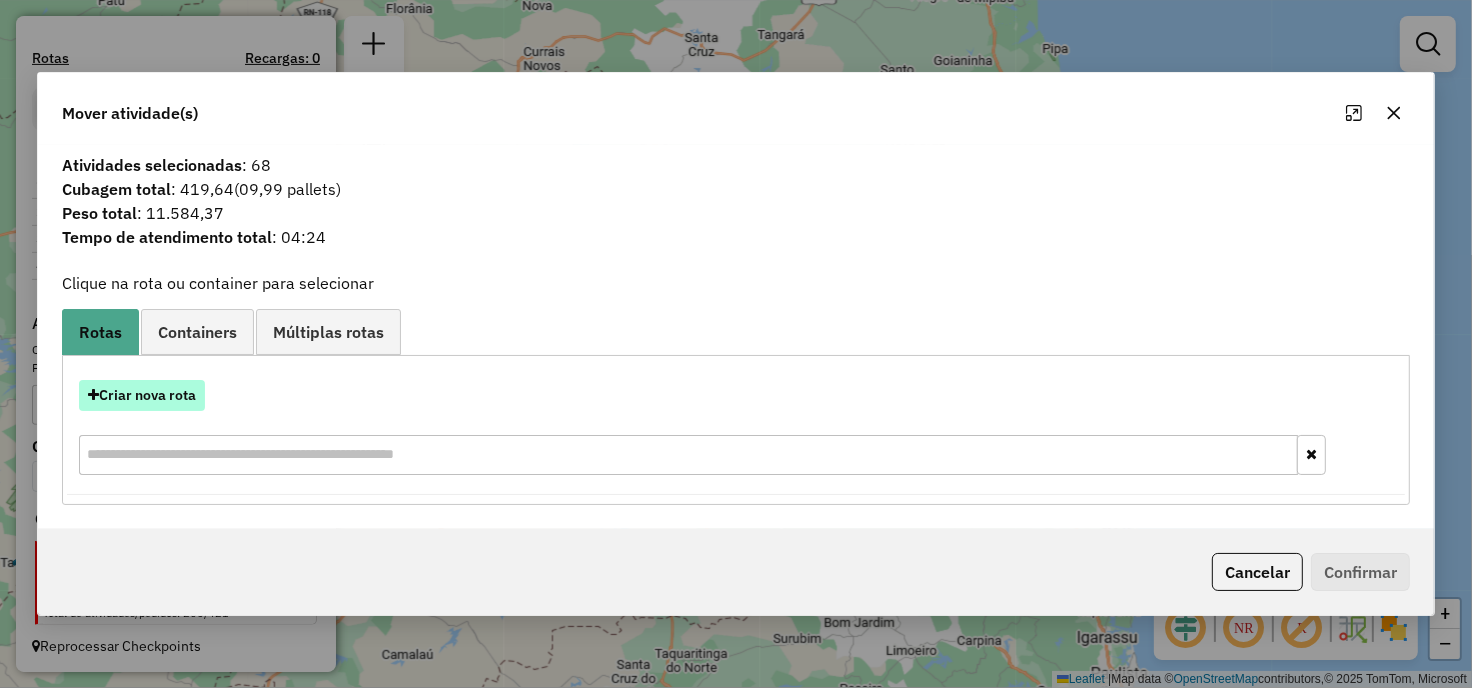 click on "Criar nova rota" at bounding box center (142, 395) 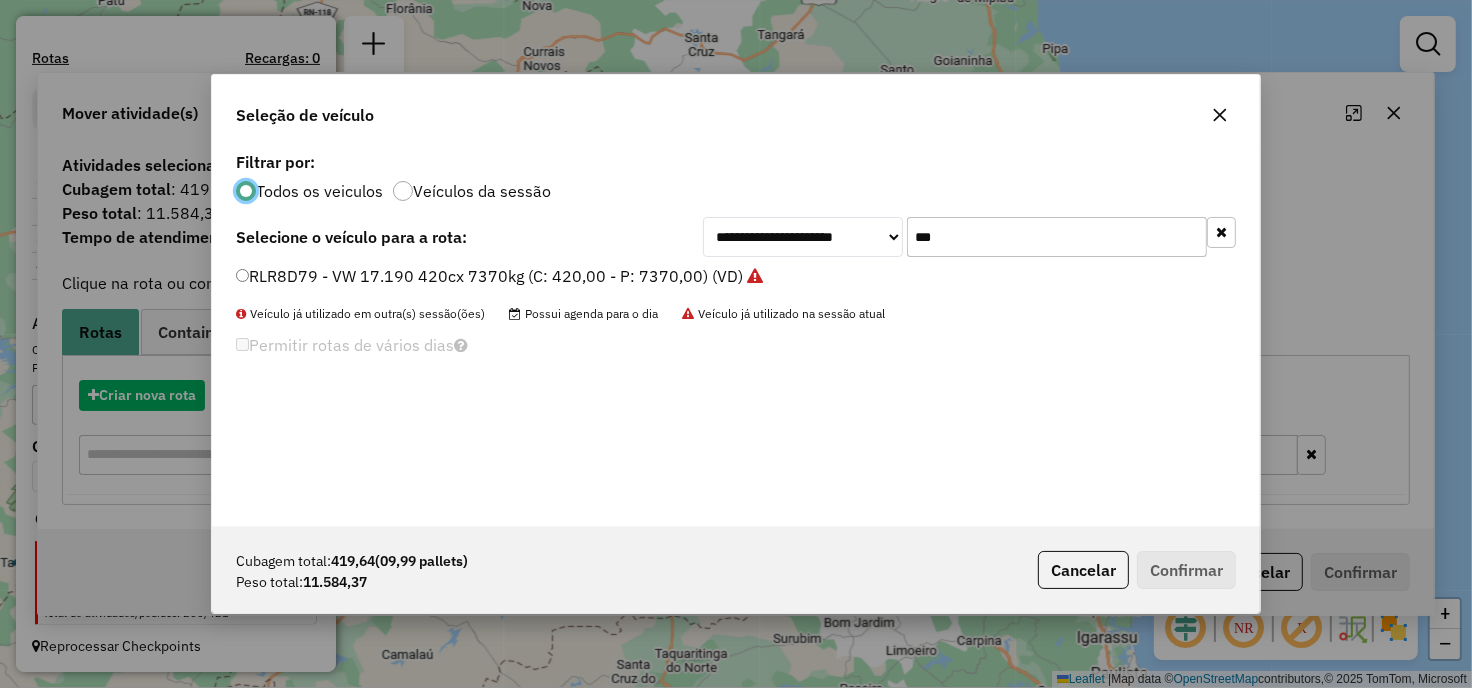 scroll, scrollTop: 11, scrollLeft: 5, axis: both 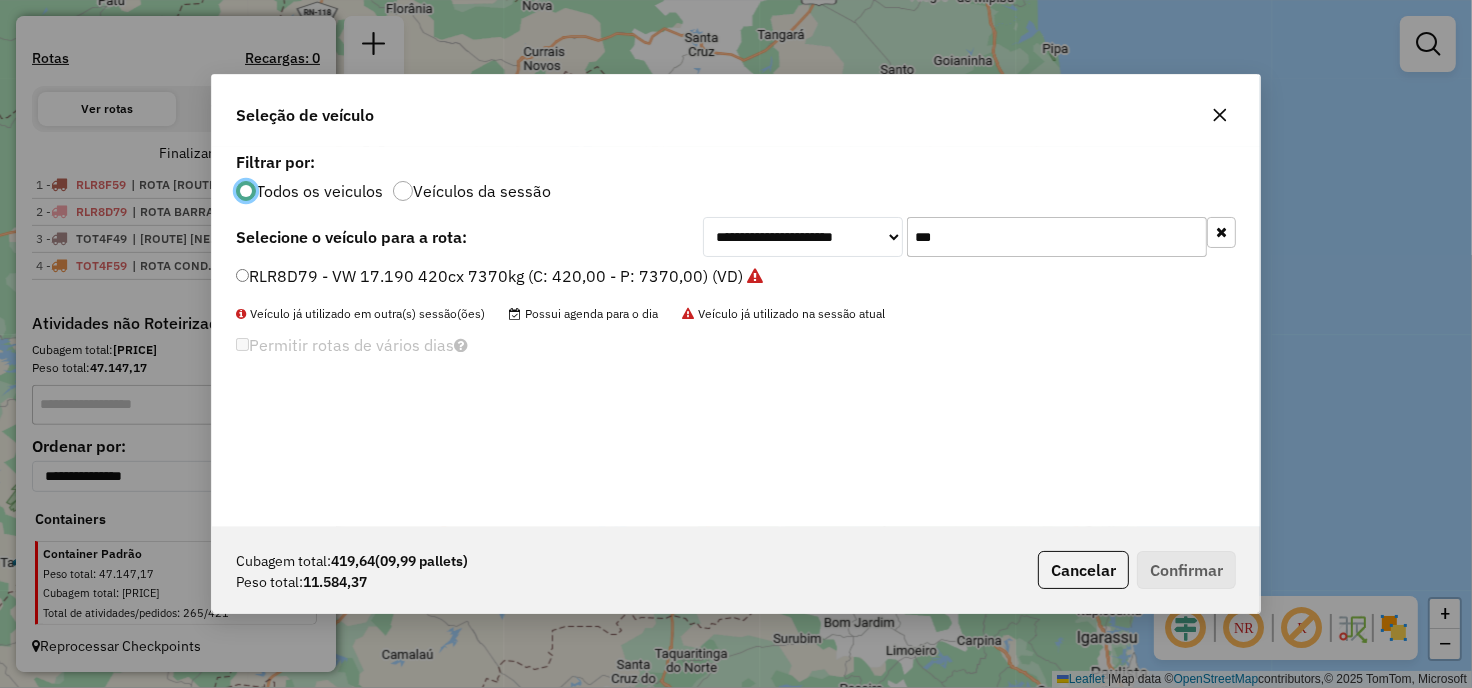 click on "***" 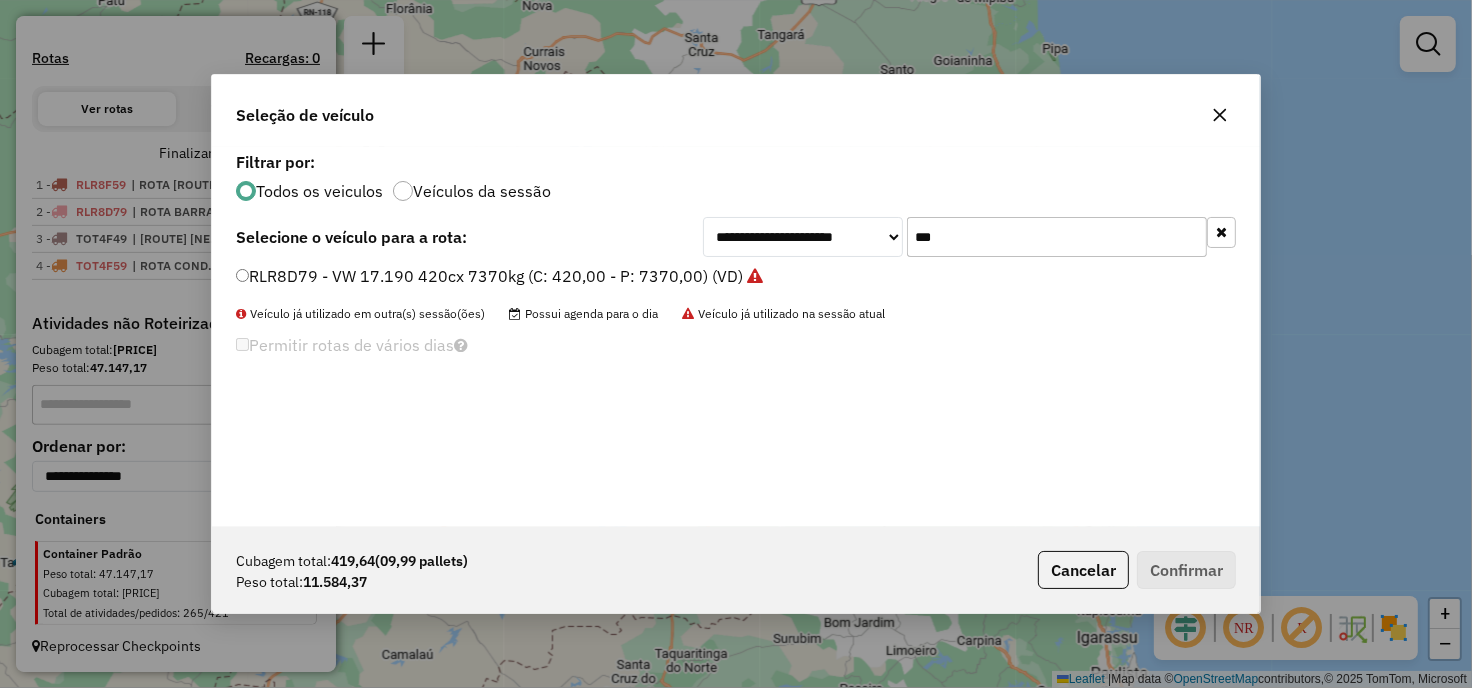 click on "***" 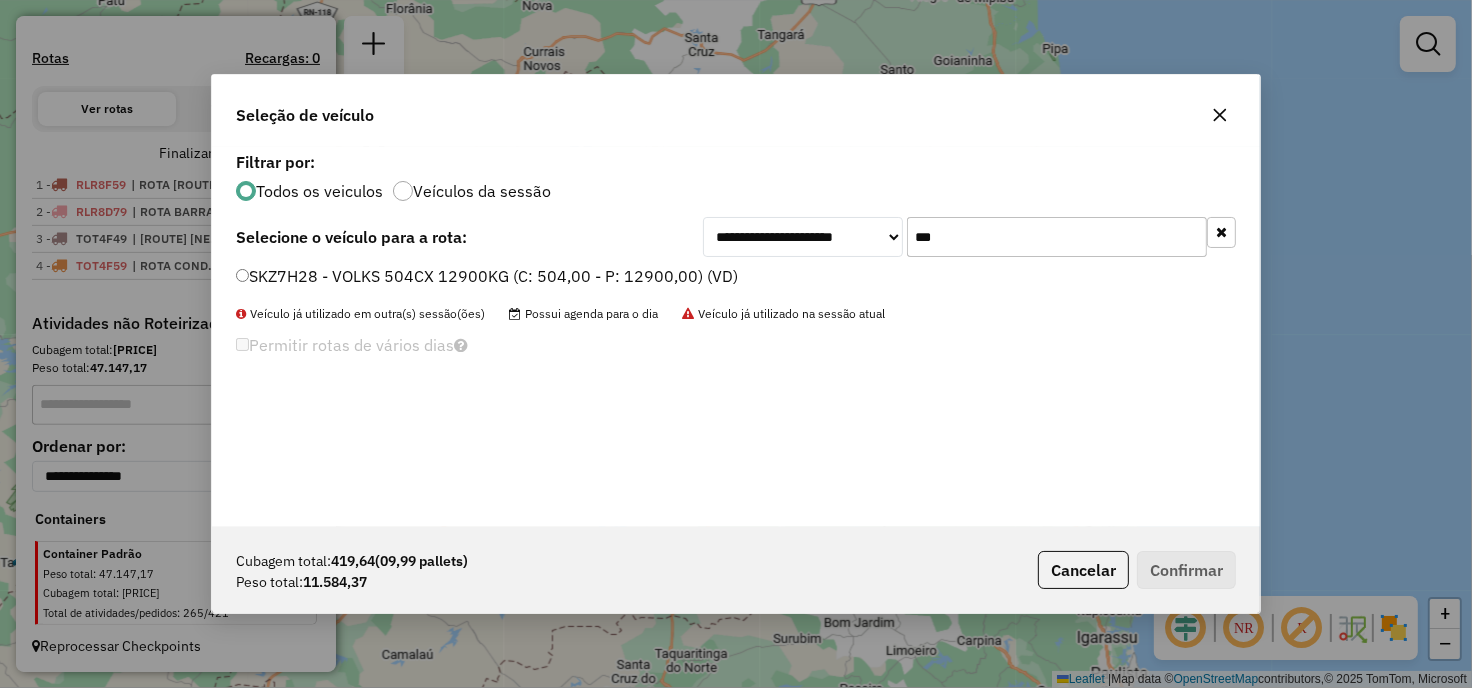 type on "***" 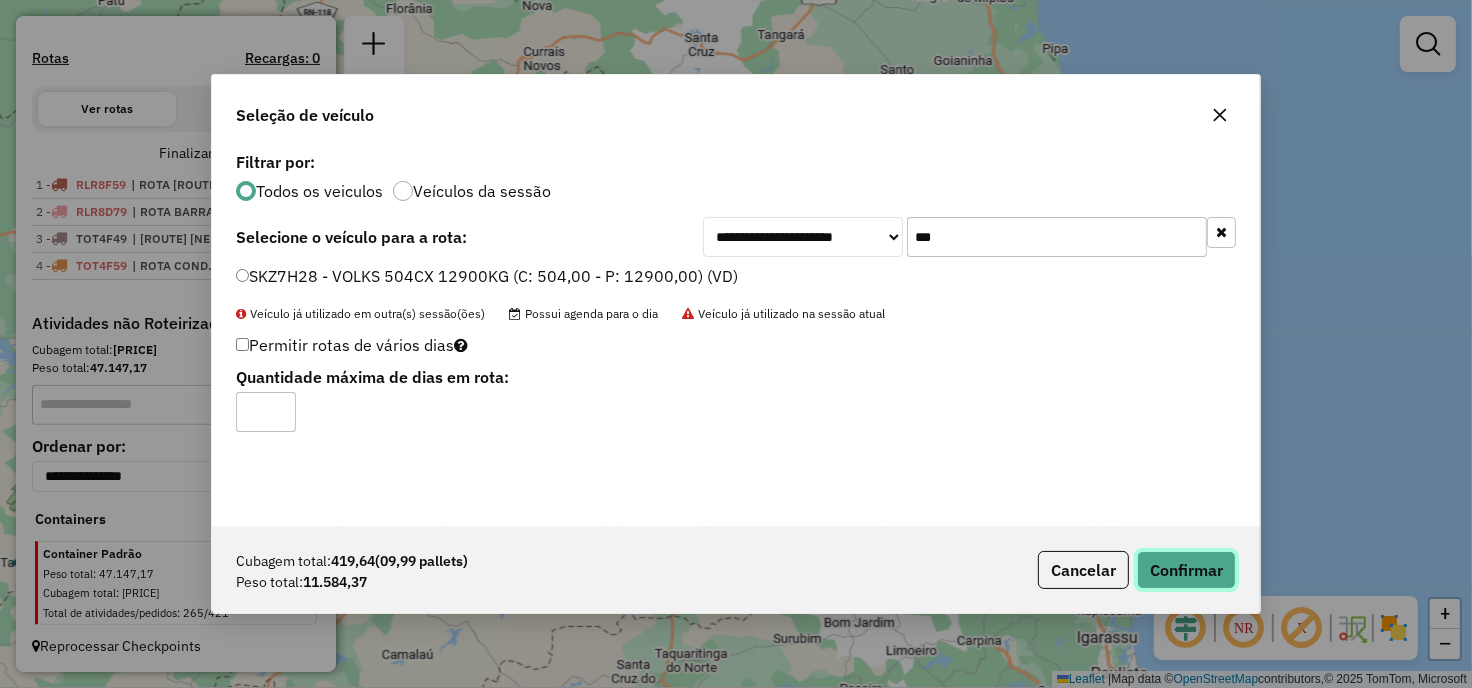 click on "Confirmar" 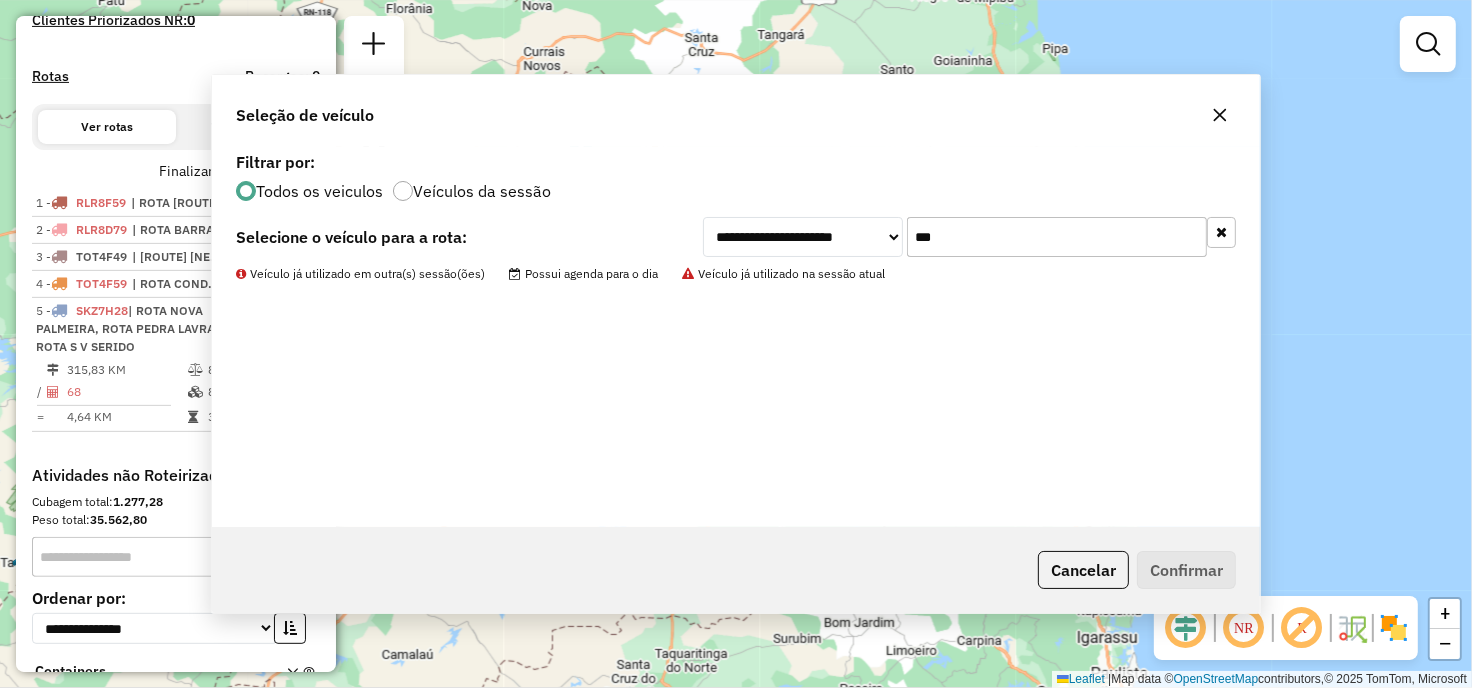scroll, scrollTop: 728, scrollLeft: 0, axis: vertical 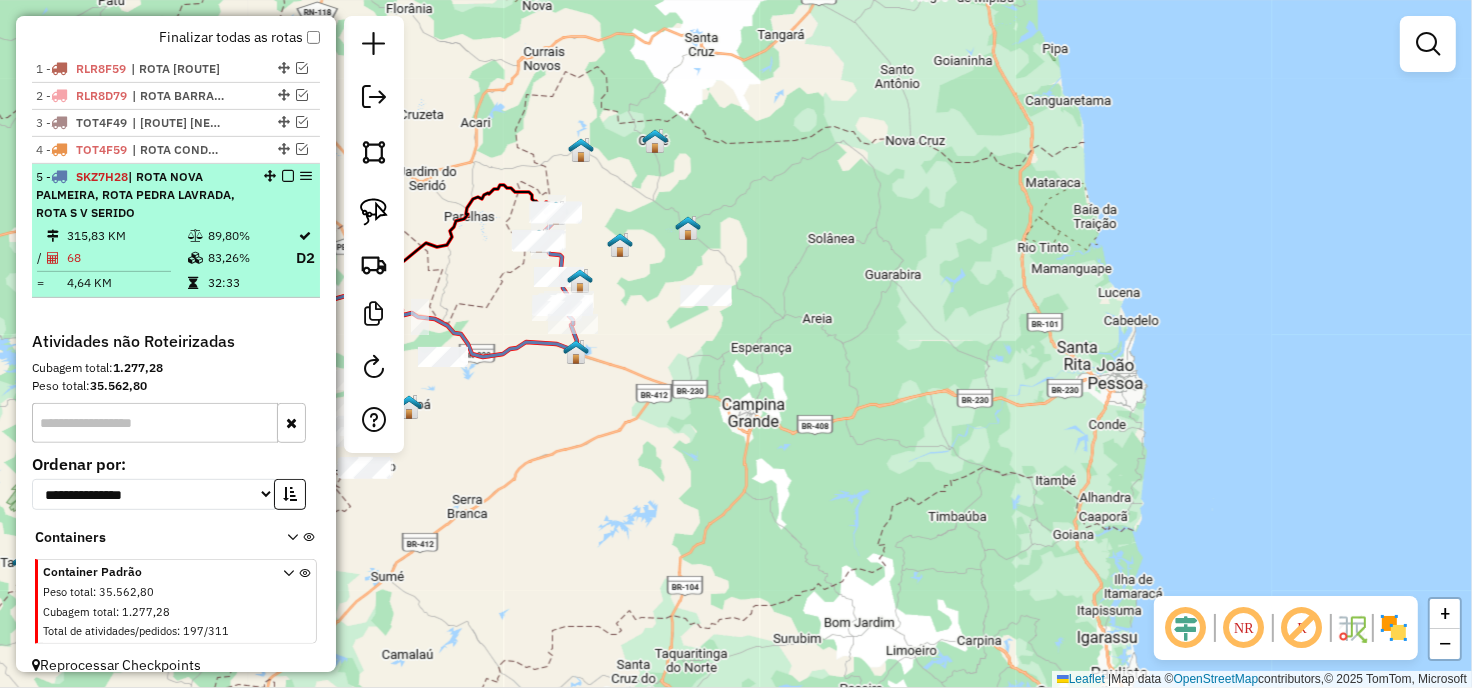 click at bounding box center [288, 176] 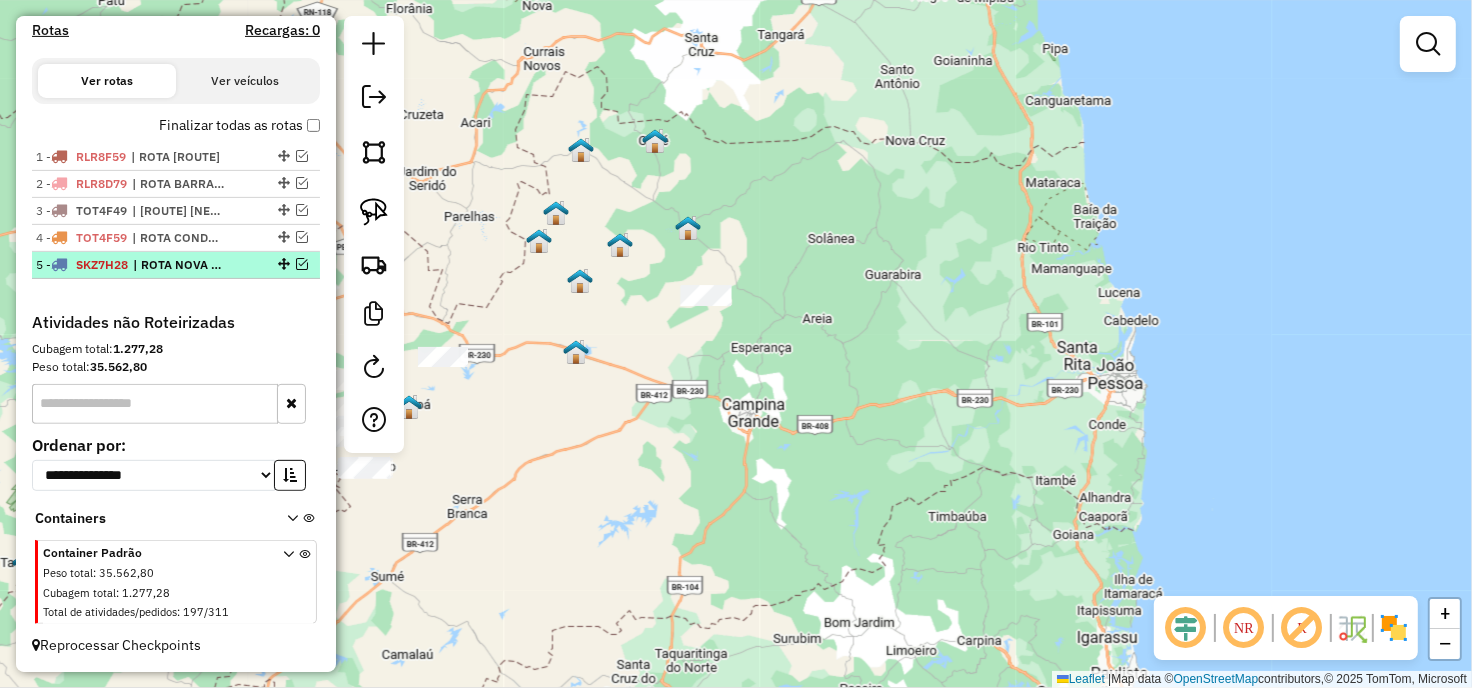scroll, scrollTop: 621, scrollLeft: 0, axis: vertical 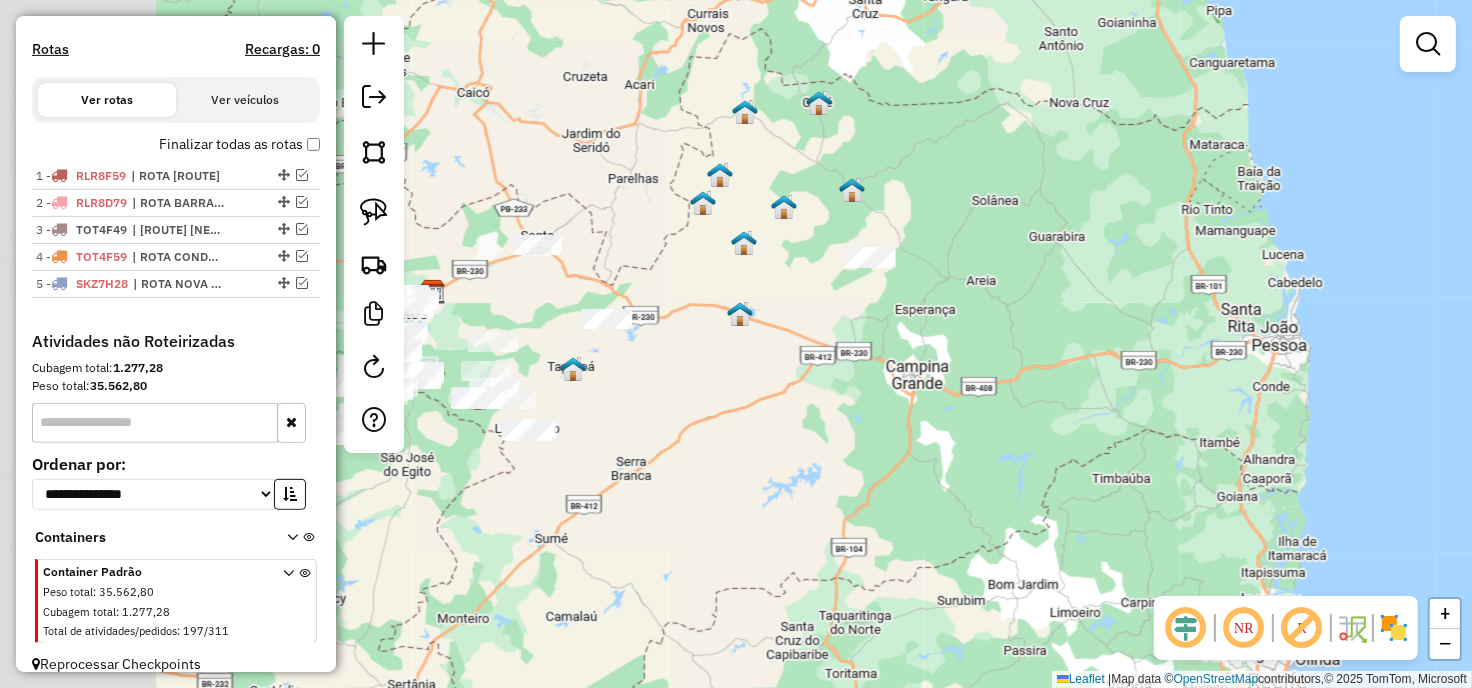 drag, startPoint x: 673, startPoint y: 501, endPoint x: 940, endPoint y: 446, distance: 272.60596 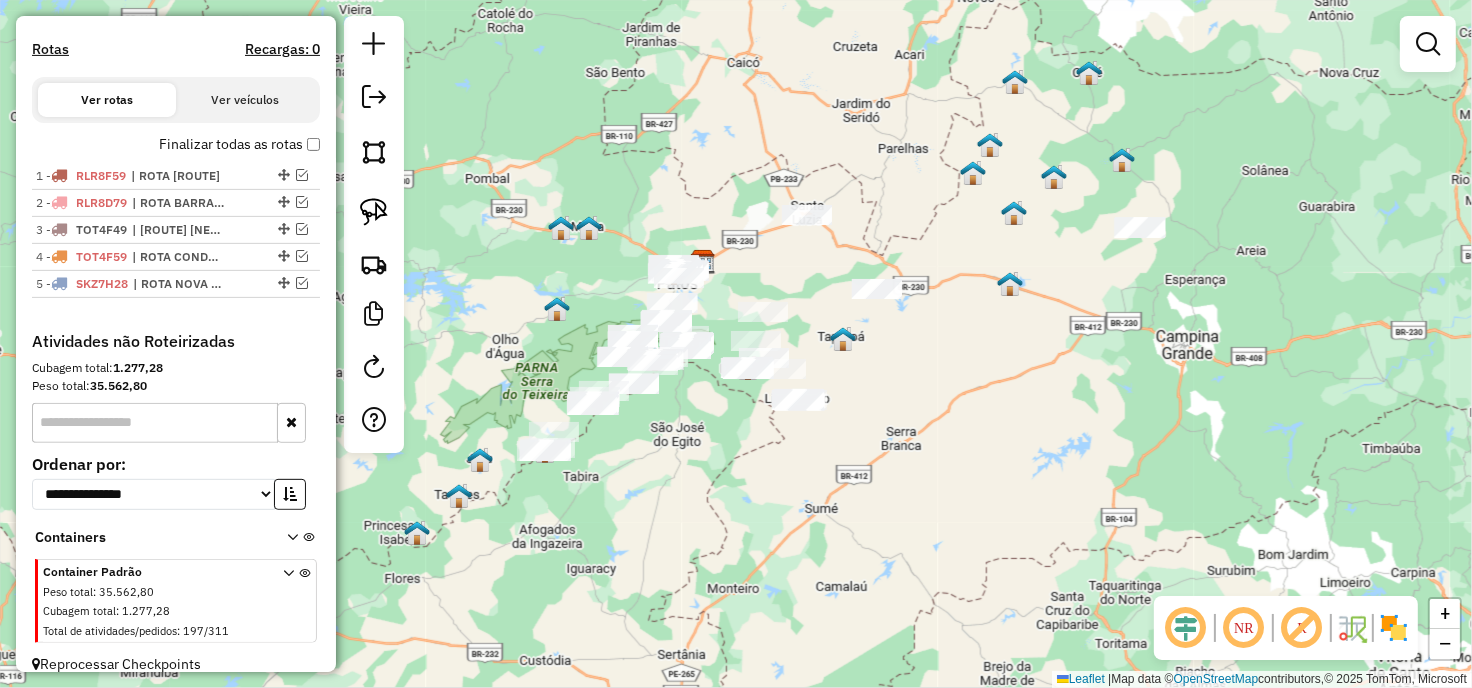 drag, startPoint x: 693, startPoint y: 510, endPoint x: 742, endPoint y: 511, distance: 49.010204 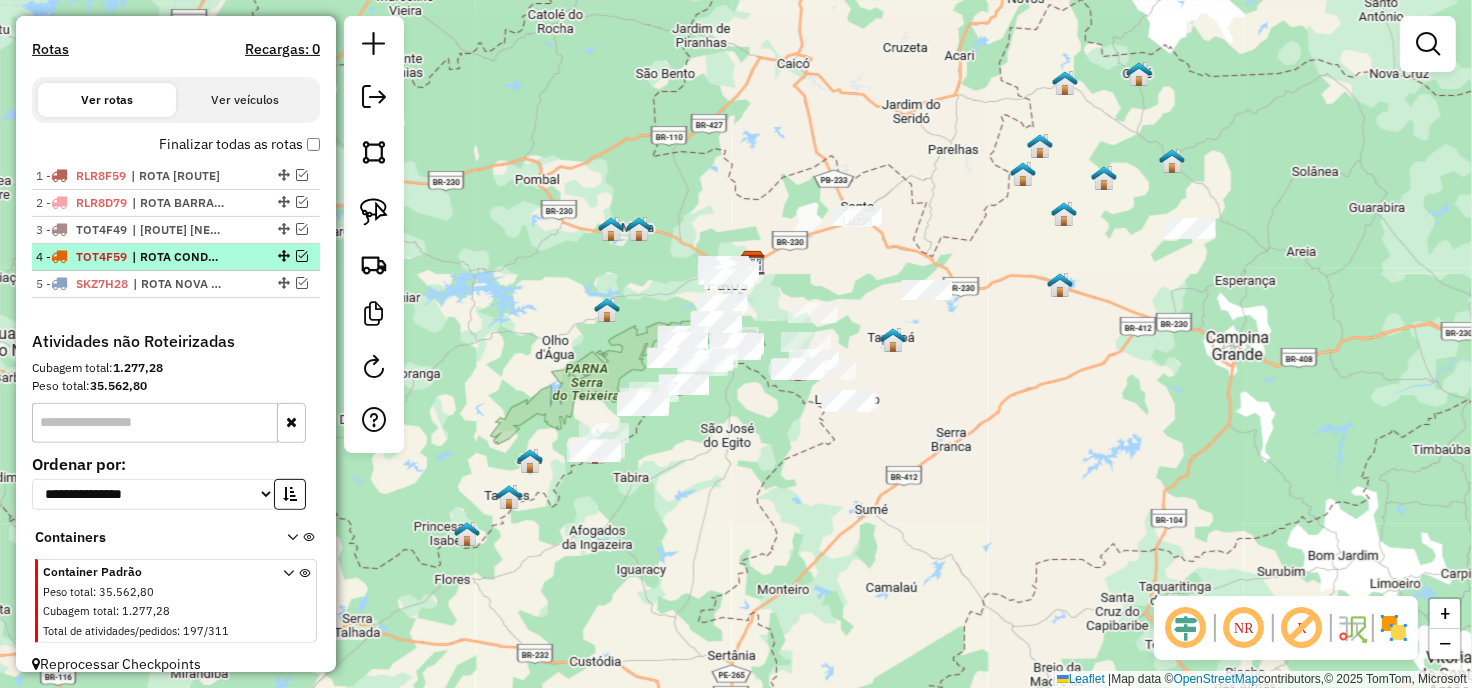 click at bounding box center (302, 256) 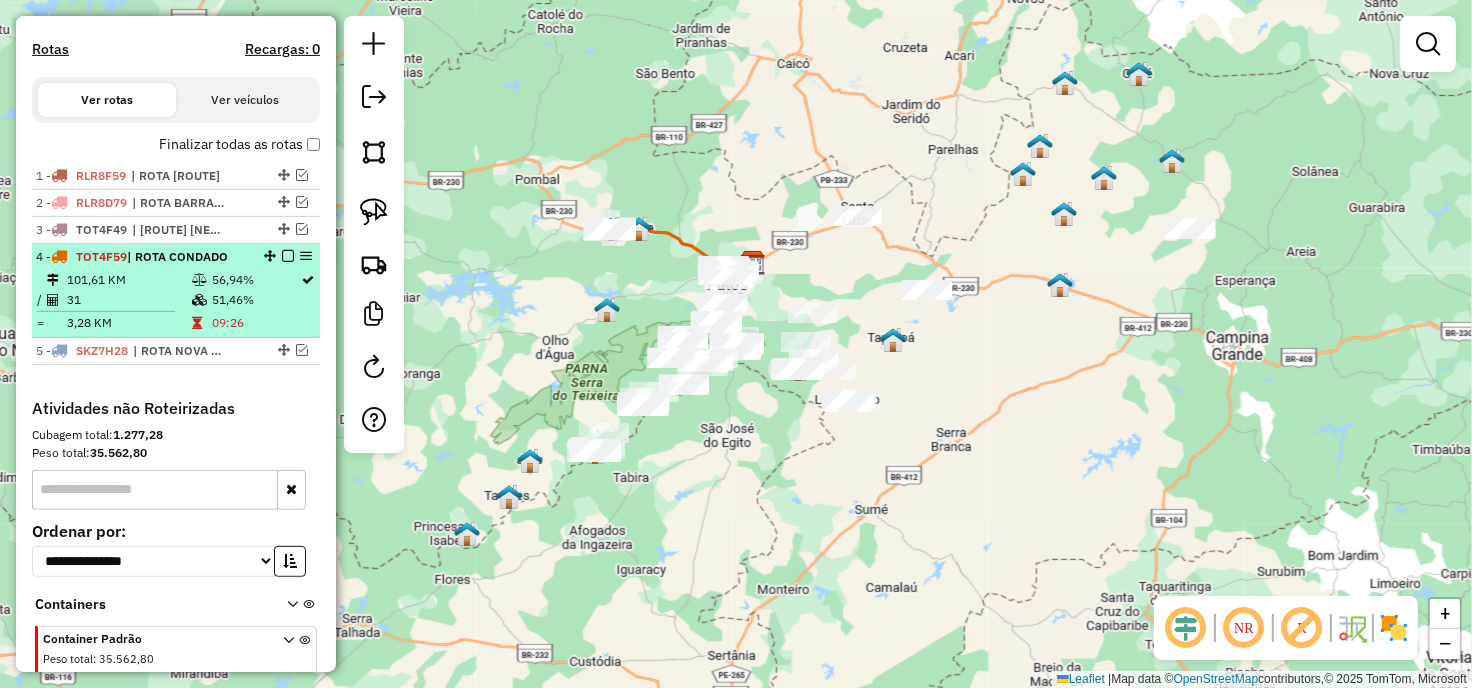 scroll, scrollTop: 687, scrollLeft: 0, axis: vertical 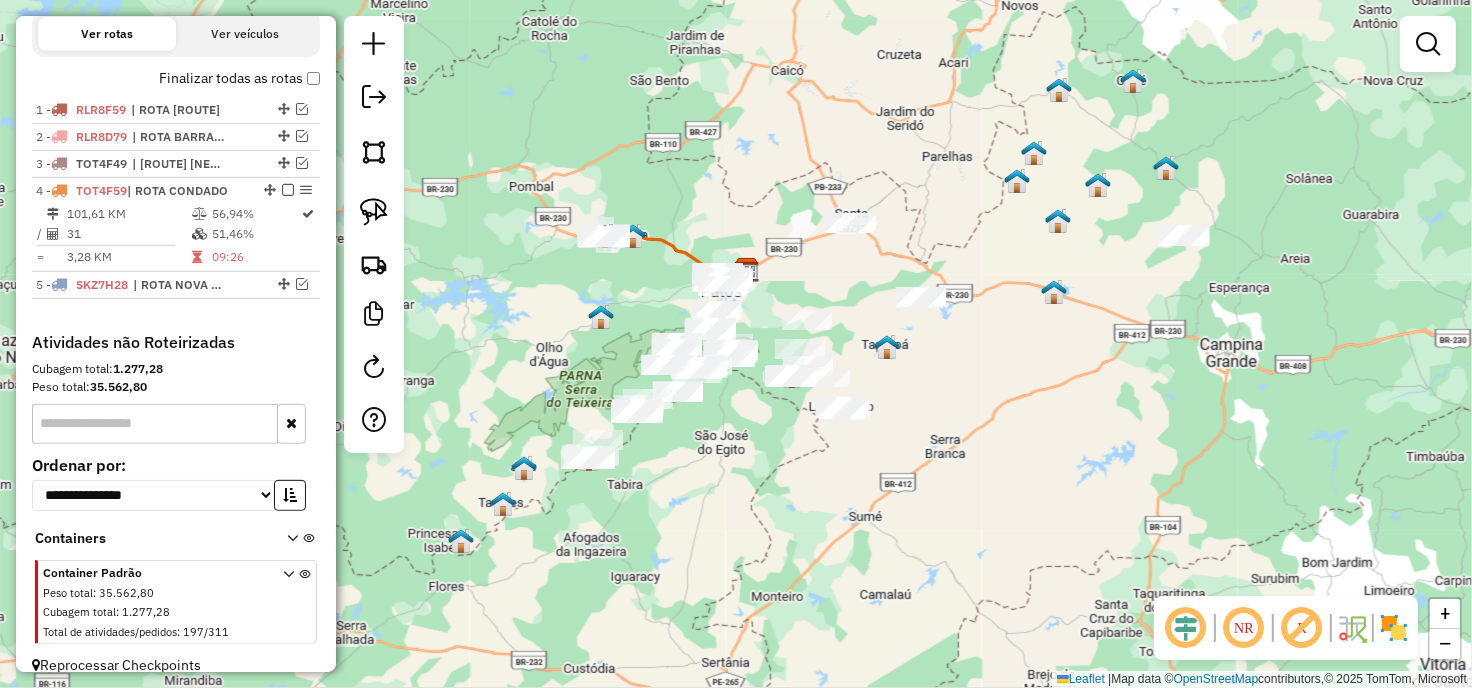 drag, startPoint x: 631, startPoint y: 294, endPoint x: 613, endPoint y: 320, distance: 31.622776 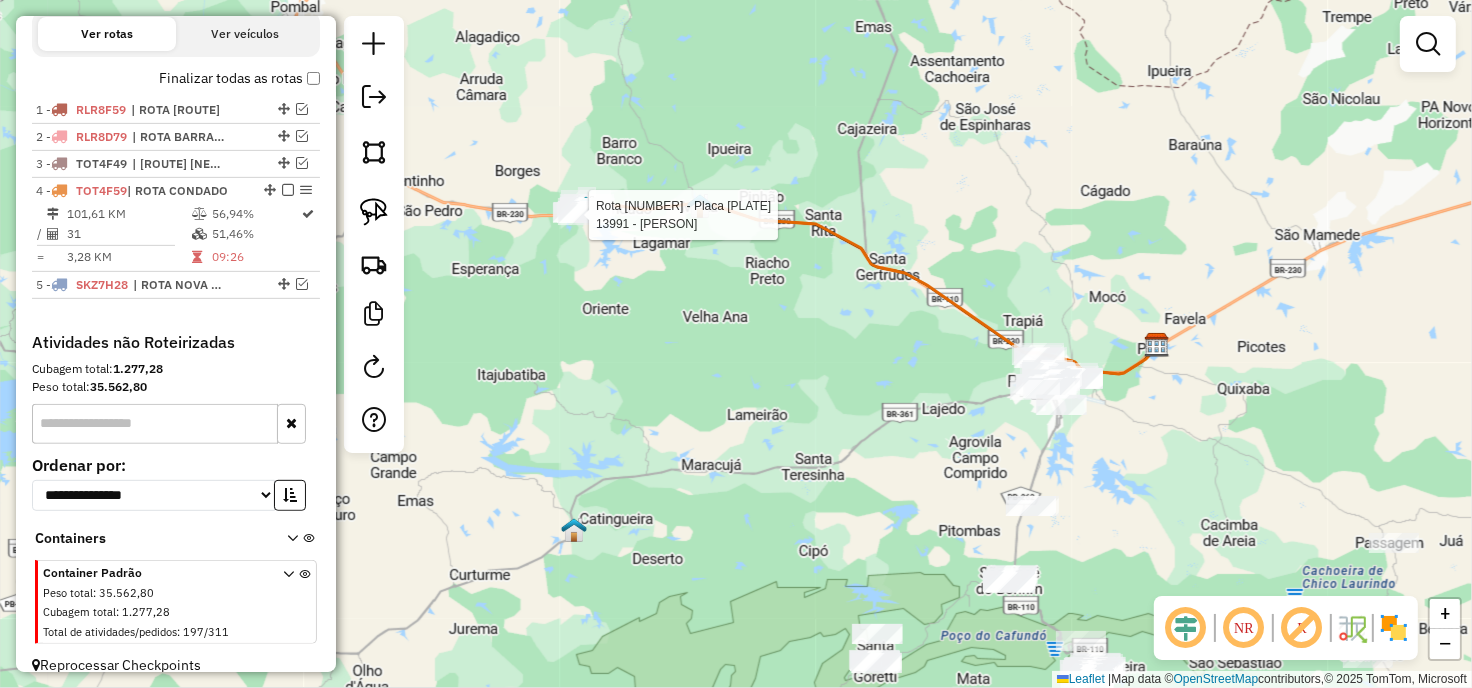 select on "**********" 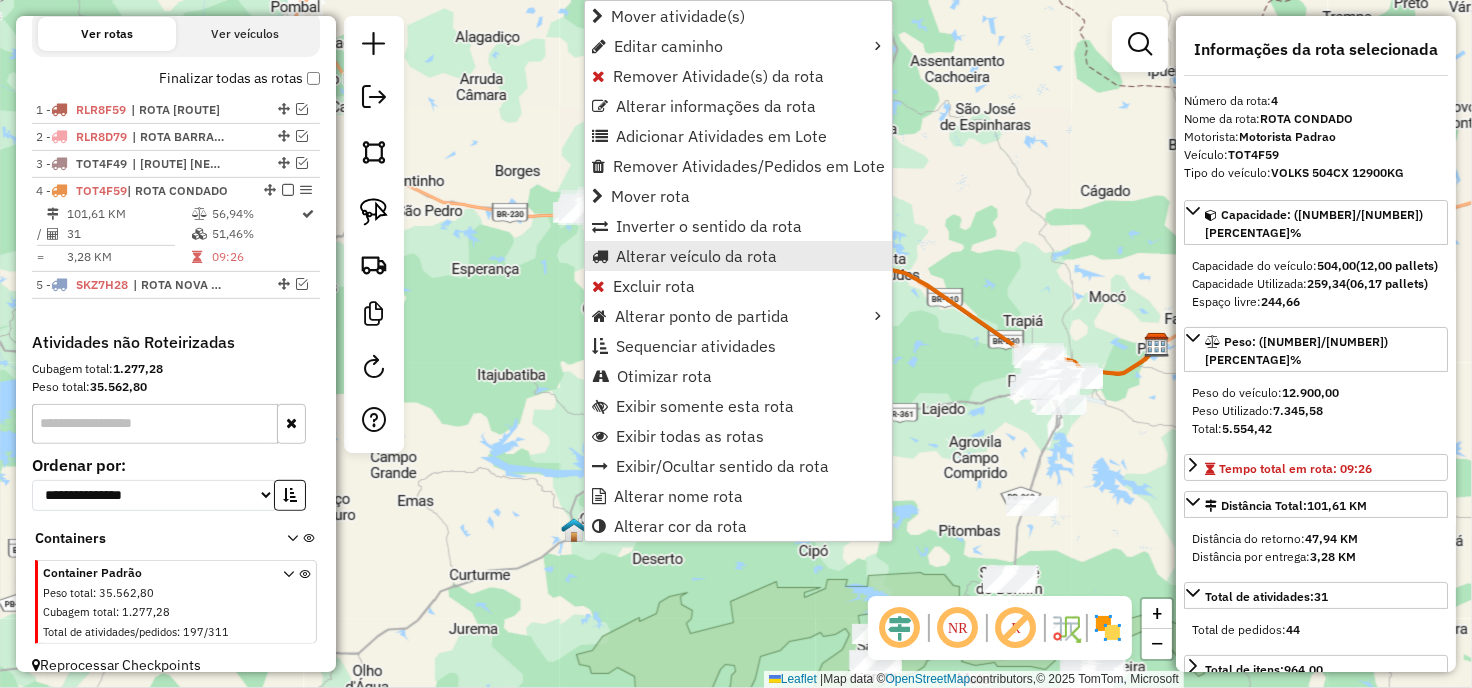 click on "Alterar veículo da rota" at bounding box center (696, 256) 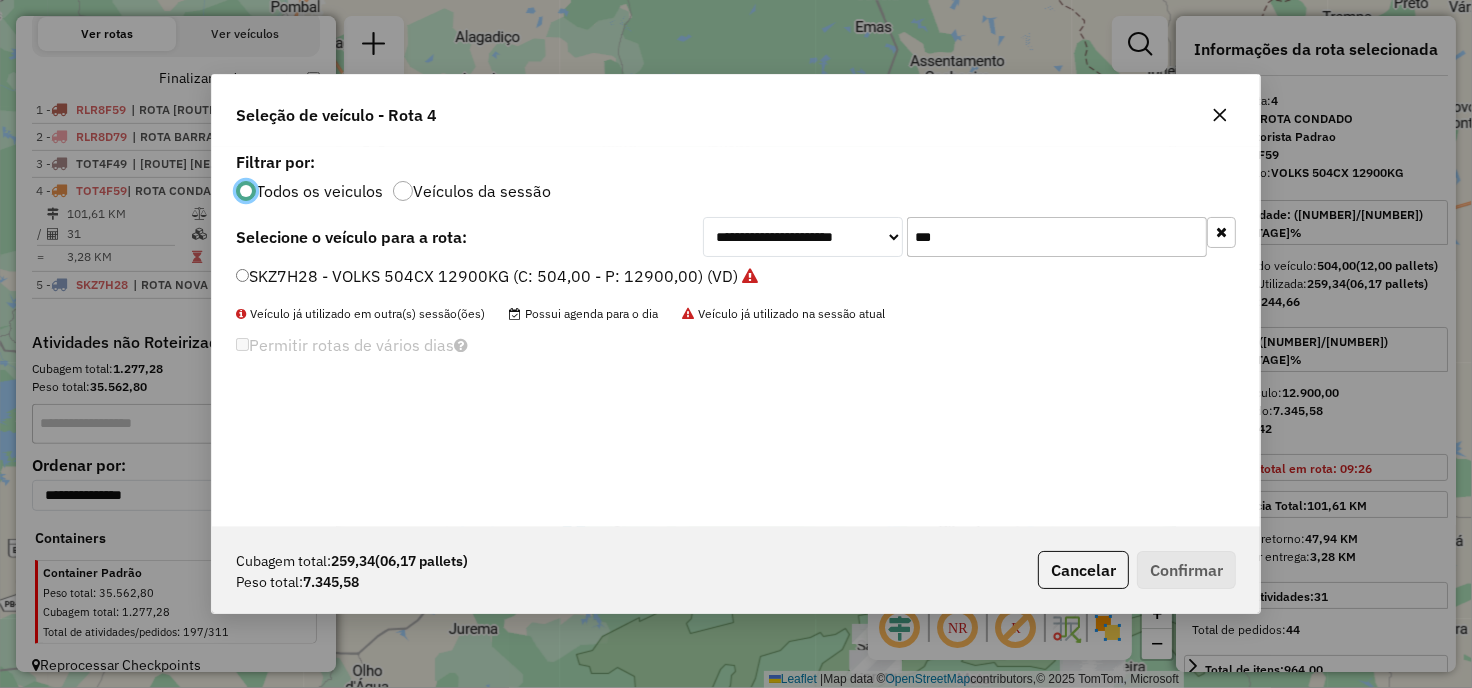 scroll, scrollTop: 11, scrollLeft: 5, axis: both 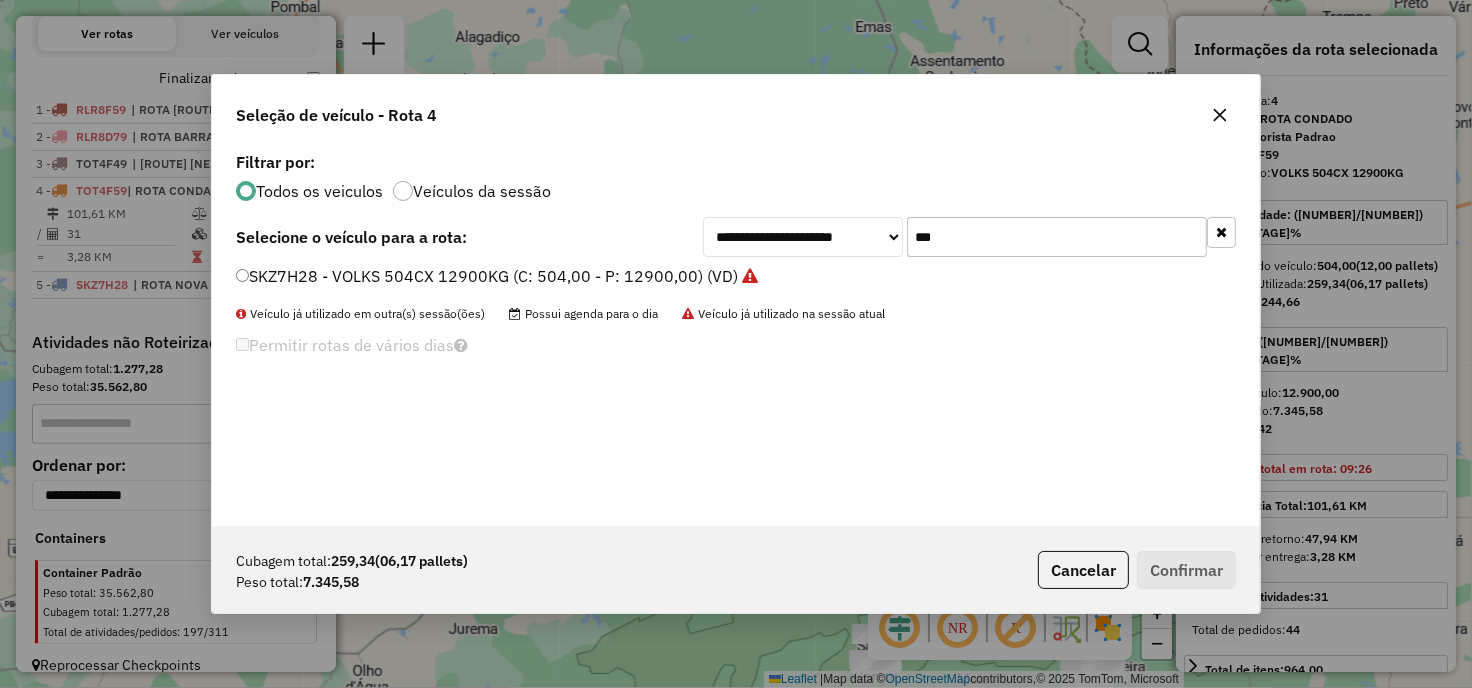 click on "***" 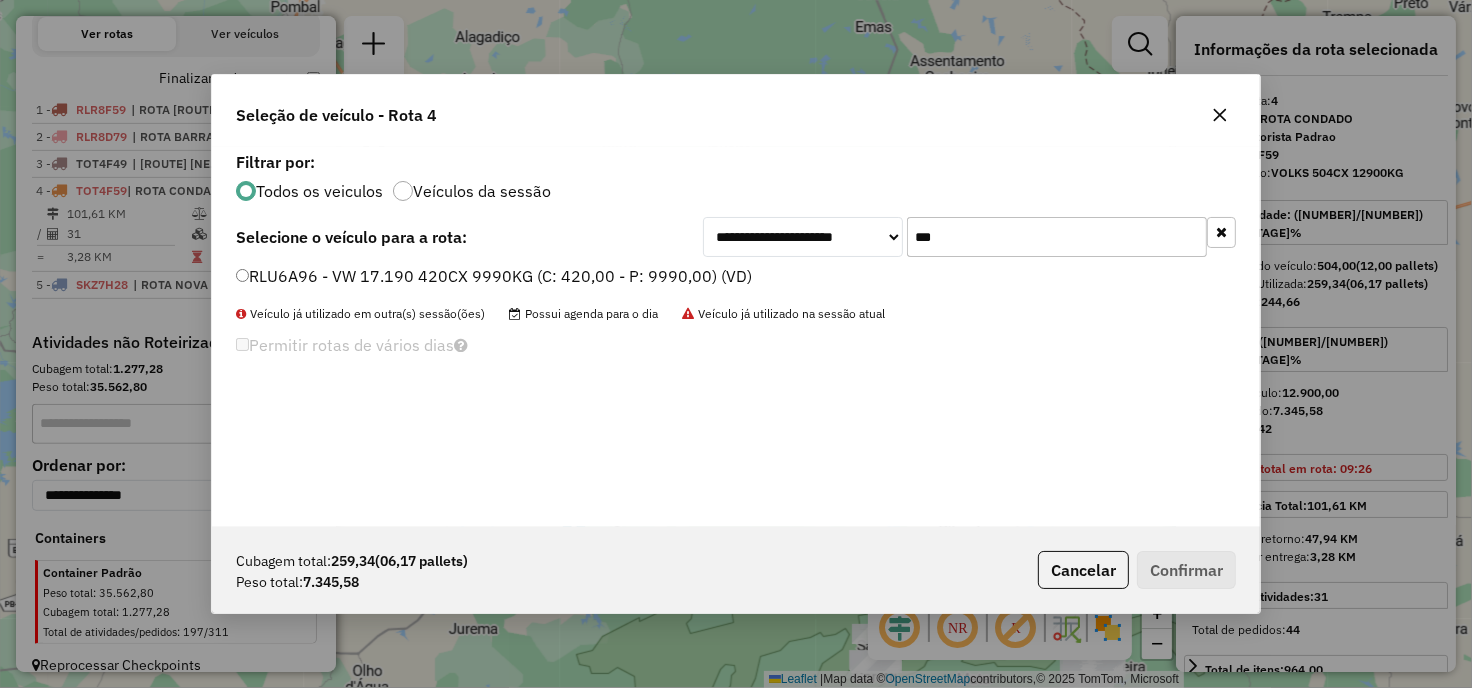 type on "***" 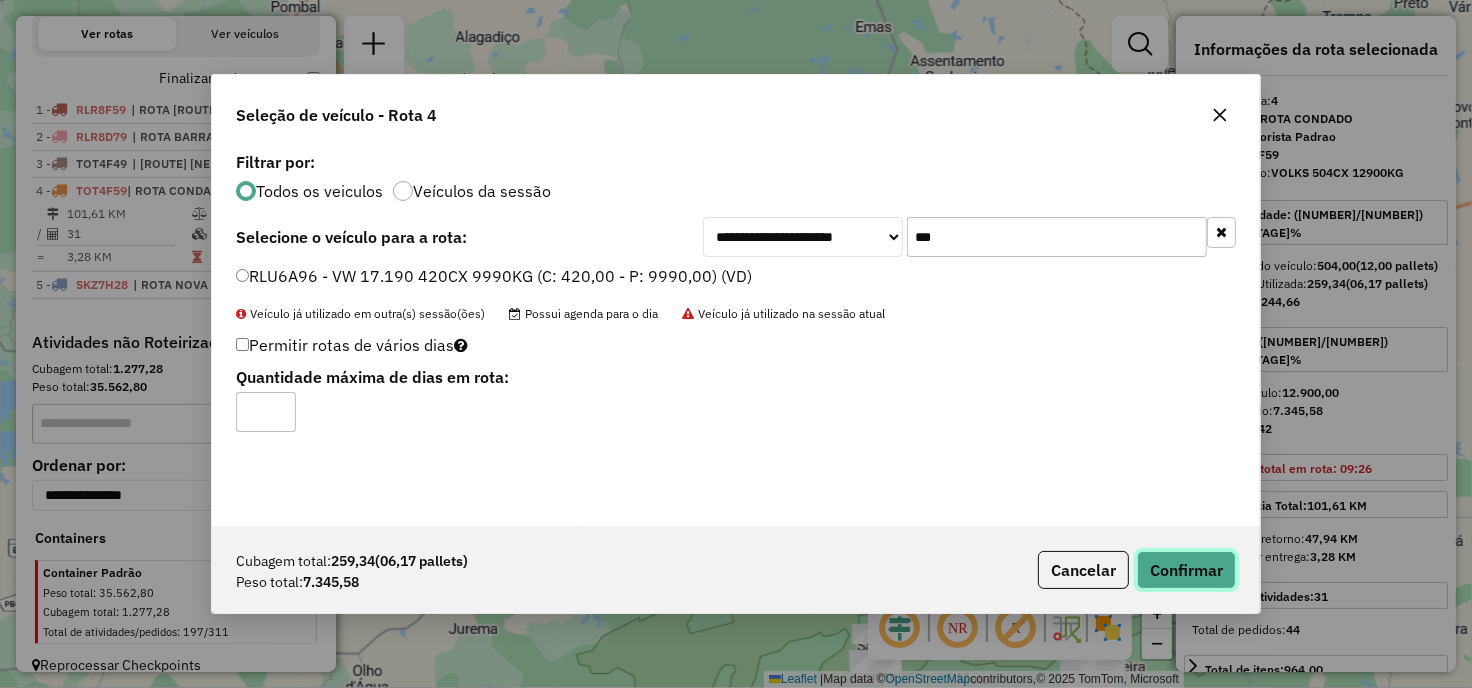 click on "Confirmar" 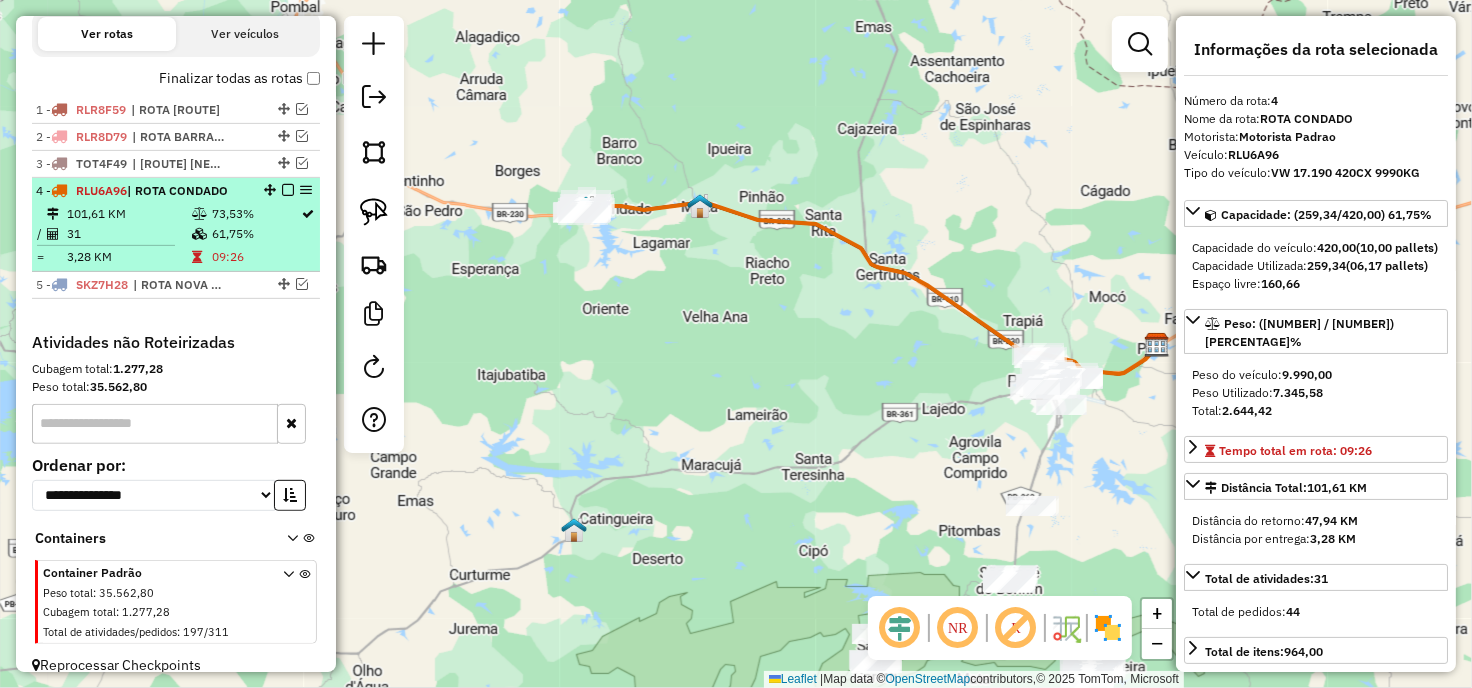 click at bounding box center [288, 190] 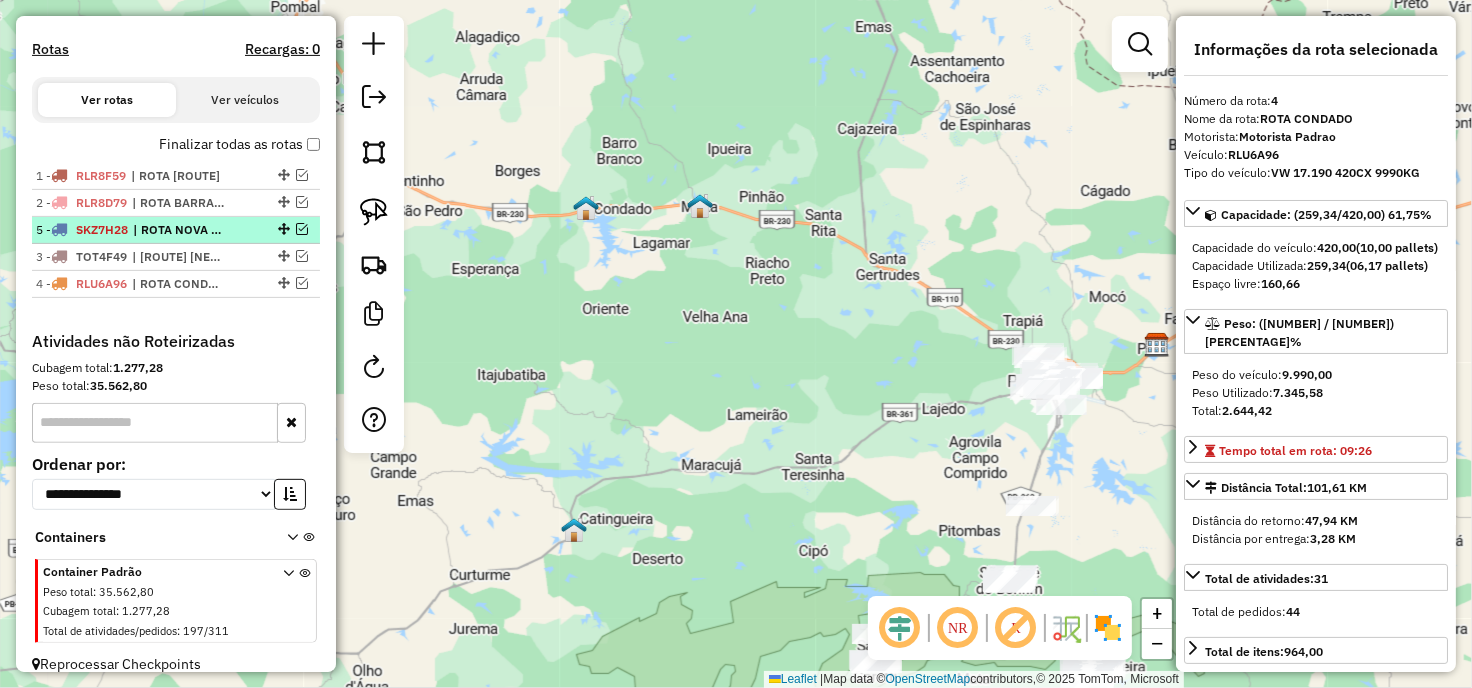 drag, startPoint x: 273, startPoint y: 263, endPoint x: 281, endPoint y: 201, distance: 62.514 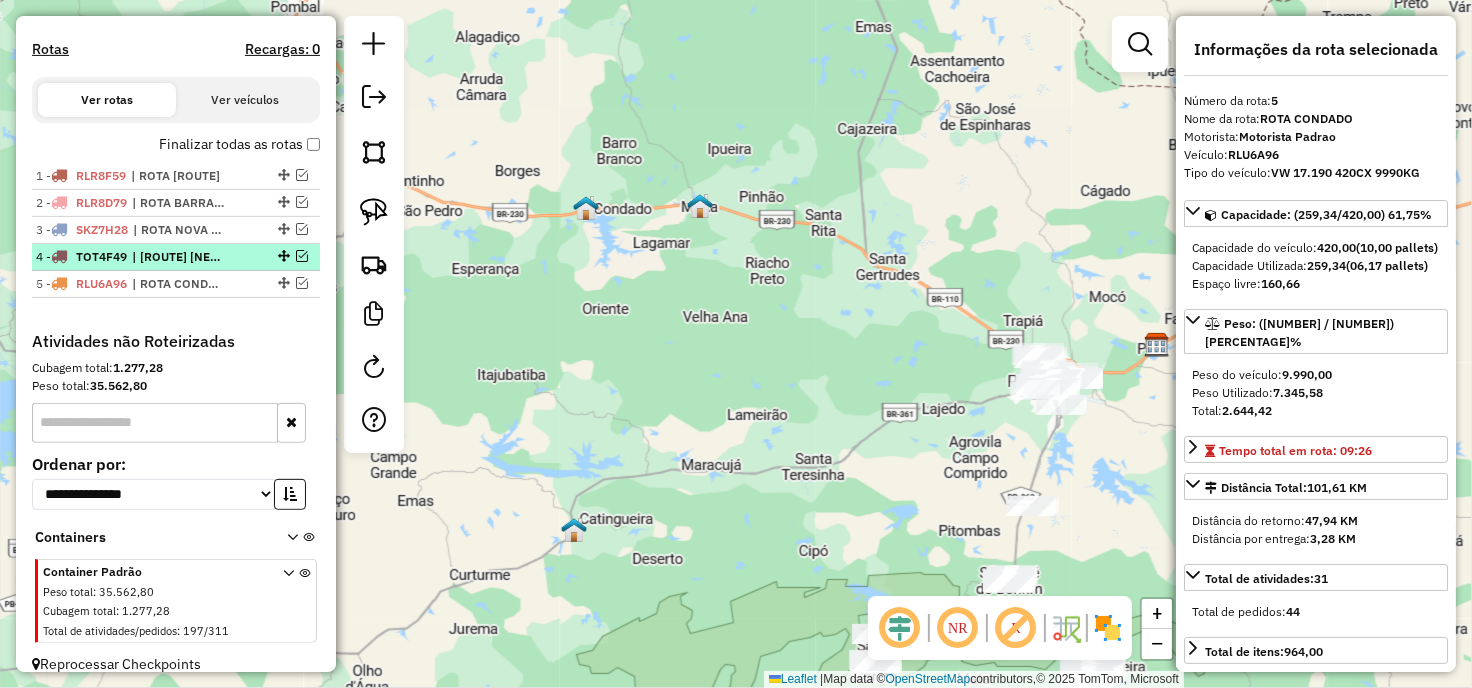 click on "4 -       TOT4F49   | ROTA VISTA SERRANA" at bounding box center (176, 257) 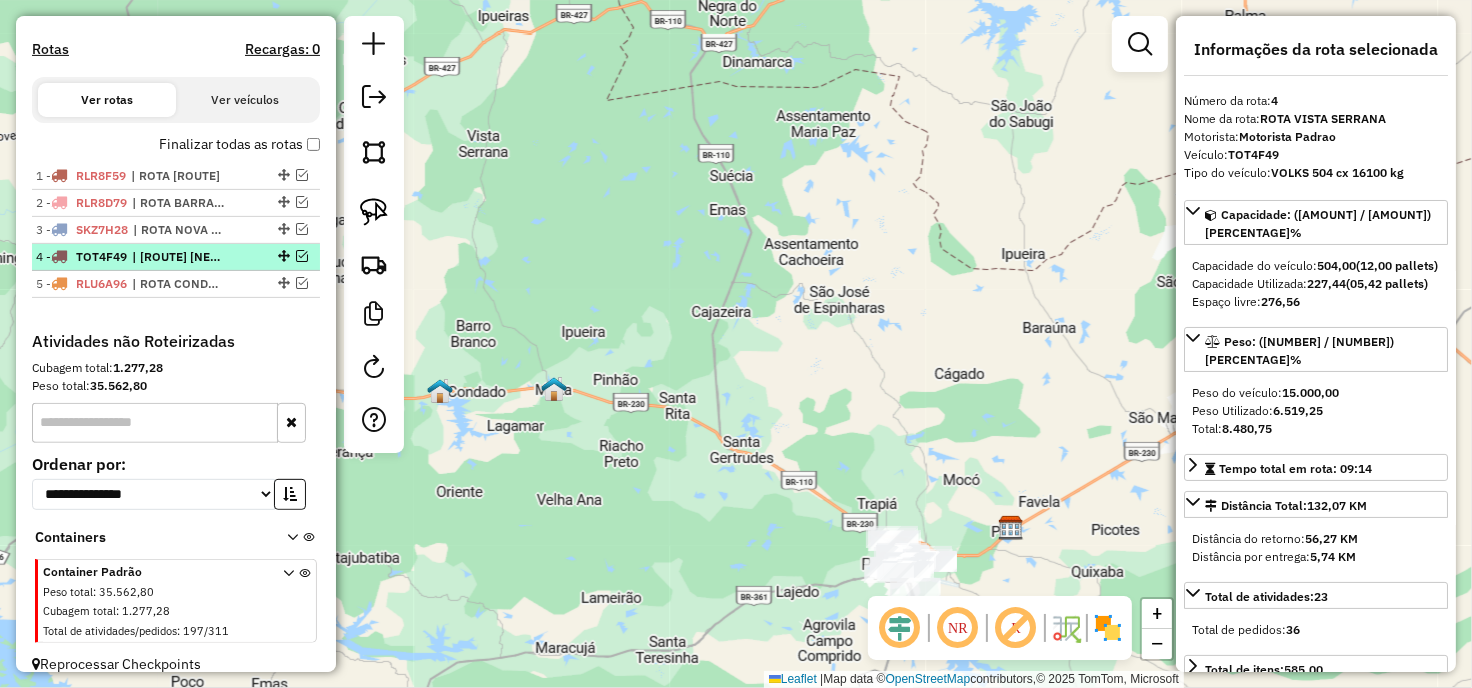 click at bounding box center (302, 256) 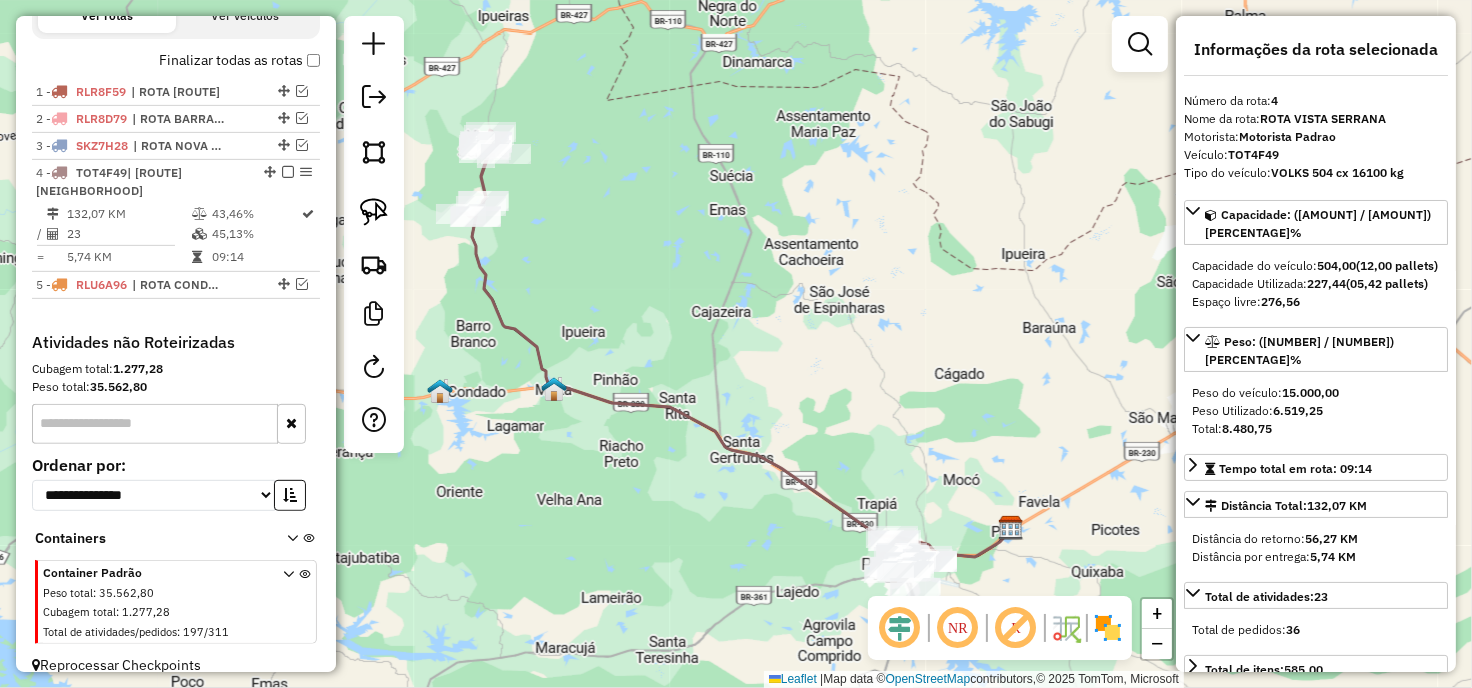 drag, startPoint x: 601, startPoint y: 278, endPoint x: 580, endPoint y: 315, distance: 42.544094 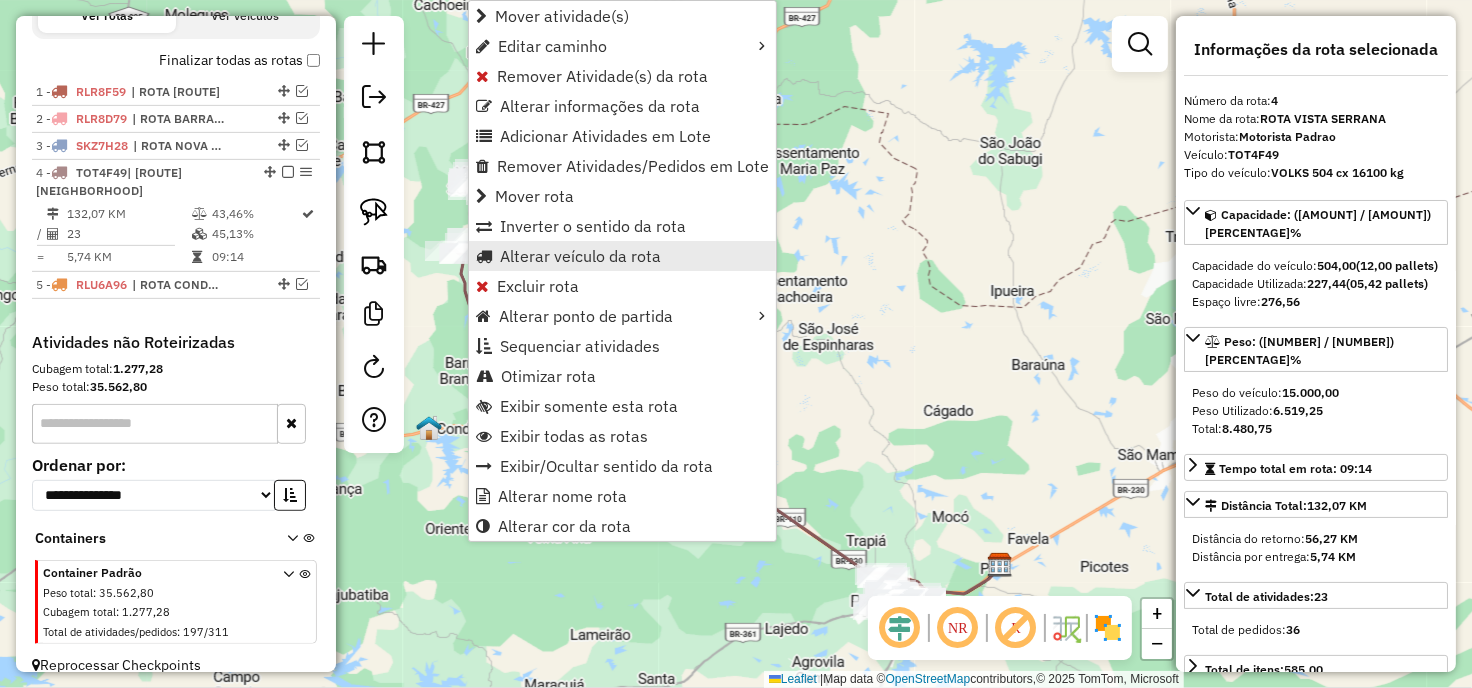 click on "Alterar veículo da rota" at bounding box center [580, 256] 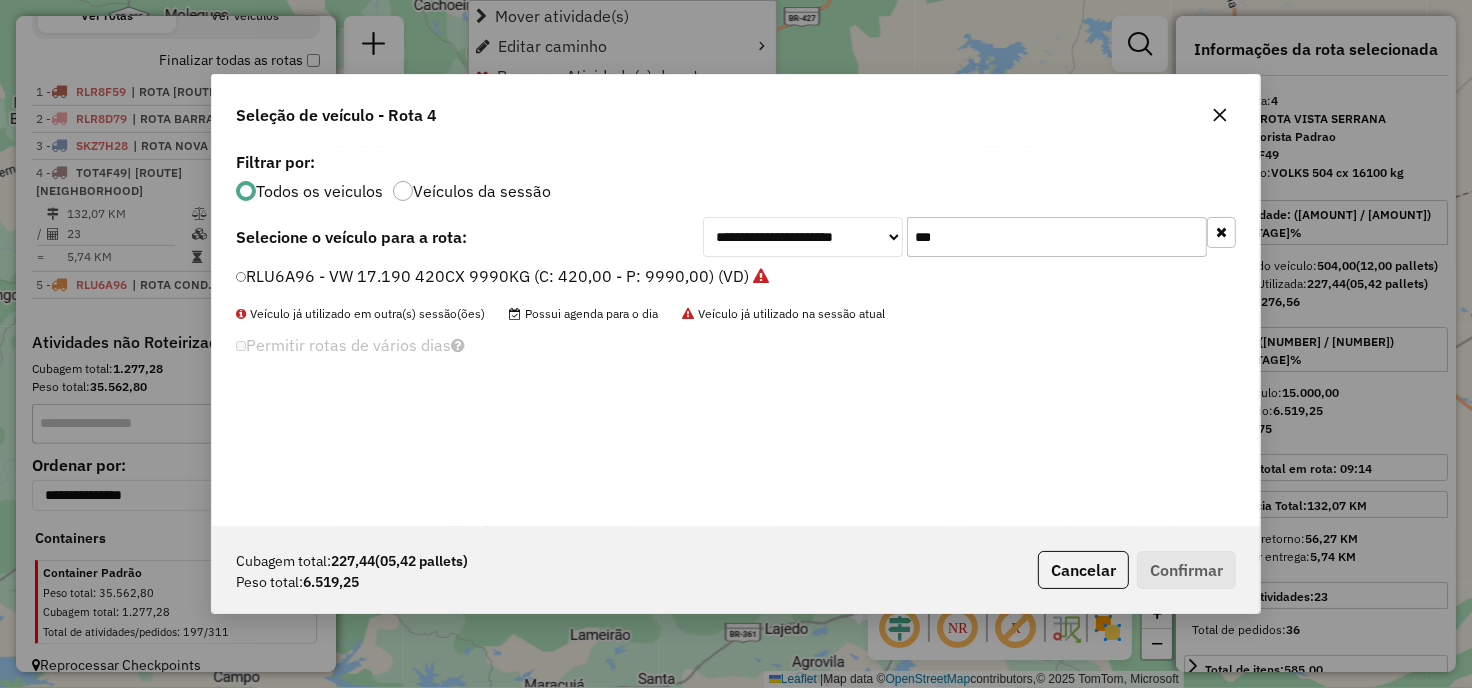 scroll, scrollTop: 11, scrollLeft: 5, axis: both 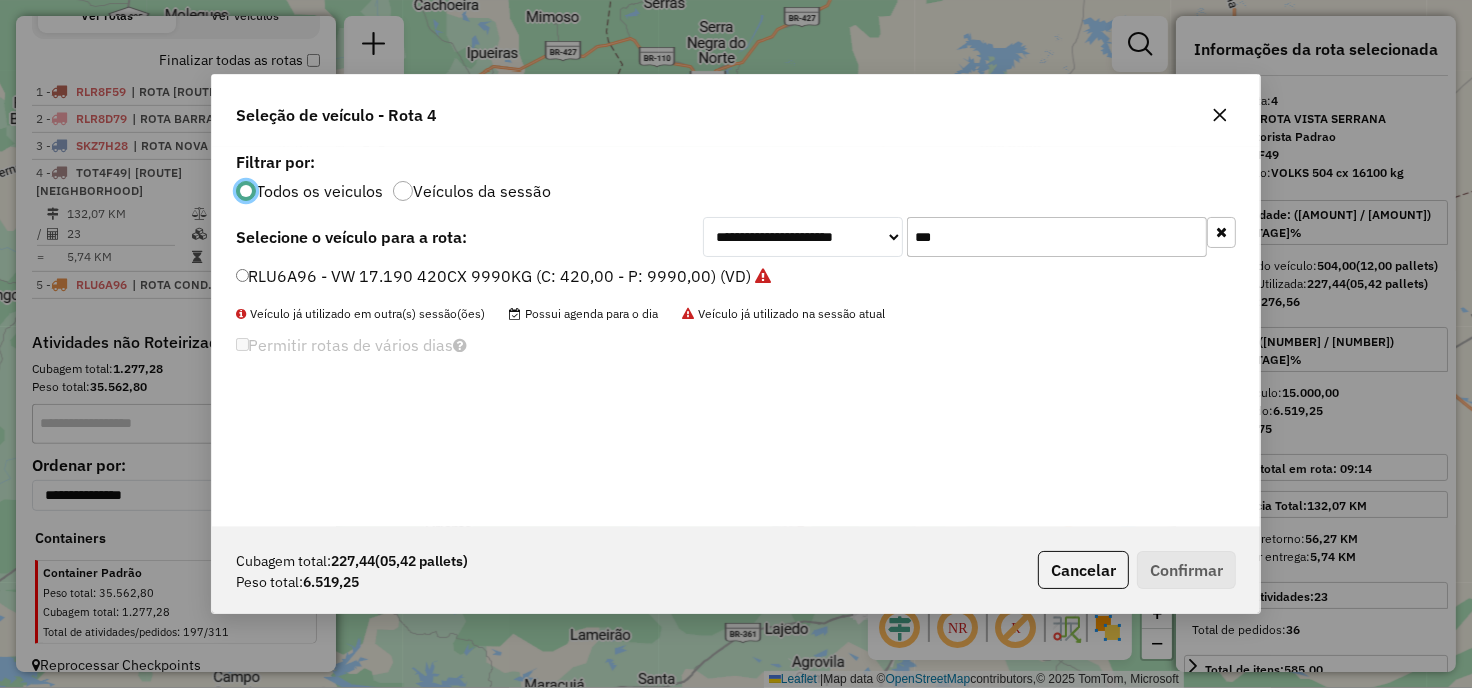 click on "***" 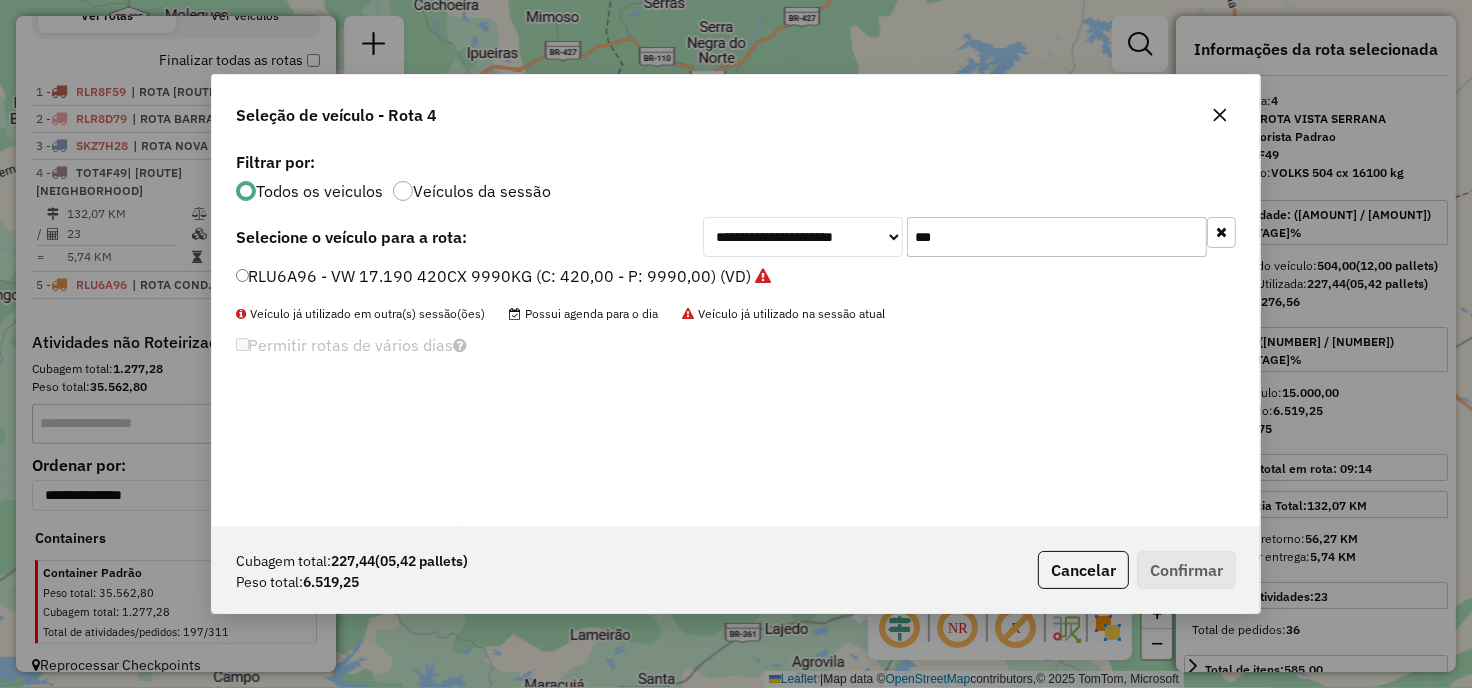 click on "***" 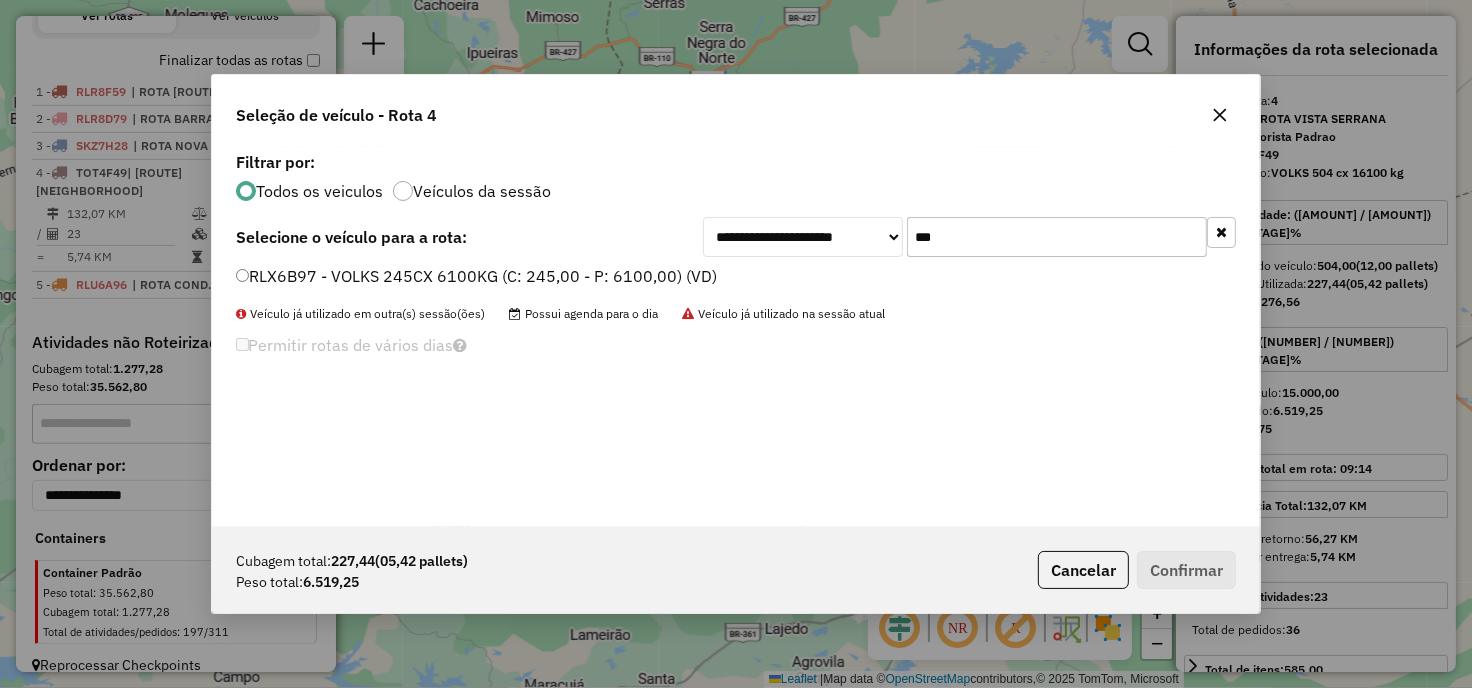 type on "***" 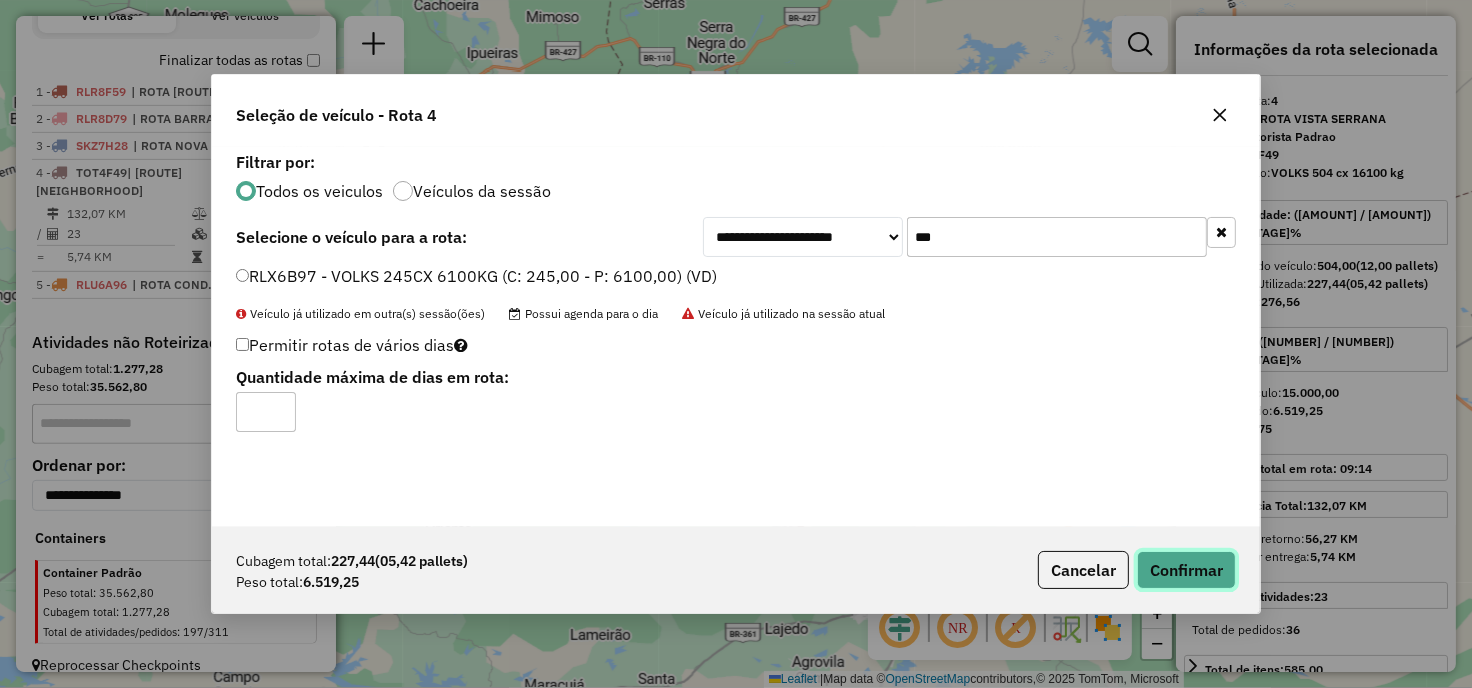 click on "Confirmar" 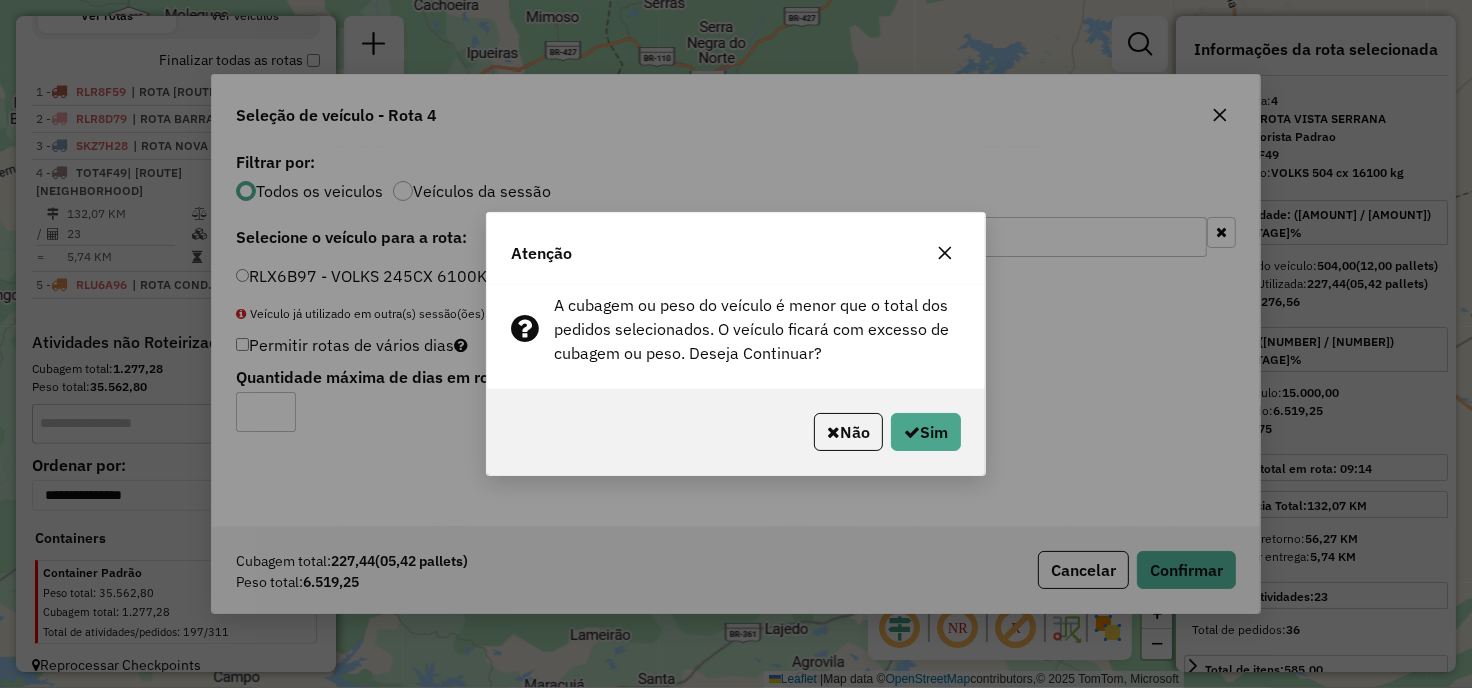 click on "Não   Sim" 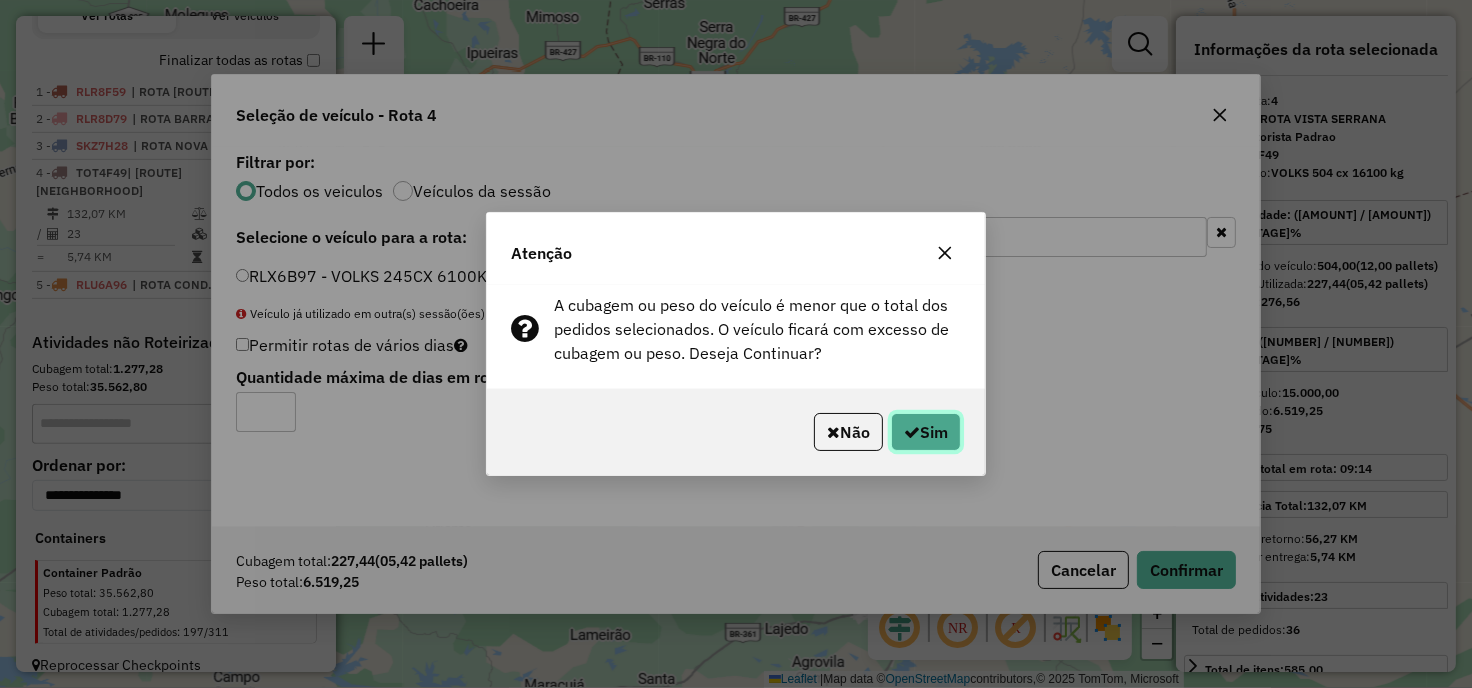 click on "Sim" 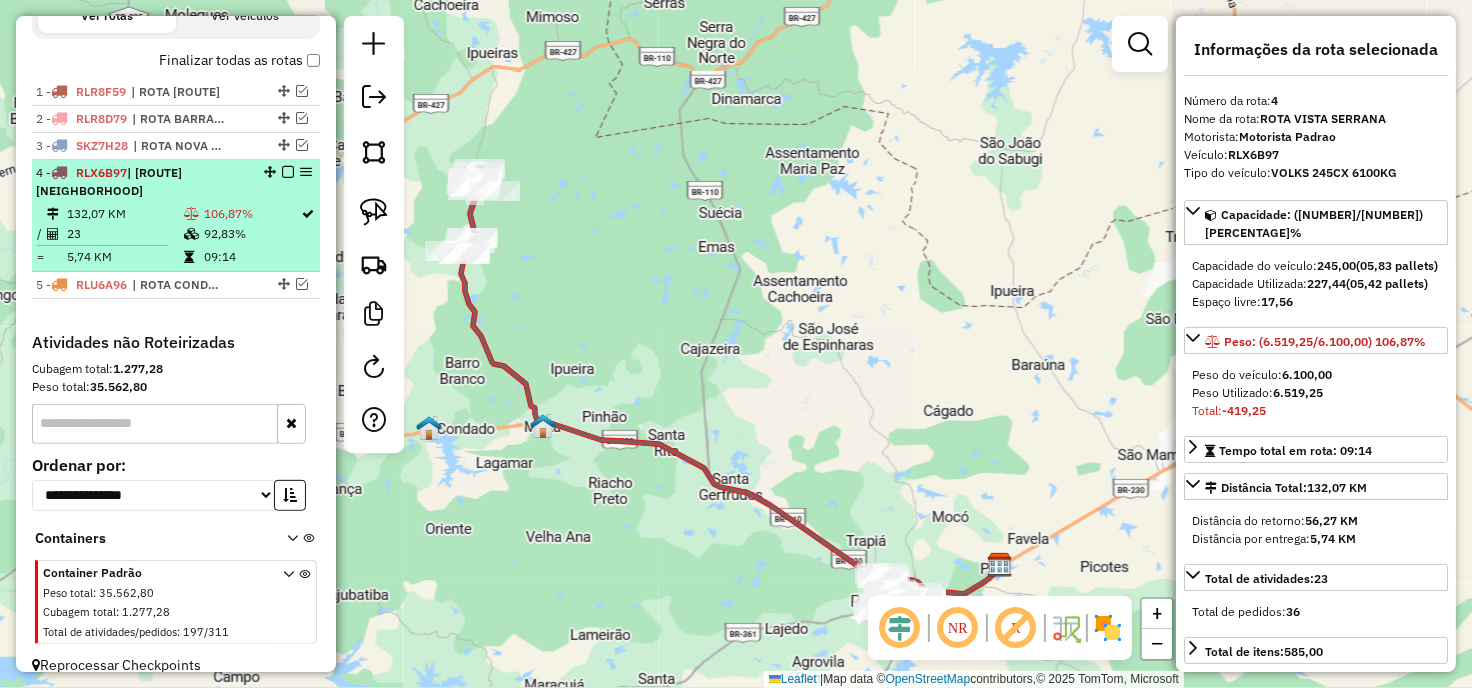 click at bounding box center (288, 172) 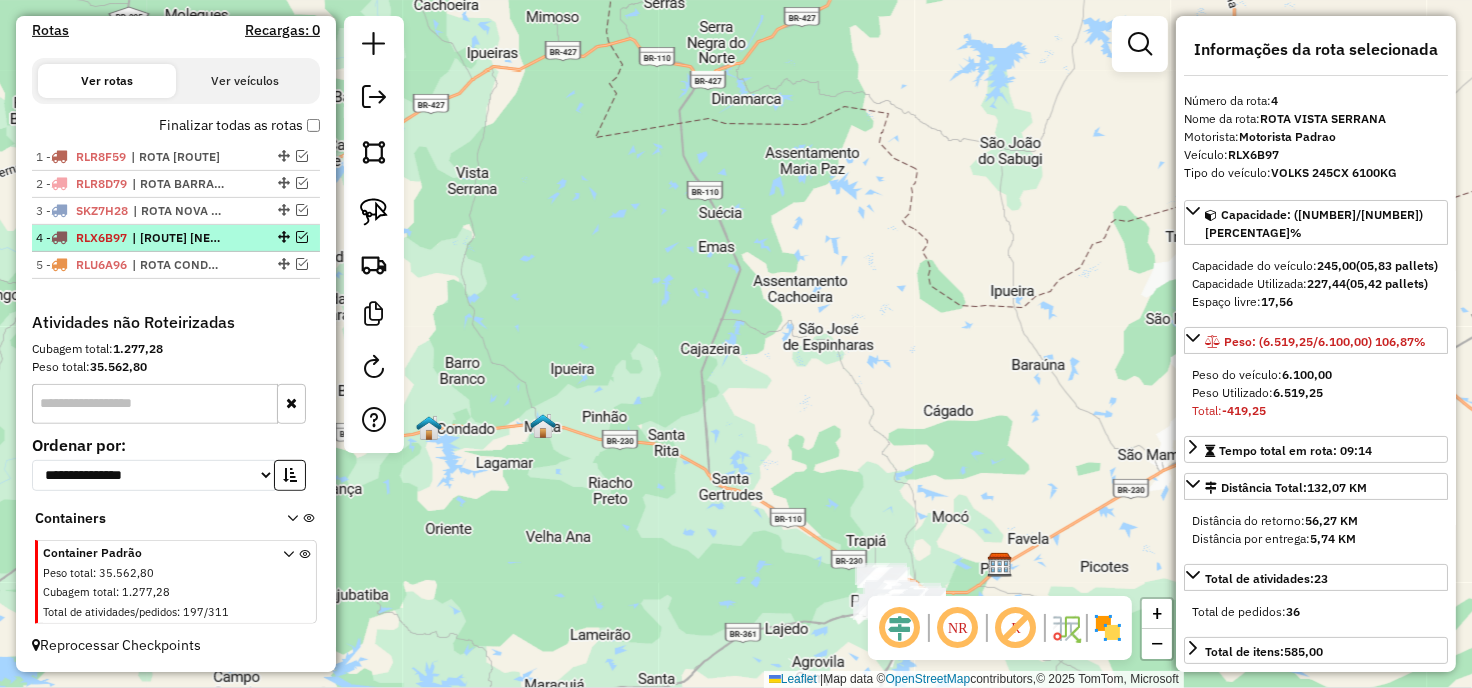 scroll, scrollTop: 621, scrollLeft: 0, axis: vertical 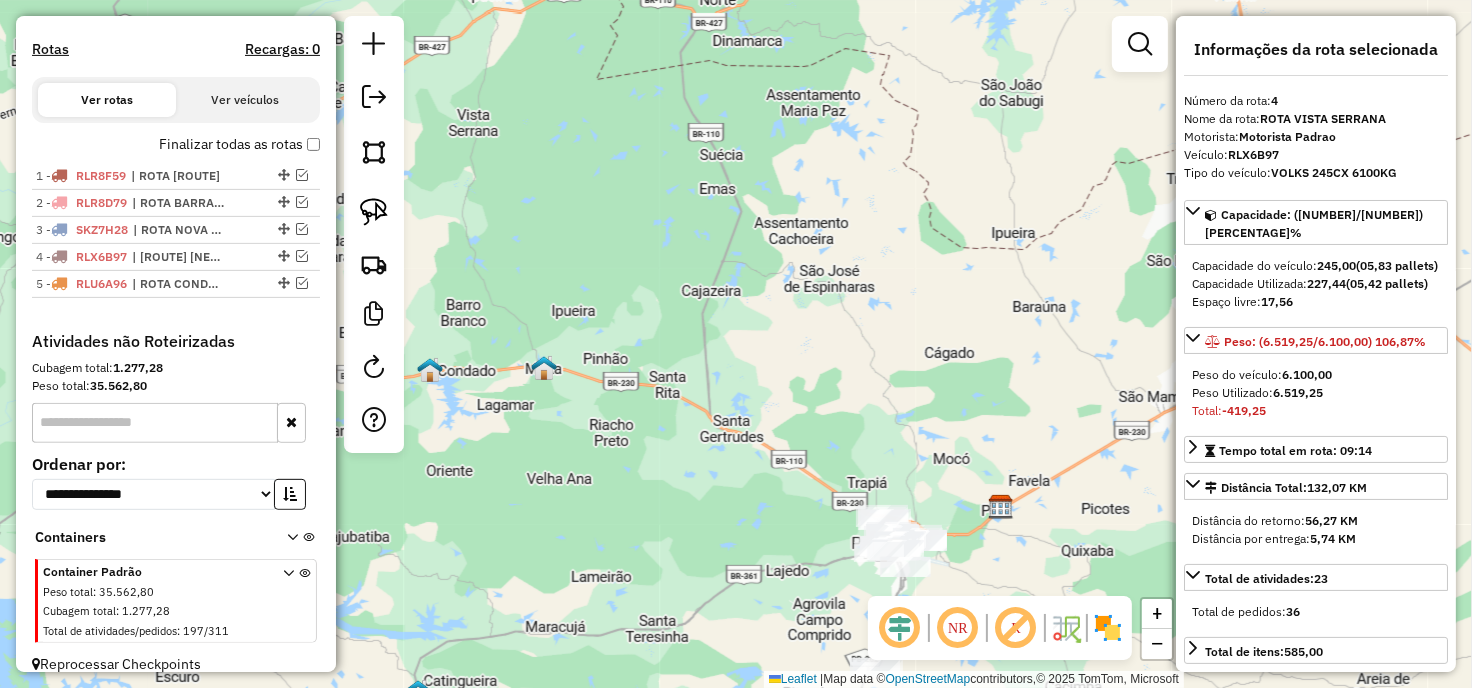 drag, startPoint x: 634, startPoint y: 476, endPoint x: 635, endPoint y: 366, distance: 110.00455 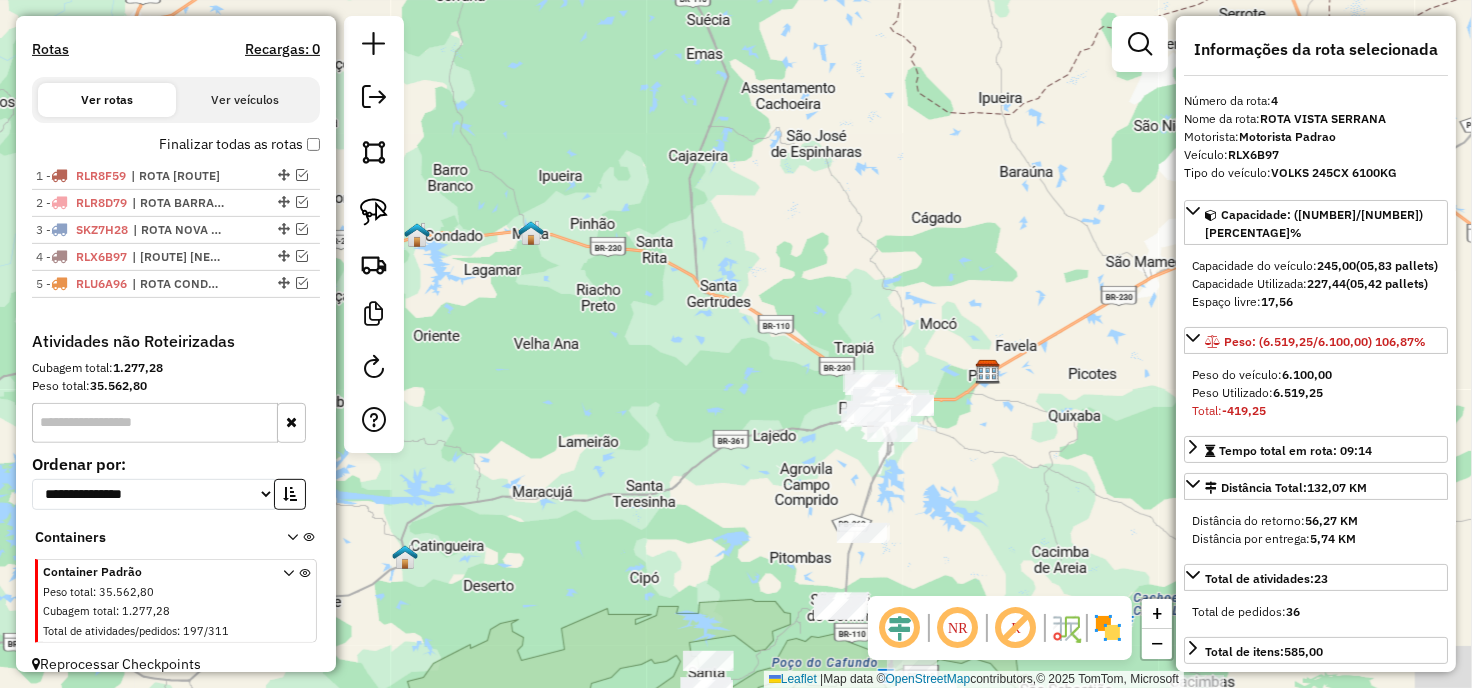 drag, startPoint x: 691, startPoint y: 413, endPoint x: 708, endPoint y: 102, distance: 311.4643 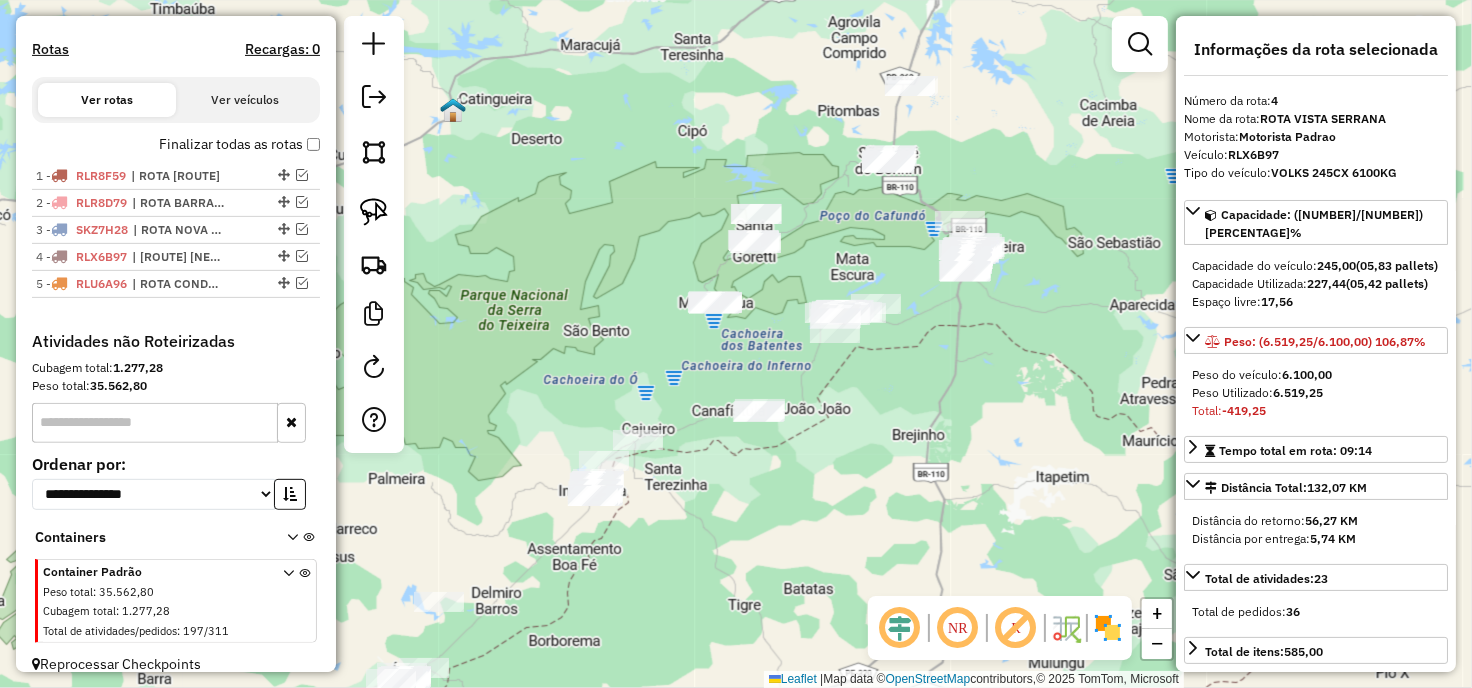 drag, startPoint x: 761, startPoint y: 486, endPoint x: 810, endPoint y: 360, distance: 135.19246 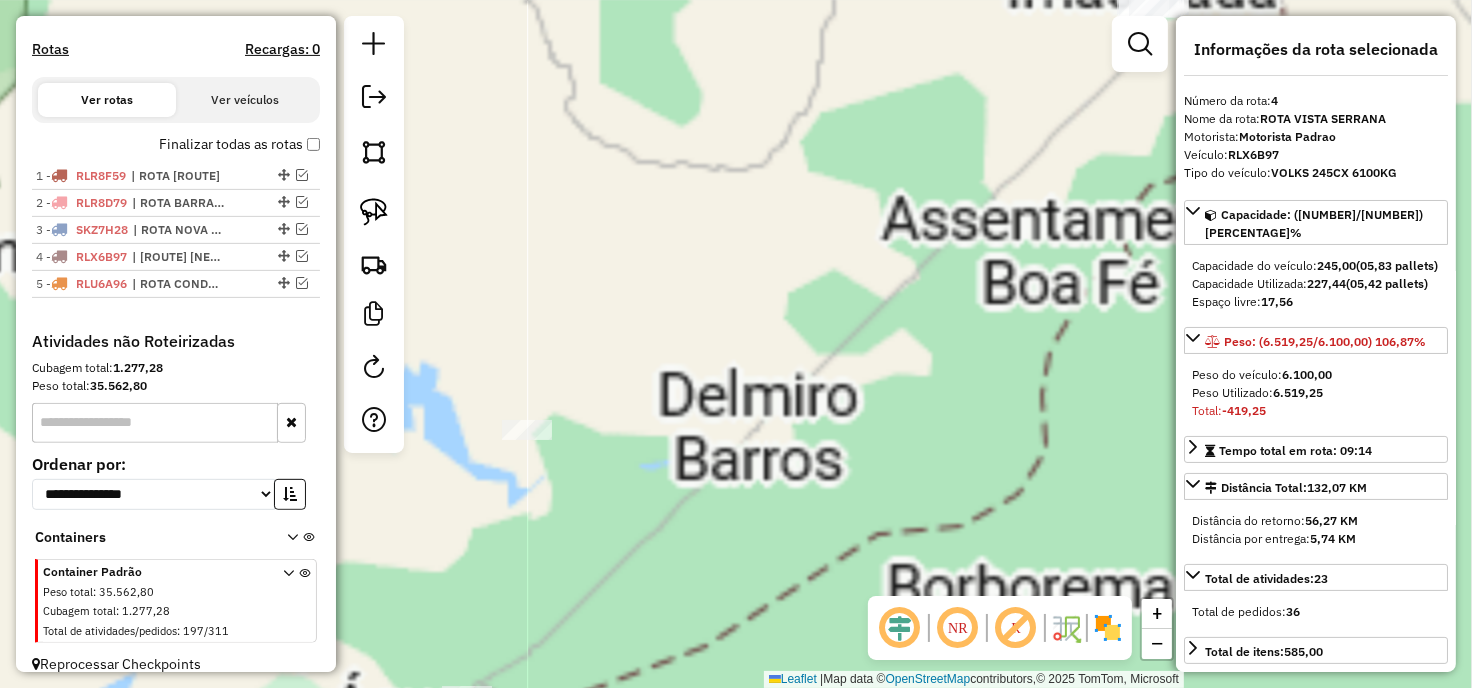 drag, startPoint x: 615, startPoint y: 548, endPoint x: 794, endPoint y: 355, distance: 263.22995 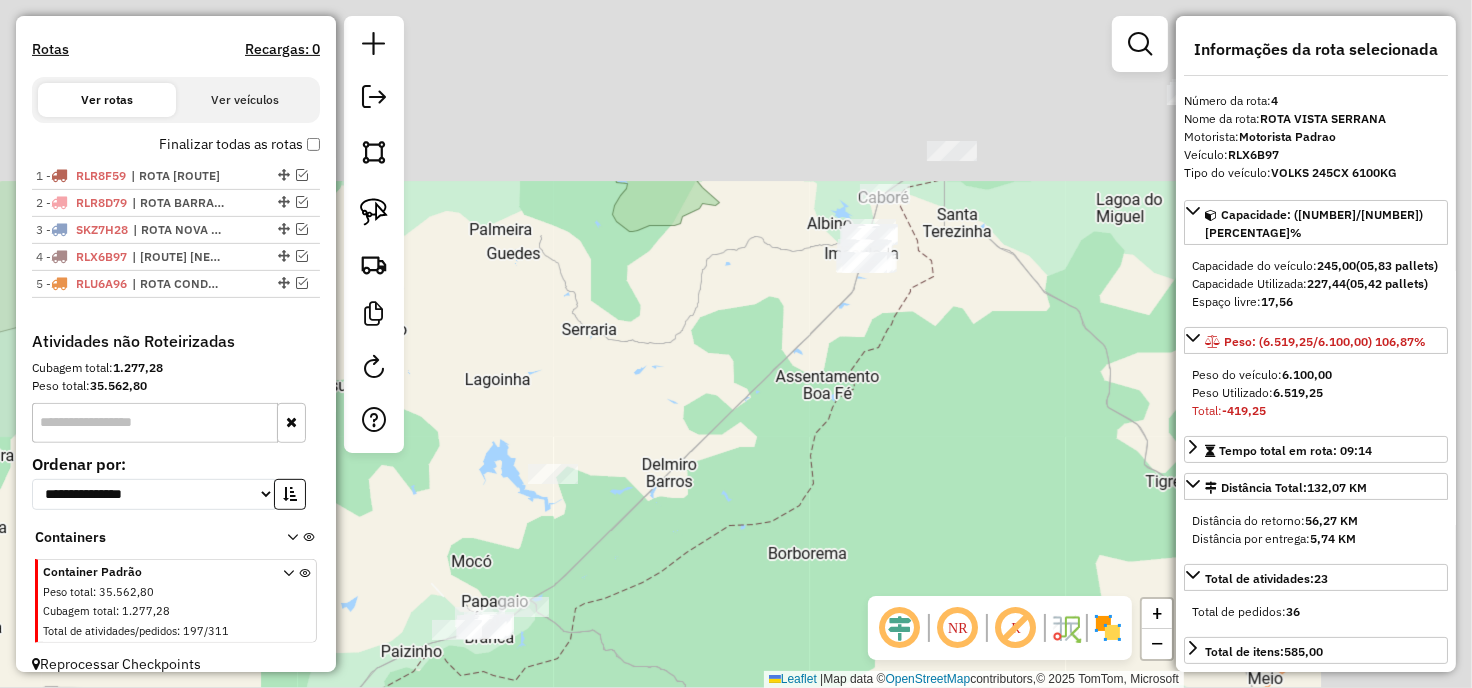 drag, startPoint x: 886, startPoint y: 370, endPoint x: 766, endPoint y: 472, distance: 157.49286 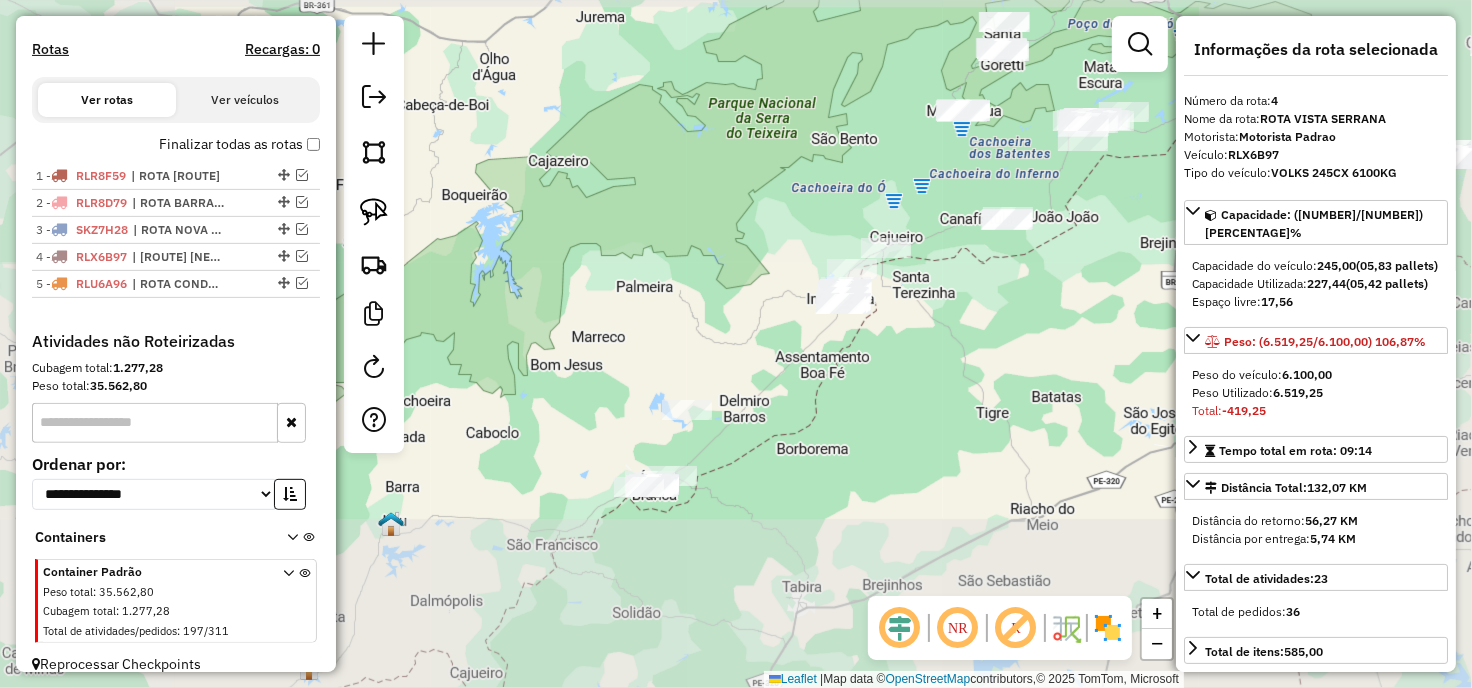 click on "Janela de atendimento Grade de atendimento Capacidade Transportadoras Veículos Cliente Pedidos  Rotas Selecione os dias de semana para filtrar as janelas de atendimento  Seg   Ter   Qua   Qui   Sex   Sáb   Dom  Informe o período da janela de atendimento: De: Até:  Filtrar exatamente a janela do cliente  Considerar janela de atendimento padrão  Selecione os dias de semana para filtrar as grades de atendimento  Seg   Ter   Qua   Qui   Sex   Sáb   Dom   Considerar clientes sem dia de atendimento cadastrado  Clientes fora do dia de atendimento selecionado Filtrar as atividades entre os valores definidos abaixo:  Peso mínimo:   Peso máximo:   Cubagem mínima:   Cubagem máxima:   De:   Até:  Filtrar as atividades entre o tempo de atendimento definido abaixo:  De:   Até:   Considerar capacidade total dos clientes não roteirizados Transportadora: Selecione um ou mais itens Tipo de veículo: Selecione um ou mais itens Veículo: Selecione um ou mais itens Motorista: Selecione um ou mais itens Nome: Rótulo:" 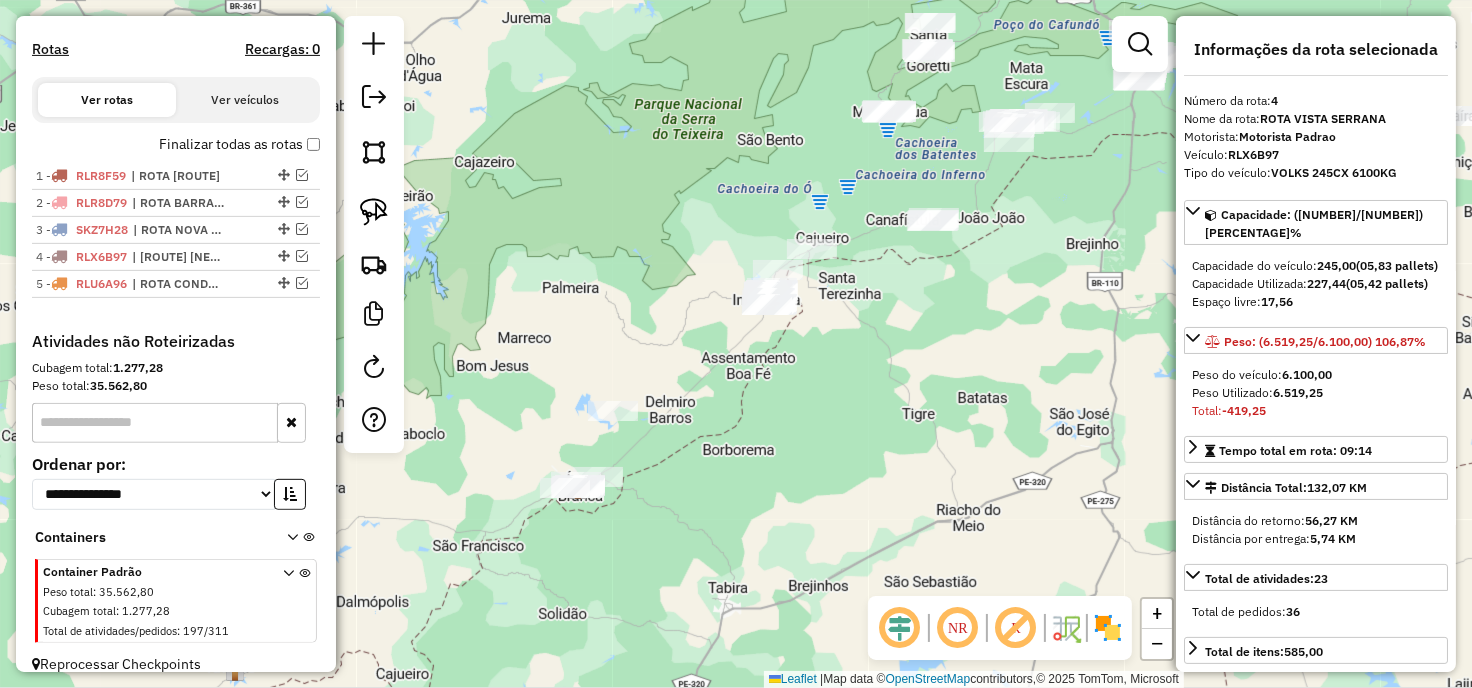 drag, startPoint x: 924, startPoint y: 290, endPoint x: 814, endPoint y: 304, distance: 110.88733 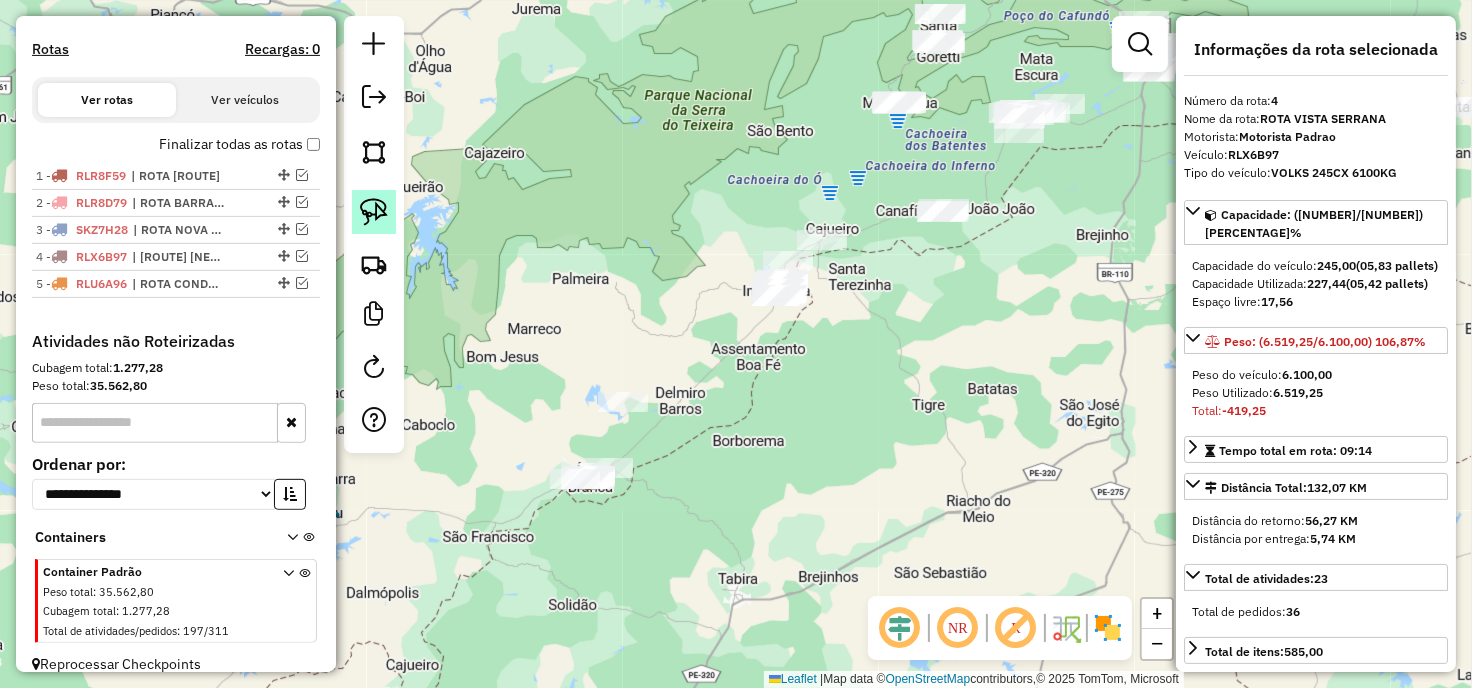 click 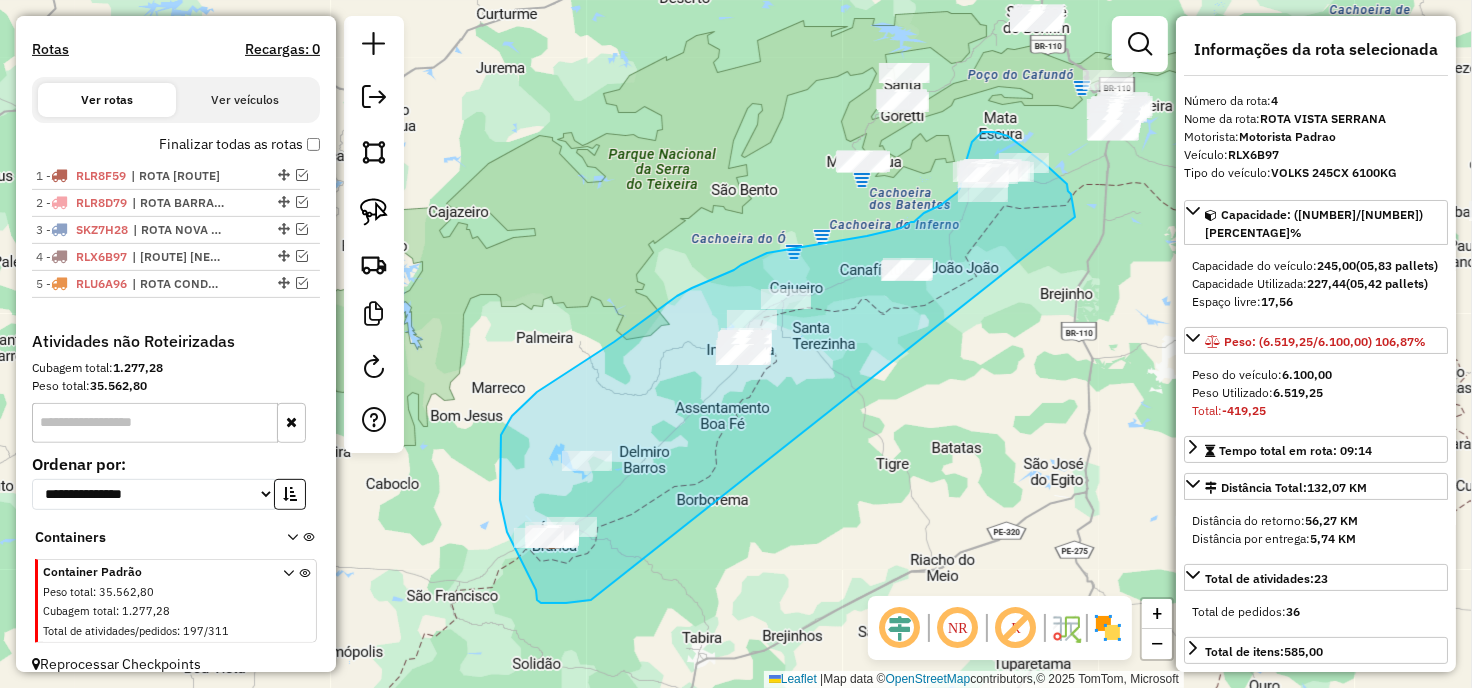 drag, startPoint x: 536, startPoint y: 590, endPoint x: 1075, endPoint y: 223, distance: 652.0813 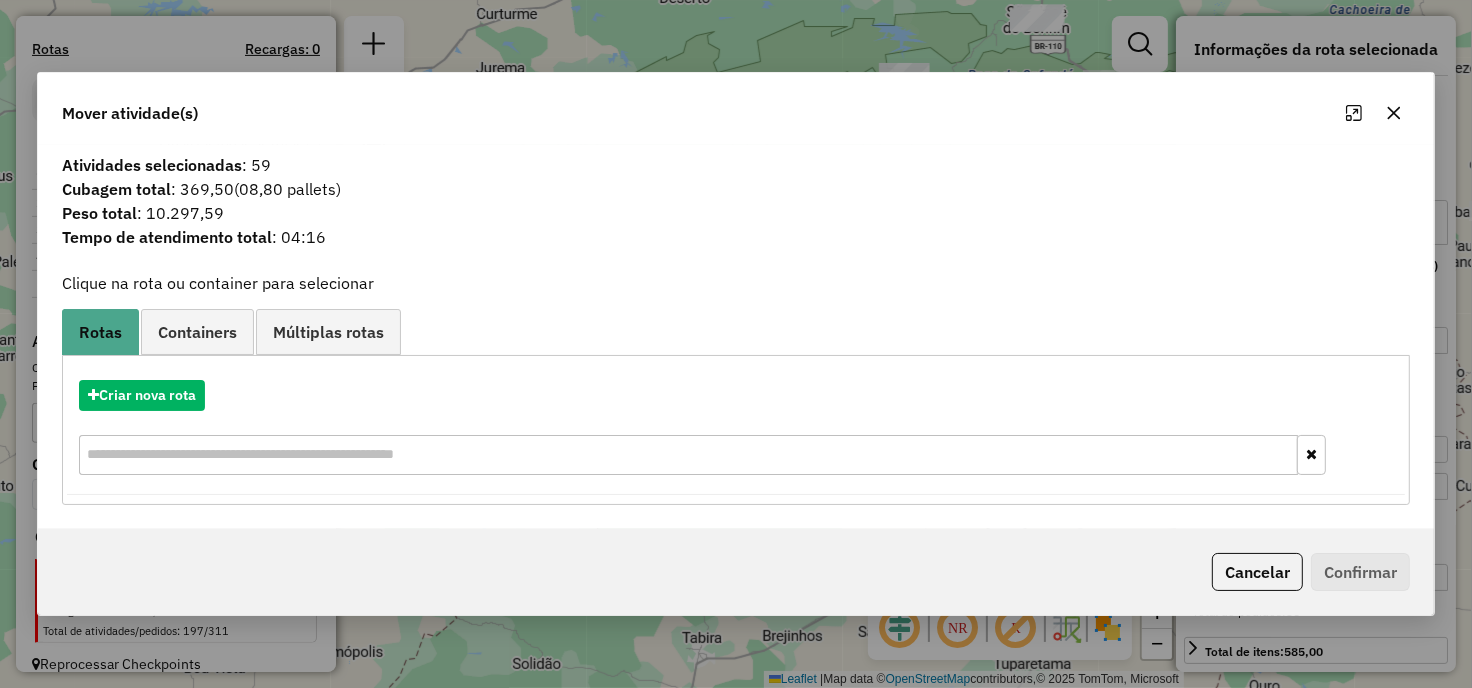 click 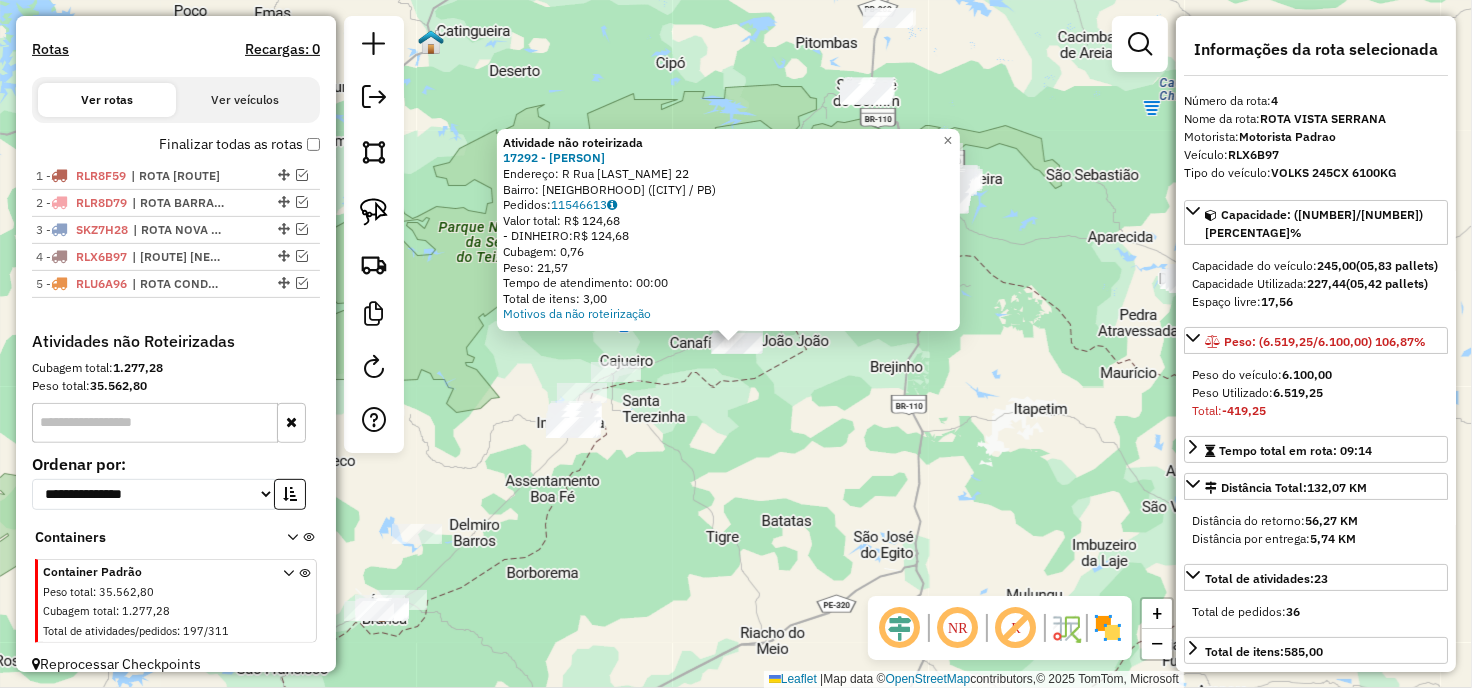 click on "Atividade não roteirizada 17292 - PEDRO SOARES DA SILV  Endereço: R   Rua Jose Ramalho Xavier       22   Bairro: CENTRO (IMACULADA / PB)   Pedidos:  11546613   Valor total: R$ 124,68   - DINHEIRO:  R$ 124,68   Cubagem: 0,76   Peso: 21,57   Tempo de atendimento: 00:00   Total de itens: 3,00  Motivos da não roteirização × Janela de atendimento Grade de atendimento Capacidade Transportadoras Veículos Cliente Pedidos  Rotas Selecione os dias de semana para filtrar as janelas de atendimento  Seg   Ter   Qua   Qui   Sex   Sáb   Dom  Informe o período da janela de atendimento: De: Até:  Filtrar exatamente a janela do cliente  Considerar janela de atendimento padrão  Selecione os dias de semana para filtrar as grades de atendimento  Seg   Ter   Qua   Qui   Sex   Sáb   Dom   Considerar clientes sem dia de atendimento cadastrado  Clientes fora do dia de atendimento selecionado Filtrar as atividades entre os valores definidos abaixo:  Peso mínimo:   Peso máximo:   Cubagem mínima:   Cubagem máxima:   De:" 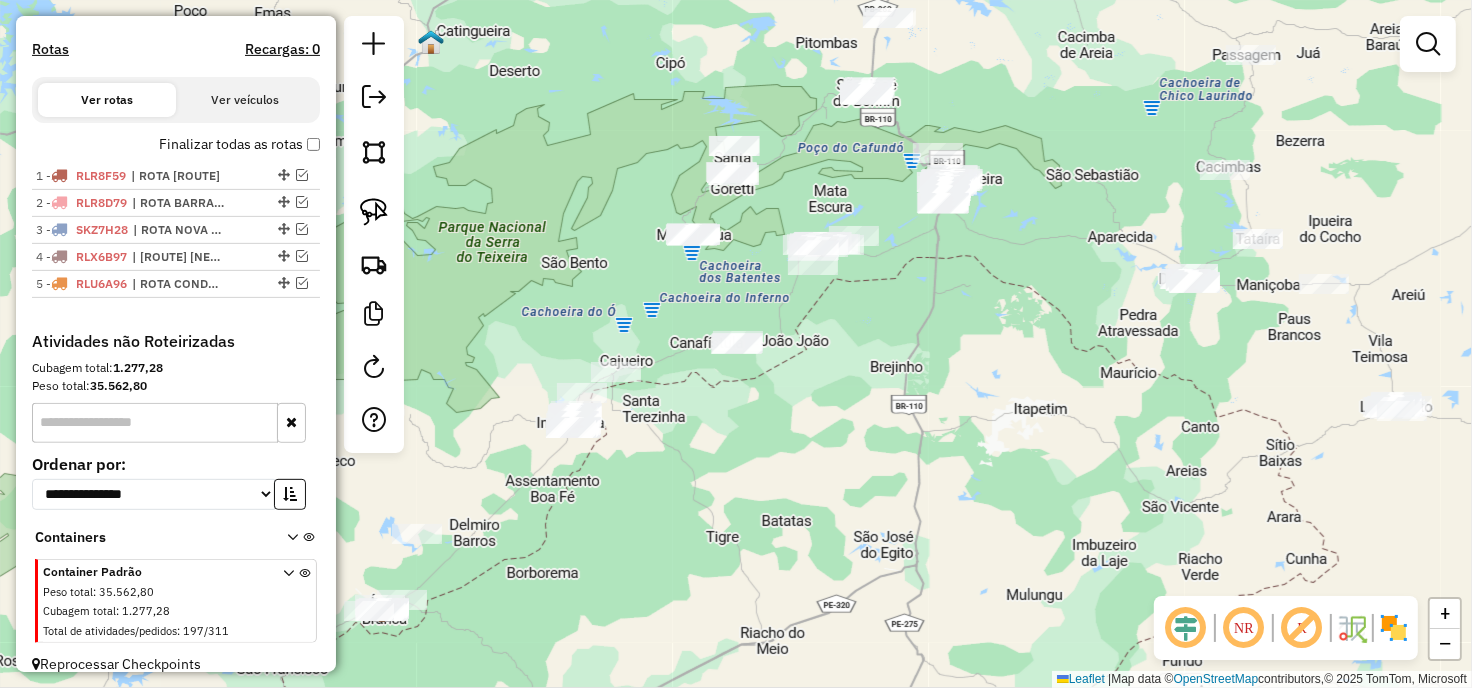 drag, startPoint x: 871, startPoint y: 376, endPoint x: 921, endPoint y: 431, distance: 74.330345 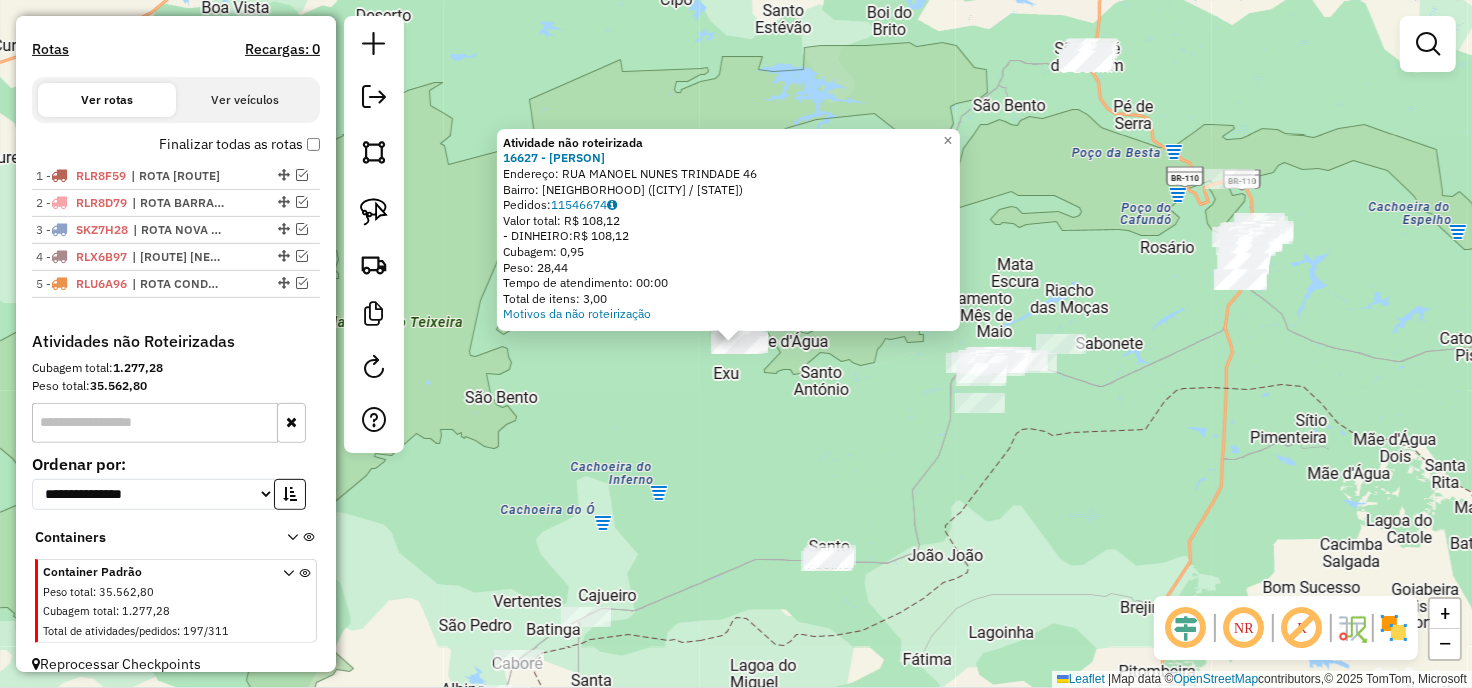 click on "Atividade não roteirizada 16627 - TIAGO ROMANO  Endereço: RUA MANOEL NUNES TRINDADE     46   Bairro: CENTRO (MAE D'AGUA / PB)   Pedidos:  11546674   Valor total: R$ 108,12   - DINHEIRO:  R$ 108,12   Cubagem: 0,95   Peso: 28,44   Tempo de atendimento: 00:00   Total de itens: 3,00  Motivos da não roteirização × Janela de atendimento Grade de atendimento Capacidade Transportadoras Veículos Cliente Pedidos  Rotas Selecione os dias de semana para filtrar as janelas de atendimento  Seg   Ter   Qua   Qui   Sex   Sáb   Dom  Informe o período da janela de atendimento: De: Até:  Filtrar exatamente a janela do cliente  Considerar janela de atendimento padrão  Selecione os dias de semana para filtrar as grades de atendimento  Seg   Ter   Qua   Qui   Sex   Sáb   Dom   Considerar clientes sem dia de atendimento cadastrado  Clientes fora do dia de atendimento selecionado Filtrar as atividades entre os valores definidos abaixo:  Peso mínimo:   Peso máximo:   Cubagem mínima:   Cubagem máxima:   De:   Até:  +" 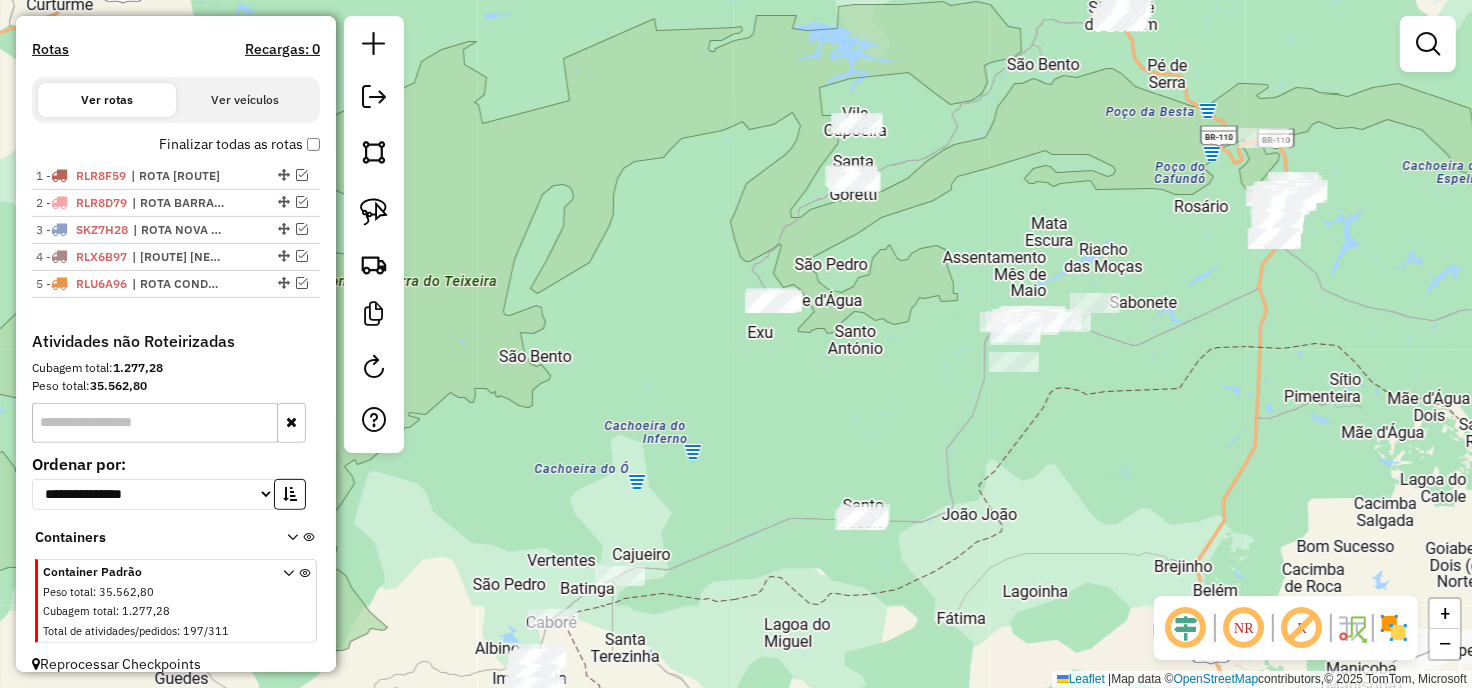 drag, startPoint x: 768, startPoint y: 403, endPoint x: 845, endPoint y: 325, distance: 109.60383 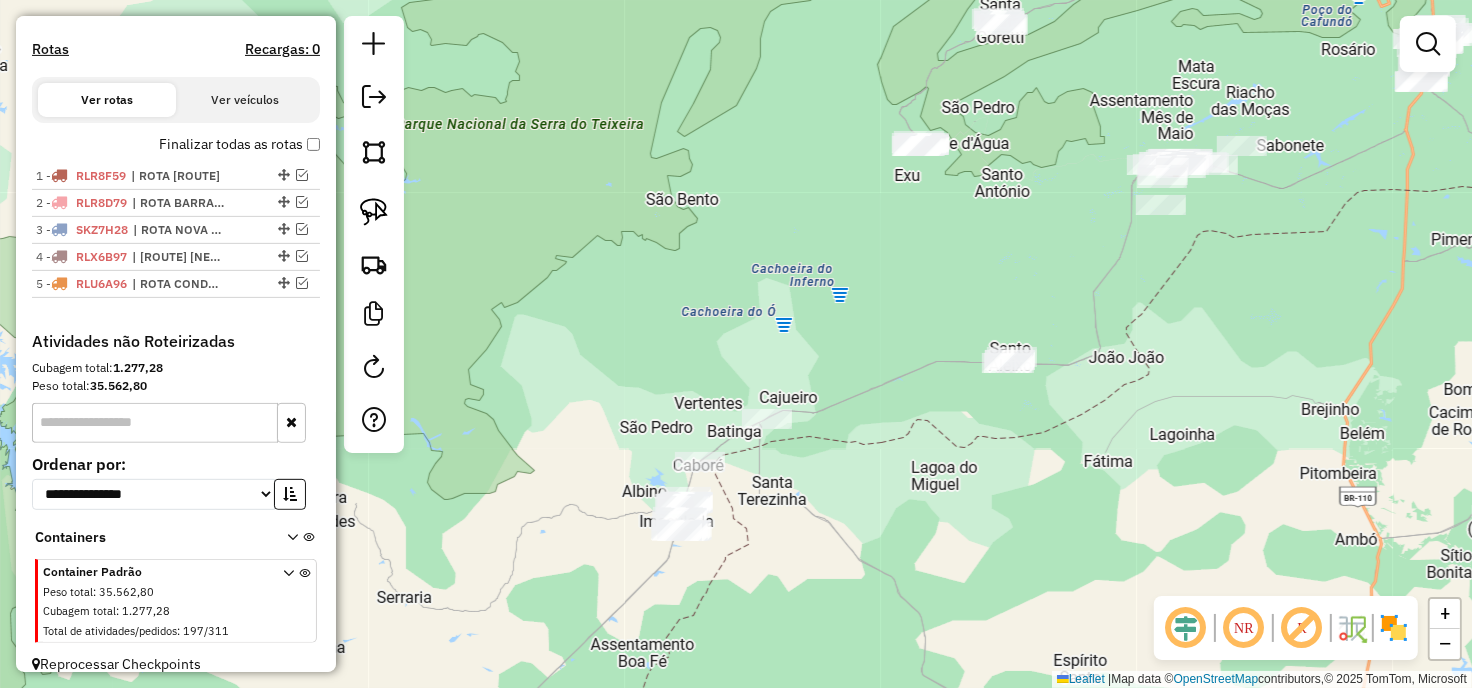 drag, startPoint x: 612, startPoint y: 310, endPoint x: 692, endPoint y: 213, distance: 125.73385 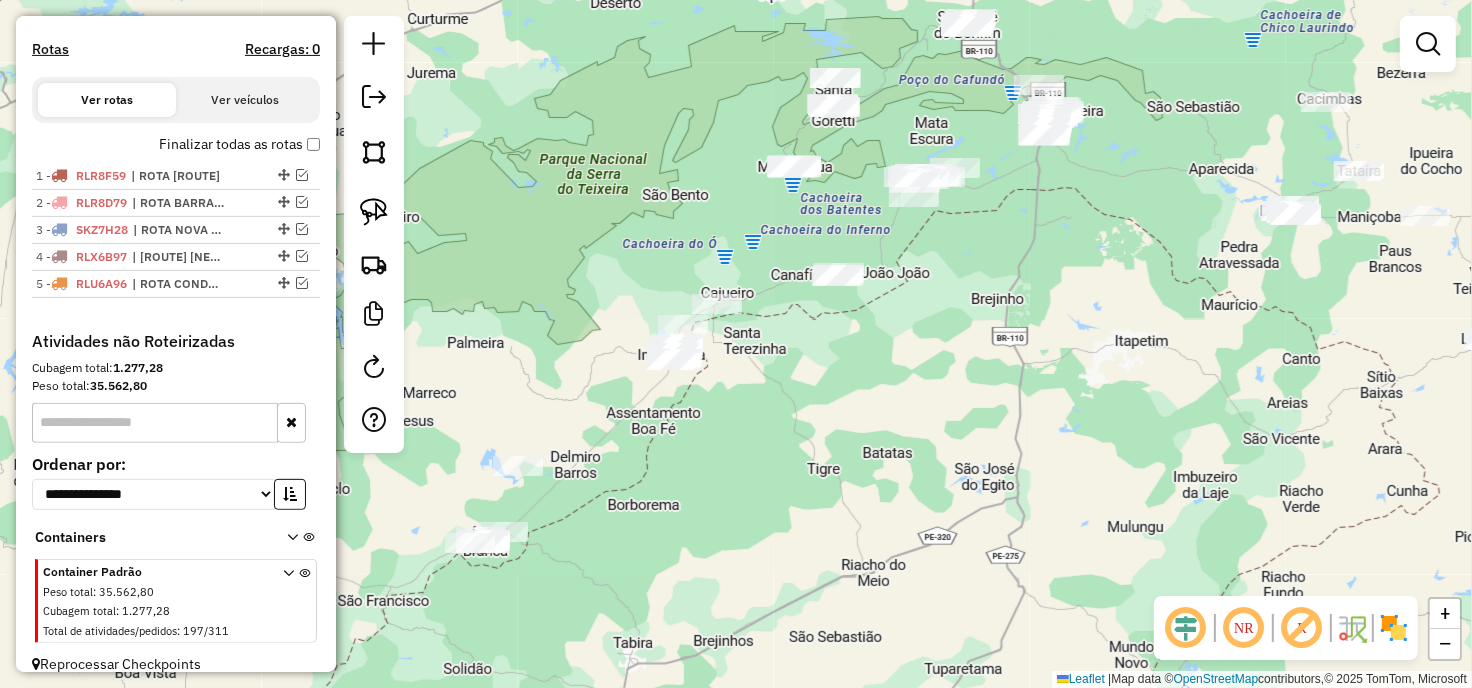 drag, startPoint x: 708, startPoint y: 250, endPoint x: 683, endPoint y: 245, distance: 25.495098 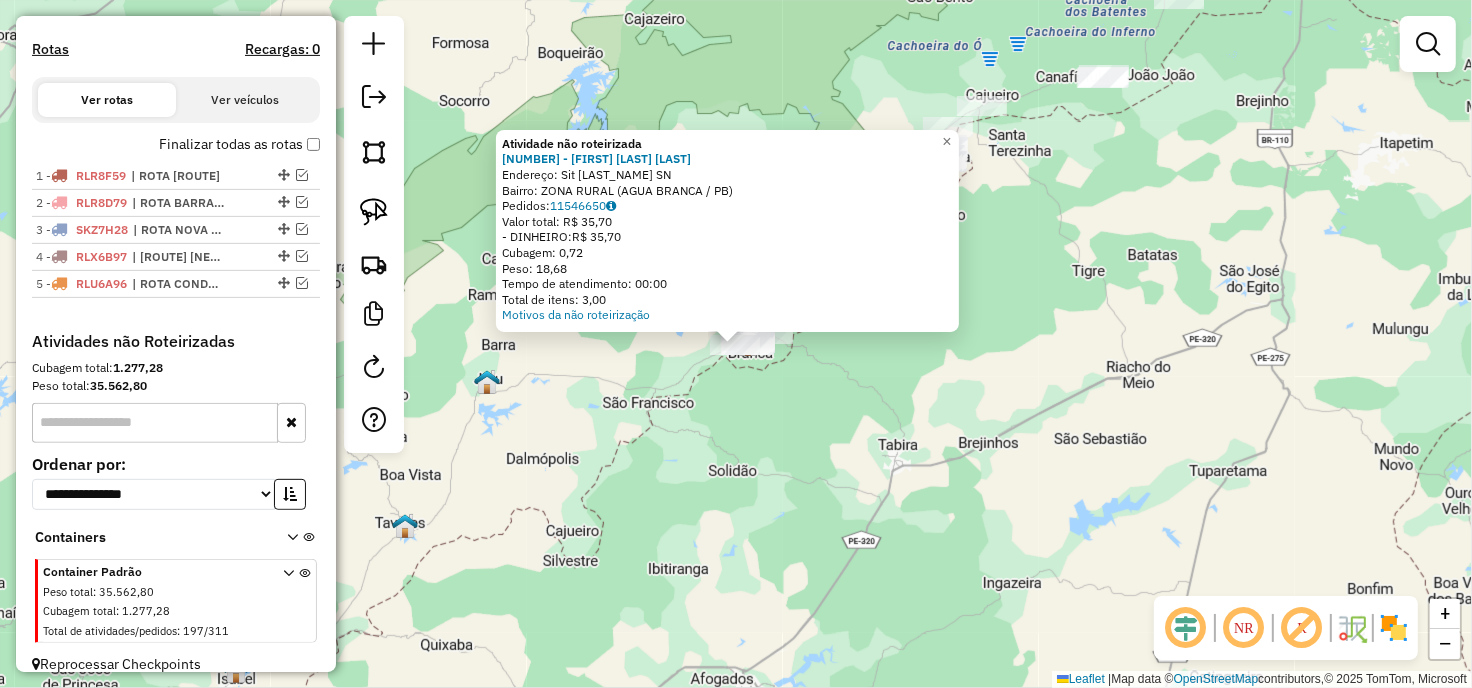 click on "Atividade não roteirizada 17269 - THATIELY BRANDINA DE  Endereço: Sit JOAO FERREIRA                 SN   Bairro: ZONA RURAL (AGUA BRANCA / PB)   Pedidos:  11546650   Valor total: R$ 35,70   - DINHEIRO:  R$ 35,70   Cubagem: 0,72   Peso: 18,68   Tempo de atendimento: 00:00   Total de itens: 3,00  Motivos da não roteirização × Janela de atendimento Grade de atendimento Capacidade Transportadoras Veículos Cliente Pedidos  Rotas Selecione os dias de semana para filtrar as janelas de atendimento  Seg   Ter   Qua   Qui   Sex   Sáb   Dom  Informe o período da janela de atendimento: De: Até:  Filtrar exatamente a janela do cliente  Considerar janela de atendimento padrão  Selecione os dias de semana para filtrar as grades de atendimento  Seg   Ter   Qua   Qui   Sex   Sáb   Dom   Considerar clientes sem dia de atendimento cadastrado  Clientes fora do dia de atendimento selecionado Filtrar as atividades entre os valores definidos abaixo:  Peso mínimo:   Peso máximo:   Cubagem mínima:   Cubagem máxima:  +" 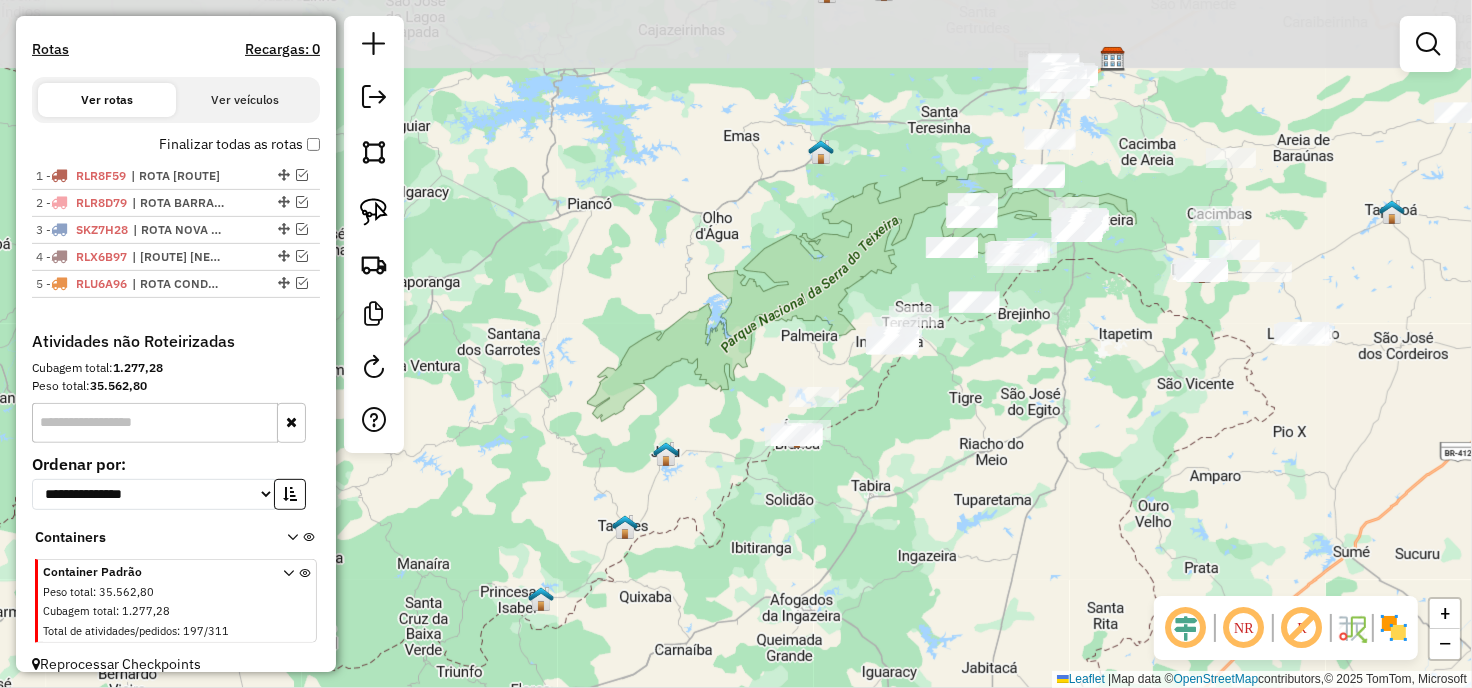 drag, startPoint x: 961, startPoint y: 313, endPoint x: 900, endPoint y: 423, distance: 125.781555 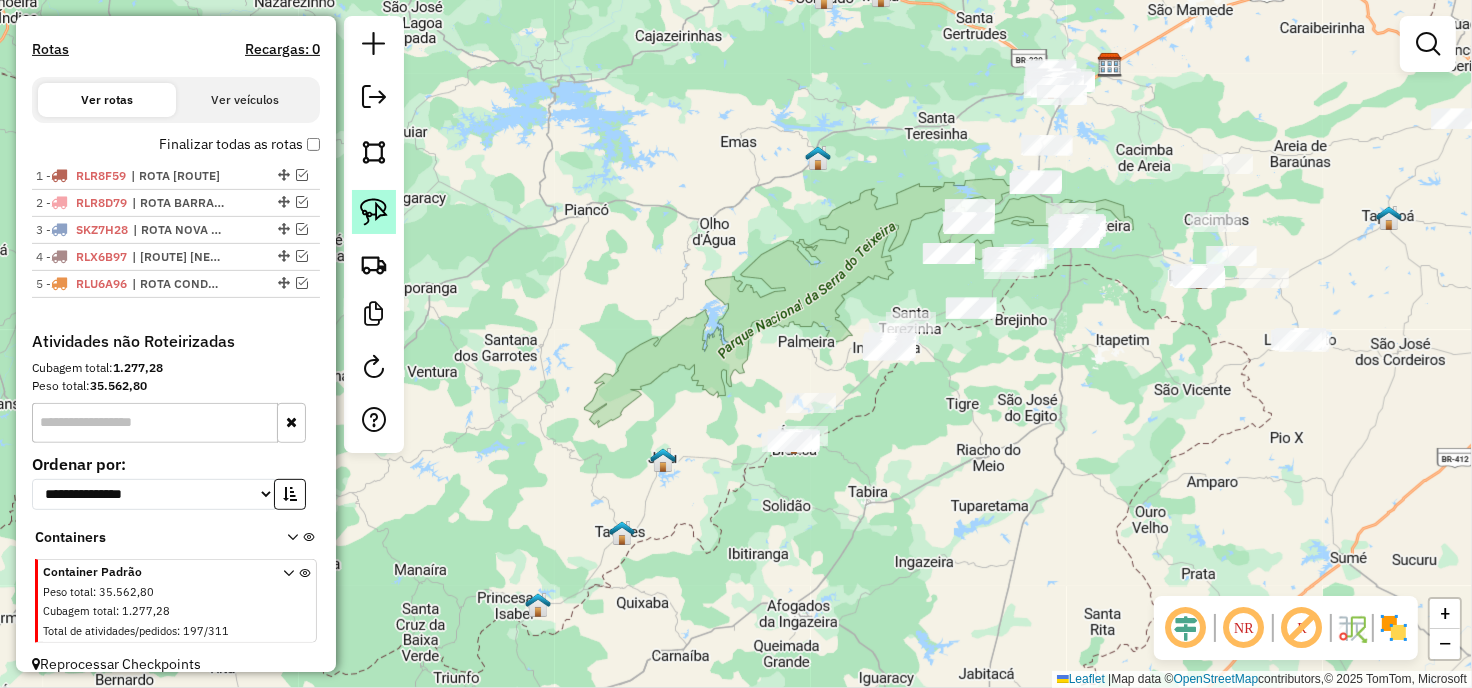 click 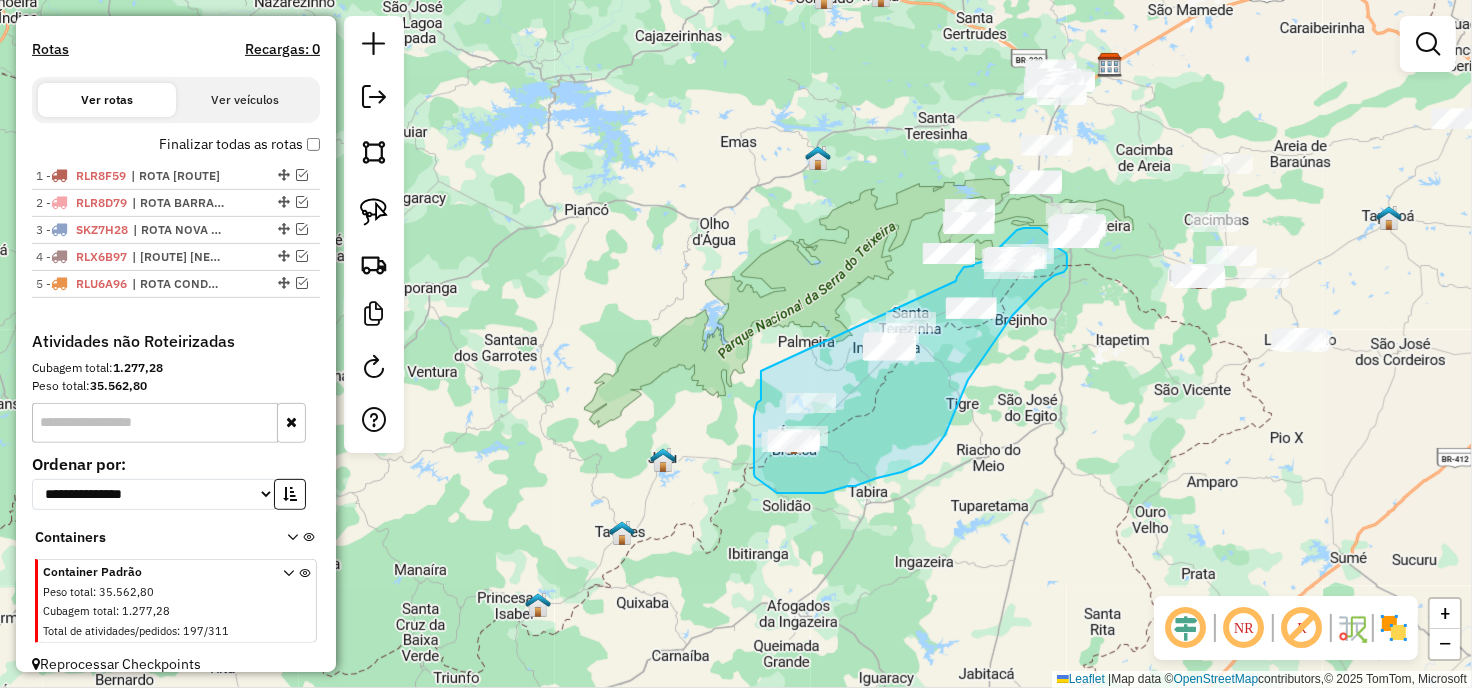 drag, startPoint x: 762, startPoint y: 373, endPoint x: 954, endPoint y: 286, distance: 210.79137 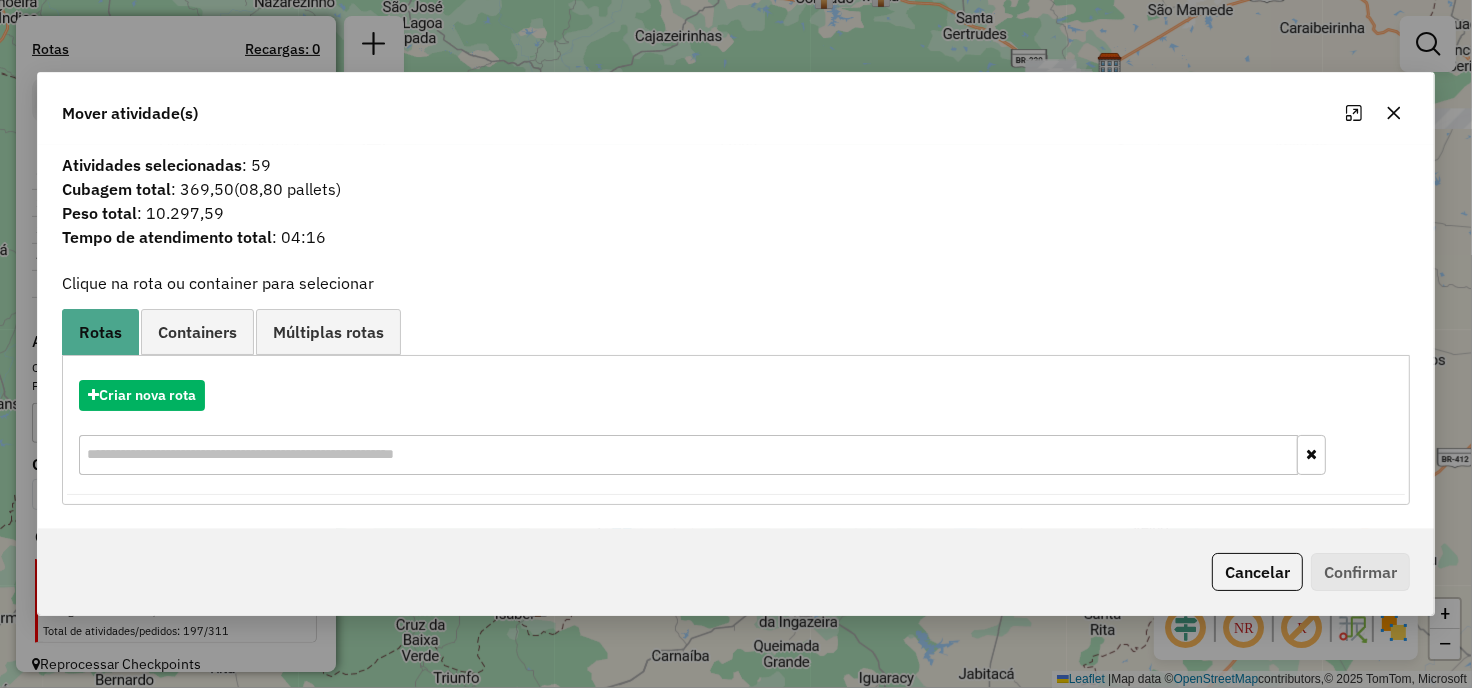 click on "Criar nova rota" at bounding box center (736, 430) 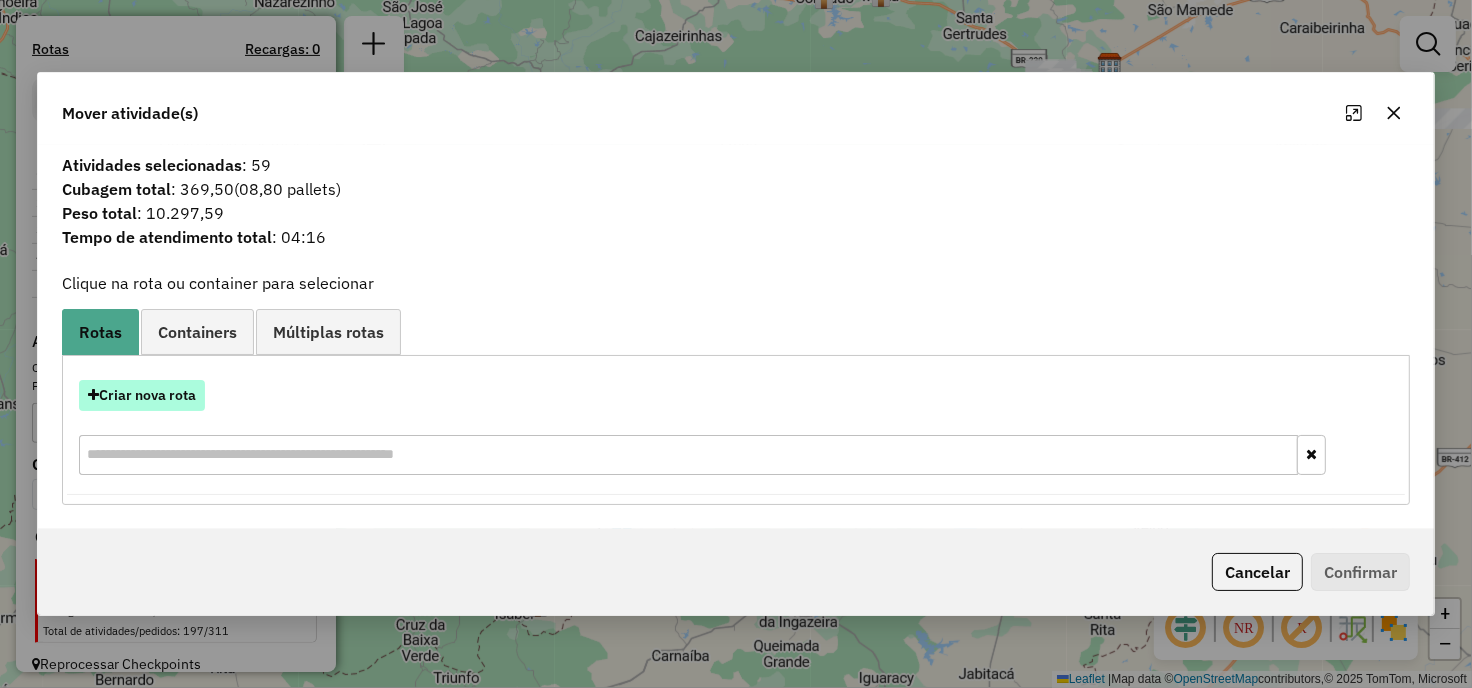click on "Criar nova rota" at bounding box center (142, 395) 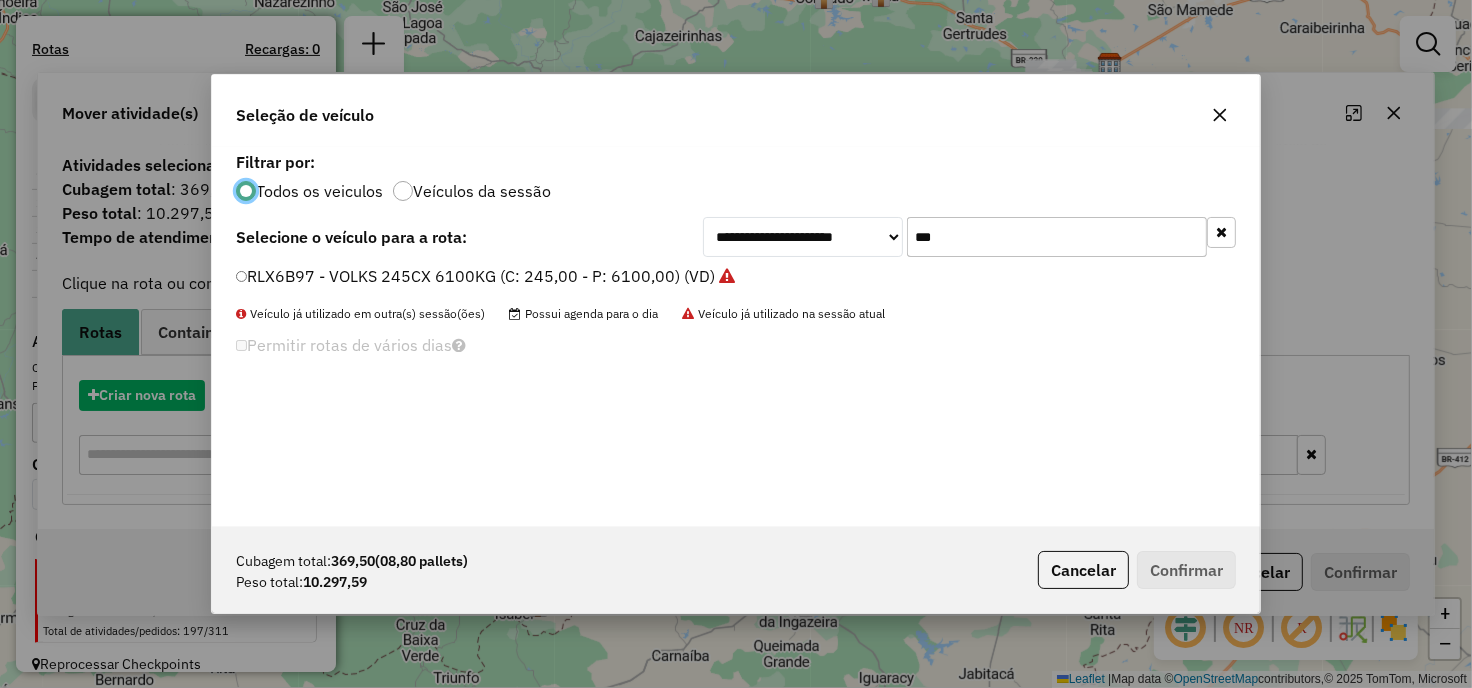 scroll, scrollTop: 11, scrollLeft: 5, axis: both 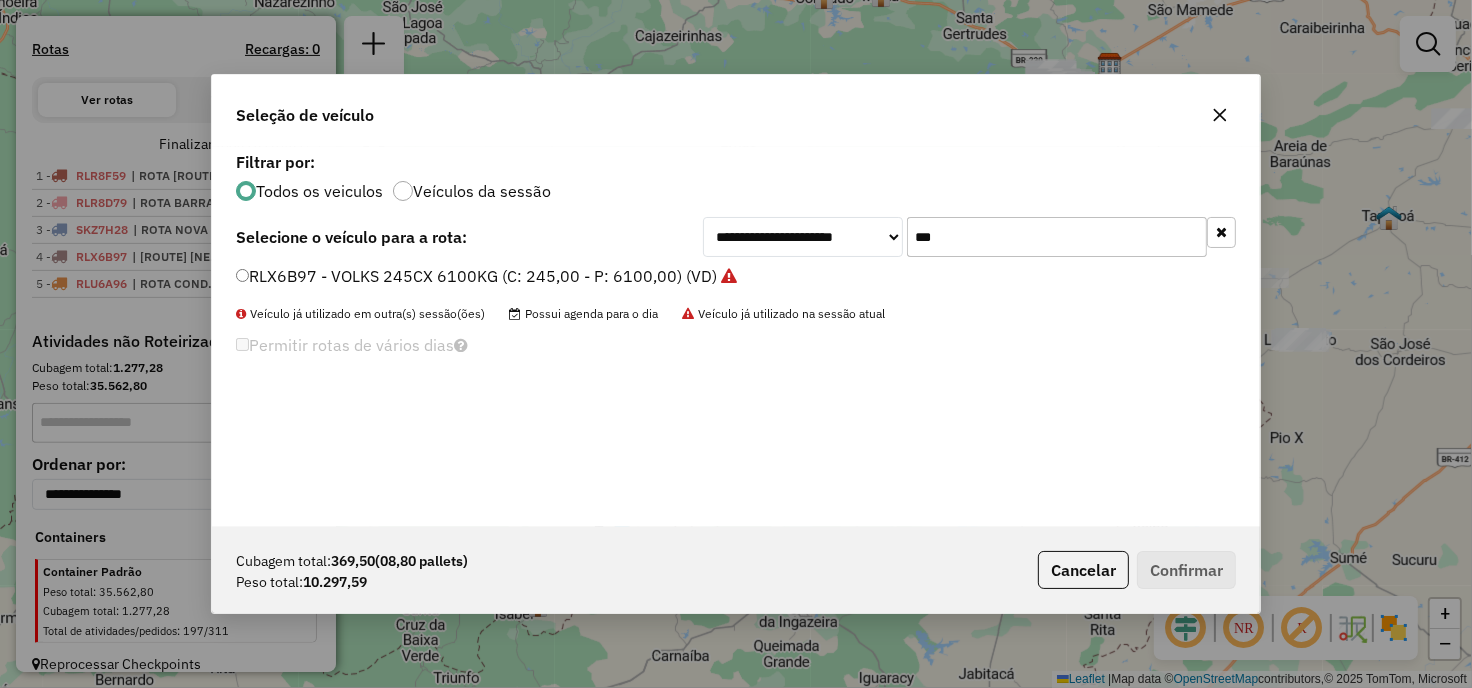 click on "***" 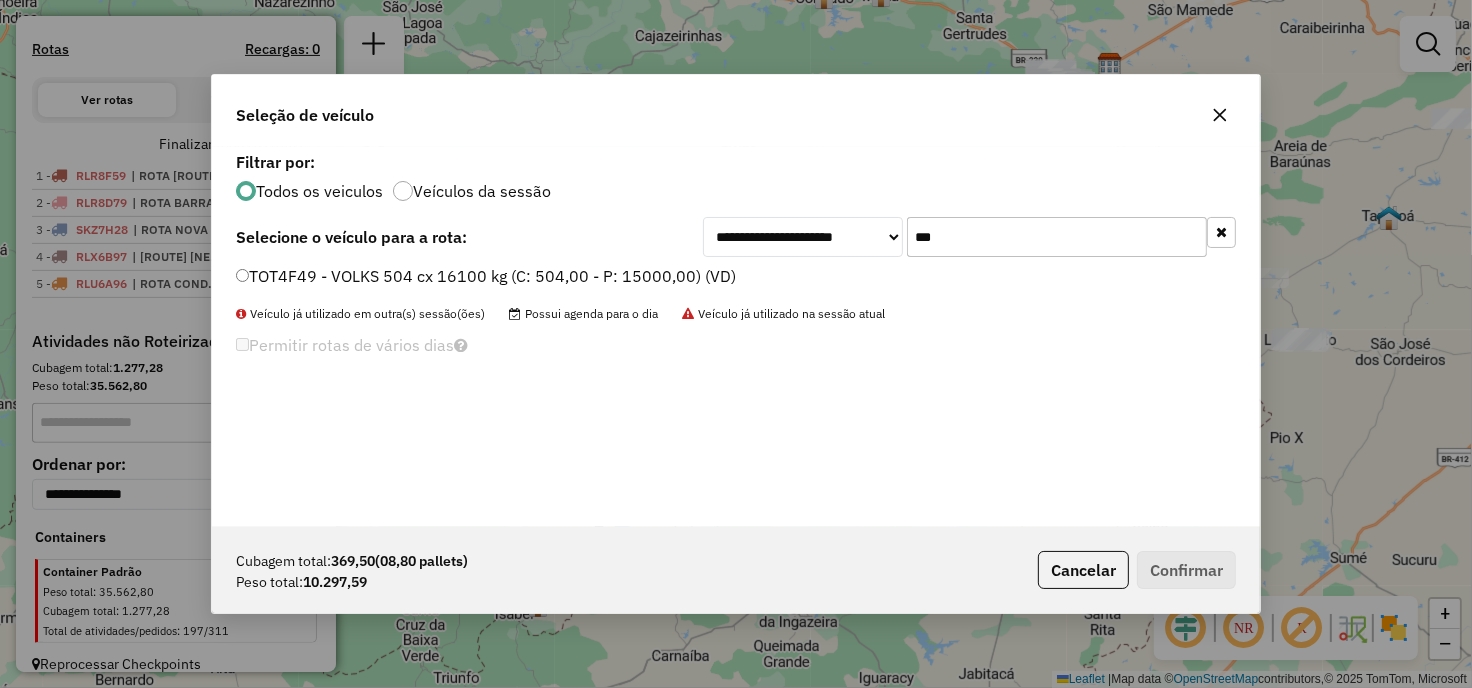 type on "***" 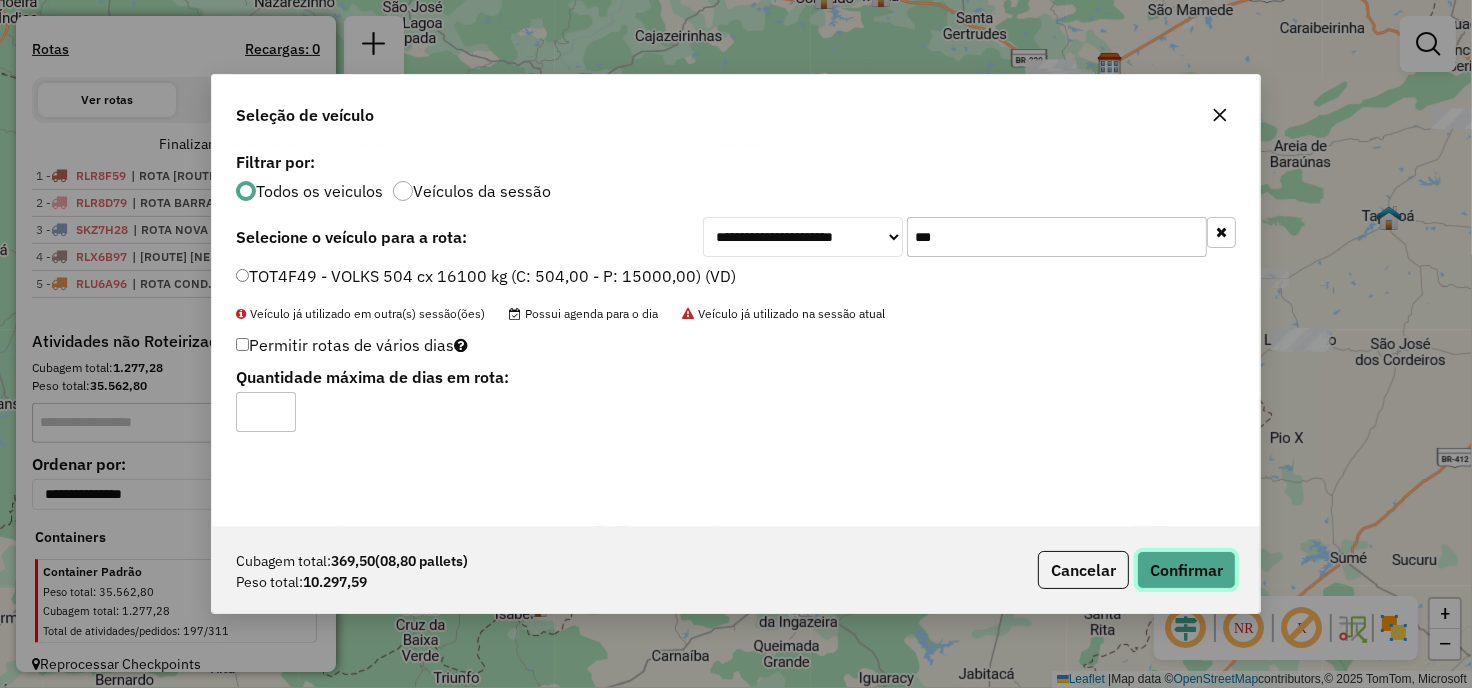 click on "Confirmar" 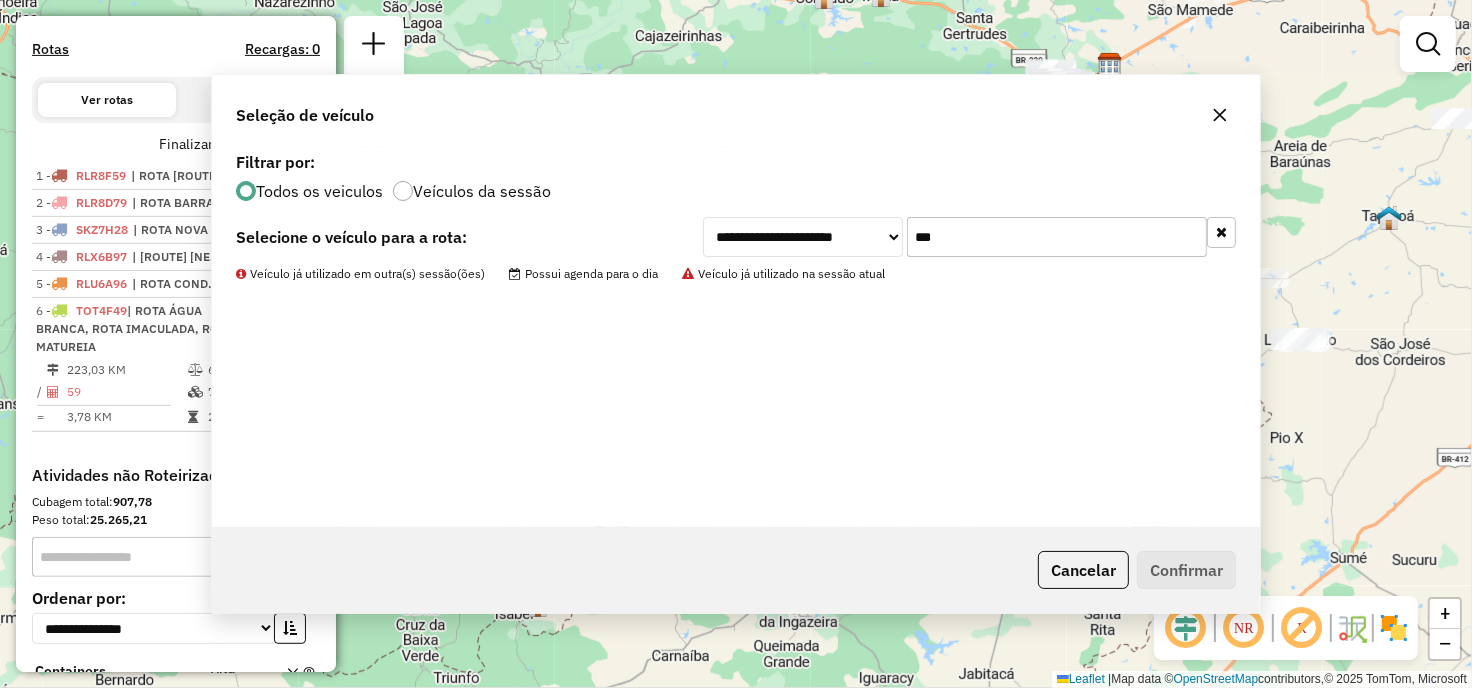 scroll, scrollTop: 745, scrollLeft: 0, axis: vertical 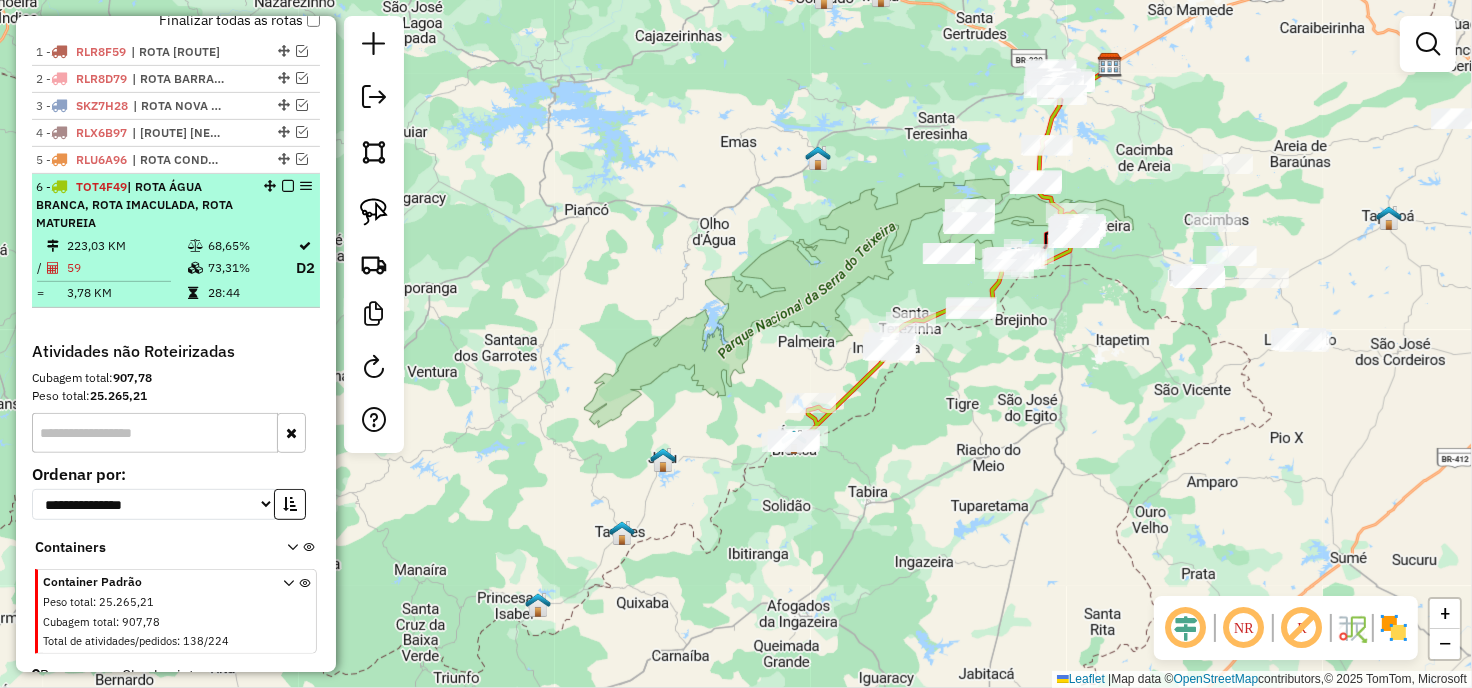click at bounding box center [288, 186] 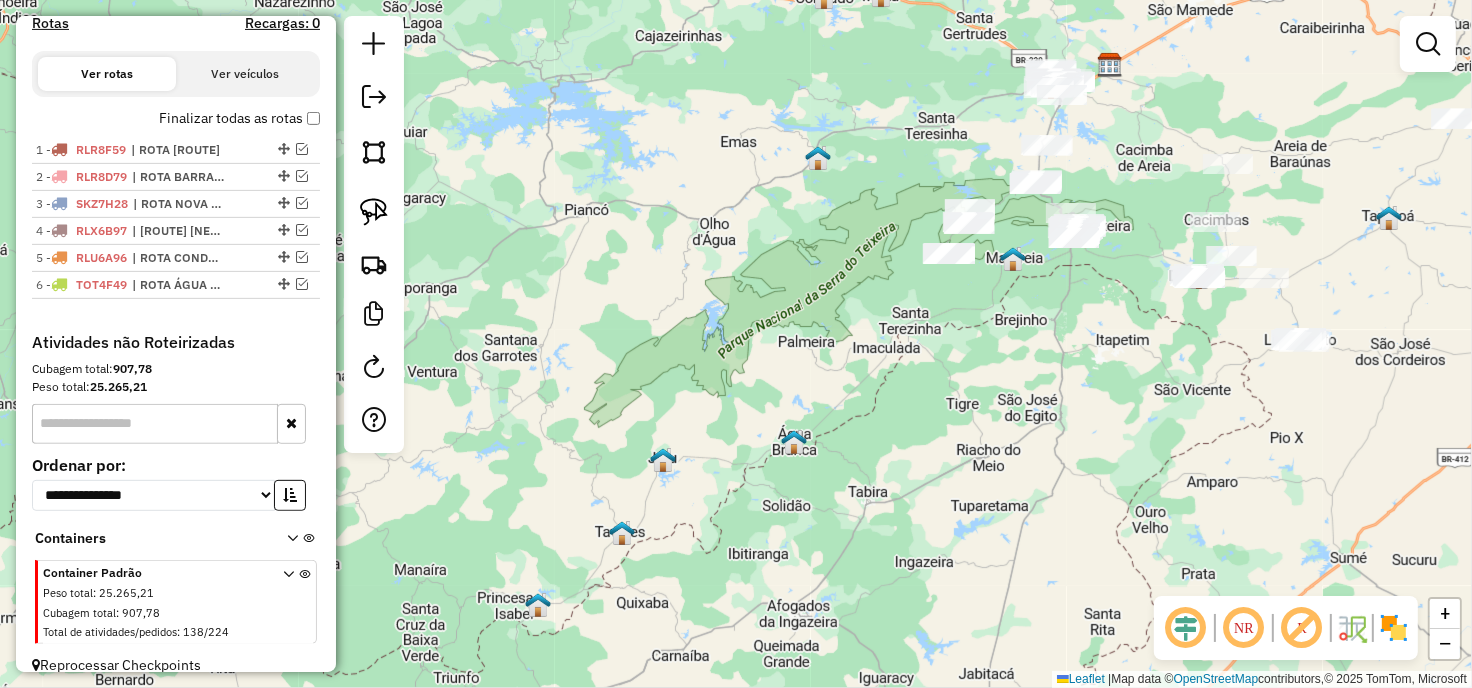 drag, startPoint x: 874, startPoint y: 454, endPoint x: 816, endPoint y: 470, distance: 60.166435 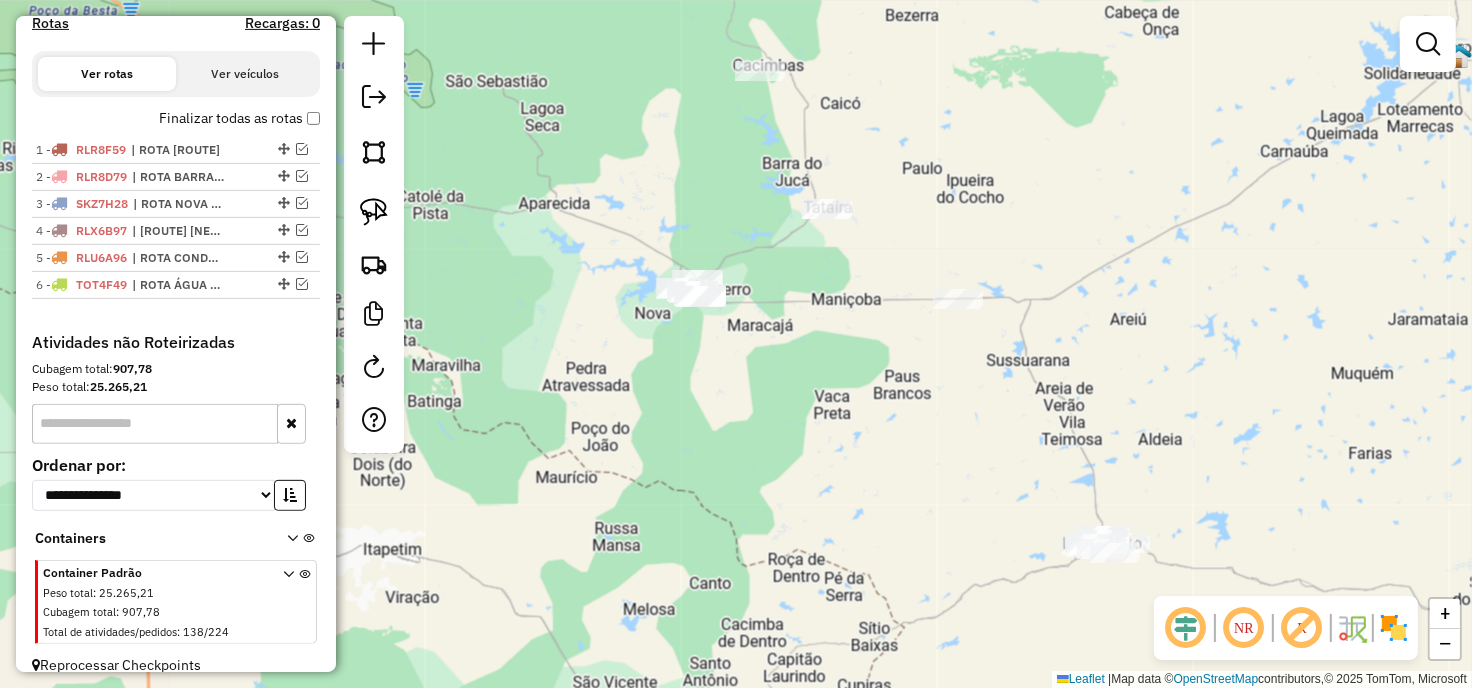 drag, startPoint x: 863, startPoint y: 293, endPoint x: 856, endPoint y: 268, distance: 25.96151 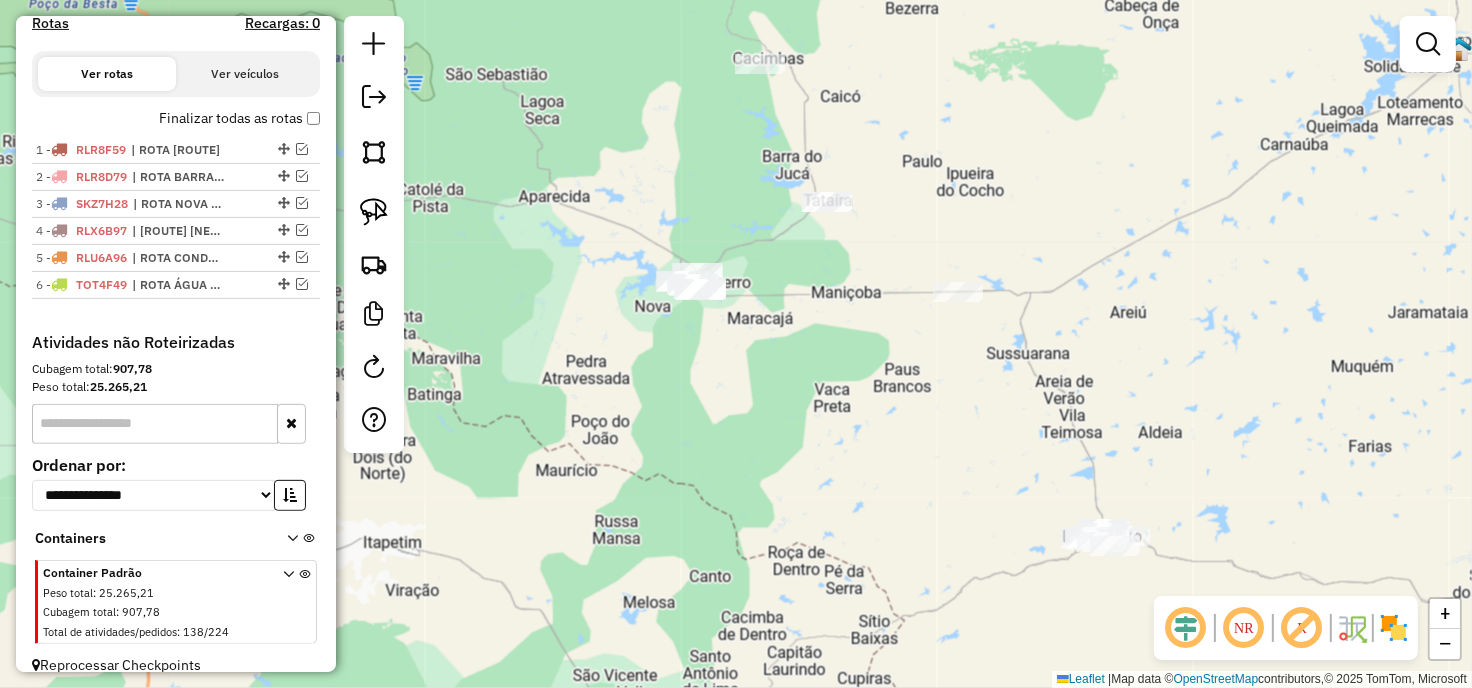 drag, startPoint x: 892, startPoint y: 353, endPoint x: 891, endPoint y: 326, distance: 27.018513 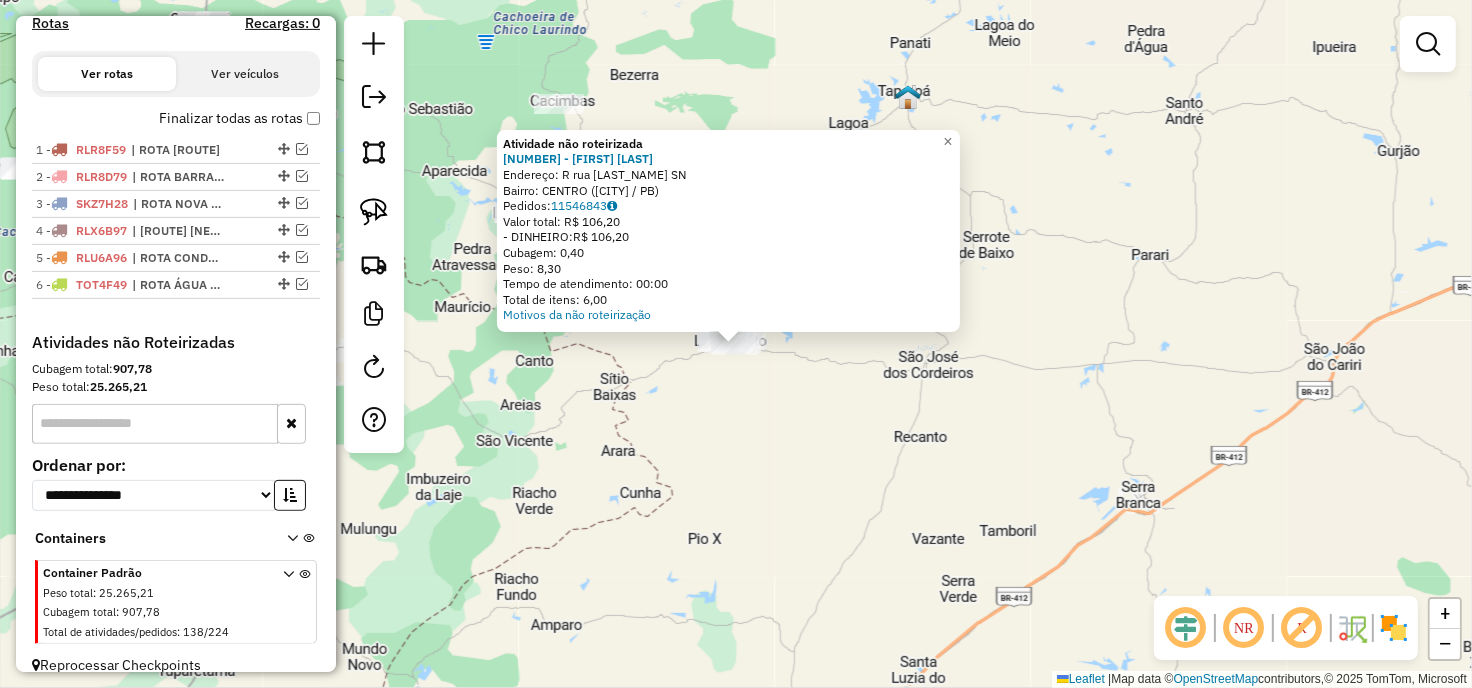 click on "Atividade não roteirizada 17198 - SIMONE SOUSA SALES  Endereço: R   rua teodomiro ferreira portelaSN   Bairro: CENTRO (LIVRAMENTO / PB)   Pedidos:  11546843   Valor total: R$ 106,20   - DINHEIRO:  R$ 106,20   Cubagem: 0,40   Peso: 8,30   Tempo de atendimento: 00:00   Total de itens: 6,00  Motivos da não roteirização × Janela de atendimento Grade de atendimento Capacidade Transportadoras Veículos Cliente Pedidos  Rotas Selecione os dias de semana para filtrar as janelas de atendimento  Seg   Ter   Qua   Qui   Sex   Sáb   Dom  Informe o período da janela de atendimento: De: Até:  Filtrar exatamente a janela do cliente  Considerar janela de atendimento padrão  Selecione os dias de semana para filtrar as grades de atendimento  Seg   Ter   Qua   Qui   Sex   Sáb   Dom   Considerar clientes sem dia de atendimento cadastrado  Clientes fora do dia de atendimento selecionado Filtrar as atividades entre os valores definidos abaixo:  Peso mínimo:   Peso máximo:   Cubagem mínima:   Cubagem máxima:   De:  +" 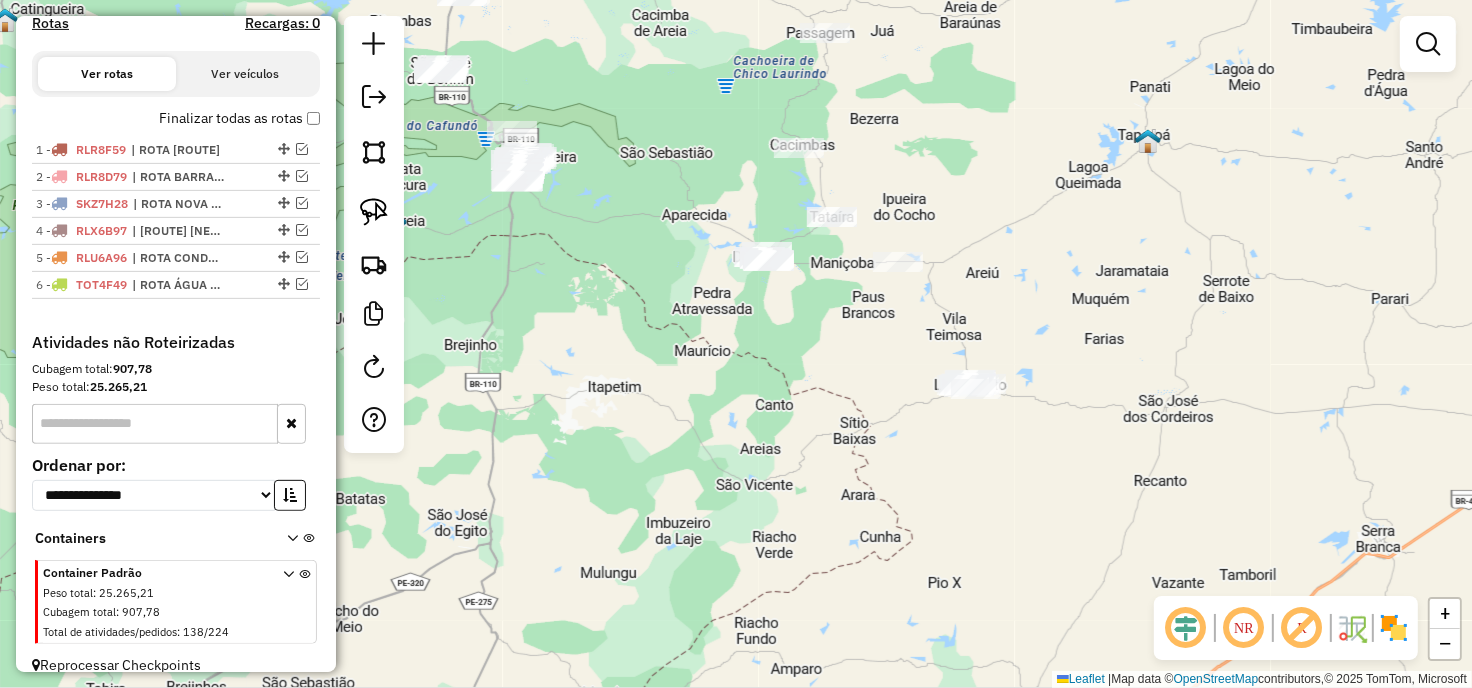 drag, startPoint x: 622, startPoint y: 260, endPoint x: 781, endPoint y: 286, distance: 161.11176 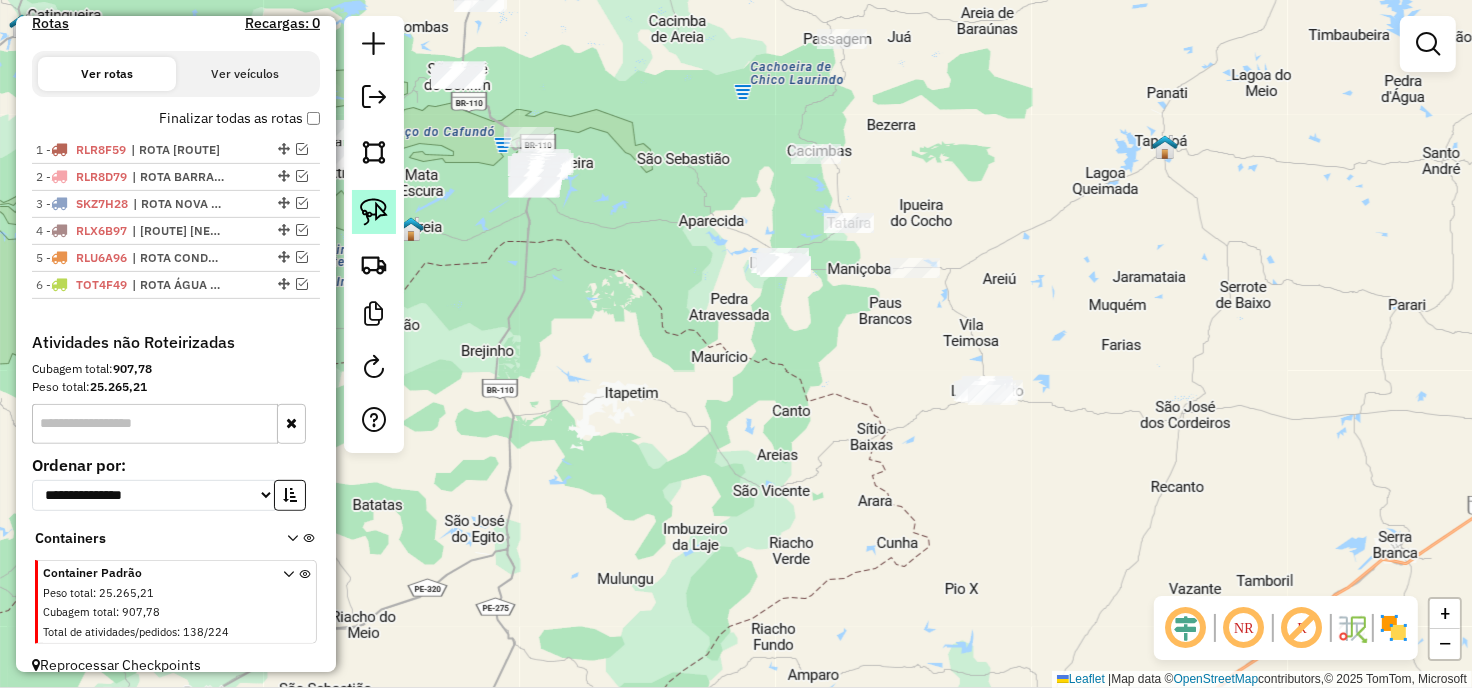 click 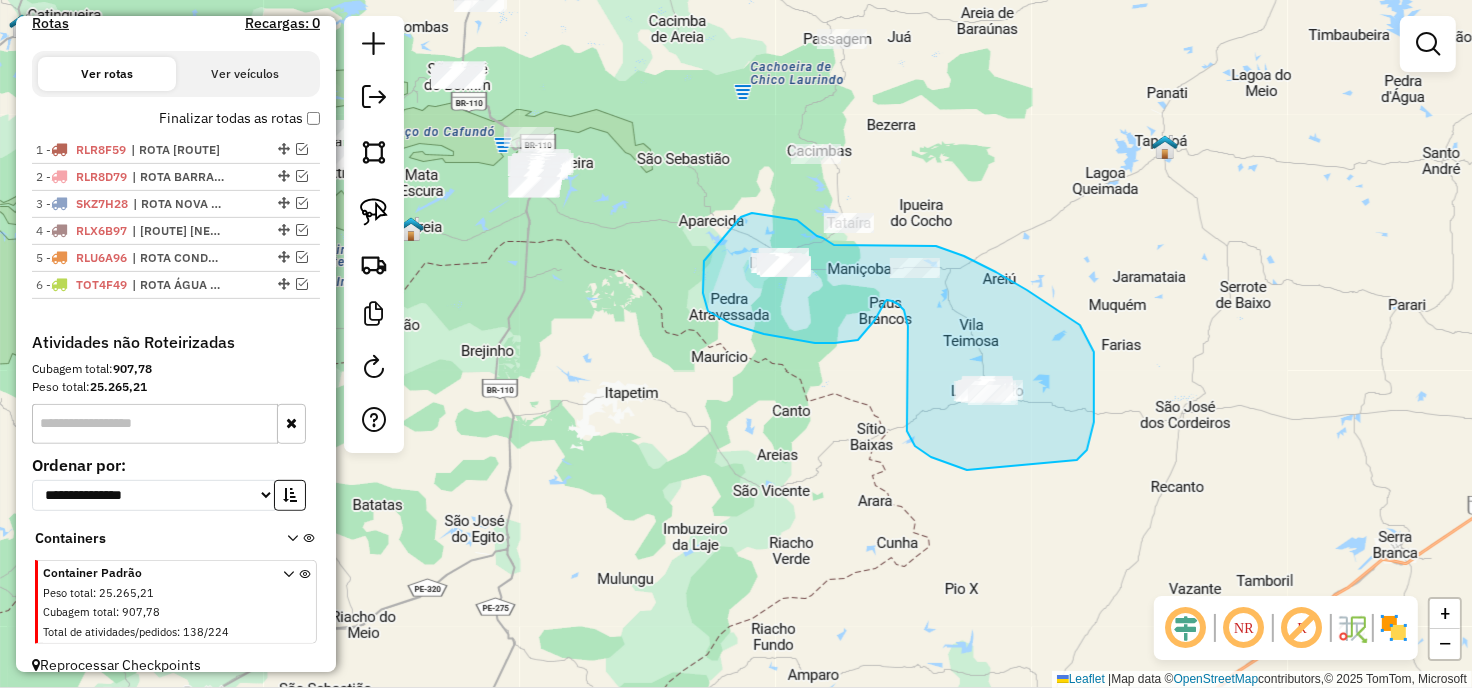 drag, startPoint x: 752, startPoint y: 213, endPoint x: 773, endPoint y: 208, distance: 21.587032 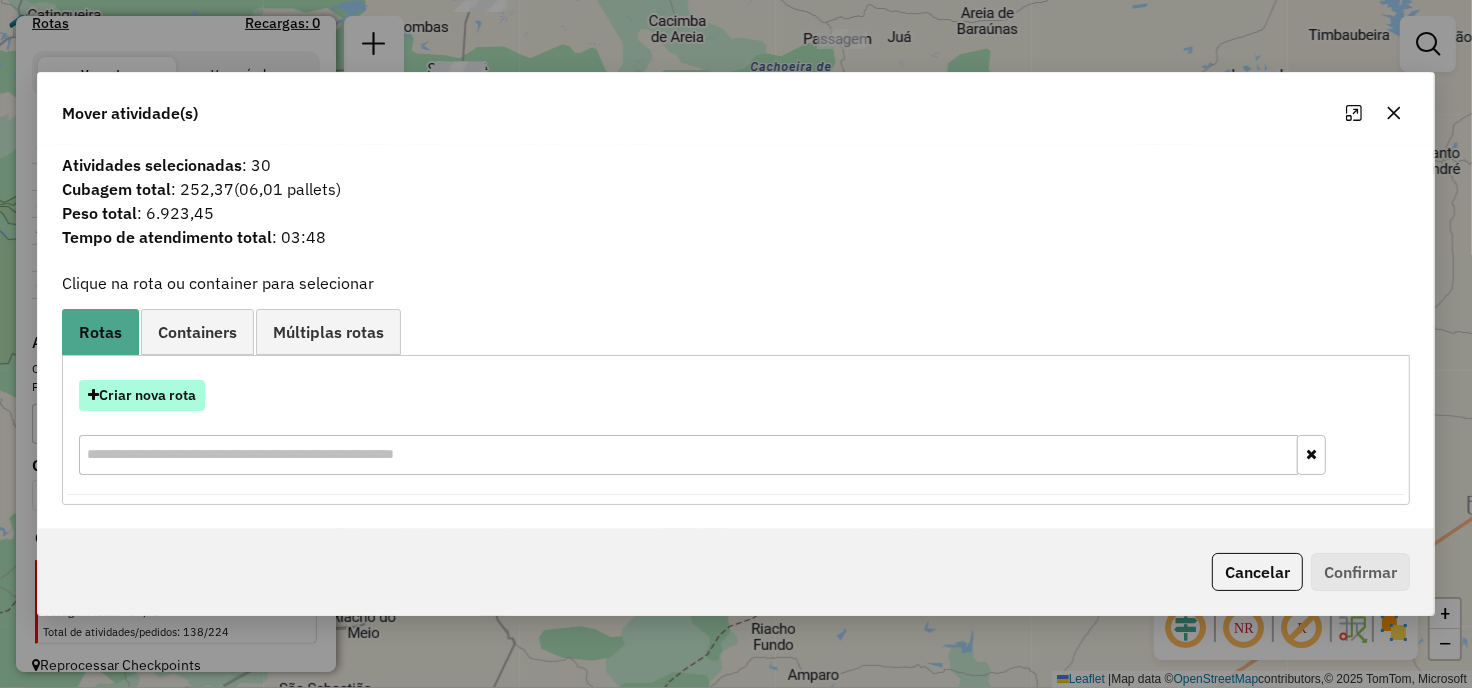 click on "Criar nova rota" at bounding box center (142, 395) 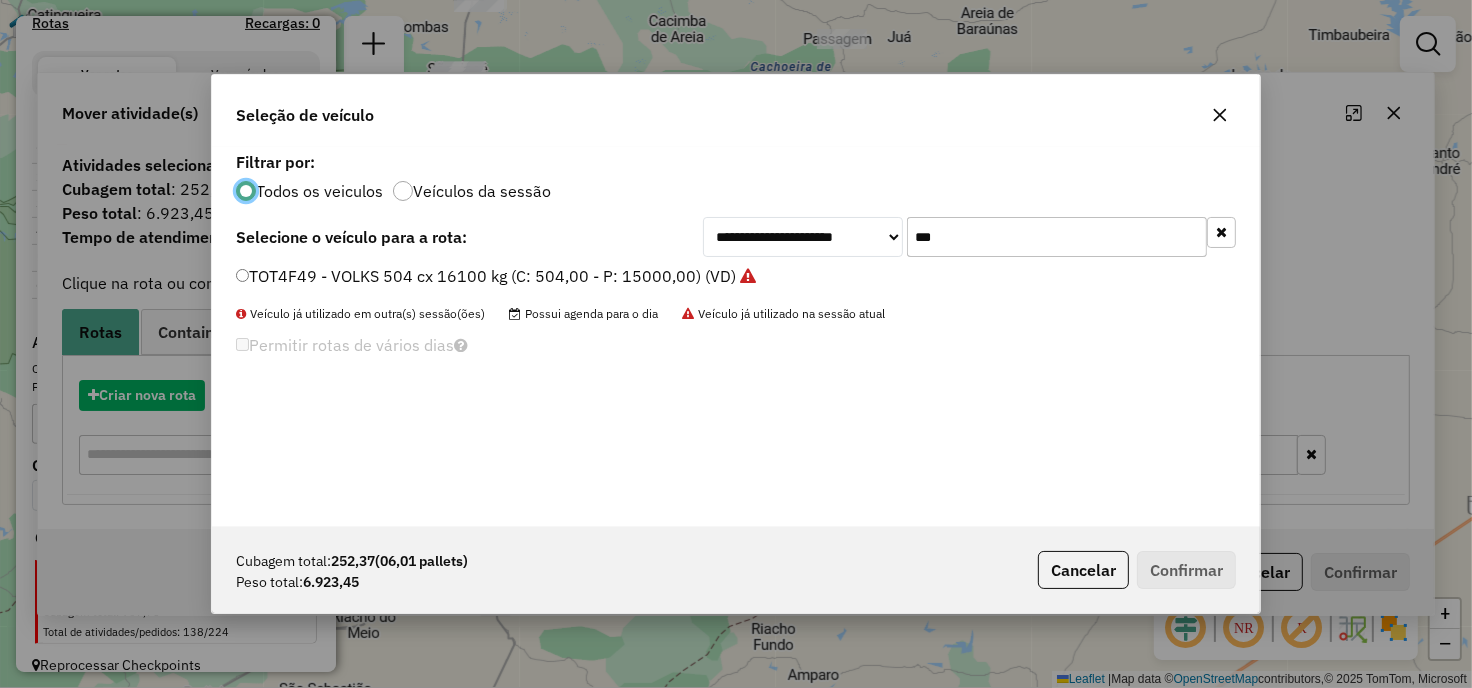 scroll, scrollTop: 11, scrollLeft: 5, axis: both 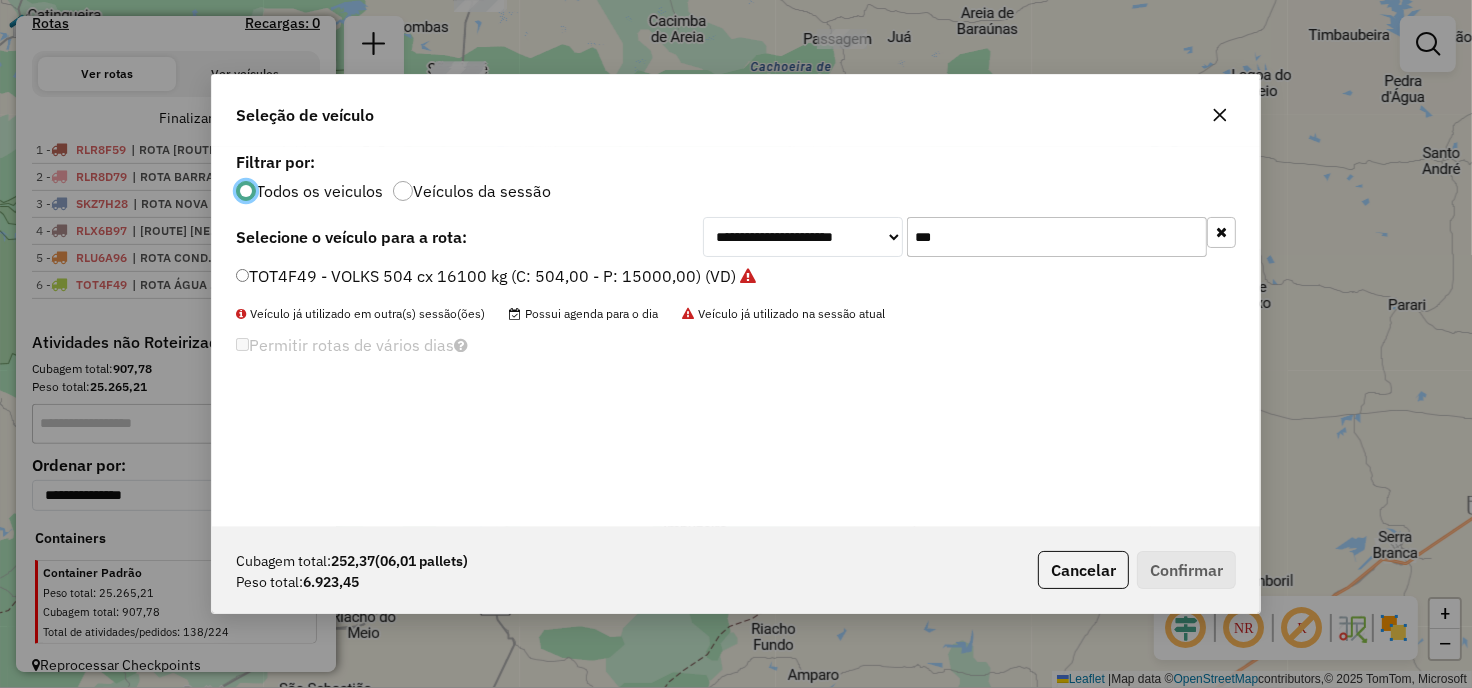 click on "***" 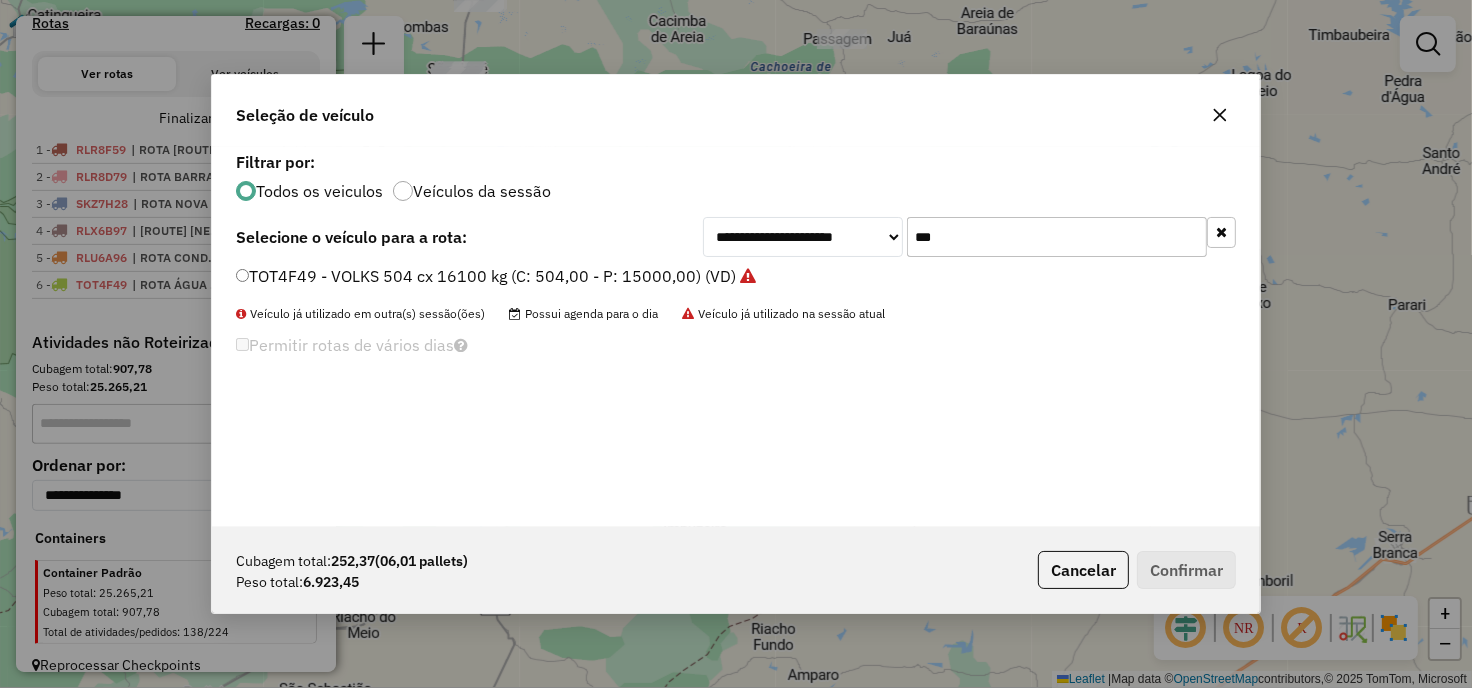 click on "***" 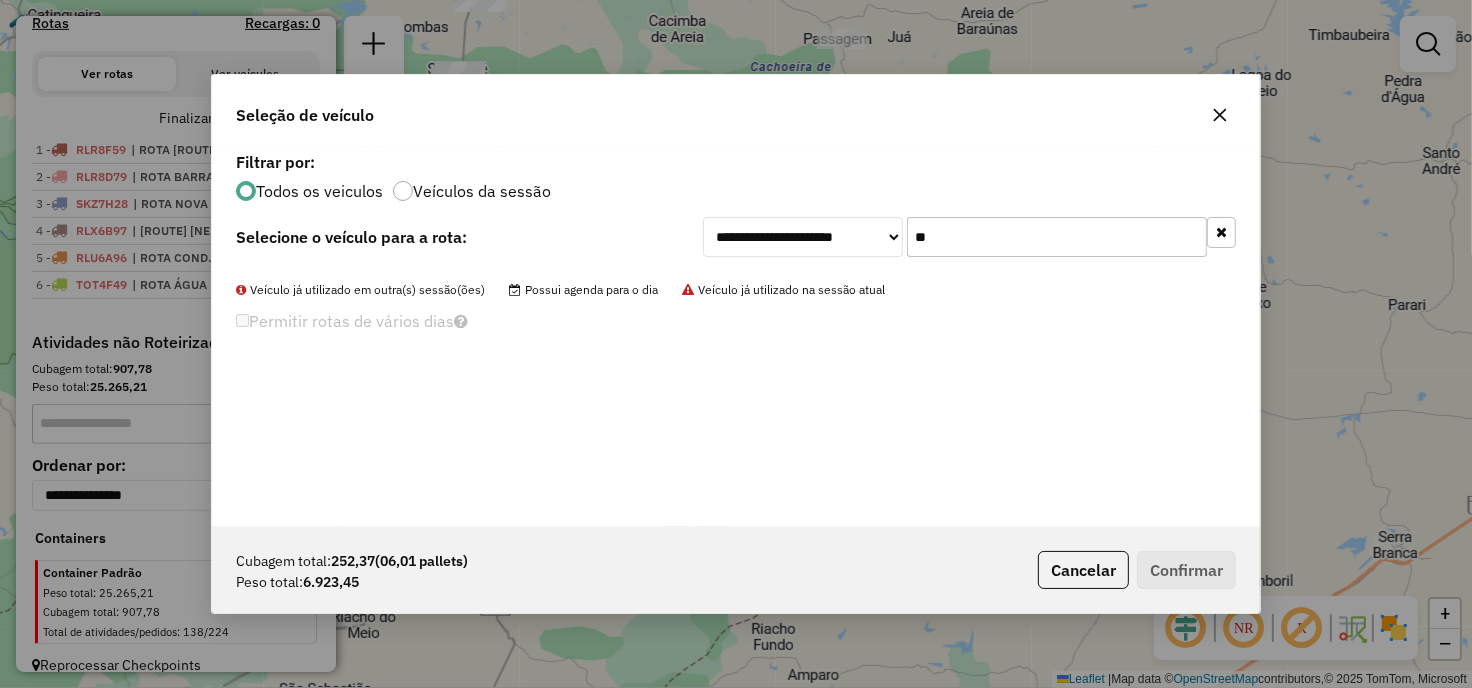 type on "*" 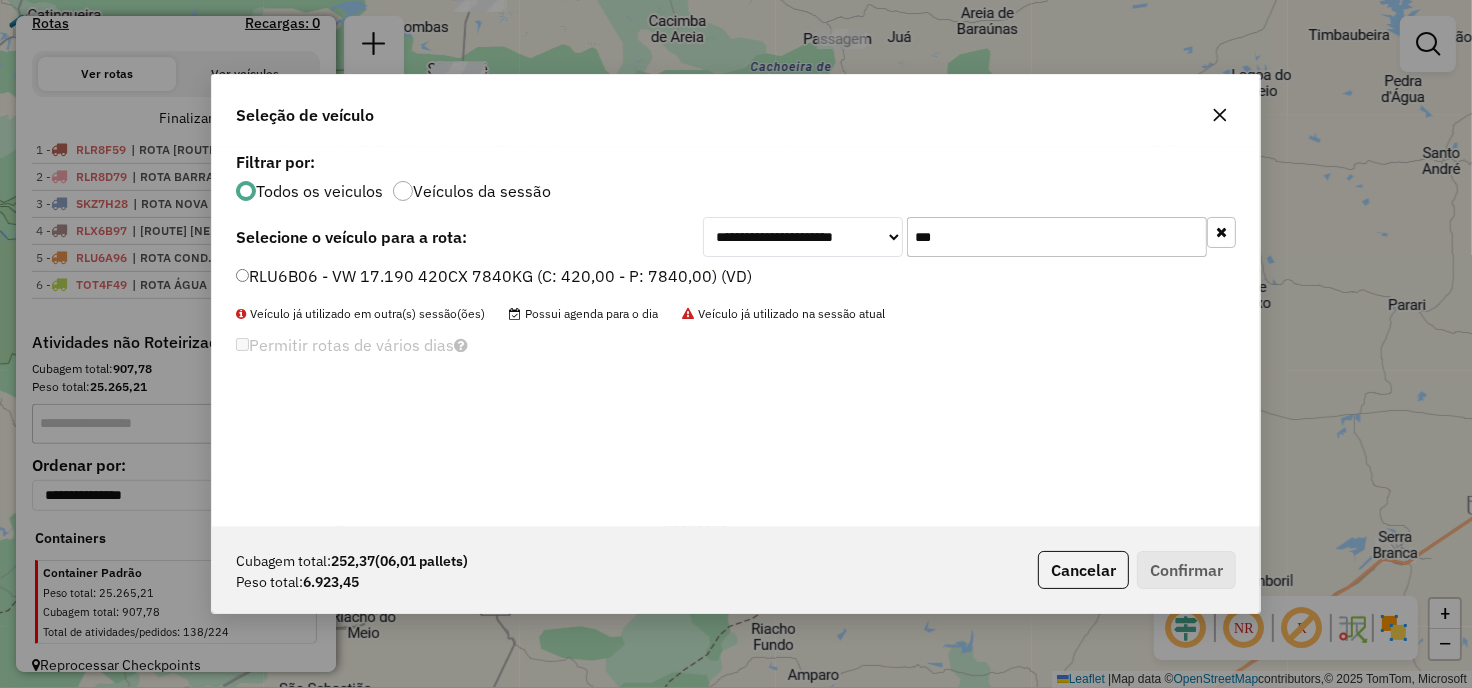 type on "***" 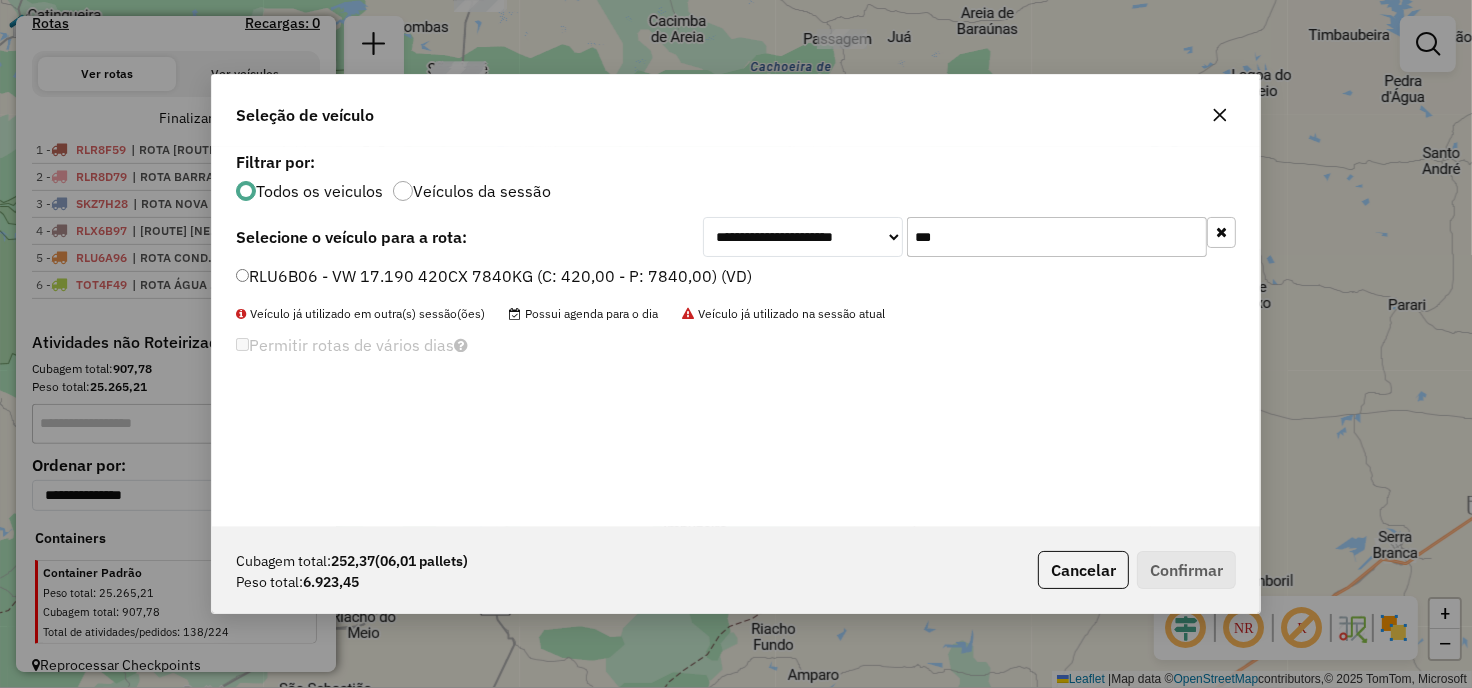 drag, startPoint x: 281, startPoint y: 243, endPoint x: 281, endPoint y: 268, distance: 25 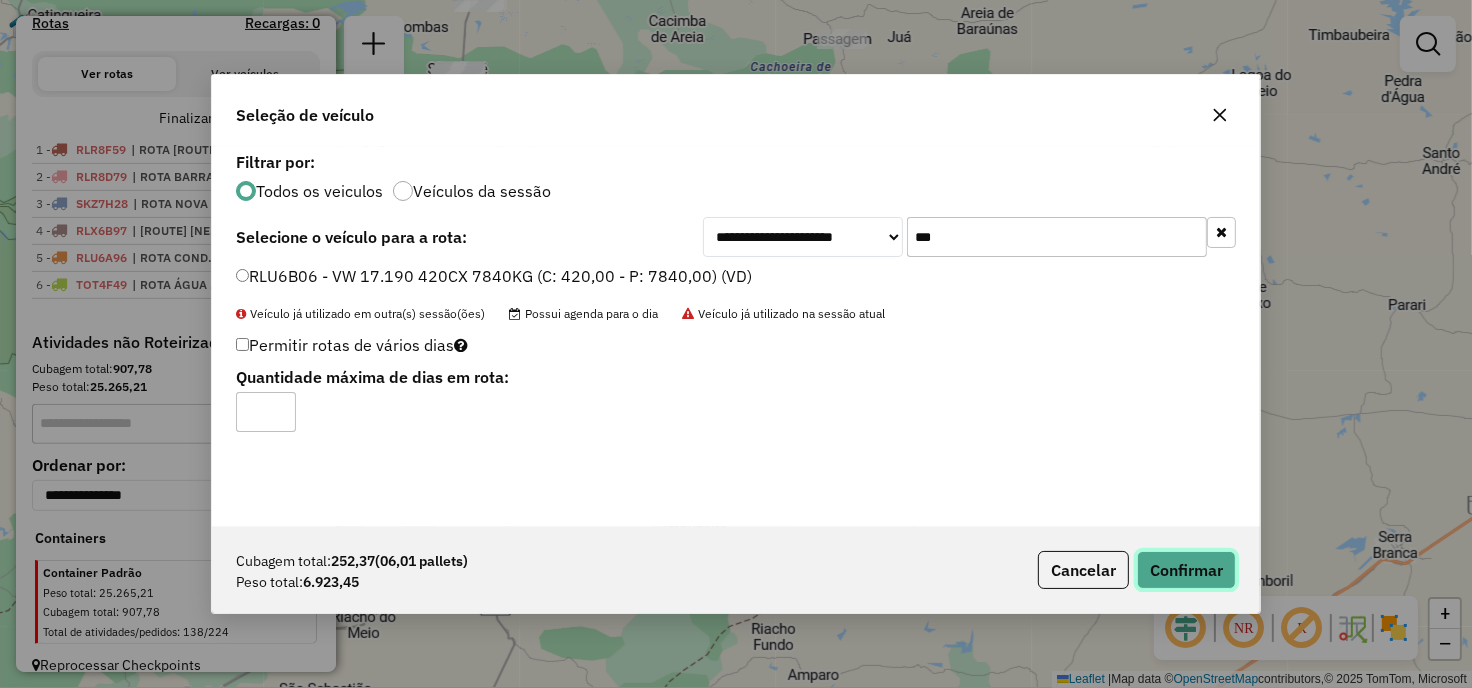 click on "Confirmar" 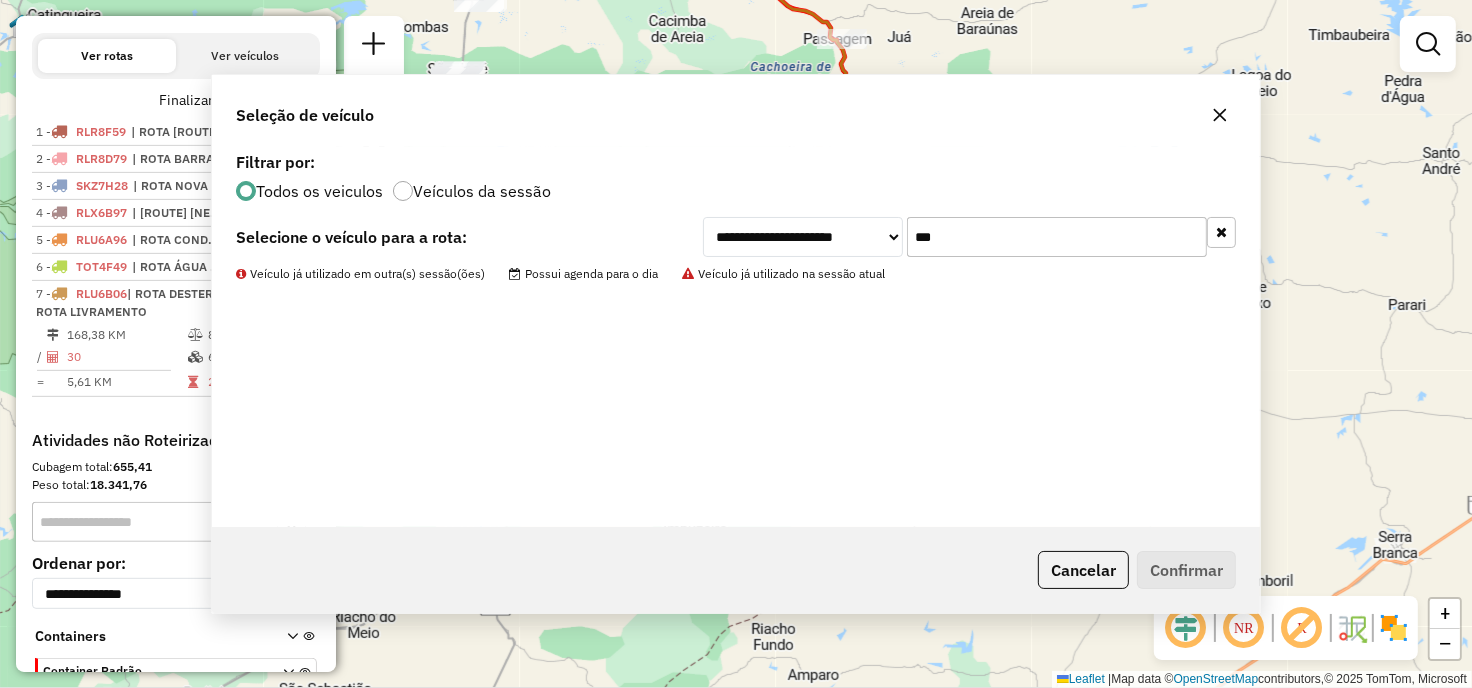 scroll, scrollTop: 745, scrollLeft: 0, axis: vertical 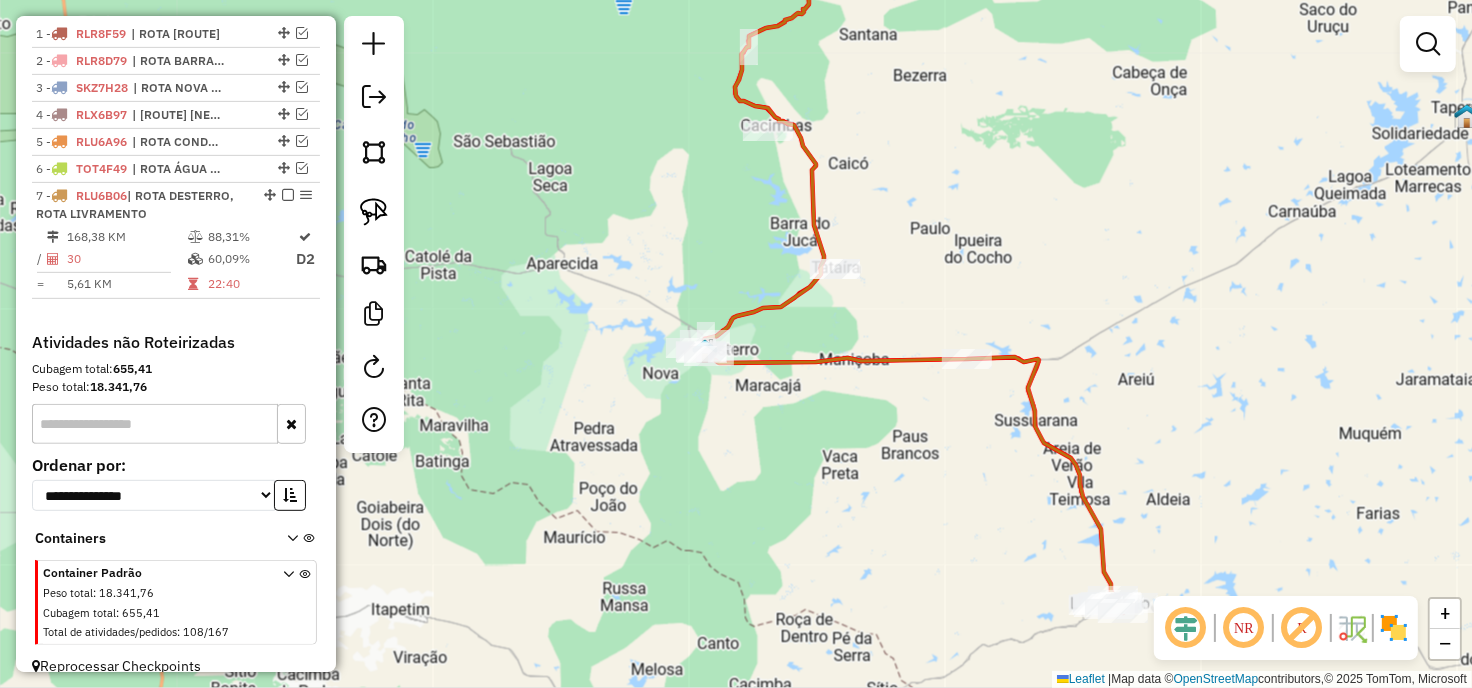click 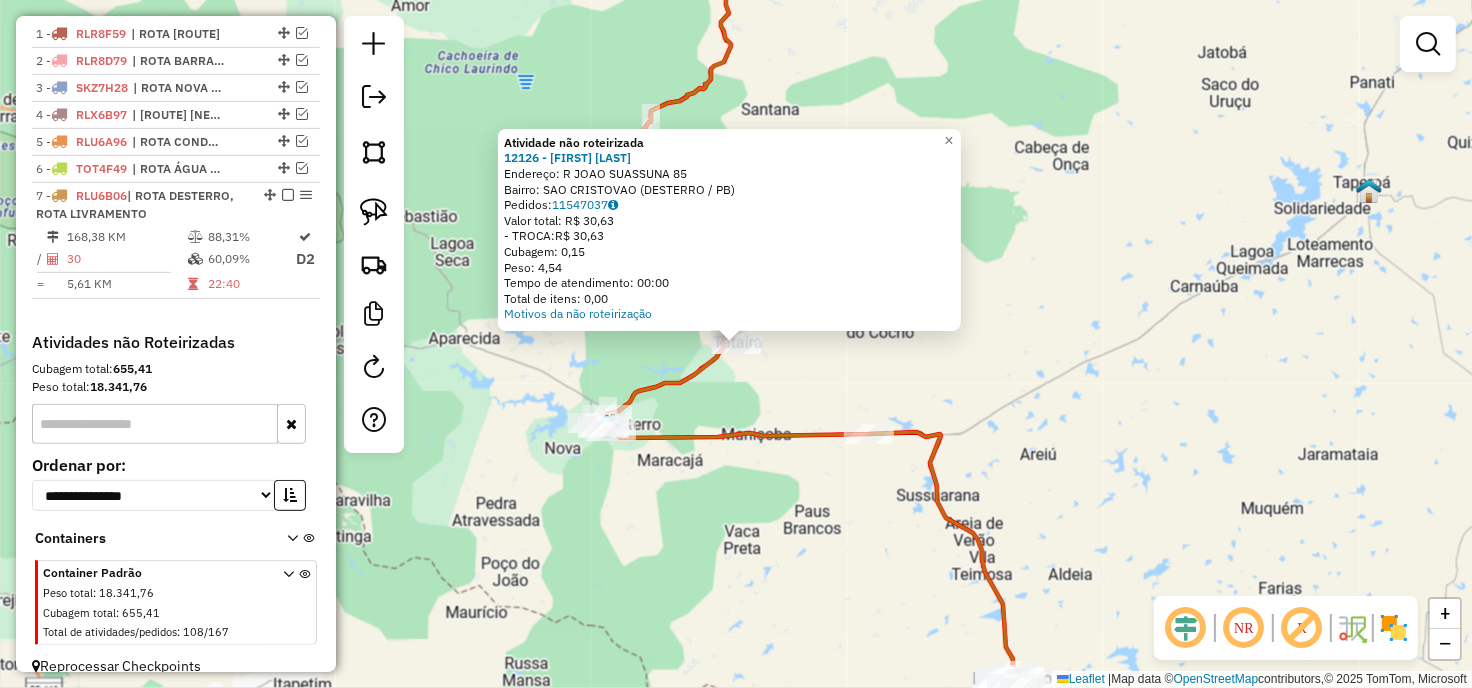 click on "Atividade não roteirizada 12126 - MARCIA JORDANIA DE O  Endereço: R   JOAO SUASSUNA                 85   Bairro: SAO CRISTOVAO (DESTERRO / PB)   Pedidos:  11547037   Valor total: R$ 30,63   - TROCA:  R$ 30,63   Cubagem: 0,15   Peso: 4,54   Tempo de atendimento: 00:00   Total de itens: 0,00  Motivos da não roteirização × Janela de atendimento Grade de atendimento Capacidade Transportadoras Veículos Cliente Pedidos  Rotas Selecione os dias de semana para filtrar as janelas de atendimento  Seg   Ter   Qua   Qui   Sex   Sáb   Dom  Informe o período da janela de atendimento: De: Até:  Filtrar exatamente a janela do cliente  Considerar janela de atendimento padrão  Selecione os dias de semana para filtrar as grades de atendimento  Seg   Ter   Qua   Qui   Sex   Sáb   Dom   Considerar clientes sem dia de atendimento cadastrado  Clientes fora do dia de atendimento selecionado Filtrar as atividades entre os valores definidos abaixo:  Peso mínimo:   Peso máximo:   Cubagem mínima:   Cubagem máxima:   De:" 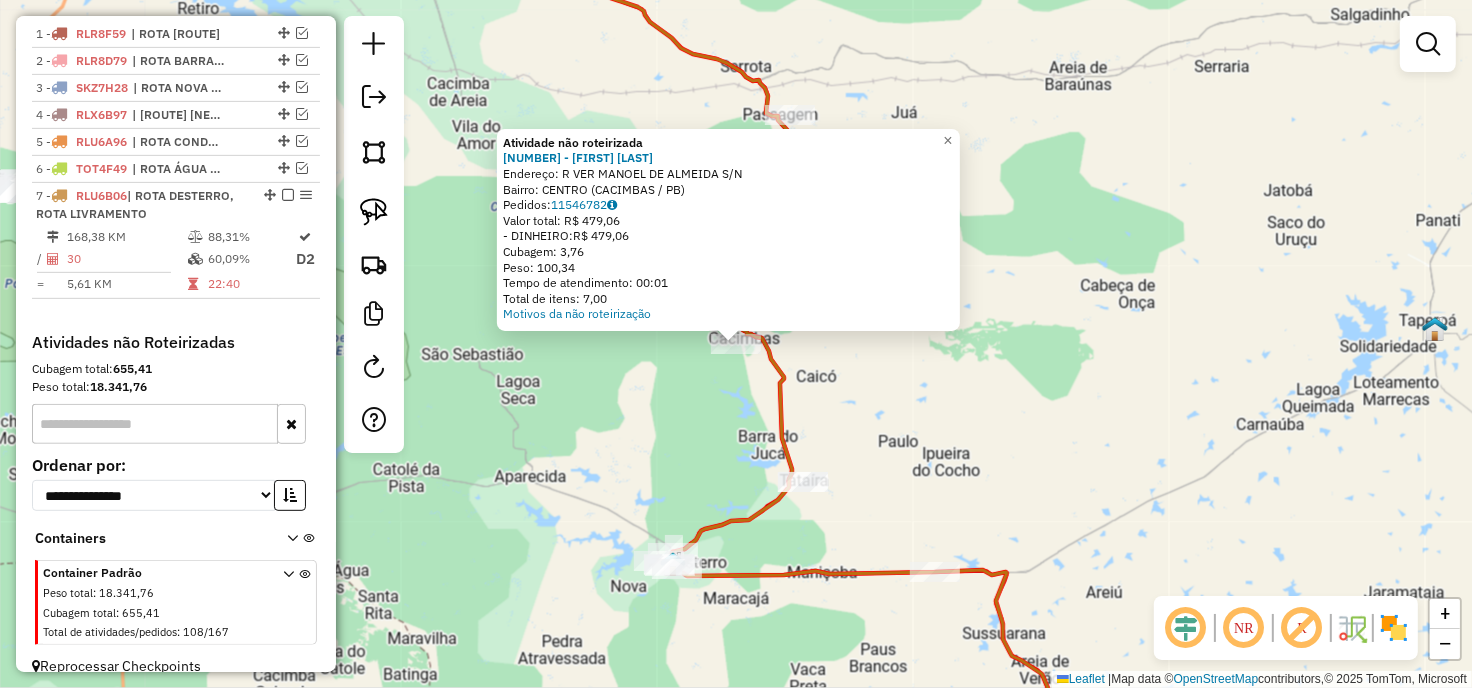 click on "Atividade não roteirizada 10538 - FRANCISCO DE ASSIS C  Endereço: R   VER MANOEL DE ALMEIDA         S/N   Bairro: CENTRO (CACIMBAS / PB)   Pedidos:  11546782   Valor total: R$ 479,06   - DINHEIRO:  R$ 479,06   Cubagem: 3,76   Peso: 100,34   Tempo de atendimento: 00:01   Total de itens: 7,00  Motivos da não roteirização × Janela de atendimento Grade de atendimento Capacidade Transportadoras Veículos Cliente Pedidos  Rotas Selecione os dias de semana para filtrar as janelas de atendimento  Seg   Ter   Qua   Qui   Sex   Sáb   Dom  Informe o período da janela de atendimento: De: Até:  Filtrar exatamente a janela do cliente  Considerar janela de atendimento padrão  Selecione os dias de semana para filtrar as grades de atendimento  Seg   Ter   Qua   Qui   Sex   Sáb   Dom   Considerar clientes sem dia de atendimento cadastrado  Clientes fora do dia de atendimento selecionado Filtrar as atividades entre os valores definidos abaixo:  Peso mínimo:   Peso máximo:   Cubagem mínima:   Cubagem máxima:  De:" 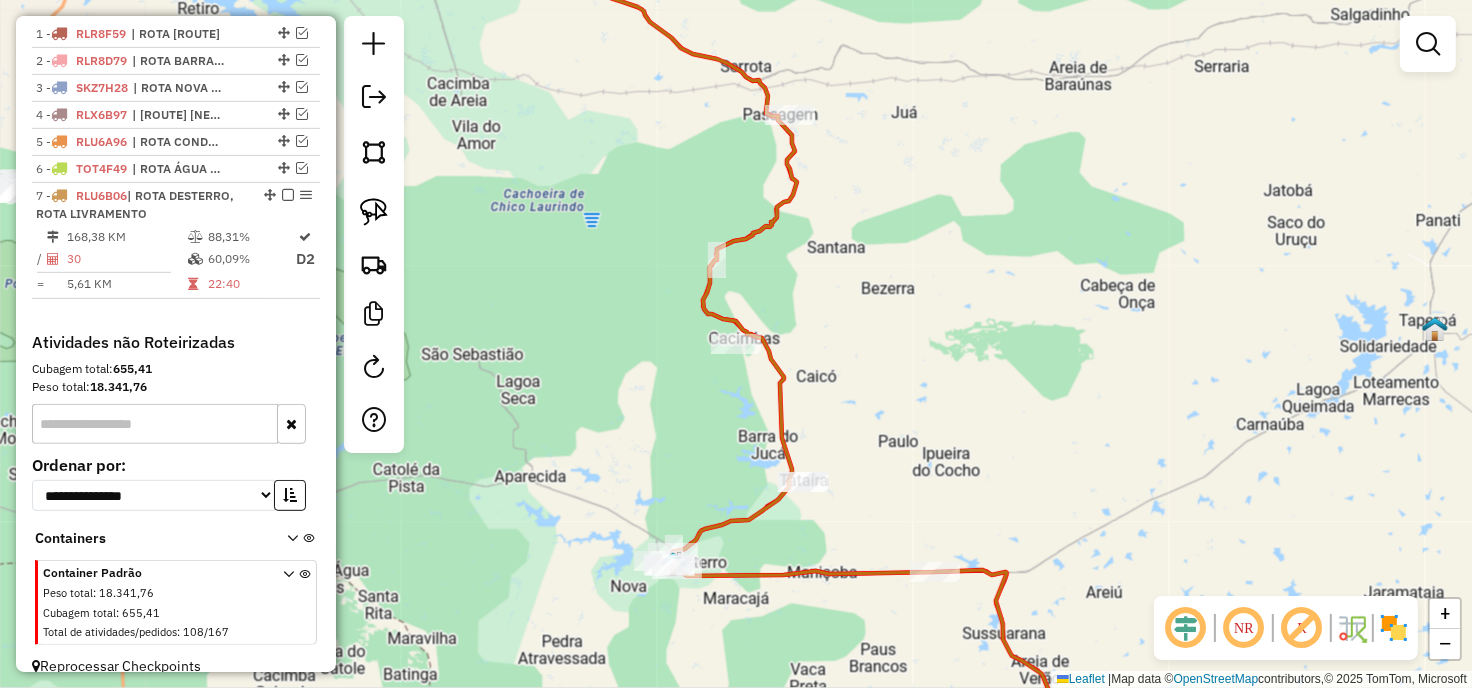drag, startPoint x: 655, startPoint y: 435, endPoint x: 870, endPoint y: 282, distance: 263.88254 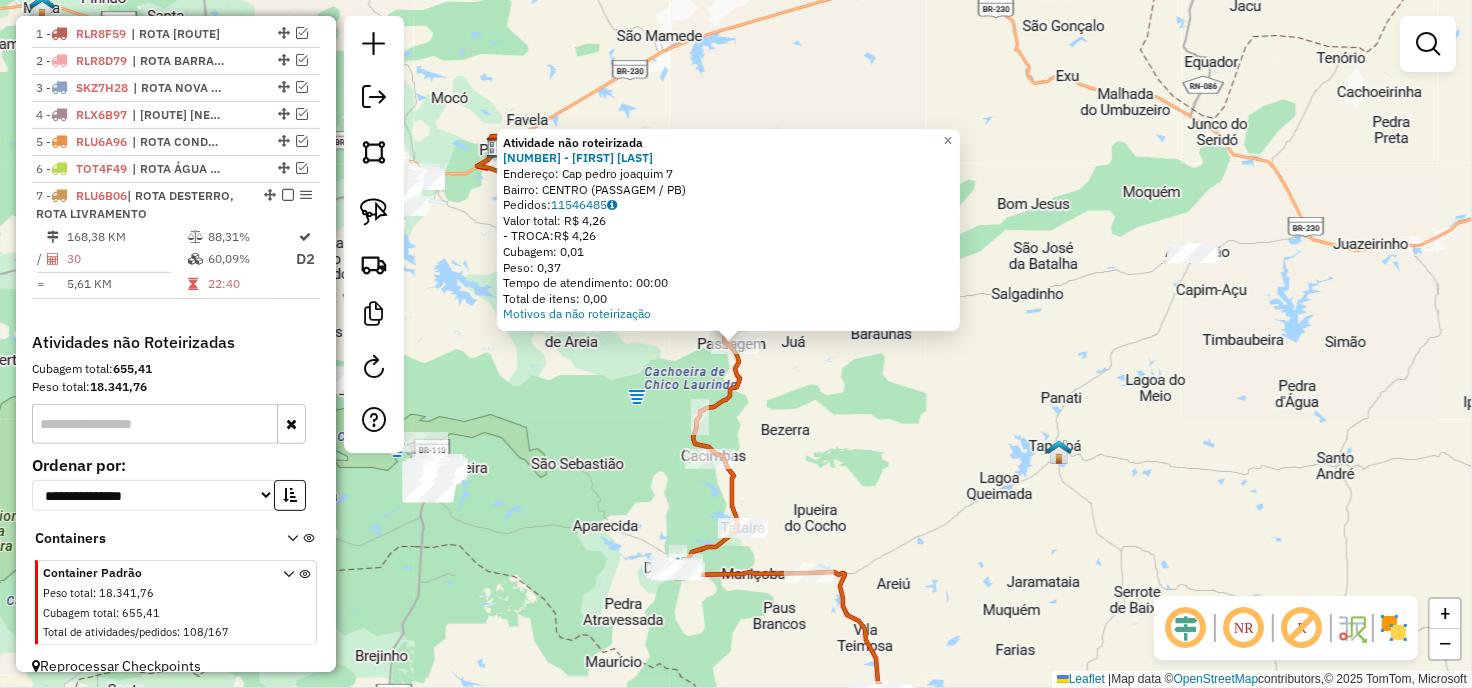 click on "Atividade não roteirizada 17535 - MARIA  F�TIMA  Endereço: Cap pedro joaquim             7   Bairro: CENTRO (PASSAGEM / PB)   Pedidos:  11546485   Valor total: R$ 4,26   - TROCA:  R$ 4,26   Cubagem: 0,01   Peso: 0,37   Tempo de atendimento: 00:00   Total de itens: 0,00  Motivos da não roteirização × Janela de atendimento Grade de atendimento Capacidade Transportadoras Veículos Cliente Pedidos  Rotas Selecione os dias de semana para filtrar as janelas de atendimento  Seg   Ter   Qua   Qui   Sex   Sáb   Dom  Informe o período da janela de atendimento: De: Até:  Filtrar exatamente a janela do cliente  Considerar janela de atendimento padrão  Selecione os dias de semana para filtrar as grades de atendimento  Seg   Ter   Qua   Qui   Sex   Sáb   Dom   Considerar clientes sem dia de atendimento cadastrado  Clientes fora do dia de atendimento selecionado Filtrar as atividades entre os valores definidos abaixo:  Peso mínimo:   Peso máximo:   Cubagem mínima:   Cubagem máxima:   De:   Até:   De:  De:" 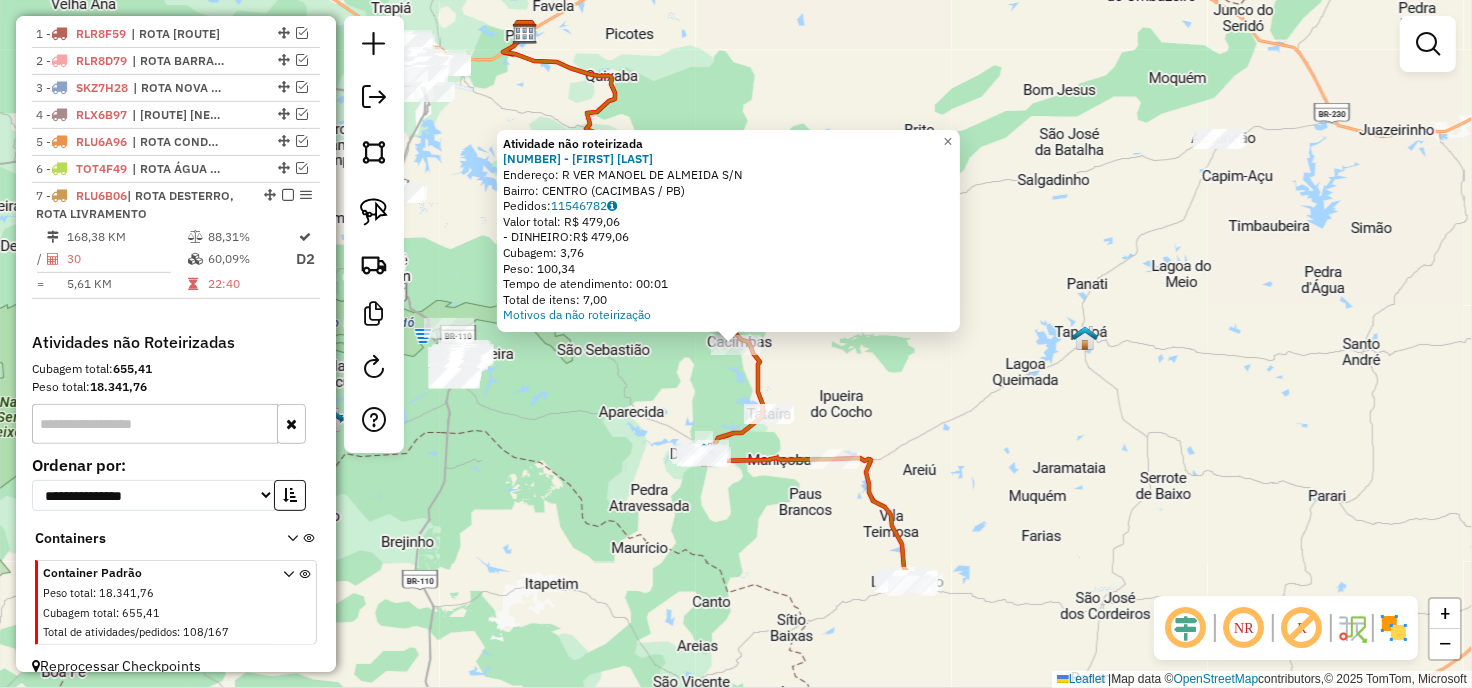 click on "Rota 7 - Placa RLU6B06  12633 - GEANO ALMEIDA DOS SA Rota 7 - Placa RLU6B06  12068 - ANTONIO ANDRADE LEIT Atividade não roteirizada 10538 - FRANCISCO DE ASSIS C  Endereço: R   VER MANOEL DE ALMEIDA         S/N   Bairro: CENTRO (CACIMBAS / PB)   Pedidos:  11546782   Valor total: R$ 479,06   - DINHEIRO:  R$ 479,06   Cubagem: 3,76   Peso: 100,34   Tempo de atendimento: 00:01   Total de itens: 7,00  Motivos da não roteirização × Janela de atendimento Grade de atendimento Capacidade Transportadoras Veículos Cliente Pedidos  Rotas Selecione os dias de semana para filtrar as janelas de atendimento  Seg   Ter   Qua   Qui   Sex   Sáb   Dom  Informe o período da janela de atendimento: De: Até:  Filtrar exatamente a janela do cliente  Considerar janela de atendimento padrão  Selecione os dias de semana para filtrar as grades de atendimento  Seg   Ter   Qua   Qui   Sex   Sáb   Dom   Considerar clientes sem dia de atendimento cadastrado  Clientes fora do dia de atendimento selecionado  Peso mínimo:   De:  De:" 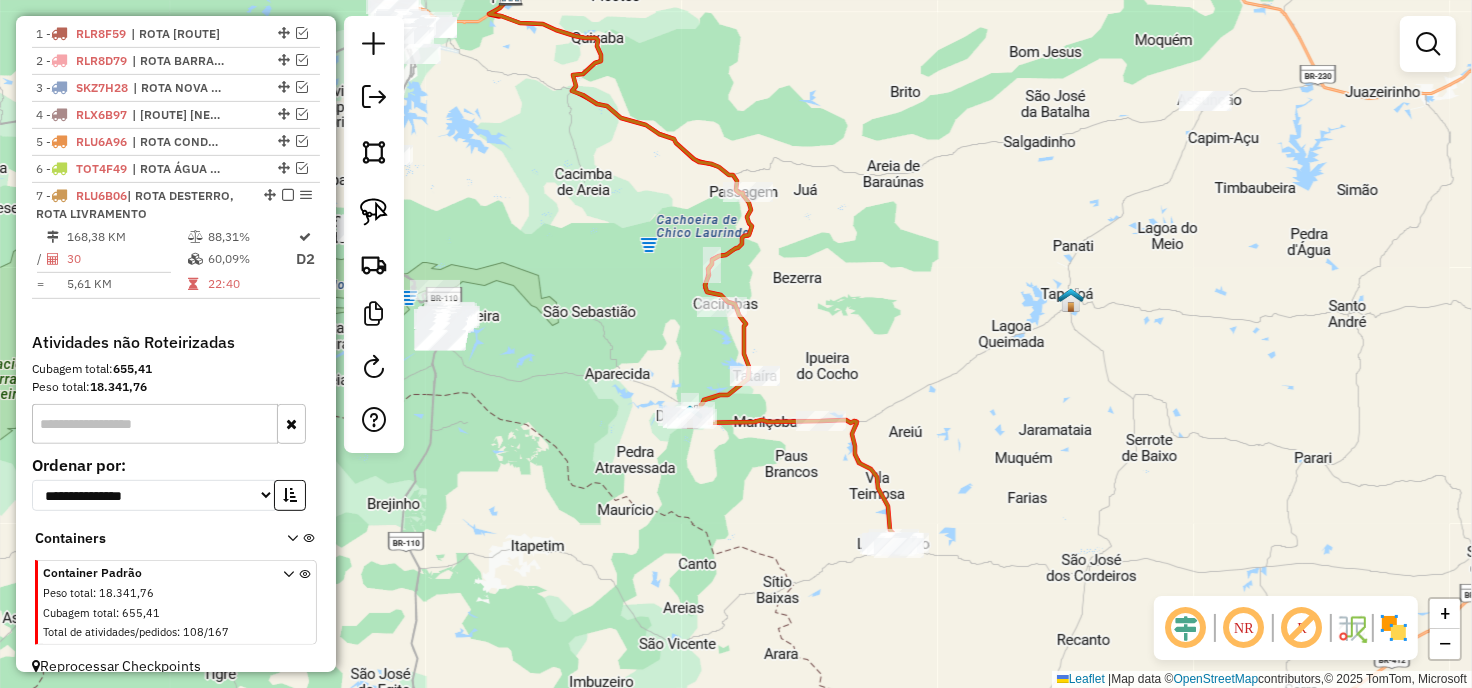 drag, startPoint x: 734, startPoint y: 498, endPoint x: 731, endPoint y: 393, distance: 105.04285 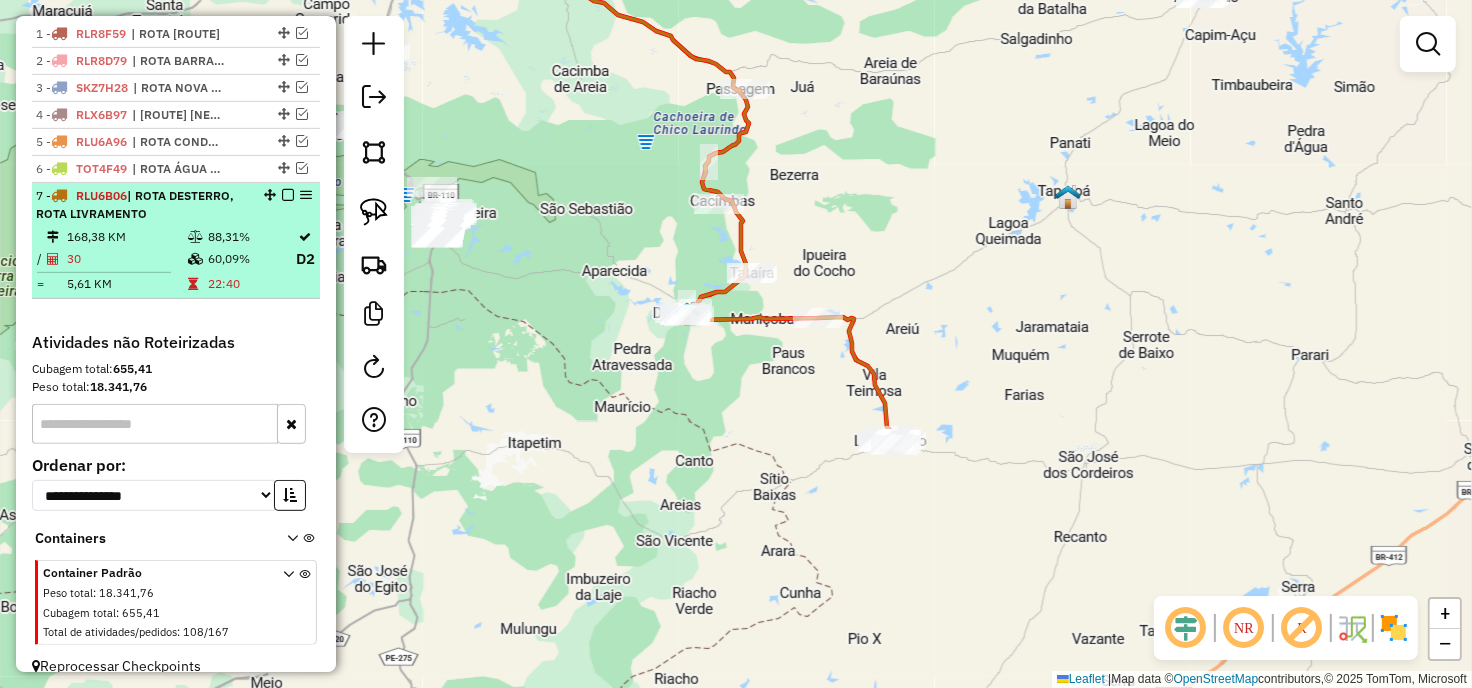 click on "30" at bounding box center (126, 259) 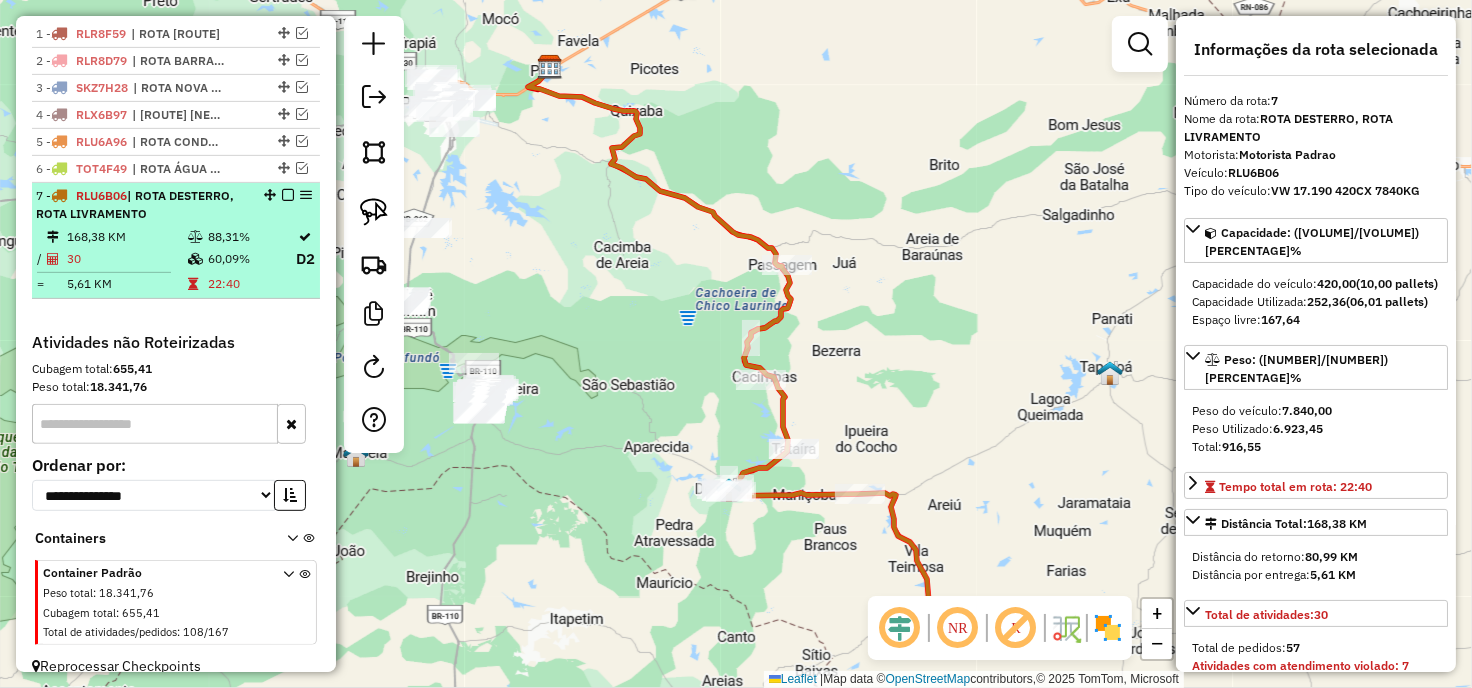 click at bounding box center [288, 195] 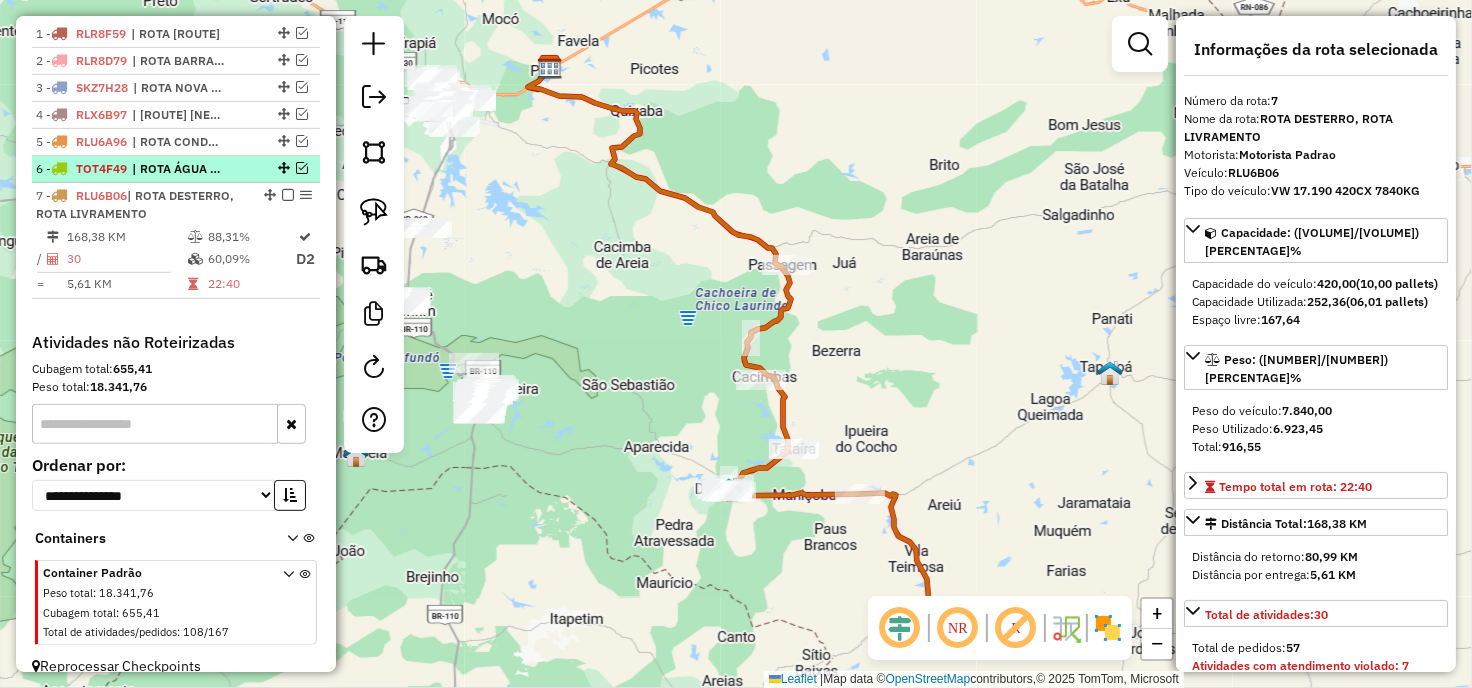 scroll, scrollTop: 675, scrollLeft: 0, axis: vertical 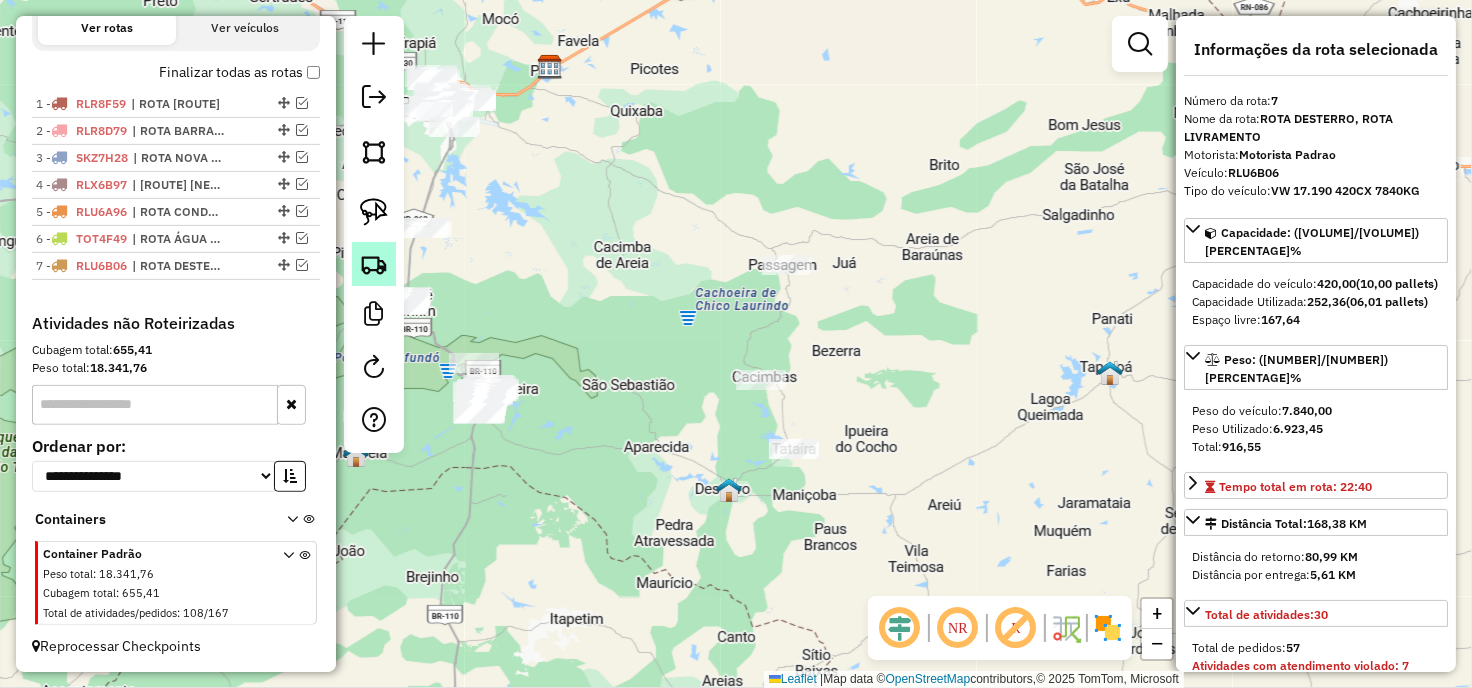 click 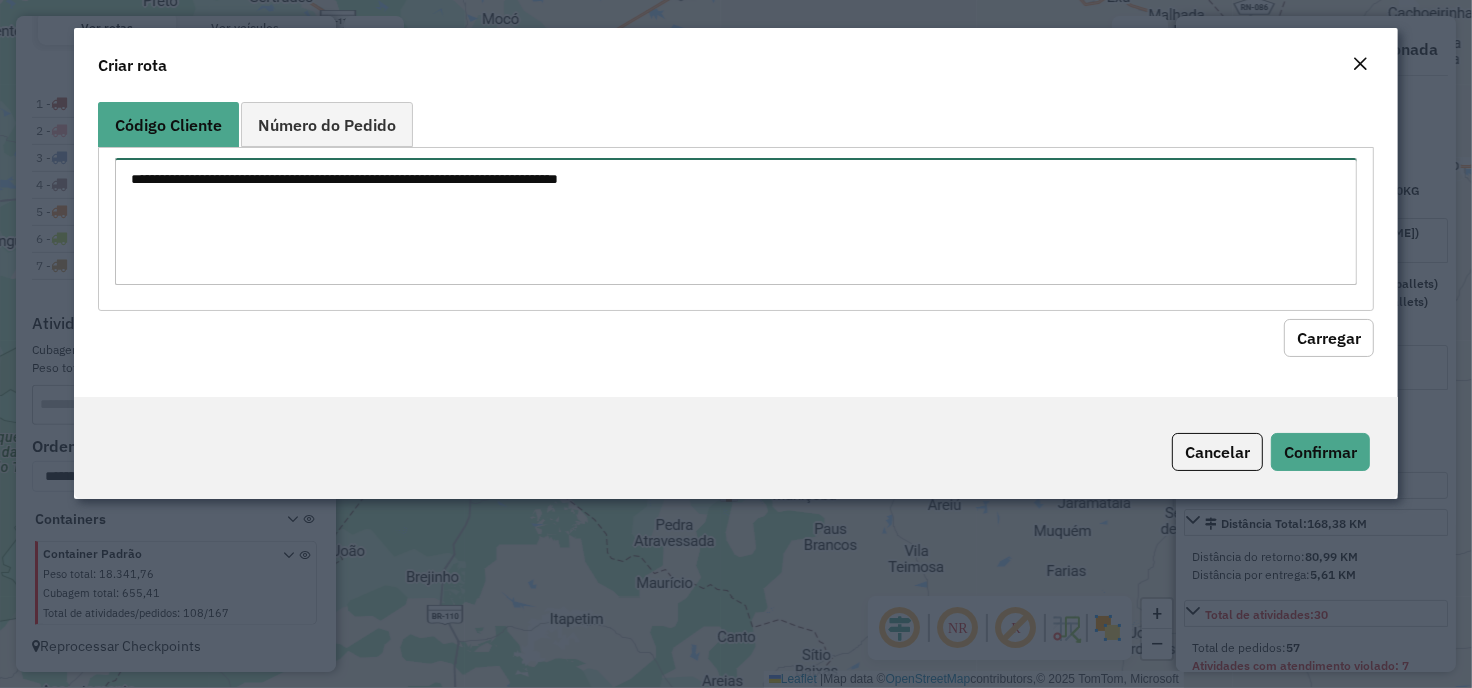 click at bounding box center (736, 221) 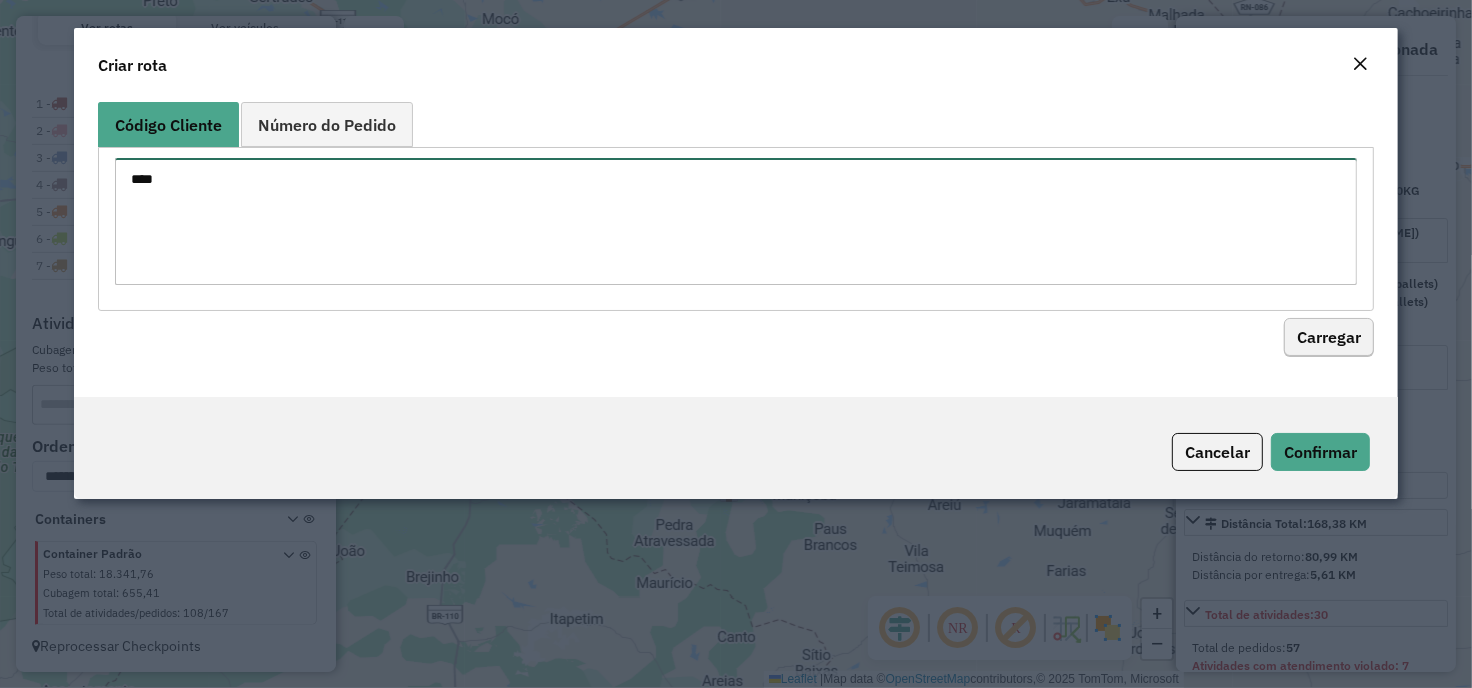 type on "****" 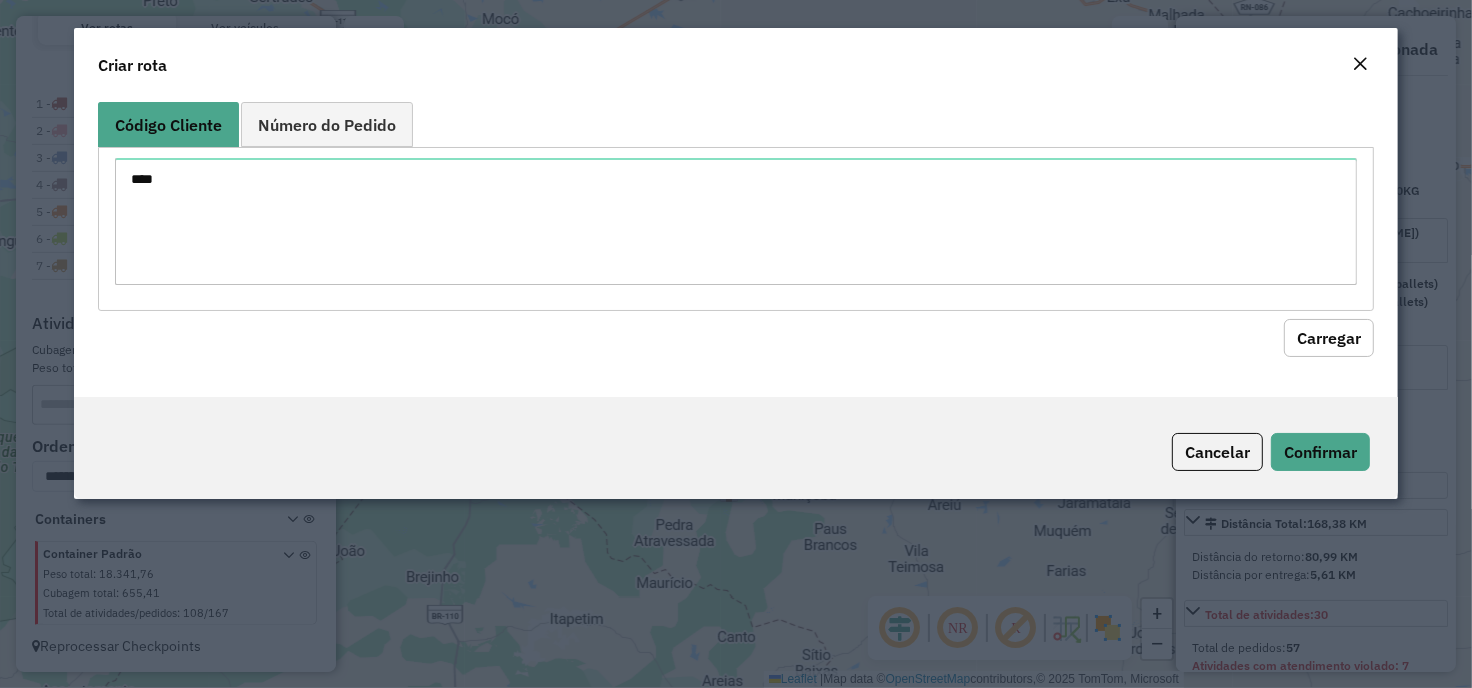 click on "Carregar" 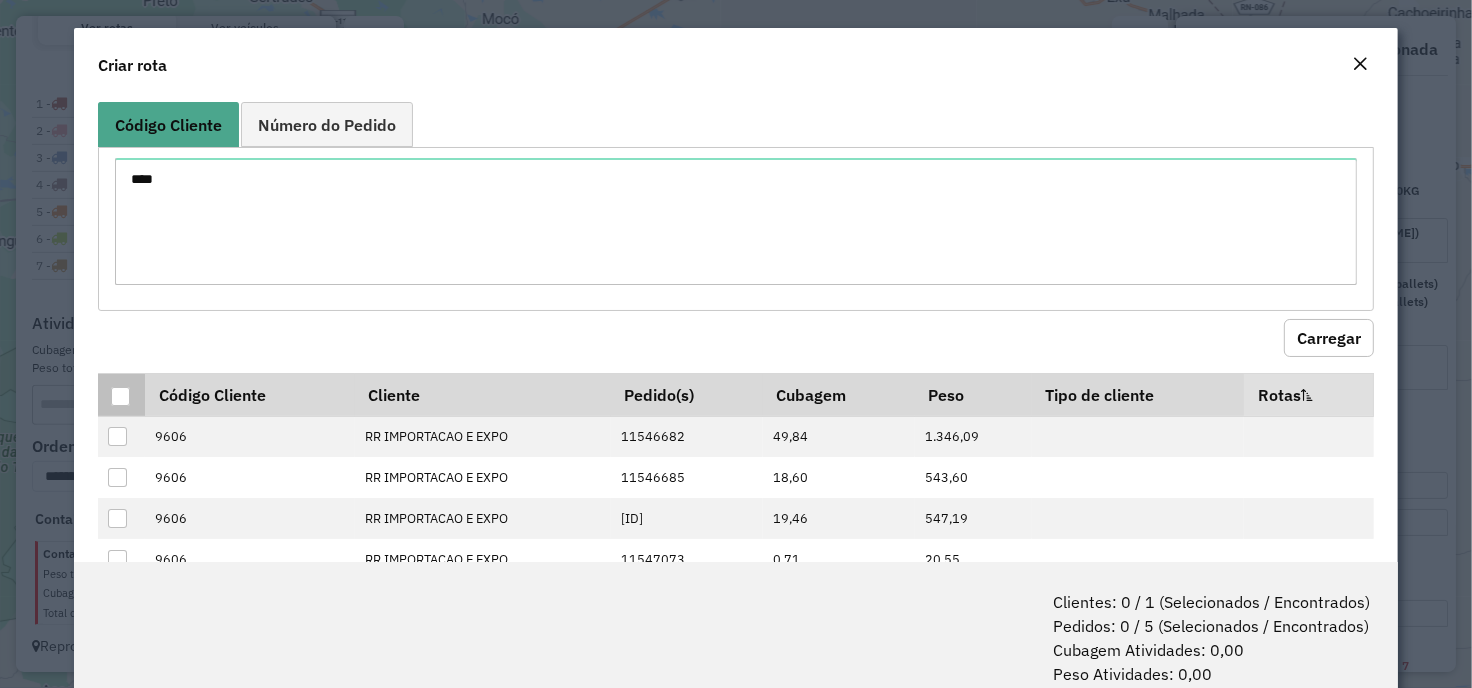 click at bounding box center [121, 394] 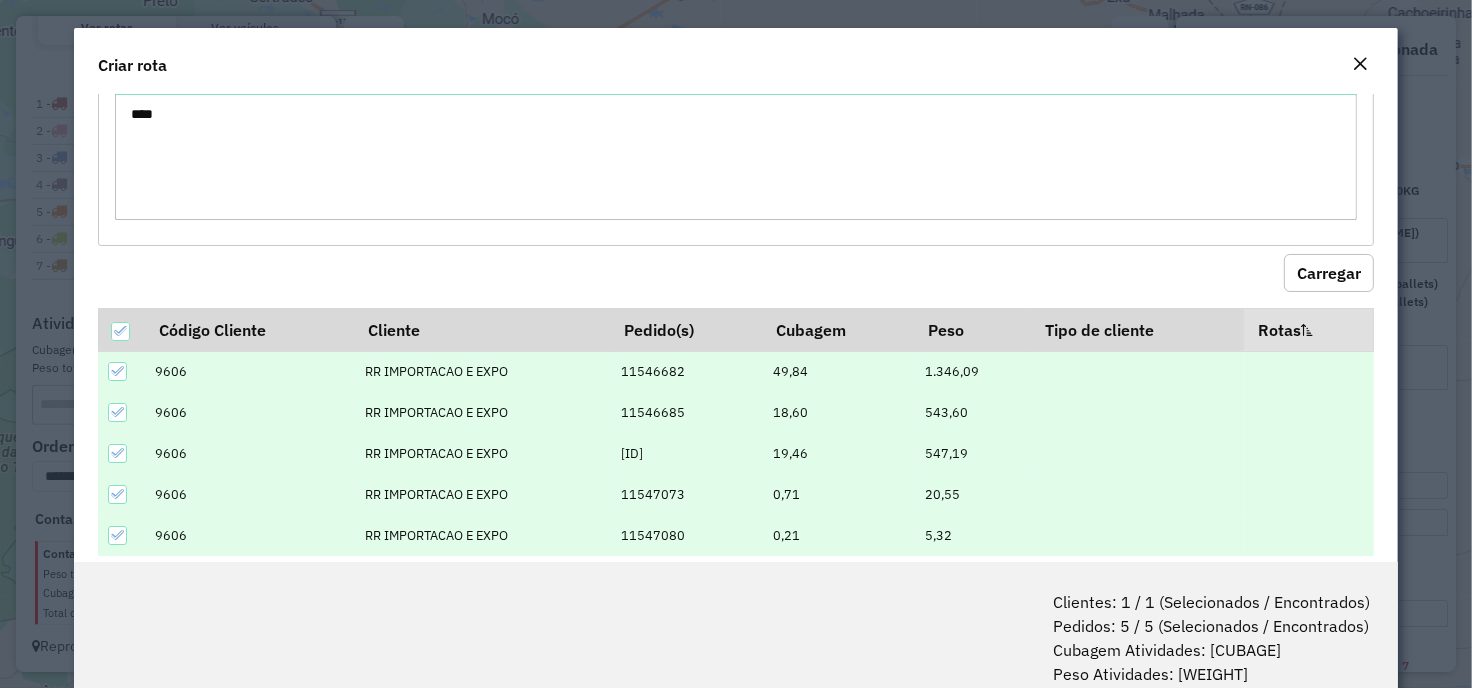 scroll, scrollTop: 96, scrollLeft: 0, axis: vertical 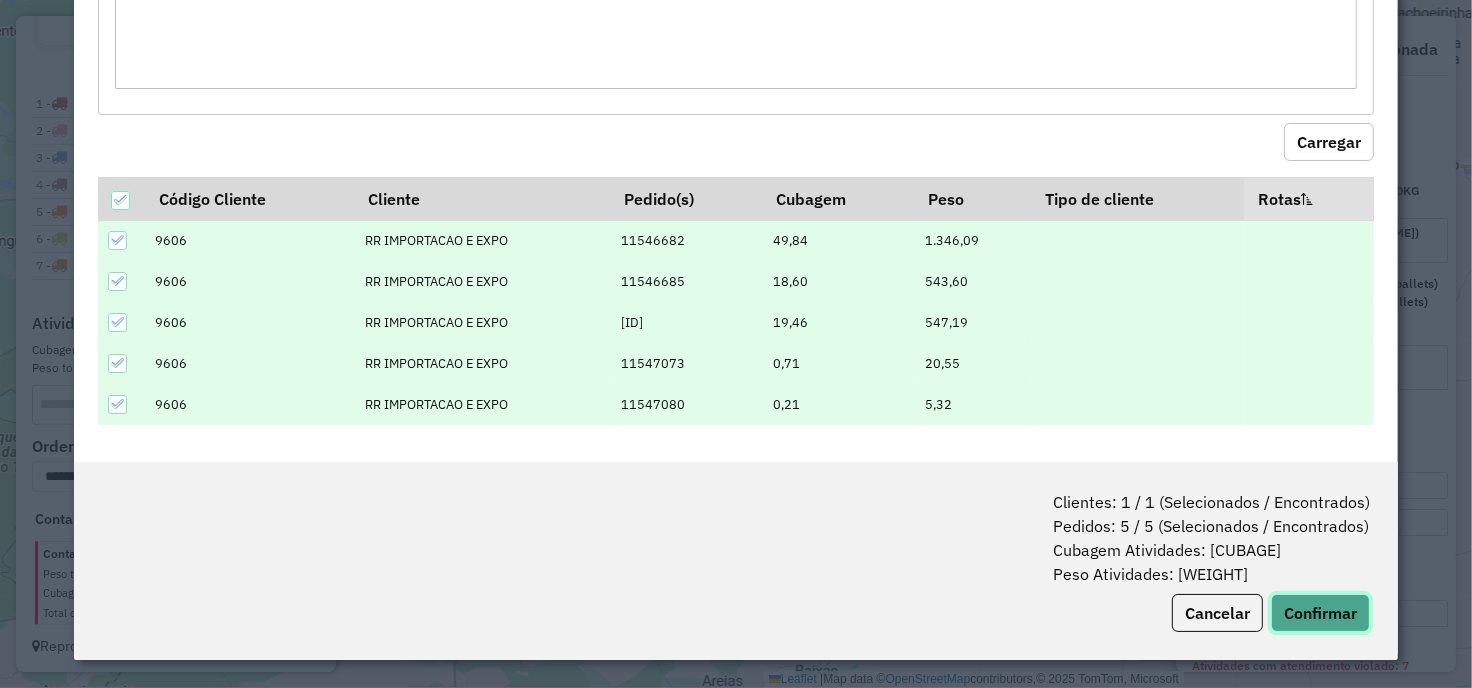 click on "Confirmar" 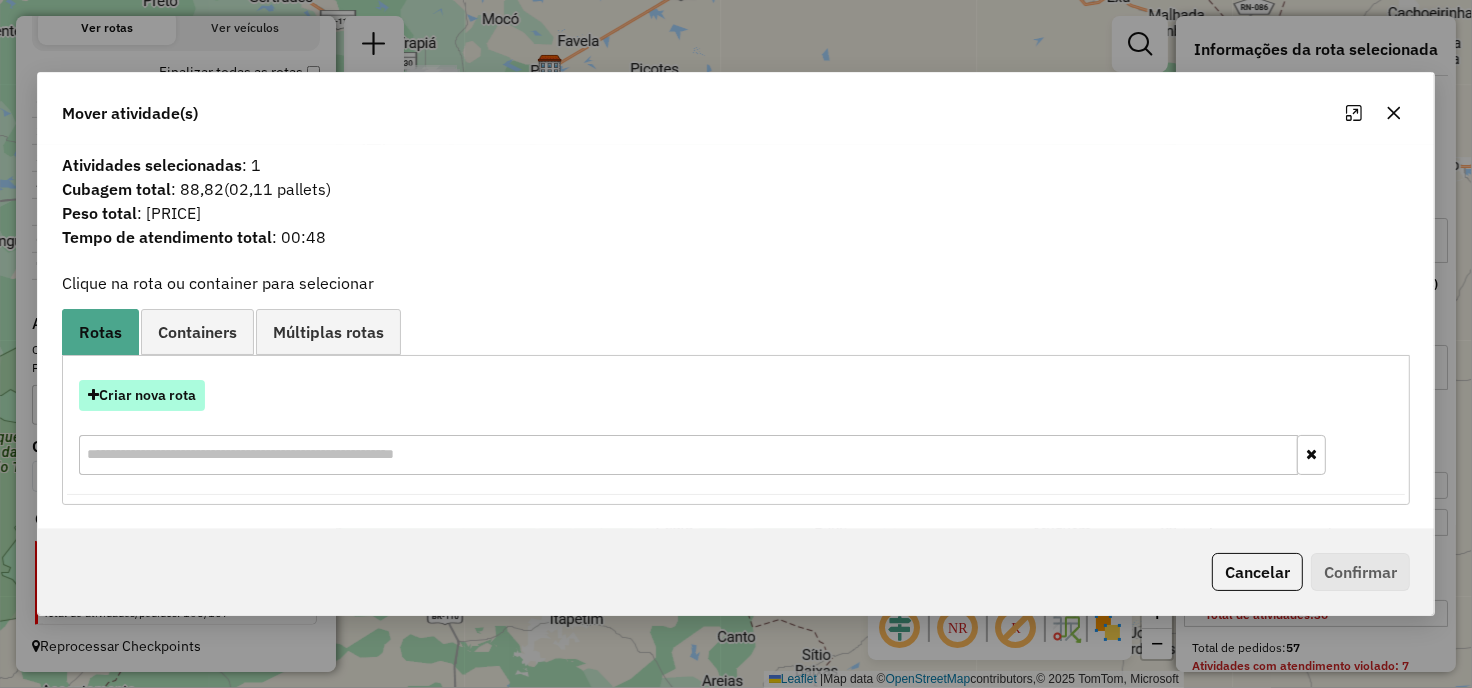 click on "Criar nova rota" at bounding box center [142, 395] 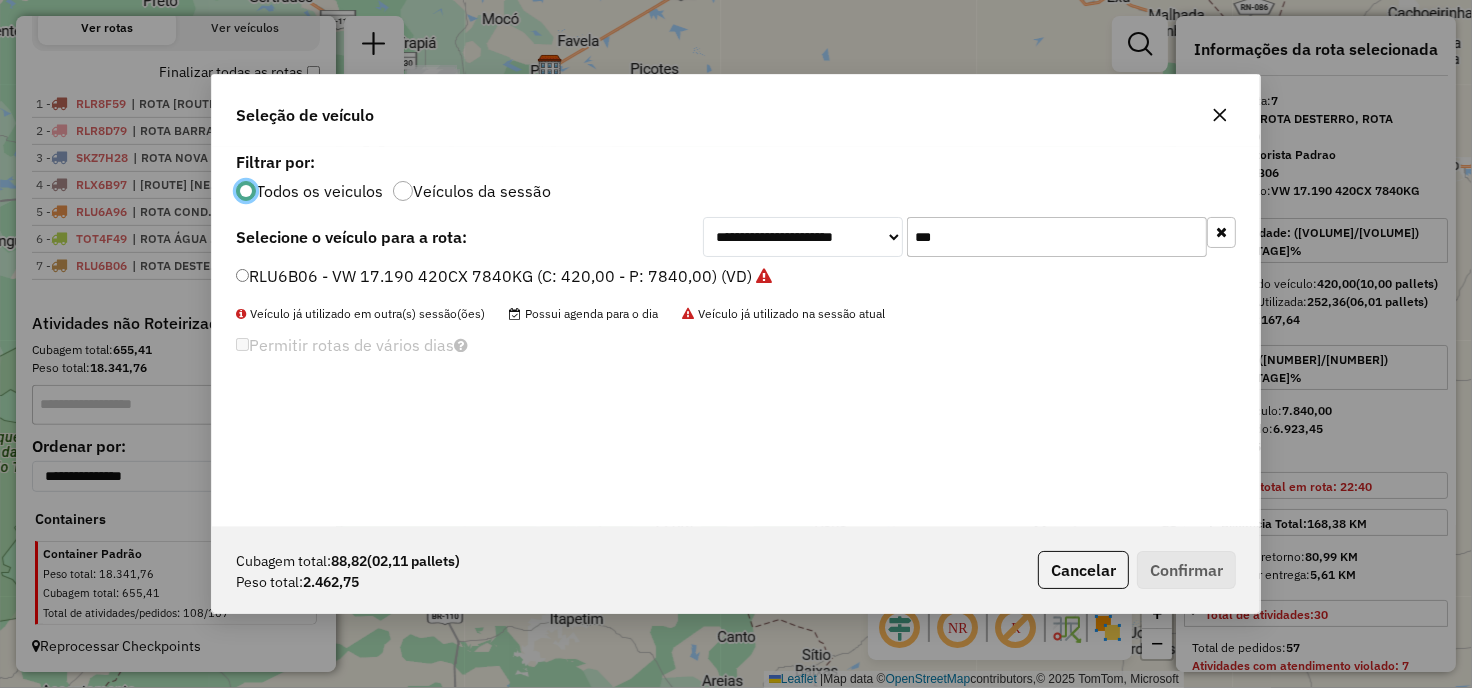 scroll, scrollTop: 11, scrollLeft: 5, axis: both 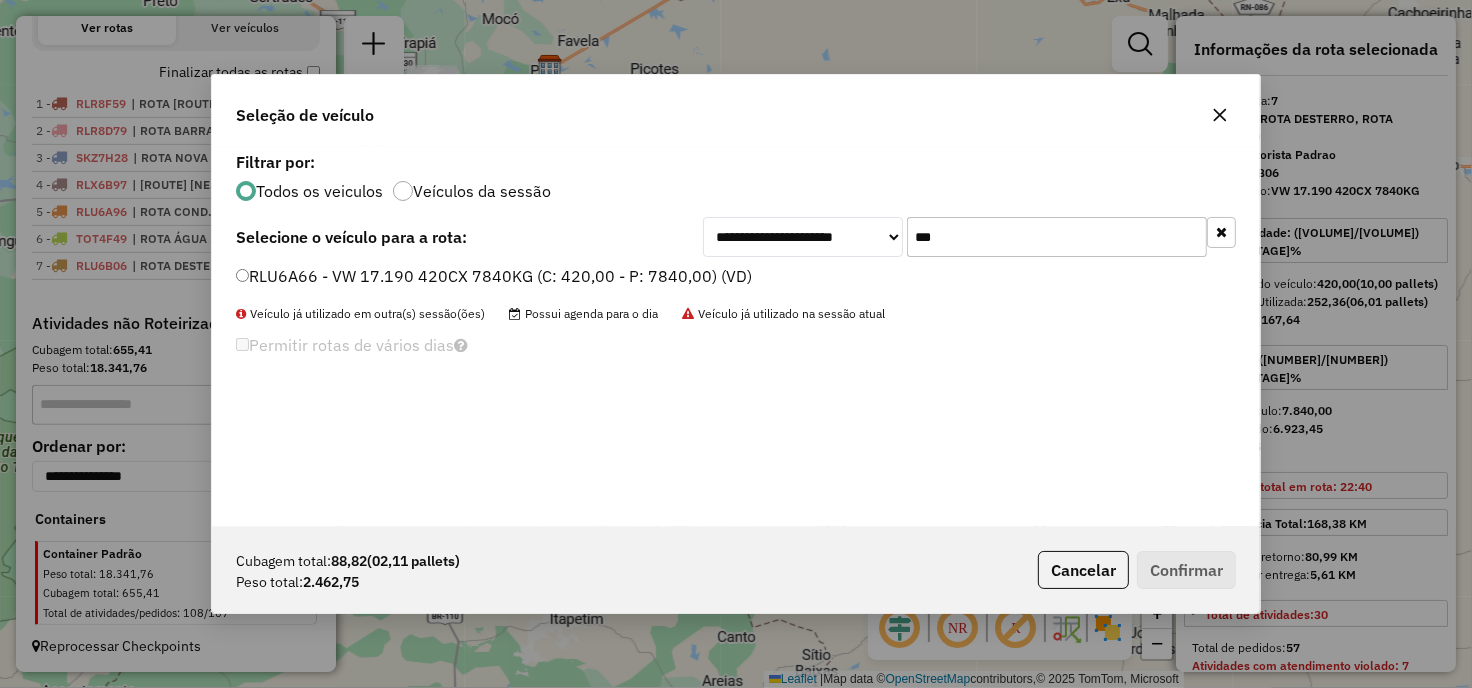 type on "***" 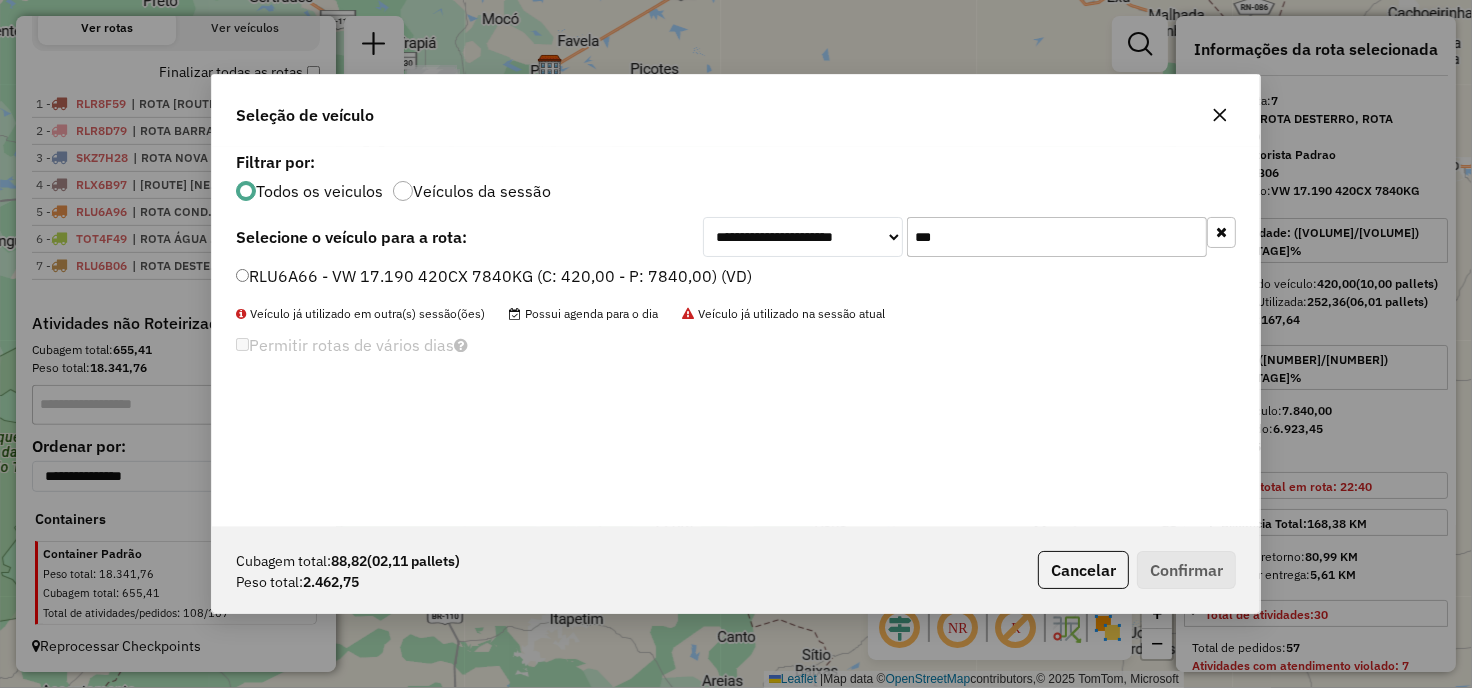 click on "**********" 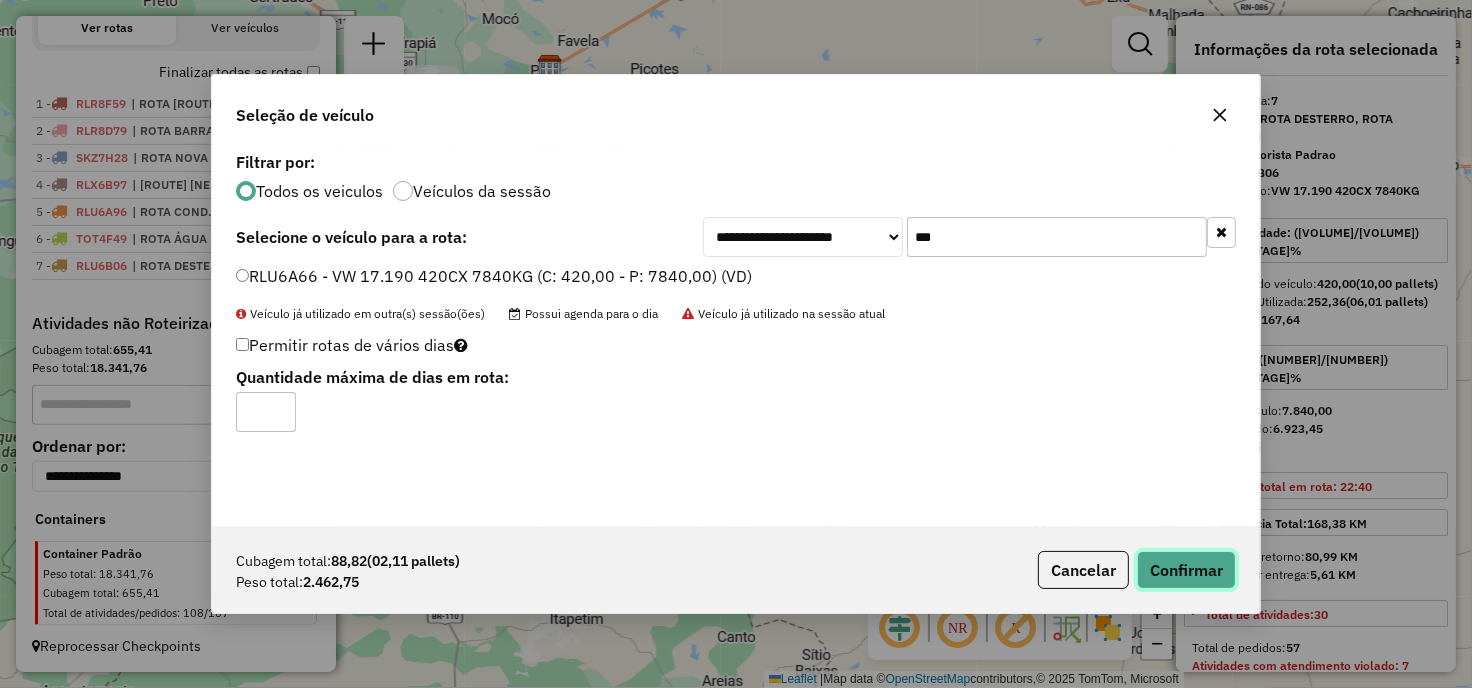 click on "Confirmar" 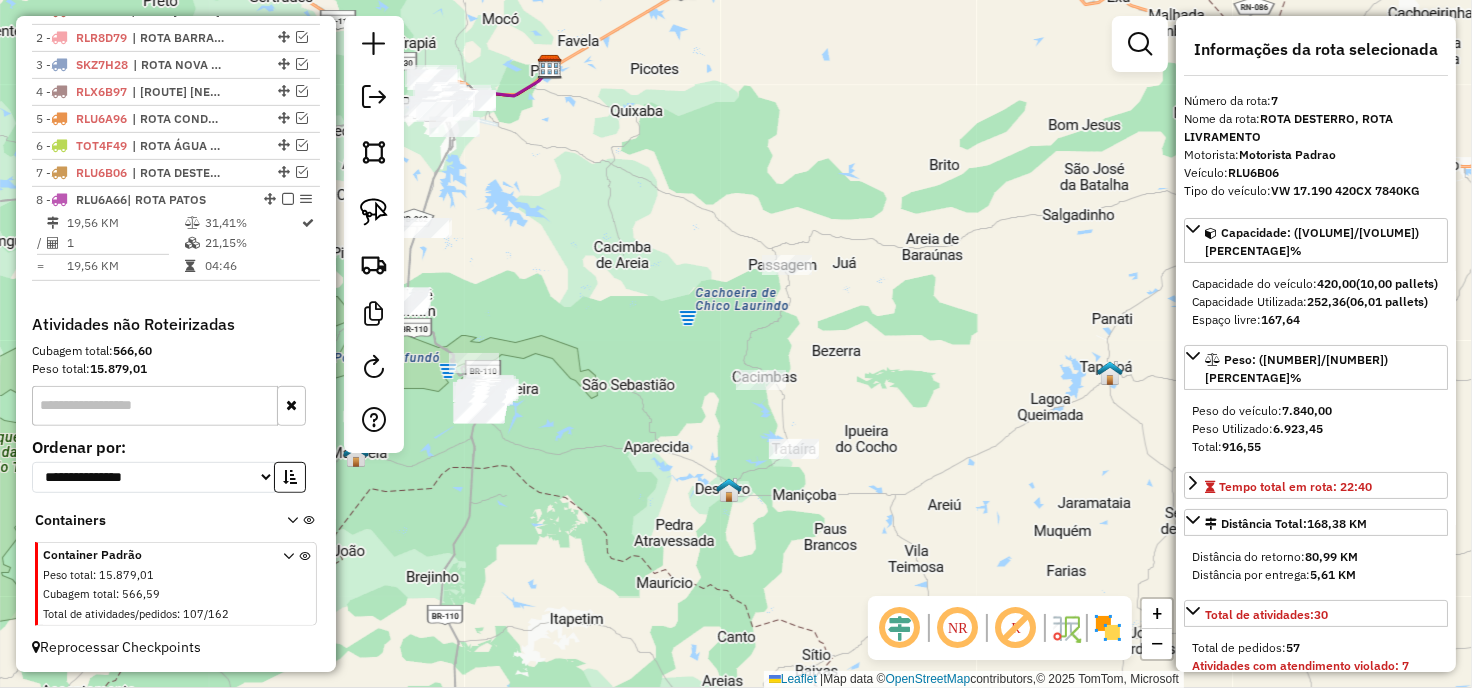 scroll, scrollTop: 768, scrollLeft: 0, axis: vertical 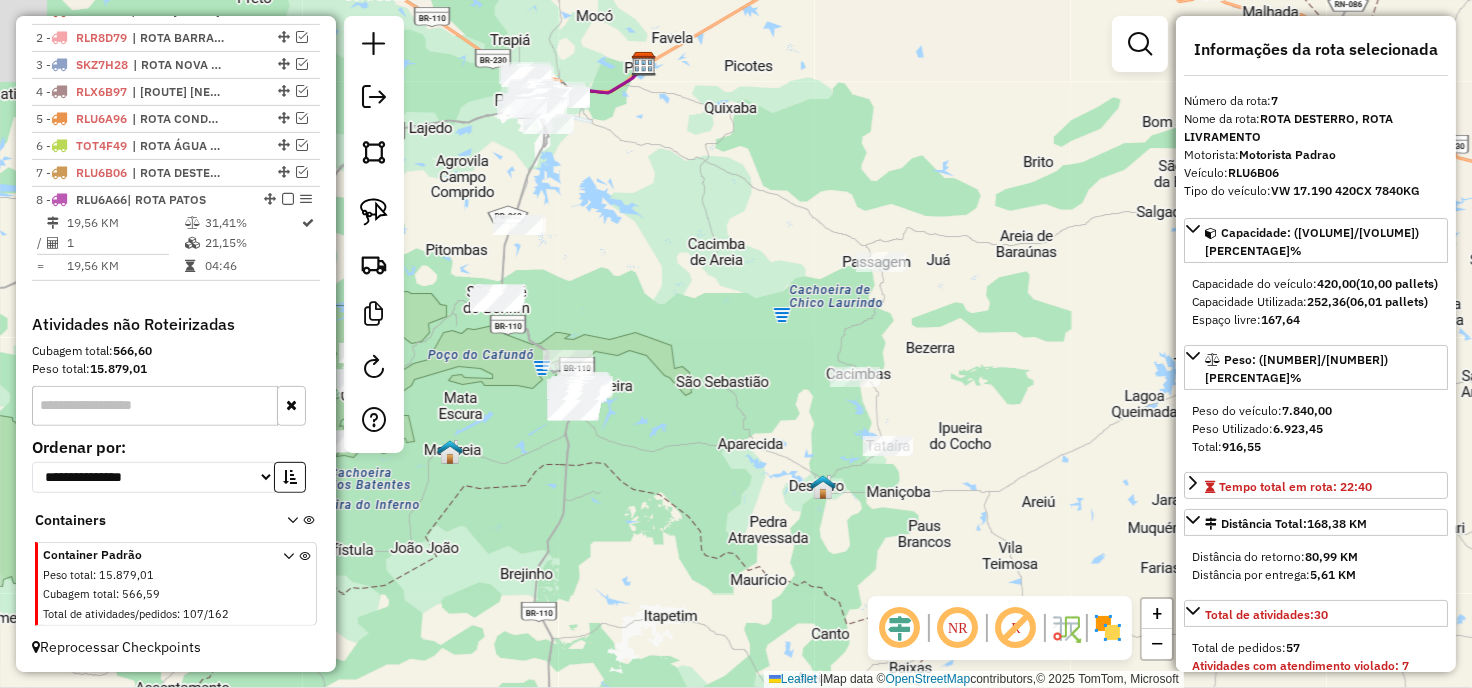 drag, startPoint x: 747, startPoint y: 313, endPoint x: 800, endPoint y: 290, distance: 57.77543 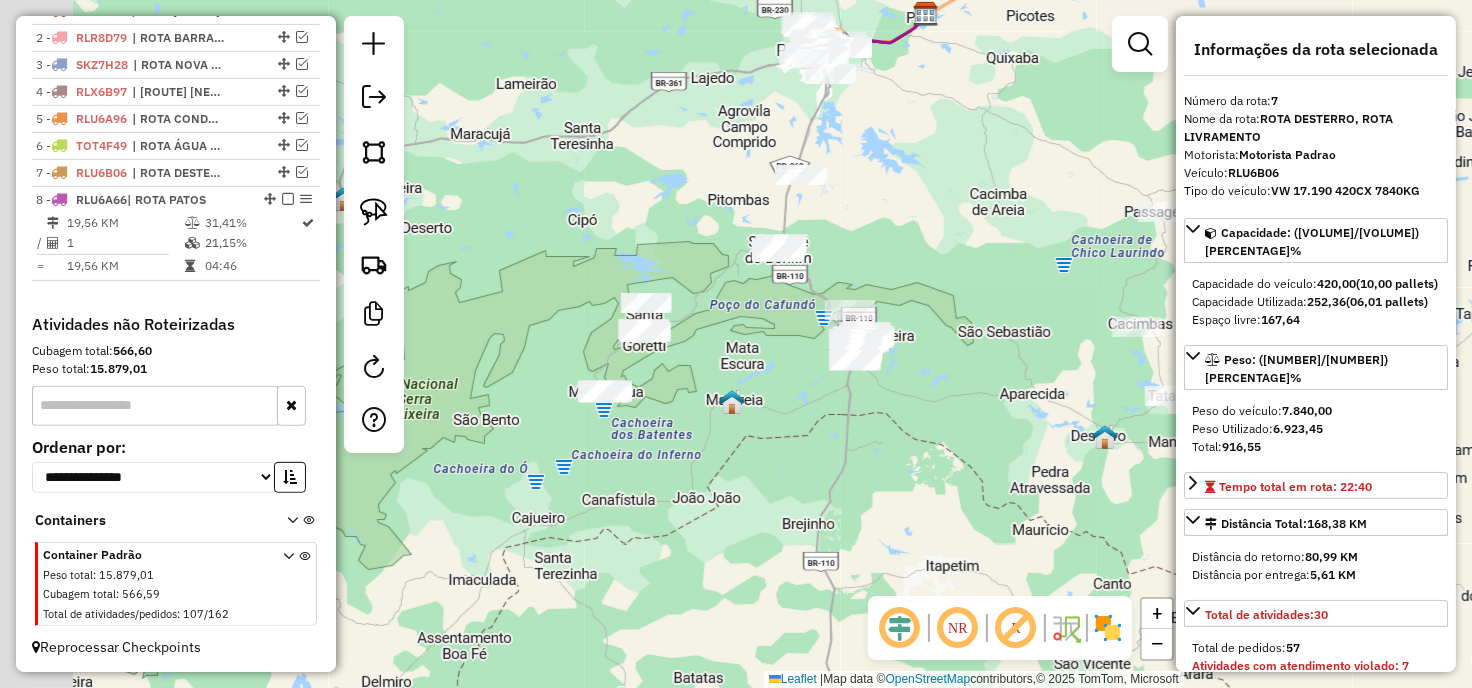 drag, startPoint x: 635, startPoint y: 230, endPoint x: 731, endPoint y: 208, distance: 98.48858 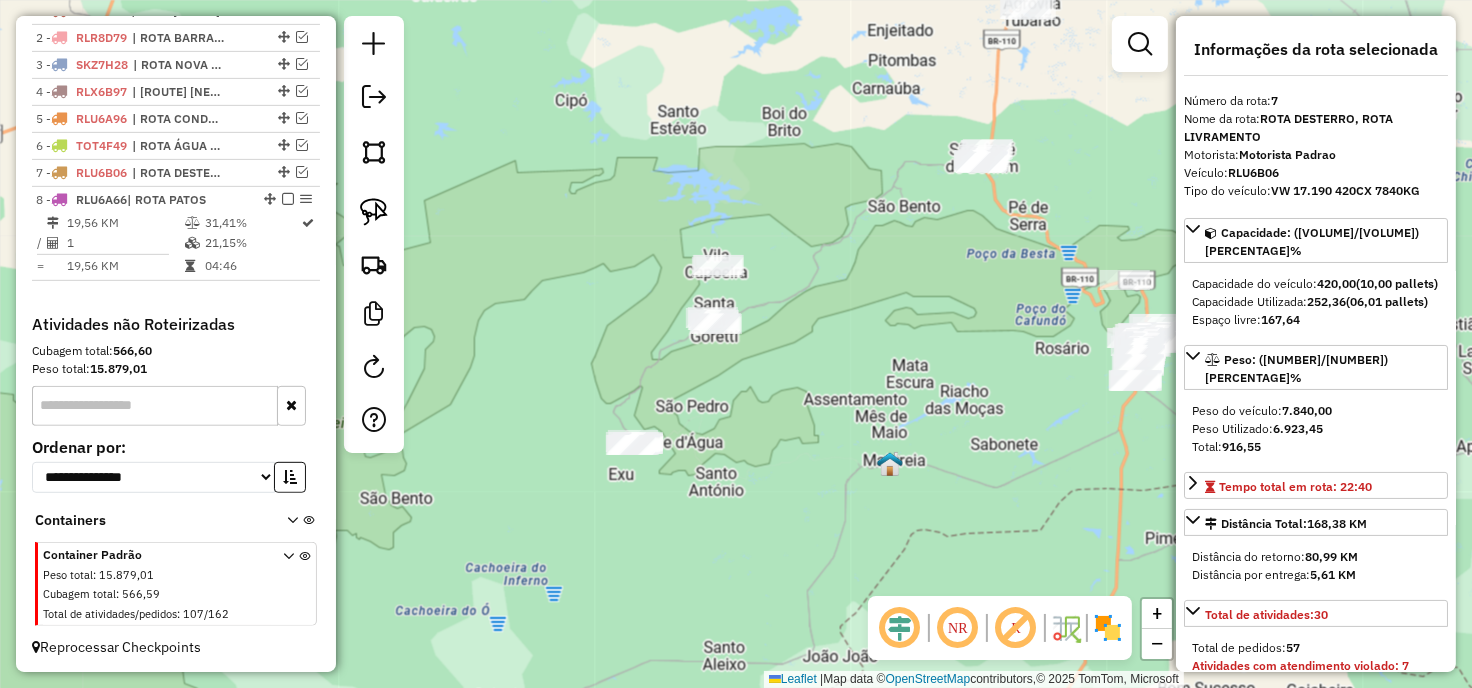 drag, startPoint x: 788, startPoint y: 314, endPoint x: 795, endPoint y: 344, distance: 30.805843 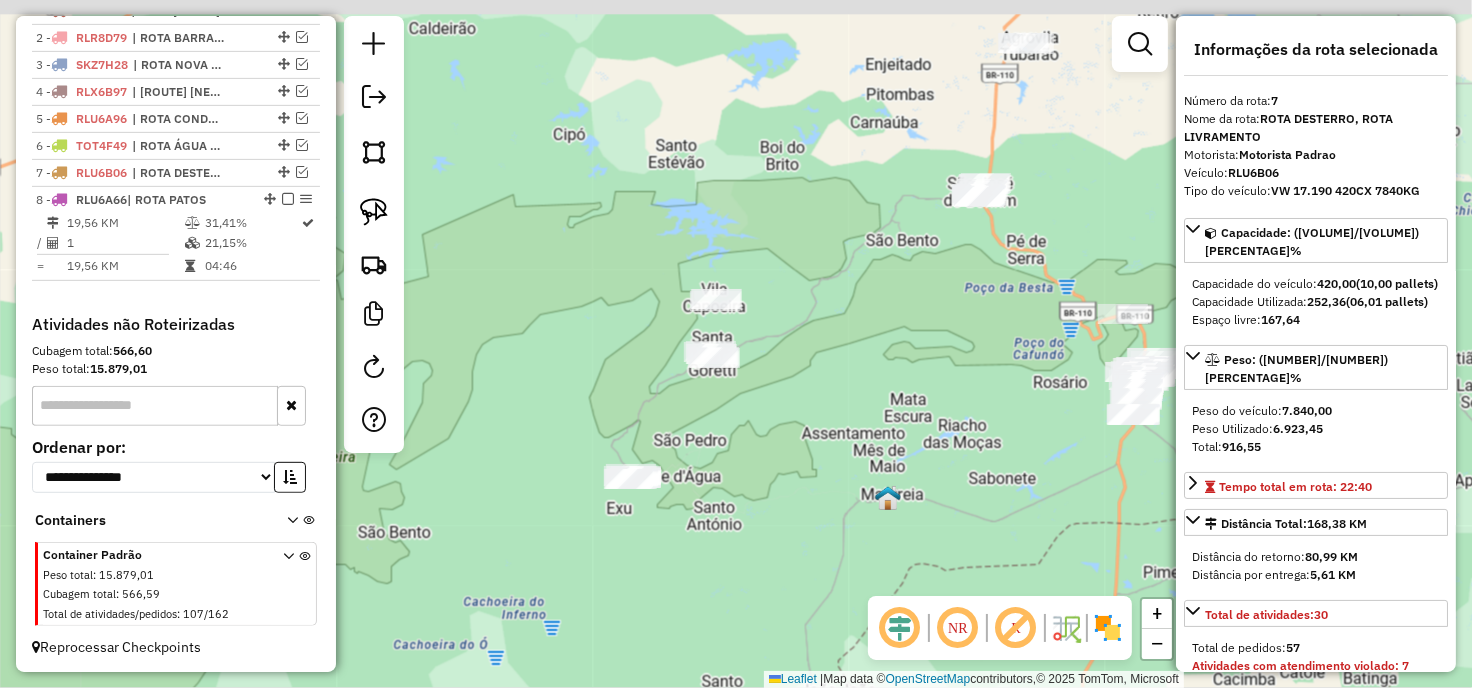 drag, startPoint x: 863, startPoint y: 332, endPoint x: 867, endPoint y: 357, distance: 25.317978 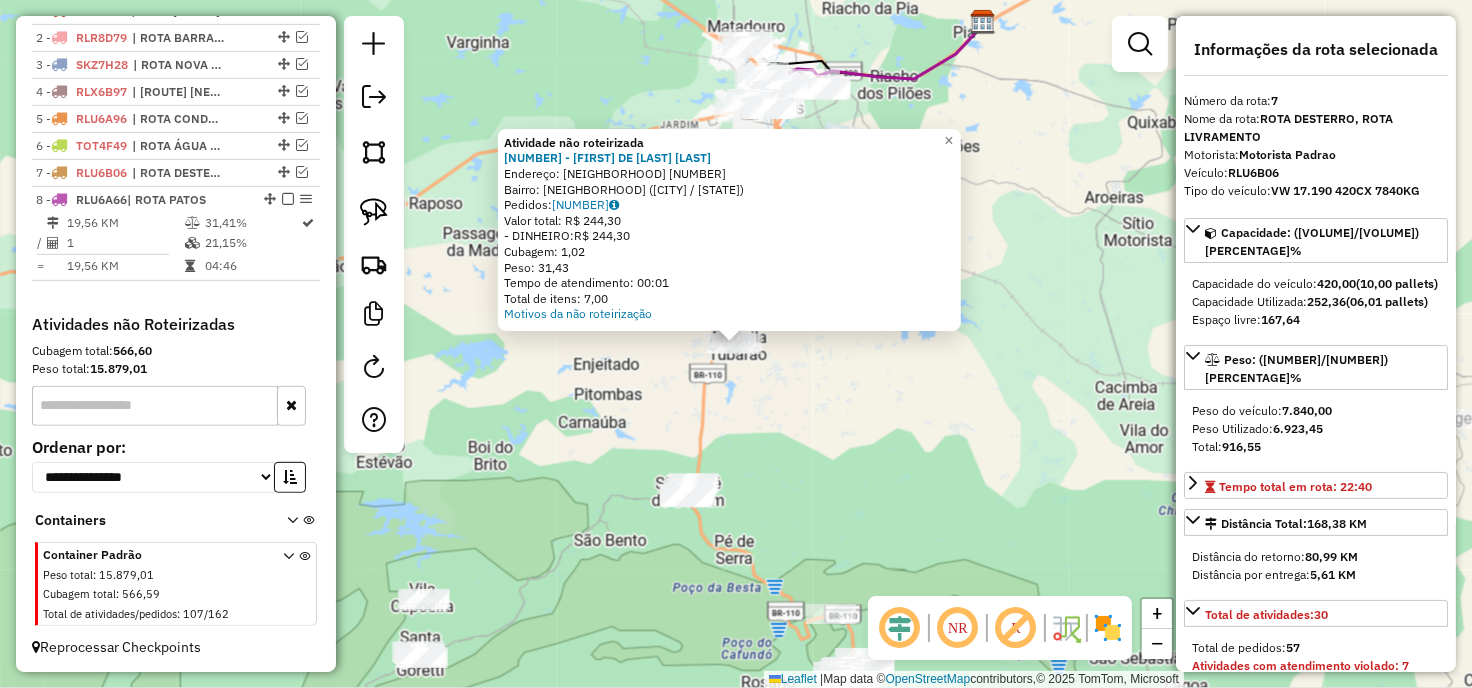 click on "Atividade não roteirizada 11173 - VIRGINIA DE LIMA BAT  Endereço: Sit TUBARAO                       S/N   Bairro: CENTRO (SAO JOSE DO BON / PB)   Pedidos:  11546594   Valor total: R$ 244,30   - DINHEIRO:  R$ 244,30   Cubagem: 1,02   Peso: 31,43   Tempo de atendimento: 00:01   Total de itens: 7,00  Motivos da não roteirização × Janela de atendimento Grade de atendimento Capacidade Transportadoras Veículos Cliente Pedidos  Rotas Selecione os dias de semana para filtrar as janelas de atendimento  Seg   Ter   Qua   Qui   Sex   Sáb   Dom  Informe o período da janela de atendimento: De: Até:  Filtrar exatamente a janela do cliente  Considerar janela de atendimento padrão  Selecione os dias de semana para filtrar as grades de atendimento  Seg   Ter   Qua   Qui   Sex   Sáb   Dom   Considerar clientes sem dia de atendimento cadastrado  Clientes fora do dia de atendimento selecionado Filtrar as atividades entre os valores definidos abaixo:  Peso mínimo:   Peso máximo:   Cubagem mínima:   De:   Até:  De:" 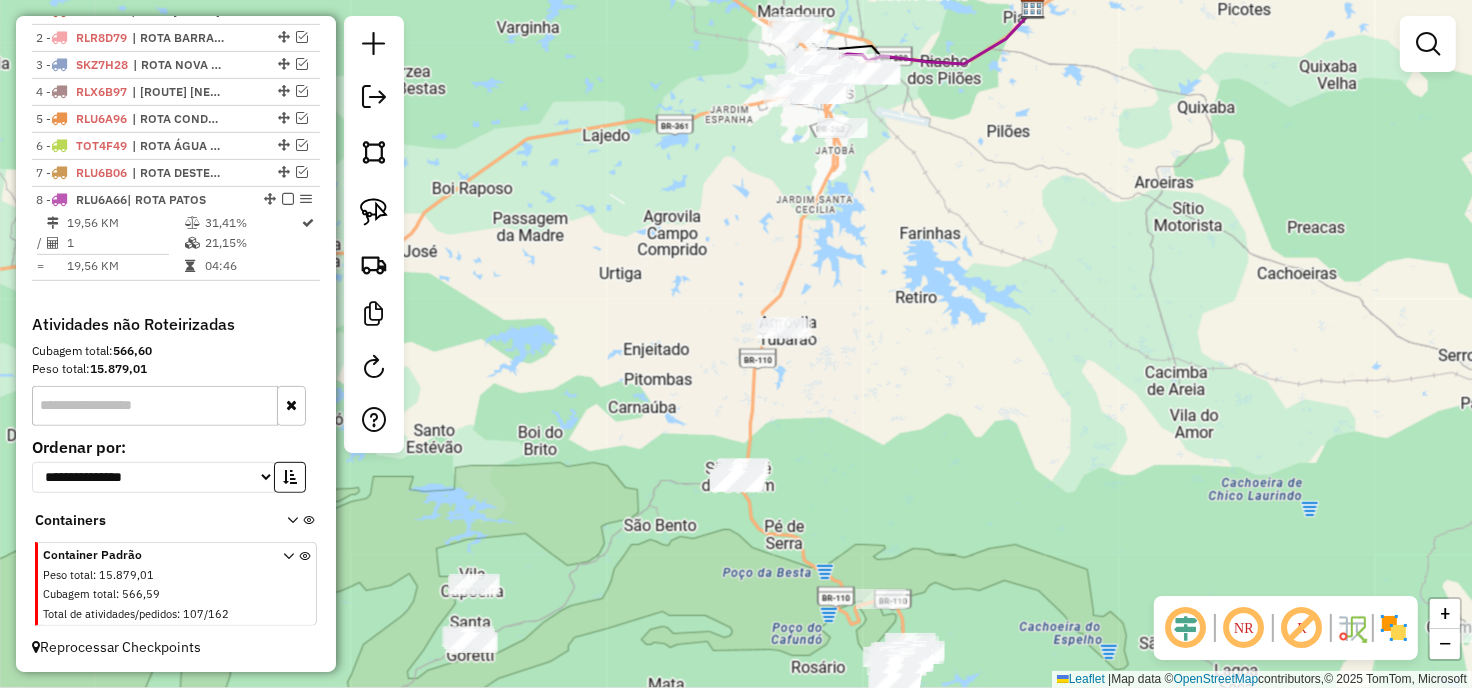 drag, startPoint x: 585, startPoint y: 427, endPoint x: 744, endPoint y: 353, distance: 175.37674 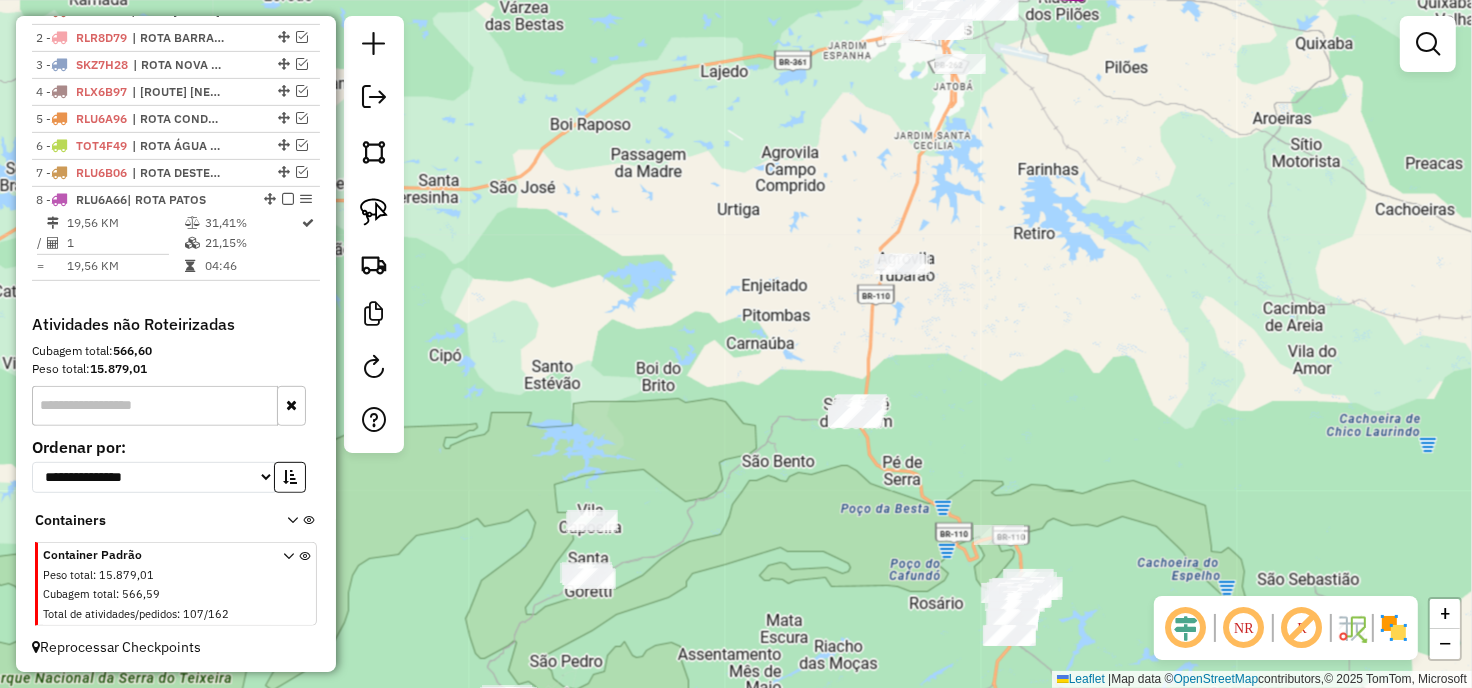 drag, startPoint x: 635, startPoint y: 300, endPoint x: 405, endPoint y: 253, distance: 234.75307 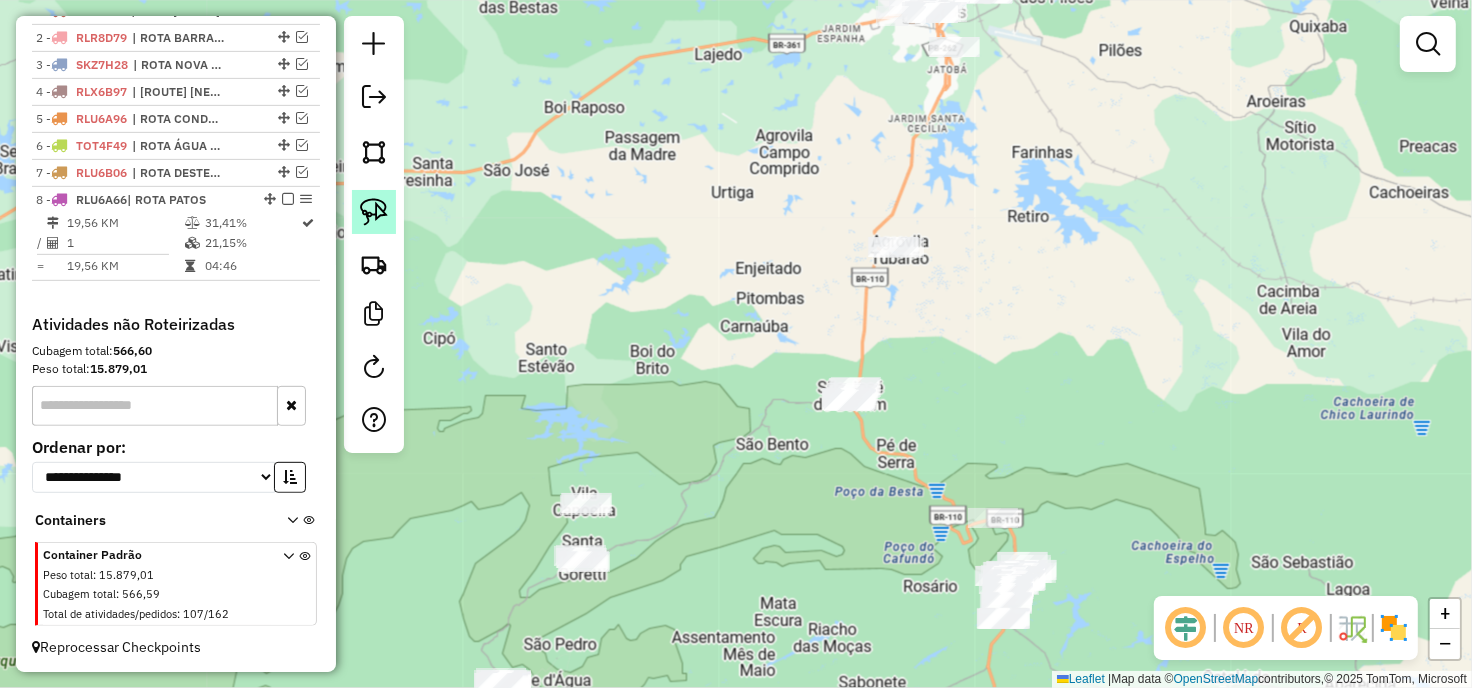 click 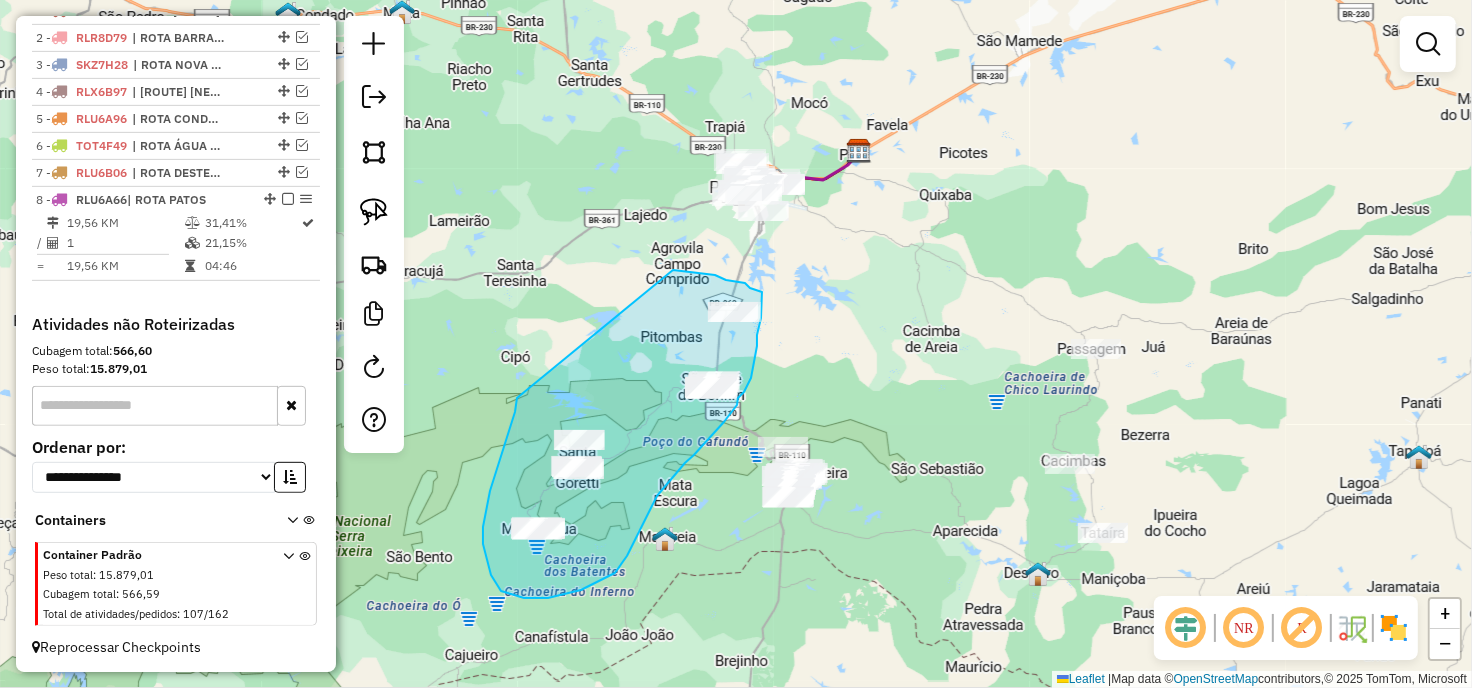 drag, startPoint x: 517, startPoint y: 398, endPoint x: 673, endPoint y: 270, distance: 201.79198 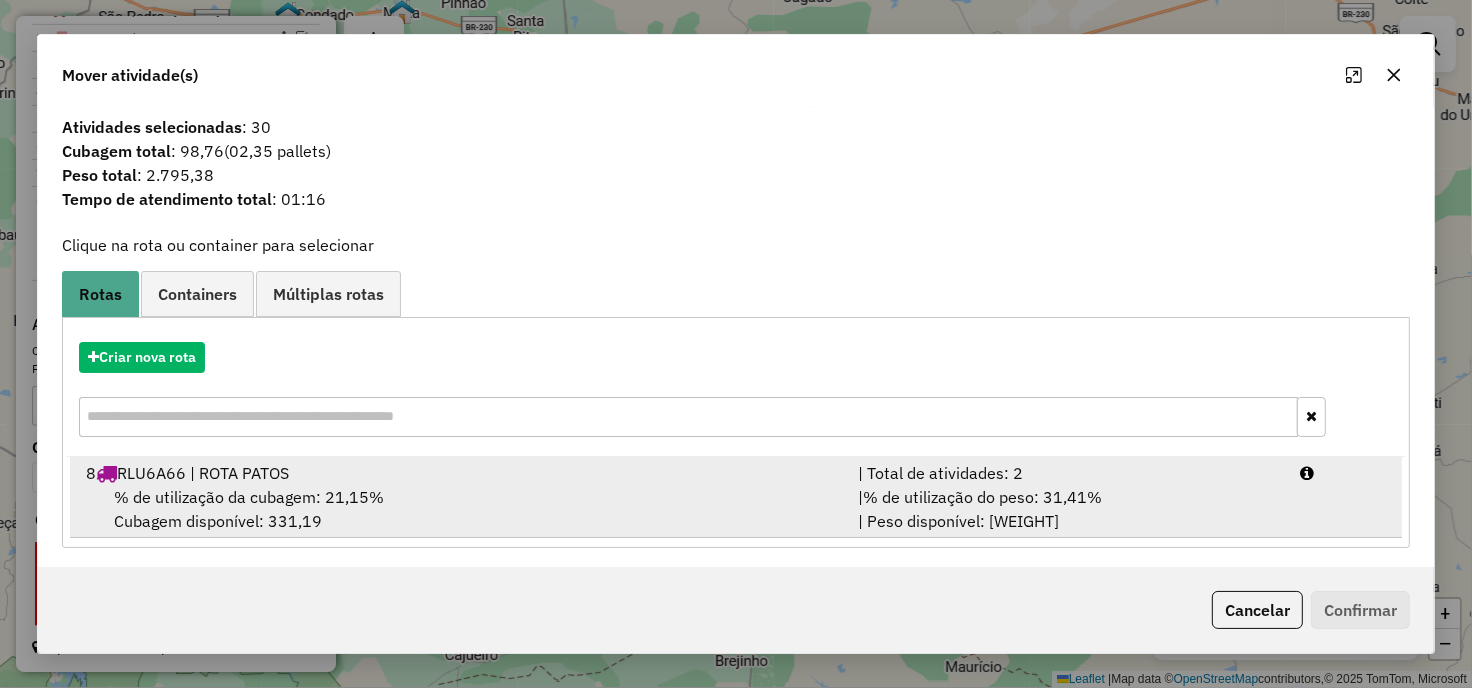 click on "8  RLU6A66 | ROTA PATOS" at bounding box center (460, 473) 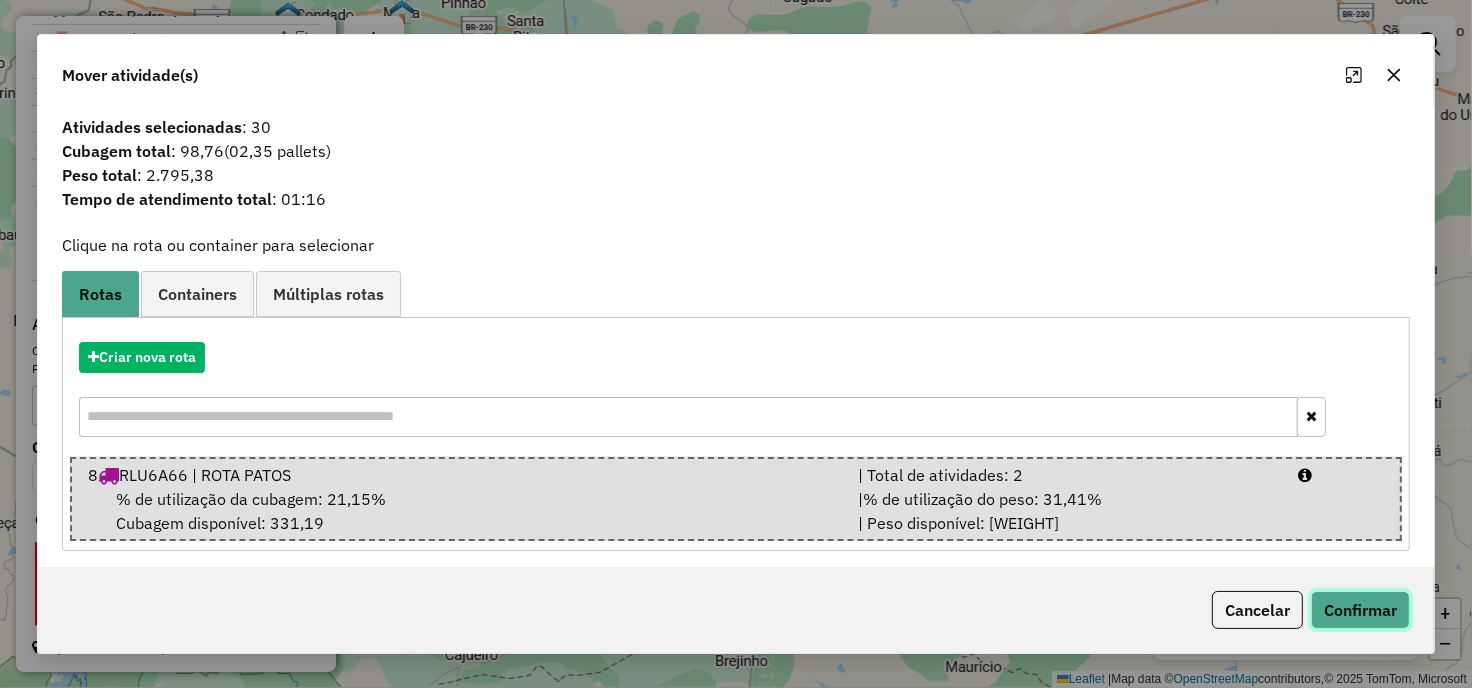 click on "Confirmar" 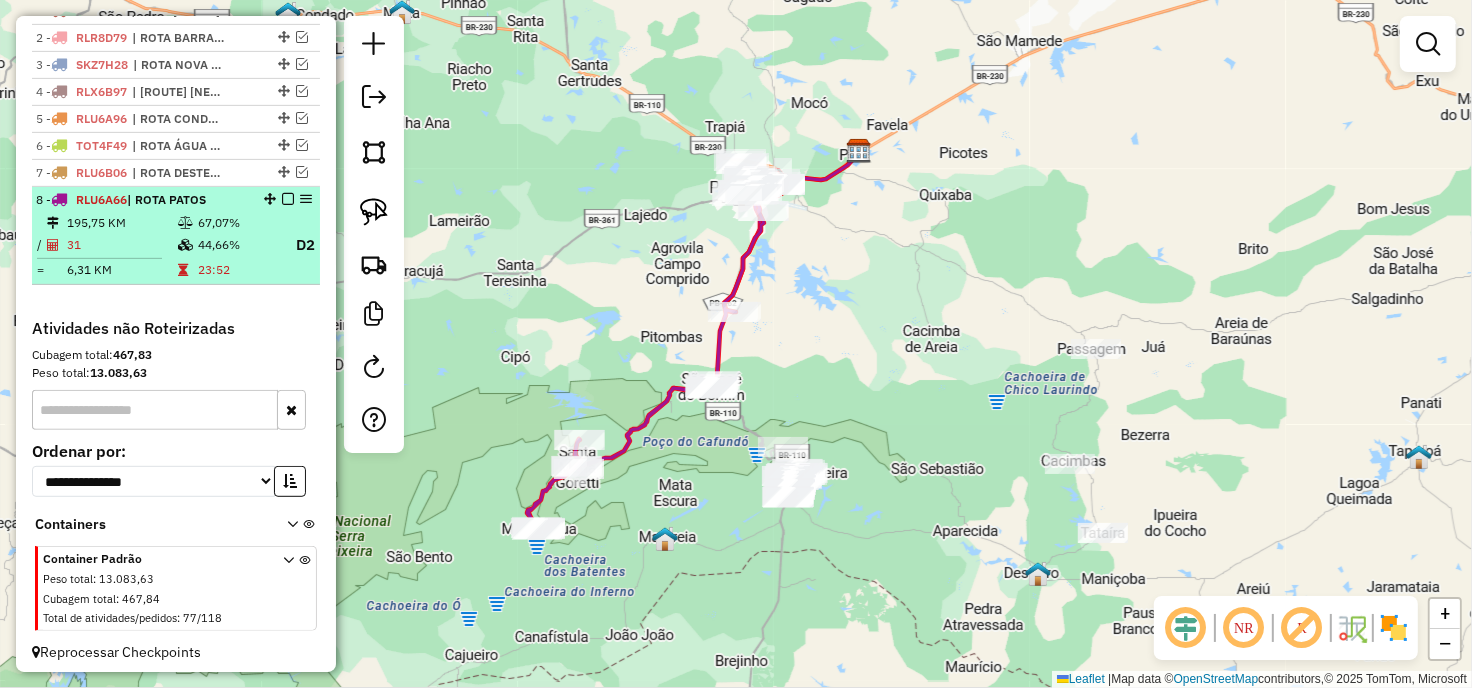 click on "67,07%" at bounding box center (237, 223) 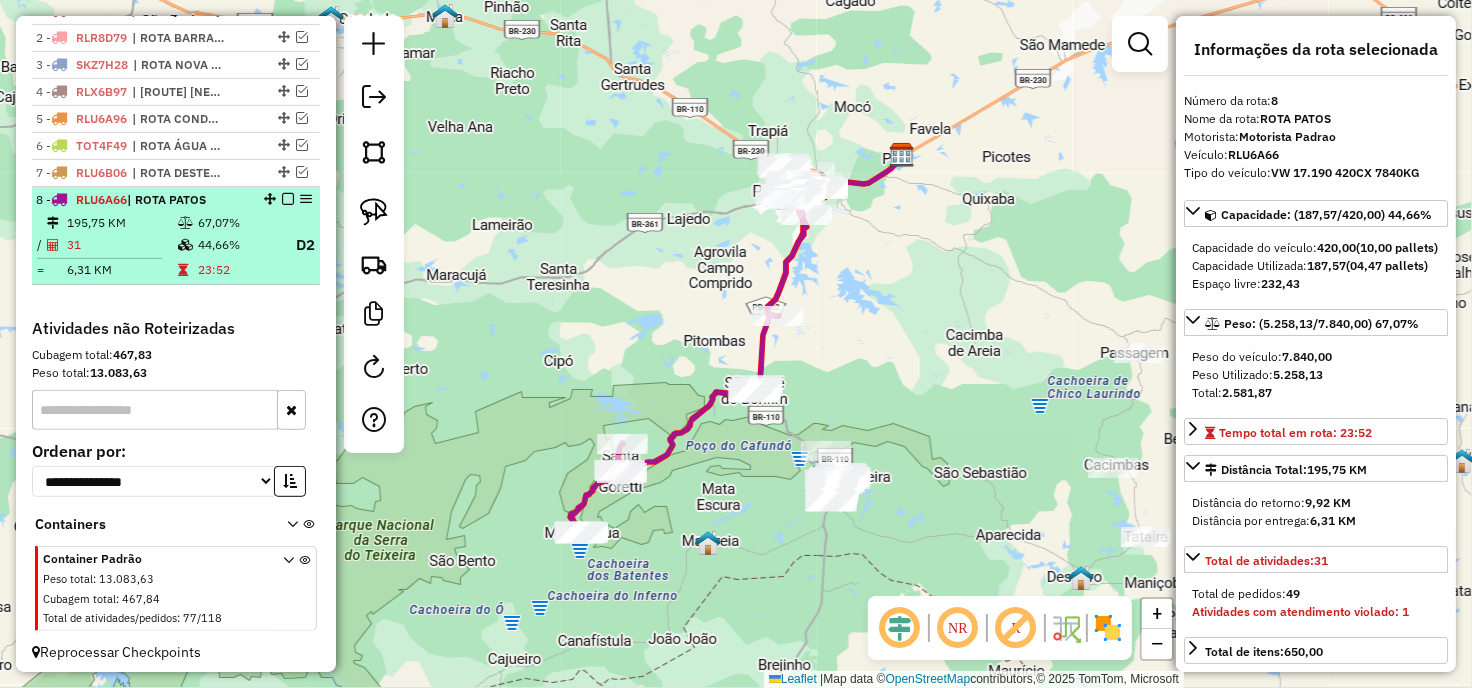 click at bounding box center [288, 199] 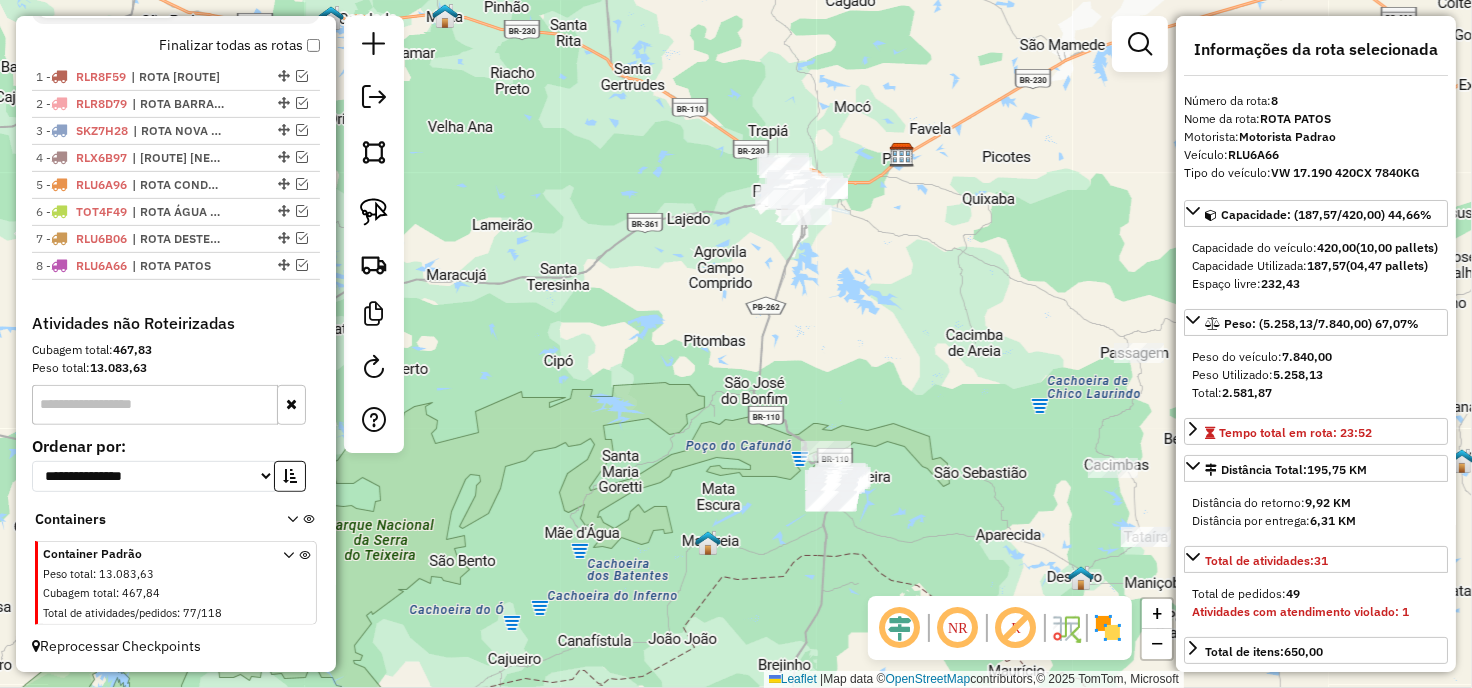 drag, startPoint x: 610, startPoint y: 343, endPoint x: 576, endPoint y: 268, distance: 82.346825 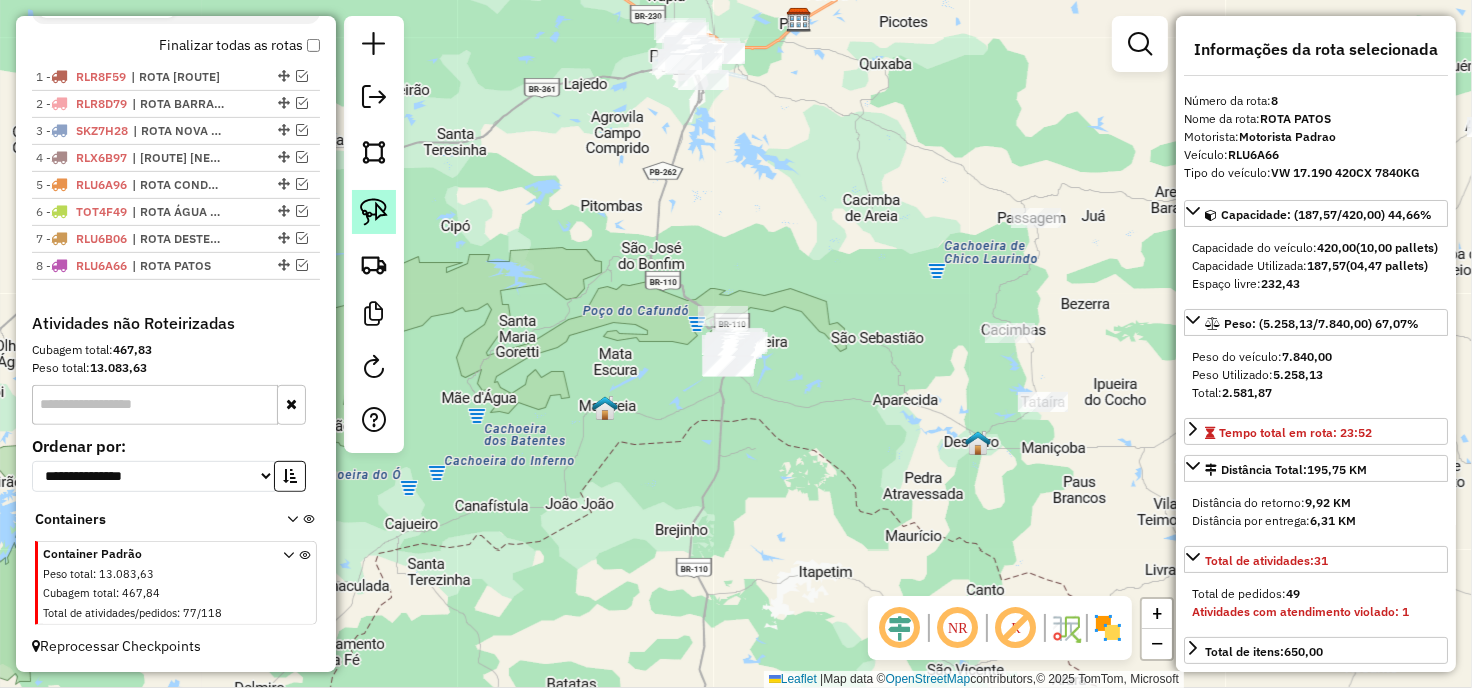click 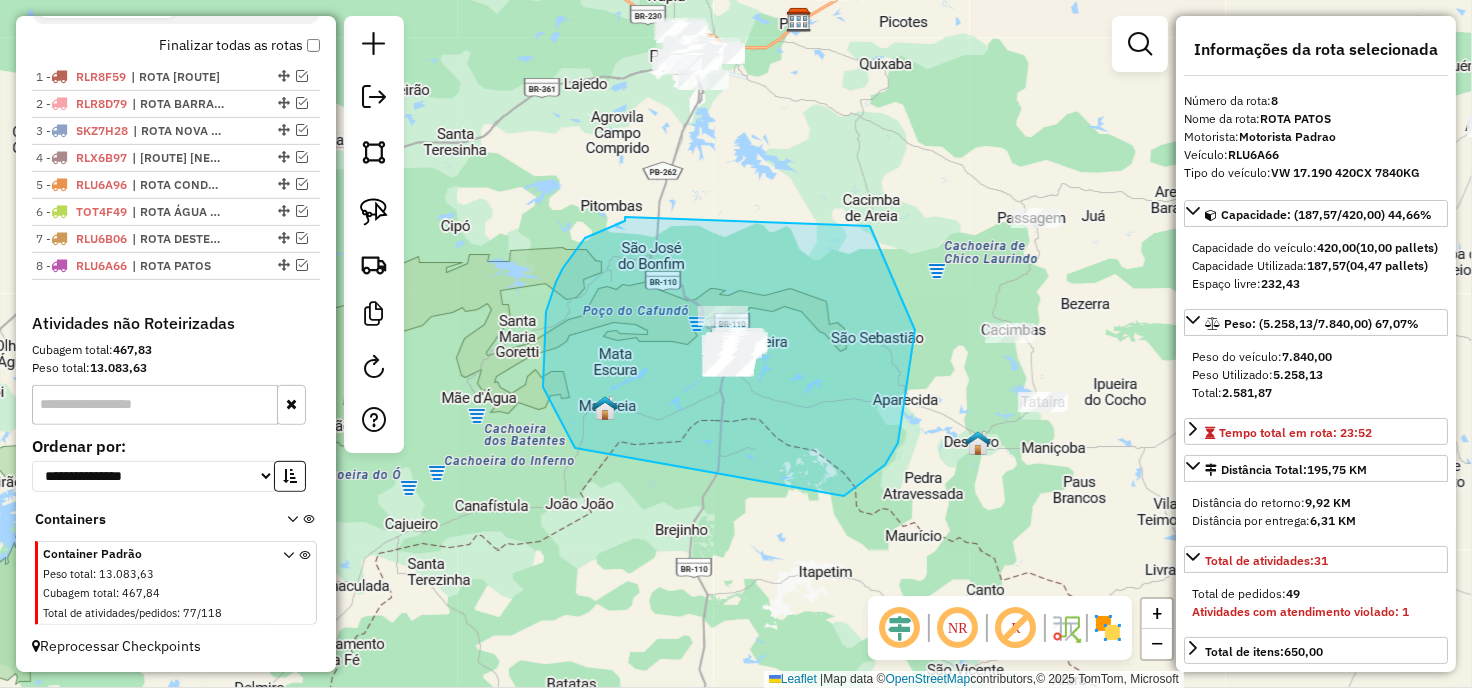 drag, startPoint x: 570, startPoint y: 257, endPoint x: 836, endPoint y: 183, distance: 276.10144 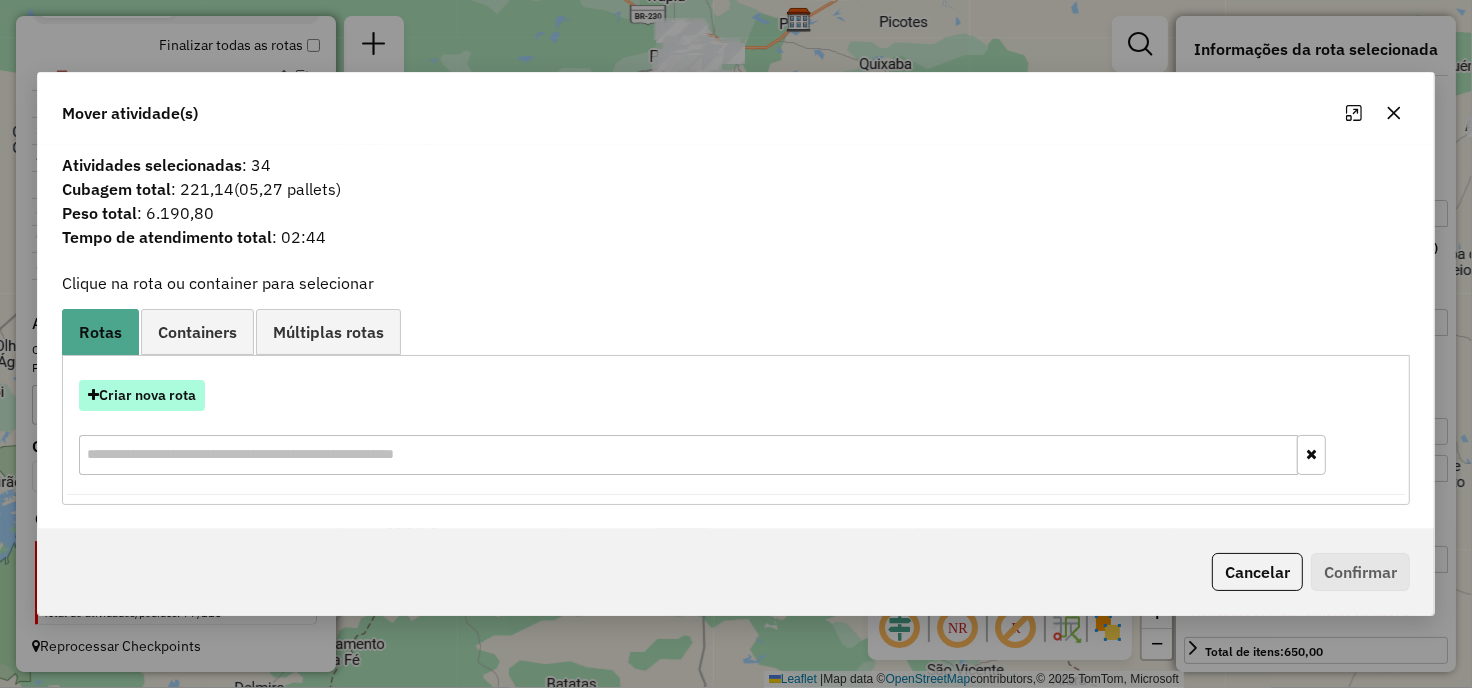 click on "Criar nova rota" at bounding box center [142, 395] 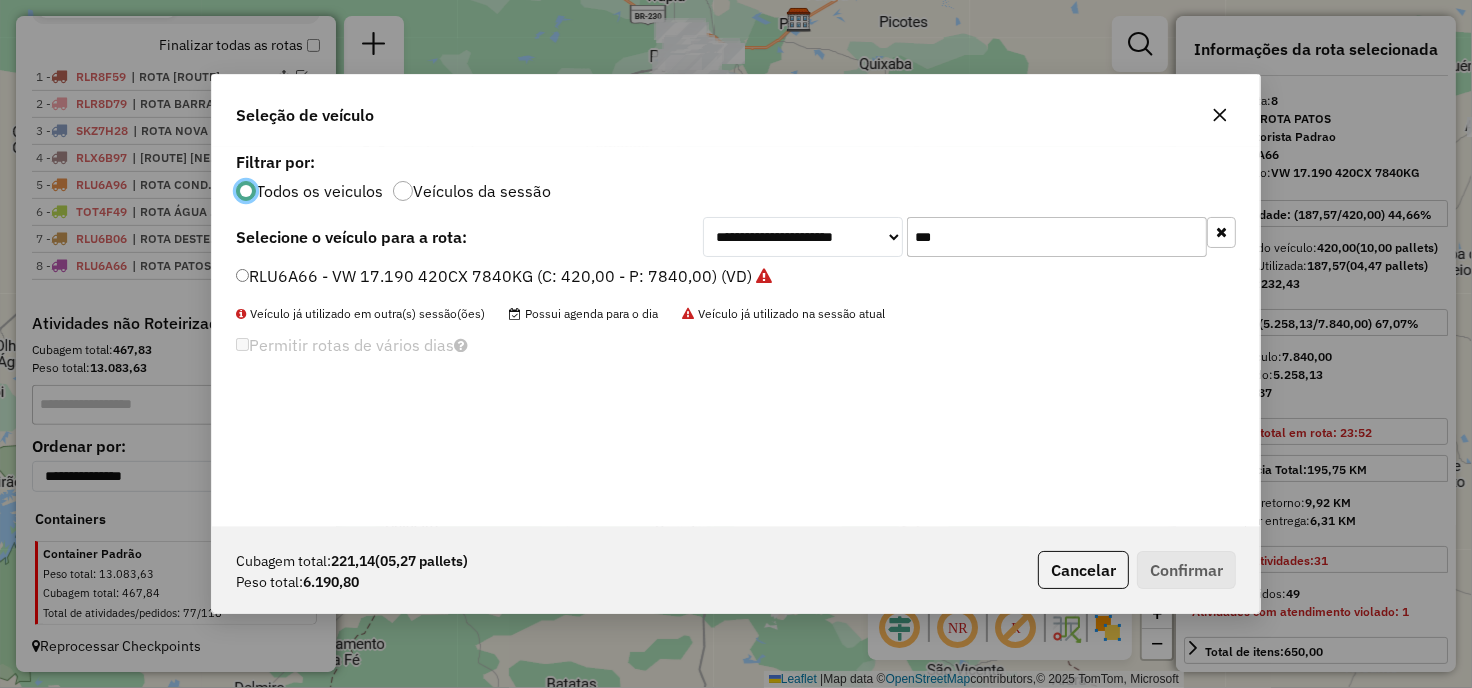 scroll, scrollTop: 11, scrollLeft: 5, axis: both 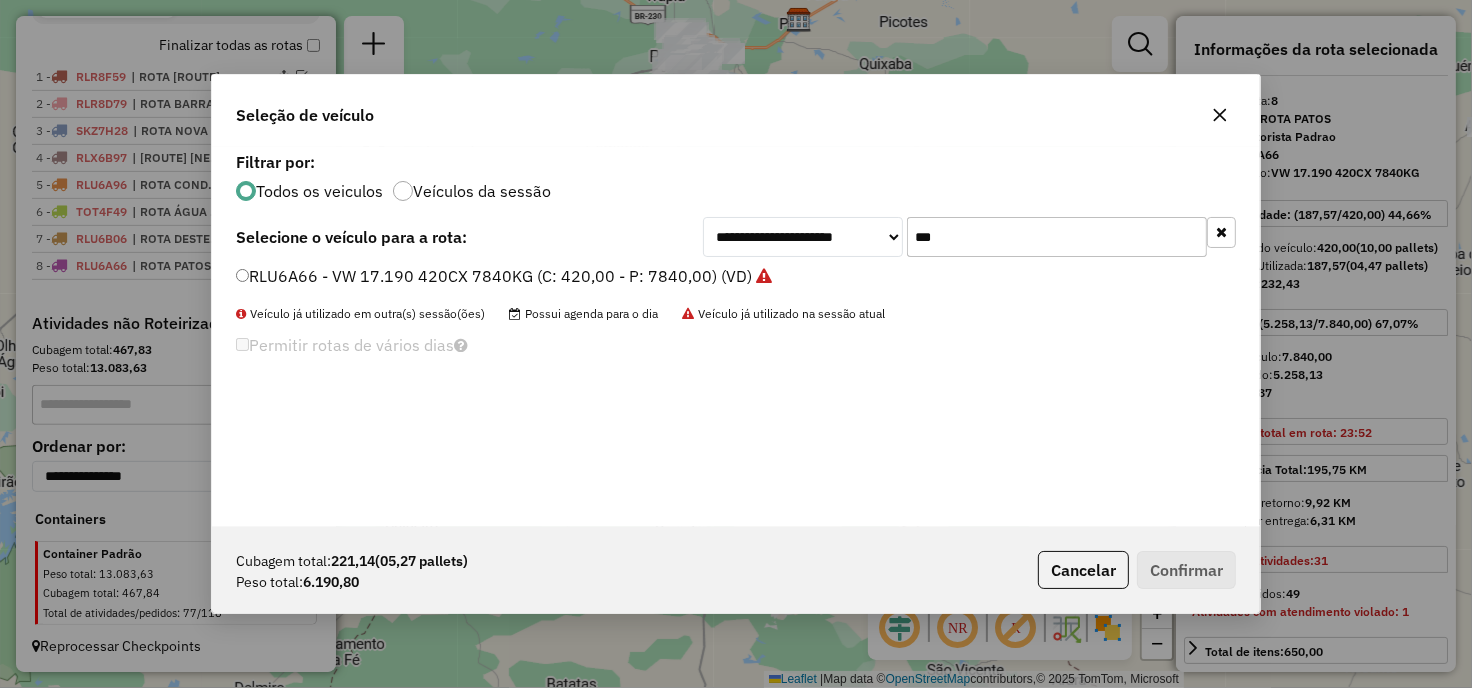click on "***" 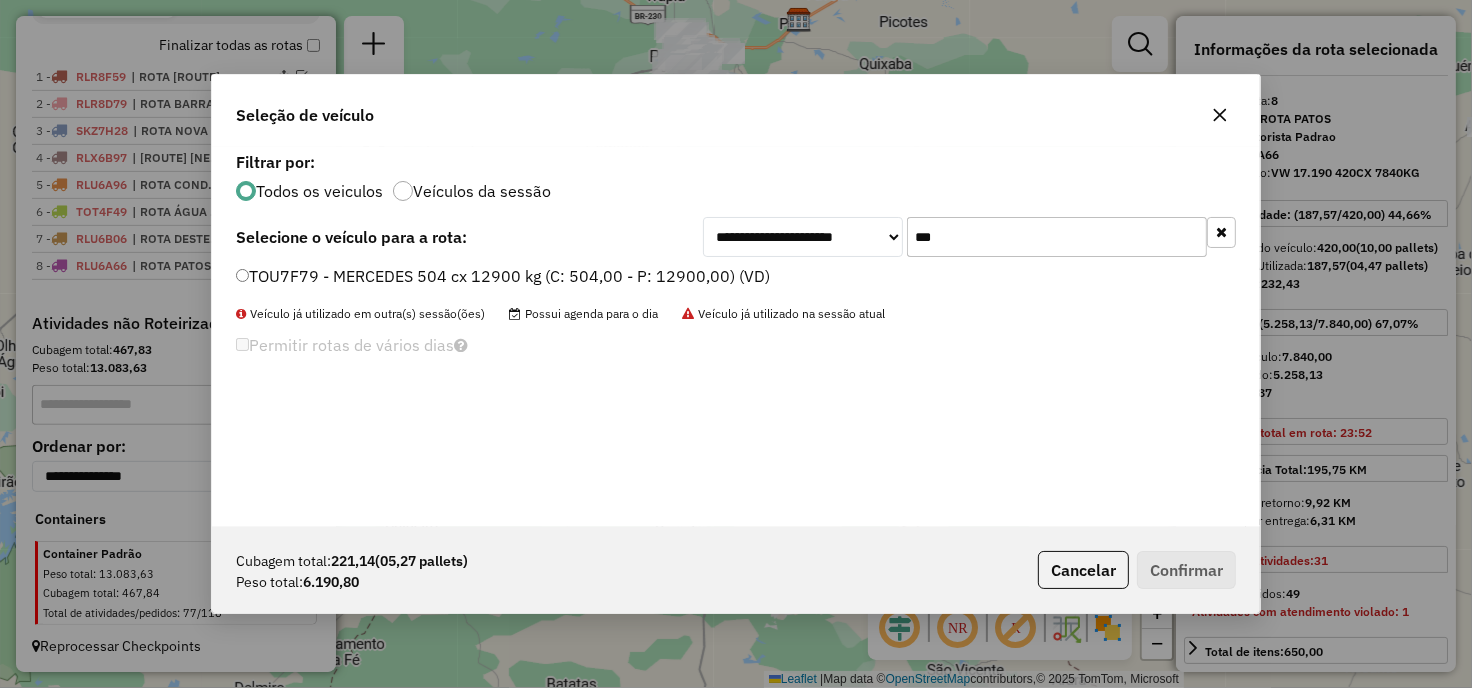 type on "***" 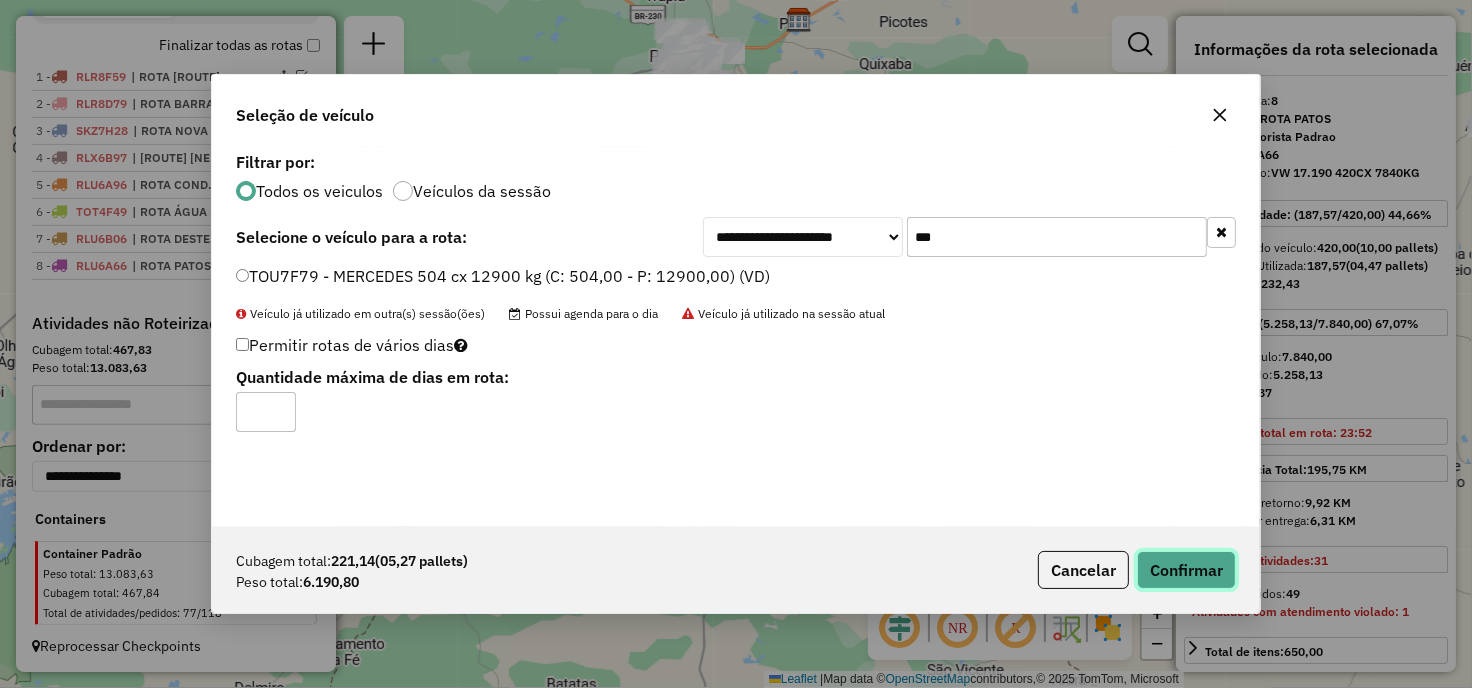 click on "Confirmar" 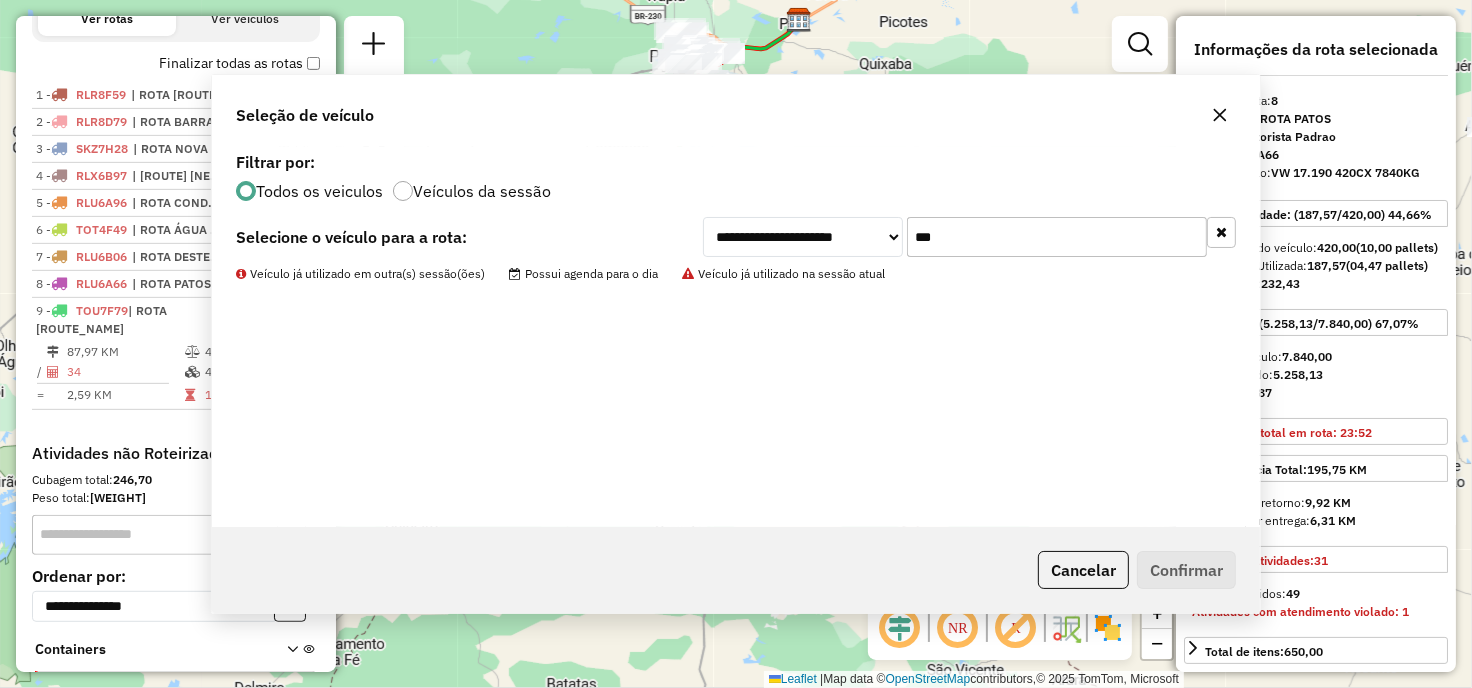 scroll, scrollTop: 796, scrollLeft: 0, axis: vertical 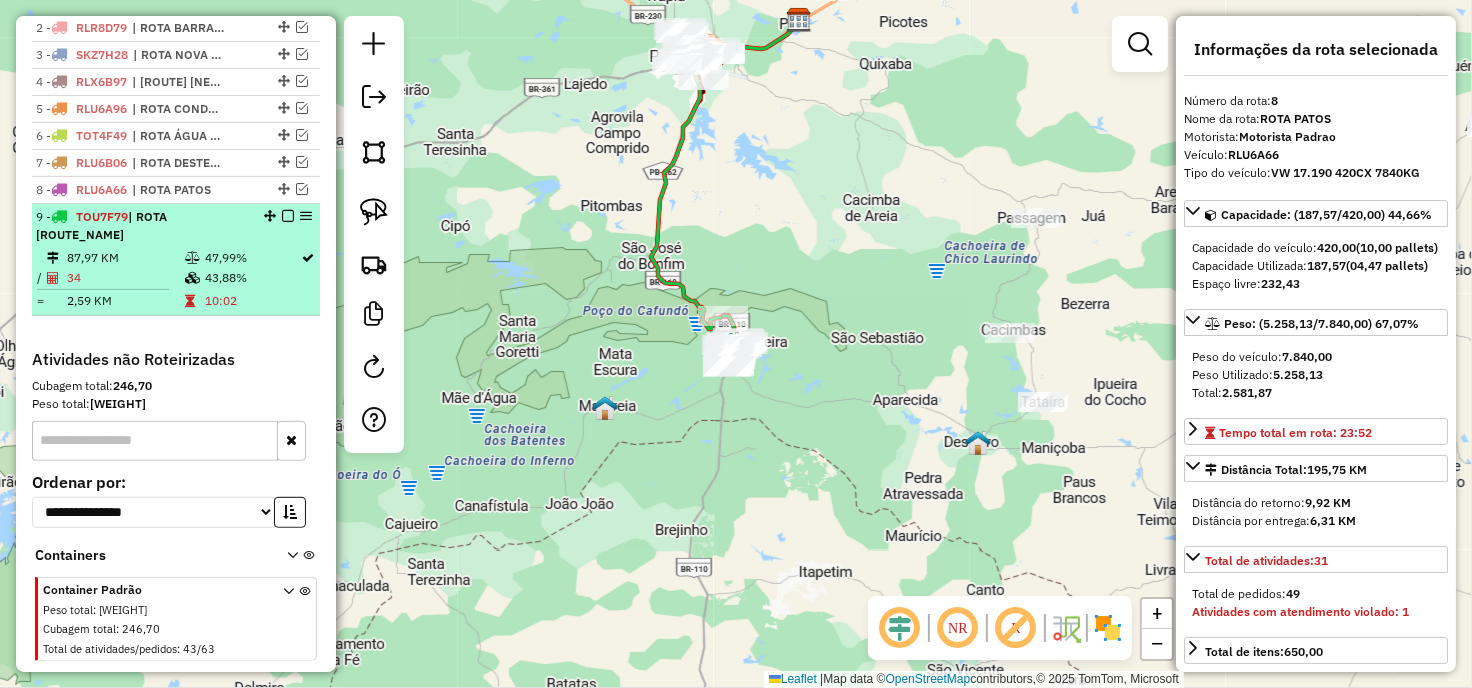 click at bounding box center [288, 216] 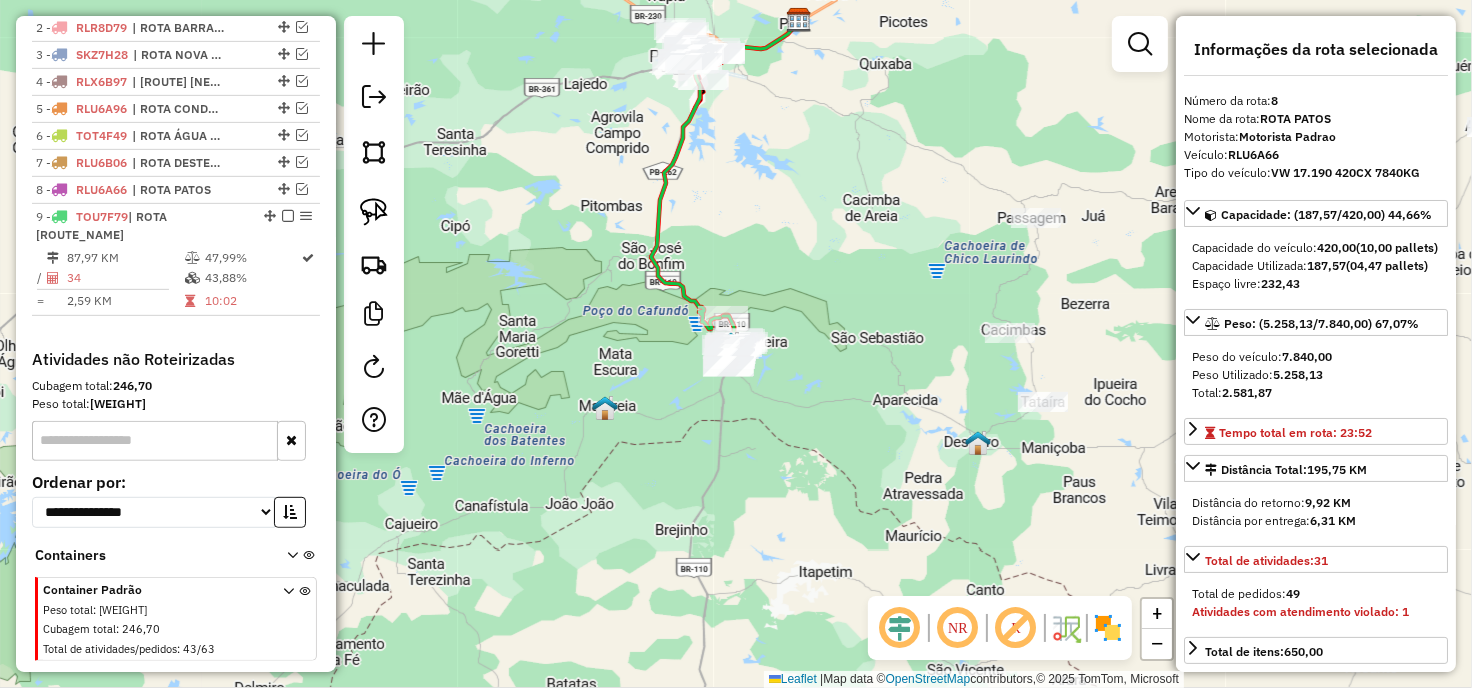 scroll, scrollTop: 730, scrollLeft: 0, axis: vertical 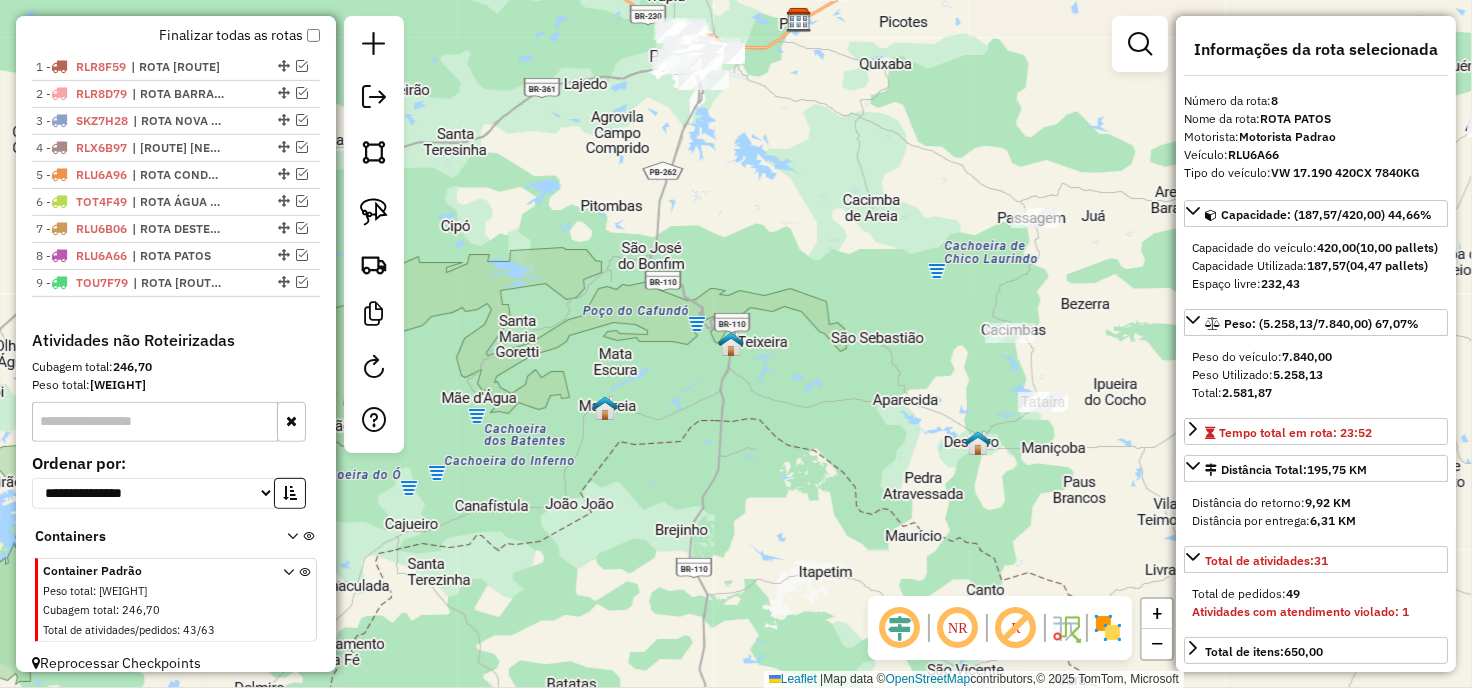 drag, startPoint x: 641, startPoint y: 322, endPoint x: 647, endPoint y: 348, distance: 26.683329 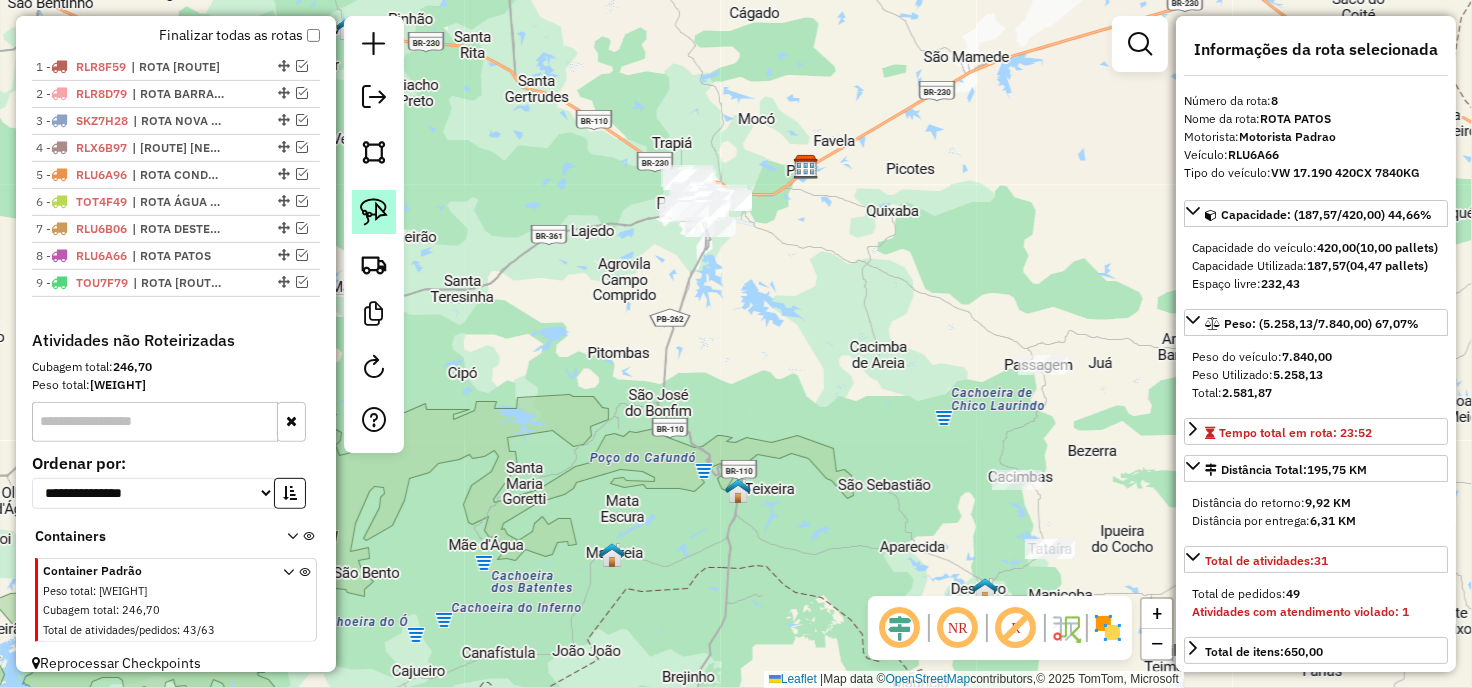 click 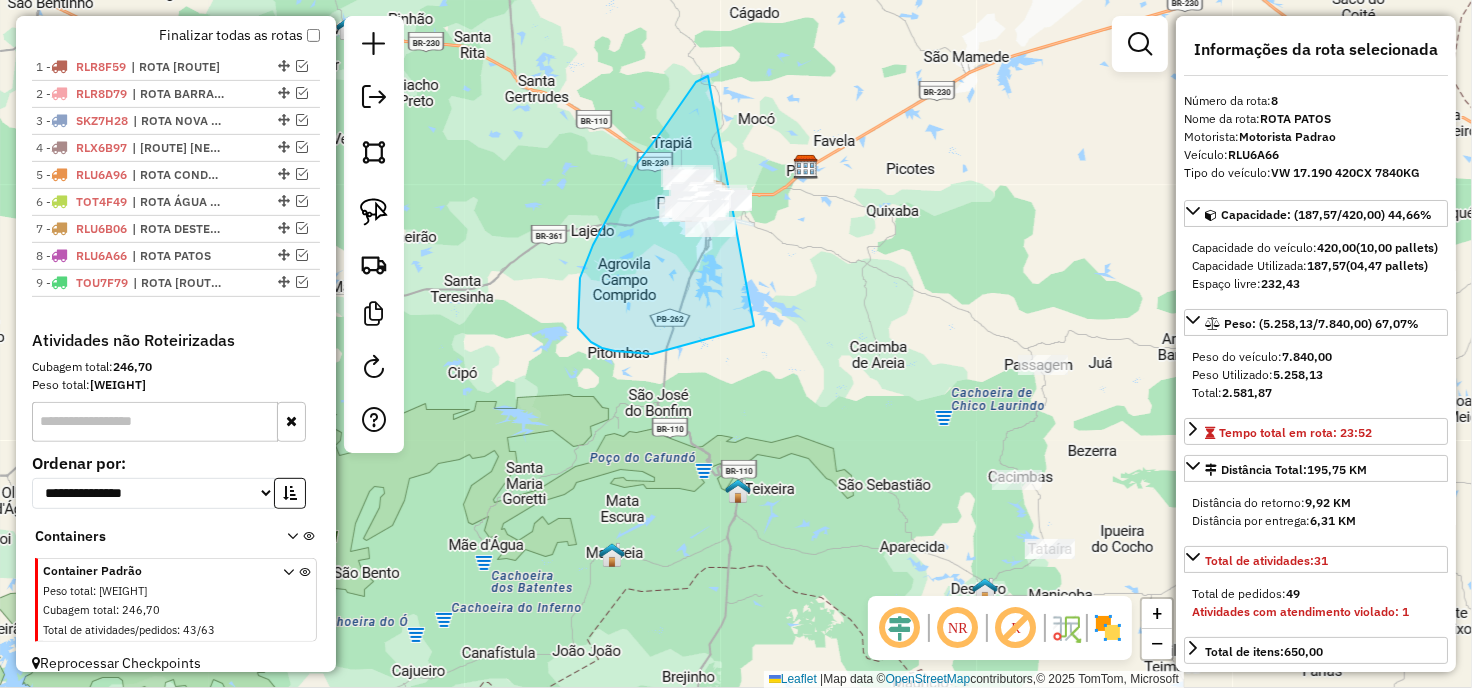 drag, startPoint x: 662, startPoint y: 131, endPoint x: 857, endPoint y: 245, distance: 225.87828 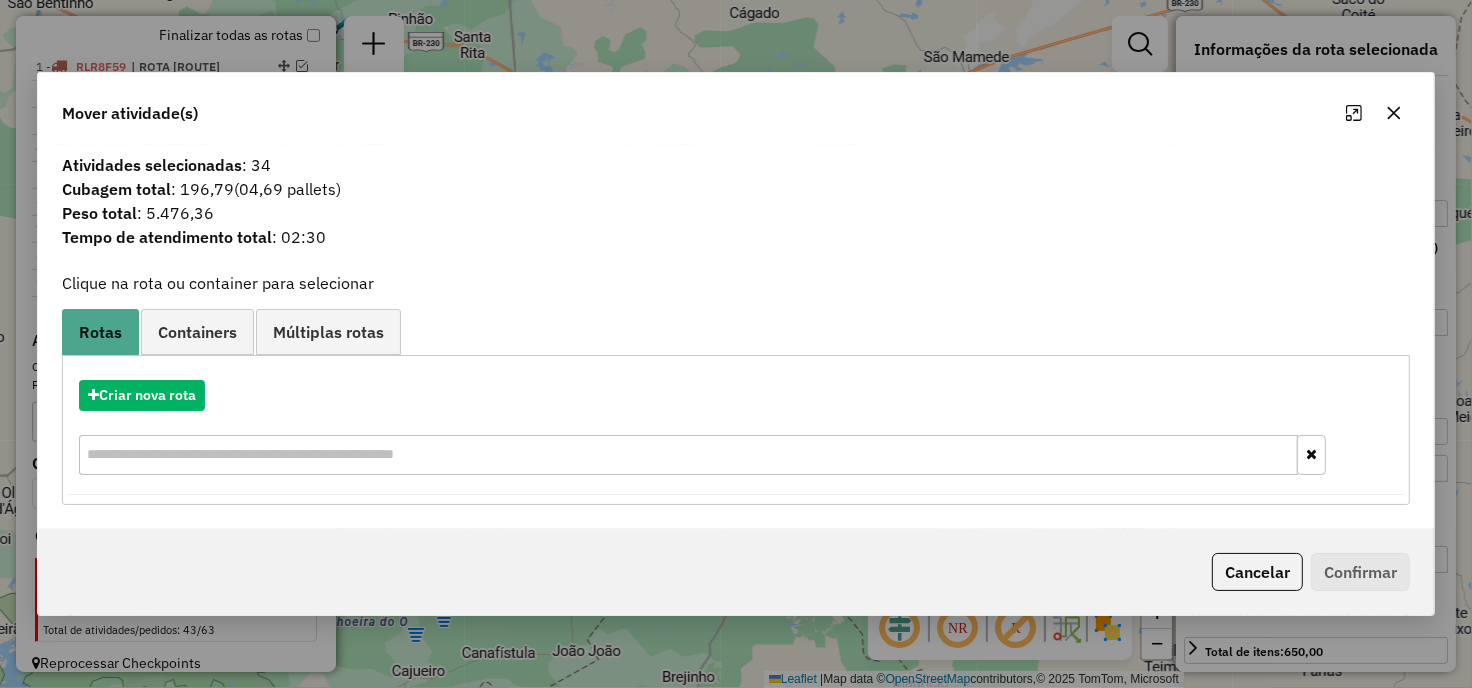 click 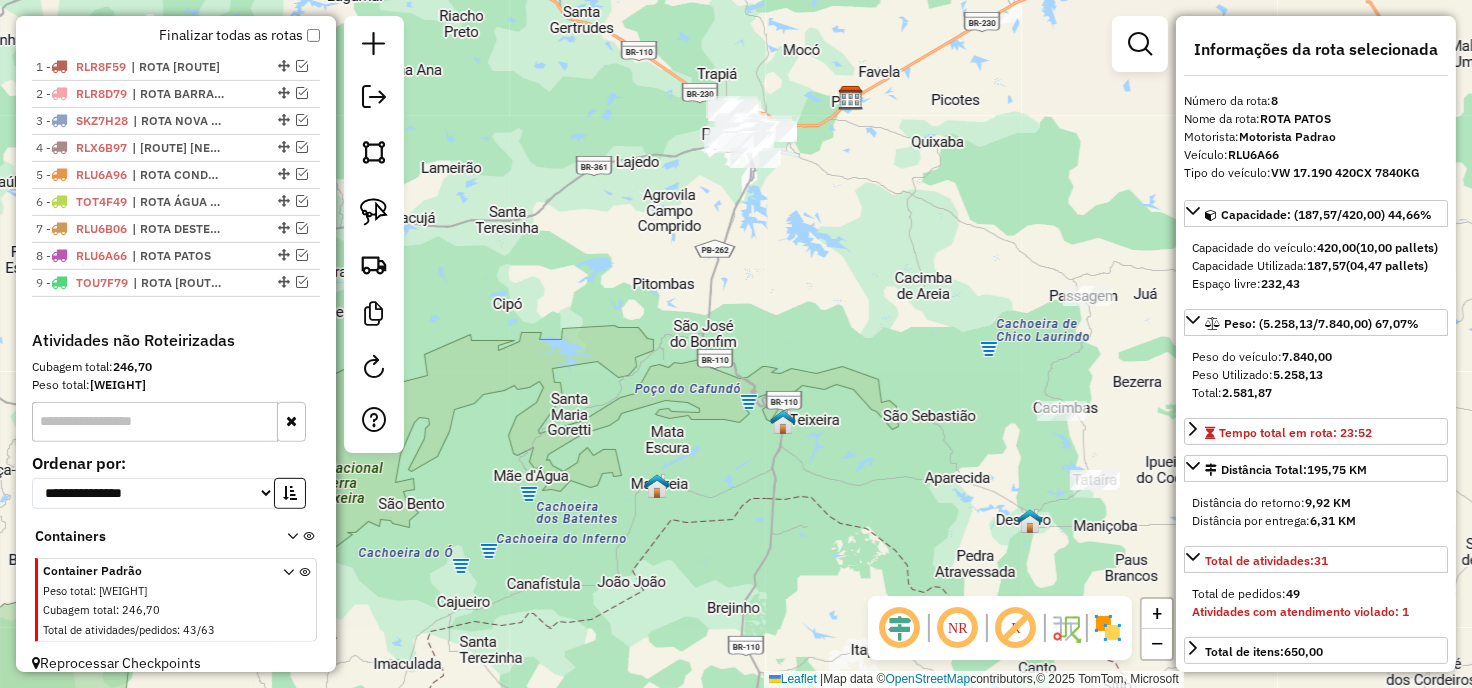 drag, startPoint x: 947, startPoint y: 223, endPoint x: 935, endPoint y: 225, distance: 12.165525 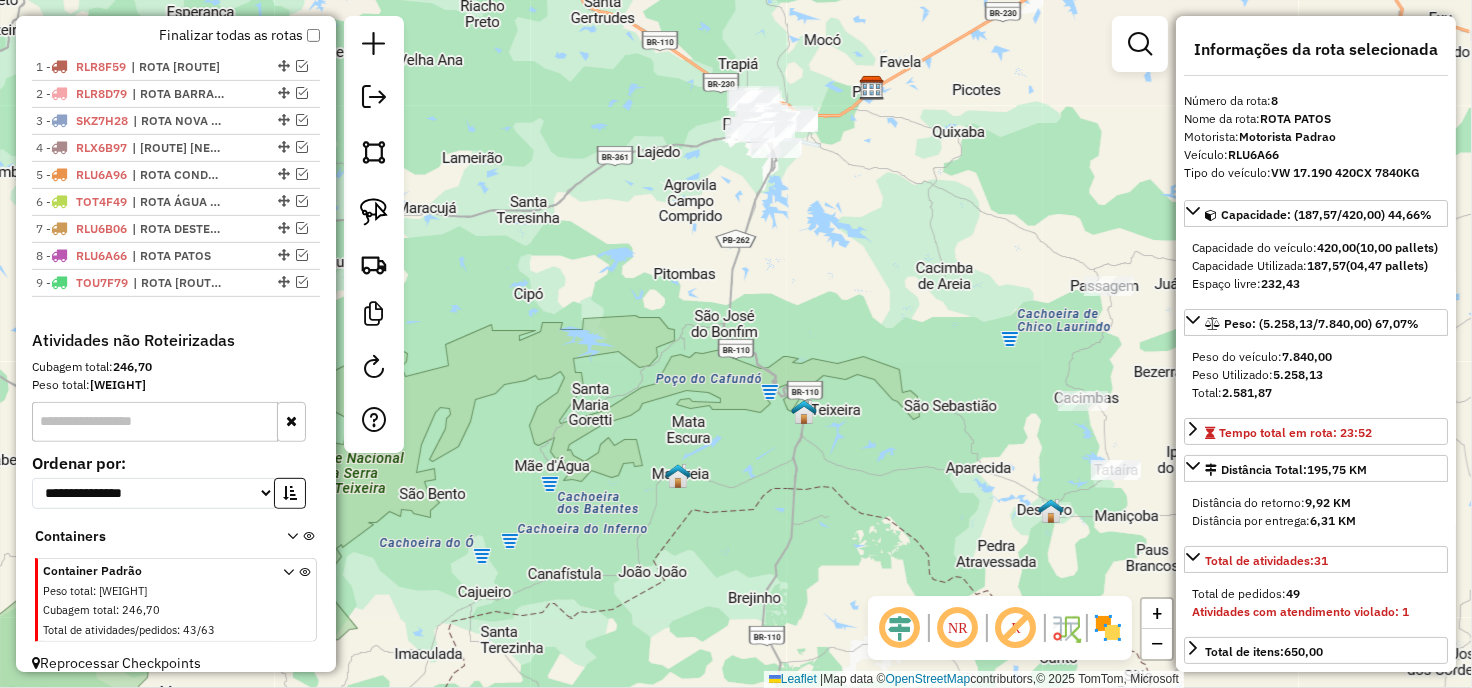 drag, startPoint x: 891, startPoint y: 232, endPoint x: 947, endPoint y: 345, distance: 126.11503 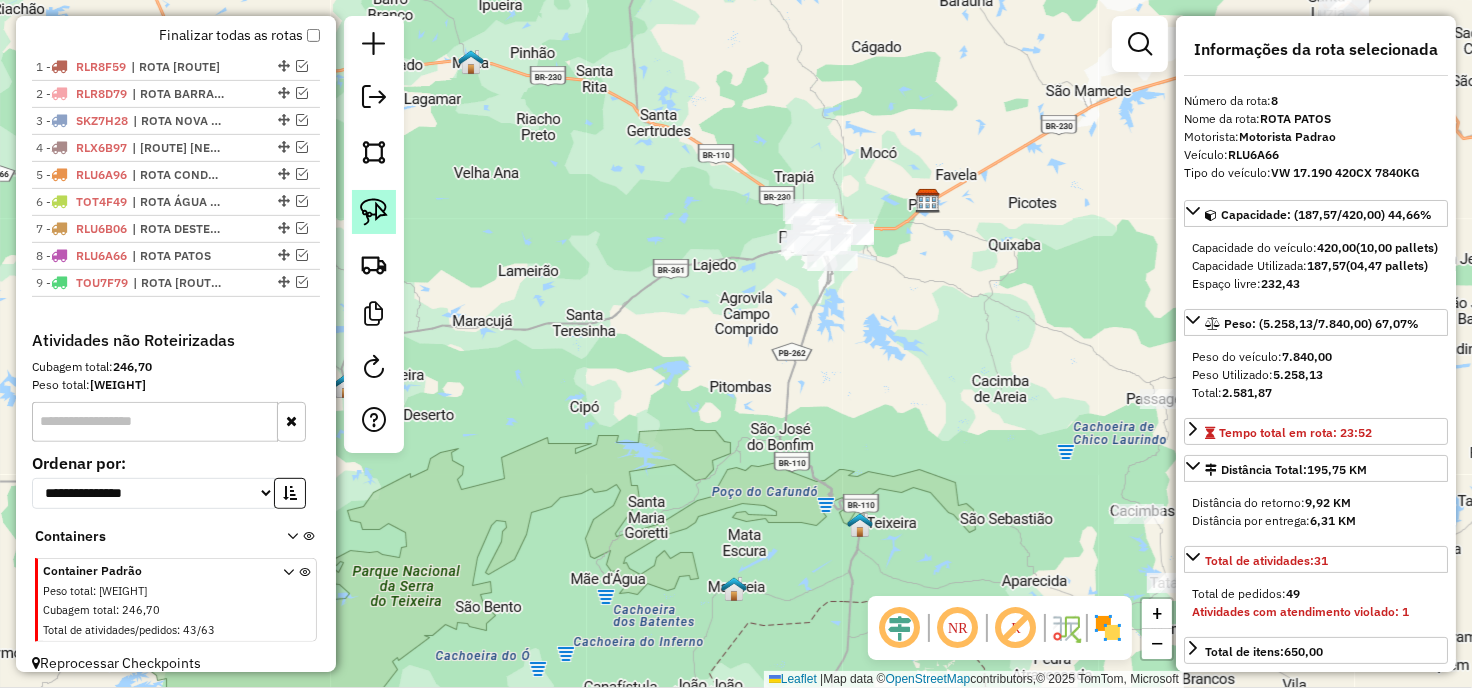 click 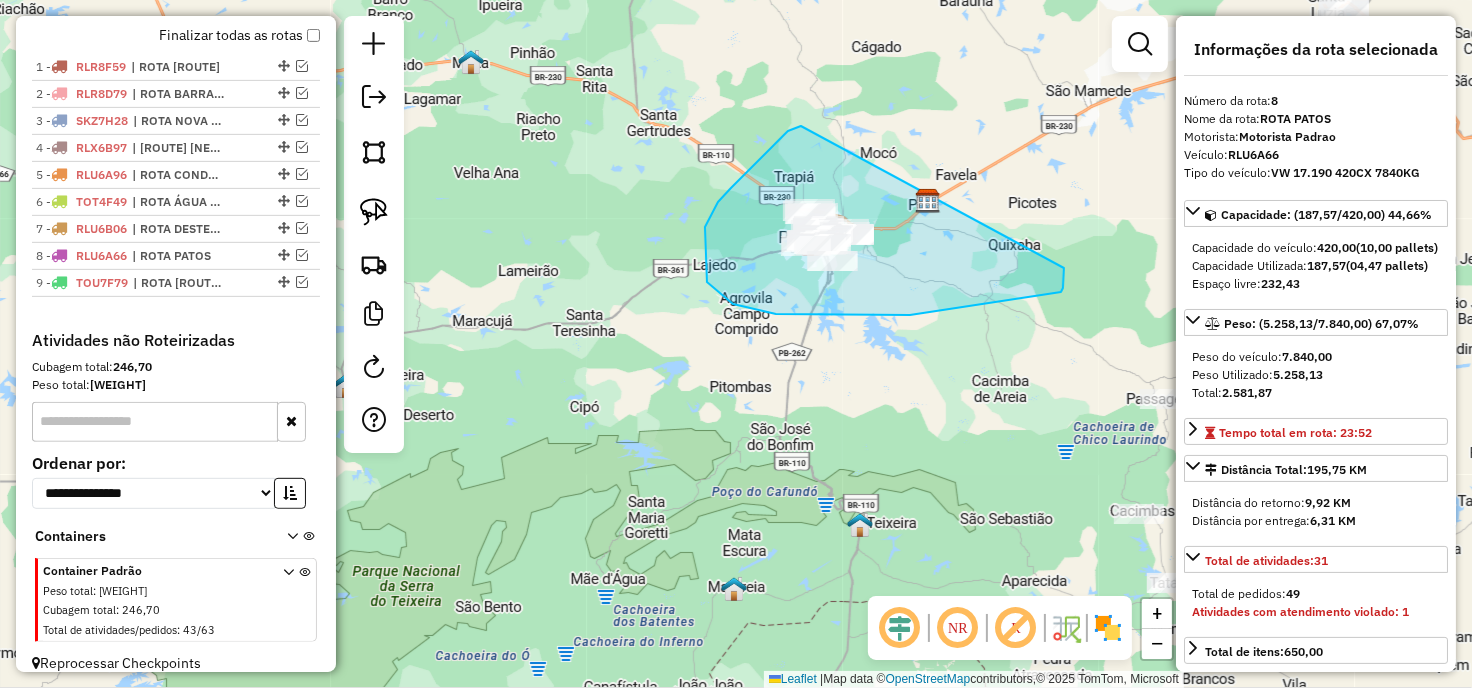 drag, startPoint x: 801, startPoint y: 126, endPoint x: 1061, endPoint y: 260, distance: 292.49957 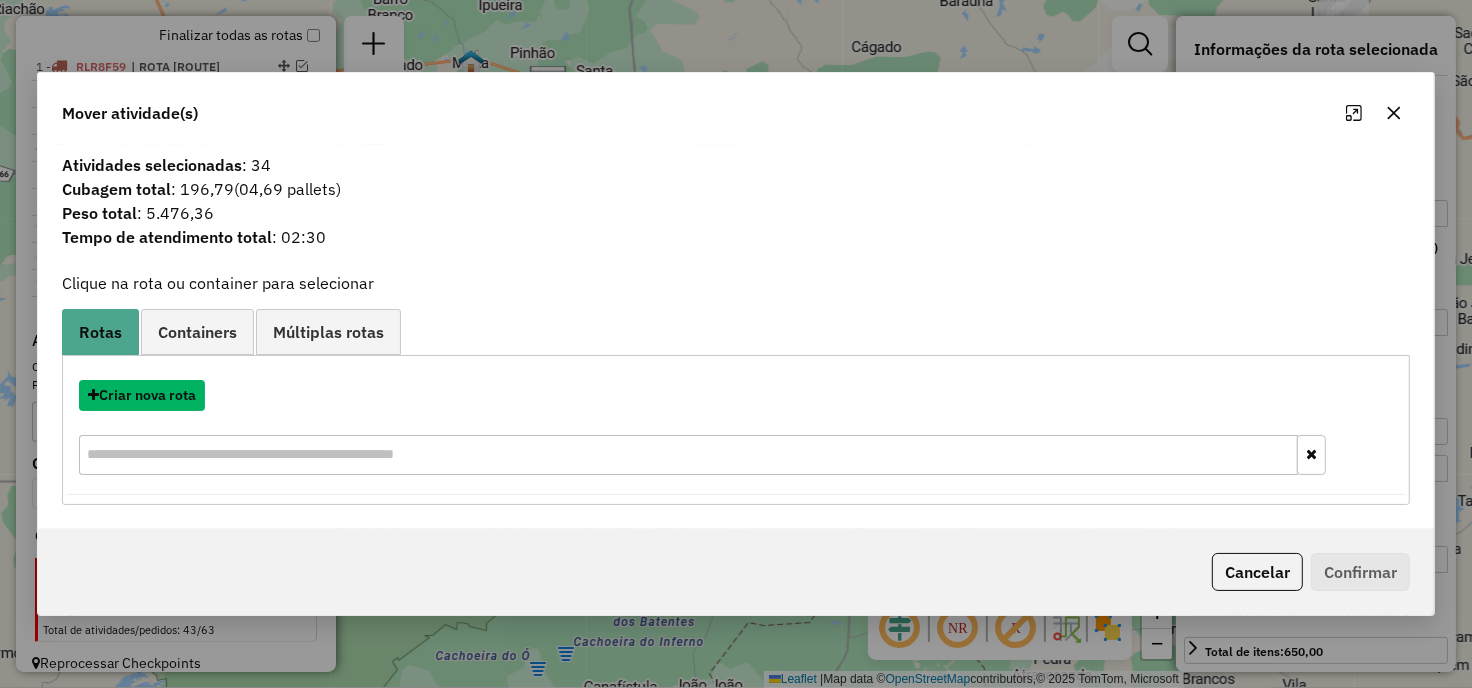 click on "Criar nova rota" at bounding box center [142, 395] 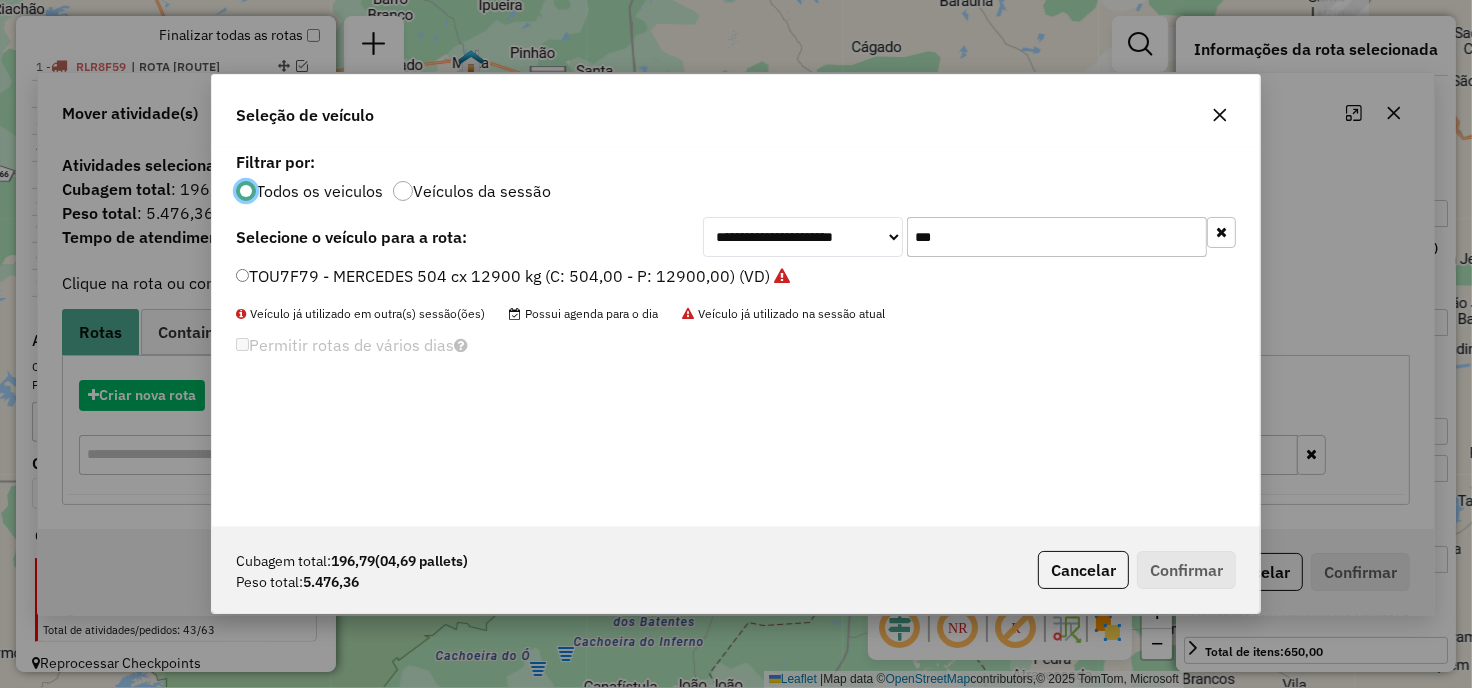 scroll, scrollTop: 11, scrollLeft: 5, axis: both 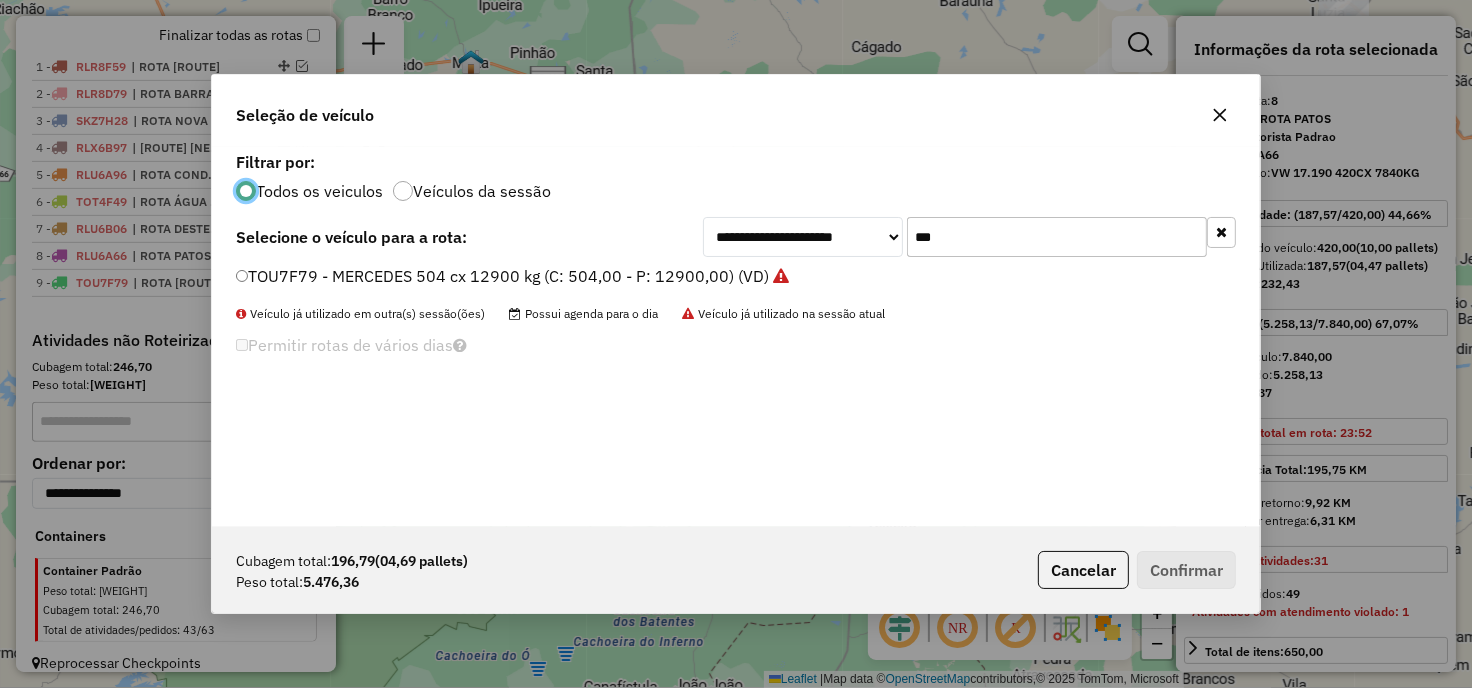 click on "***" 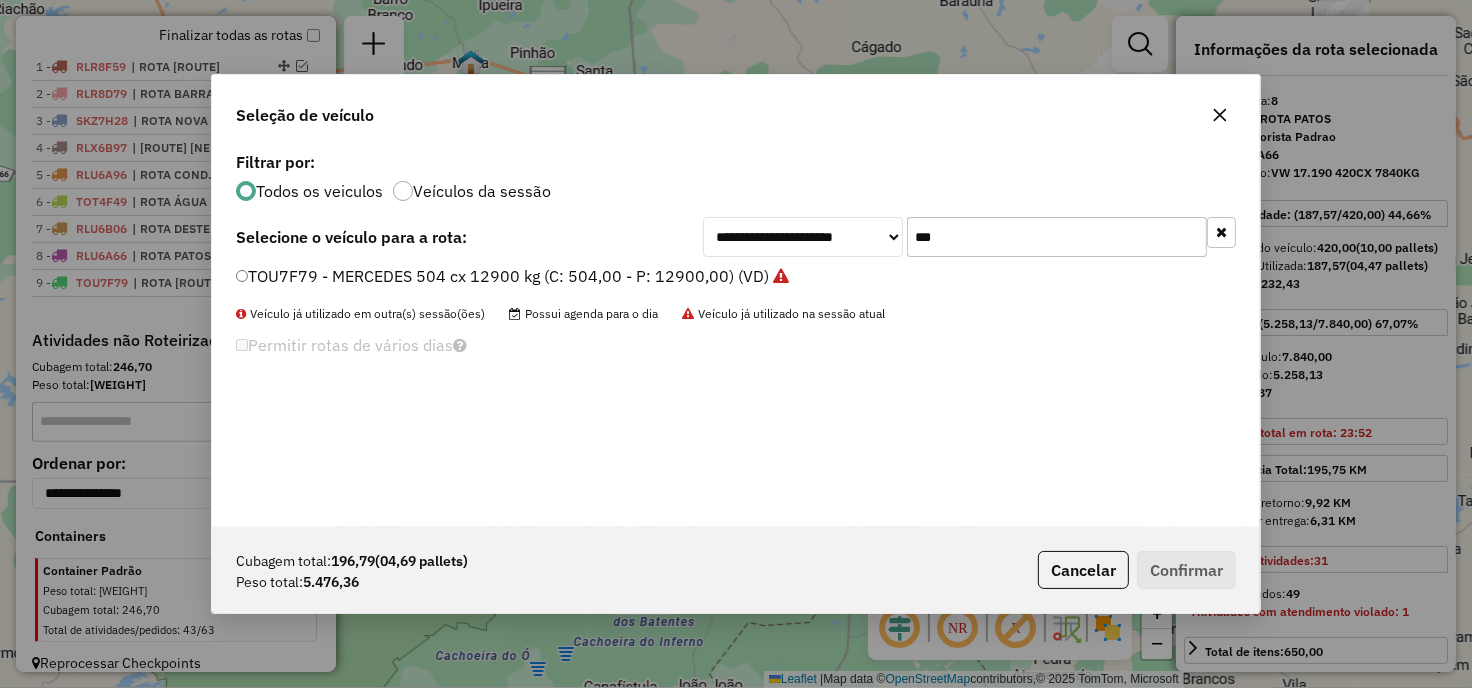click on "***" 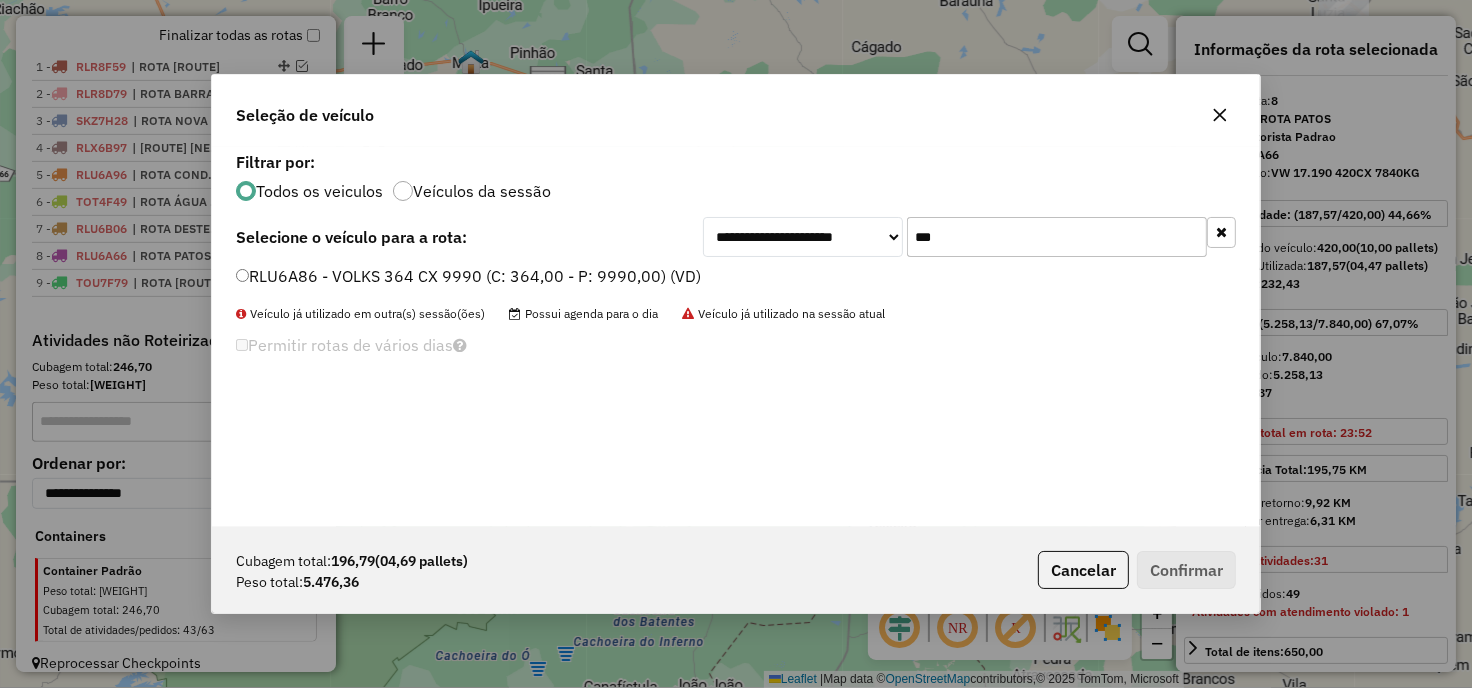 type on "***" 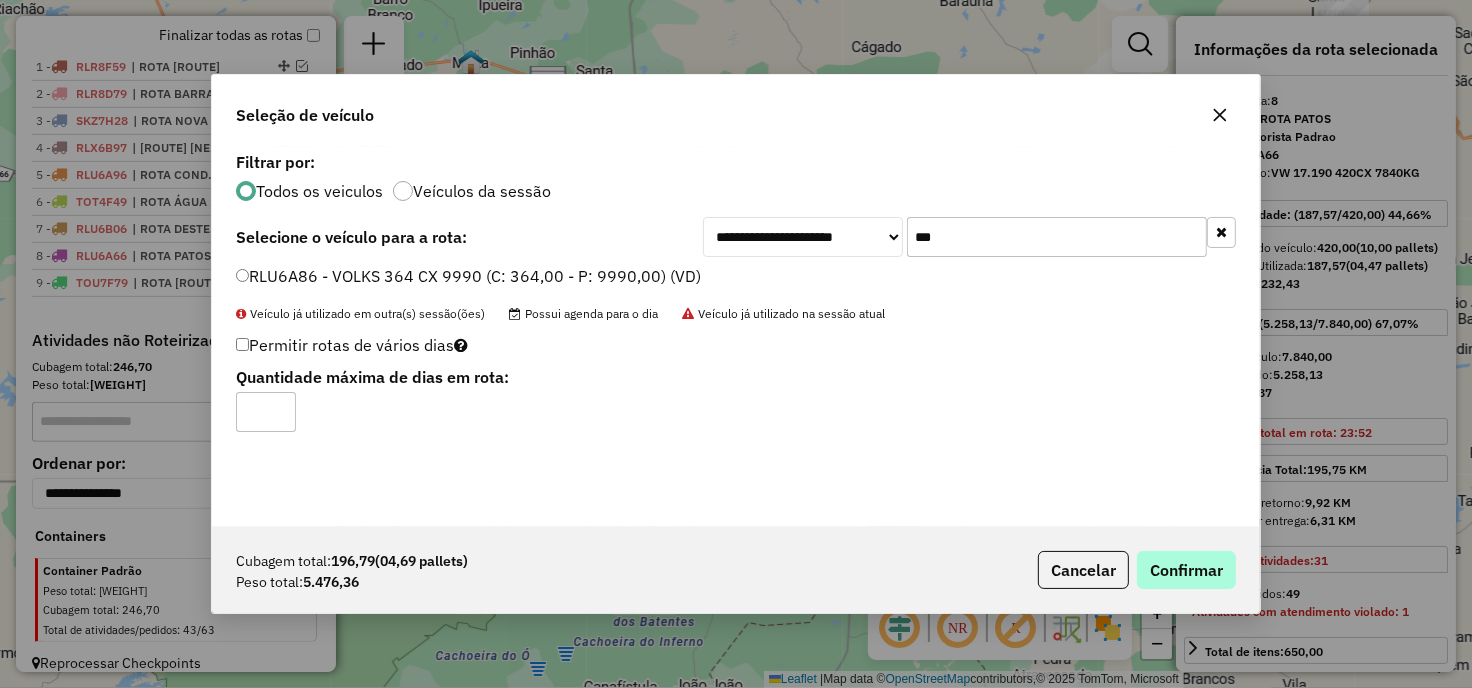 click on "Cubagem total:  196,79   (04,69 pallets)  Peso total: 5.476,36  Cancelar   Confirmar" 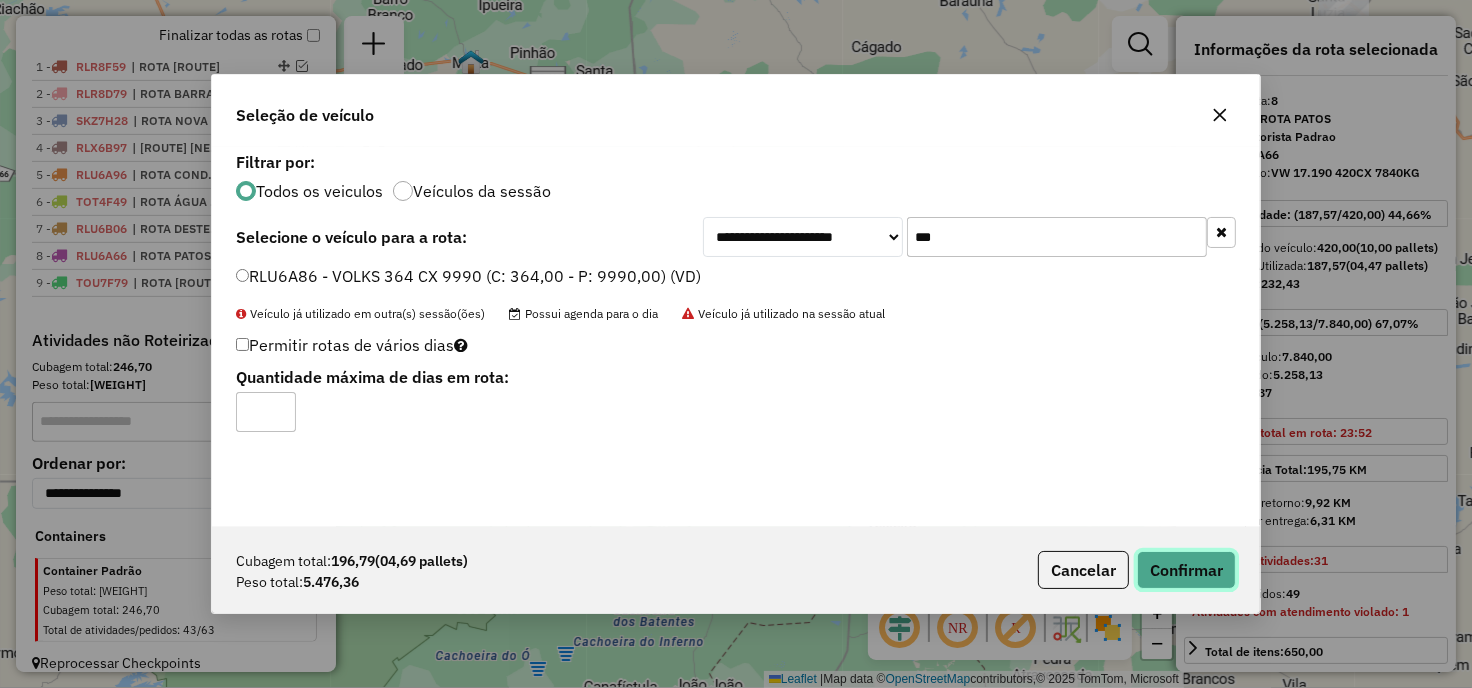 click on "Confirmar" 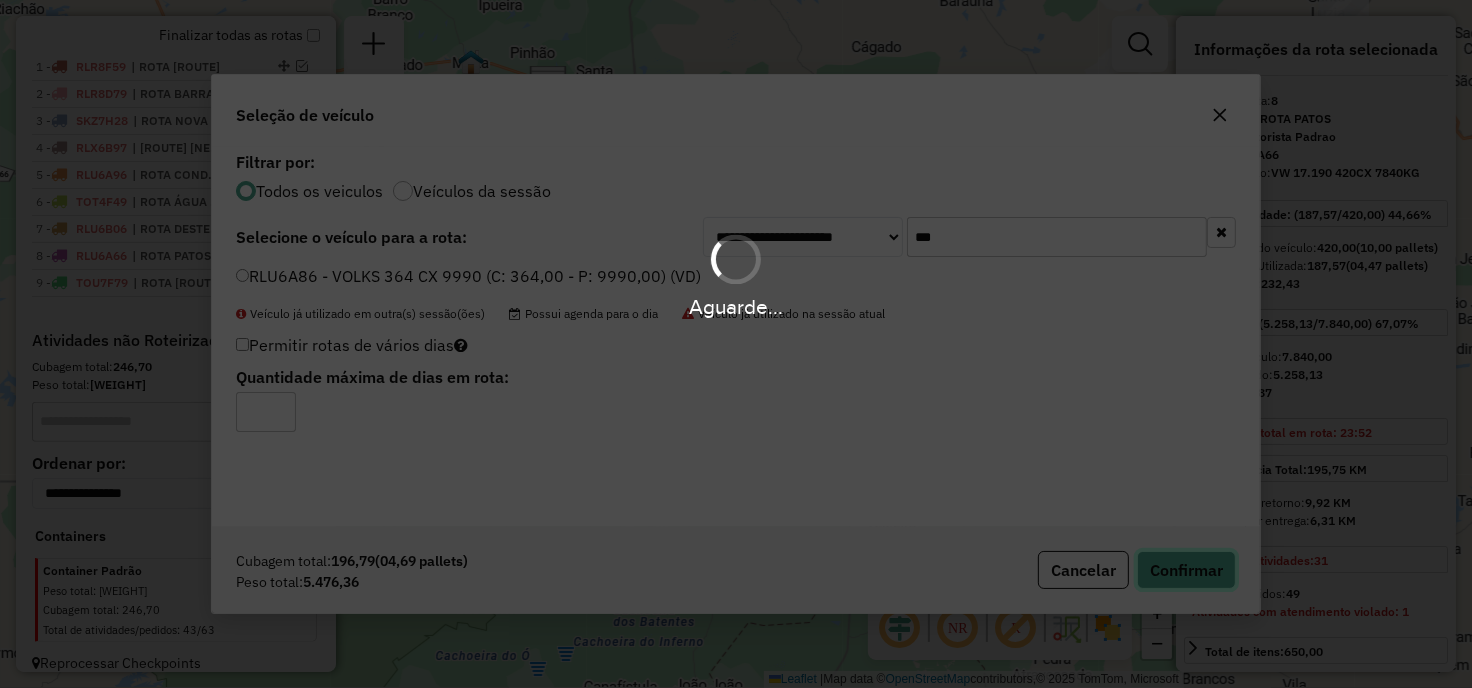 type 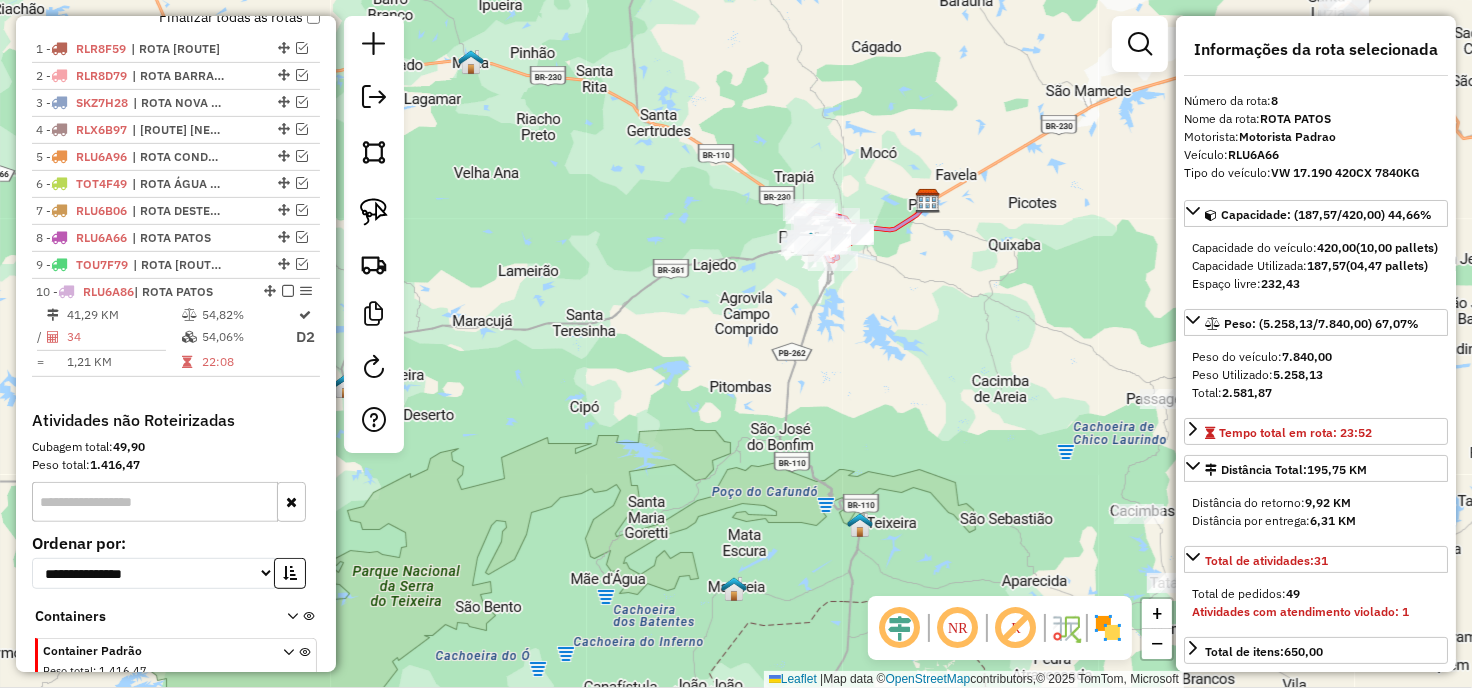 scroll, scrollTop: 827, scrollLeft: 0, axis: vertical 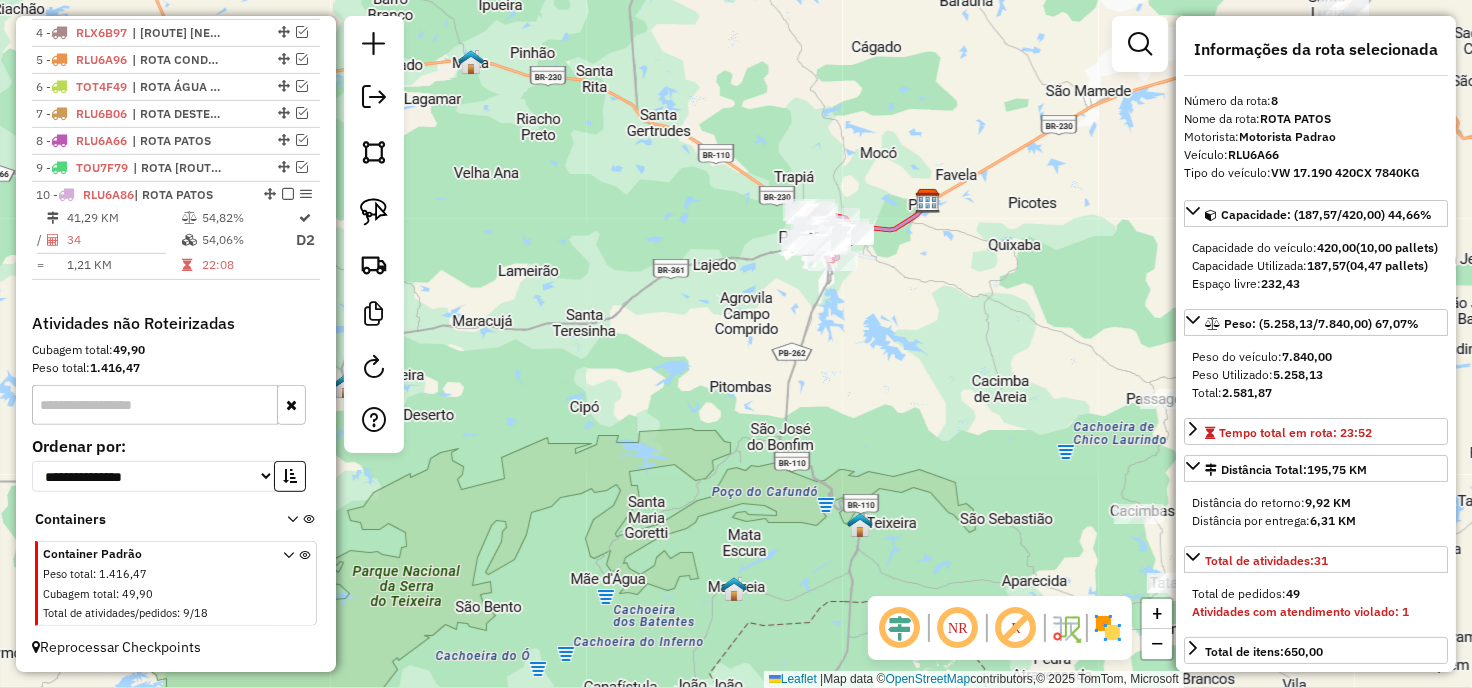 drag, startPoint x: 1330, startPoint y: 407, endPoint x: 1273, endPoint y: 407, distance: 57 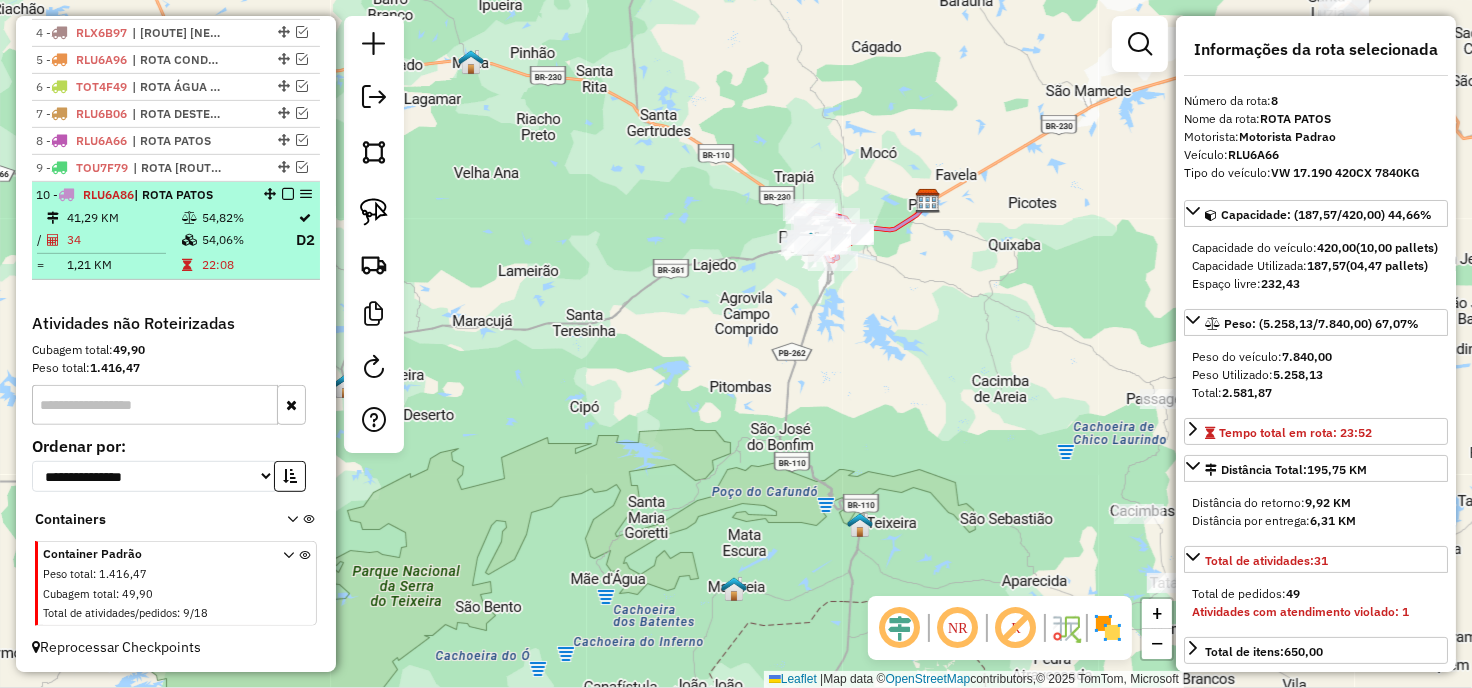 click at bounding box center (288, 194) 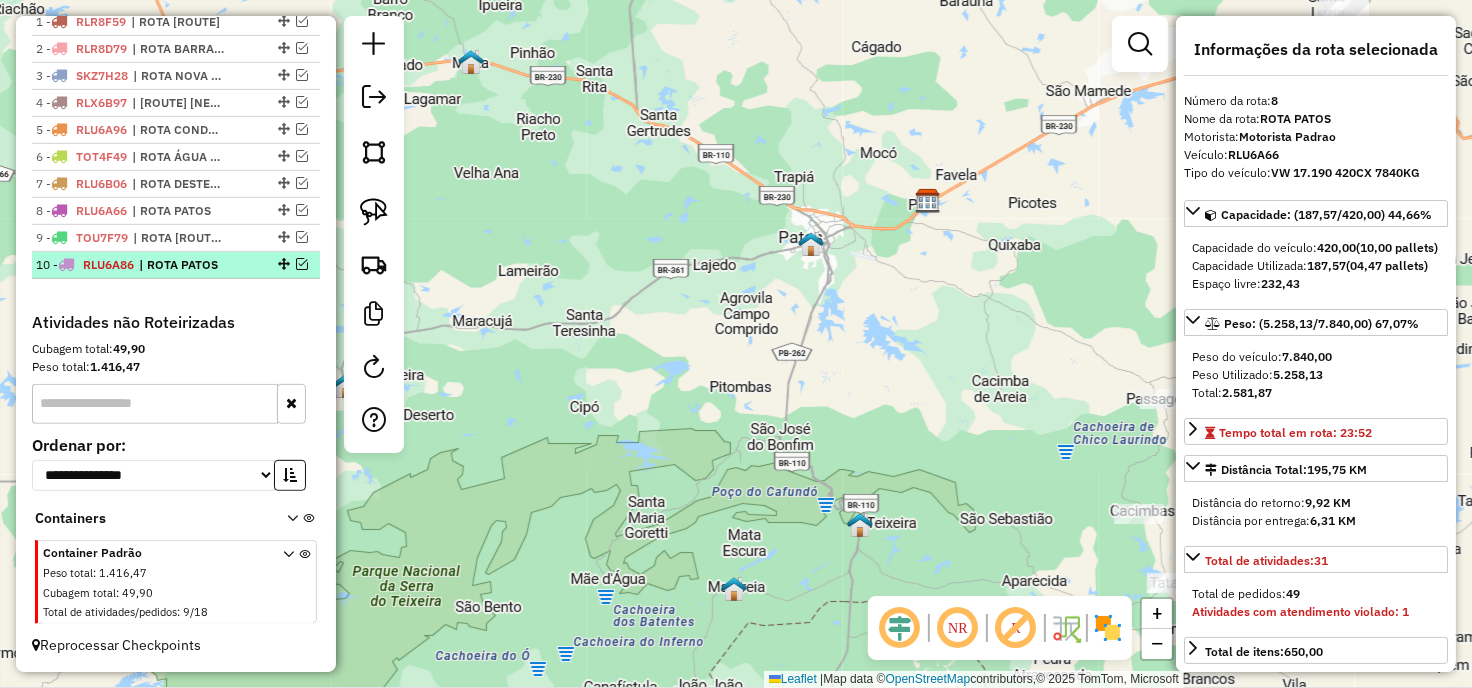 scroll, scrollTop: 756, scrollLeft: 0, axis: vertical 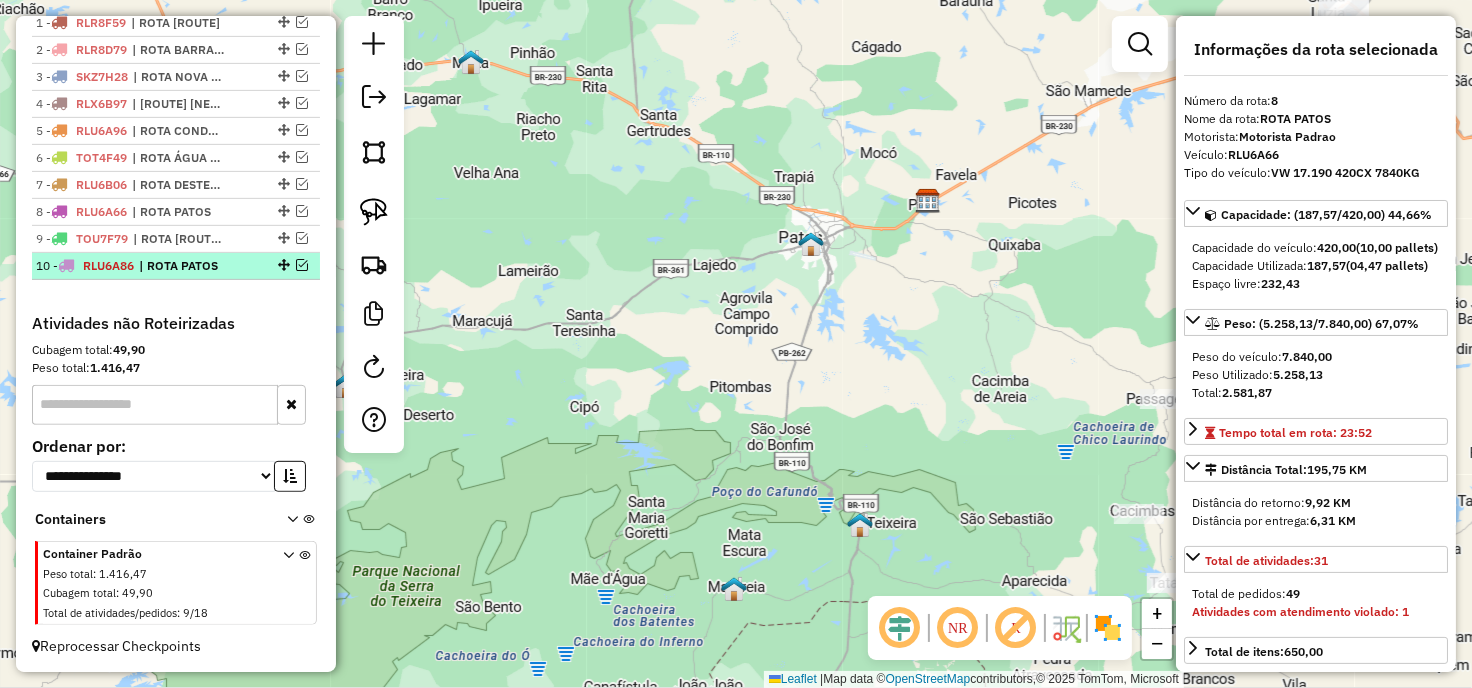 click at bounding box center (302, 265) 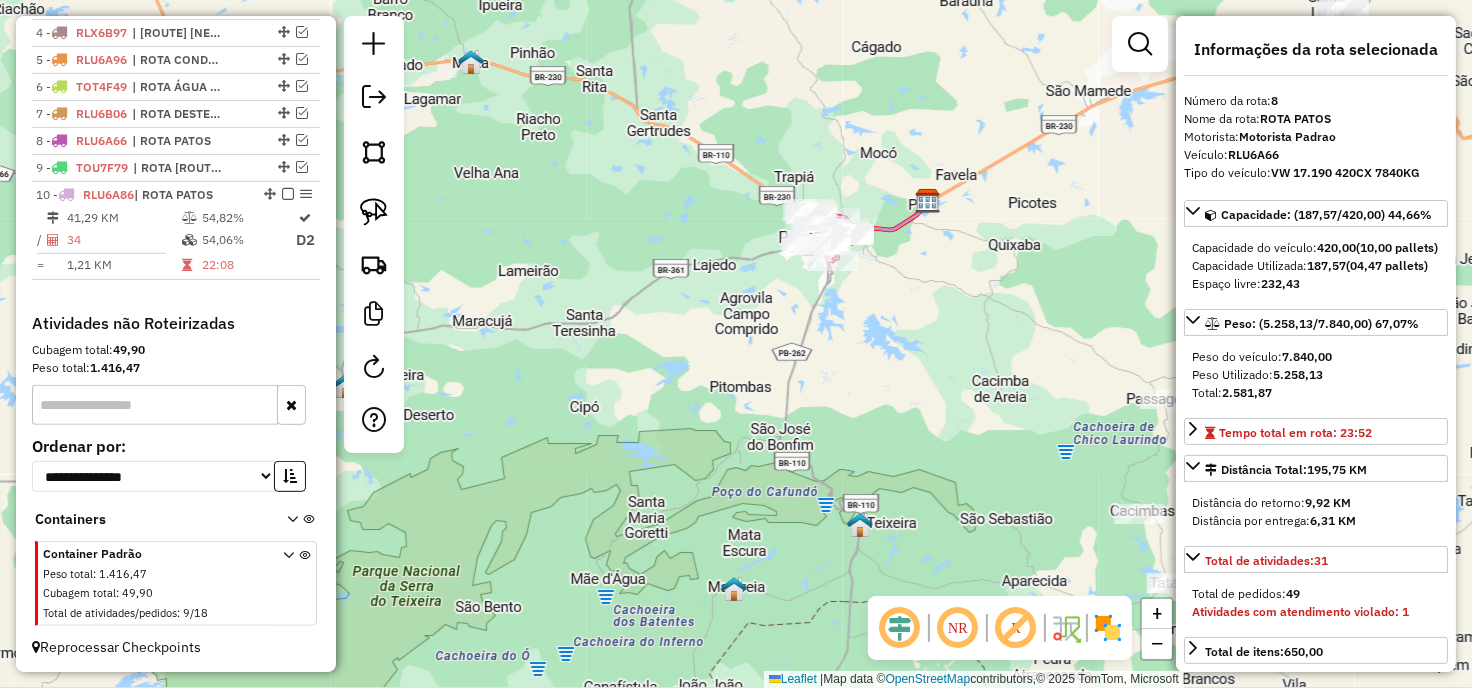 drag, startPoint x: 732, startPoint y: 395, endPoint x: 698, endPoint y: 438, distance: 54.81788 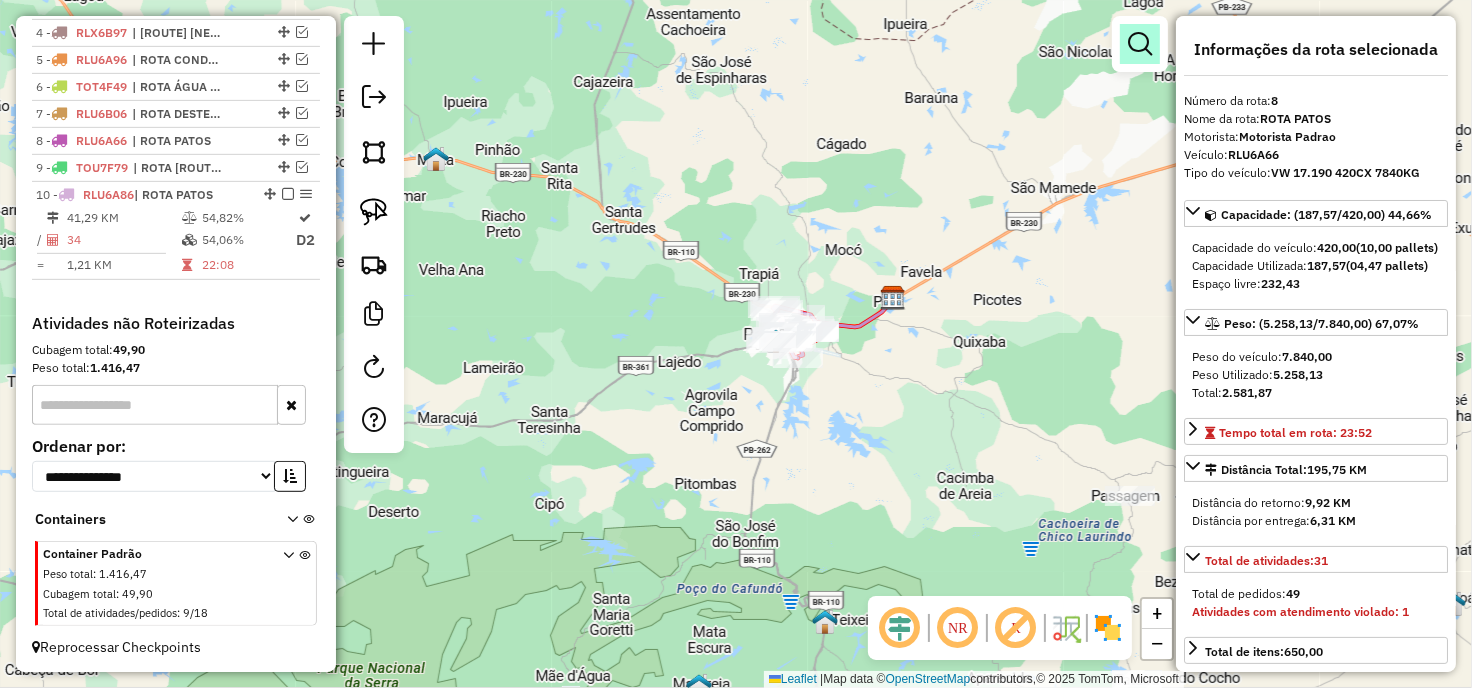 click at bounding box center [1140, 44] 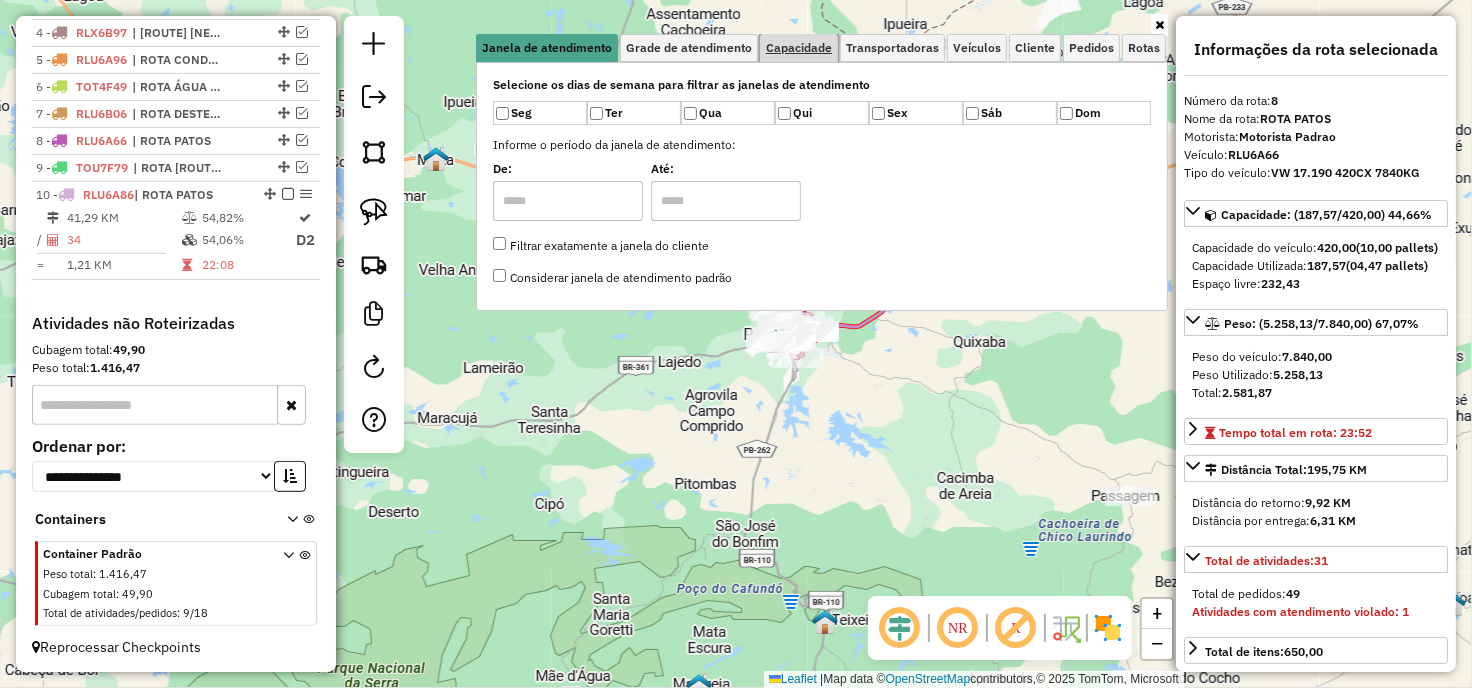 click on "Capacidade" at bounding box center (799, 48) 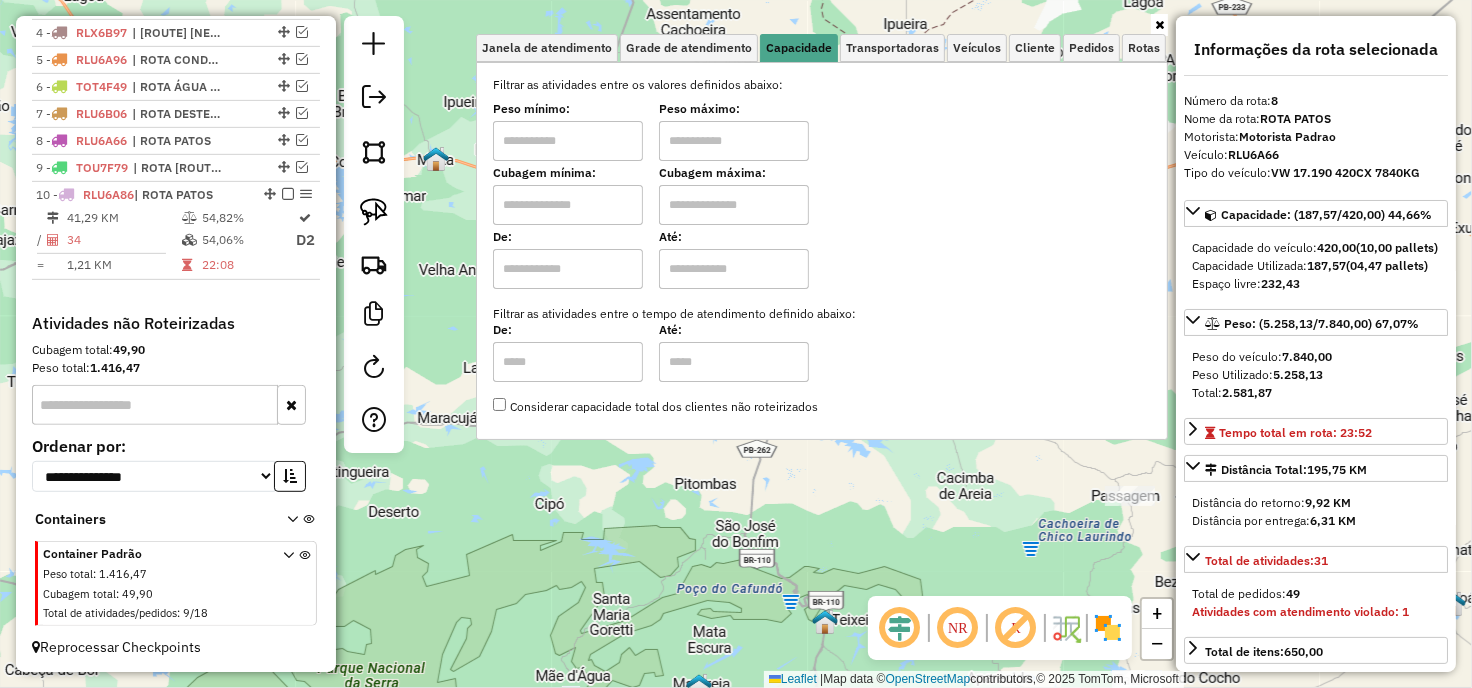click at bounding box center (568, 141) 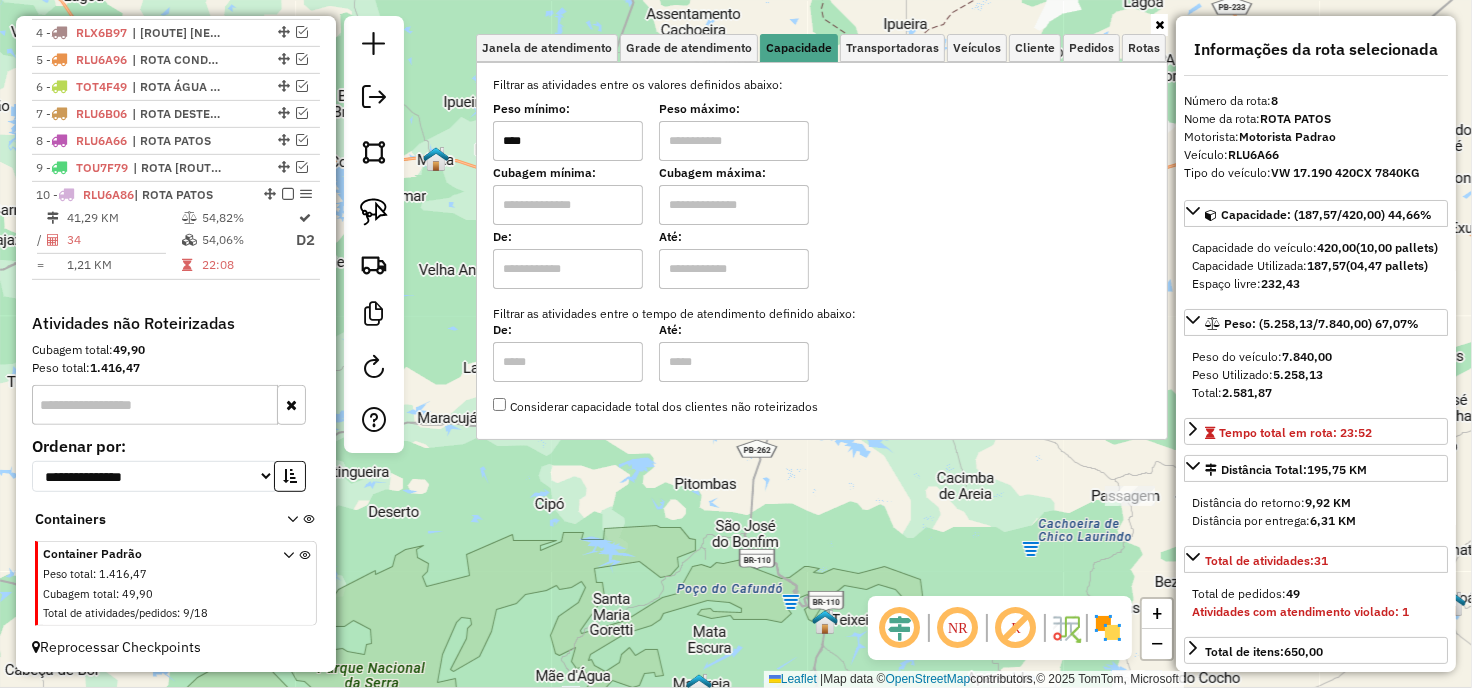 click at bounding box center (734, 141) 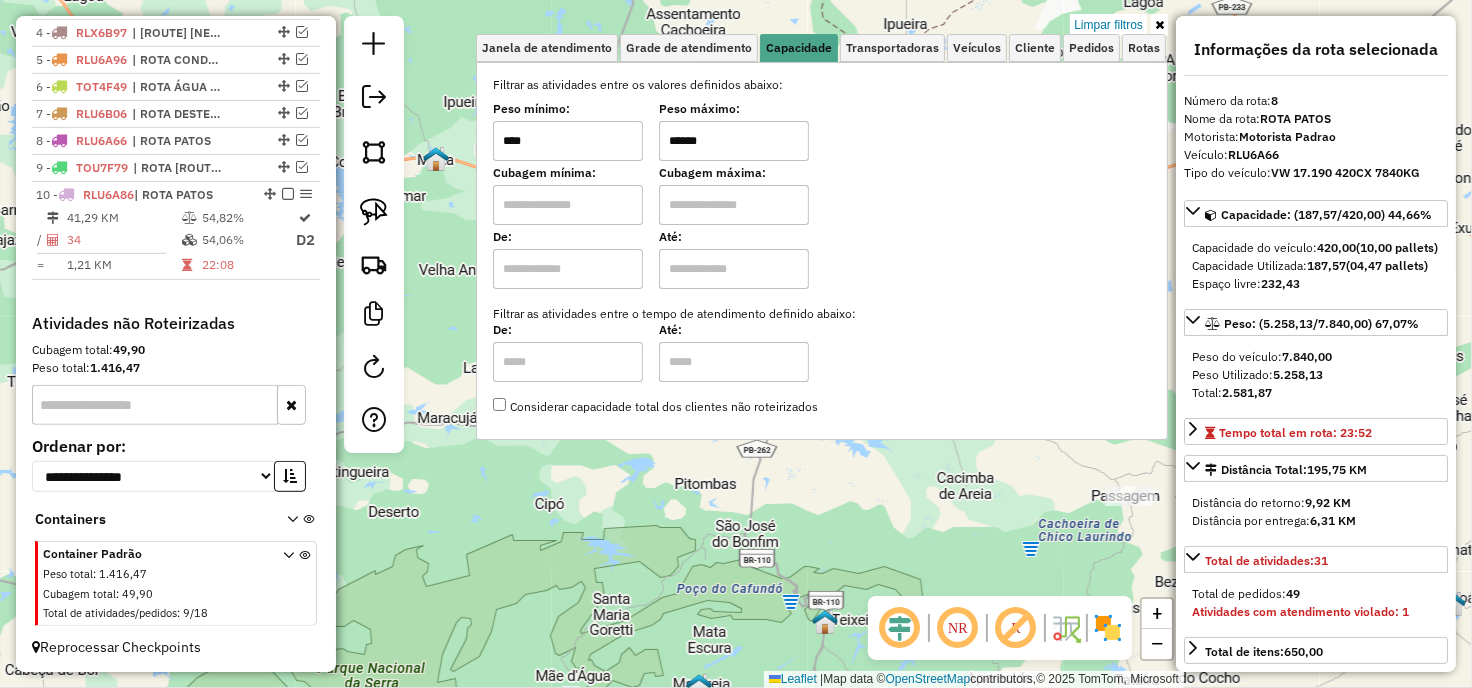 click on "Peso mínimo:  ****  Peso máximo:  ******" at bounding box center [822, 133] 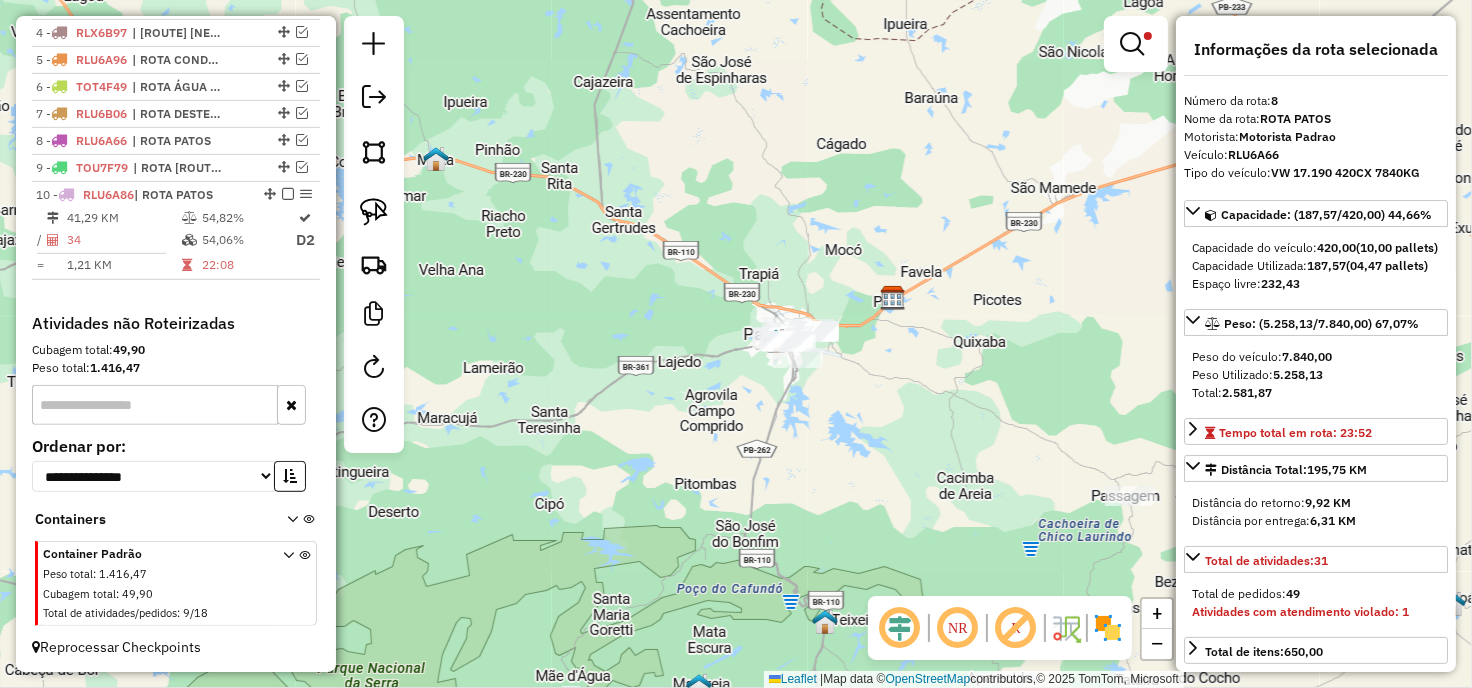 click on "Limpar filtros Janela de atendimento Grade de atendimento Capacidade Transportadoras Veículos Cliente Pedidos  Rotas Selecione os dias de semana para filtrar as janelas de atendimento  Seg   Ter   Qua   Qui   Sex   Sáb   Dom  Informe o período da janela de atendimento: De: Até:  Filtrar exatamente a janela do cliente  Considerar janela de atendimento padrão  Selecione os dias de semana para filtrar as grades de atendimento  Seg   Ter   Qua   Qui   Sex   Sáb   Dom   Considerar clientes sem dia de atendimento cadastrado  Clientes fora do dia de atendimento selecionado Filtrar as atividades entre os valores definidos abaixo:  Peso mínimo:  ****  Peso máximo:  ******  Cubagem mínima:   Cubagem máxima:   De:   Até:  Filtrar as atividades entre o tempo de atendimento definido abaixo:  De:   Até:   Considerar capacidade total dos clientes não roteirizados Transportadora: Selecione um ou mais itens Tipo de veículo: Selecione um ou mais itens Veículo: Selecione um ou mais itens Motorista: Nome: Rótulo:" 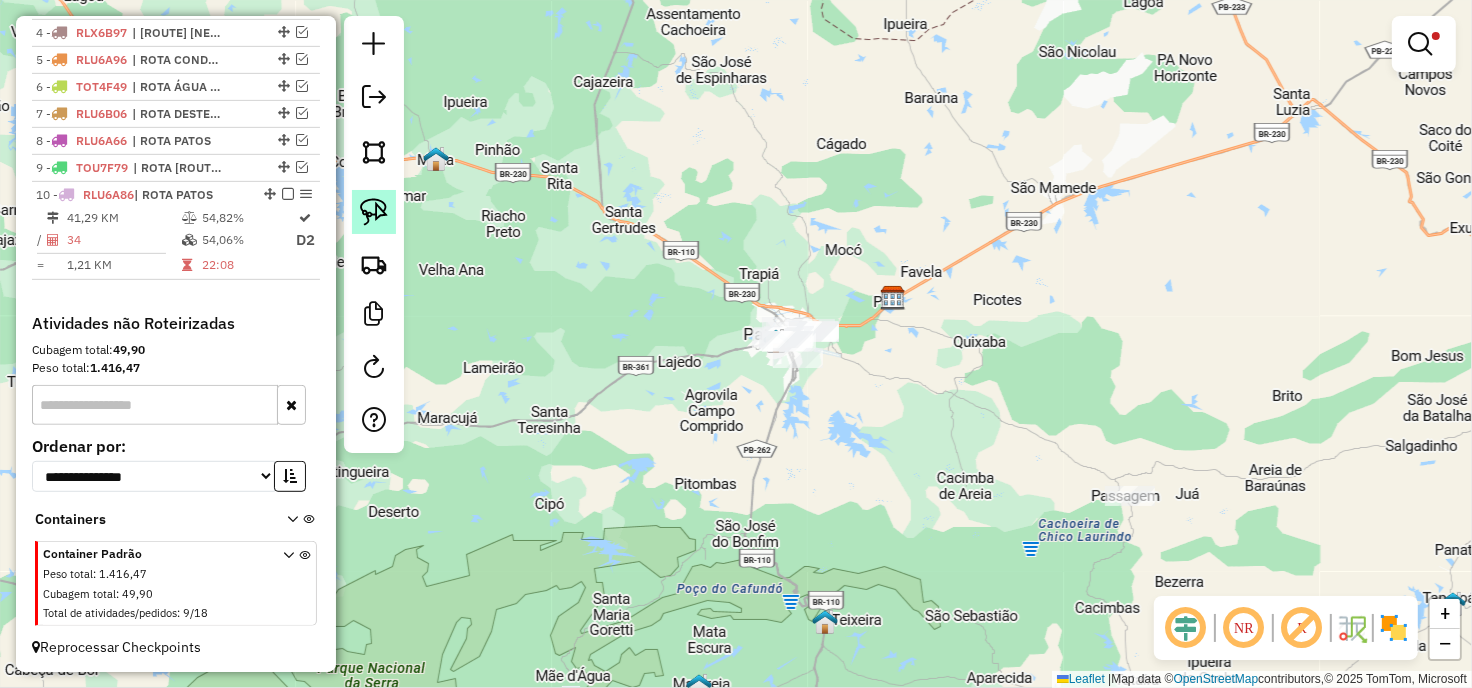 click 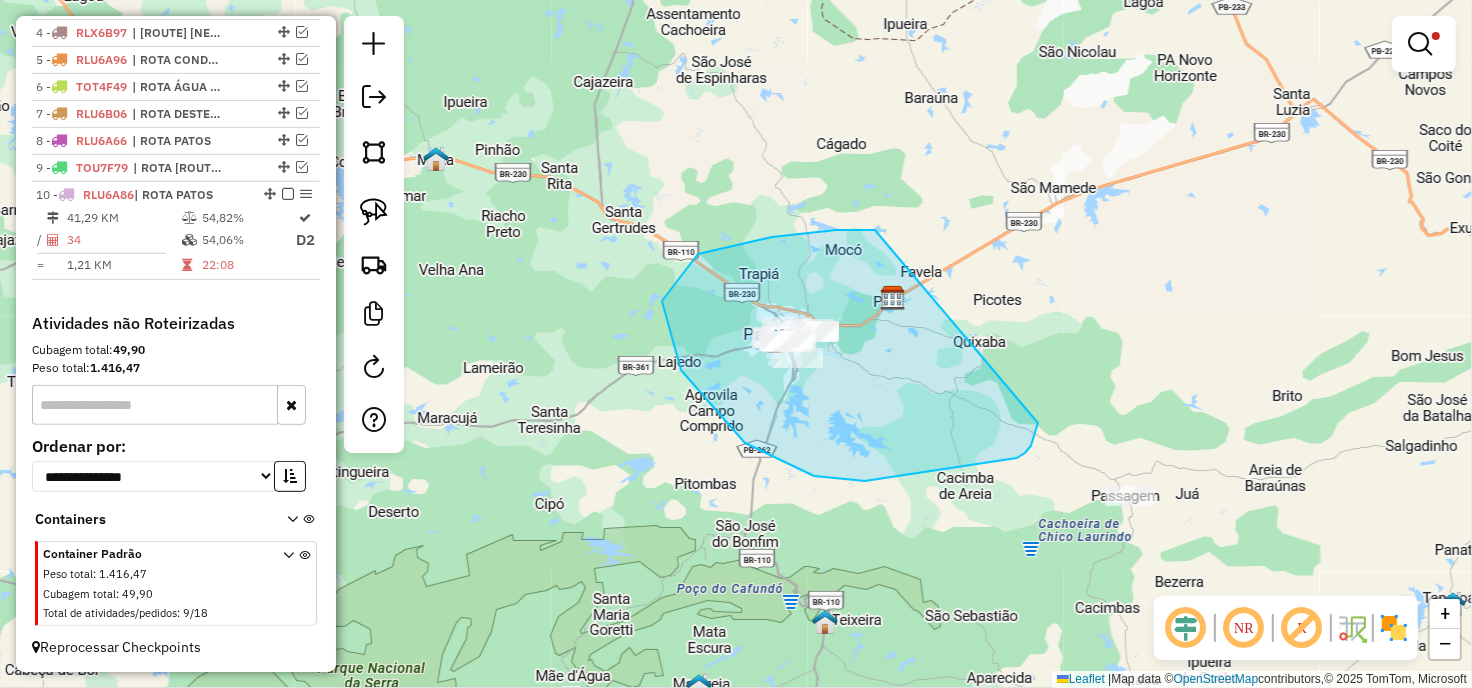drag, startPoint x: 822, startPoint y: 231, endPoint x: 1038, endPoint y: 423, distance: 288.99826 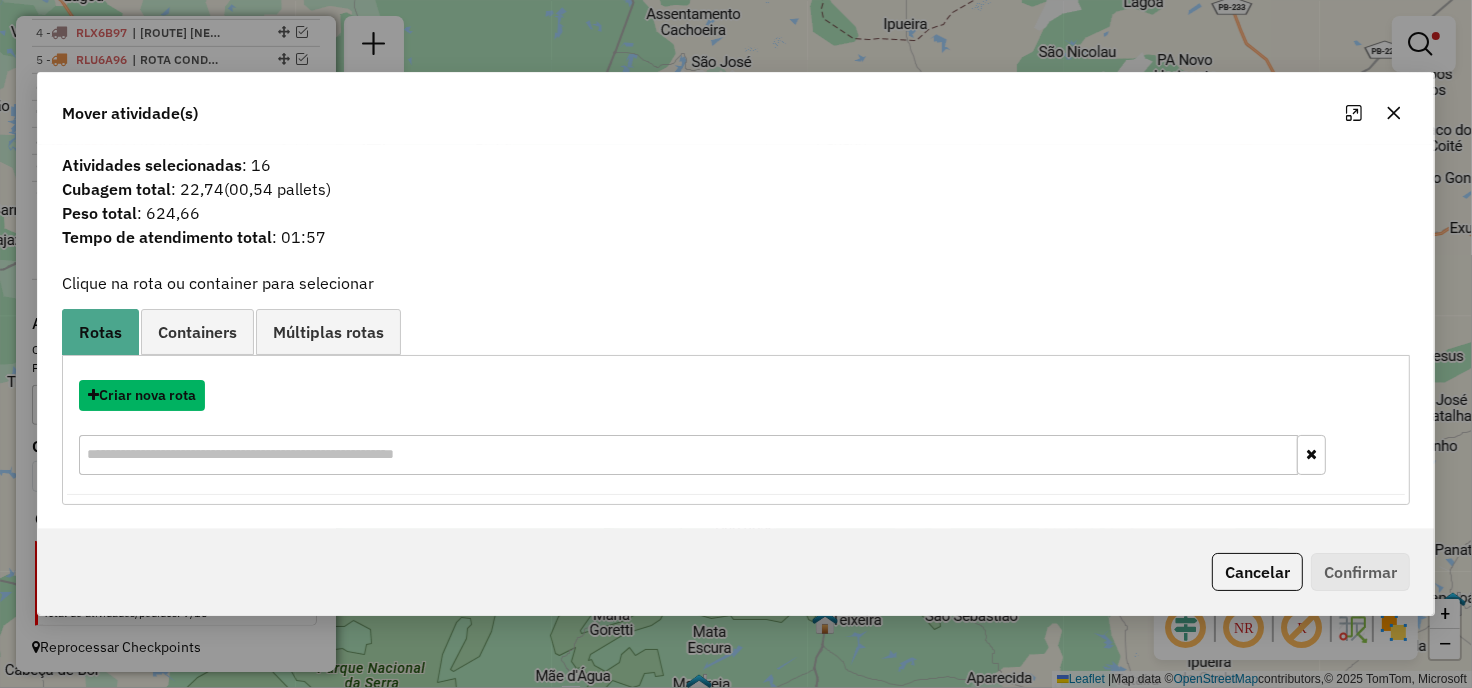 click on "Criar nova rota" at bounding box center (142, 395) 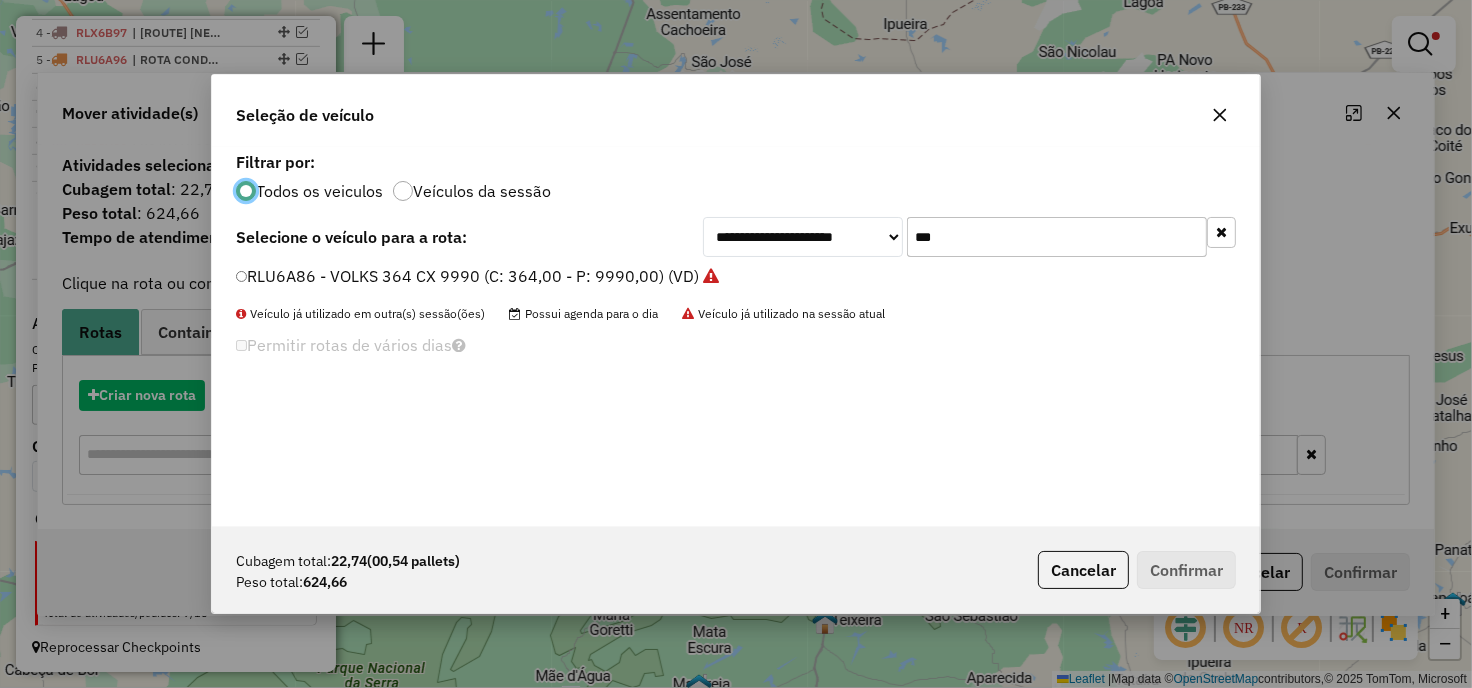 scroll, scrollTop: 11, scrollLeft: 5, axis: both 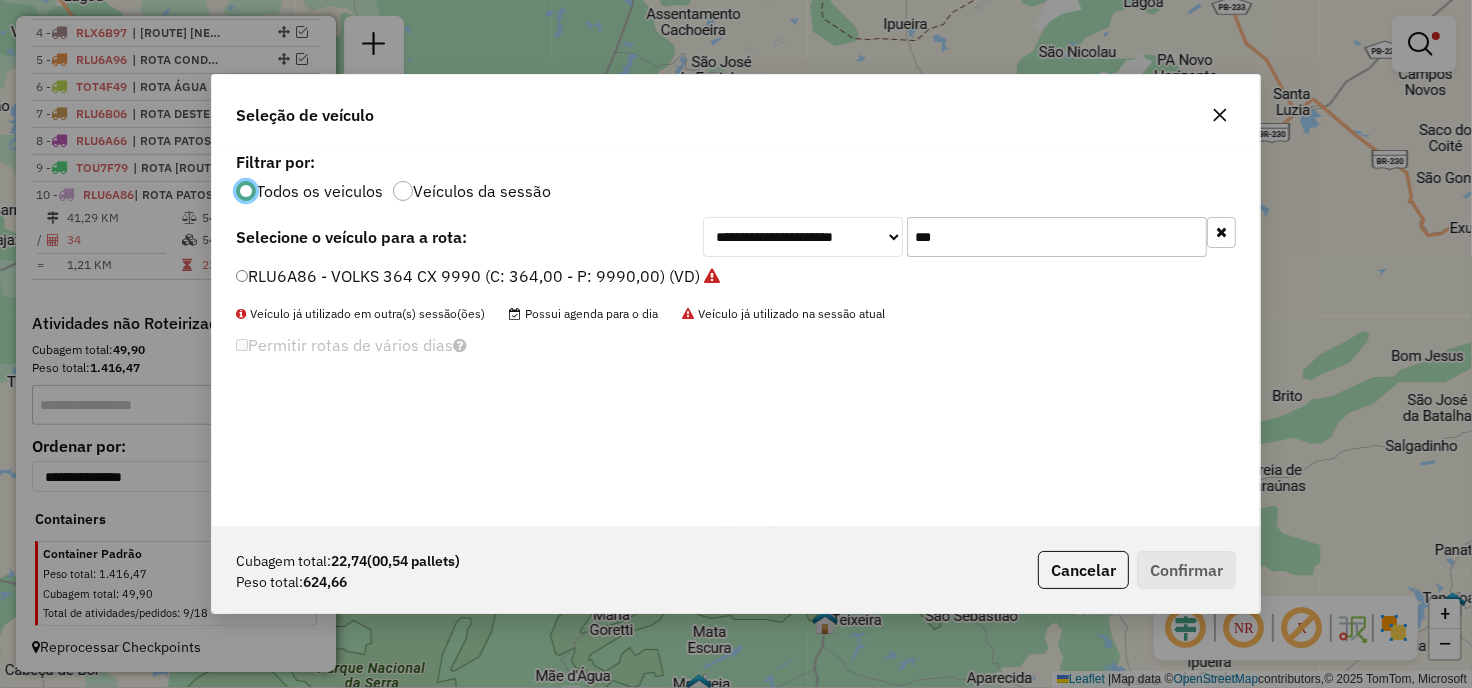 click on "Cubagem total:  22,74   (00,54 pallets)  Peso total: 624,66  Cancelar   Confirmar" 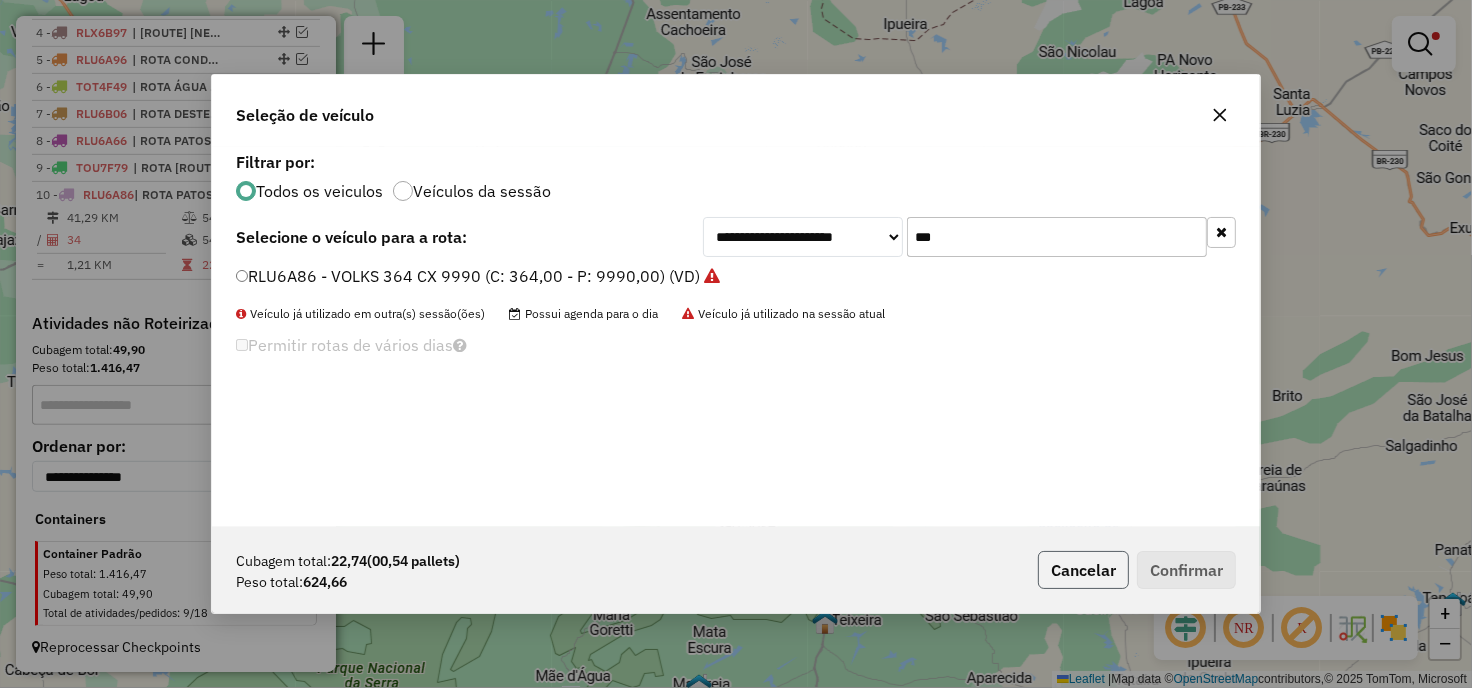 click on "Cancelar" 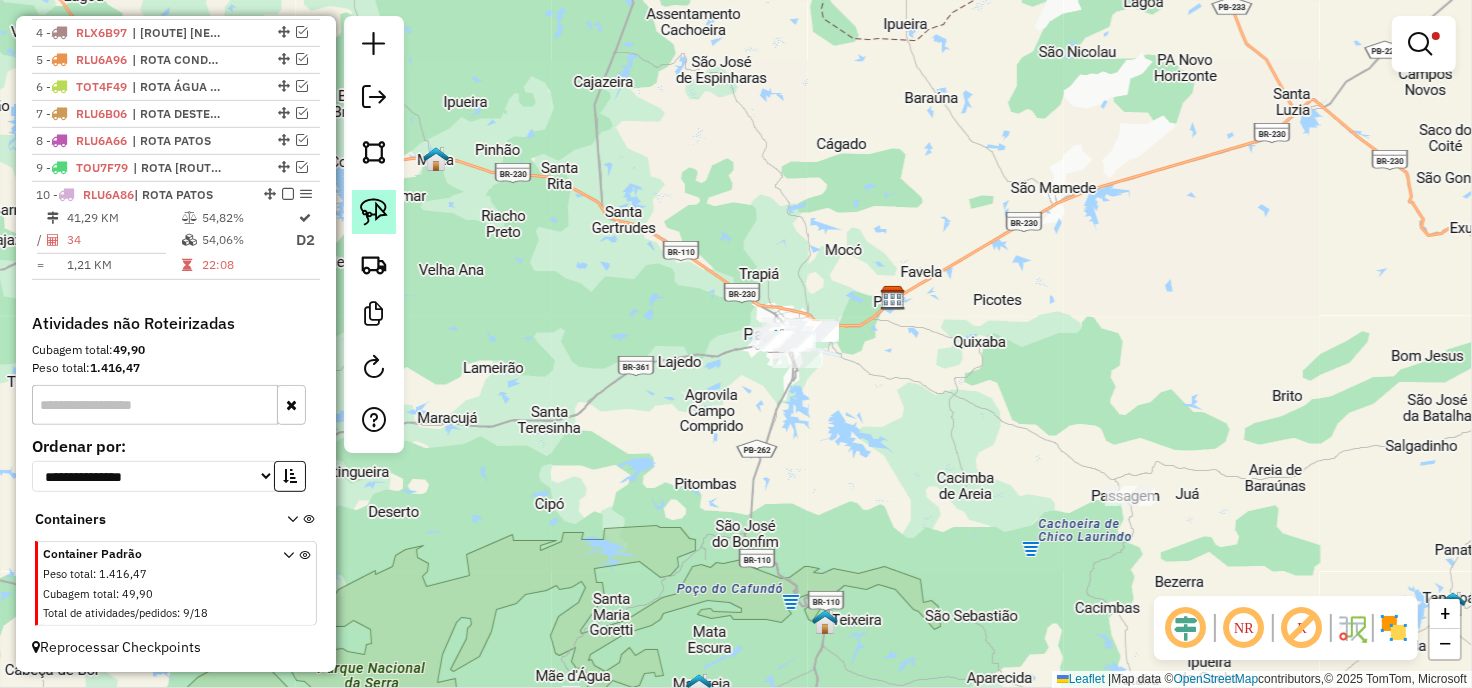 click 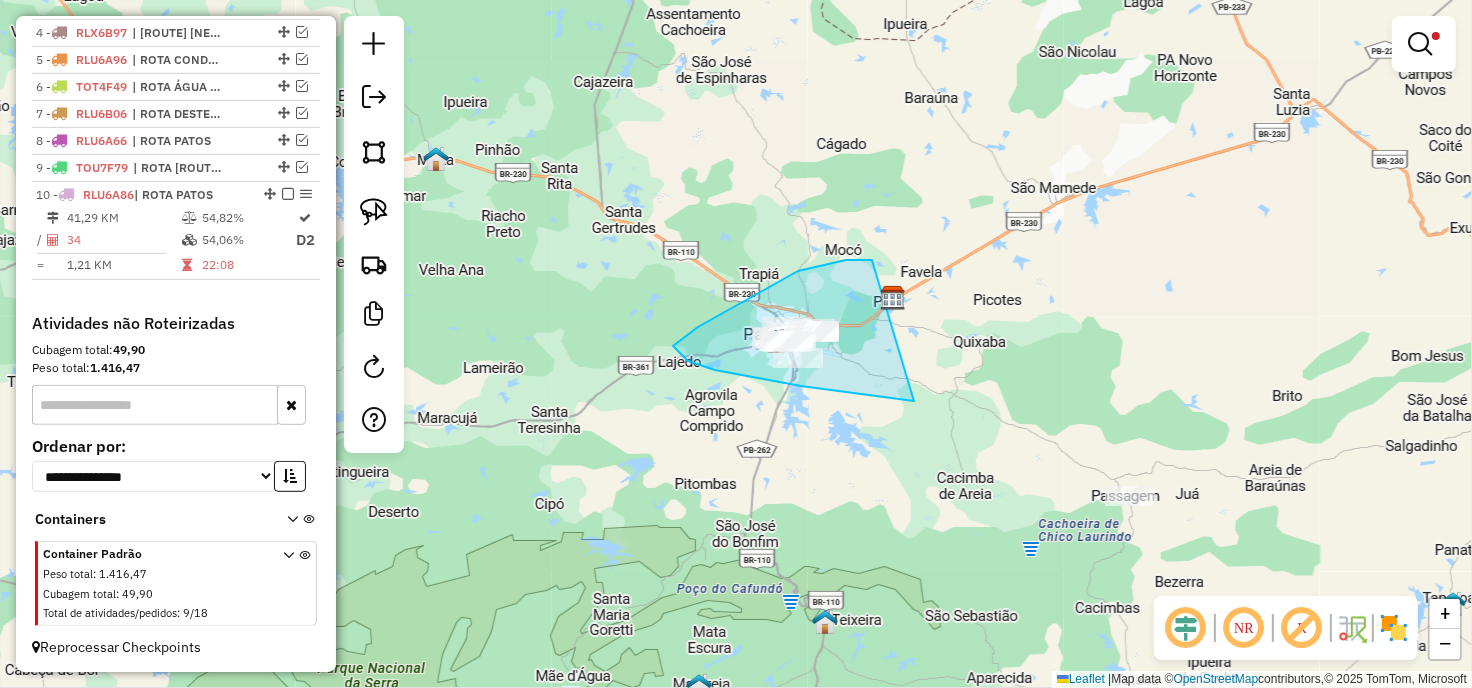 drag, startPoint x: 872, startPoint y: 260, endPoint x: 965, endPoint y: 404, distance: 171.42053 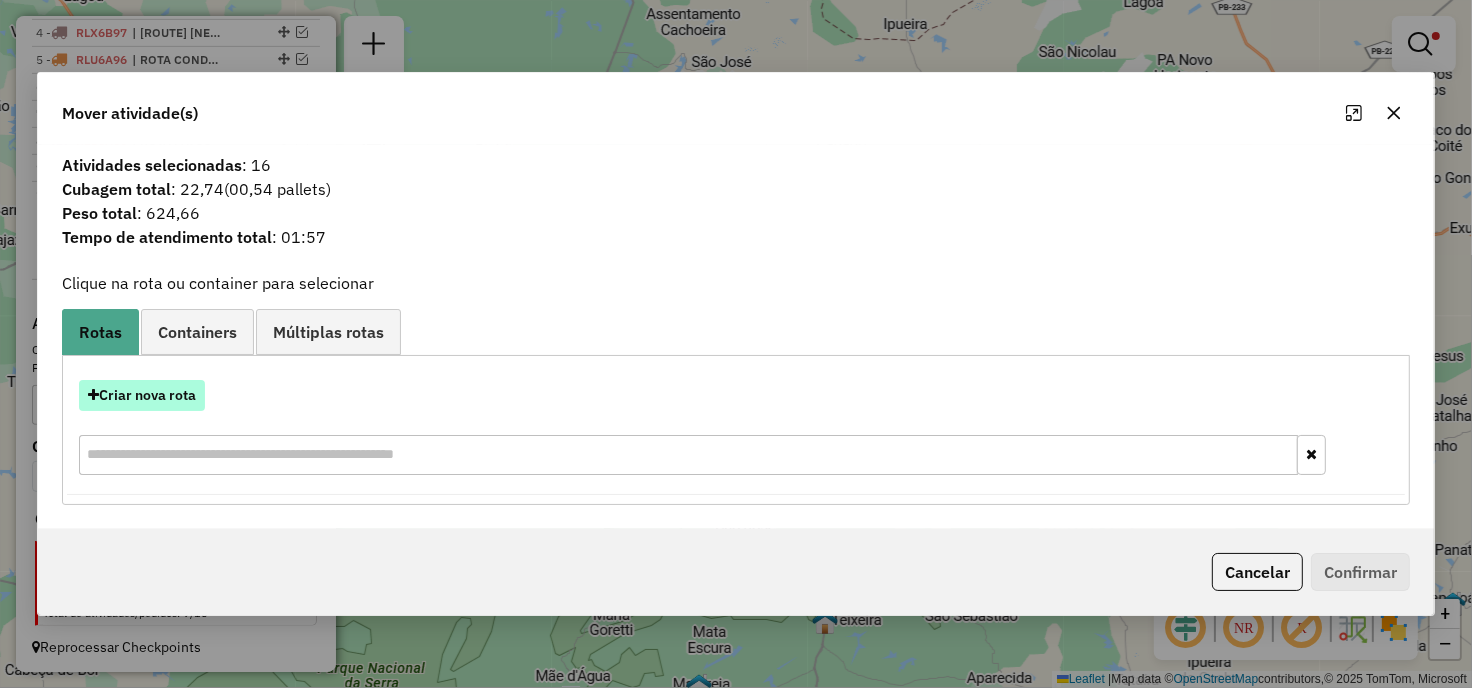 click on "Criar nova rota" at bounding box center [142, 395] 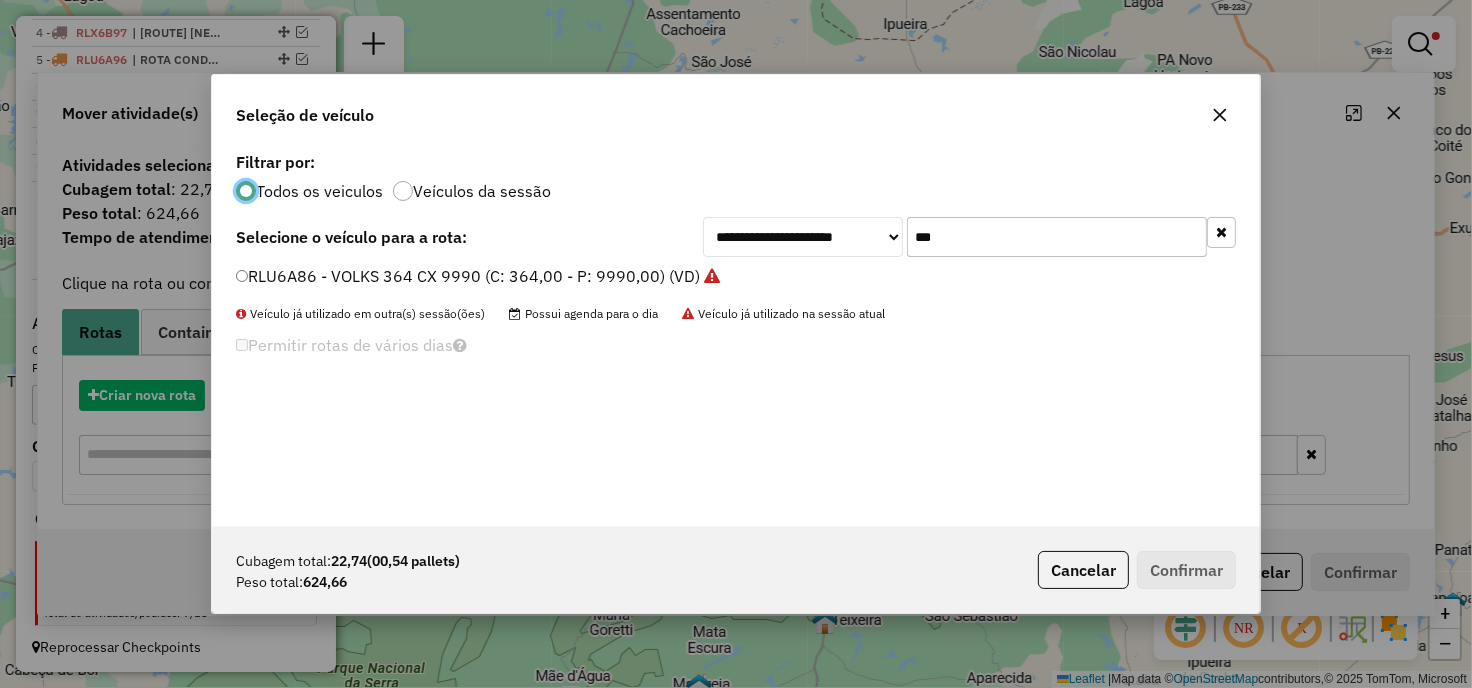 scroll, scrollTop: 11, scrollLeft: 5, axis: both 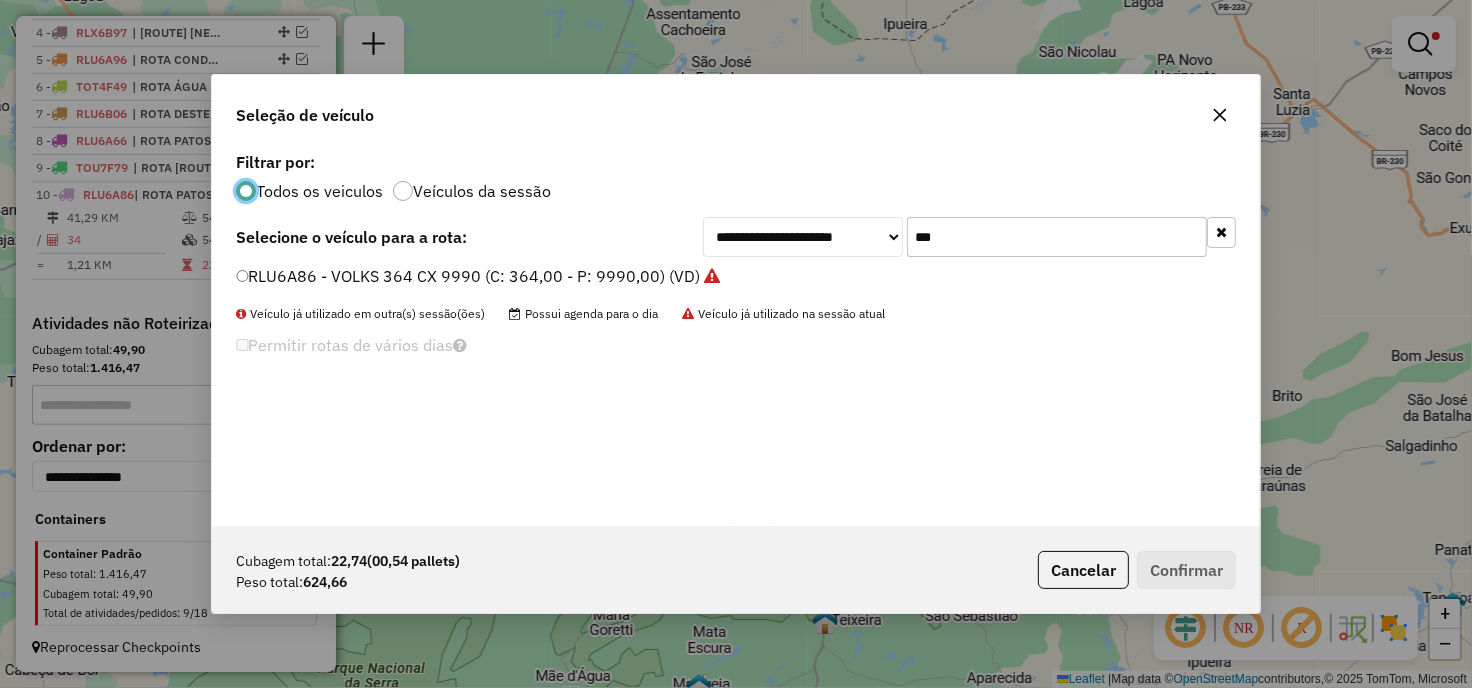 click on "RLU6A86 - VOLKS 364 CX 9990 (C: 364,00 - P: 9990,00) (VD)" 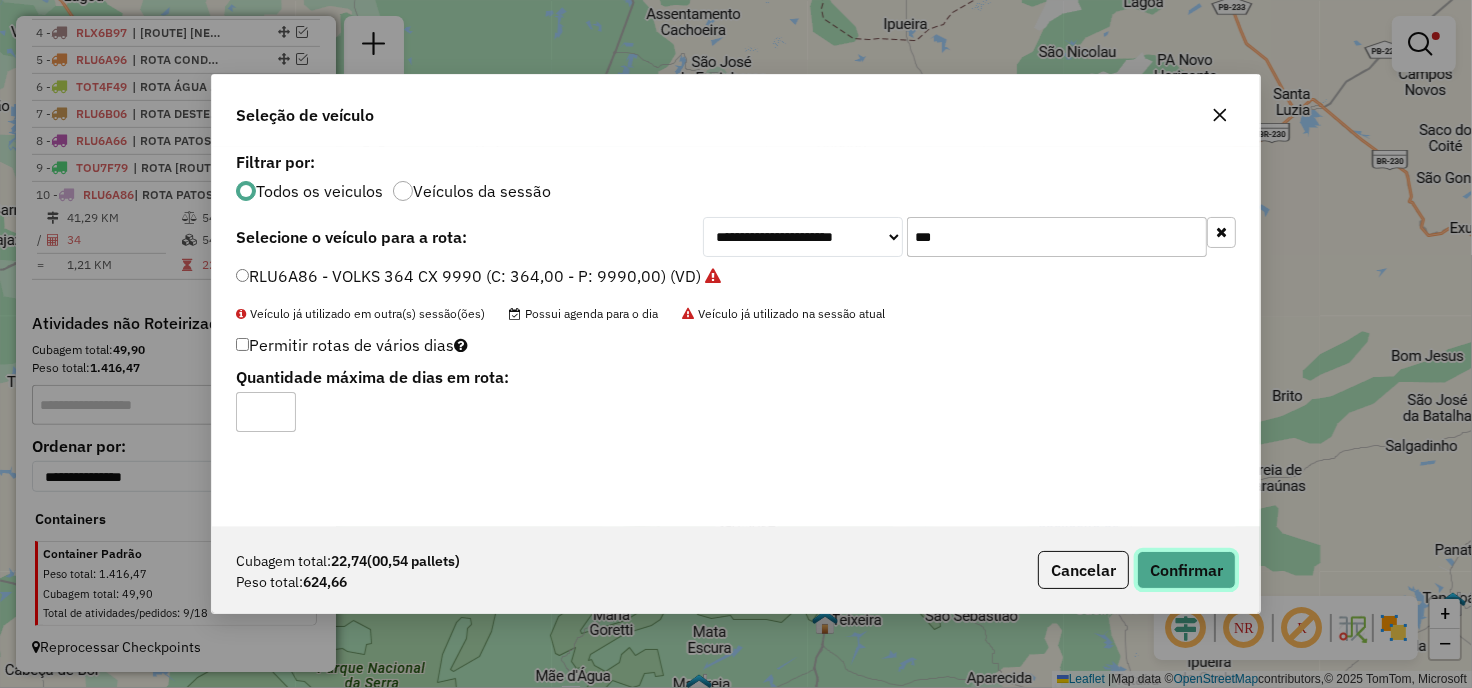 click on "Confirmar" 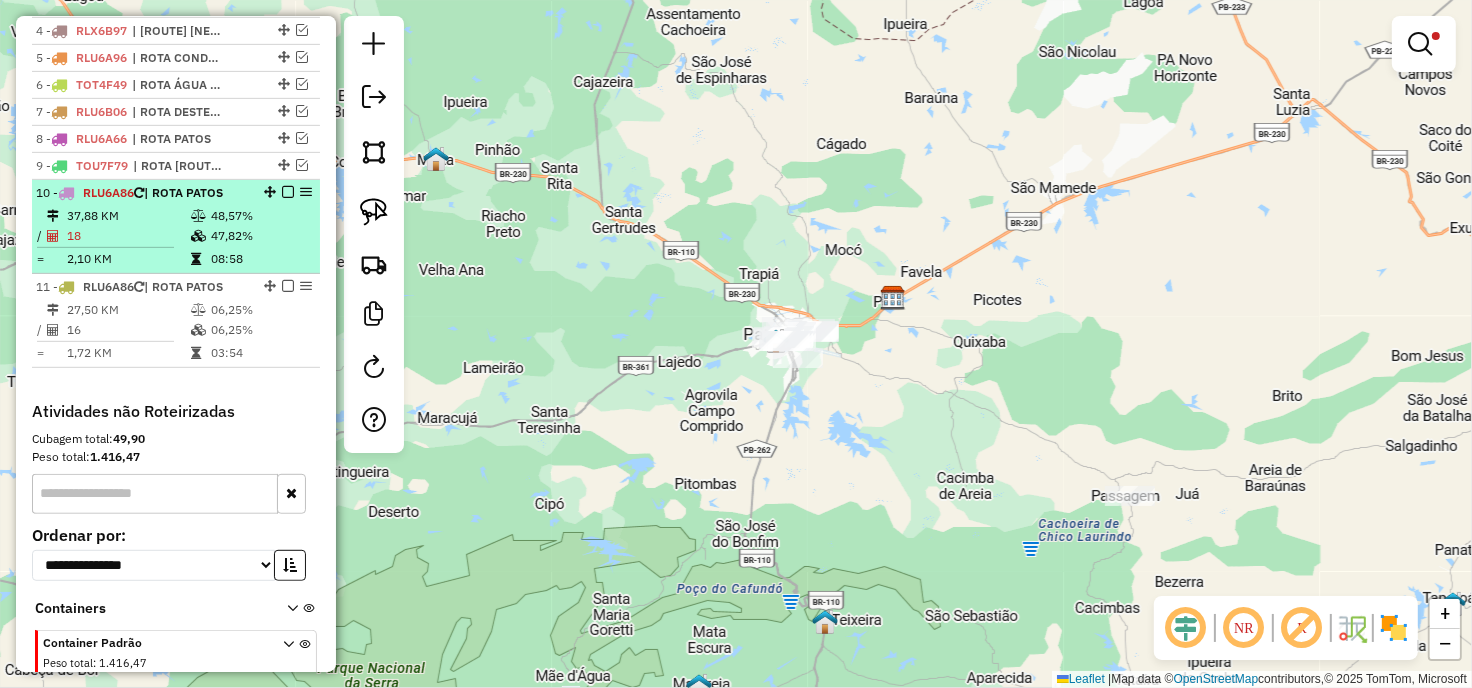 scroll, scrollTop: 408, scrollLeft: 0, axis: vertical 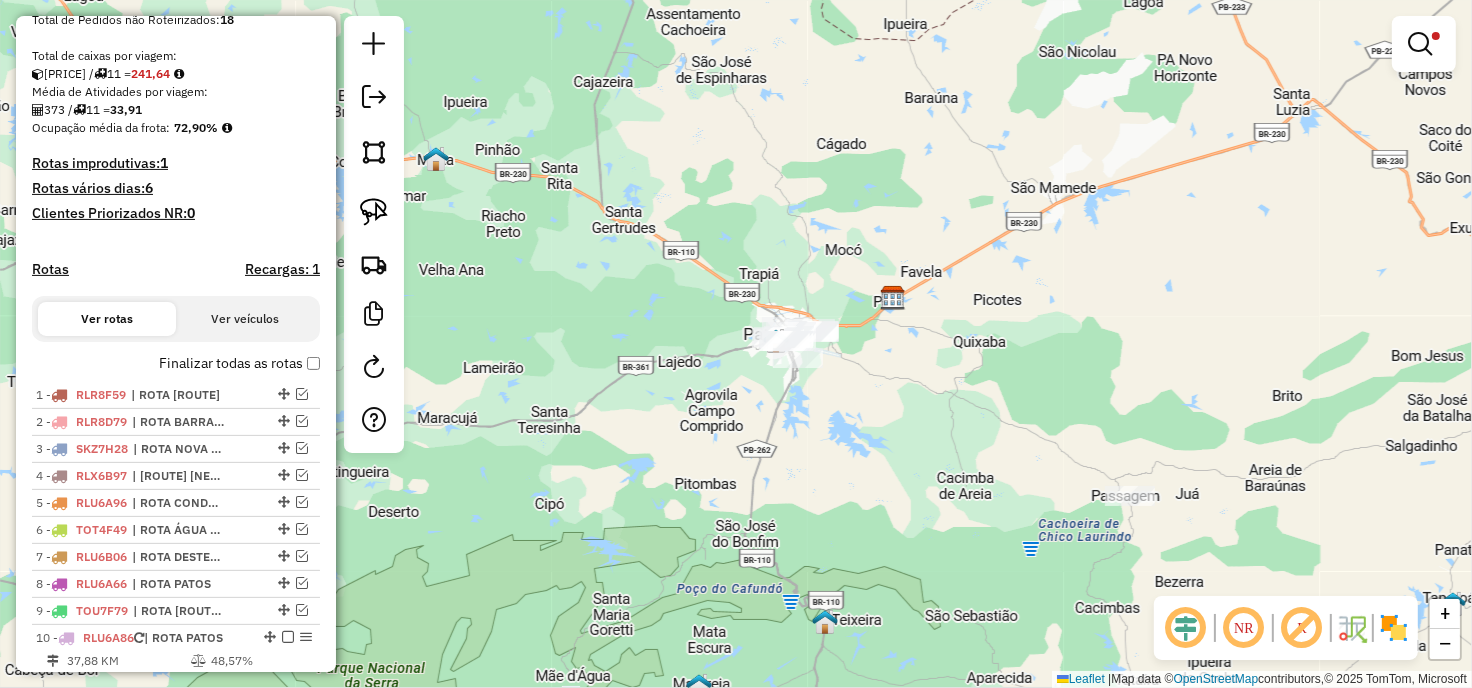 click on "Finalizar todas as rotas" at bounding box center [239, 363] 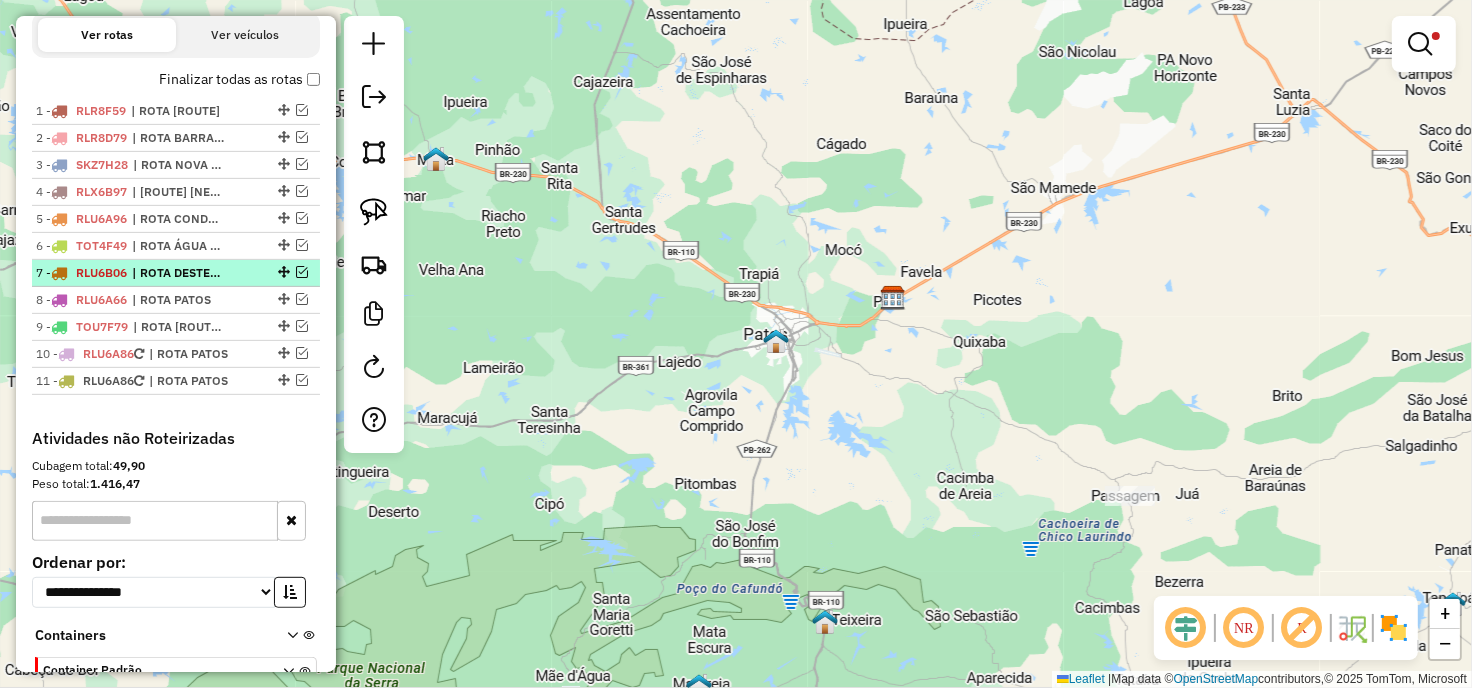 scroll, scrollTop: 705, scrollLeft: 0, axis: vertical 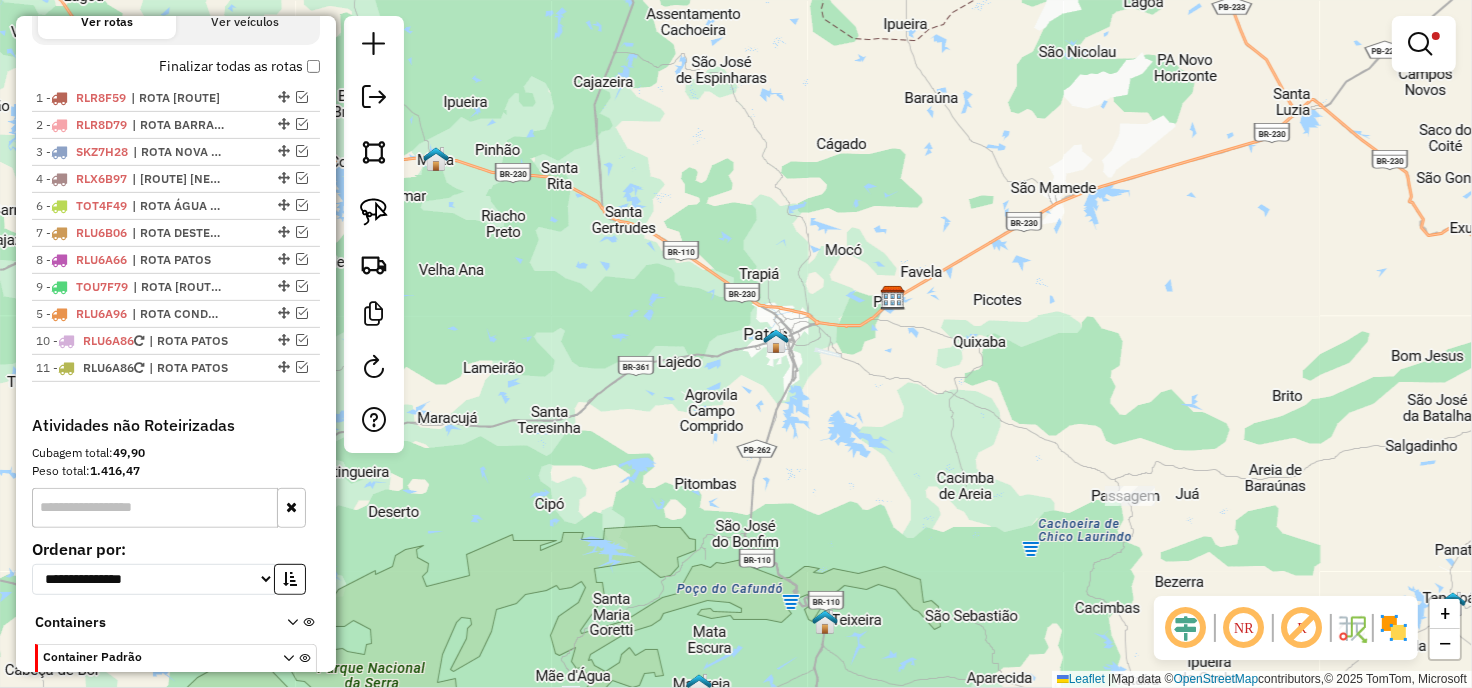 drag, startPoint x: 276, startPoint y: 200, endPoint x: 262, endPoint y: 317, distance: 117.83463 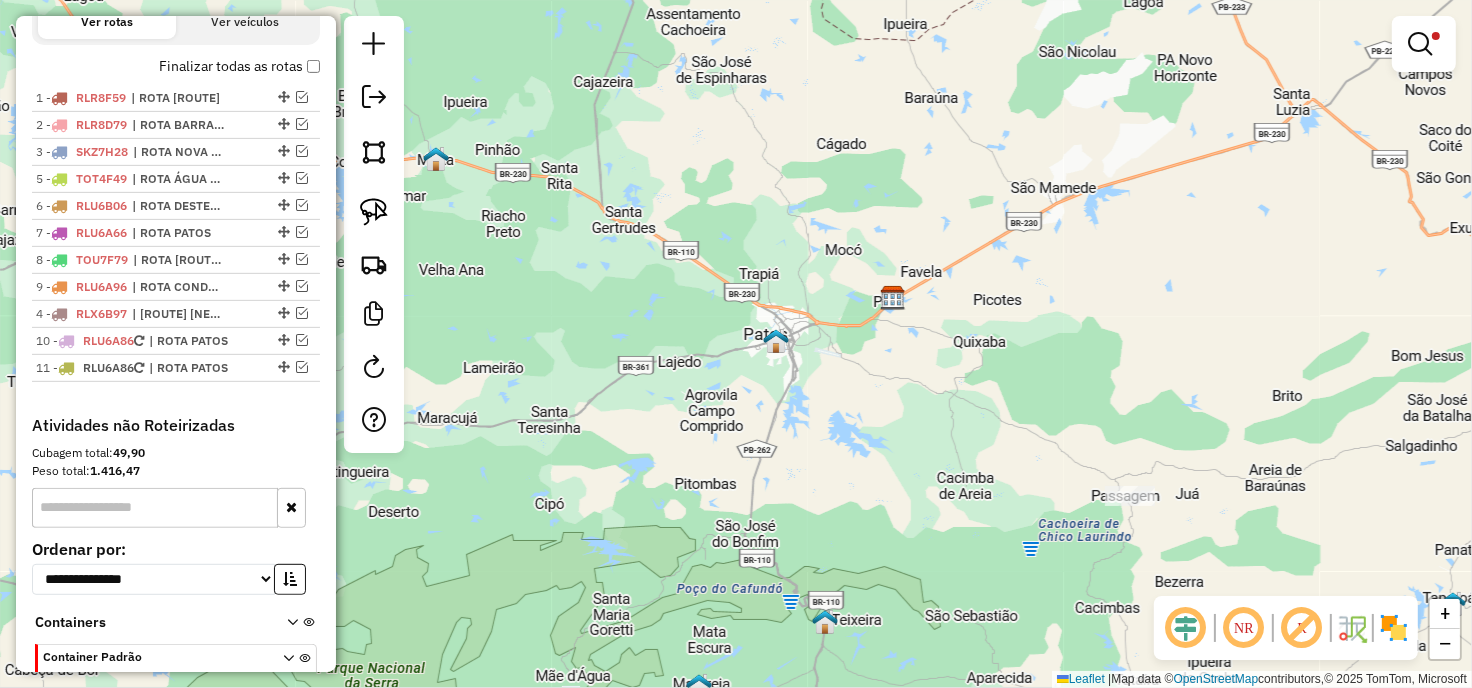 drag, startPoint x: 281, startPoint y: 175, endPoint x: 243, endPoint y: 317, distance: 146.9966 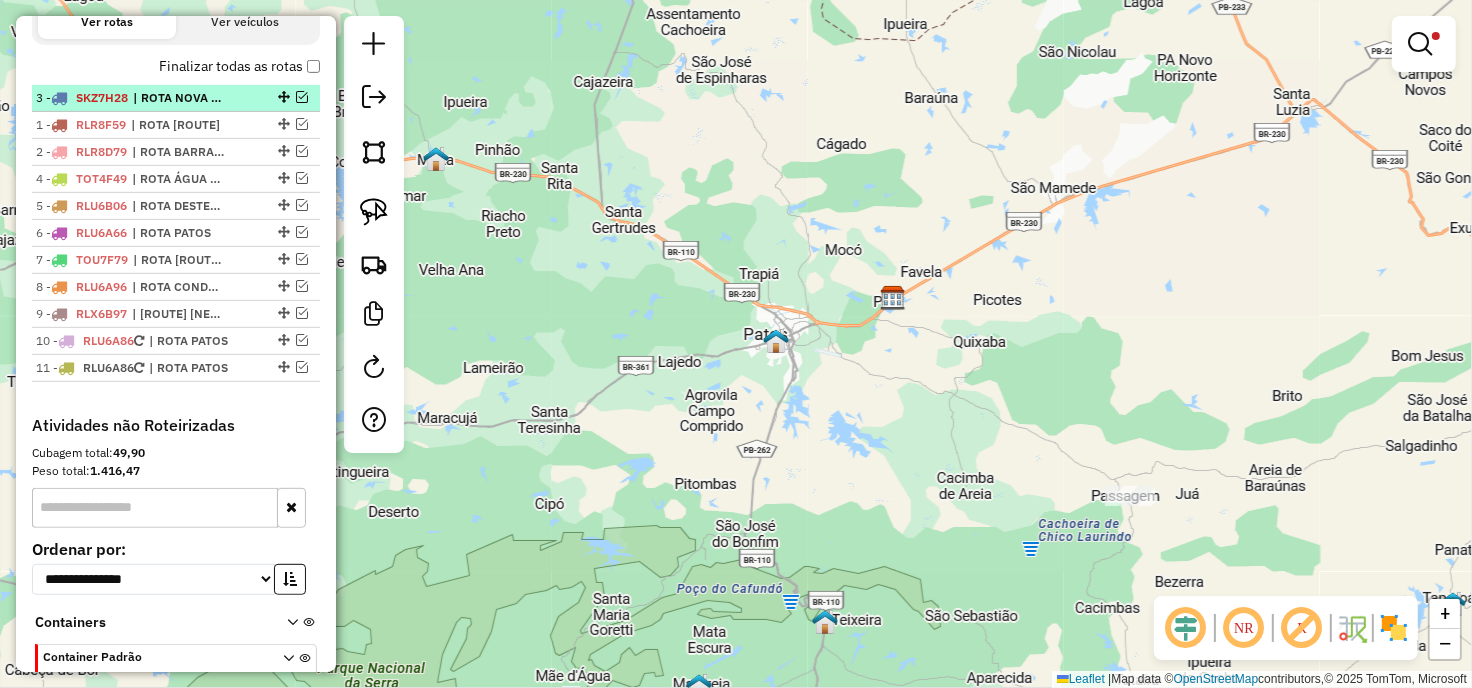 drag, startPoint x: 274, startPoint y: 146, endPoint x: 282, endPoint y: 85, distance: 61.522354 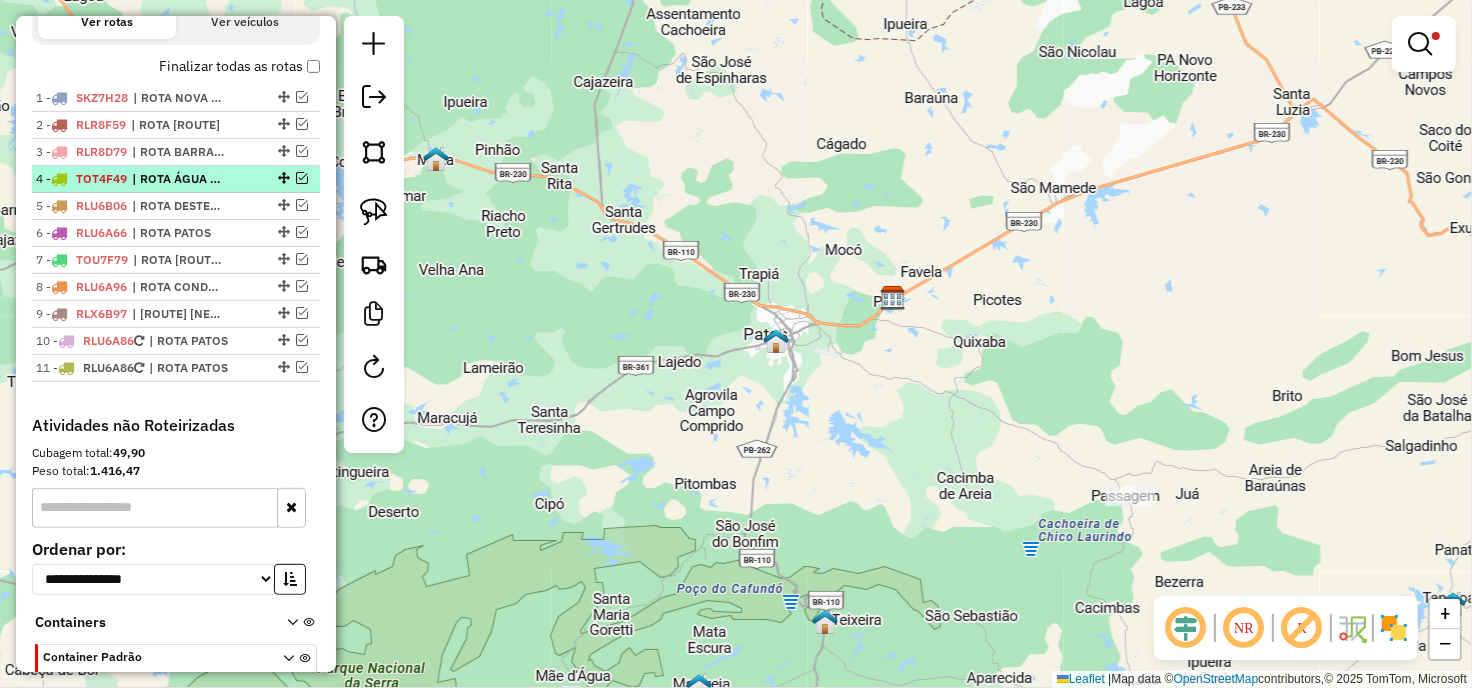 click at bounding box center (282, 178) 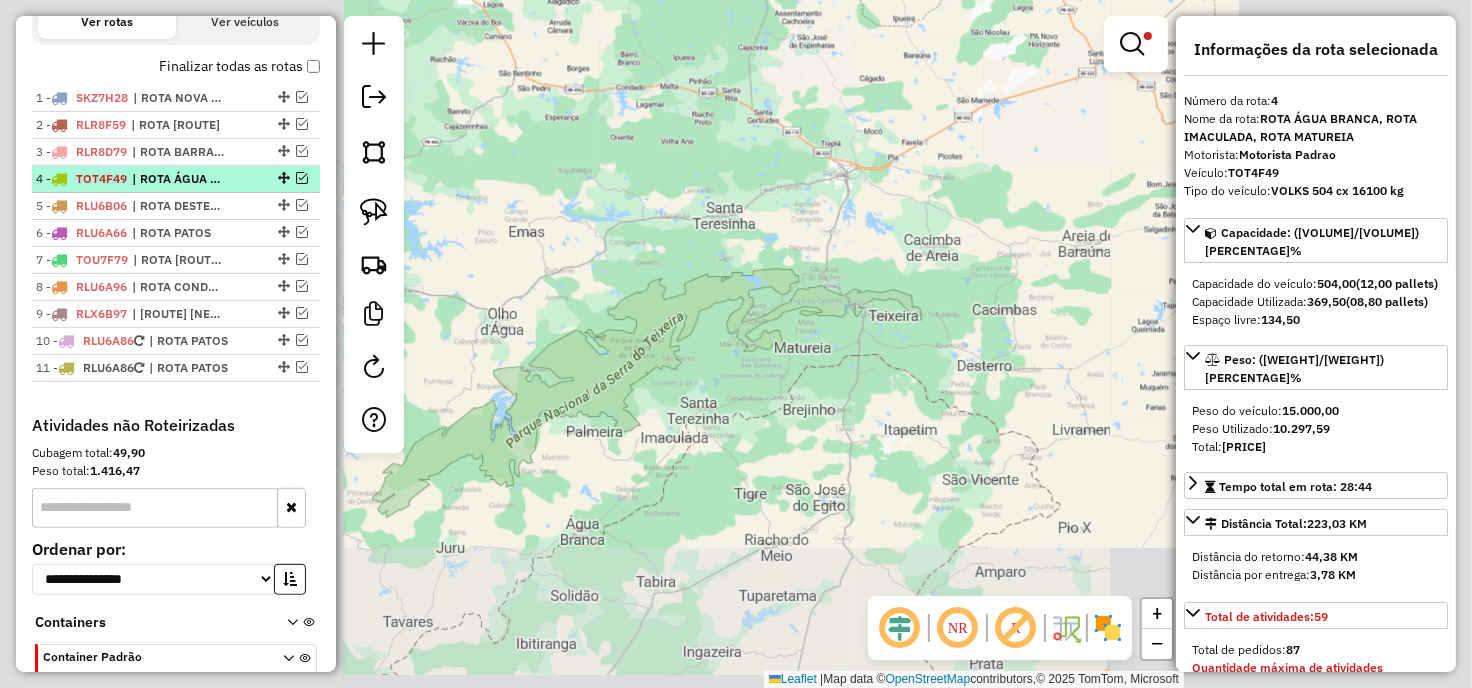 click at bounding box center [284, 178] 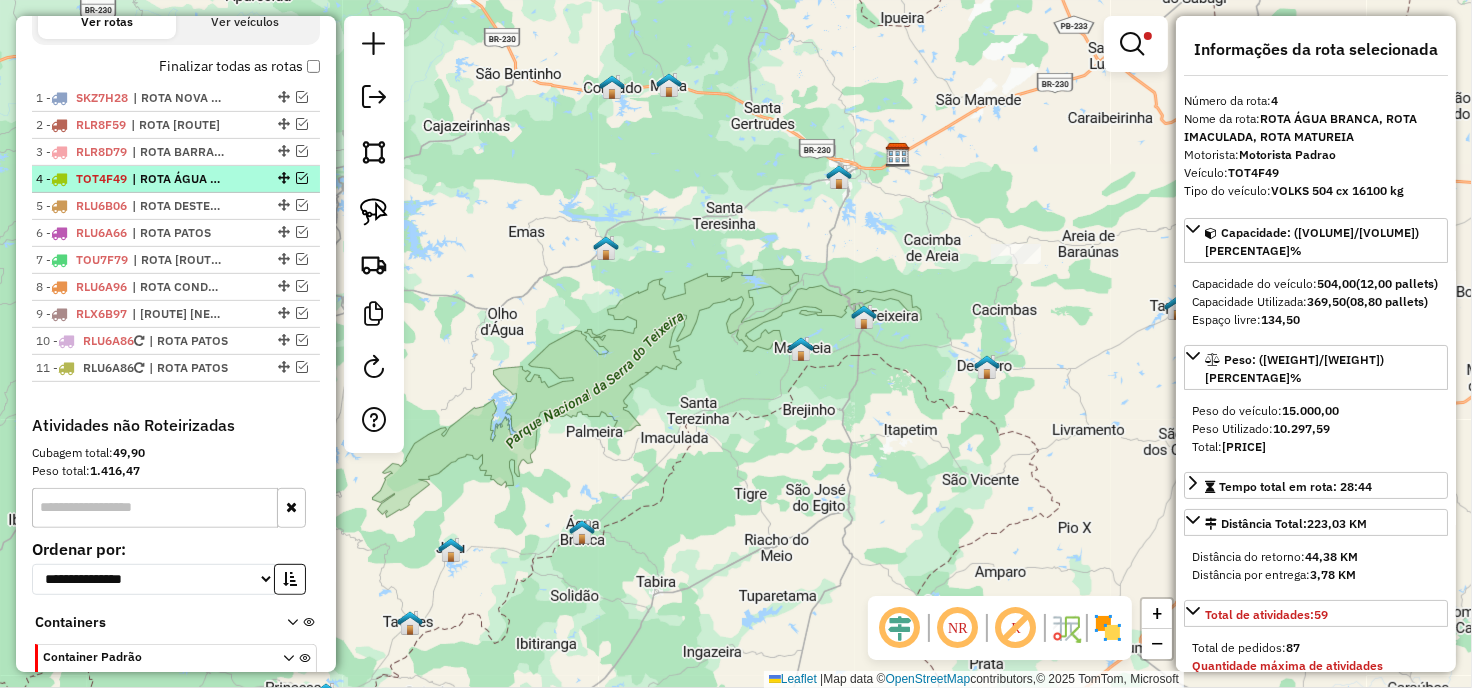 click at bounding box center [302, 178] 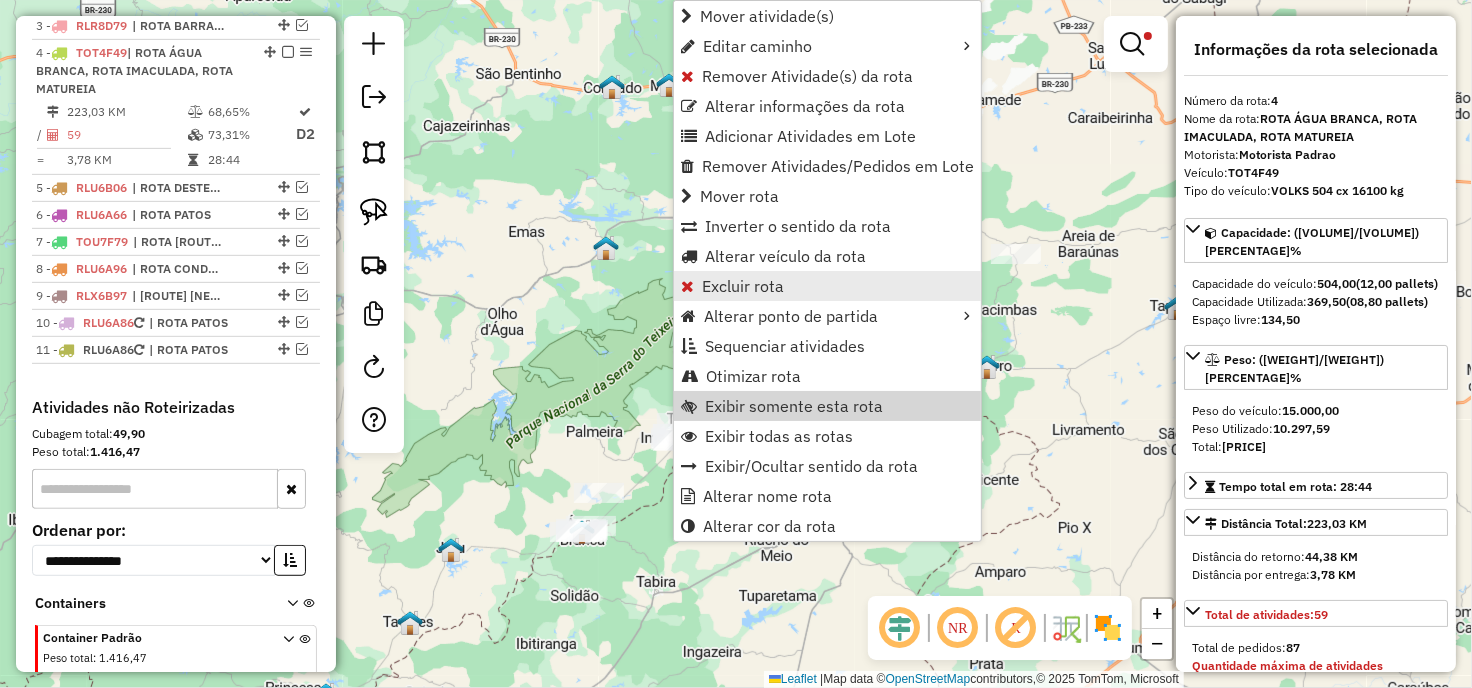 scroll, scrollTop: 854, scrollLeft: 0, axis: vertical 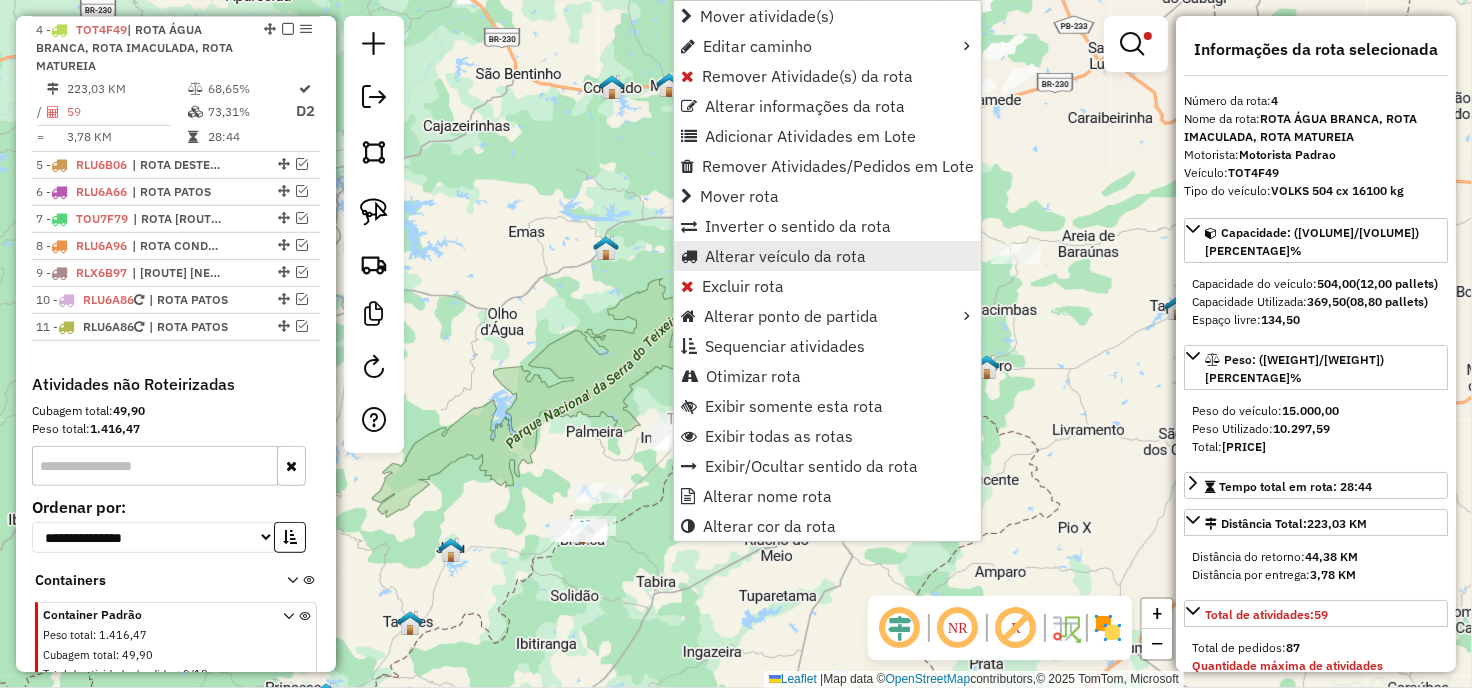 click on "Alterar veículo da rota" at bounding box center (785, 256) 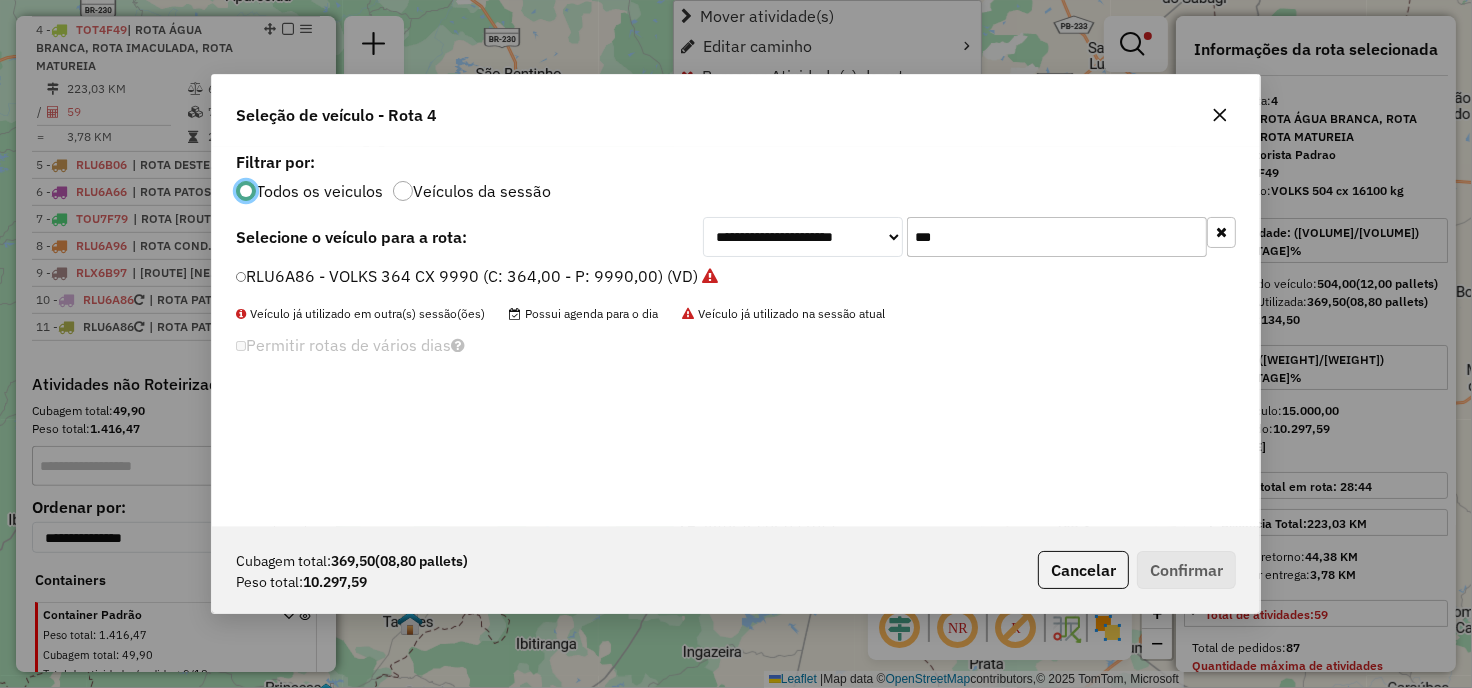 scroll, scrollTop: 11, scrollLeft: 5, axis: both 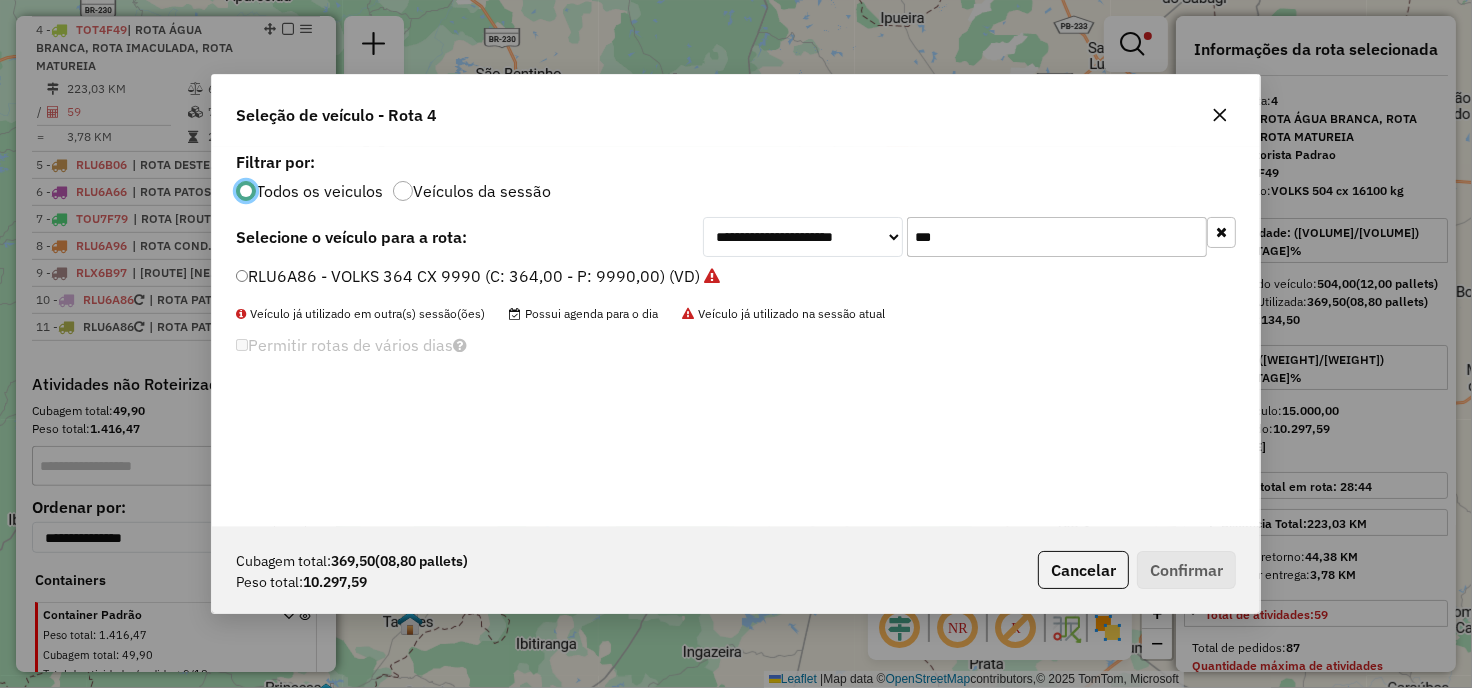 click on "***" 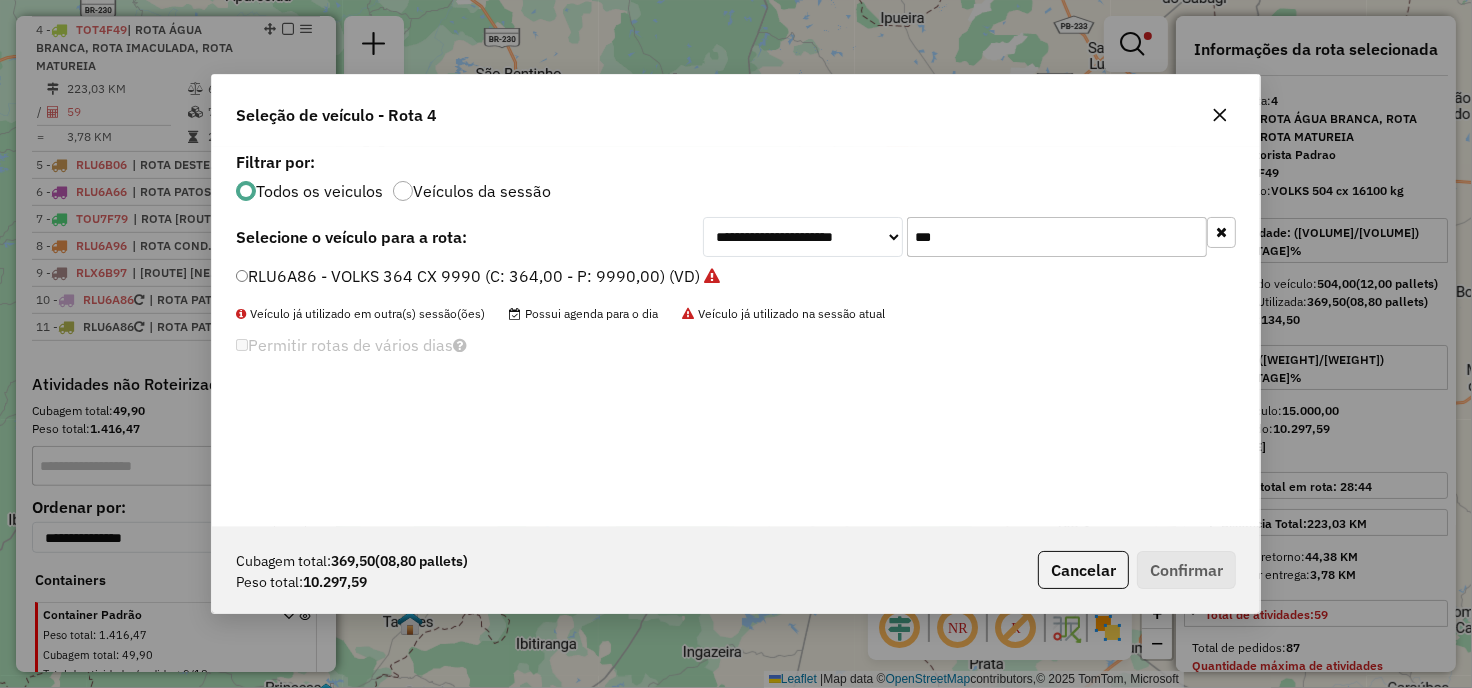 click on "***" 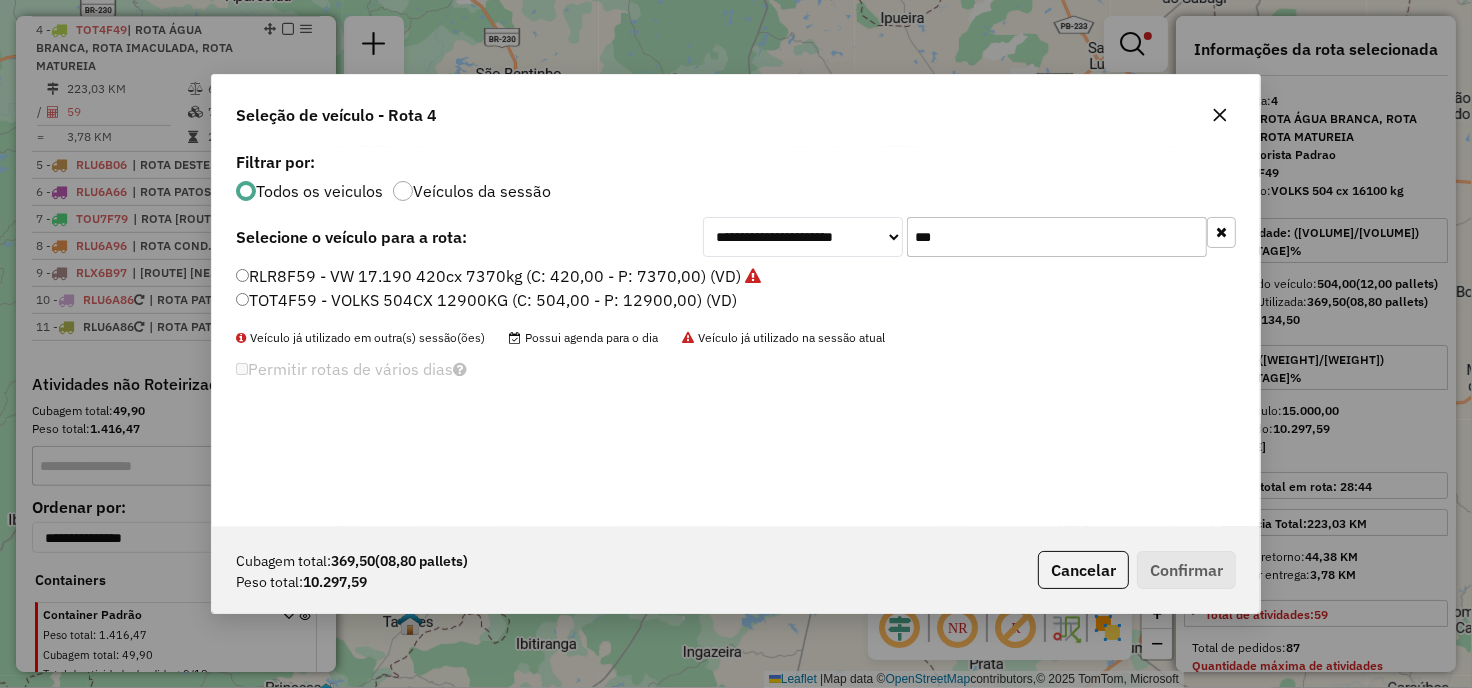 type on "***" 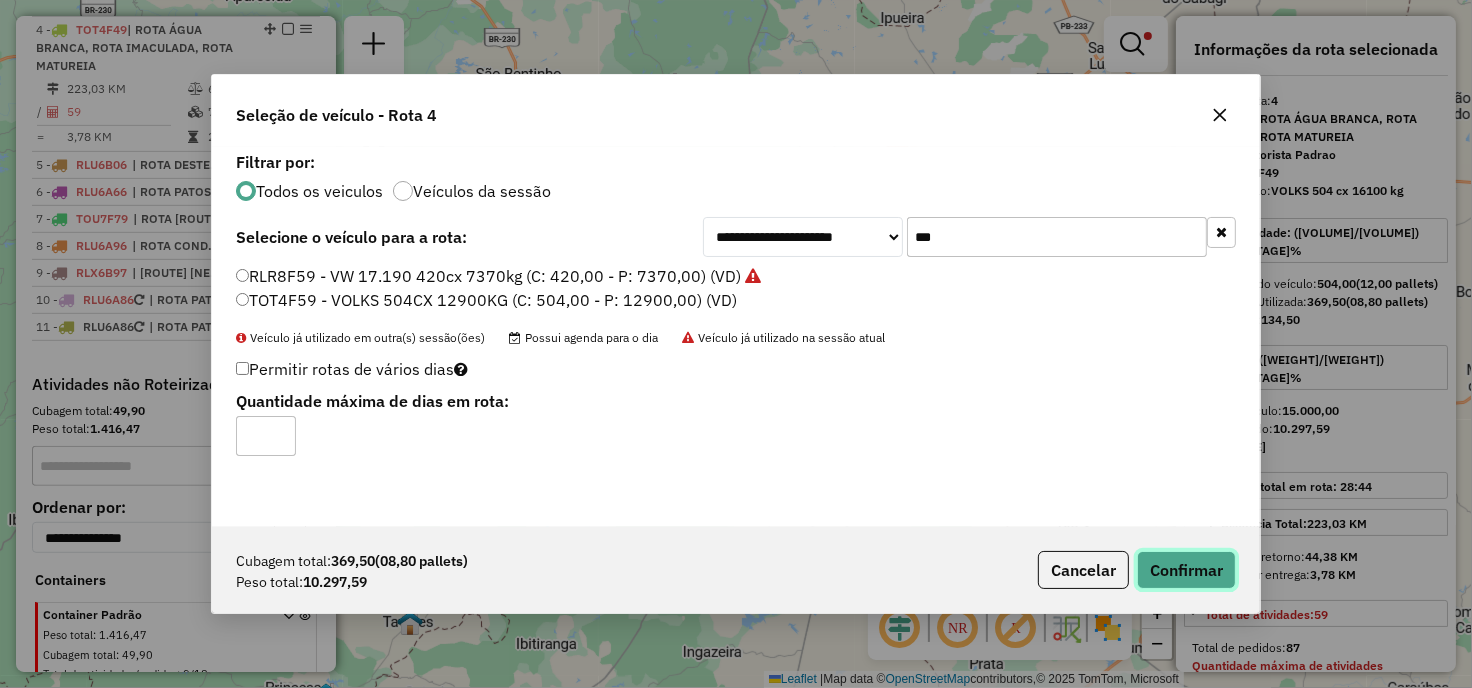 click on "Confirmar" 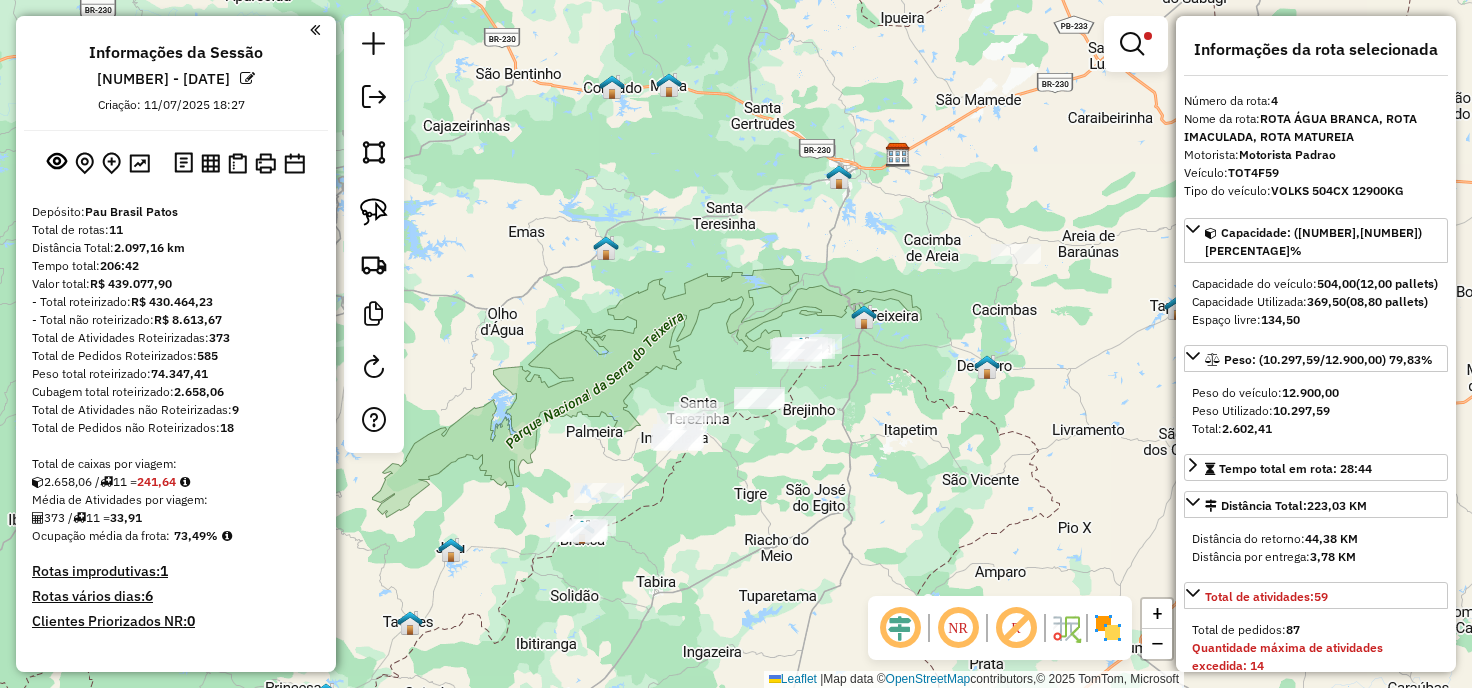 select on "**********" 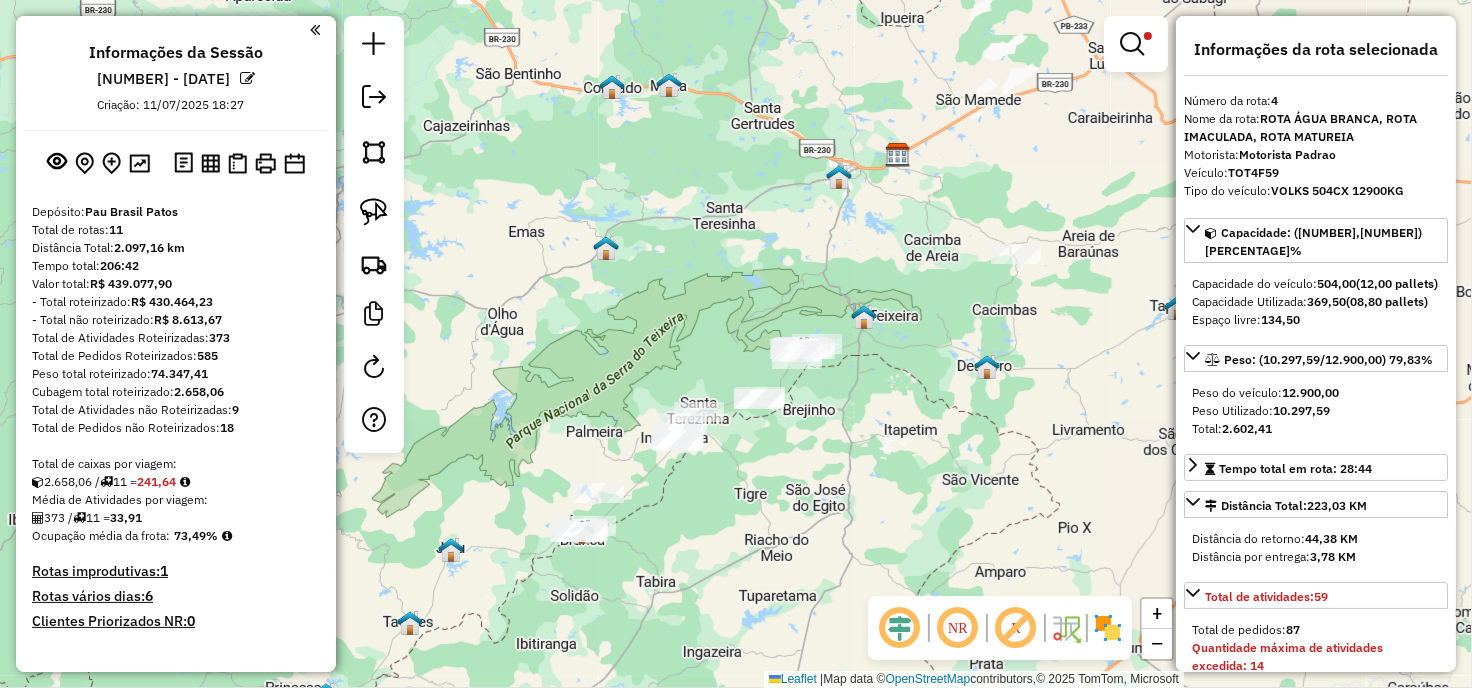 scroll, scrollTop: 854, scrollLeft: 0, axis: vertical 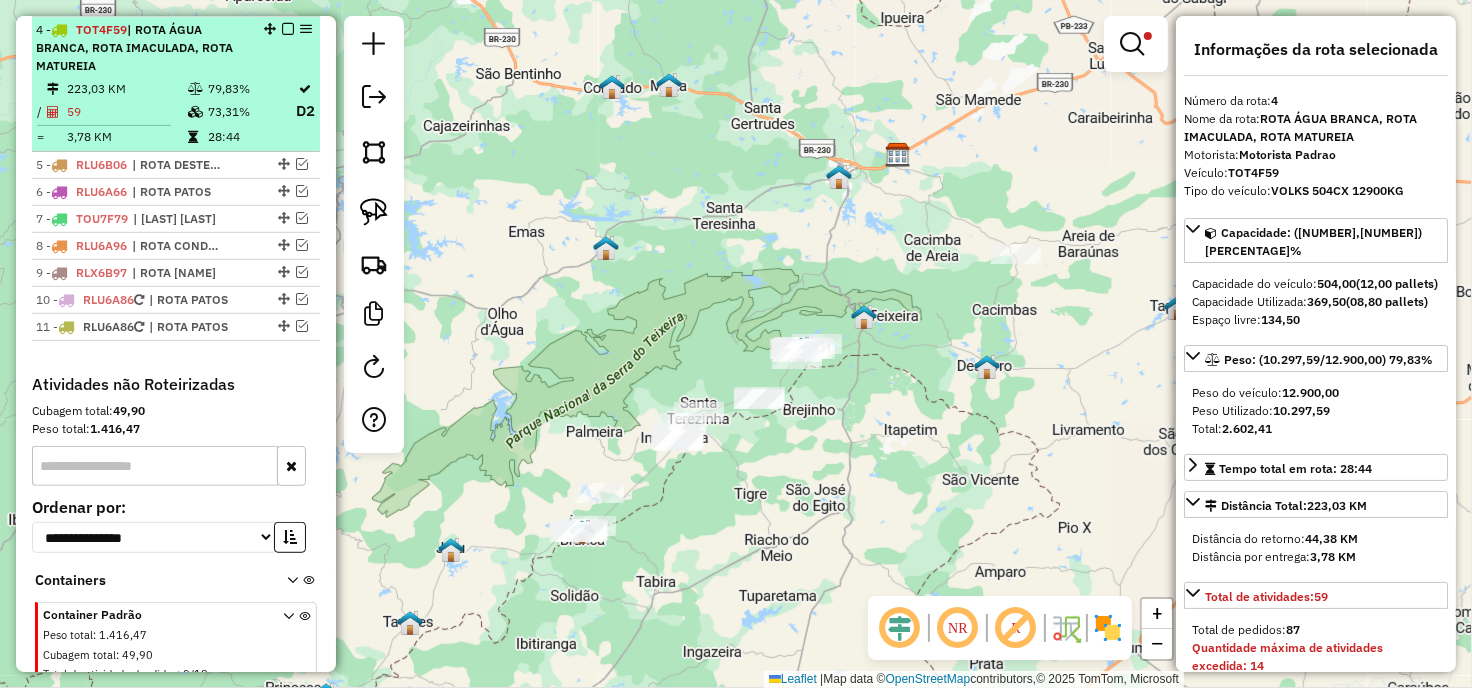 click at bounding box center (288, 29) 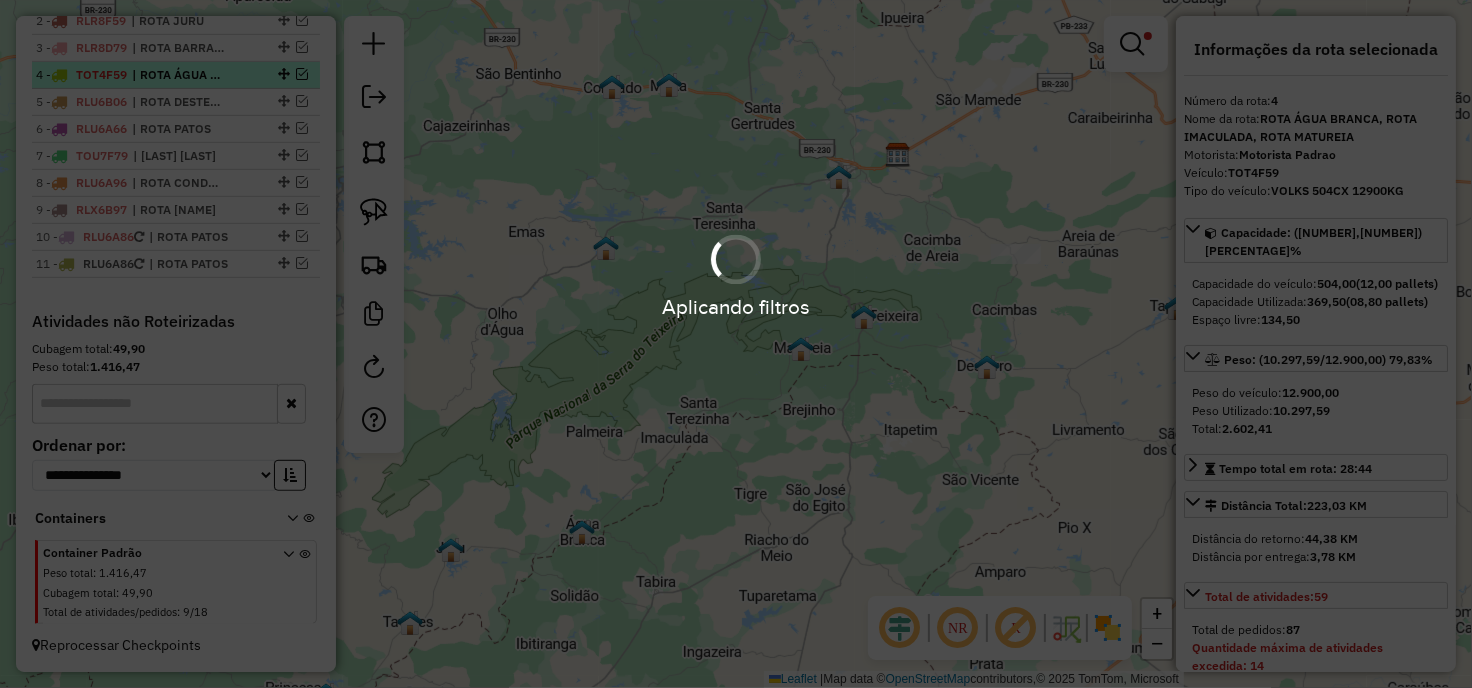 scroll, scrollTop: 808, scrollLeft: 0, axis: vertical 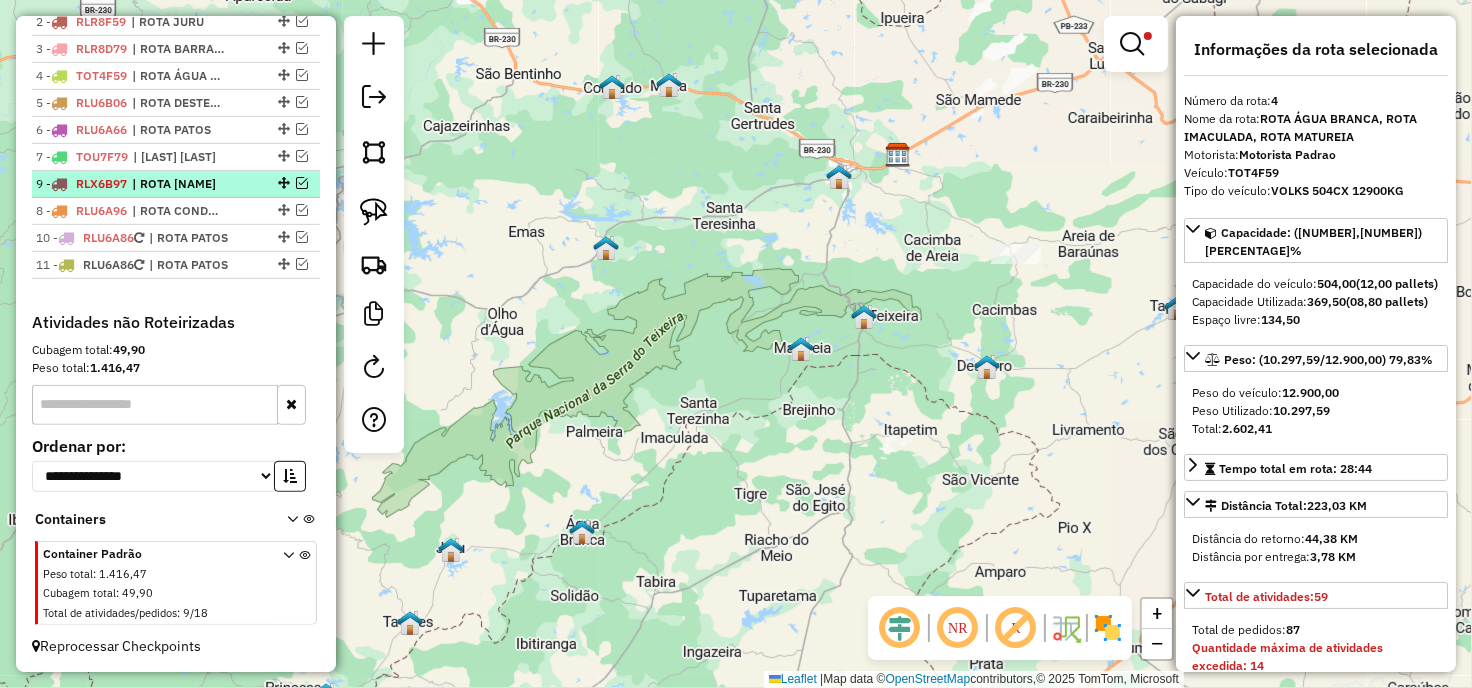 drag, startPoint x: 275, startPoint y: 180, endPoint x: 276, endPoint y: 211, distance: 31.016125 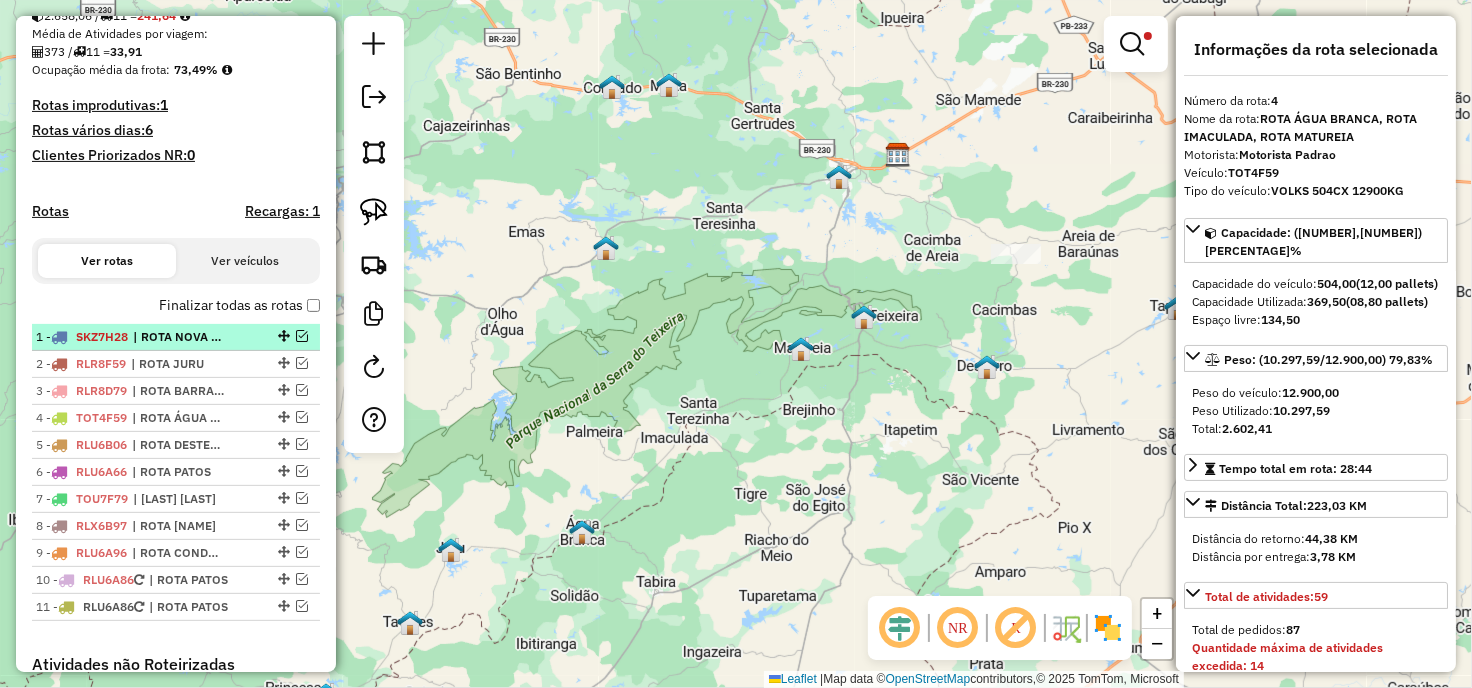 scroll, scrollTop: 512, scrollLeft: 0, axis: vertical 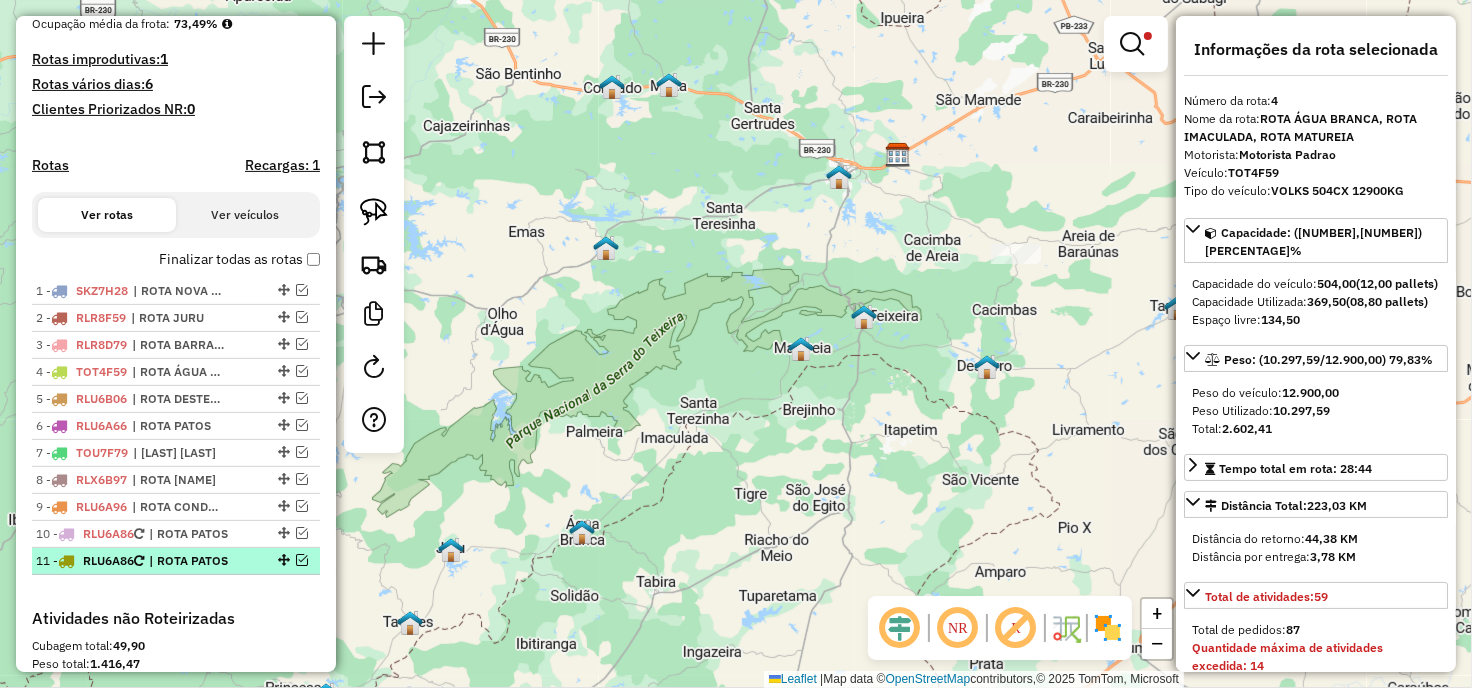 click at bounding box center [302, 560] 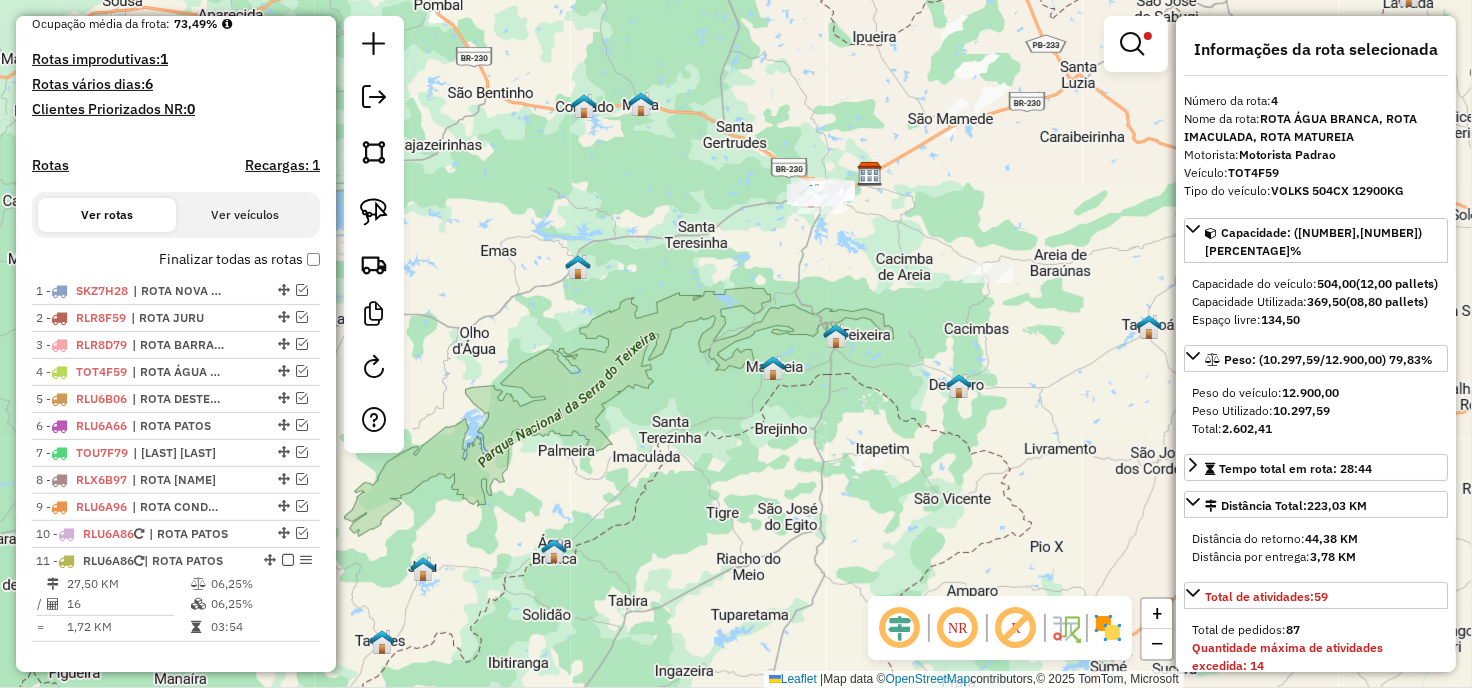 drag, startPoint x: 768, startPoint y: 200, endPoint x: 722, endPoint y: 230, distance: 54.91812 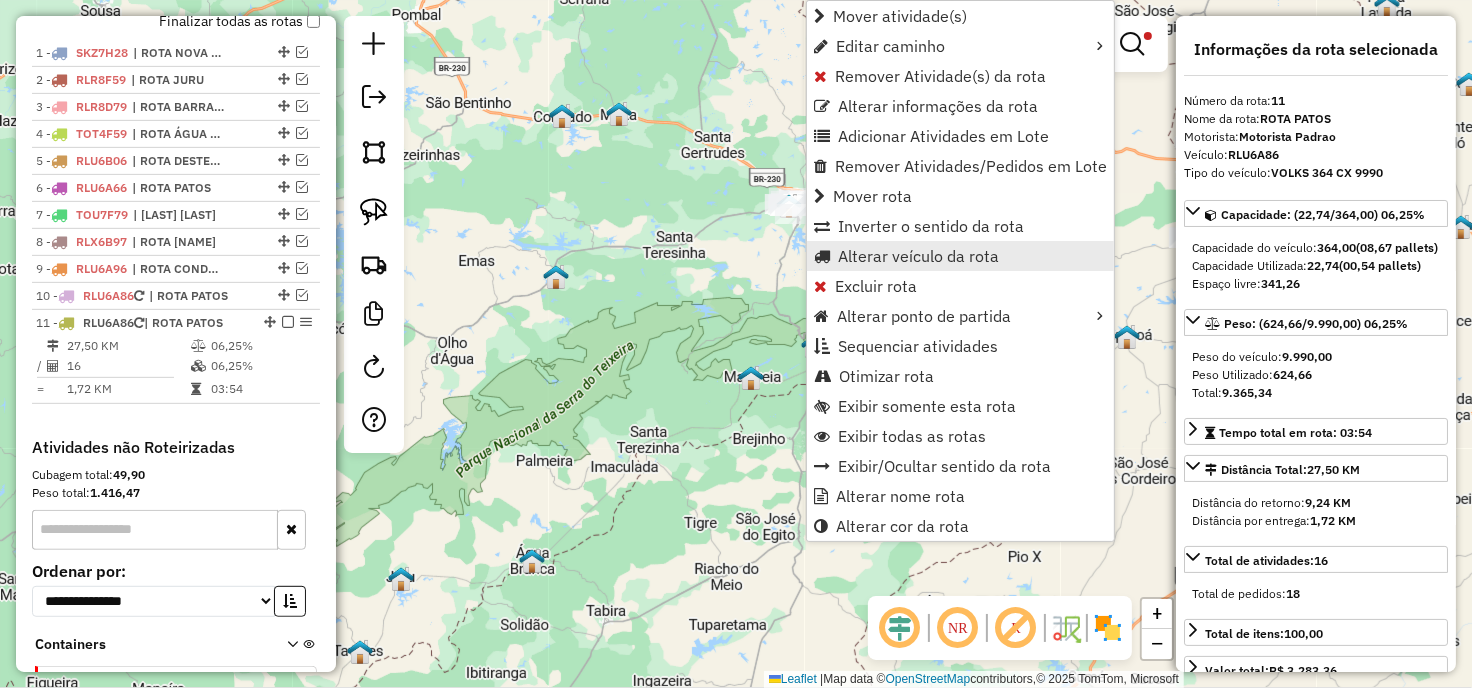scroll, scrollTop: 875, scrollLeft: 0, axis: vertical 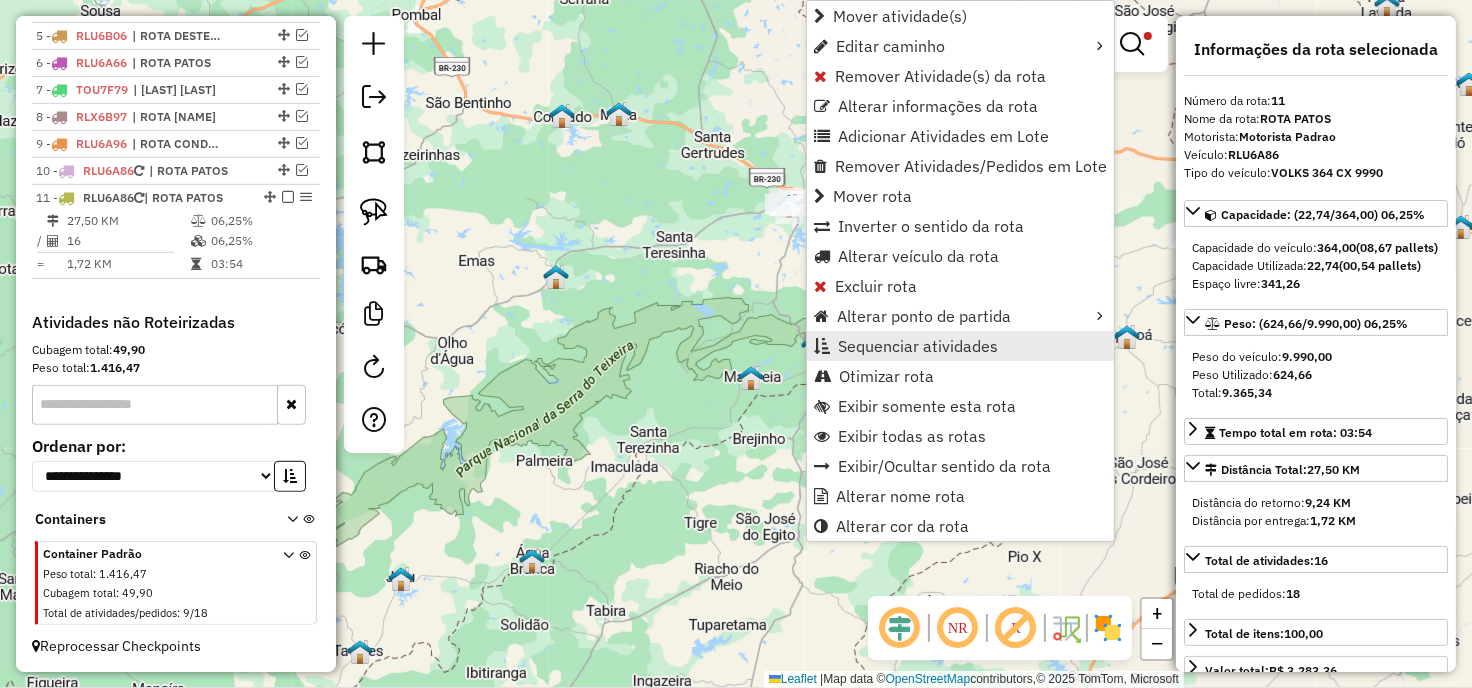 click on "Sequenciar atividades" at bounding box center (960, 346) 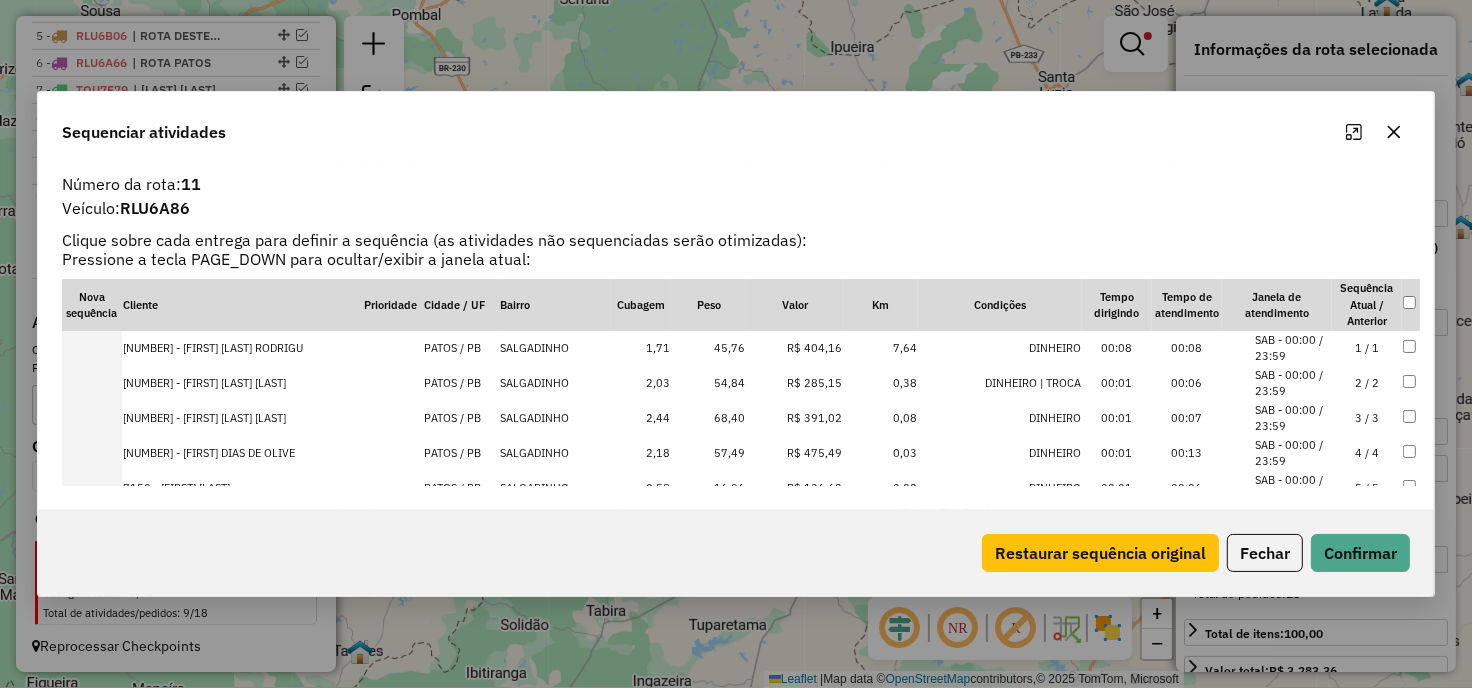 click 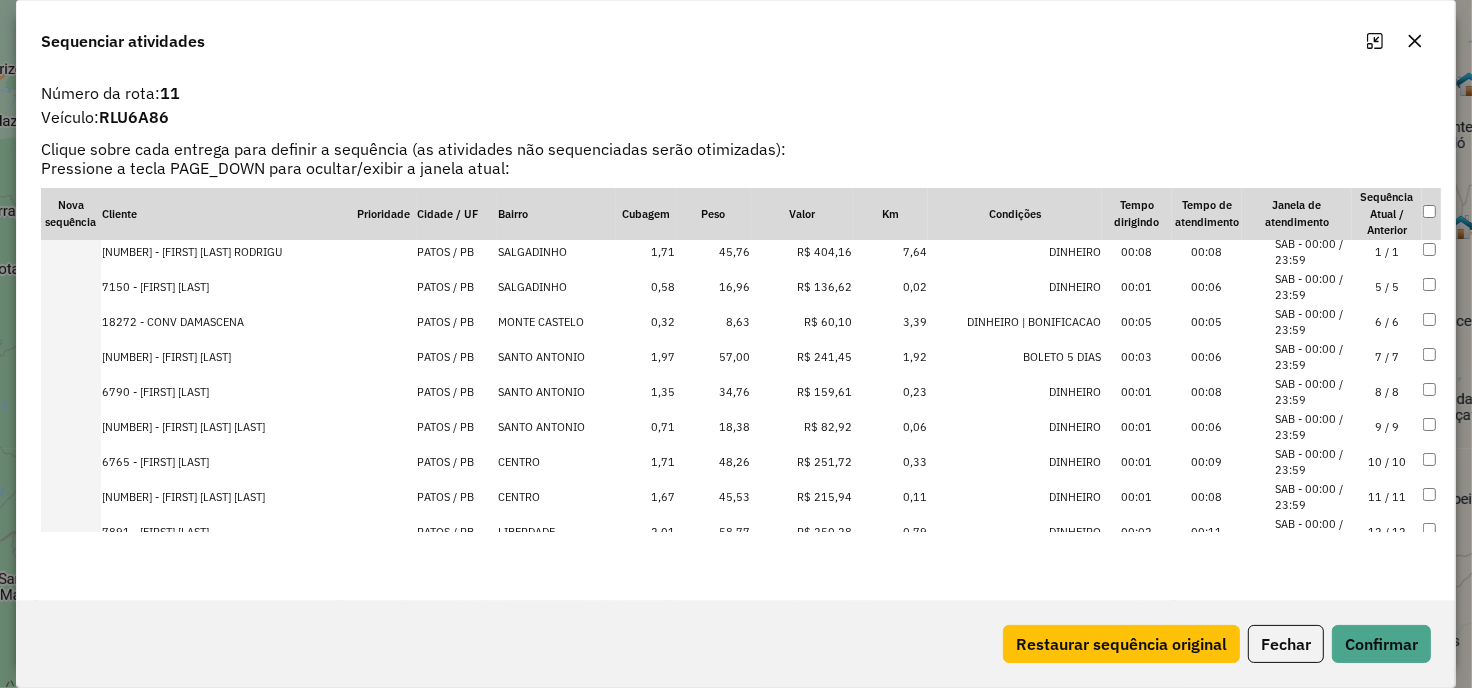 scroll, scrollTop: 285, scrollLeft: 0, axis: vertical 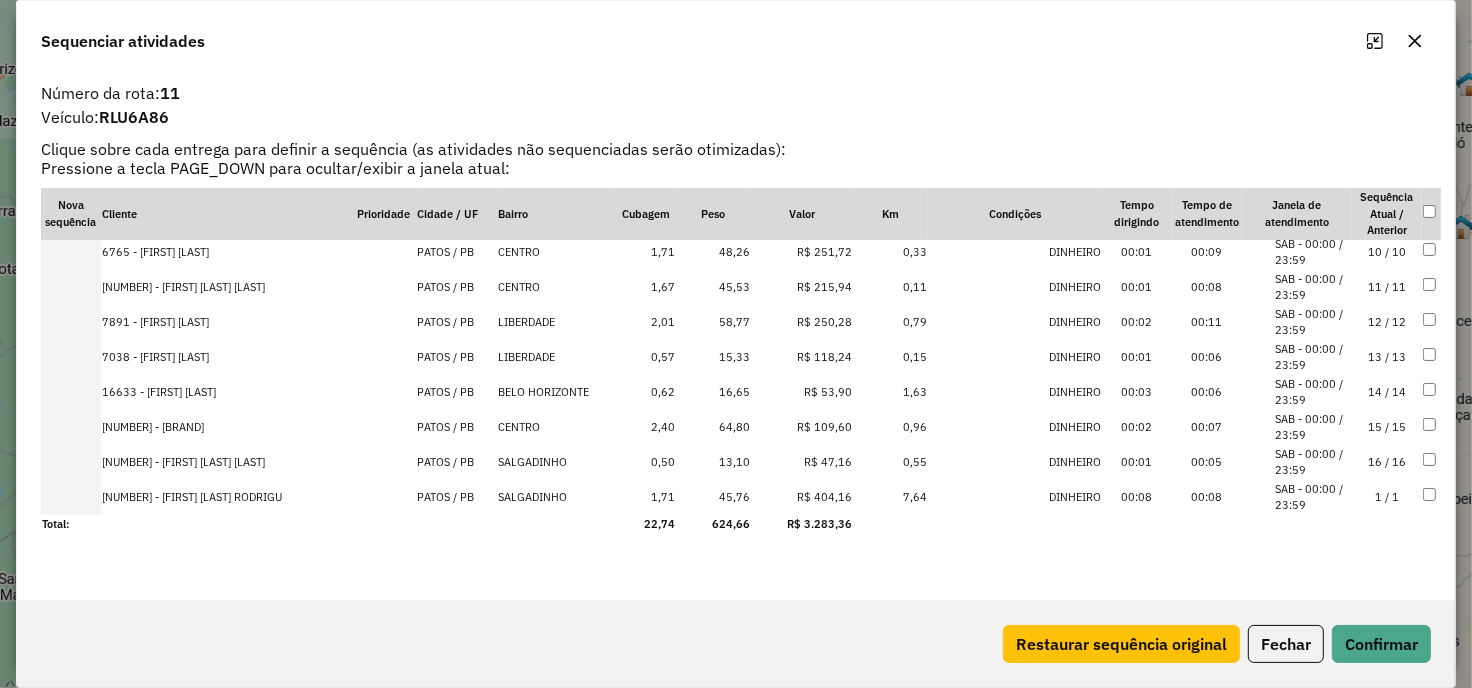 drag, startPoint x: 185, startPoint y: 424, endPoint x: 197, endPoint y: 521, distance: 97.73945 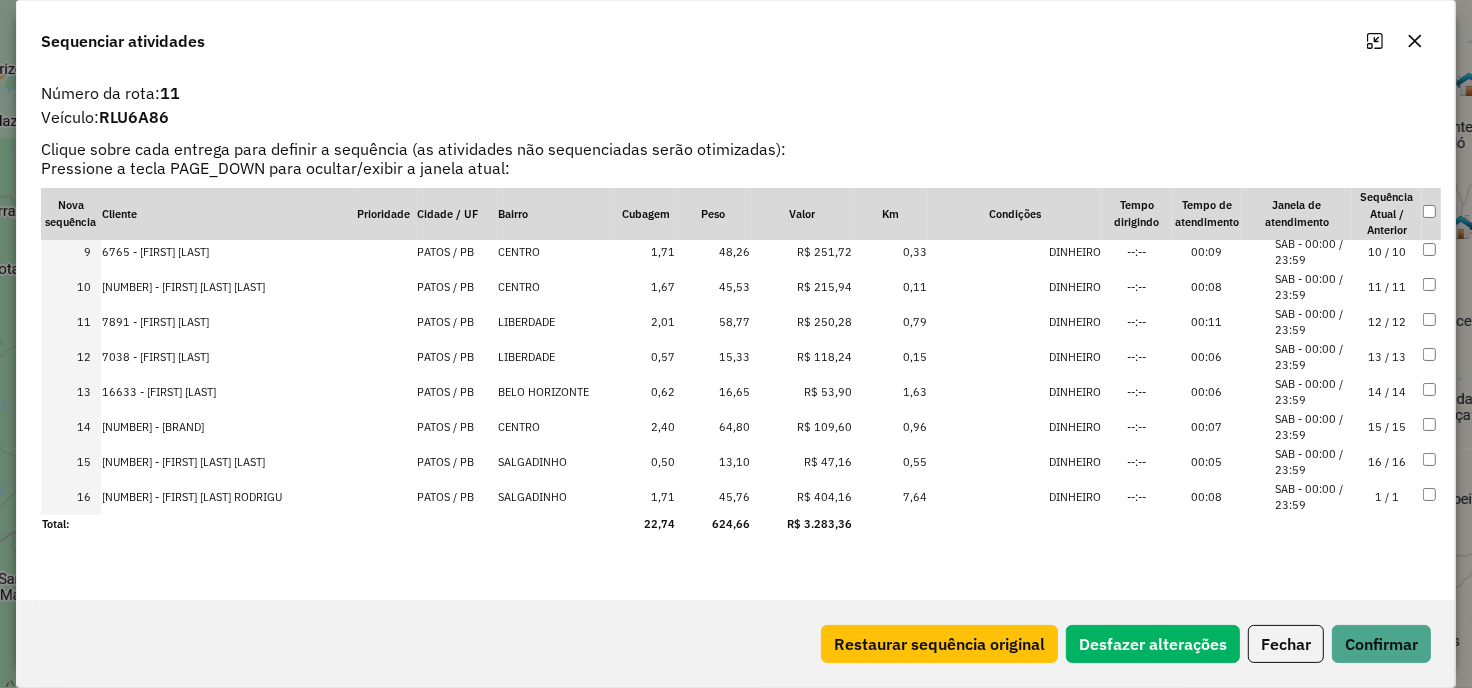 drag, startPoint x: 197, startPoint y: 521, endPoint x: 207, endPoint y: 523, distance: 10.198039 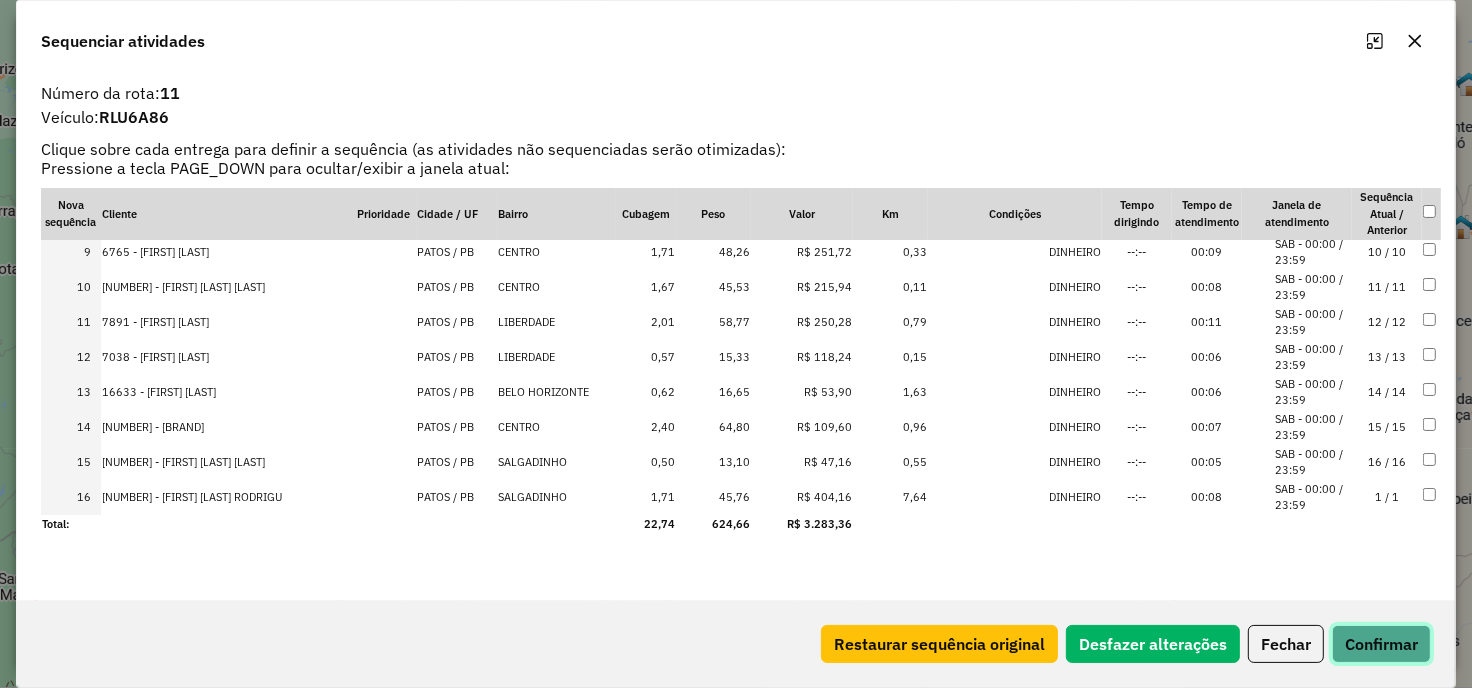 click on "Confirmar" 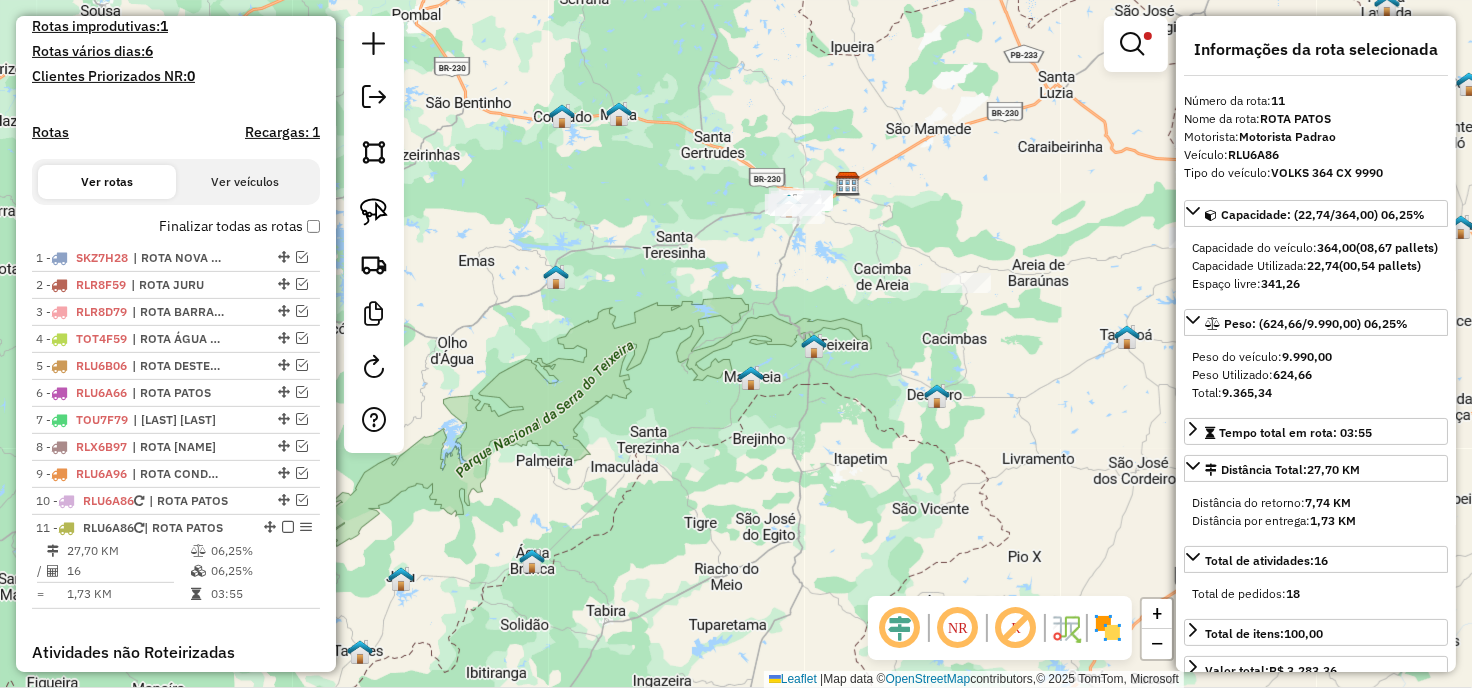 scroll, scrollTop: 875, scrollLeft: 0, axis: vertical 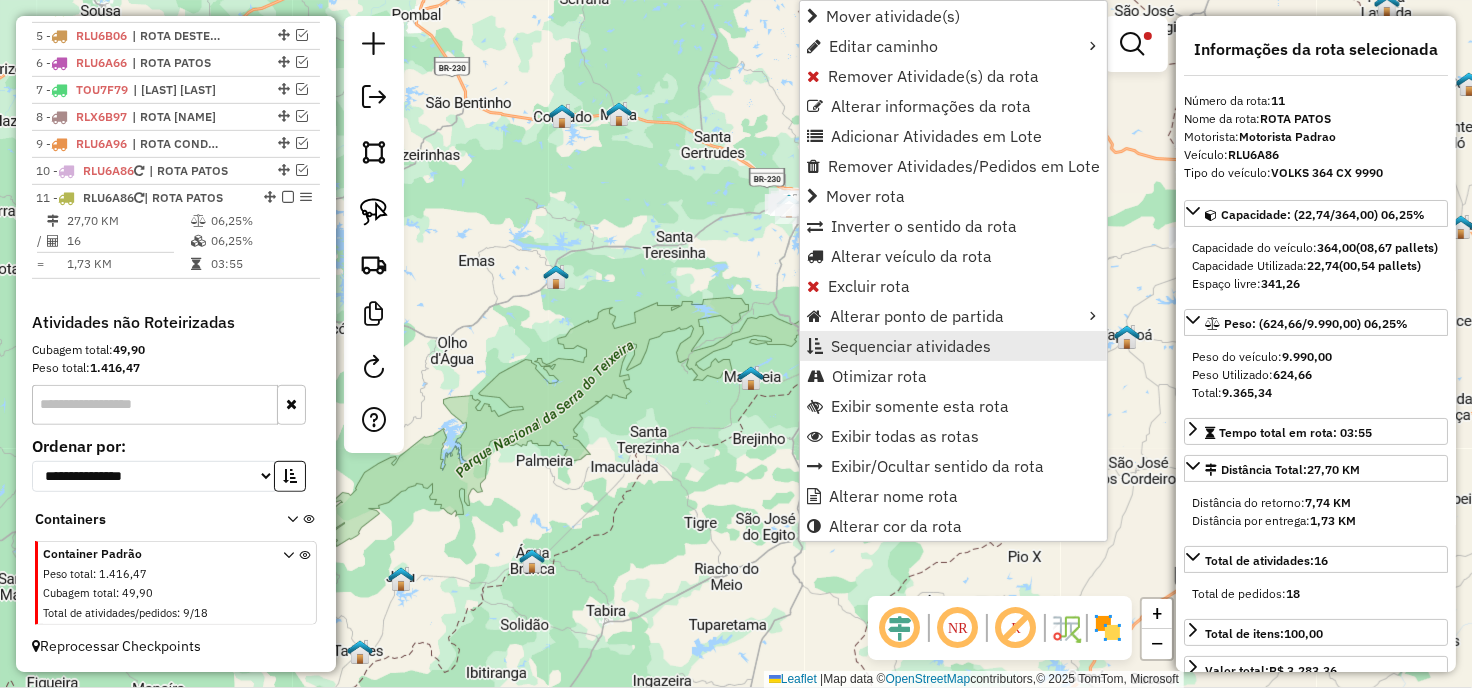 click on "Sequenciar atividades" at bounding box center (911, 346) 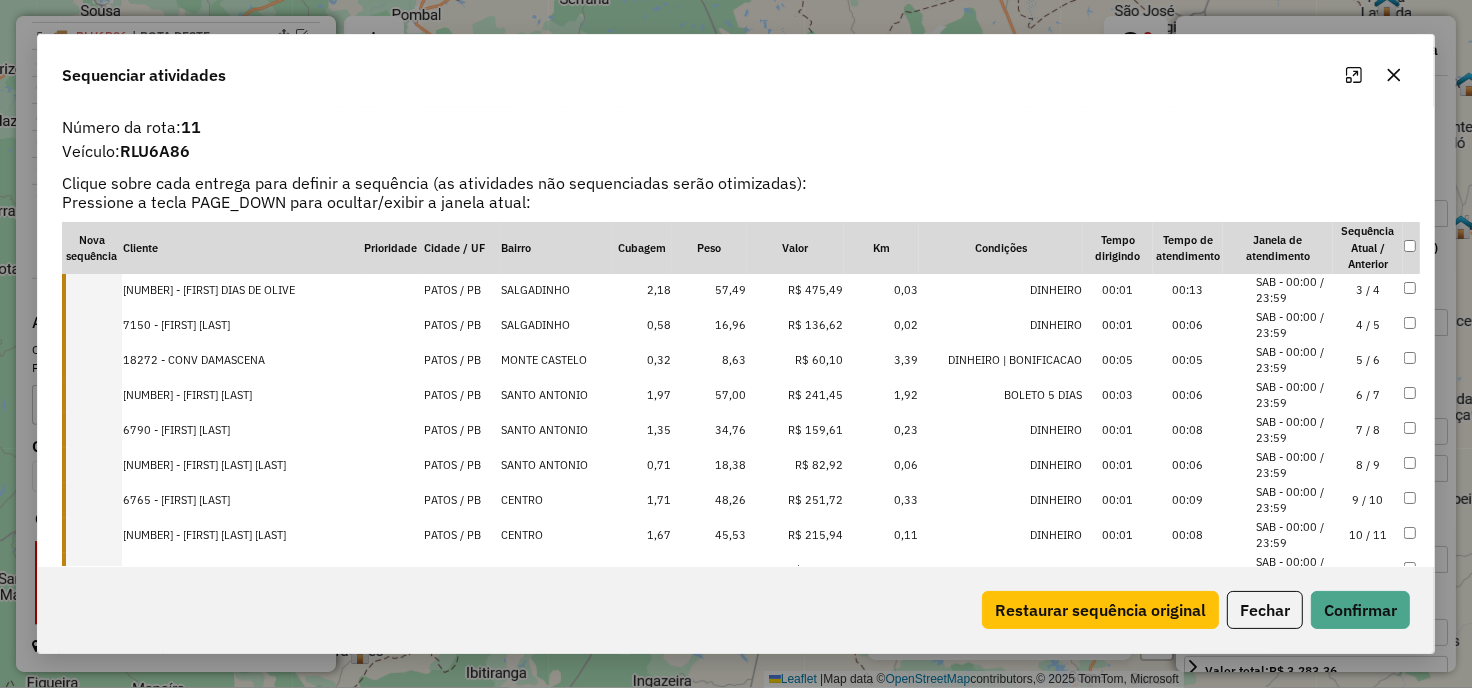 scroll, scrollTop: 0, scrollLeft: 0, axis: both 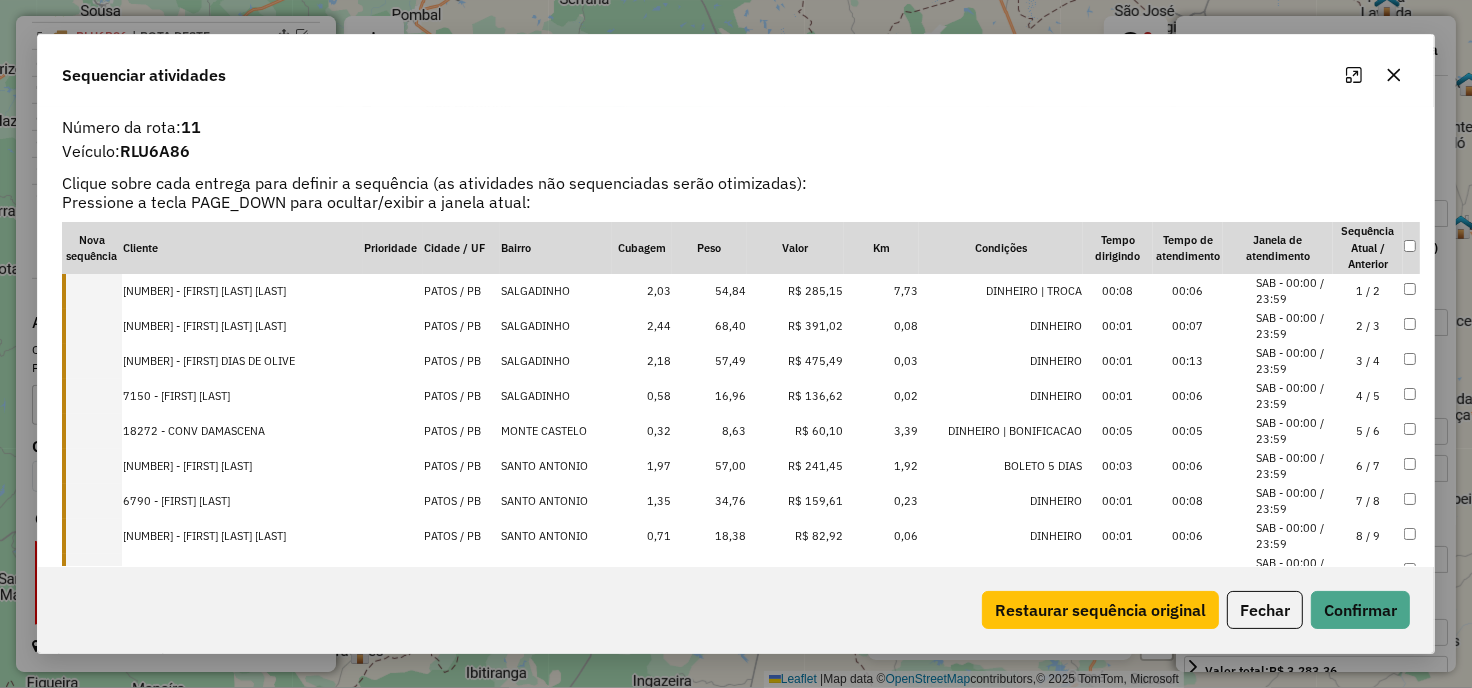 click 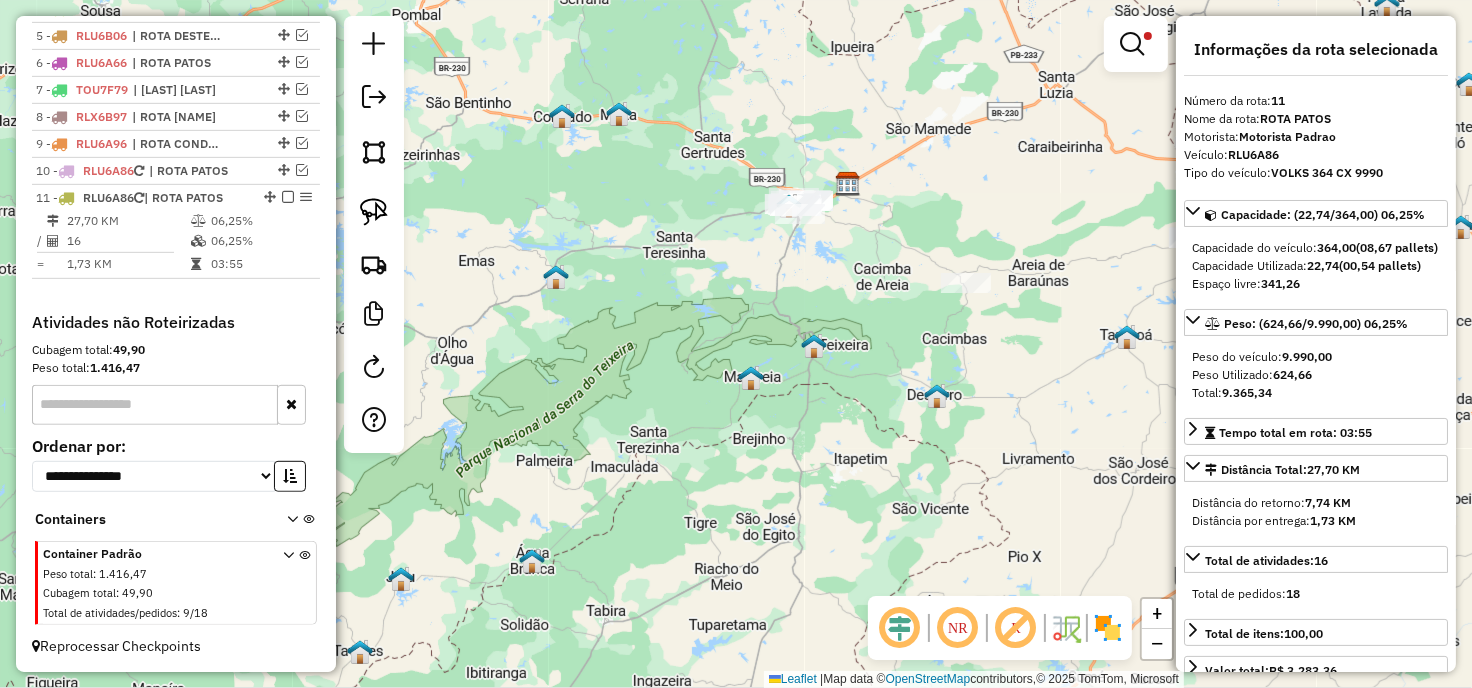 drag, startPoint x: 731, startPoint y: 298, endPoint x: 715, endPoint y: 330, distance: 35.77709 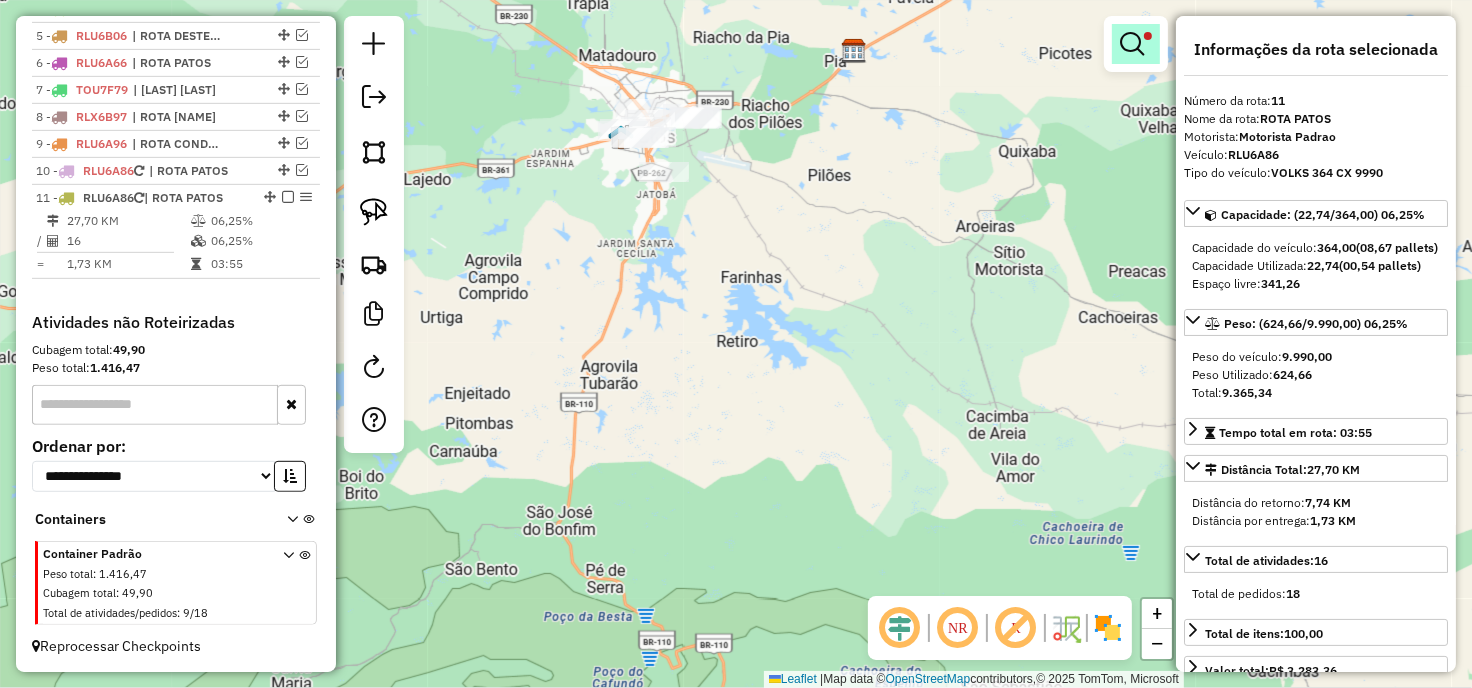click at bounding box center [1132, 44] 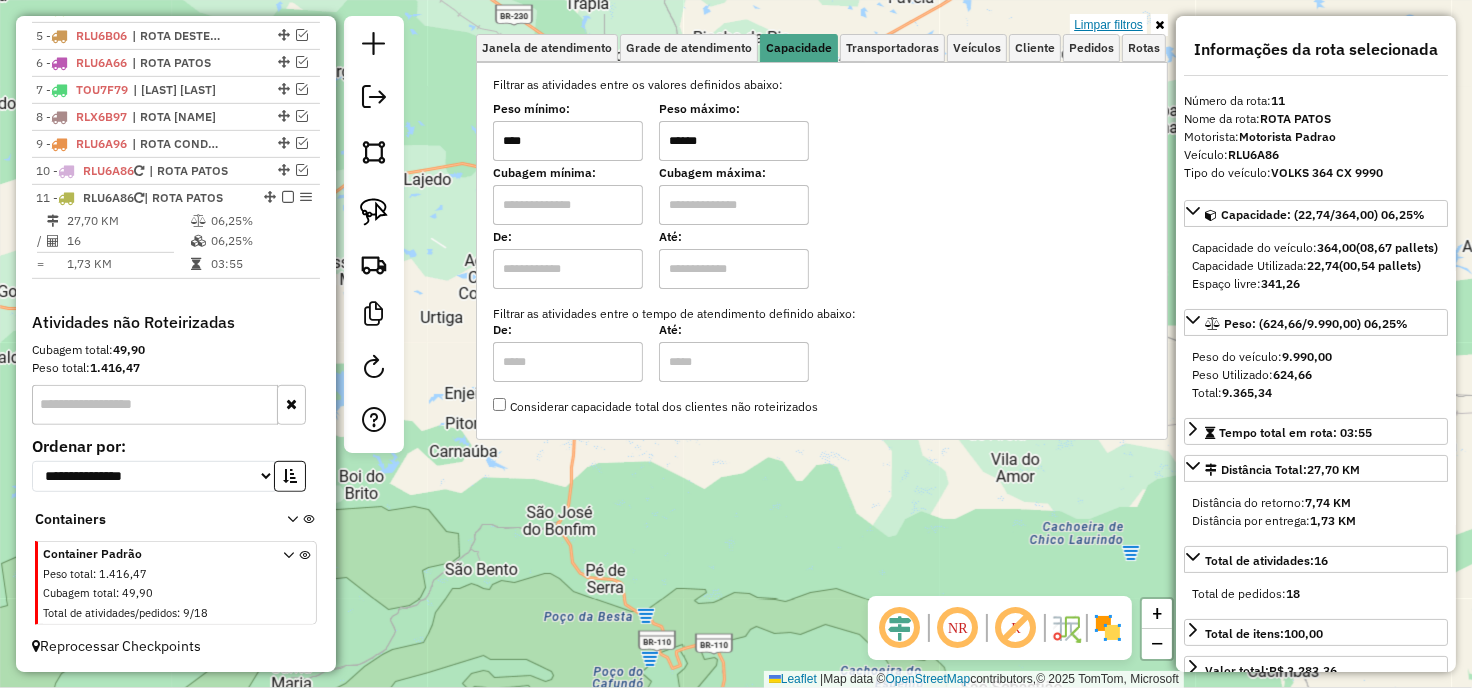 click on "Limpar filtros" at bounding box center (1108, 25) 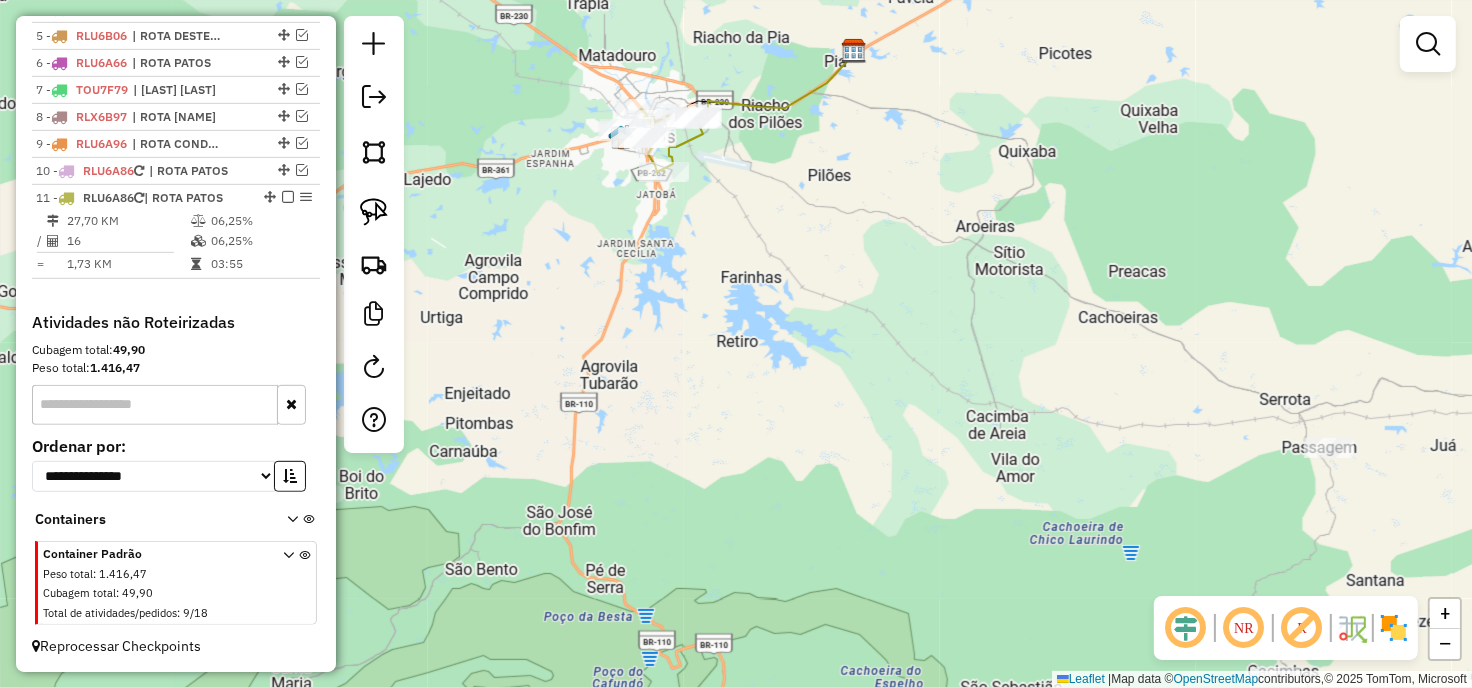 drag, startPoint x: 664, startPoint y: 238, endPoint x: 718, endPoint y: 324, distance: 101.54802 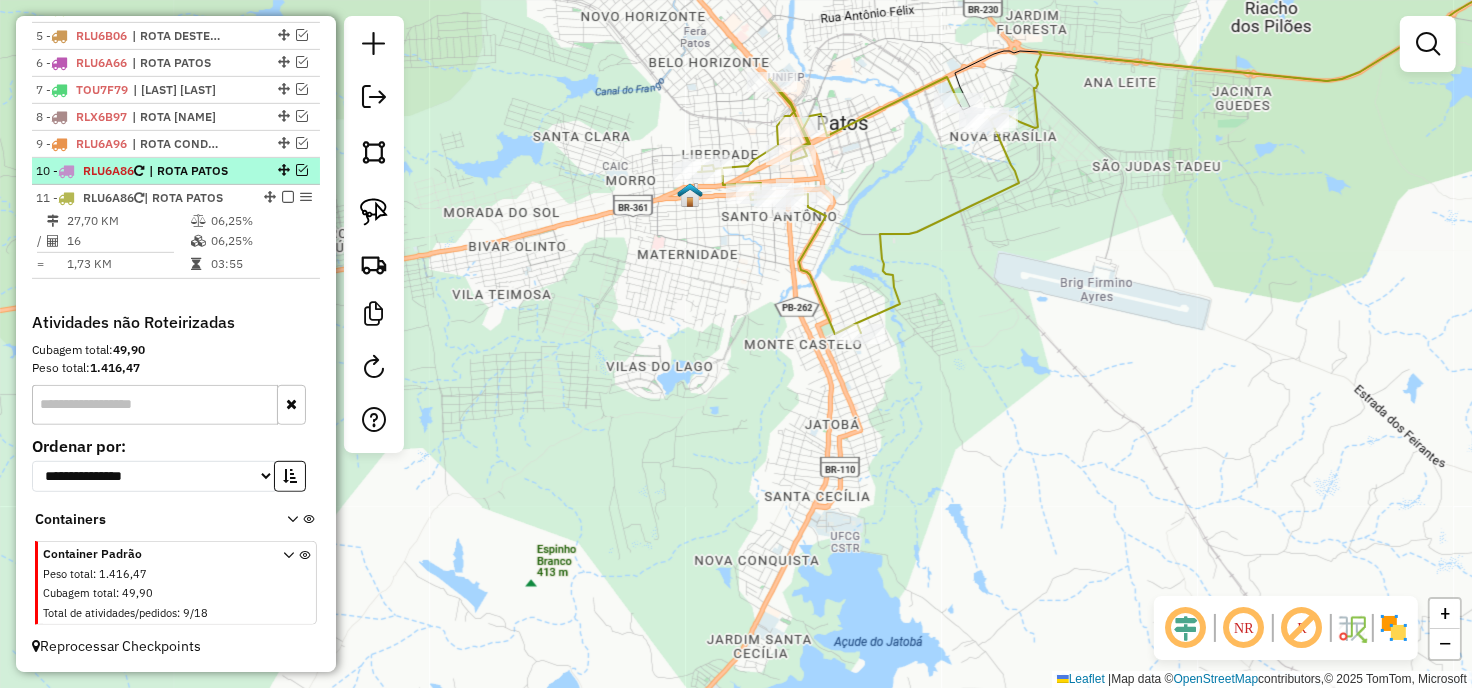click at bounding box center (302, 170) 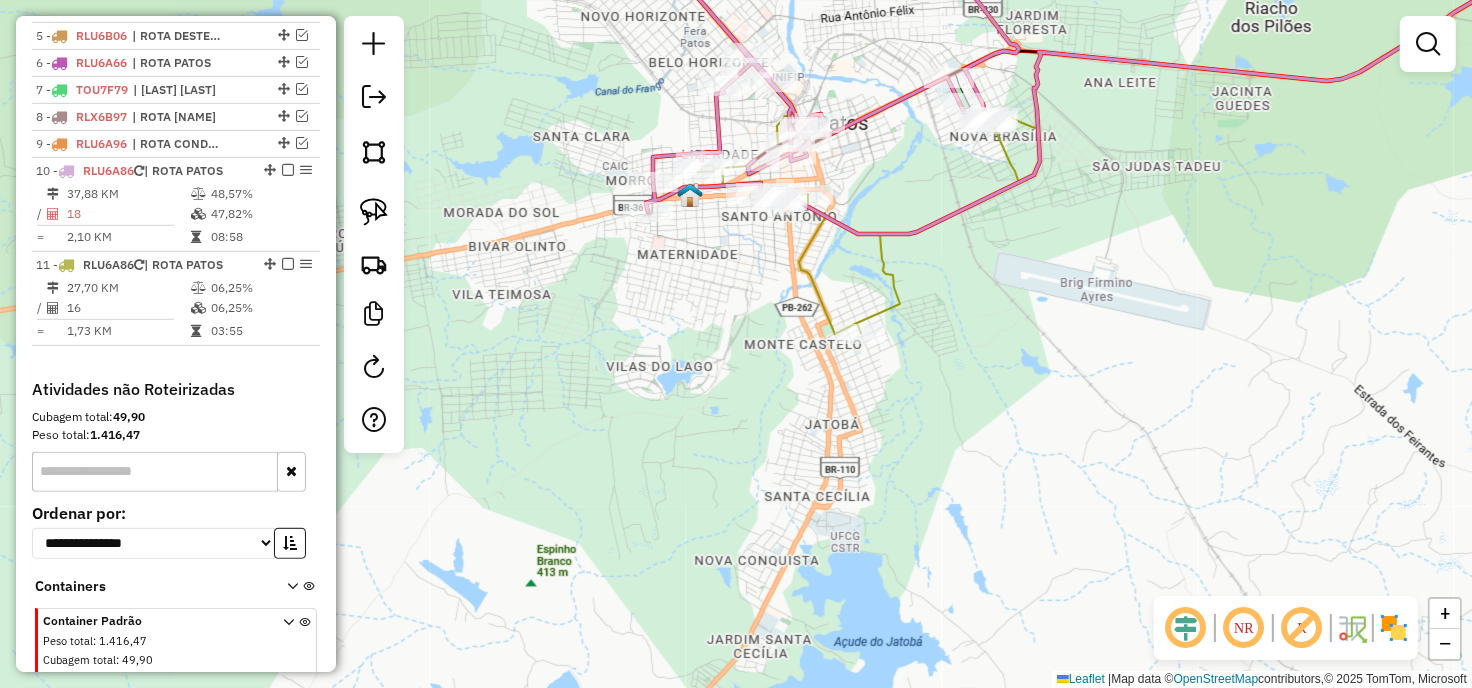 drag, startPoint x: 690, startPoint y: 301, endPoint x: 708, endPoint y: 354, distance: 55.97321 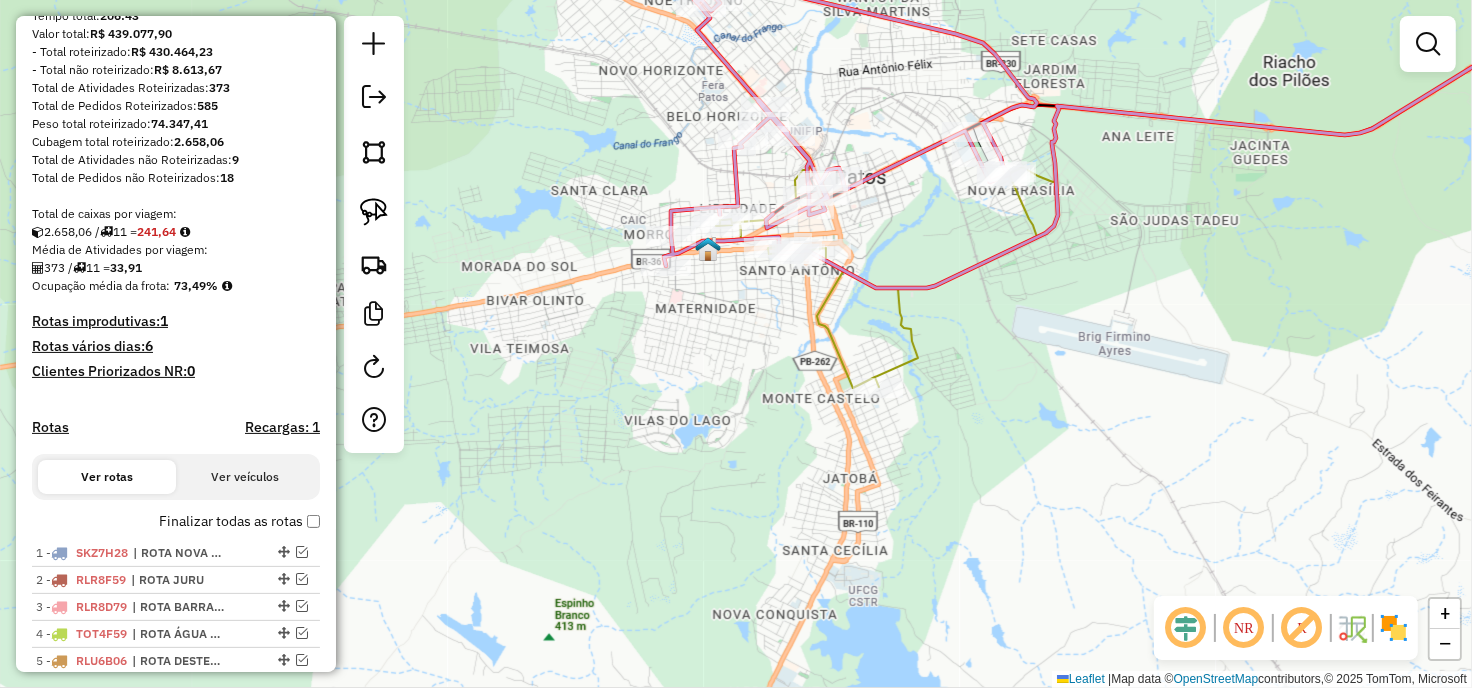 scroll, scrollTop: 200, scrollLeft: 0, axis: vertical 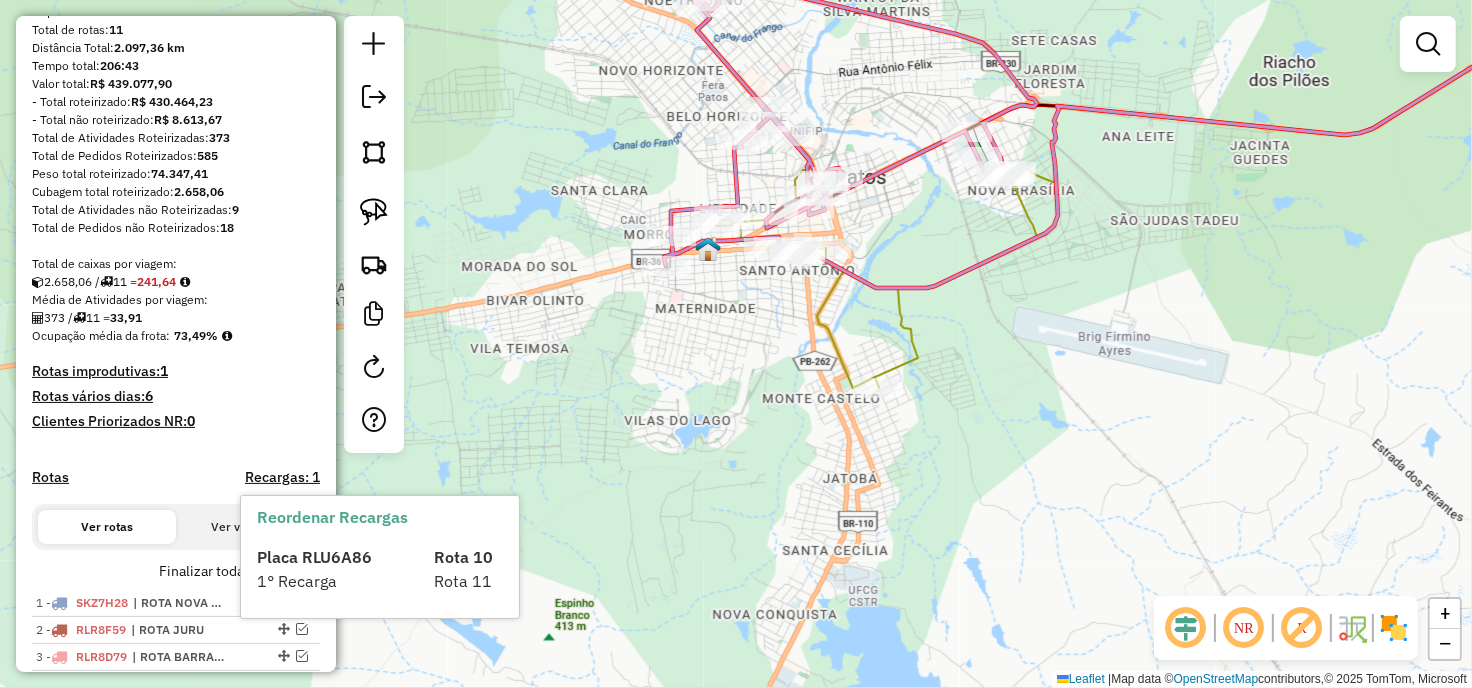 click on "1° Recarga" at bounding box center (297, 581) 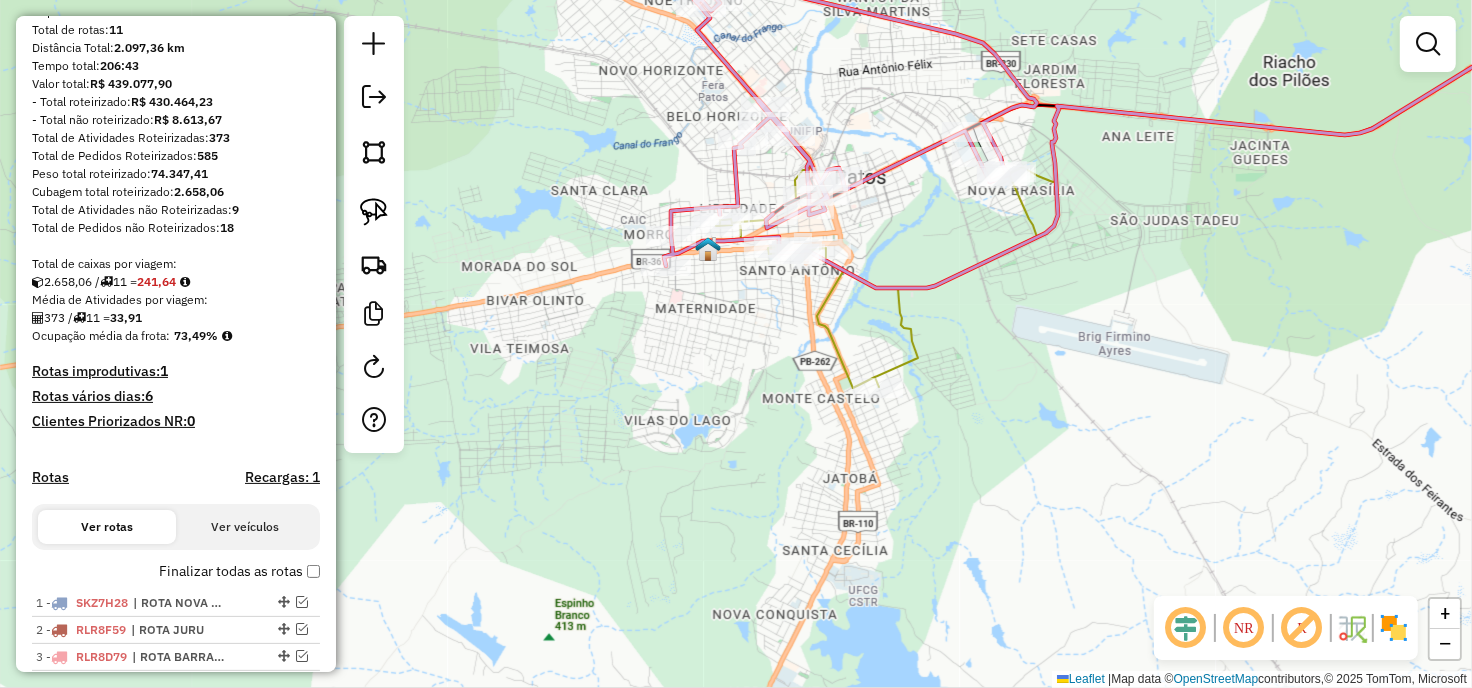 click on "Finalizar todas as rotas" at bounding box center [239, 571] 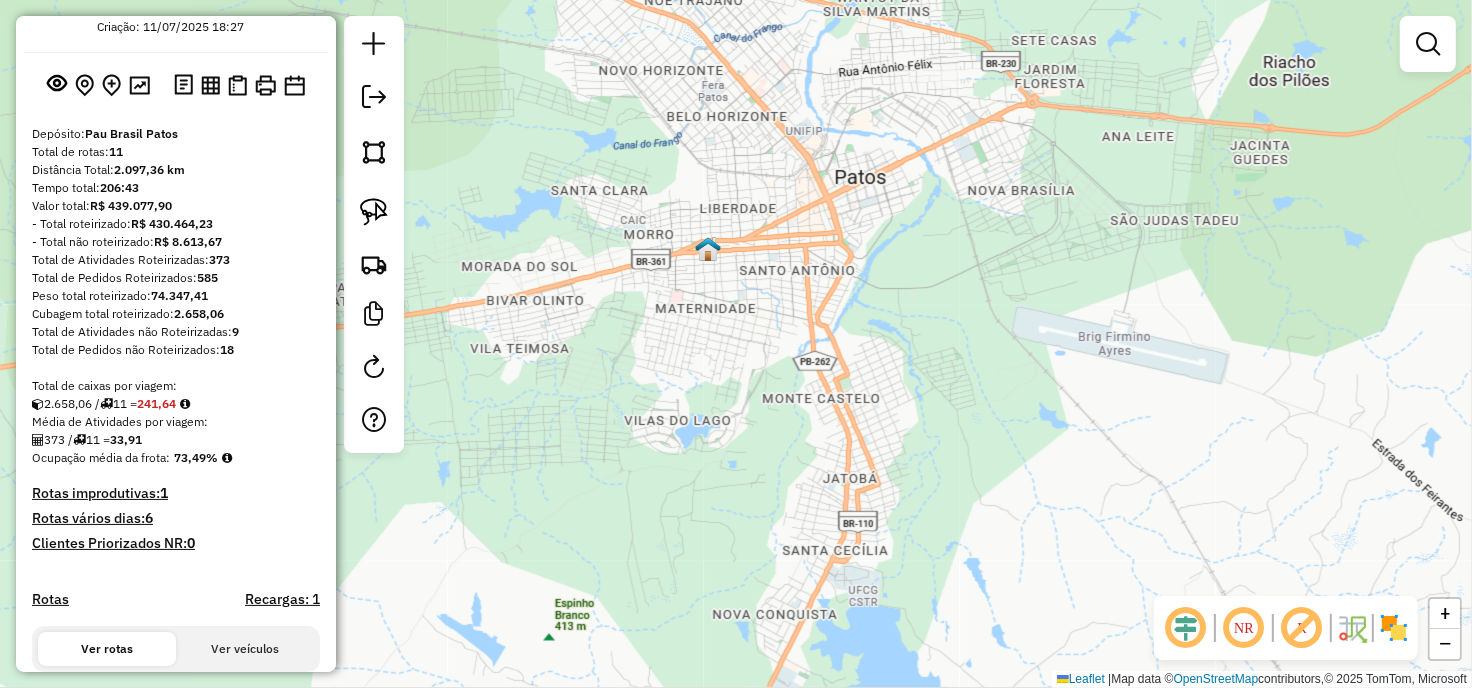 scroll, scrollTop: 0, scrollLeft: 0, axis: both 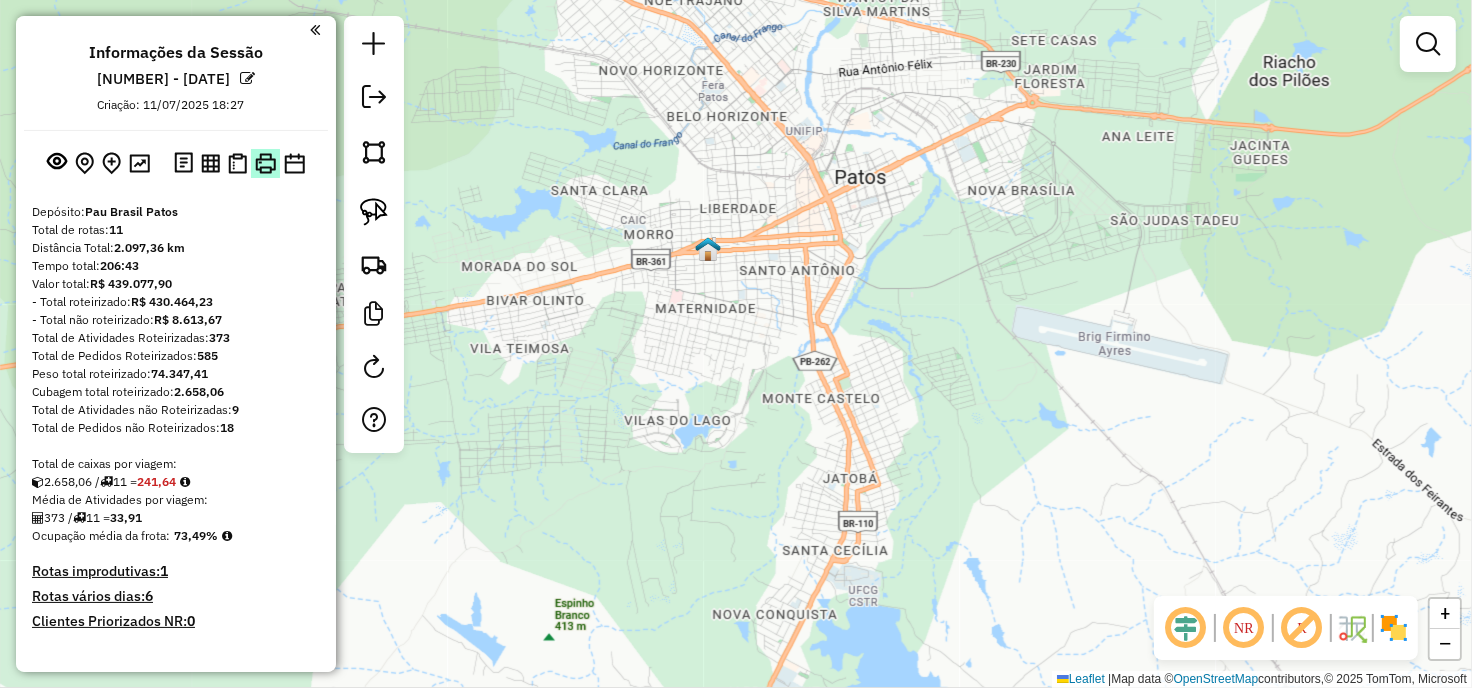 click at bounding box center (265, 163) 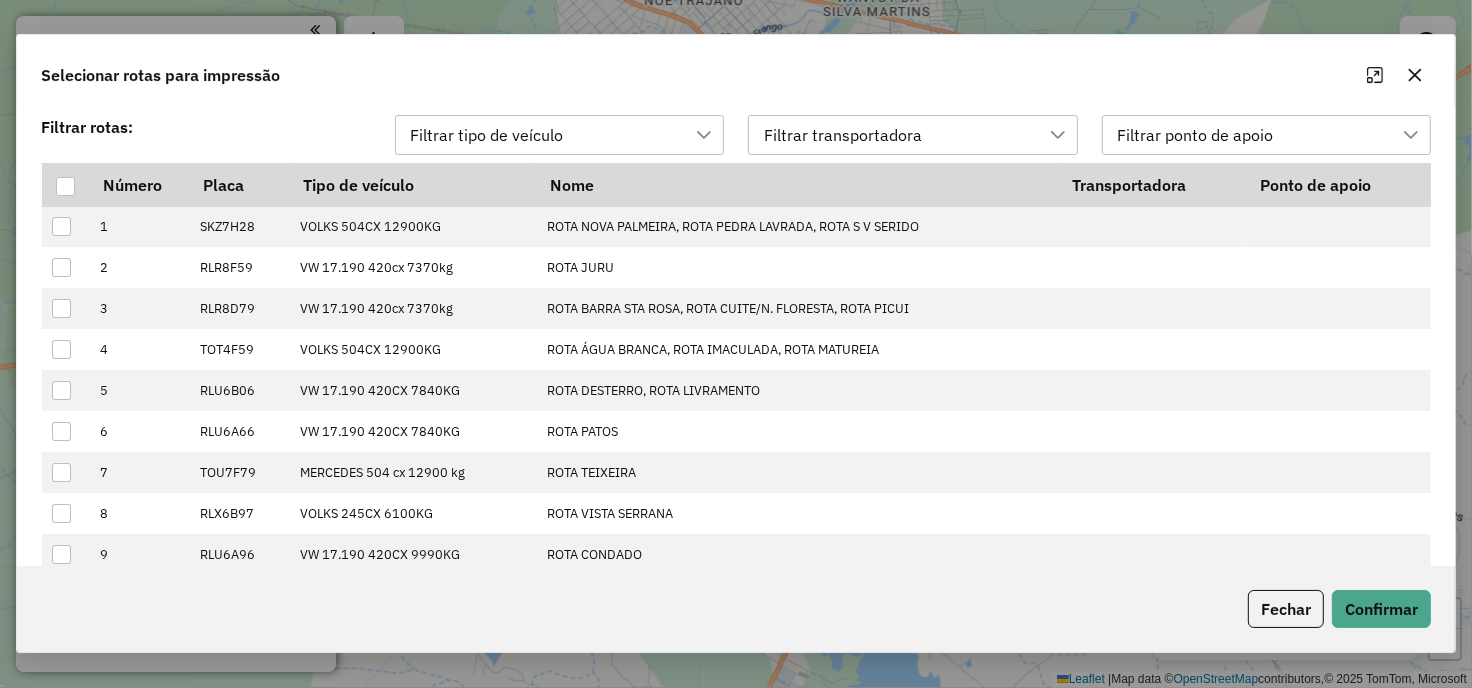 scroll, scrollTop: 13, scrollLeft: 88, axis: both 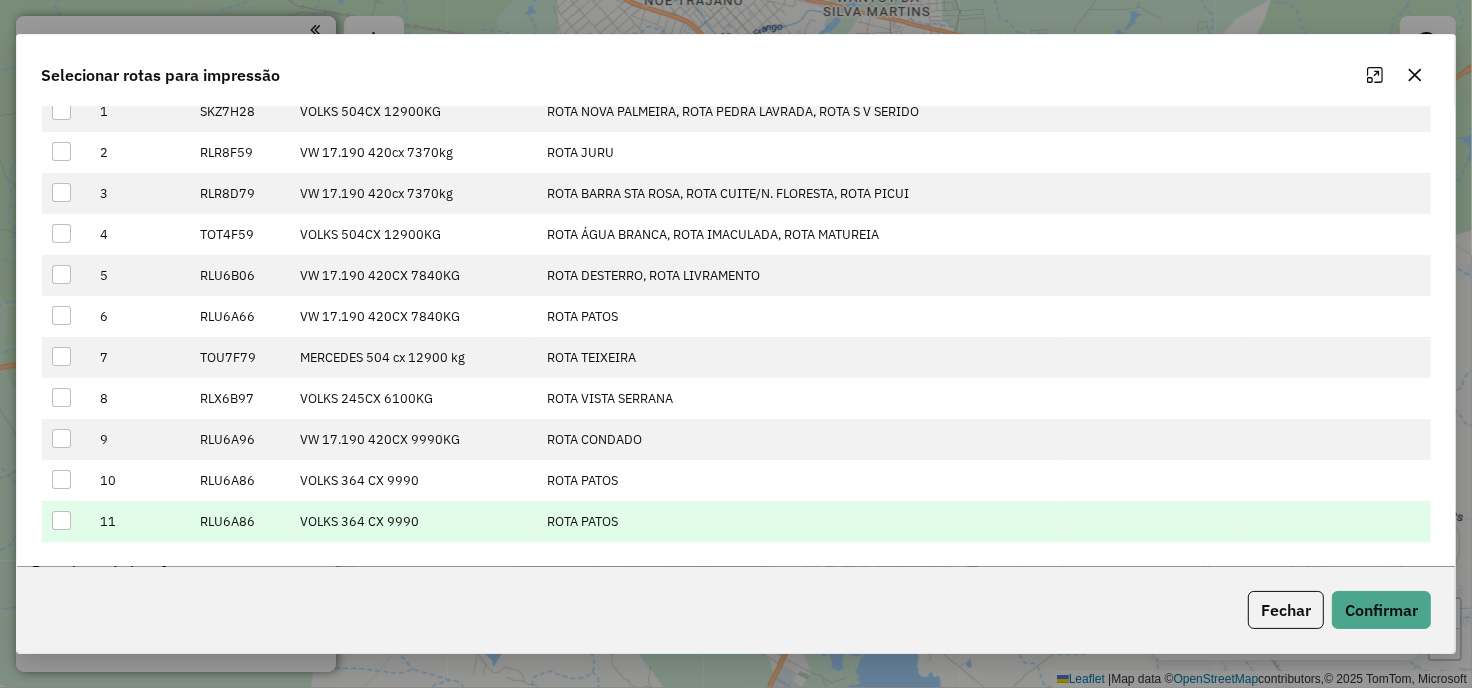 click at bounding box center [61, 520] 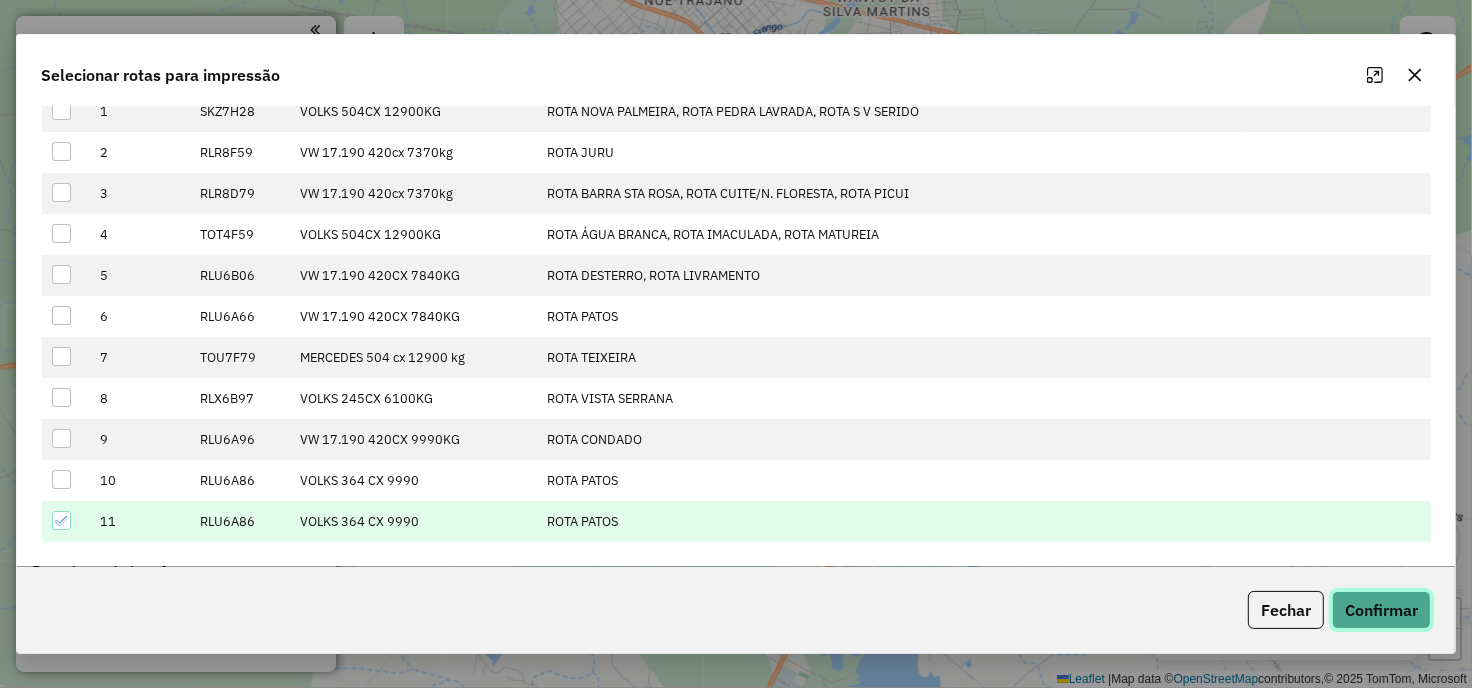 click on "Confirmar" 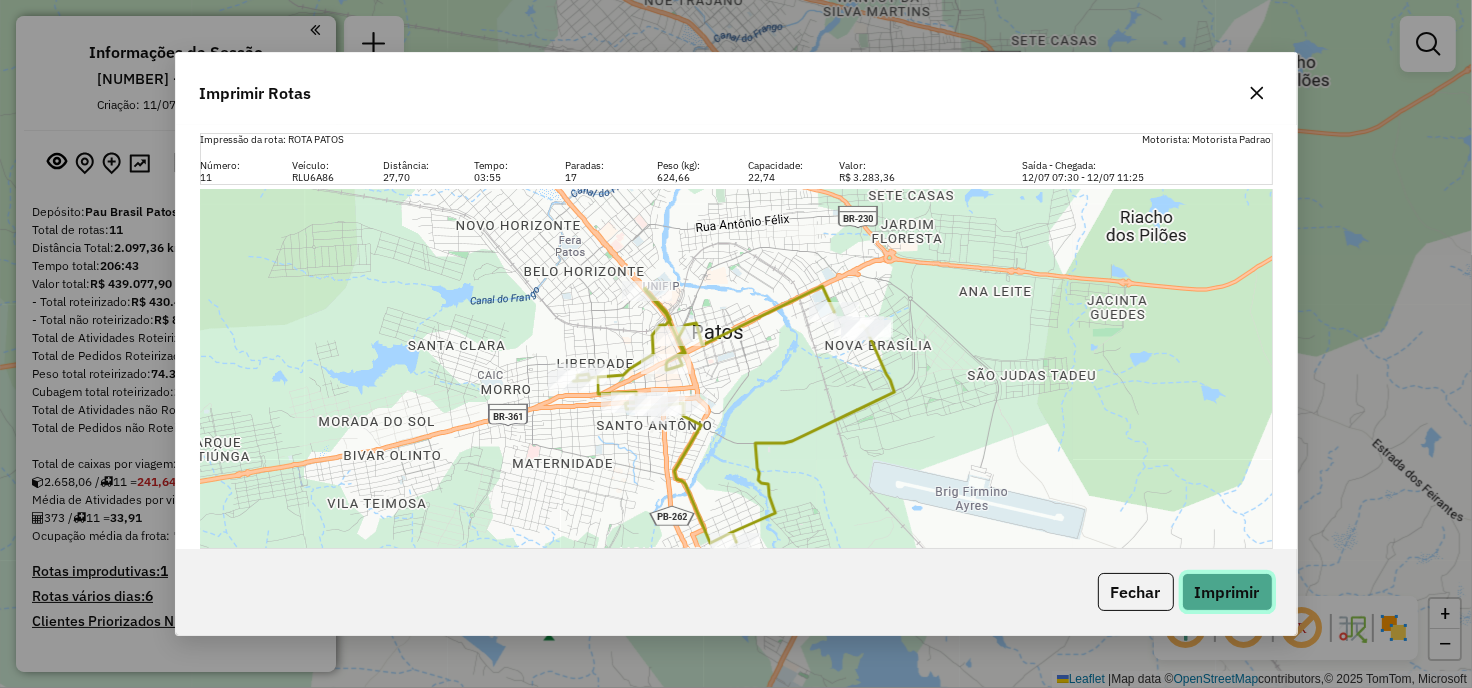 click on "Imprimir" 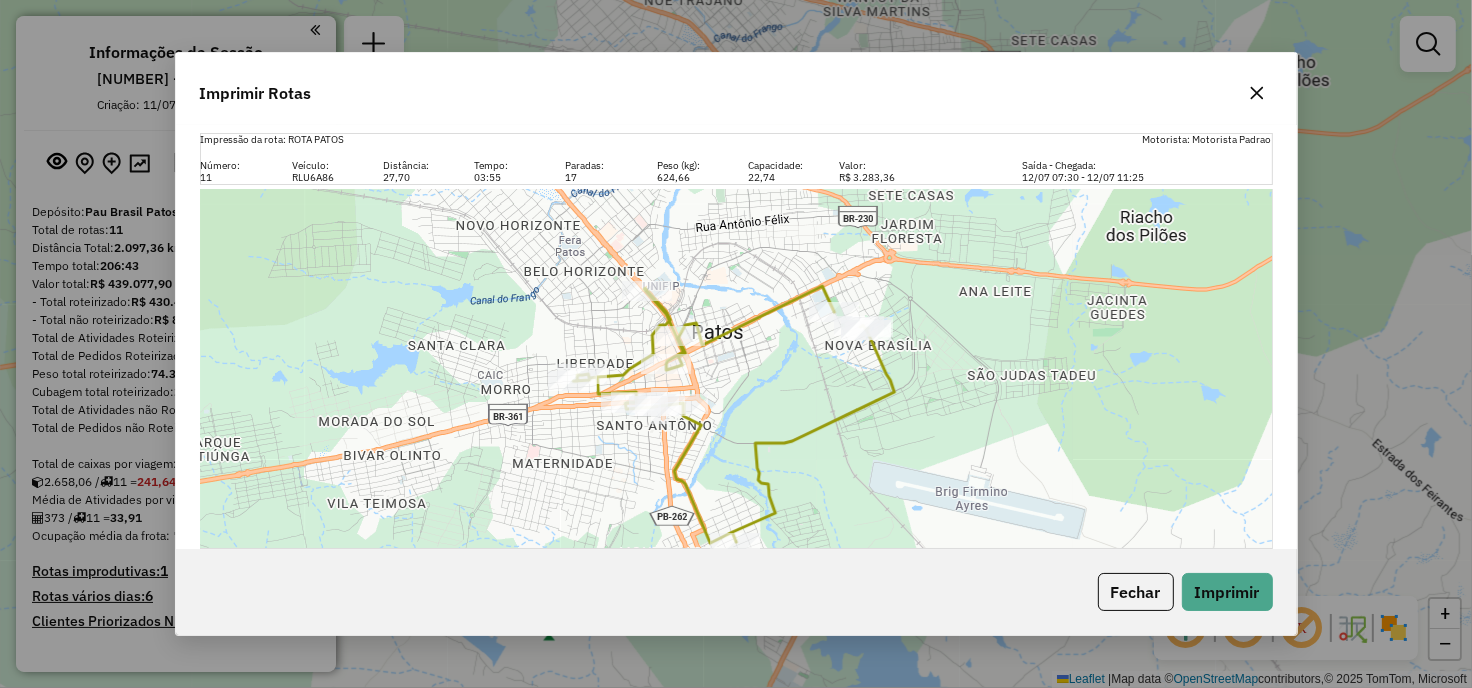 click 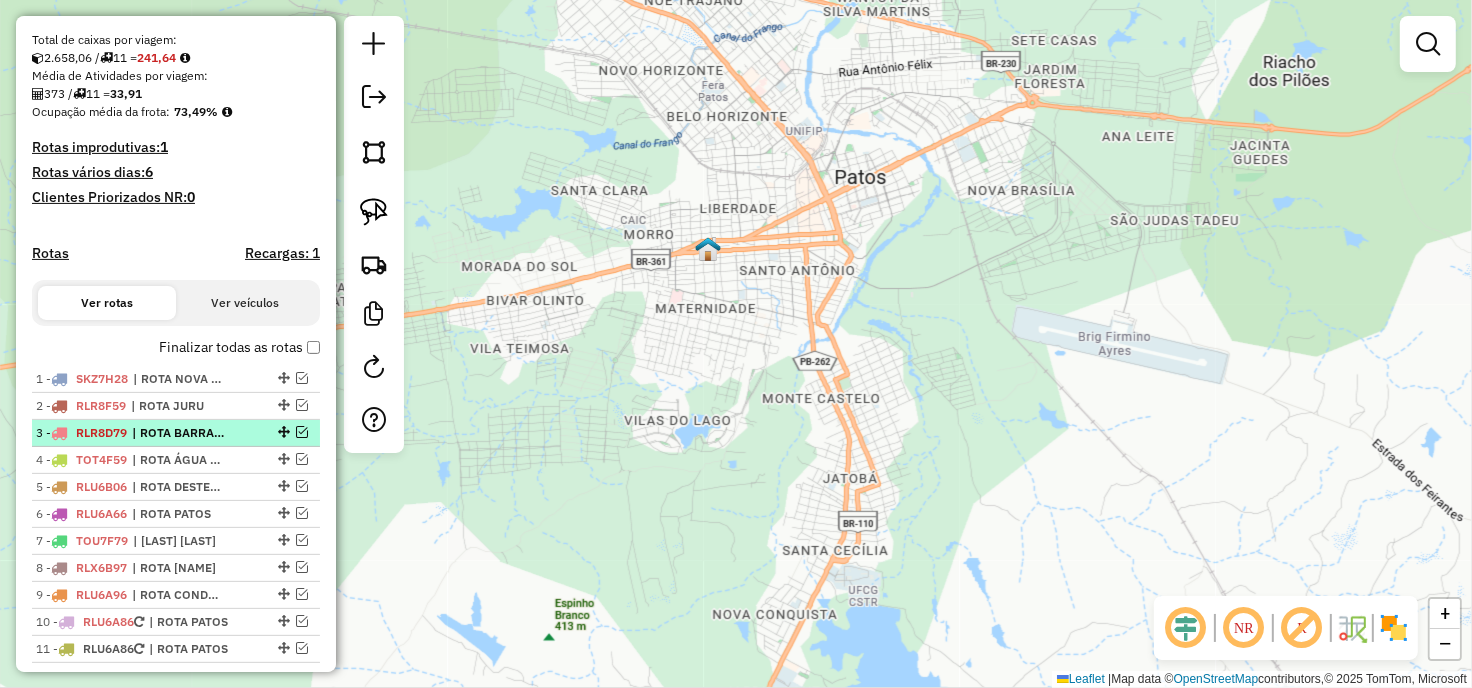 scroll, scrollTop: 592, scrollLeft: 0, axis: vertical 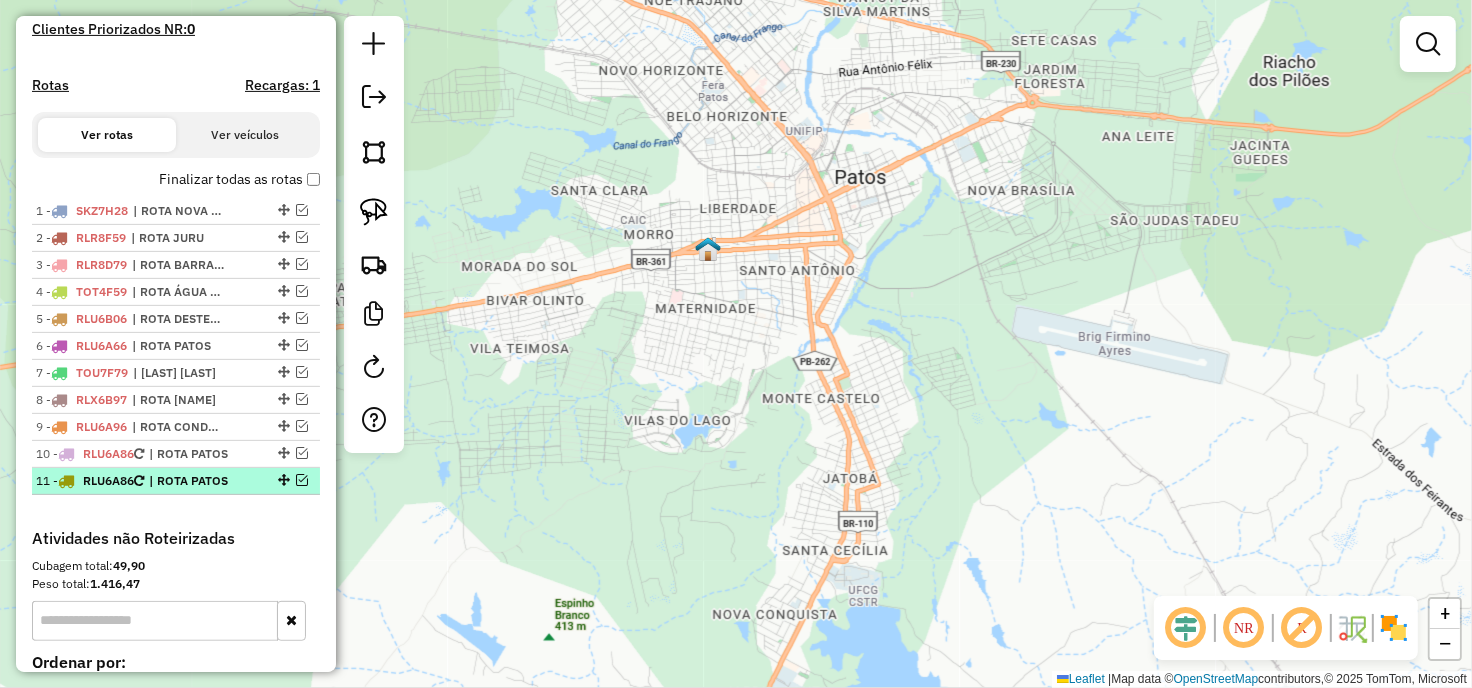 click at bounding box center (302, 480) 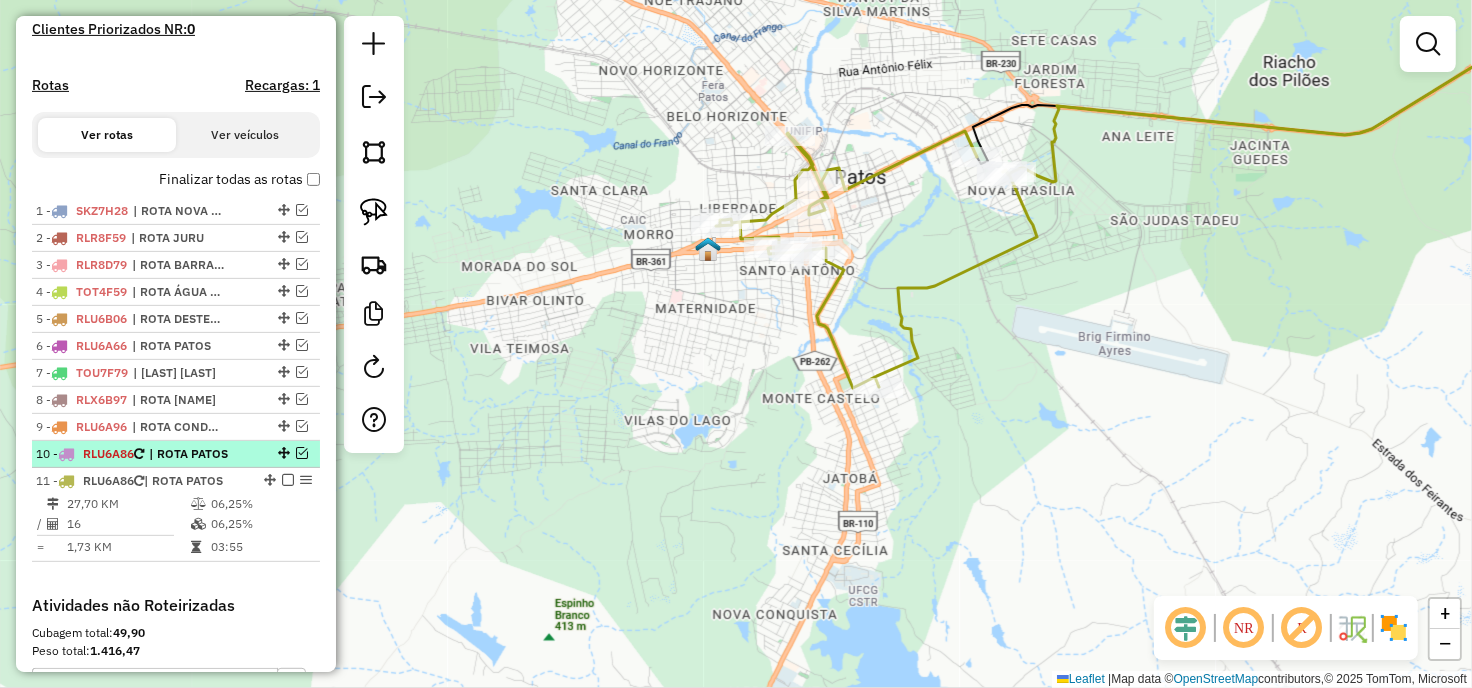 click at bounding box center [302, 453] 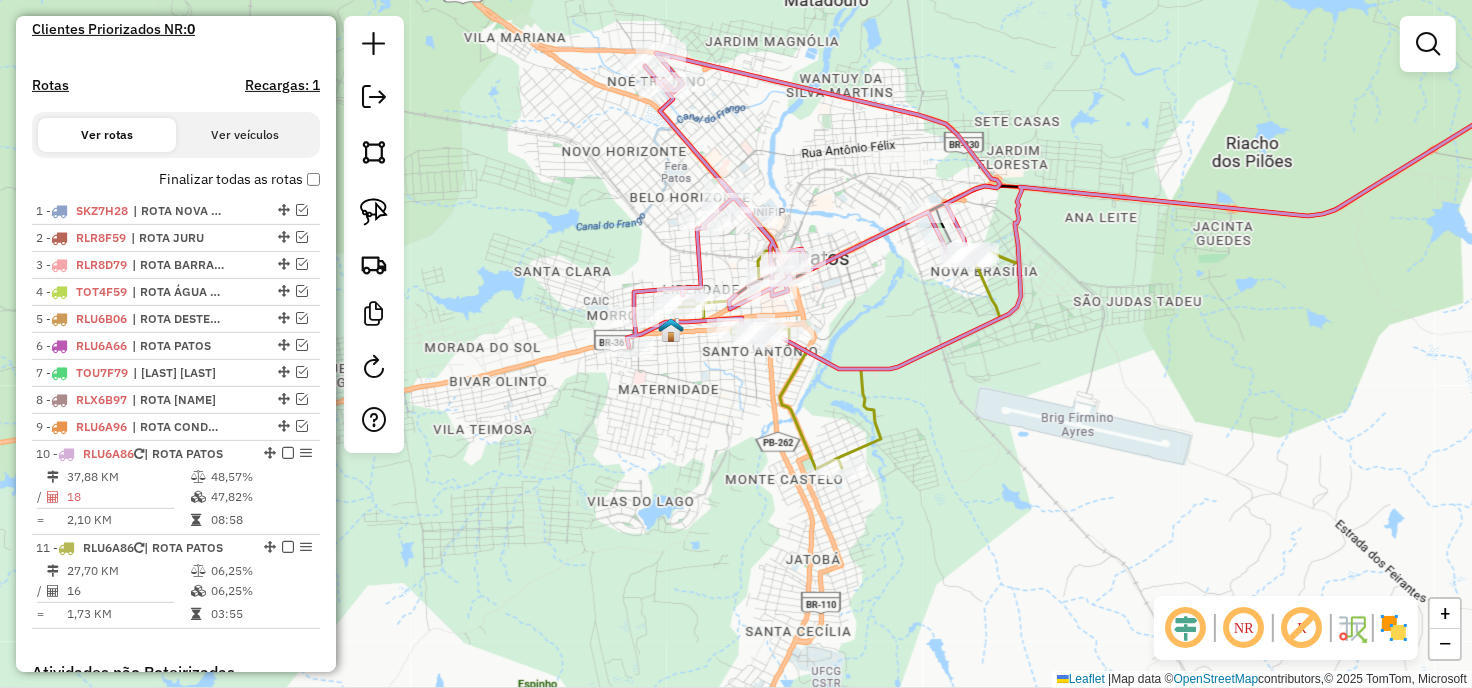 drag, startPoint x: 723, startPoint y: 441, endPoint x: 683, endPoint y: 533, distance: 100.31949 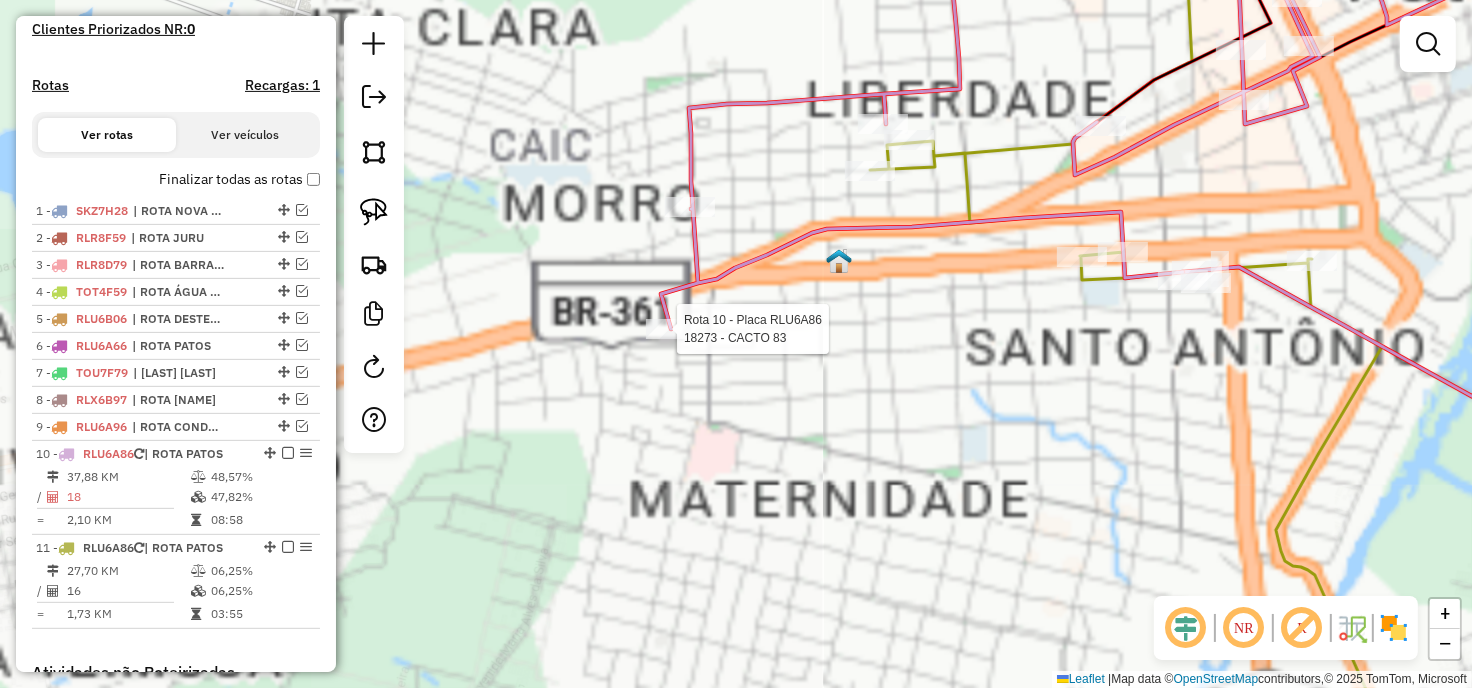 select on "**********" 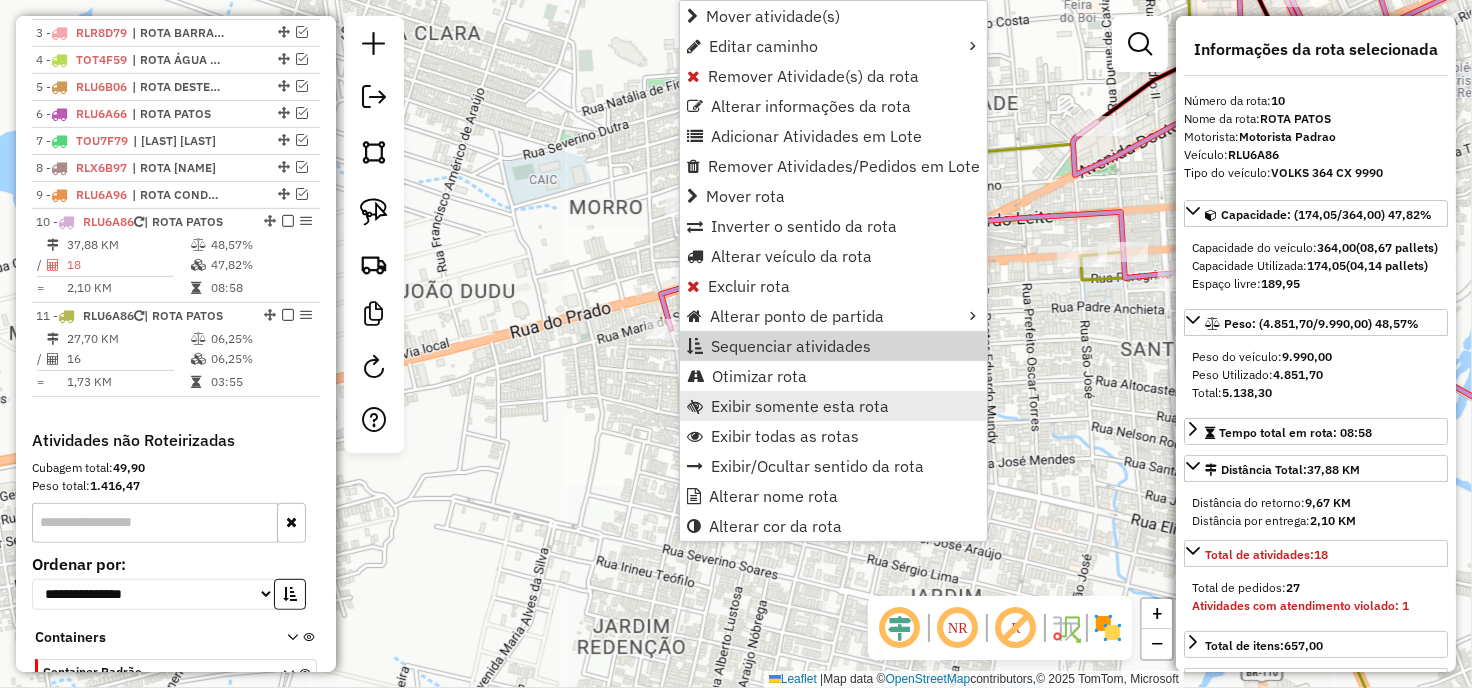 scroll, scrollTop: 942, scrollLeft: 0, axis: vertical 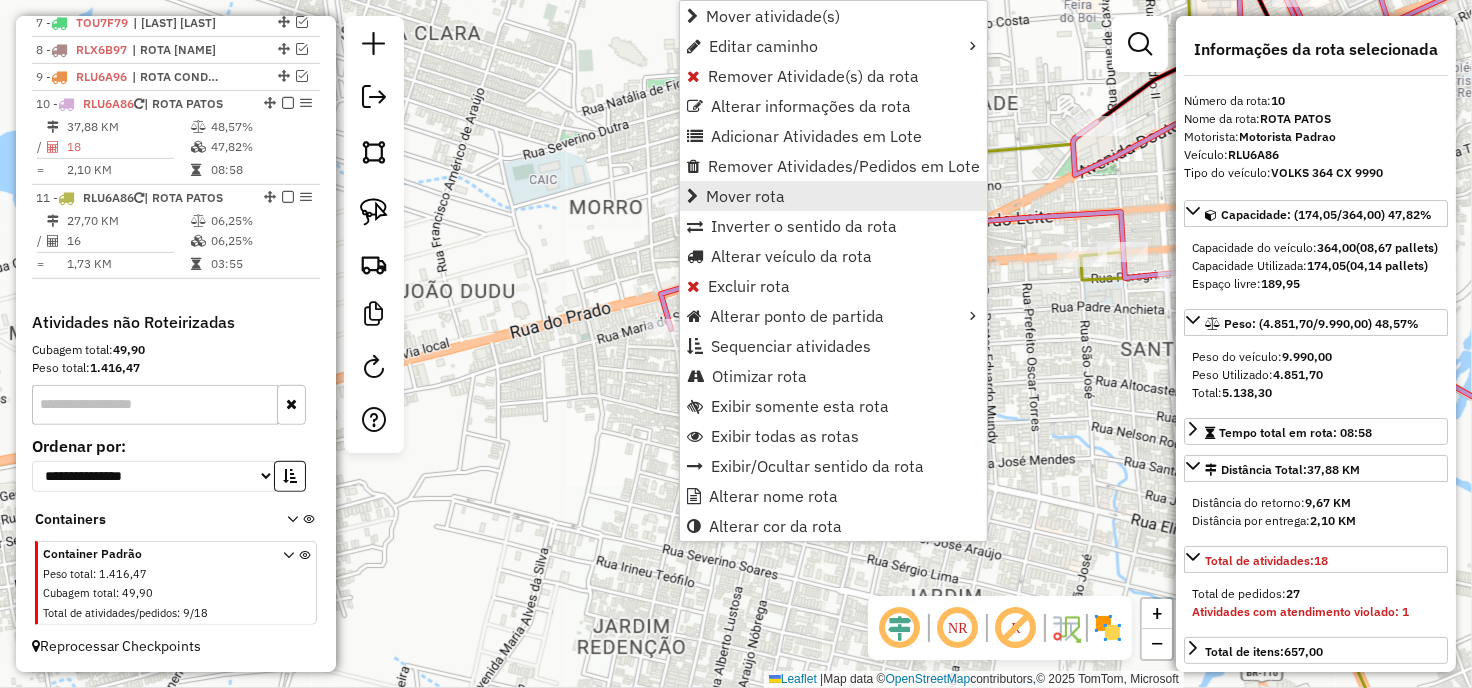 click on "Mover rota" at bounding box center [745, 196] 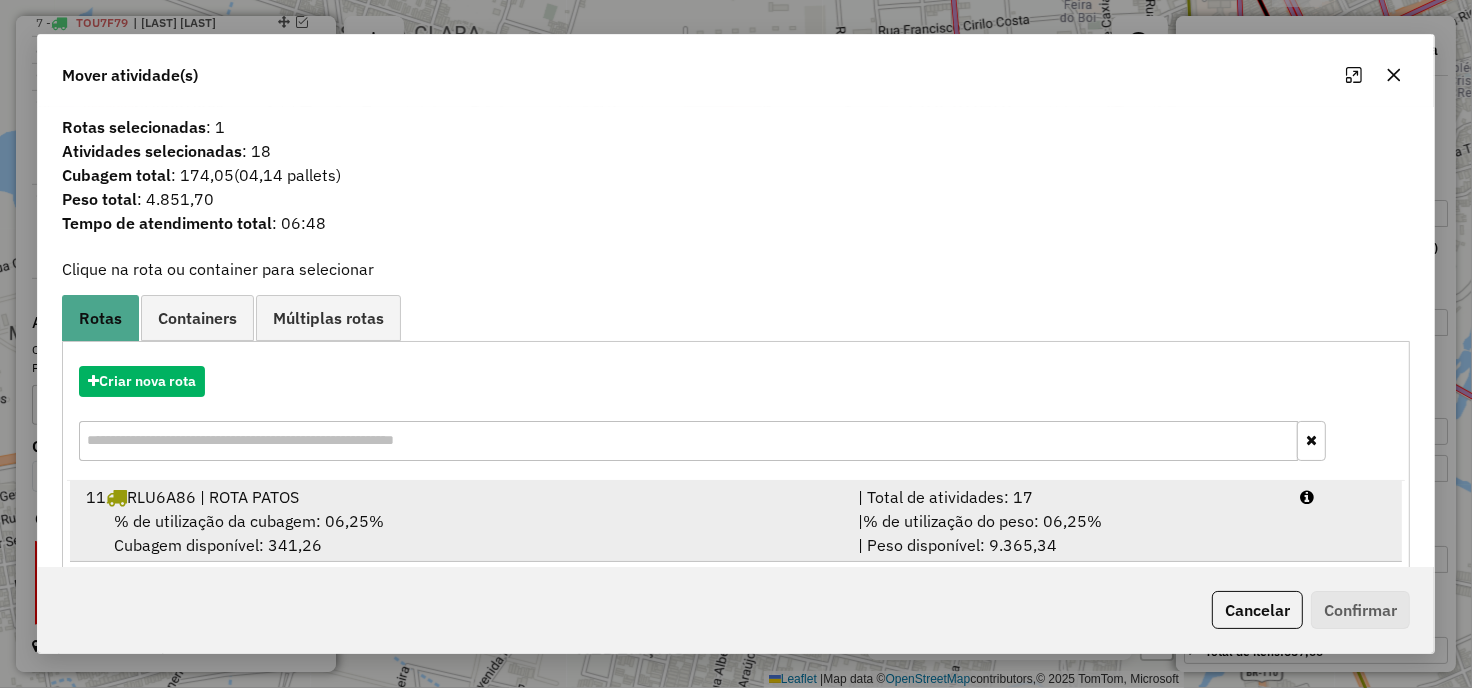 click on "% de utilização da cubagem: 06,25%" at bounding box center [249, 521] 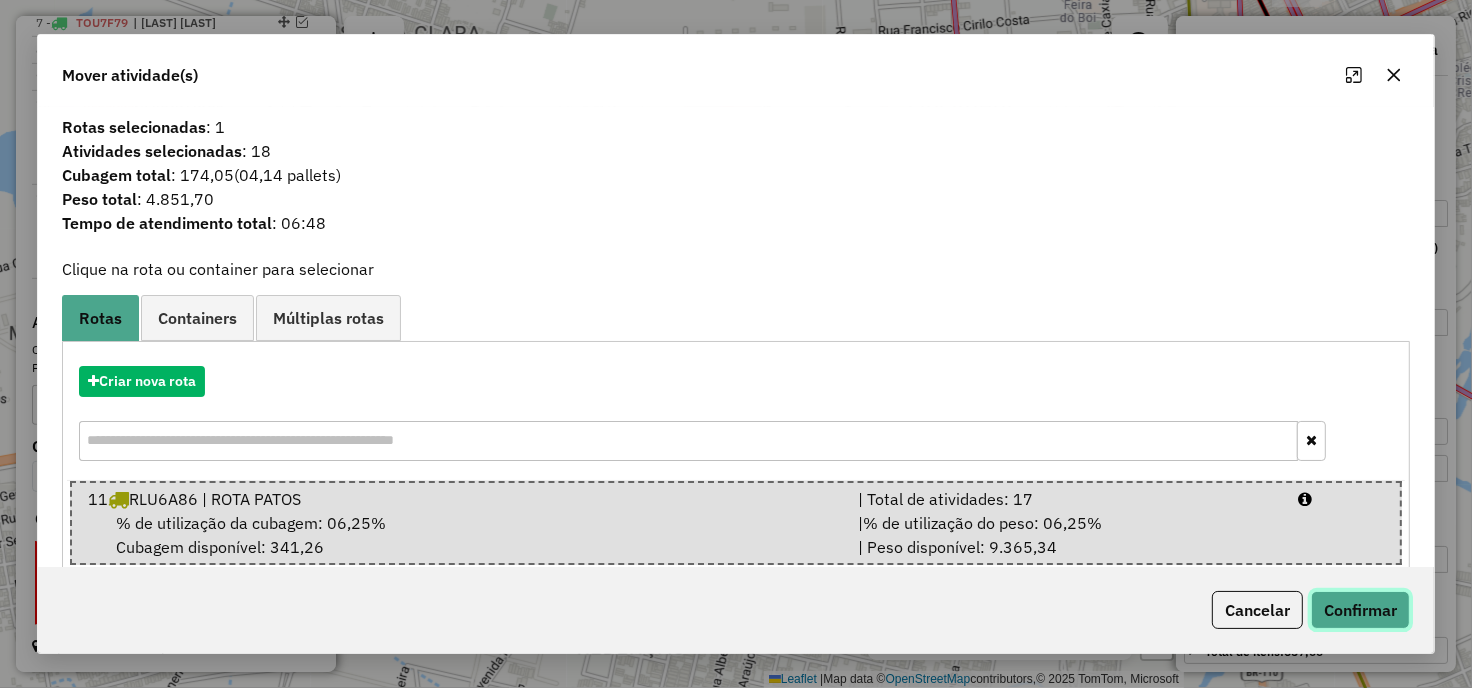 click on "Confirmar" 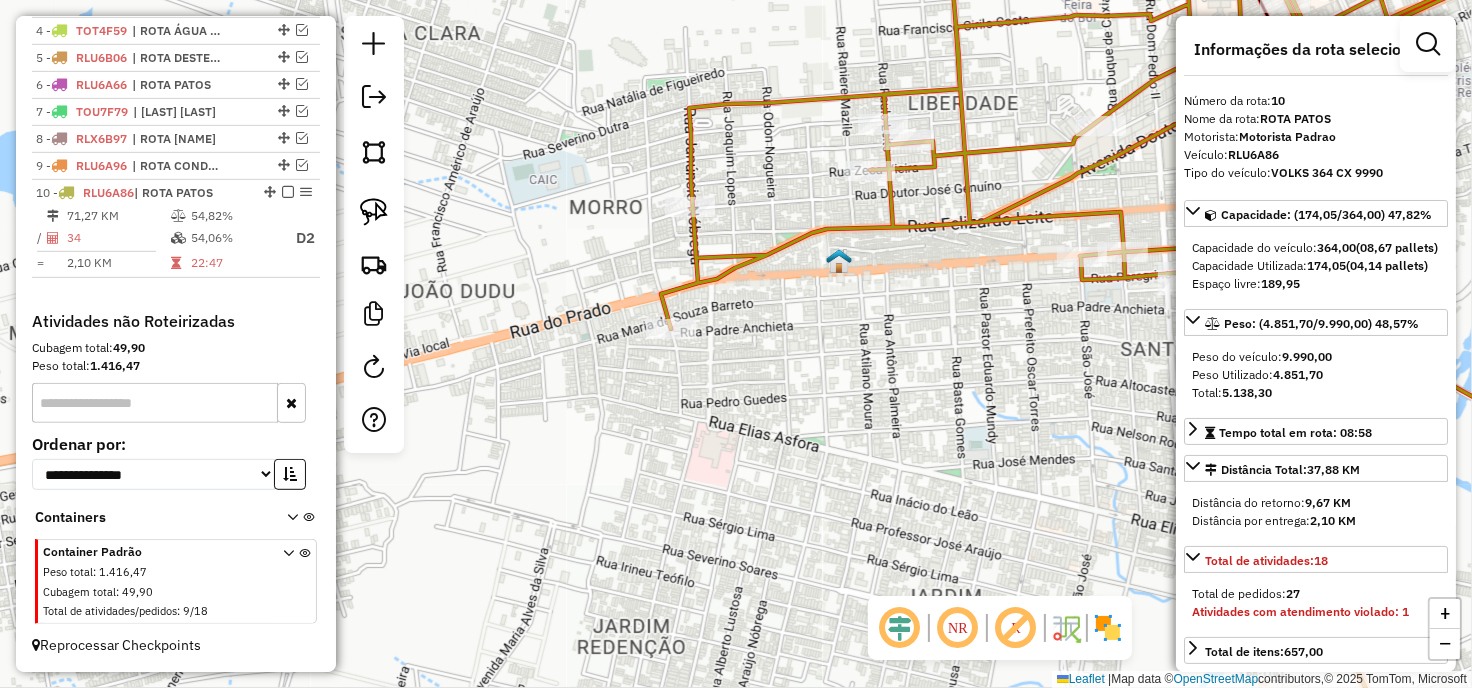 scroll, scrollTop: 827, scrollLeft: 0, axis: vertical 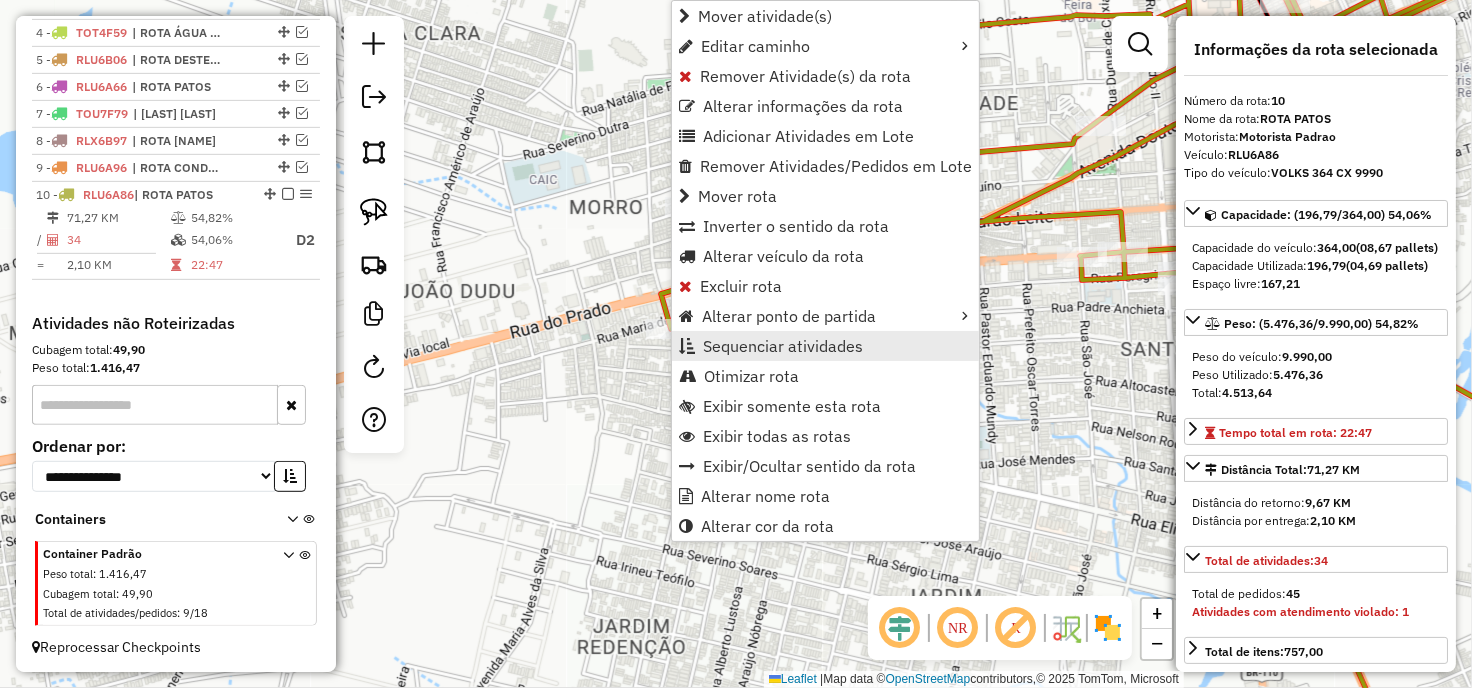 click on "Sequenciar atividades" at bounding box center [783, 346] 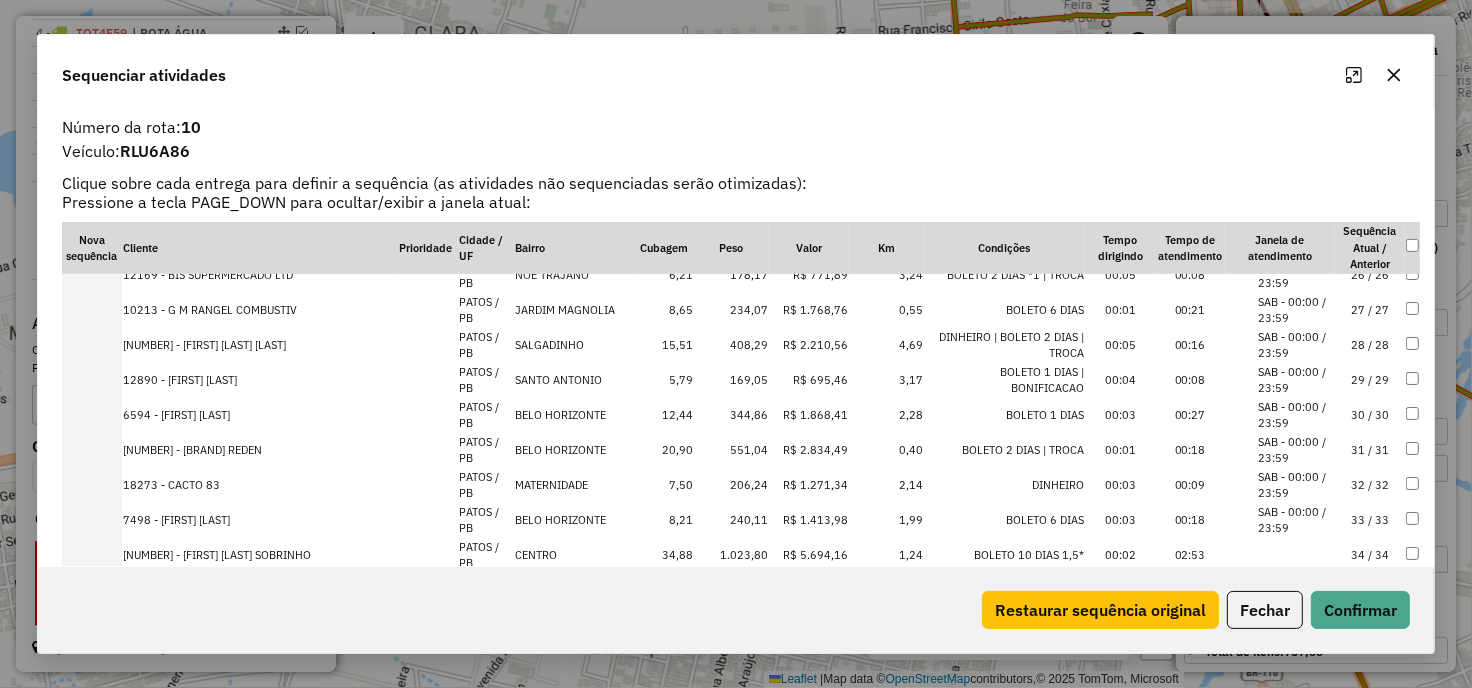 scroll, scrollTop: 901, scrollLeft: 0, axis: vertical 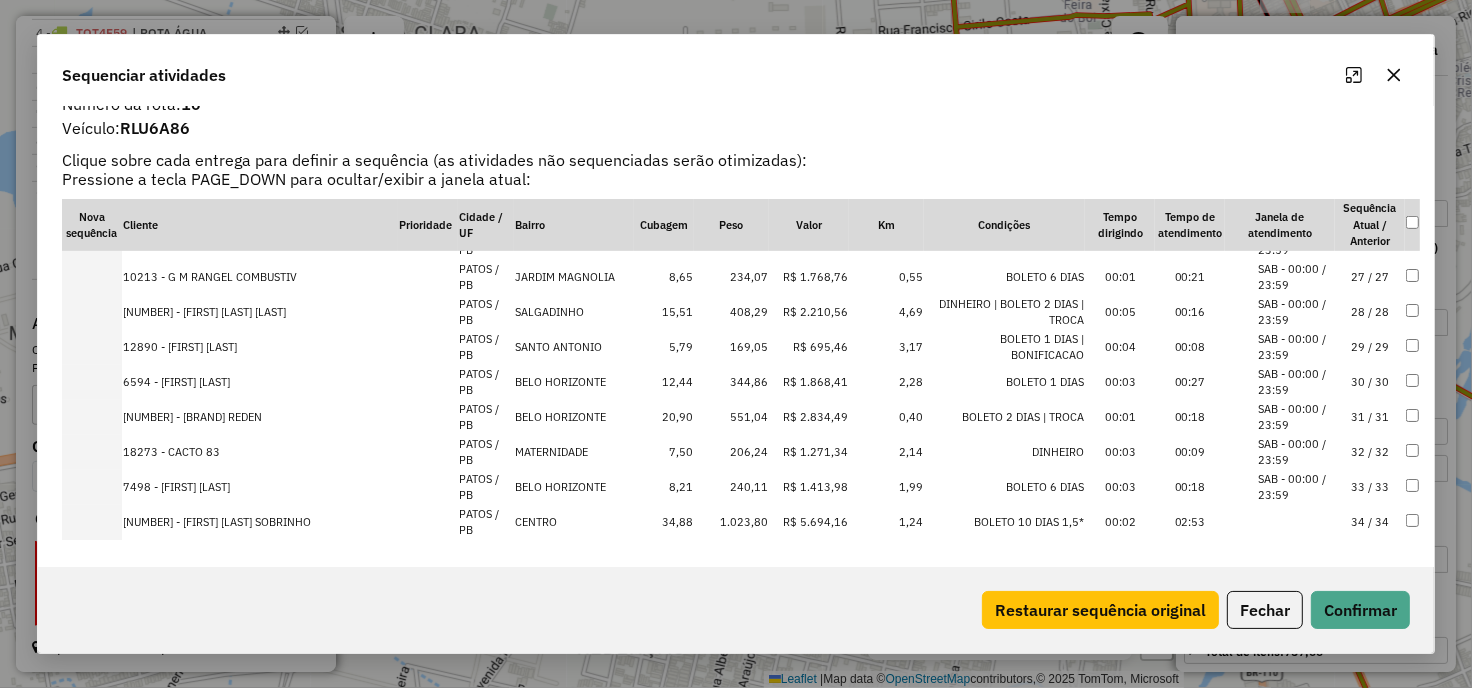 click 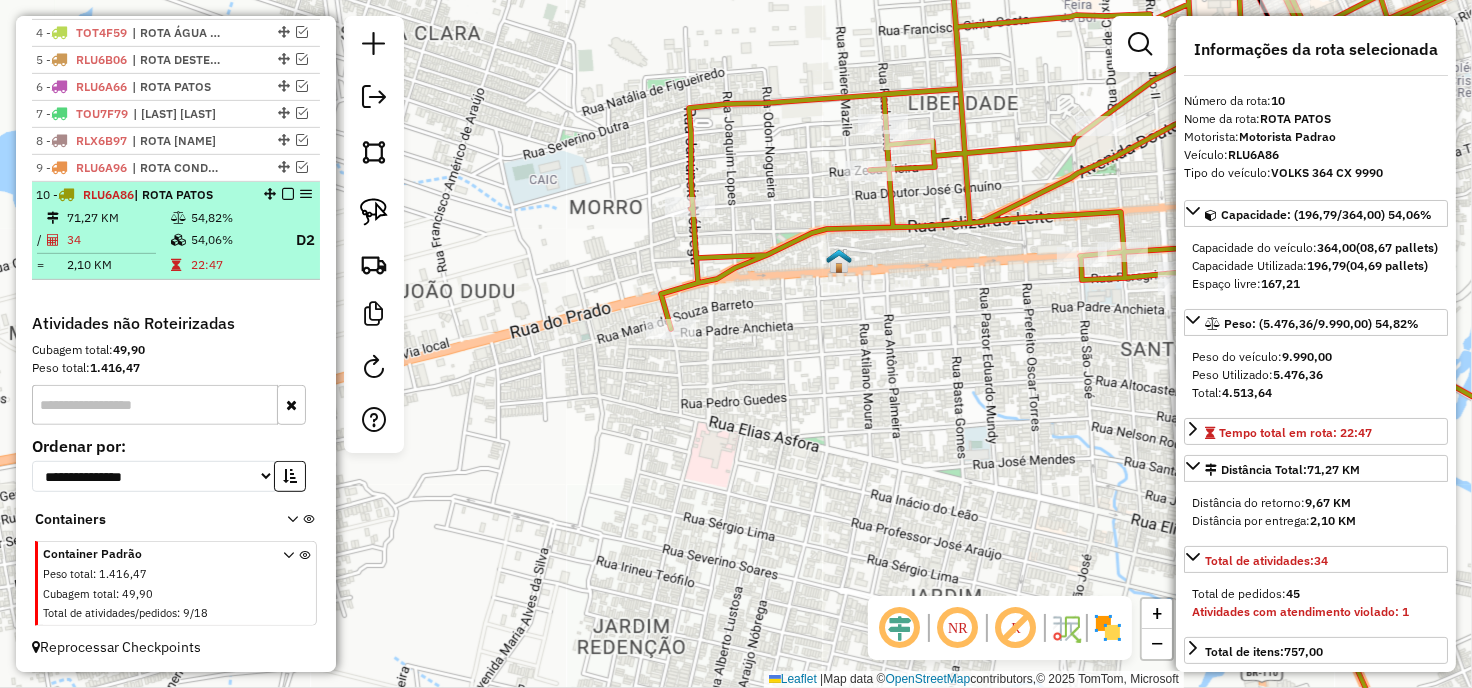 click at bounding box center [288, 194] 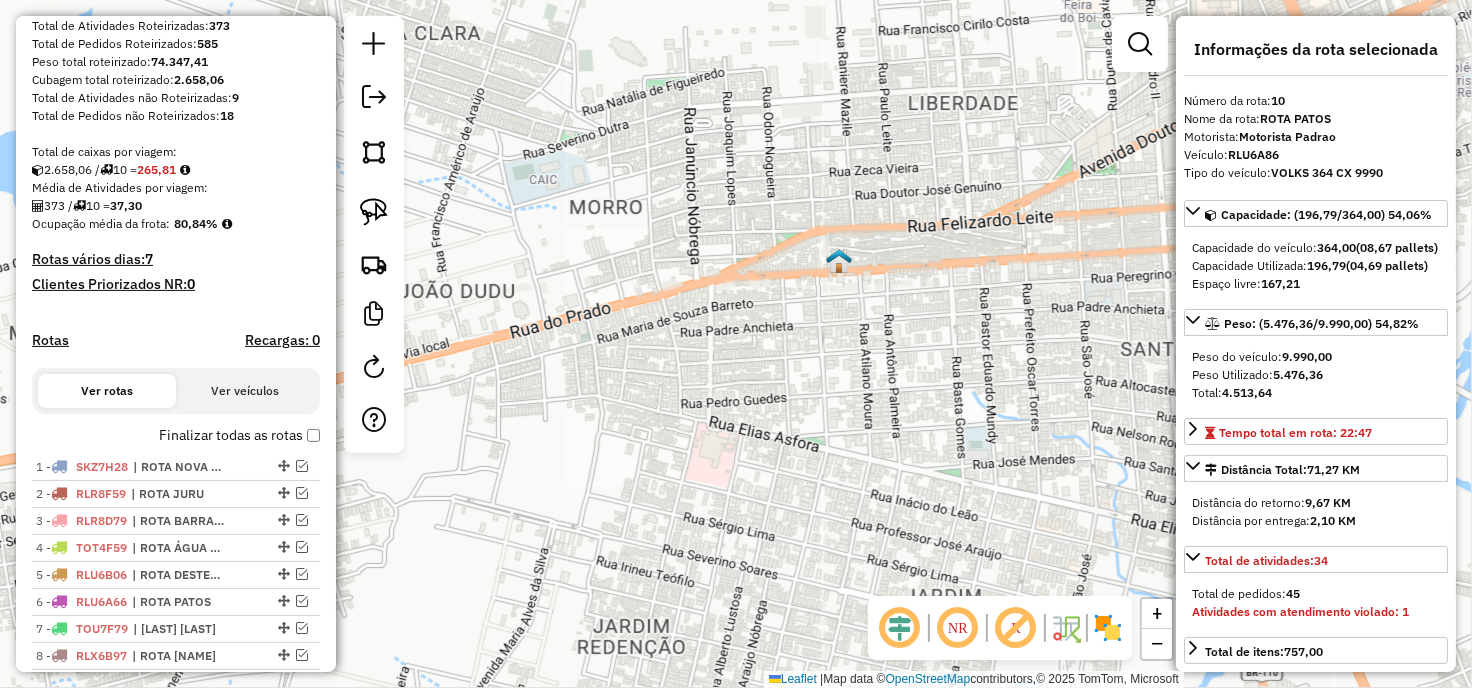 scroll, scrollTop: 0, scrollLeft: 0, axis: both 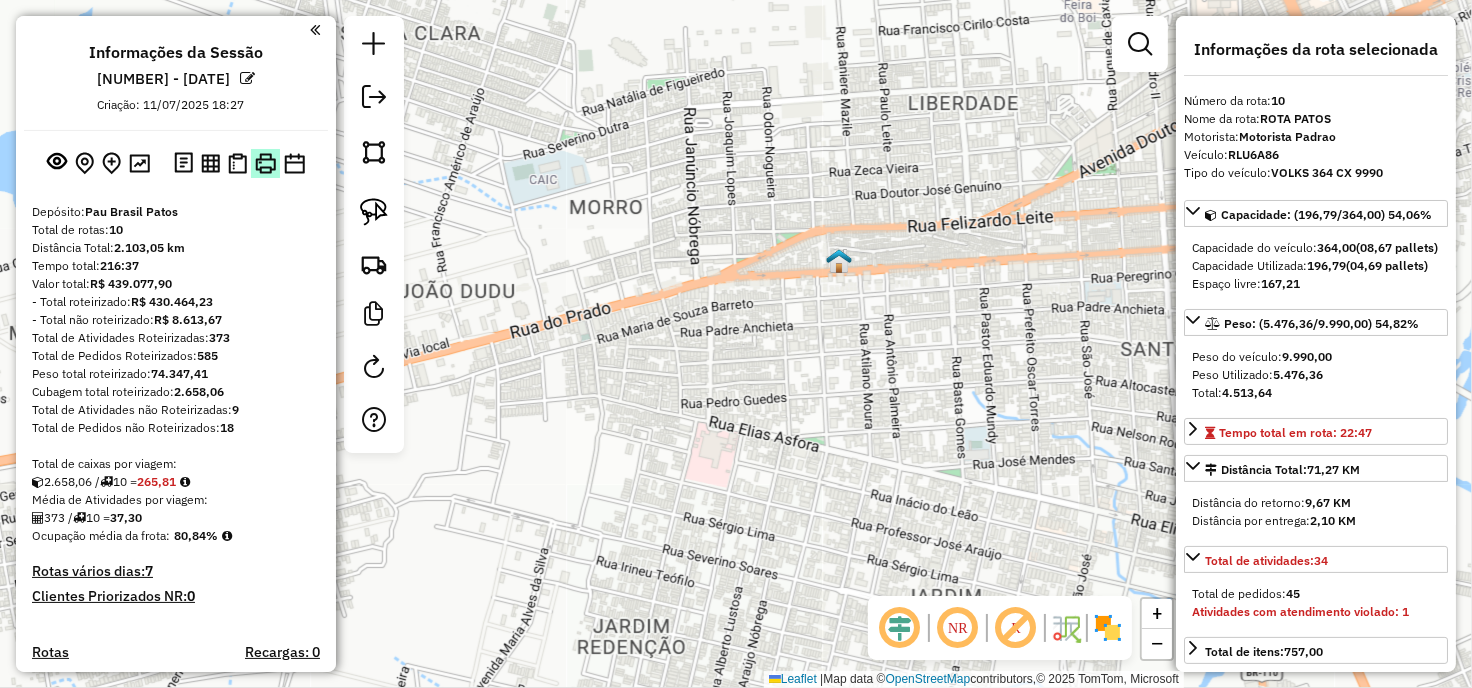 click at bounding box center [265, 163] 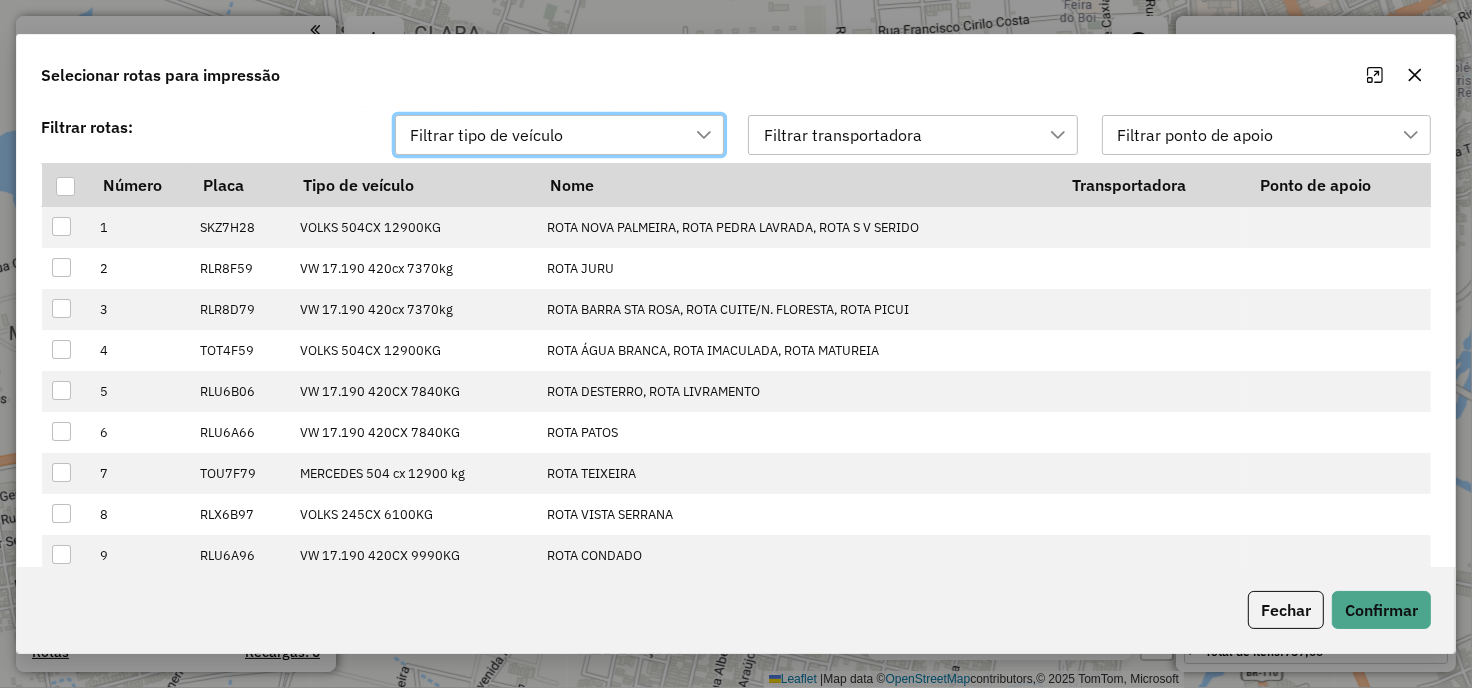scroll, scrollTop: 13, scrollLeft: 88, axis: both 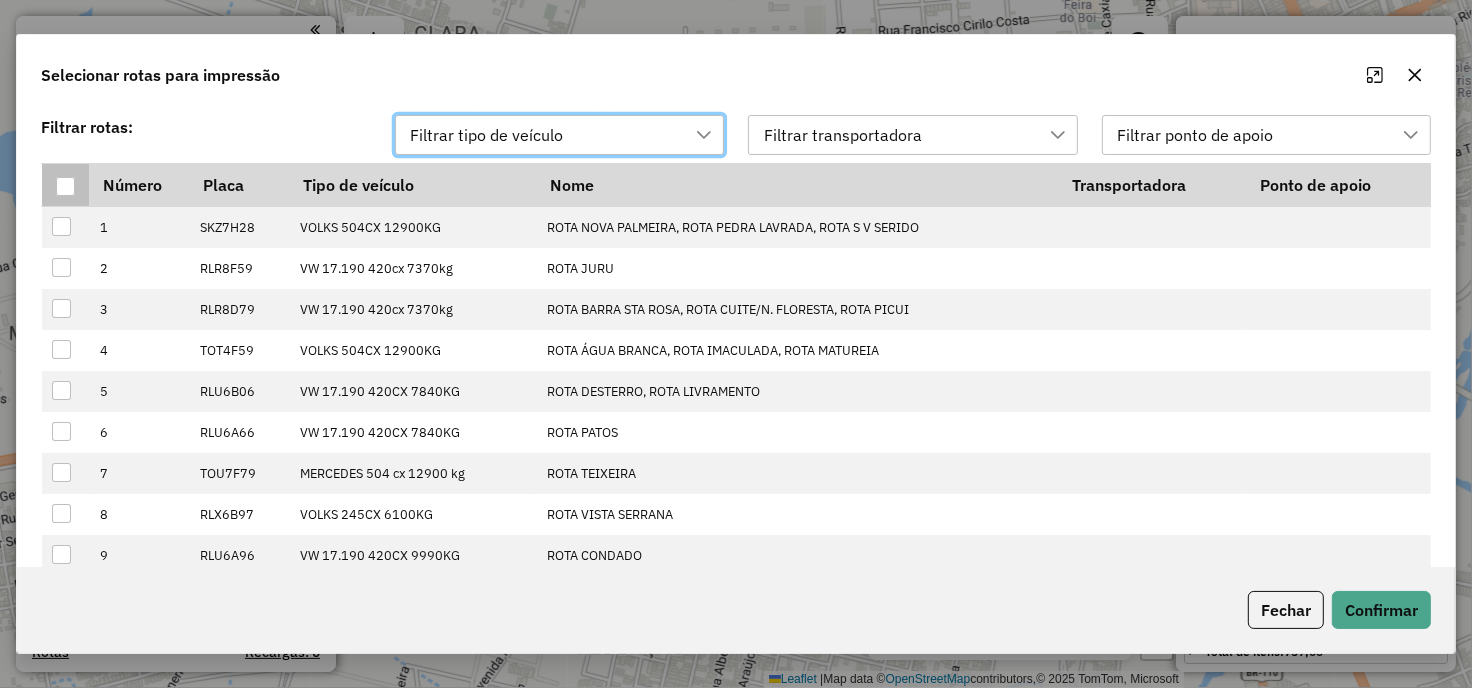 click at bounding box center [65, 186] 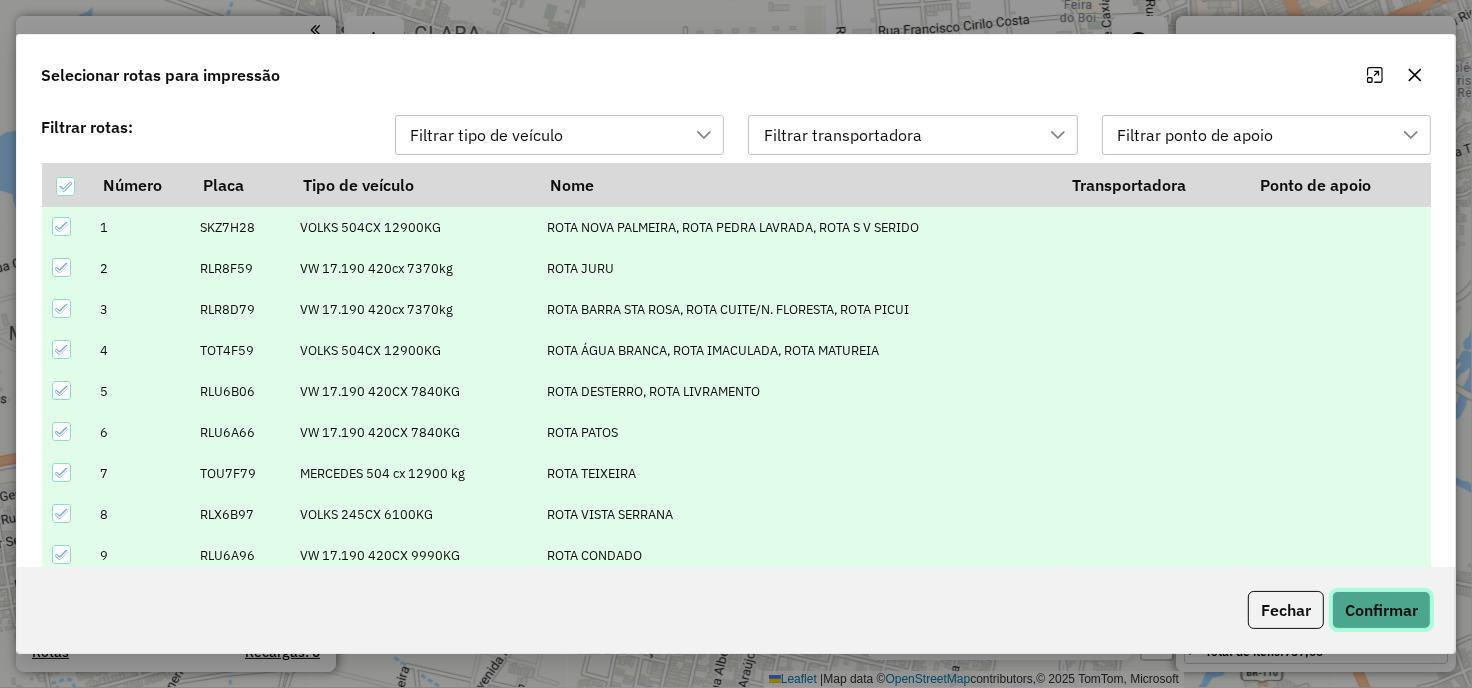 click on "Confirmar" 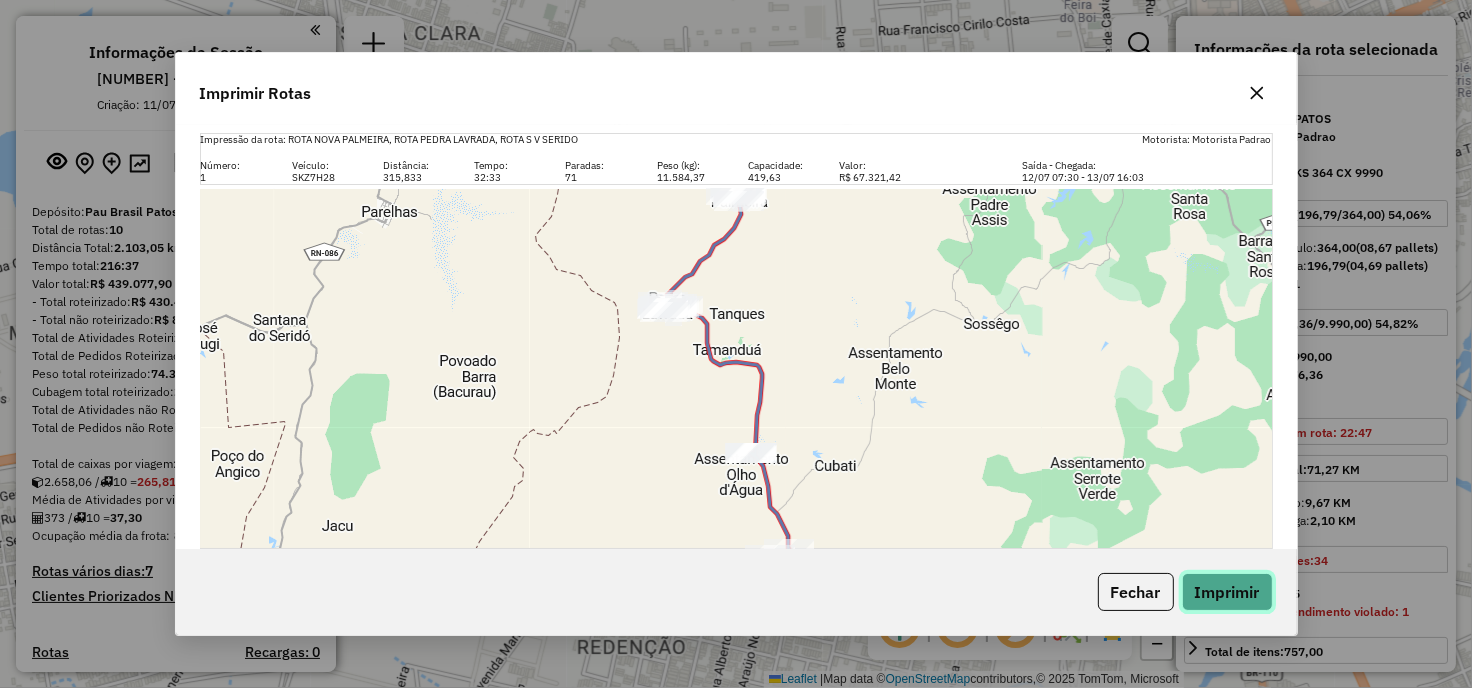 click on "Imprimir" 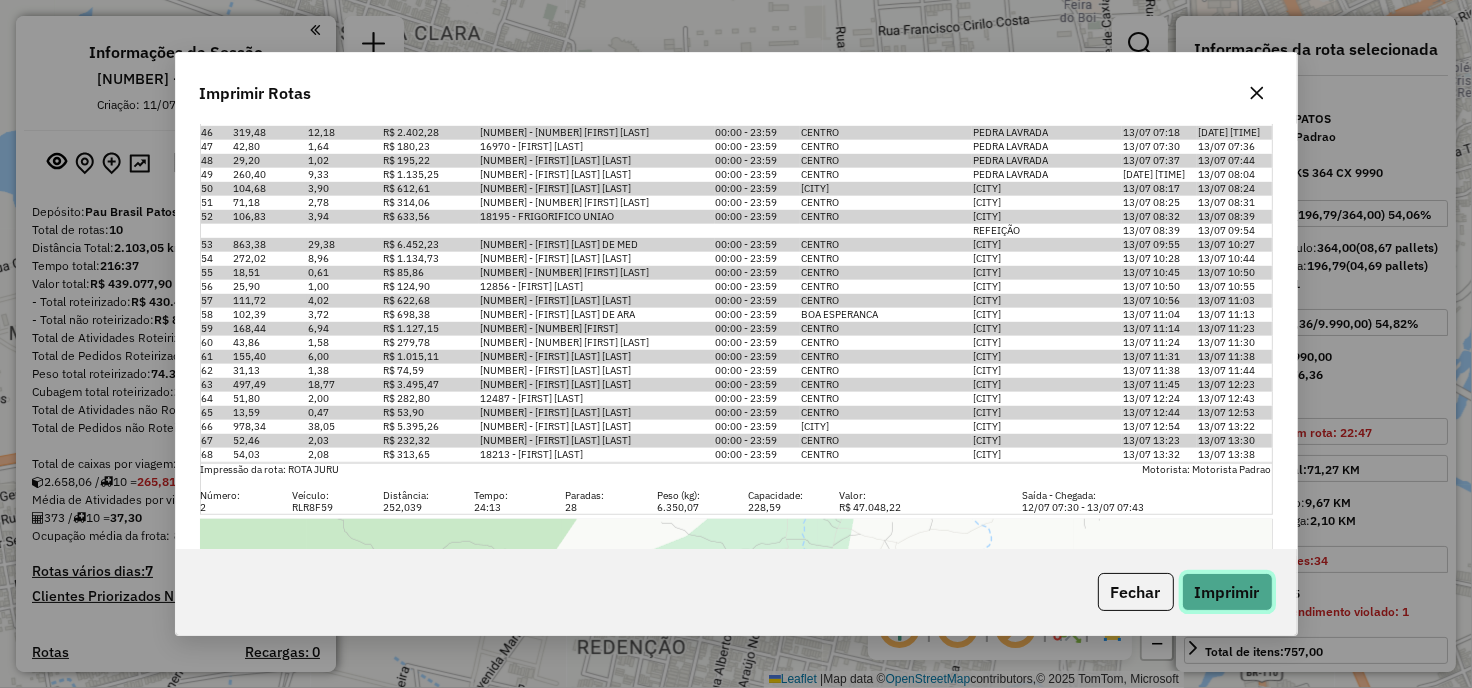 scroll, scrollTop: 1333, scrollLeft: 0, axis: vertical 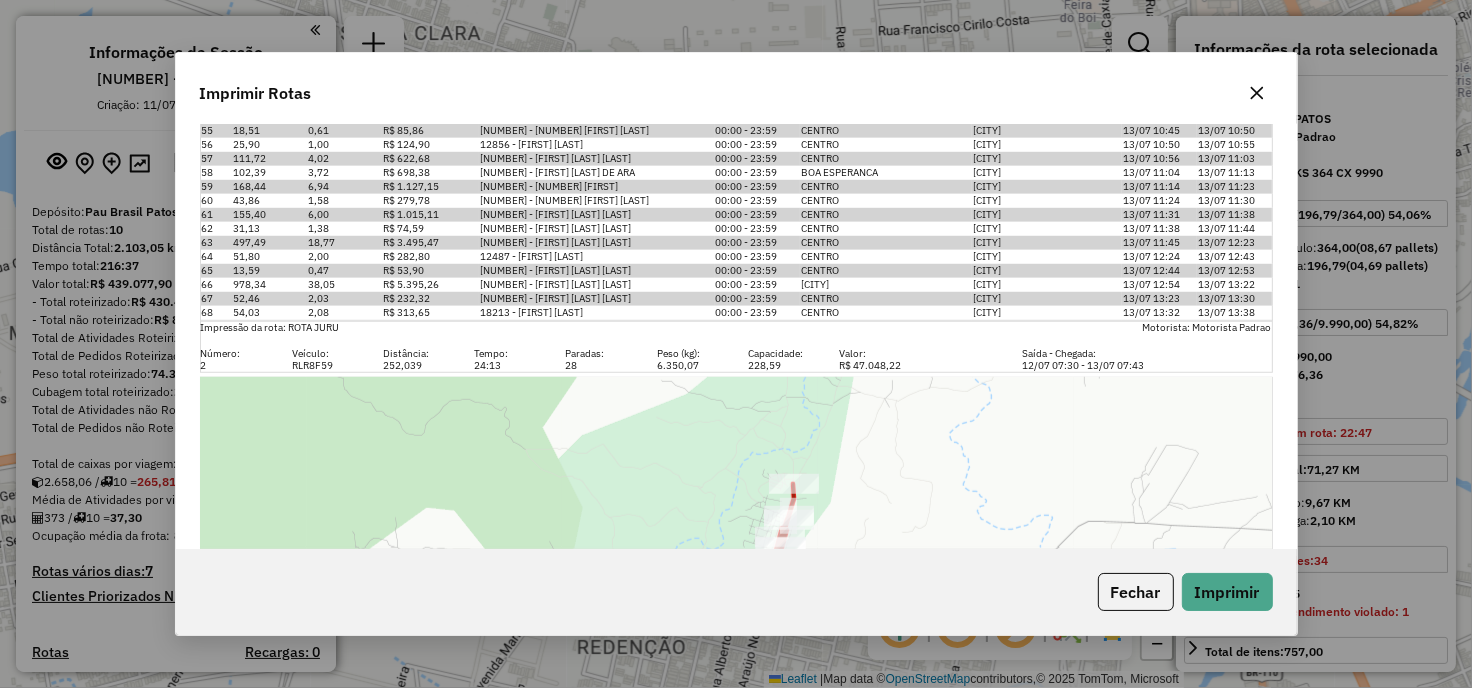click 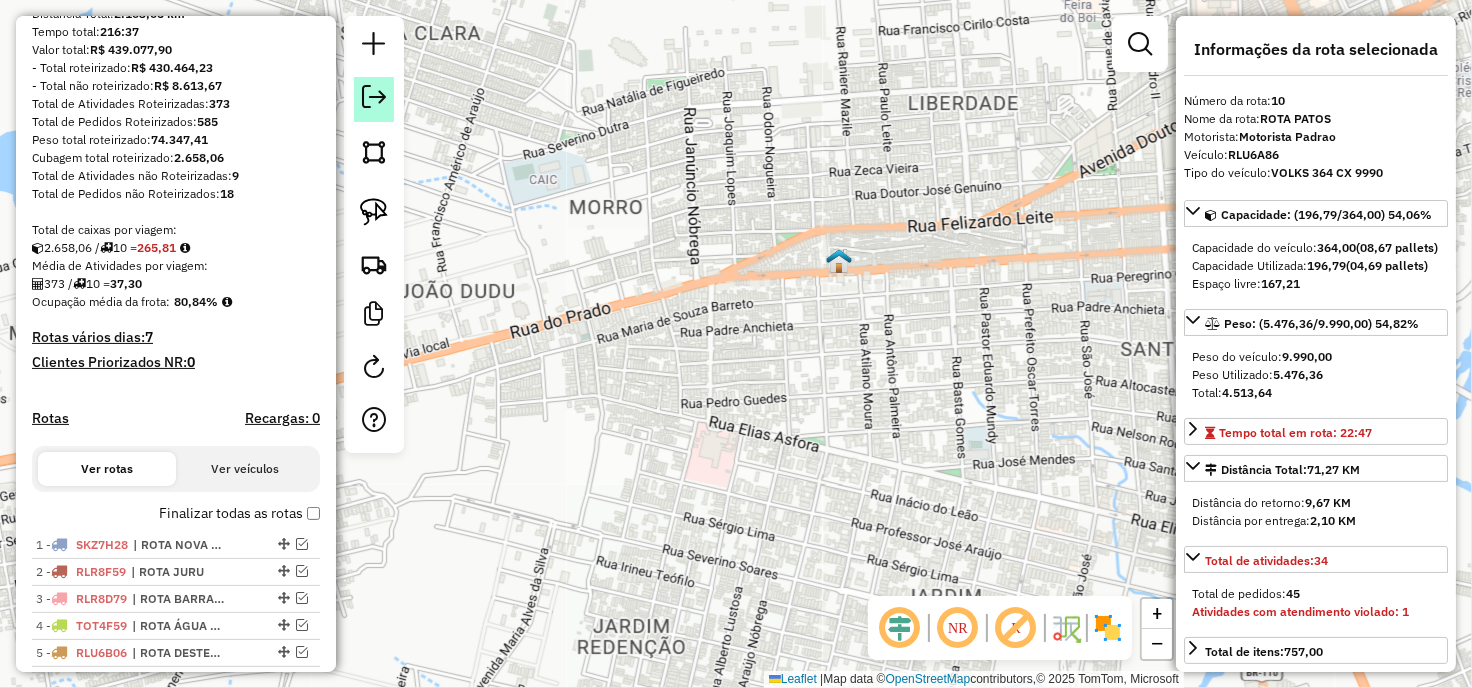scroll, scrollTop: 147, scrollLeft: 0, axis: vertical 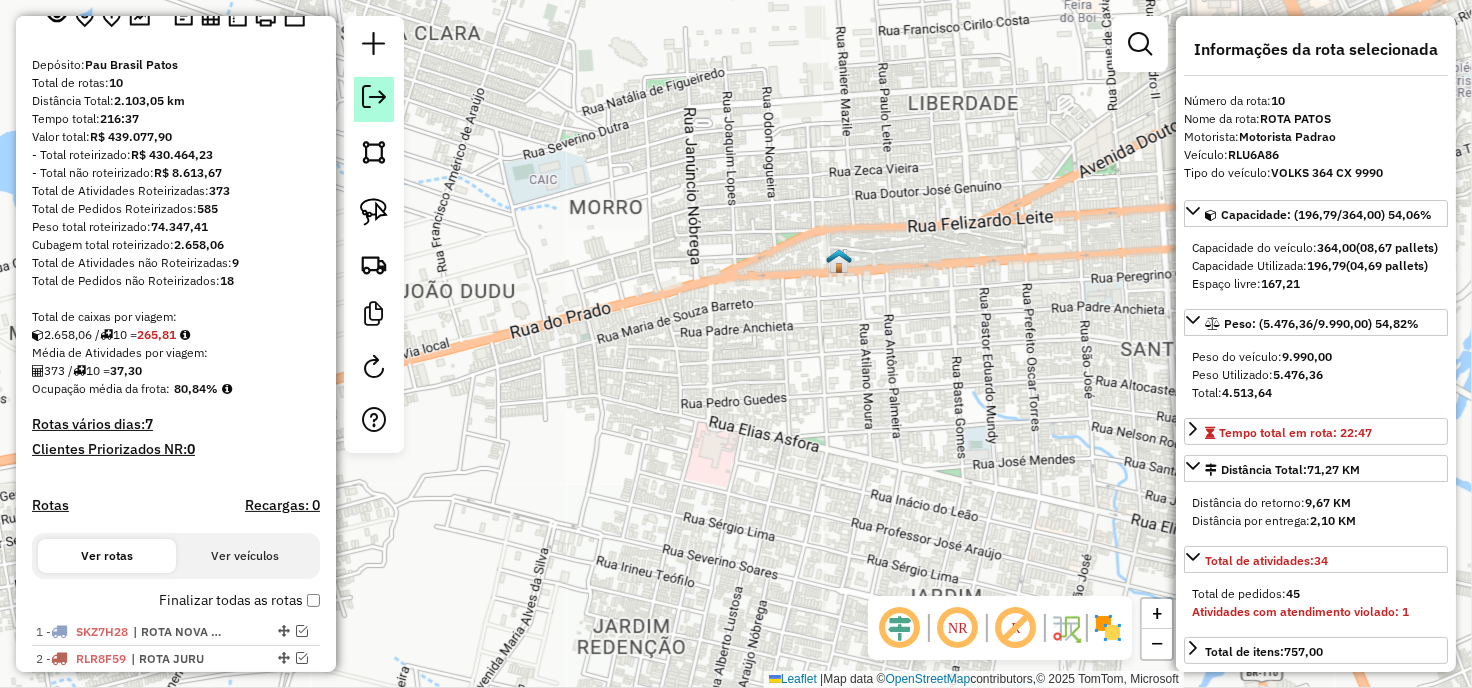 click 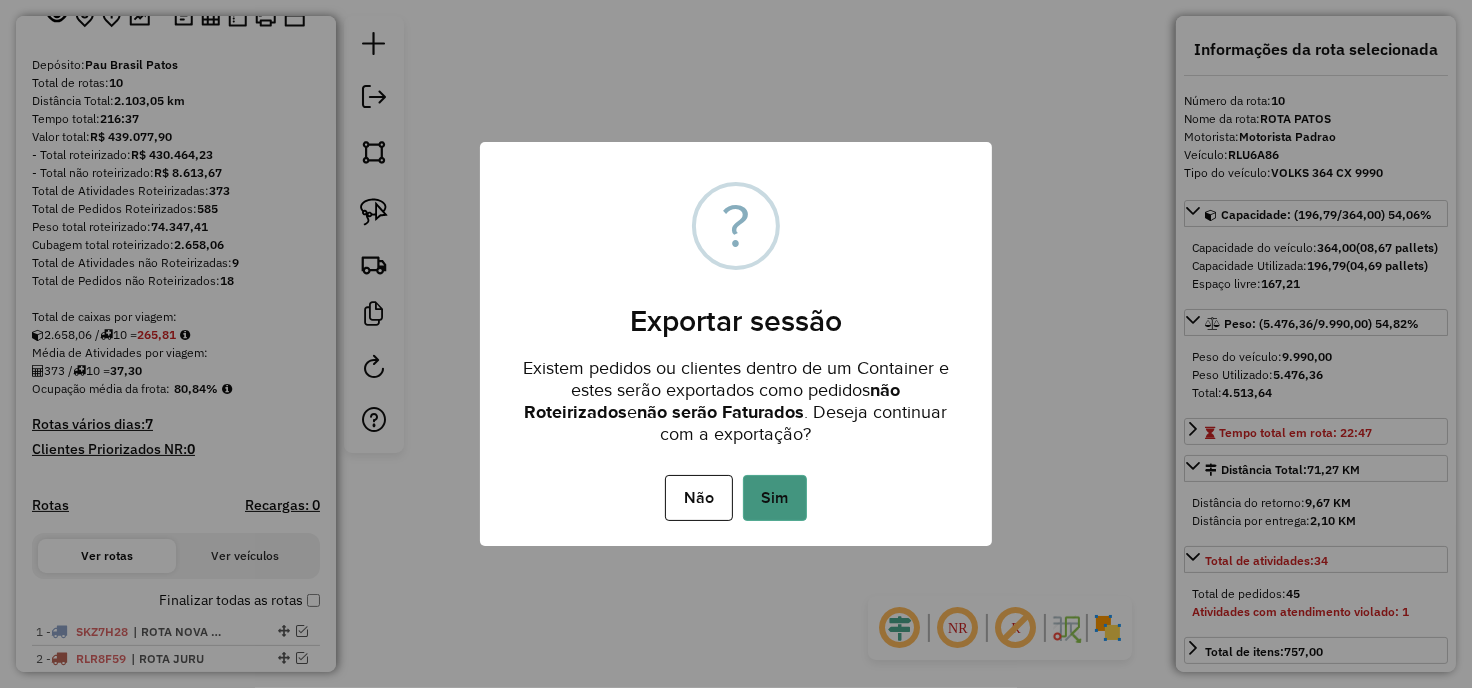 click on "Sim" at bounding box center [775, 498] 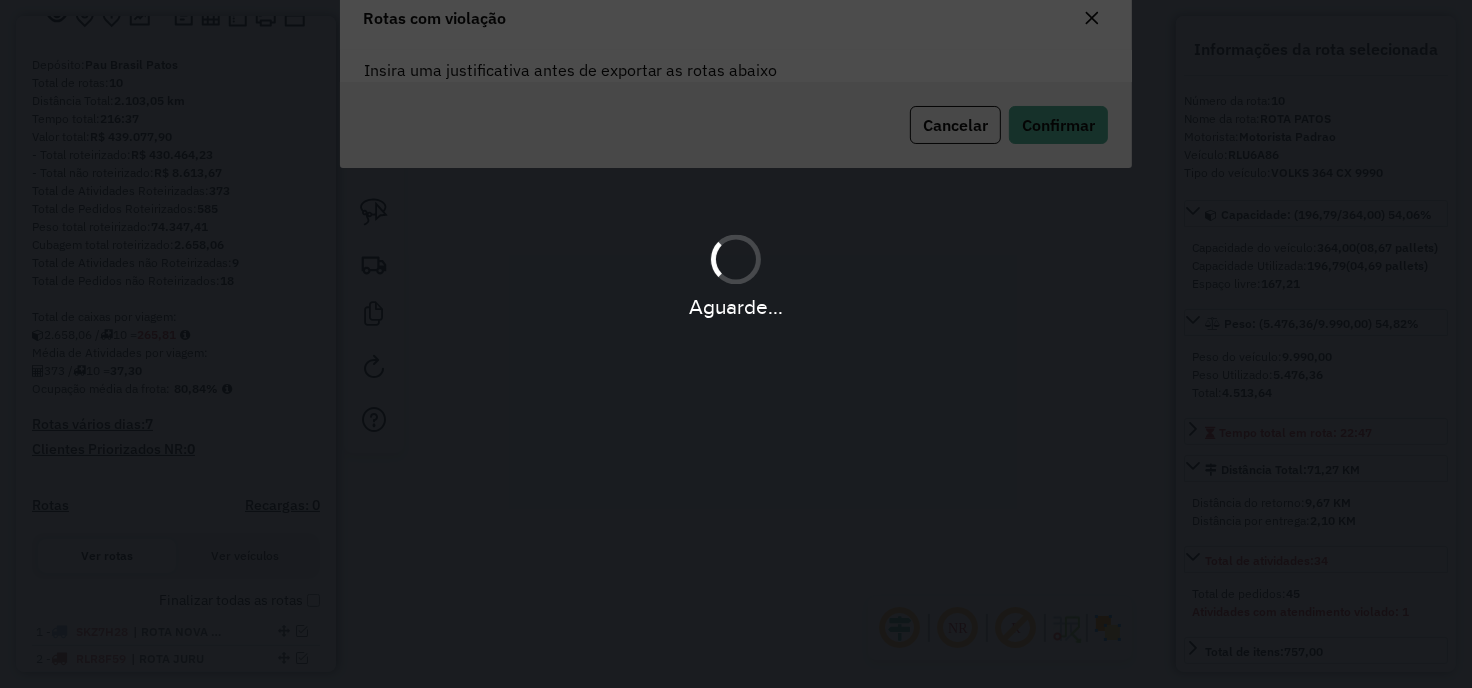 scroll, scrollTop: 0, scrollLeft: 0, axis: both 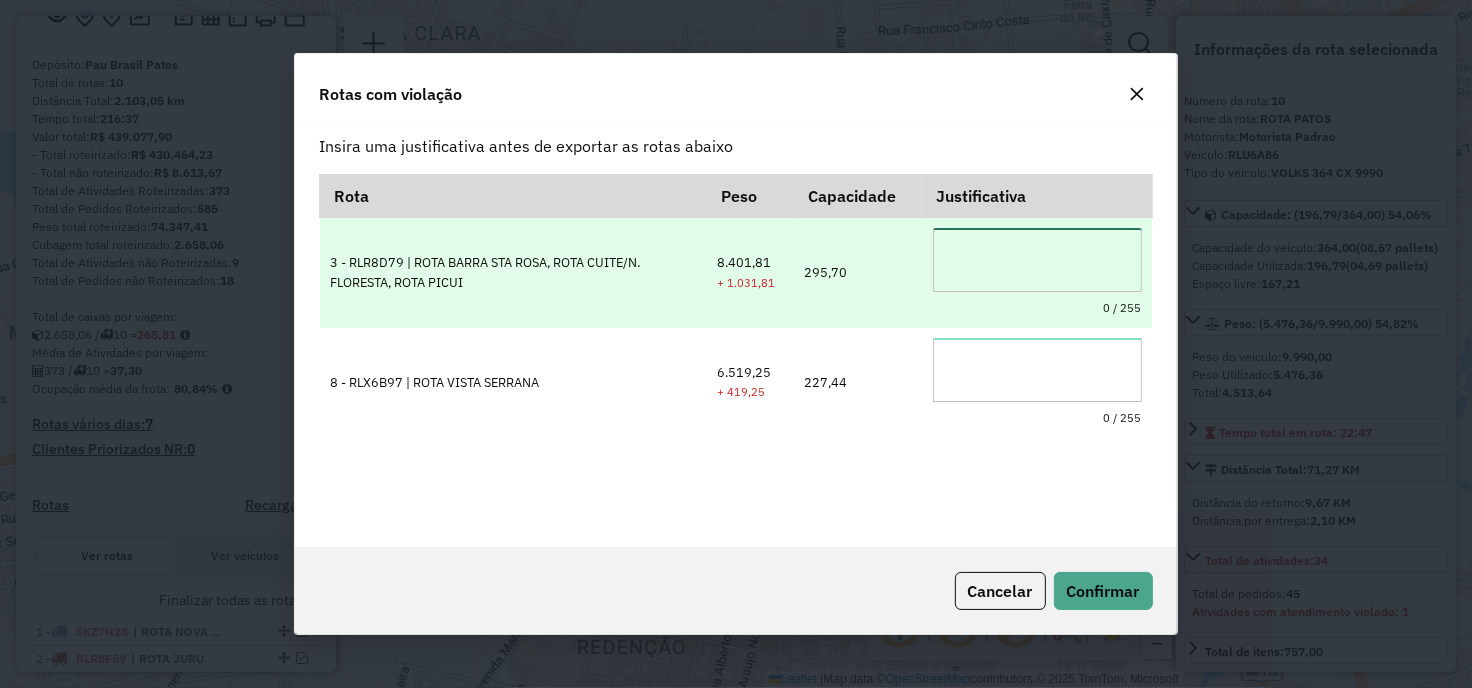 click at bounding box center [1037, 260] 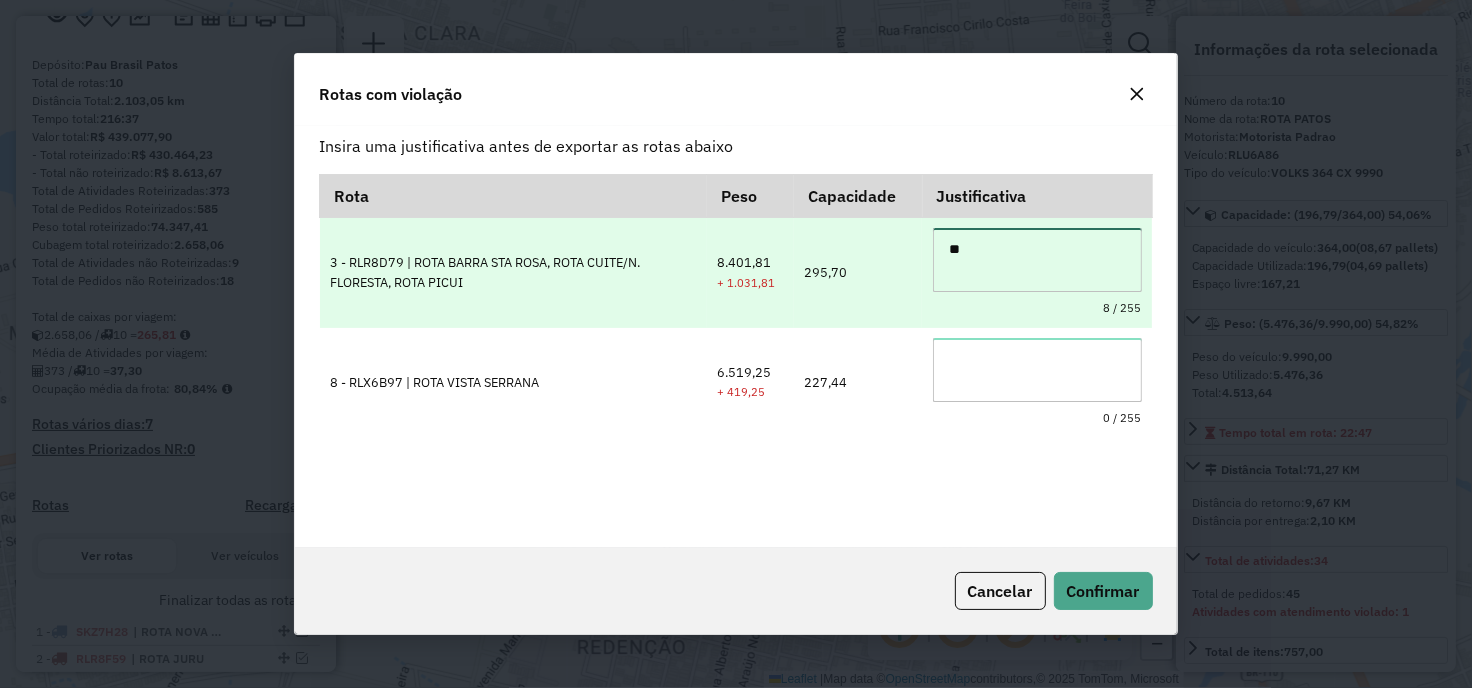 type on "*" 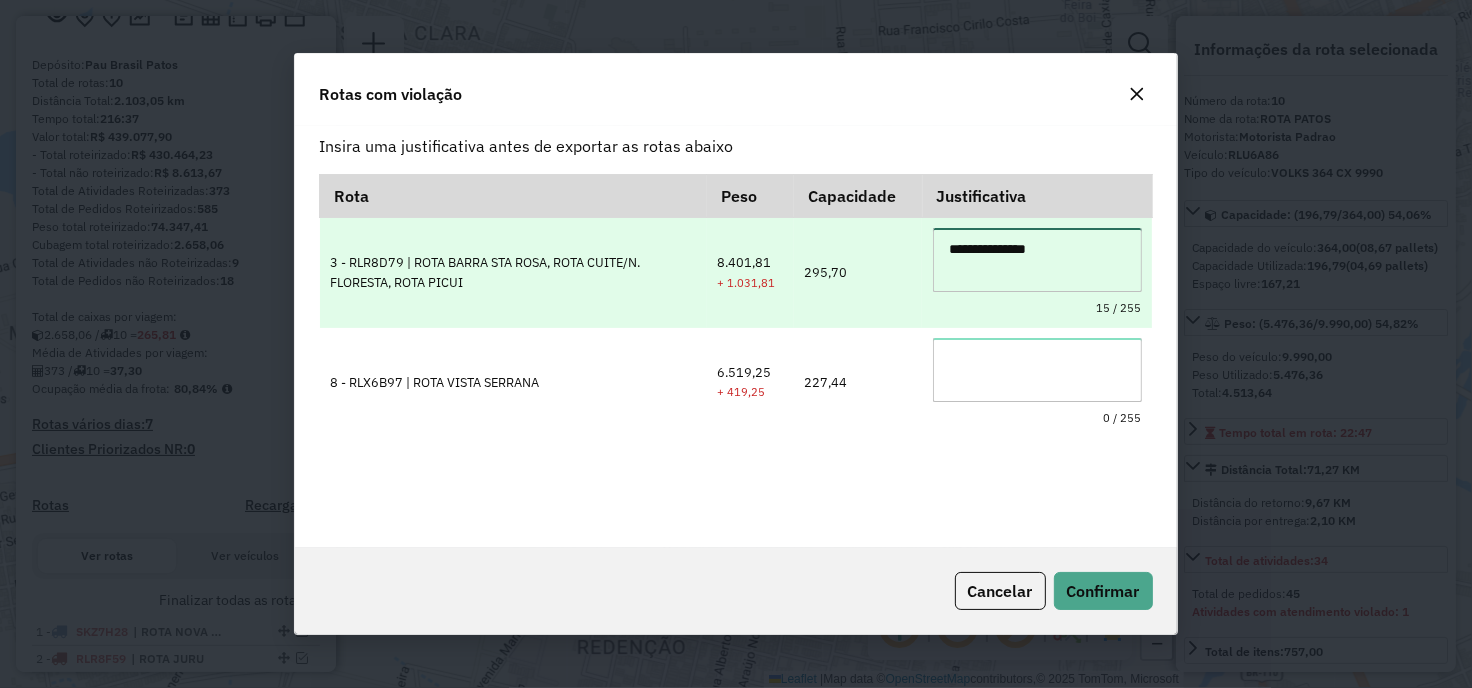 type on "**********" 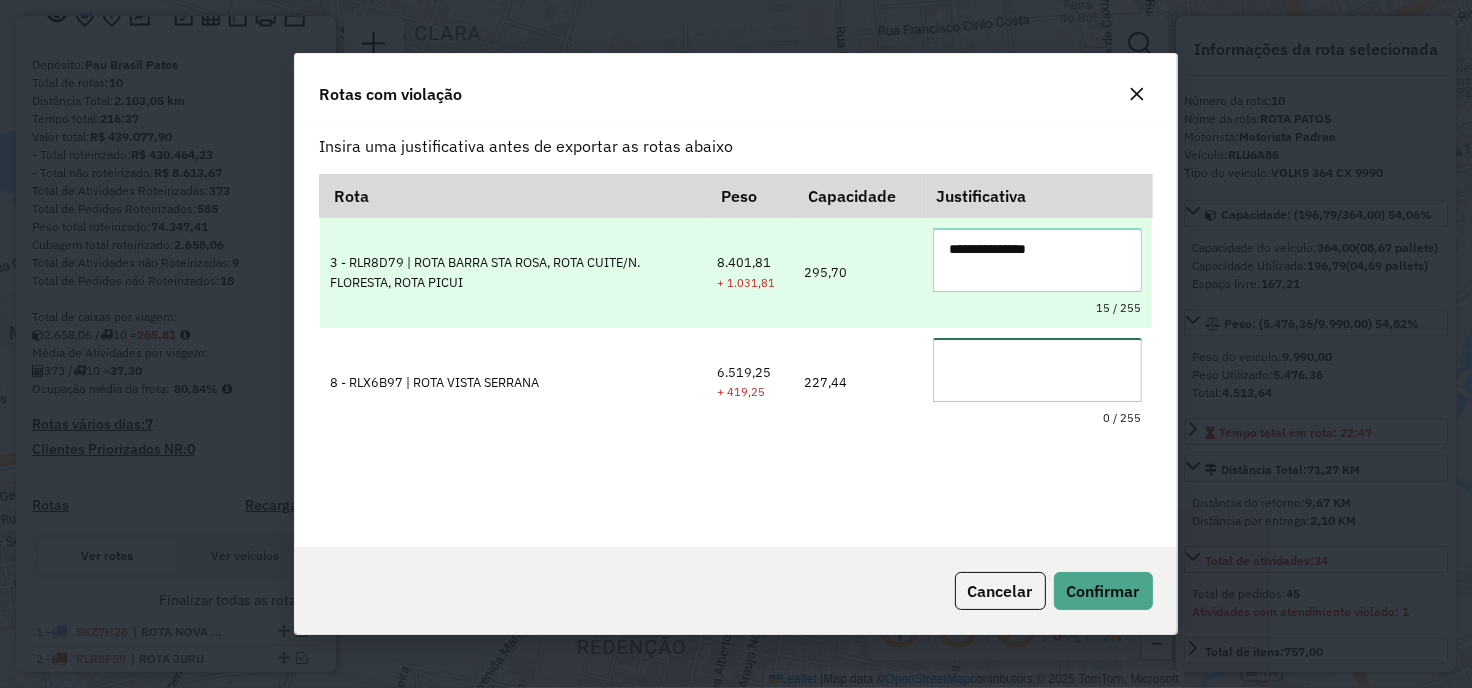 paste on "**********" 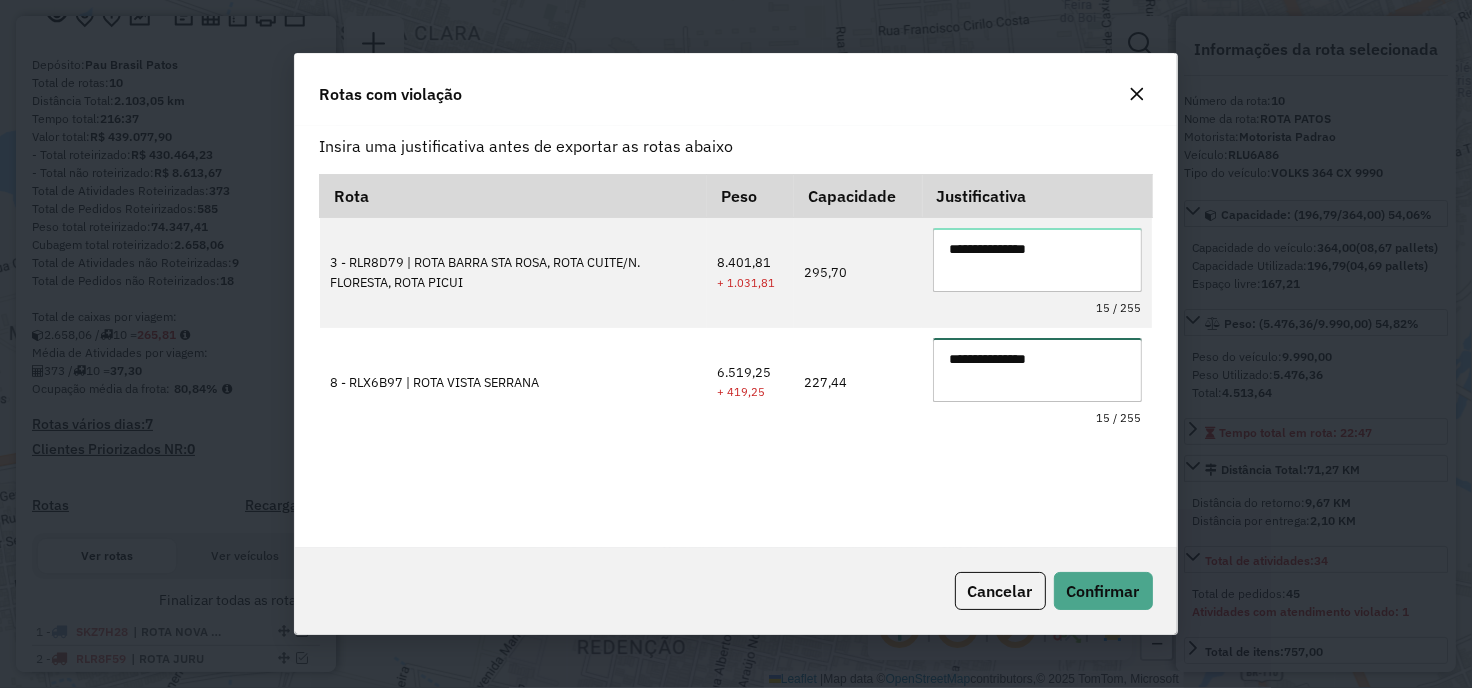 type on "**********" 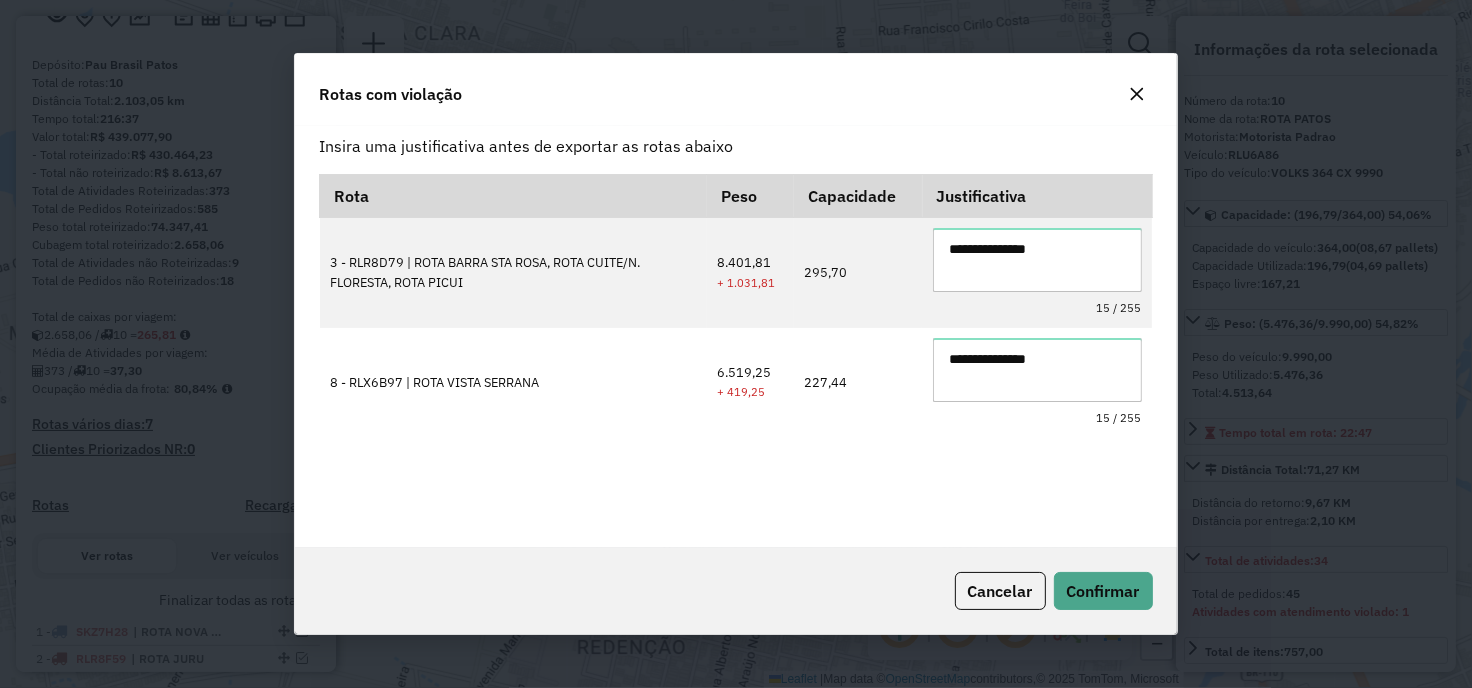 type 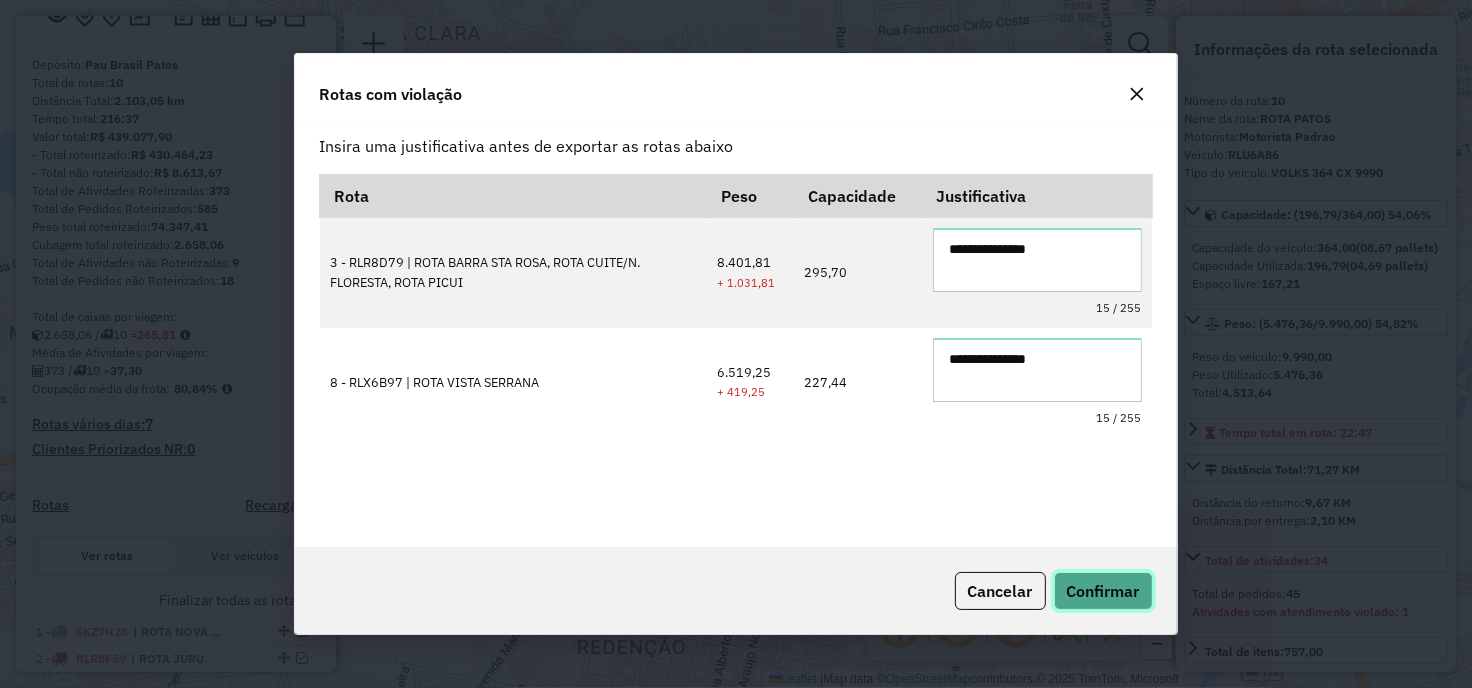 type 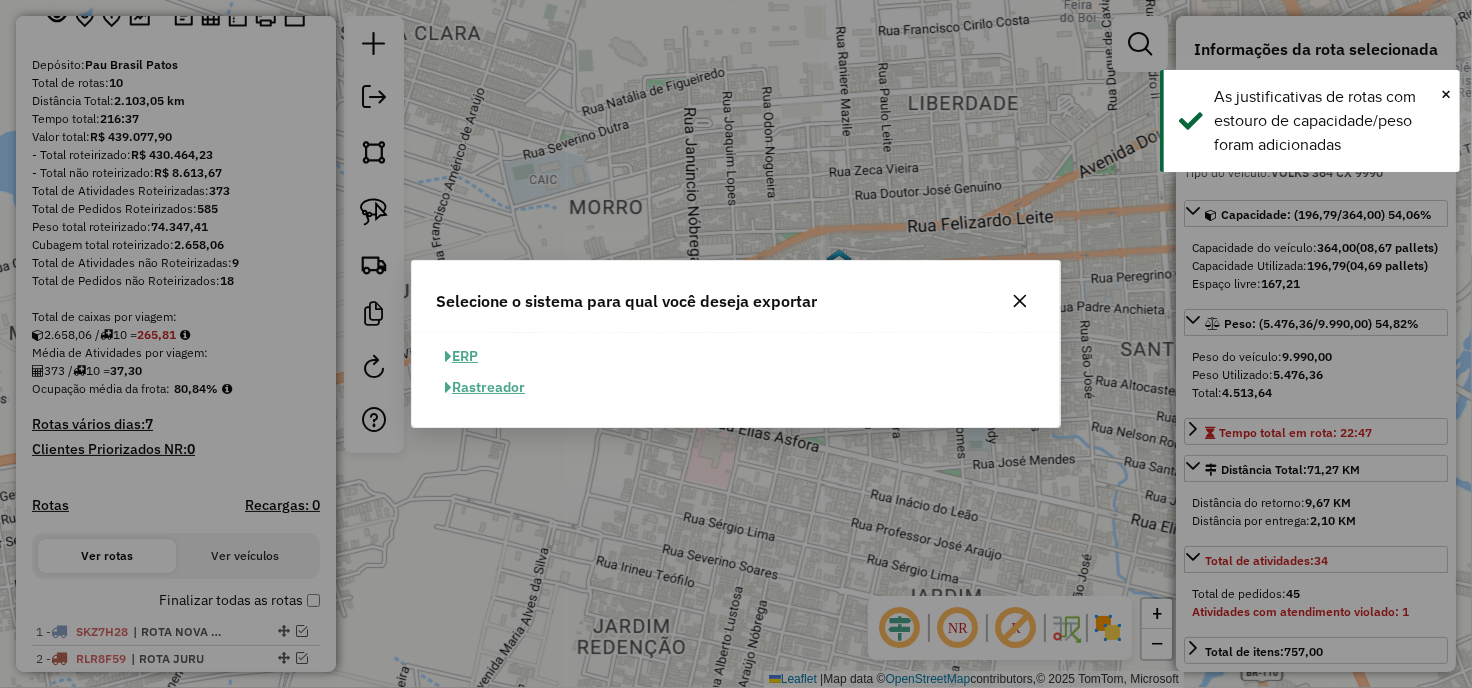 click on "ERP" 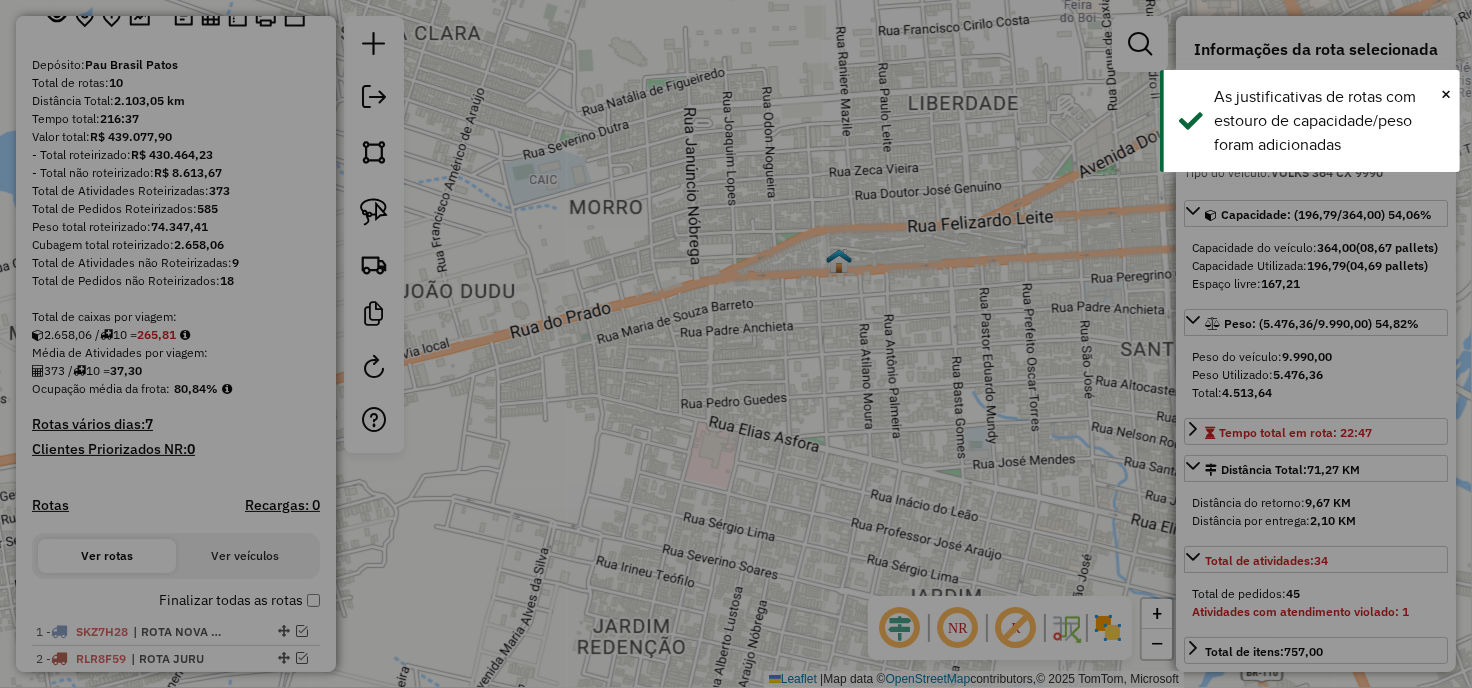 select on "**" 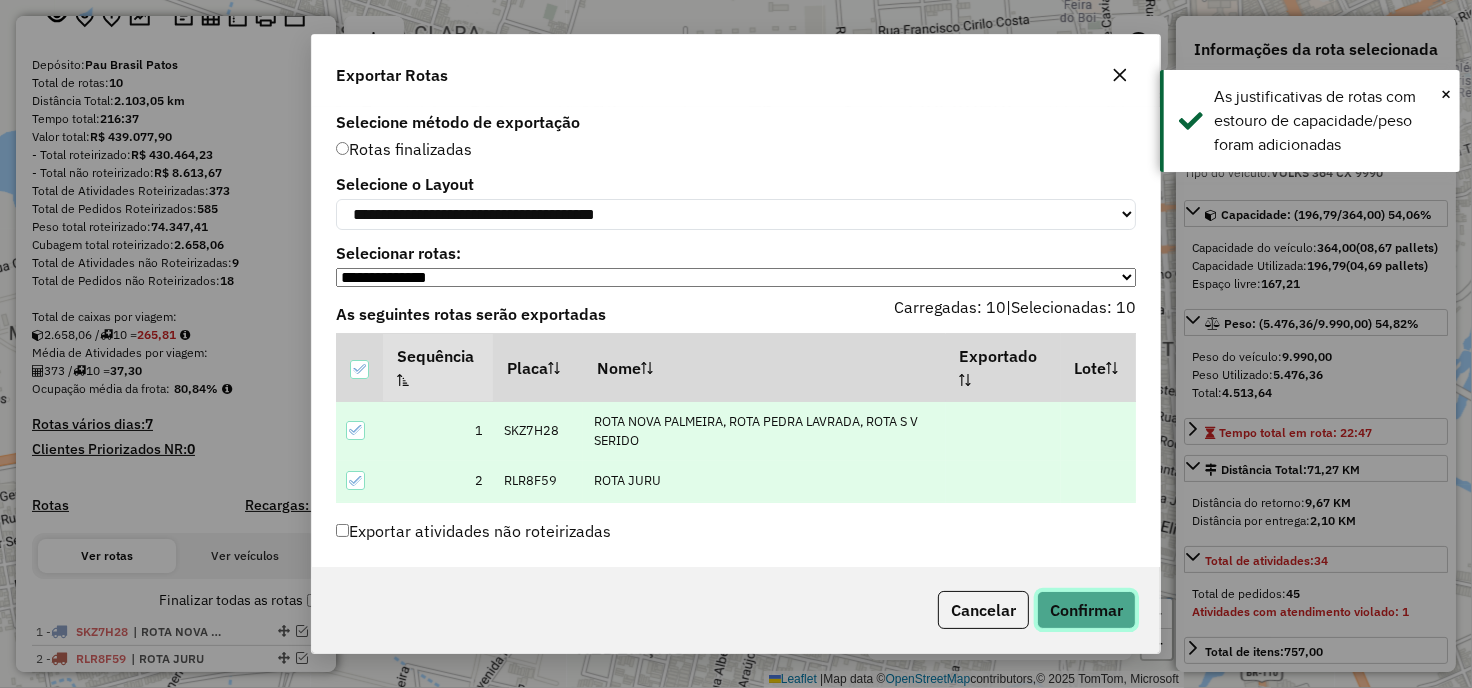 click on "Confirmar" 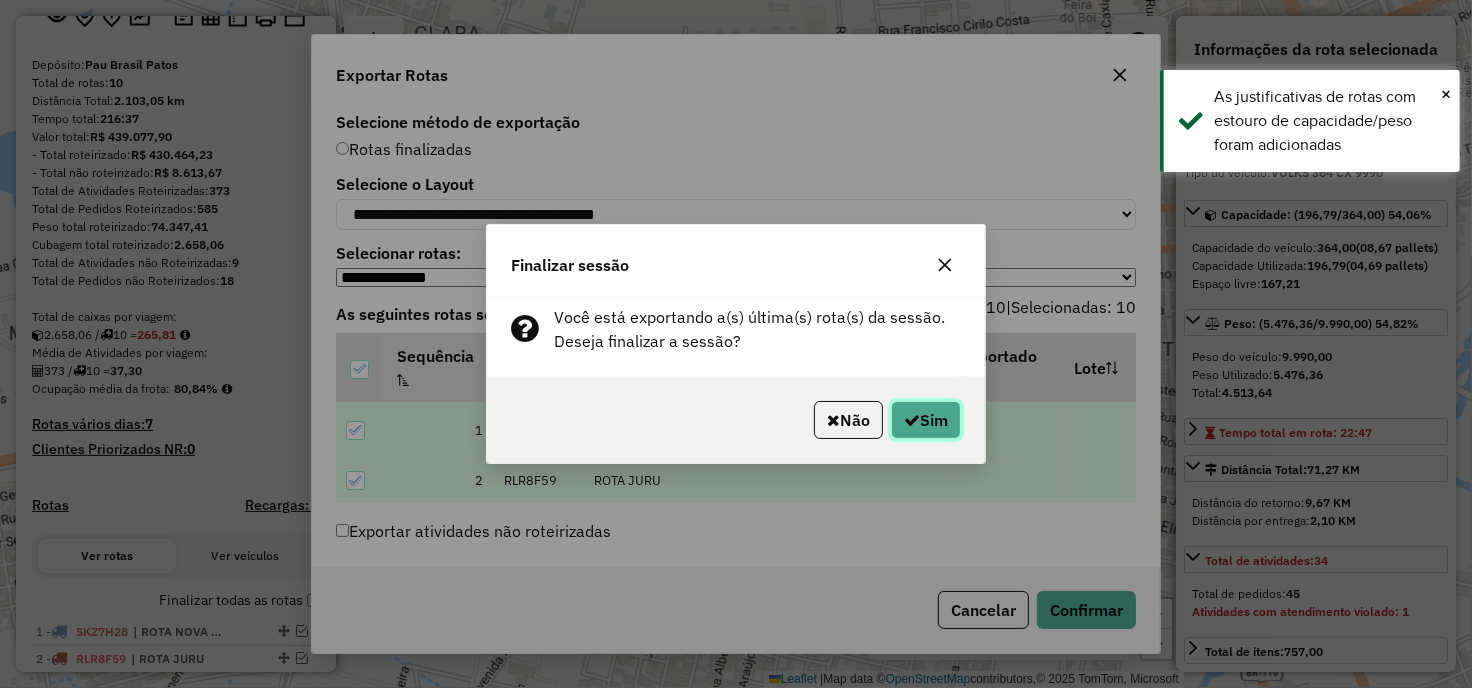click on "Sim" 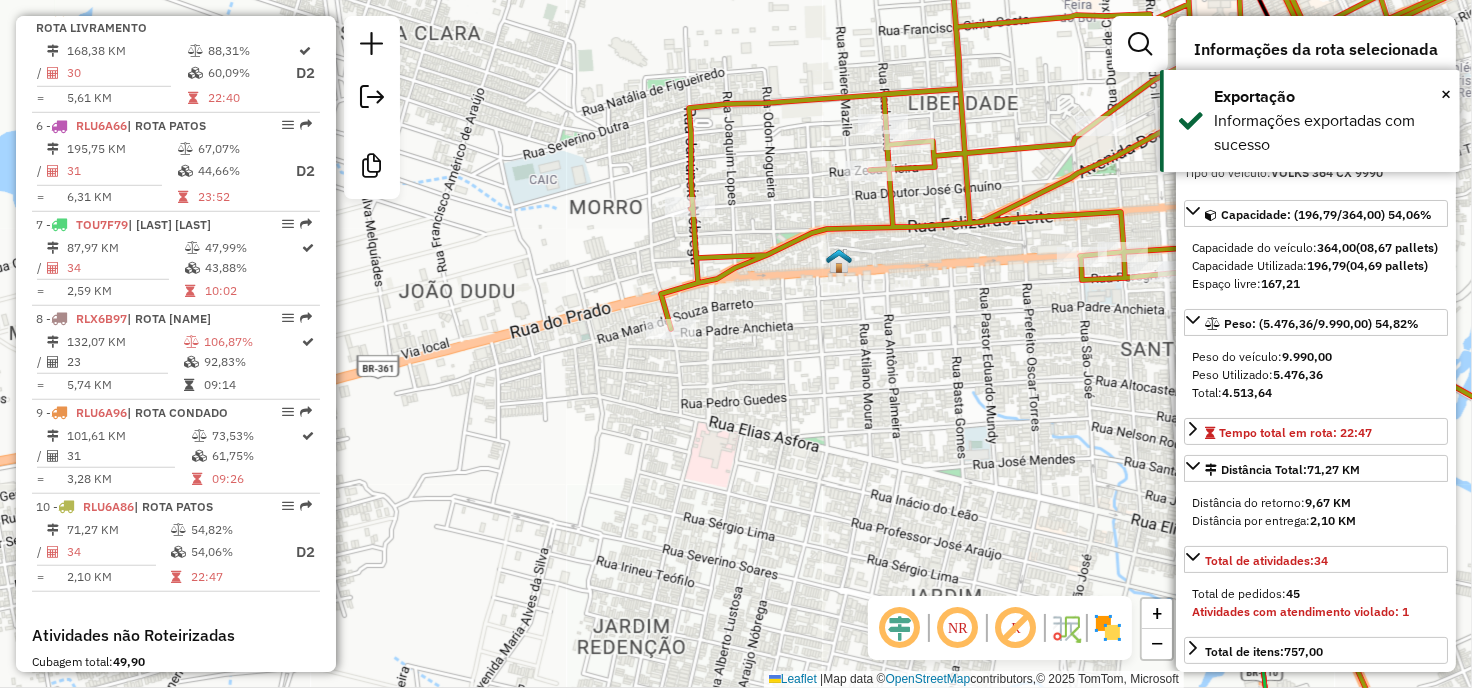 scroll, scrollTop: 1570, scrollLeft: 0, axis: vertical 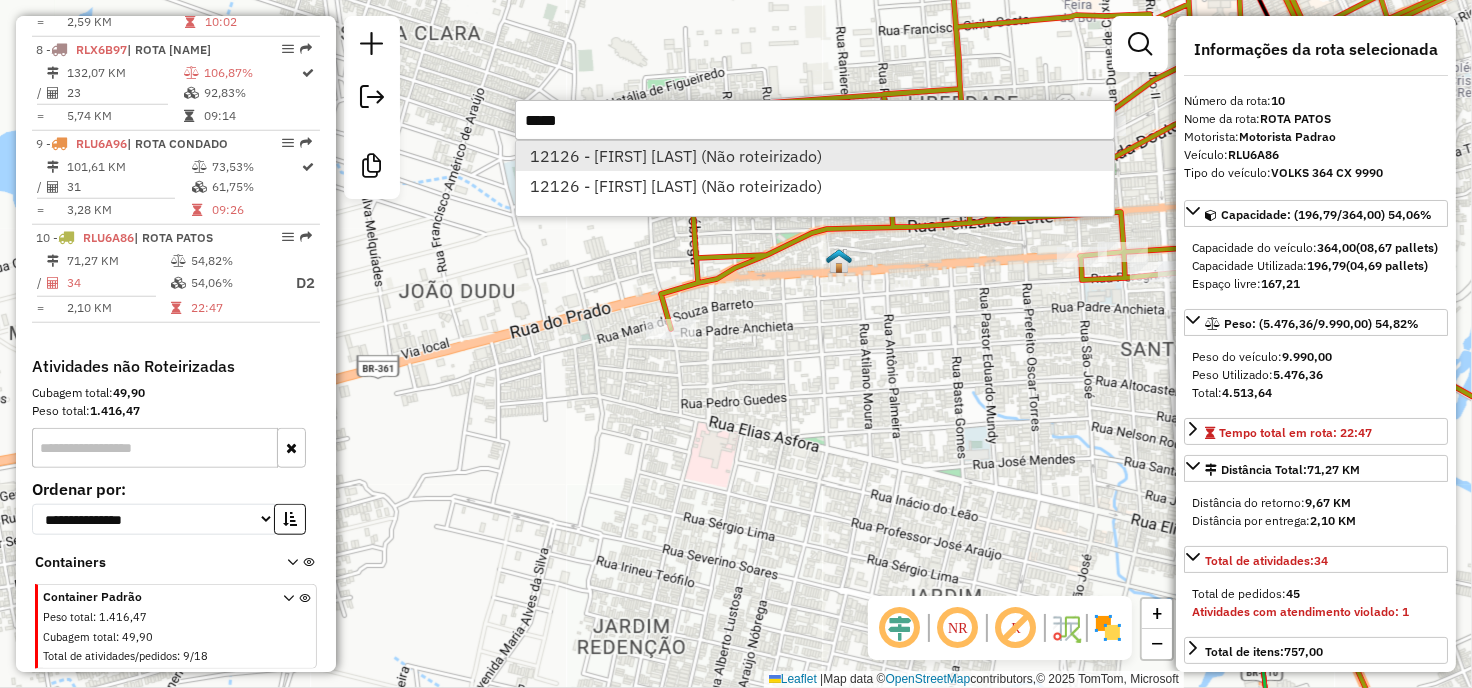 type on "*****" 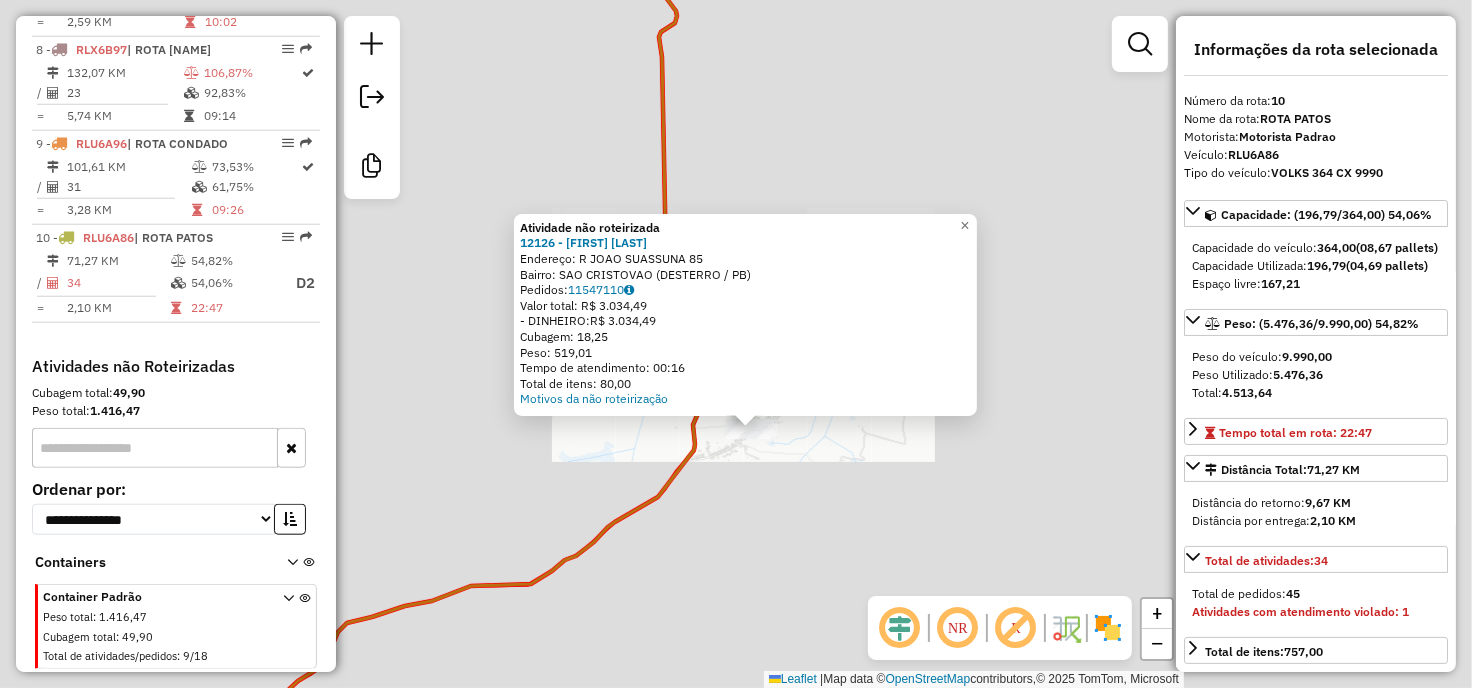 drag, startPoint x: 713, startPoint y: 580, endPoint x: 830, endPoint y: 505, distance: 138.97482 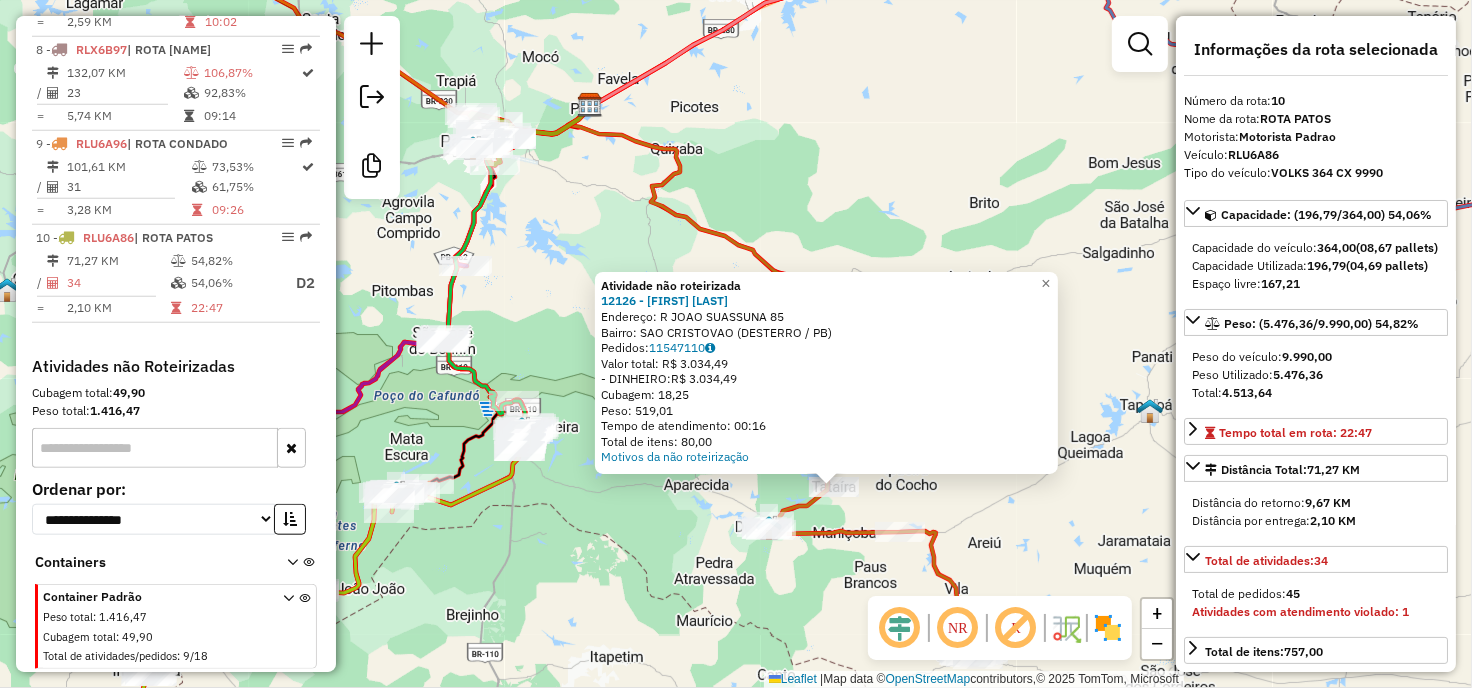 drag, startPoint x: 826, startPoint y: 581, endPoint x: 826, endPoint y: 533, distance: 48 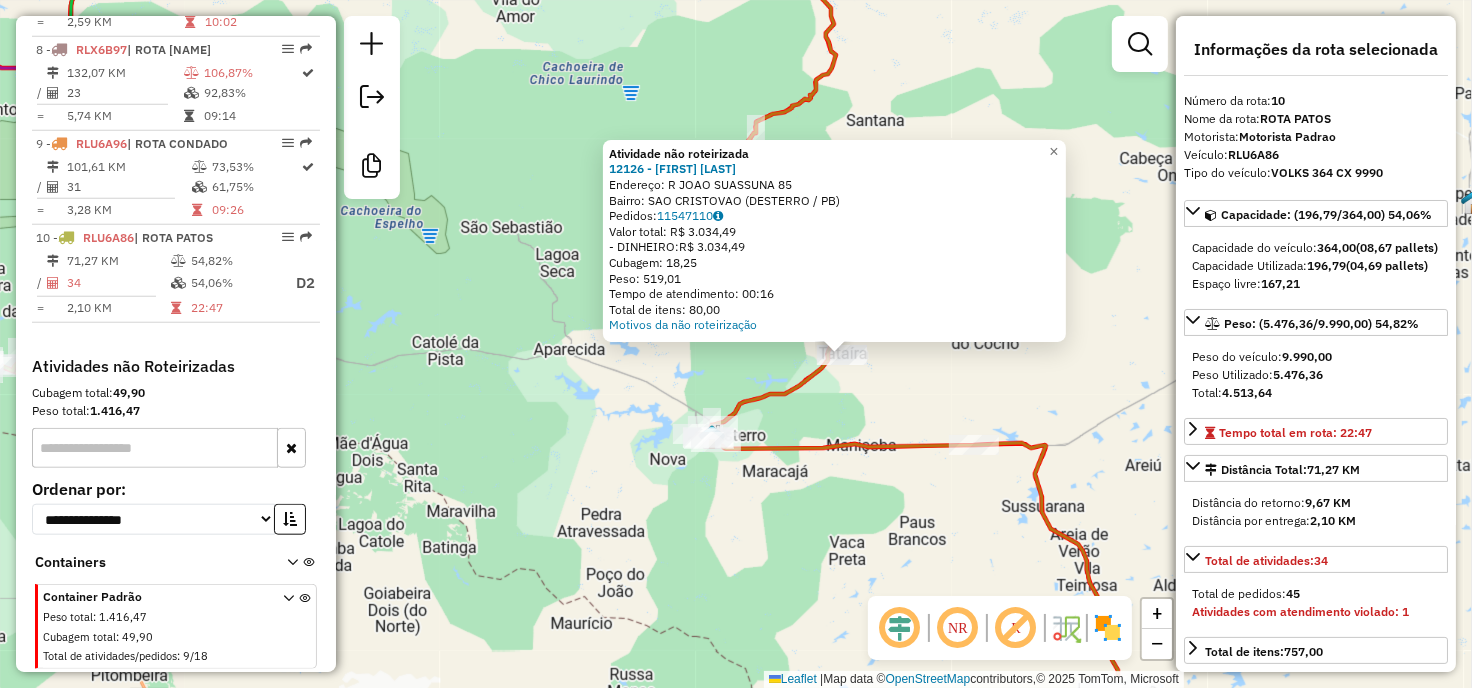 click on "Atividade não roteirizada [NUMBER] - [FIRST] [LAST] [LAST] Endereço: R   [STREET]                 [NUMBER]   Bairro: [NEIGHBORHOOD] ([CITY] / PB)   Pedidos:  [NUMBER]   Valor total: R$ 3.034,49   - DINHEIRO:  R$ 3.034,49   Cubagem: 18,25   Peso: 519,01   Tempo de atendimento: 00:16   Total de itens: 80,00  Motivos da não roteirização × Janela de atendimento Grade de atendimento Capacidade Transportadoras Veículos Cliente Pedidos  Rotas Selecione os dias de semana para filtrar as janelas de atendimento  Seg   Ter   Qua   Qui   Sex   Sáb   Dom  Informe o período da janela de atendimento: De: Até:  Filtrar exatamente a janela do cliente  Considerar janela de atendimento padrão  Selecione os dias de semana para filtrar as grades de atendimento  Seg   Ter   Qua   Qui   Sex   Sáb   Dom   Considerar clientes sem dia de atendimento cadastrado  Clientes fora do dia de atendimento selecionado Filtrar as atividades entre os valores definidos abaixo:  Peso mínimo:   Peso máximo:   Cubagem mínima:   De:   De:" 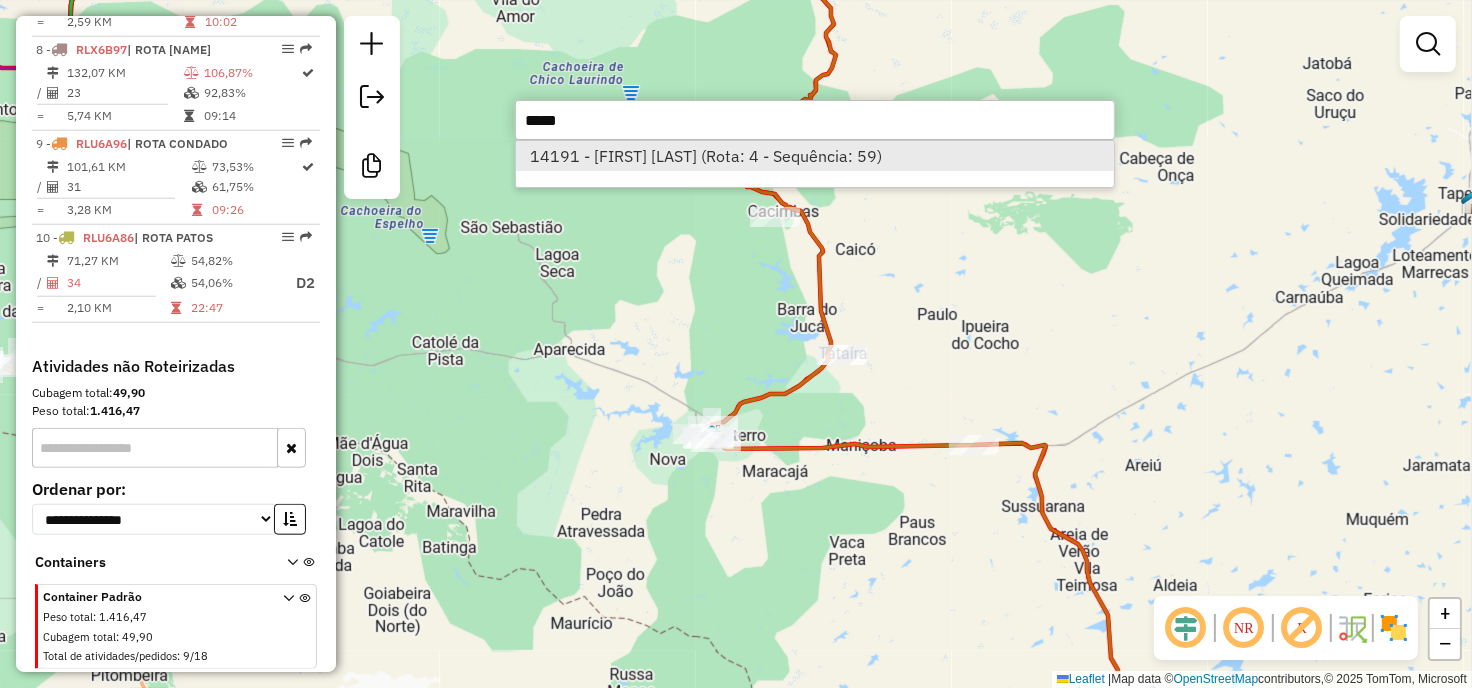 type on "*****" 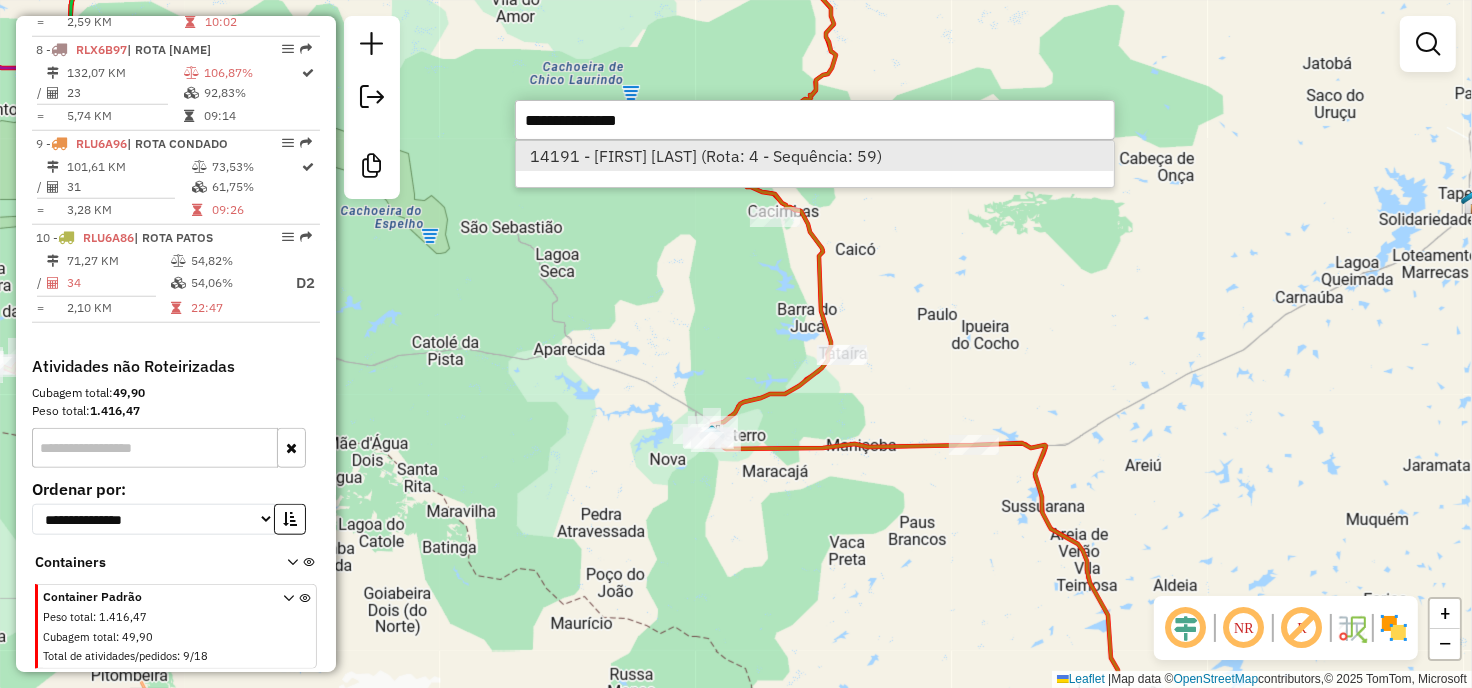 select on "**********" 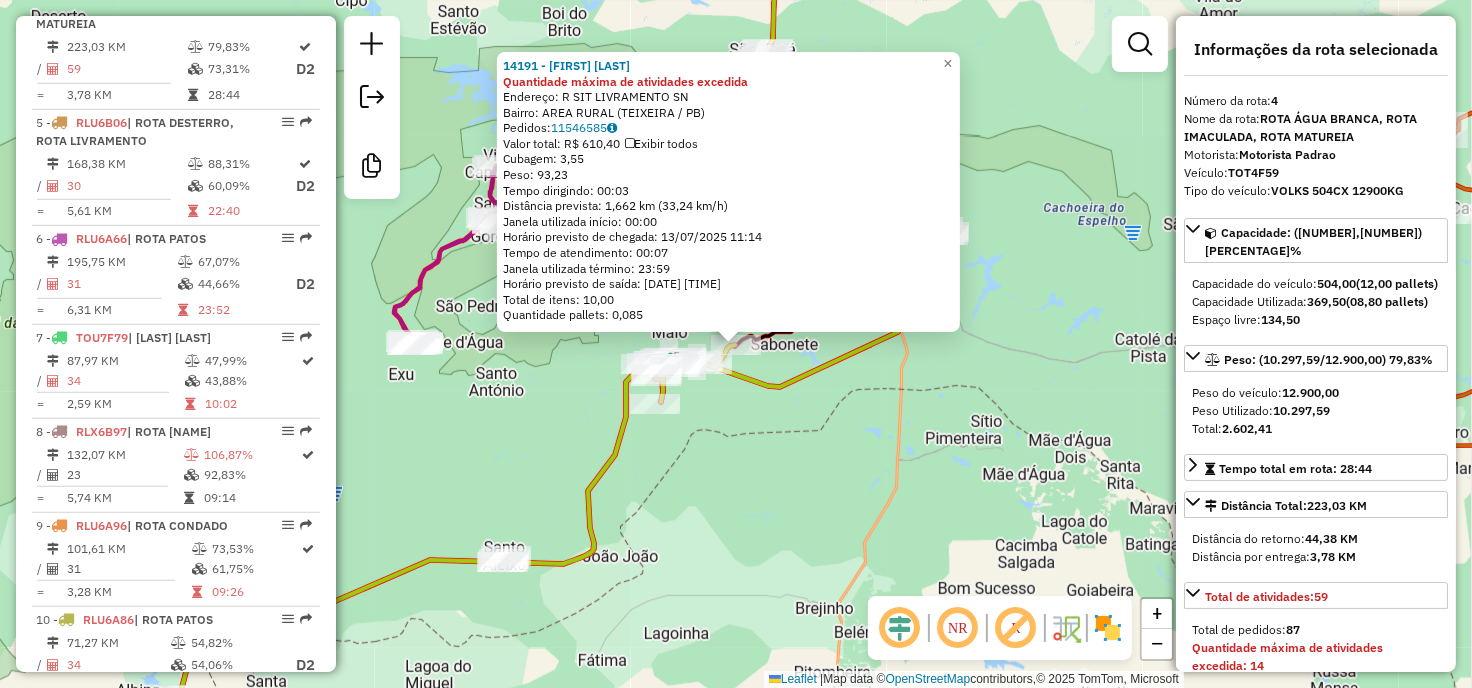 scroll, scrollTop: 1130, scrollLeft: 0, axis: vertical 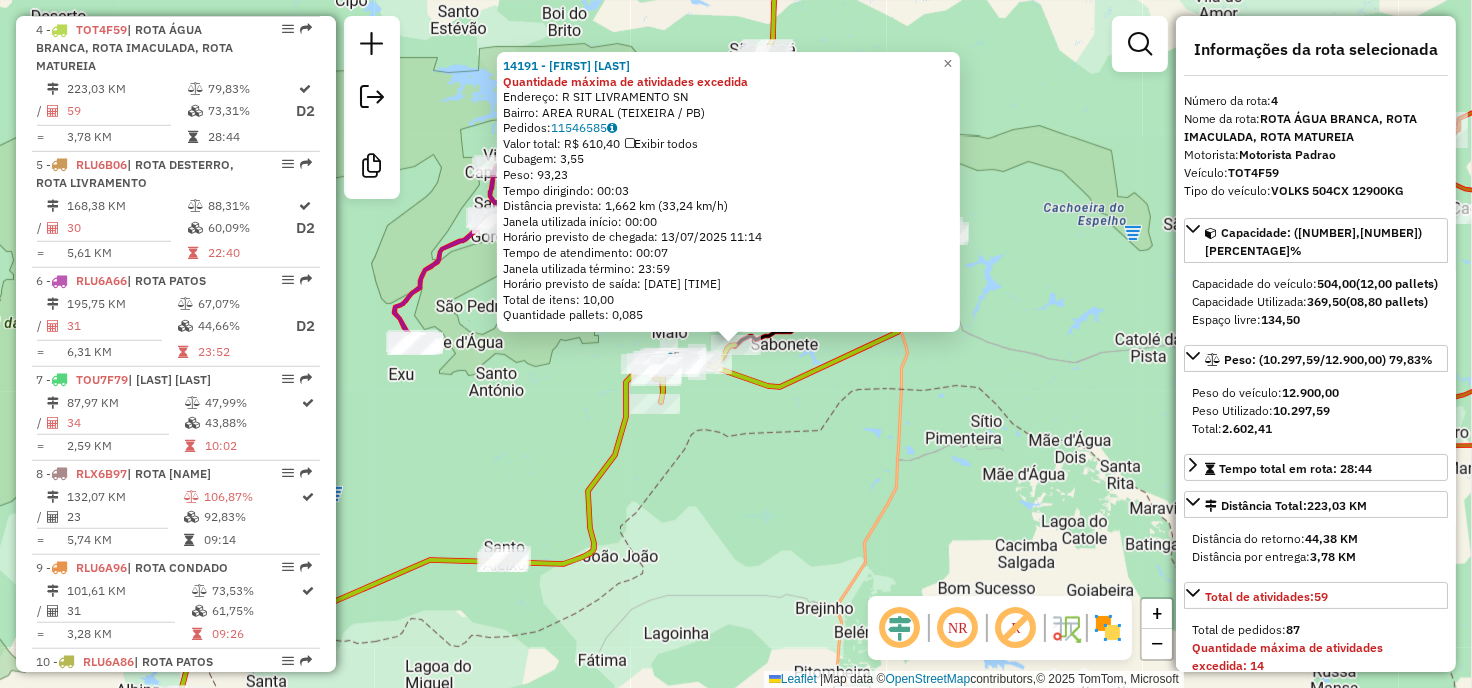 click on "[NUMBER] - [FIRST] [LAST] [LAST] Quantidade máxima de atividades excedida  Endereço: [STREET] [NUMBER]   Bairro: [NEIGHBORHOOD] ([CITY] / [STATE])   Pedidos:  [NUMBER]   Valor total: [CURRENCY] [PRICE]   Exibir todos   Cubagem: [PRICE]  Peso: [PRICE]  Tempo dirigindo: [TIME]   Distância prevista: [PRICE] km ([PRICE] km/h)   Janela utilizada início: [TIME]   Horário previsto de chegada: [DATE] [TIME]   Tempo de atendimento: [TIME]   Janela utilizada término: [TIME]   Horário previsto de saída: [DATE] [TIME]   Total de itens: [PRICE]   Quantidade pallets: [PRICE]  × Janela de atendimento Grade de atendimento Capacidade Transportadoras Veículos Cliente Pedidos  Rotas Selecione os dias de semana para filtrar as janelas de atendimento  Seg   Ter   Qua   Qui   Sex   Sáb   Dom  Informe o período da janela de atendimento: De: [TIME]   Até: [TIME]  Filtrar exatamente a janela do cliente  Considerar janela de atendimento padrão  Selecione os dias de semana para filtrar as grades de atendimento  Seg   Ter   Qua   Qui   Sex   Sáb   Dom" 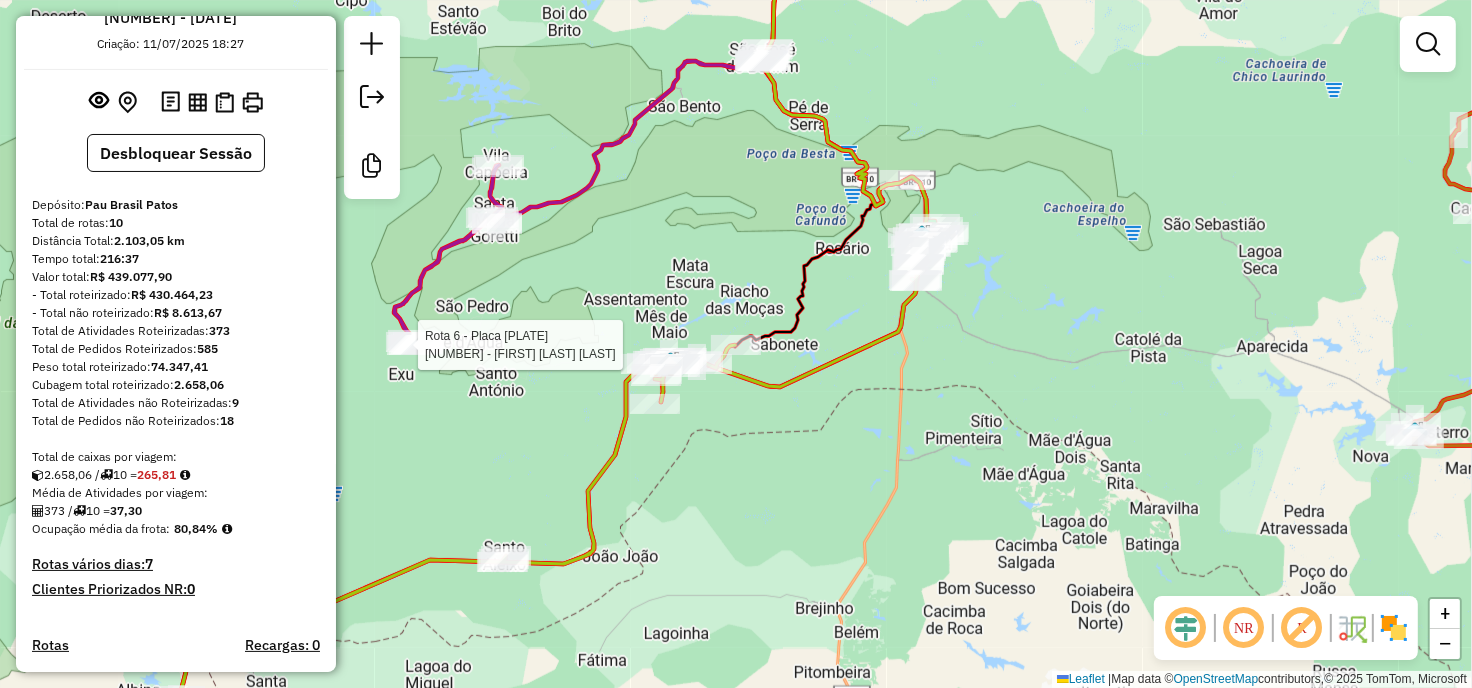 scroll, scrollTop: 0, scrollLeft: 0, axis: both 